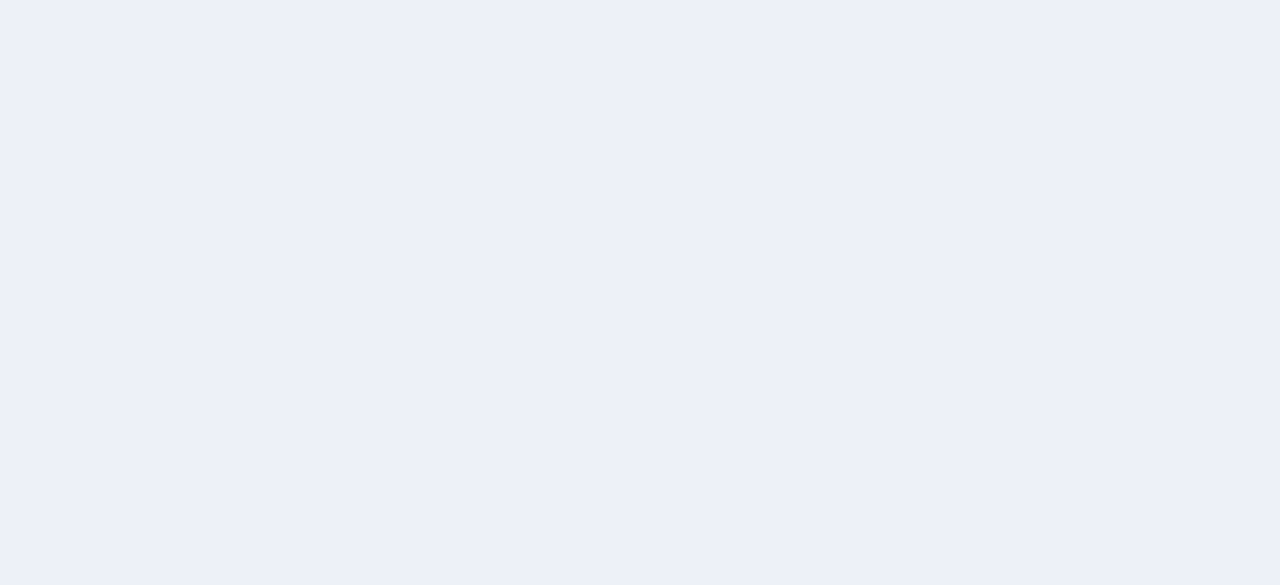 scroll, scrollTop: 0, scrollLeft: 0, axis: both 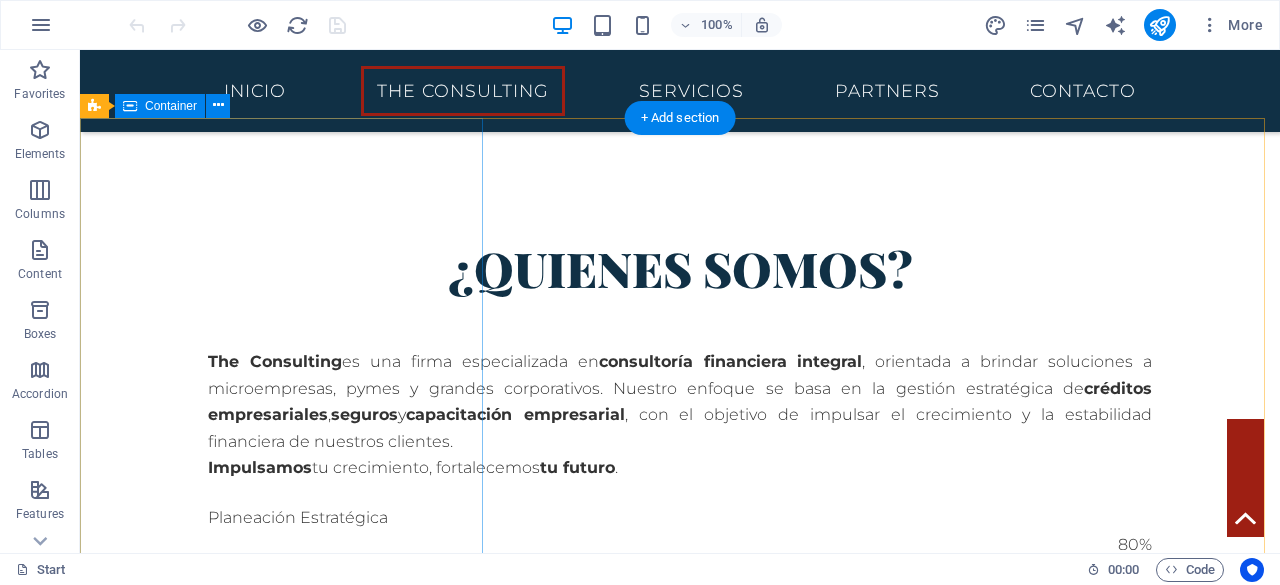 click on "Some Facts Lorem ipsum dolor sit amet consetetur sadipscing elitr sed diam nonumy eirmod tempor invidunt ut labore et dolore magna aliquyam erat sed diam voluptua. At vero eos et accusam et justo duo dolores et ea rebum. Get in touch" at bounding box center (680, 1262) 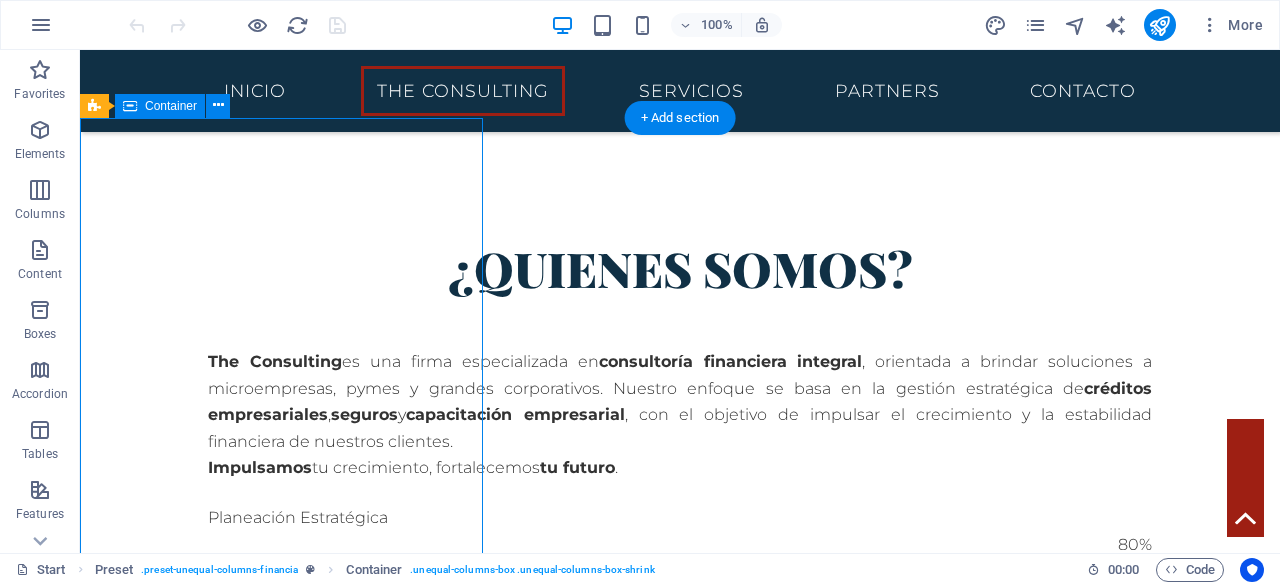 click on "Some Facts Lorem ipsum dolor sit amet consetetur sadipscing elitr sed diam nonumy eirmod tempor invidunt ut labore et dolore magna aliquyam erat sed diam voluptua. At vero eos et accusam et justo duo dolores et ea rebum. Get in touch" at bounding box center [680, 1262] 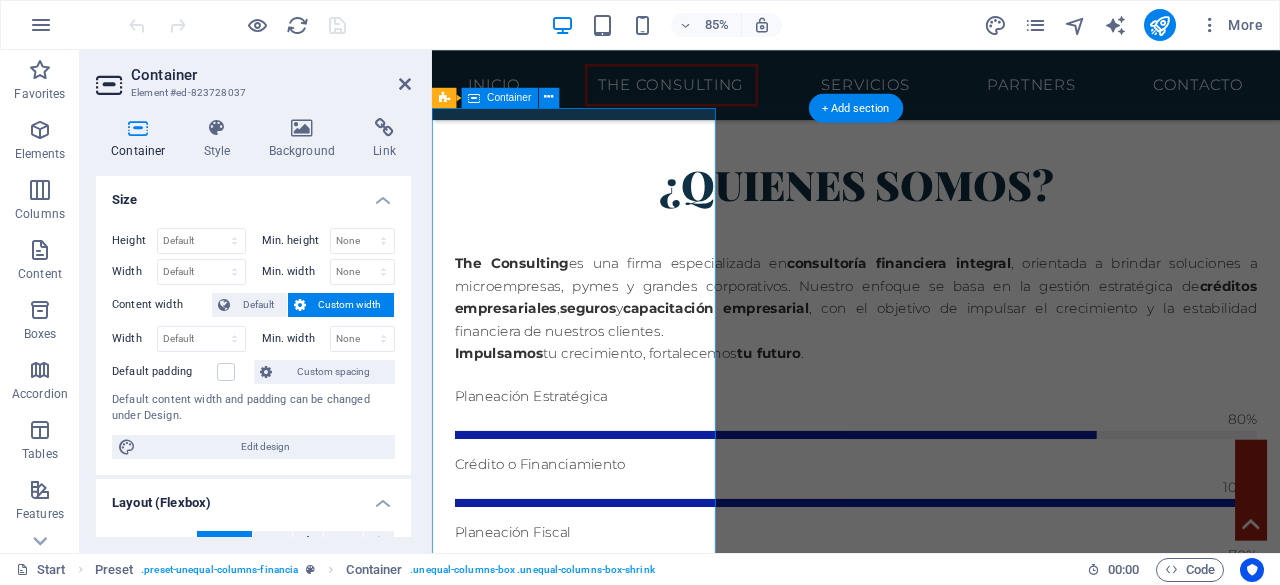 scroll, scrollTop: 1136, scrollLeft: 0, axis: vertical 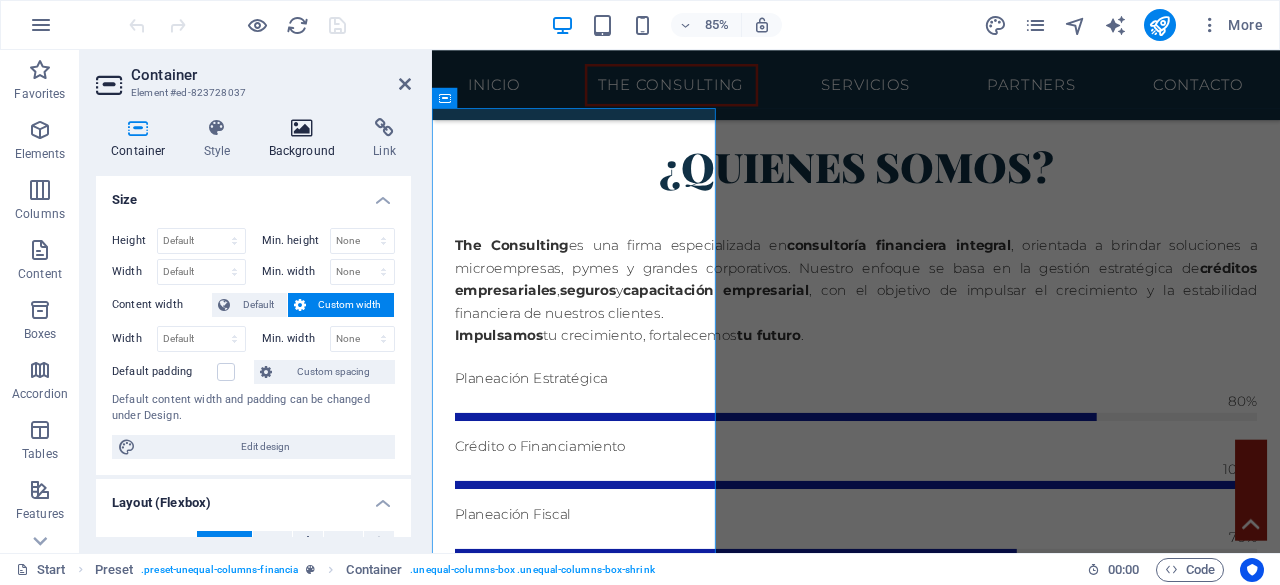 click at bounding box center [302, 128] 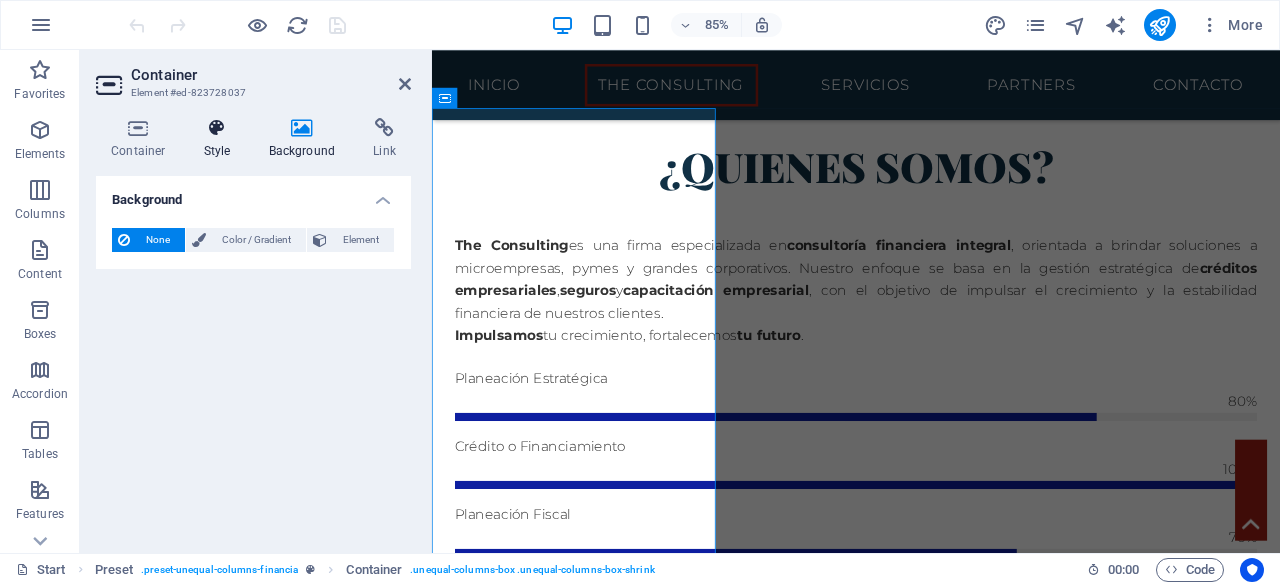 click at bounding box center [217, 128] 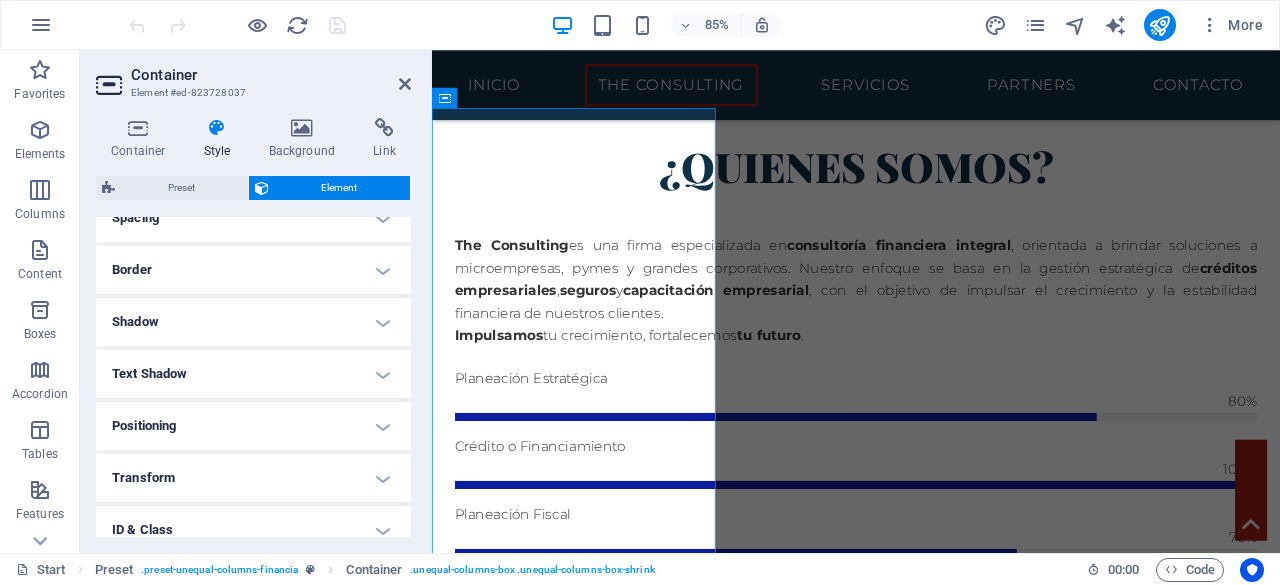 scroll, scrollTop: 524, scrollLeft: 0, axis: vertical 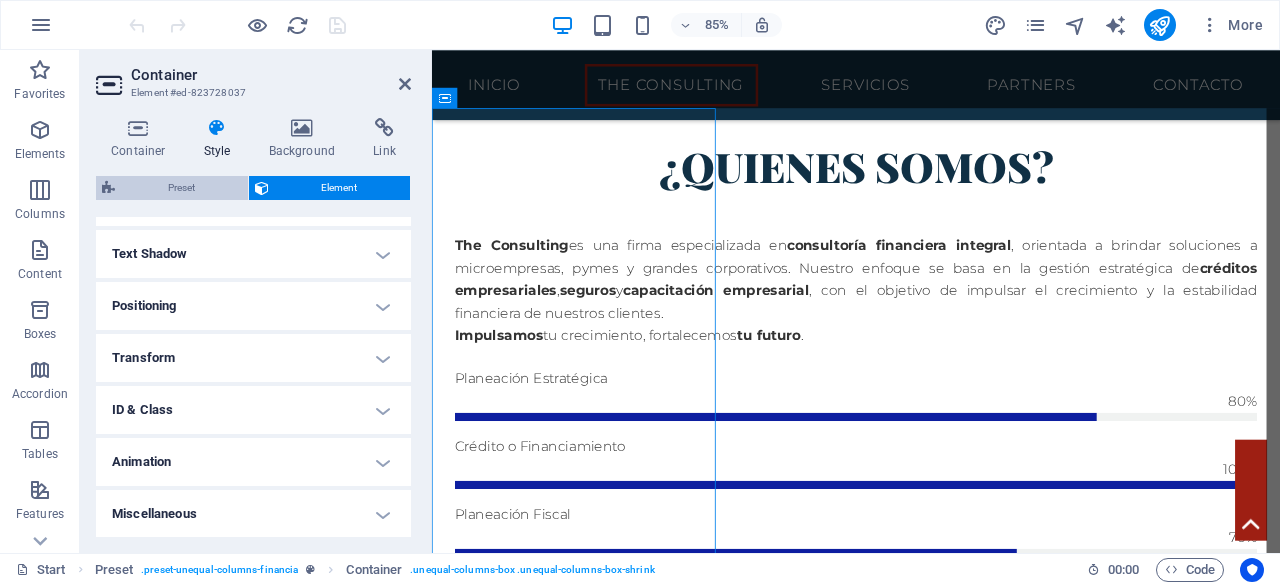 click on "Preset" at bounding box center [181, 188] 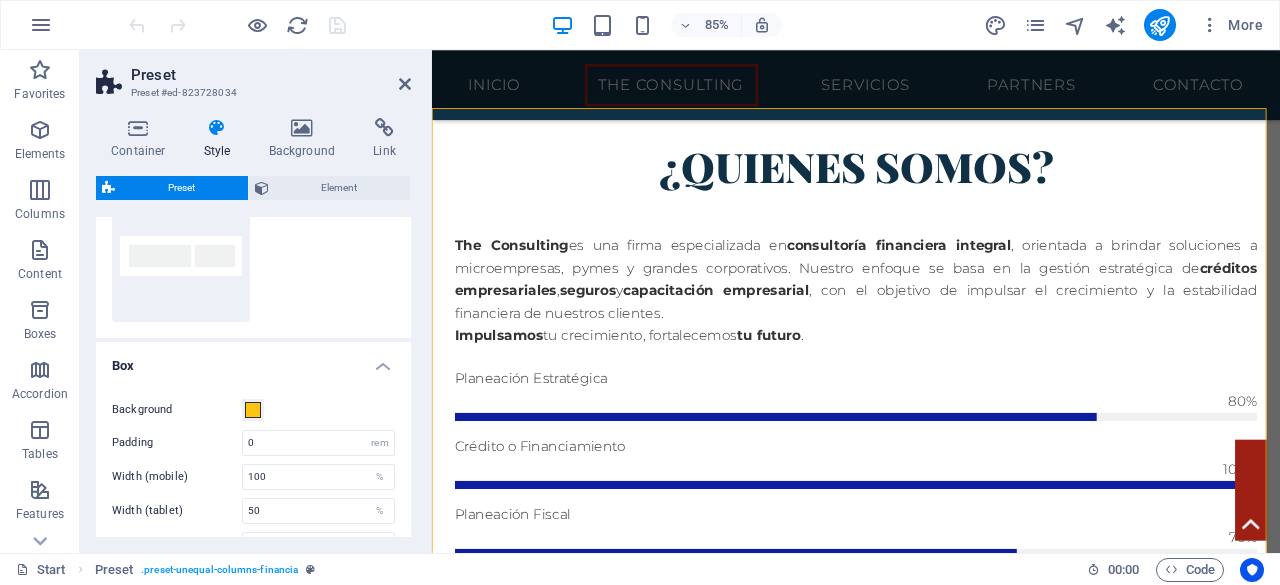 scroll, scrollTop: 246, scrollLeft: 0, axis: vertical 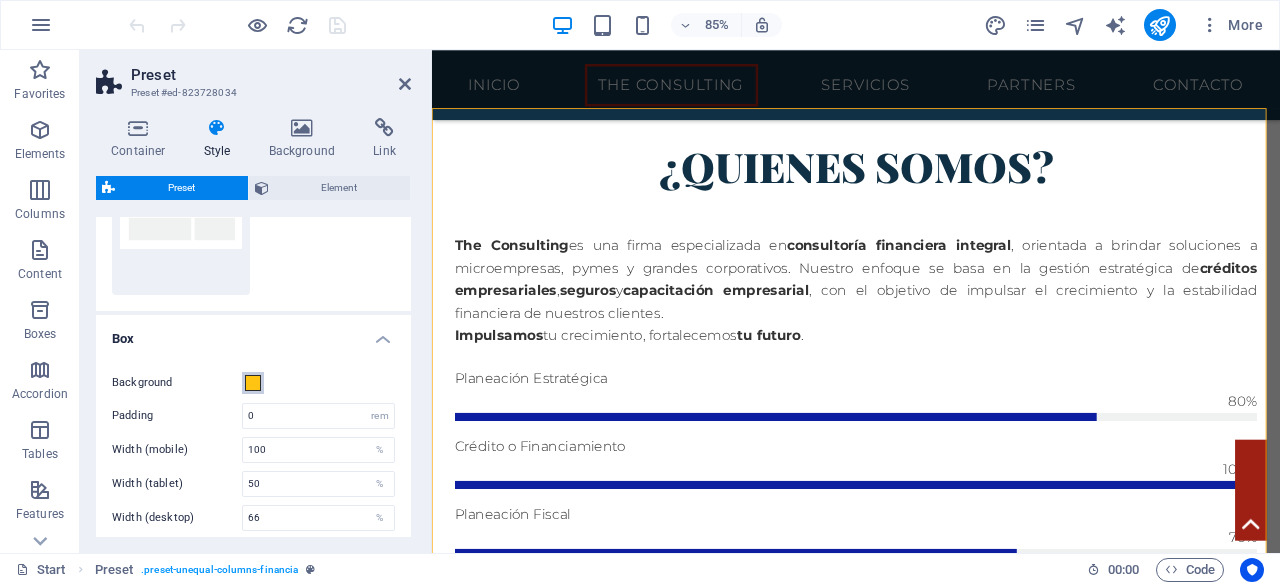 click at bounding box center [253, 383] 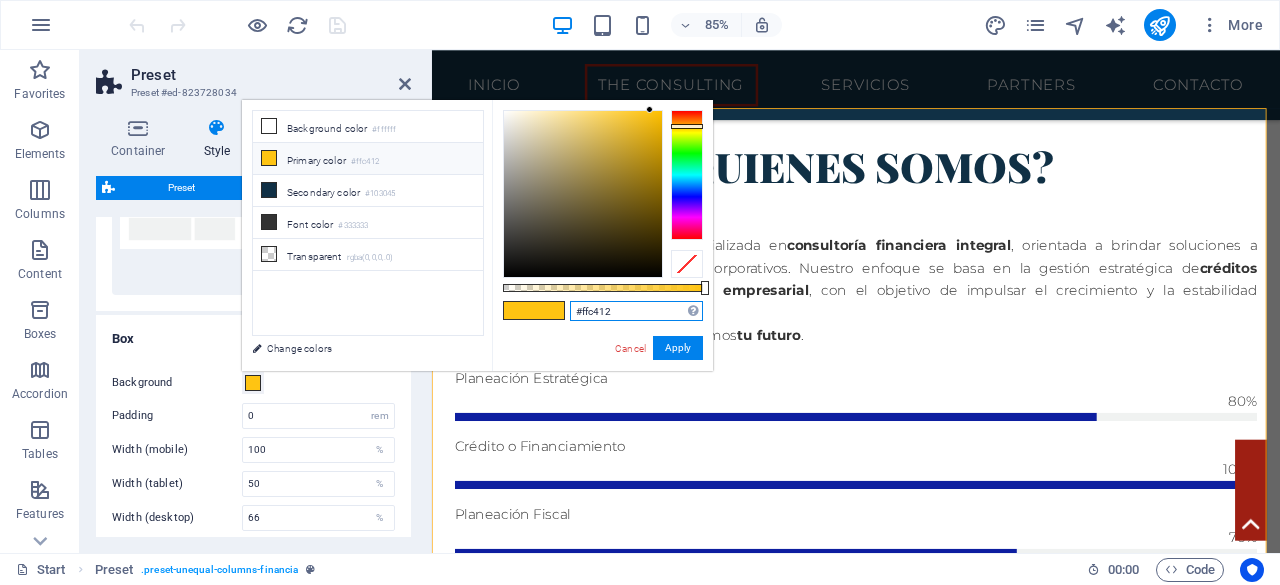 click on "#ffc412" at bounding box center [636, 311] 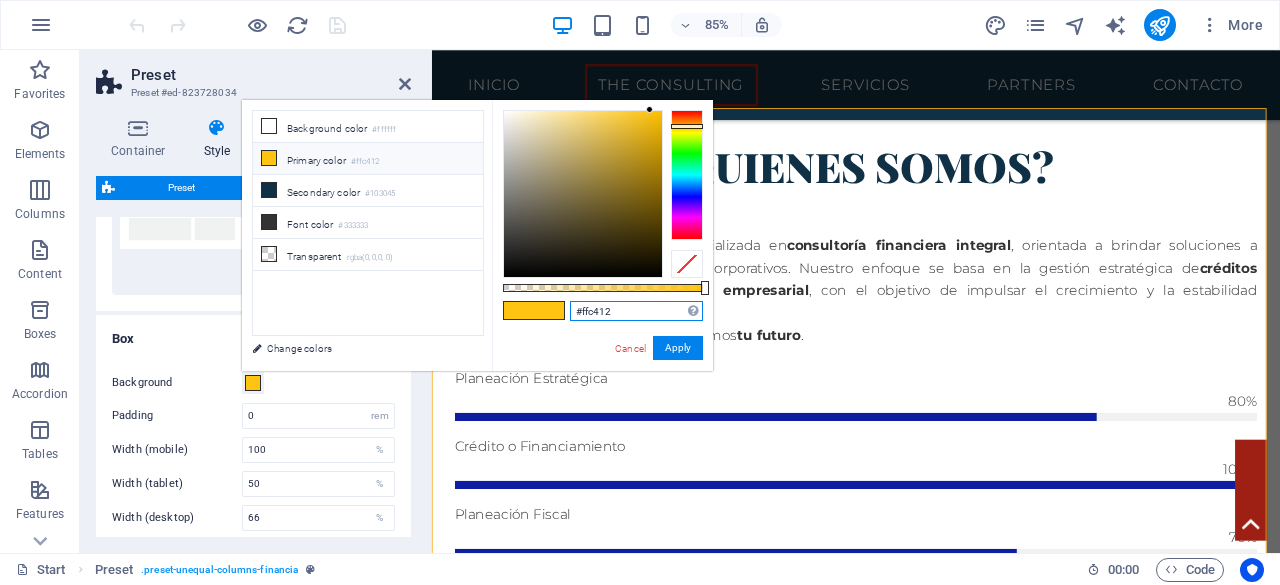 type on "#" 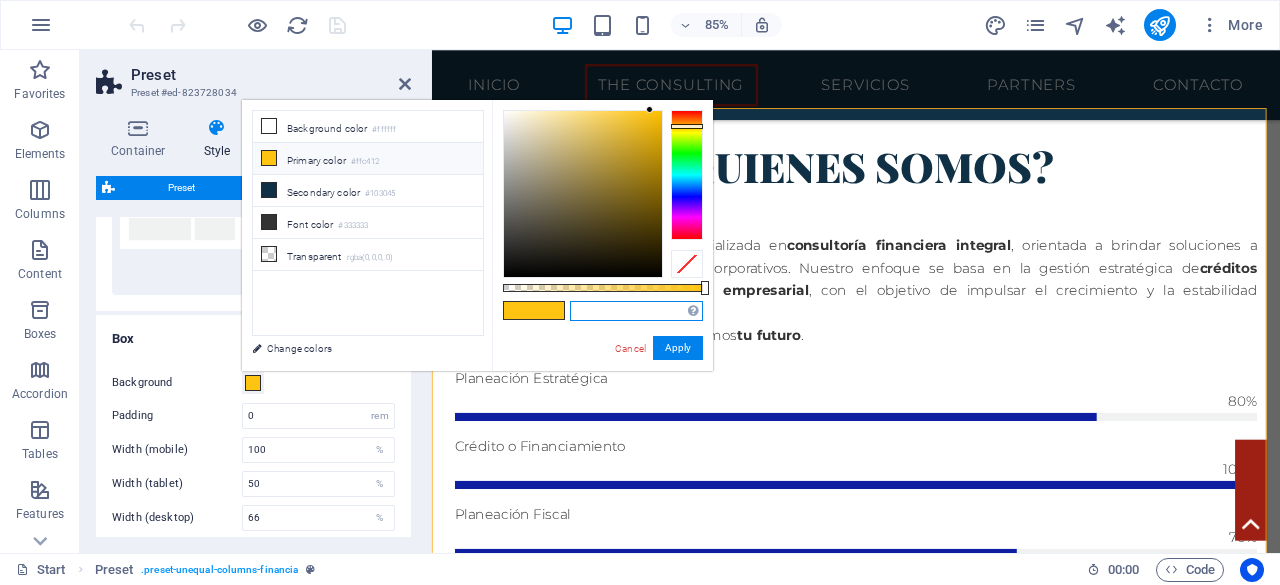 paste on "#9e1f13" 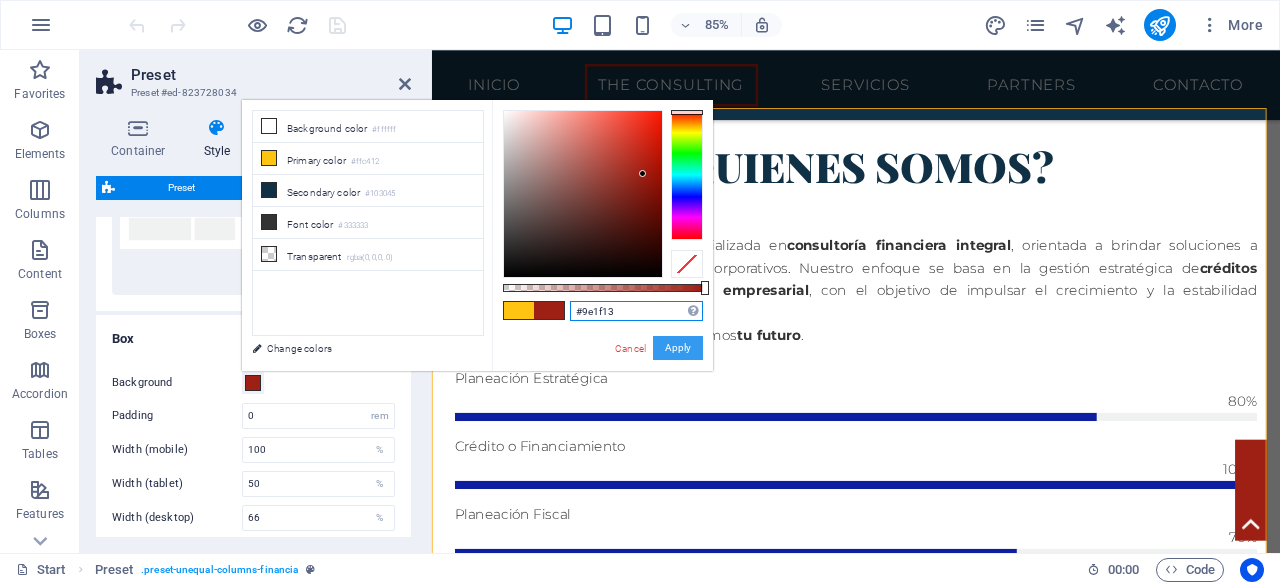 type on "#9e1f13" 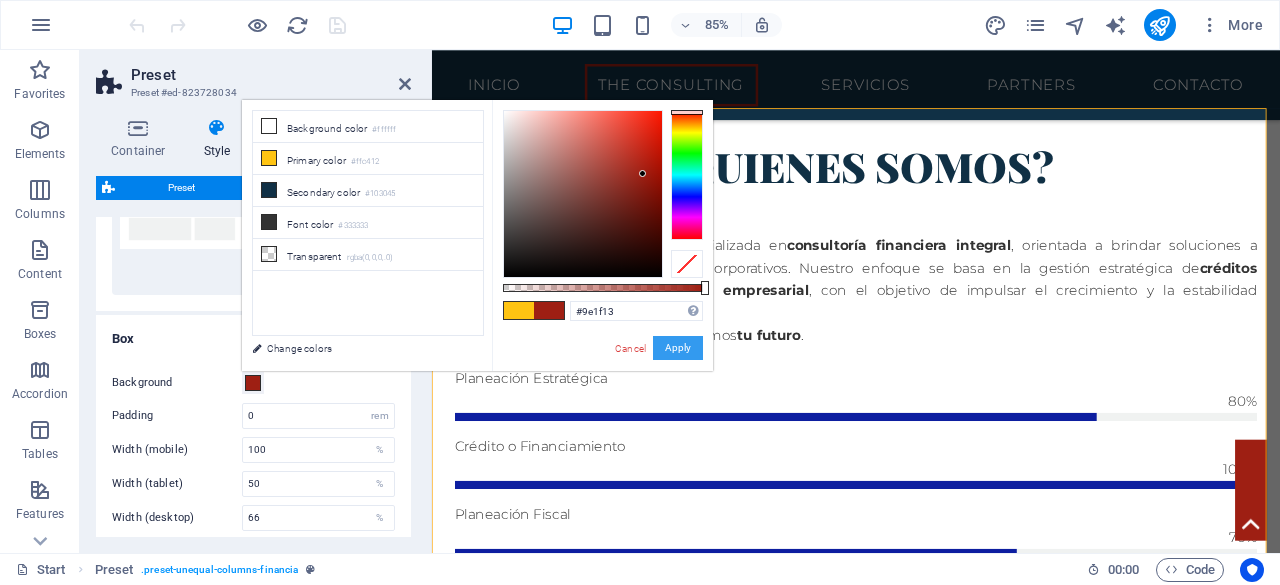 click on "Apply" at bounding box center (678, 348) 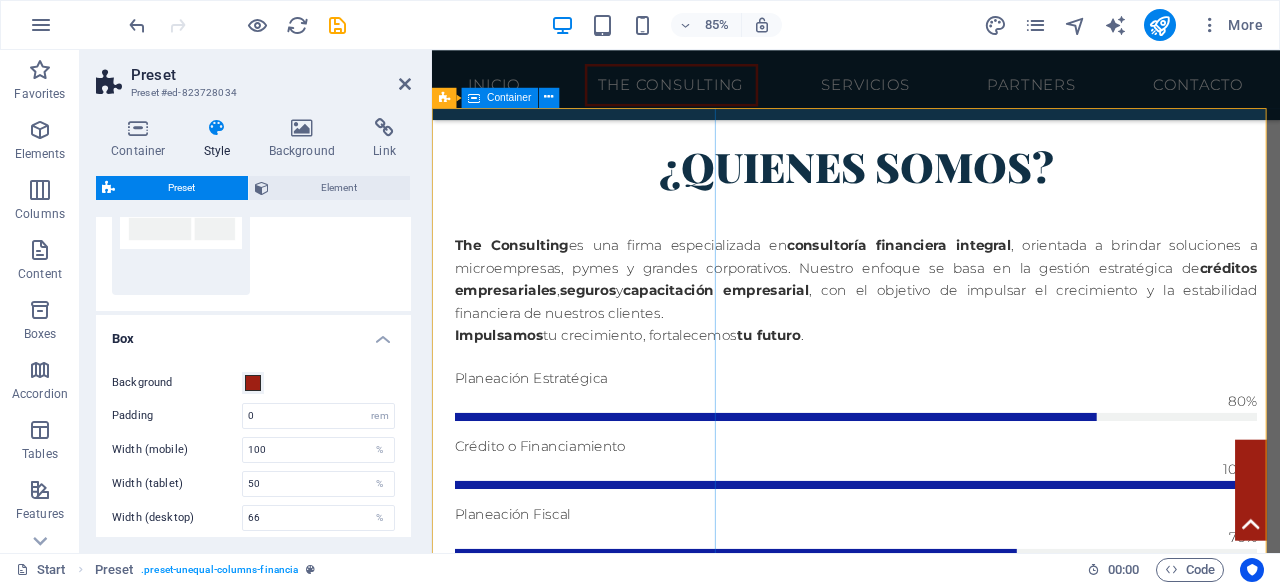 click on "Some Facts Lorem ipsum dolor sit amet consetetur sadipscing elitr sed diam nonumy eirmod tempor invidunt ut labore et dolore magna aliquyam erat sed diam voluptua. At vero eos et accusam et justo duo dolores et ea rebum. Get in touch" at bounding box center [931, 1193] 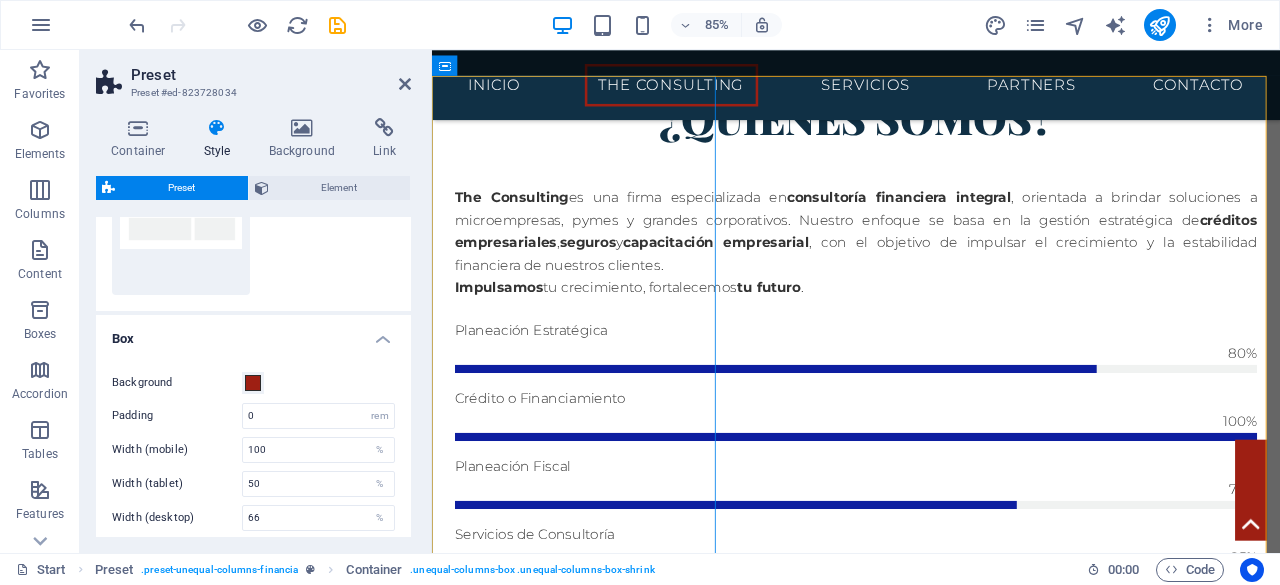 scroll, scrollTop: 1194, scrollLeft: 0, axis: vertical 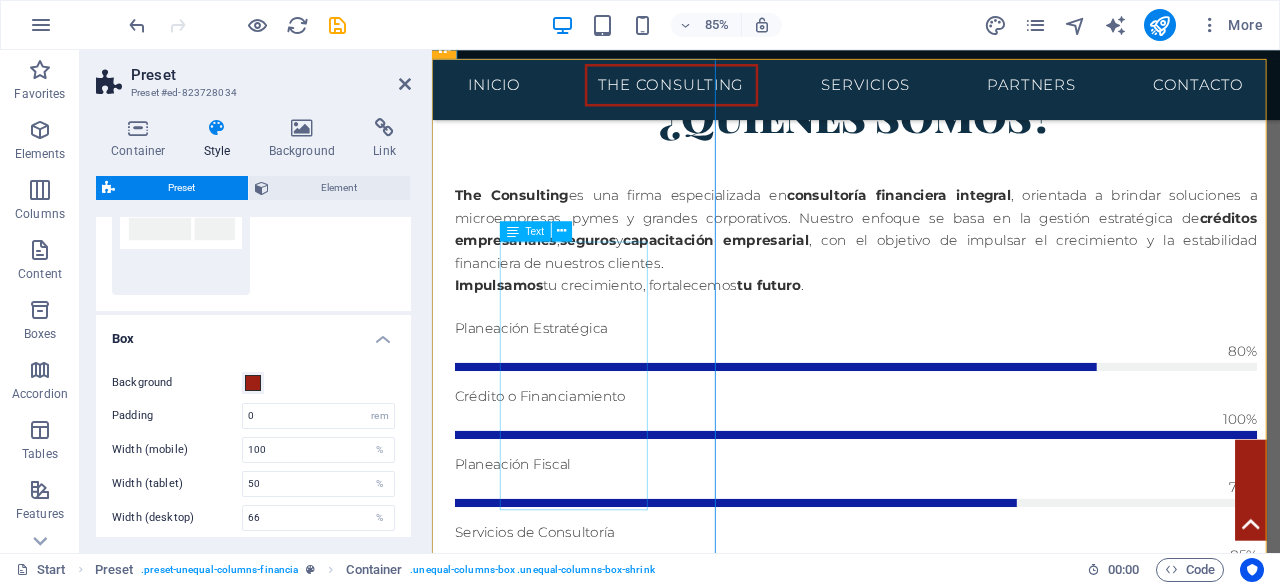 click on "Lorem ipsum dolor sit amet consetetur sadipscing elitr sed diam nonumy eirmod tempor invidunt ut labore et dolore magna aliquyam erat sed diam voluptua. At vero eos et accusam et justo duo dolores et ea rebum." at bounding box center (931, 1139) 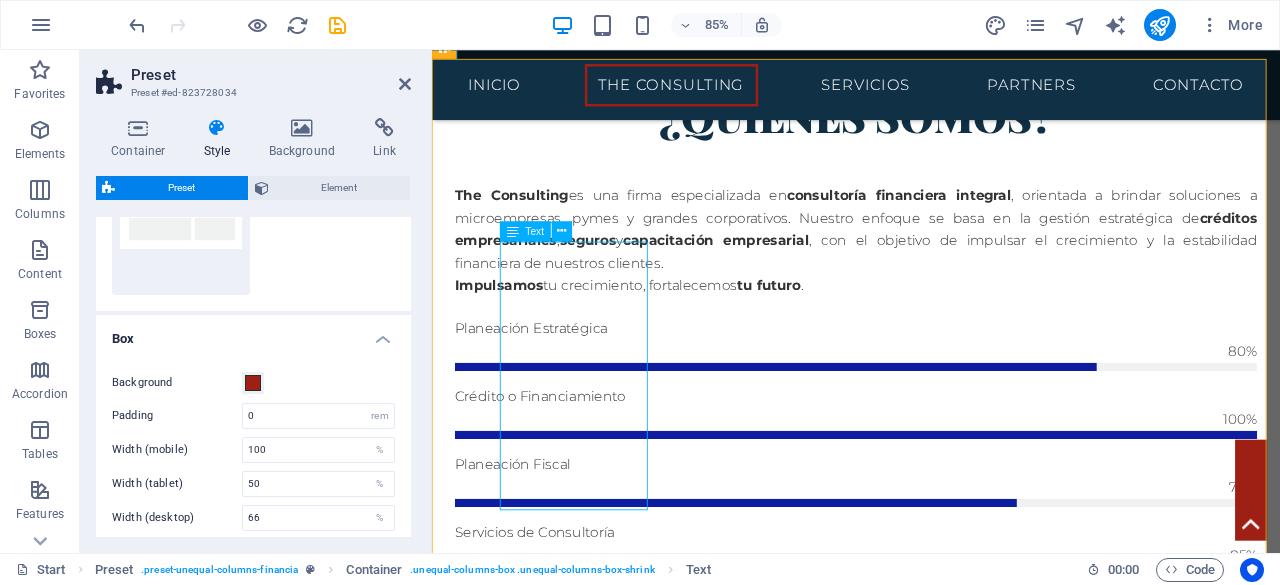click on "Lorem ipsum dolor sit amet consetetur sadipscing elitr sed diam nonumy eirmod tempor invidunt ut labore et dolore magna aliquyam erat sed diam voluptua. At vero eos et accusam et justo duo dolores et ea rebum." at bounding box center (931, 1139) 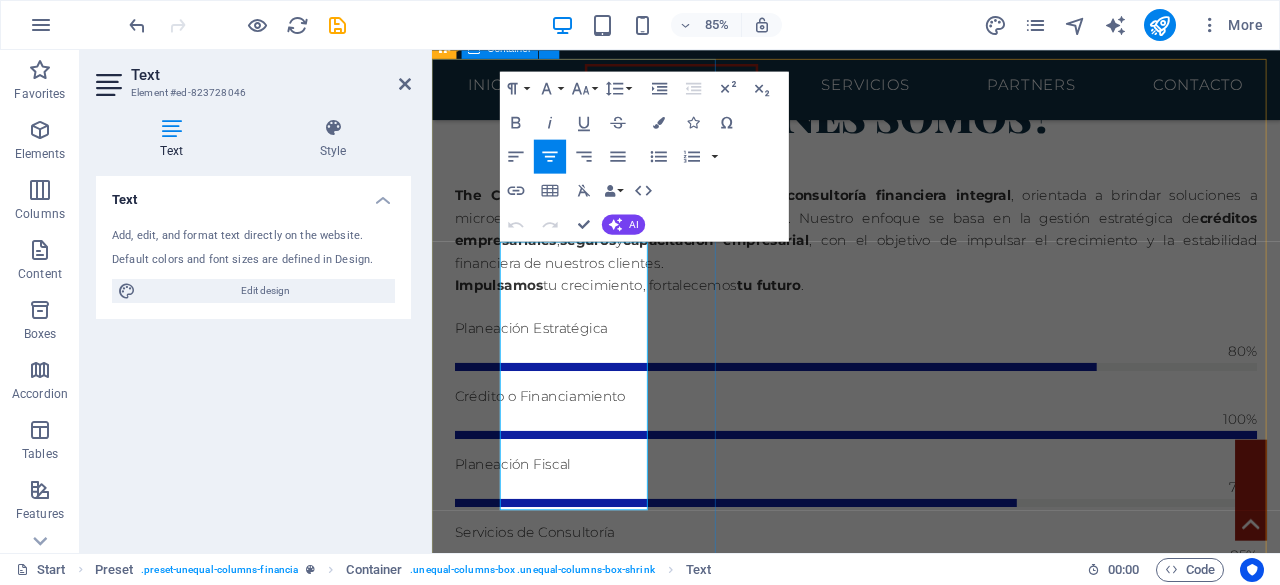 drag, startPoint x: 655, startPoint y: 580, endPoint x: 508, endPoint y: 274, distance: 339.47754 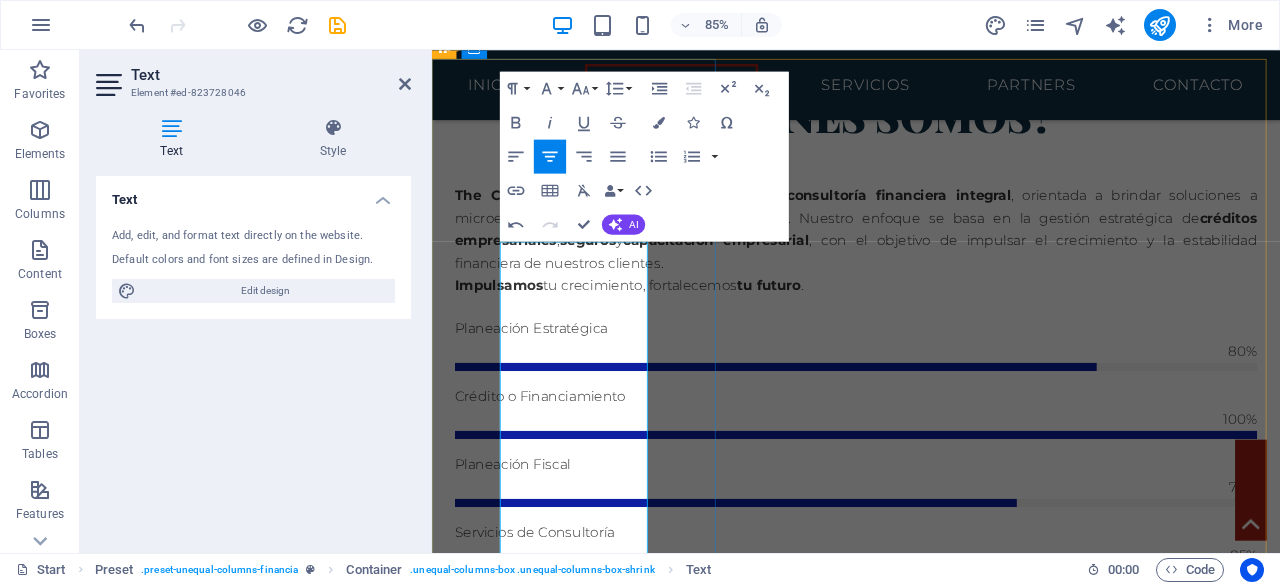 click on "En  The Consulting  nos especializamos en brindar soluciones estratégicas en consultoría financiera para empresas que buscan optimizar su liquidez y crecimiento. A través de nuestra experiencia en  gestión de créditos, arrendamiento financiero y factoraje , hemos acompañado a numerosas organizaciones a tomar decisiones más inteligentes, ágiles y rentables. Estos son algunos datos que respaldan nuestra trayectoria y compromiso" at bounding box center [931, 1166] 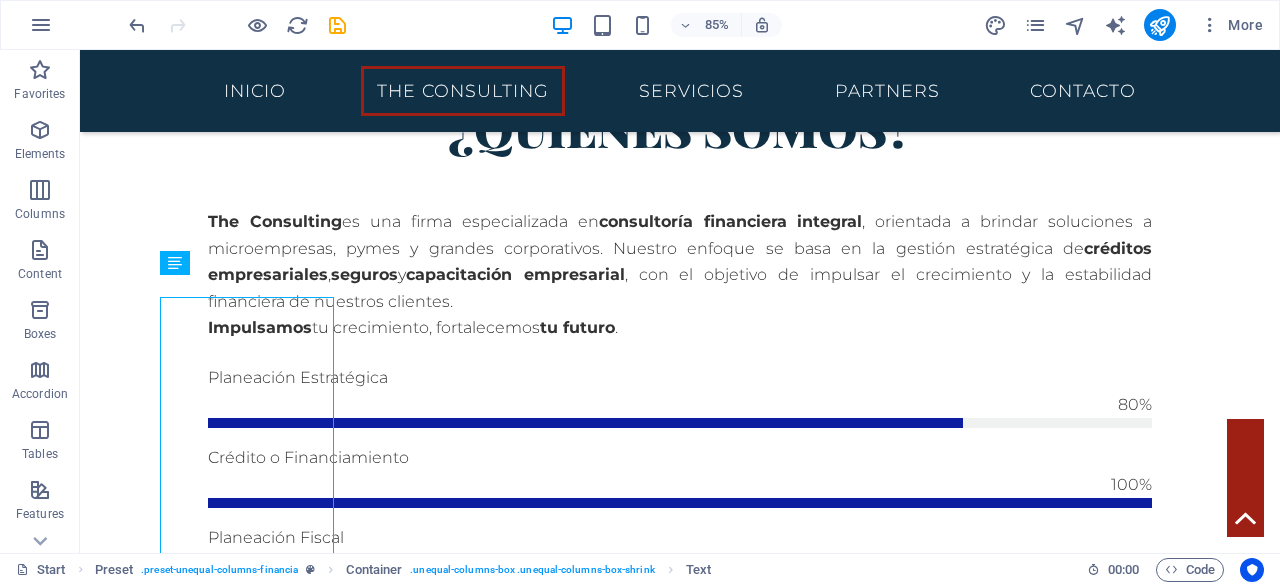 scroll, scrollTop: 1172, scrollLeft: 0, axis: vertical 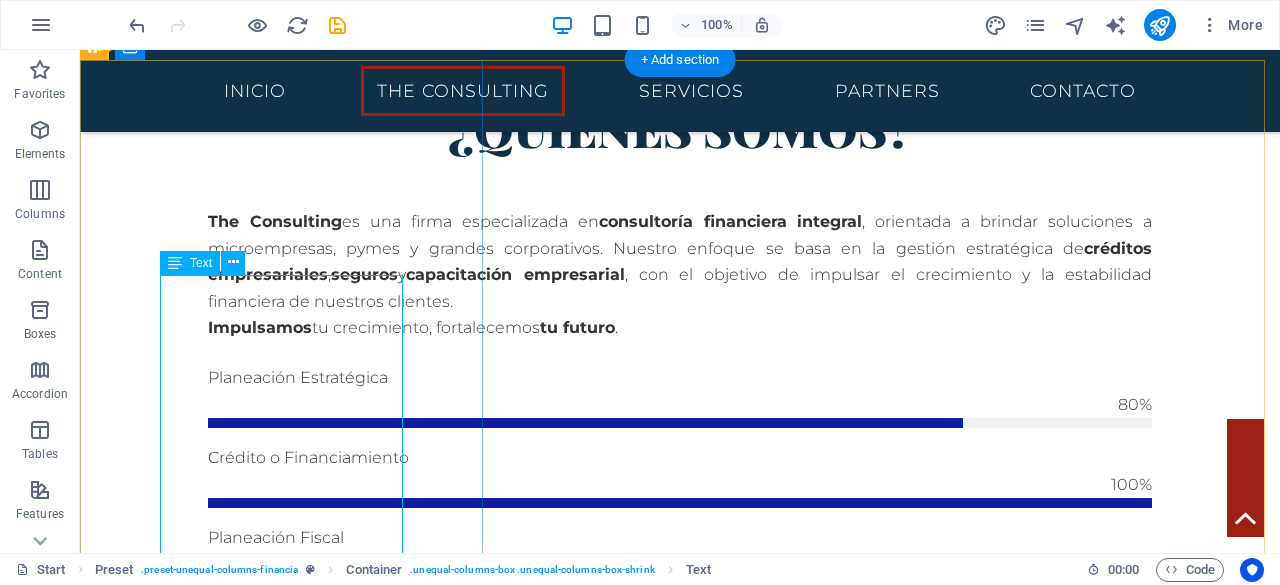 click on "En  The Consulting  nos especializamos en brindar soluciones estratégicas en consultoría financiera para empresas que buscan optimizar su liquidez y crecimiento. A través de nuestra experiencia en  gestión de créditos, arrendamiento financiero y factoraje , hemos acompañado a numerosas organizaciones a tomar decisiones más inteligentes, ágiles y rentables. Estos son algunos datos que respaldan nuestra trayectoria y compromiso" at bounding box center [680, 1153] 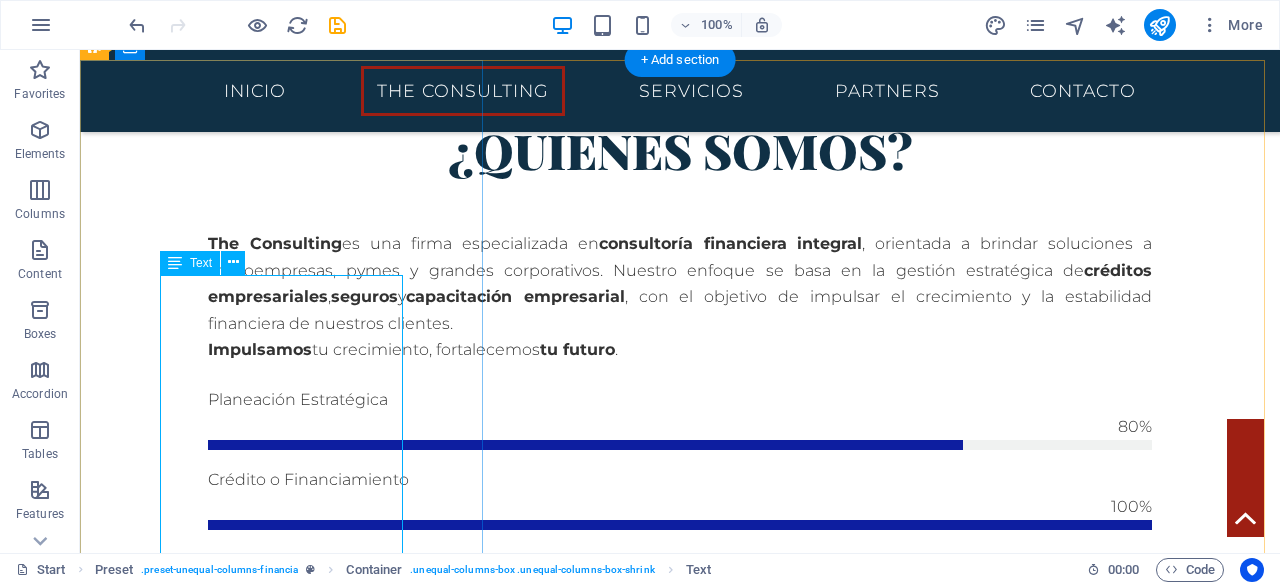 scroll, scrollTop: 1194, scrollLeft: 0, axis: vertical 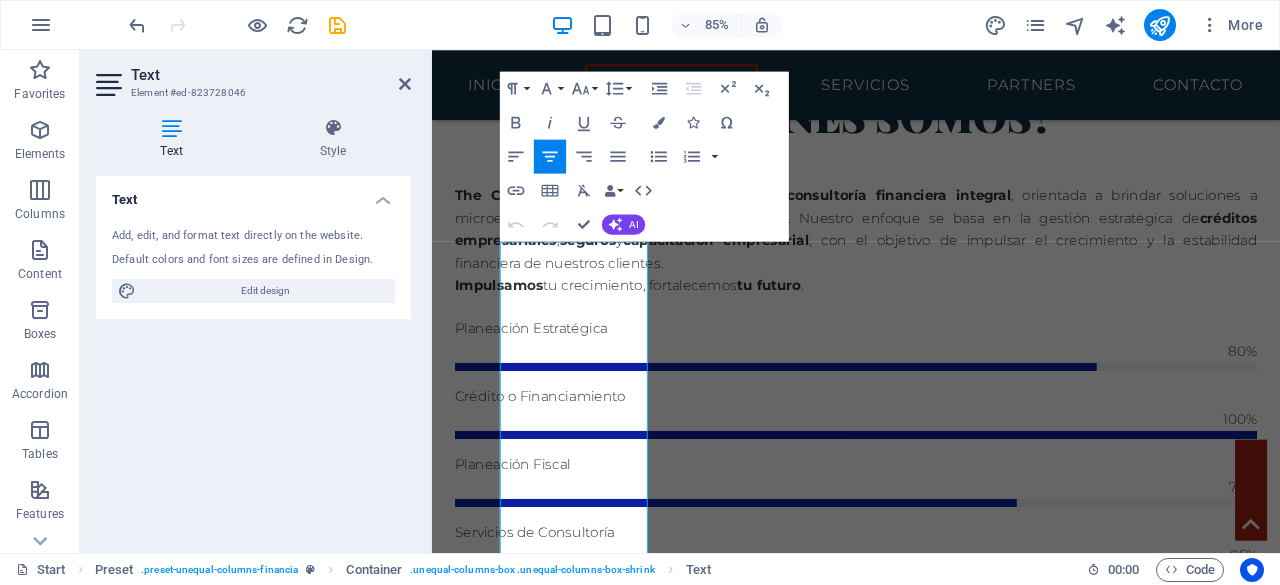 click on "Text Add, edit, and format text directly on the website. Default colors and font sizes are defined in Design. Edit design Alignment Left aligned Centered Right aligned" at bounding box center (253, 356) 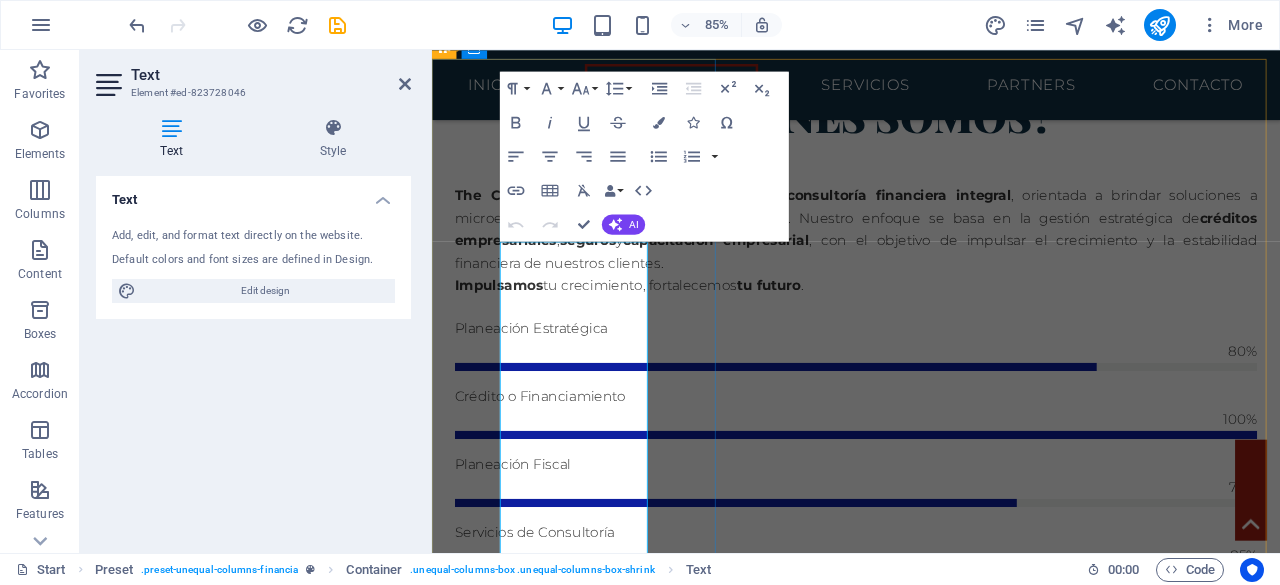 click on "En  The Consulting  nos especializamos en brindar soluciones estratégicas en consultoría financiera para empresas que buscan optimizar su liquidez y crecimiento. A través de nuestra experiencia en  gestión de créditos, arrendamiento financiero y factoraje , hemos acompañado a numerosas organizaciones a tomar decisiones más inteligentes, ágiles y rentables. Estos son algunos datos que respaldan nuestra trayectoria y compromiso" at bounding box center (931, 1166) 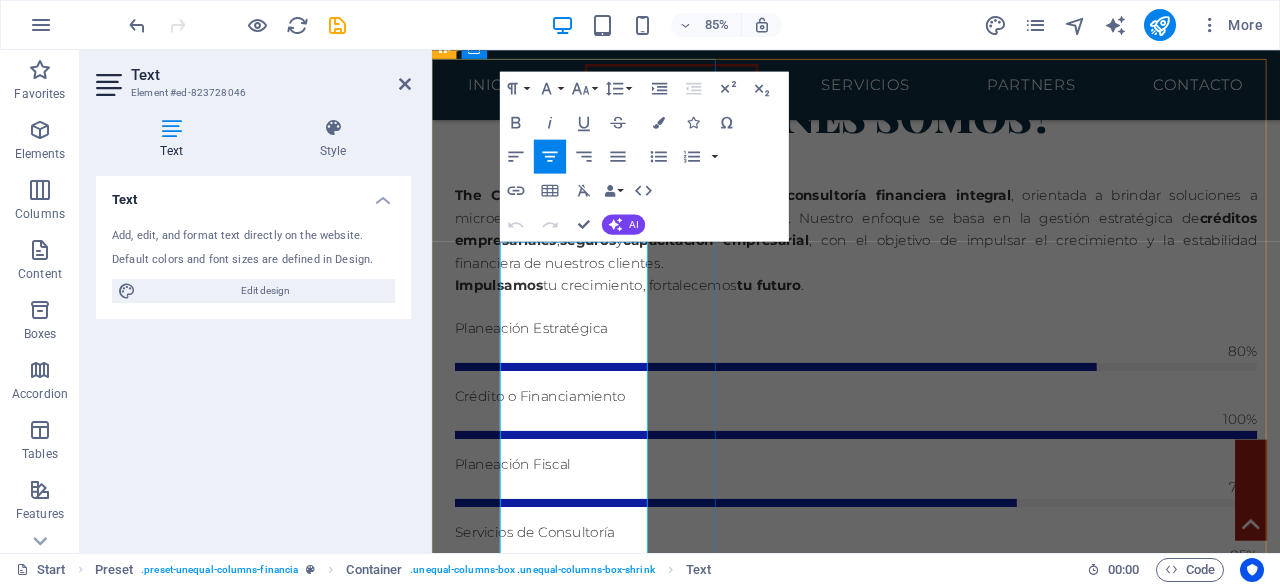 click on "En  The Consulting  nos especializamos en brindar soluciones estratégicas en consultoría financiera para empresas que buscan optimizar su liquidez y crecimiento. A través de nuestra experiencia en  gestión de créditos, arrendamiento financiero y factoraje , hemos acompañado a numerosas organizaciones a tomar decisiones más inteligentes, ágiles y rentables. Estos son algunos datos que respaldan nuestra trayectoria y compromiso" at bounding box center [931, 1166] 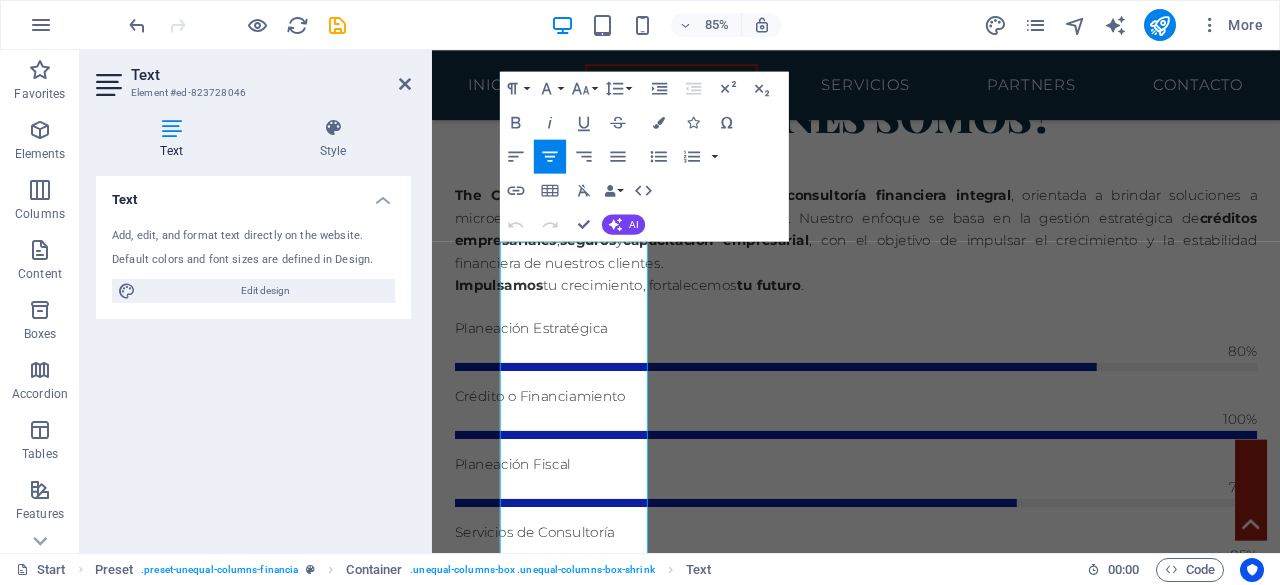 click at bounding box center (931, 1693) 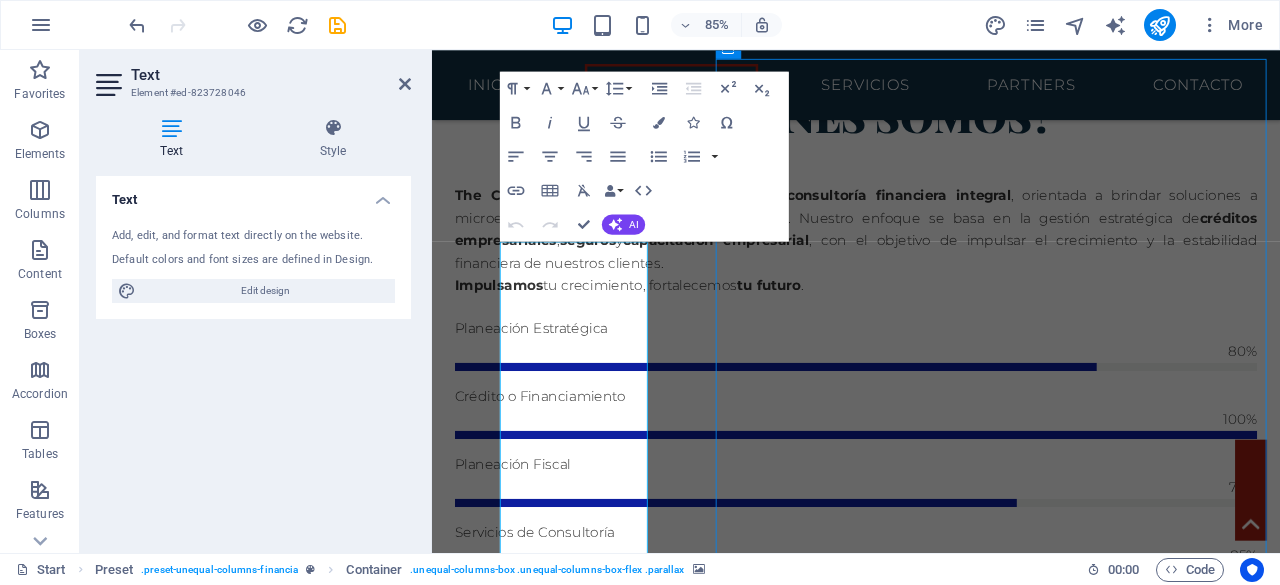 click at bounding box center (931, 1693) 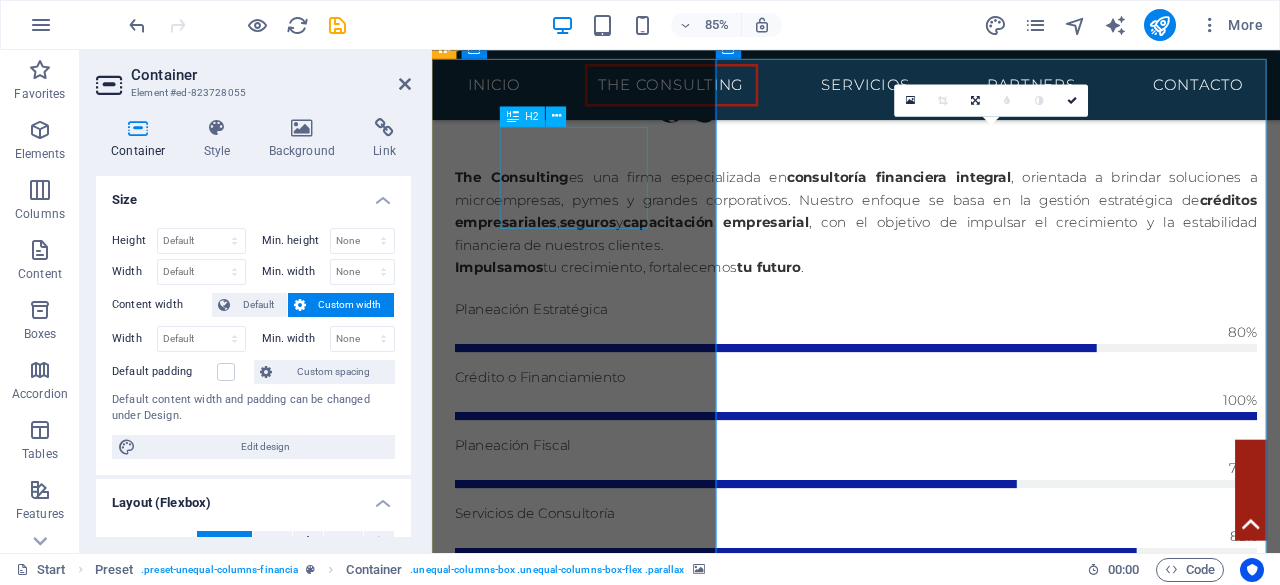 click on "Some Facts" at bounding box center (931, 1033) 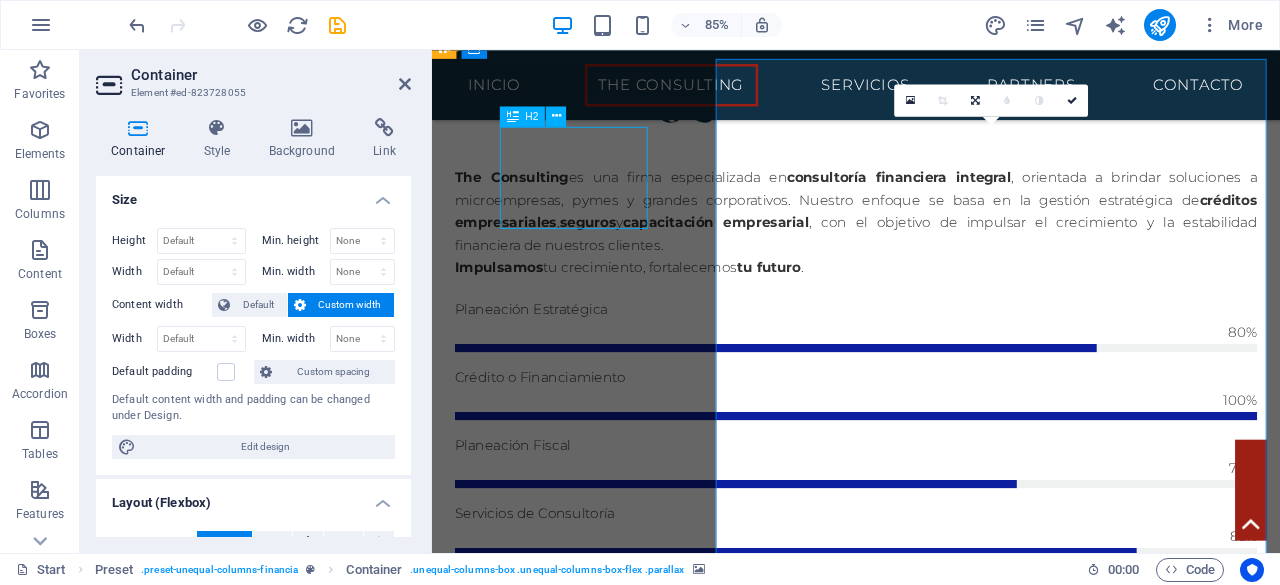 click on "Some Facts" at bounding box center (931, 1033) 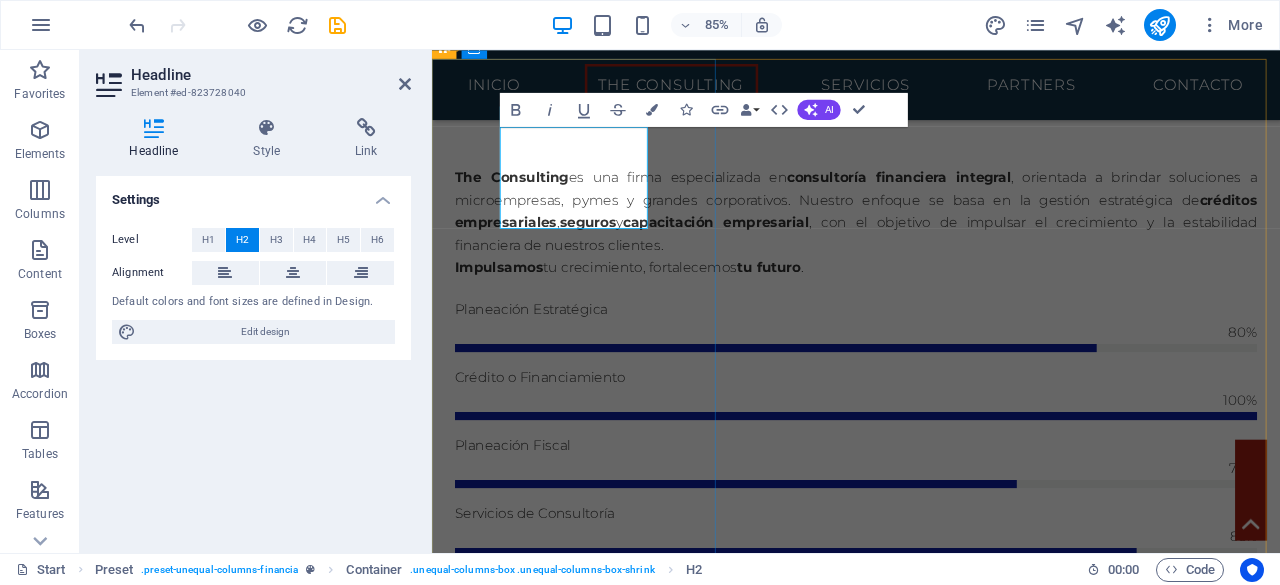 click on "Some Facts En  The Consulting  nos especializamos en brindar soluciones estratégicas en consultoría financiera para empresas que buscan optimizar su liquidez y crecimiento. A través de nuestra experiencia en  gestión de créditos, arrendamiento financiero y factoraje , hemos acompañado a numerosas organizaciones a tomar decisiones más inteligentes, ágiles y rentables. Estos son algunos datos que respaldan nuestra trayectoria y compromiso Get in touch" at bounding box center [931, 1140] 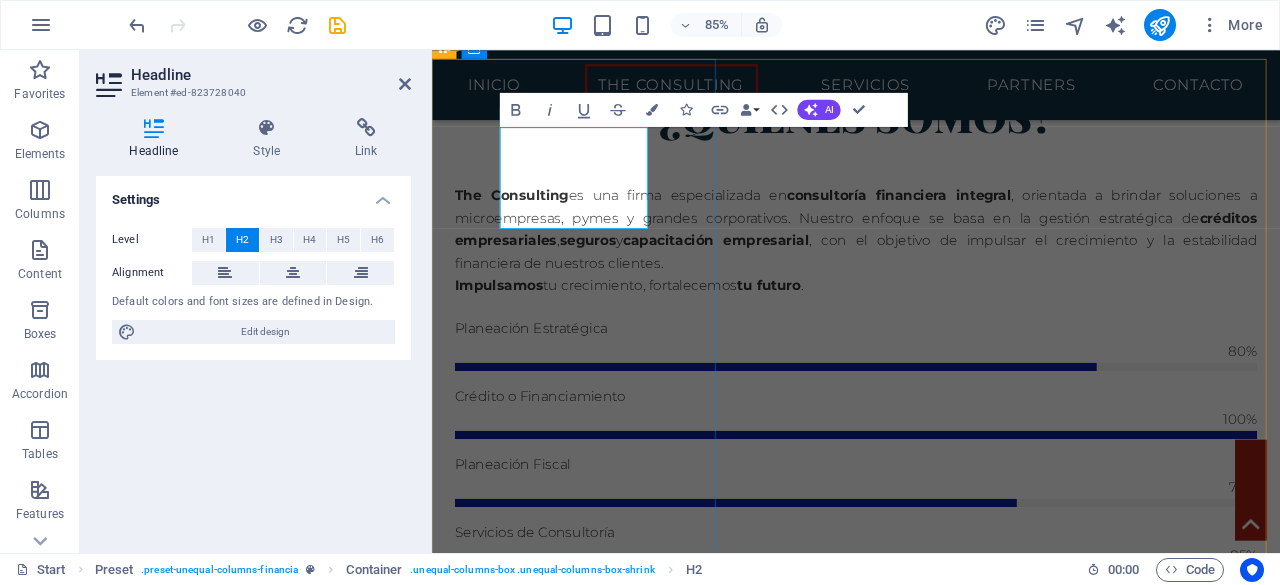 type 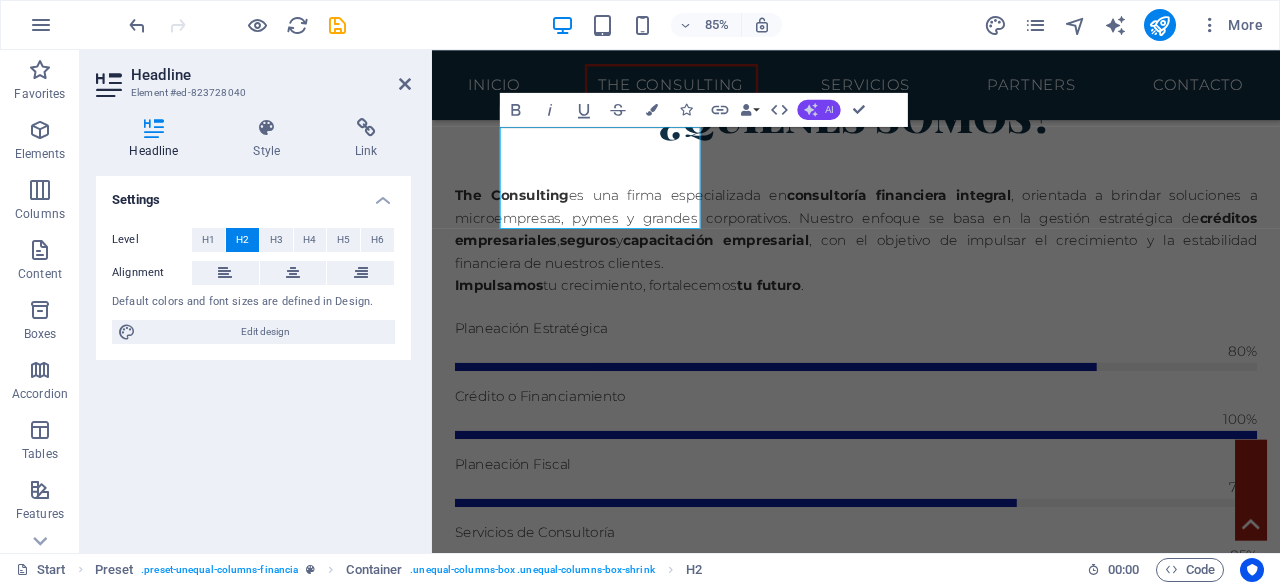 click on "AI" at bounding box center [819, 109] 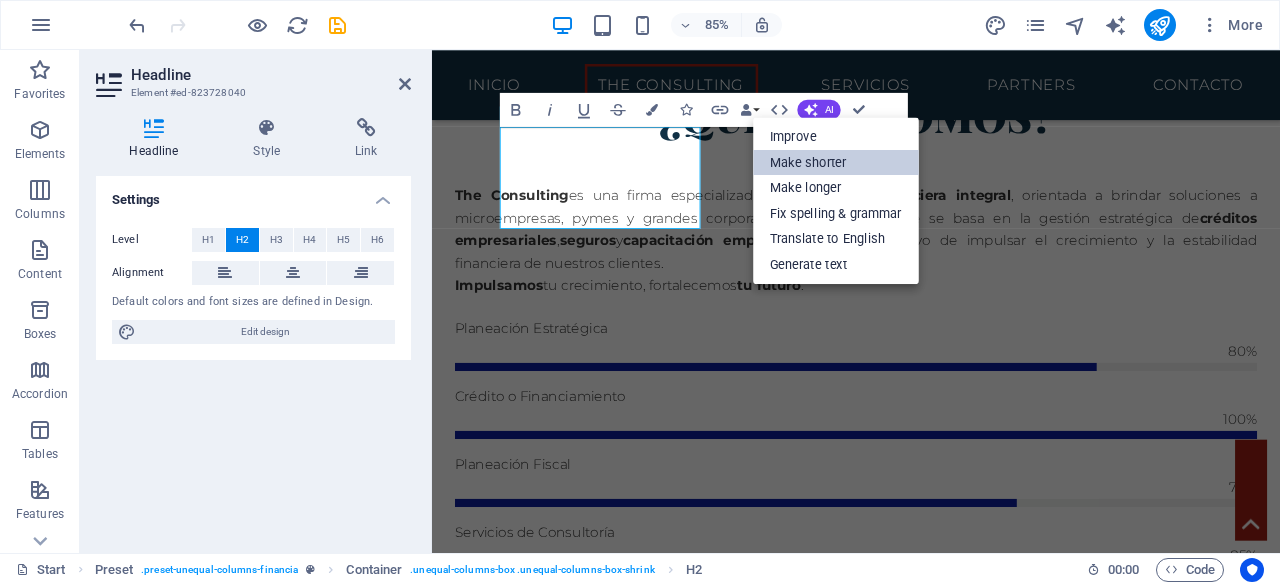 click on "Make shorter" at bounding box center [836, 163] 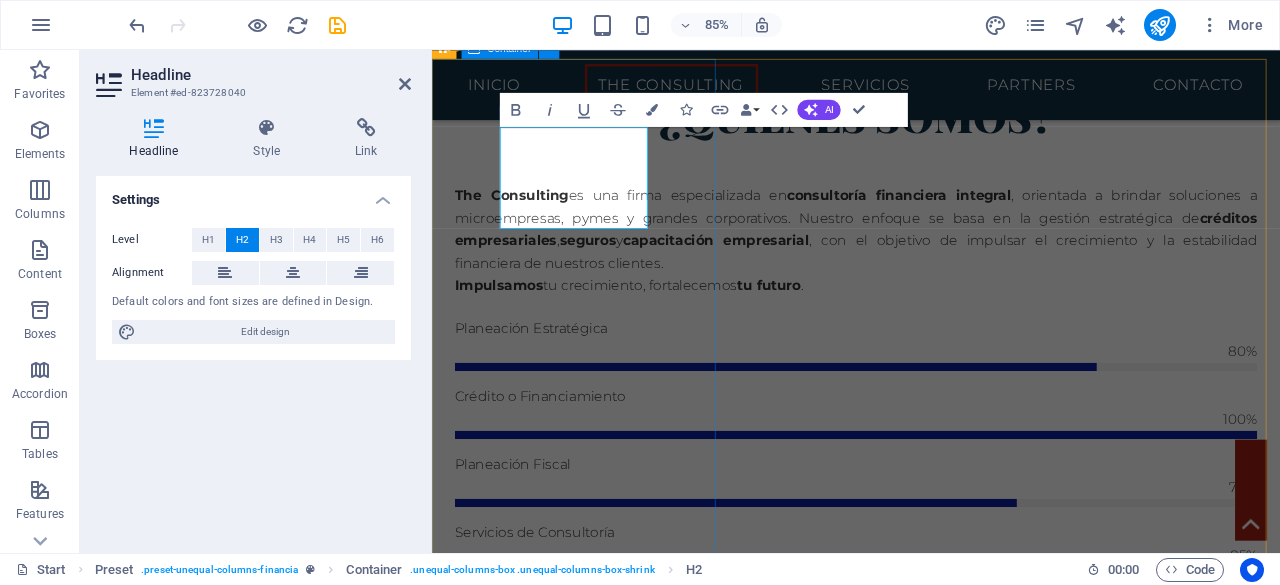 click on "Datos clave En  The Consulting  nos especializamos en brindar soluciones estratégicas en consultoría financiera para empresas que buscan optimizar su liquidez y crecimiento. A través de nuestra experiencia en  gestión de créditos, arrendamiento financiero y factoraje , hemos acompañado a numerosas organizaciones a tomar decisiones más inteligentes, ágiles y rentables. Estos son algunos datos que respaldan nuestra trayectoria y compromiso Get in touch" at bounding box center [931, 1162] 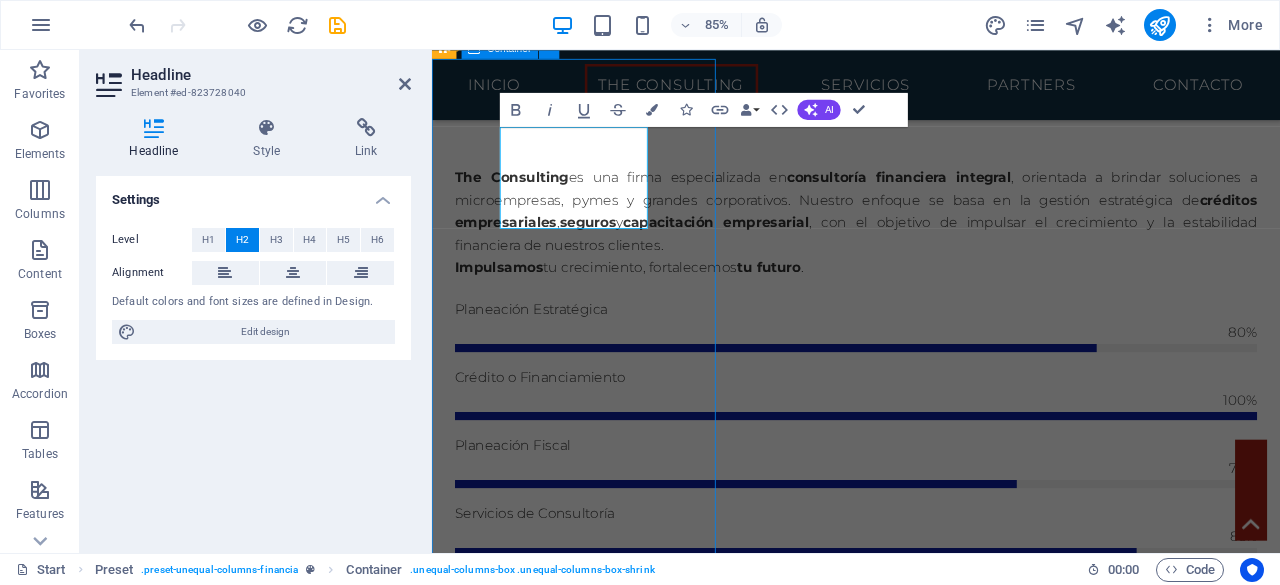 scroll, scrollTop: 1172, scrollLeft: 0, axis: vertical 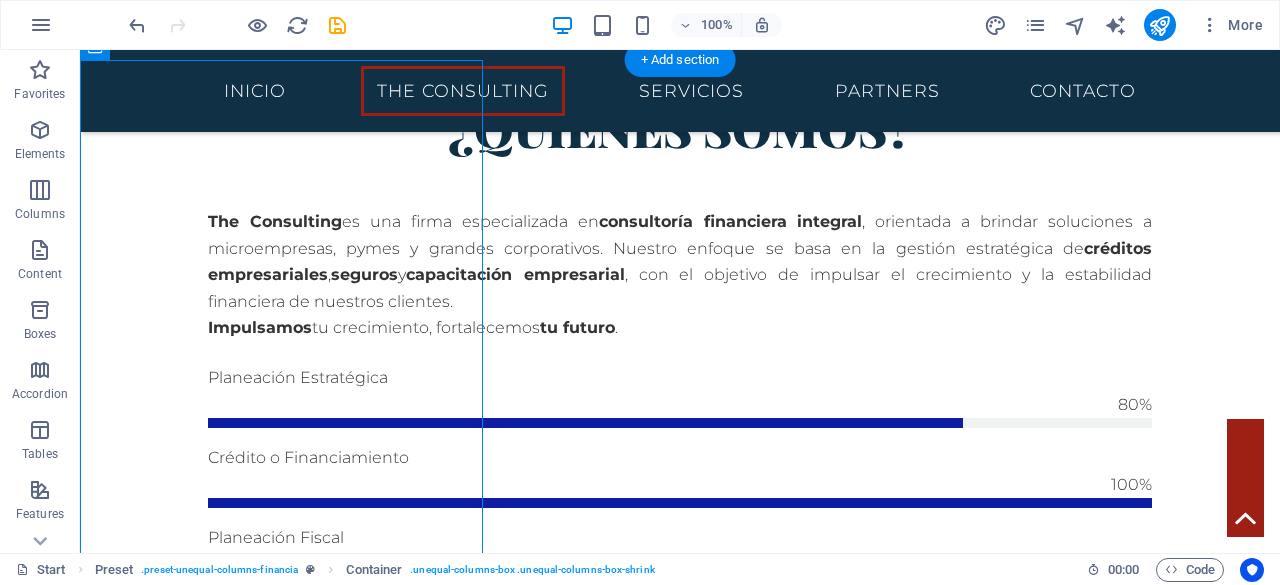 click at bounding box center (680, 1763) 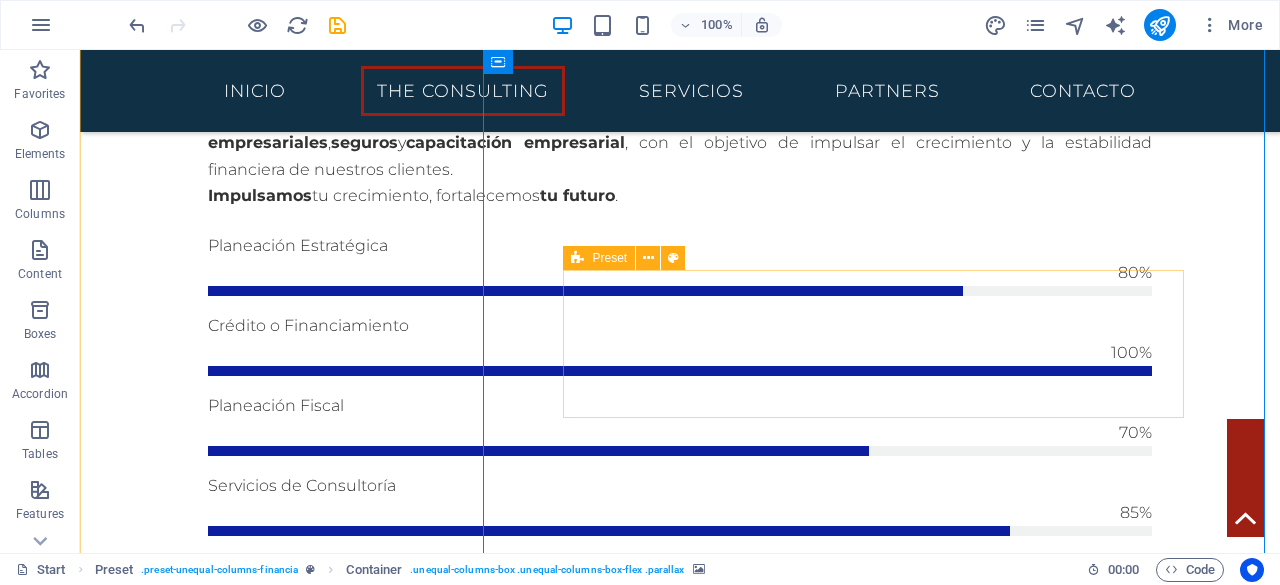 scroll, scrollTop: 1306, scrollLeft: 0, axis: vertical 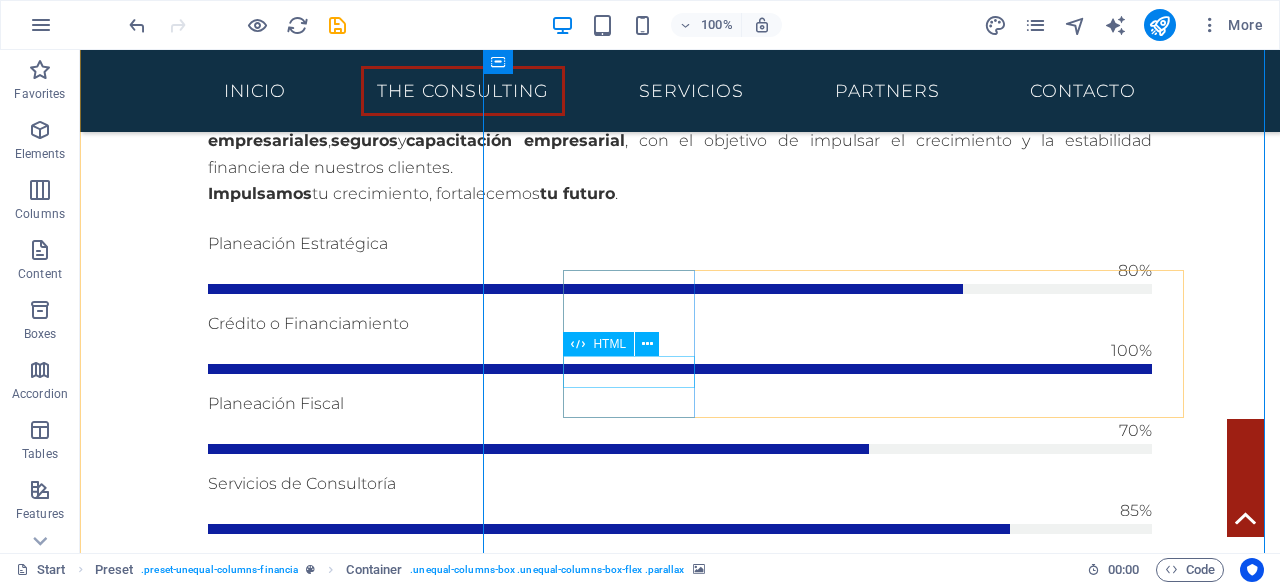 click on "172" at bounding box center (680, 2080) 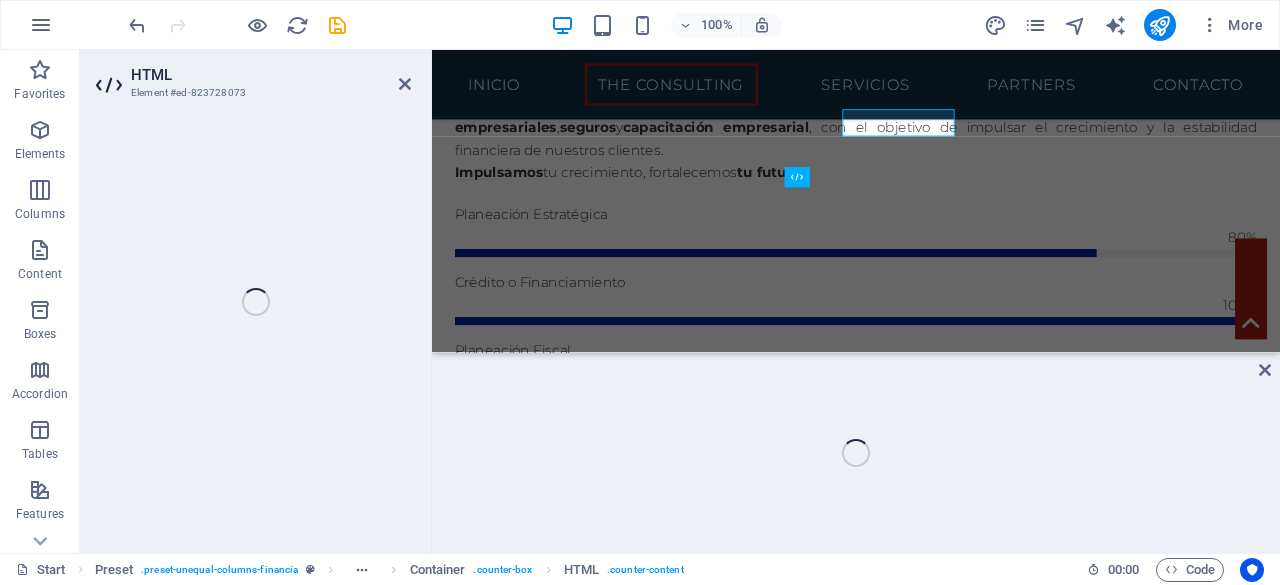 scroll, scrollTop: 1542, scrollLeft: 0, axis: vertical 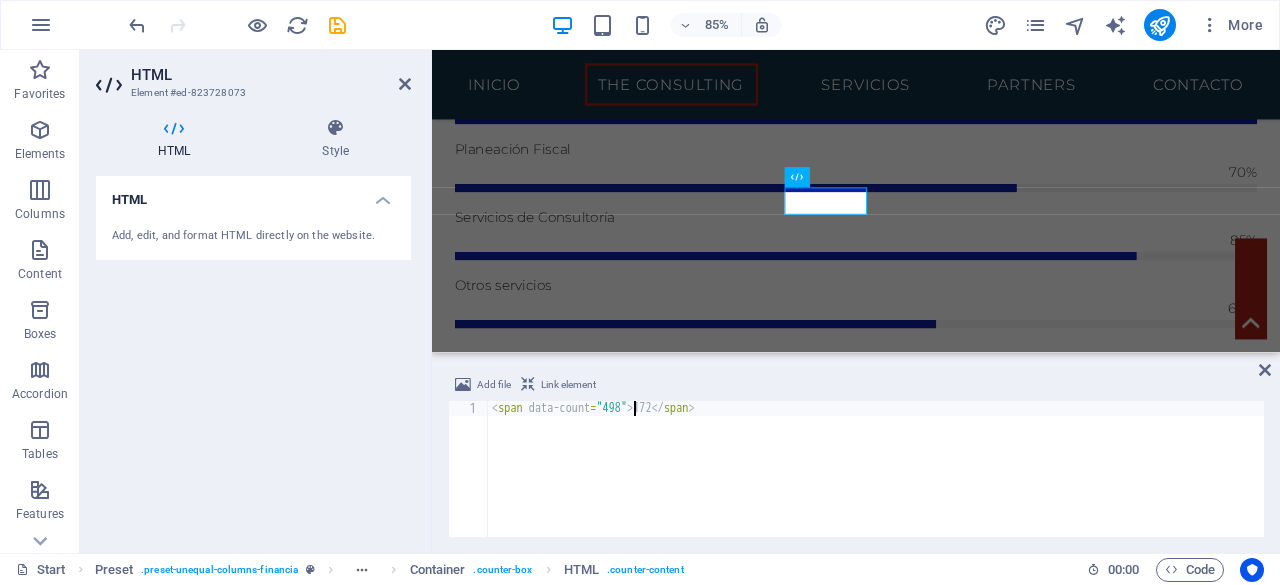 type on "<span data-count="498">172</span>" 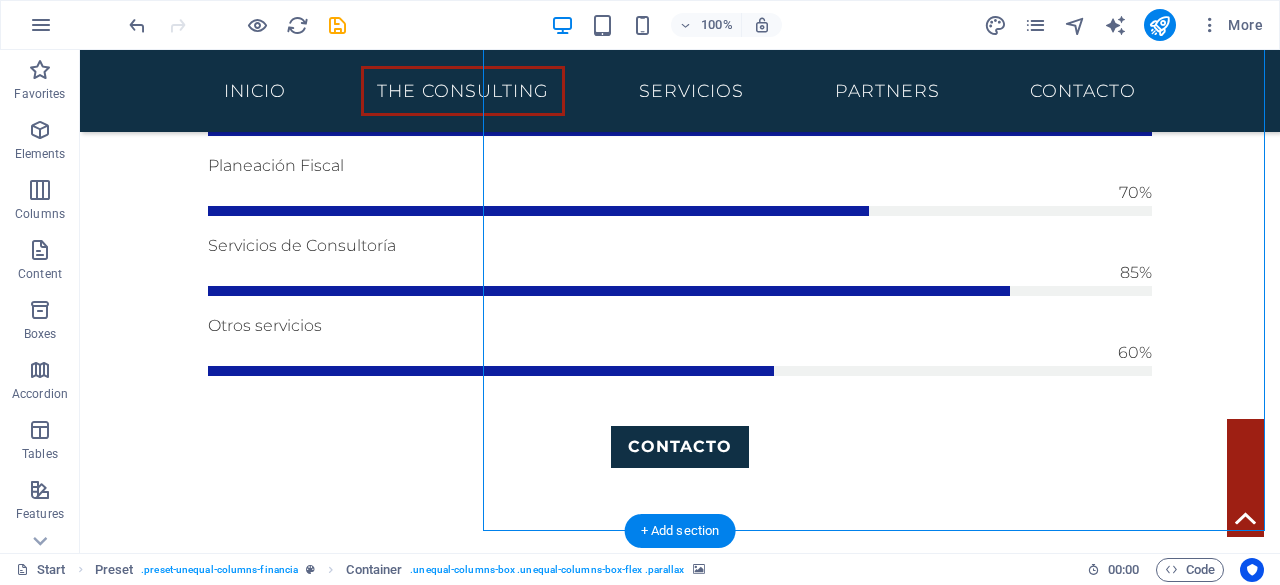 scroll, scrollTop: 1534, scrollLeft: 0, axis: vertical 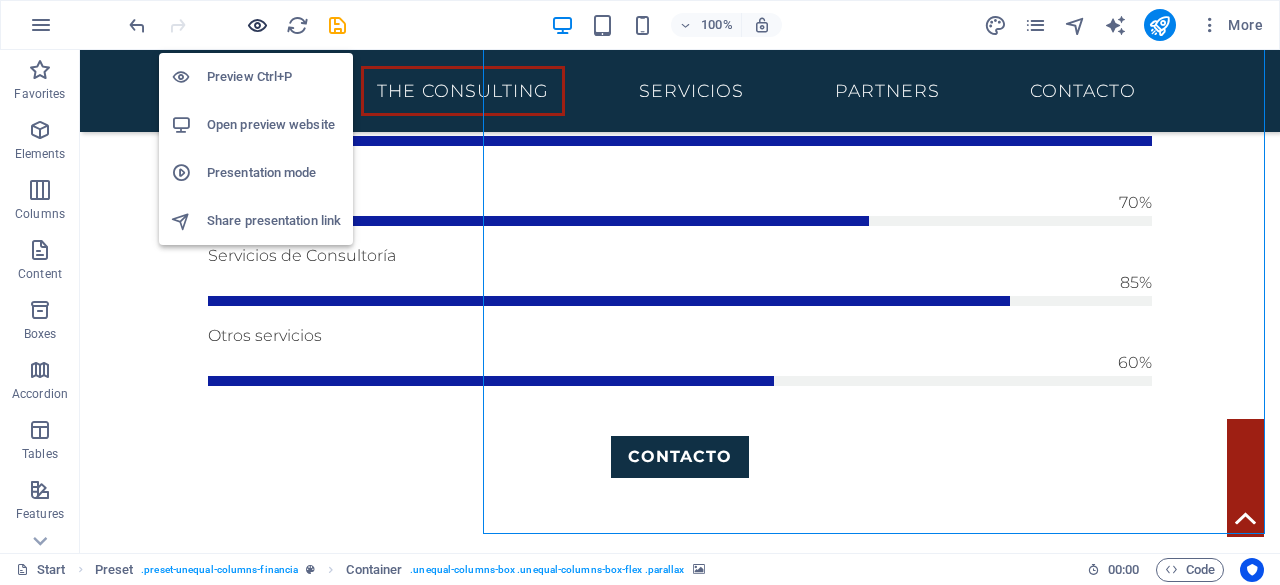 click at bounding box center (257, 25) 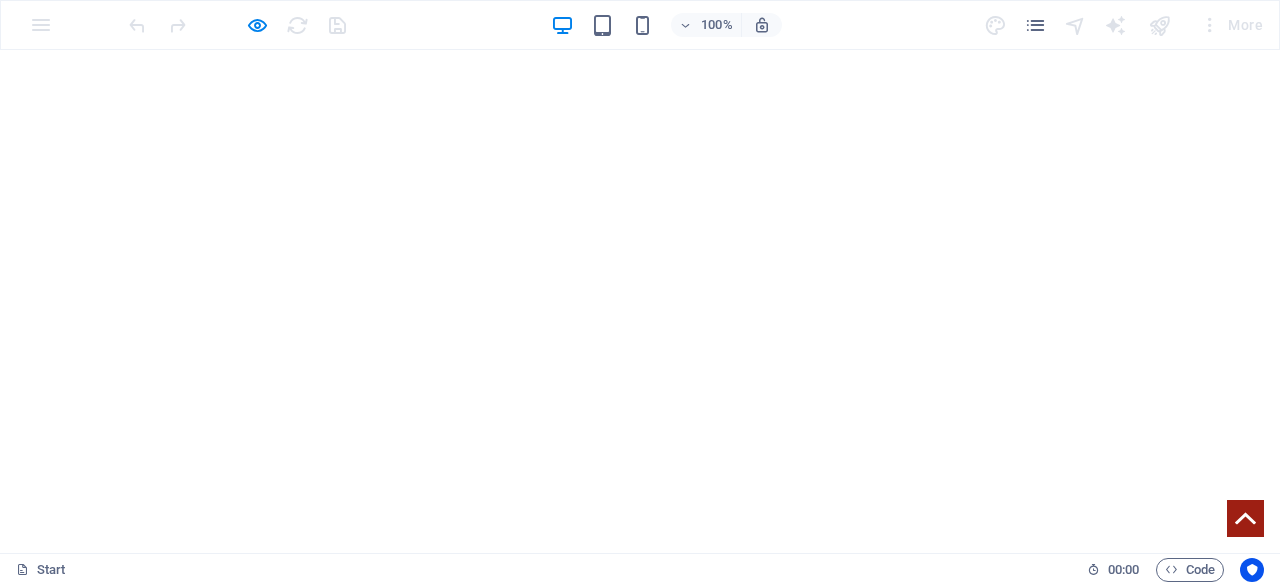 scroll, scrollTop: 207, scrollLeft: 0, axis: vertical 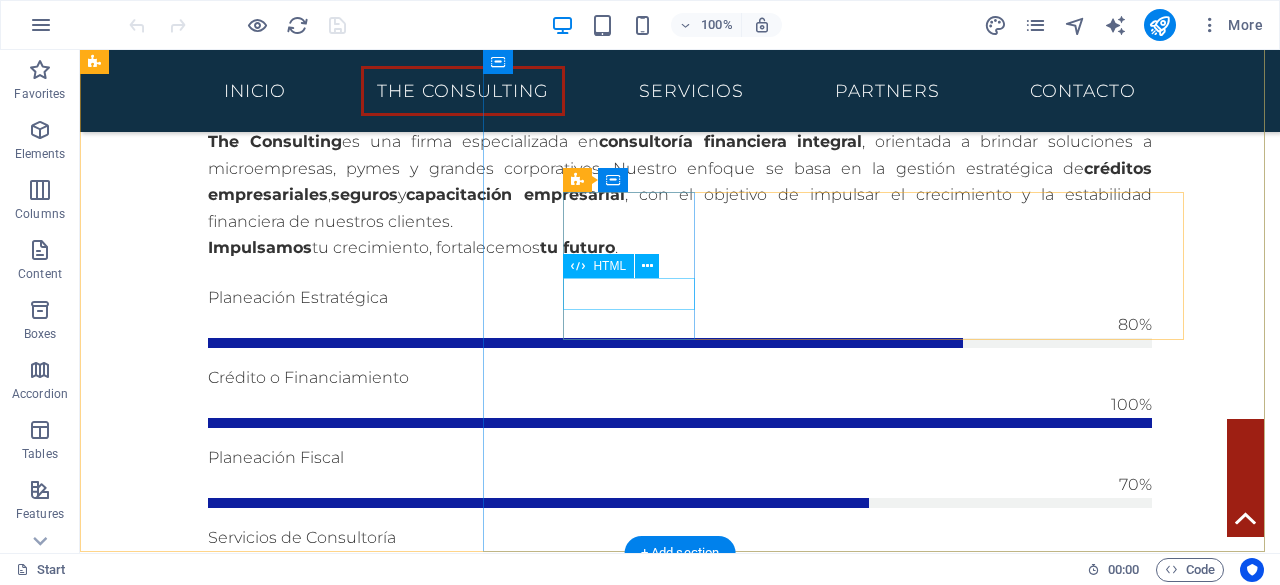 click on "172" at bounding box center (680, 1949) 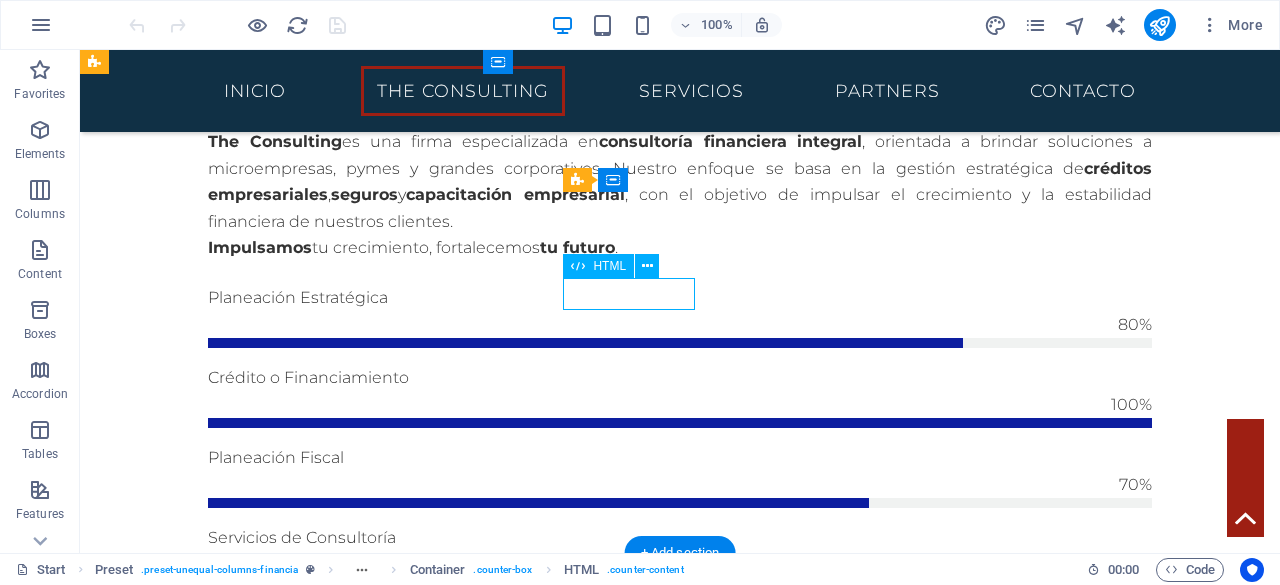 click on "172" at bounding box center (680, 1949) 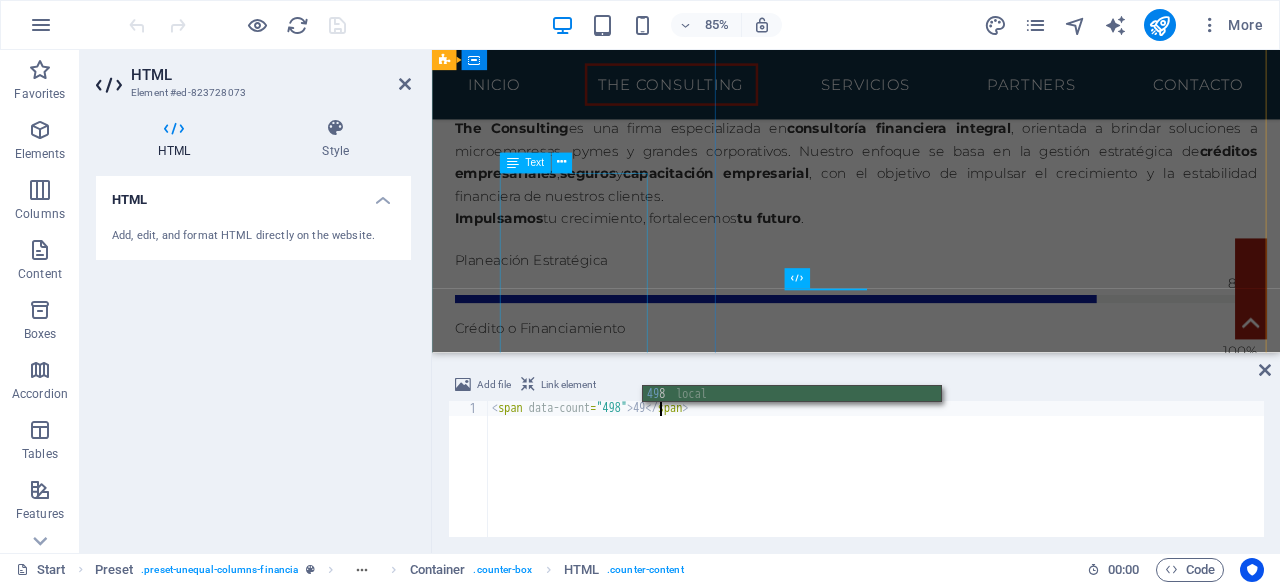scroll, scrollTop: 0, scrollLeft: 14, axis: horizontal 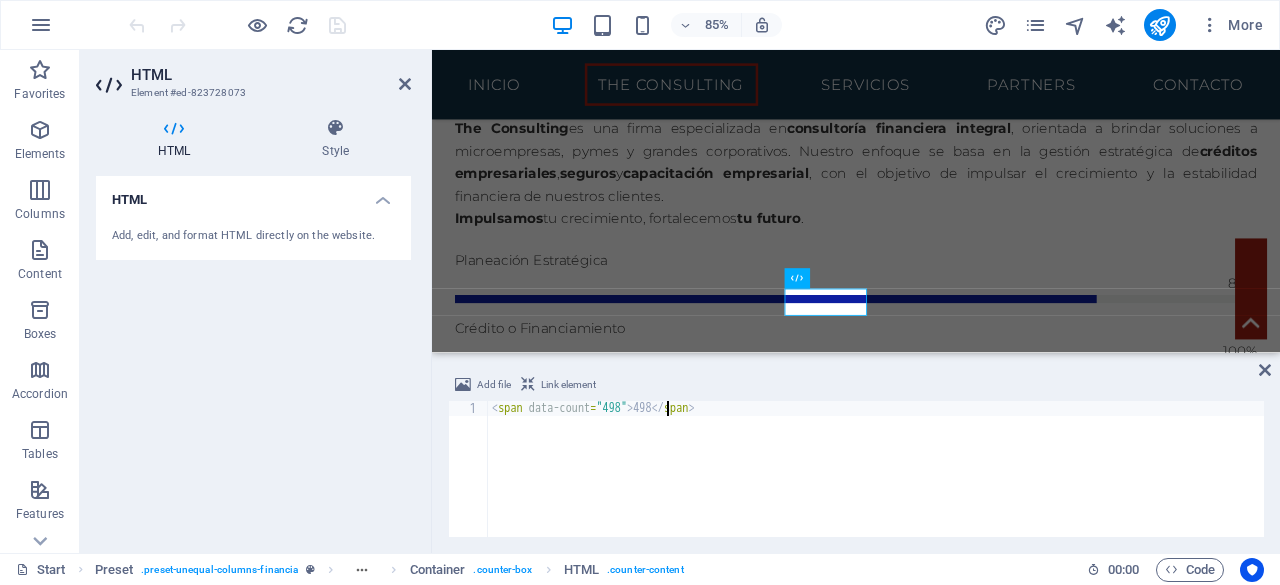 type on "<span data-count="498">498</span>" 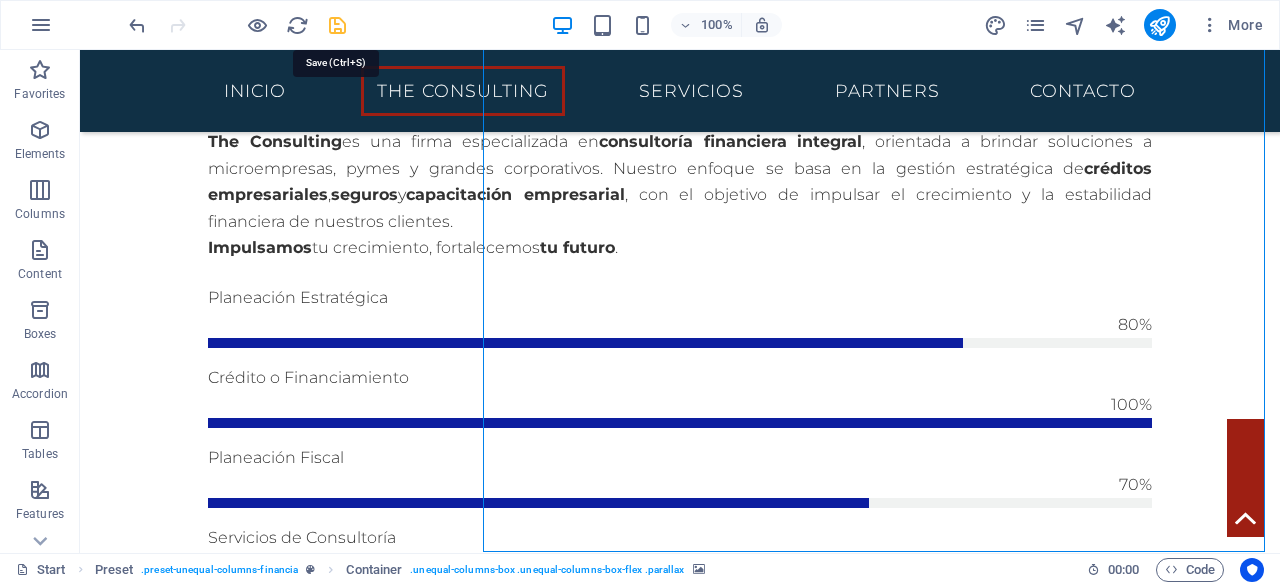 click at bounding box center (337, 25) 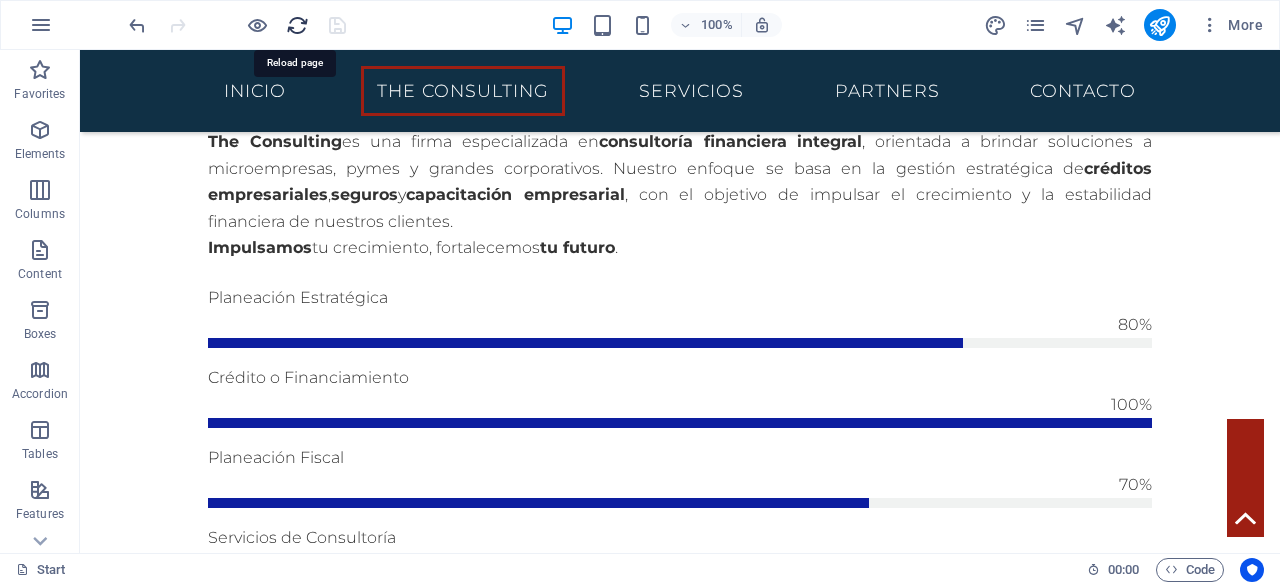 click at bounding box center [297, 25] 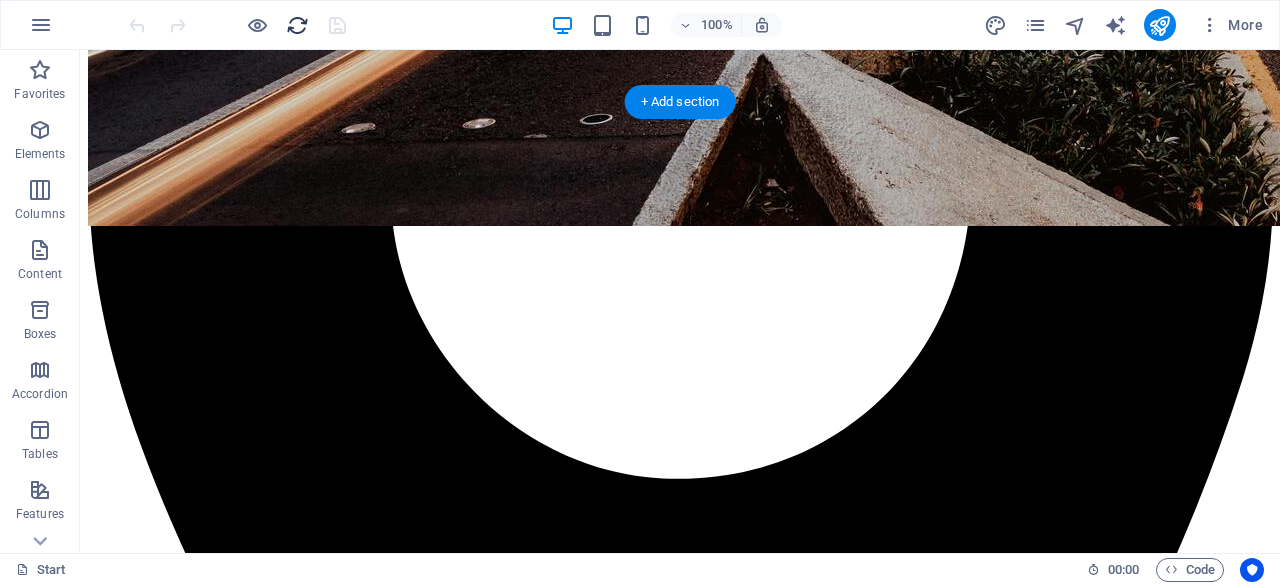 scroll, scrollTop: 1130, scrollLeft: 0, axis: vertical 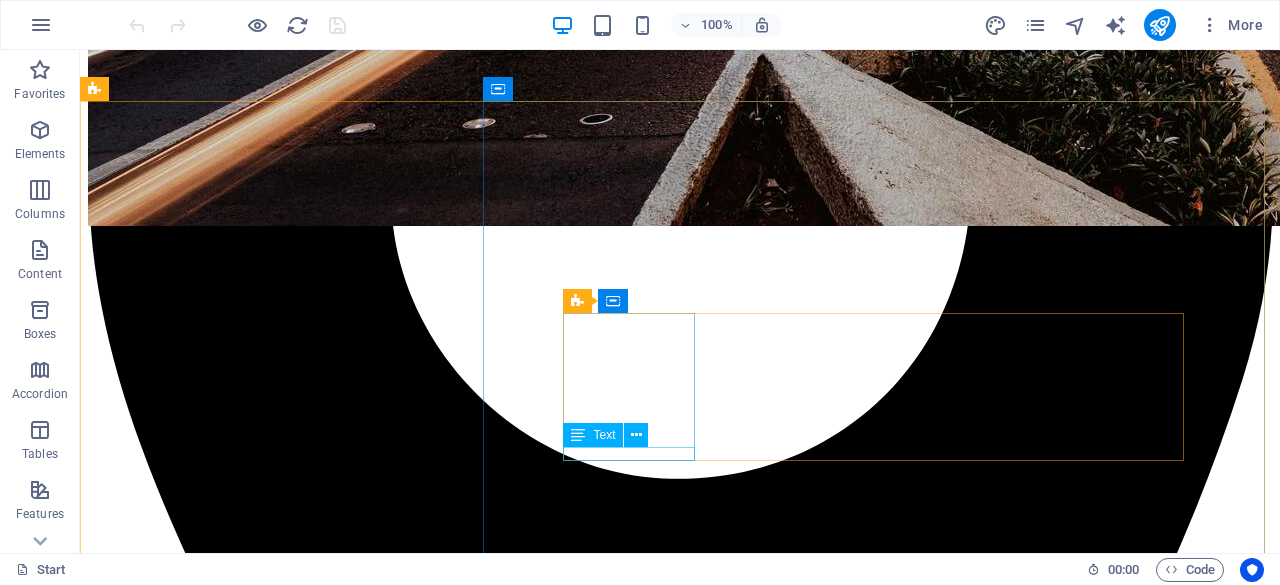 click on "Text" at bounding box center (612, 435) 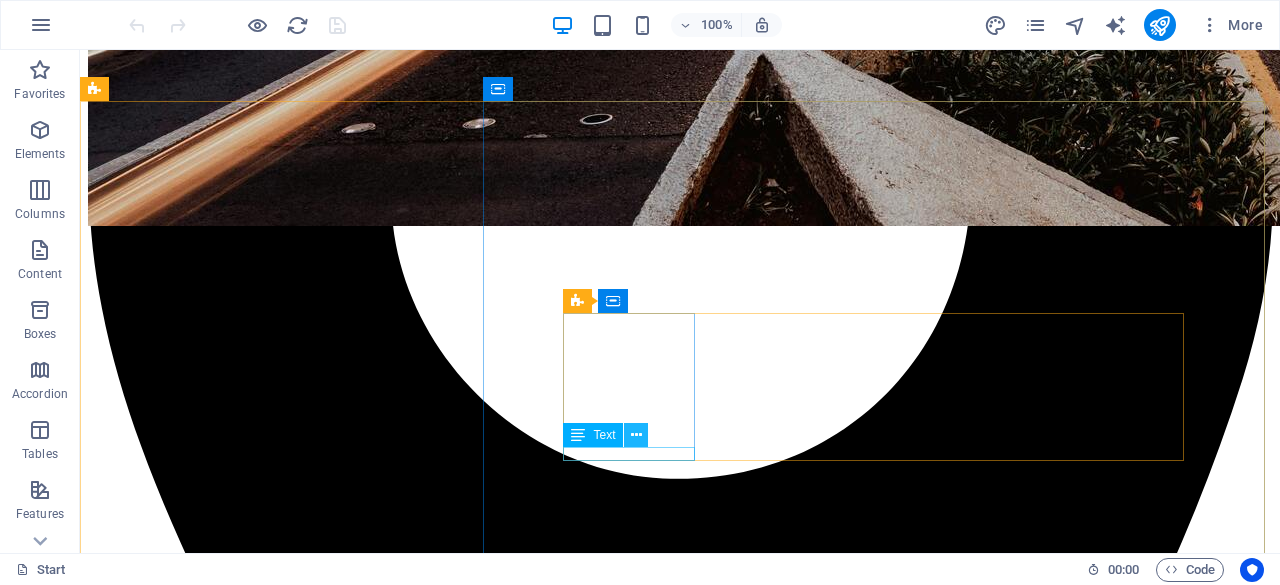 drag, startPoint x: 560, startPoint y: 397, endPoint x: 641, endPoint y: 447, distance: 95.189285 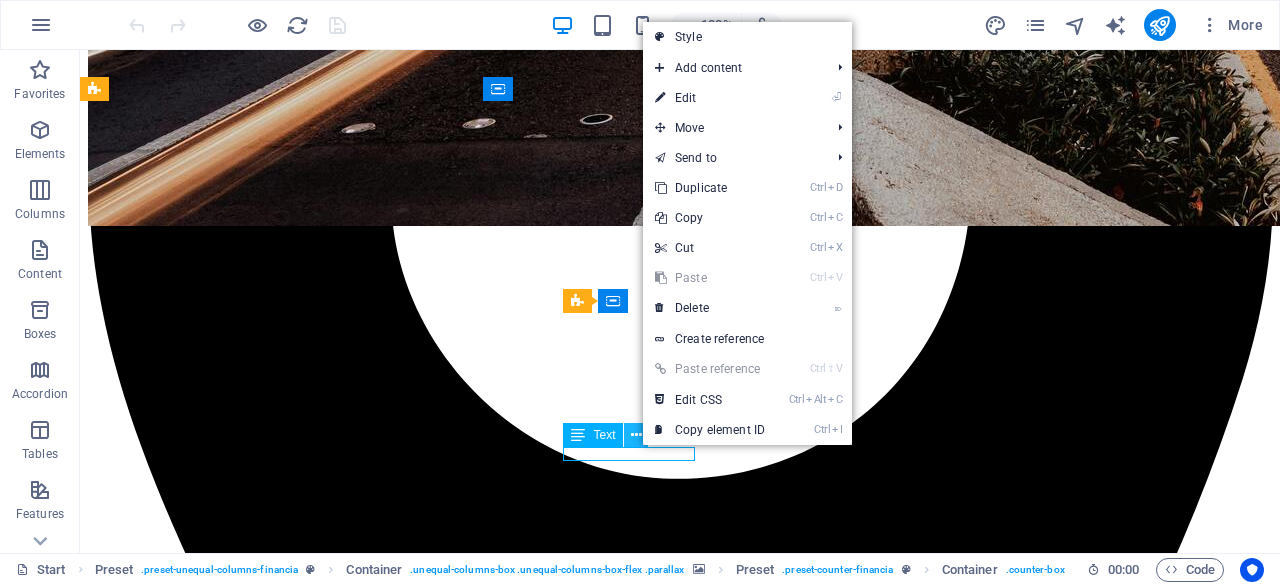 type 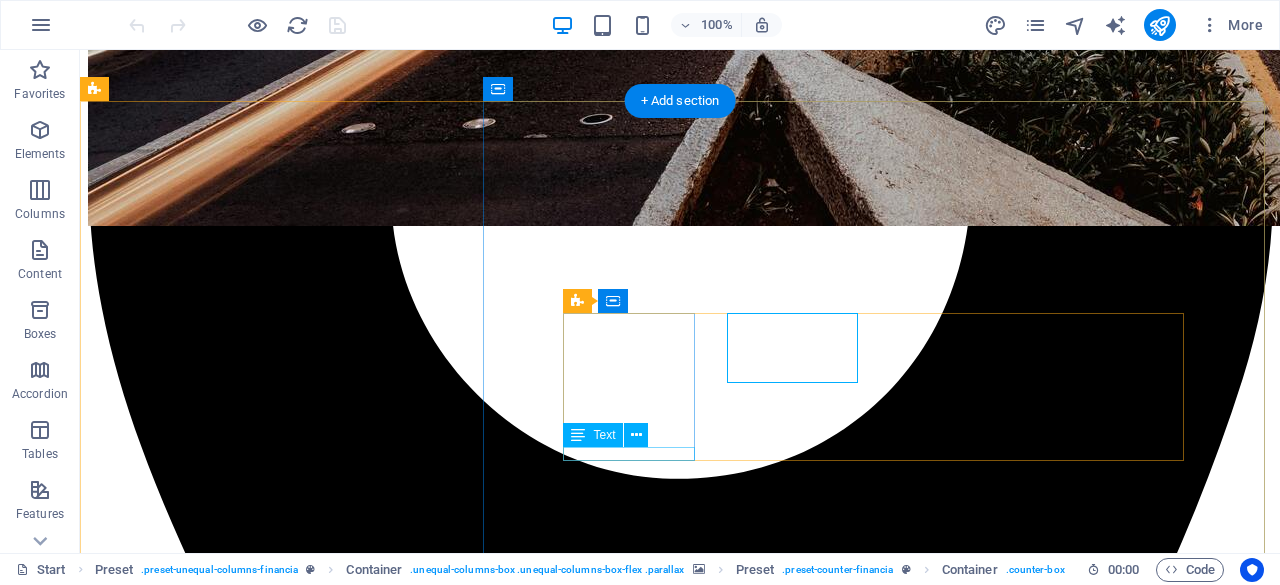 click on "Customers" at bounding box center [680, 7558] 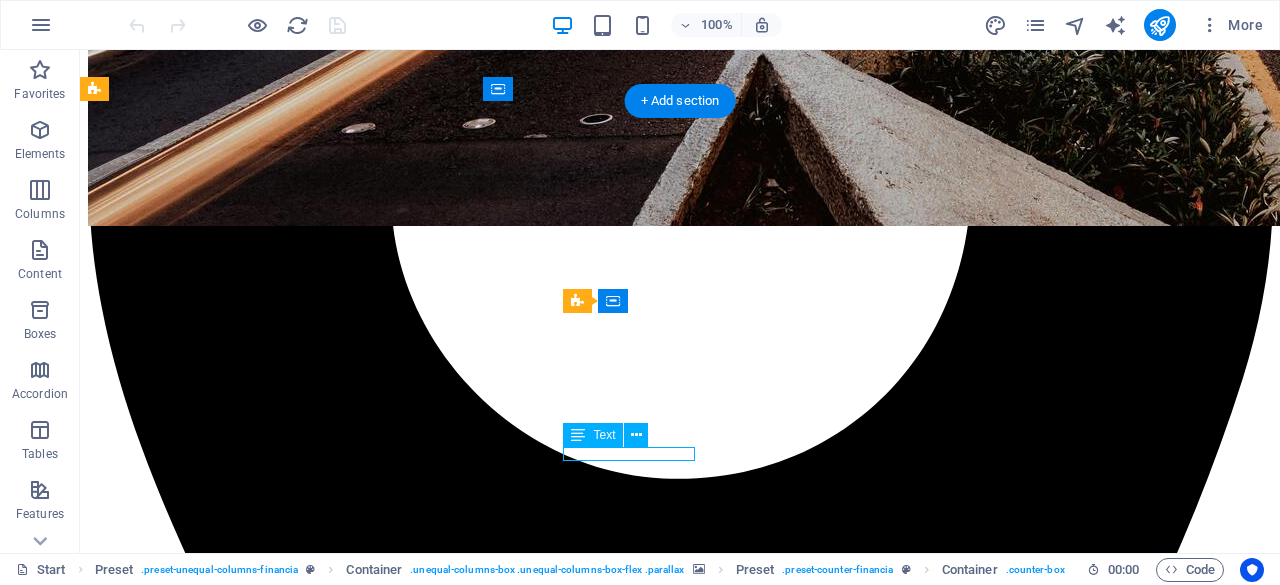 click on "Customers" at bounding box center (680, 7558) 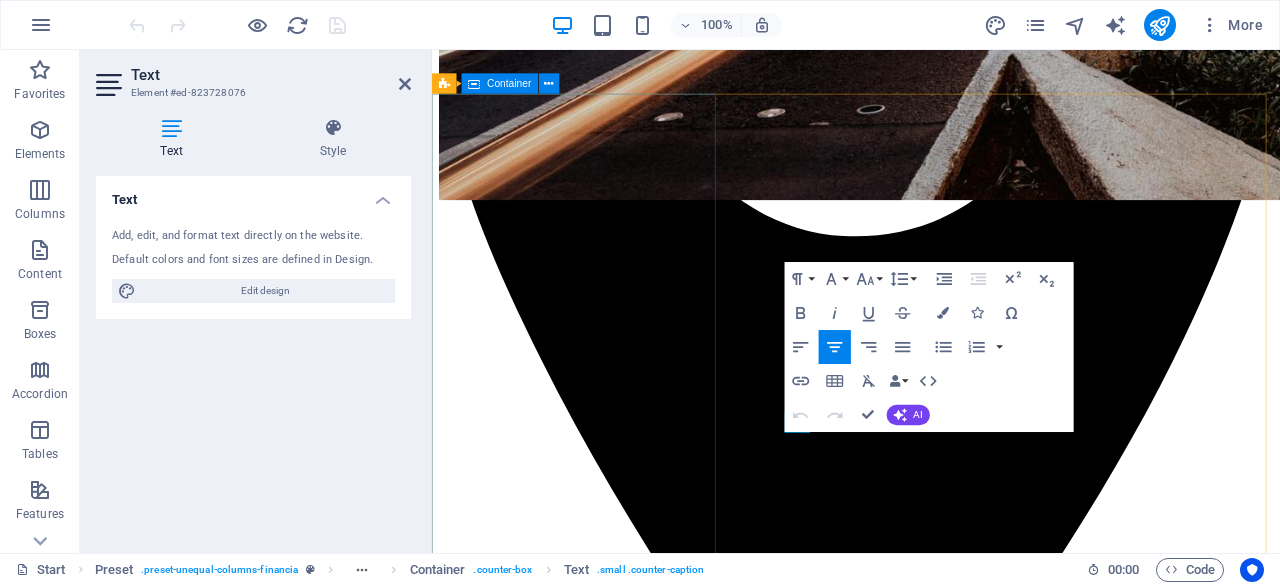 scroll, scrollTop: 1152, scrollLeft: 0, axis: vertical 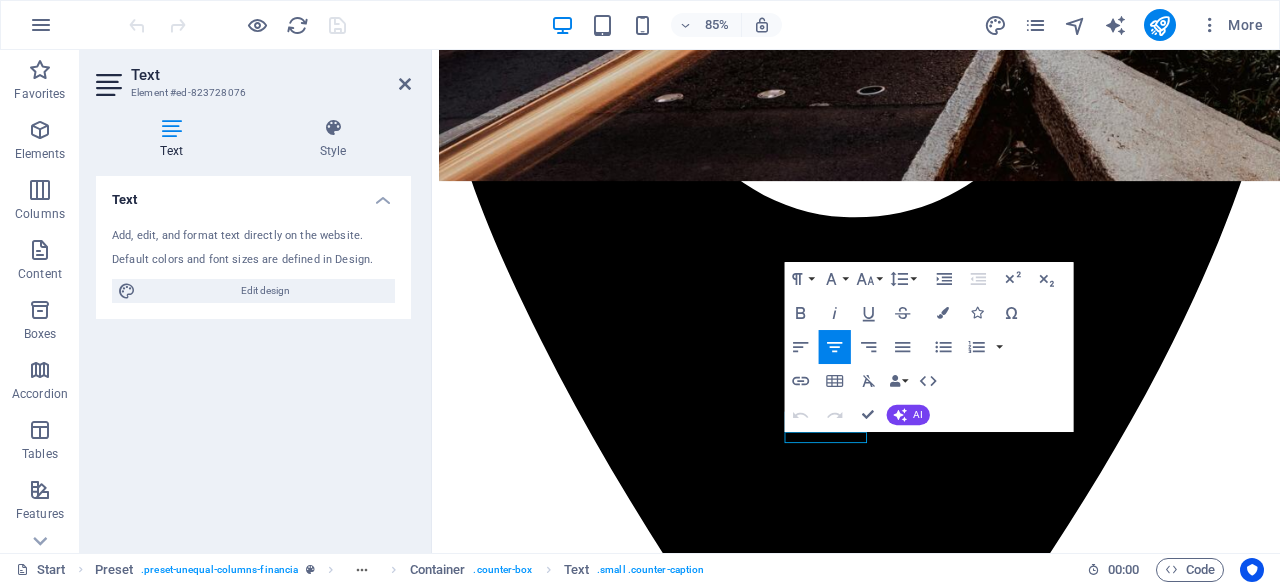 type 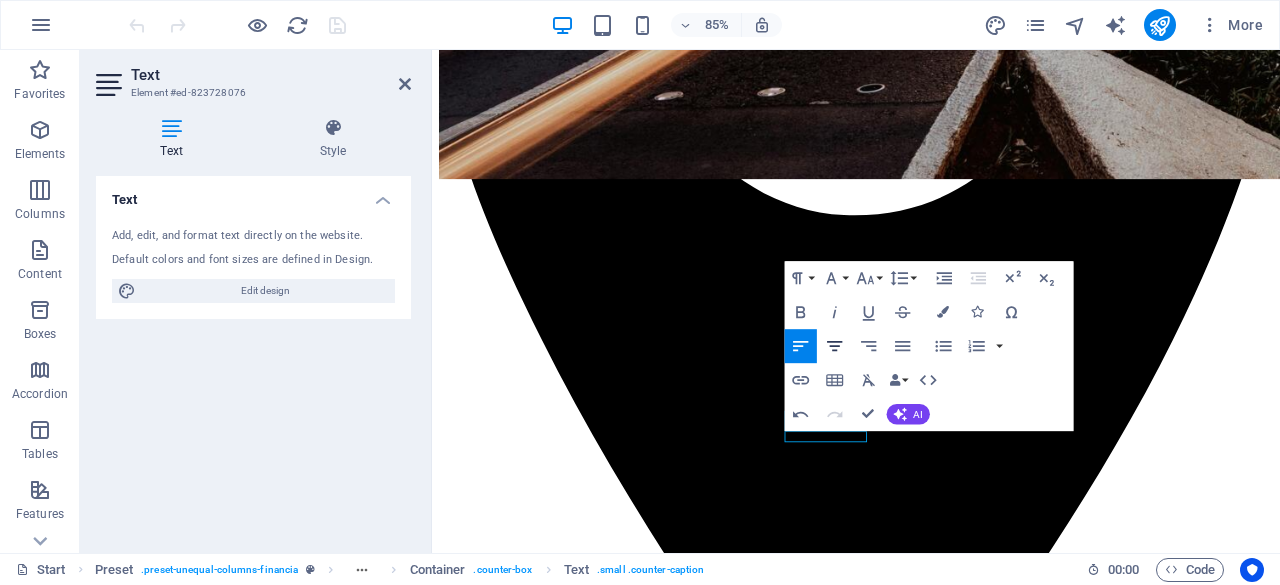 click 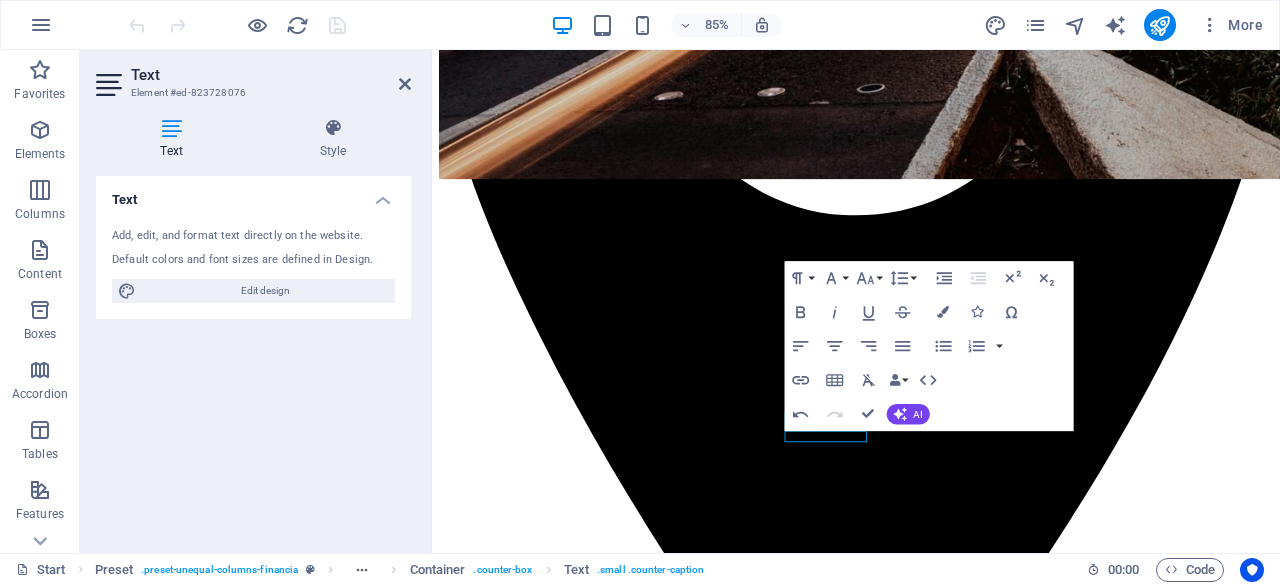click at bounding box center (931, 4889) 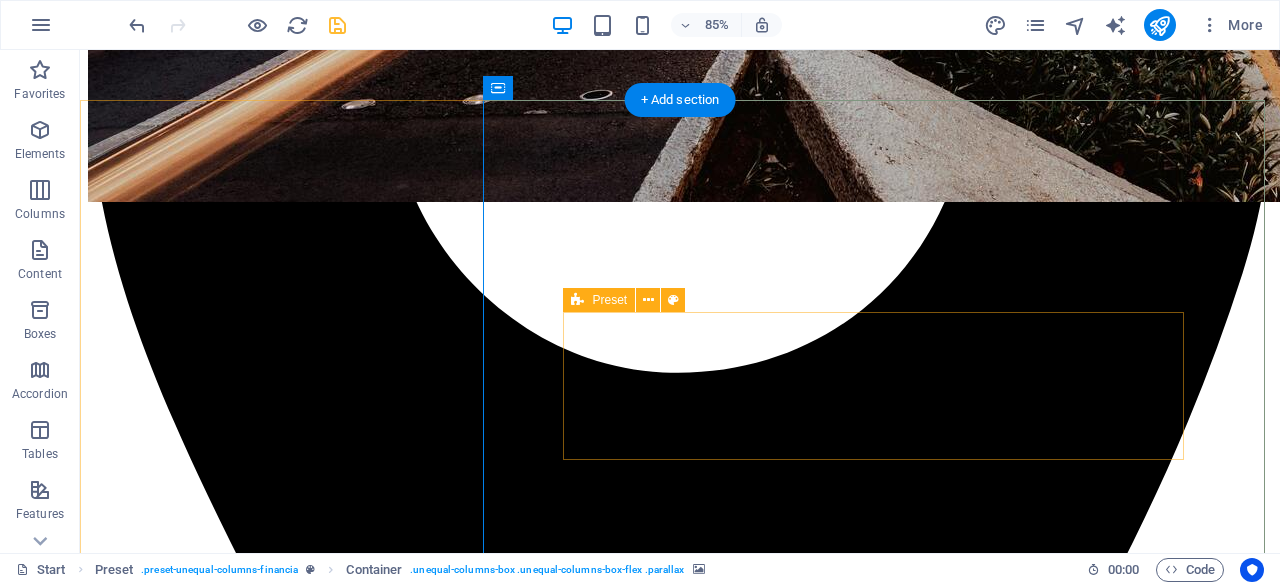 scroll, scrollTop: 1132, scrollLeft: 0, axis: vertical 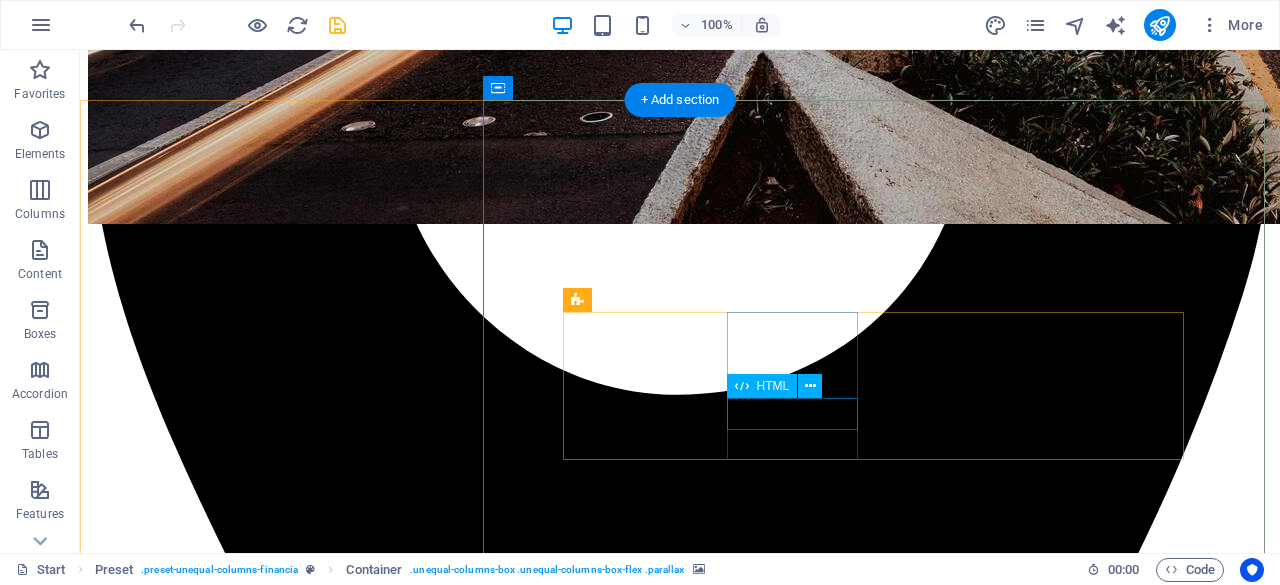 click on "64" at bounding box center (680, 8712) 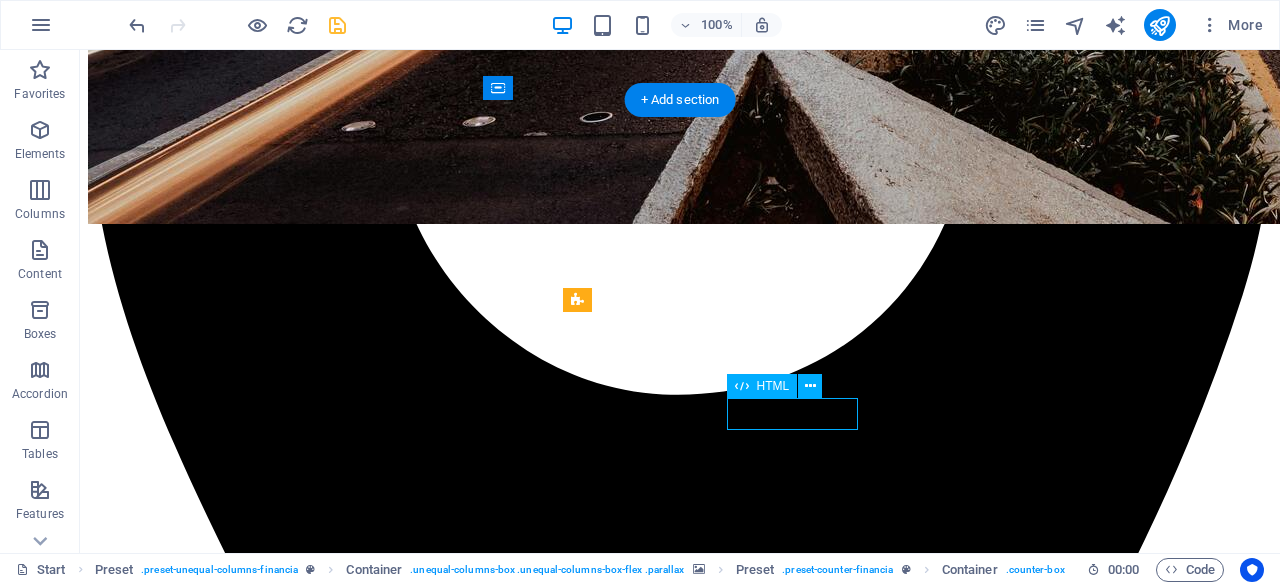 click on "64" at bounding box center [680, 8712] 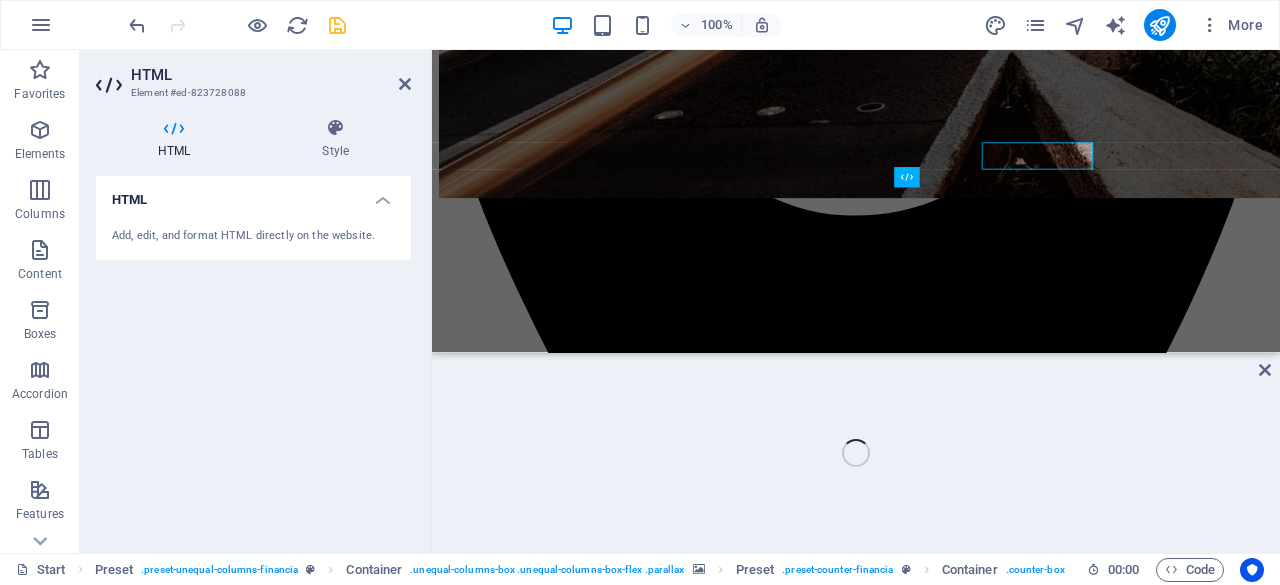 scroll, scrollTop: 1370, scrollLeft: 0, axis: vertical 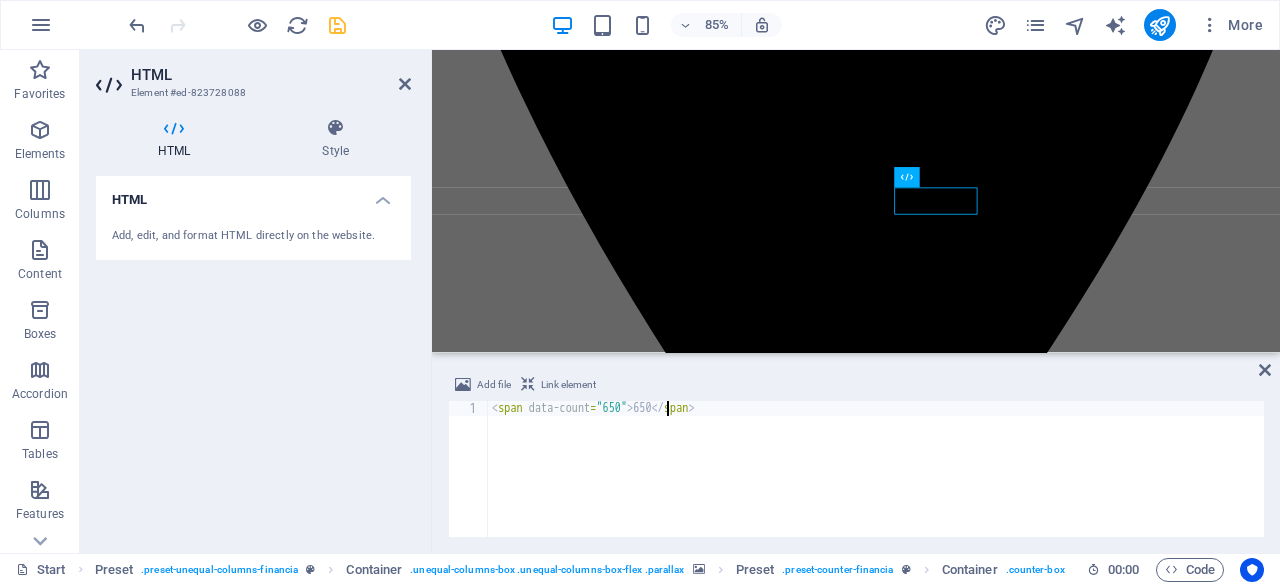 type on "<span data-count="650">650</span>" 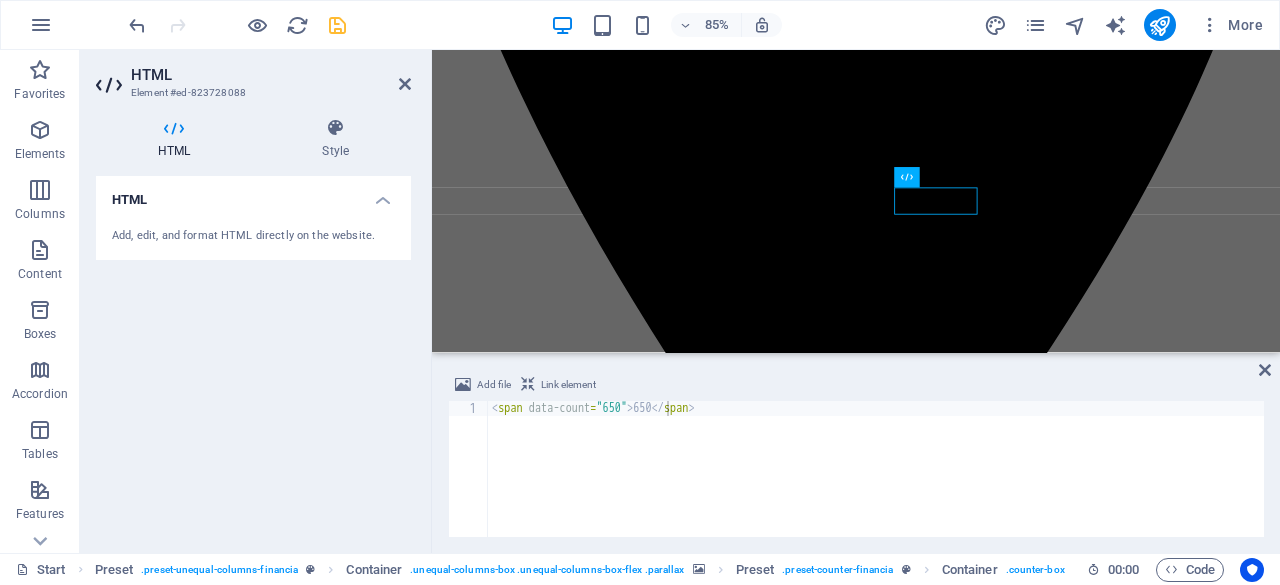 click at bounding box center (931, 4771) 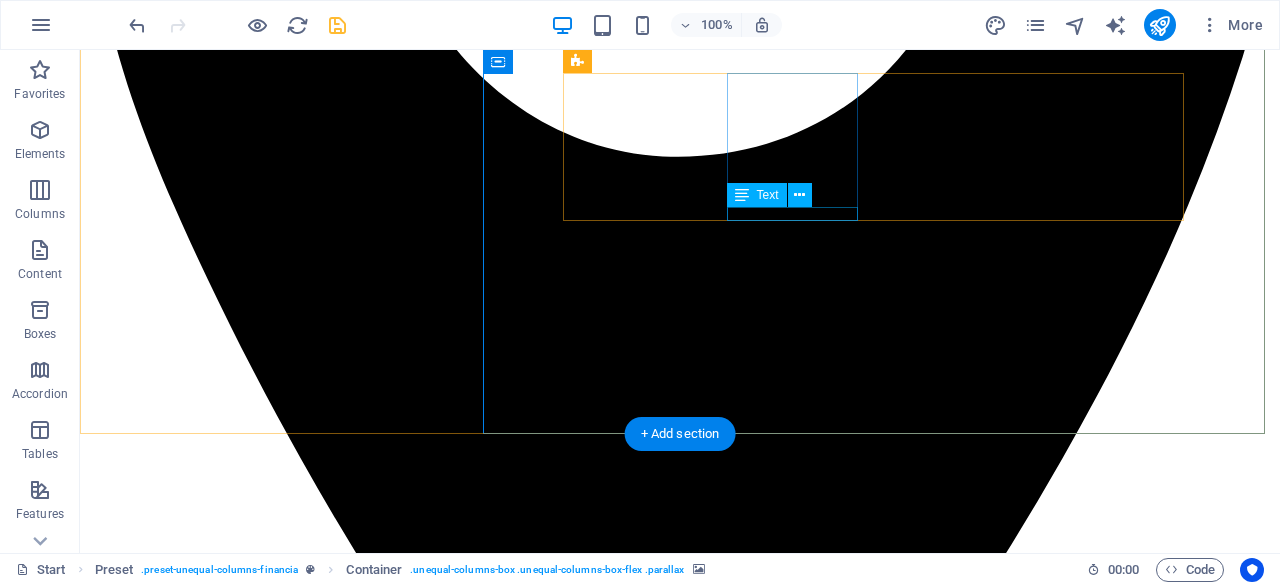 click on "Advisors" at bounding box center [680, 8488] 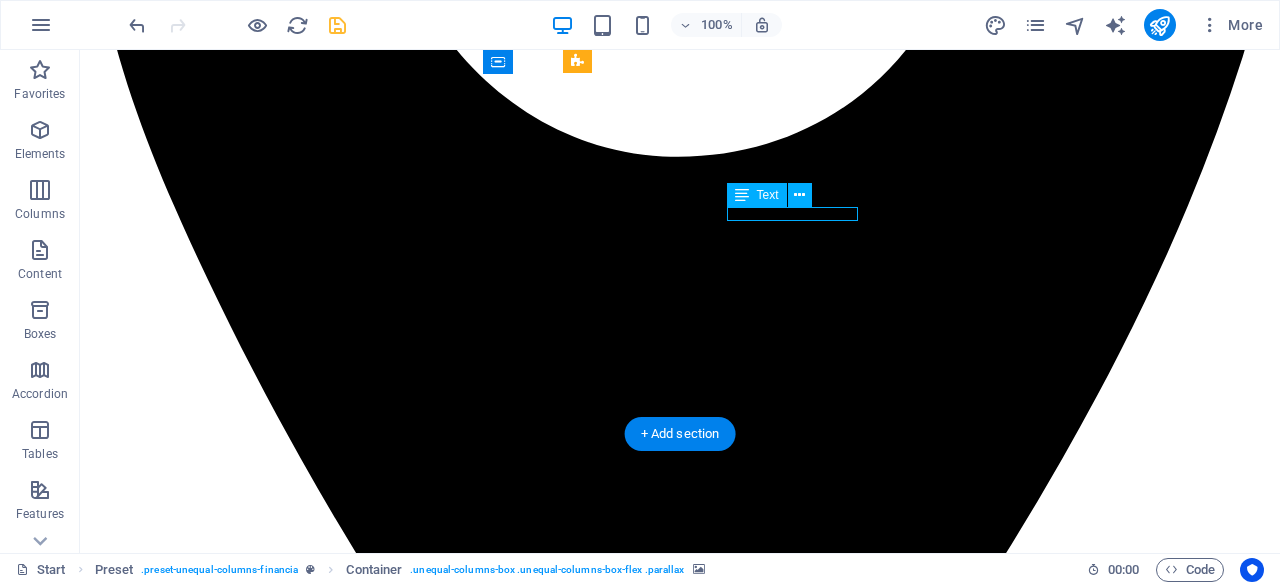 click on "Advisors" at bounding box center [680, 8488] 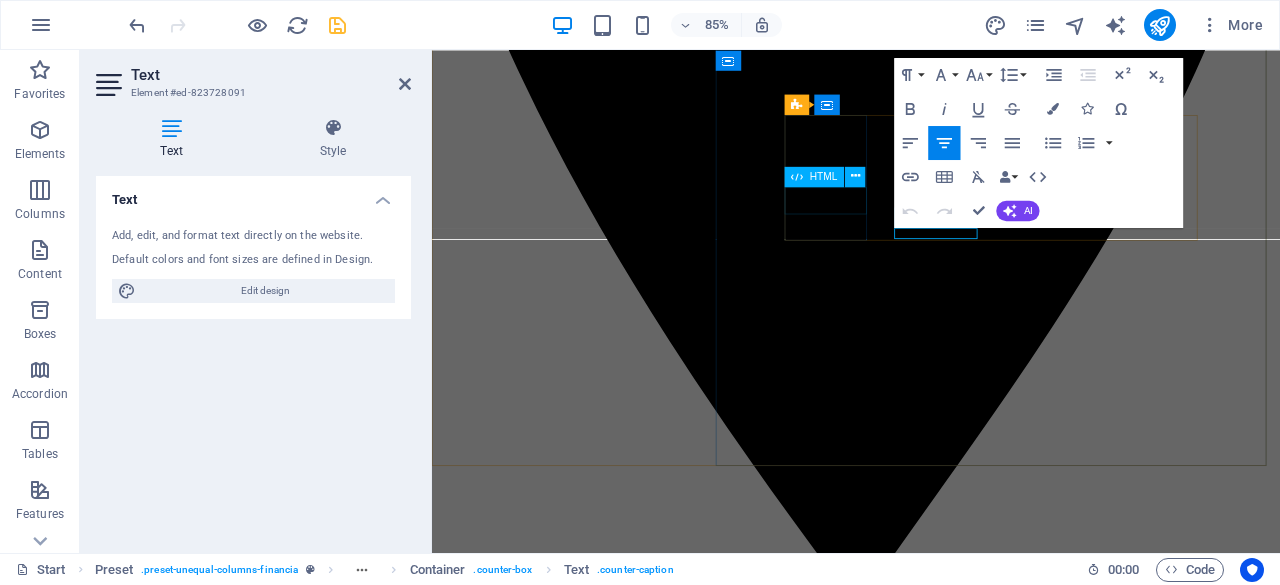 scroll, scrollTop: 1, scrollLeft: 0, axis: vertical 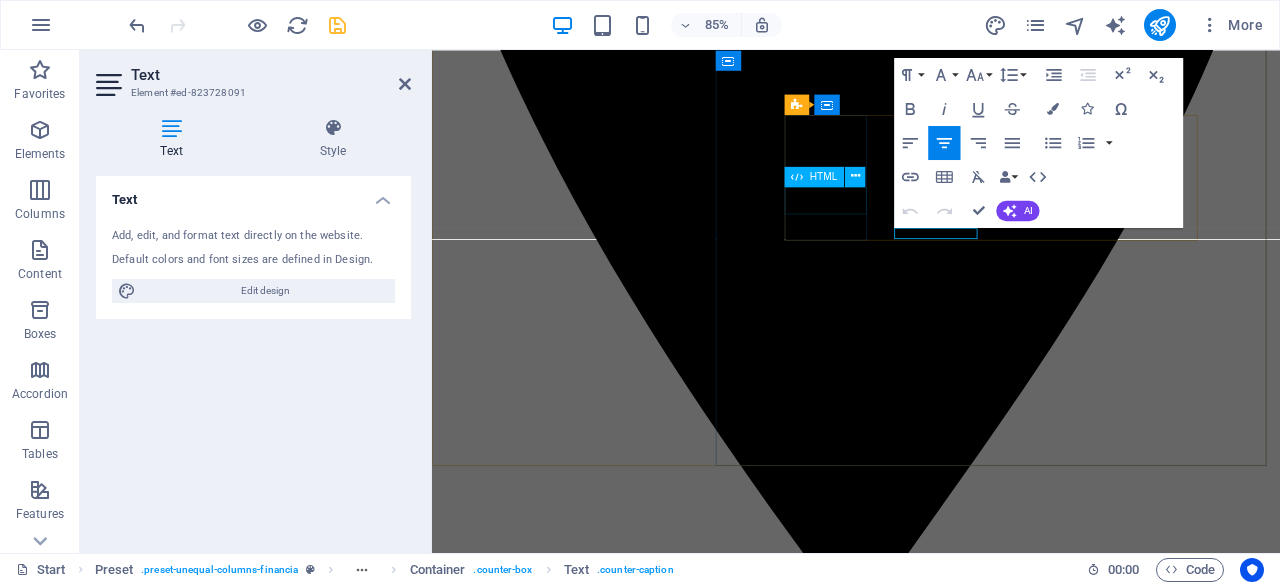 type 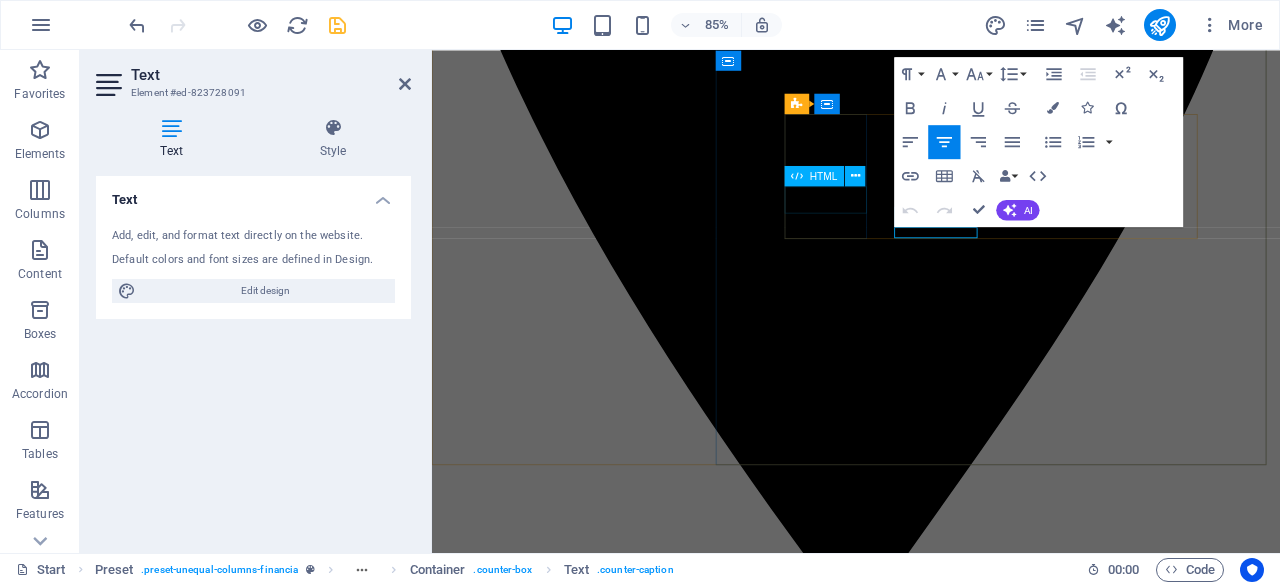 scroll, scrollTop: 1394, scrollLeft: 0, axis: vertical 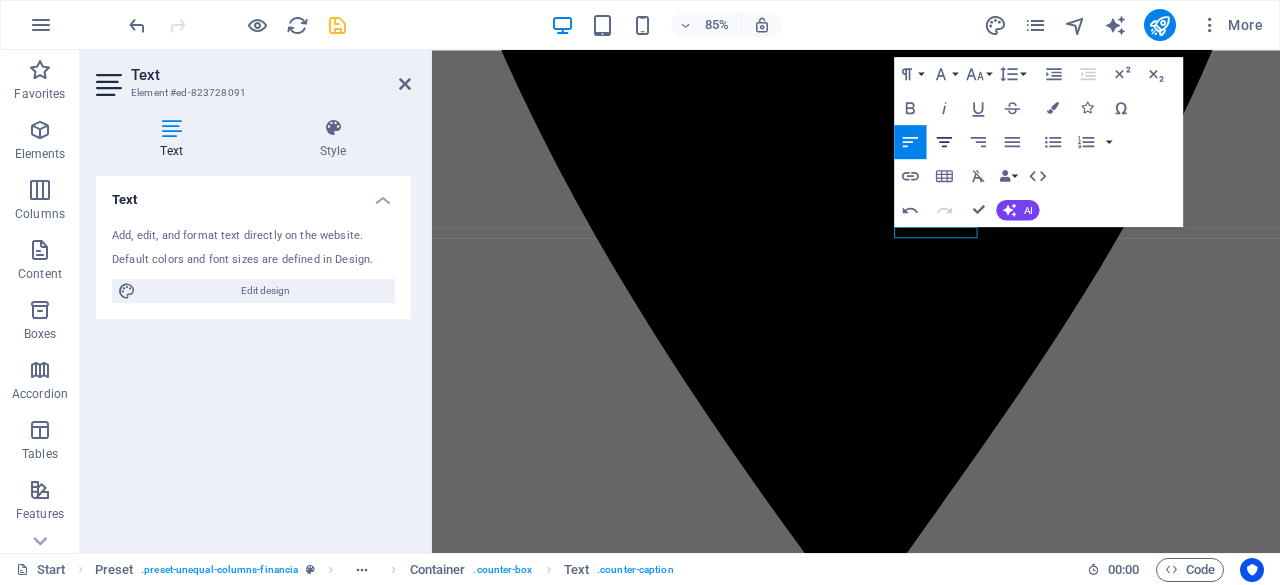 click 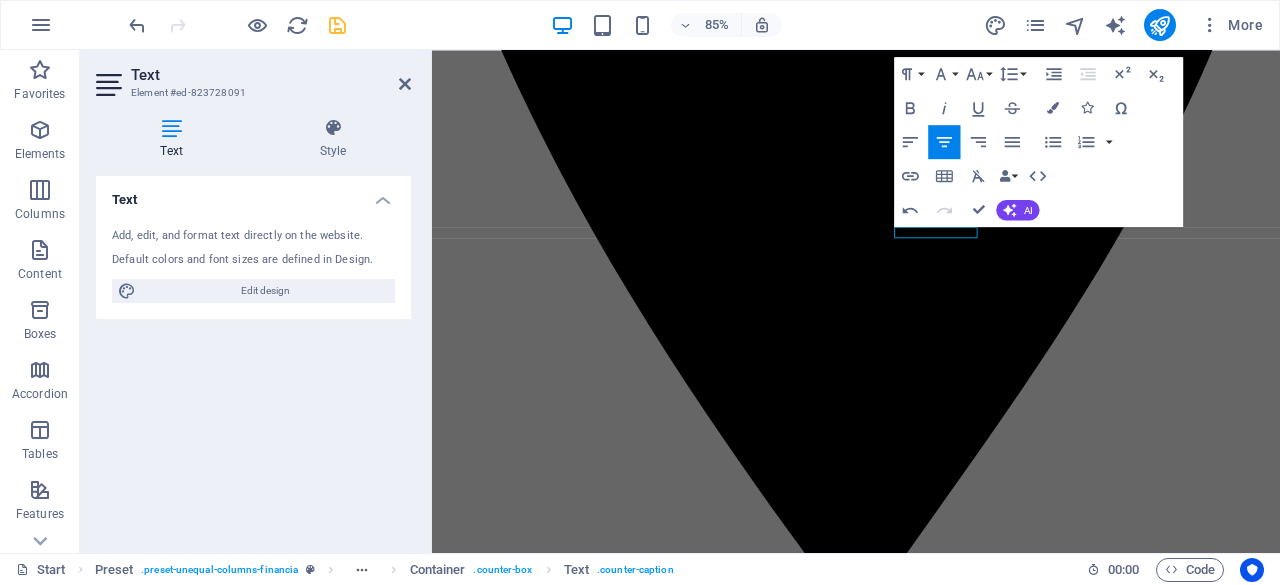 click at bounding box center (931, 4769) 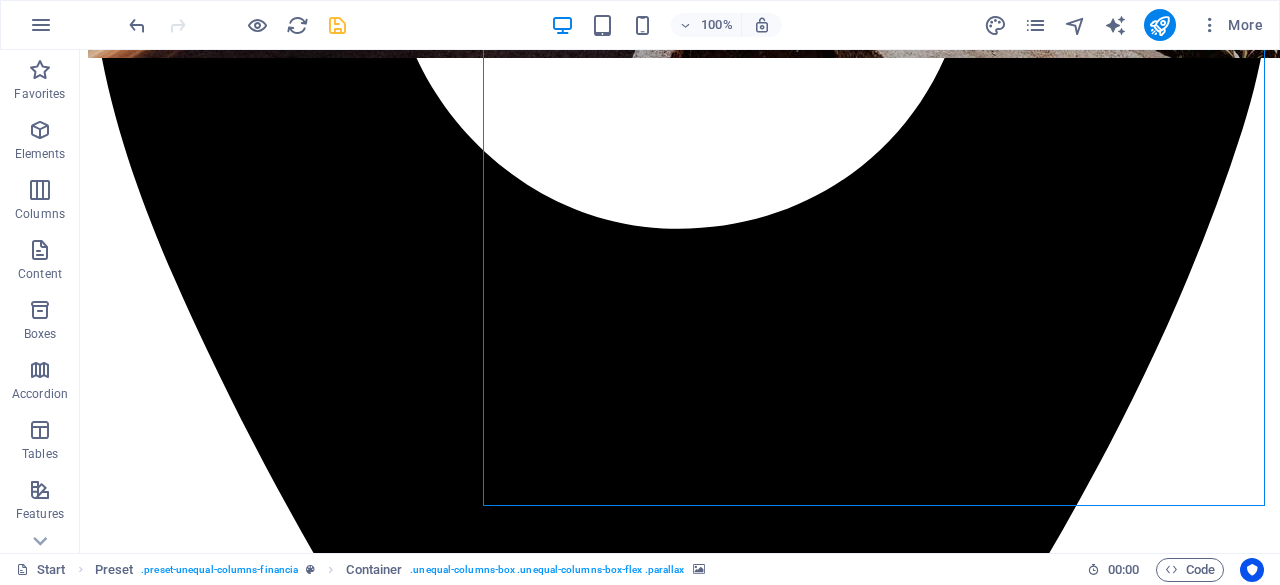 scroll, scrollTop: 1296, scrollLeft: 0, axis: vertical 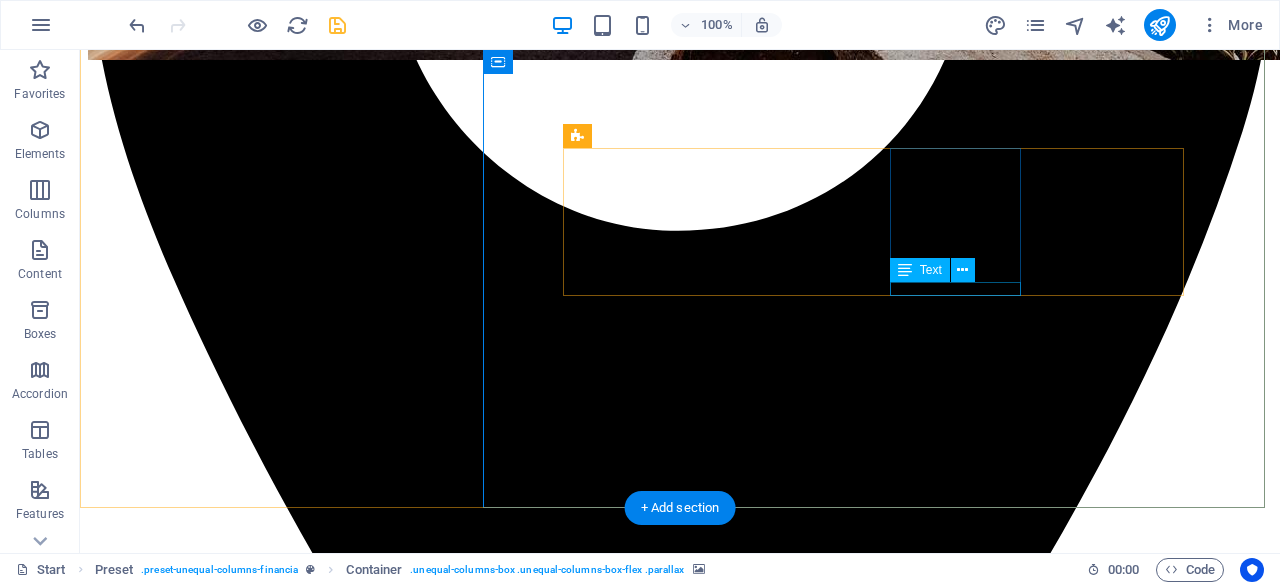 click on "Investments" at bounding box center (680, 9857) 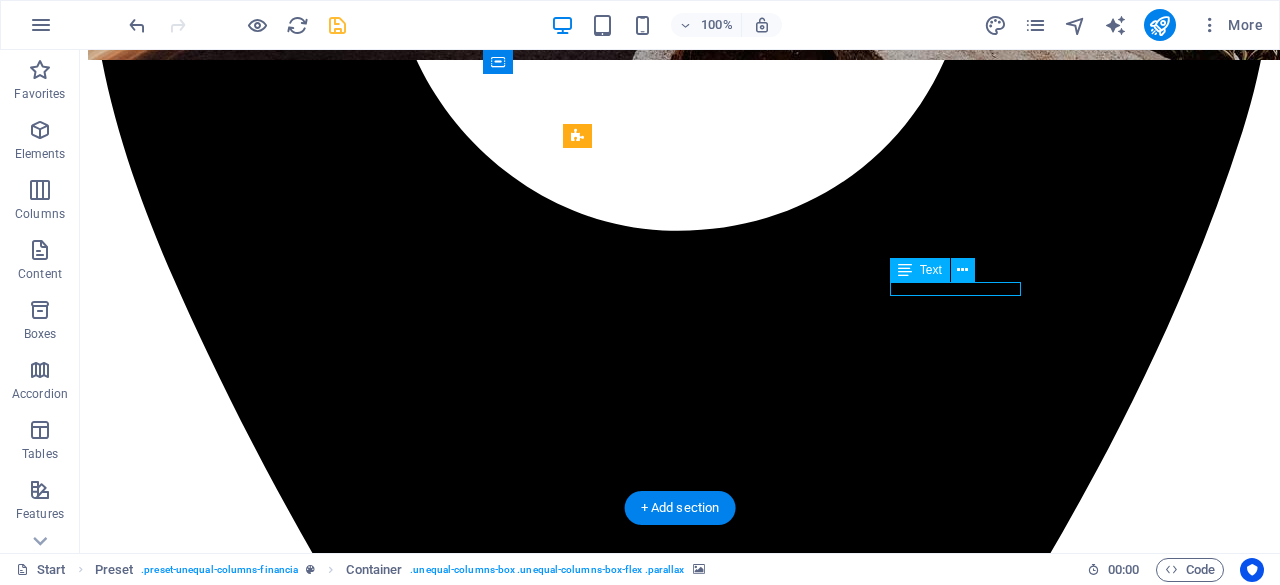 click on "Investments" at bounding box center [680, 9857] 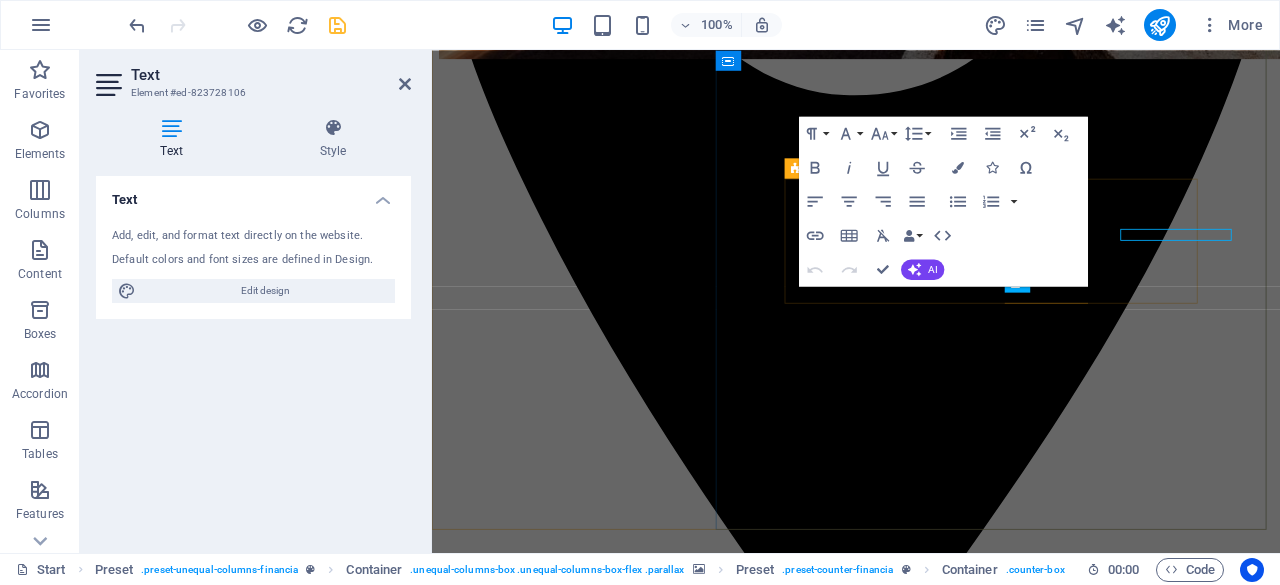 scroll, scrollTop: 1318, scrollLeft: 0, axis: vertical 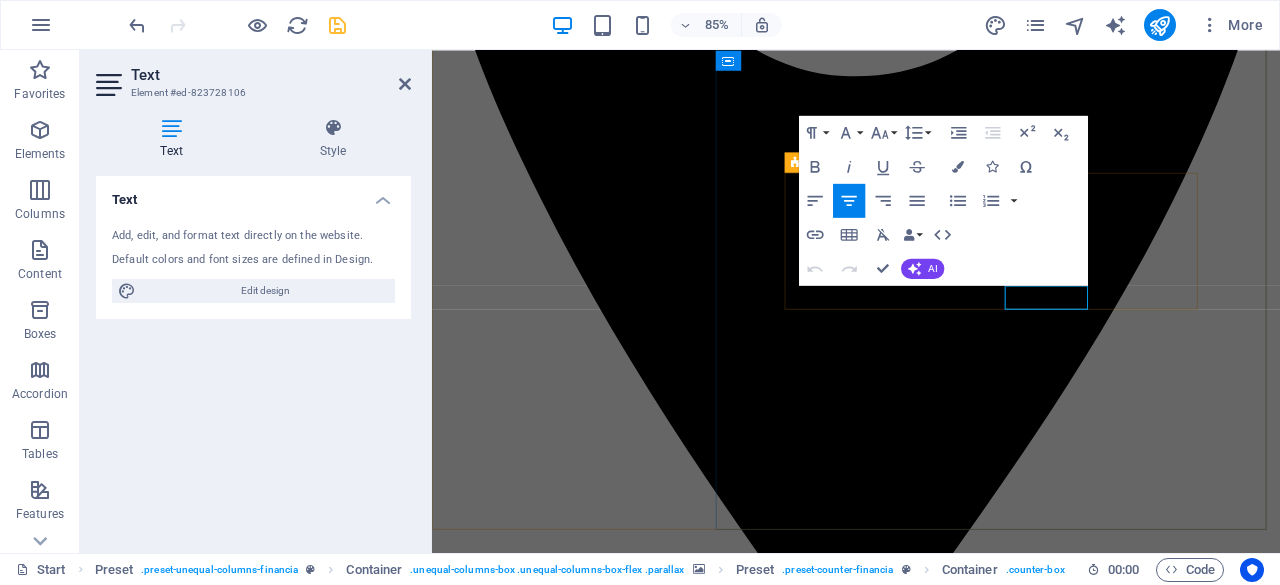 type 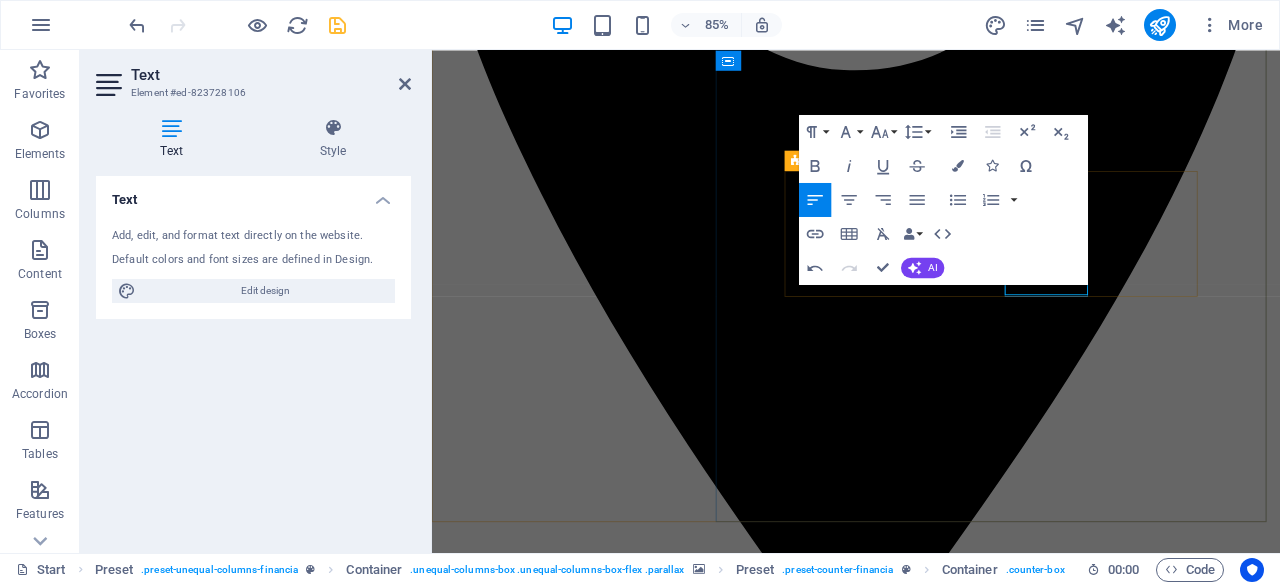 scroll, scrollTop: 0, scrollLeft: 0, axis: both 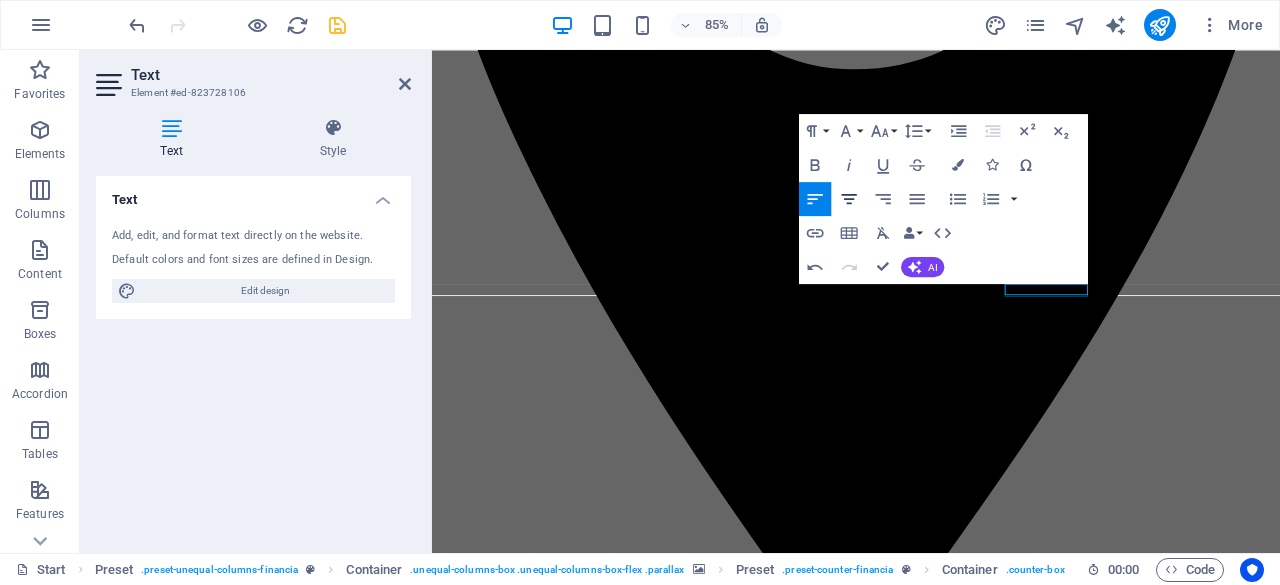 click 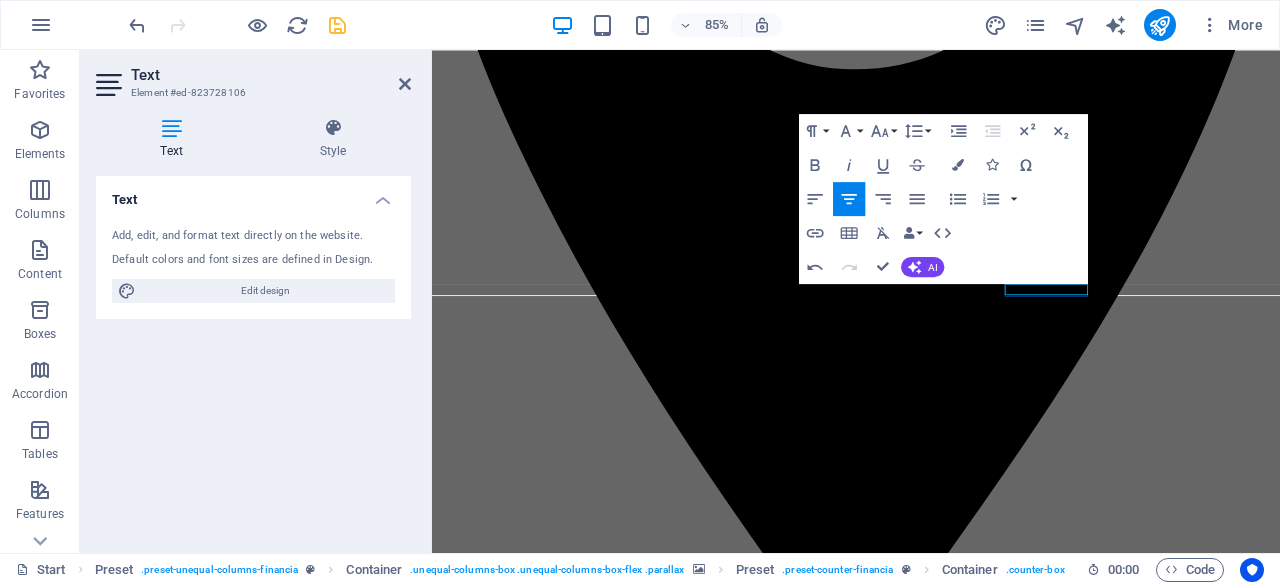 click at bounding box center [931, 4804] 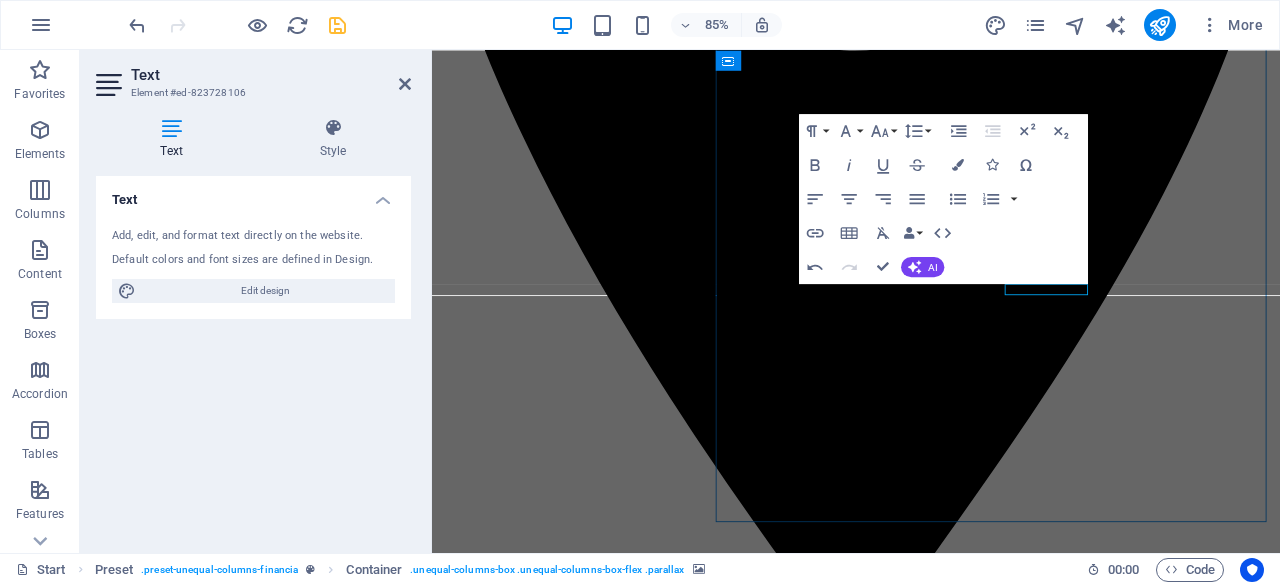 scroll, scrollTop: 1304, scrollLeft: 0, axis: vertical 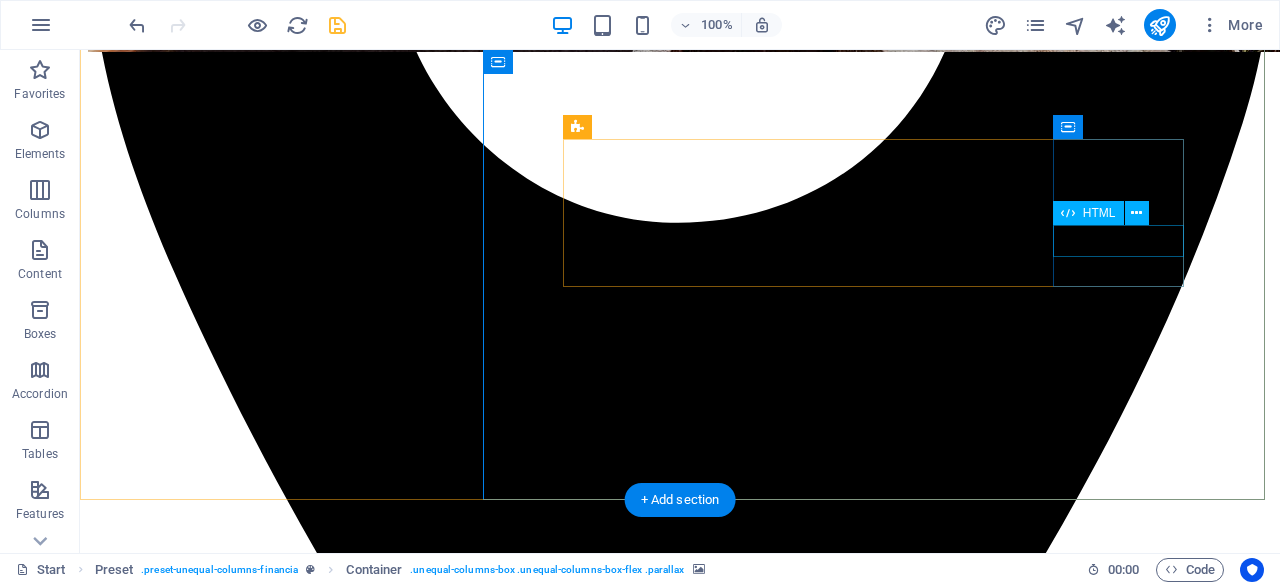 click on "18" at bounding box center [680, 11087] 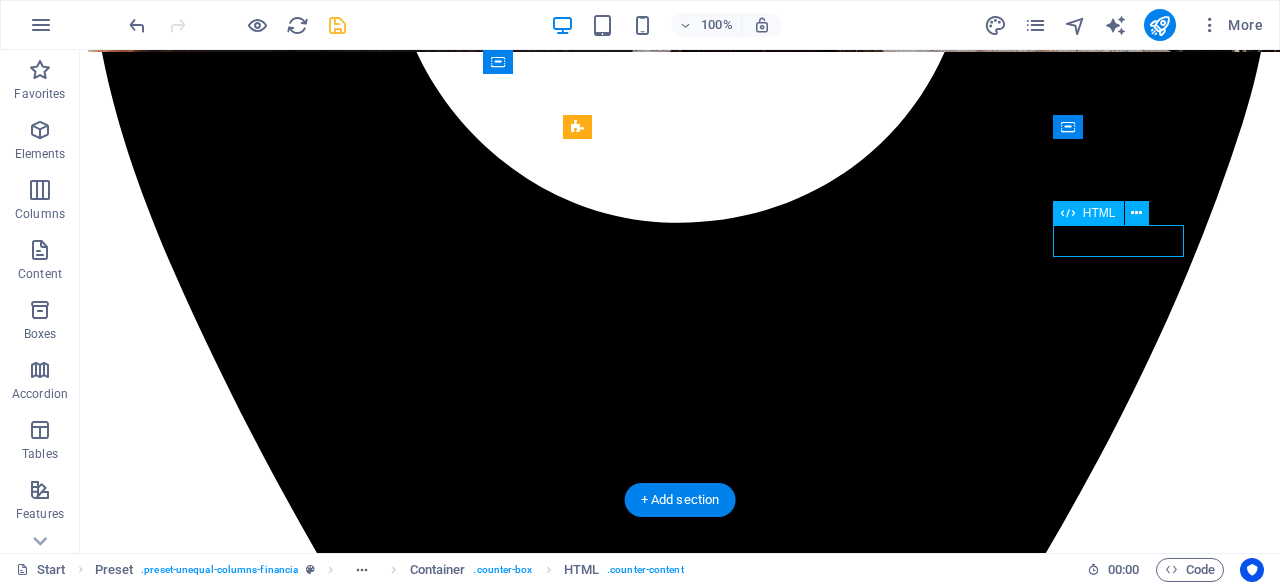 click on "18" at bounding box center [680, 11087] 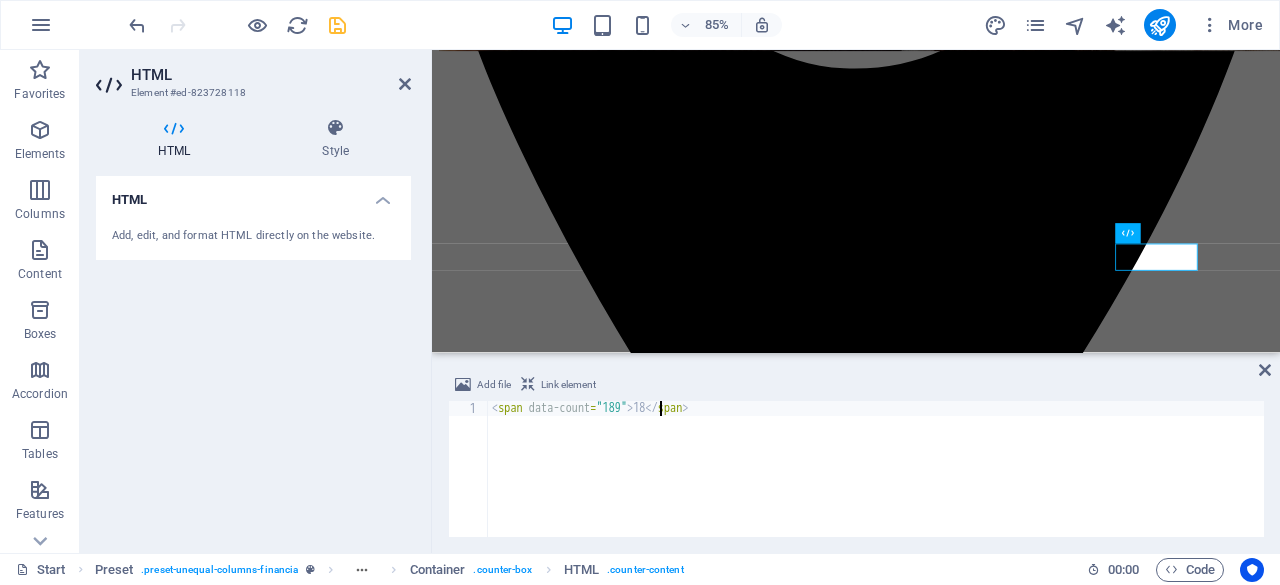 scroll, scrollTop: 0, scrollLeft: 14, axis: horizontal 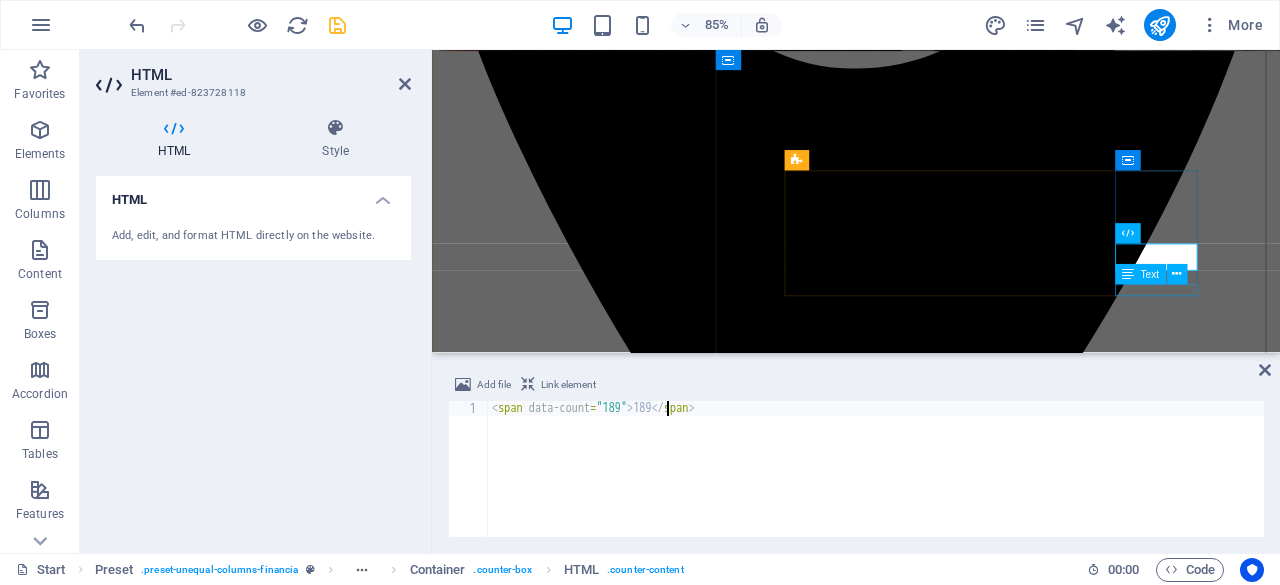 type on "<span data-count="189">189</span>" 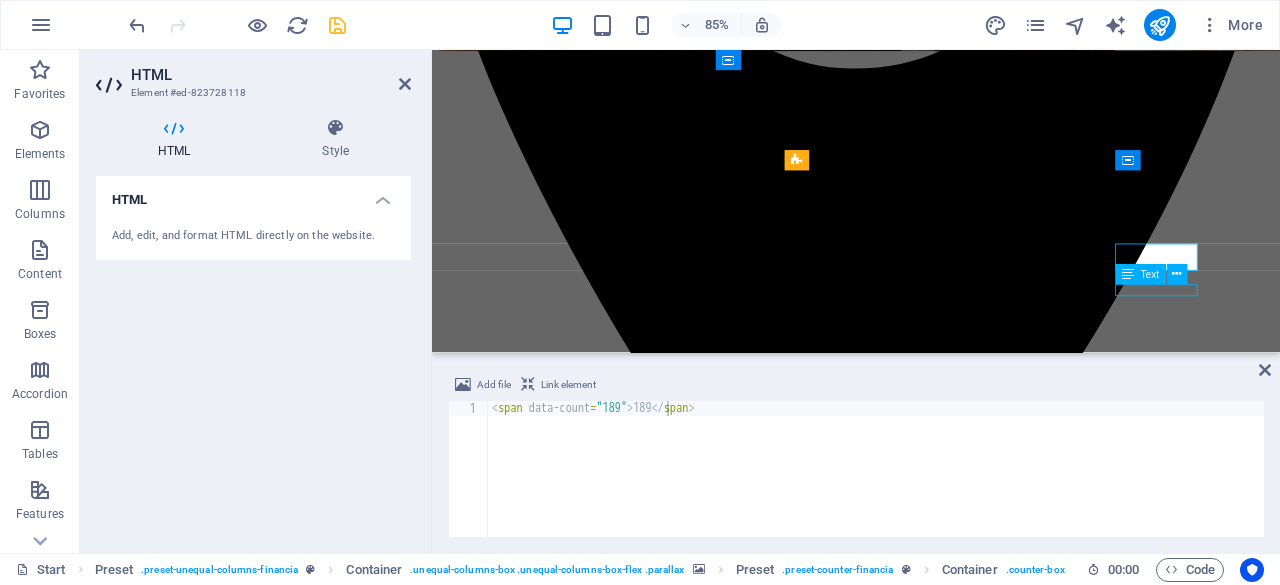 click on "Countries" at bounding box center [931, 9518] 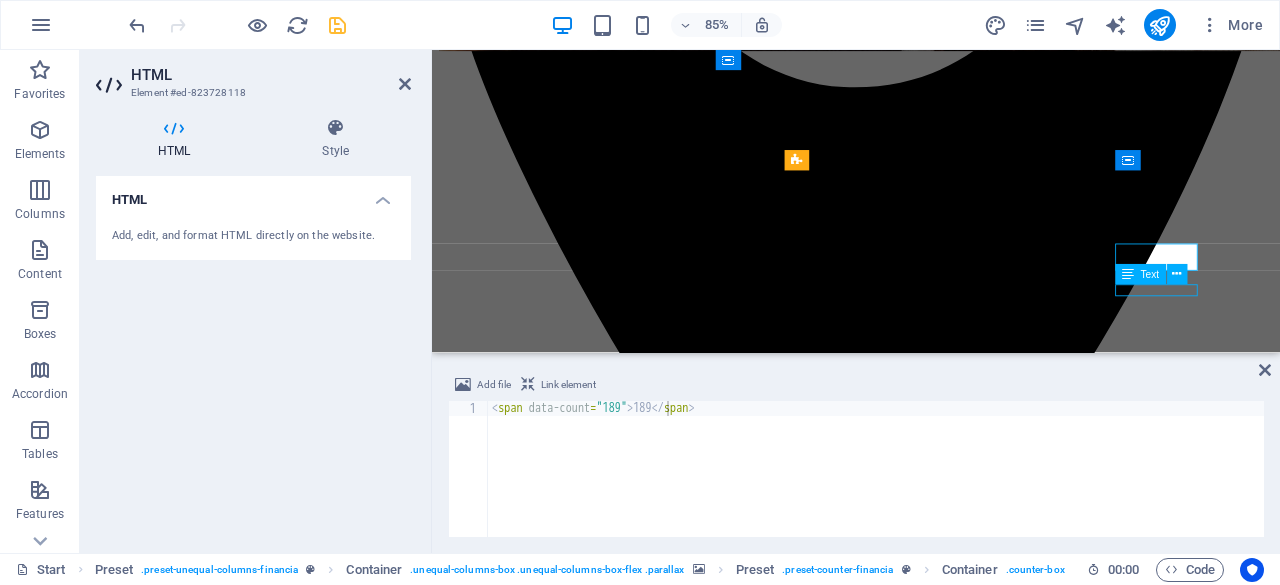scroll, scrollTop: 1326, scrollLeft: 0, axis: vertical 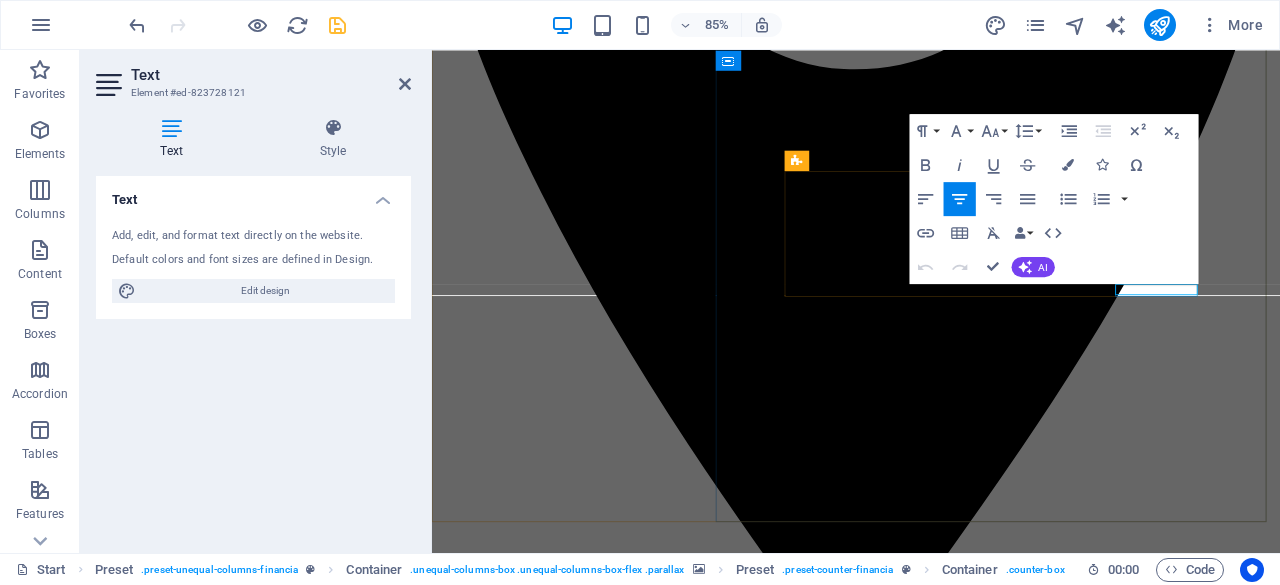 type 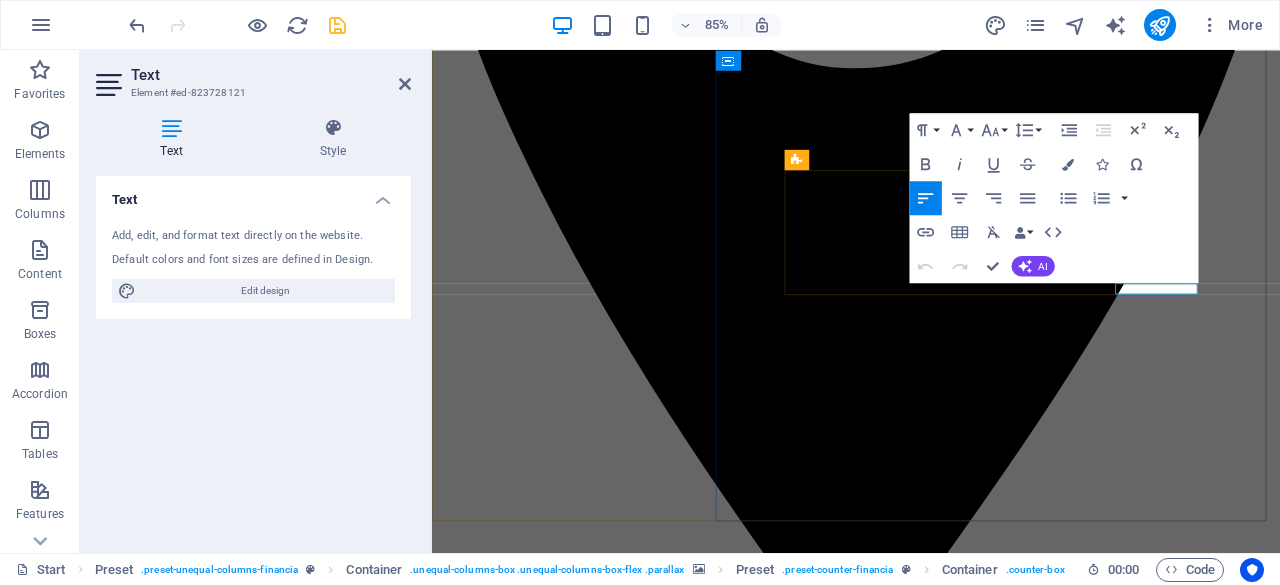 scroll, scrollTop: 0, scrollLeft: 0, axis: both 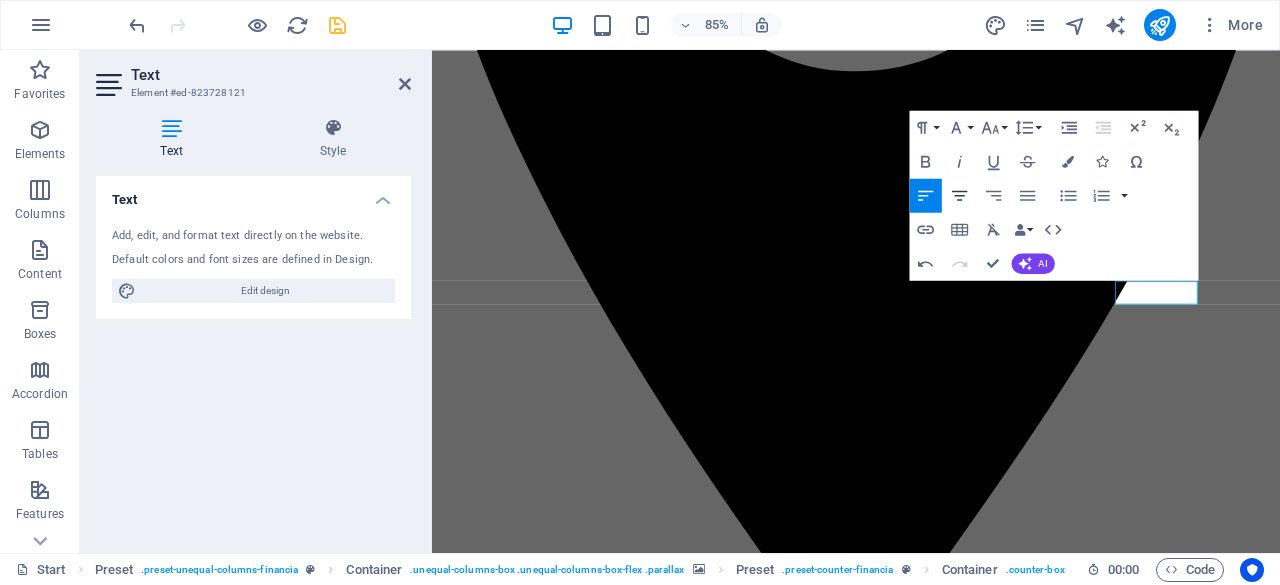 click 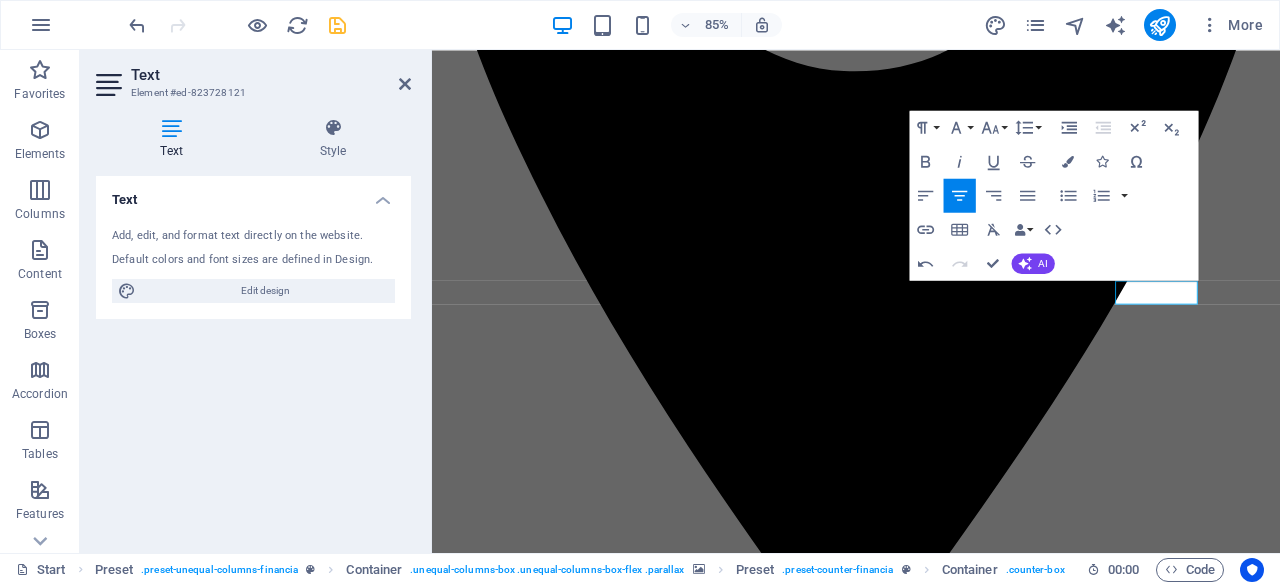 click at bounding box center [931, 4804] 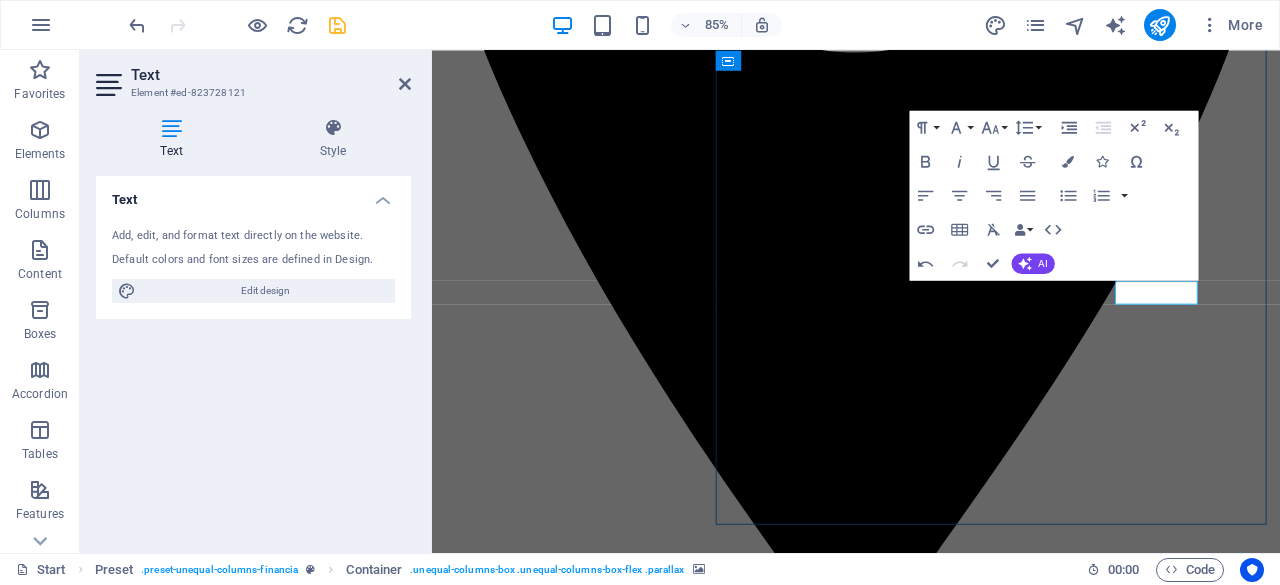scroll, scrollTop: 1302, scrollLeft: 0, axis: vertical 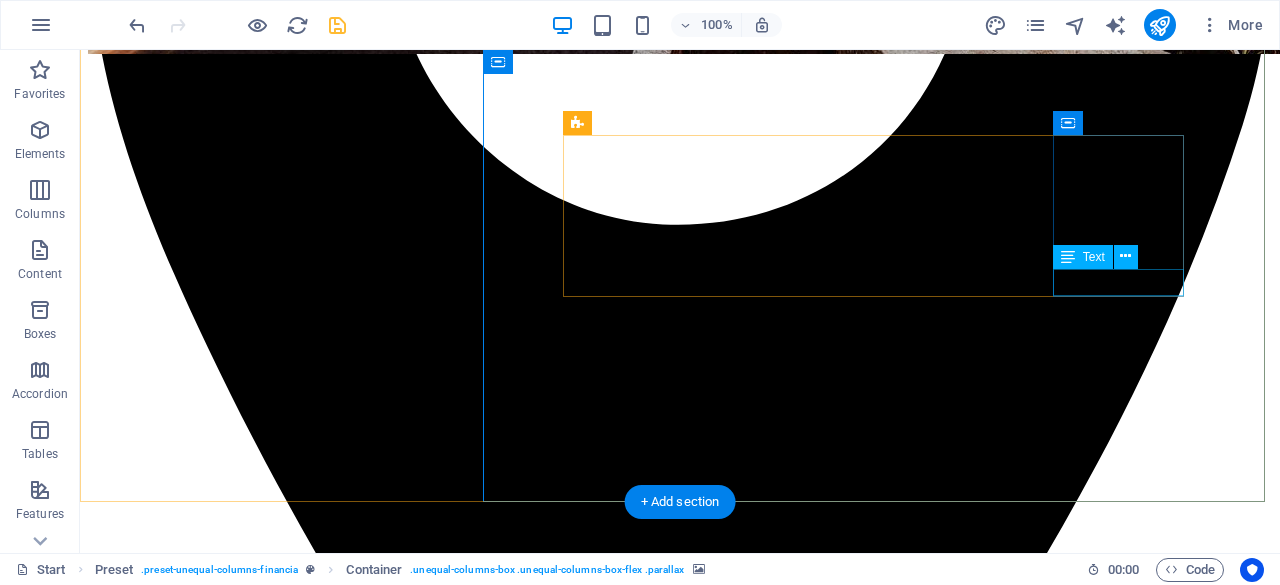 click on "otros Servicios" at bounding box center (680, 11140) 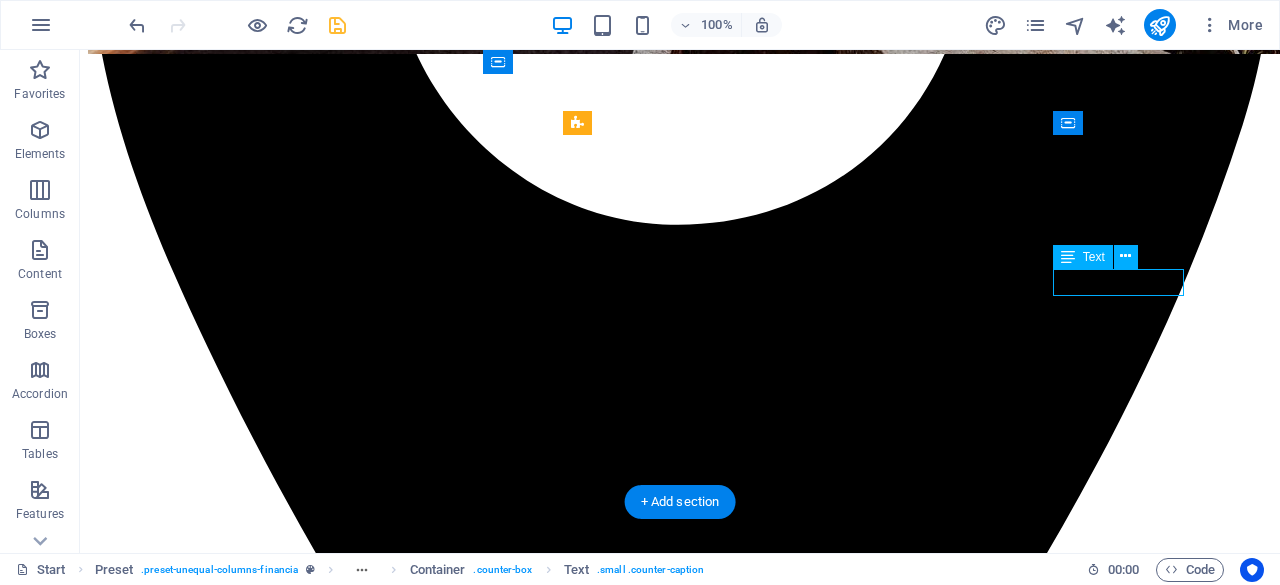 click on "otros Servicios" at bounding box center [680, 11140] 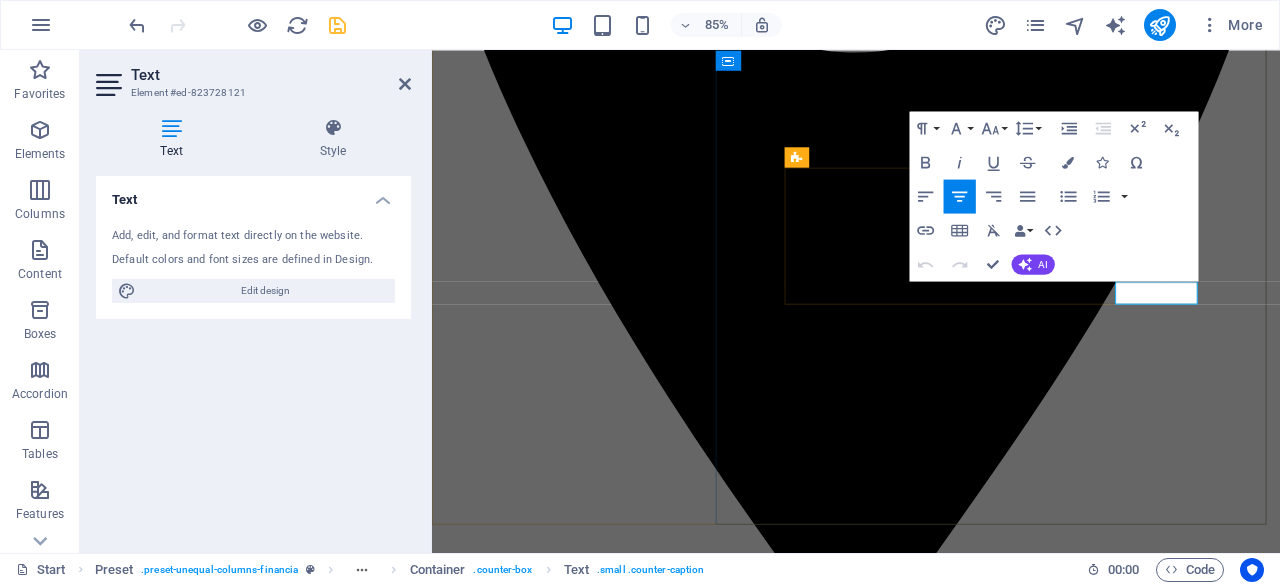 scroll, scrollTop: 0, scrollLeft: 0, axis: both 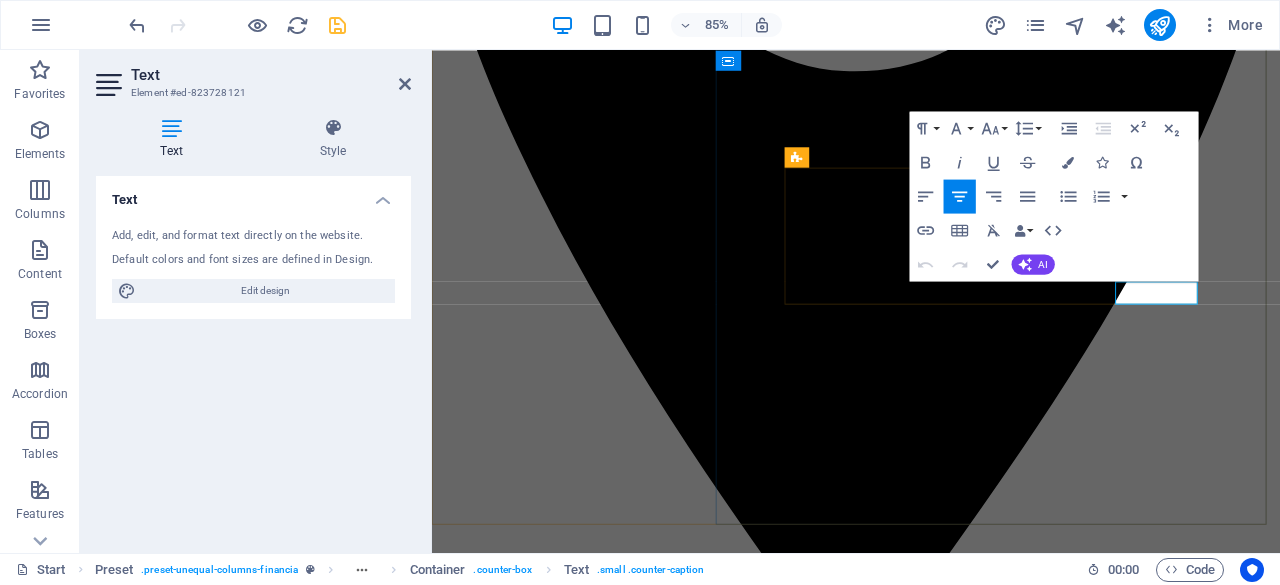 click on "Servicios" at bounding box center [931, 9672] 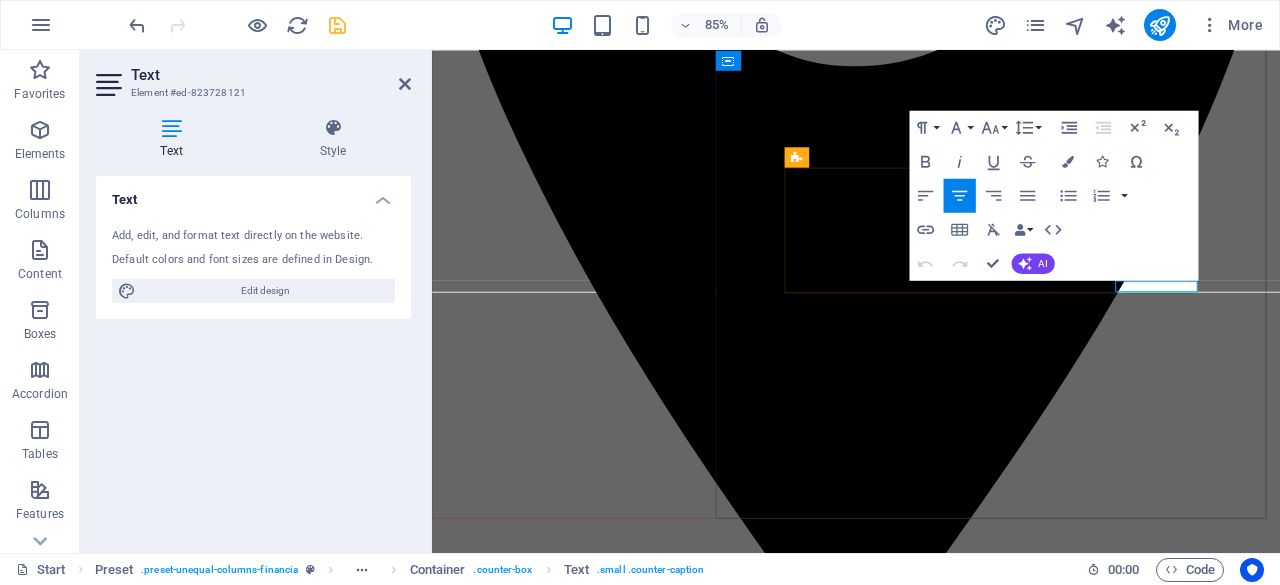 scroll, scrollTop: 1, scrollLeft: 0, axis: vertical 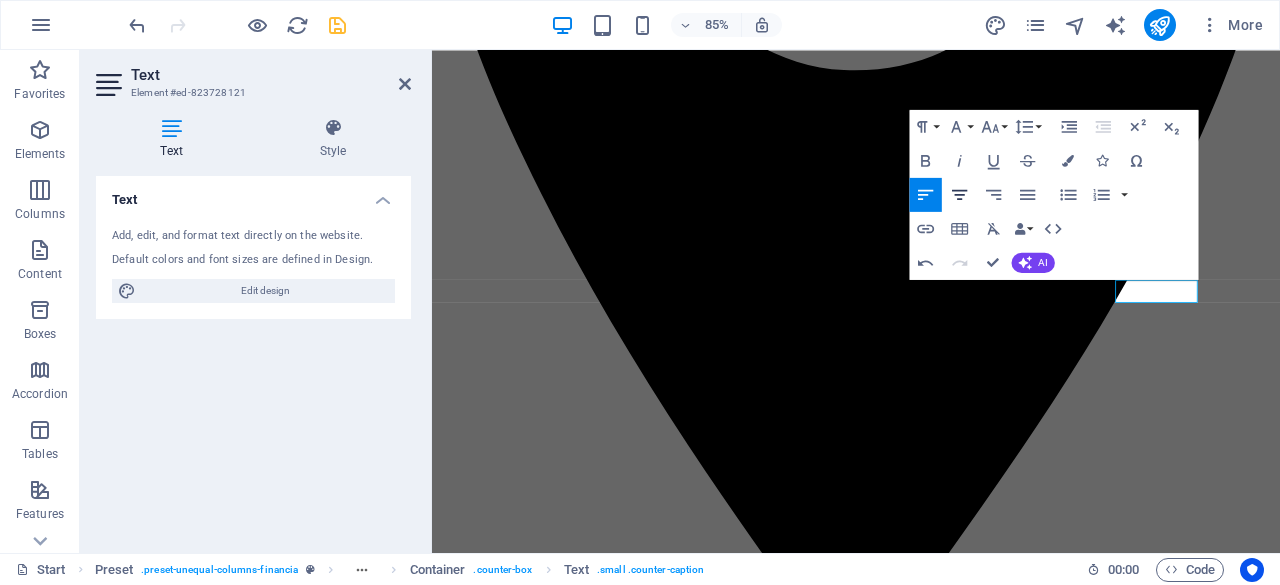 click 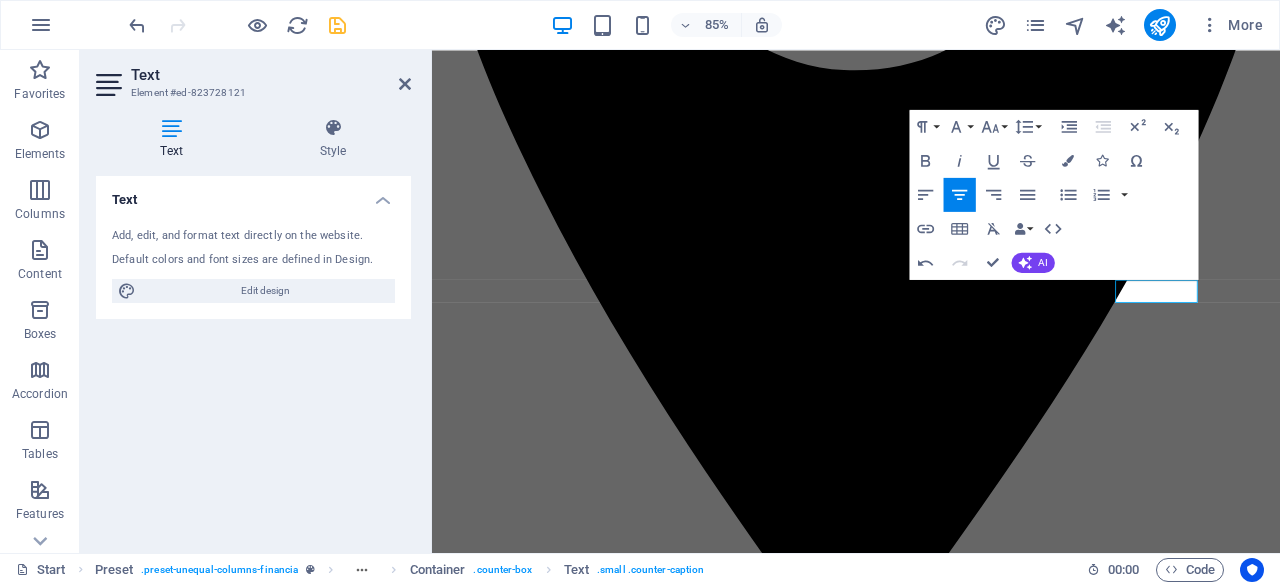 click at bounding box center [931, 4804] 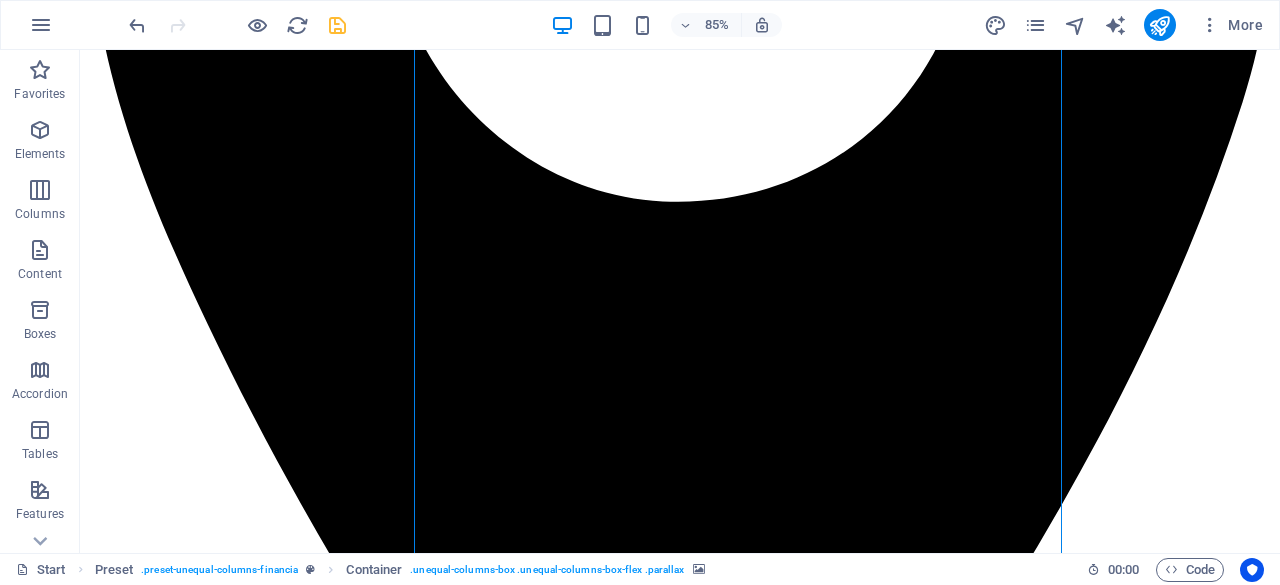 scroll, scrollTop: 1303, scrollLeft: 0, axis: vertical 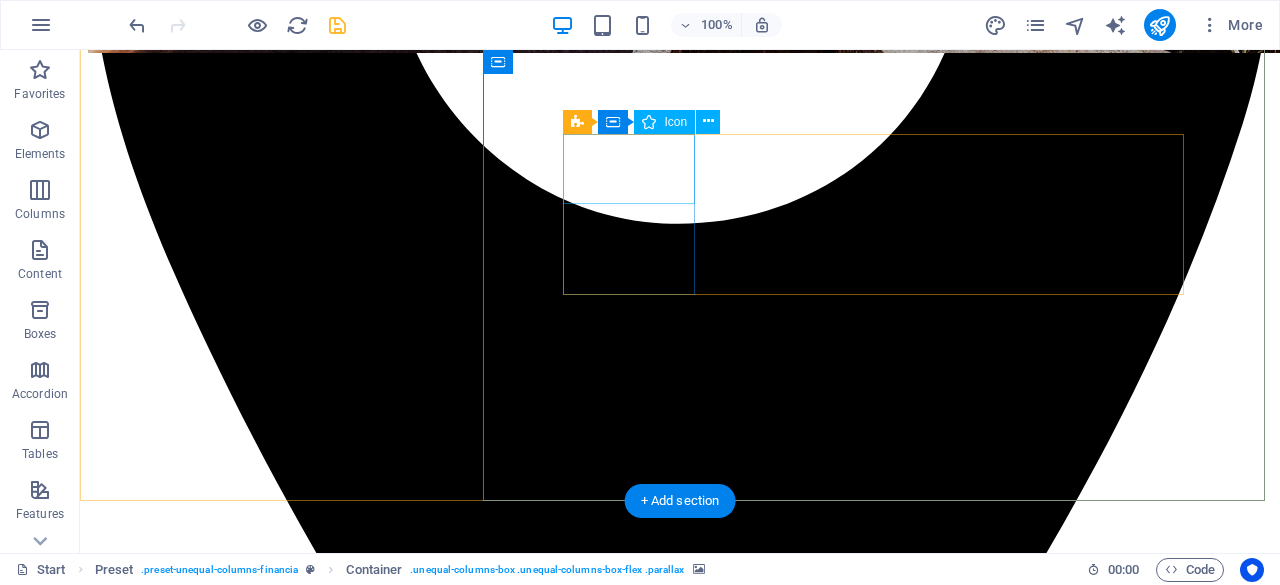 click at bounding box center (680, 6650) 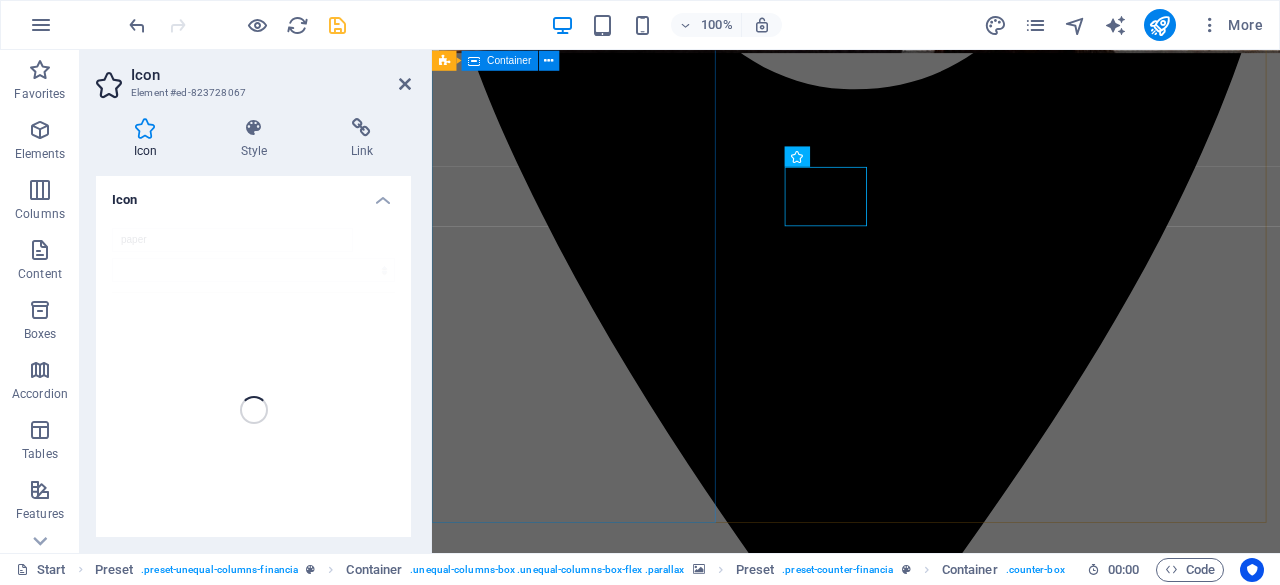 scroll, scrollTop: 1325, scrollLeft: 0, axis: vertical 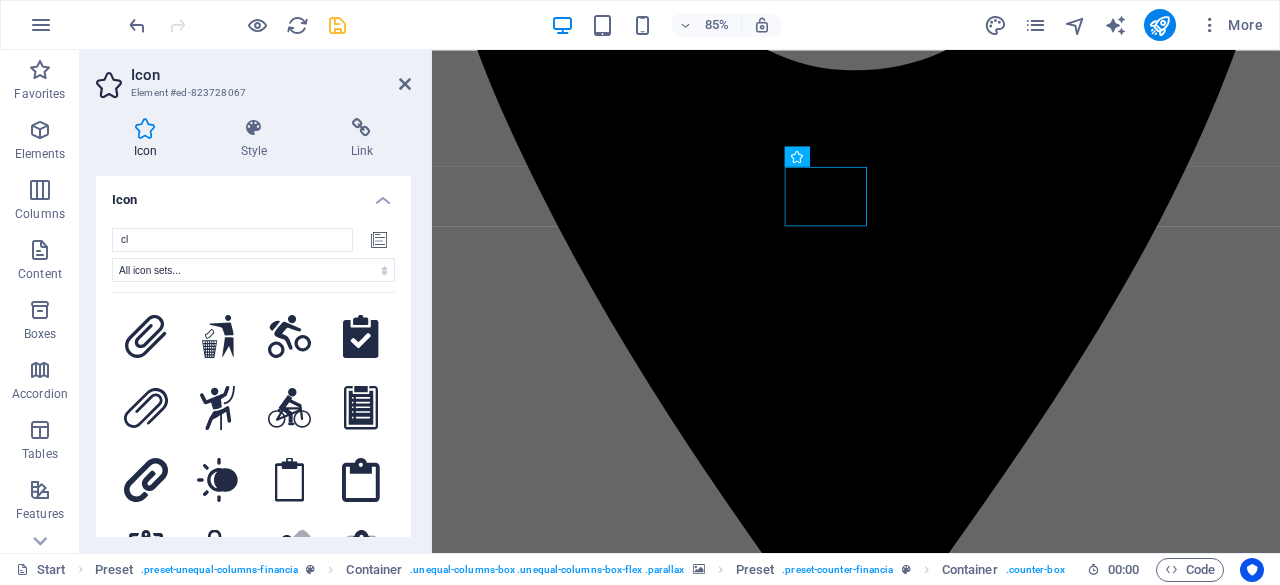 type on "c" 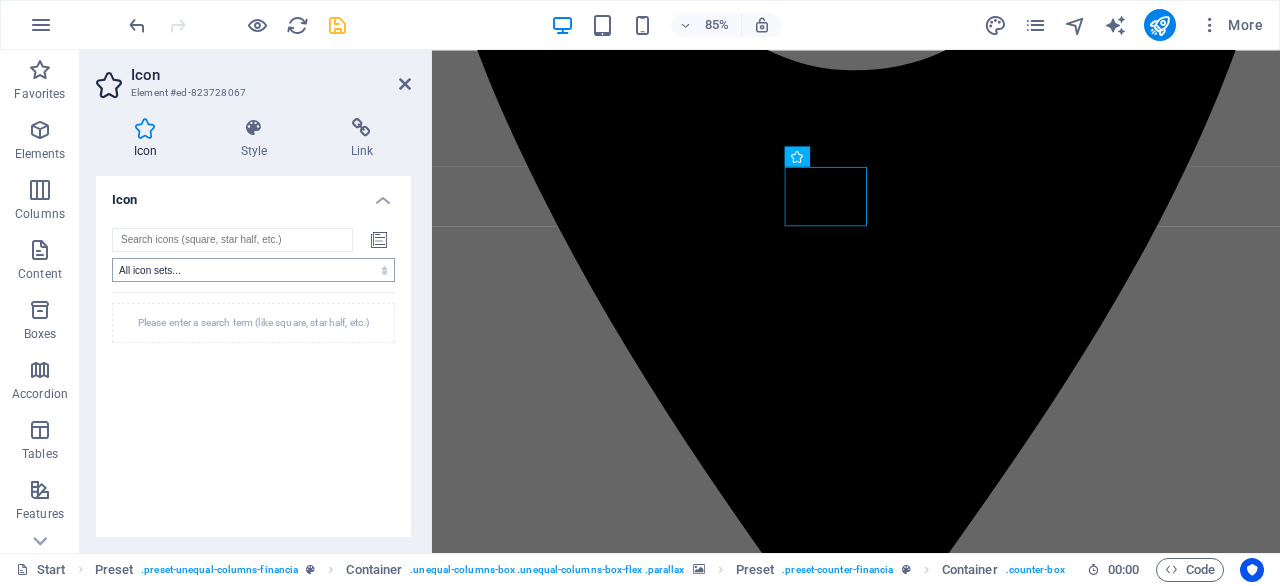 type 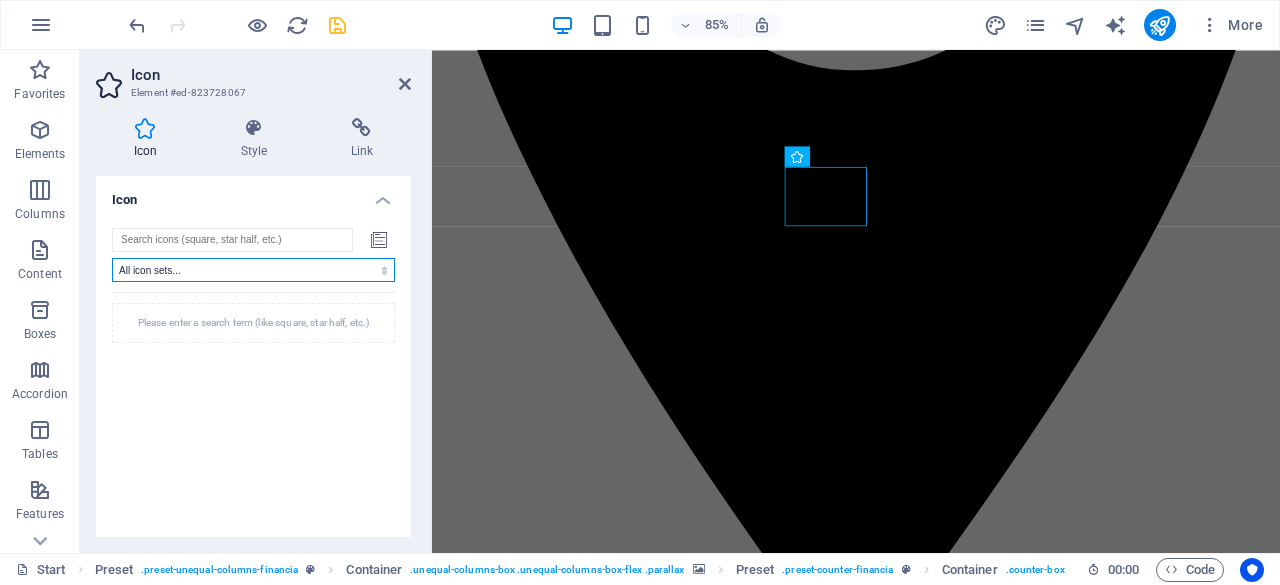 click on "All icon sets... IcoFont Ionicons FontAwesome Brands FontAwesome Duotone FontAwesome Solid FontAwesome Regular FontAwesome Light FontAwesome Thin FontAwesome Sharp Solid FontAwesome Sharp Regular FontAwesome Sharp Light FontAwesome Sharp Thin" at bounding box center (253, 270) 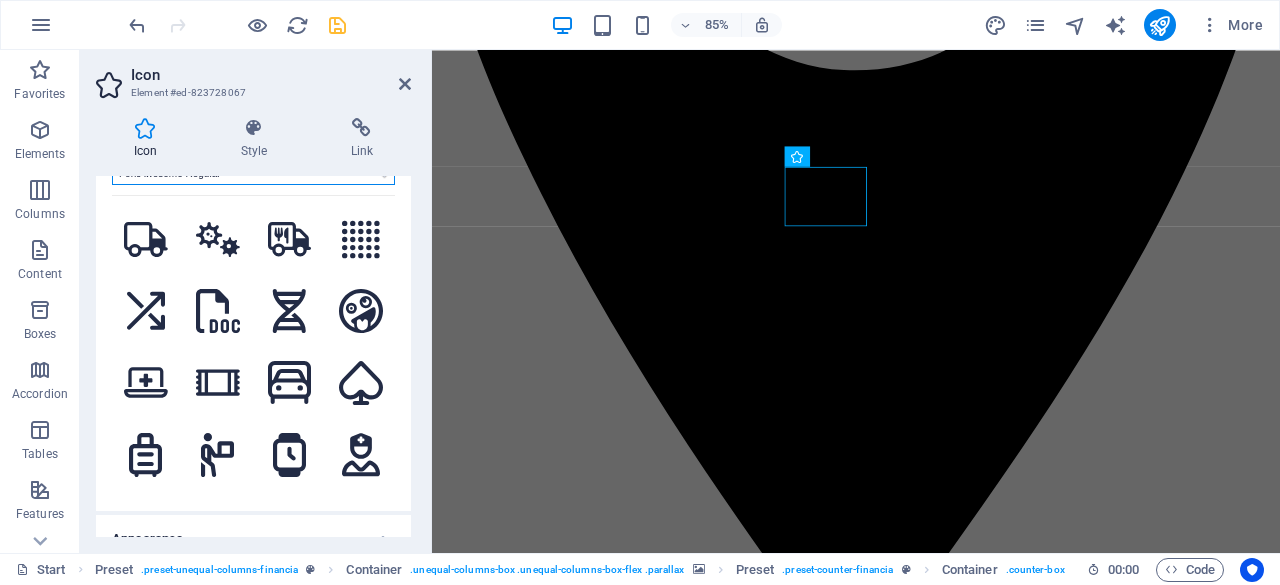 scroll, scrollTop: 112, scrollLeft: 0, axis: vertical 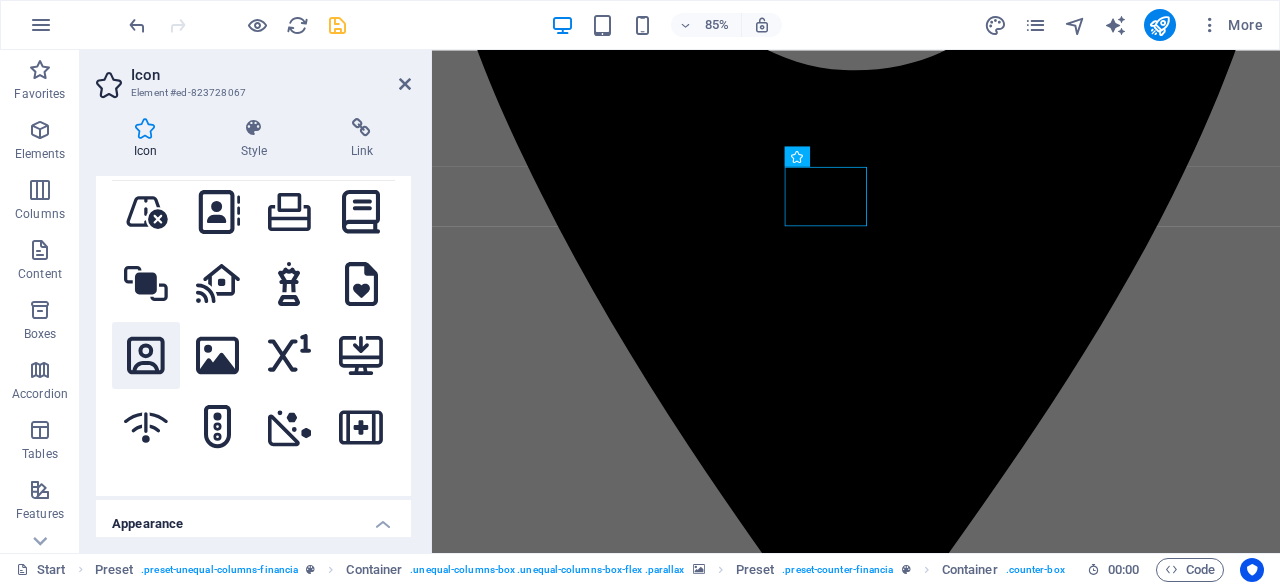 click 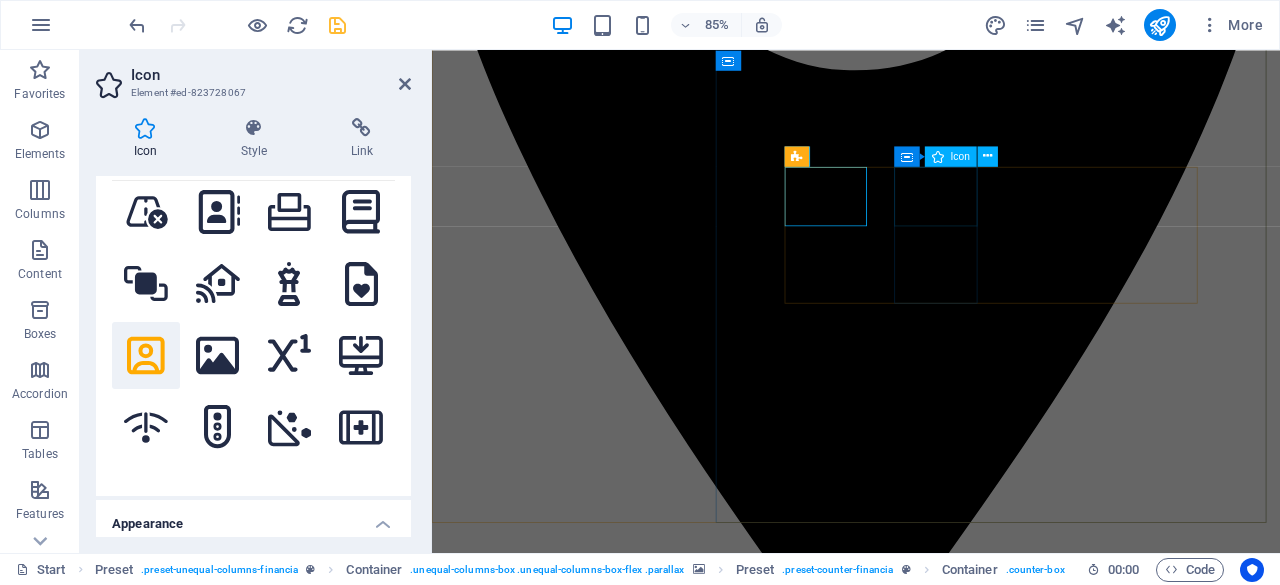 click at bounding box center [931, 7083] 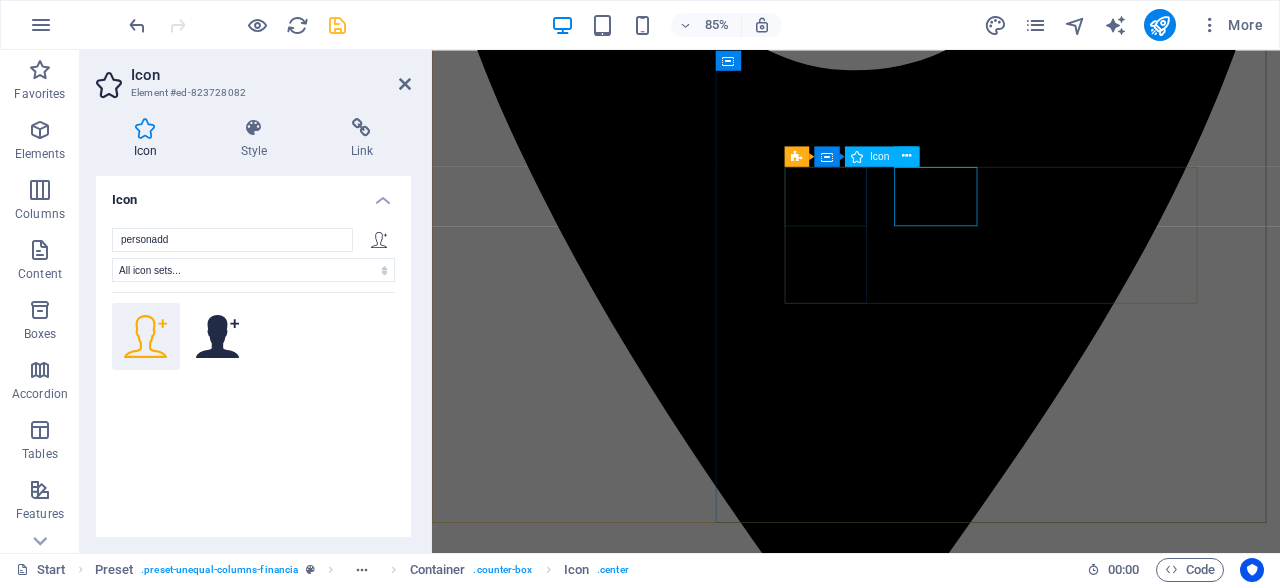 click at bounding box center (931, 5942) 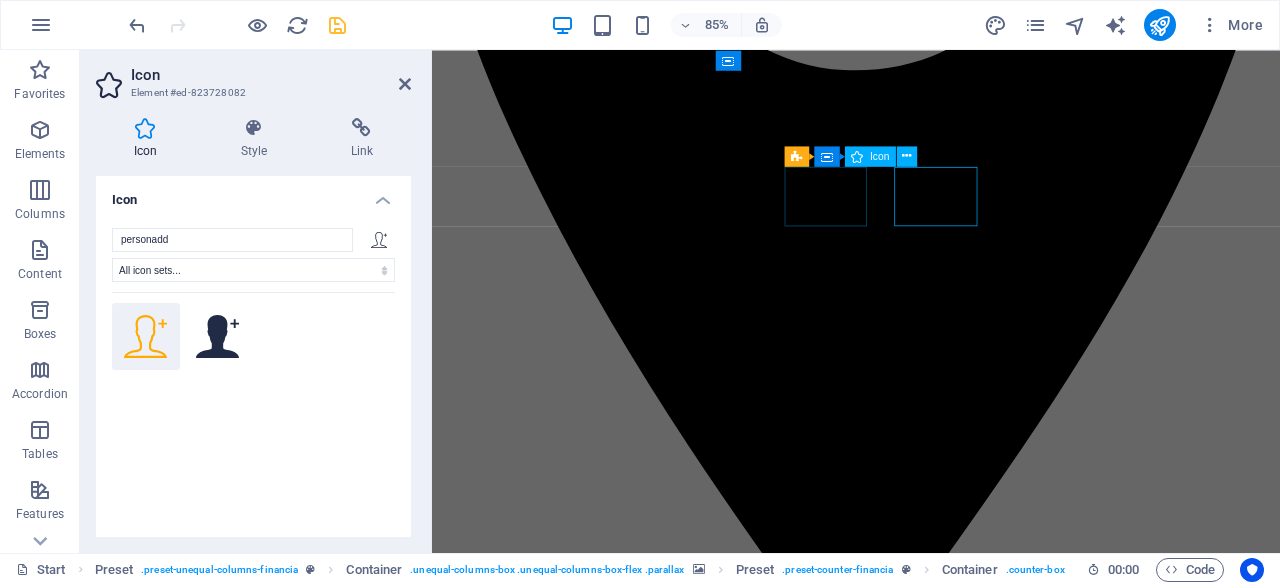 click at bounding box center [931, 5942] 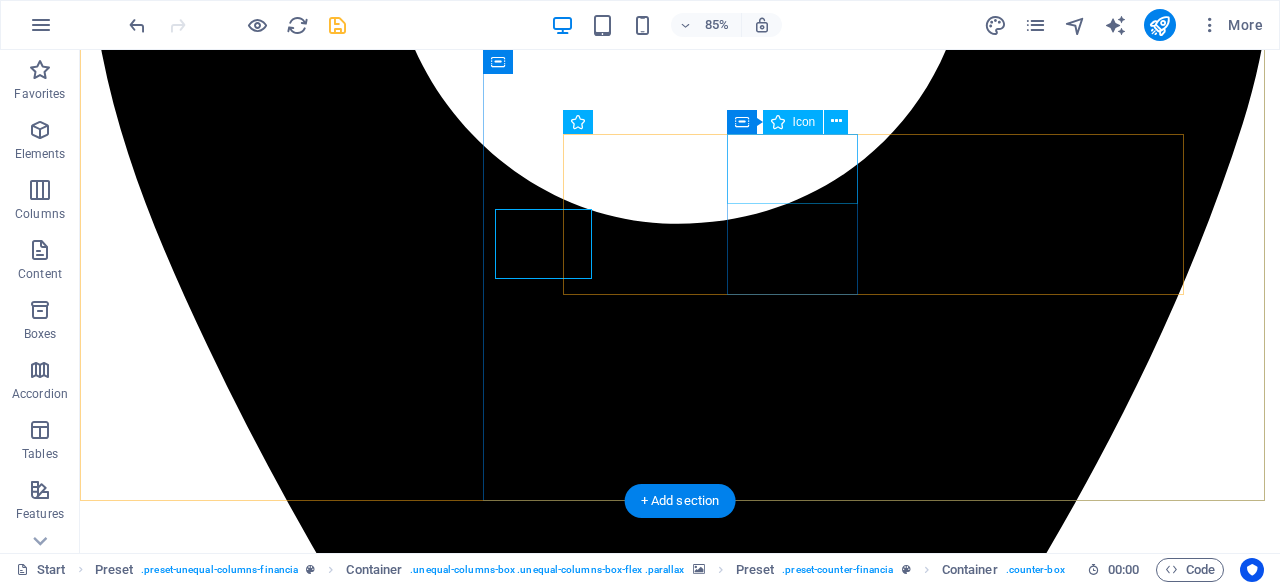 click on "498 Clientes 650 asesorias 385 Creditos 189 Leasing y FActoraje" at bounding box center [680, 8793] 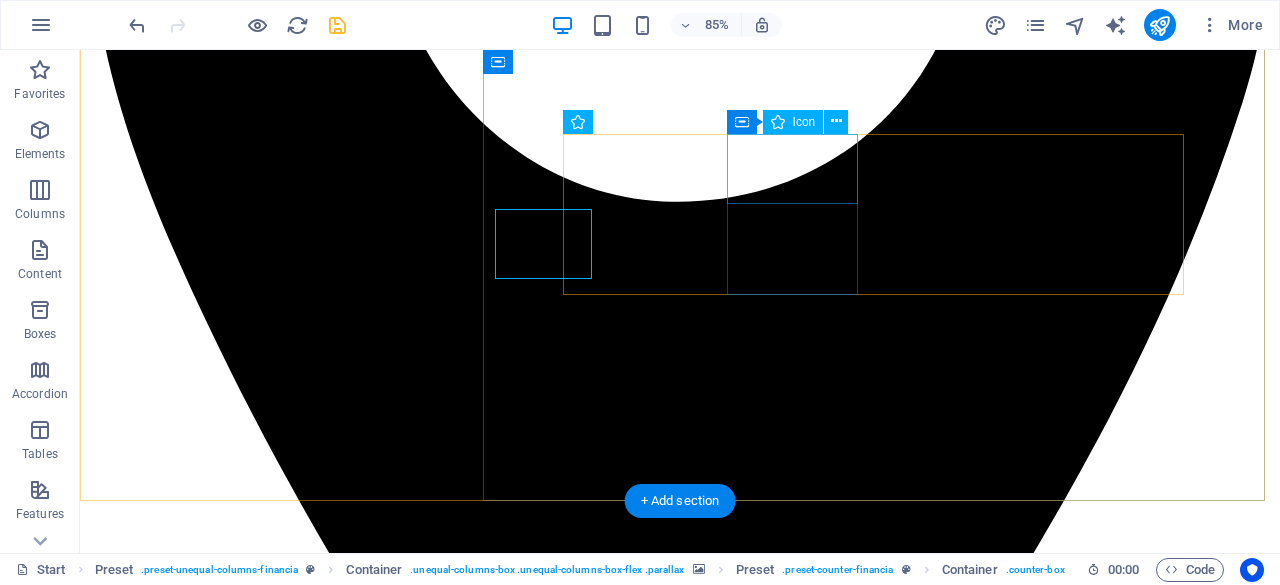 scroll, scrollTop: 1303, scrollLeft: 0, axis: vertical 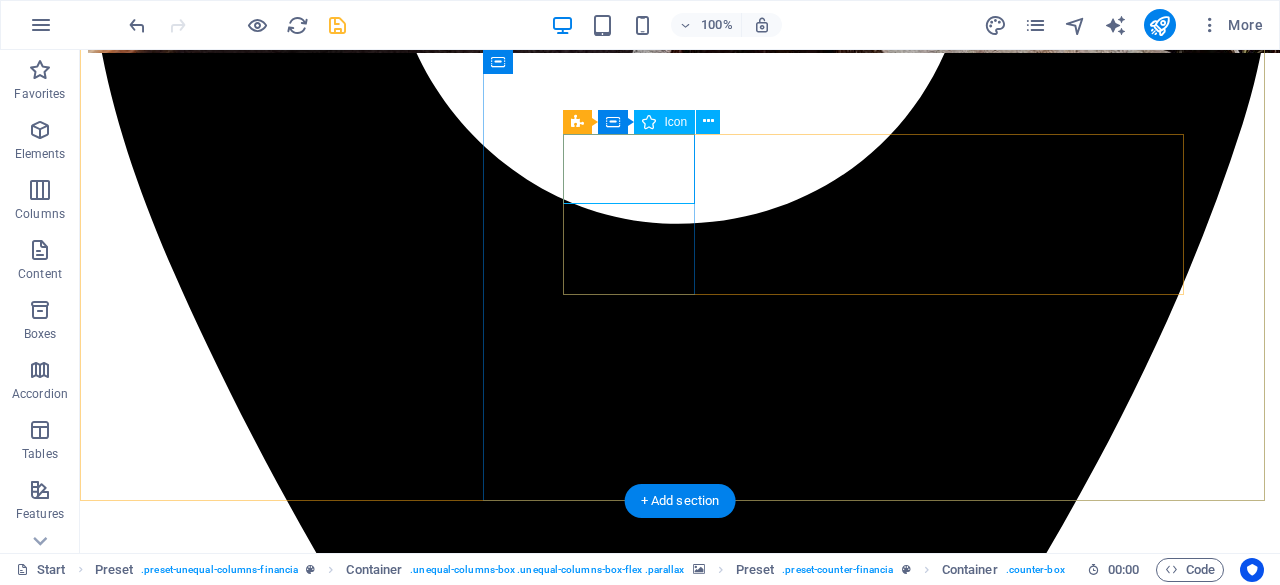 click at bounding box center (680, 6734) 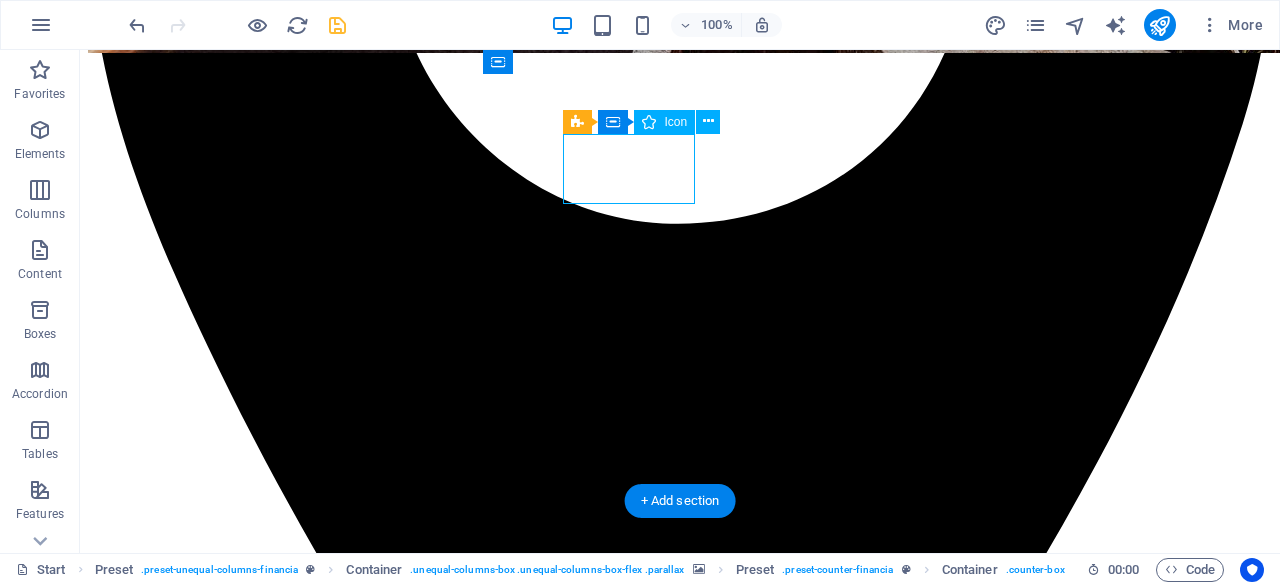 click at bounding box center (680, 6734) 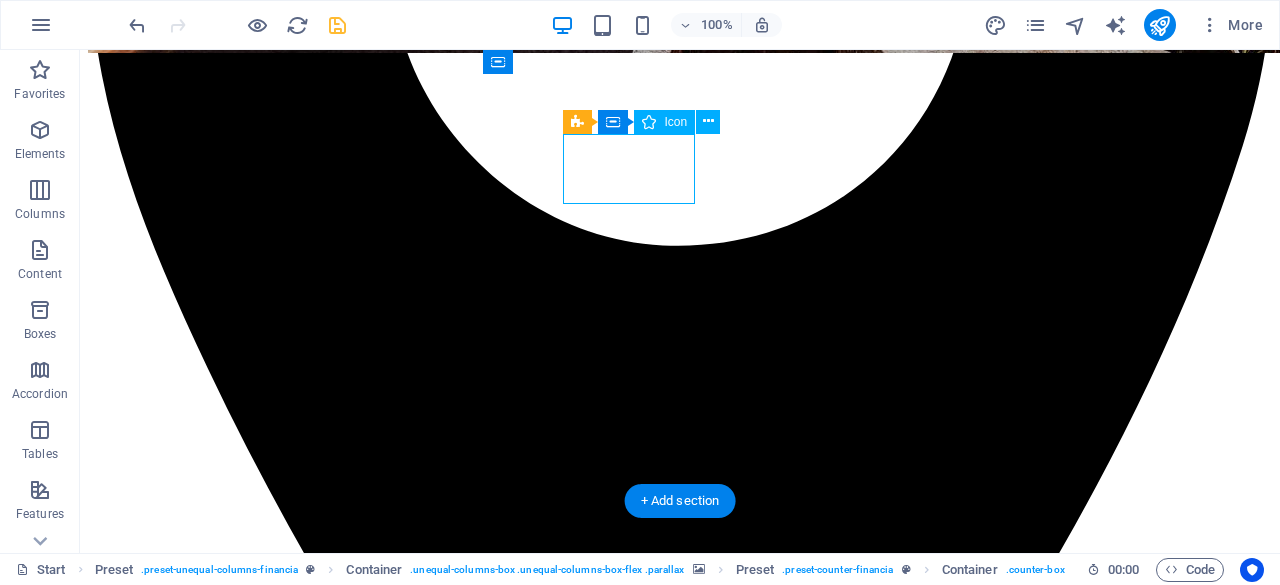 scroll, scrollTop: 1325, scrollLeft: 0, axis: vertical 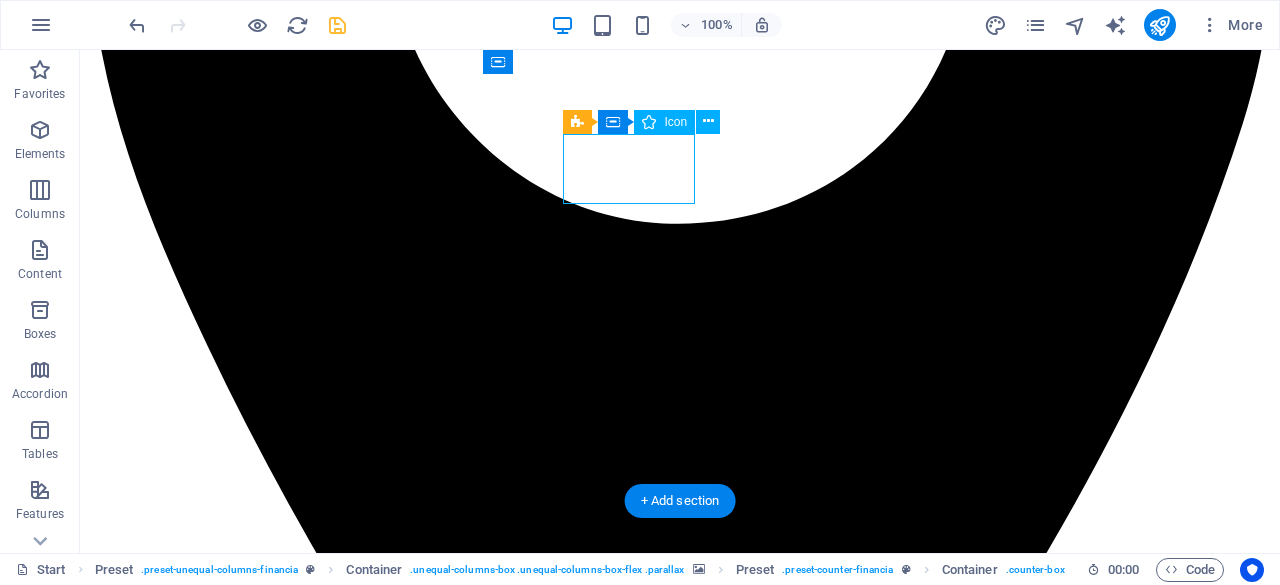 select on "font-awesome-regular" 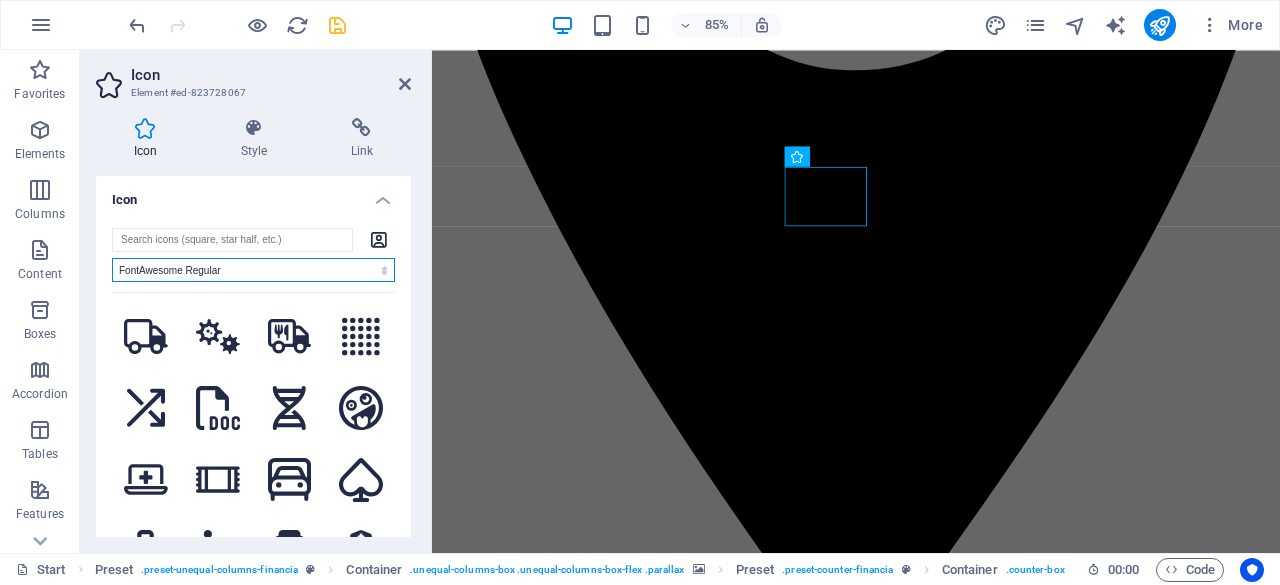 click on "All icon sets... IcoFont Ionicons FontAwesome Brands FontAwesome Duotone FontAwesome Solid FontAwesome Regular FontAwesome Light FontAwesome Thin FontAwesome Sharp Solid FontAwesome Sharp Regular FontAwesome Sharp Light FontAwesome Sharp Thin" at bounding box center (253, 270) 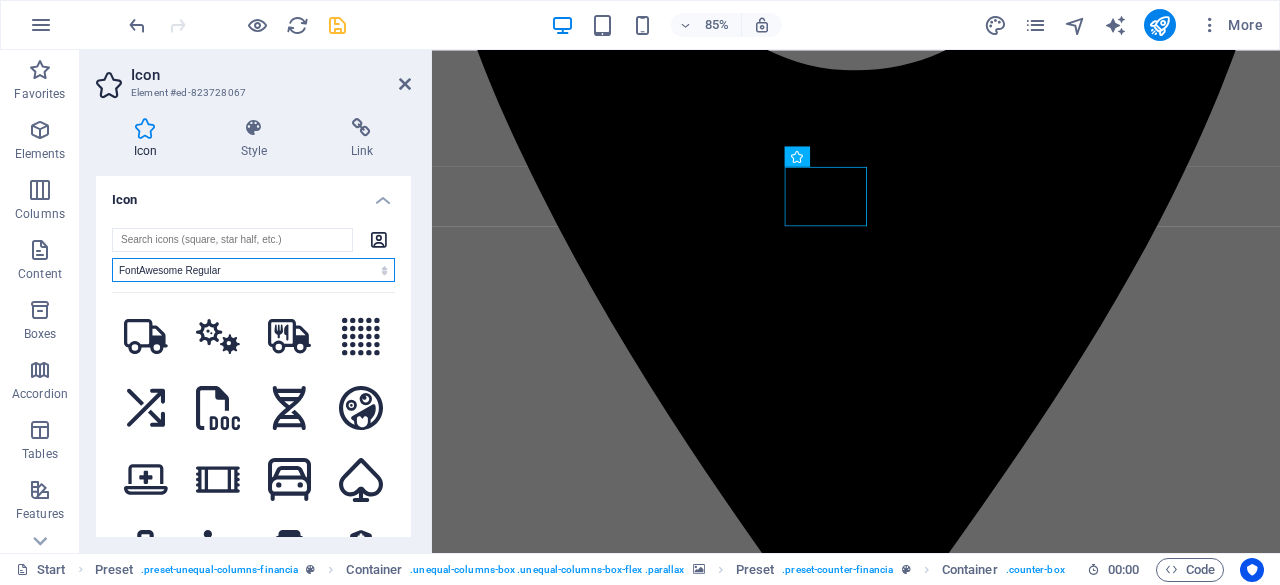 click on "All icon sets... IcoFont Ionicons FontAwesome Brands FontAwesome Duotone FontAwesome Solid FontAwesome Regular FontAwesome Light FontAwesome Thin FontAwesome Sharp Solid FontAwesome Sharp Regular FontAwesome Sharp Light FontAwesome Sharp Thin" at bounding box center [253, 270] 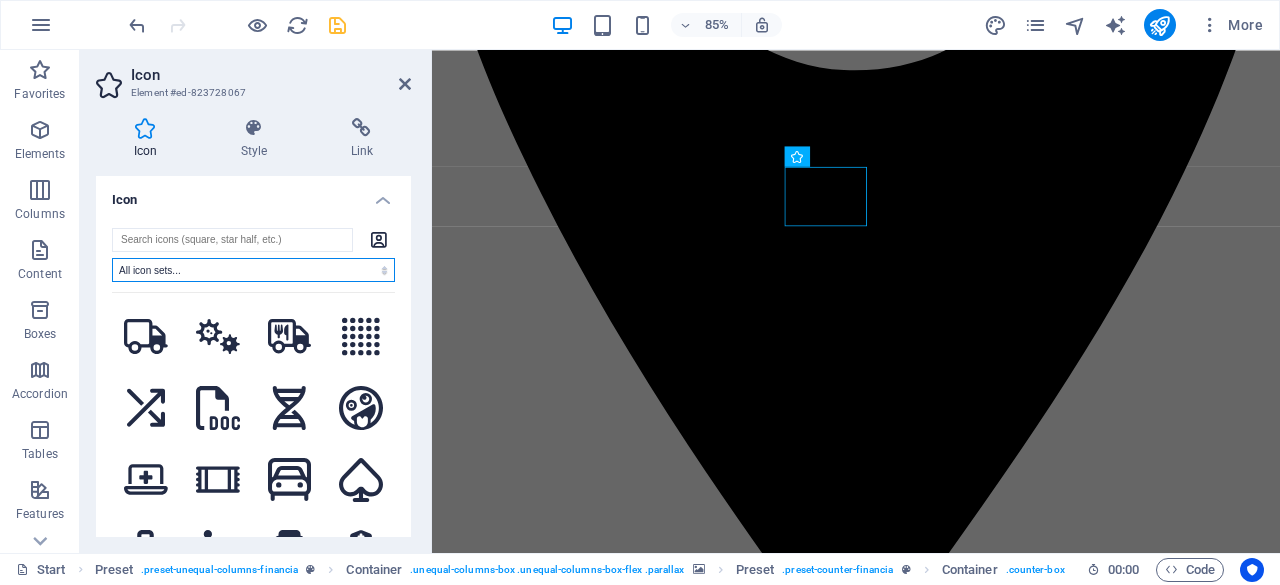 click on "All icon sets... IcoFont Ionicons FontAwesome Brands FontAwesome Duotone FontAwesome Solid FontAwesome Regular FontAwesome Light FontAwesome Thin FontAwesome Sharp Solid FontAwesome Sharp Regular FontAwesome Sharp Light FontAwesome Sharp Thin" at bounding box center [253, 270] 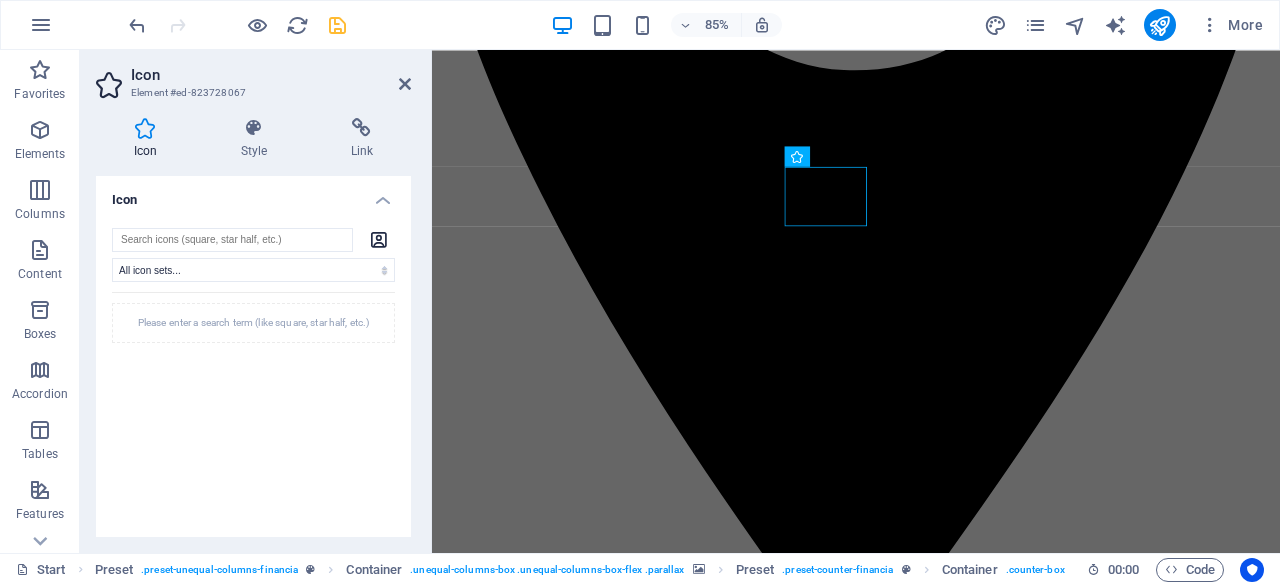 click on "All icon sets... IcoFont Ionicons FontAwesome Brands FontAwesome Duotone FontAwesome Solid FontAwesome Regular FontAwesome Light FontAwesome Thin FontAwesome Sharp Solid FontAwesome Sharp Regular FontAwesome Sharp Light FontAwesome Sharp Thin Please enter a search term (like square, star half, etc.)" at bounding box center (253, 410) 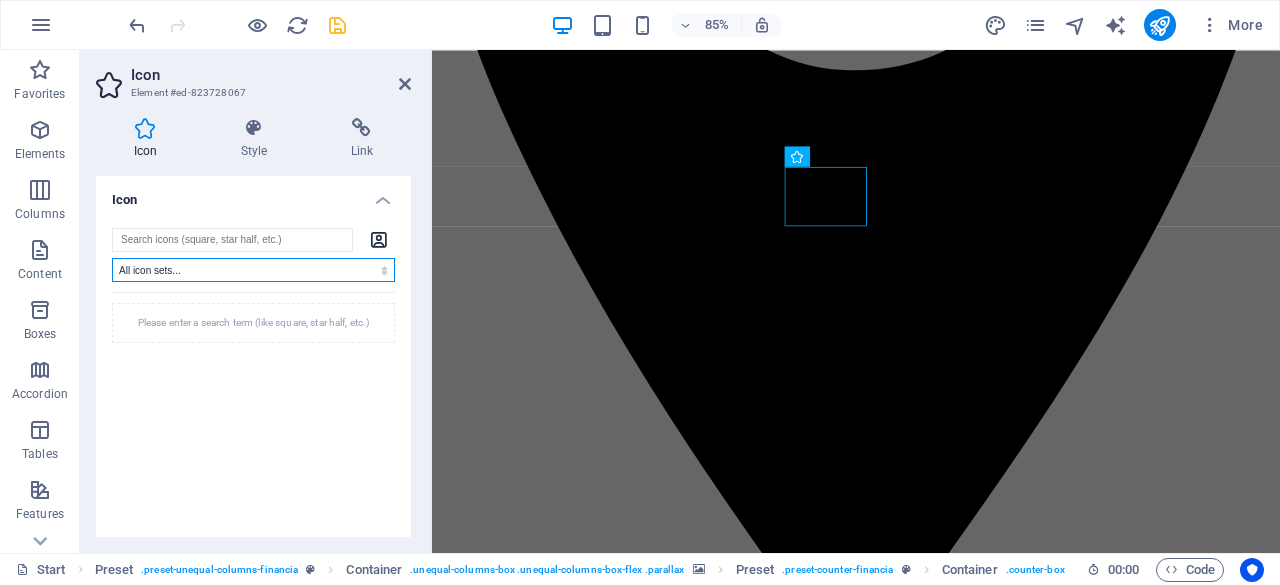 click on "All icon sets... IcoFont Ionicons FontAwesome Brands FontAwesome Duotone FontAwesome Solid FontAwesome Regular FontAwesome Light FontAwesome Thin FontAwesome Sharp Solid FontAwesome Sharp Regular FontAwesome Sharp Light FontAwesome Sharp Thin" at bounding box center [253, 270] 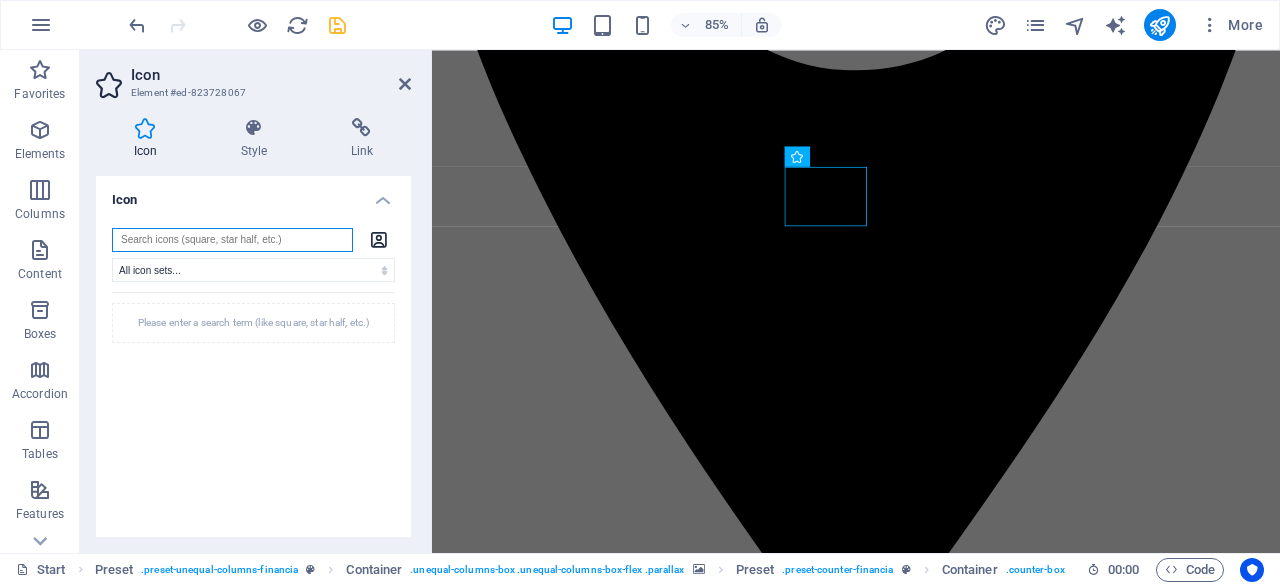 click at bounding box center [232, 240] 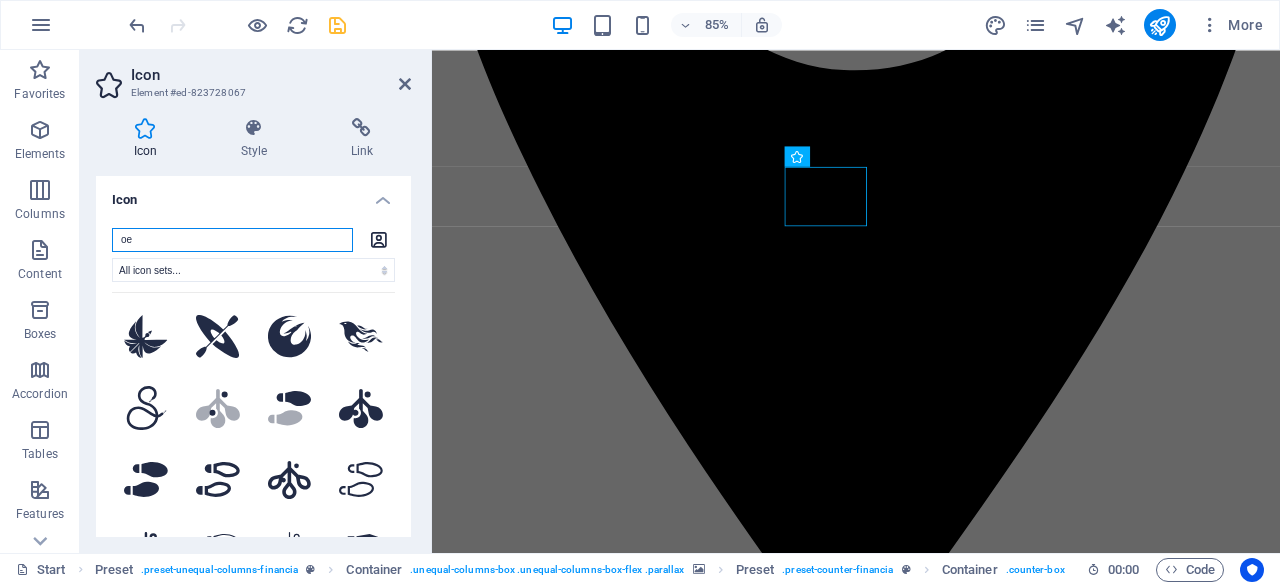 type on "o" 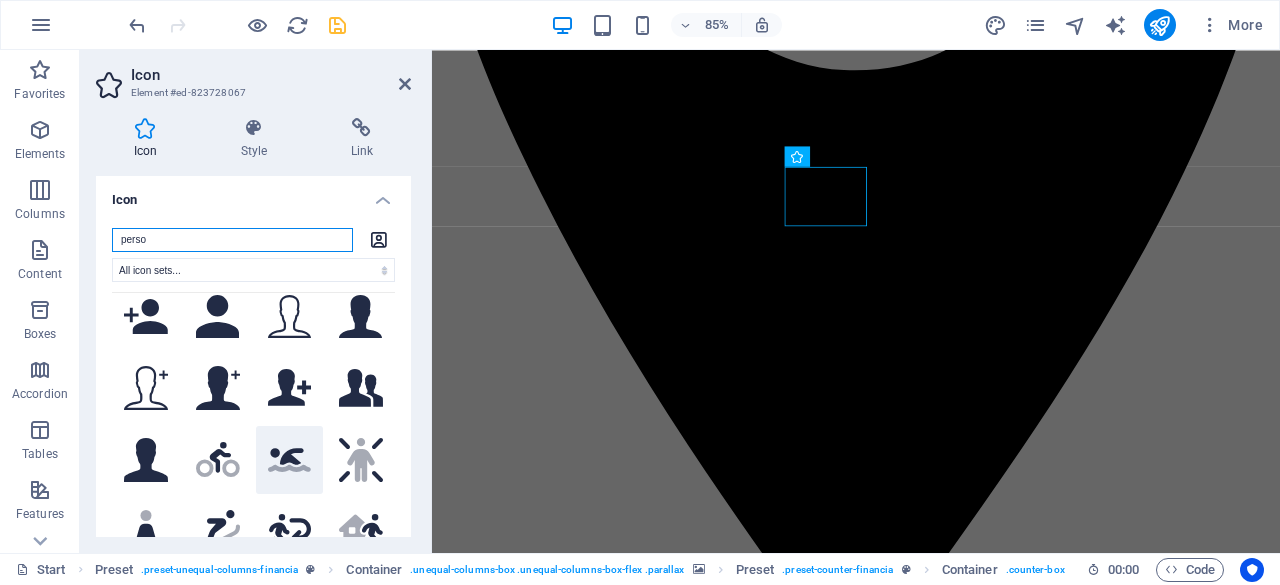 scroll, scrollTop: 0, scrollLeft: 0, axis: both 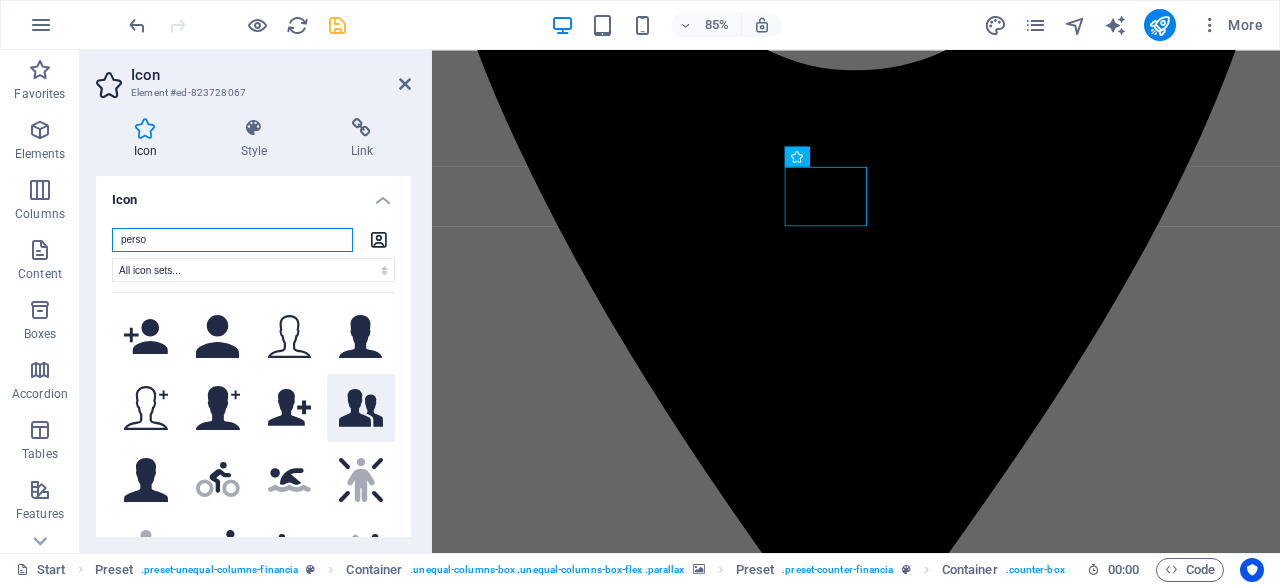 type on "perso" 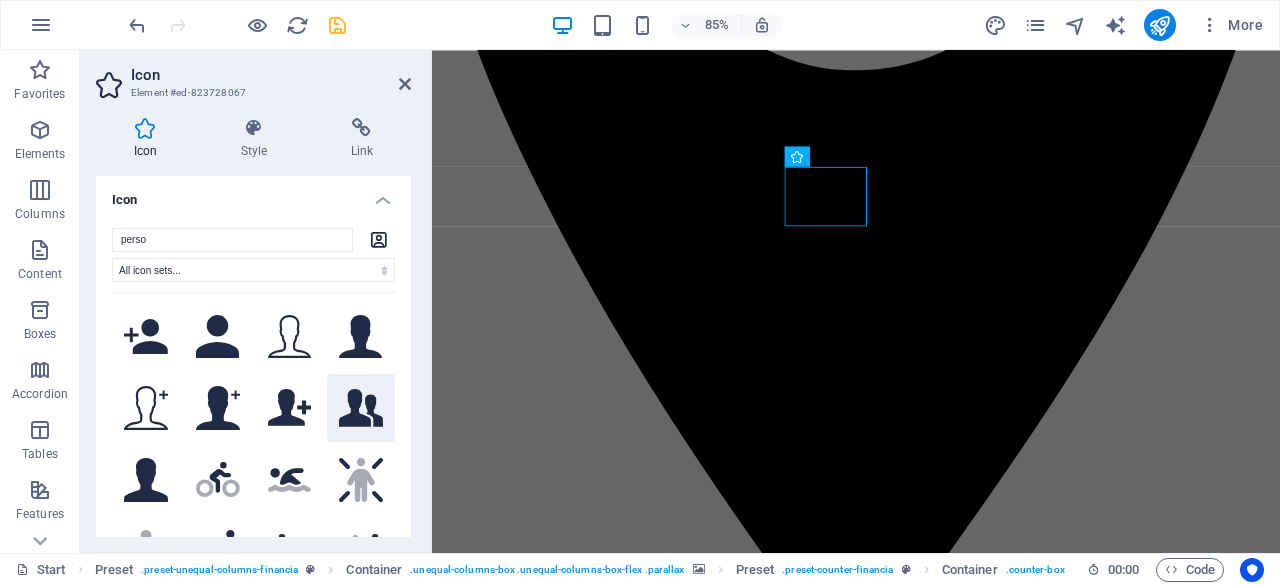 click 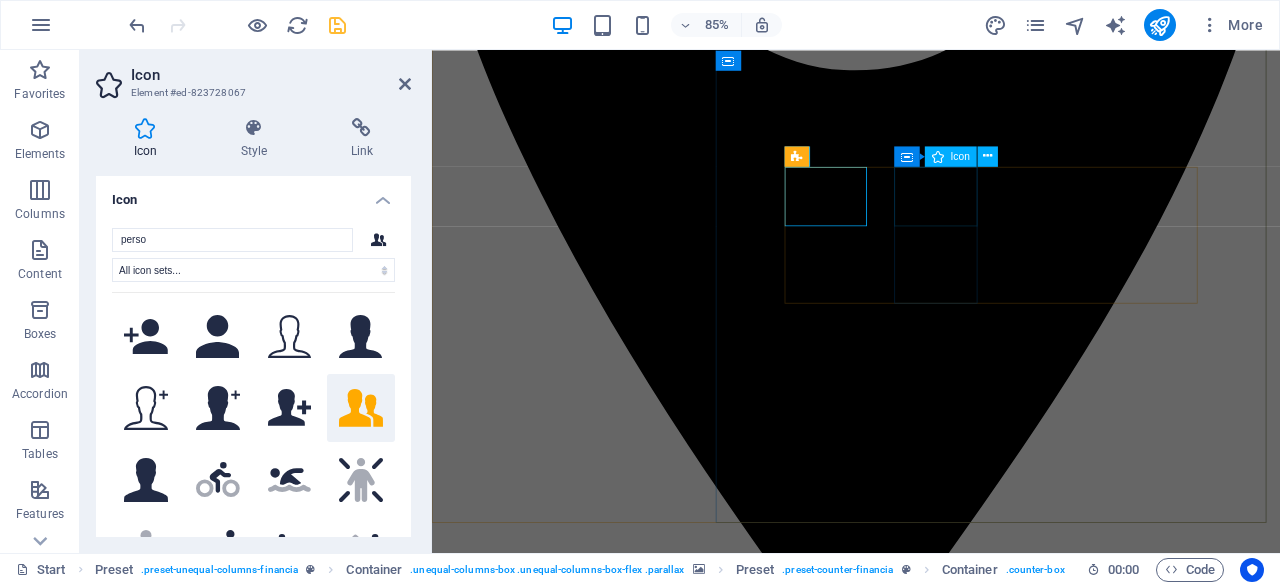 click at bounding box center [931, 6802] 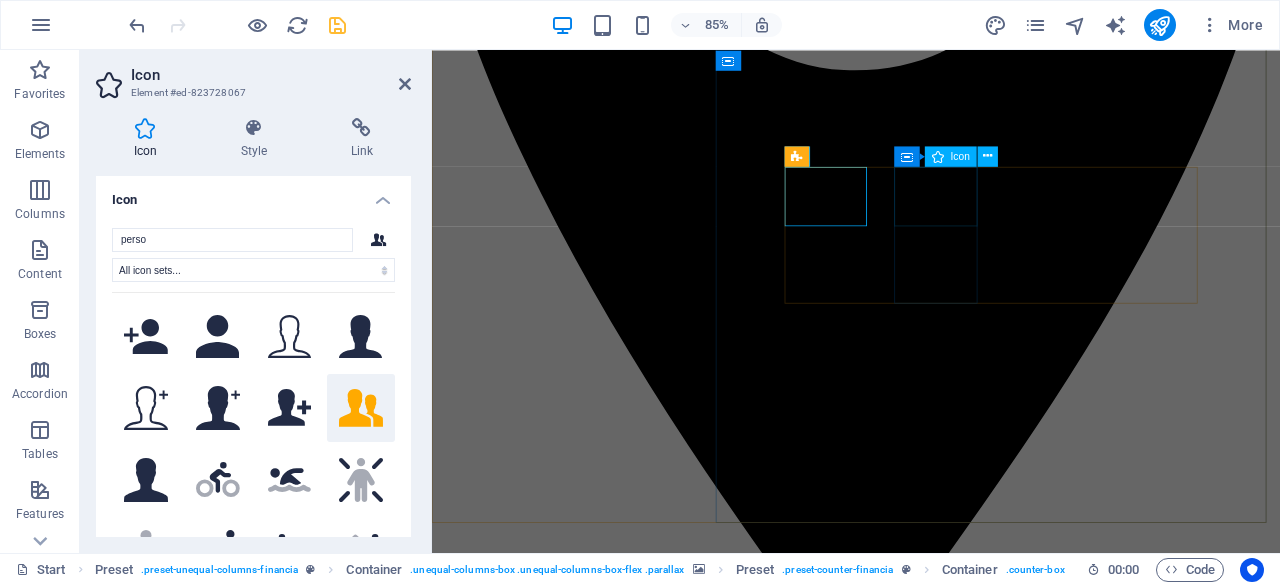 click at bounding box center [931, 6802] 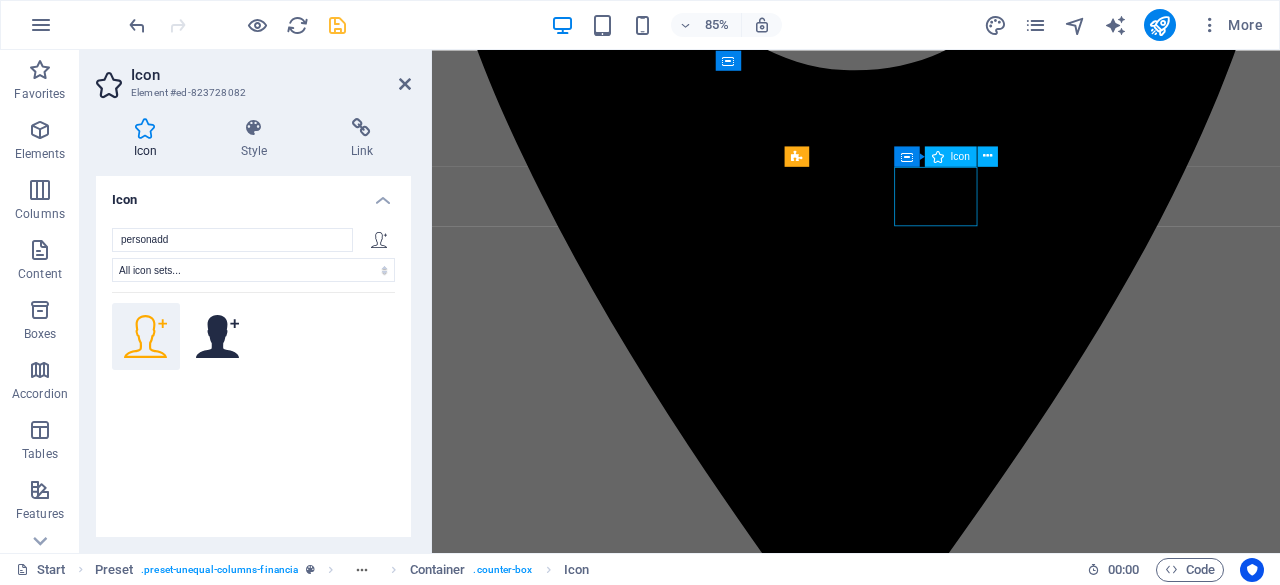 click at bounding box center [931, 6802] 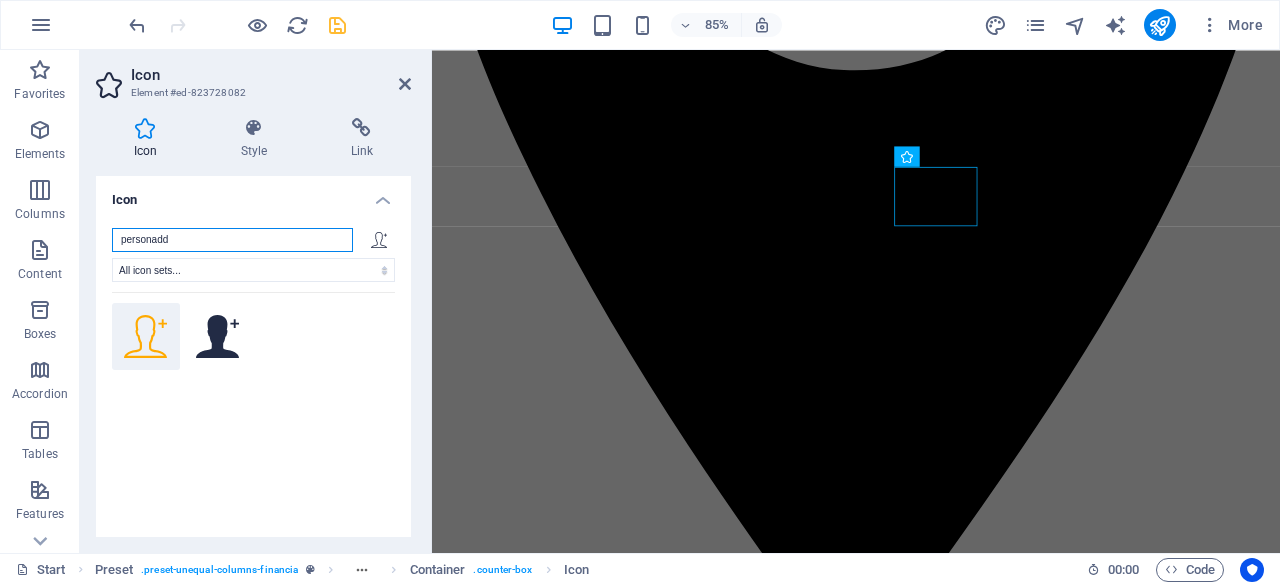 click on "personadd" at bounding box center [232, 240] 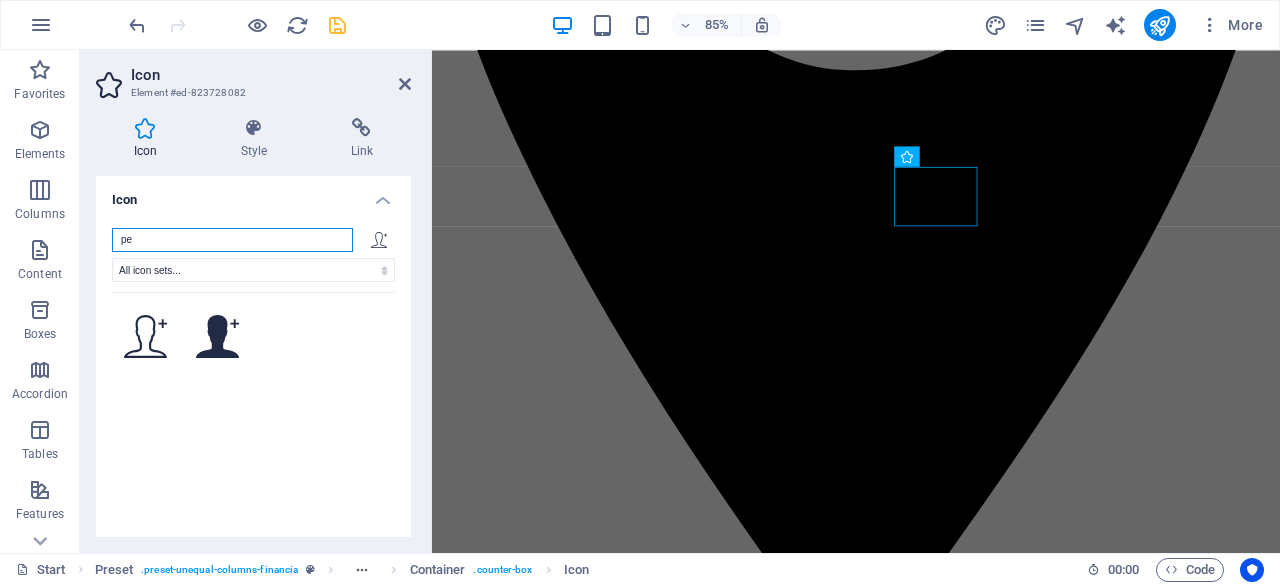 type on "p" 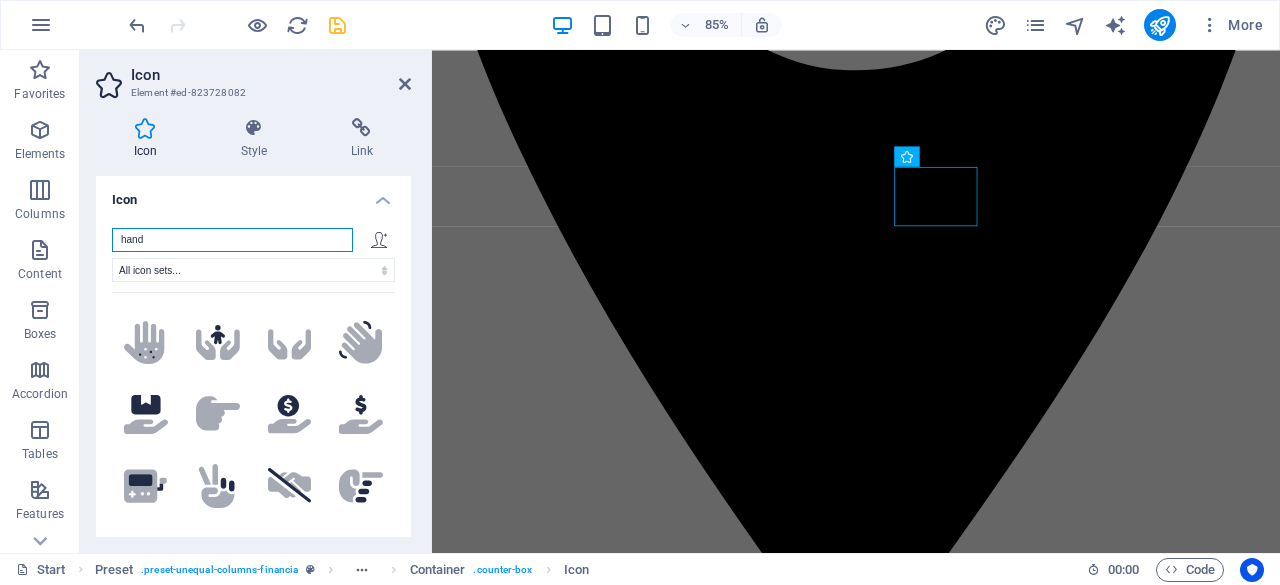 scroll, scrollTop: 569, scrollLeft: 0, axis: vertical 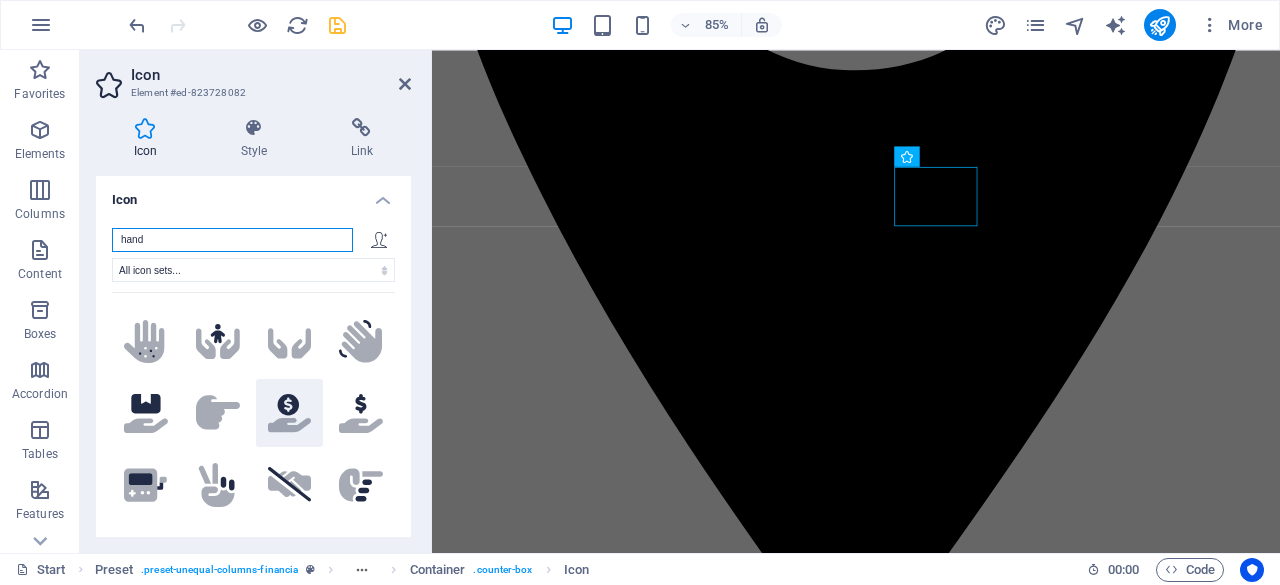 type on "hand" 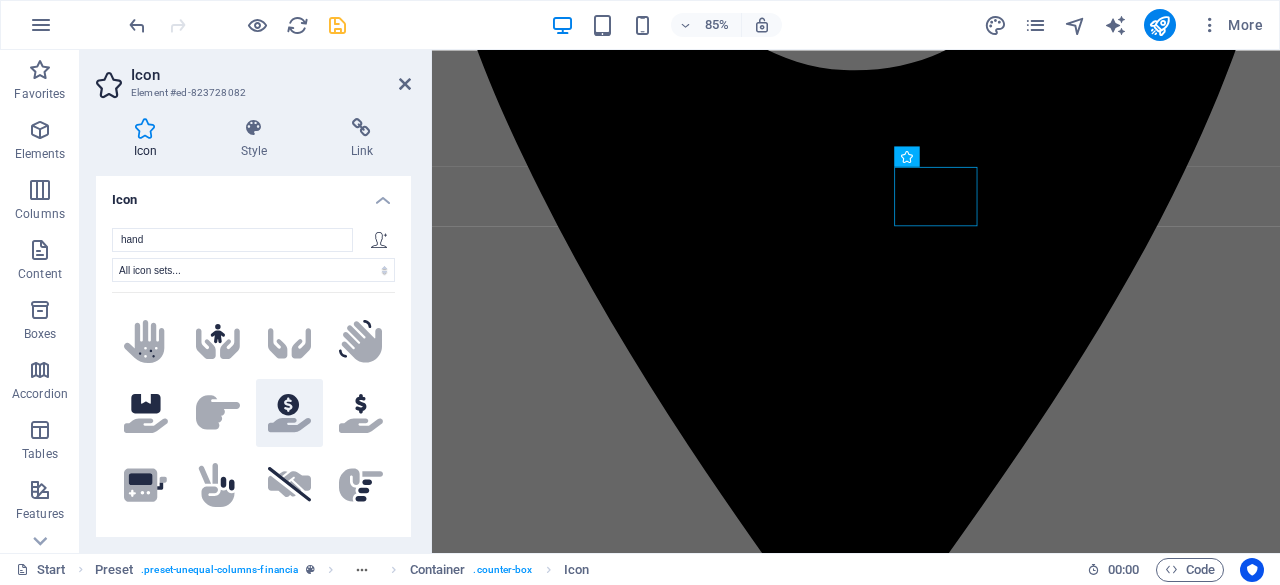 click on ".fa-secondary{opacity:.4}" 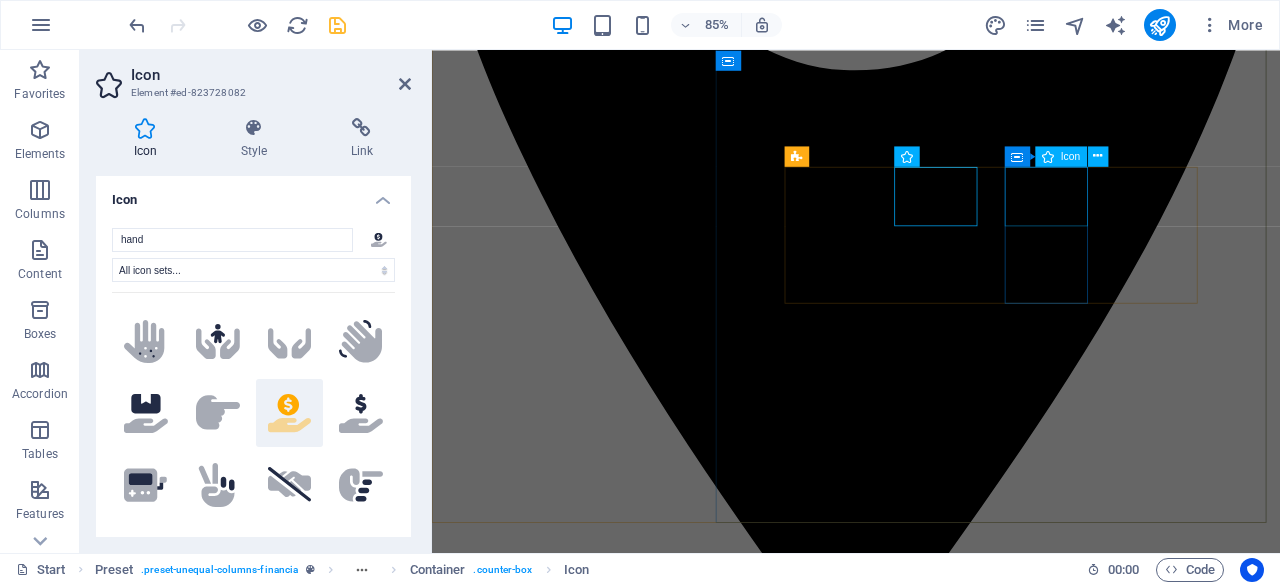 click at bounding box center [931, 7764] 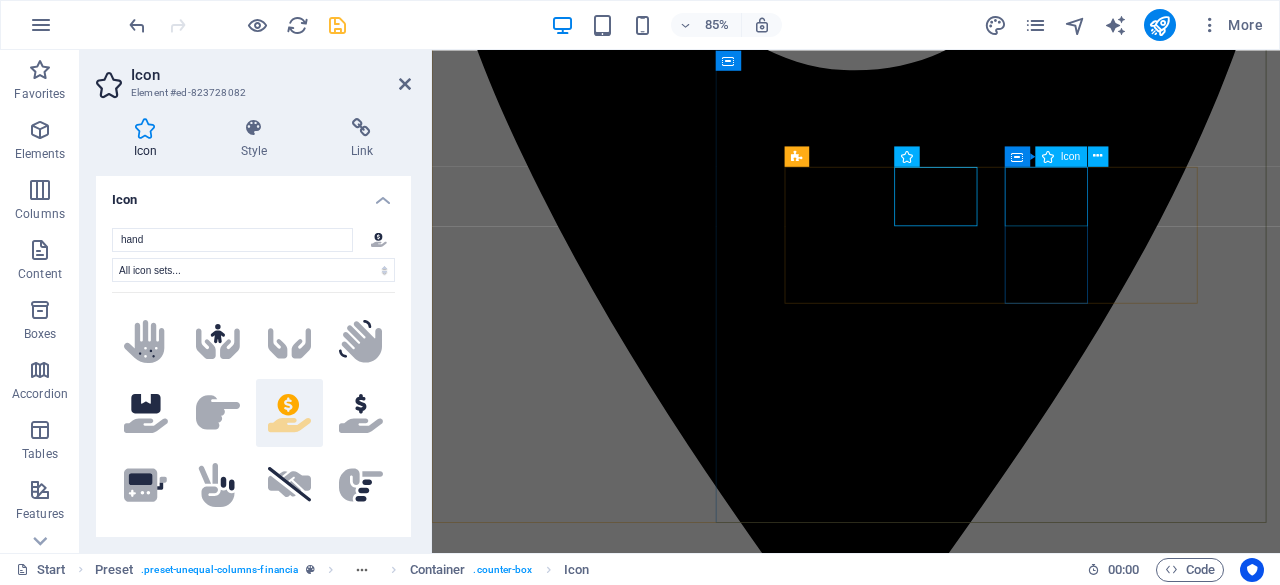 click at bounding box center [931, 7764] 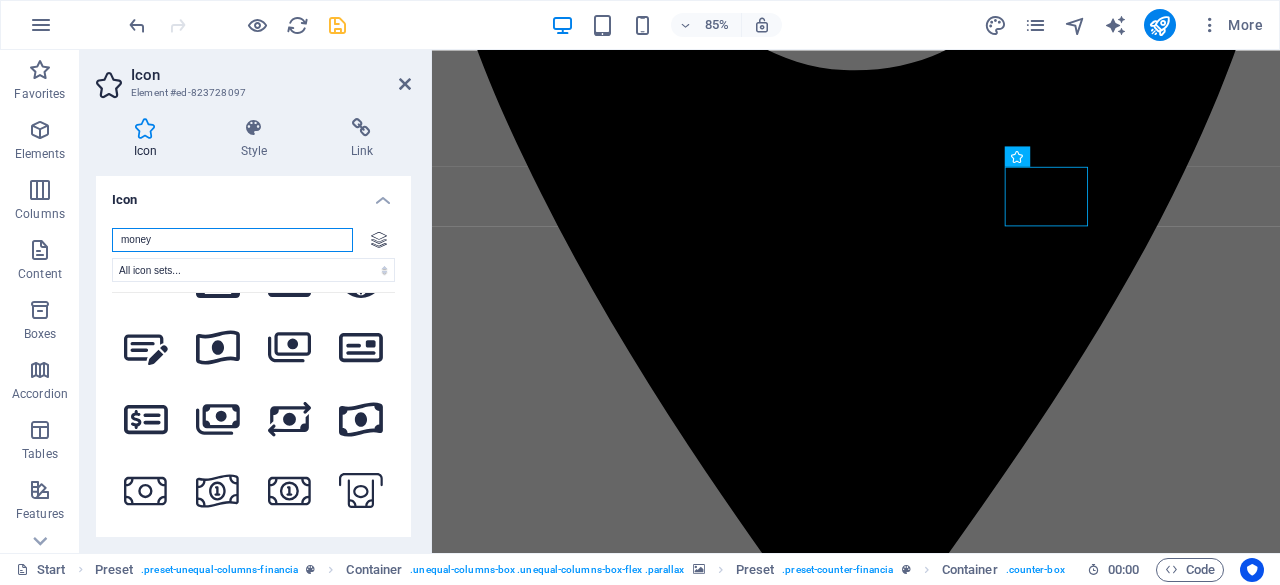 scroll, scrollTop: 851, scrollLeft: 0, axis: vertical 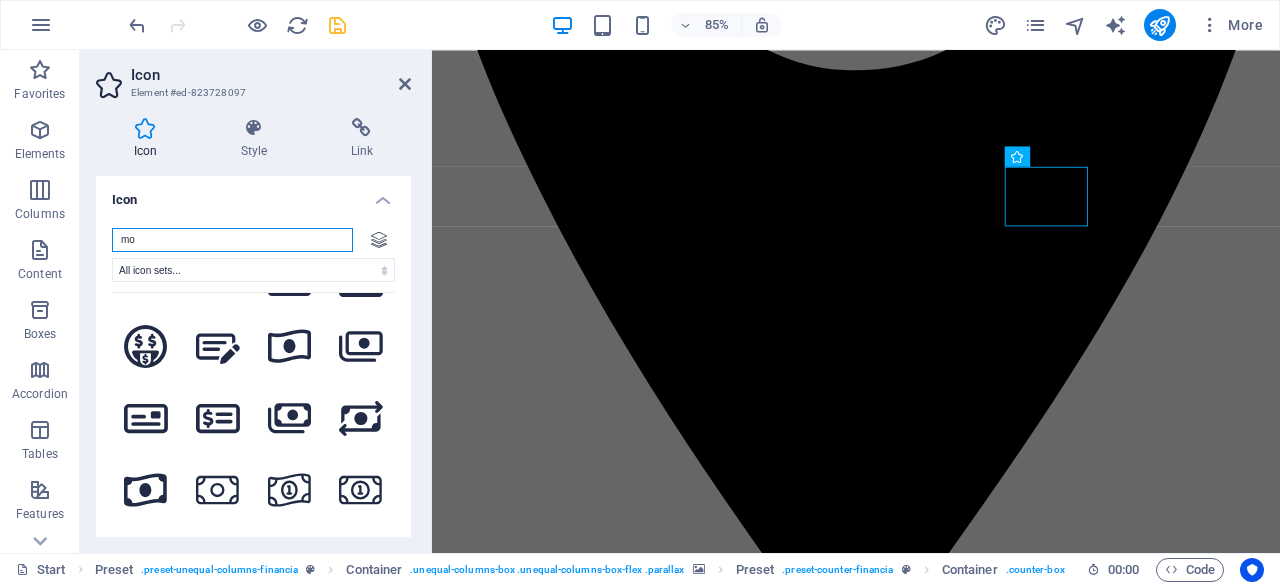 type on "m" 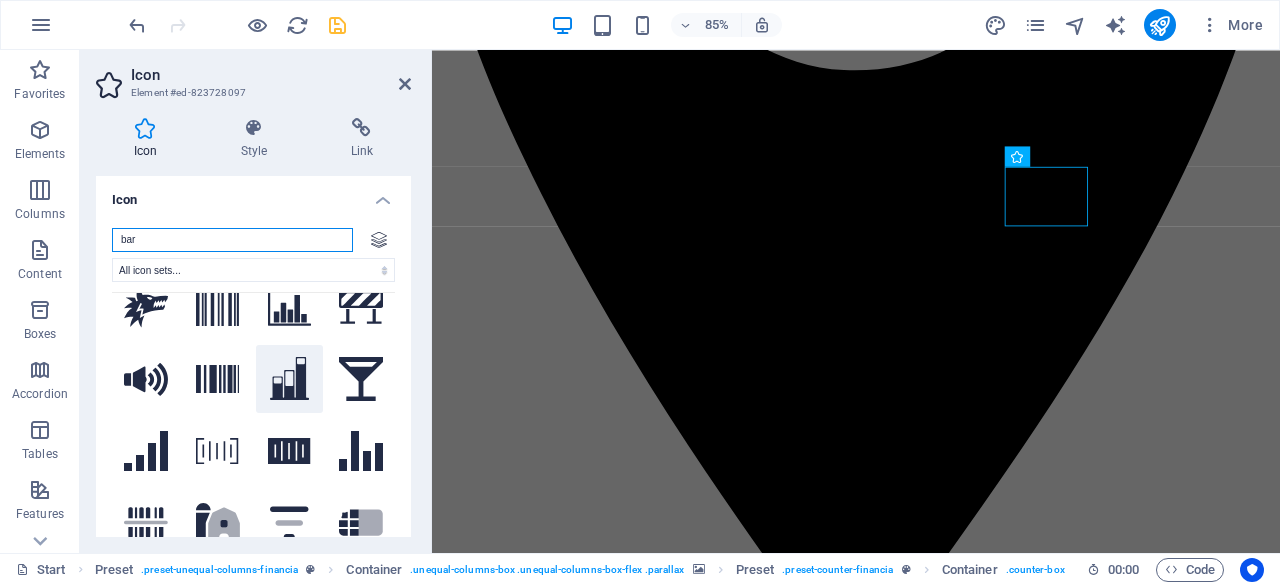 scroll, scrollTop: 0, scrollLeft: 0, axis: both 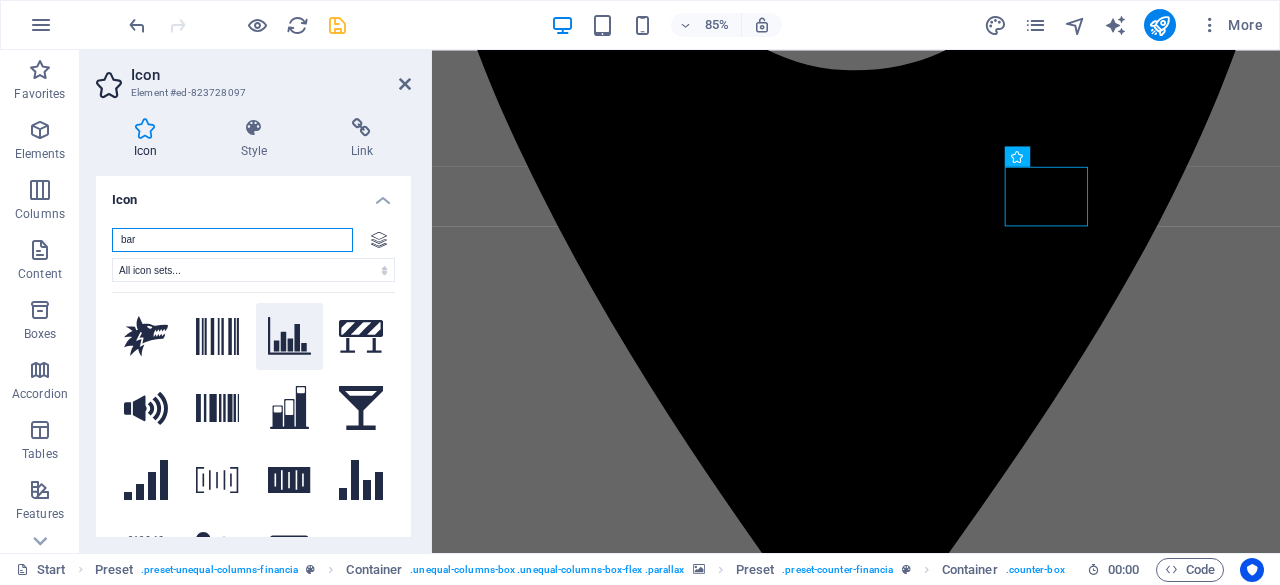 type on "bar" 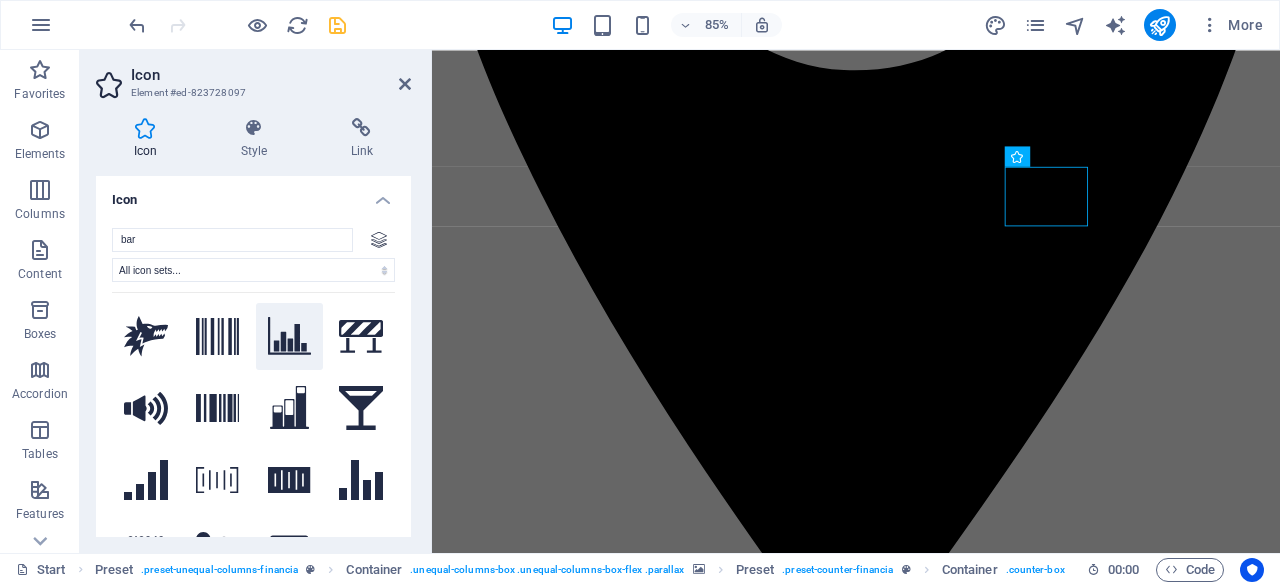 click 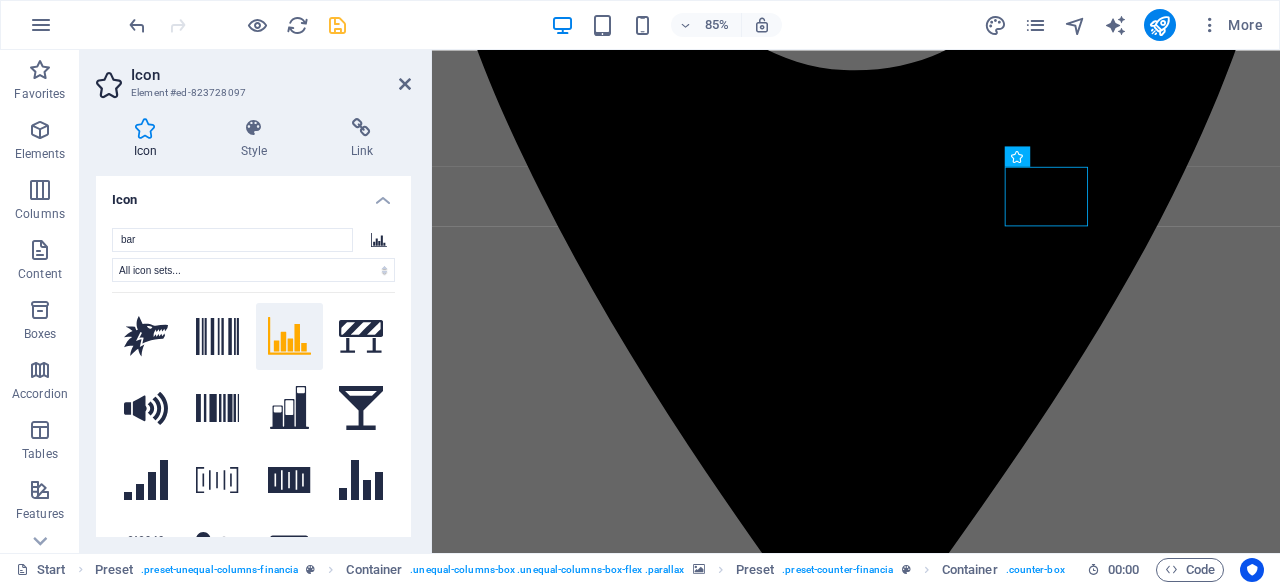 click 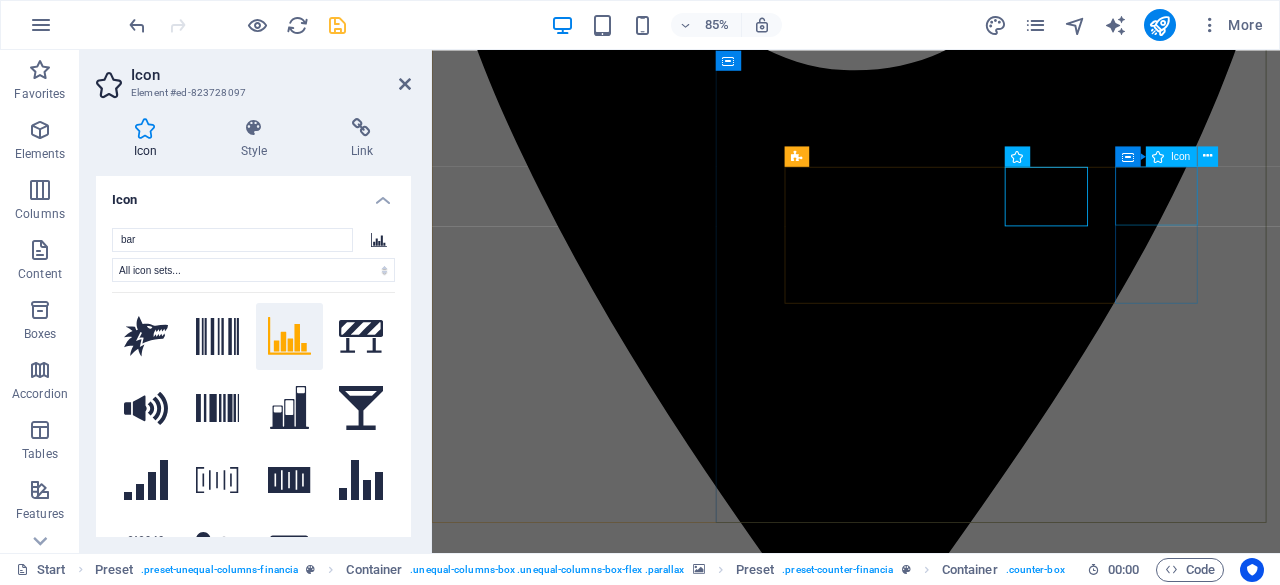 click at bounding box center (931, 8712) 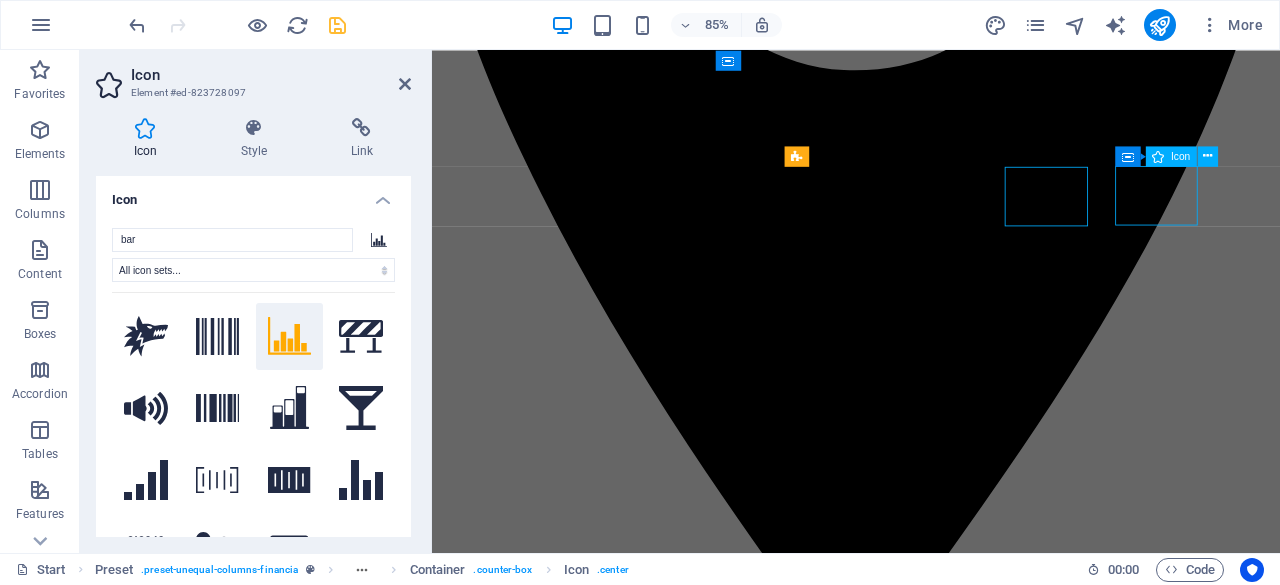 click at bounding box center [931, 8712] 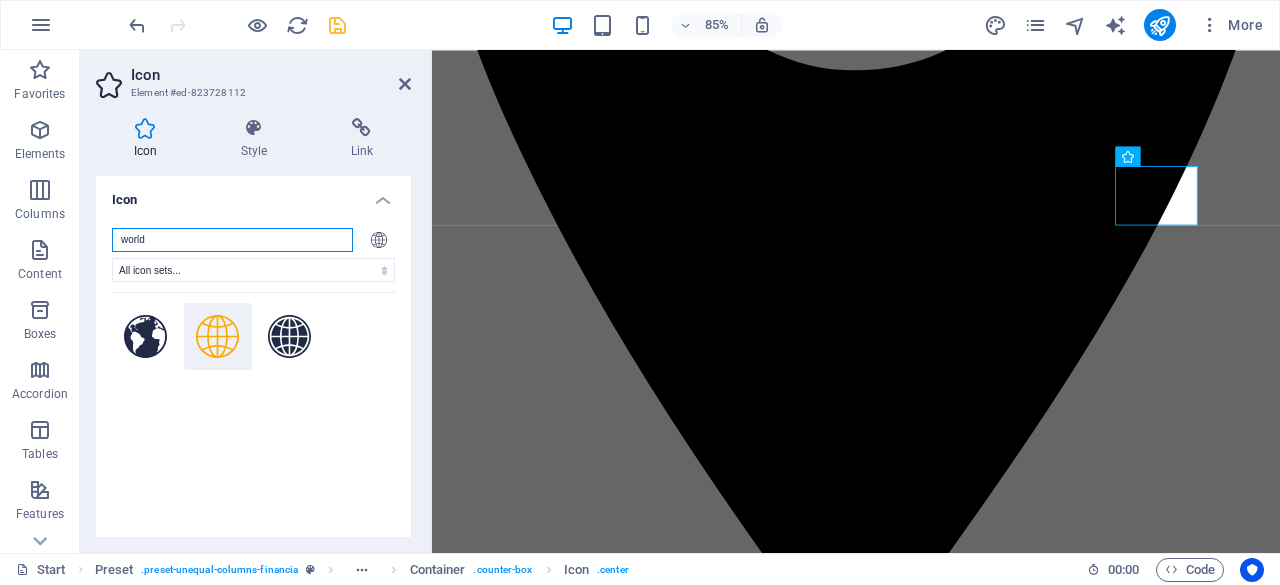 click on "world" at bounding box center (232, 240) 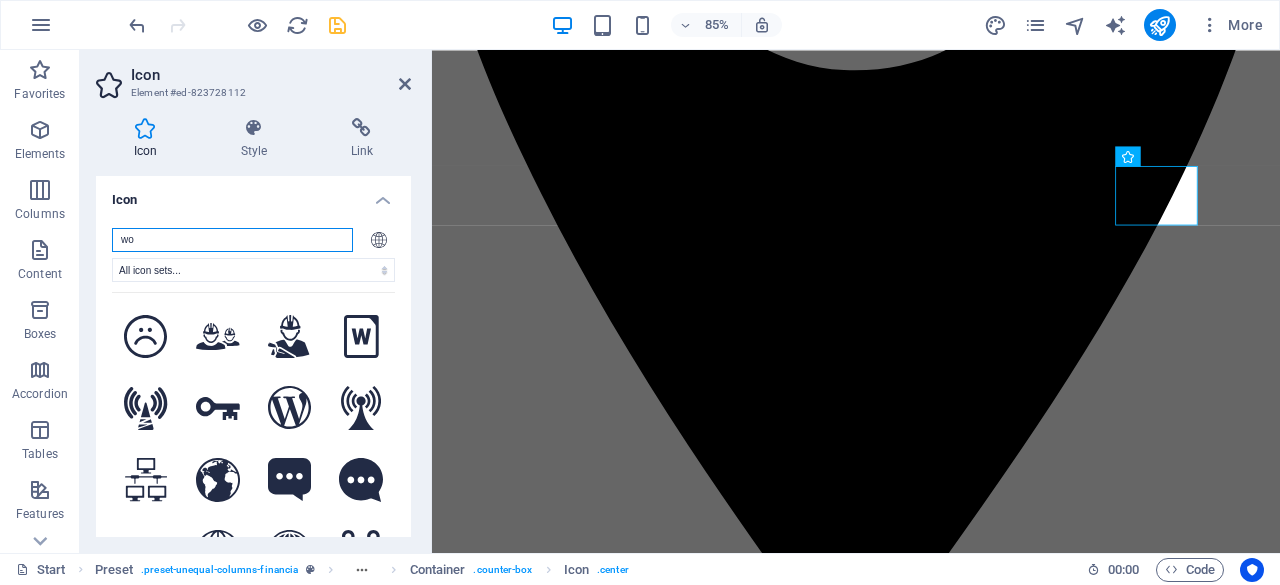 type on "w" 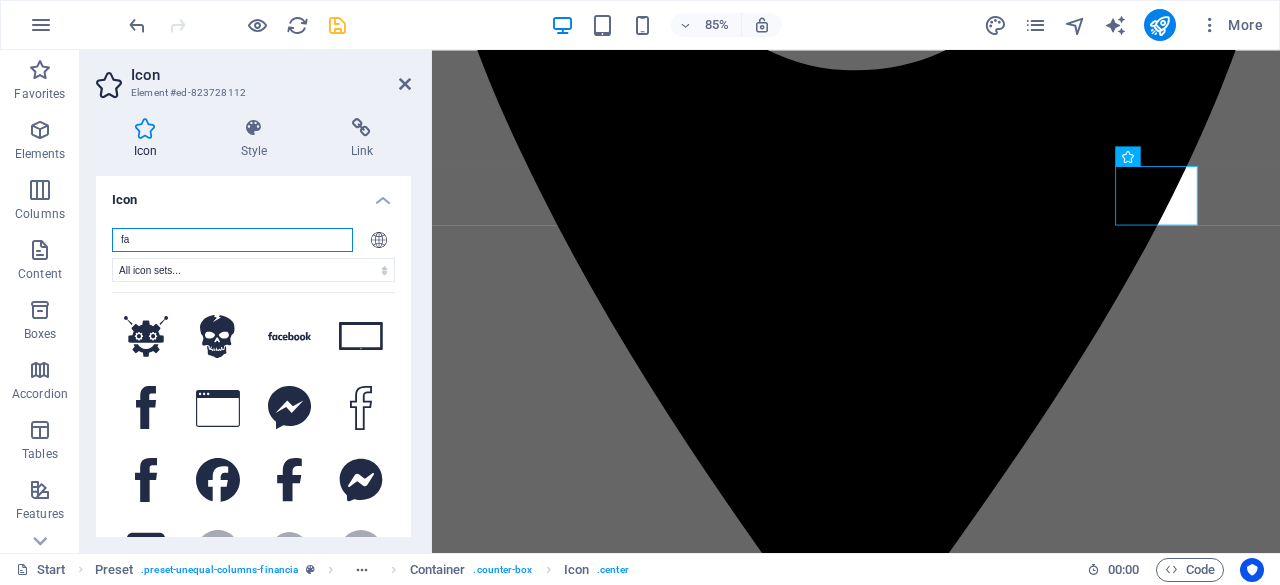 type on "f" 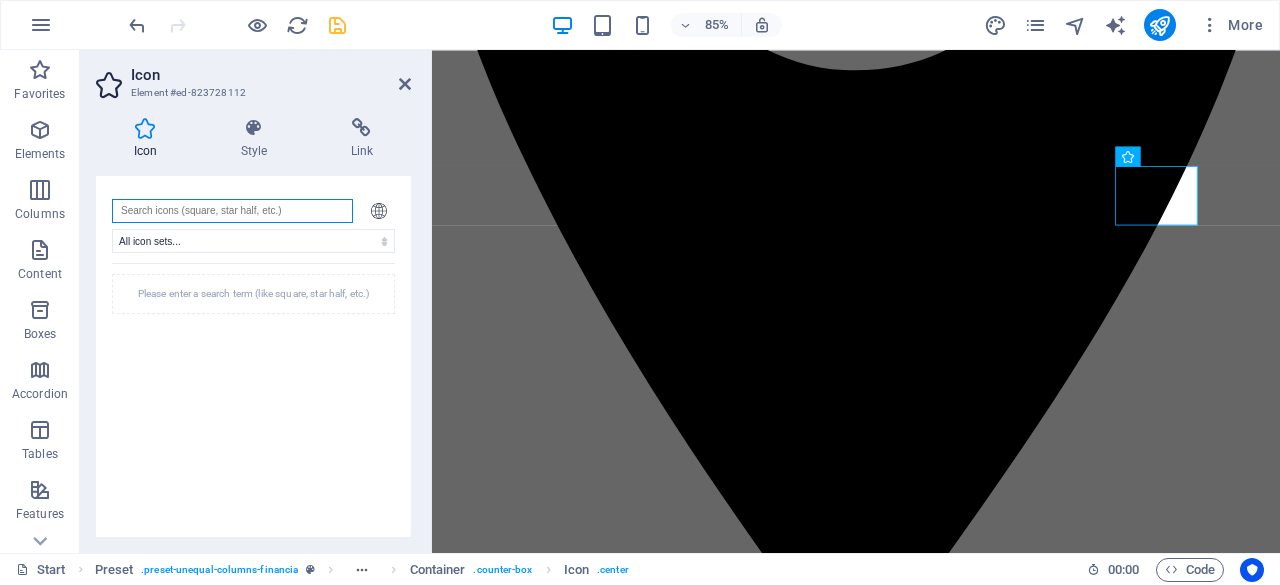 scroll, scrollTop: 28, scrollLeft: 0, axis: vertical 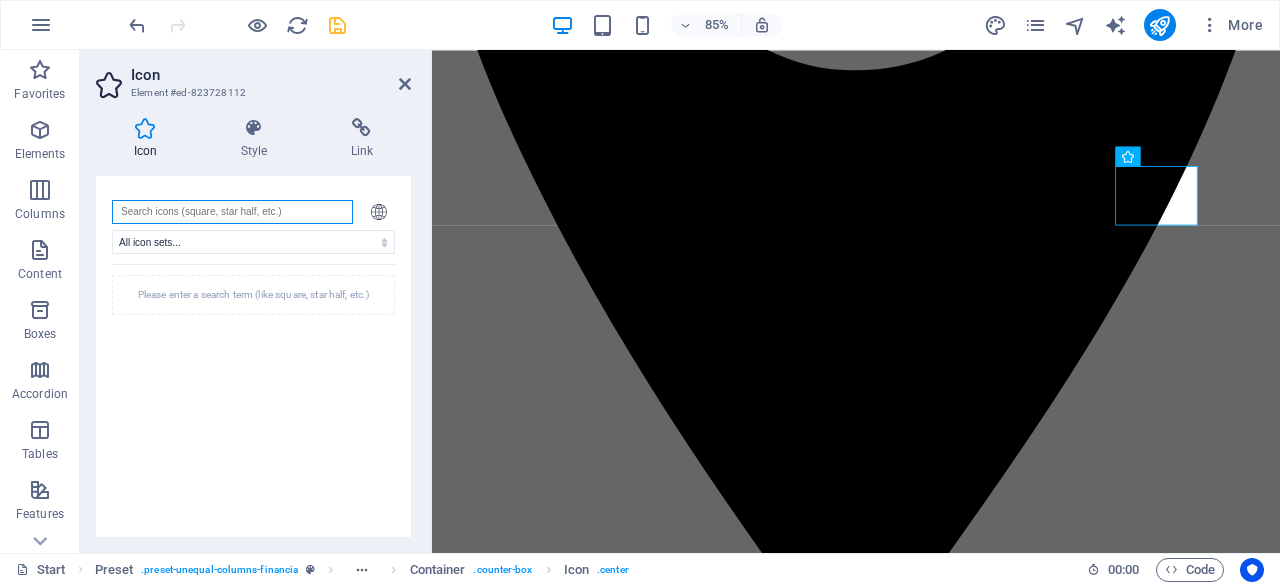 type on "a" 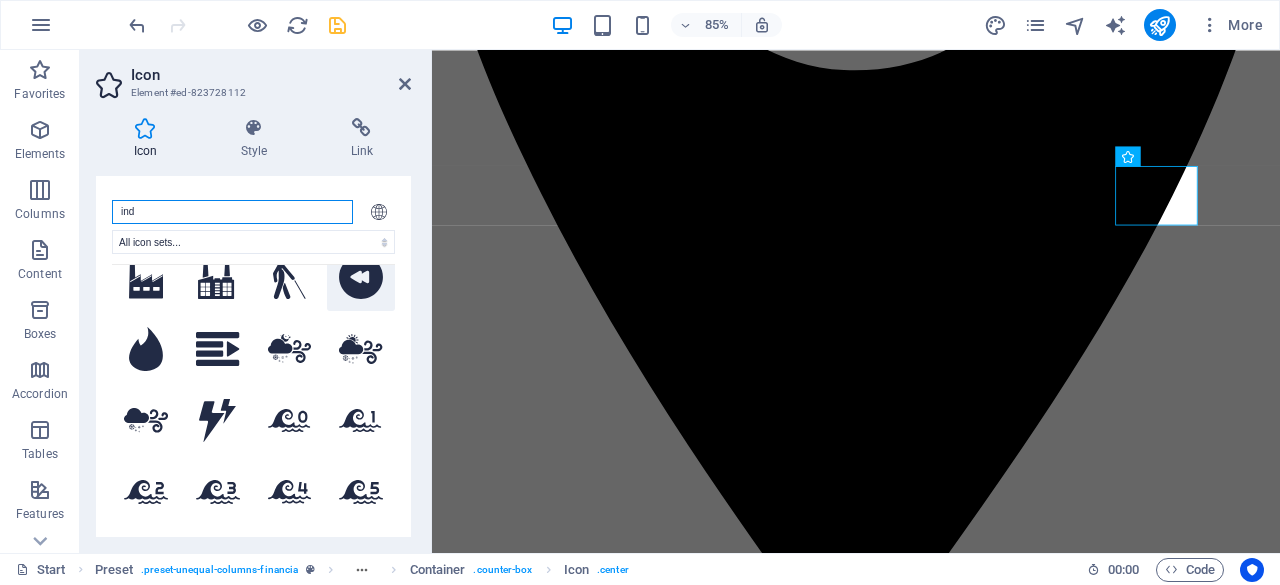 scroll, scrollTop: 0, scrollLeft: 0, axis: both 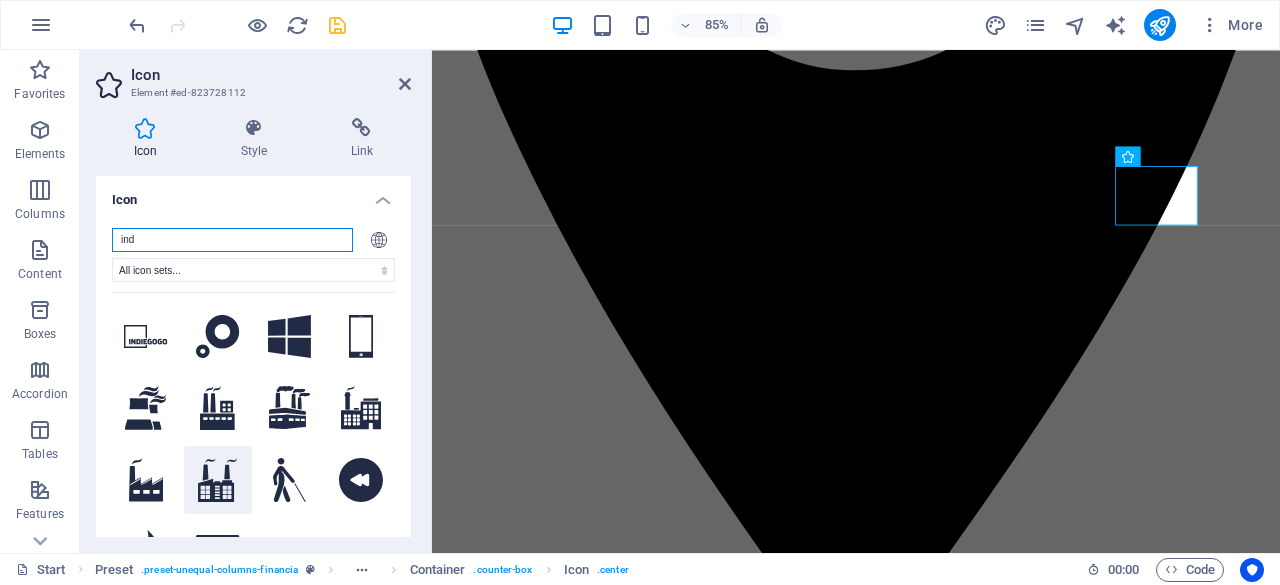 type on "ind" 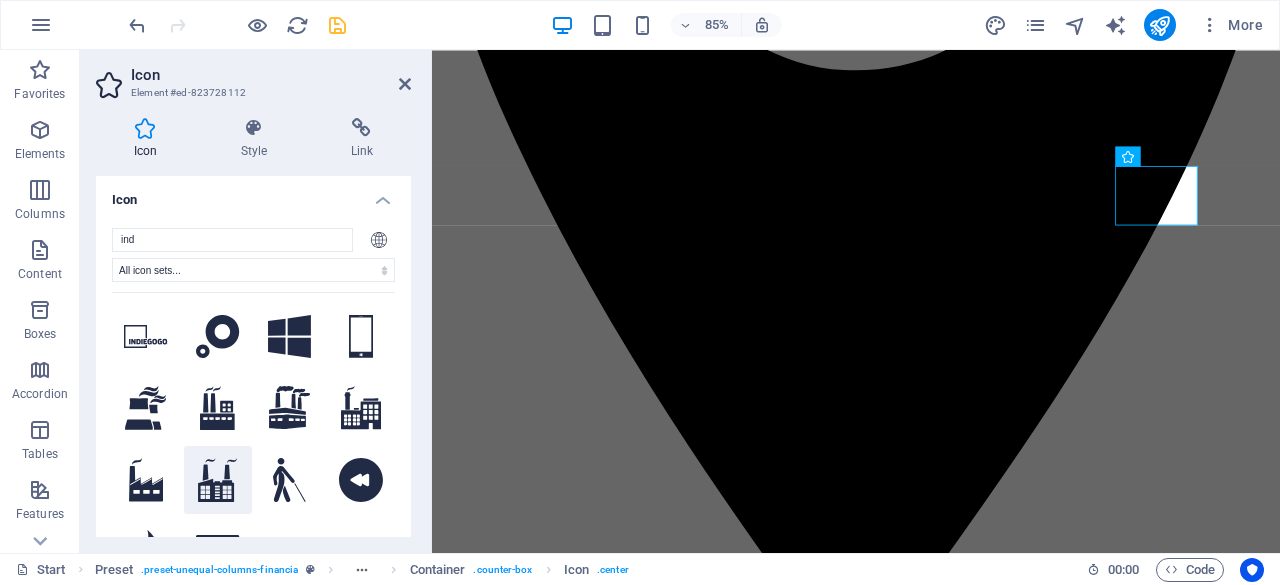 click 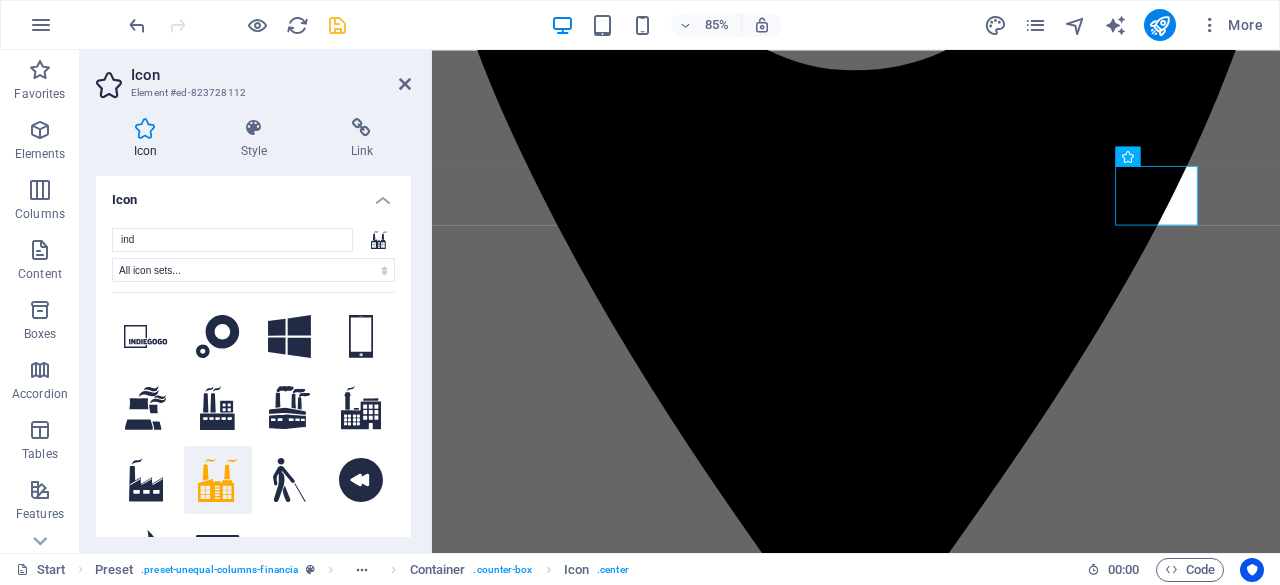click 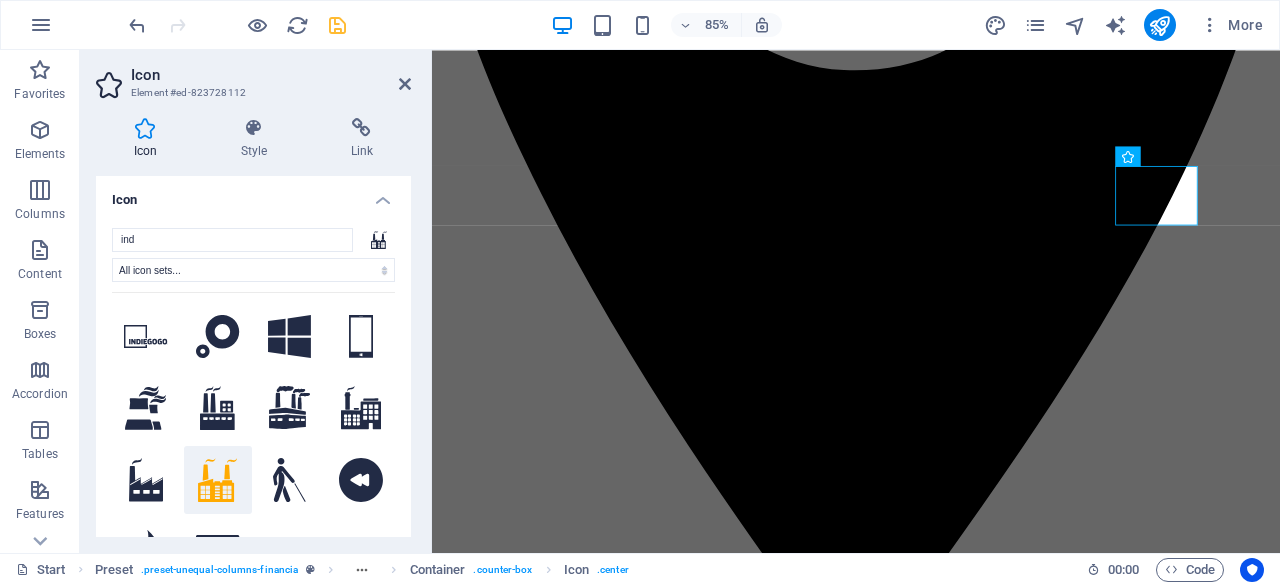 click at bounding box center (931, 4804) 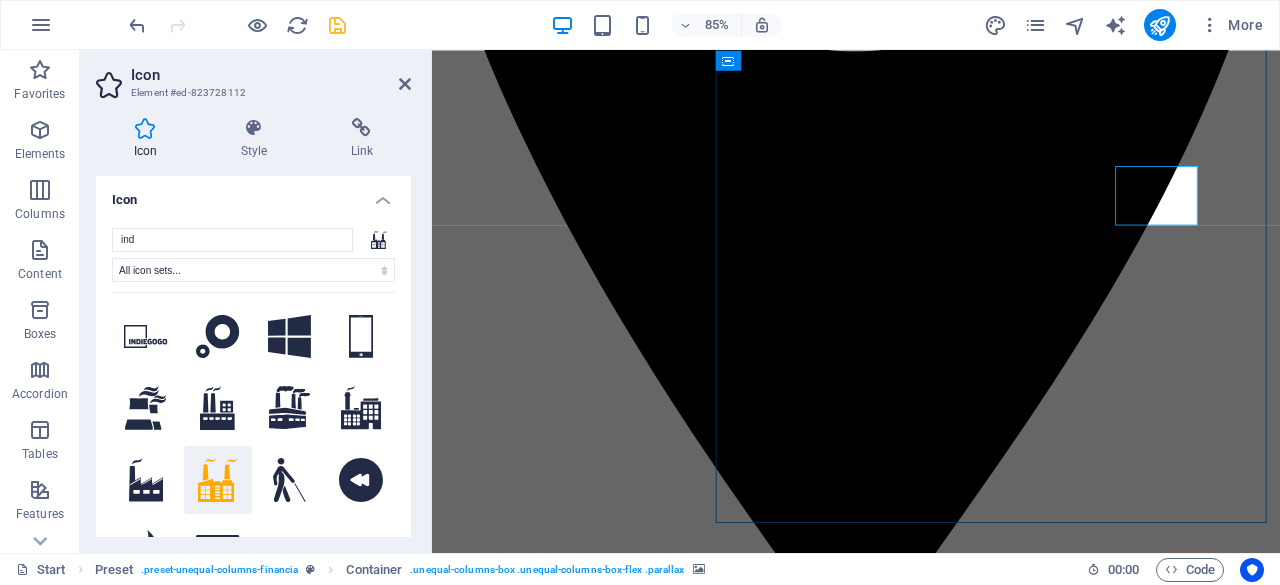 scroll, scrollTop: 1303, scrollLeft: 0, axis: vertical 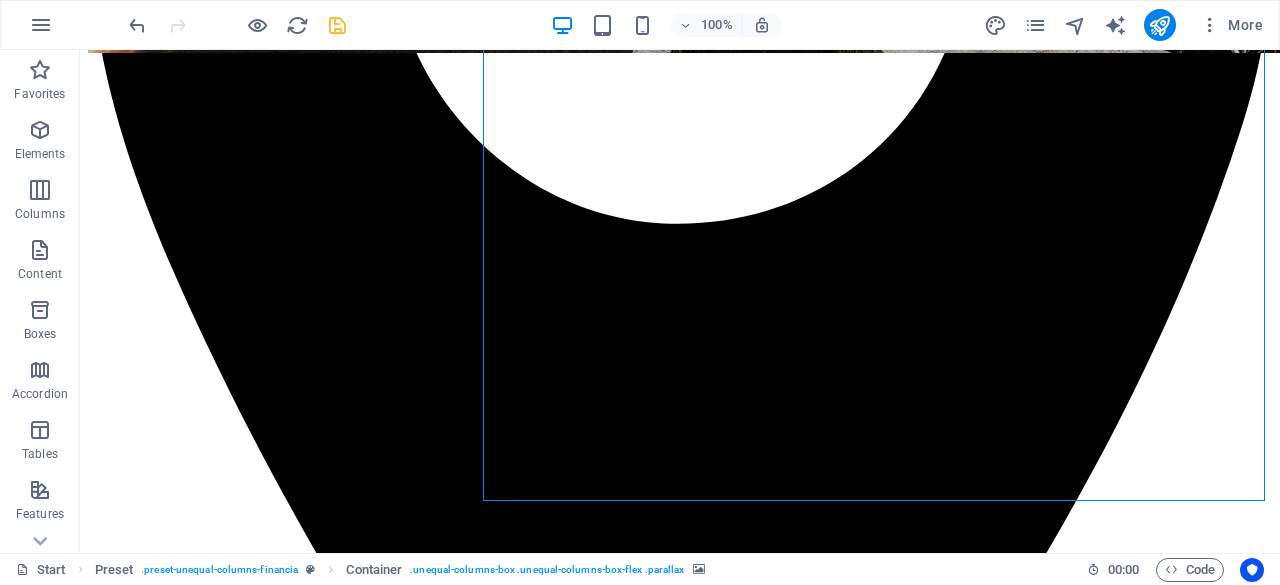 click at bounding box center [680, 5579] 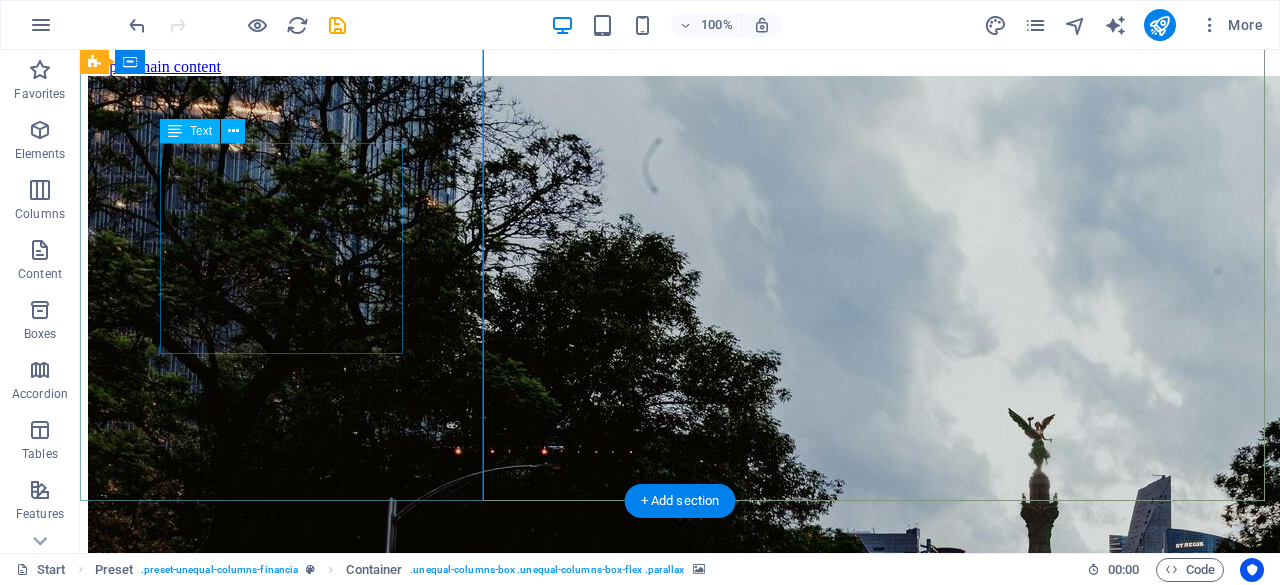 scroll, scrollTop: 1303, scrollLeft: 0, axis: vertical 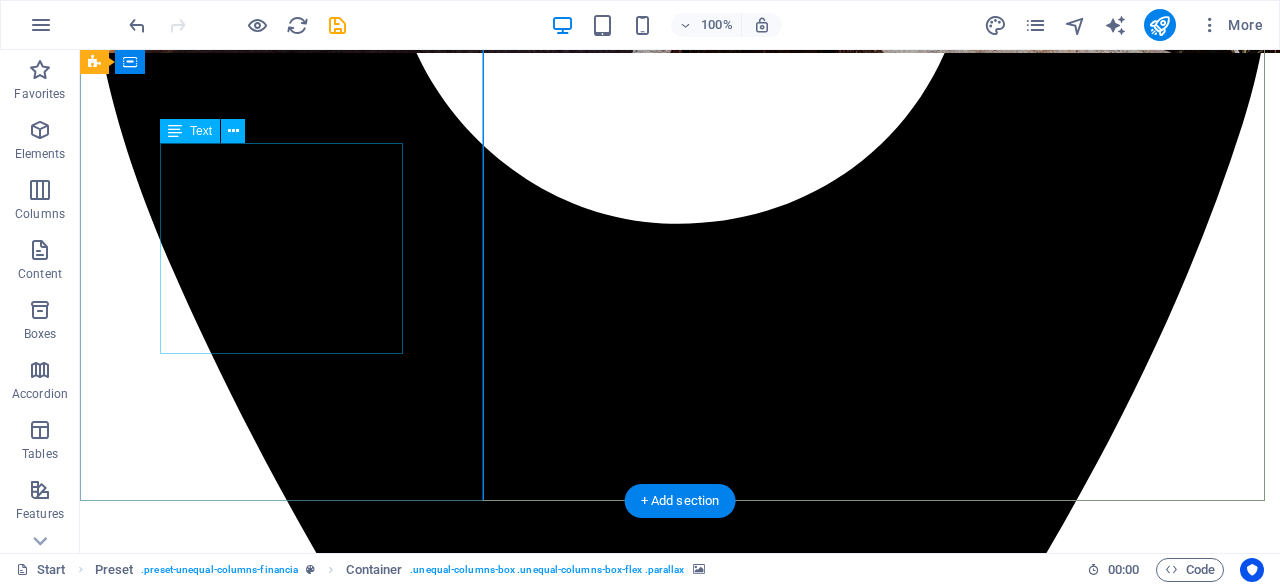click on "Lorem ipsum dolor sit amet consetetur sadipscing elitr sed diam nonumy eirmod tempor invidunt ut labore et dolore magna aliquyam erat sed diam voluptua. At vero eos et accusam et justo duo dolores et ea rebum." at bounding box center [680, 5441] 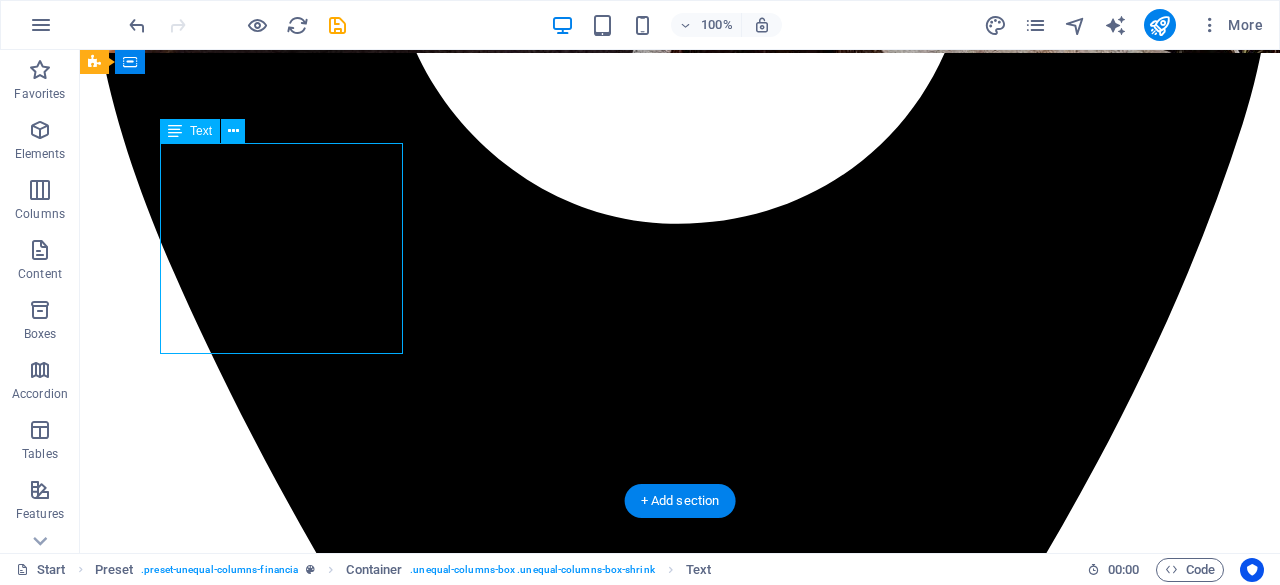 click on "Lorem ipsum dolor sit amet consetetur sadipscing elitr sed diam nonumy eirmod tempor invidunt ut labore et dolore magna aliquyam erat sed diam voluptua. At vero eos et accusam et justo duo dolores et ea rebum." at bounding box center [680, 5441] 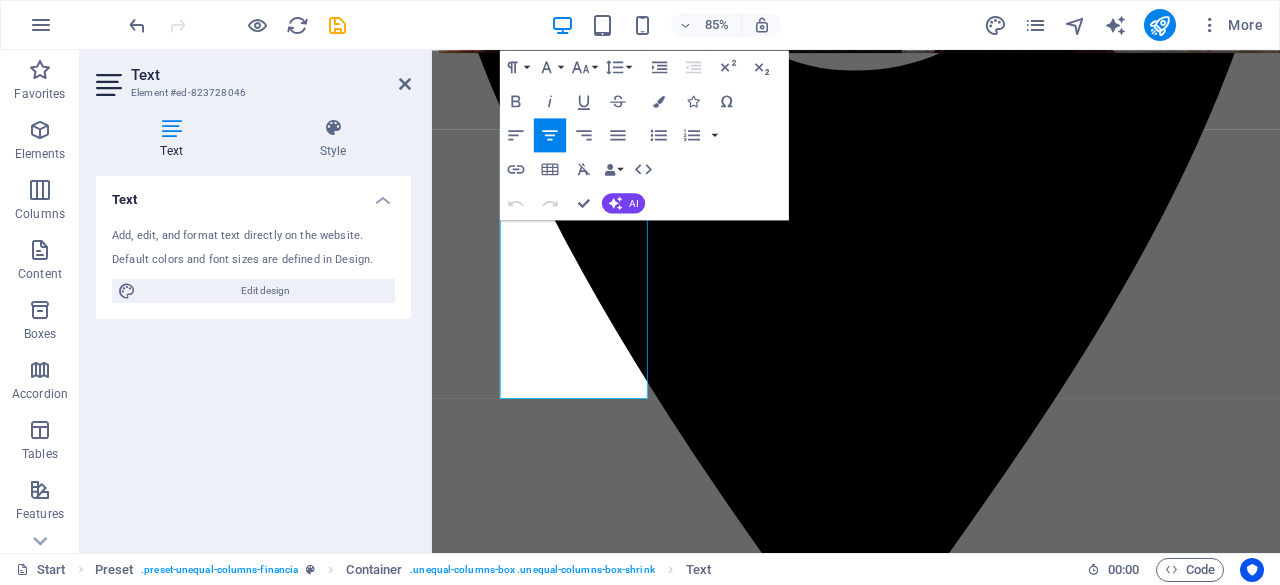 scroll, scrollTop: 1325, scrollLeft: 0, axis: vertical 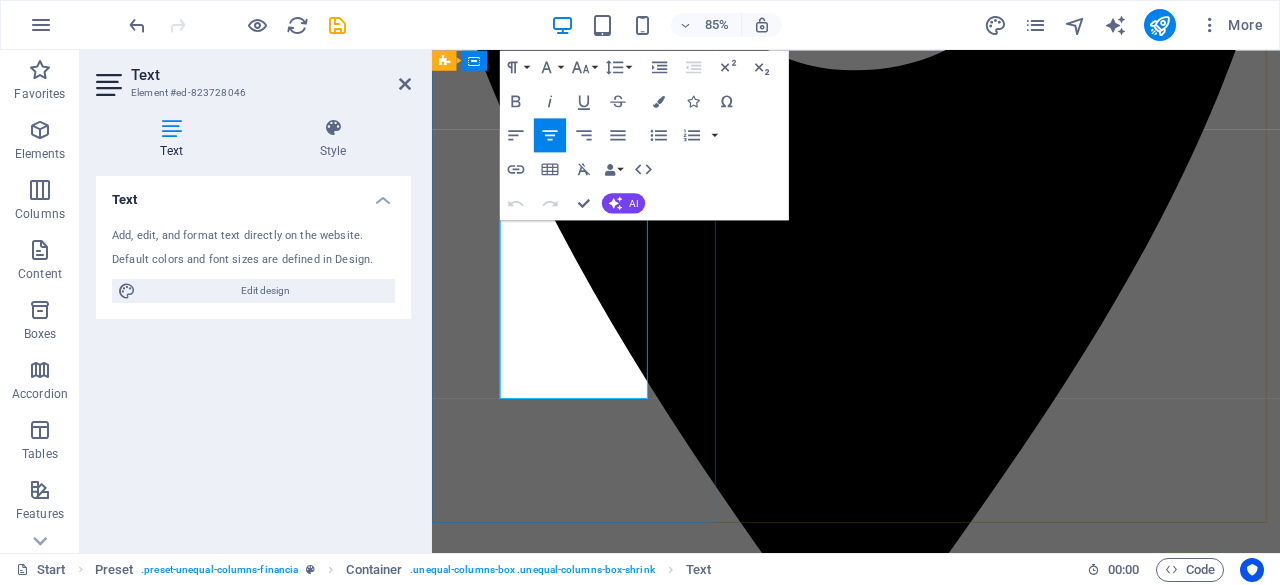 drag, startPoint x: 658, startPoint y: 440, endPoint x: 652, endPoint y: 426, distance: 15.231546 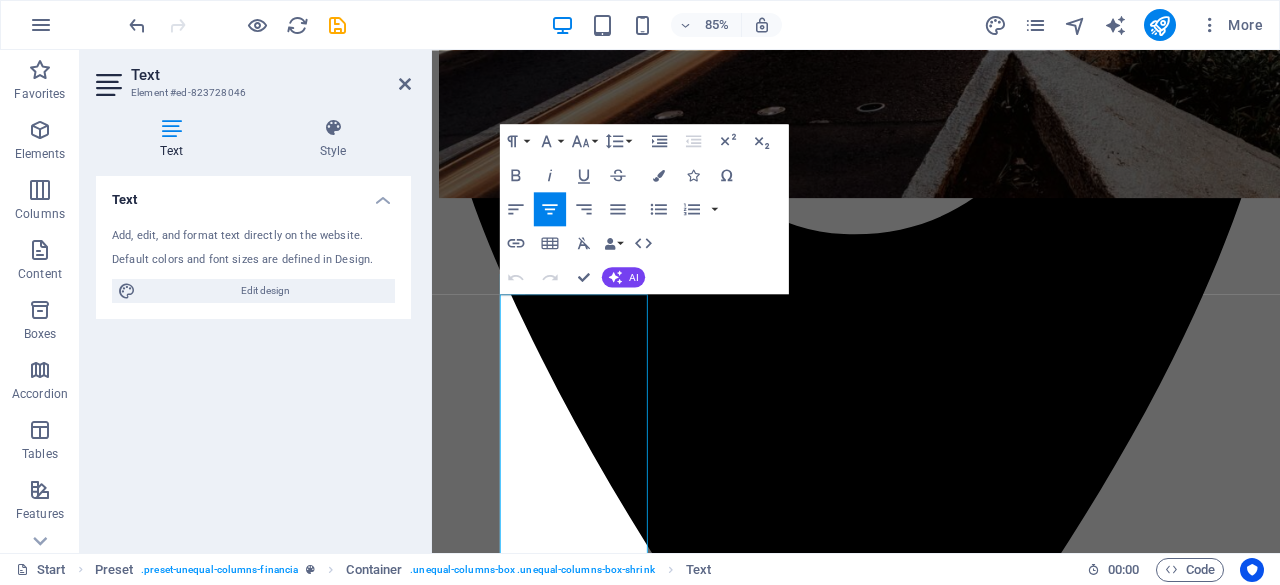 scroll, scrollTop: 1131, scrollLeft: 0, axis: vertical 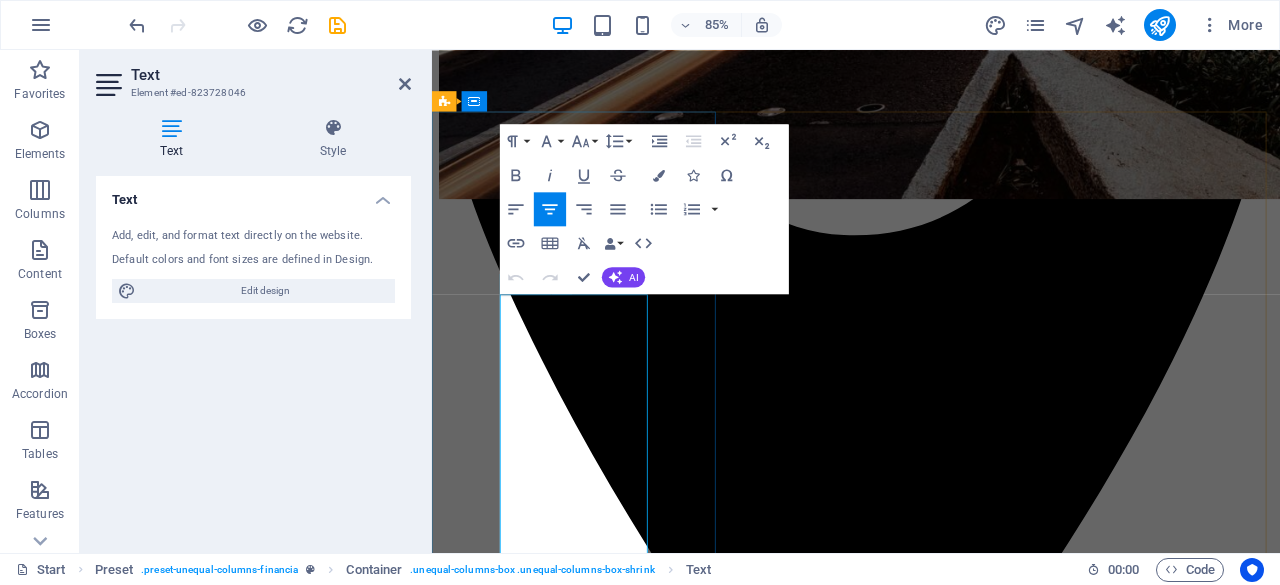 click on "Lorem ipsum dolor sit amet consetetur sadipscing elitr sed diam nonumy eirmod tempor invidunt ut labore et dolore magna aliquyam erat sed diam voluptua. At vero eos et accusam et justo duo dolores et ea rebum." at bounding box center (931, 4860) 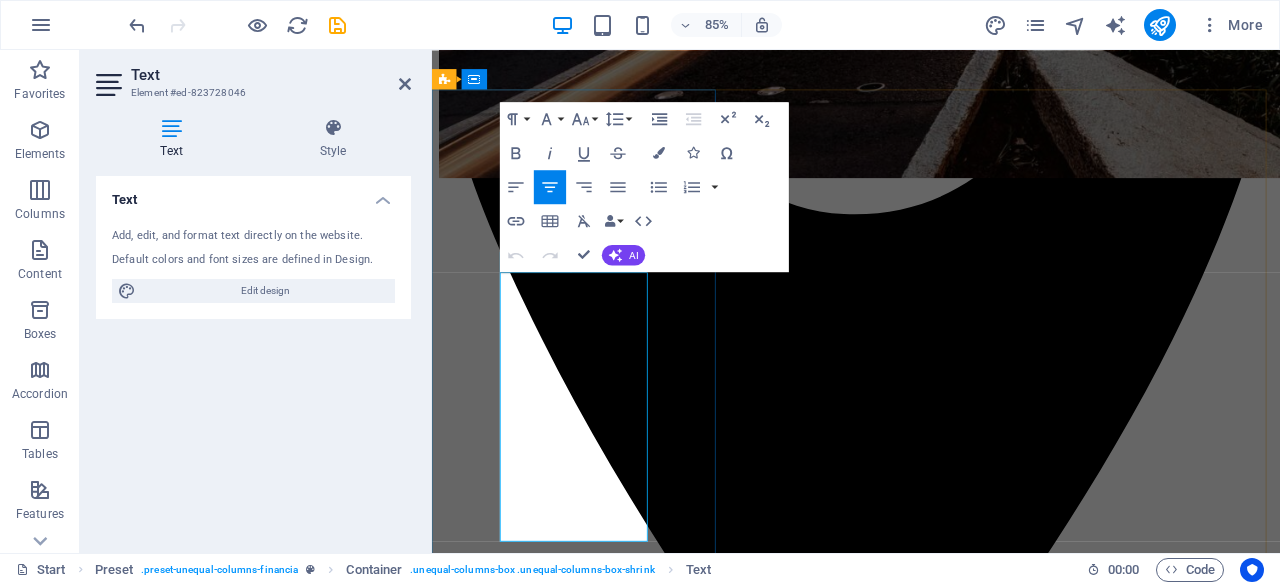 scroll, scrollTop: 1157, scrollLeft: 0, axis: vertical 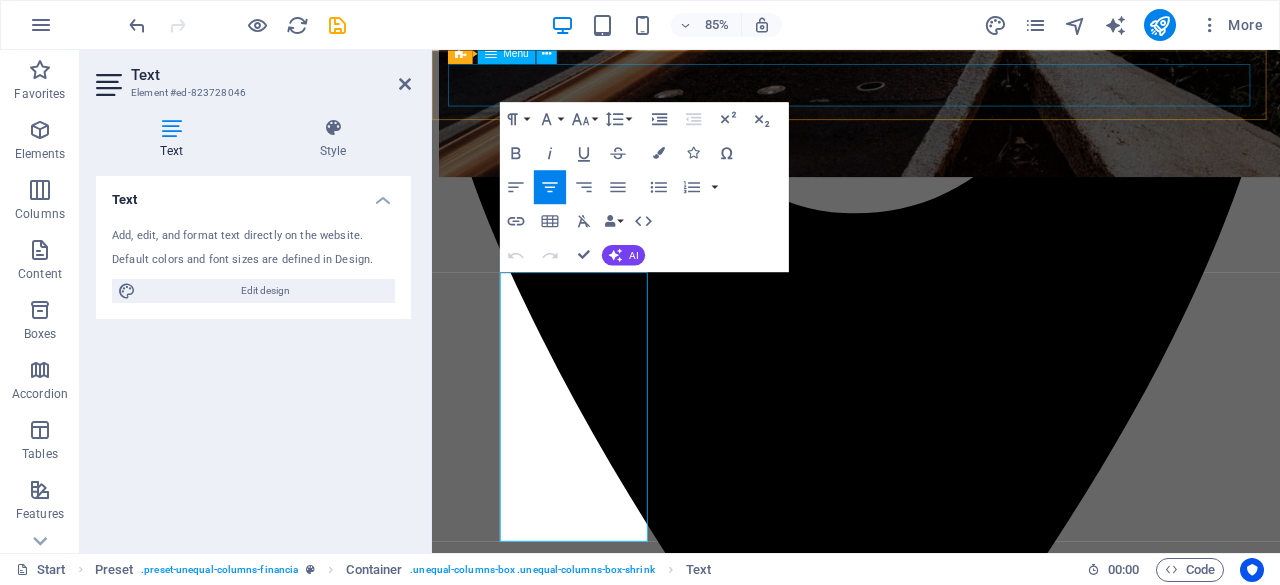 drag, startPoint x: 652, startPoint y: 615, endPoint x: 479, endPoint y: 77, distance: 565.131 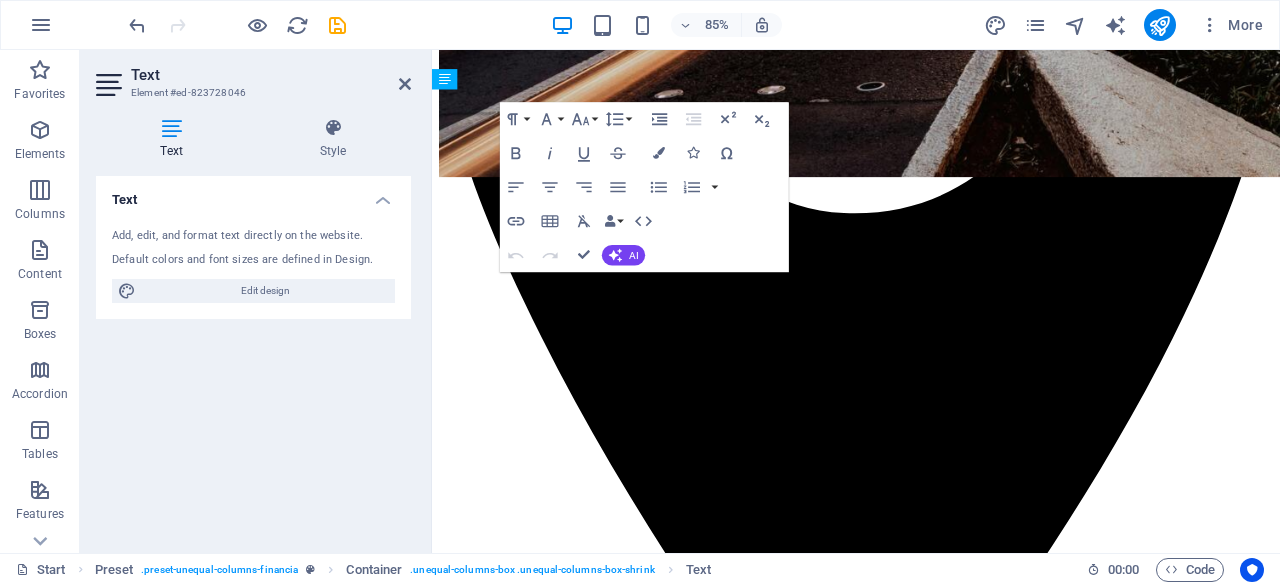 drag, startPoint x: 479, startPoint y: 77, endPoint x: 491, endPoint y: 292, distance: 215.33463 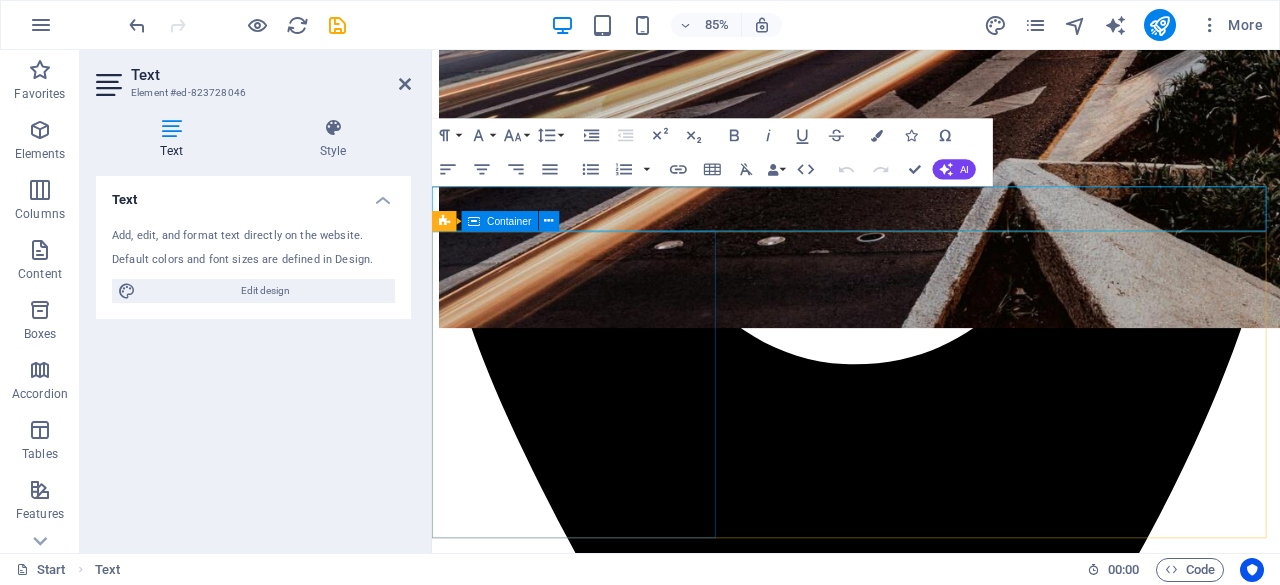 scroll, scrollTop: 1043, scrollLeft: 0, axis: vertical 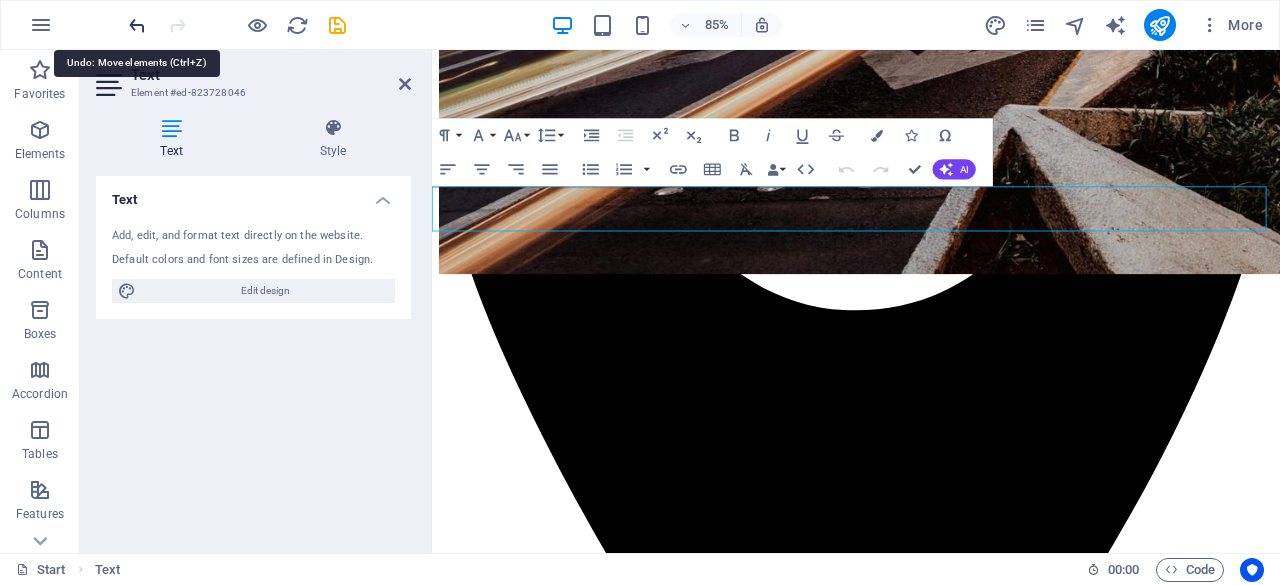 click at bounding box center [137, 25] 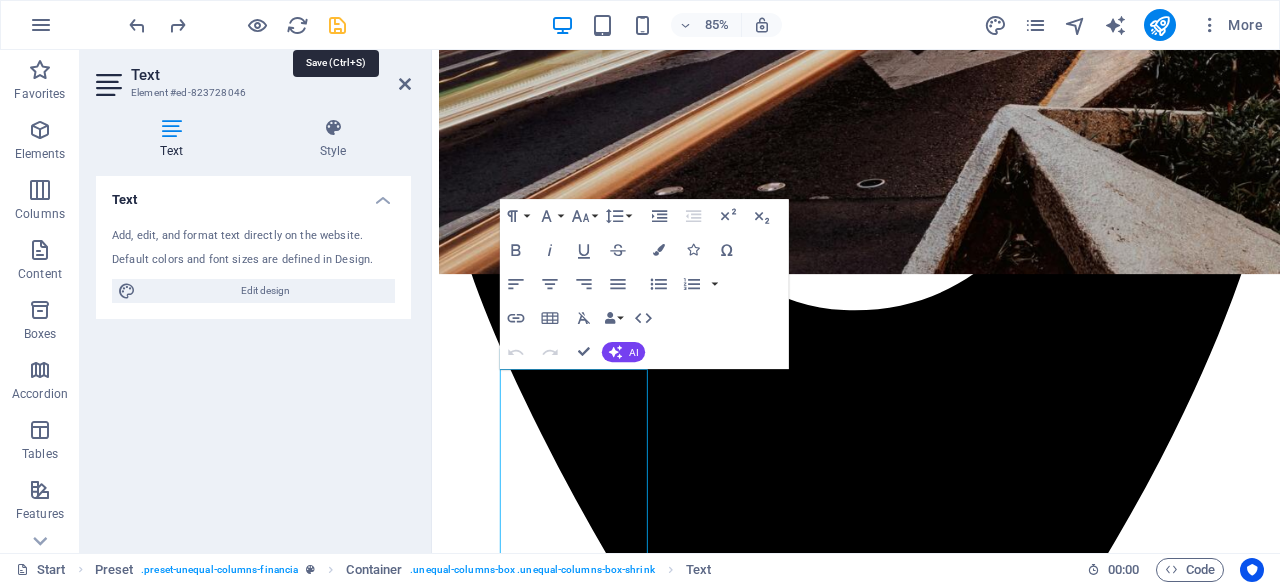 click at bounding box center (337, 25) 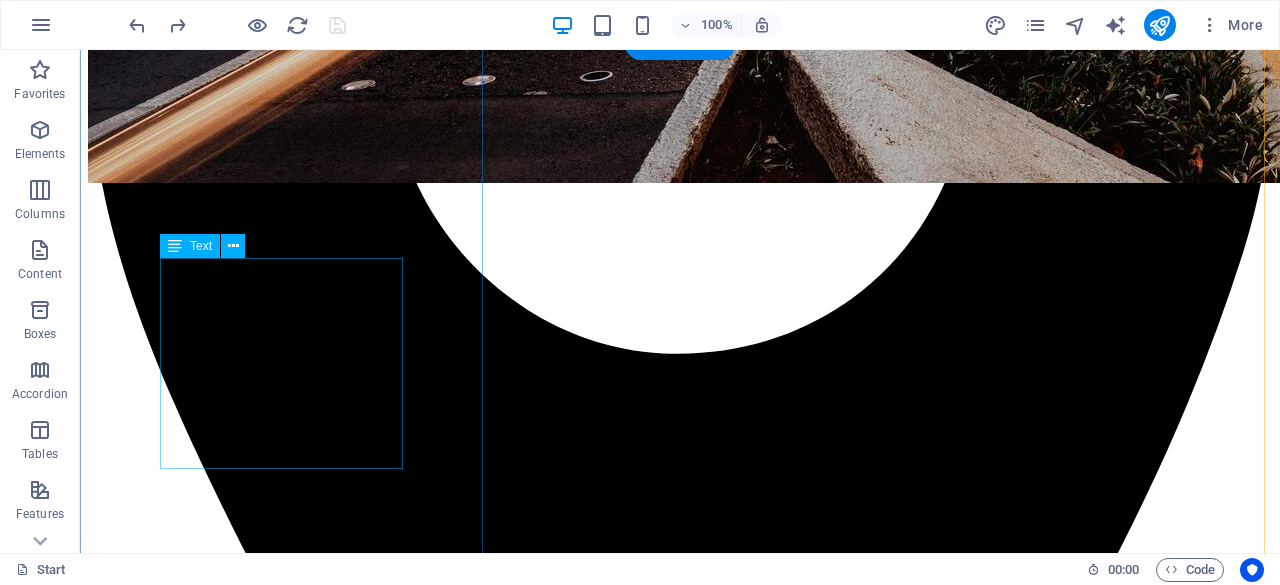 scroll, scrollTop: 1188, scrollLeft: 0, axis: vertical 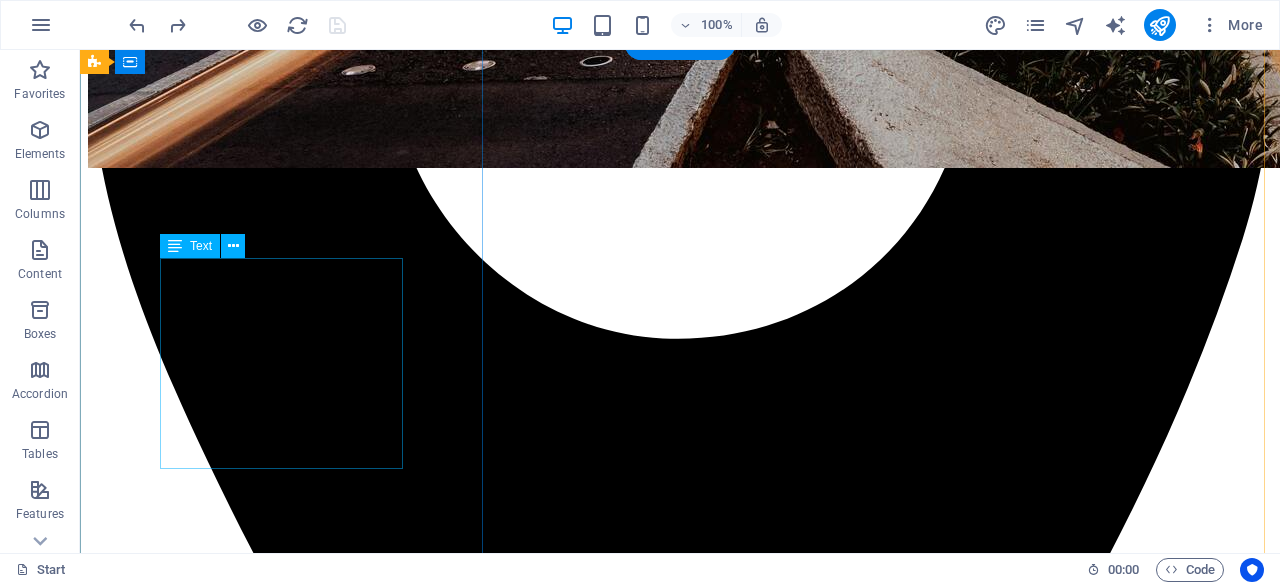 click on "Lorem ipsum dolor sit amet consetetur sadipscing elitr sed diam nonumy eirmod tempor invidunt ut labore et dolore magna aliquyam erat sed diam voluptua. At vero eos et accusam et justo duo dolores et ea rebum." at bounding box center (680, 5556) 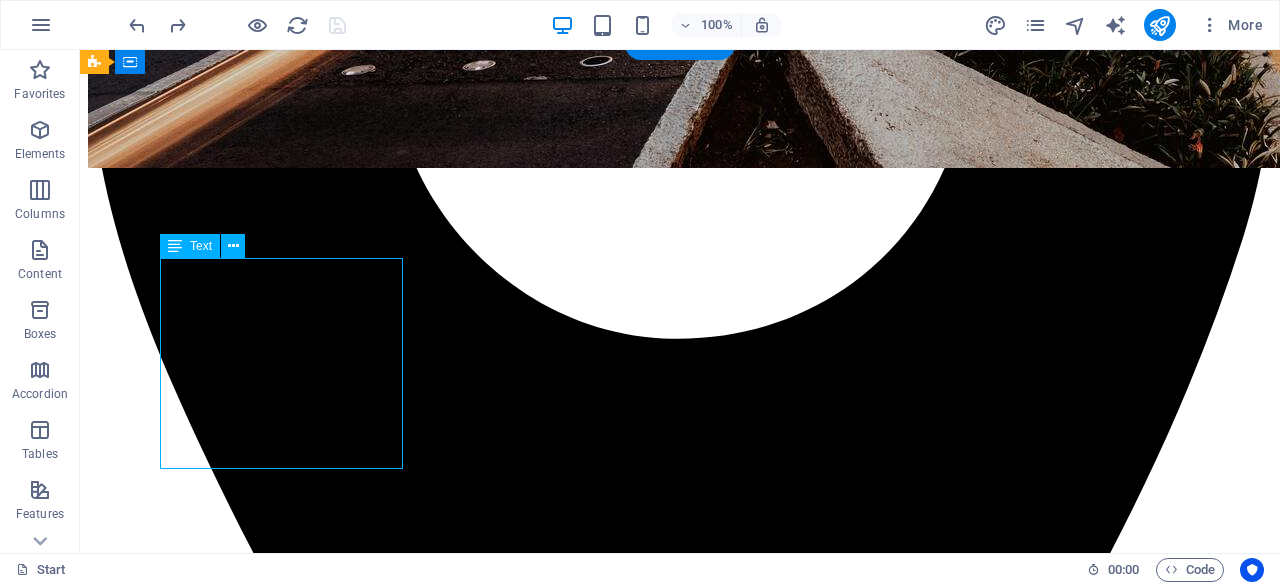 click on "Lorem ipsum dolor sit amet consetetur sadipscing elitr sed diam nonumy eirmod tempor invidunt ut labore et dolore magna aliquyam erat sed diam voluptua. At vero eos et accusam et justo duo dolores et ea rebum." at bounding box center (680, 5556) 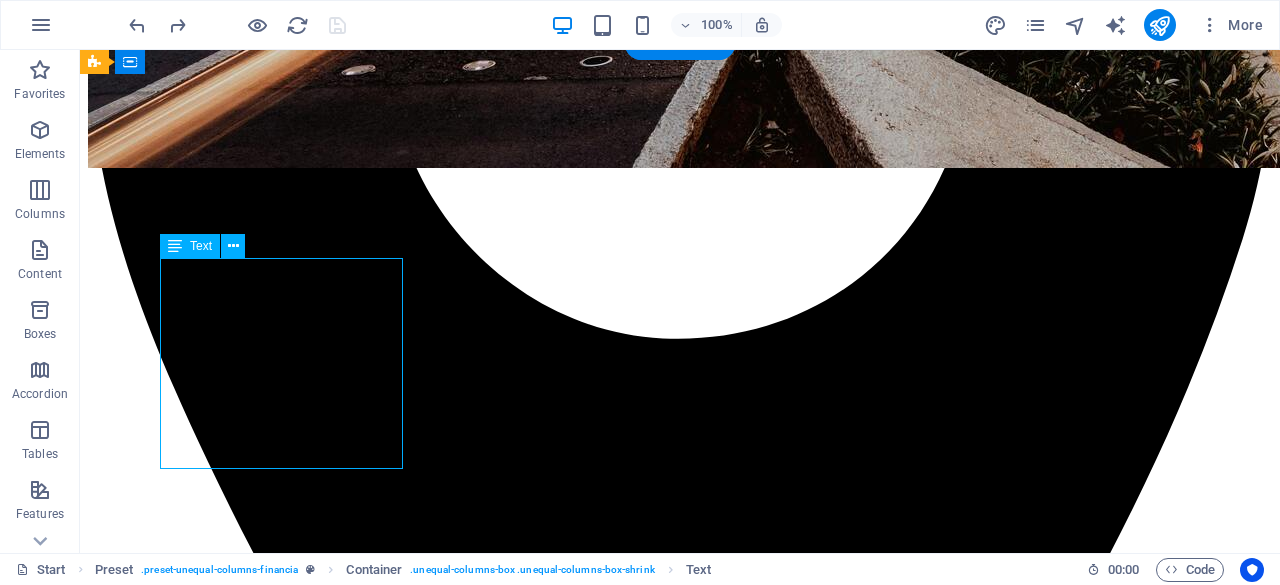 click on "Lorem ipsum dolor sit amet consetetur sadipscing elitr sed diam nonumy eirmod tempor invidunt ut labore et dolore magna aliquyam erat sed diam voluptua. At vero eos et accusam et justo duo dolores et ea rebum." at bounding box center [680, 5556] 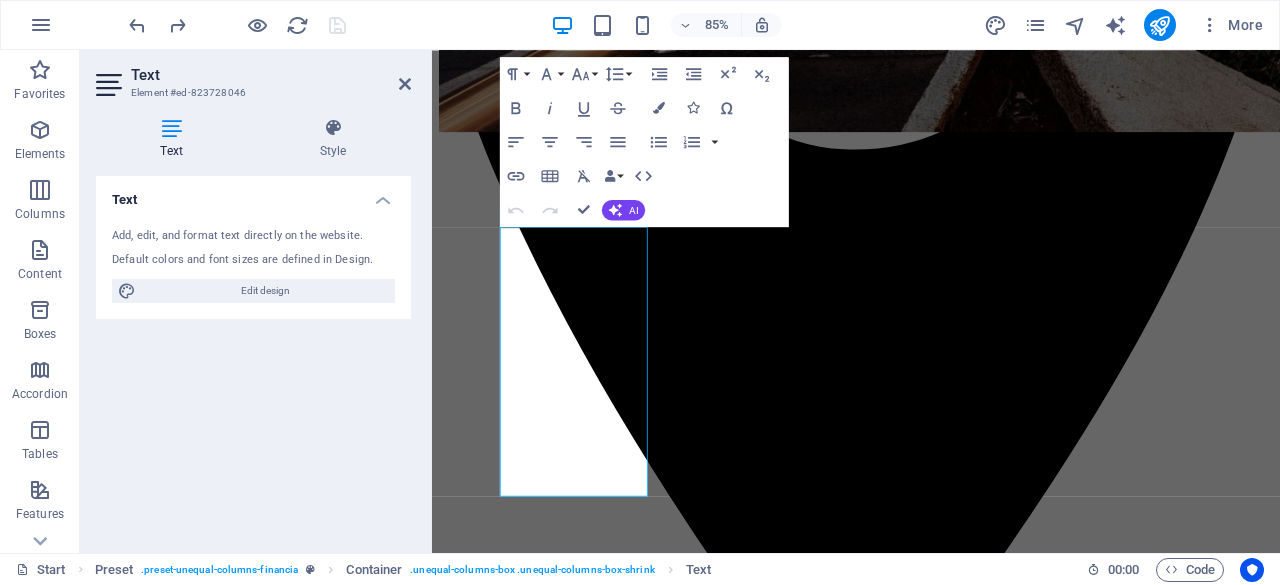 click on "Text Add, edit, and format text directly on the website. Default colors and font sizes are defined in Design. Edit design Alignment Left aligned Centered Right aligned" at bounding box center (253, 356) 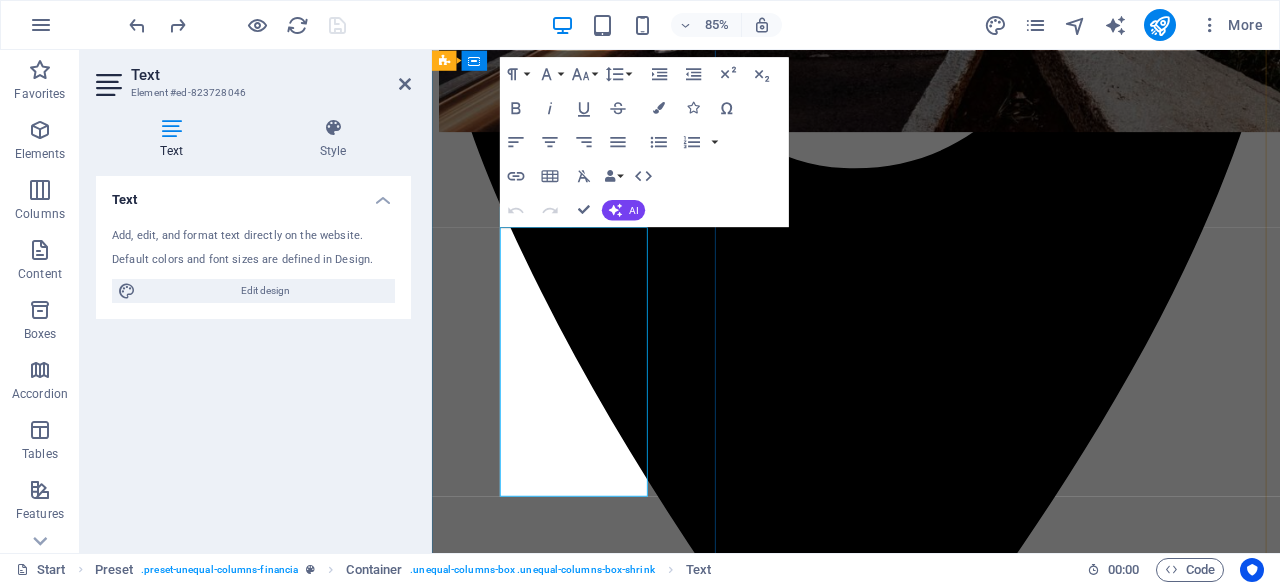 click on "Lorem ipsum dolor sit amet consetetur sadipscing elitr sed diam nonumy eirmod tempor invidunt ut labore et dolore magna aliquyam erat sed diam voluptua. At vero eos et accusam et justo duo dolores et ea rebum." at bounding box center [931, 4781] 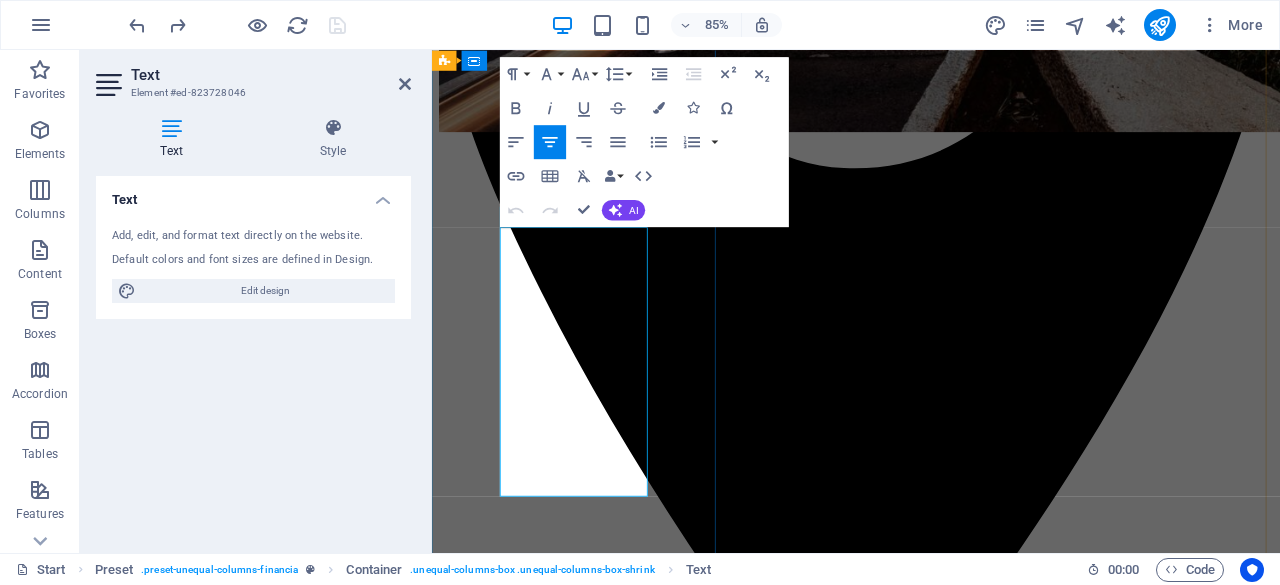 drag, startPoint x: 652, startPoint y: 557, endPoint x: 590, endPoint y: 432, distance: 139.53136 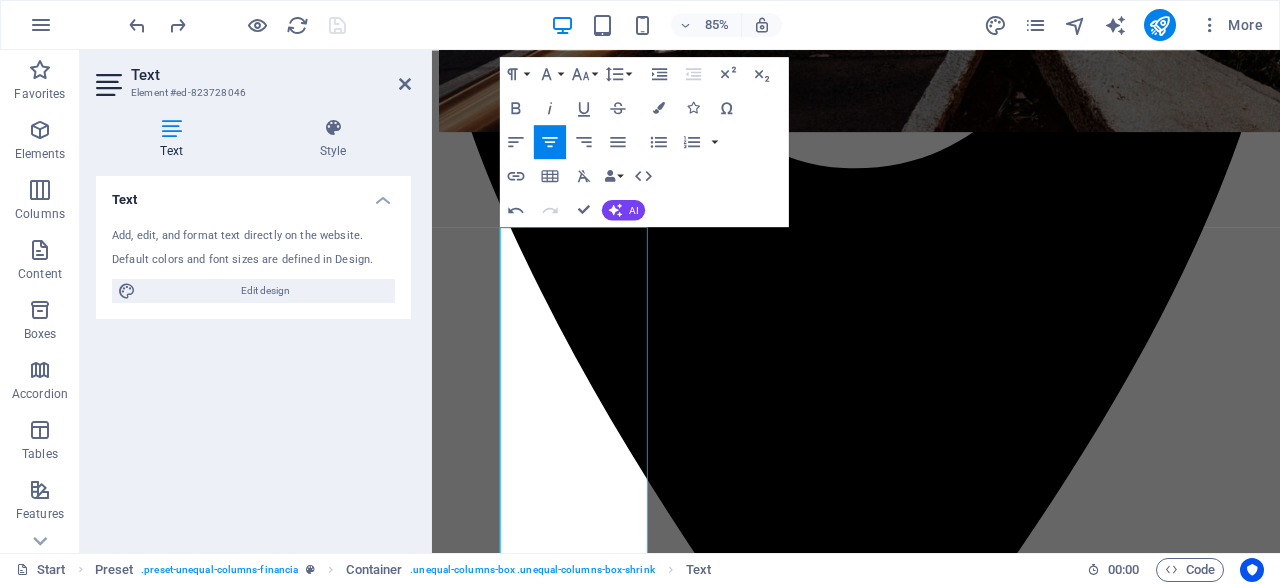 click at bounding box center (931, 4880) 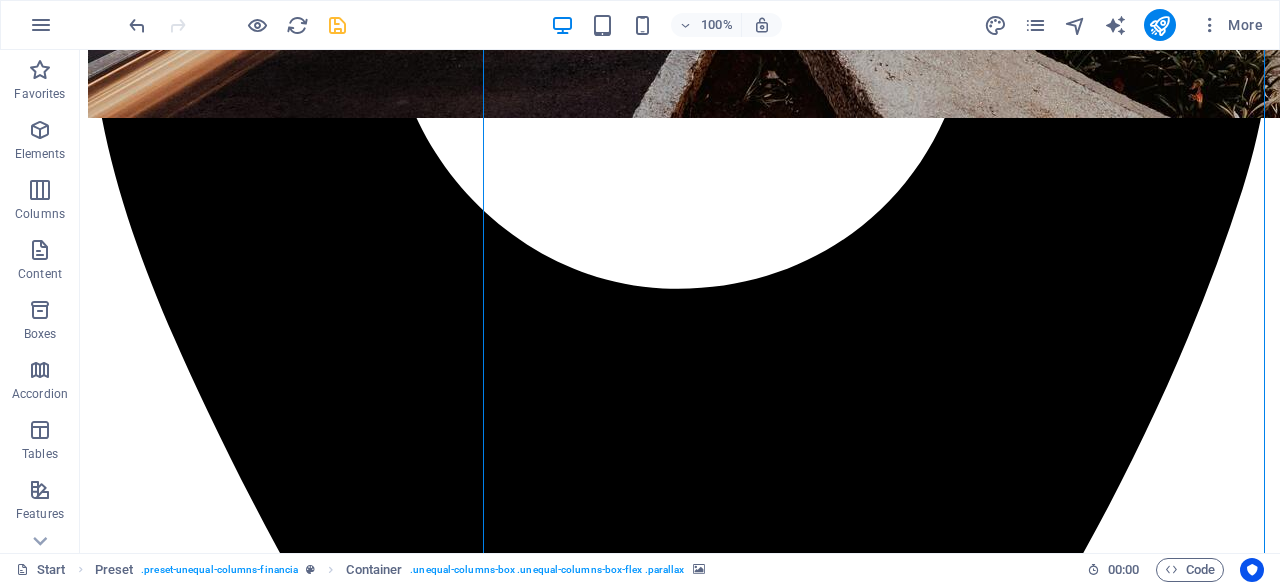 scroll, scrollTop: 1254, scrollLeft: 0, axis: vertical 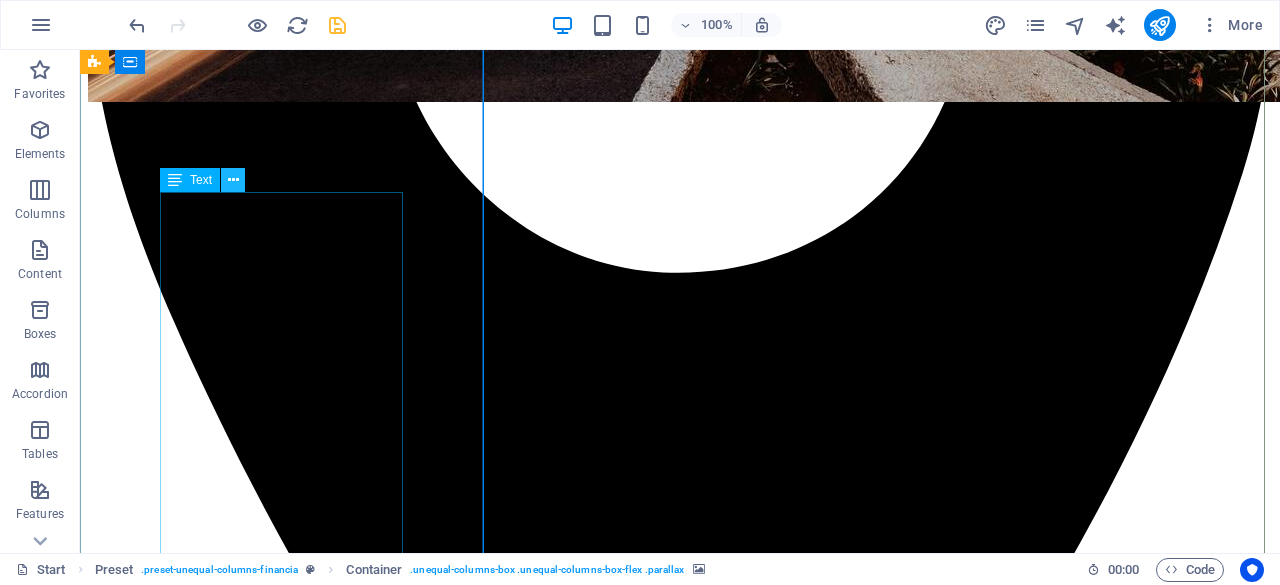 click at bounding box center [233, 180] 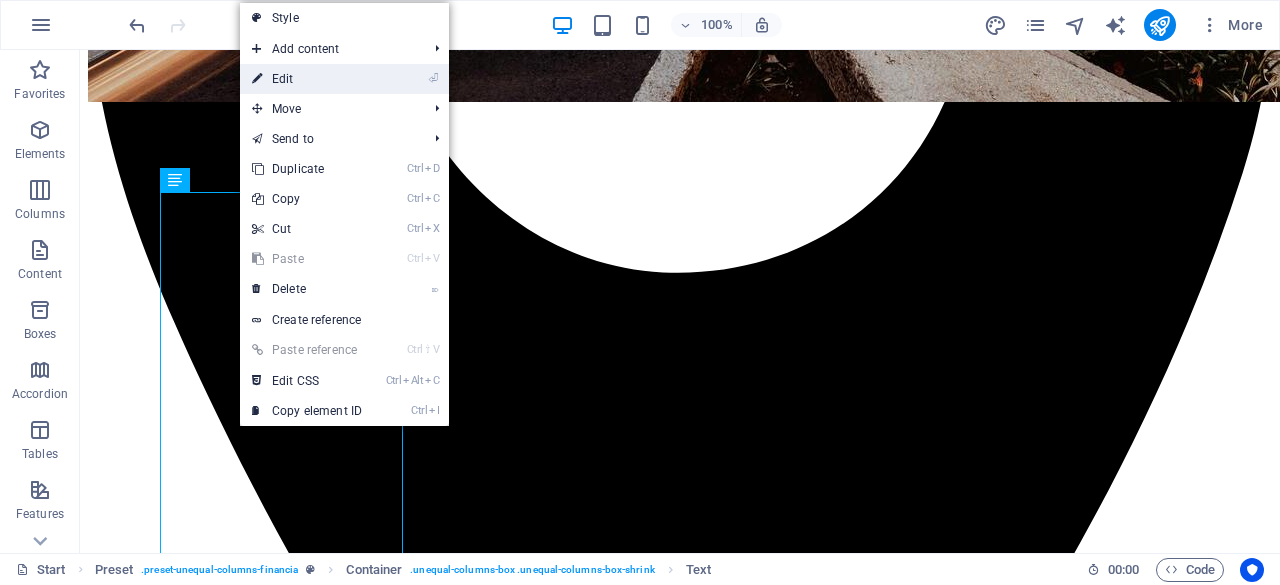 click on "⏎  Edit" at bounding box center [307, 79] 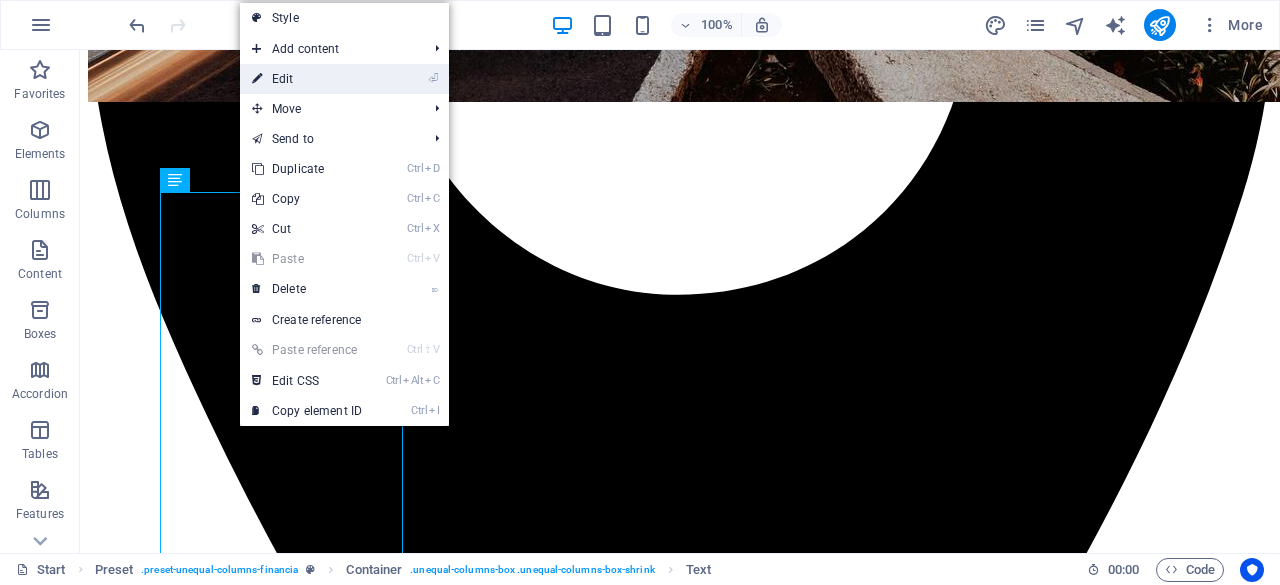 scroll, scrollTop: 1276, scrollLeft: 0, axis: vertical 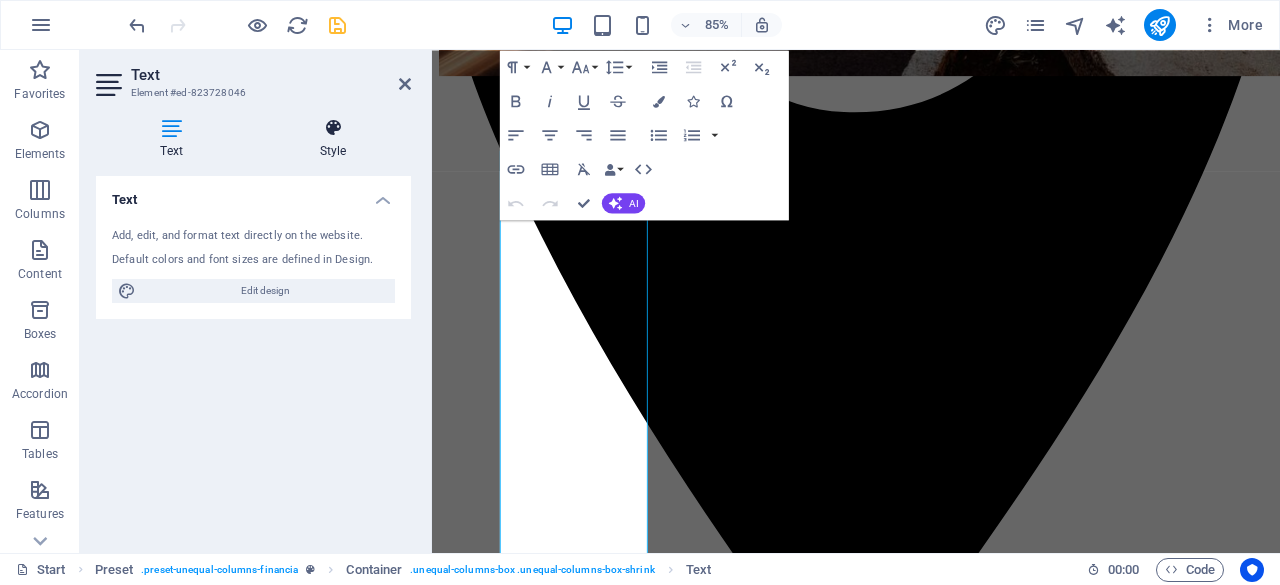 click on "Style" at bounding box center [333, 139] 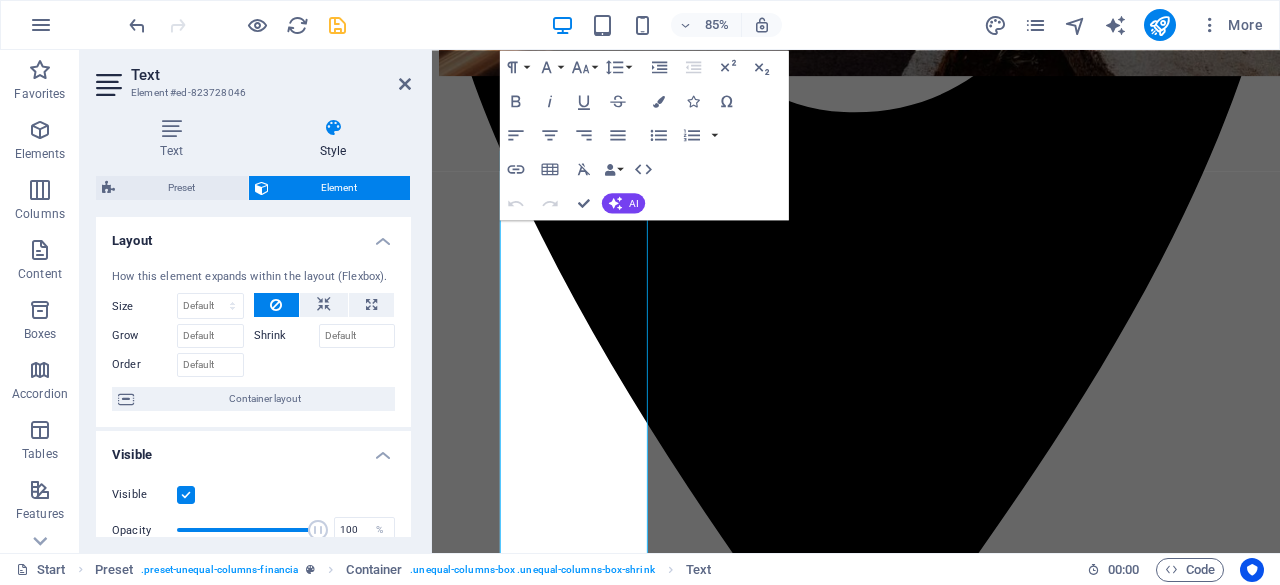 click on "Shrink" at bounding box center (286, 336) 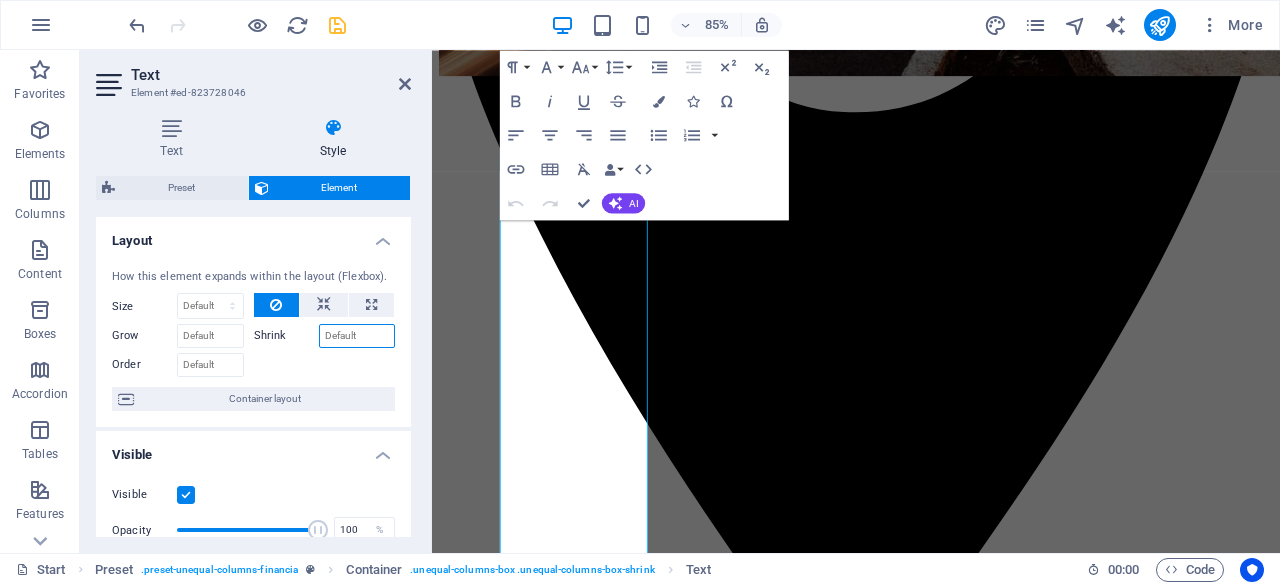 click on "Shrink" at bounding box center (357, 336) 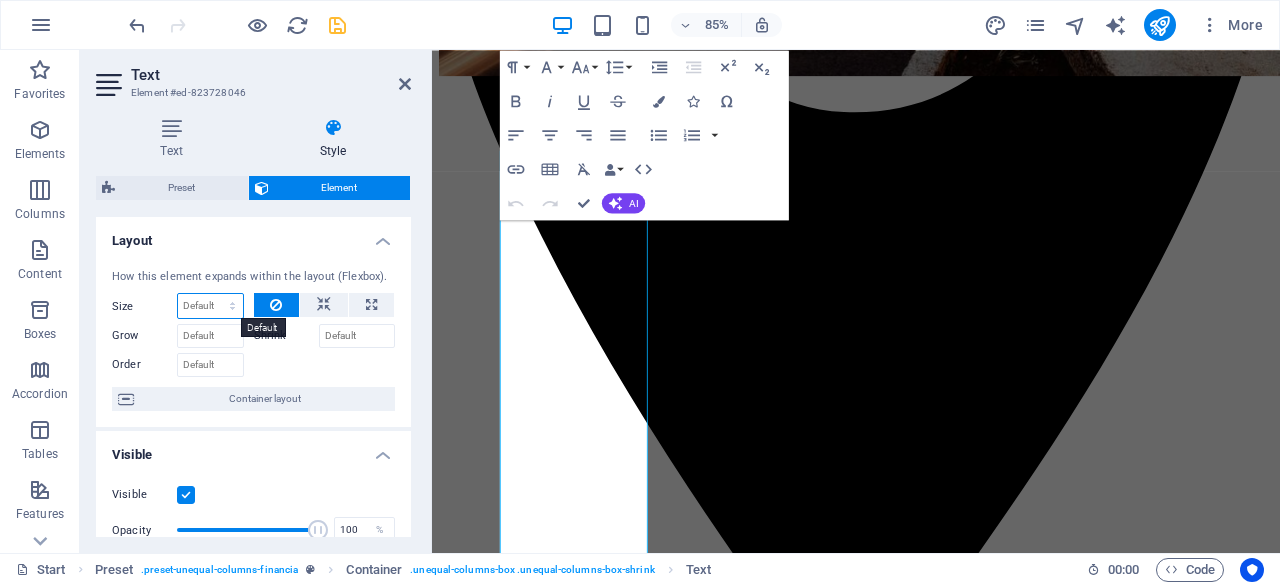 click on "Default auto px % 1/1 1/2 1/3 1/4 1/5 1/6 1/7 1/8 1/9 1/10" at bounding box center (210, 306) 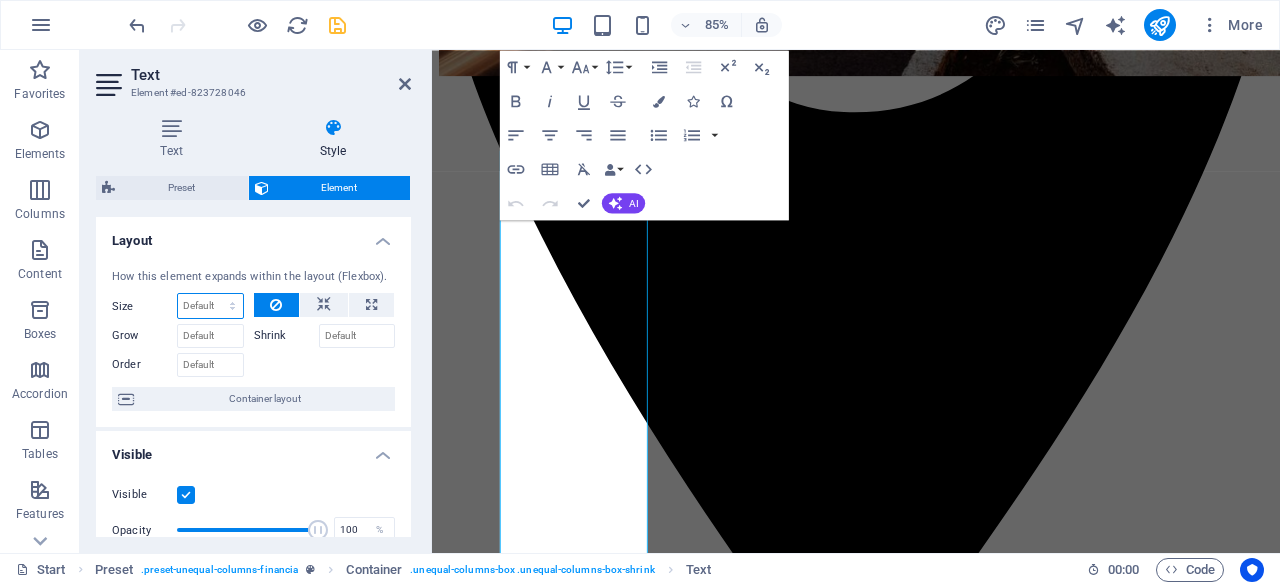 select on "1/10" 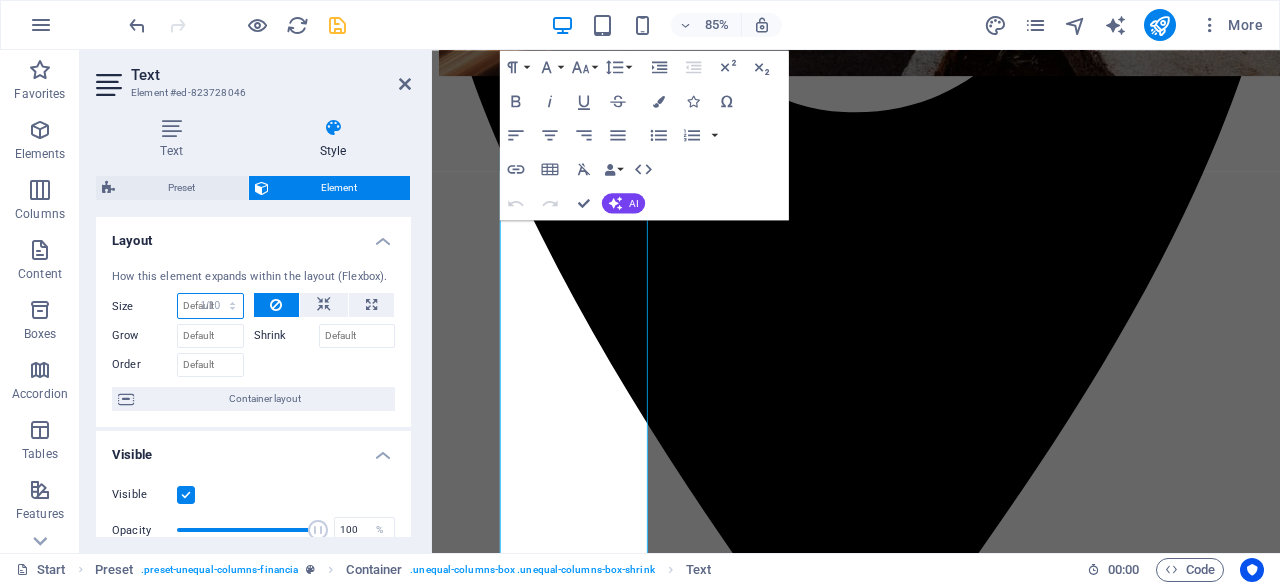 click on "Default auto px % 1/1 1/2 1/3 1/4 1/5 1/6 1/7 1/8 1/9 1/10" at bounding box center (210, 306) 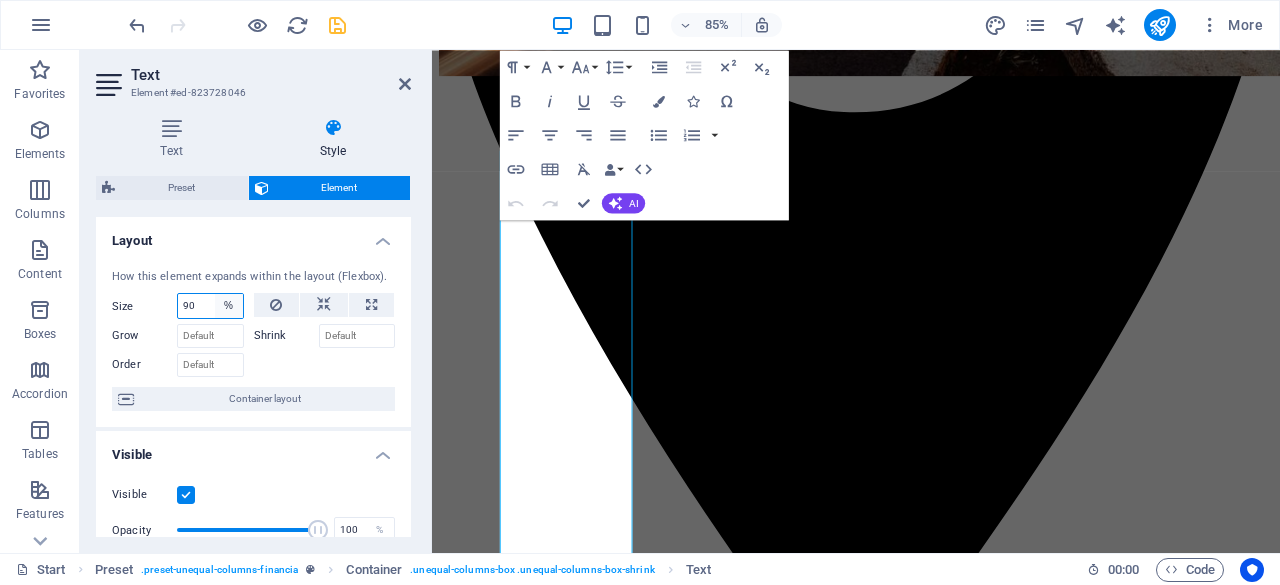 type on "90" 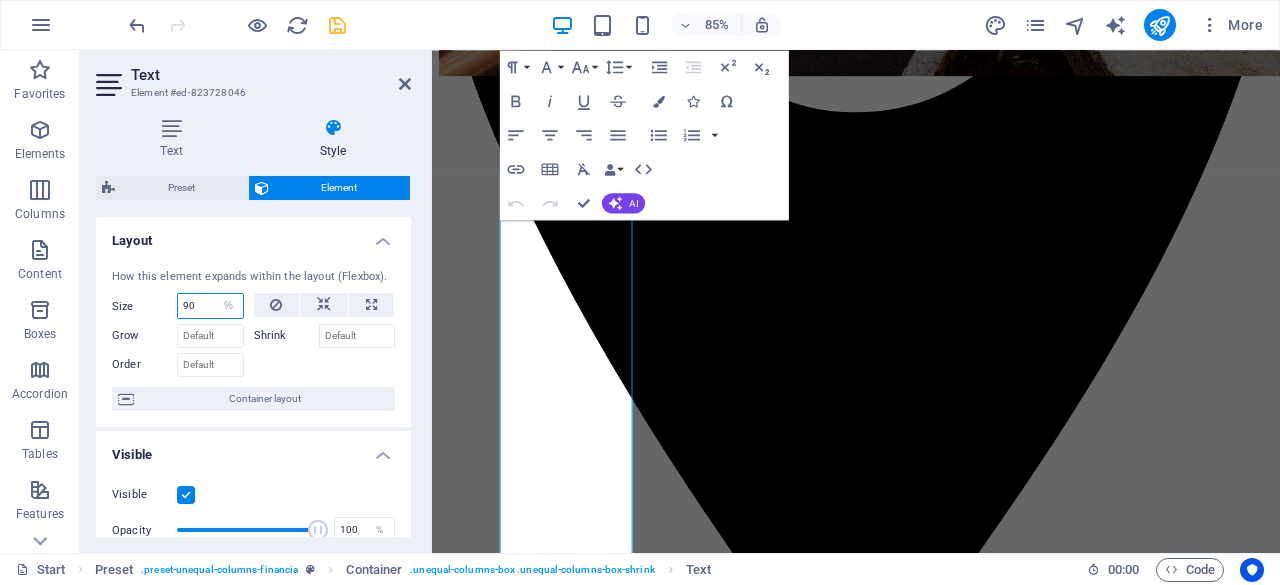 click on "90" at bounding box center [210, 306] 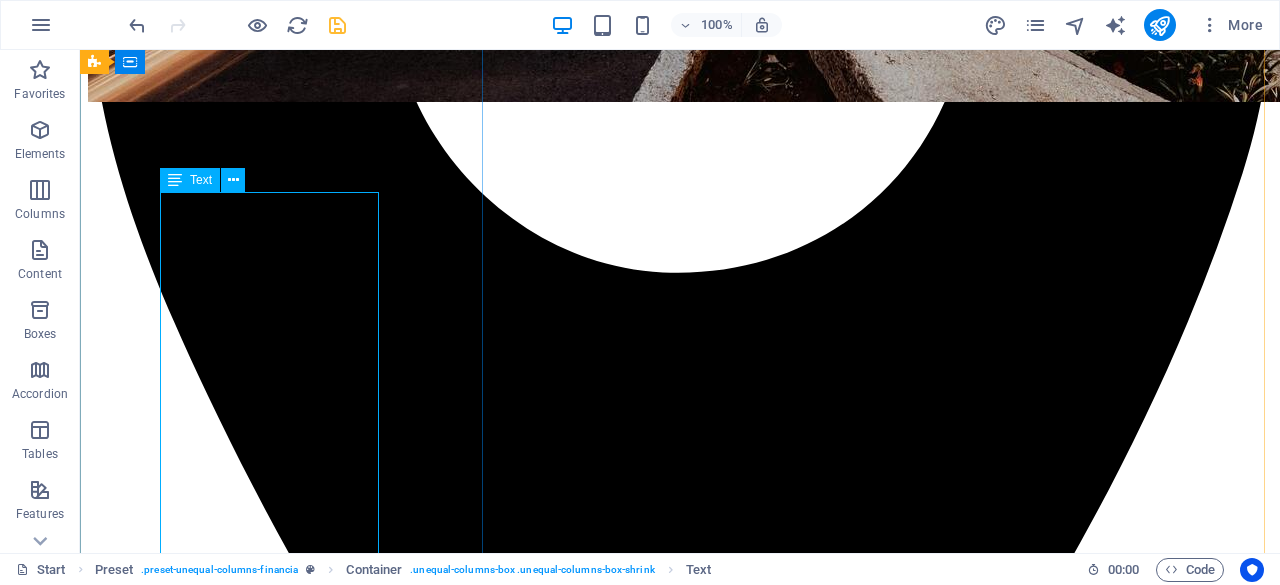 select on "%" 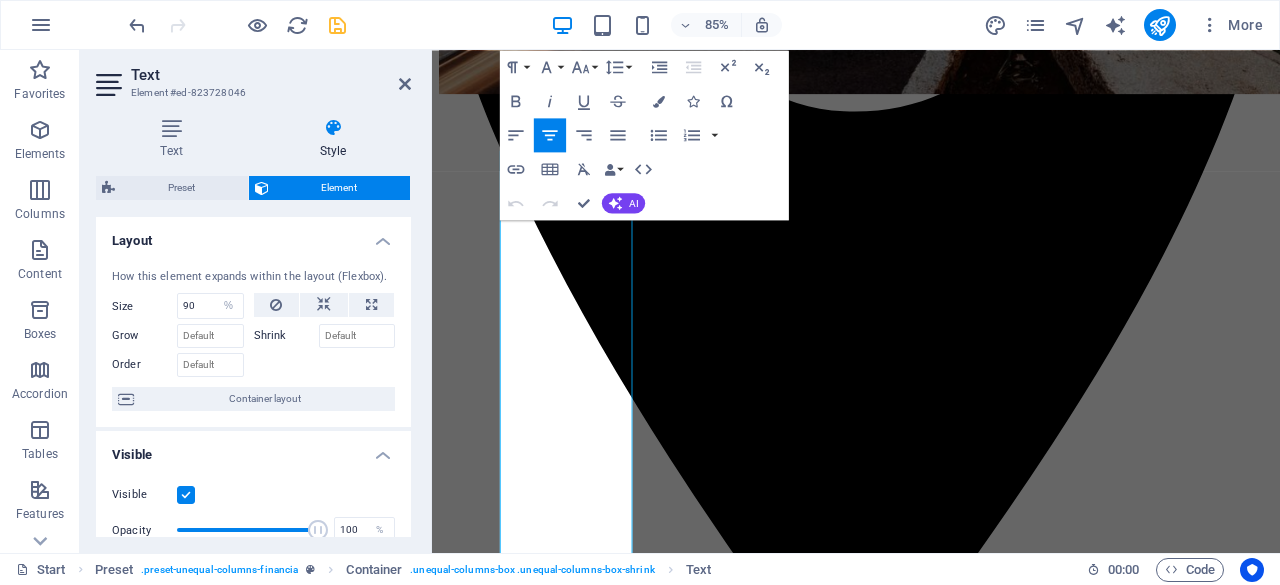 scroll, scrollTop: 1276, scrollLeft: 0, axis: vertical 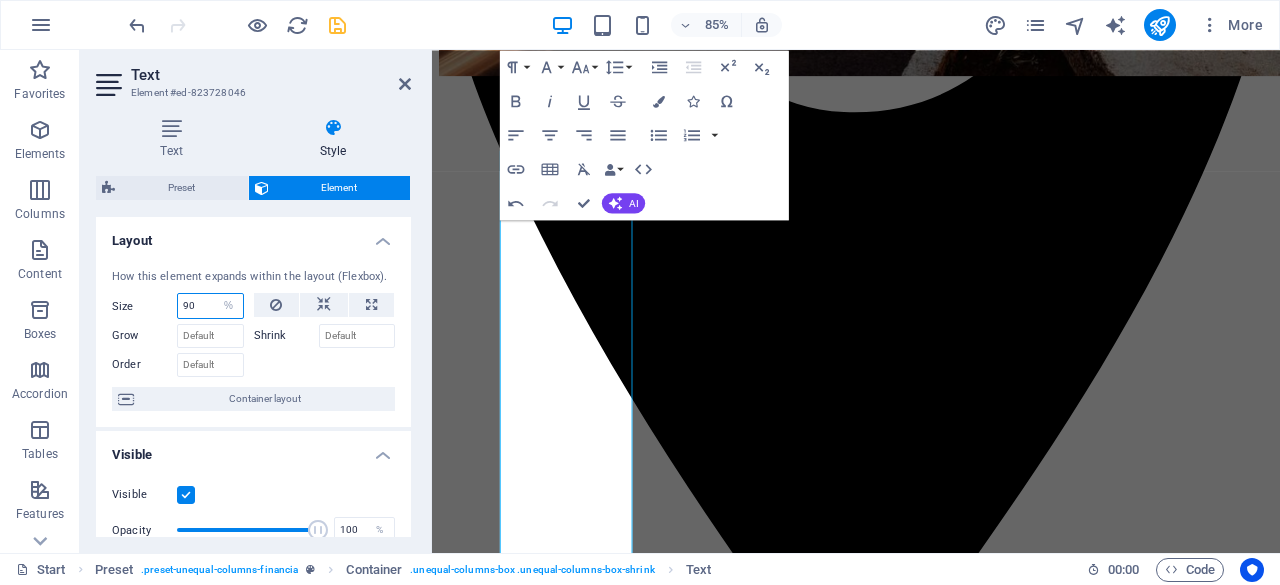 click on "90" at bounding box center (210, 306) 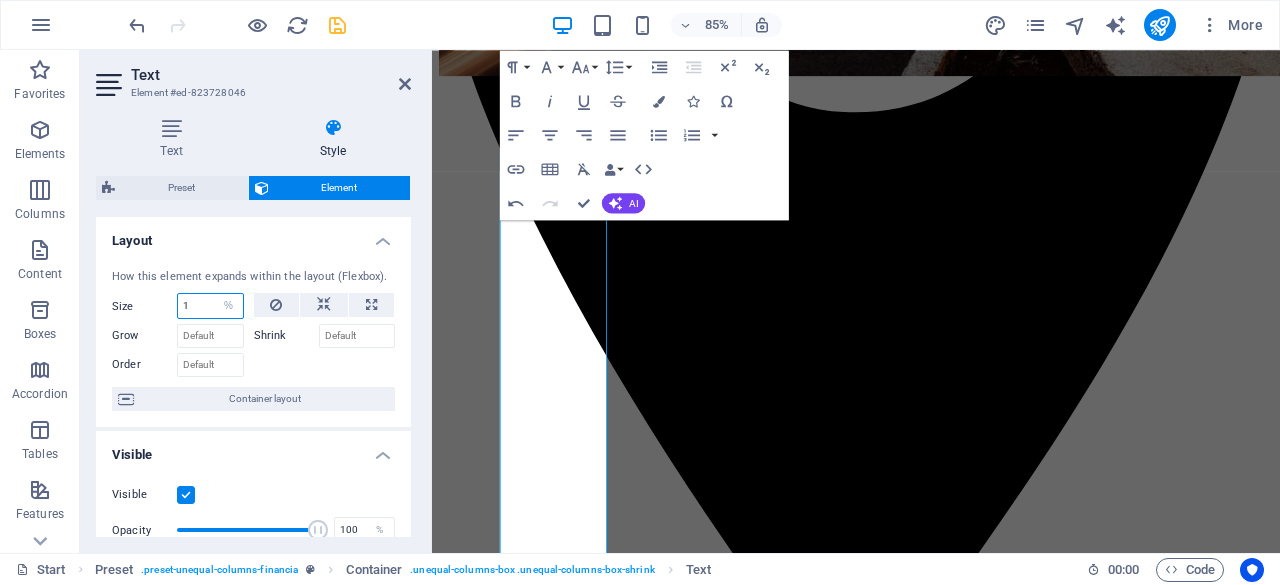 type on "1" 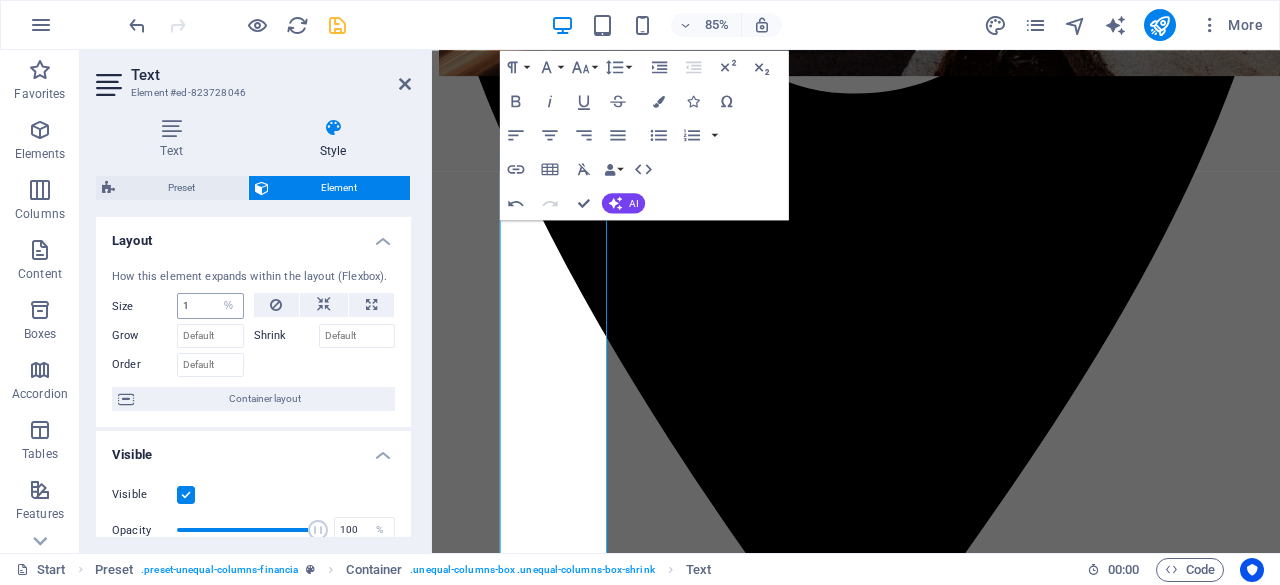 scroll, scrollTop: 1254, scrollLeft: 0, axis: vertical 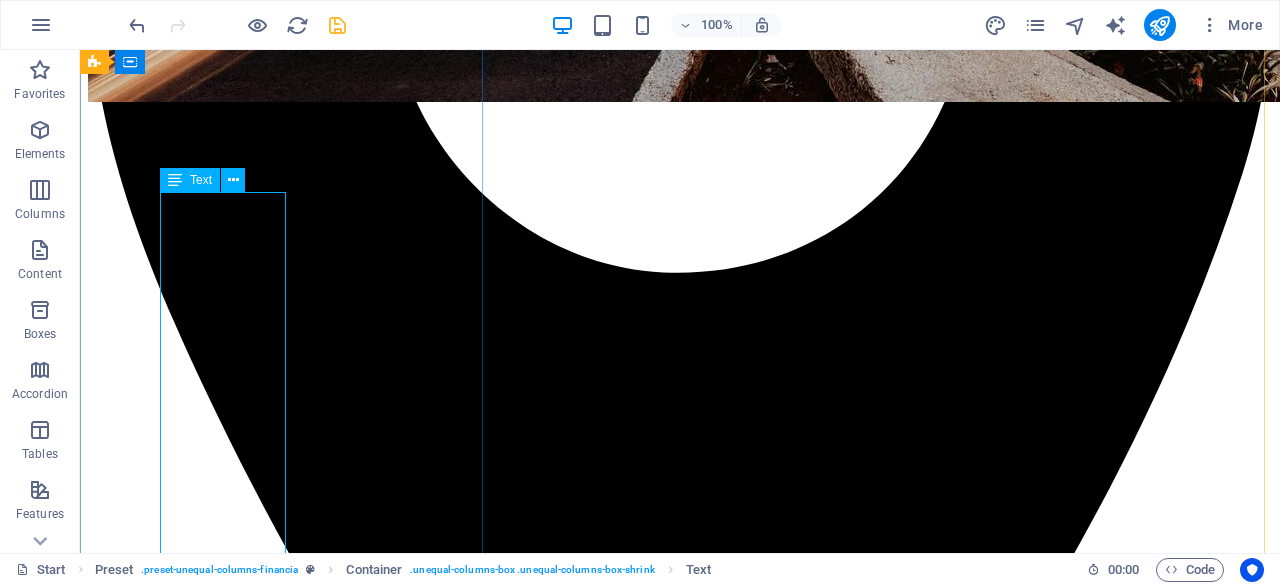 click on "En  The Consulting  nos especializamos en brindar soluciones estratégicas en consultoría financiera para empresas que buscan optimizar su liquidez y crecimiento. A través de nuestra experiencia en  gestión de créditos, arrendamiento financiero y factoraje , hemos acompañado a numerosas organizaciones a tomar decisiones más inteligentes, ágiles y rentables. Estos son algunos datos que respaldan nuestra trayectoria y compromiso" at bounding box center [680, 5516] 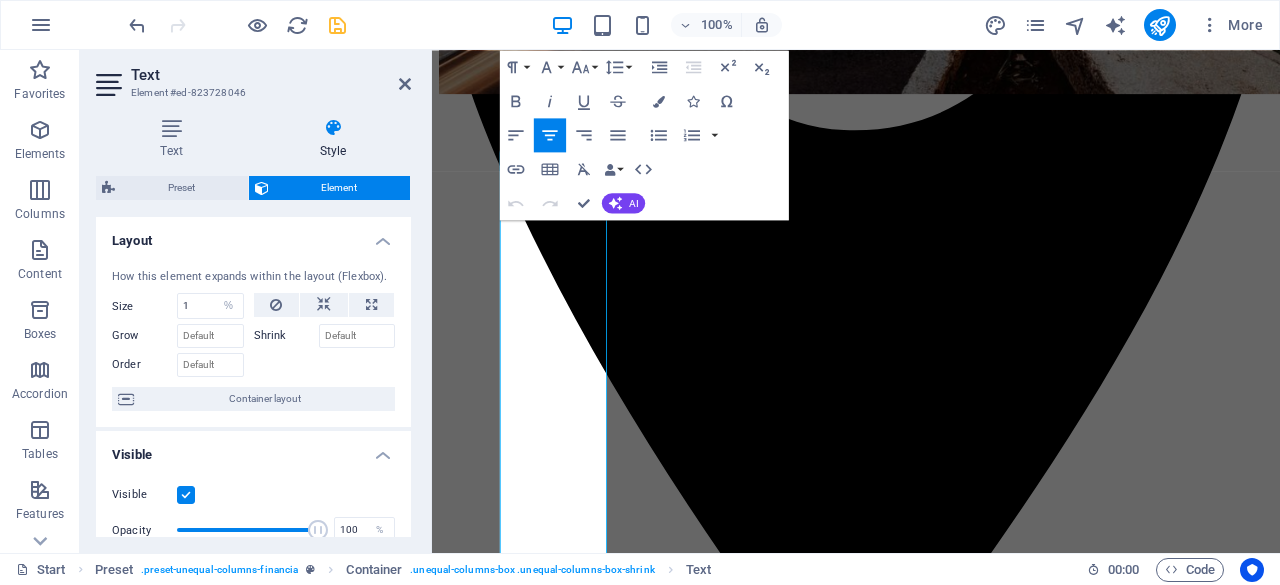 scroll, scrollTop: 1276, scrollLeft: 0, axis: vertical 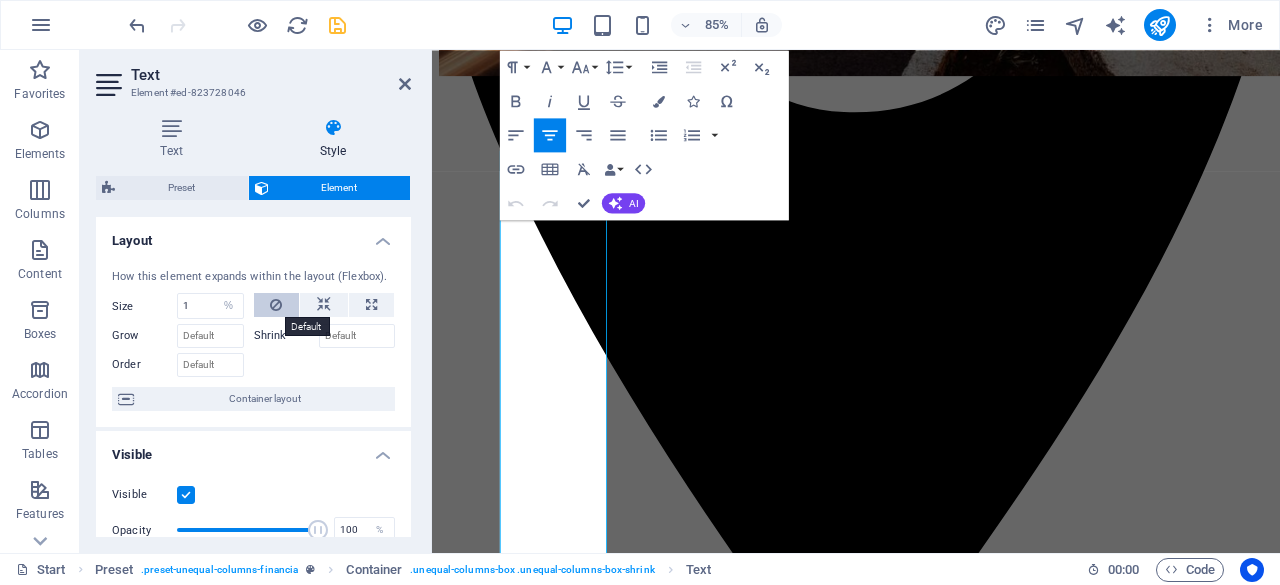 click at bounding box center (276, 305) 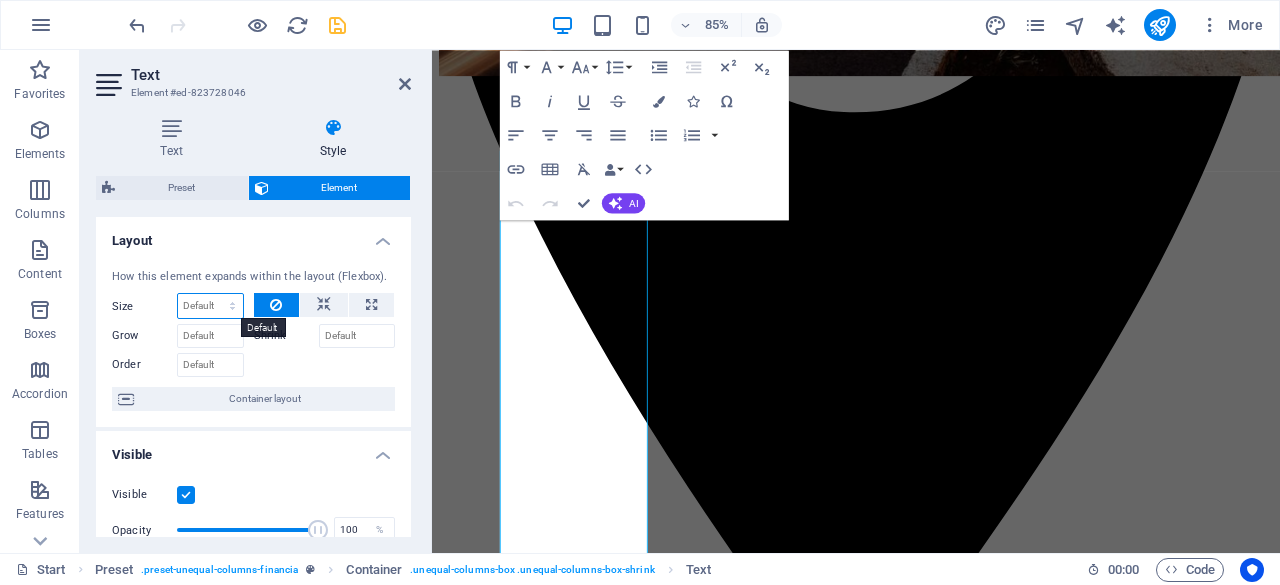 click on "Default auto px % 1/1 1/2 1/3 1/4 1/5 1/6 1/7 1/8 1/9 1/10" at bounding box center [210, 306] 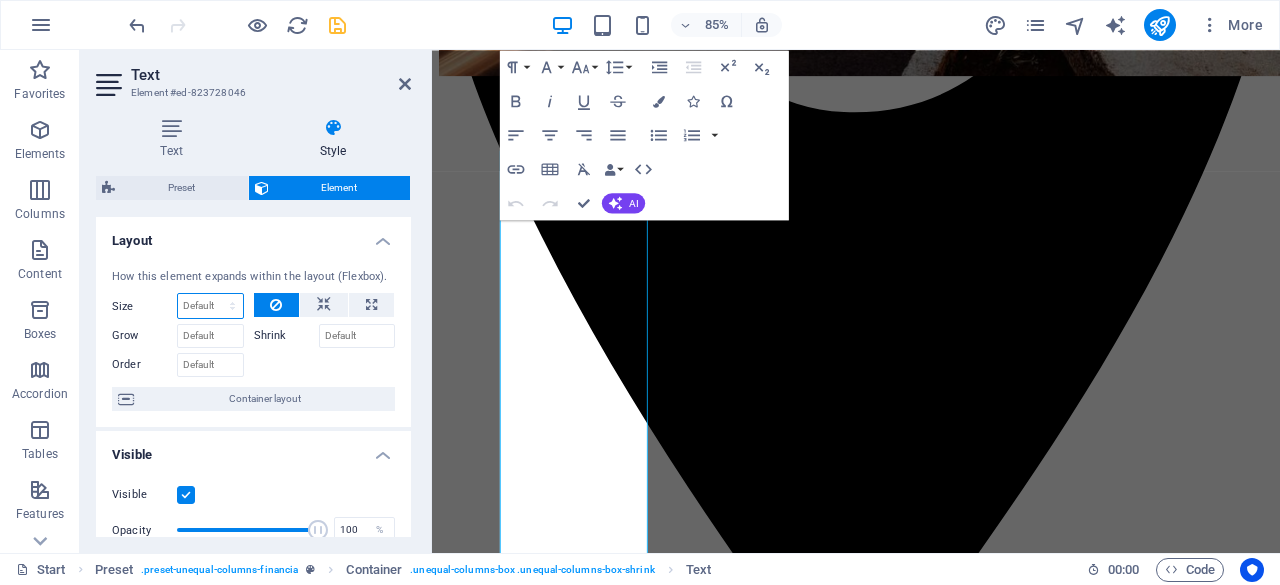 select on "1/1" 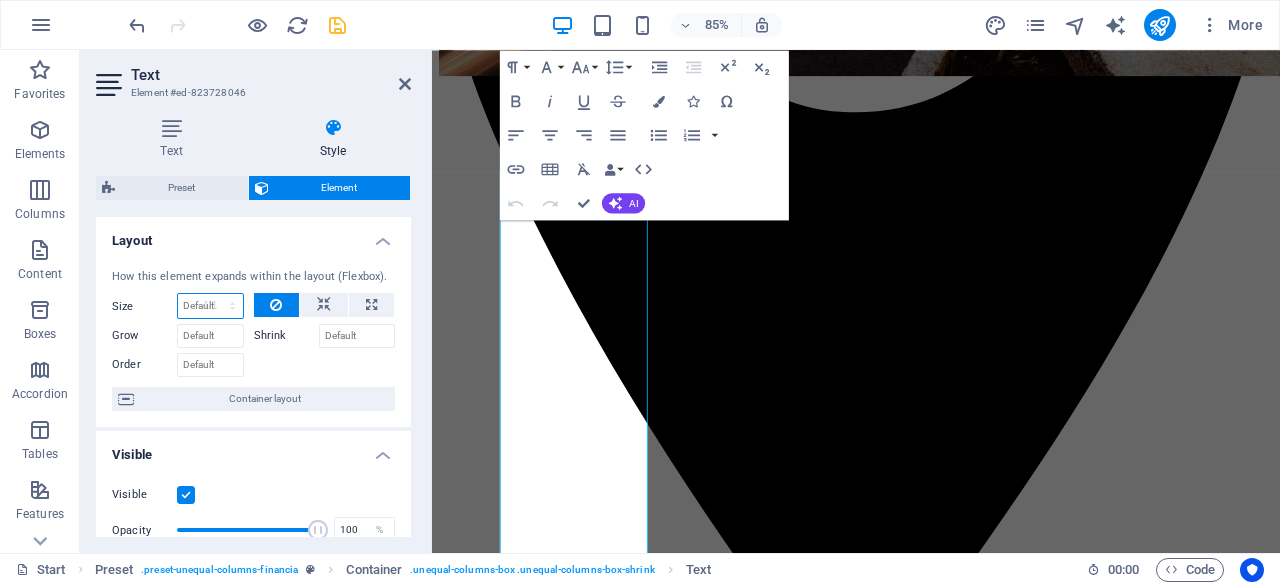 click on "Default auto px % 1/1 1/2 1/3 1/4 1/5 1/6 1/7 1/8 1/9 1/10" at bounding box center (210, 306) 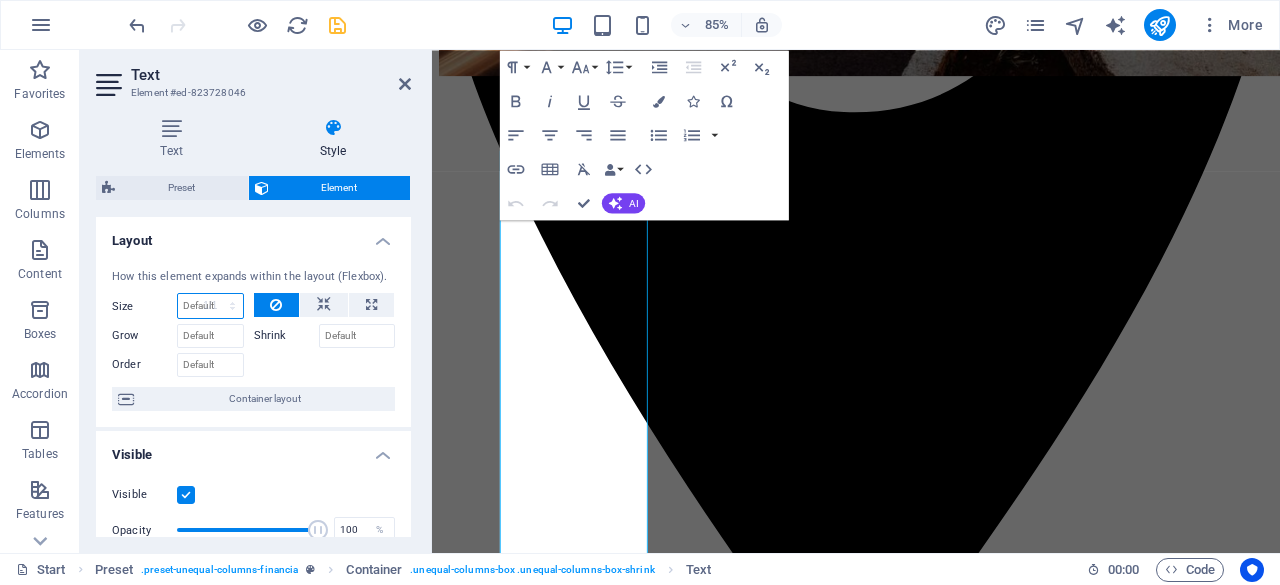 type on "100" 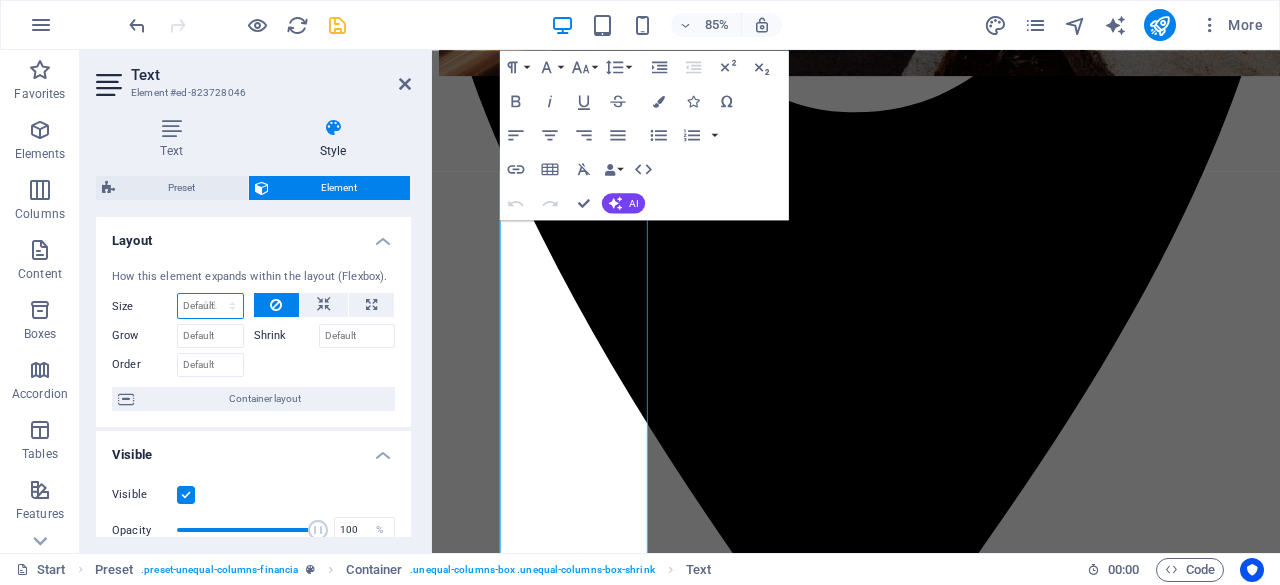 select on "%" 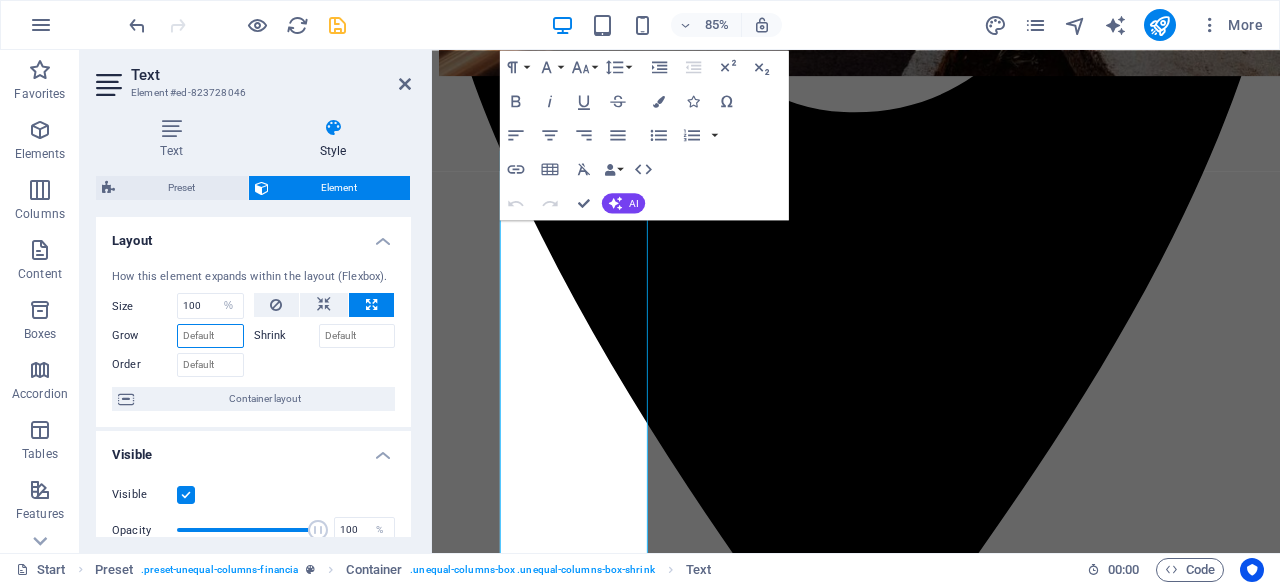 click on "Grow" at bounding box center (210, 336) 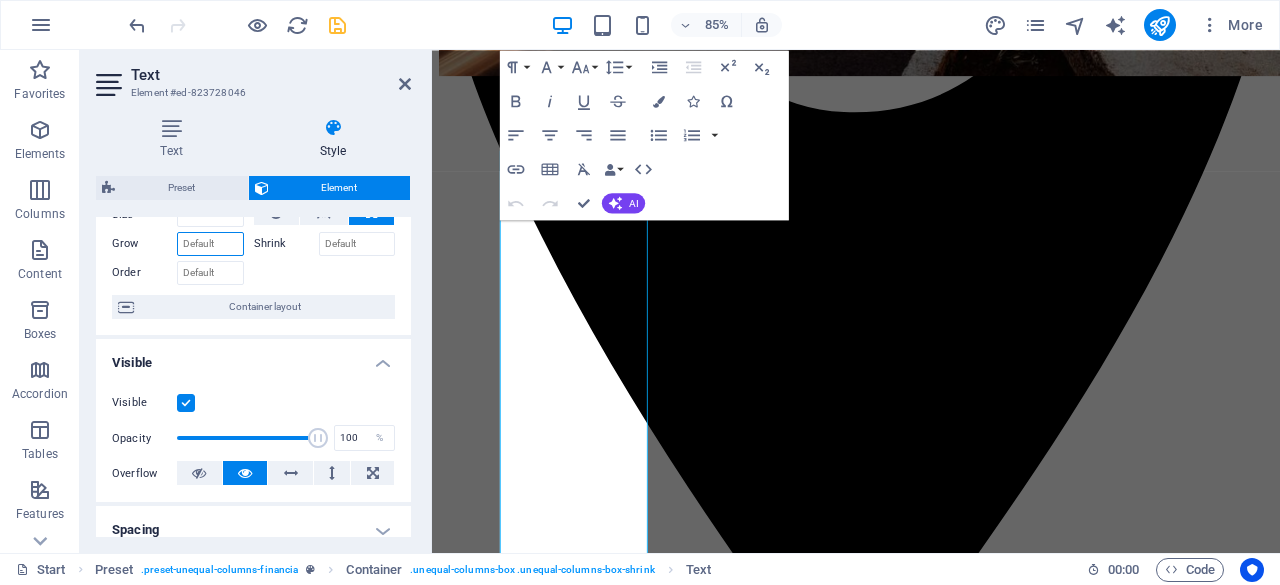 scroll, scrollTop: 0, scrollLeft: 0, axis: both 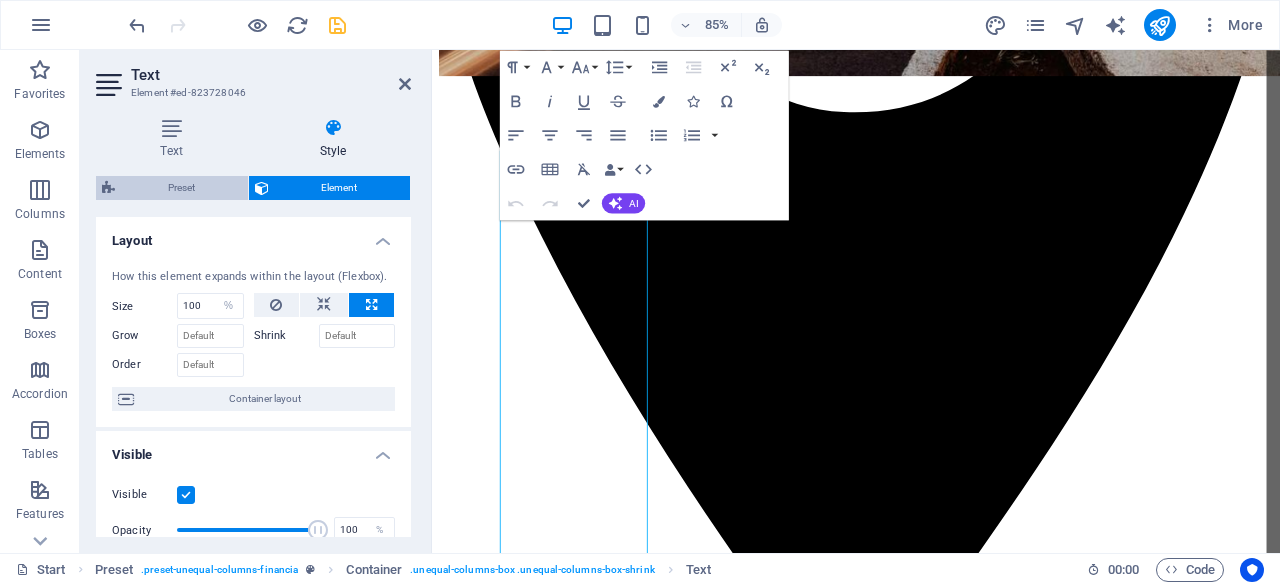 click on "Preset" at bounding box center [181, 188] 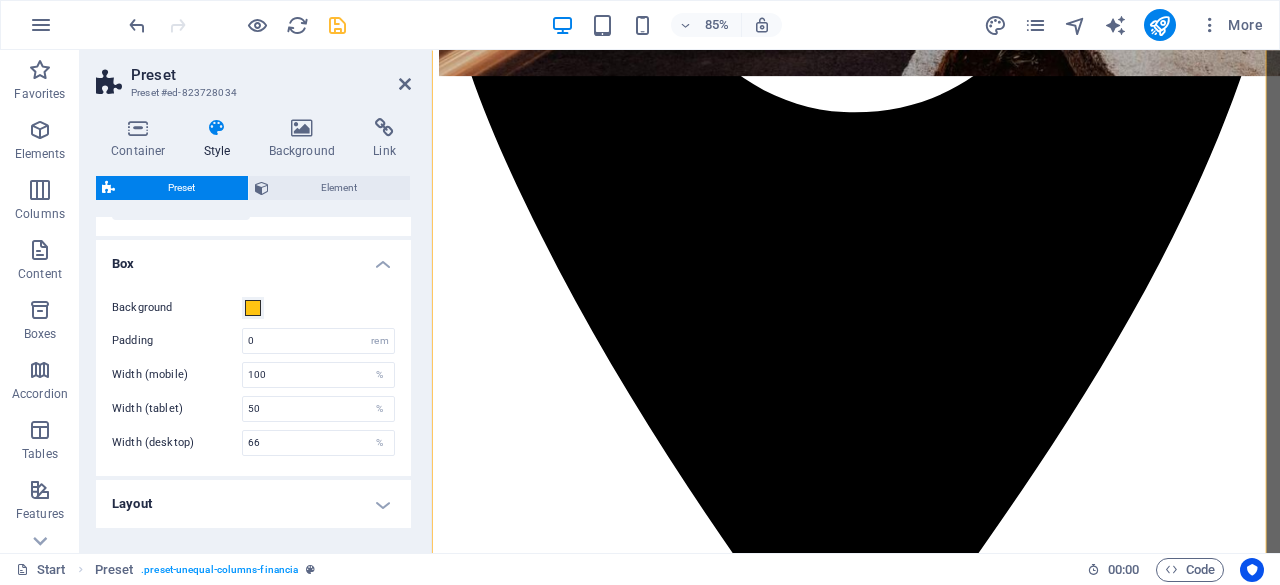 scroll, scrollTop: 320, scrollLeft: 0, axis: vertical 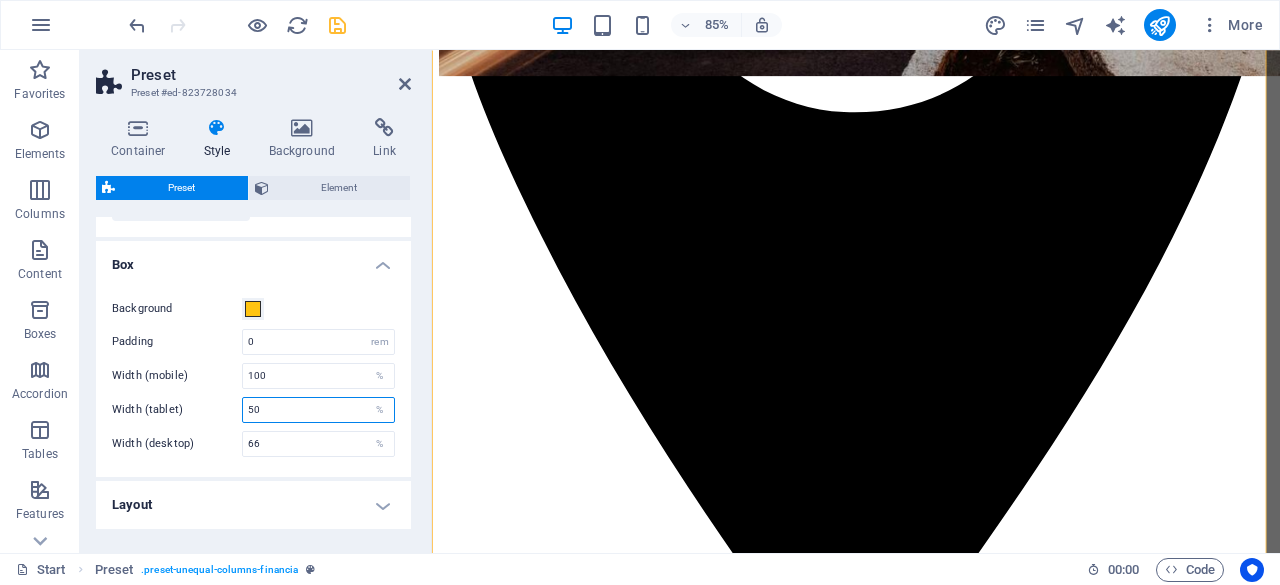 click on "50" at bounding box center (318, 410) 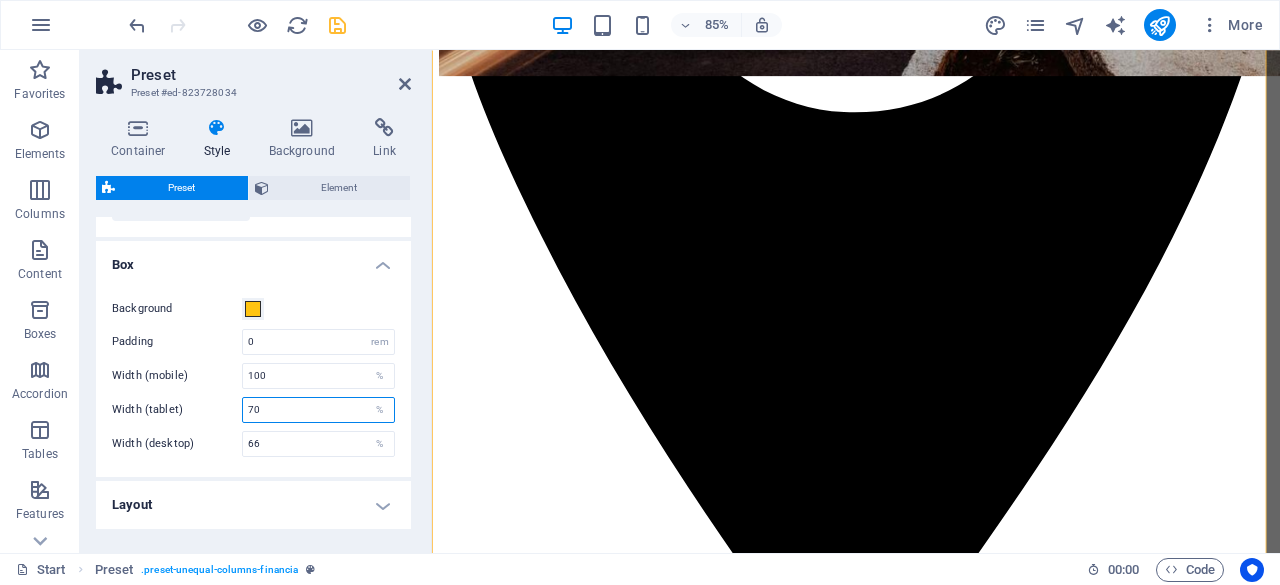 type on "70" 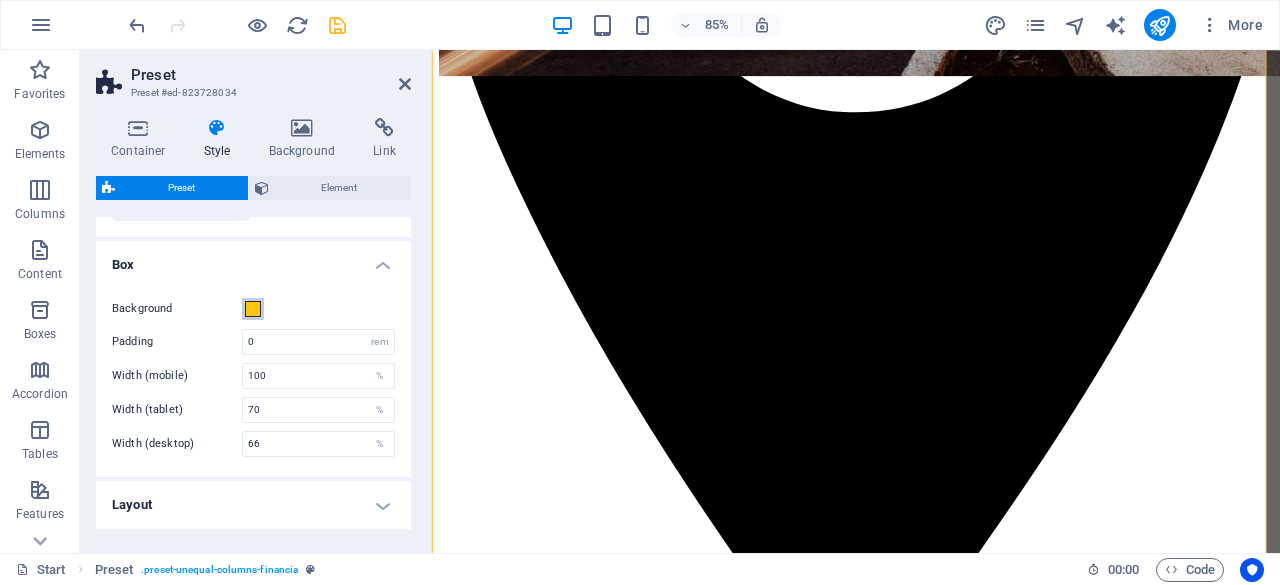 click at bounding box center [253, 309] 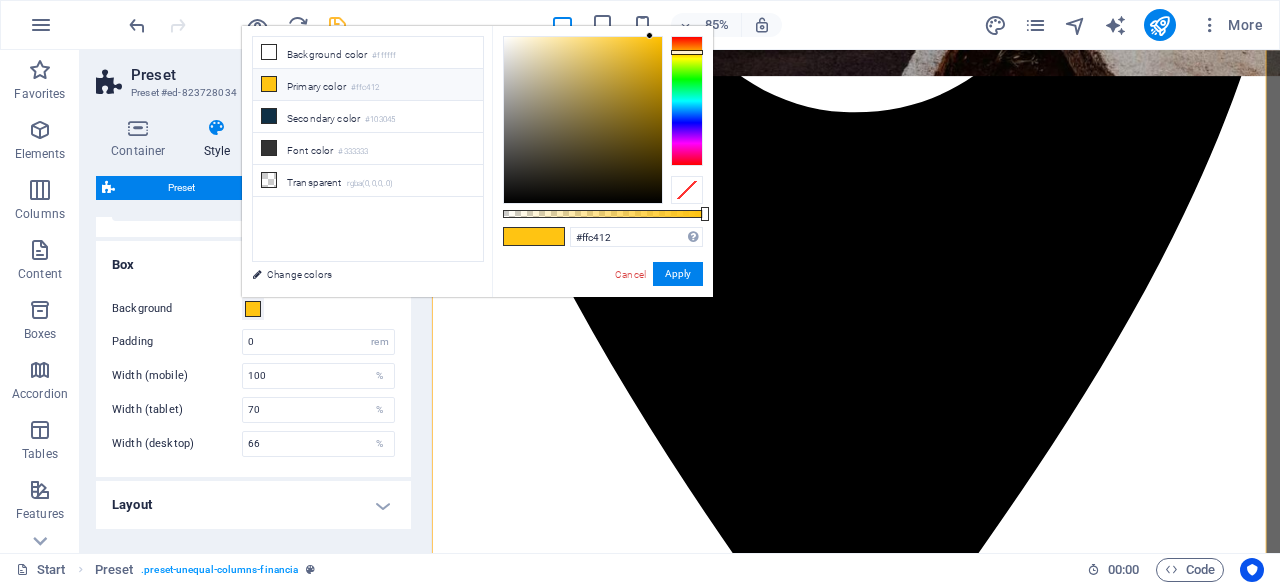 click at bounding box center [253, 309] 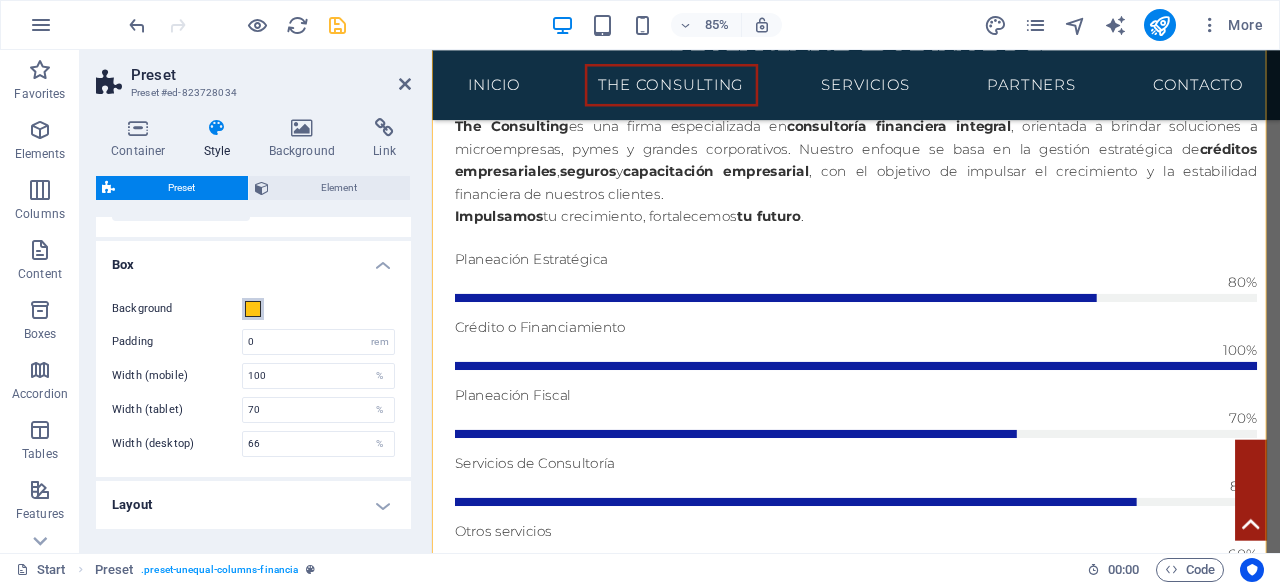click at bounding box center [253, 309] 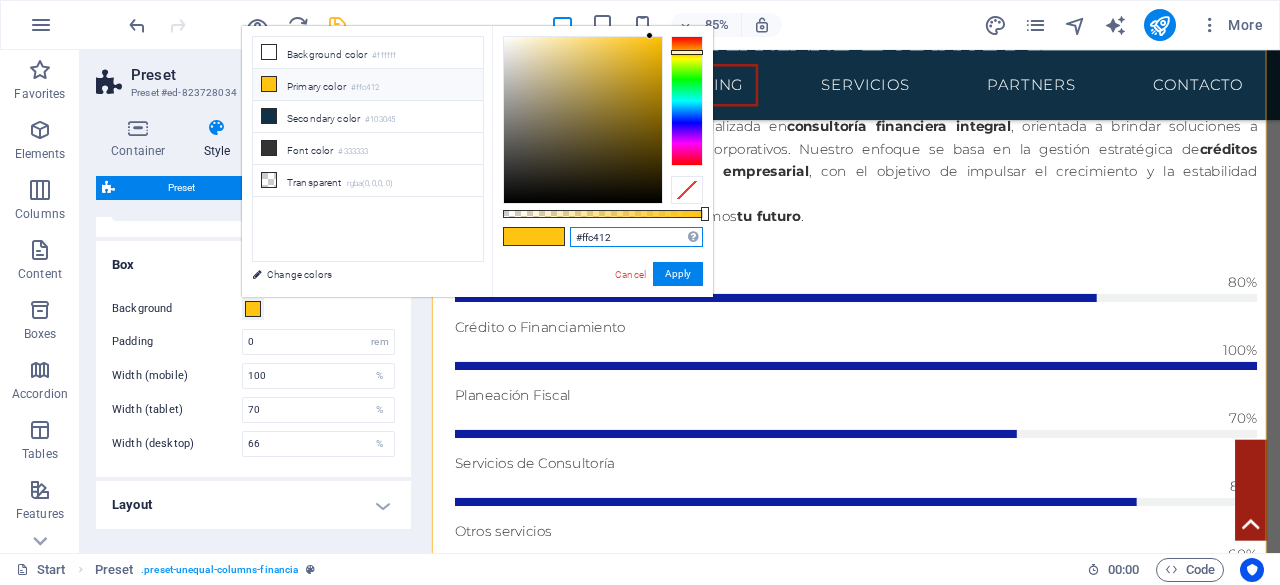 click on "#ffc412" at bounding box center (636, 237) 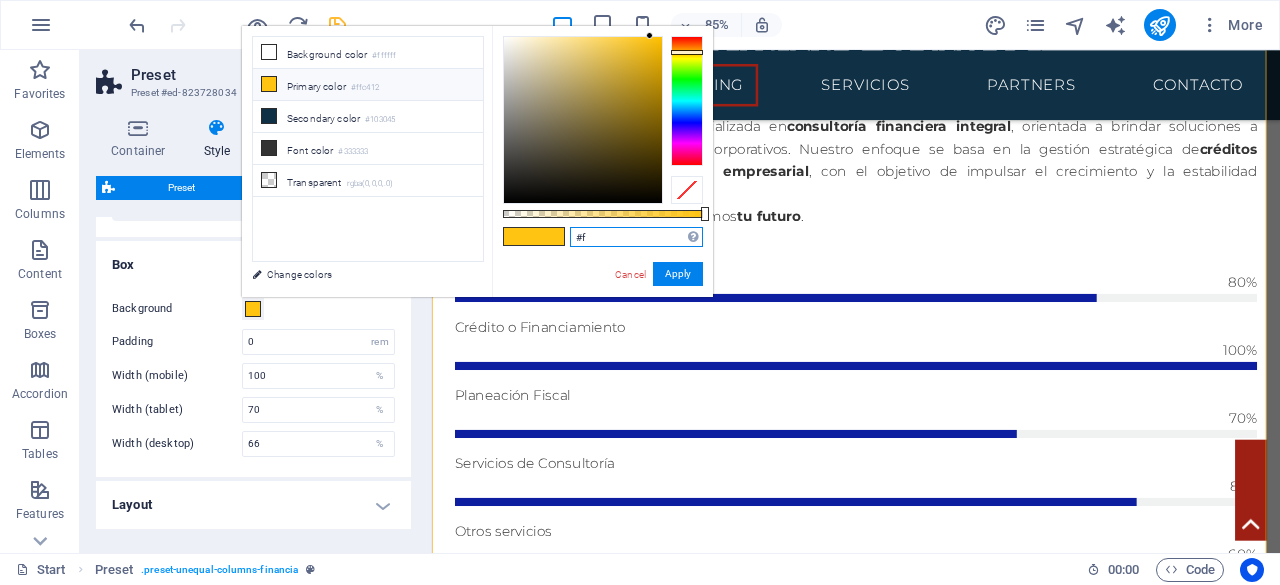 type on "#" 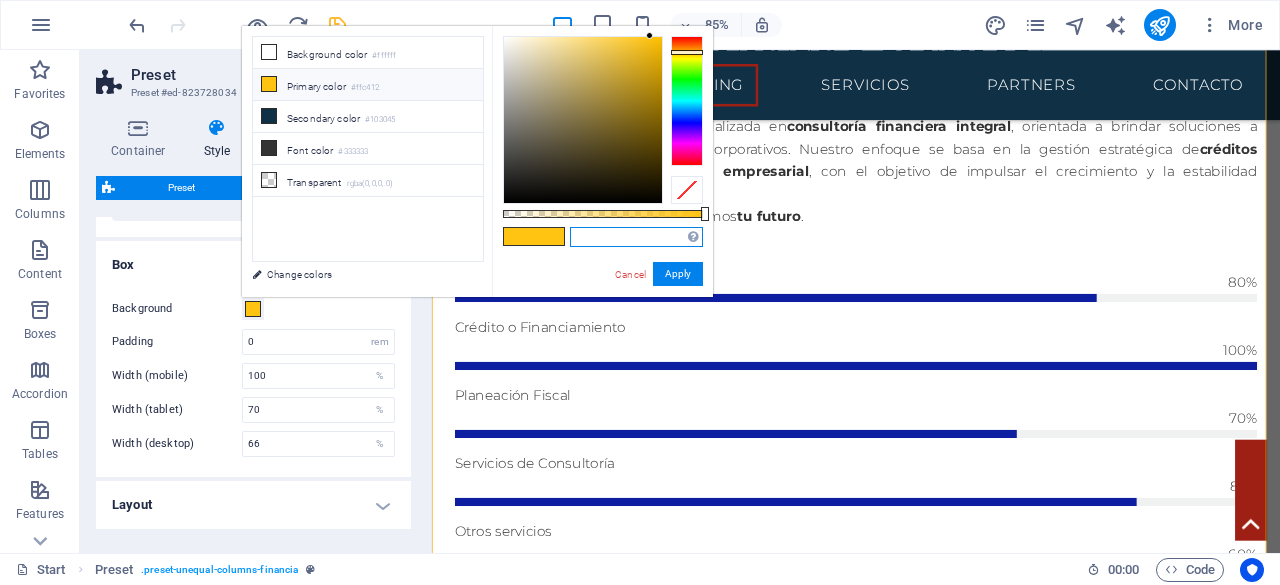 paste on "En The Consulting nos especializamos en brindar soluciones estratégicas en consultoría financiera para empresas que buscan optimizar su liquidez y crecimiento. A través de nuestra experiencia en gestión de créditos, arrendamiento financiero y factoraje, hemos acompañado a numerosas organizaciones a tomar decisiones más inteligentes, ágiles y rentables. Estos son algunos datos que respaldan nuestra trayectoria y compromiso" 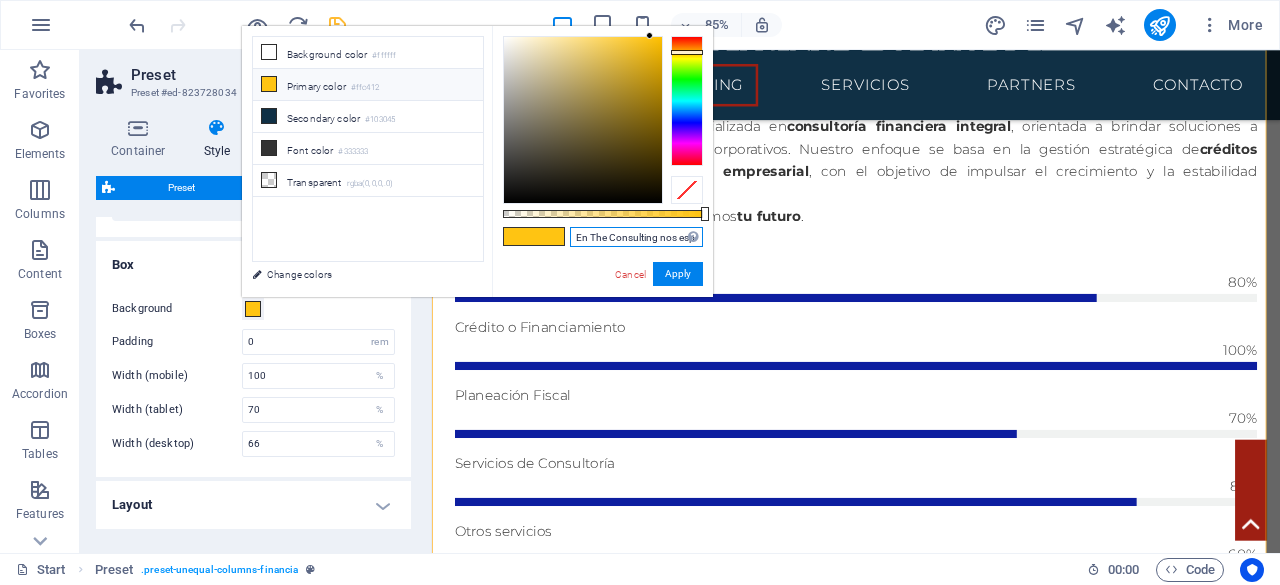 scroll, scrollTop: 0, scrollLeft: 0, axis: both 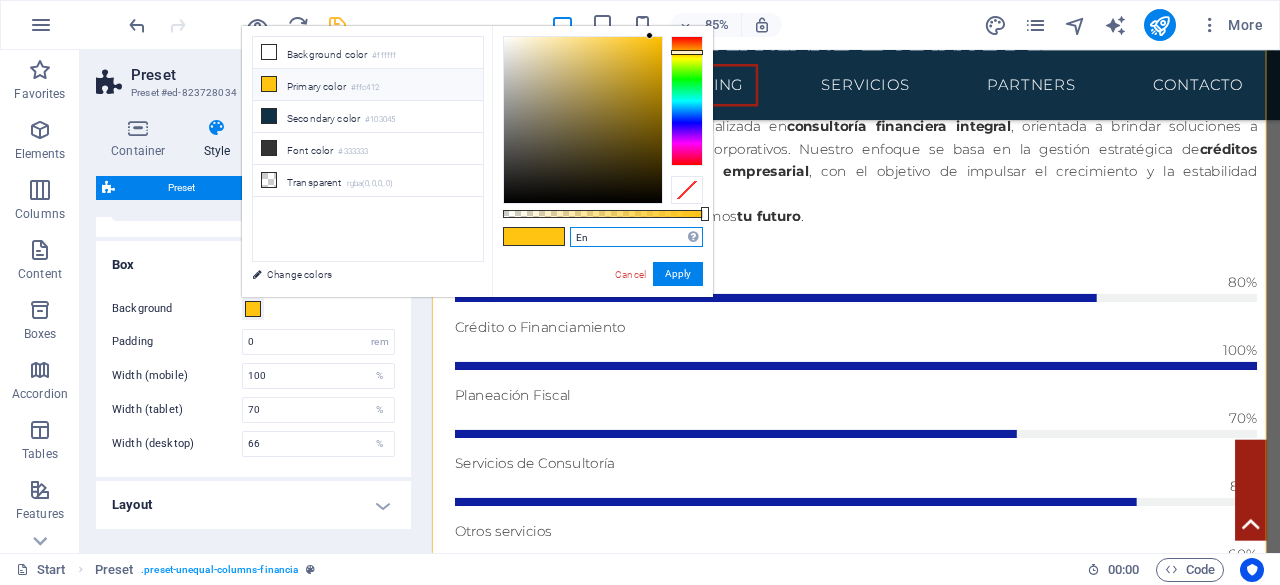 type on "E" 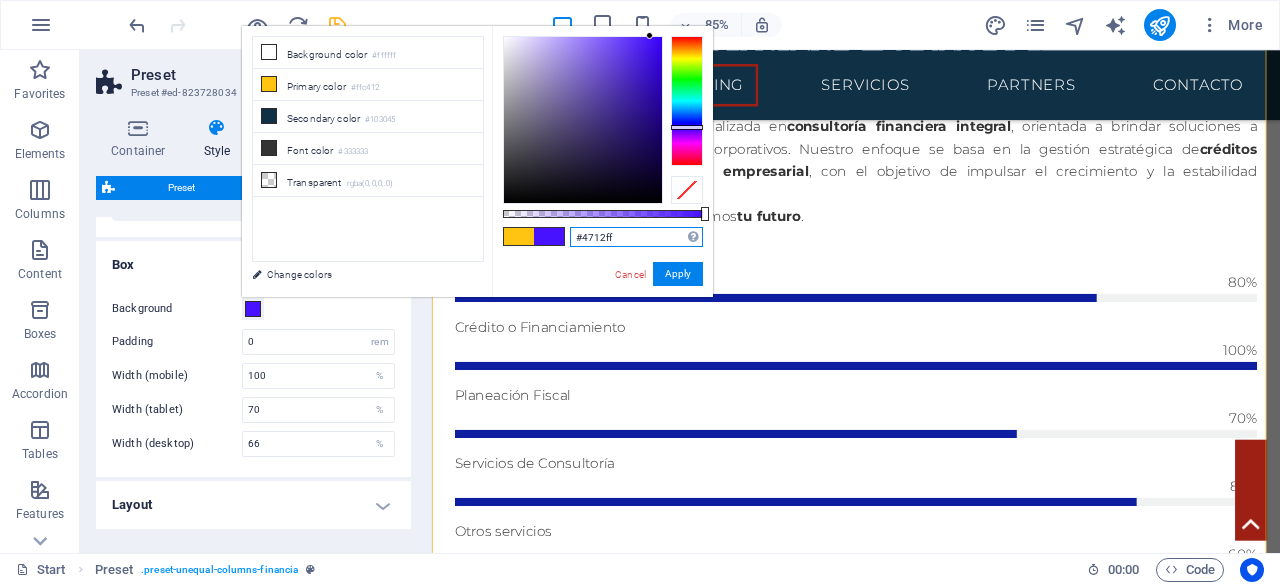 click at bounding box center [687, 101] 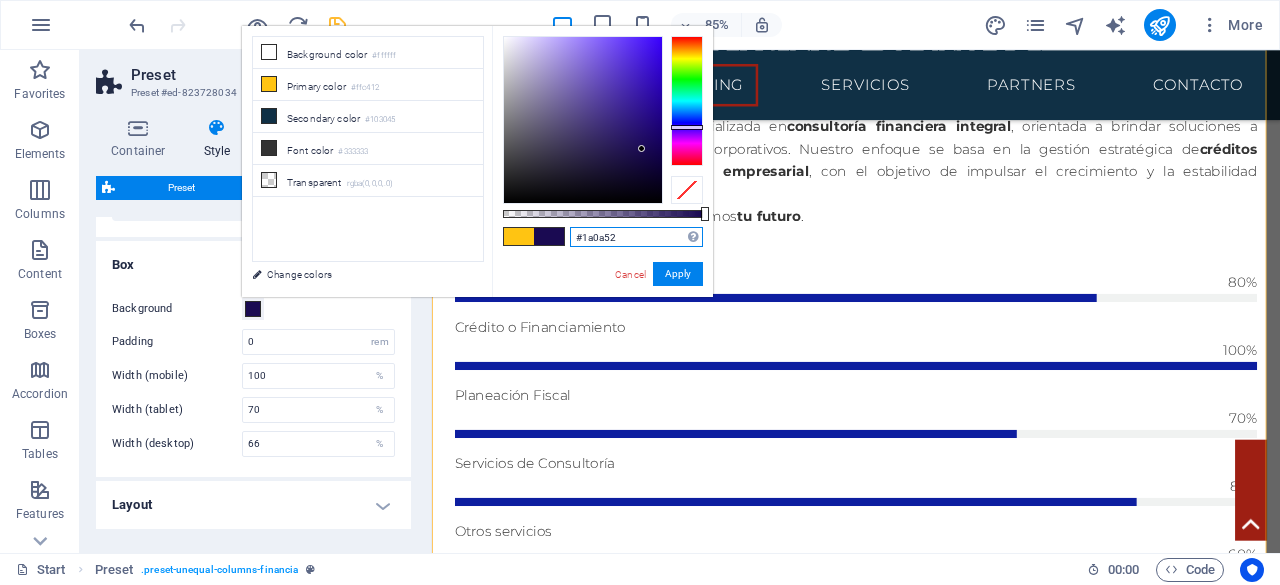 click at bounding box center (583, 120) 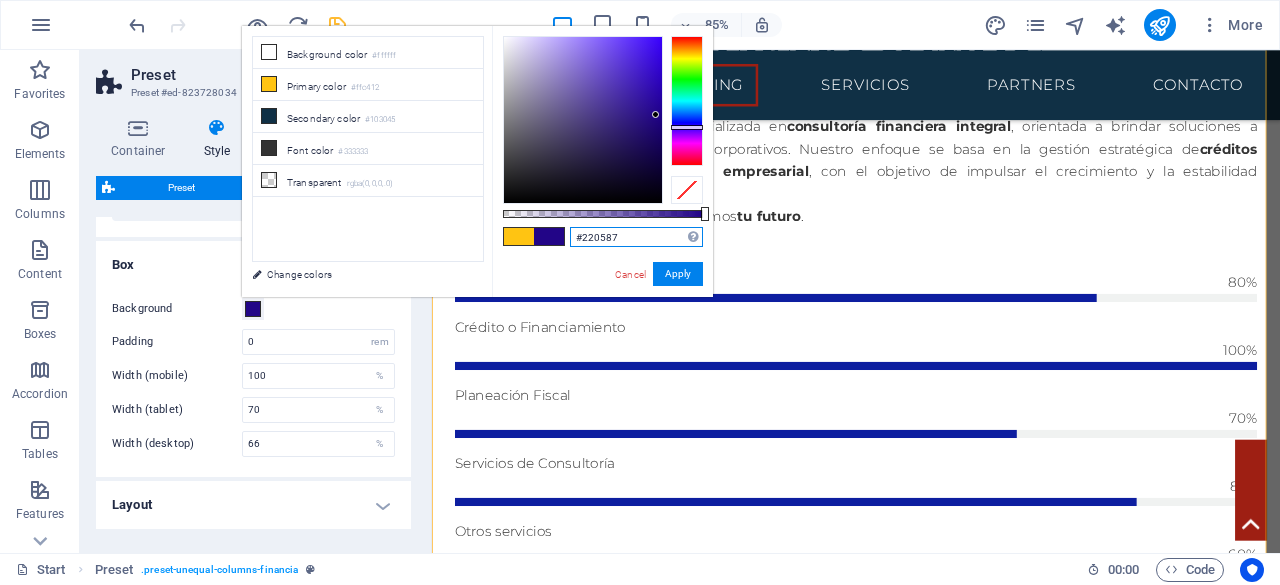 click at bounding box center (583, 120) 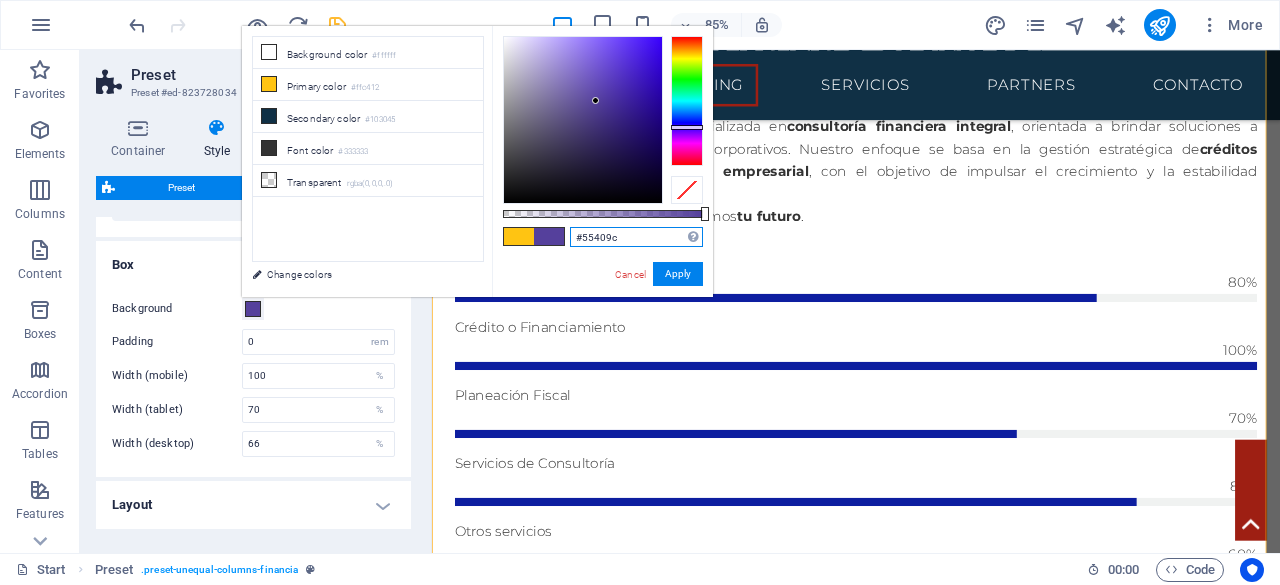 click at bounding box center (583, 120) 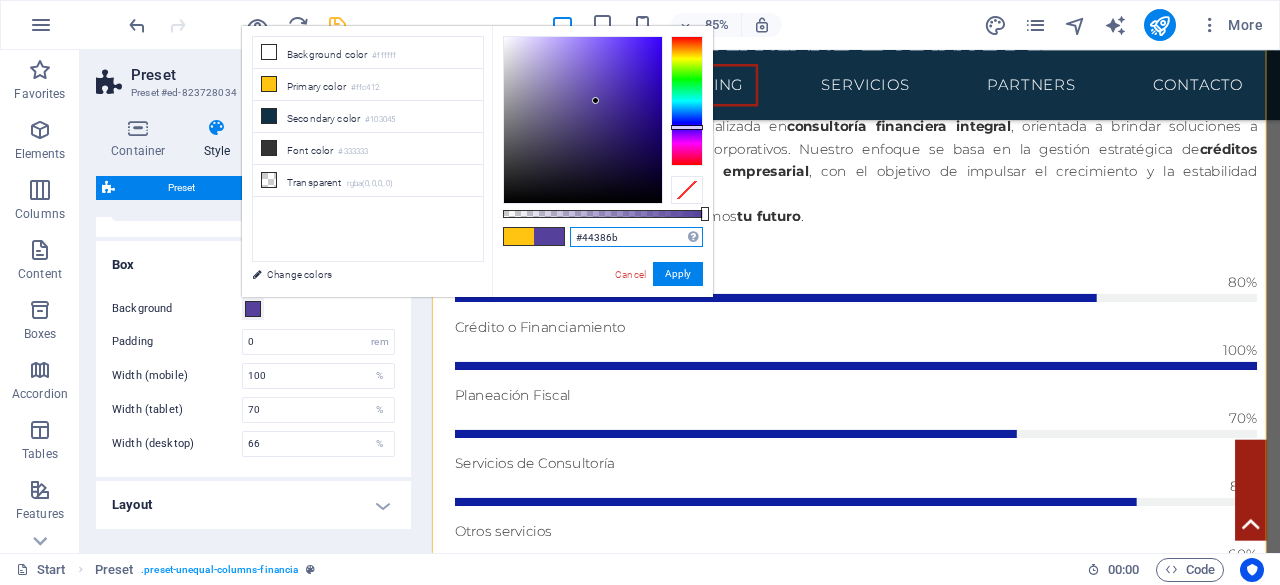click at bounding box center [583, 120] 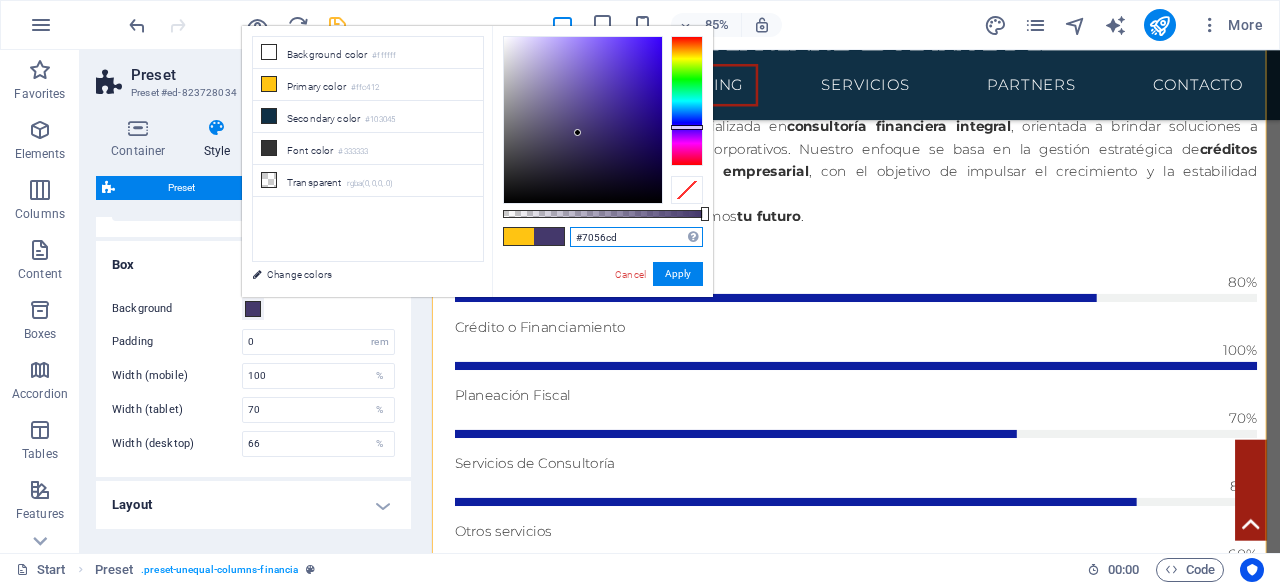click at bounding box center [583, 120] 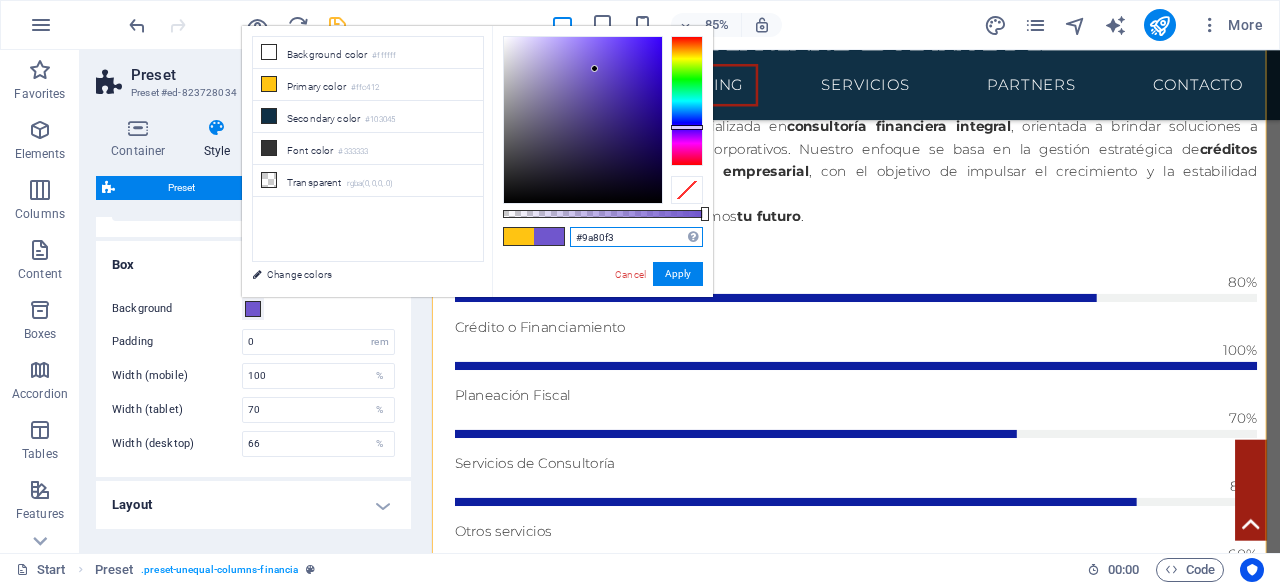 click at bounding box center (583, 120) 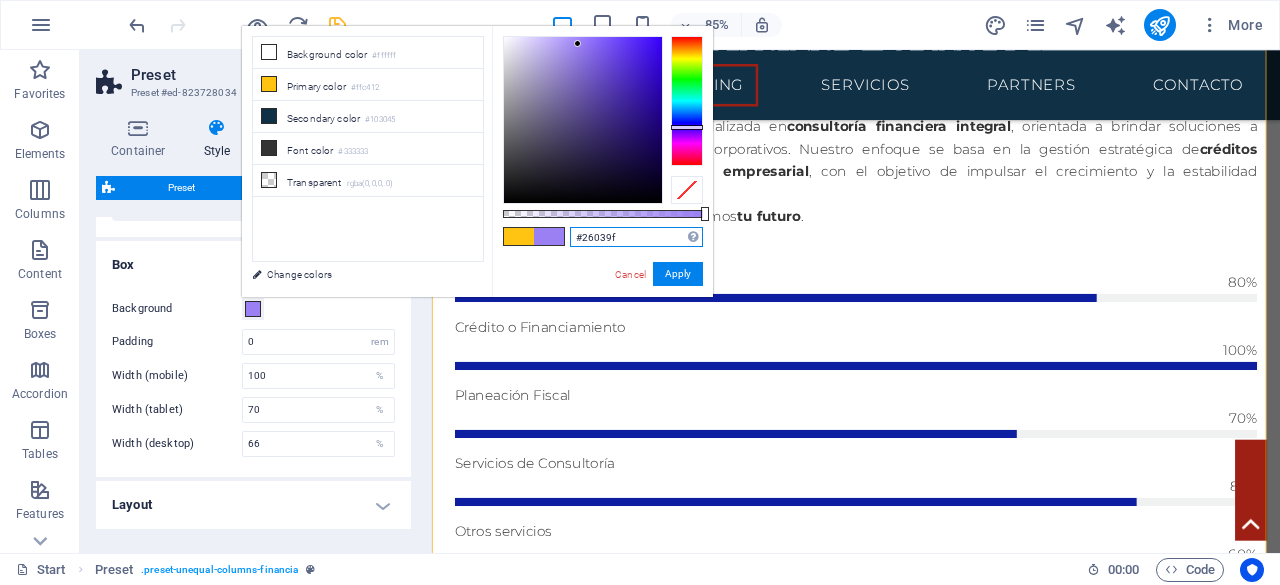 click at bounding box center [583, 120] 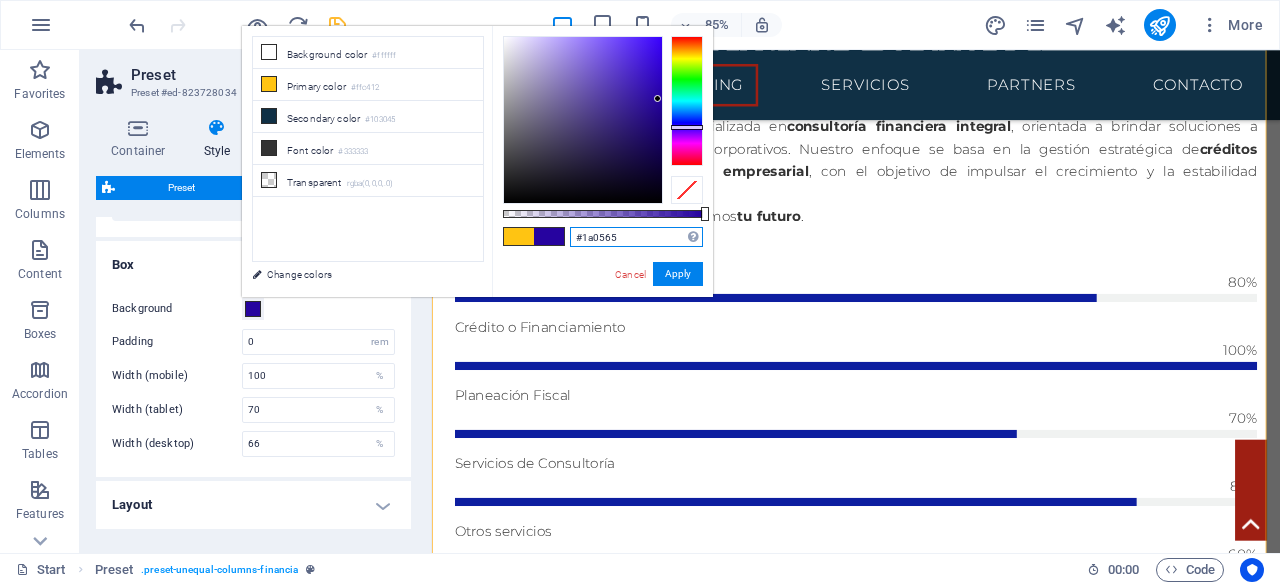 click at bounding box center [583, 120] 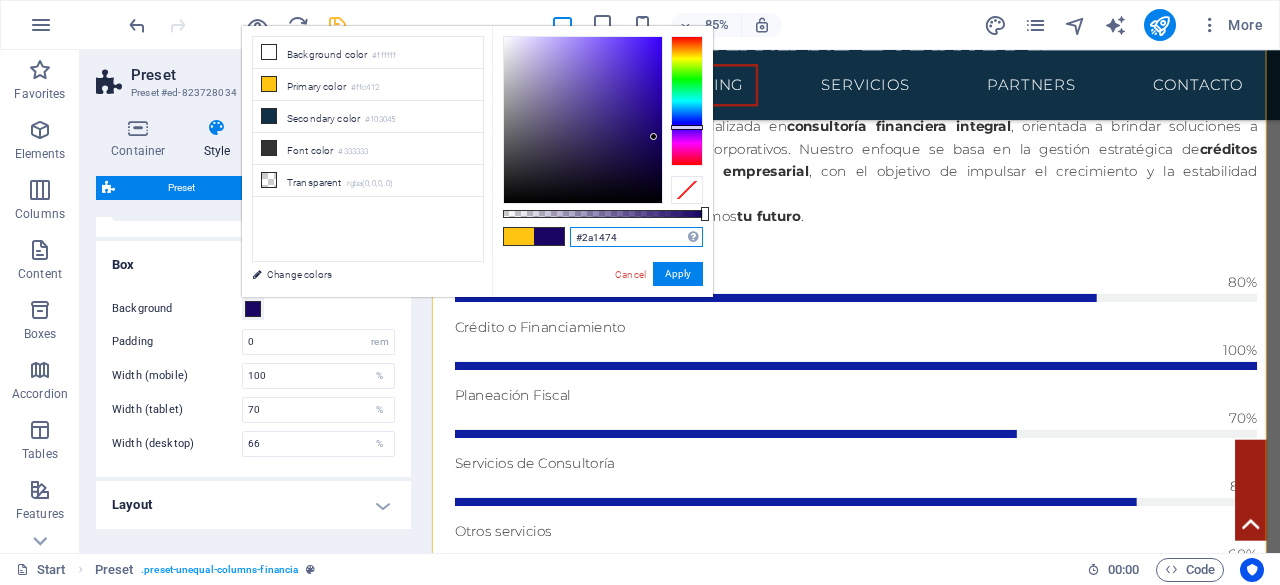 click at bounding box center (583, 120) 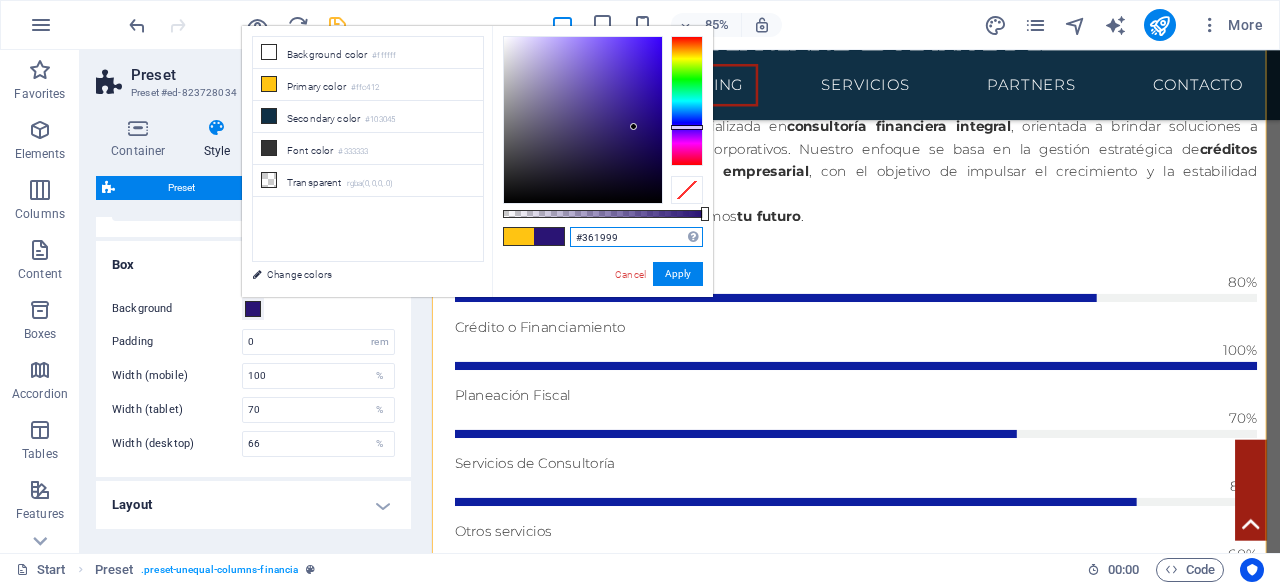 click at bounding box center [583, 120] 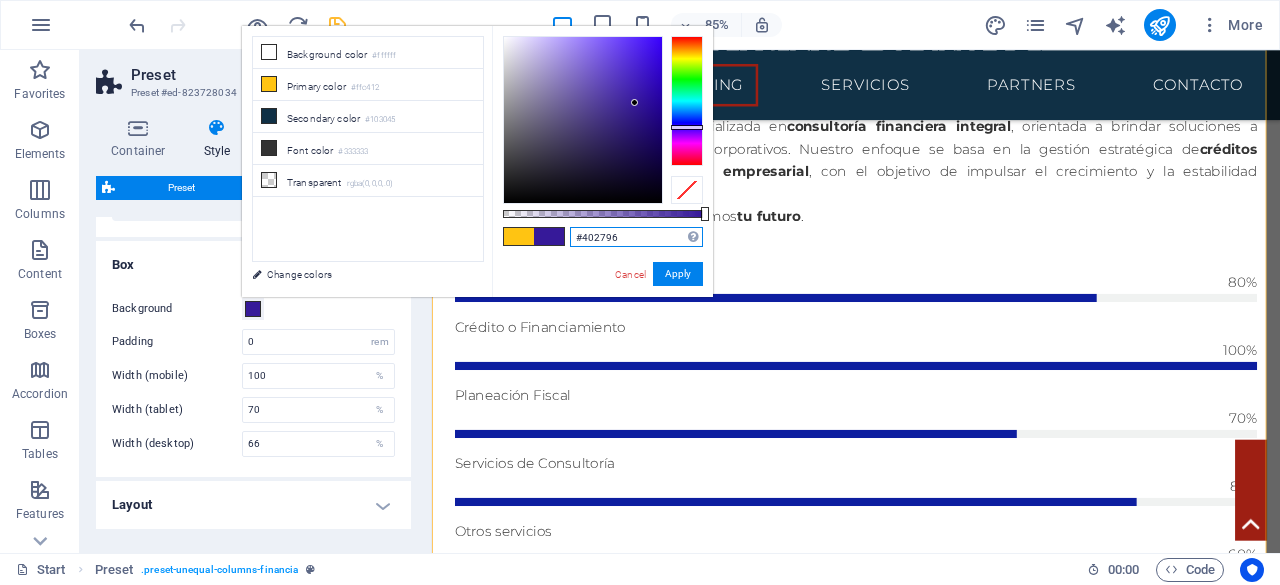 click at bounding box center (583, 120) 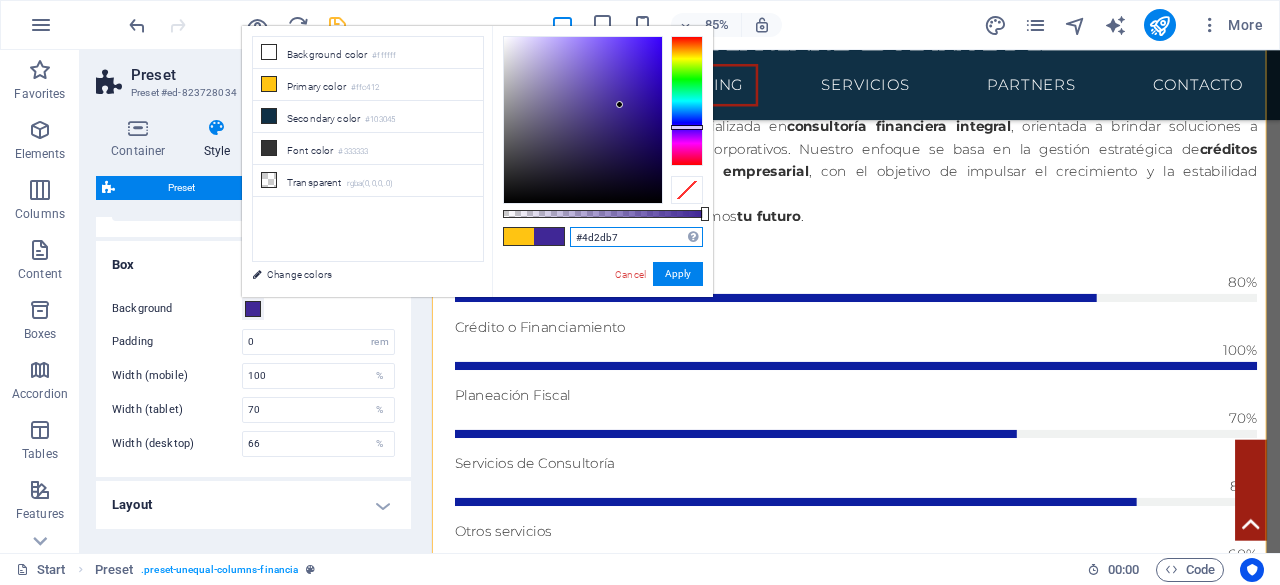click at bounding box center (583, 120) 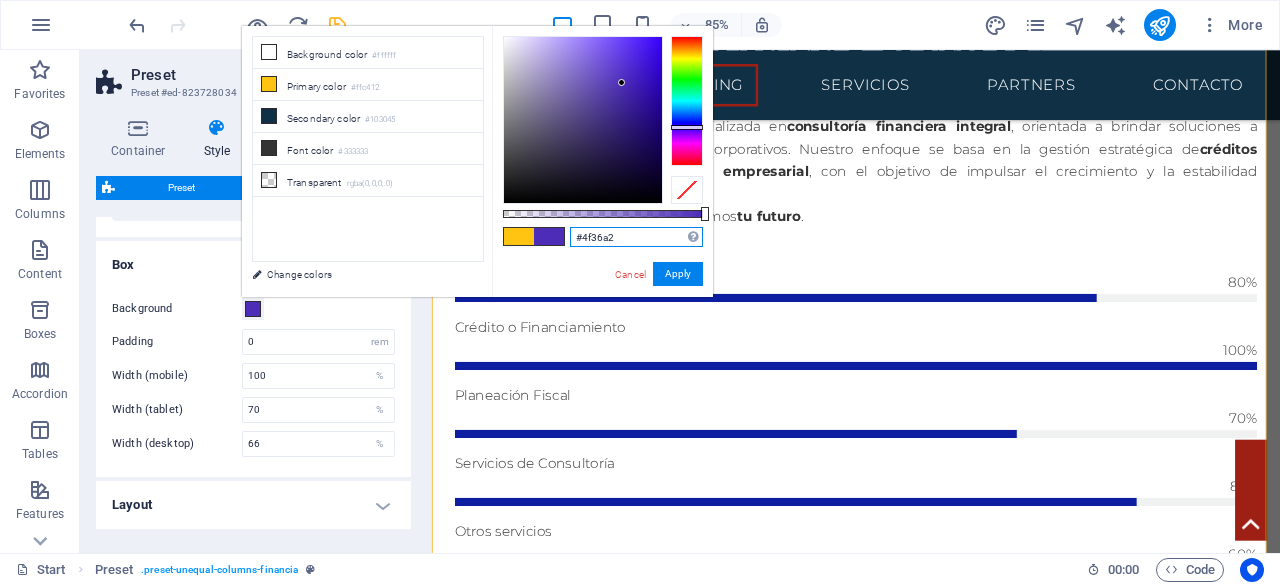 click at bounding box center (583, 120) 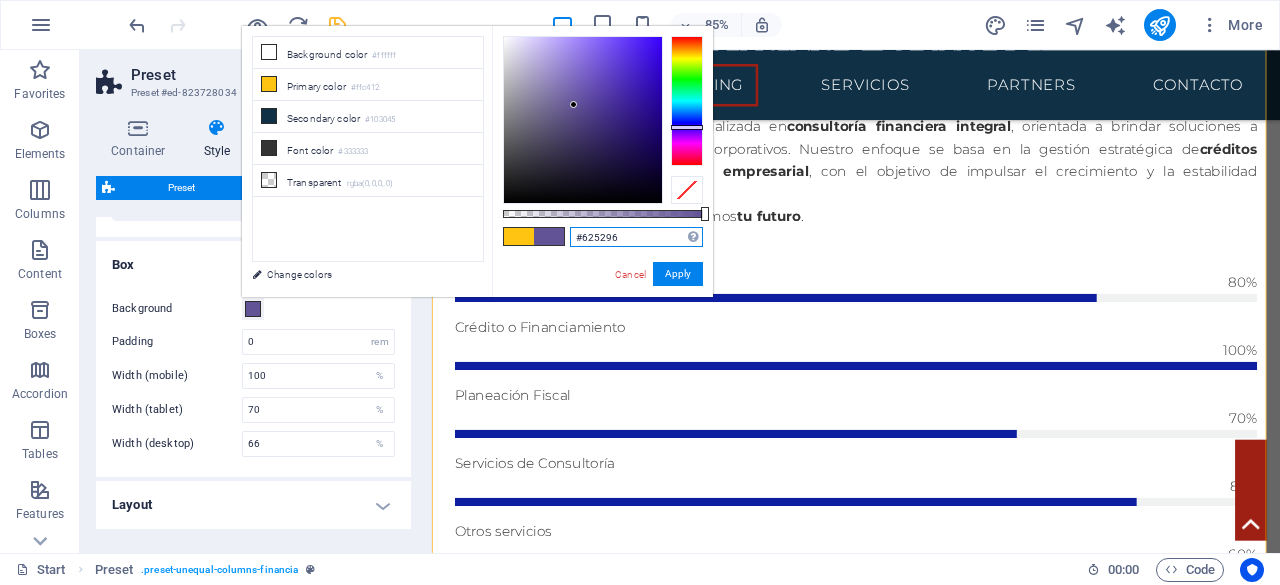 click at bounding box center (583, 120) 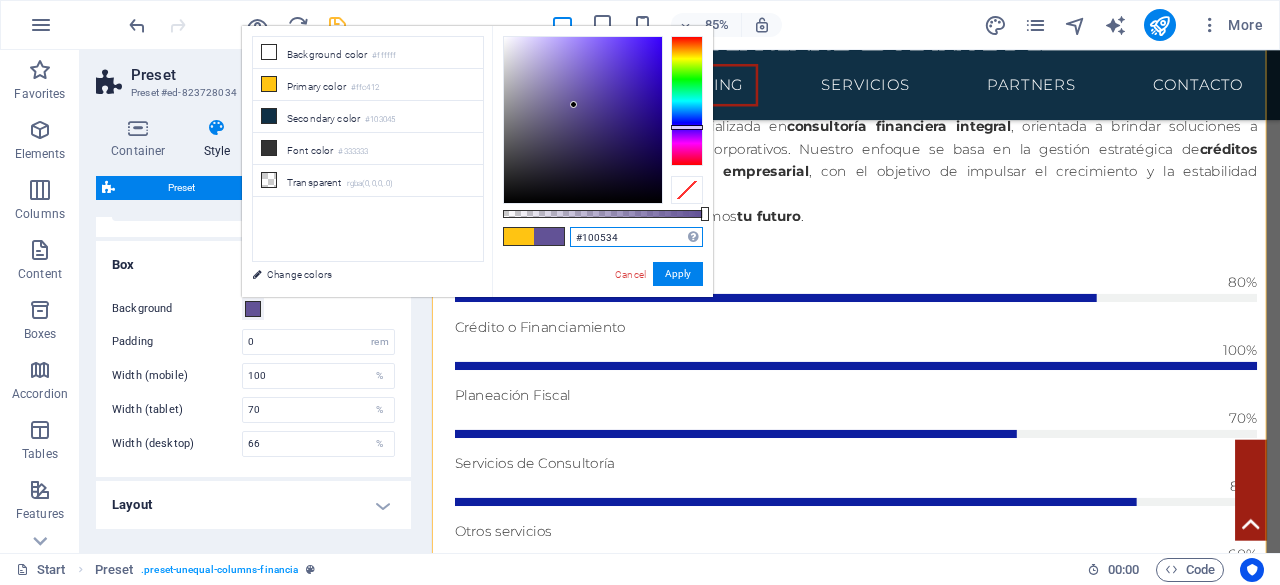 click at bounding box center [583, 120] 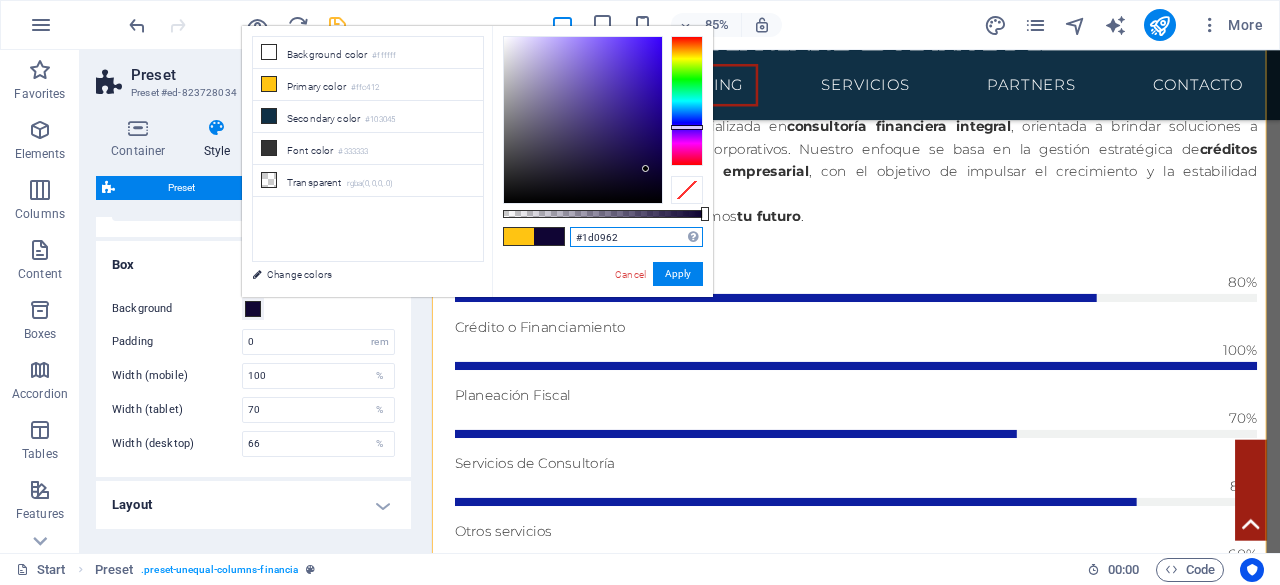 click at bounding box center [583, 120] 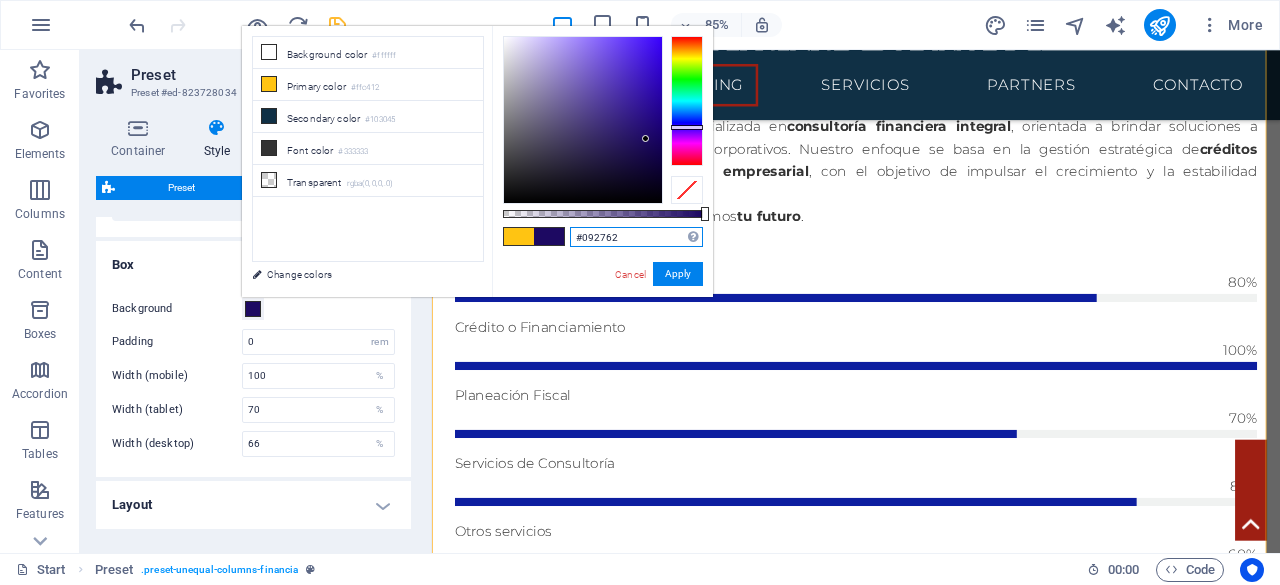 click at bounding box center (687, 101) 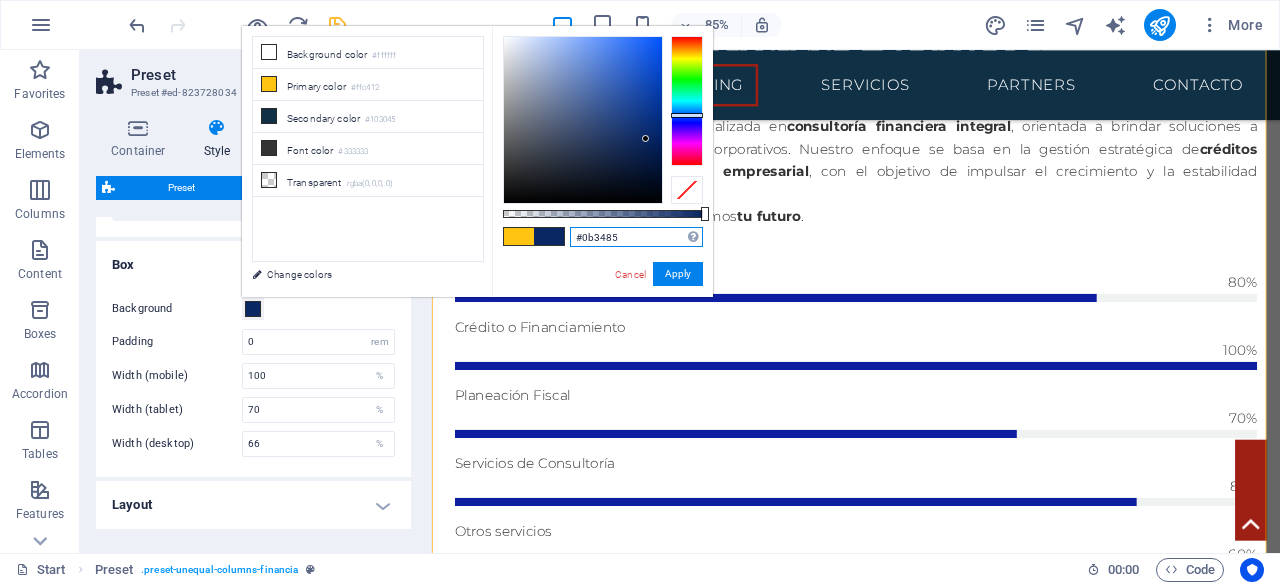 click at bounding box center (583, 120) 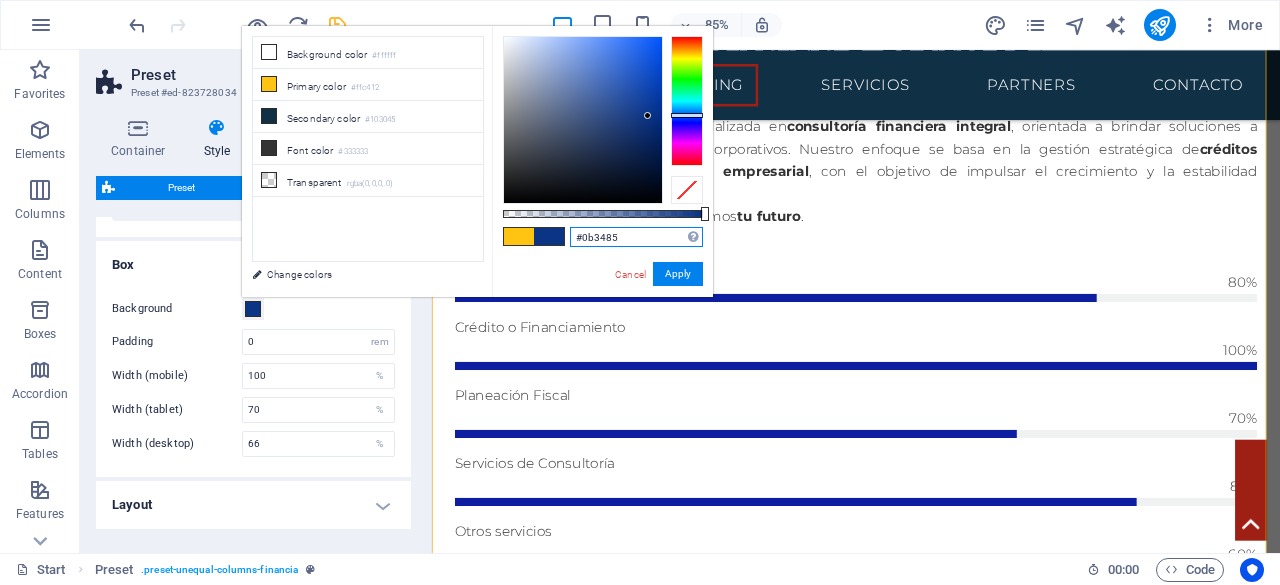 type on "#0b3485" 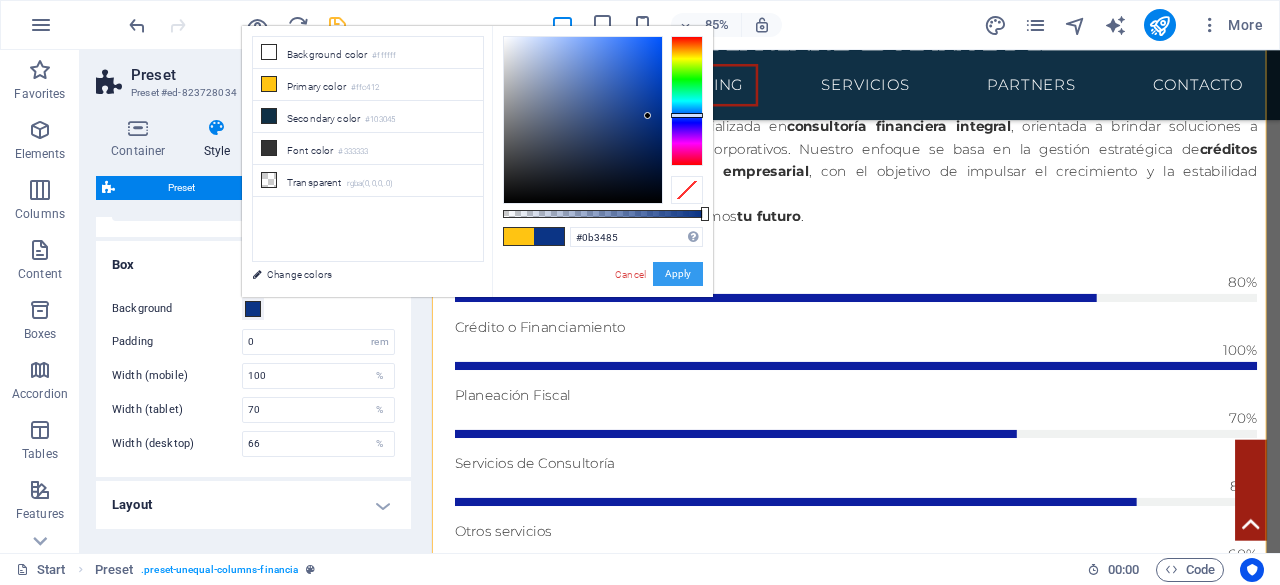 click on "Apply" at bounding box center (678, 274) 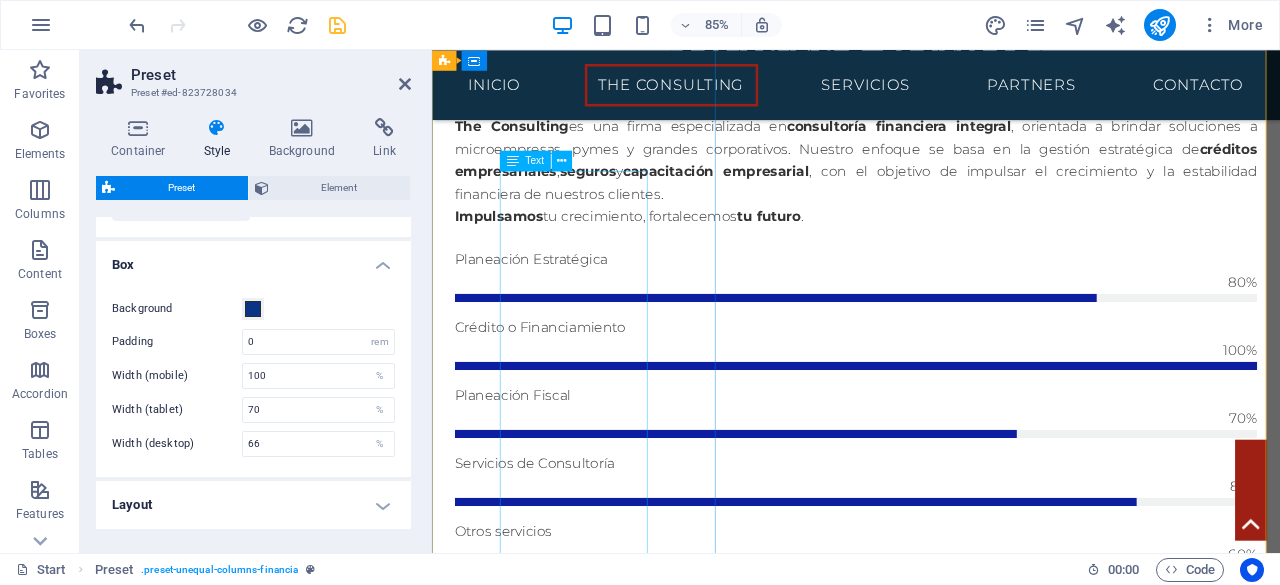 click on "En  The Consulting  nos especializamos en brindar soluciones estratégicas en consultoría financiera para empresas que buscan optimizar su liquidez y crecimiento. A través de nuestra experiencia en  gestión de créditos, arrendamiento financiero y factoraje , hemos acompañado a numerosas organizaciones a tomar decisiones más inteligentes, ágiles y rentables. Estos son algunos datos que respaldan nuestra trayectoria y compromiso" at bounding box center (931, 1097) 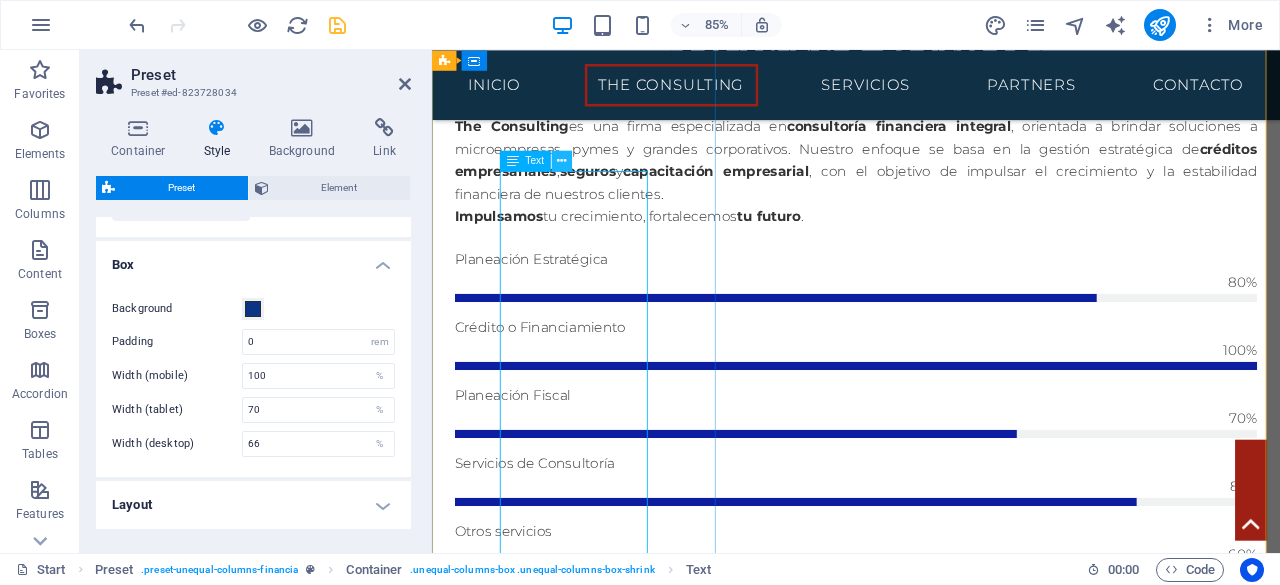 click at bounding box center (561, 161) 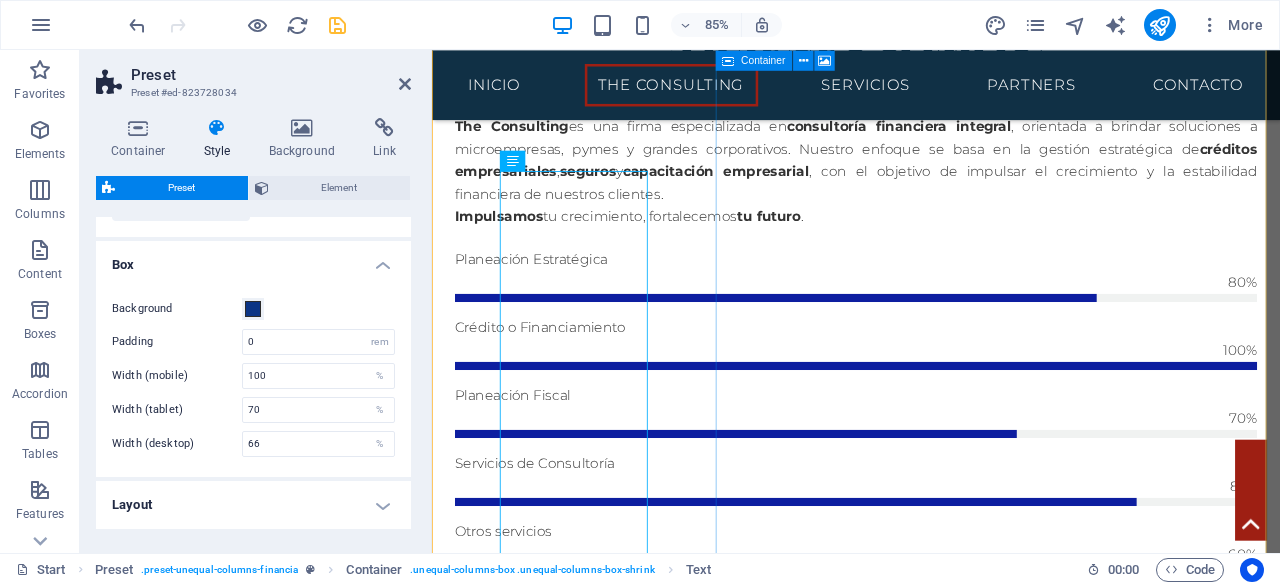 click at bounding box center [931, 1850] 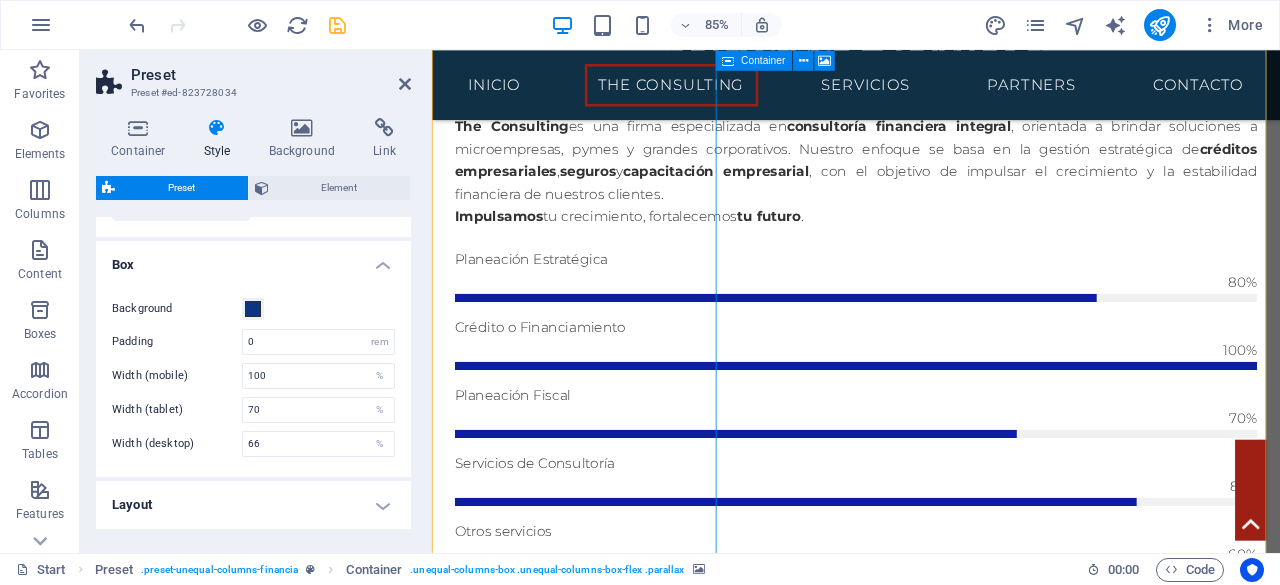 click at bounding box center [931, 1850] 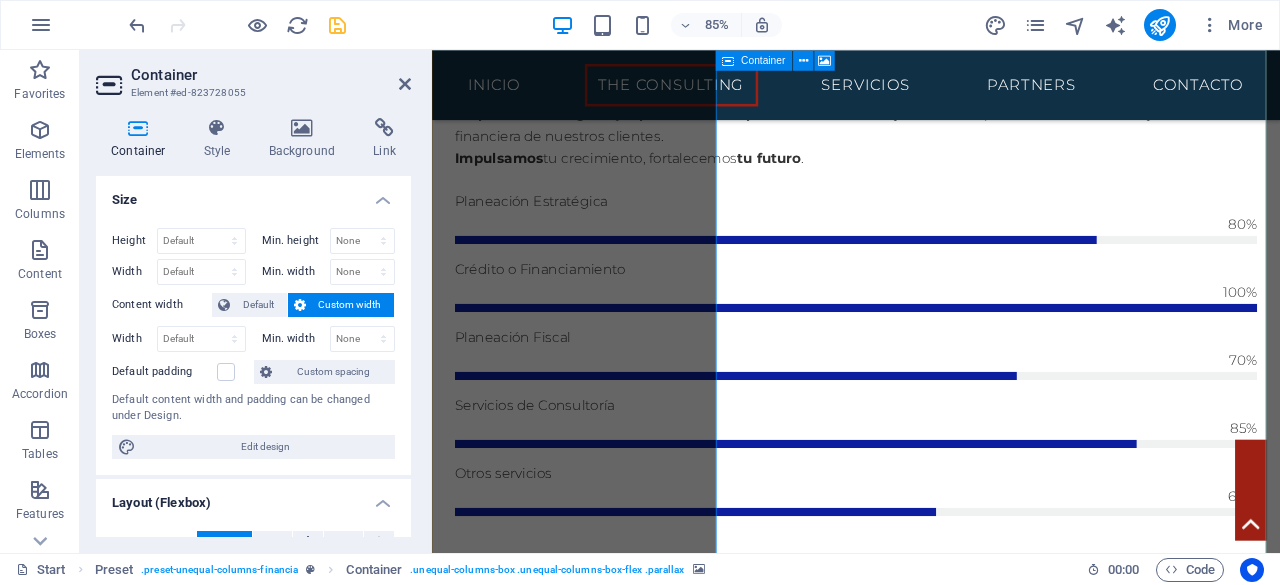 scroll, scrollTop: 1347, scrollLeft: 0, axis: vertical 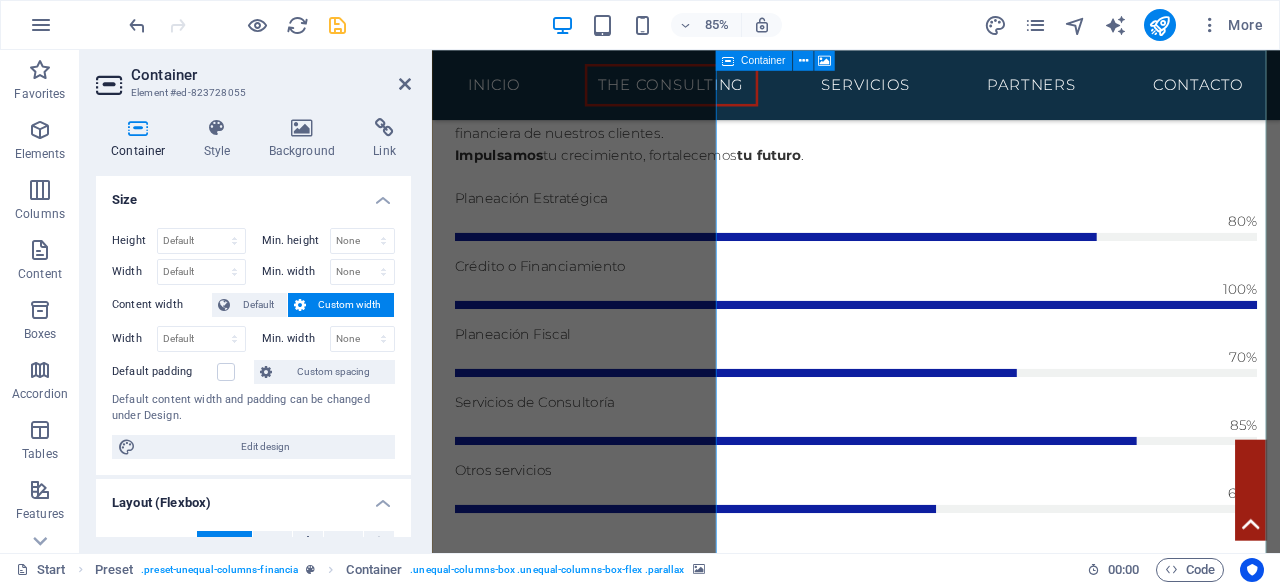 click on "498 Clientes .fa-secondary{opacity:.4} 650 asesorias 385 Creditos 189 Leasing y FActoraje" at bounding box center [931, 2086] 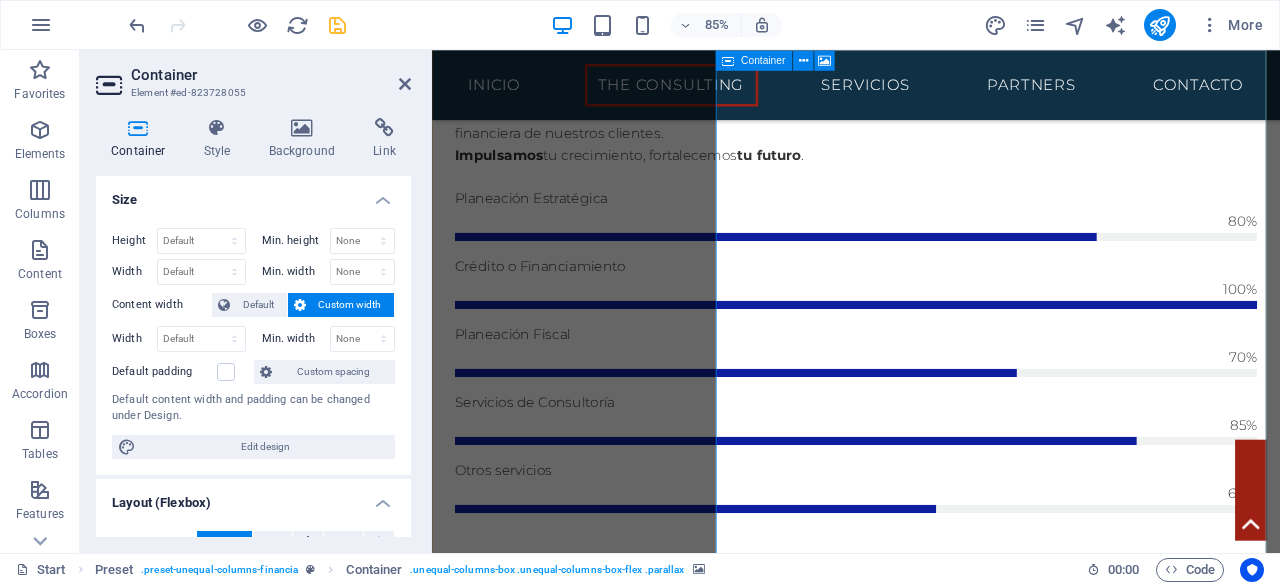 click on "498 Clientes .fa-secondary{opacity:.4} 650 asesorias 385 Creditos 189 Leasing y FActoraje" at bounding box center [931, 2086] 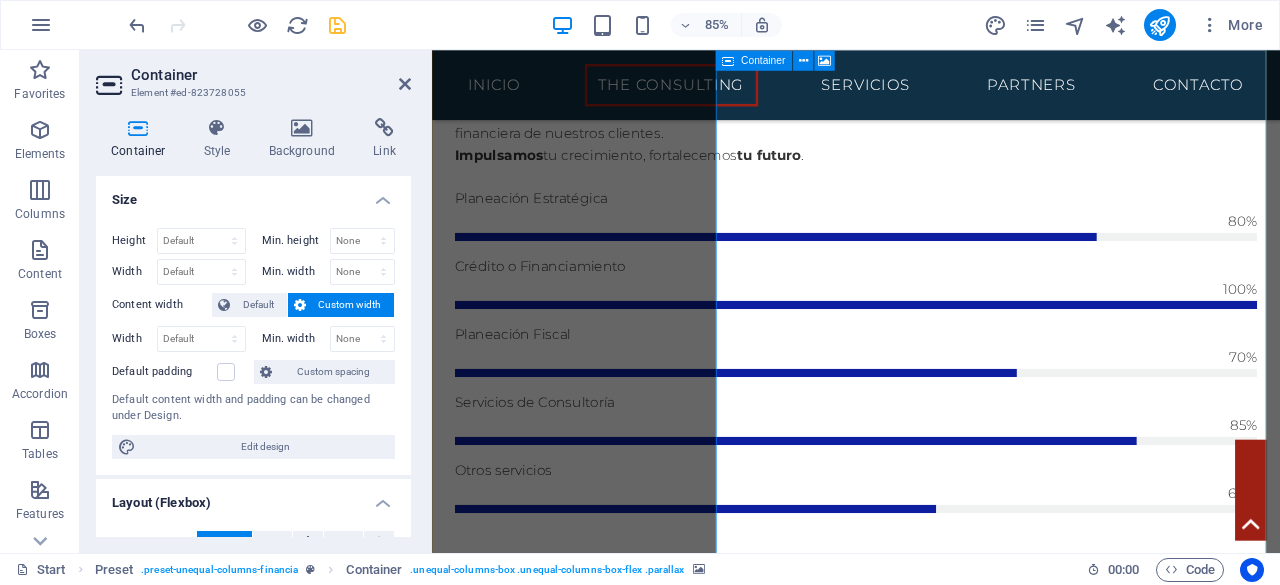 click on "498 Clientes .fa-secondary{opacity:.4} 650 asesorias 385 Creditos 189 Leasing y FActoraje" at bounding box center [931, 2086] 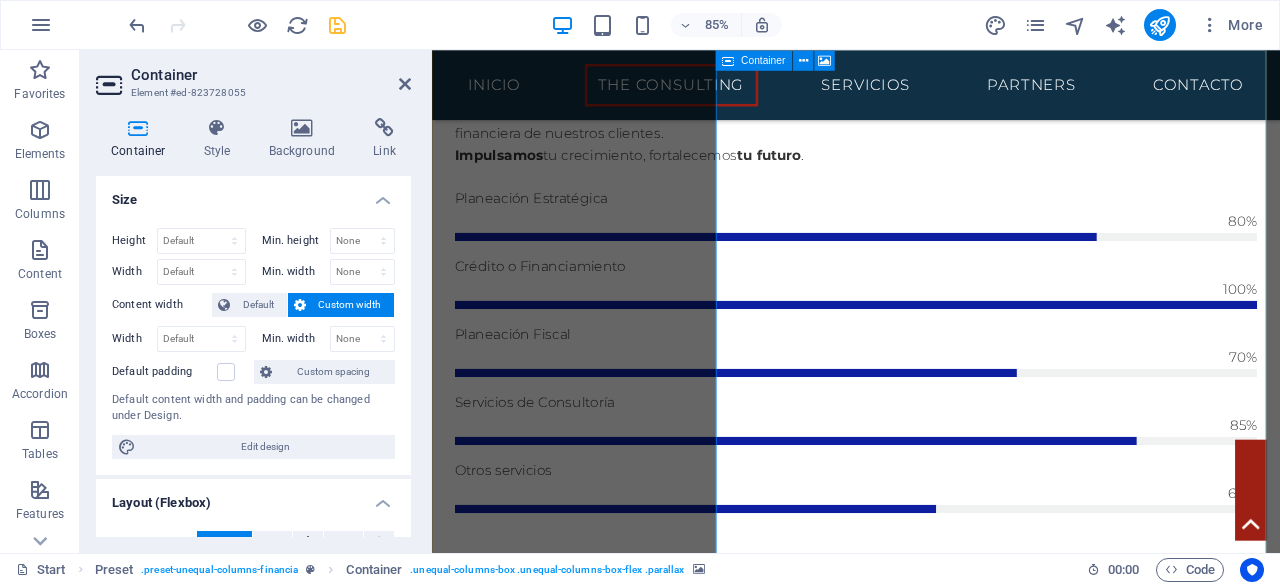 click on "498 Clientes .fa-secondary{opacity:.4} 650 asesorias 385 Creditos 189 Leasing y FActoraje" at bounding box center (931, 2086) 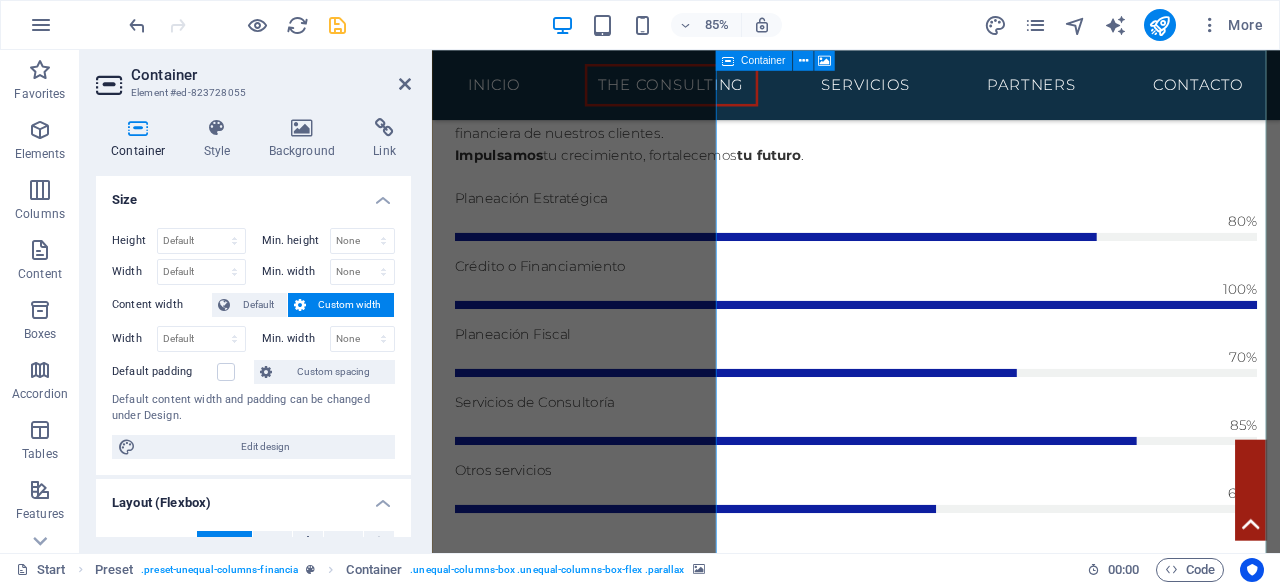 click at bounding box center (931, 1815) 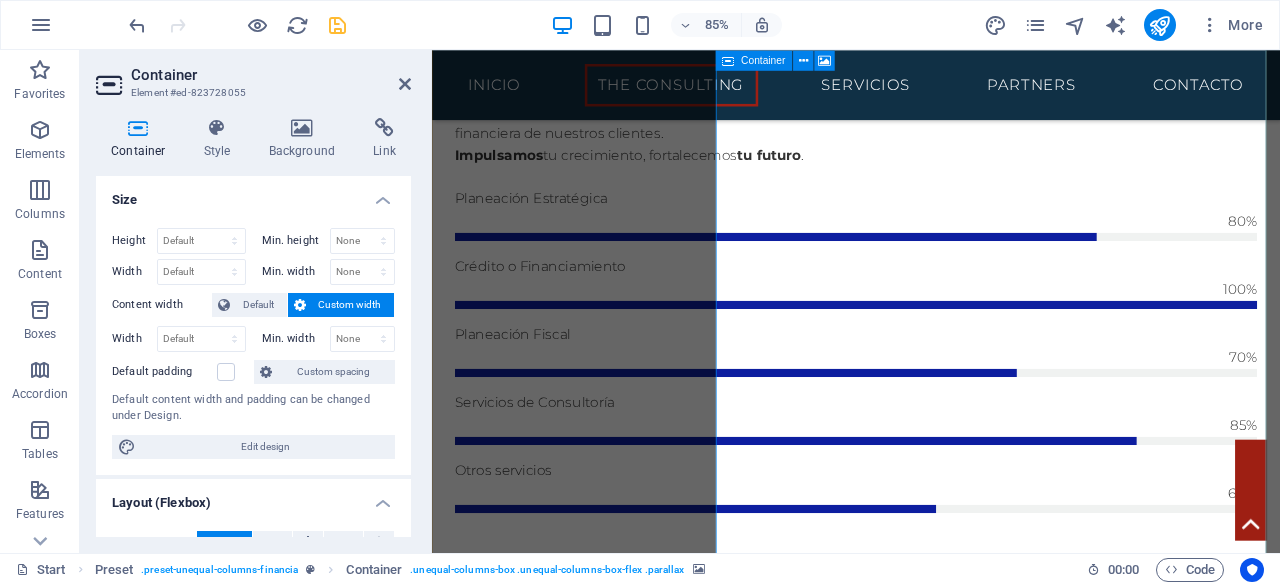 click at bounding box center (931, 1815) 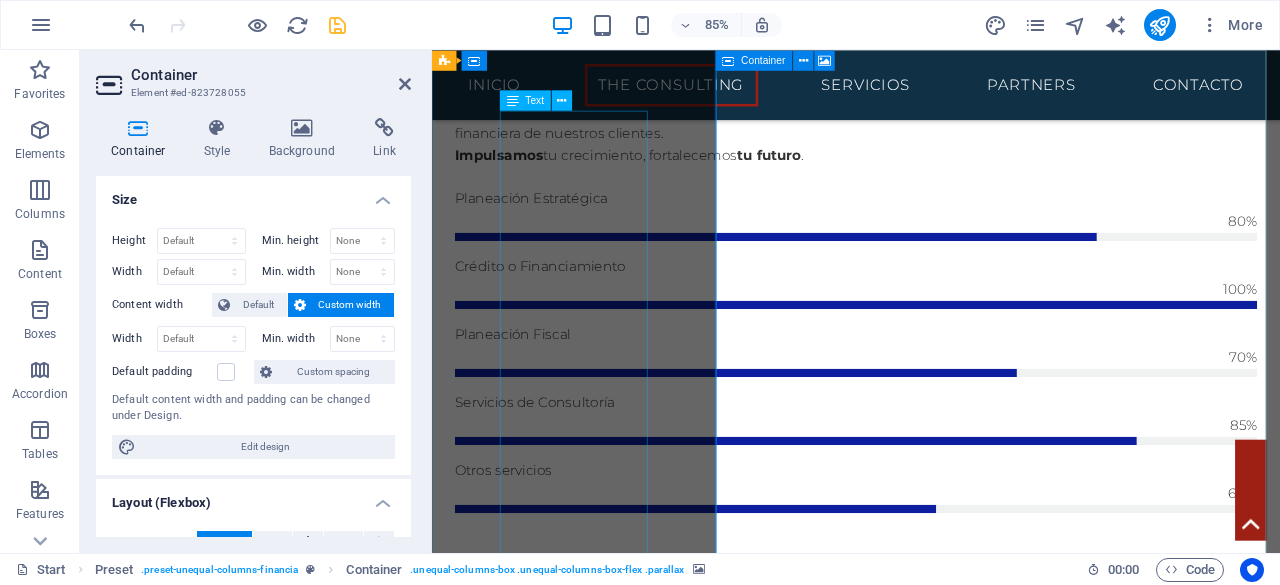 click on "En  The Consulting  nos especializamos en brindar soluciones estratégicas en consultoría financiera para empresas que buscan optimizar su liquidez y crecimiento. A través de nuestra experiencia en  gestión de créditos, arrendamiento financiero y factoraje , hemos acompañado a numerosas organizaciones a tomar decisiones más inteligentes, ágiles y rentables. Estos son algunos datos que respaldan nuestra trayectoria y compromiso" at bounding box center [931, 1026] 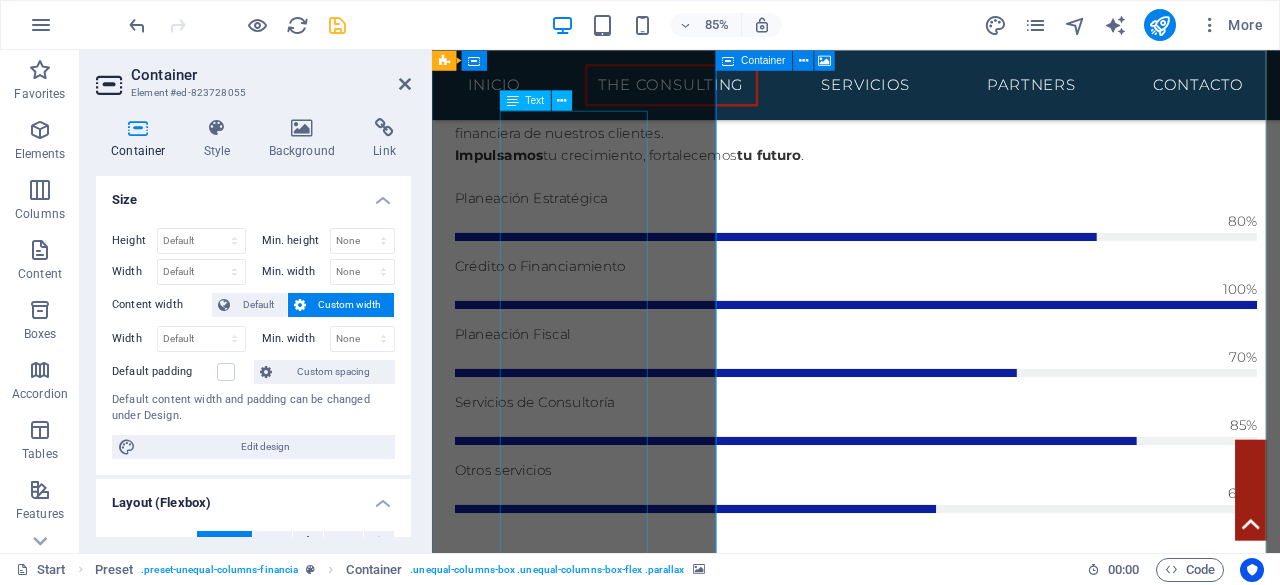 select on "%" 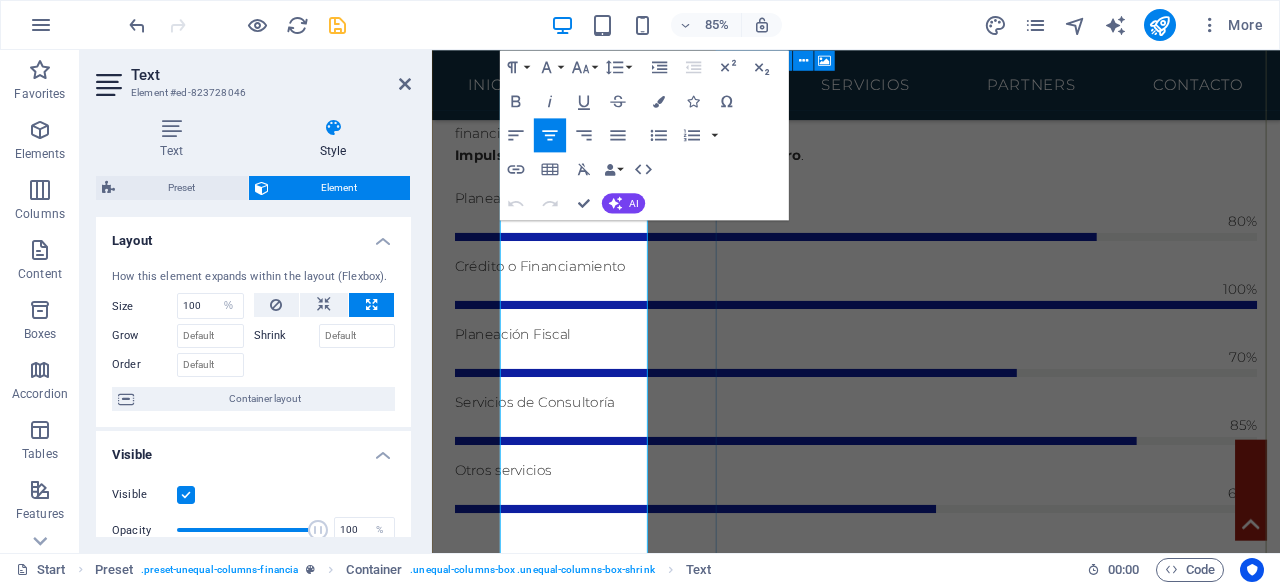 drag, startPoint x: 652, startPoint y: 389, endPoint x: 782, endPoint y: 253, distance: 188.13824 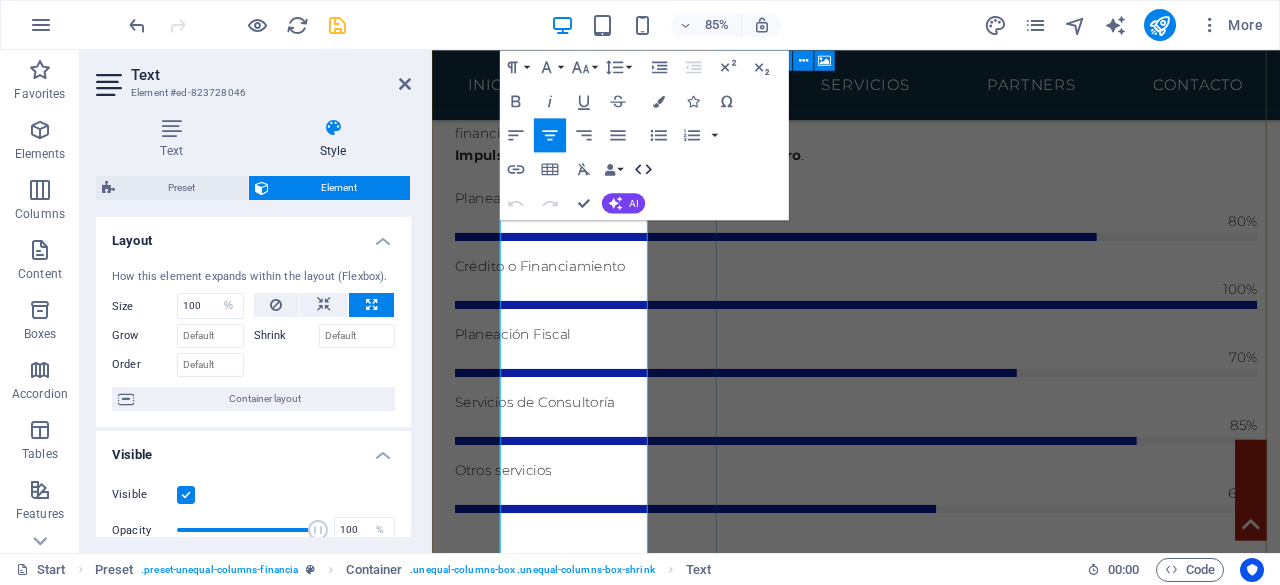 click 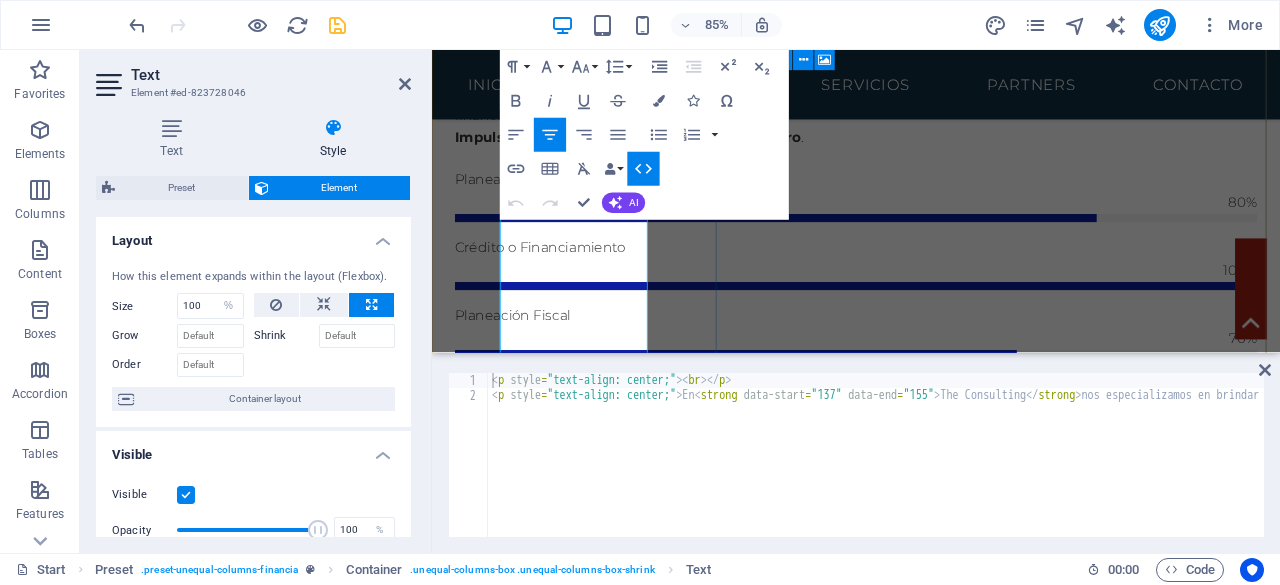 scroll, scrollTop: 1325, scrollLeft: 0, axis: vertical 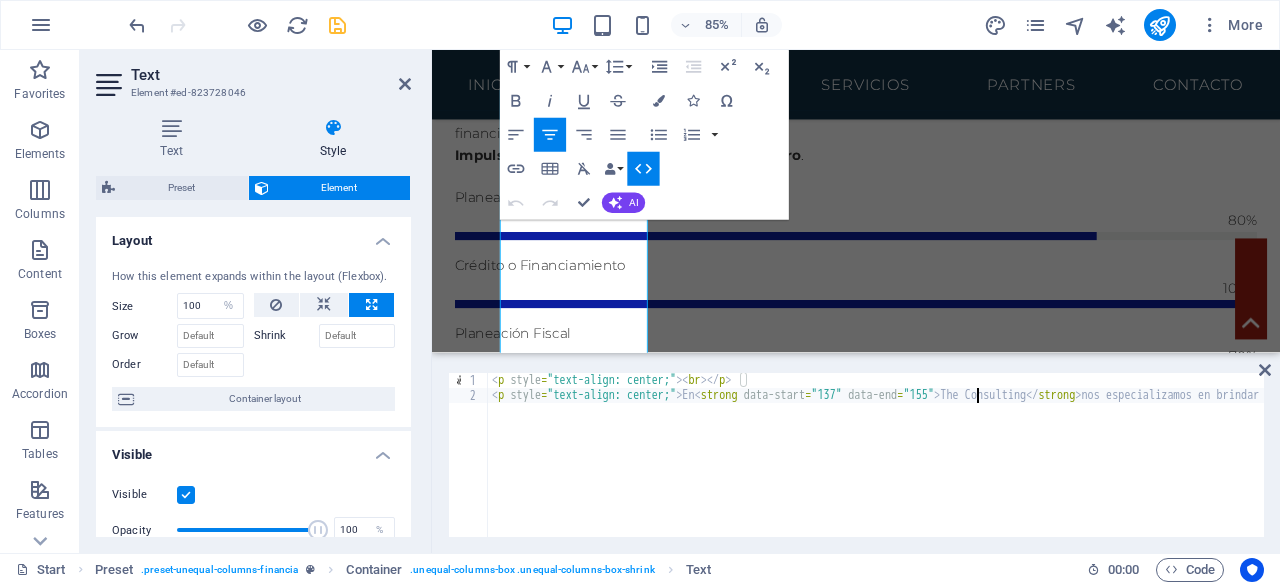 click on "< p   style = "text-align: center;" > < br > </ p > < p   style = "text-align: center;" > En  < strong   data-start = "137"   data-end = "155" > The Consulting </ strong >  nos especializamos en brindar soluciones estratégicas en consultoría financiera para empresas que buscan optimizar su liquidez y crecimiento. A través de nuestra experiencia en  < strong   data-start = "333"   data-end = "394" > gestión de créditos, arrendamiento financiero y factoraje </ strong > , hemos acompañado a numerosas organizaciones a tomar decisiones más inteligentes, ágiles y rentables. Estos son algunos datos que respaldan nuestra trayectoria y compromiso </ p >" at bounding box center [2372, 468] 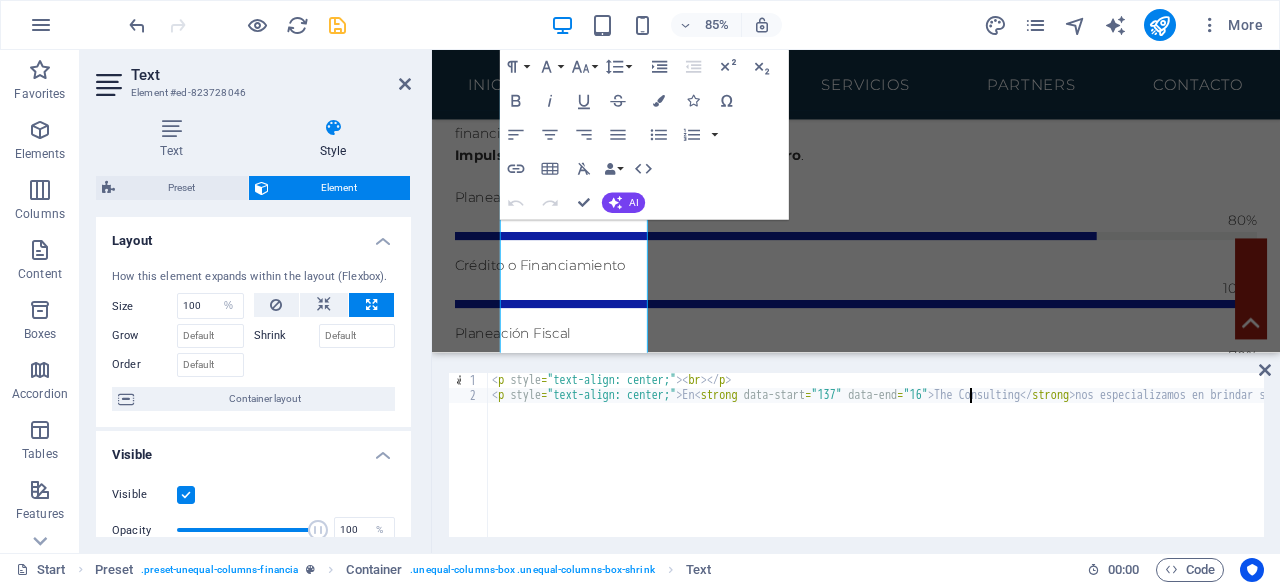 type on "<p style="text-align: center;">En <strong data-start="137" data-end="160">The Consulting</strong> nos especializamos en brindar soluciones estratégicas en consultoría financiera para empresas que buscan optimizar su liquidez y crecimiento. A través de nuestra experiencia en <strong data-start="333" data-end="394">gestión de créditos, arrendamiento financiero y factoraje</strong>, hemos acompañado a" 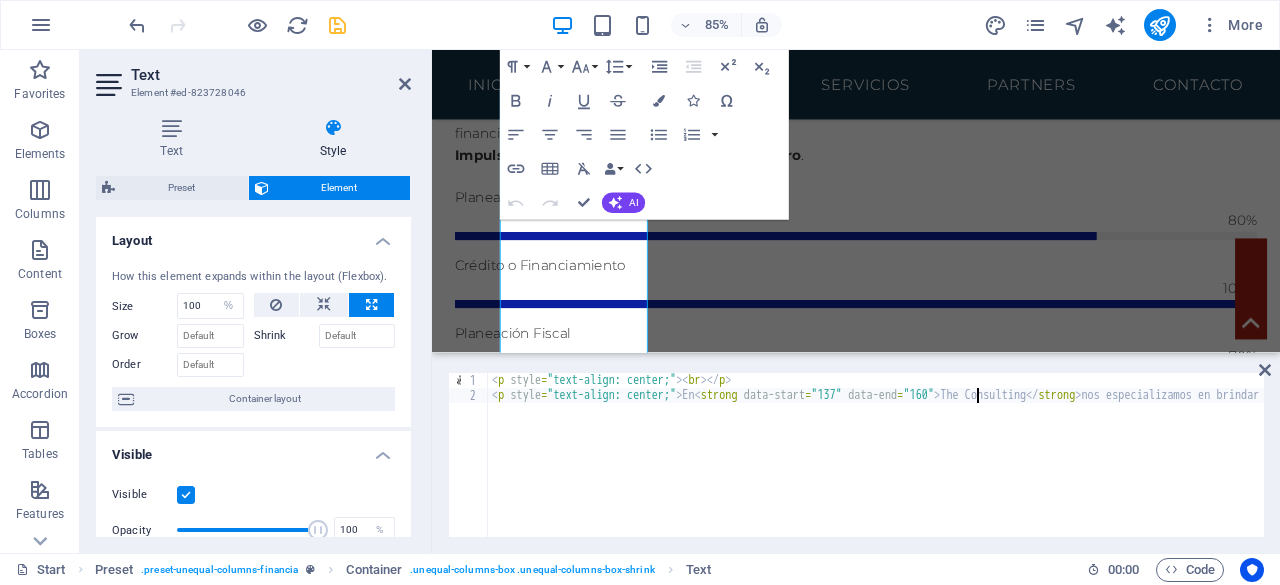 scroll, scrollTop: 0, scrollLeft: 40, axis: horizontal 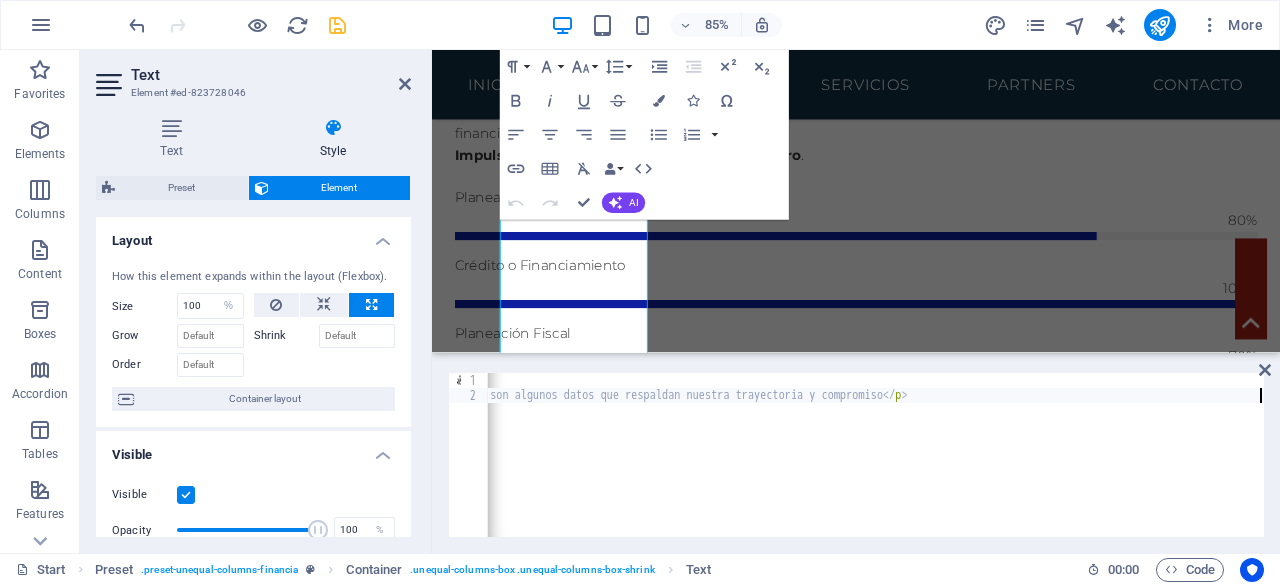 click on "< p   style = "text-align: center;" > < br > </ p > < p   style = "text-align: center;" > En  < strong   data-start = "137"   data-end = "160" > The Consulting </ strong >  nos especializamos en brindar soluciones estratégicas en consultoría financiera para empresas que buscan optimizar su liquidez y crecimiento. A través de nuestra experiencia en  < strong   data-start = "333"   data-end = "394" > gestión de créditos, arrendamiento financiero y factoraje </ strong > , hemos acompañado a numerosas organizaciones a tomar decisiones más inteligentes, ágiles y rentables. Estos son algunos datos que respaldan nuestra trayectoria y compromiso </ p >" at bounding box center (-620, 468) 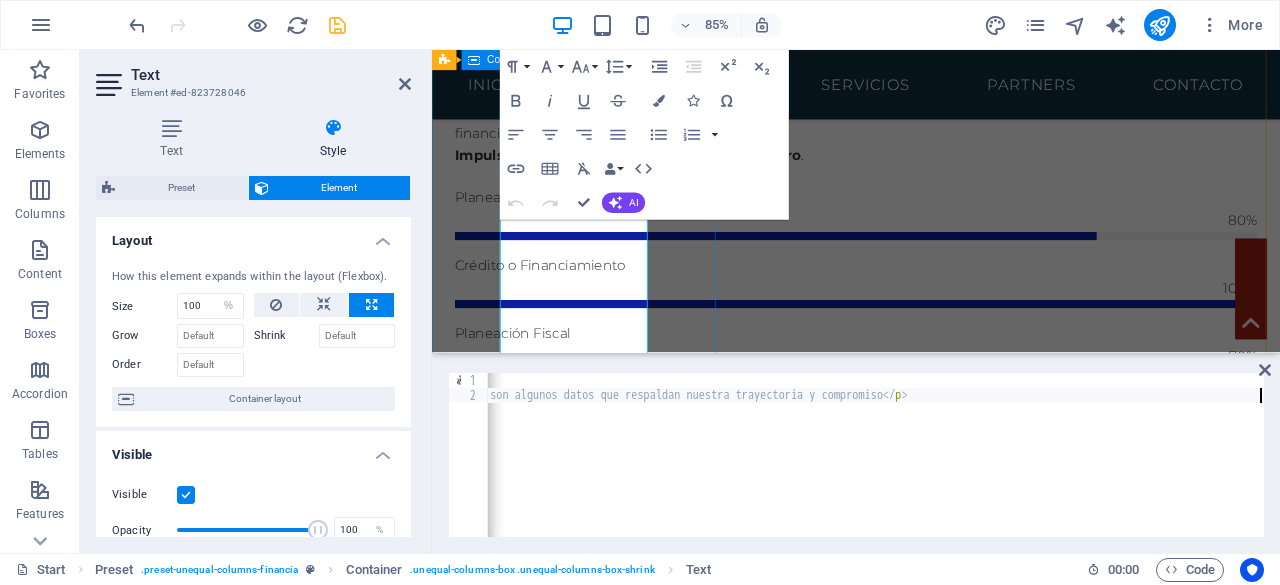 type 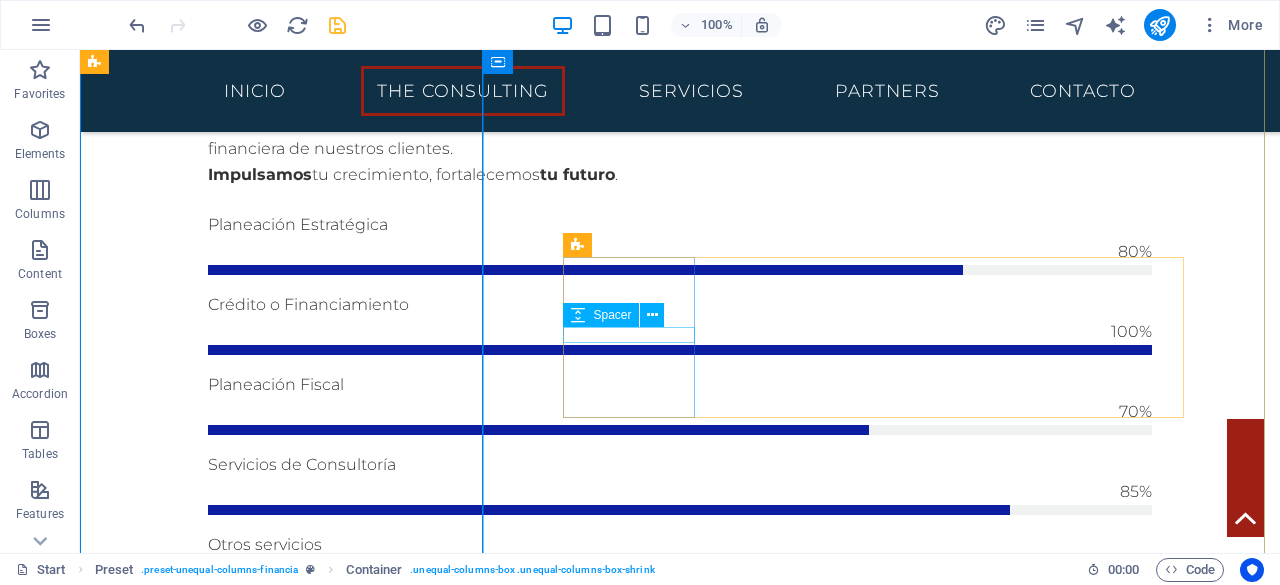 click at bounding box center (680, 1976) 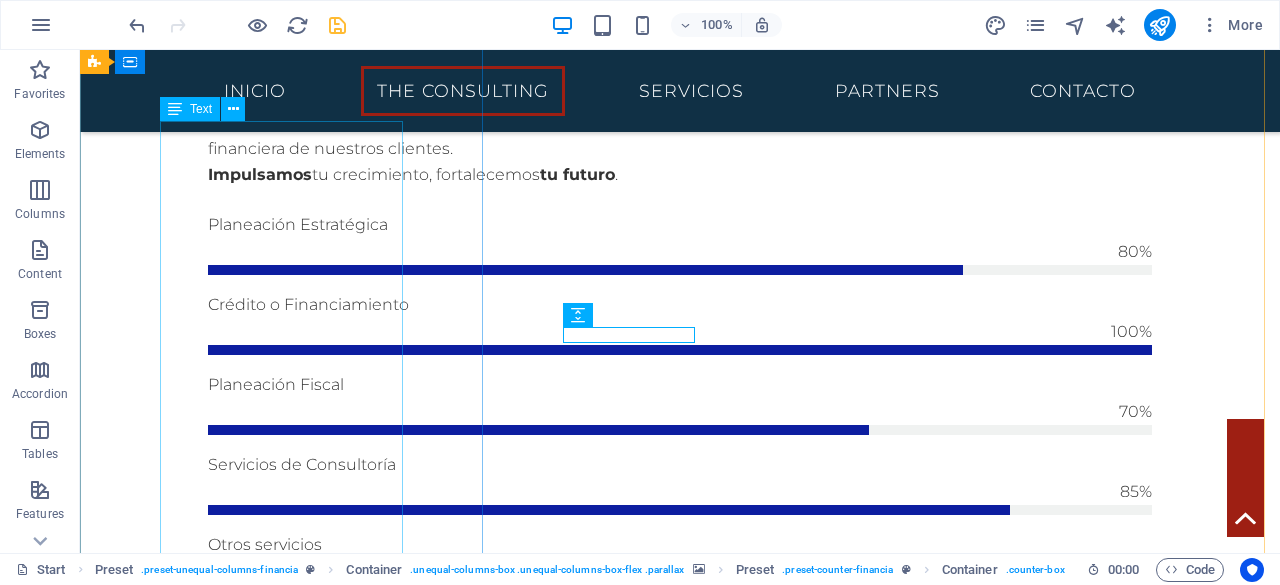 click on "En  The Consulting  nos especializamos en brindar soluciones estratégicas en consultoría financiera para empresas que buscan optimizar su liquidez y crecimiento. A través de nuestra experiencia en  gestión de créditos, arrendamiento financiero y factoraje , hemos acompañado a numerosas organizaciones a tomar decisiones más inteligentes, ágiles y rentables. Estos son algunos datos que respaldan nuestra trayectoria y compromiso" at bounding box center (680, 1013) 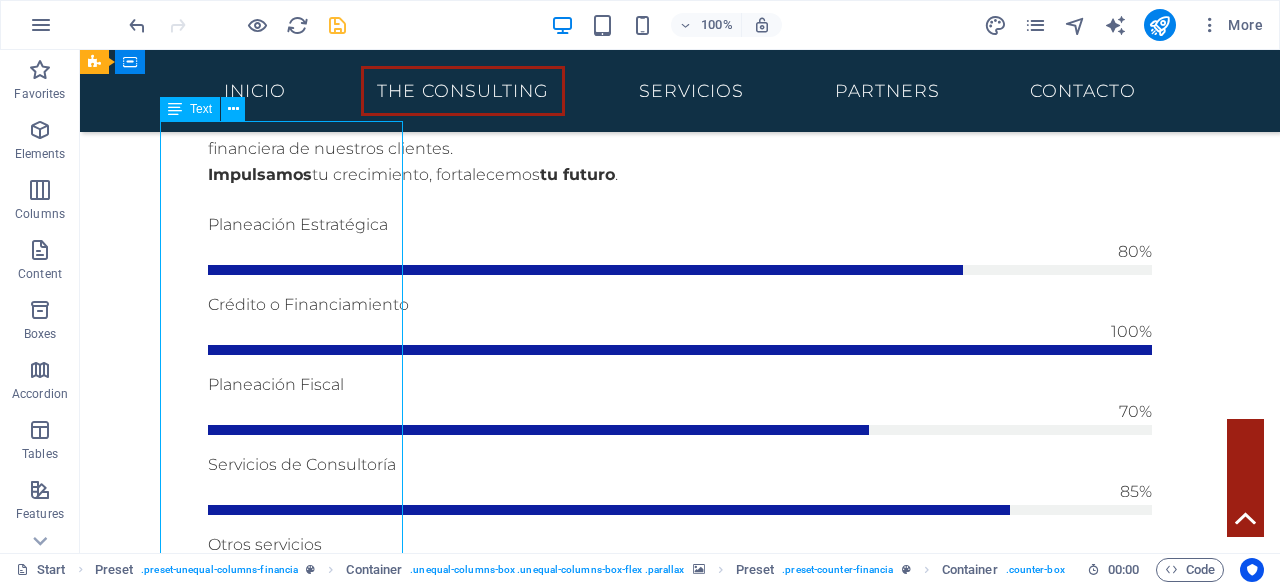 click on "En  The Consulting  nos especializamos en brindar soluciones estratégicas en consultoría financiera para empresas que buscan optimizar su liquidez y crecimiento. A través de nuestra experiencia en  gestión de créditos, arrendamiento financiero y factoraje , hemos acompañado a numerosas organizaciones a tomar decisiones más inteligentes, ágiles y rentables. Estos son algunos datos que respaldan nuestra trayectoria y compromiso" at bounding box center (680, 1013) 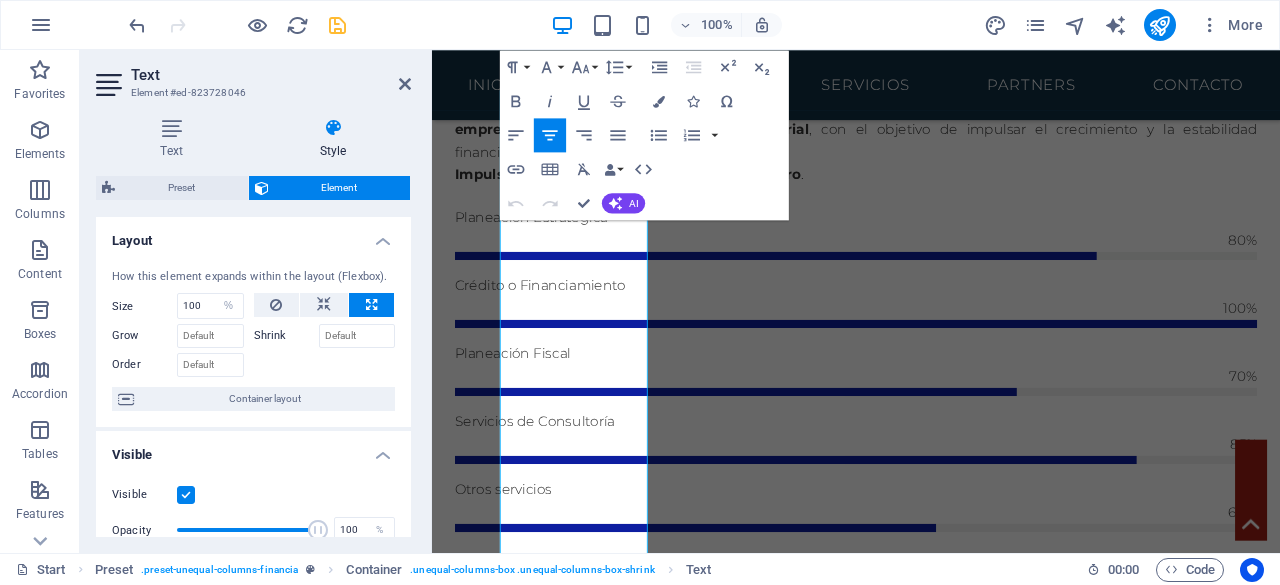 scroll, scrollTop: 1347, scrollLeft: 0, axis: vertical 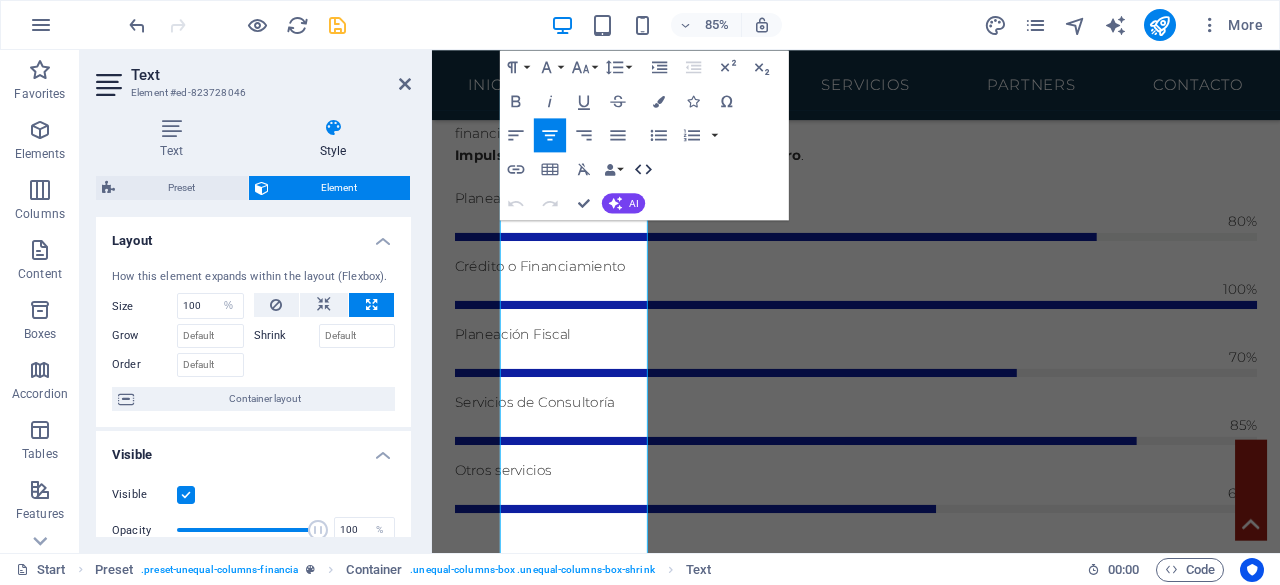 click 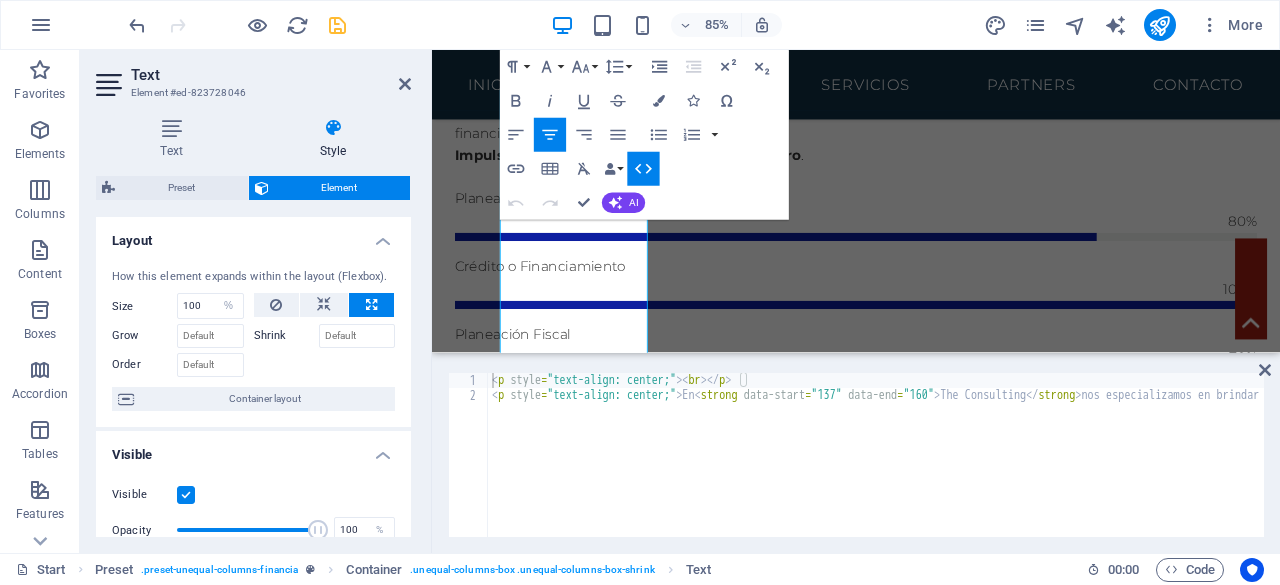 scroll, scrollTop: 1325, scrollLeft: 0, axis: vertical 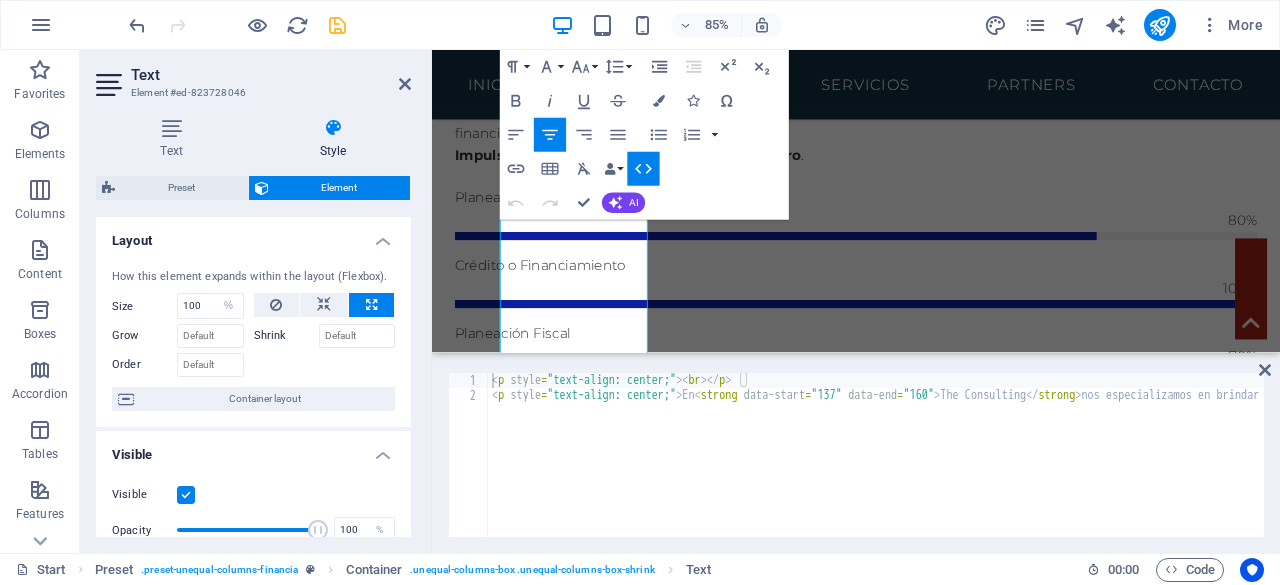 click on "< p   style = "text-align: center;" > < br > </ p > < p   style = "text-align: center;" > En  < strong   data-start = "137"   data-end = "160" > The Consulting </ strong >  nos especializamos en brindar soluciones estratégicas en consultoría financiera para empresas que buscan optimizar su liquidez y crecimiento. A través de nuestra experiencia en  < strong   data-start = "333"   data-end = "394" > gestión de créditos, arrendamiento financiero y factoraje </ strong > , hemos acompañado a numerosas organizaciones a tomar decisiones más inteligentes, ágiles y rentables. Estos son algunos datos que respaldan nuestra trayectoria y compromiso </ p >" at bounding box center [2372, 468] 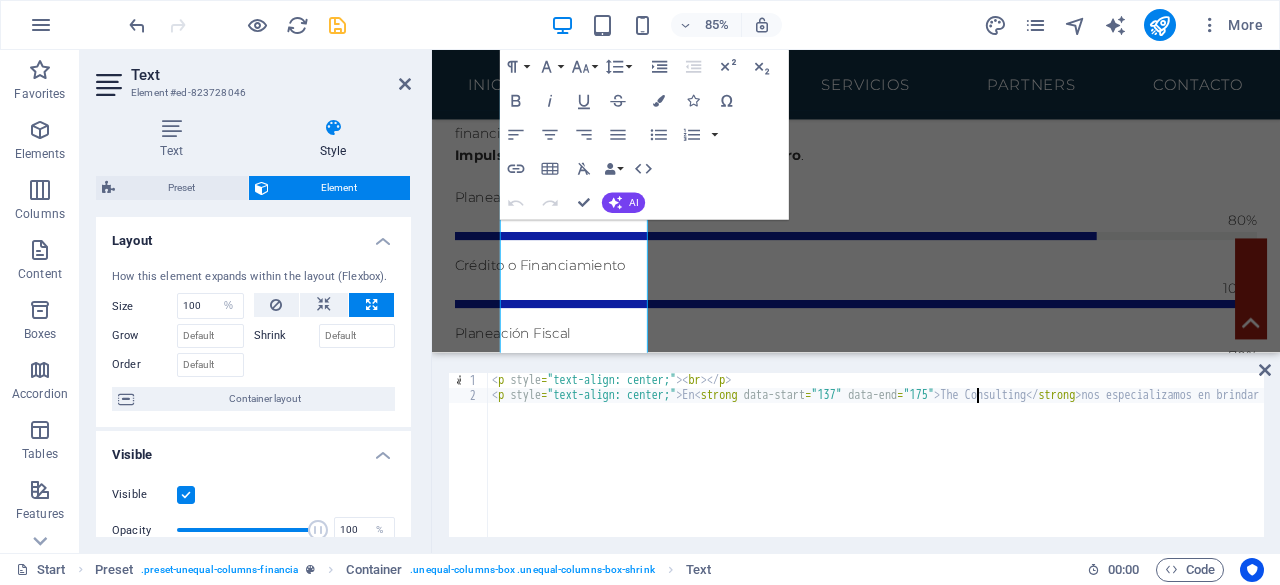 scroll, scrollTop: 0, scrollLeft: 40, axis: horizontal 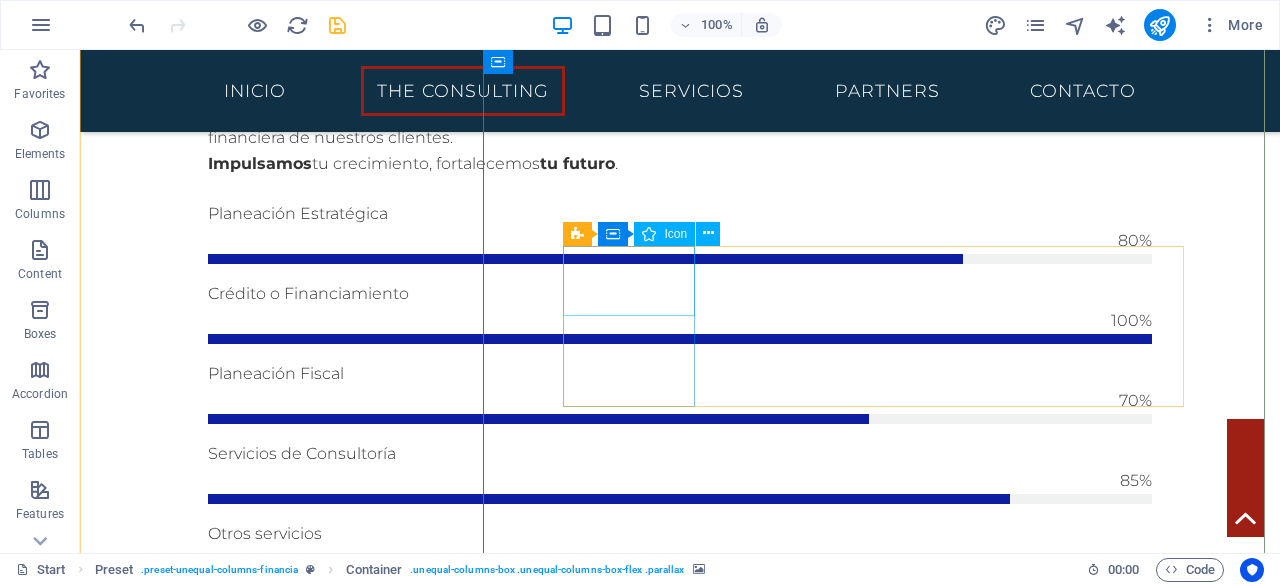 click at bounding box center (680, 2018) 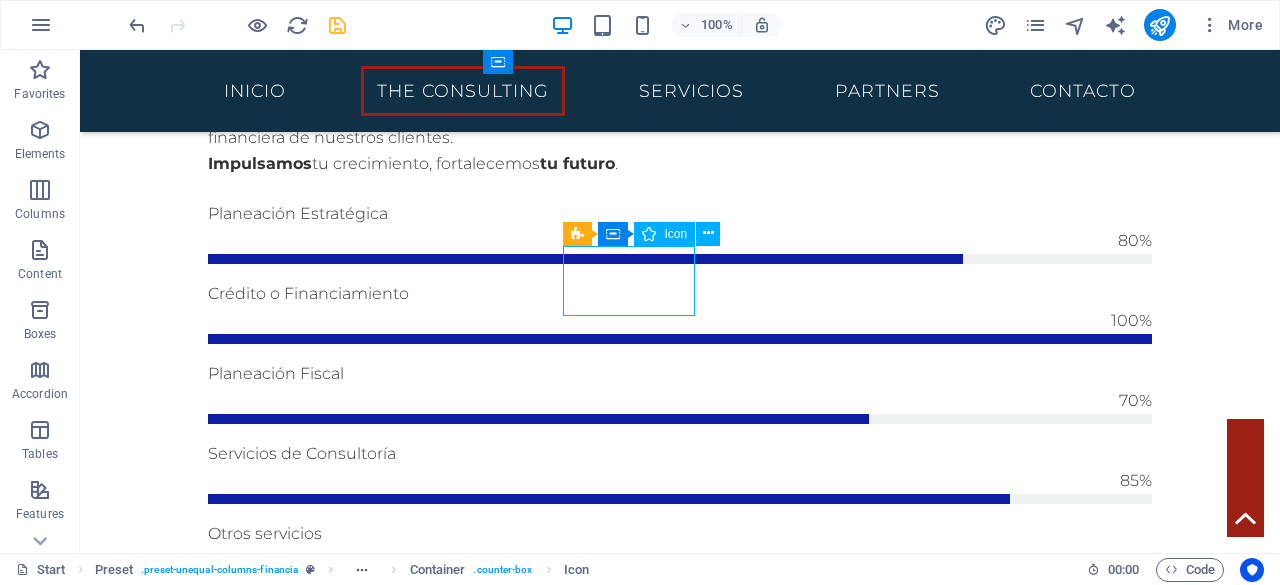 click at bounding box center [680, 2018] 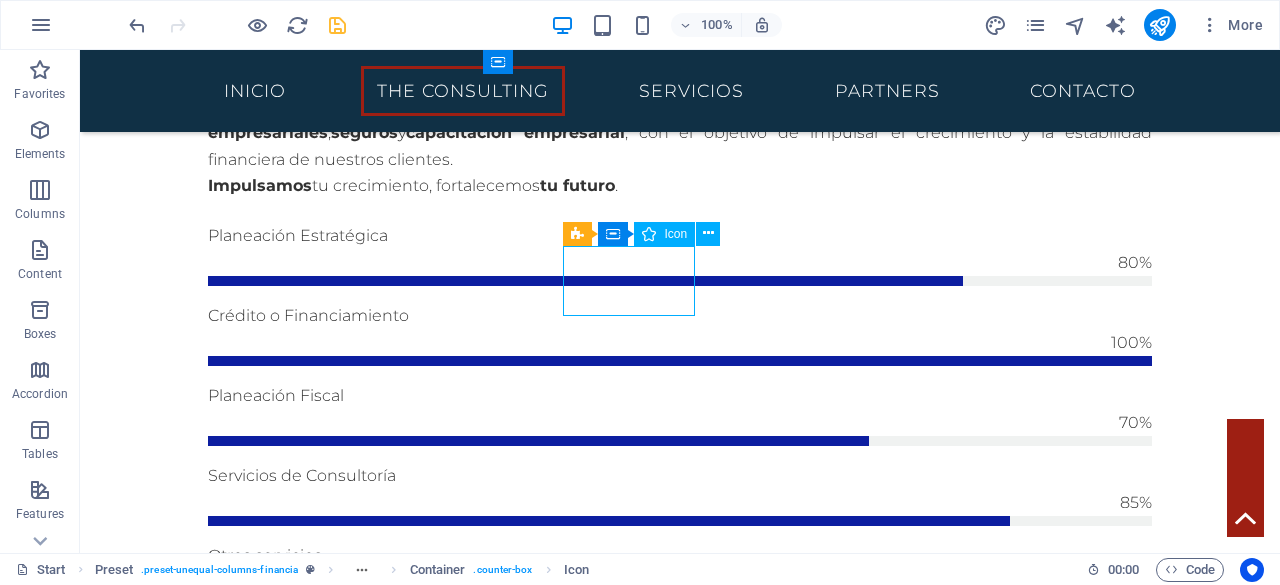 scroll, scrollTop: 1358, scrollLeft: 0, axis: vertical 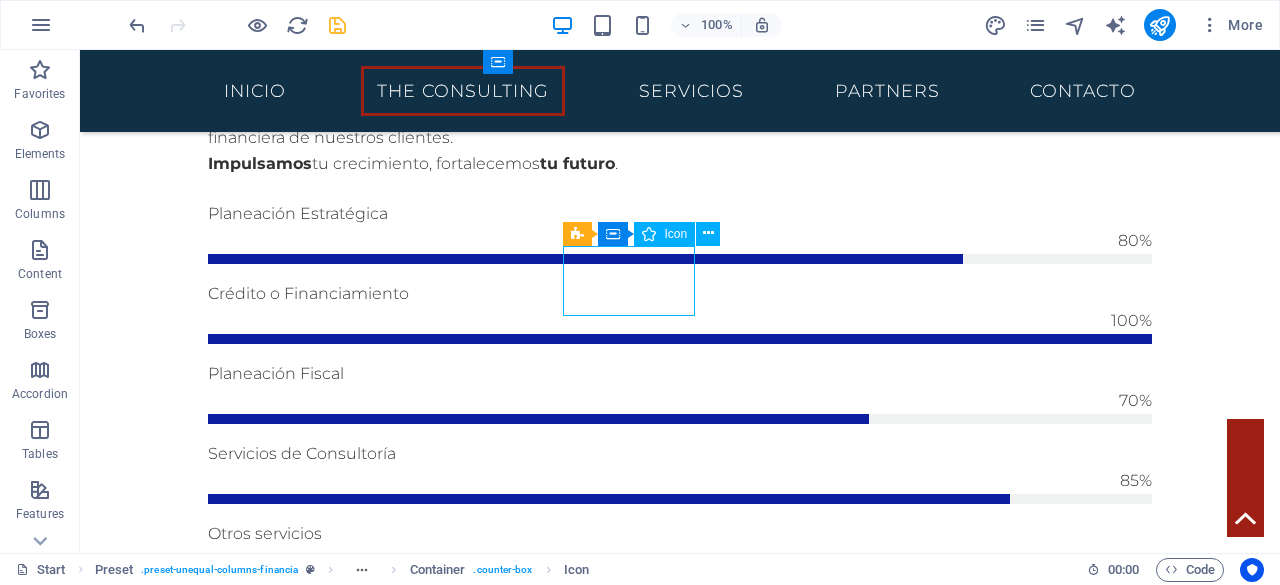 select on "xMidYMid" 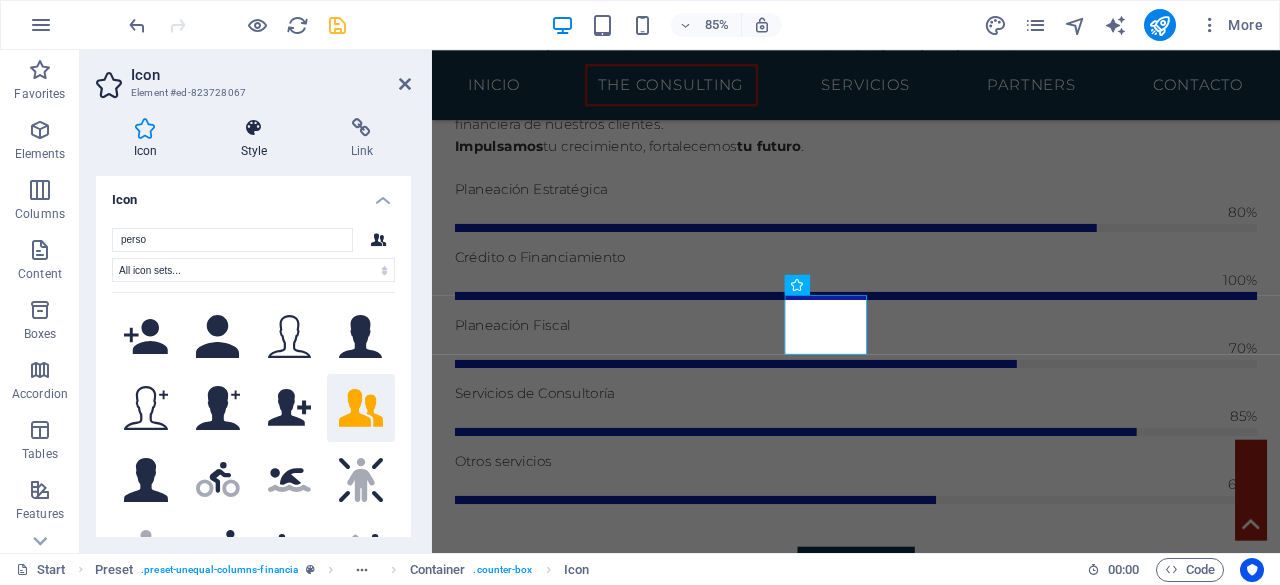 click at bounding box center [254, 128] 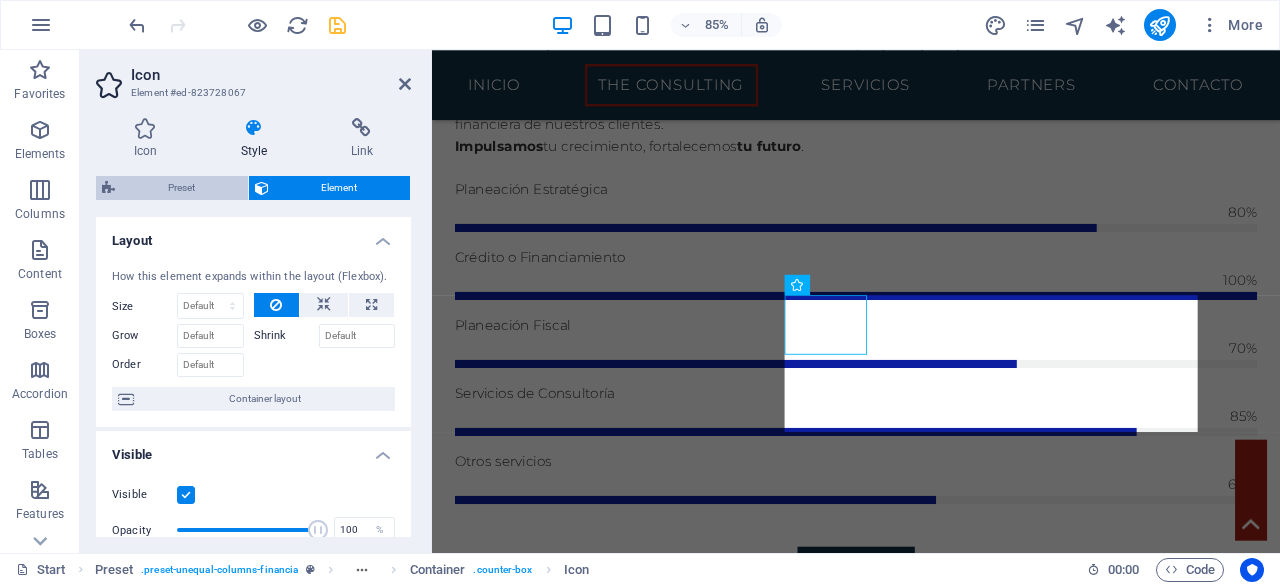 click on "Preset" at bounding box center (181, 188) 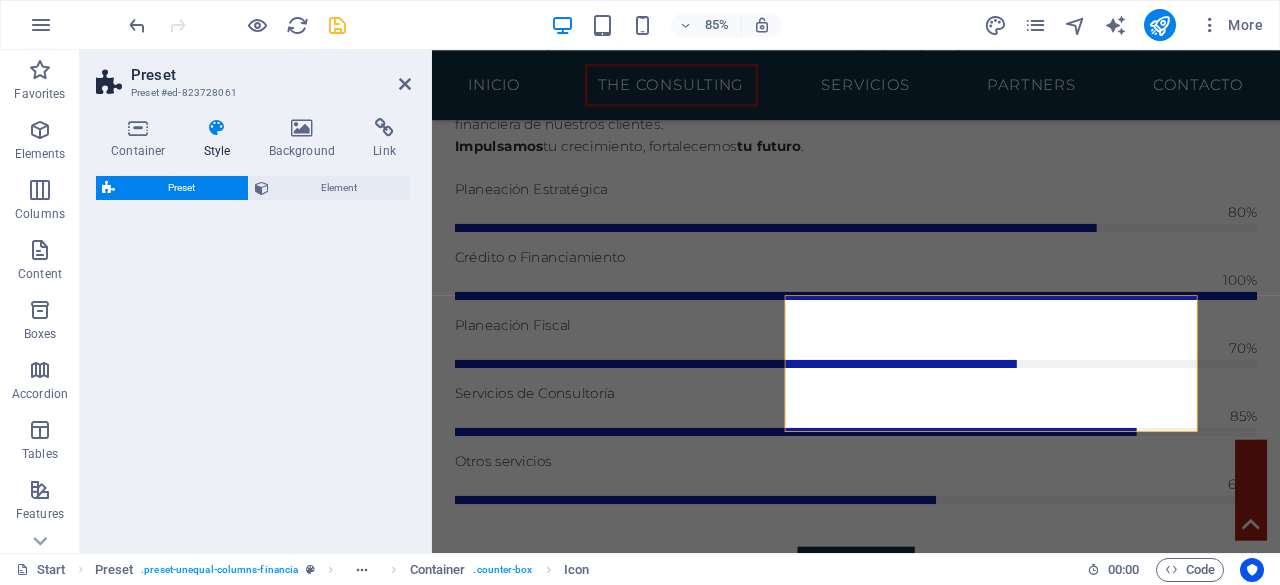 select on "px" 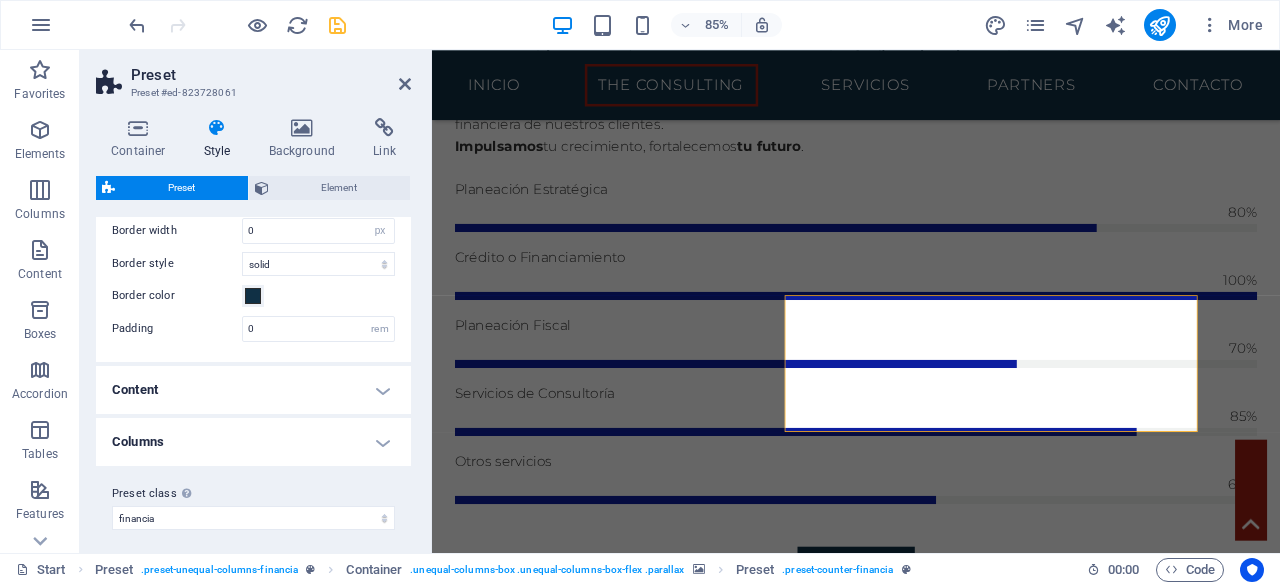 scroll, scrollTop: 94, scrollLeft: 0, axis: vertical 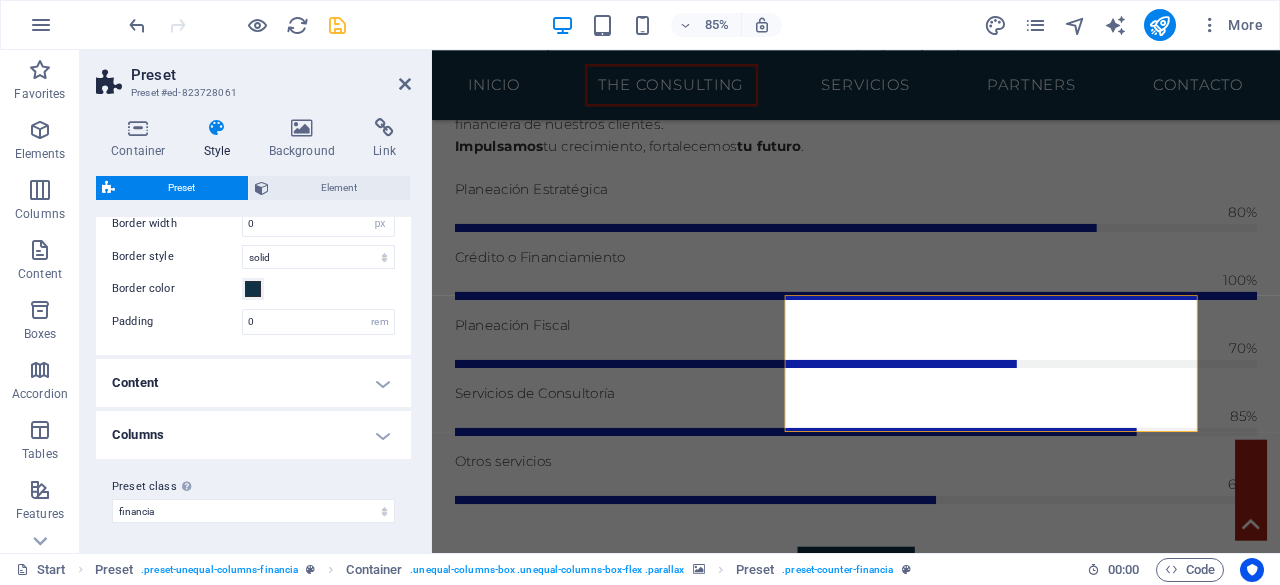 click at bounding box center (931, 1809) 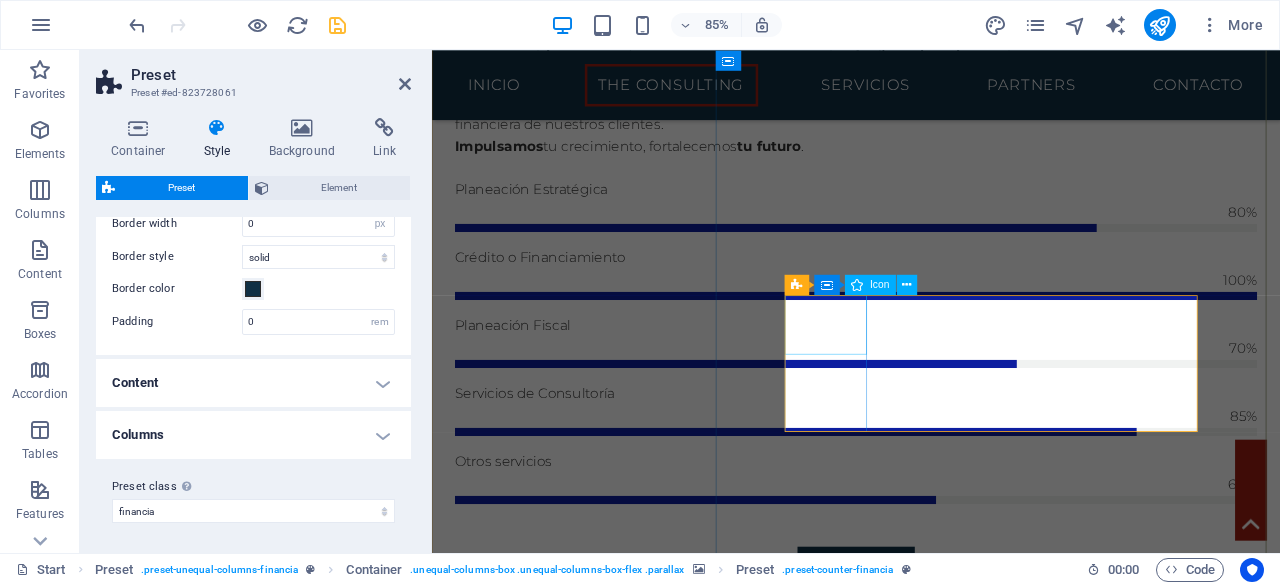 click at bounding box center [931, 2181] 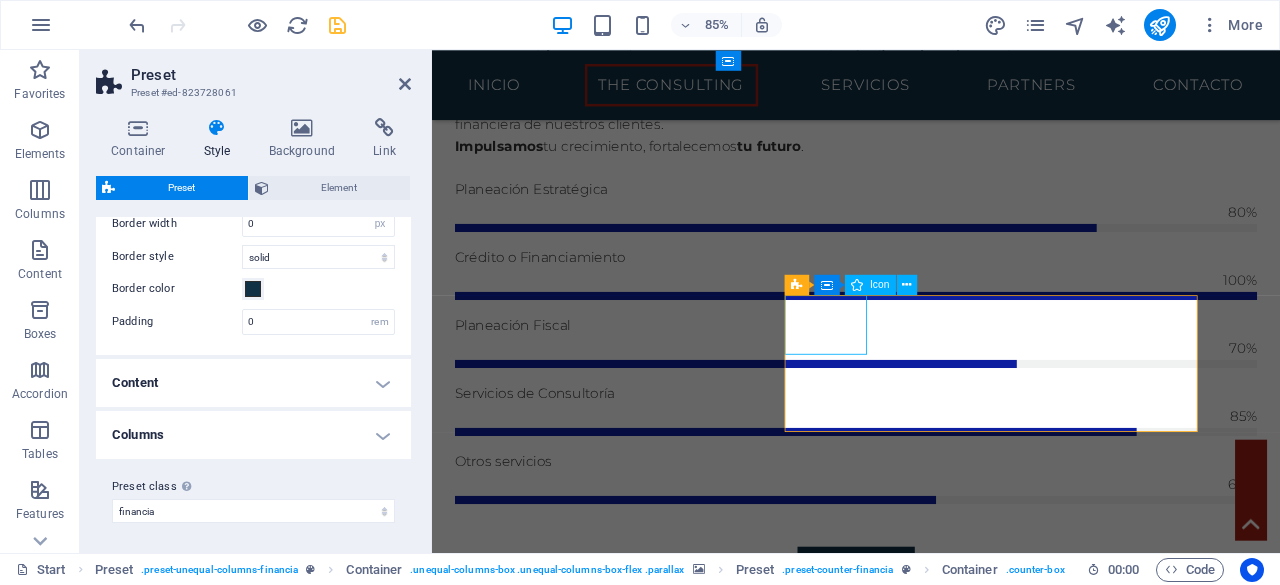 click at bounding box center [931, 2181] 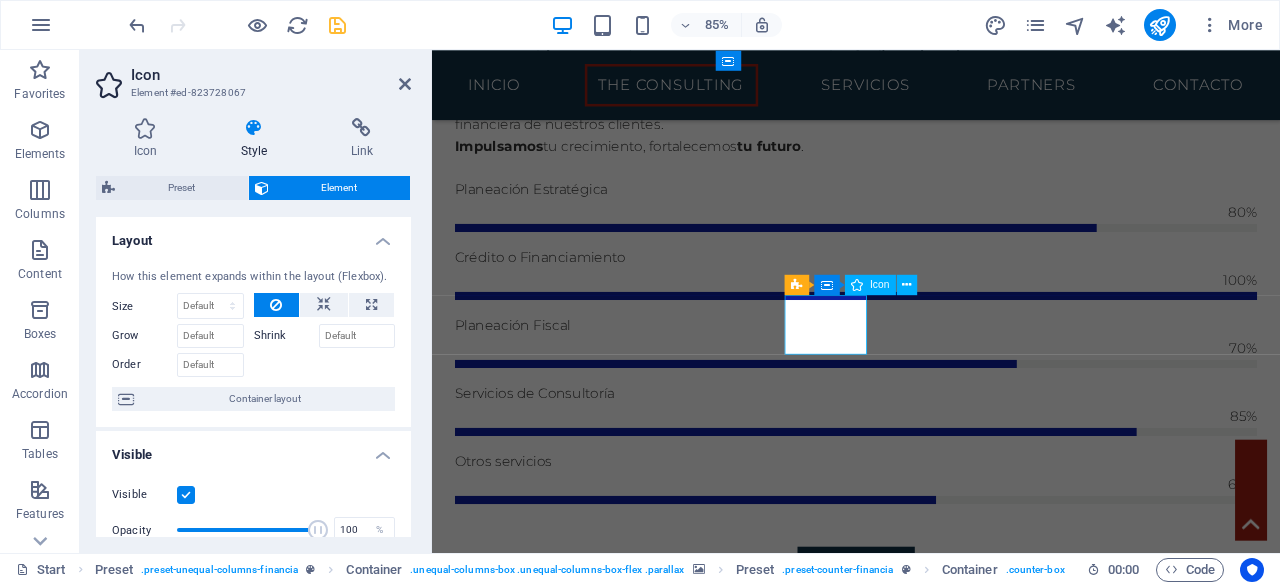 click at bounding box center [931, 2181] 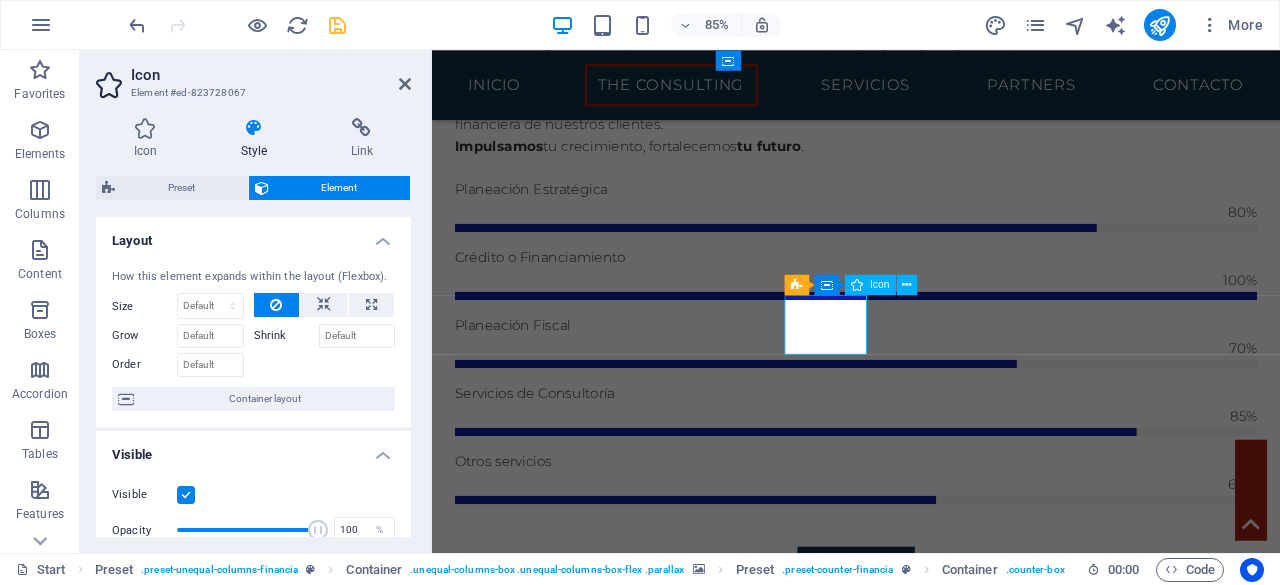click at bounding box center (931, 2181) 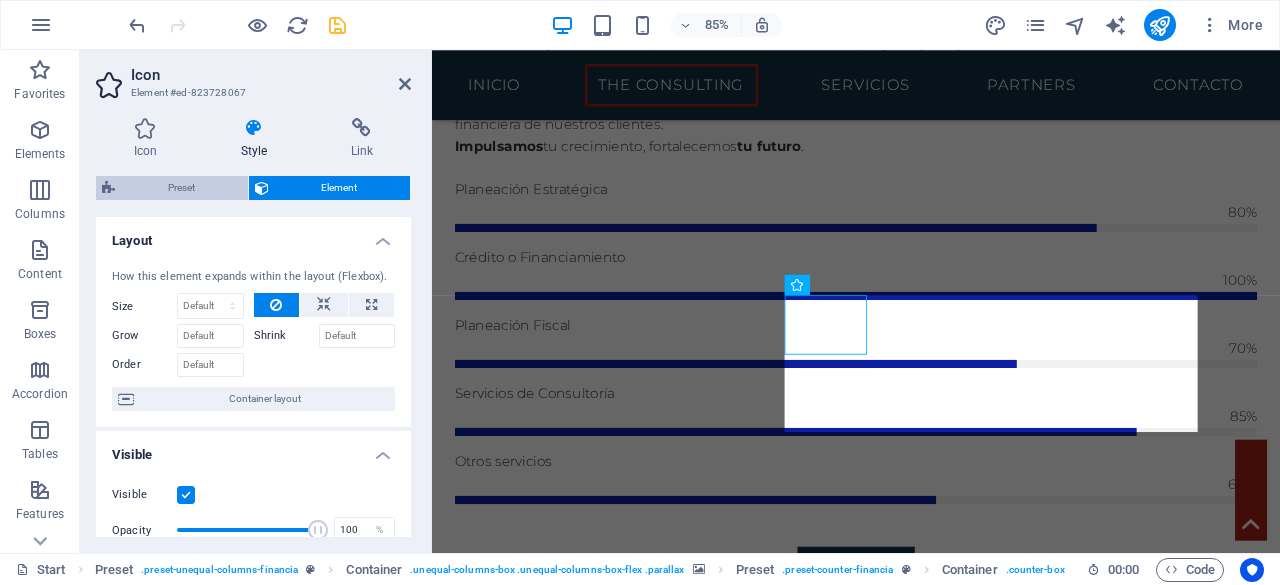 click on "Preset" at bounding box center (181, 188) 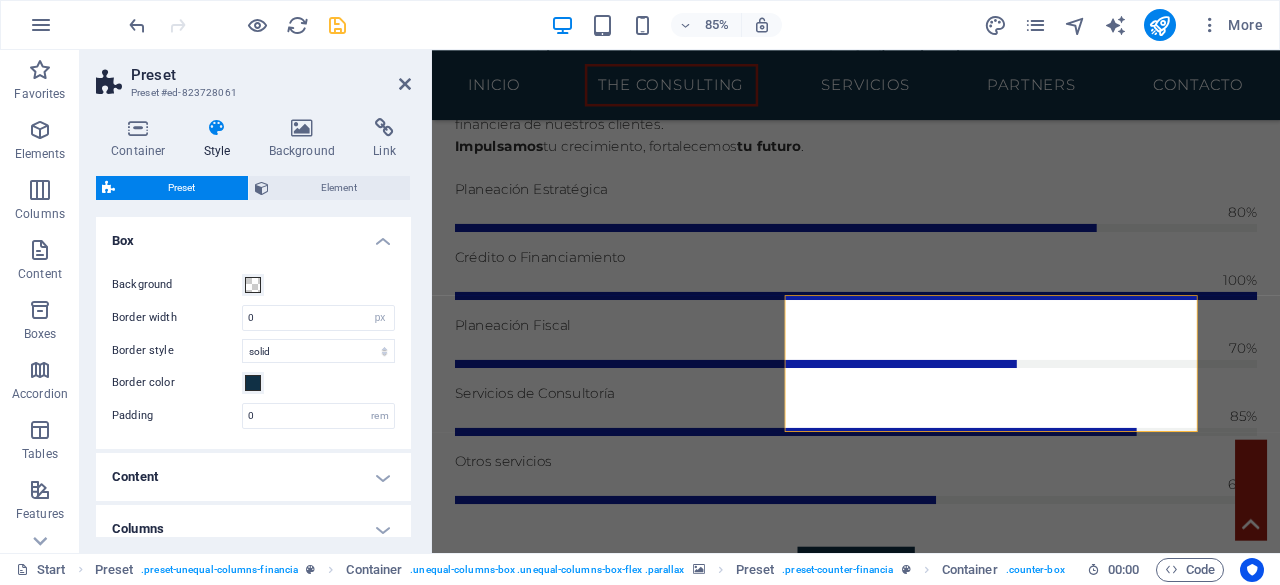 click on "Preset" at bounding box center [181, 188] 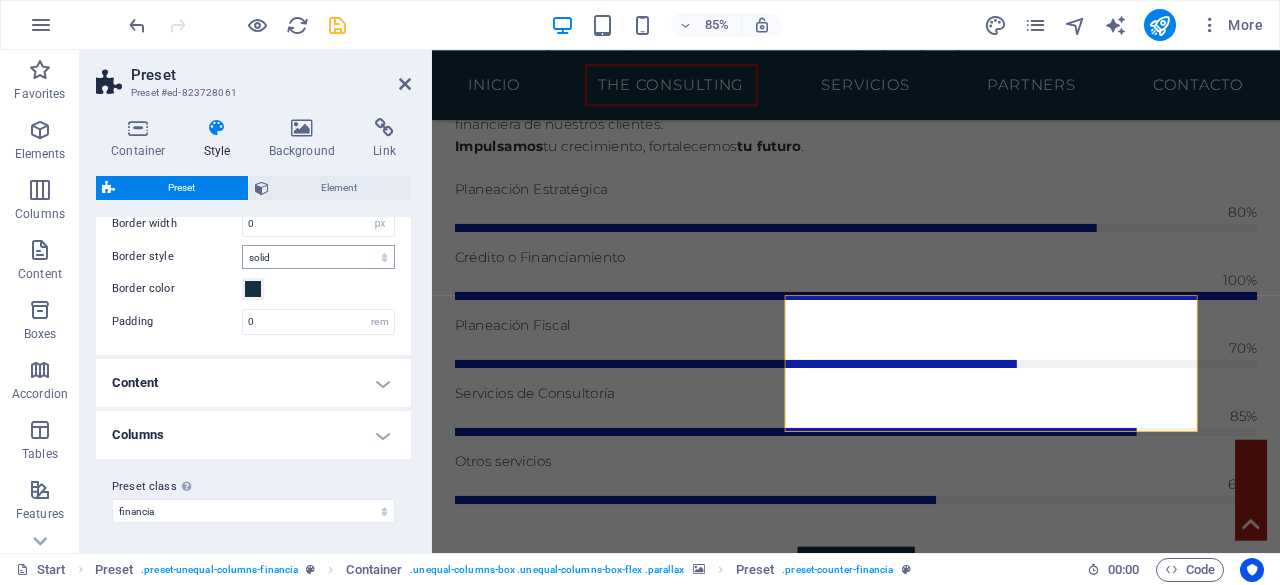 scroll, scrollTop: 0, scrollLeft: 0, axis: both 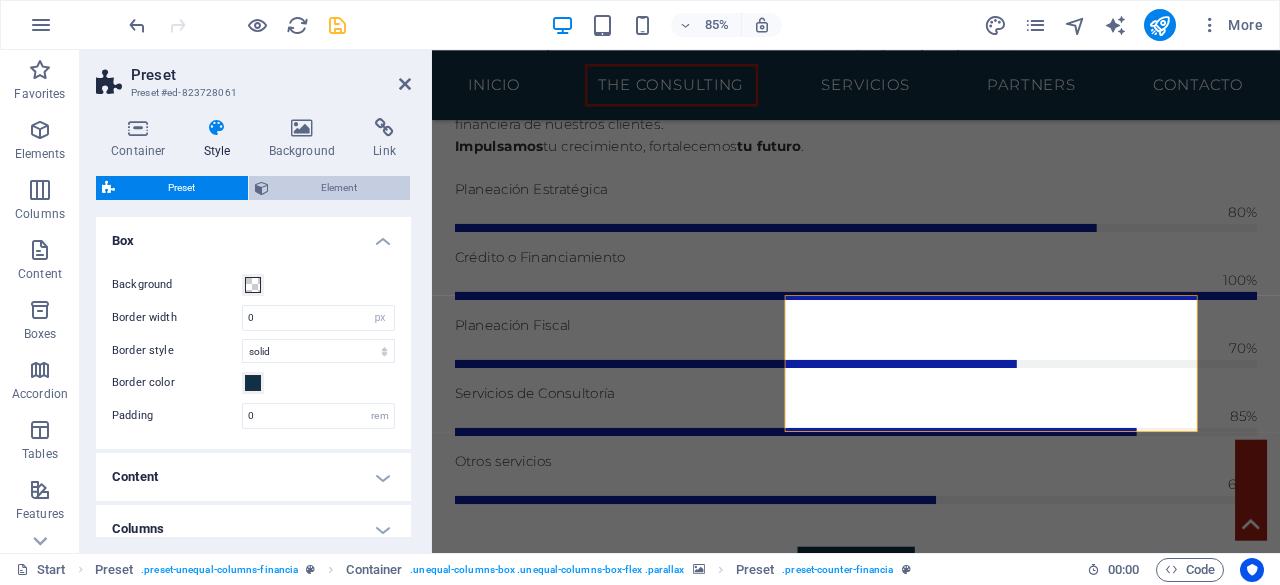 click on "Element" at bounding box center (340, 188) 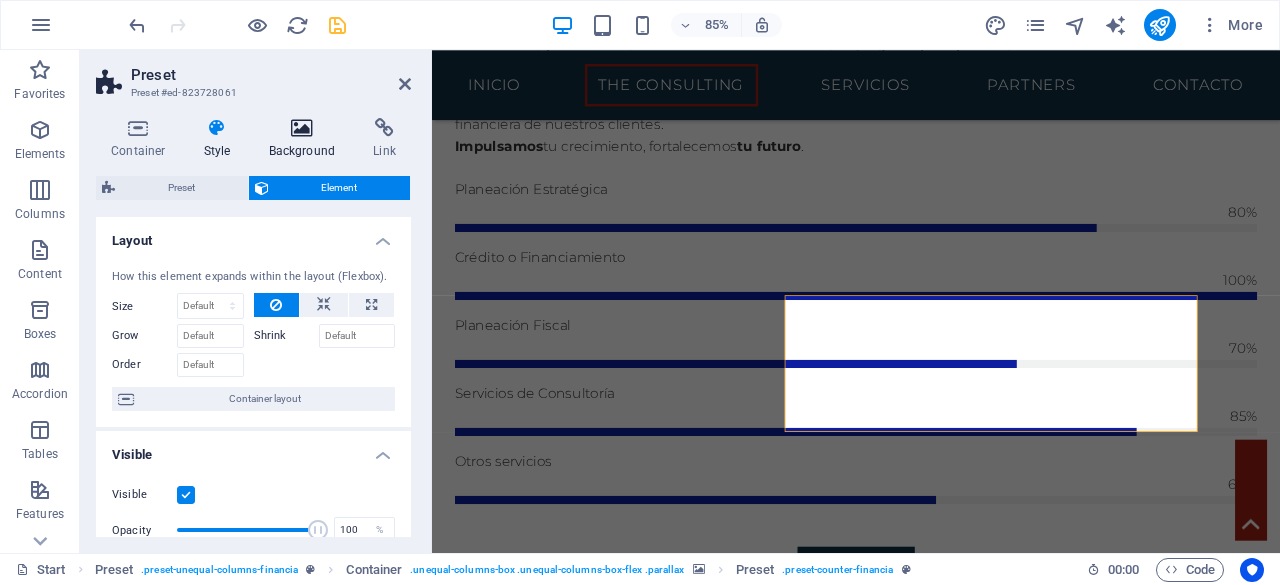 click at bounding box center (302, 128) 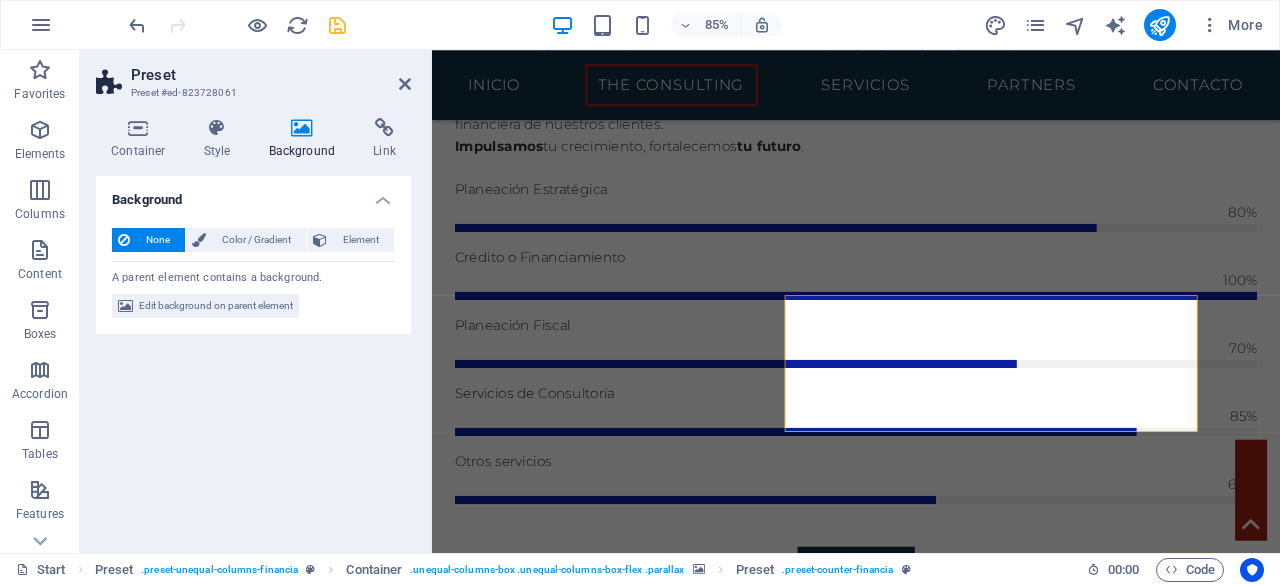 click on "A parent element contains a background." at bounding box center [253, 274] 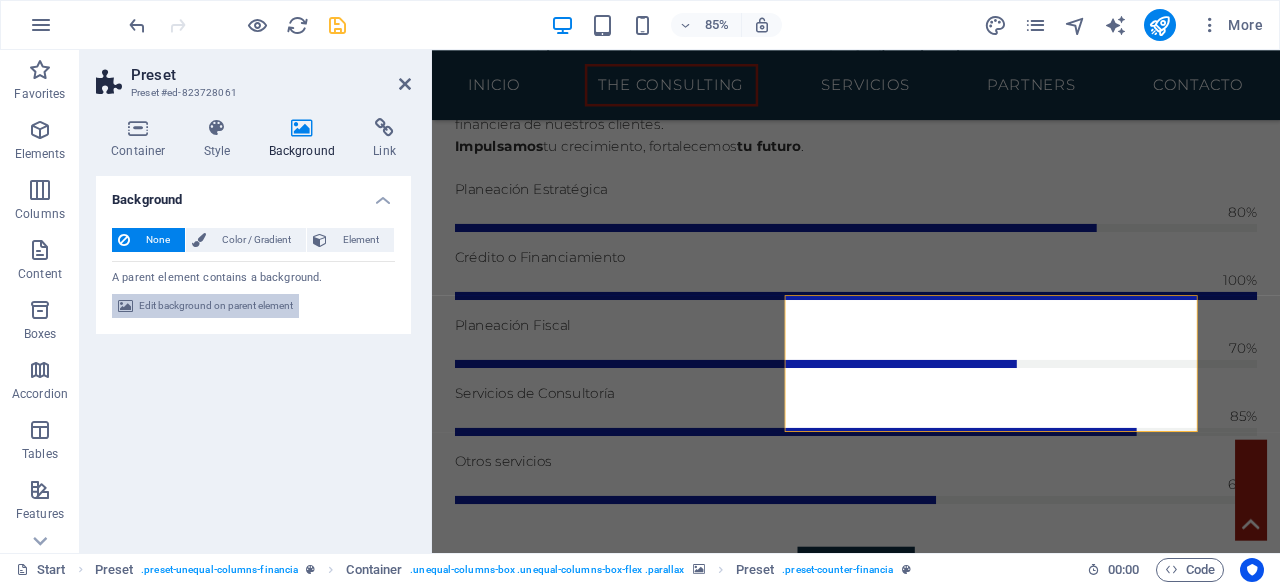 click on "Edit background on parent element" at bounding box center (216, 306) 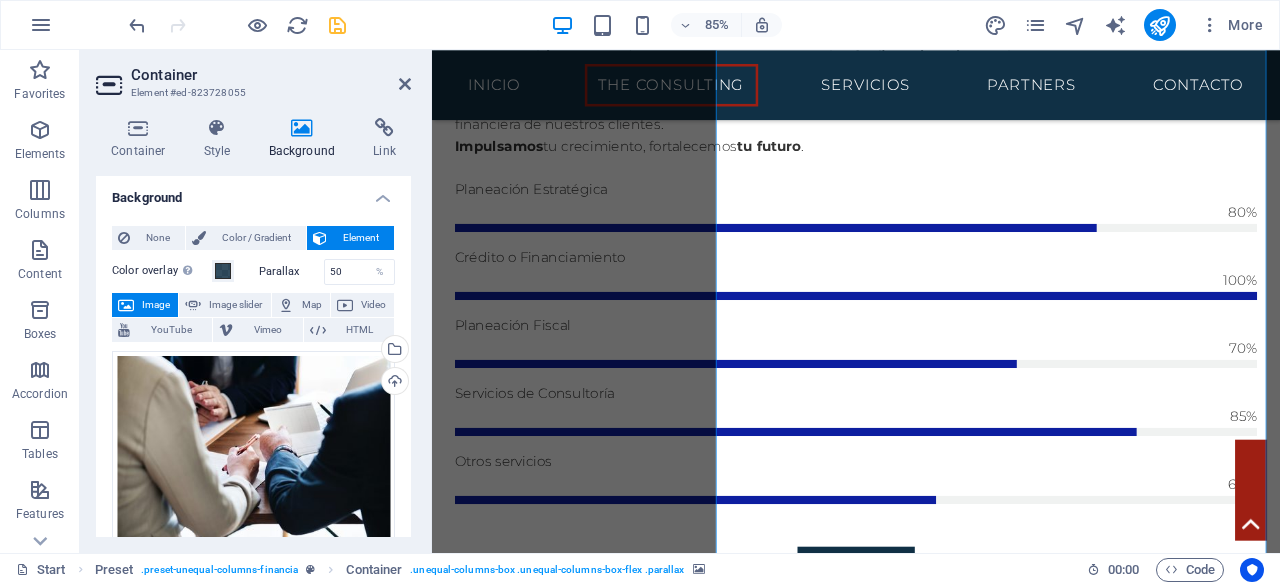 scroll, scrollTop: 0, scrollLeft: 0, axis: both 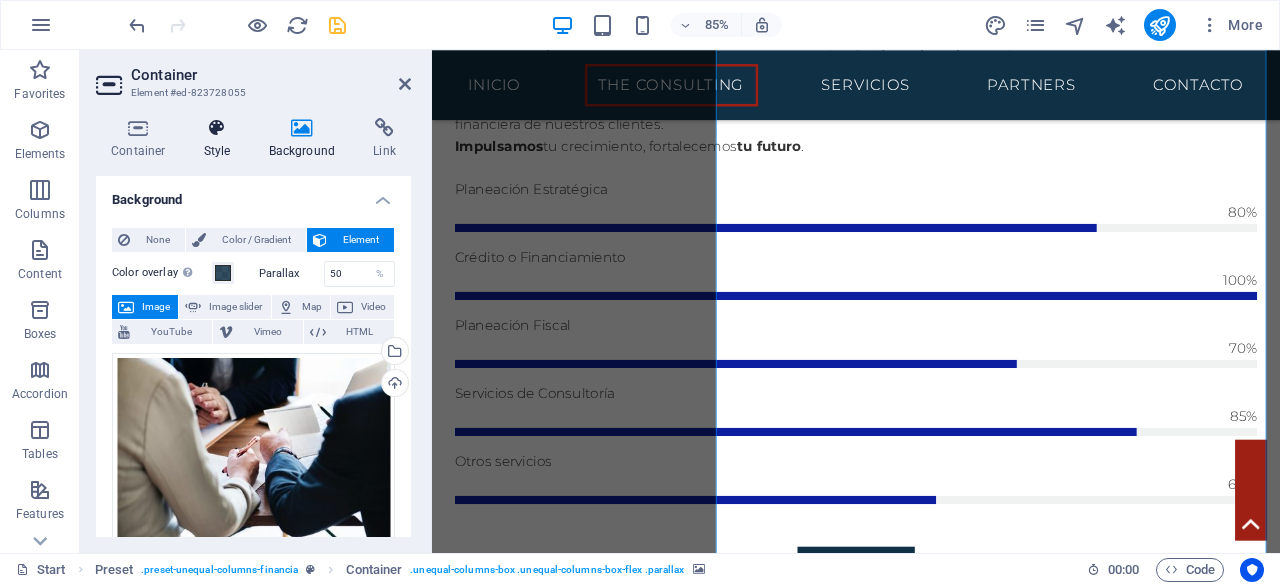 click at bounding box center [217, 128] 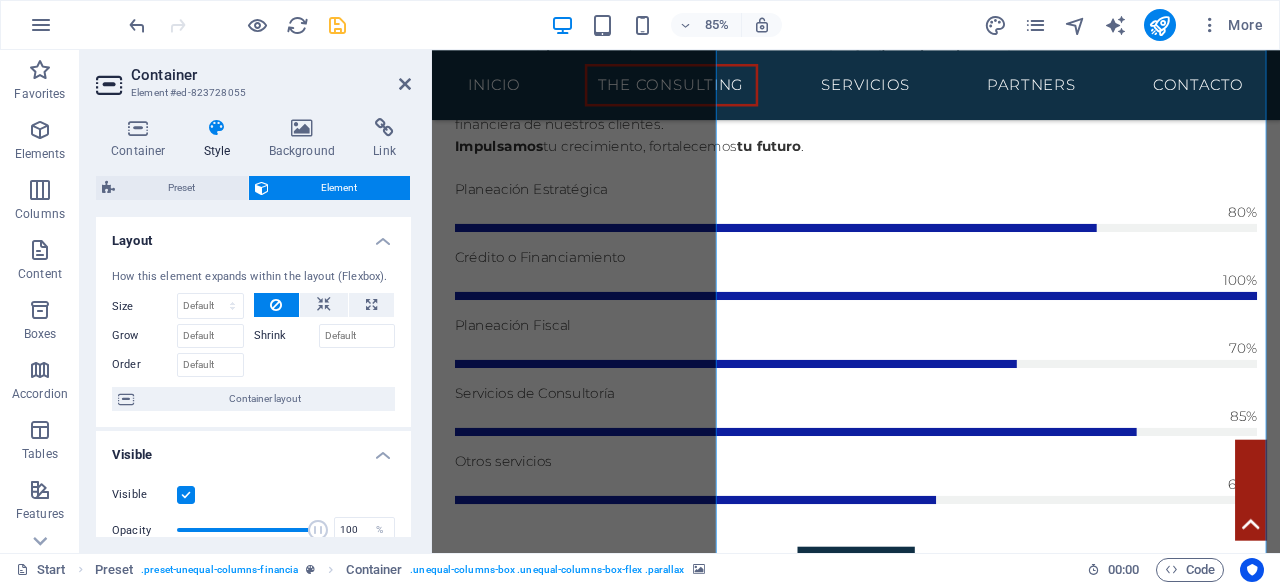 click at bounding box center (217, 128) 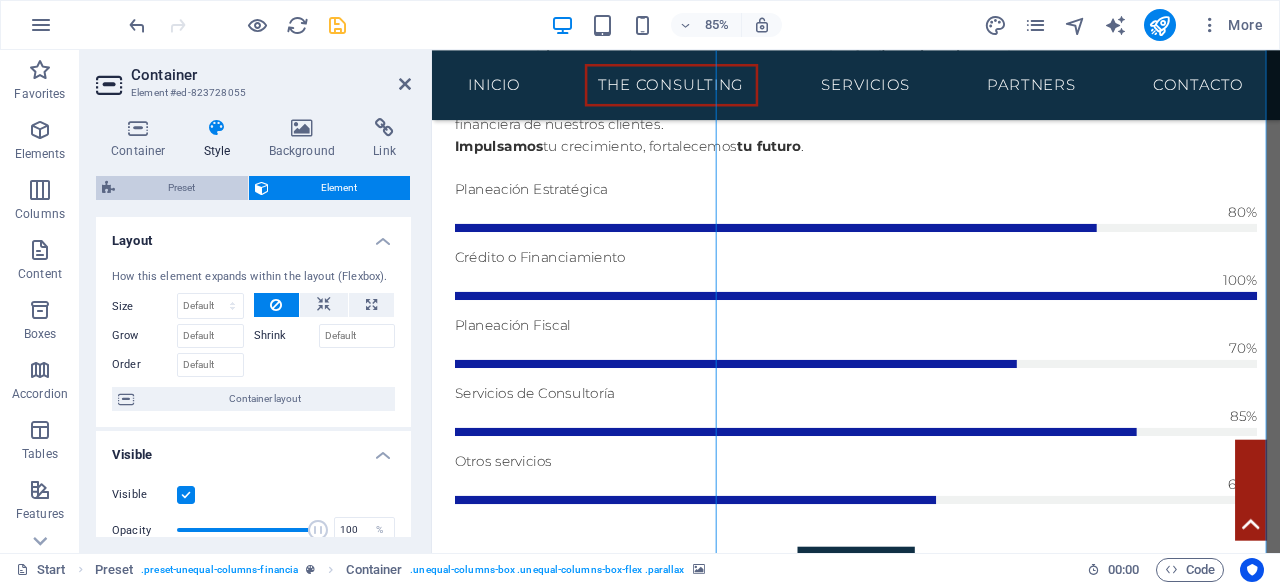 click on "Preset" at bounding box center (181, 188) 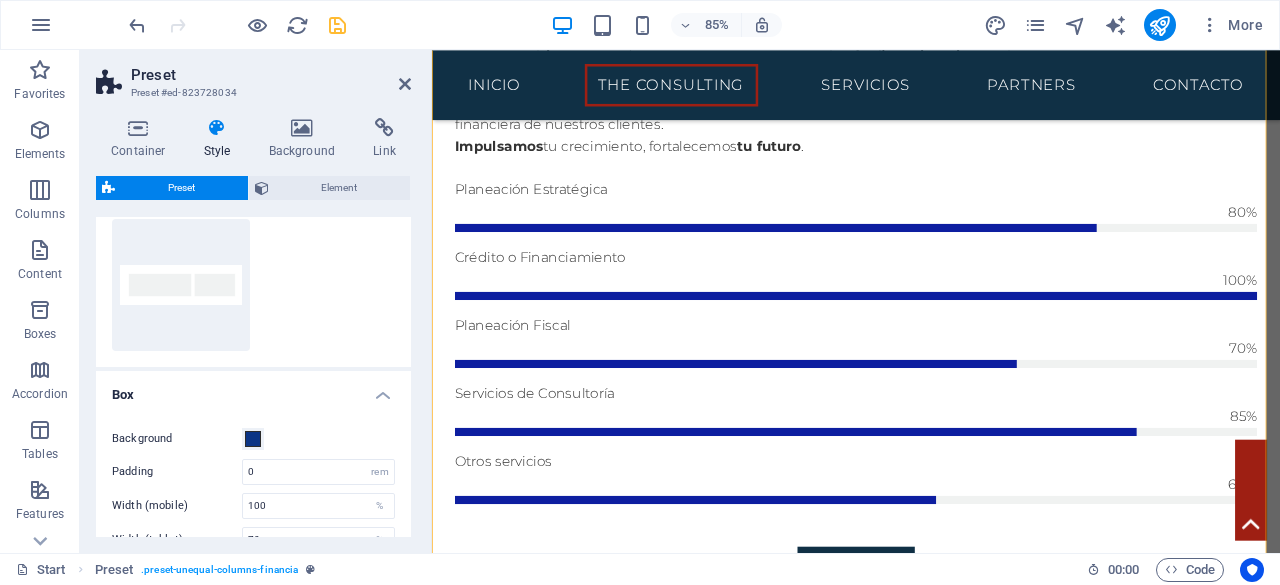scroll, scrollTop: 0, scrollLeft: 0, axis: both 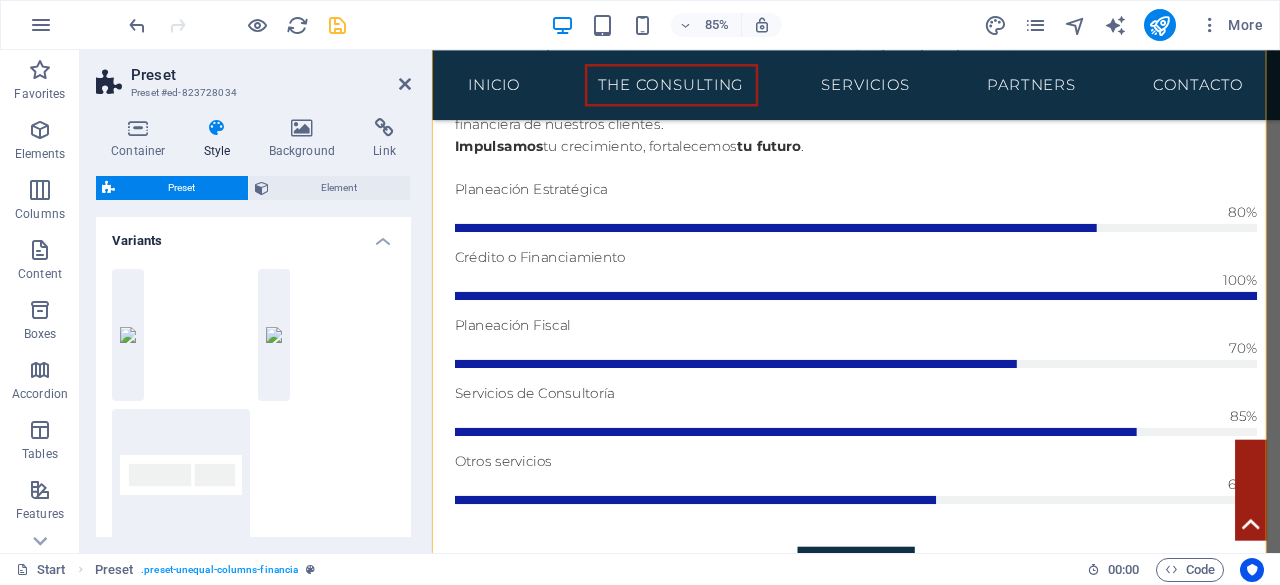 click on "Container Style Background Link Size Height Default px rem % vh vw Min. height None px rem % vh vw Width Default px rem % em vh vw Min. width None px rem % vh vw Content width Default Custom width Width Default px rem % em vh vw Min. width None px rem % vh vw Default padding Custom spacing Default content width and padding can be changed under Design. Edit design Layout (Flexbox) Alignment Determines the flex direction. Default Main axis Determine how elements should behave along the main axis inside this container (justify content). Default Side axis Control the vertical direction of the element inside of the container (align items). Default Wrap Default On Off Fill Controls the distances and direction of elements on the y-axis across several lines (align content). Default Accessibility ARIA helps assistive technologies (like screen readers) to understand the role, state, and behavior of web elements Role The ARIA role defines the purpose of an element.  None Alert Article Banner Comment Fan" at bounding box center [253, 327] 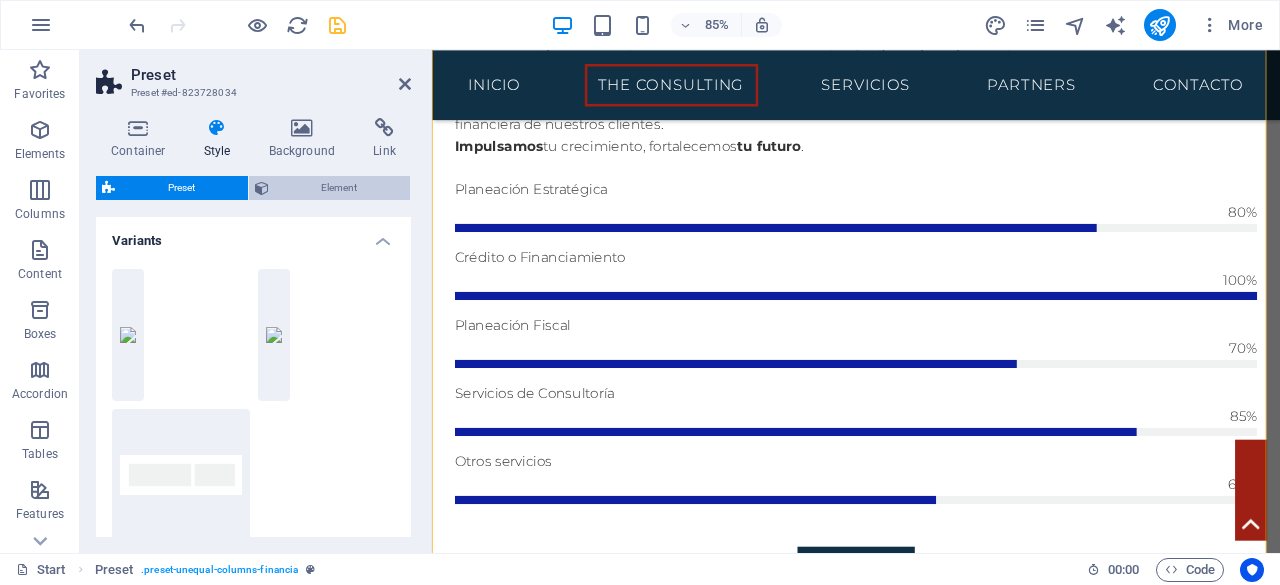 click on "Element" at bounding box center (340, 188) 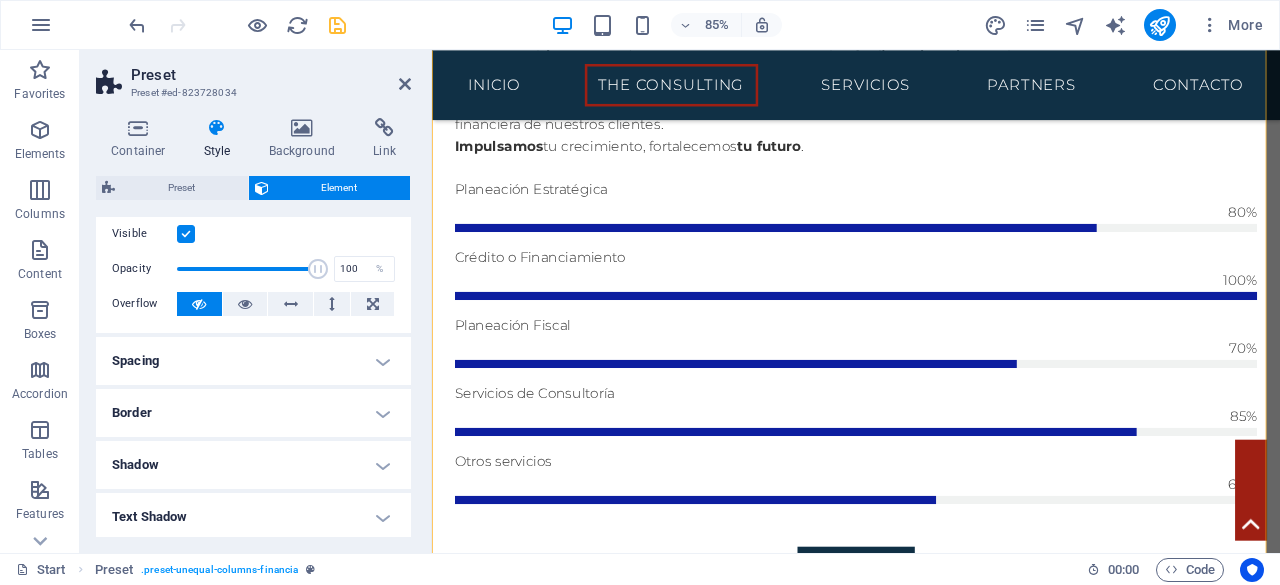 scroll, scrollTop: 0, scrollLeft: 0, axis: both 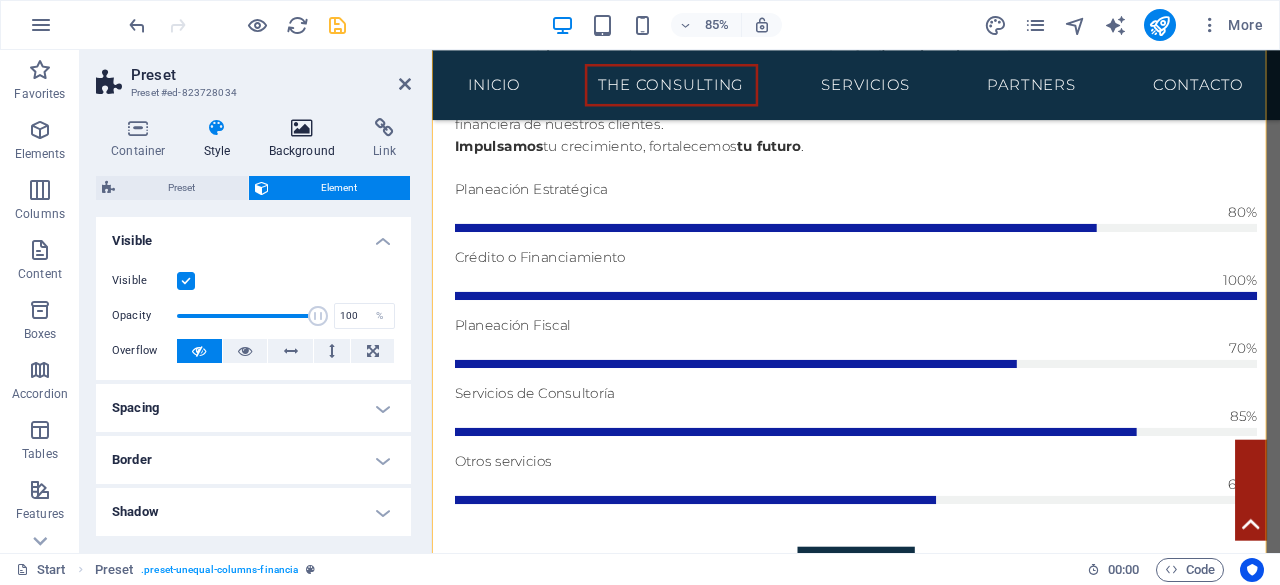 click at bounding box center [302, 128] 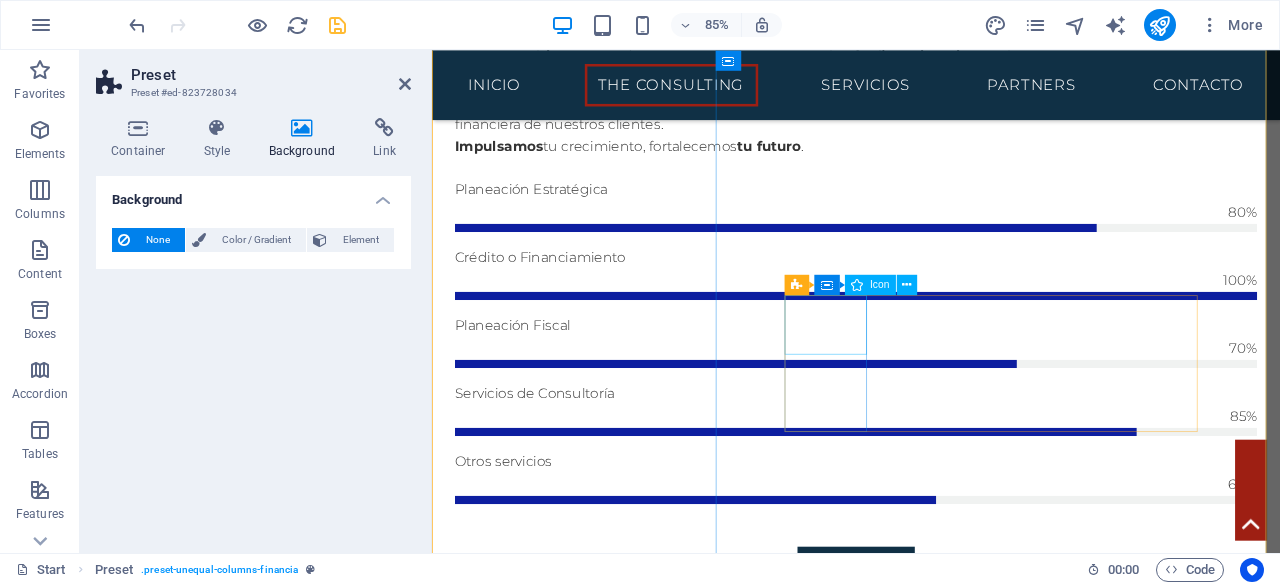 click at bounding box center (931, 2181) 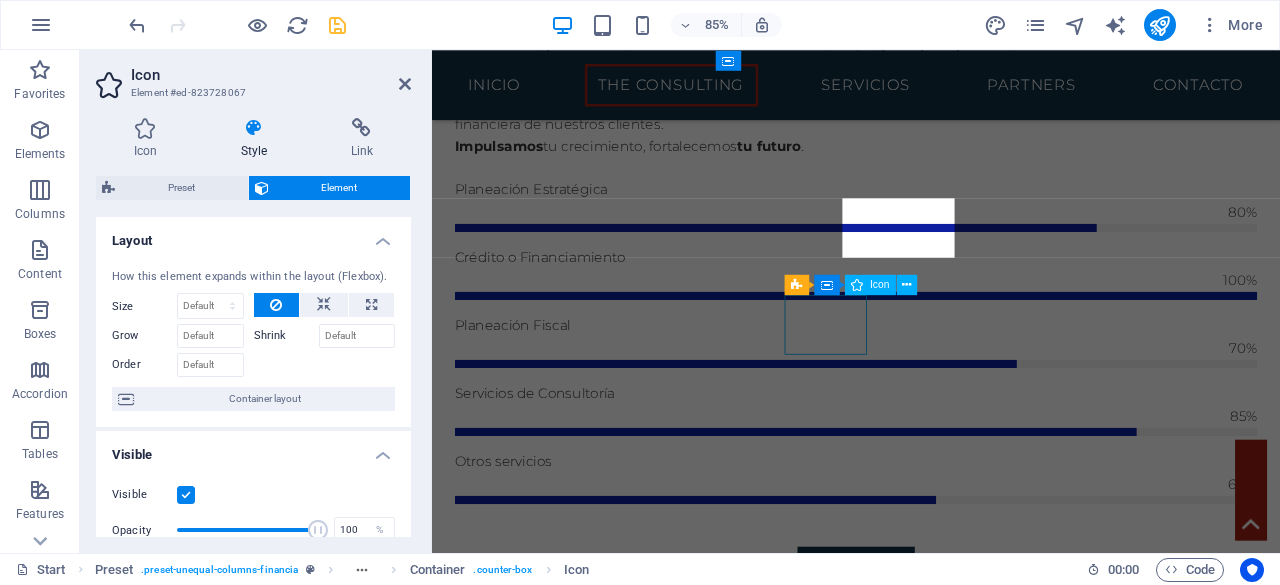 click at bounding box center [931, 2181] 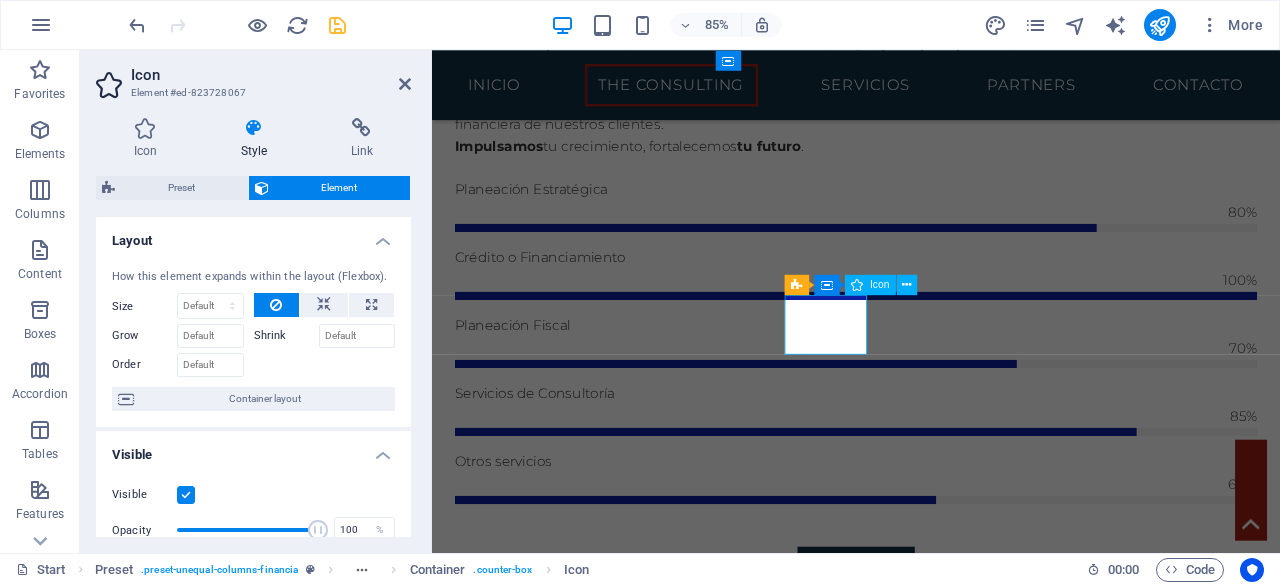 click at bounding box center [931, 2181] 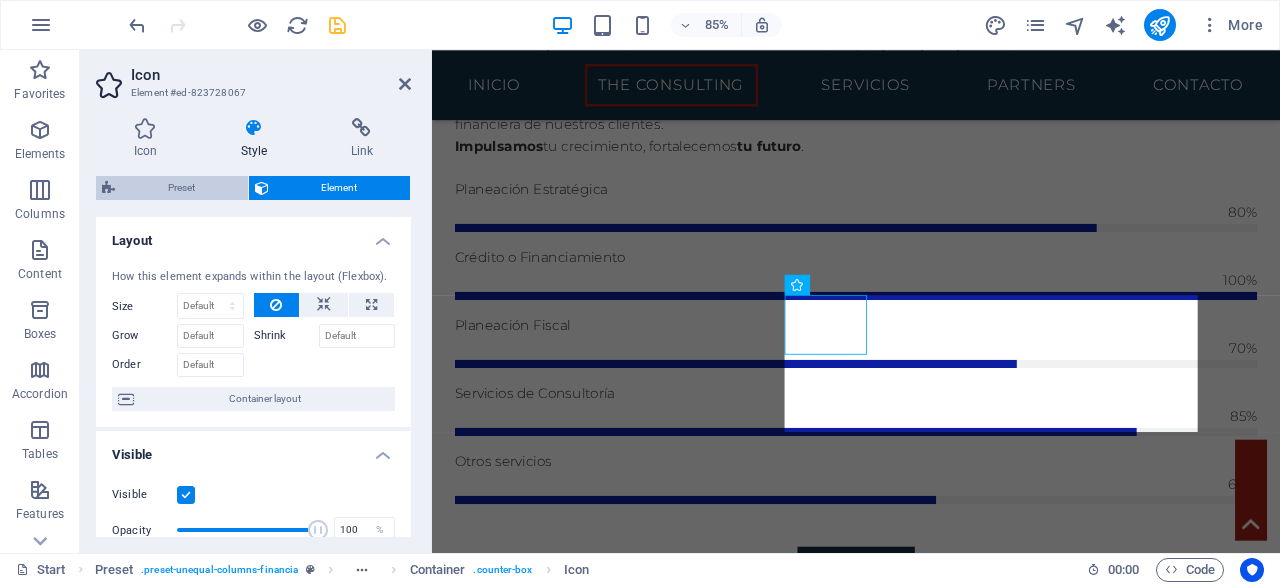 click on "Preset" at bounding box center [181, 188] 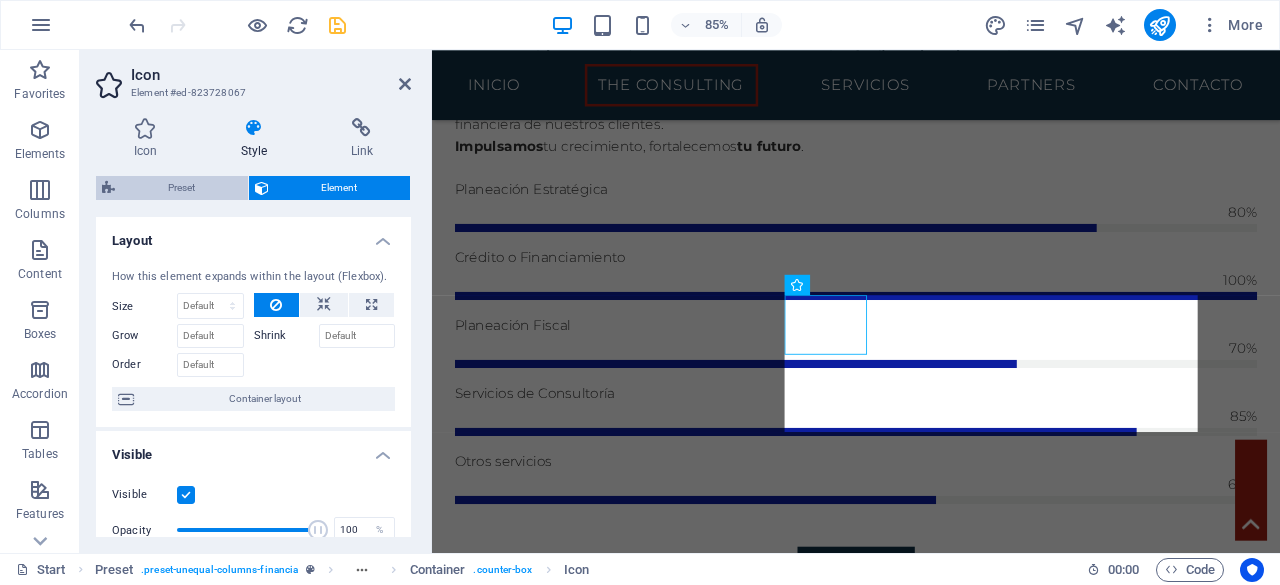 select on "px" 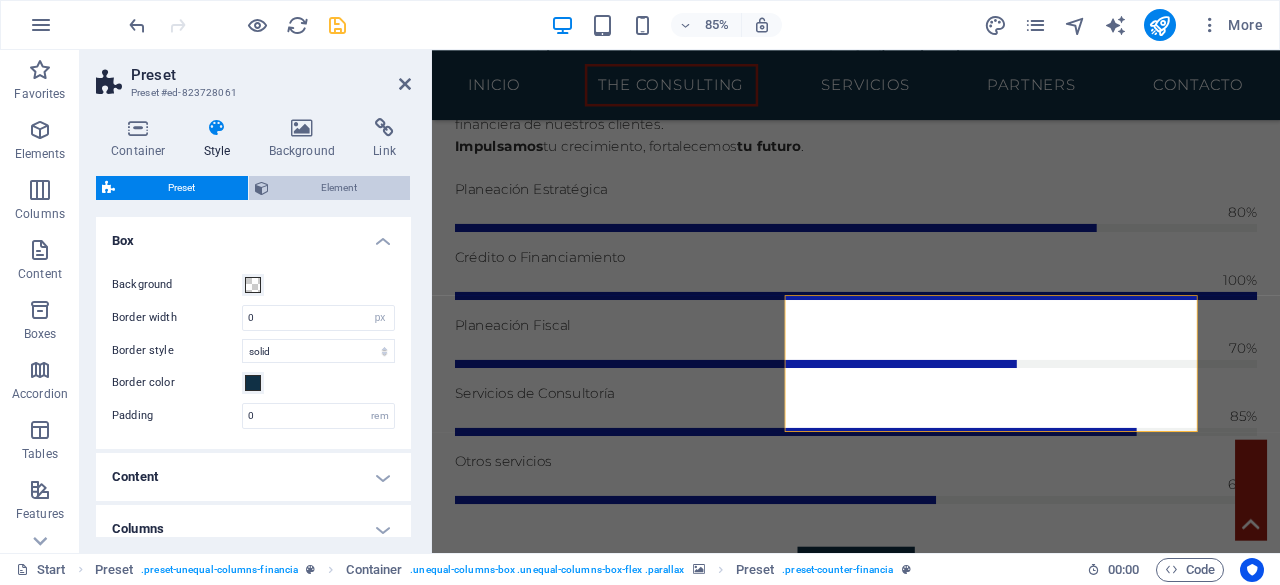 click on "Element" at bounding box center [340, 188] 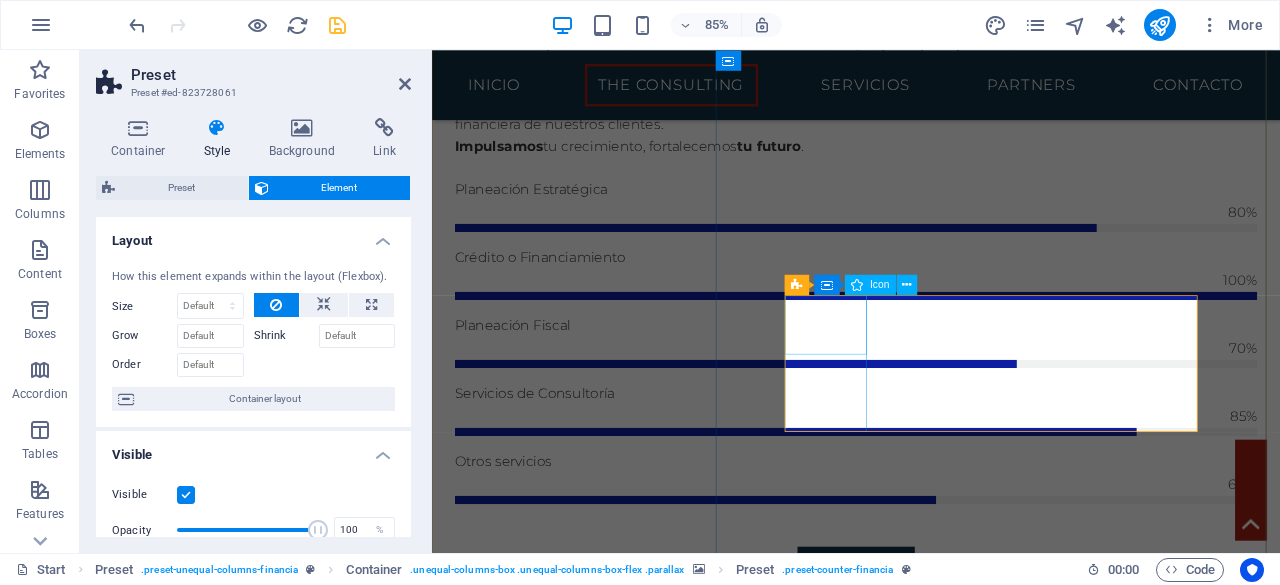 click at bounding box center (931, 2181) 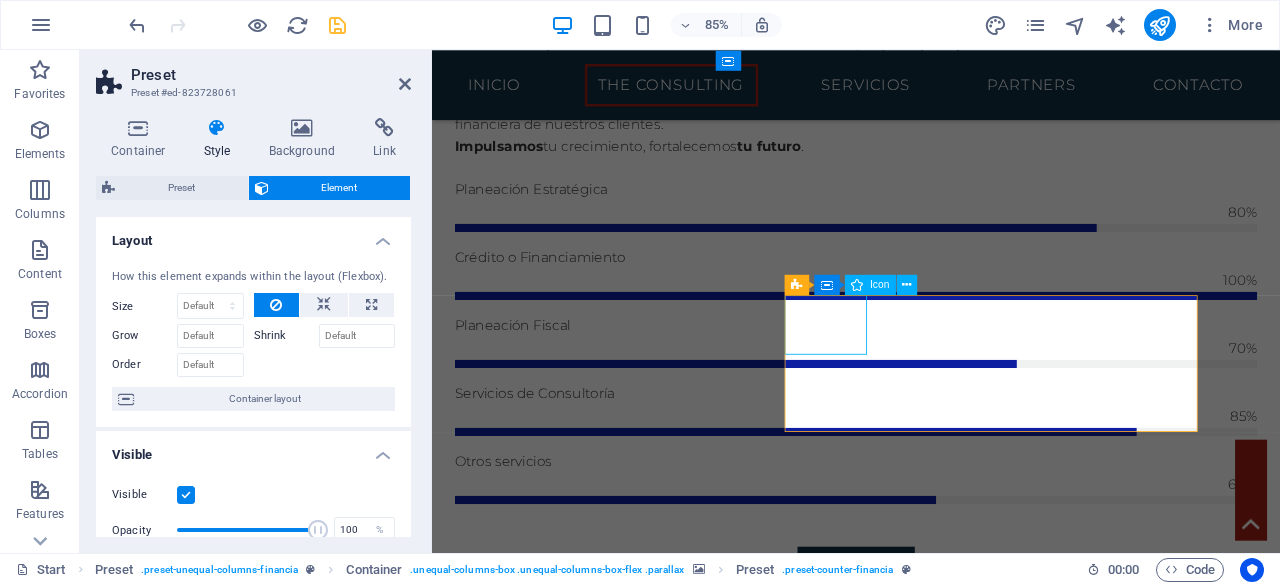 click at bounding box center [931, 2181] 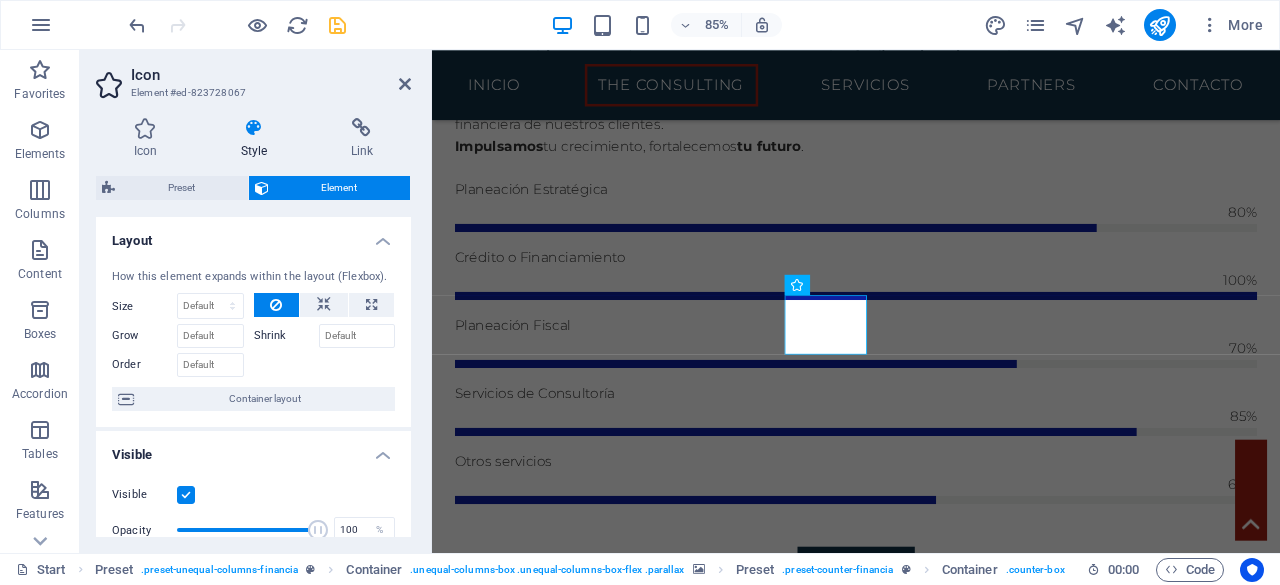 click at bounding box center (254, 128) 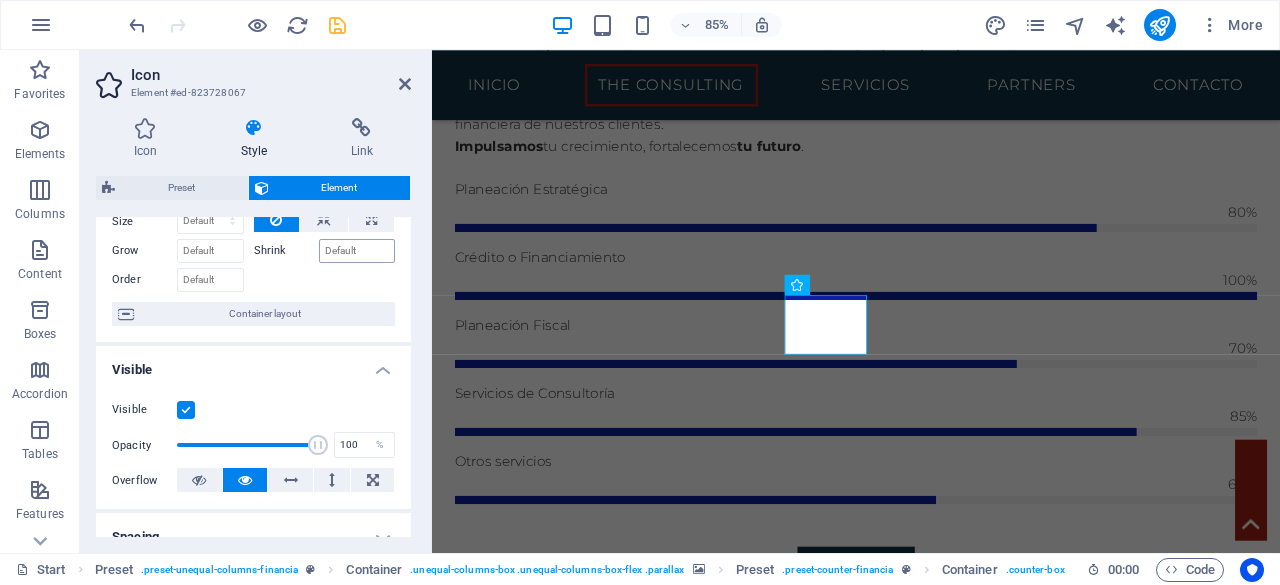 scroll, scrollTop: 0, scrollLeft: 0, axis: both 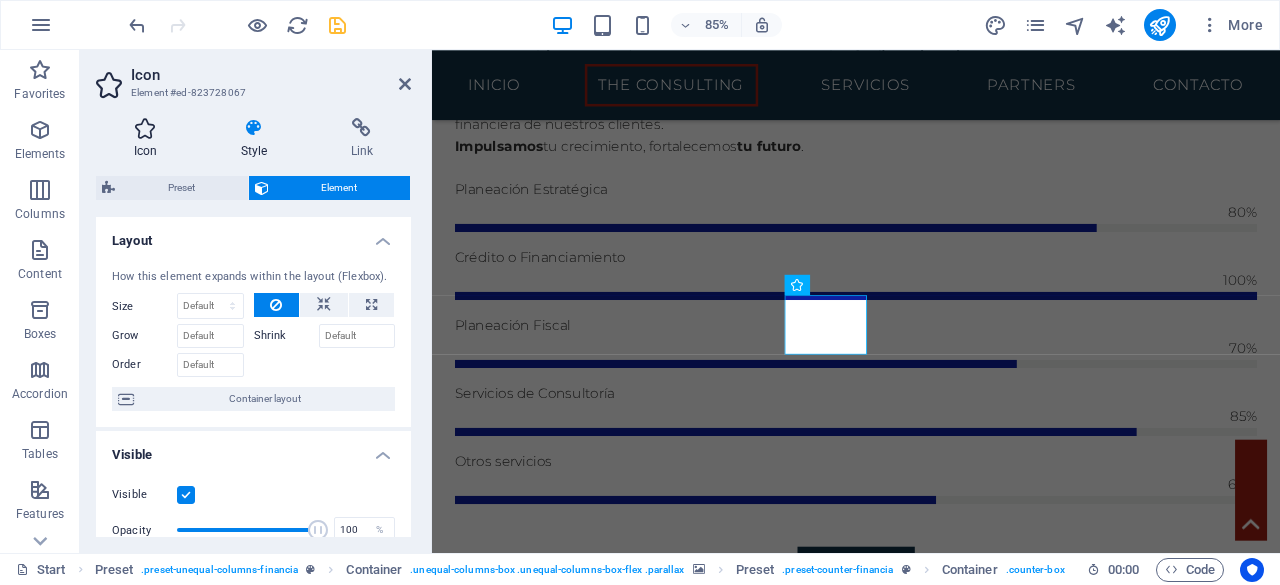 click at bounding box center [145, 128] 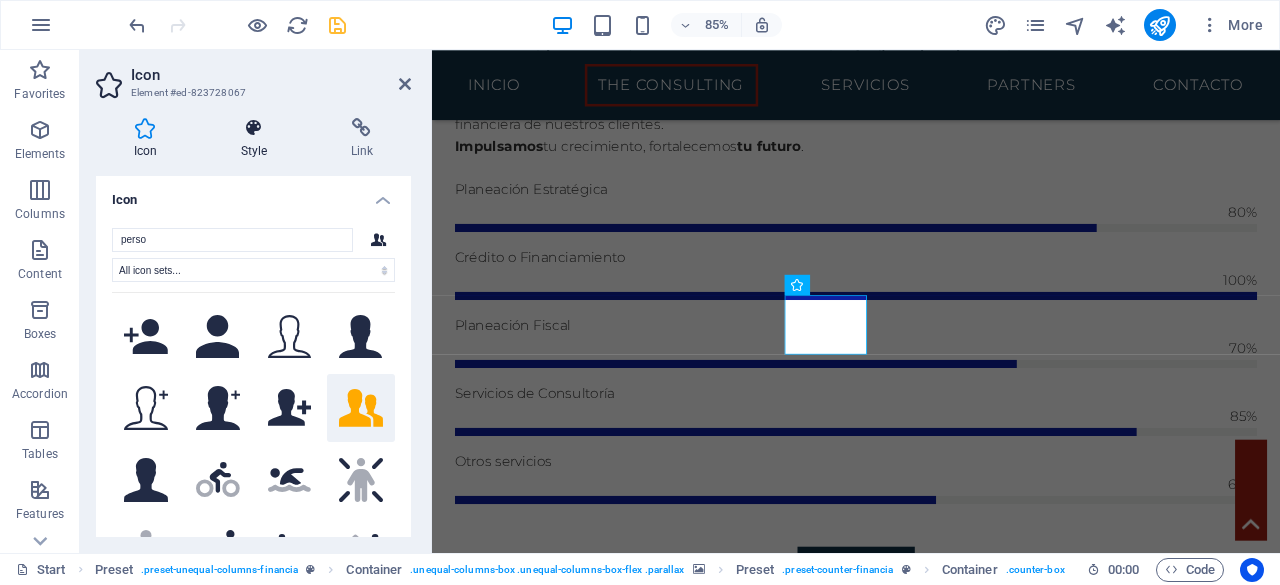 click at bounding box center (254, 128) 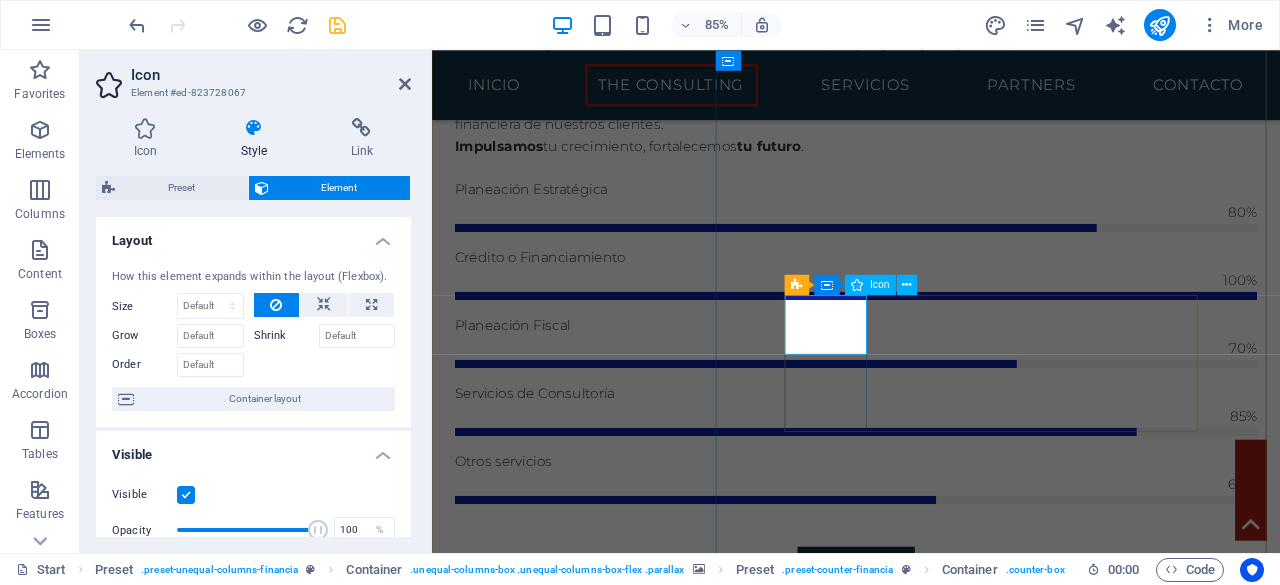click at bounding box center (931, 2181) 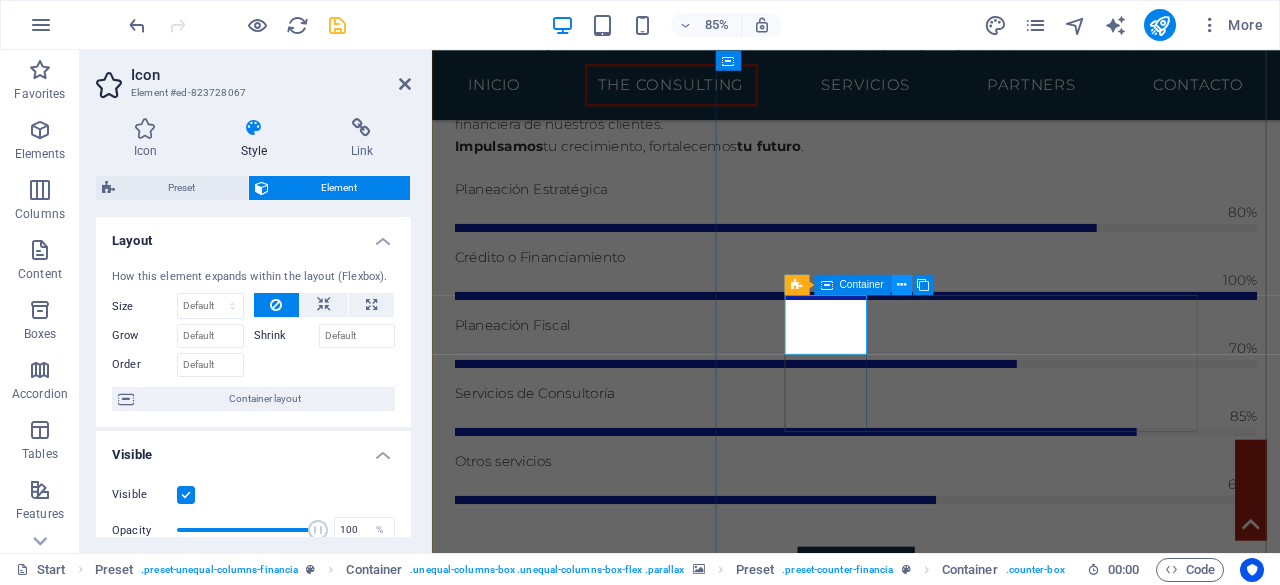 click at bounding box center [901, 285] 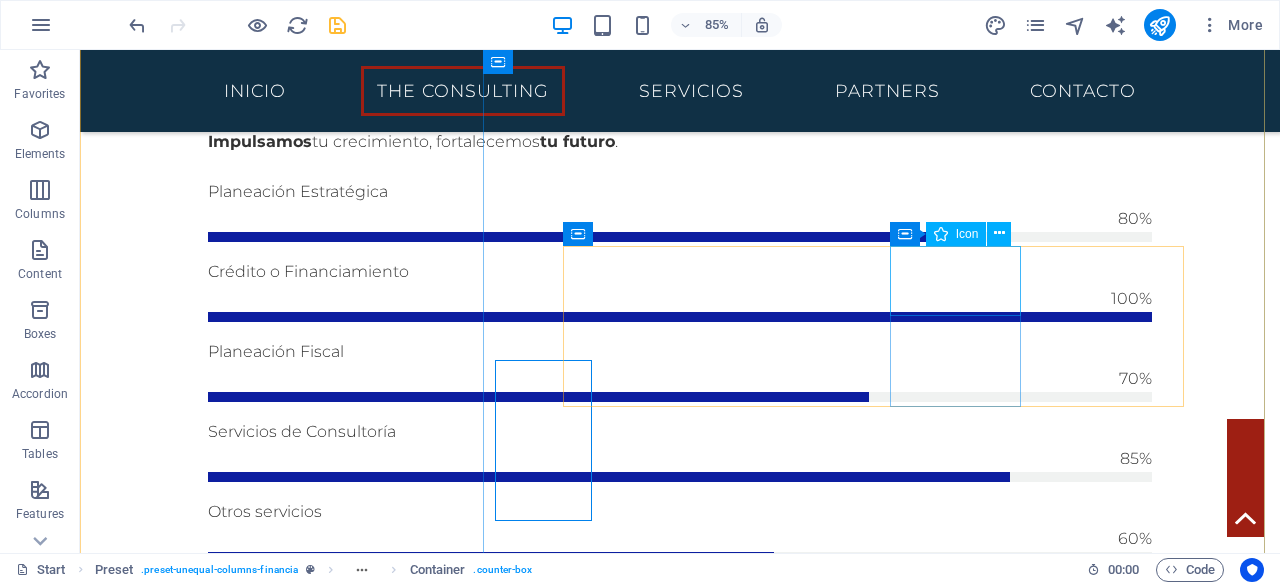 scroll, scrollTop: 1336, scrollLeft: 0, axis: vertical 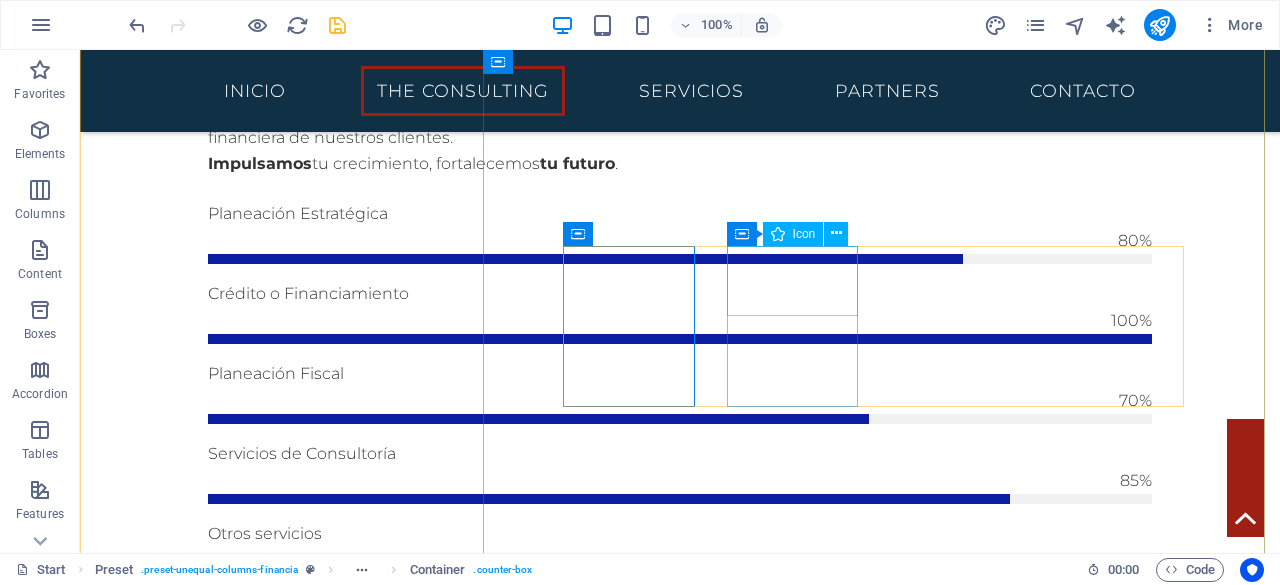click on ".fa-secondary{opacity:.4}" at bounding box center (680, 2190) 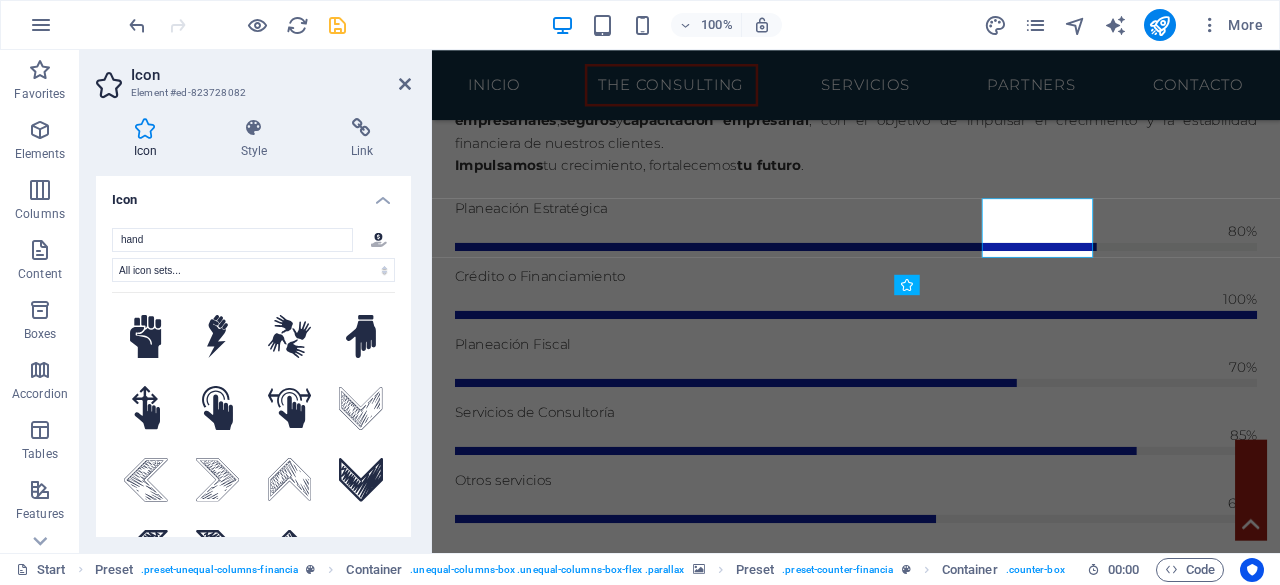scroll, scrollTop: 1358, scrollLeft: 0, axis: vertical 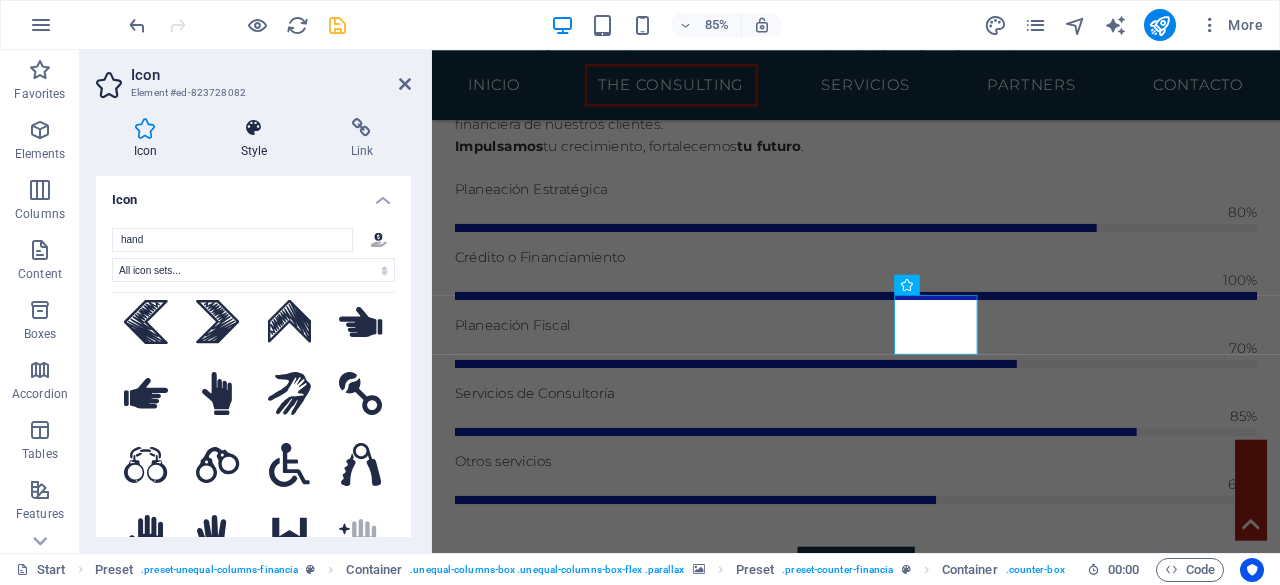 click at bounding box center (254, 128) 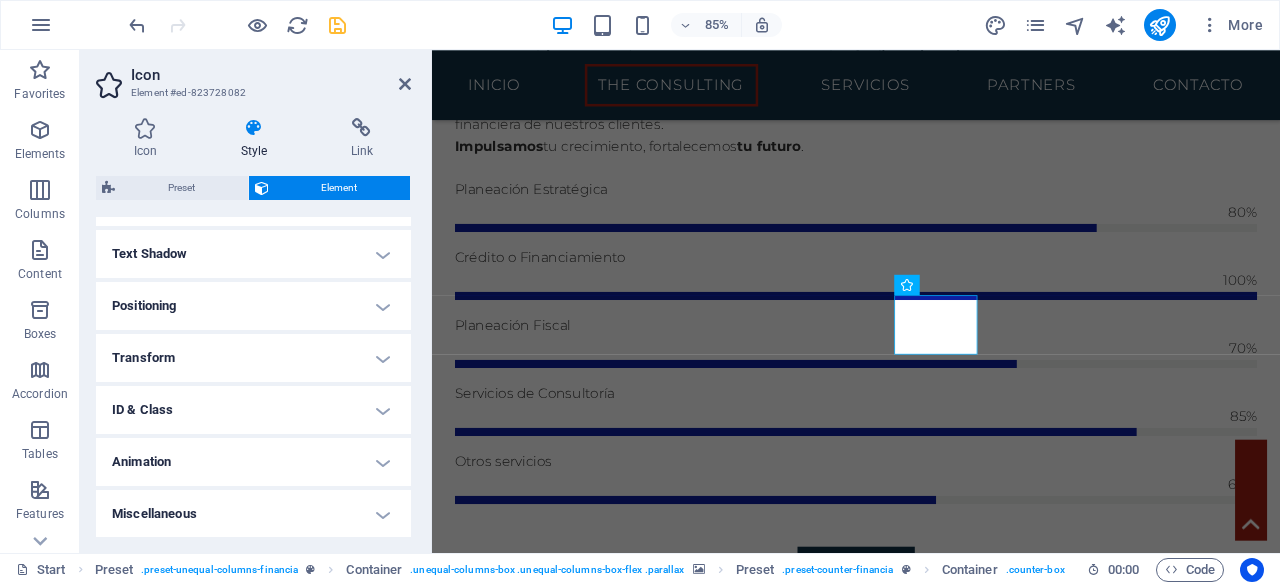 scroll, scrollTop: 0, scrollLeft: 0, axis: both 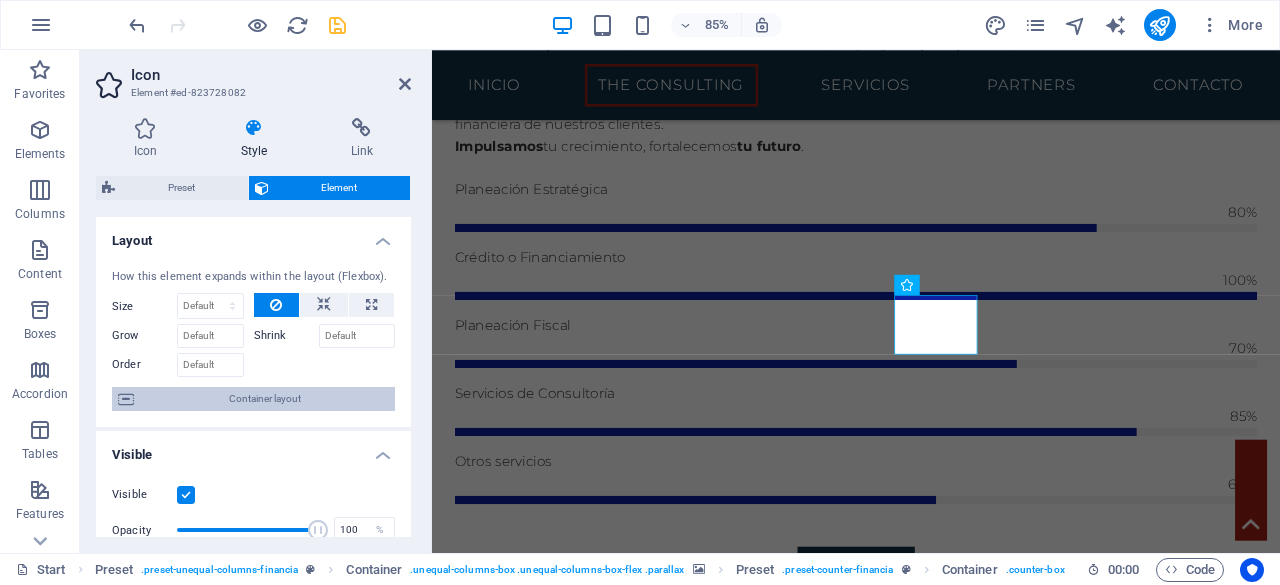click on "Container layout" at bounding box center (264, 399) 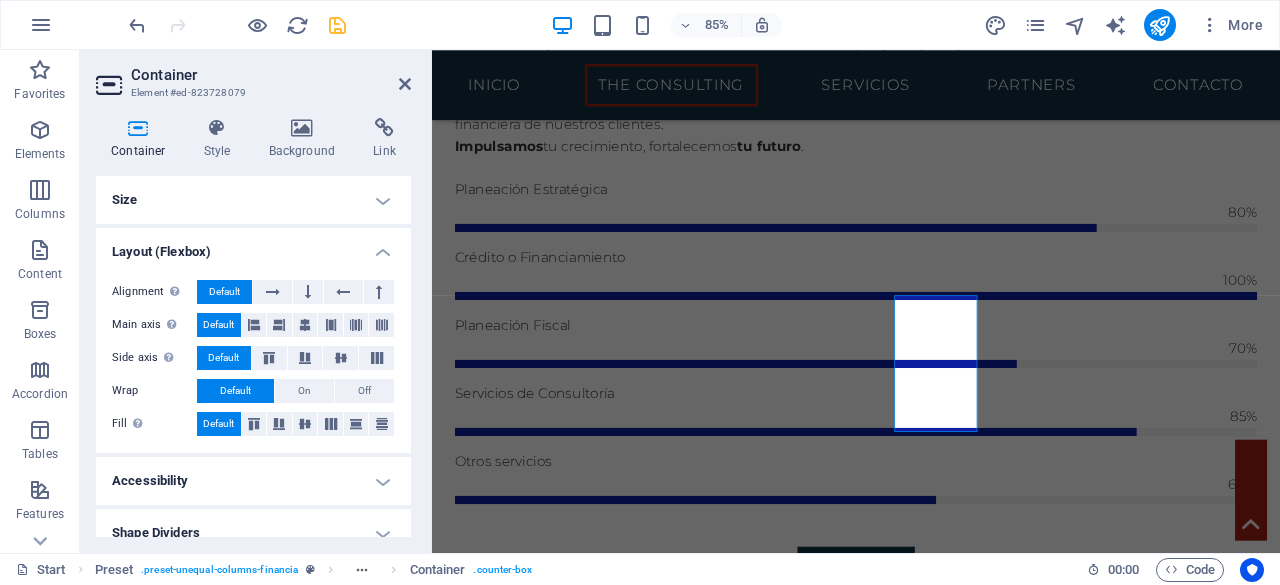 scroll, scrollTop: 19, scrollLeft: 0, axis: vertical 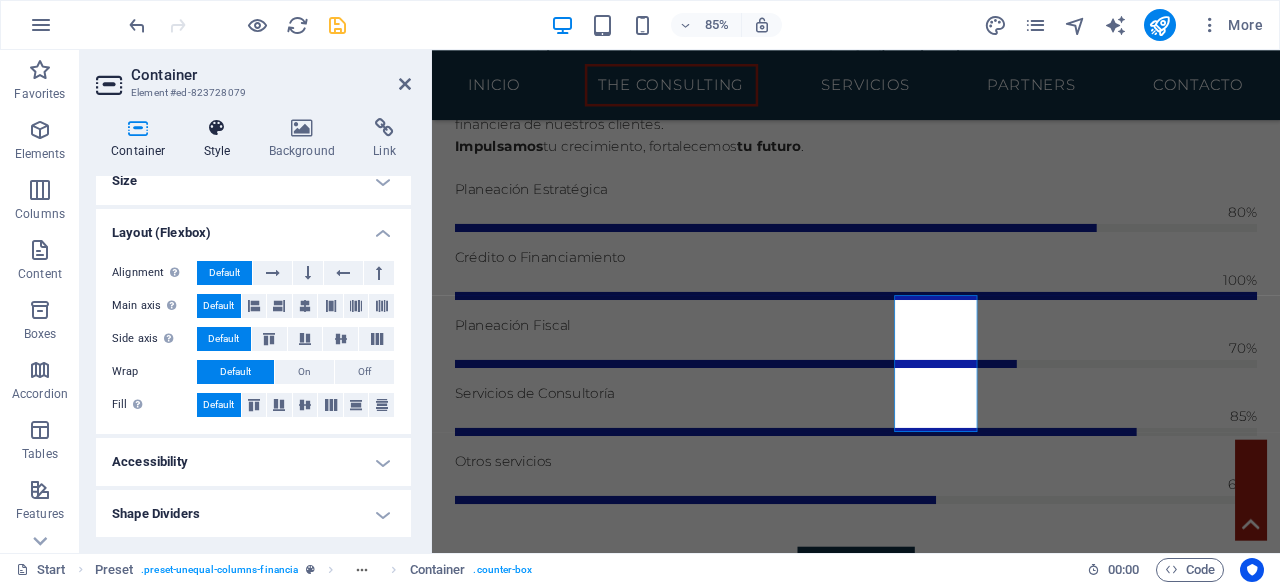 click on "Style" at bounding box center [221, 139] 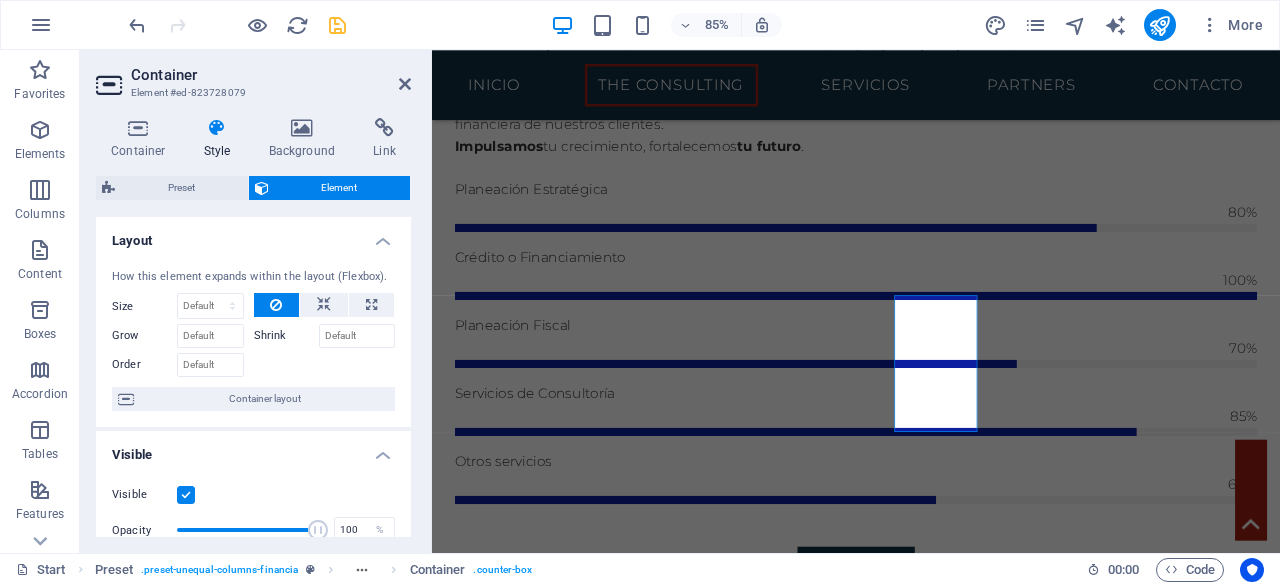 scroll, scrollTop: 1, scrollLeft: 0, axis: vertical 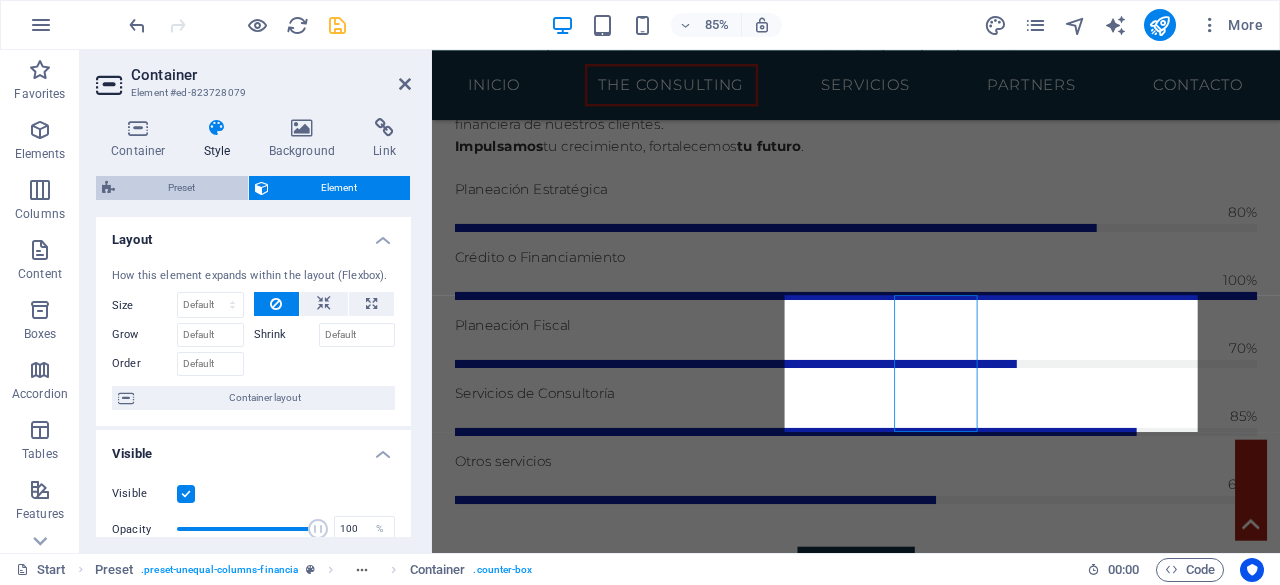 click on "Preset" at bounding box center (181, 188) 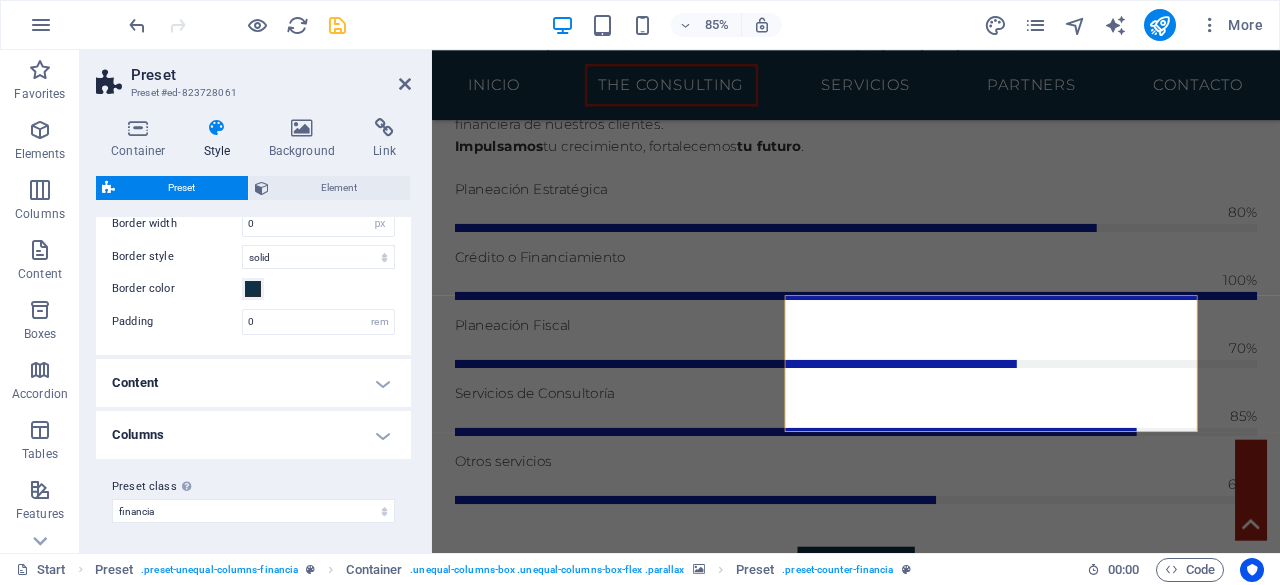 scroll, scrollTop: 0, scrollLeft: 0, axis: both 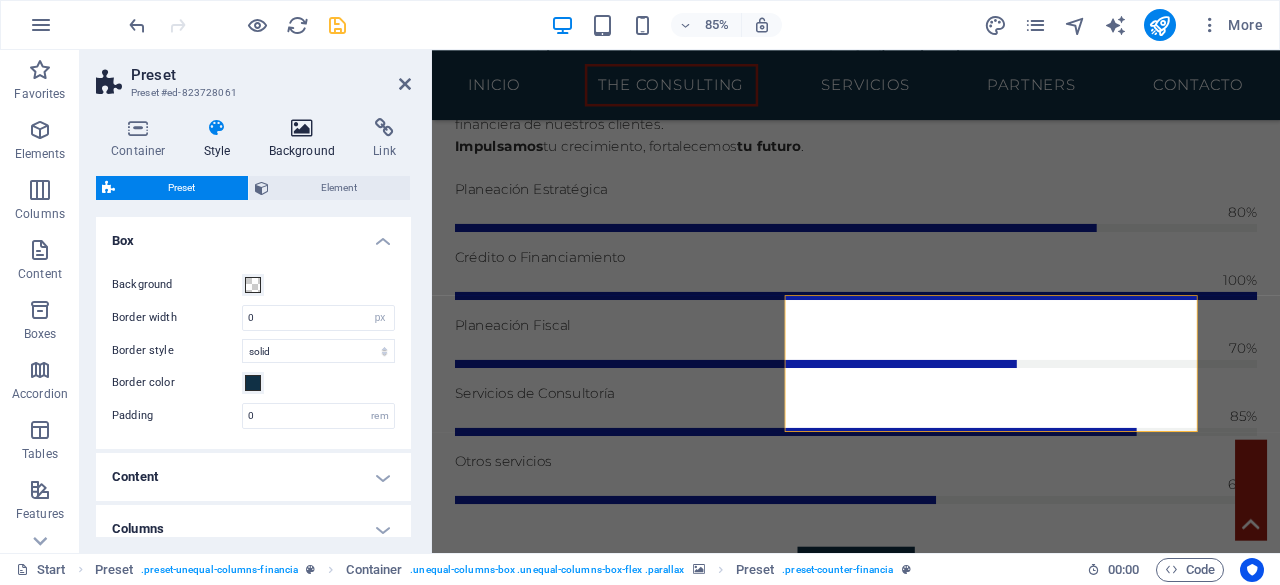 click on "Background" at bounding box center (306, 139) 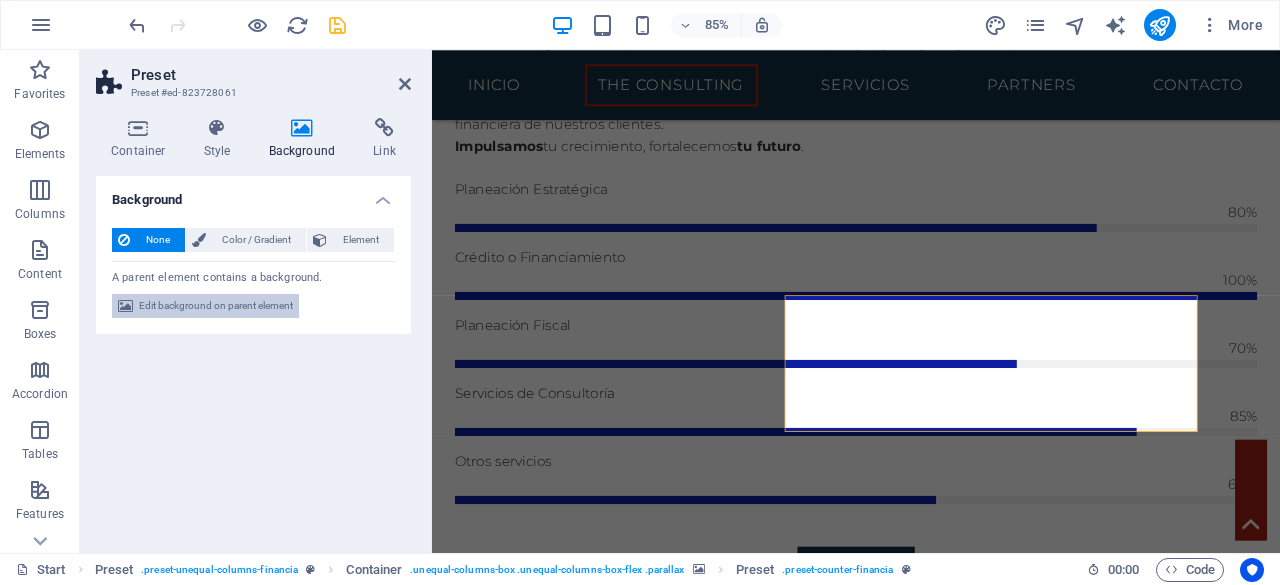 click on "Edit background on parent element" at bounding box center (216, 306) 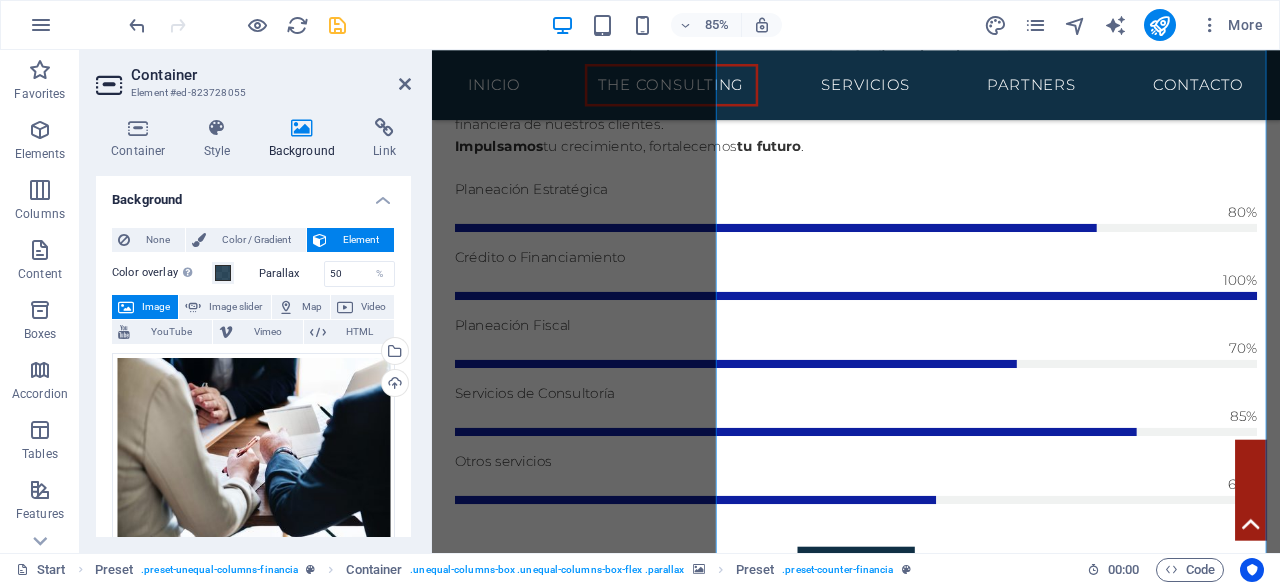 click on "Image slider" at bounding box center [235, 307] 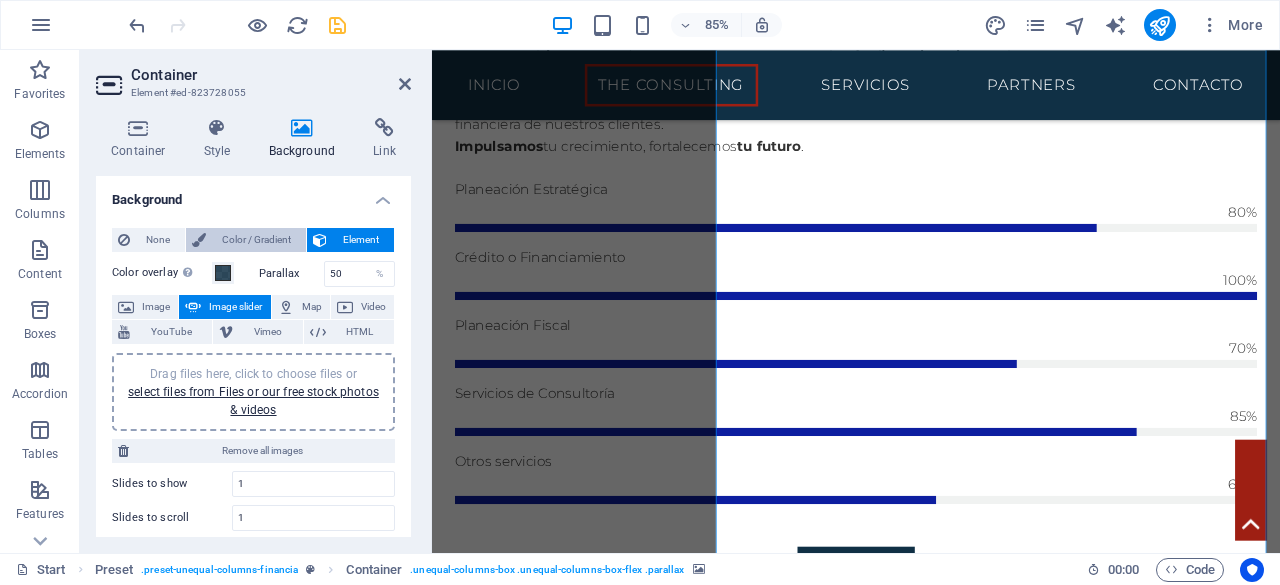click on "Color / Gradient" at bounding box center (256, 240) 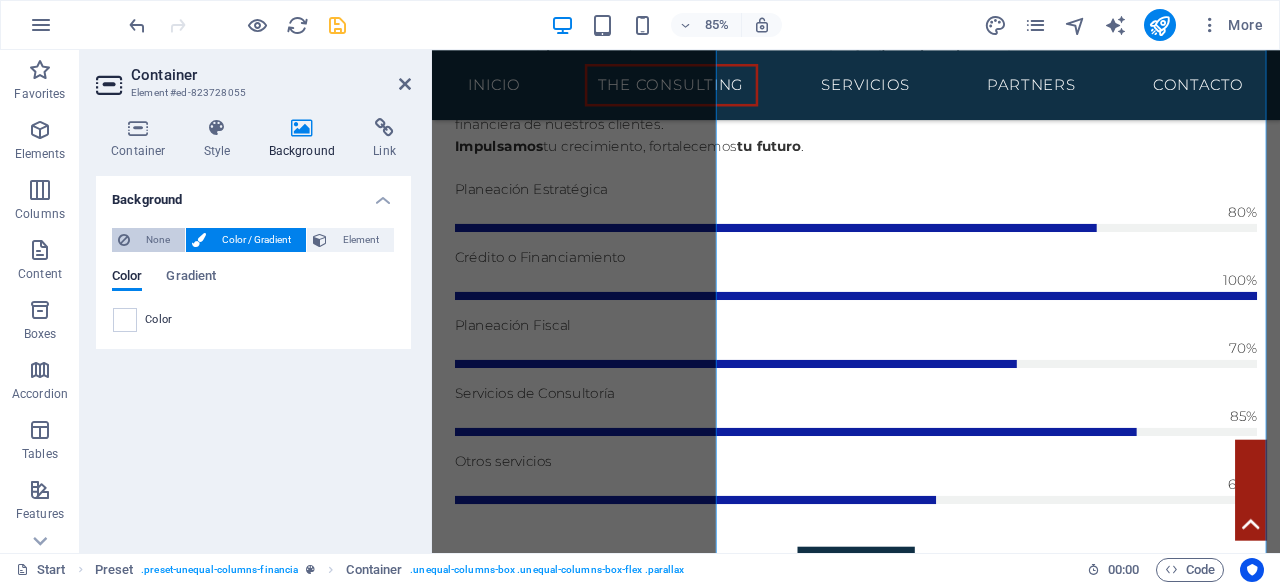 click on "None" at bounding box center [157, 240] 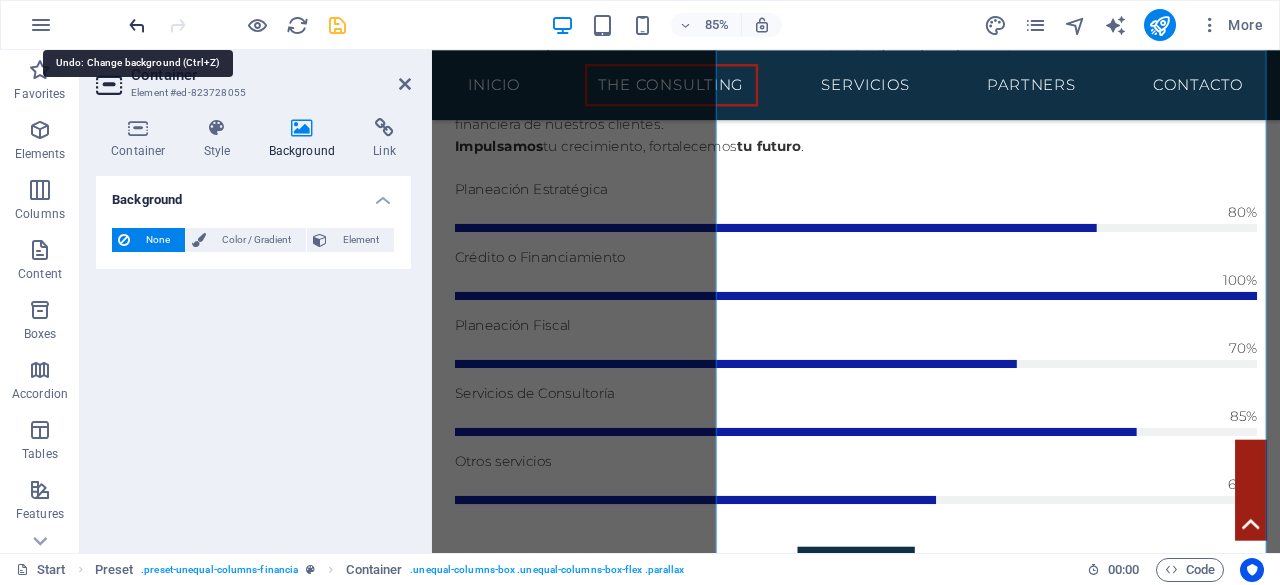 click at bounding box center [137, 25] 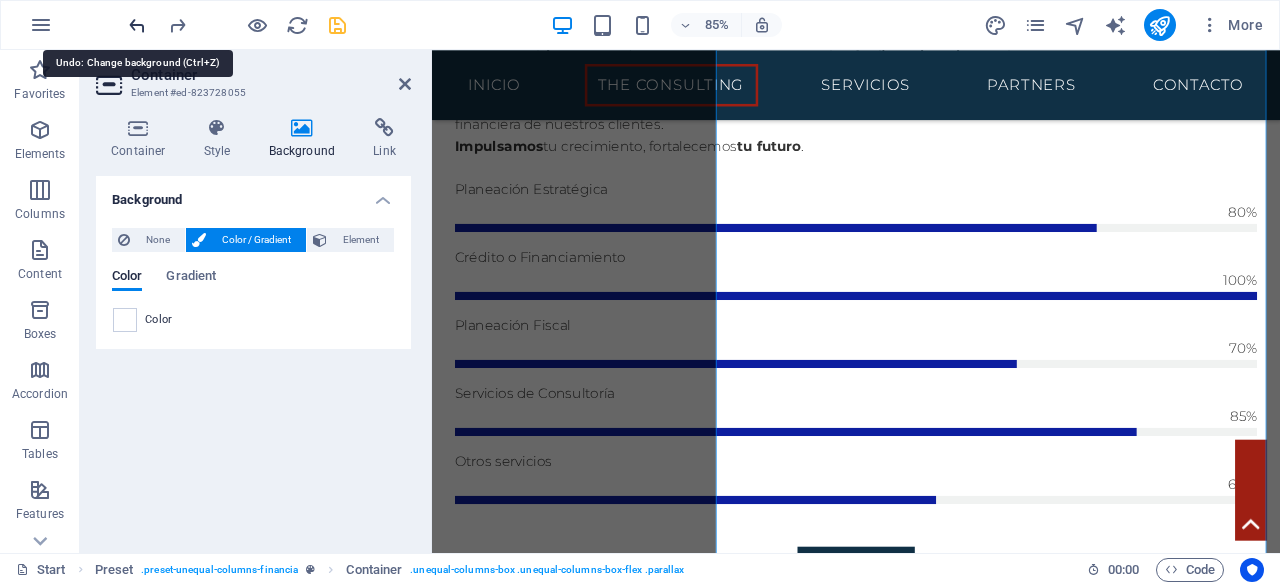 click at bounding box center [137, 25] 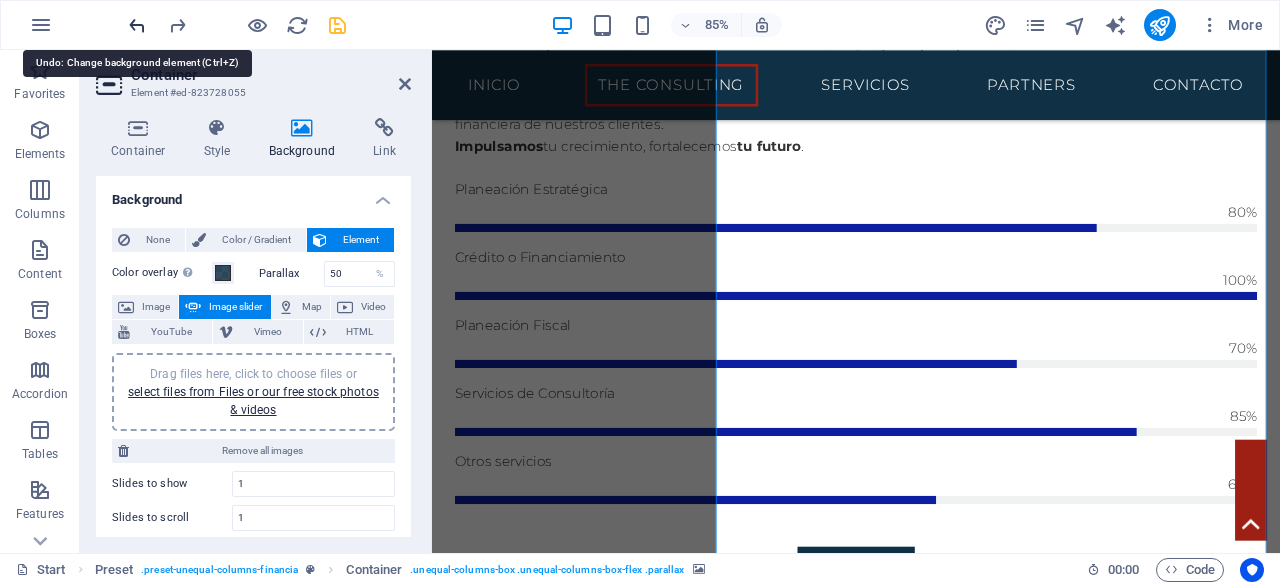 click at bounding box center [137, 25] 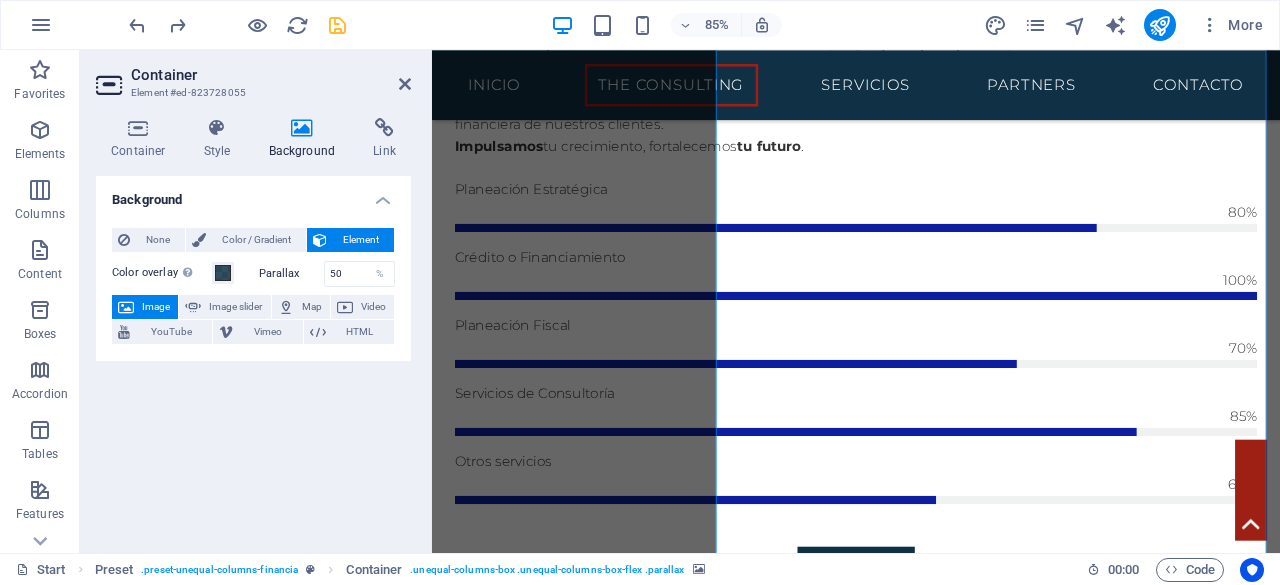 drag, startPoint x: 141, startPoint y: 15, endPoint x: 301, endPoint y: 520, distance: 529.7405 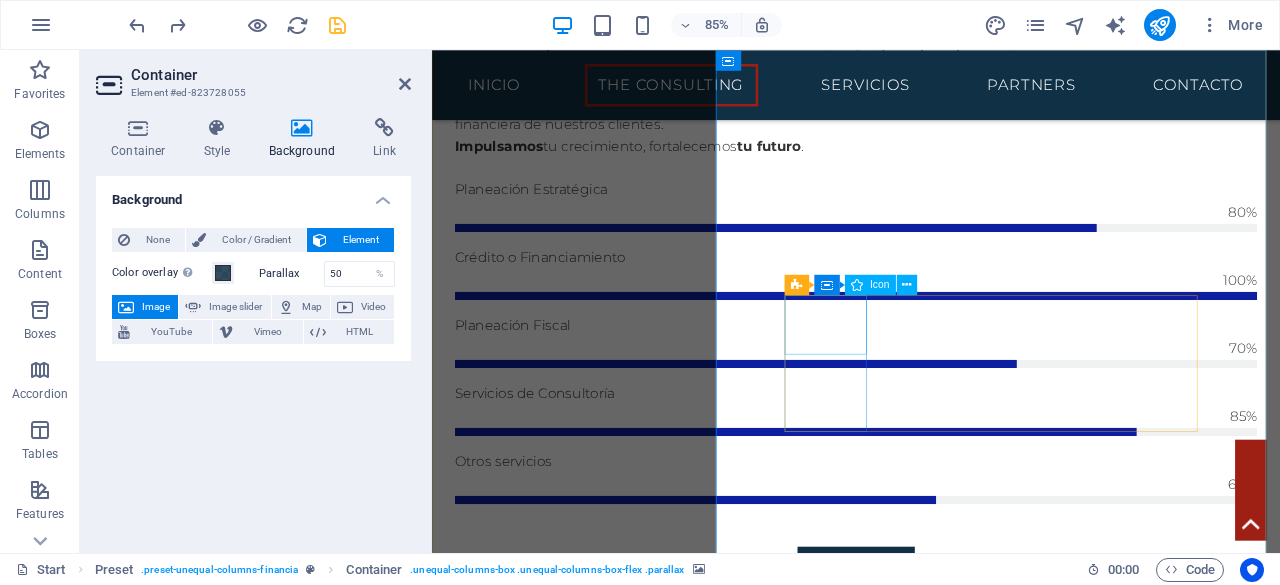 click at bounding box center (931, 2181) 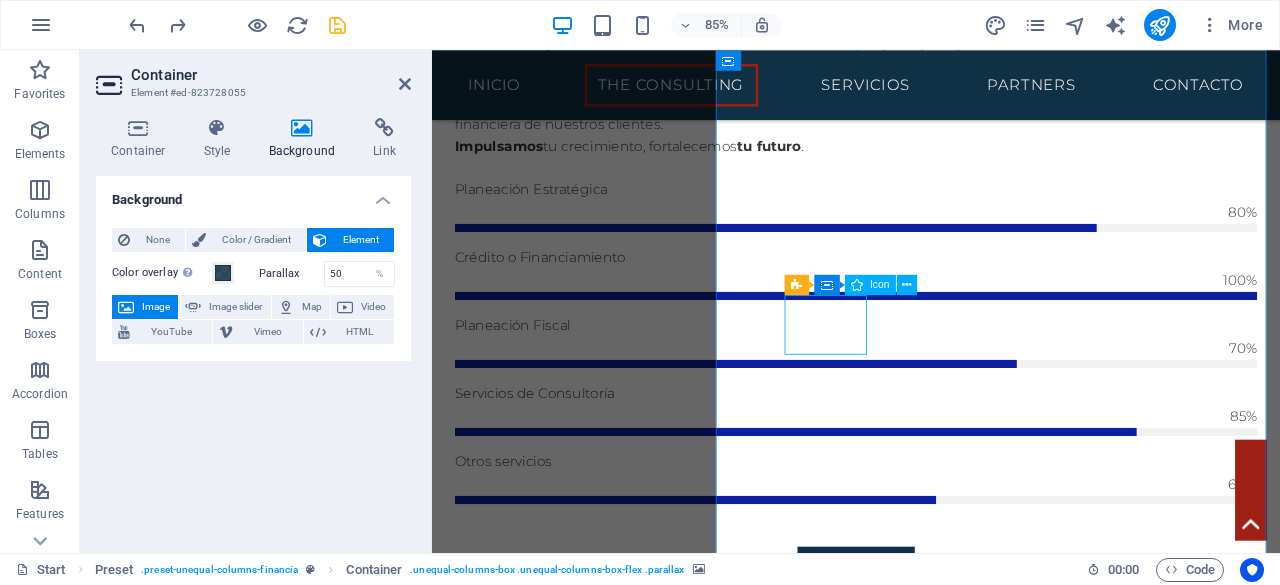 click at bounding box center [931, 2181] 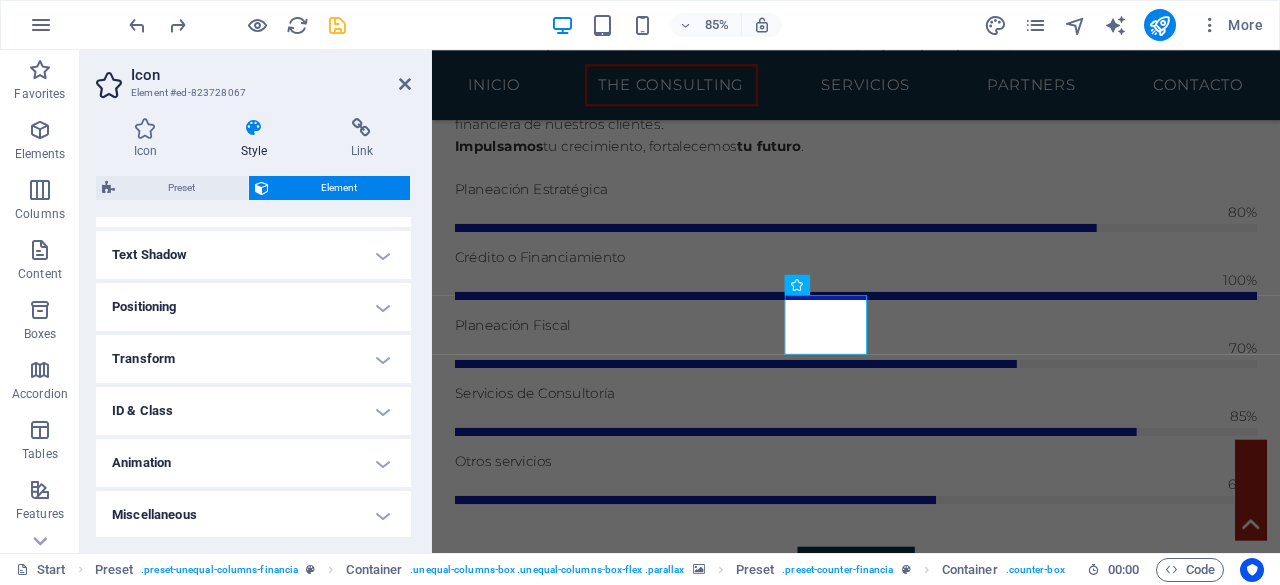 scroll, scrollTop: 524, scrollLeft: 0, axis: vertical 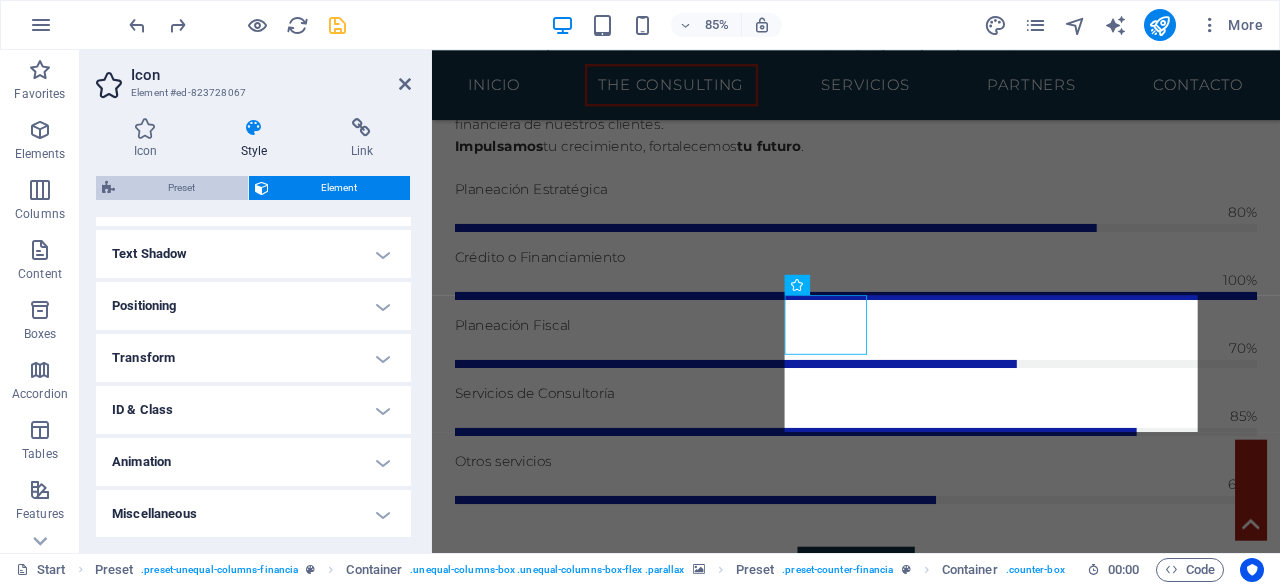 click on "Preset" at bounding box center (181, 188) 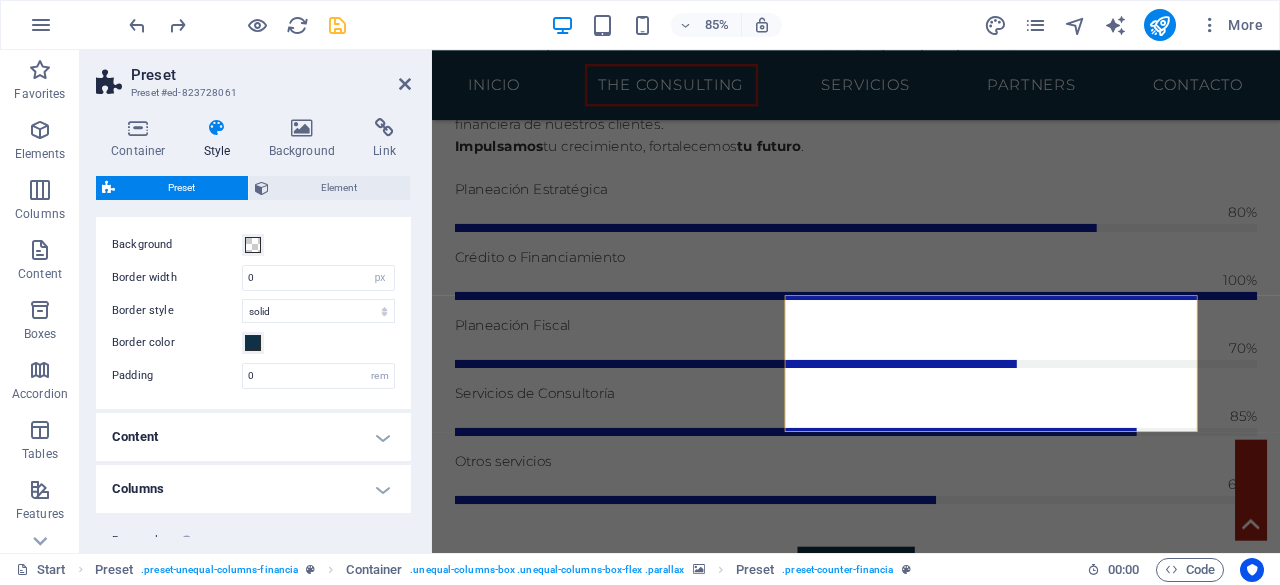 scroll, scrollTop: 94, scrollLeft: 0, axis: vertical 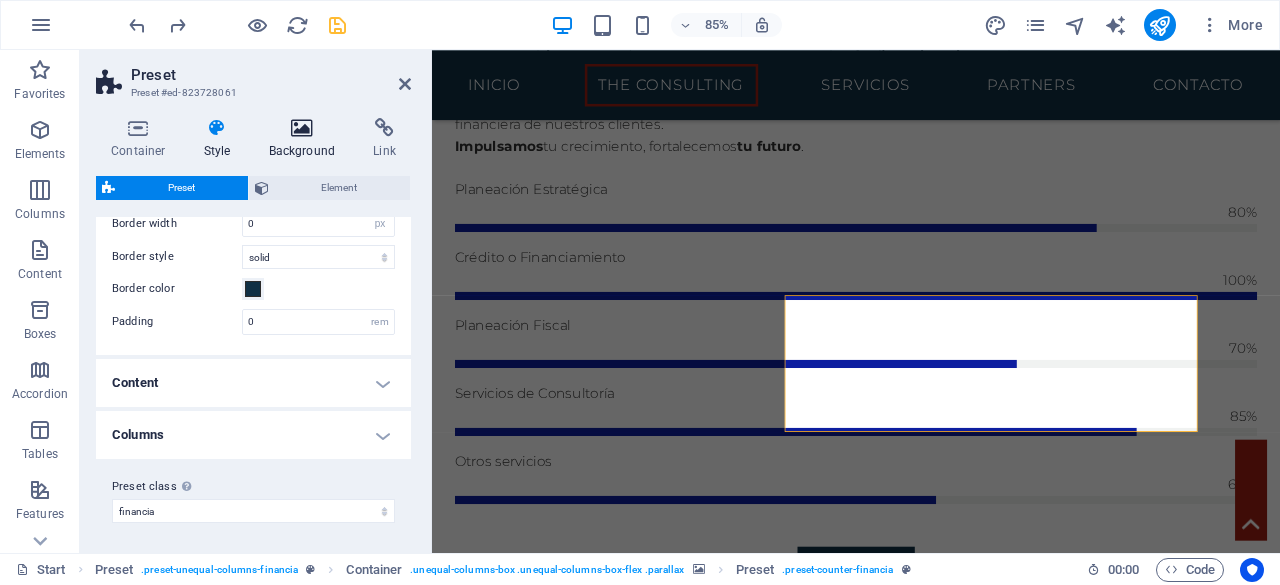 click at bounding box center [302, 128] 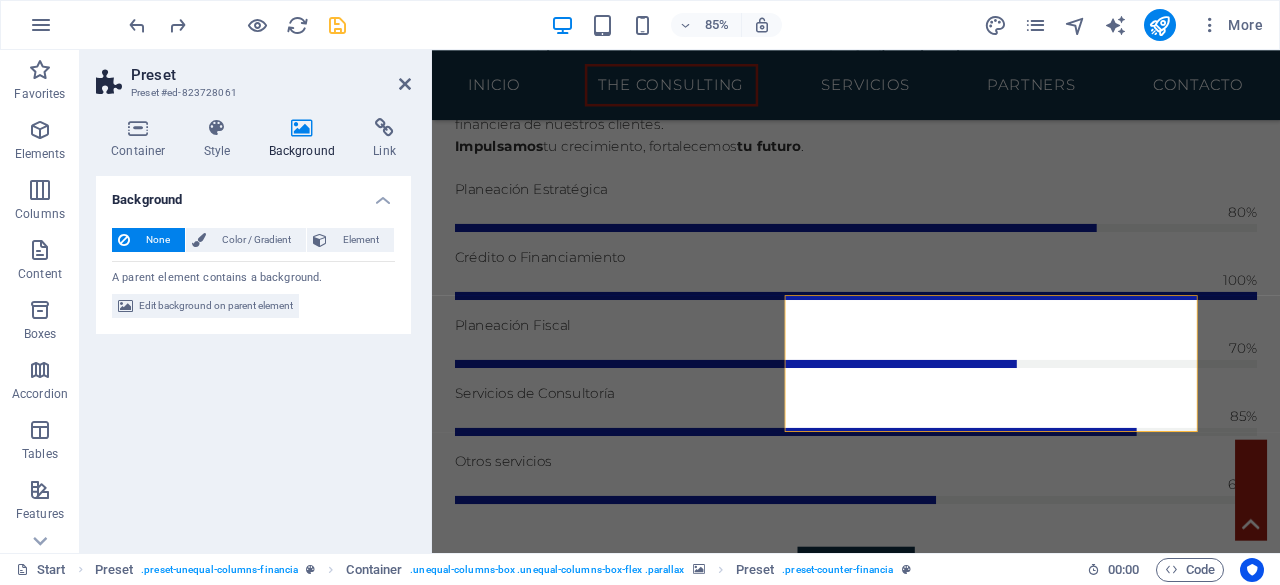click at bounding box center [302, 128] 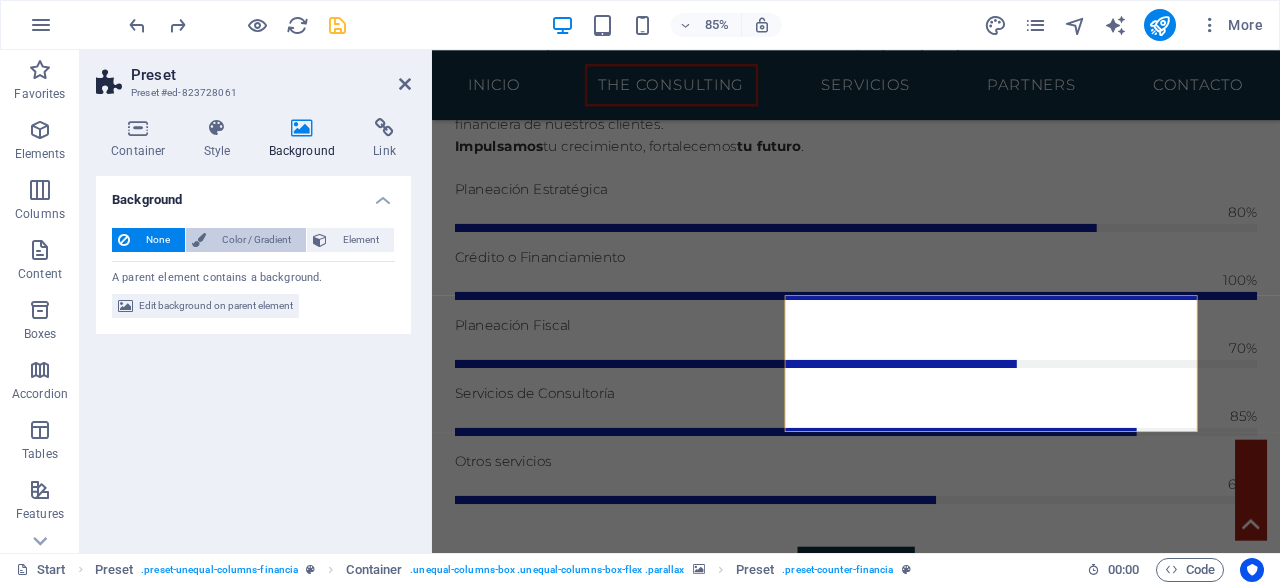 click on "Color / Gradient" at bounding box center [256, 240] 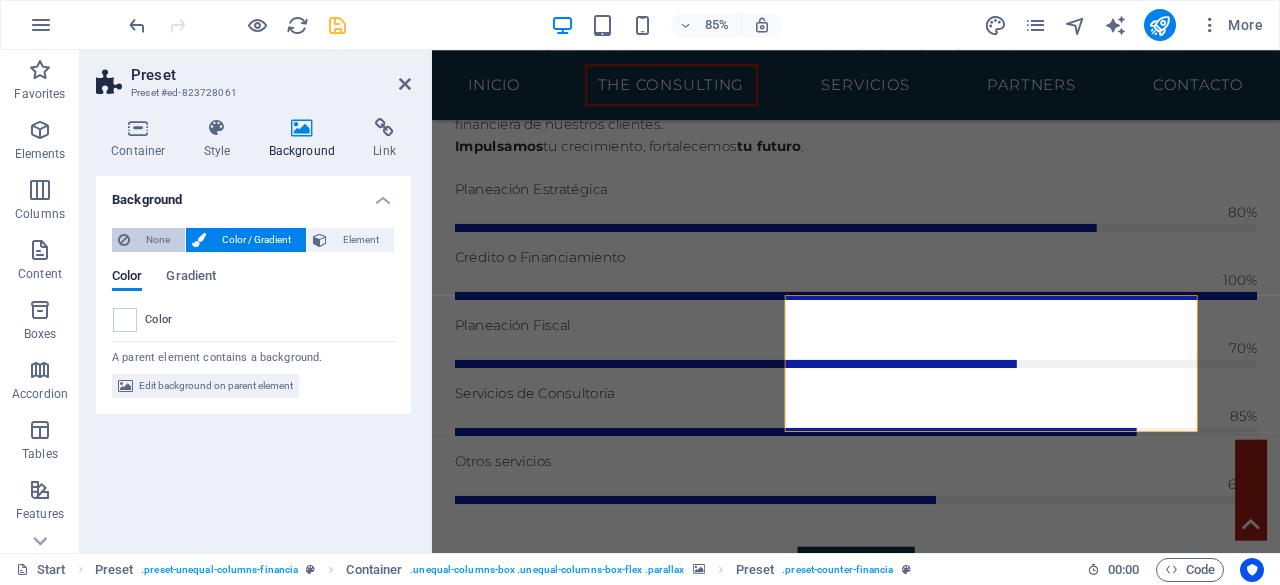 click on "None" at bounding box center [157, 240] 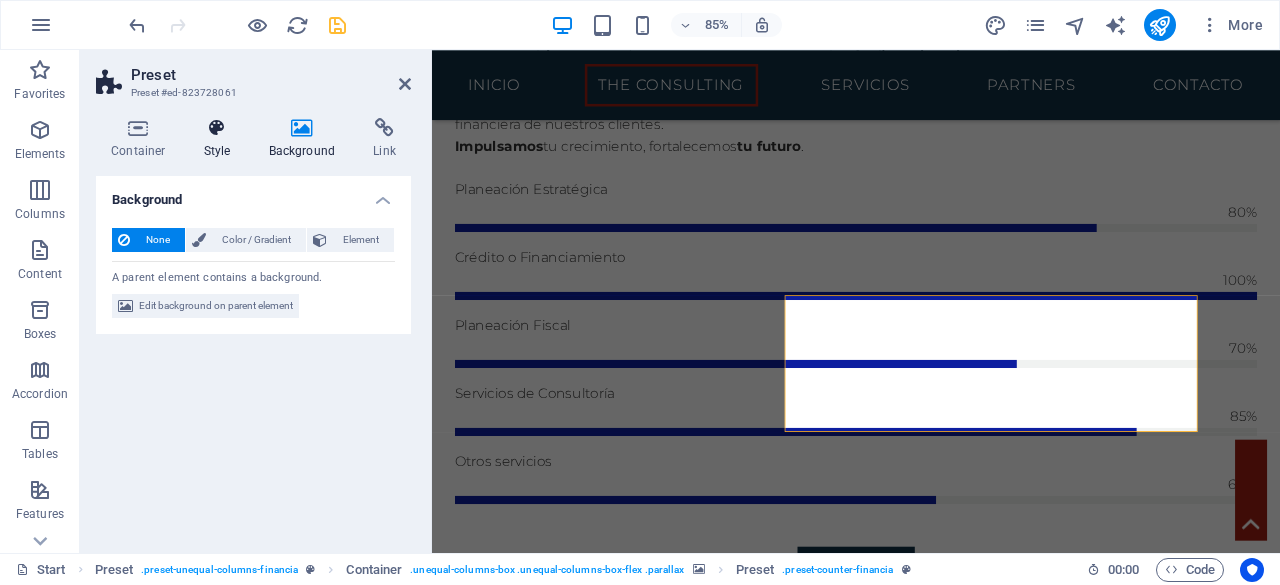 click at bounding box center [217, 128] 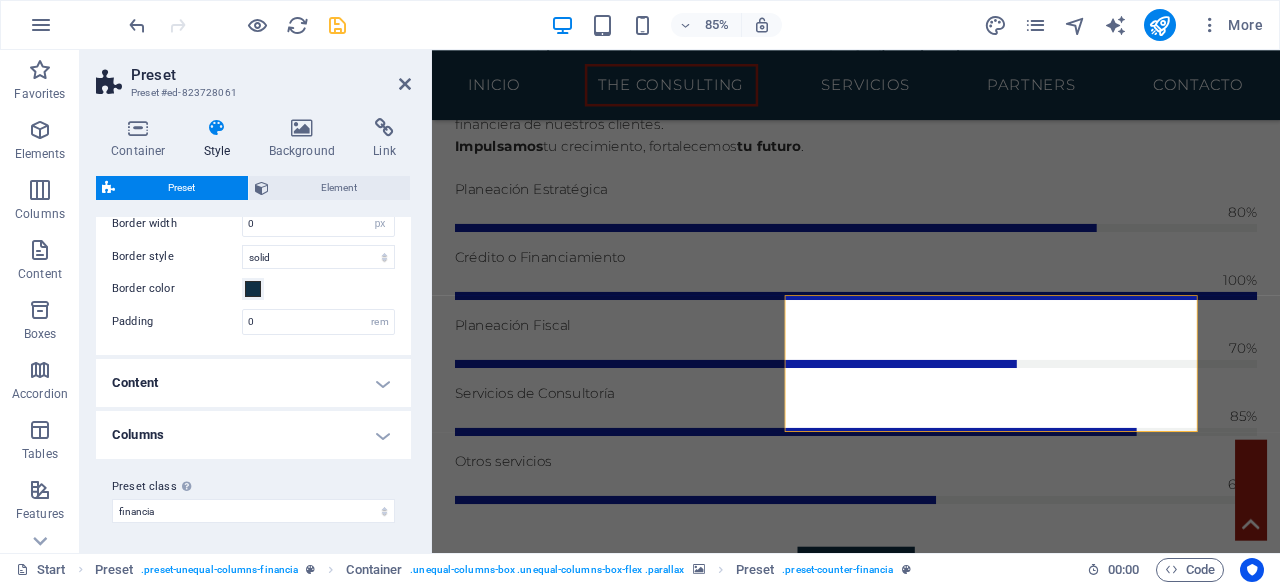scroll, scrollTop: 0, scrollLeft: 0, axis: both 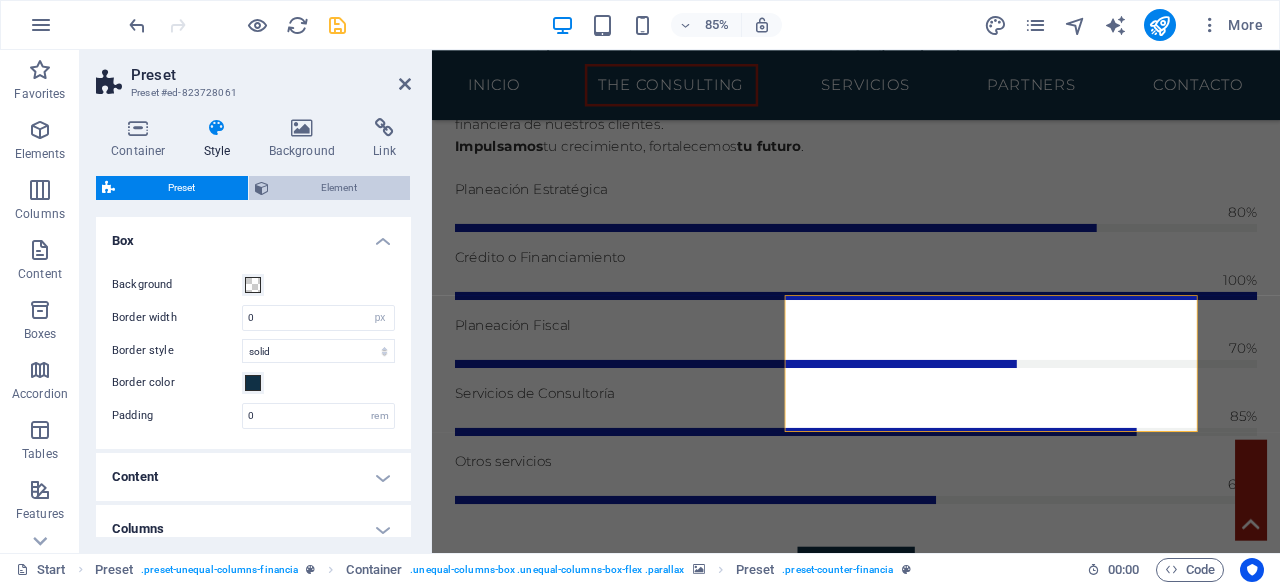 click at bounding box center [262, 188] 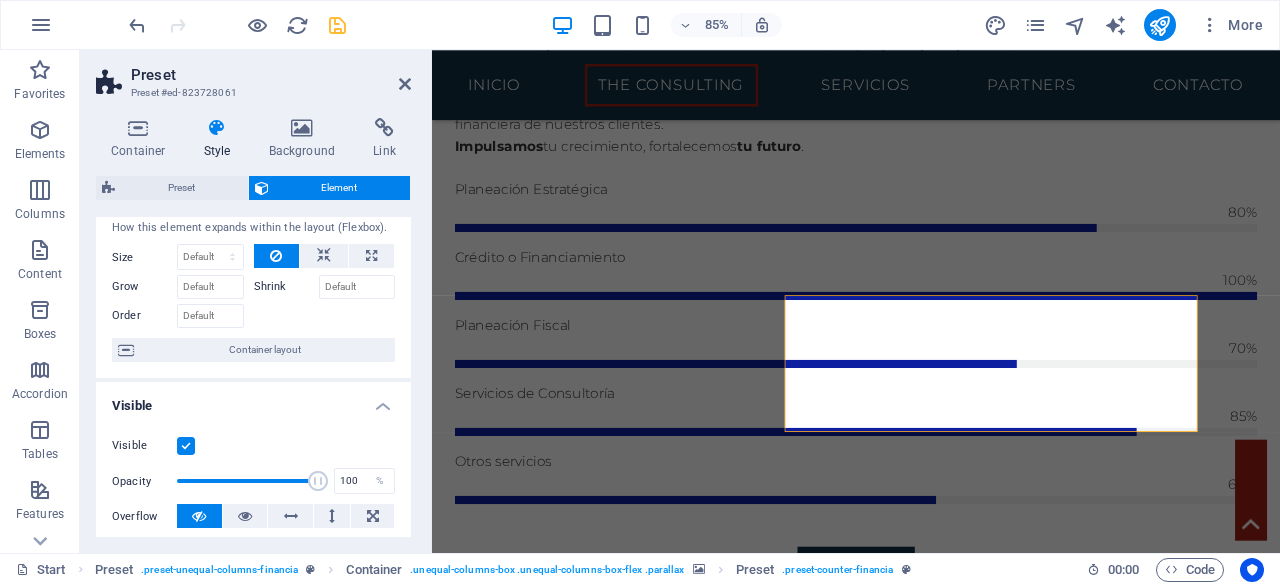 scroll, scrollTop: 0, scrollLeft: 0, axis: both 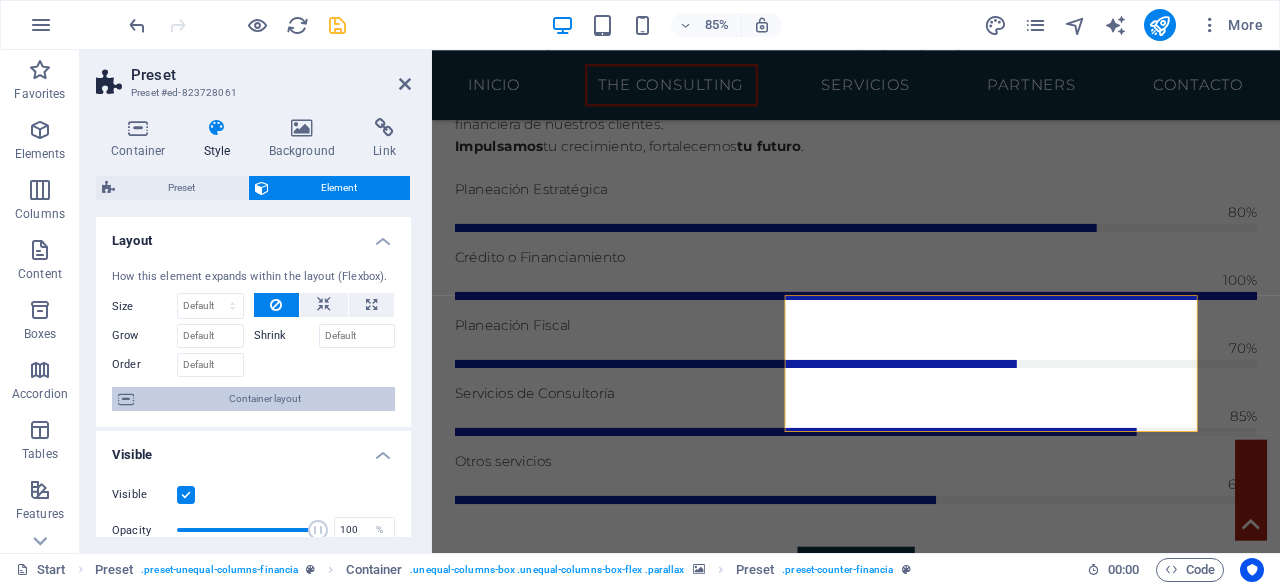 click on "Container layout" at bounding box center (264, 399) 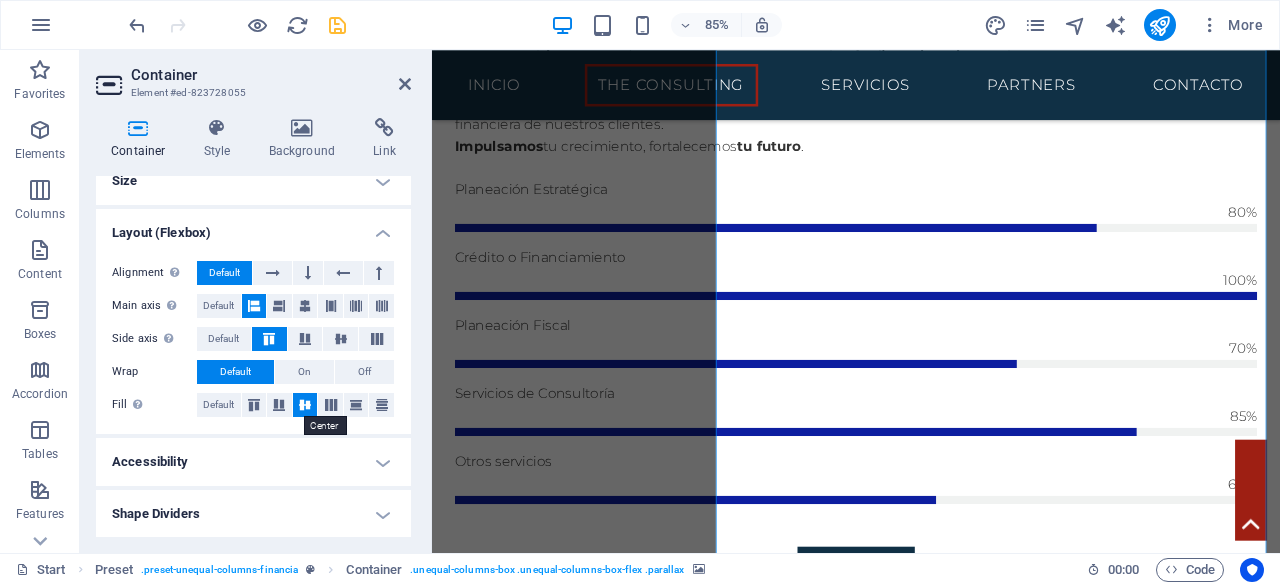 scroll, scrollTop: 0, scrollLeft: 0, axis: both 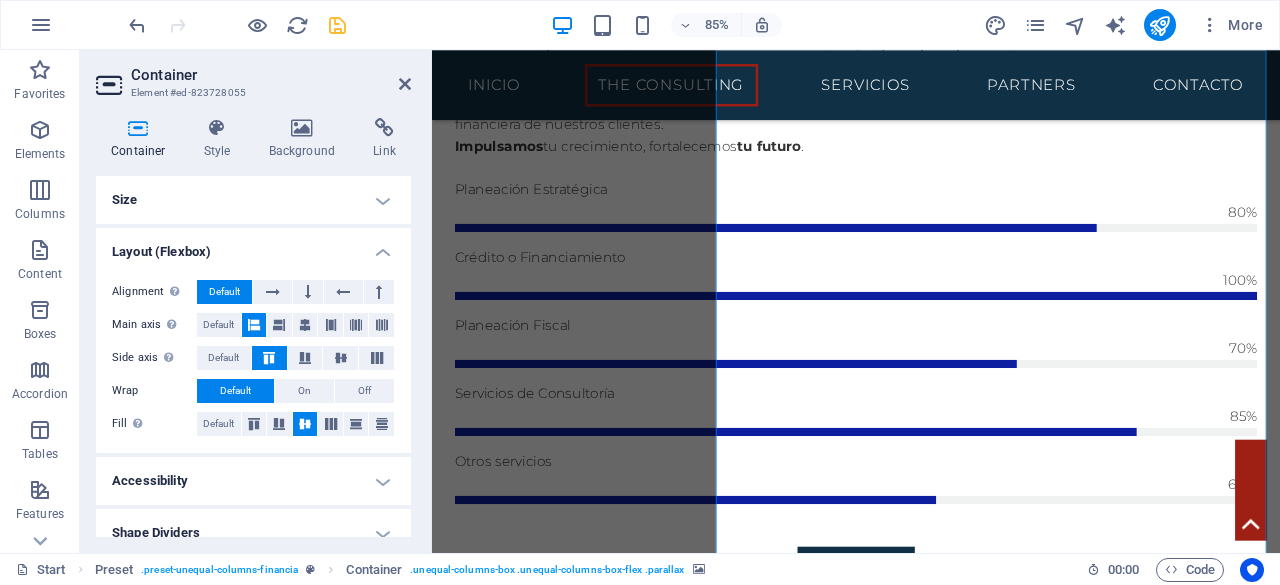 click on "Layout (Flexbox)" at bounding box center (253, 246) 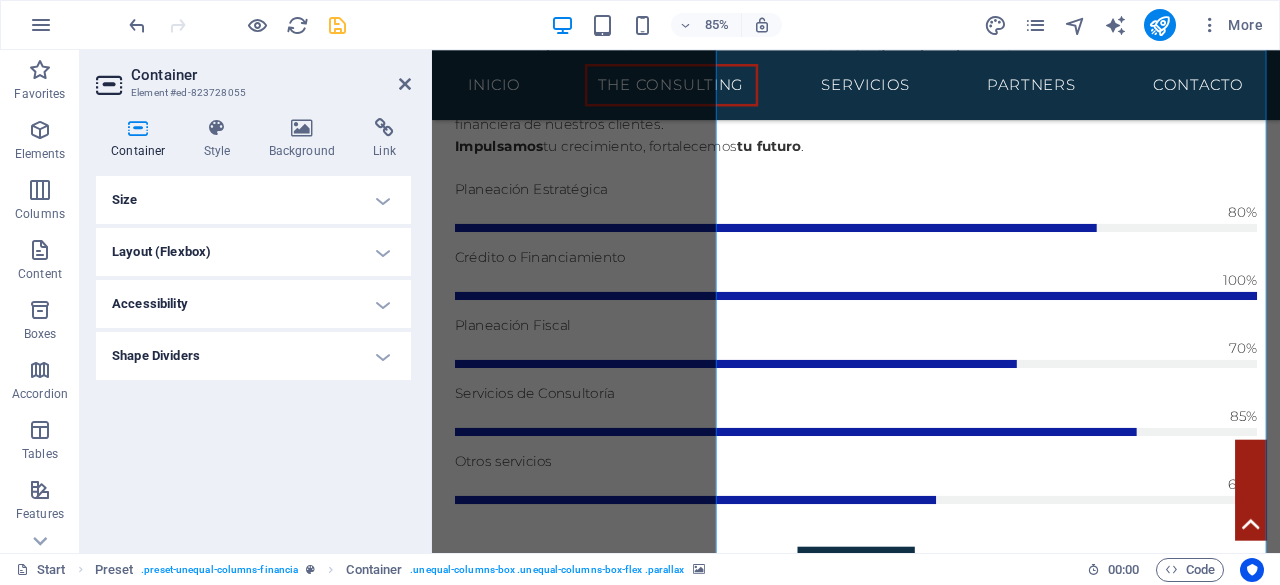 click on "Accessibility" at bounding box center (253, 304) 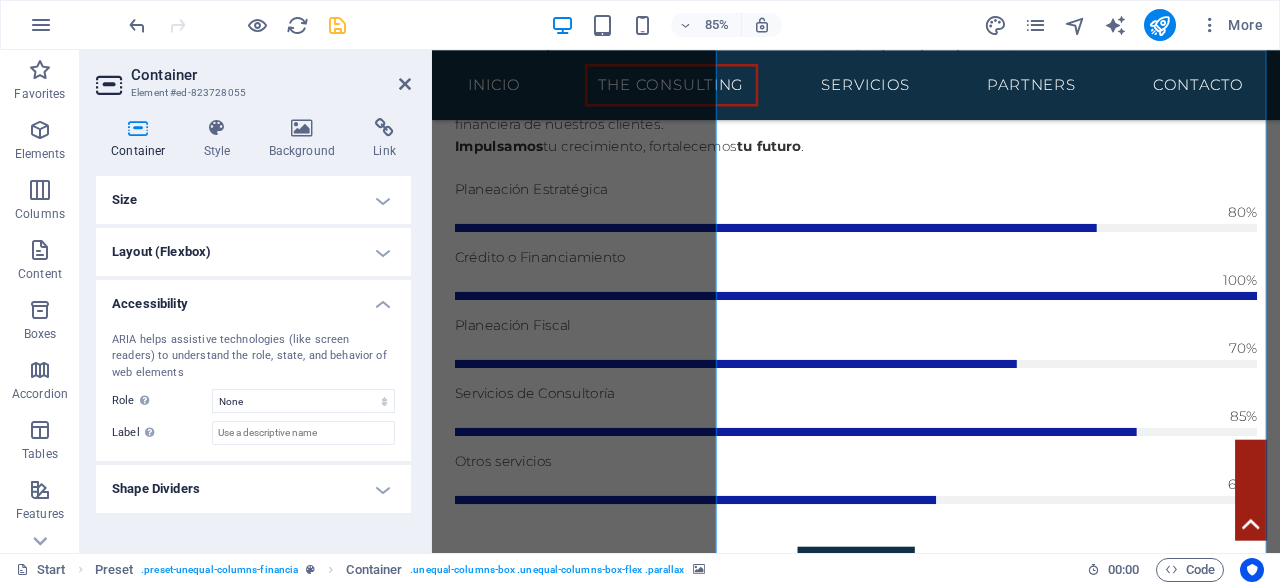 click on "Accessibility" at bounding box center [253, 298] 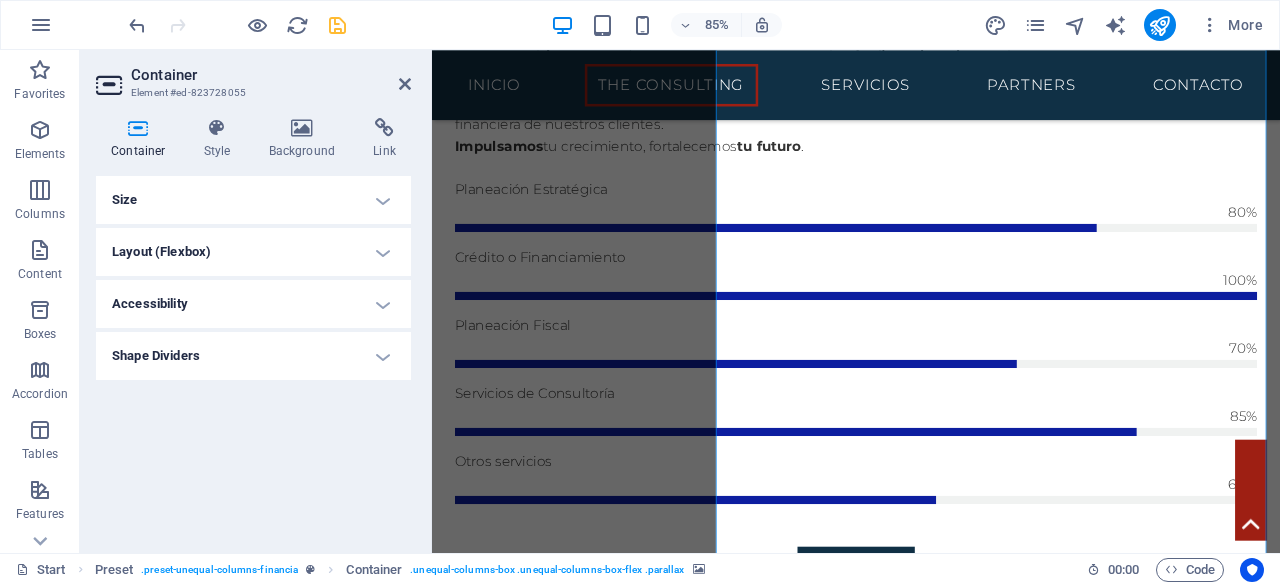 click on "Shape Dividers" at bounding box center (253, 356) 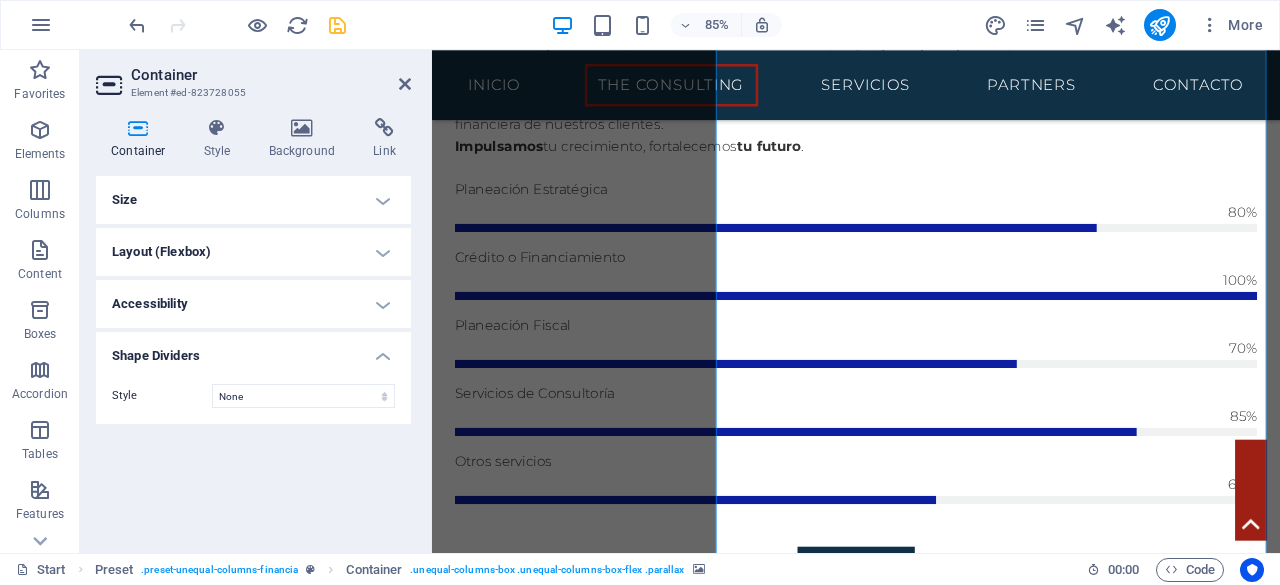 click on "Shape Dividers" at bounding box center (253, 350) 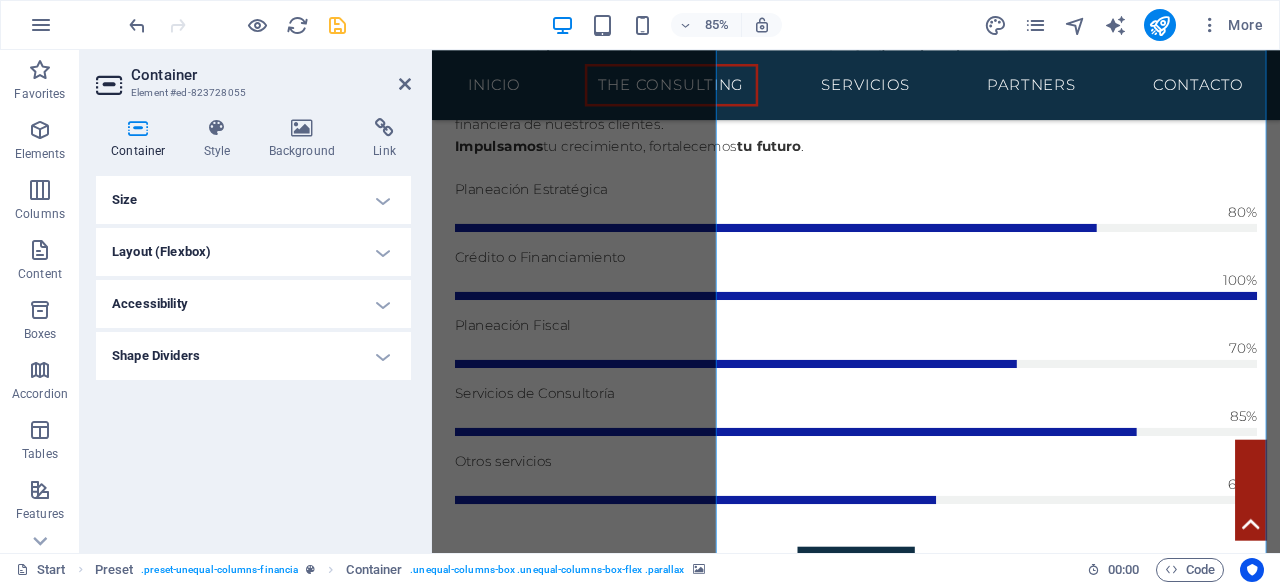 click on "Size" at bounding box center [253, 200] 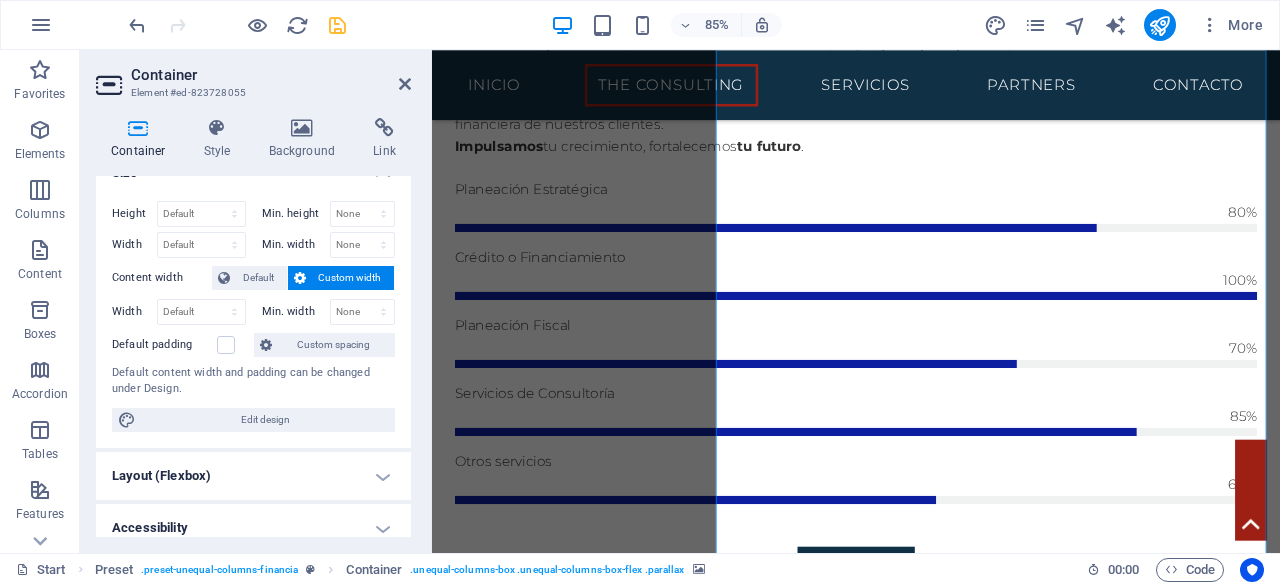 scroll, scrollTop: 16, scrollLeft: 0, axis: vertical 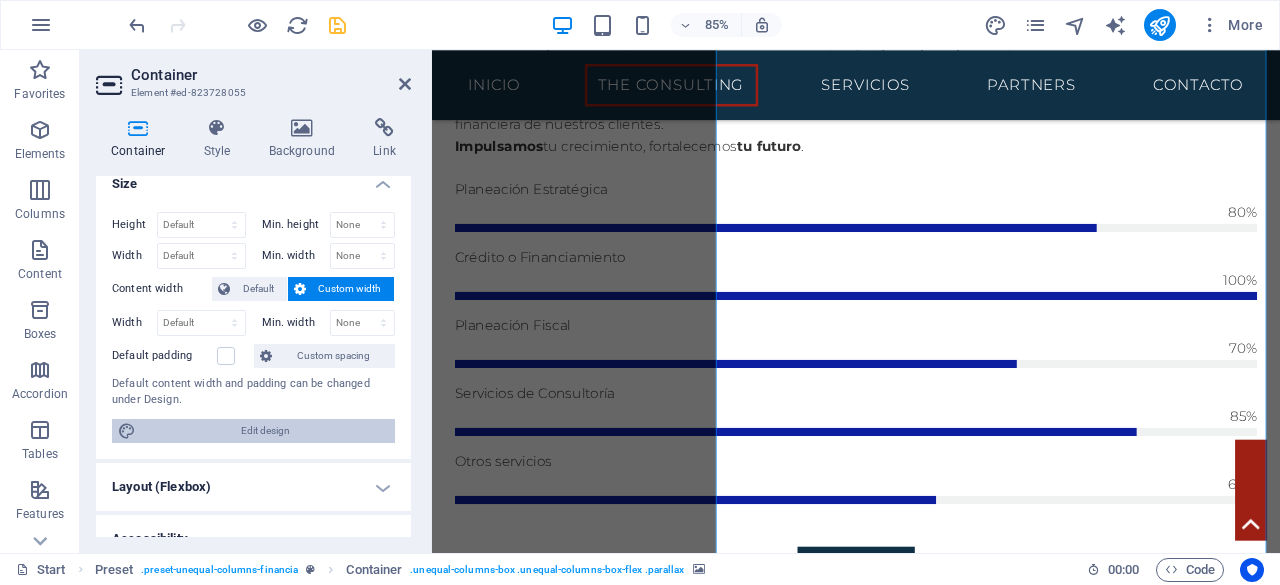 click on "Edit design" at bounding box center [265, 431] 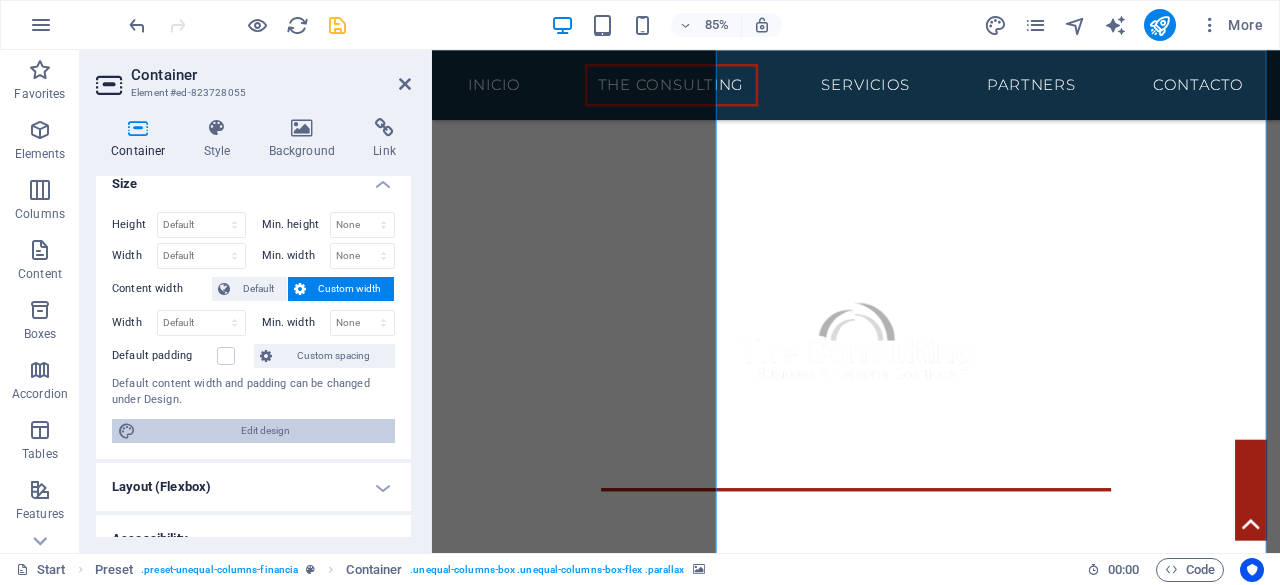 select on "rem" 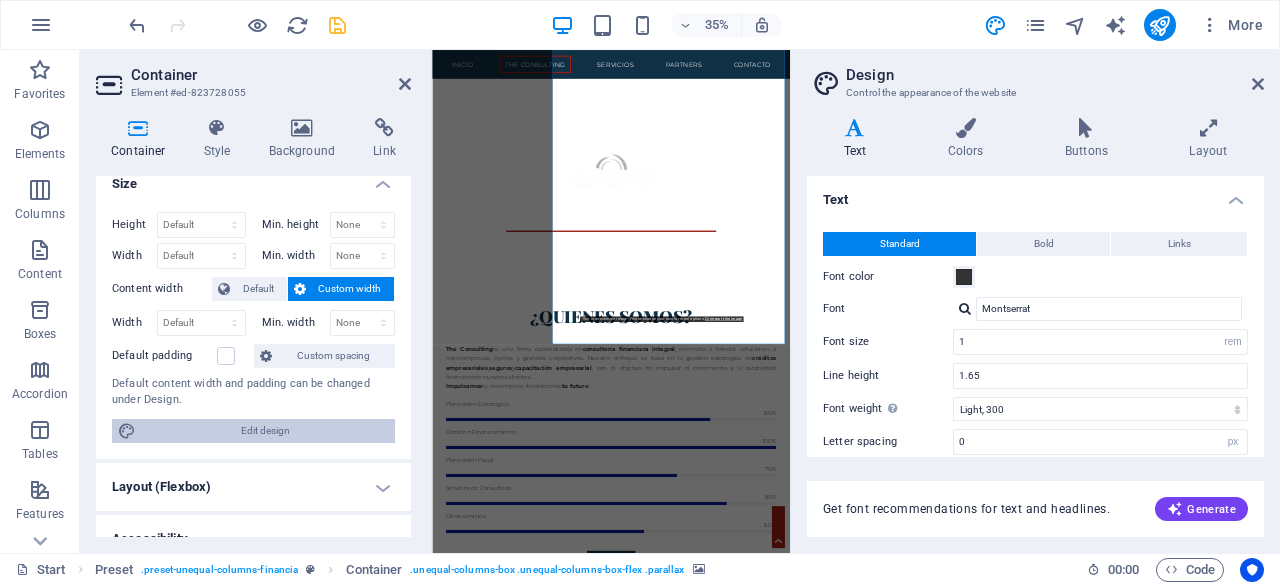 scroll, scrollTop: 2204, scrollLeft: 0, axis: vertical 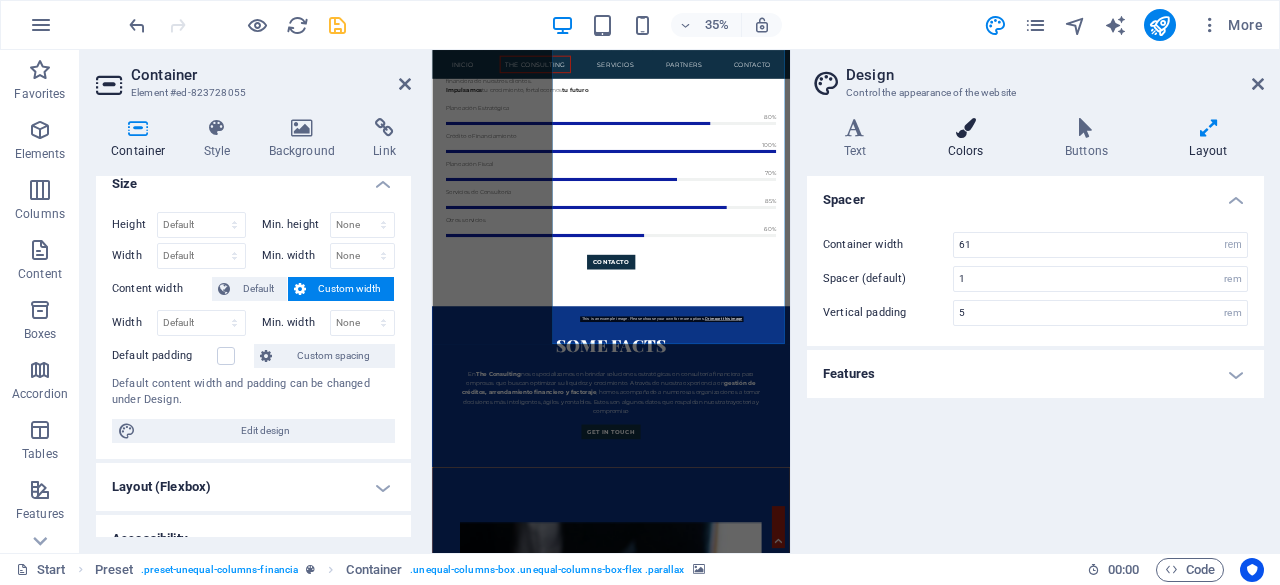 click on "Colors" at bounding box center (969, 139) 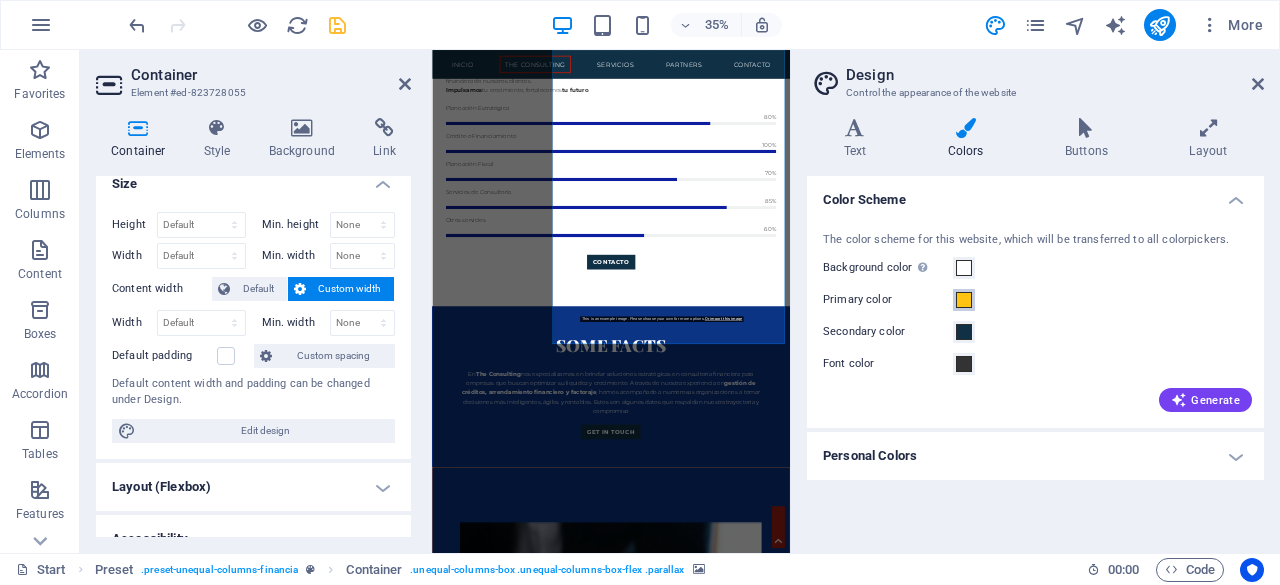 click at bounding box center [964, 300] 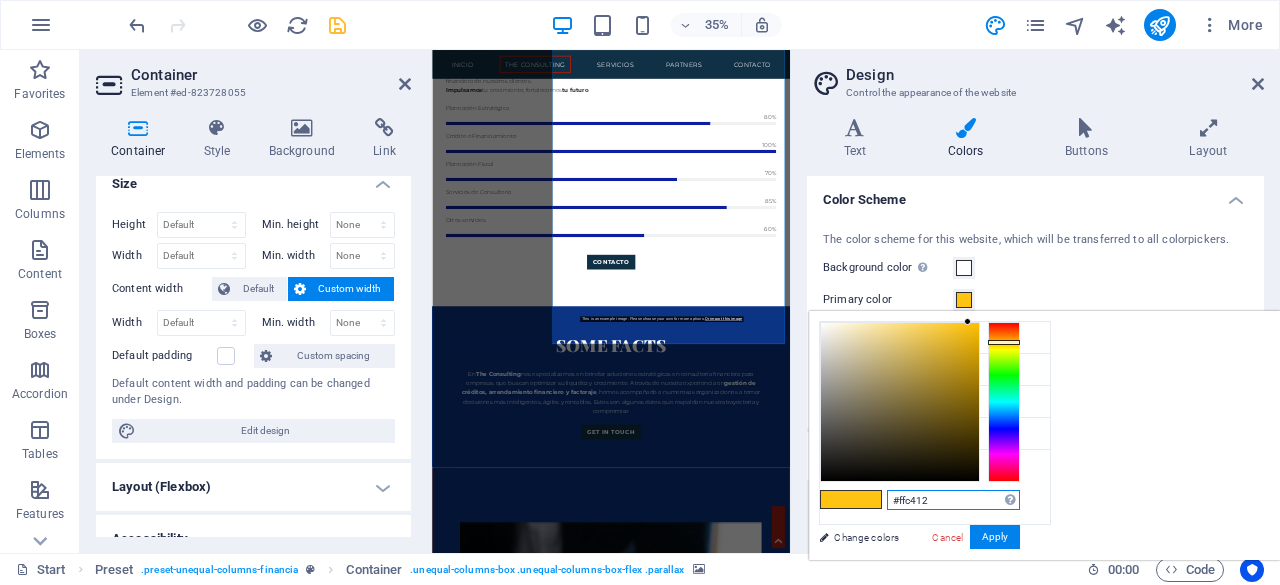 click on "#ffc412" at bounding box center [953, 500] 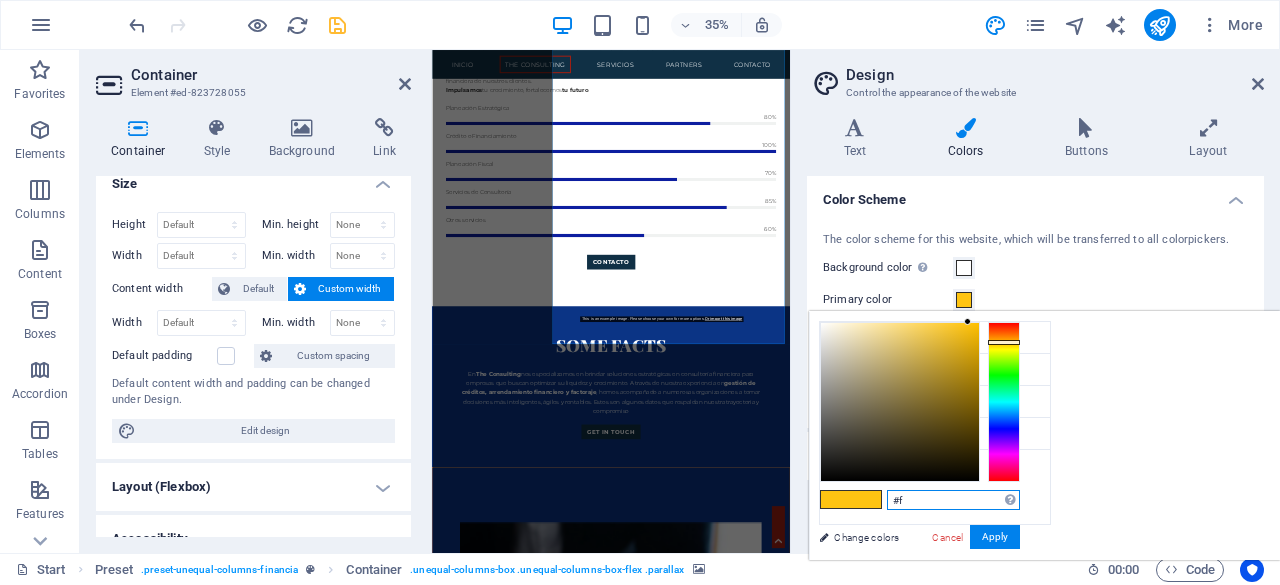 type on "#" 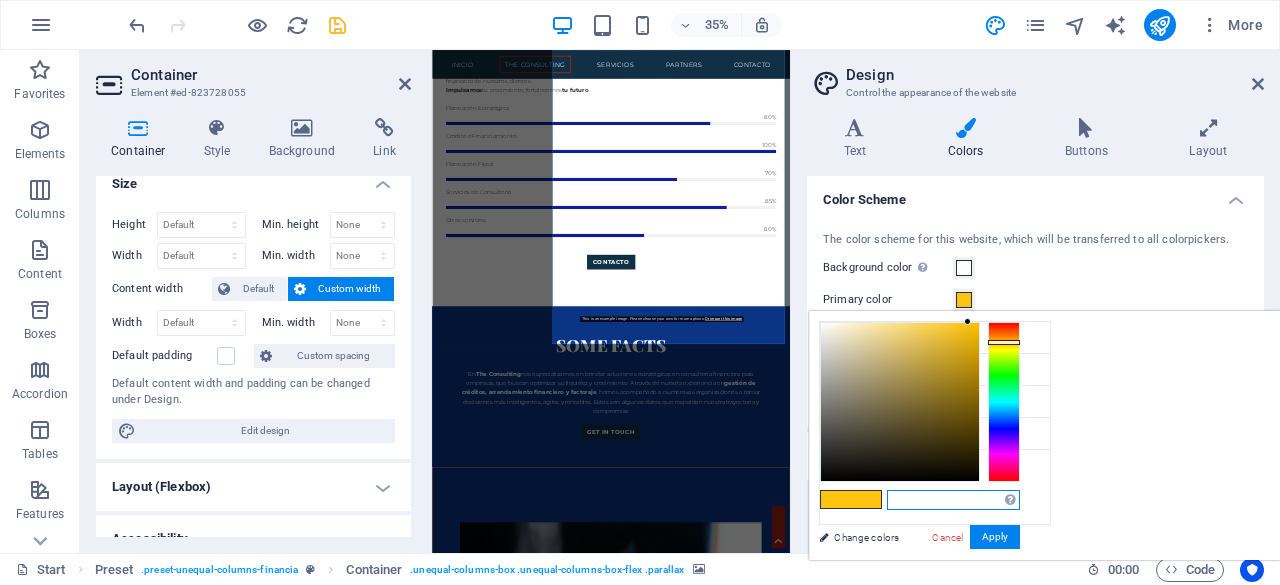 paste on "#0b3485" 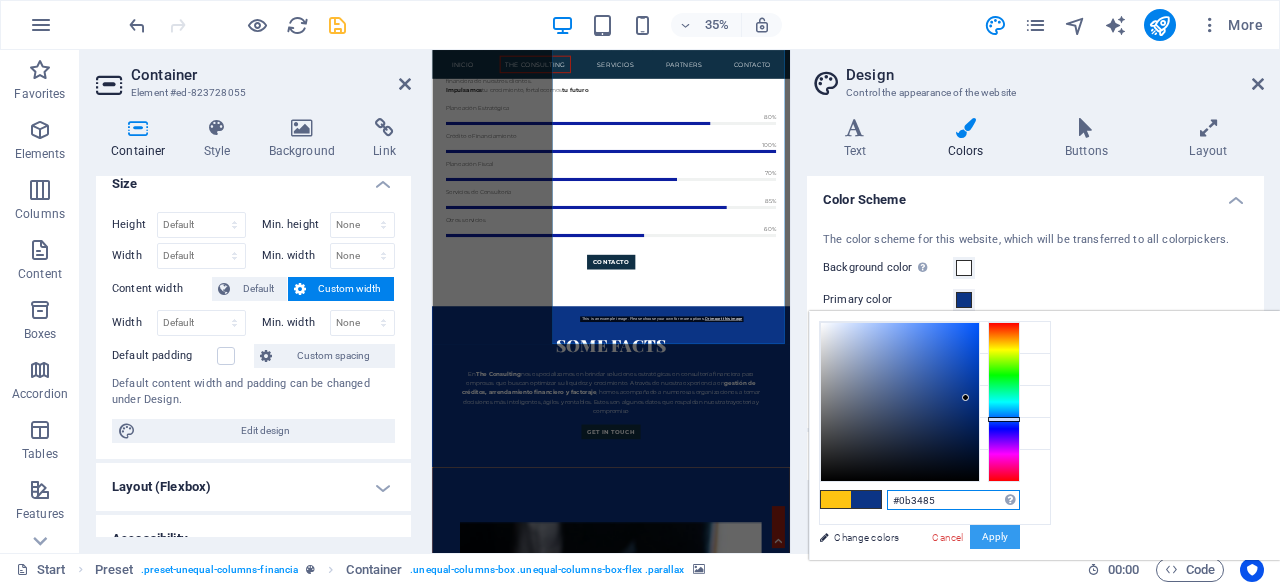 type on "#0b3485" 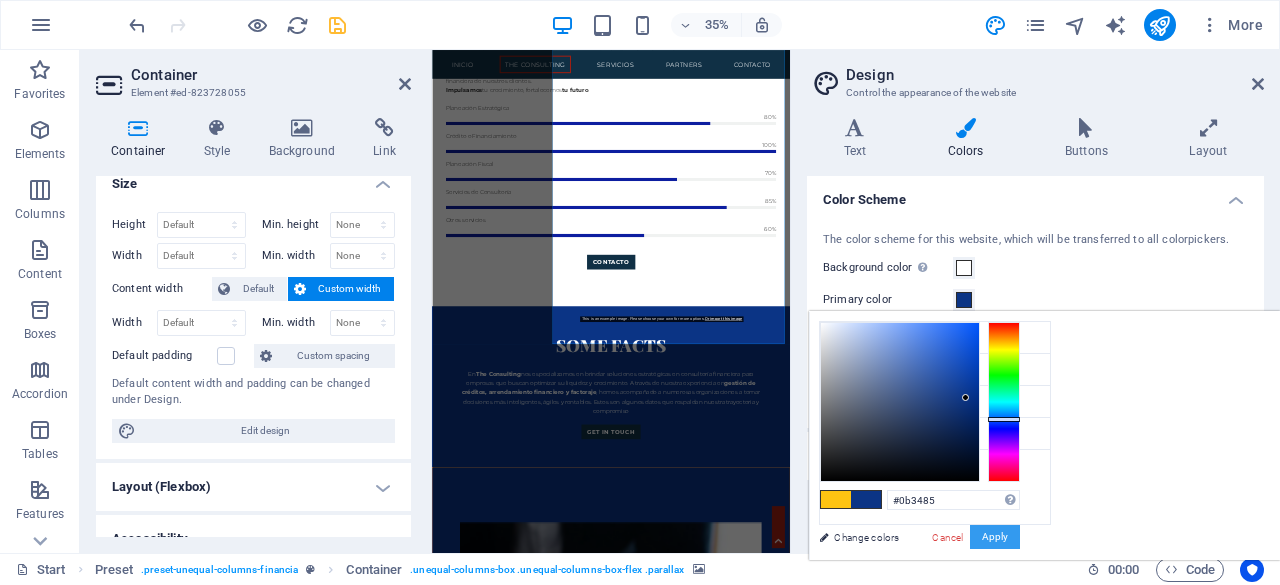 click on "Apply" at bounding box center [995, 537] 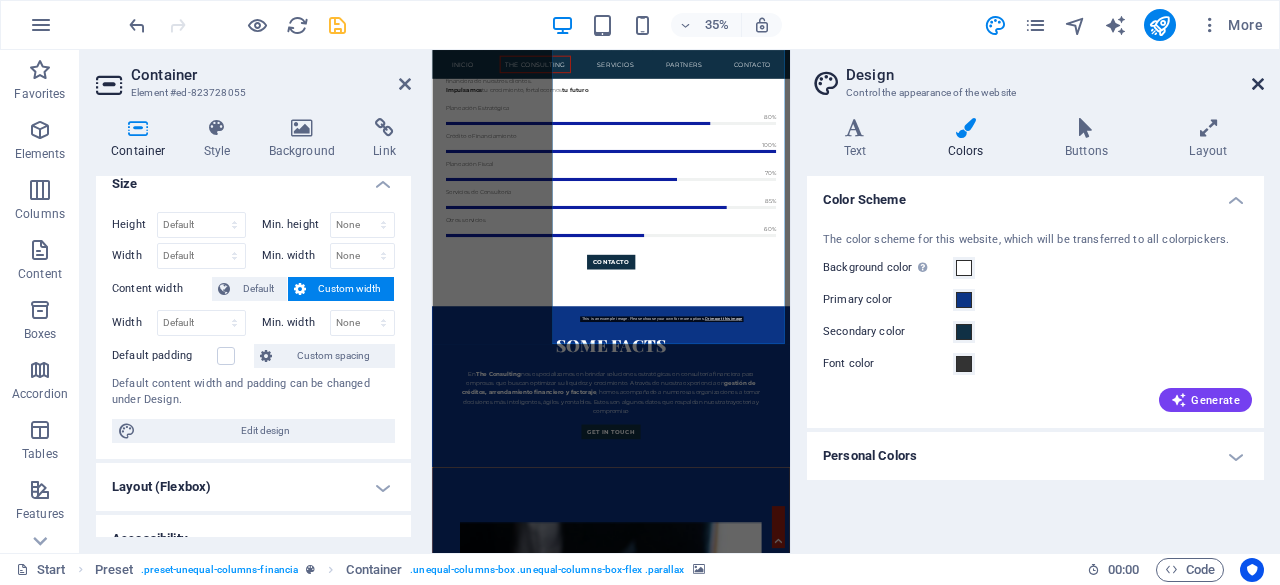 click at bounding box center [1258, 84] 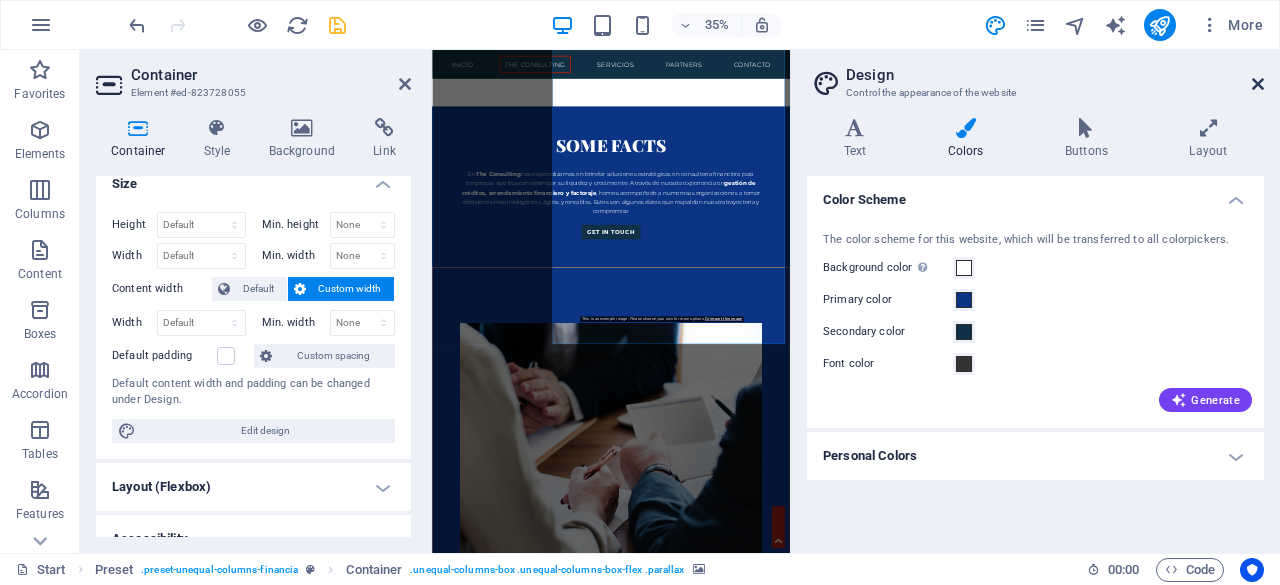 scroll, scrollTop: 1358, scrollLeft: 0, axis: vertical 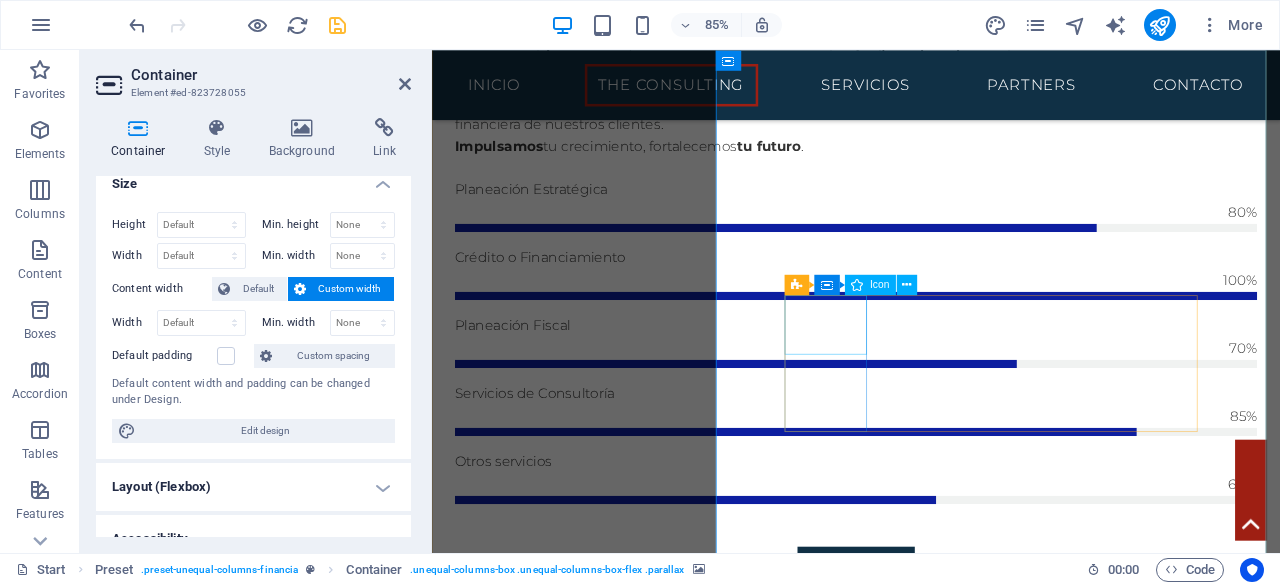 click at bounding box center [931, 2181] 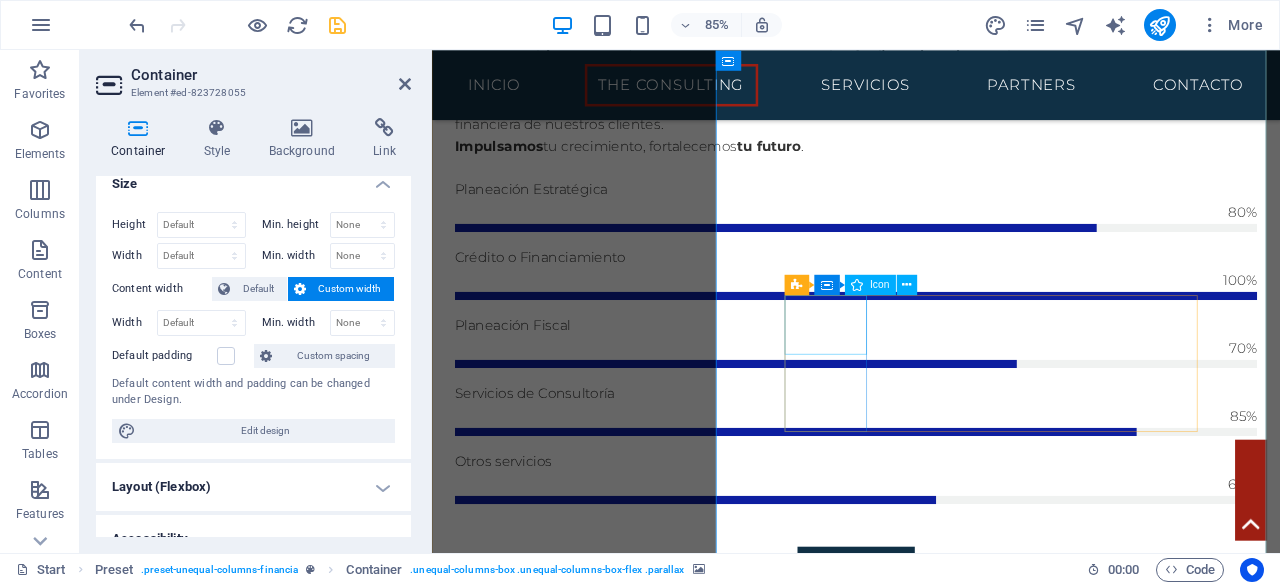 click at bounding box center [931, 2181] 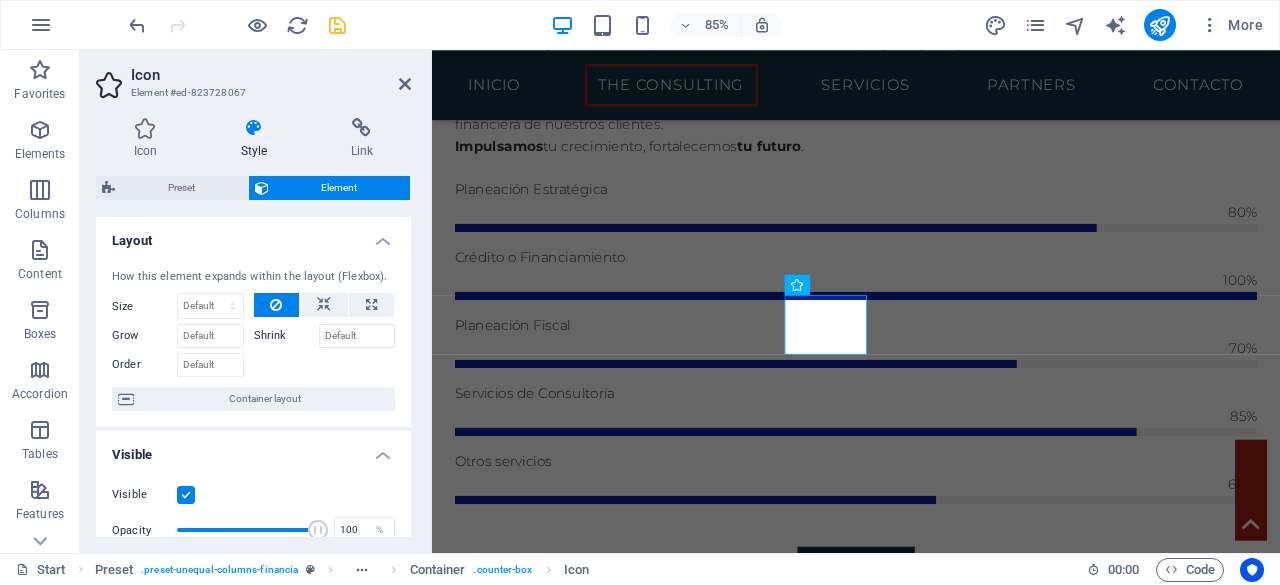 click at bounding box center (254, 128) 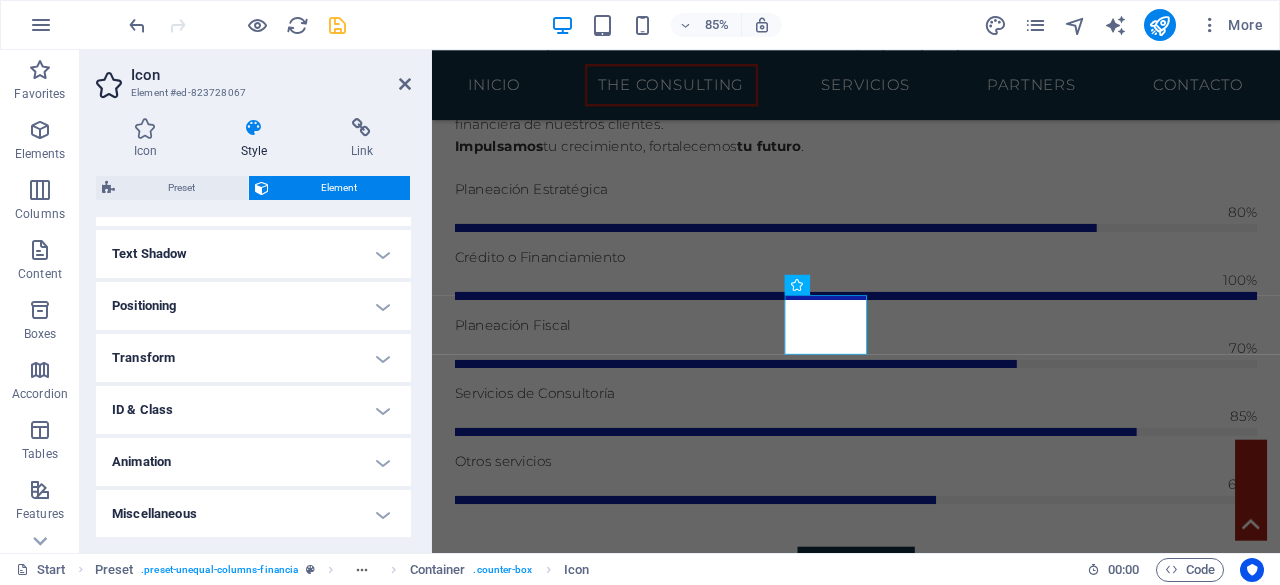 scroll, scrollTop: 0, scrollLeft: 0, axis: both 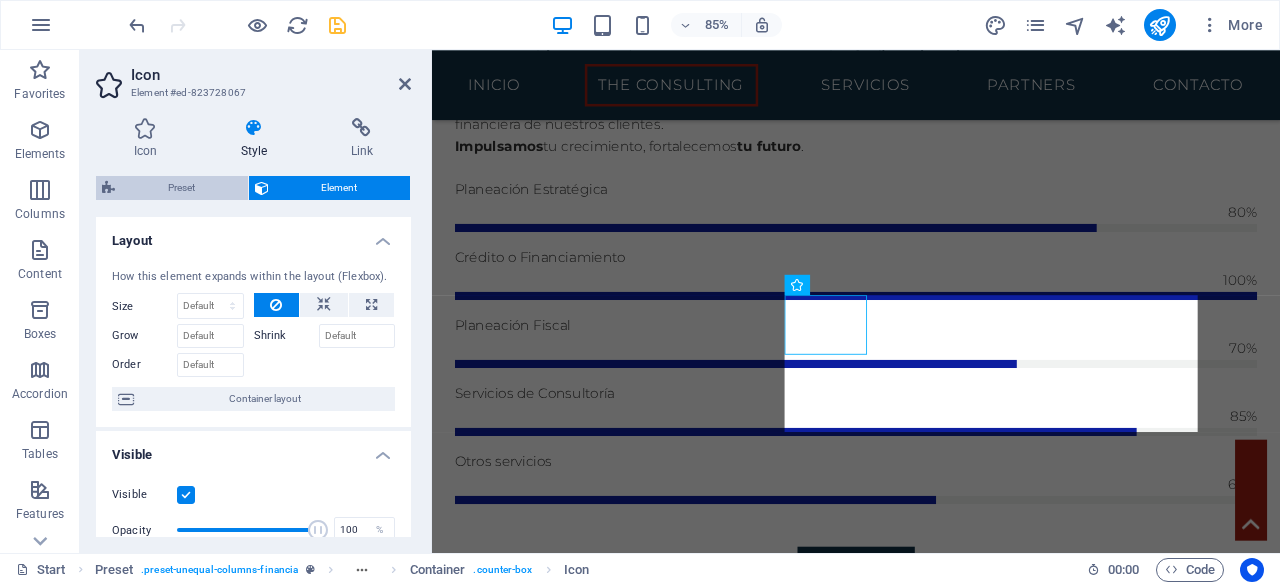 click on "Preset" at bounding box center [181, 188] 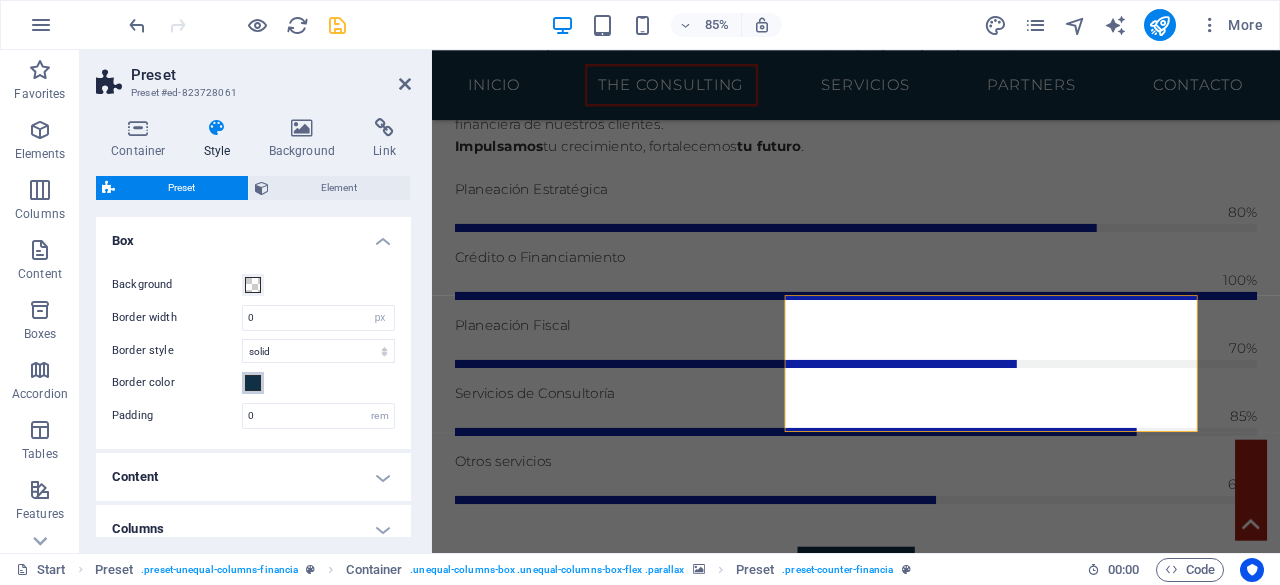click at bounding box center [253, 383] 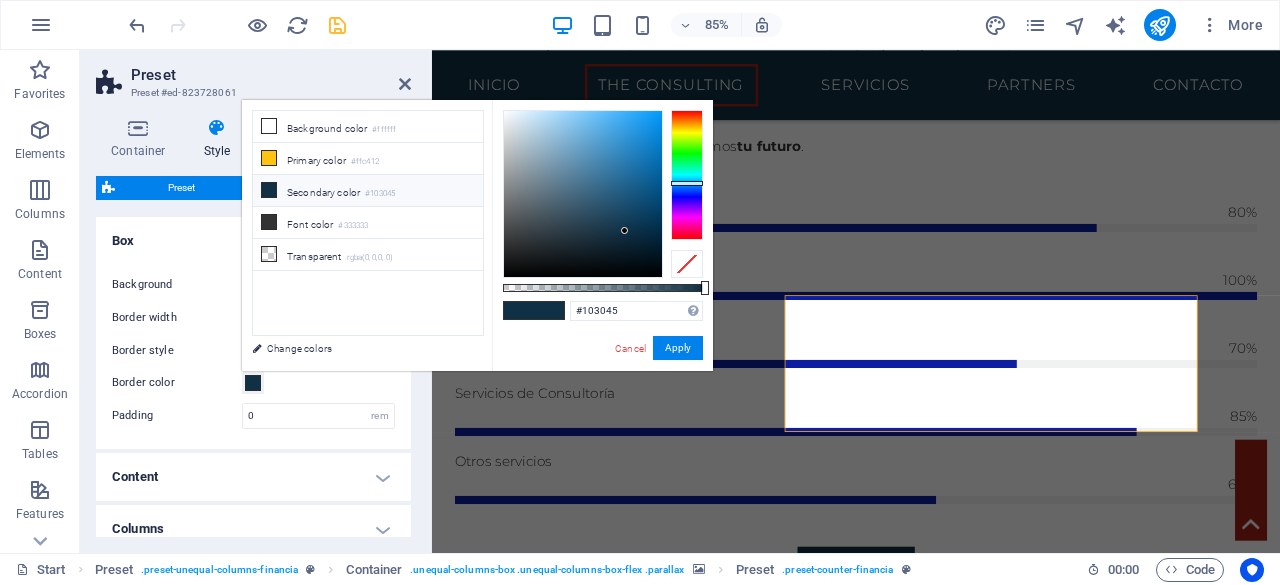 click at bounding box center (253, 383) 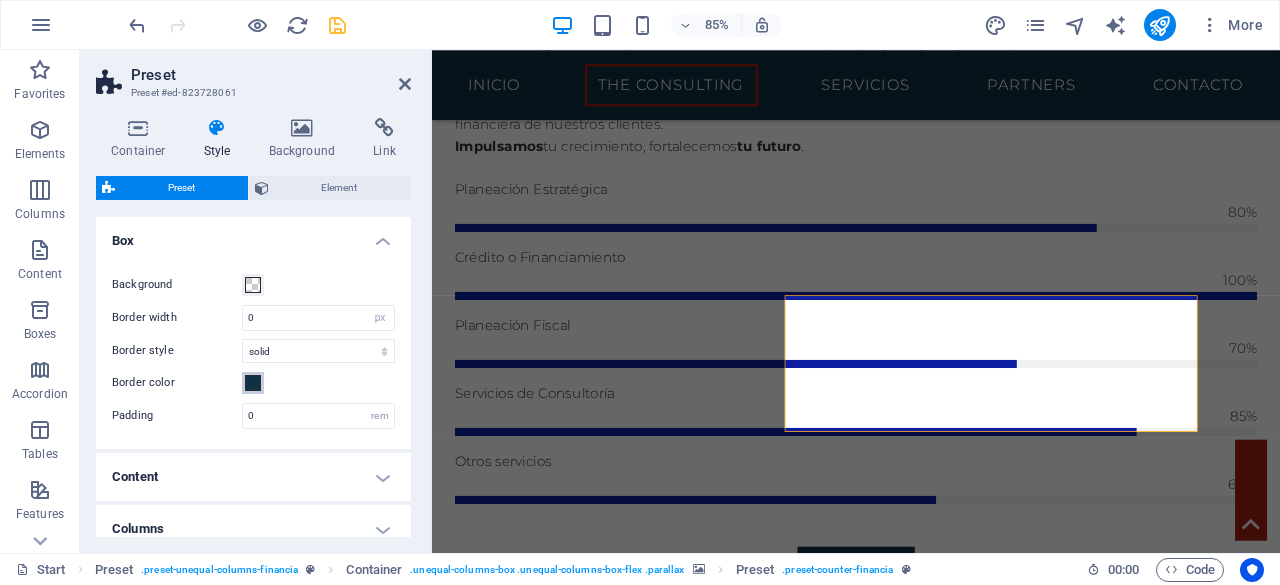 click at bounding box center [253, 383] 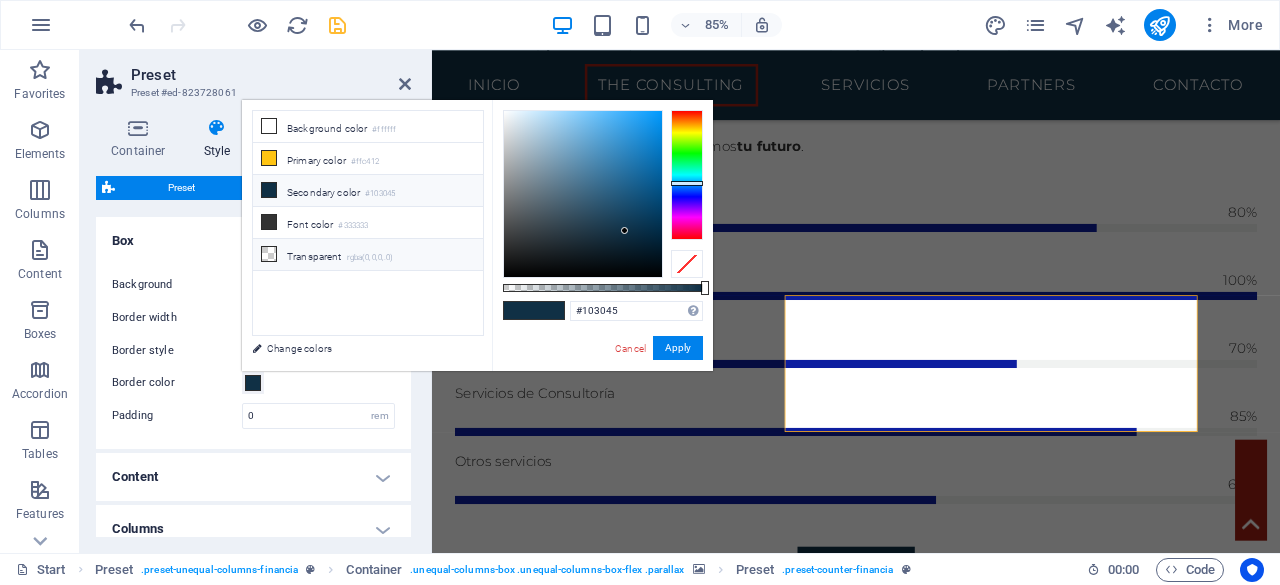 click at bounding box center [269, 254] 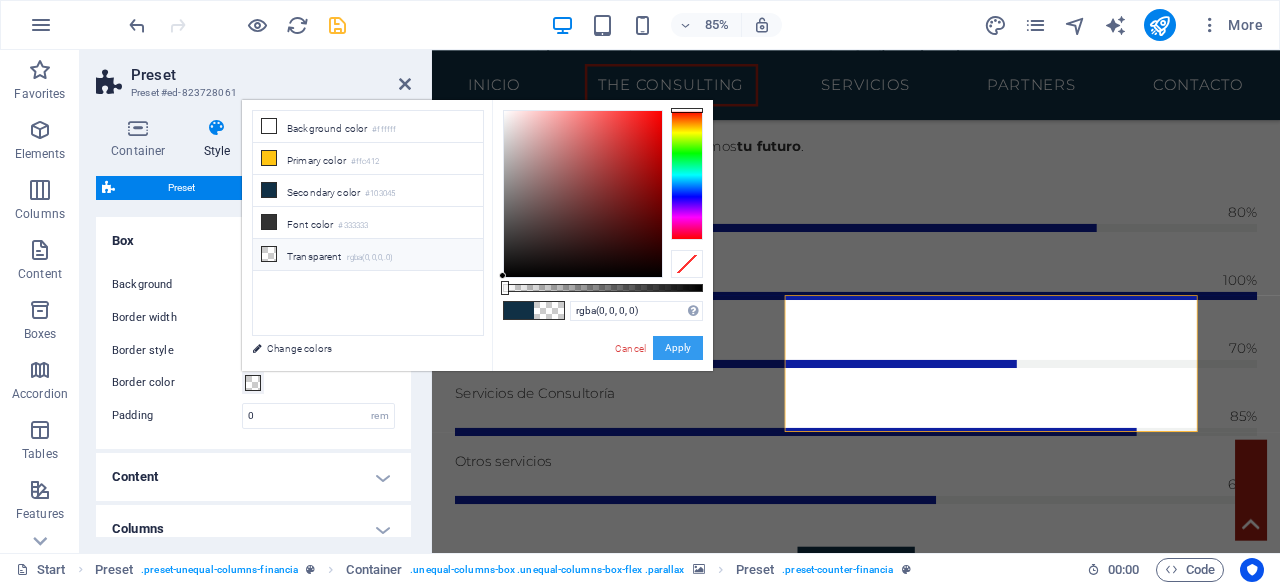 click on "Apply" at bounding box center (678, 348) 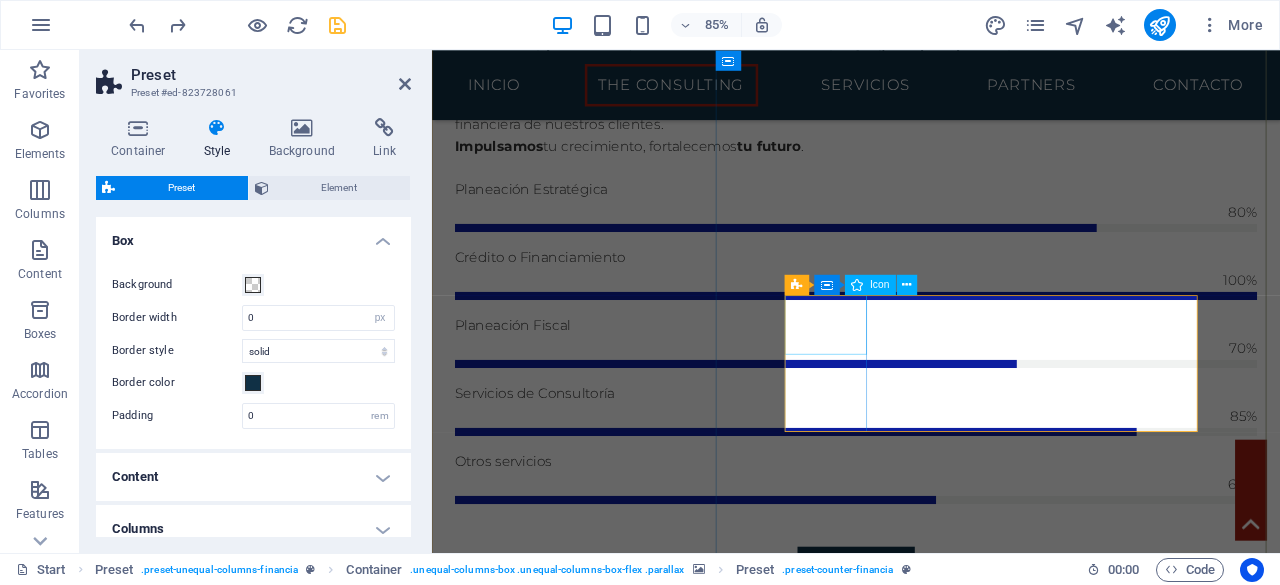 click at bounding box center [931, 2181] 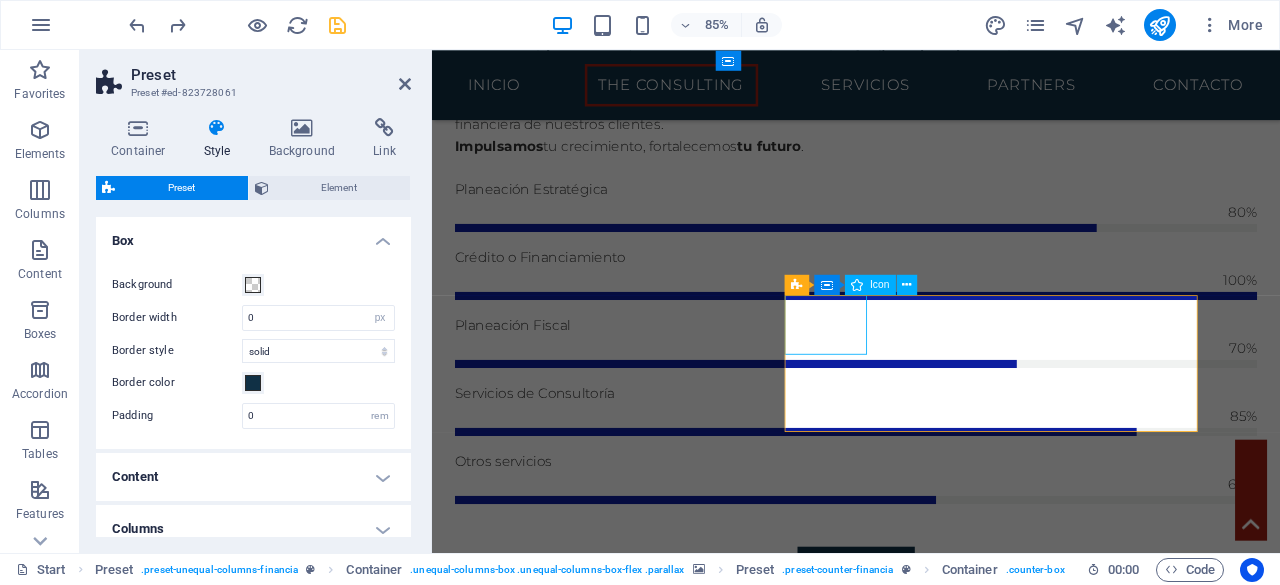 click at bounding box center [931, 2181] 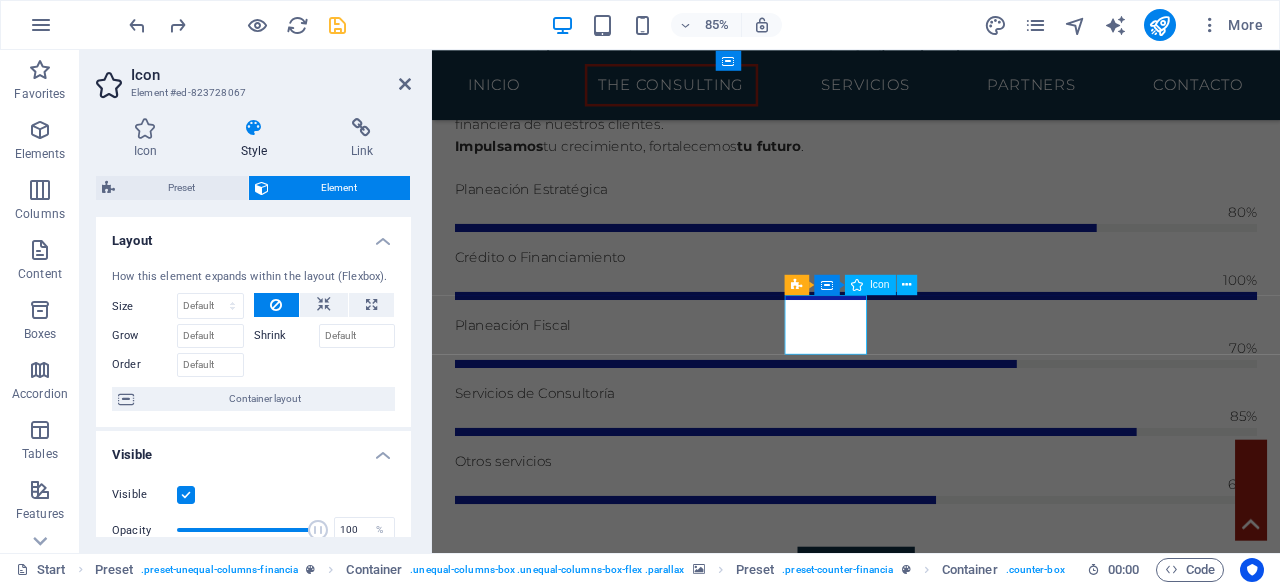 click at bounding box center (931, 2181) 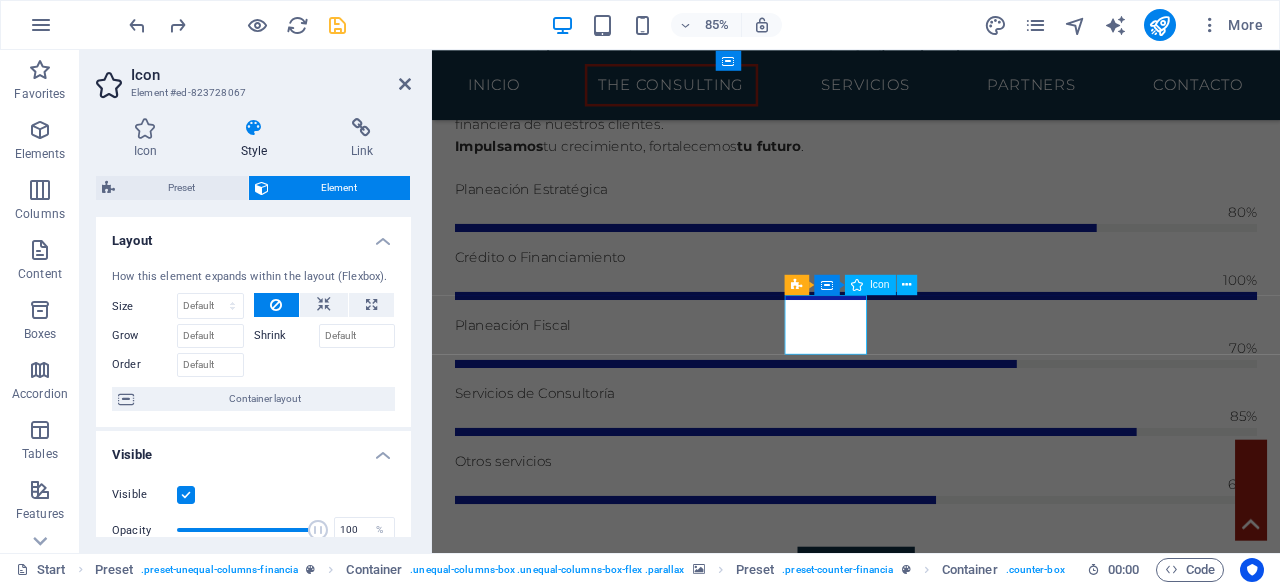 click at bounding box center (931, 2181) 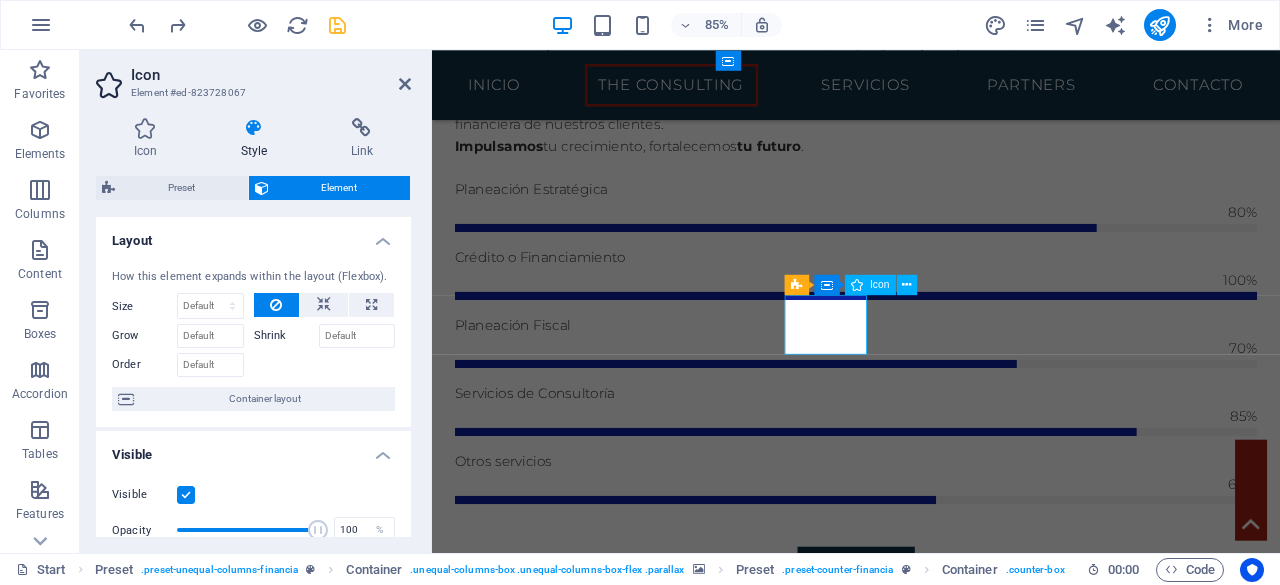 click at bounding box center (931, 2181) 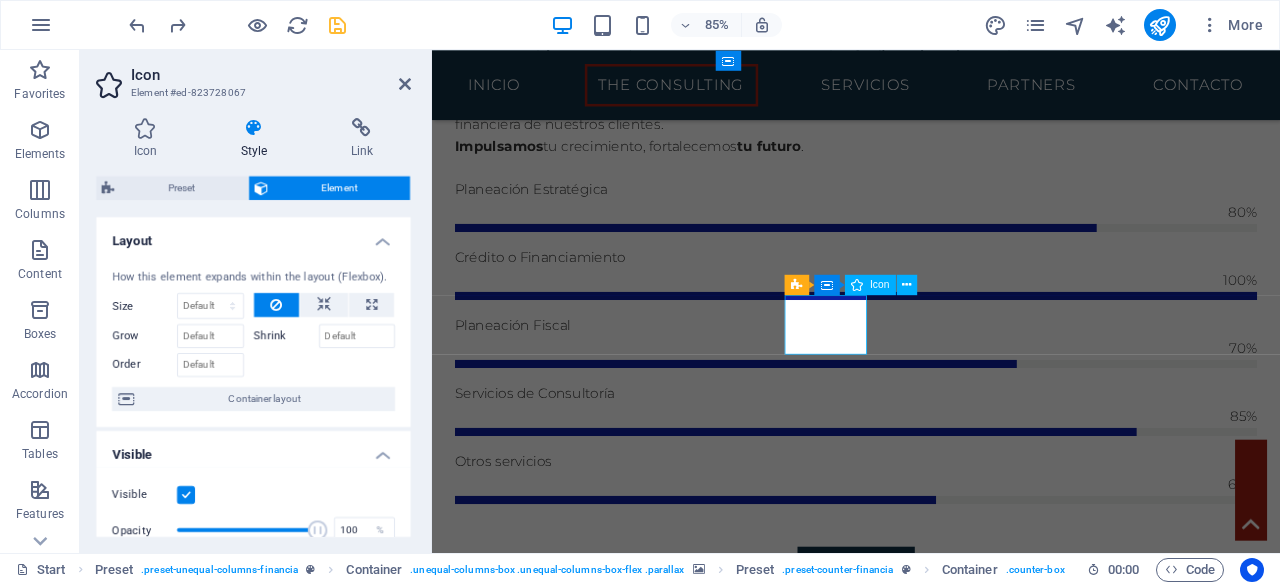 click at bounding box center (931, 2181) 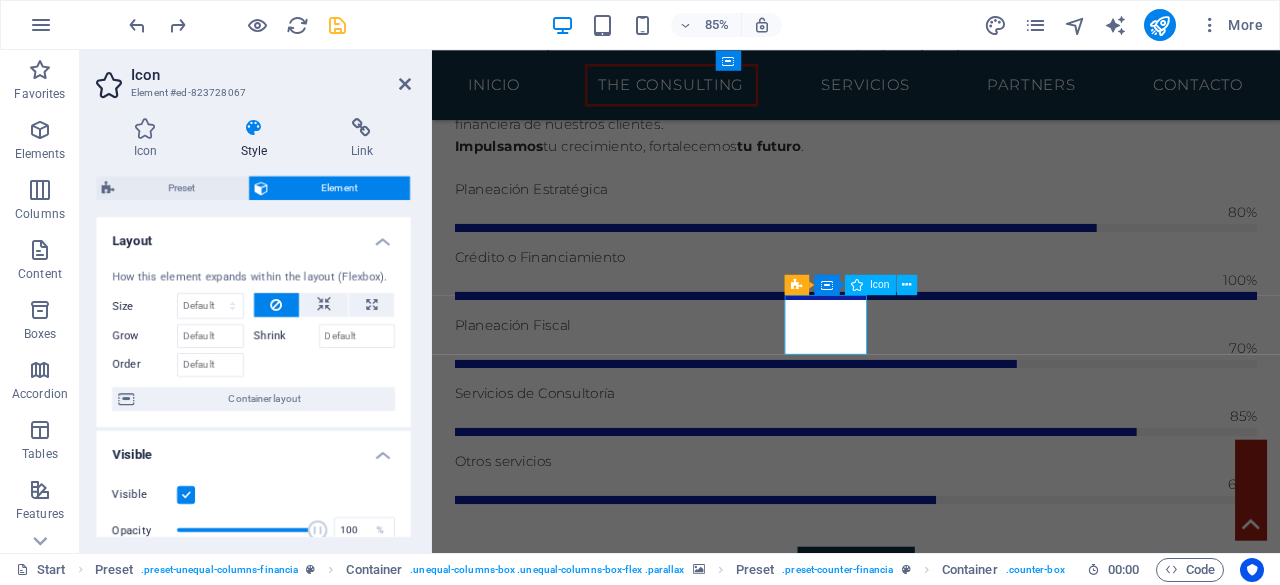 click at bounding box center [931, 2181] 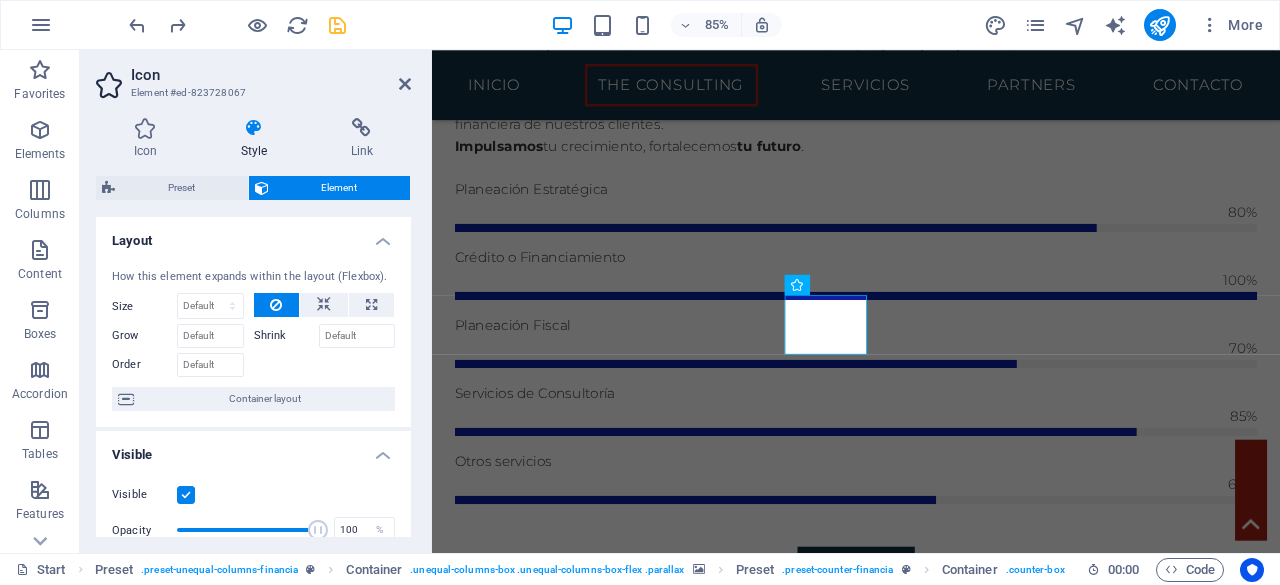 click on "Style" at bounding box center (258, 139) 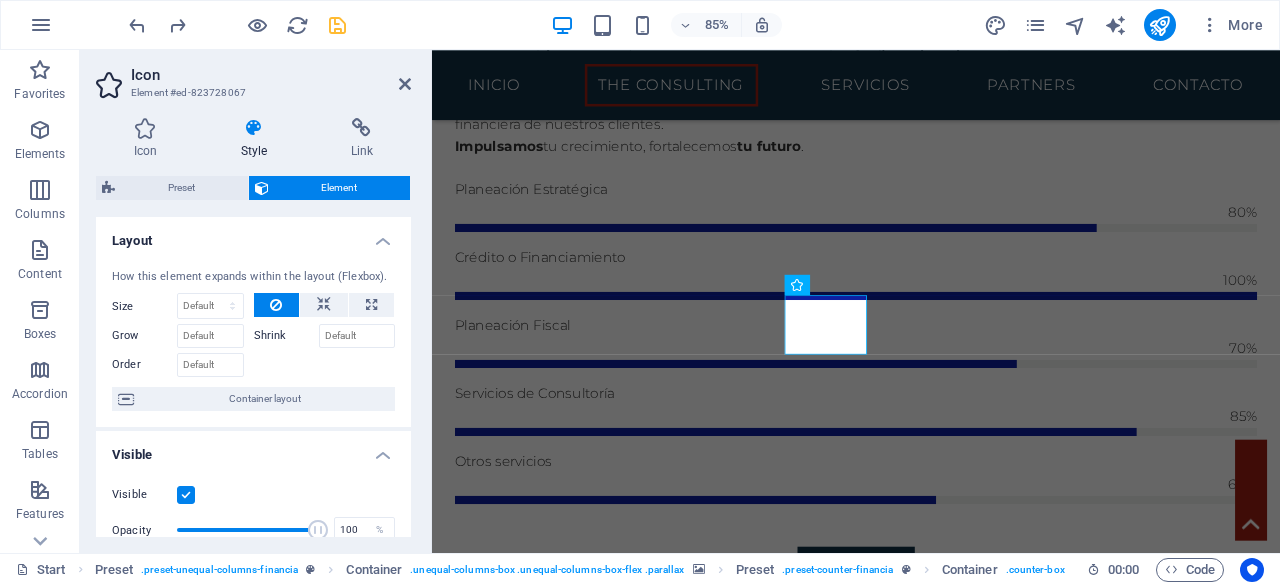 click on "Style" at bounding box center [258, 139] 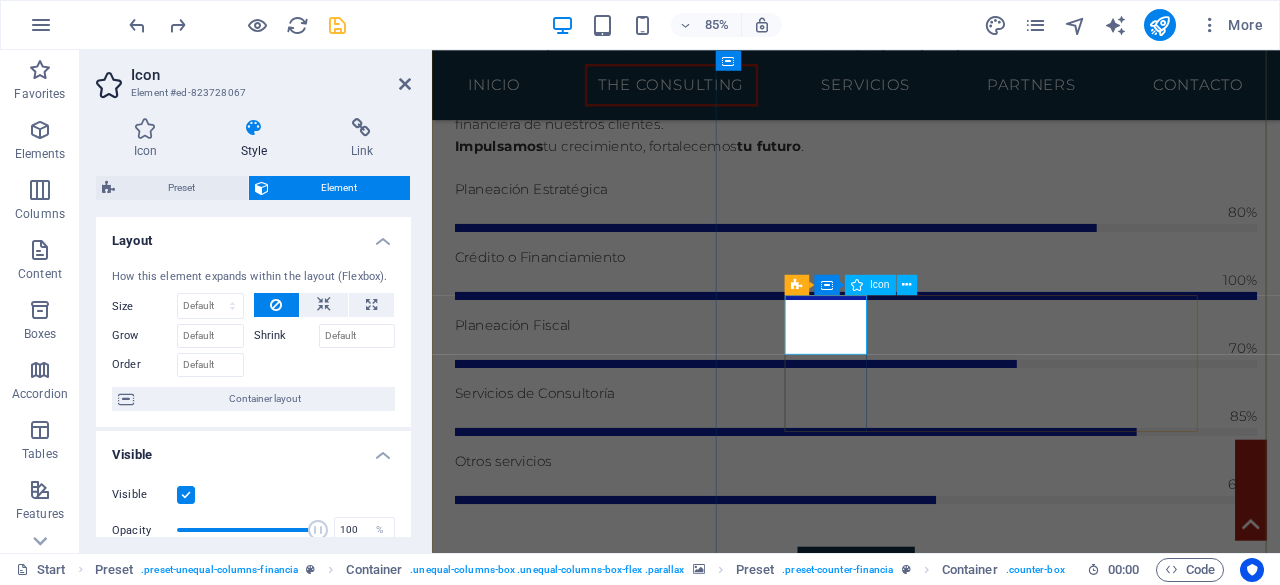 click at bounding box center (931, 2181) 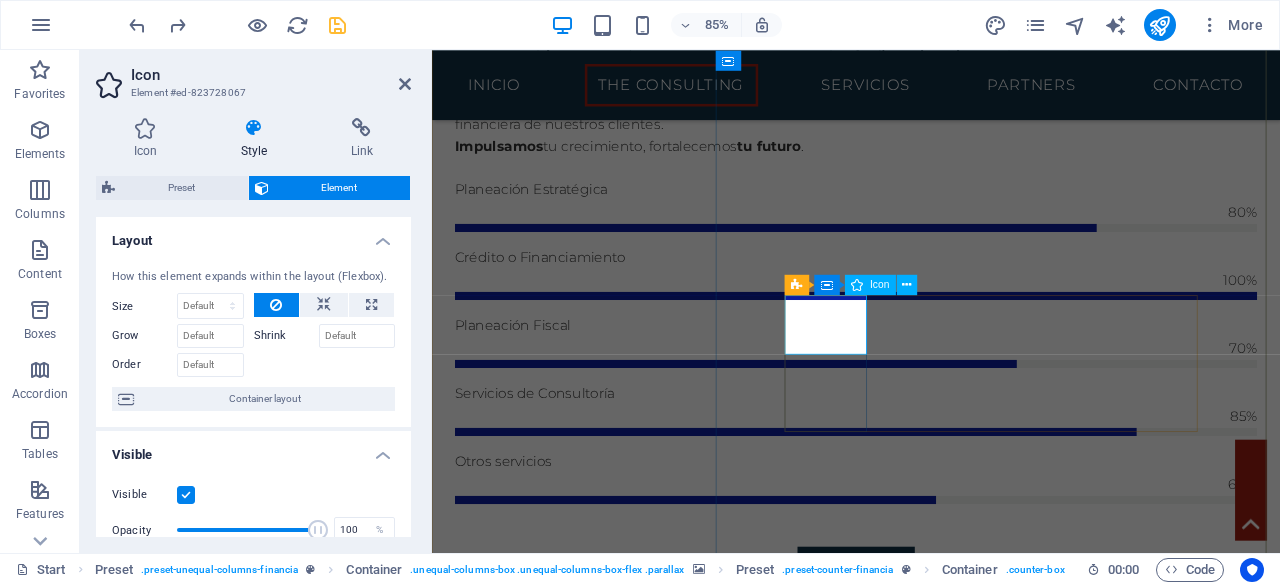 click at bounding box center (931, 2181) 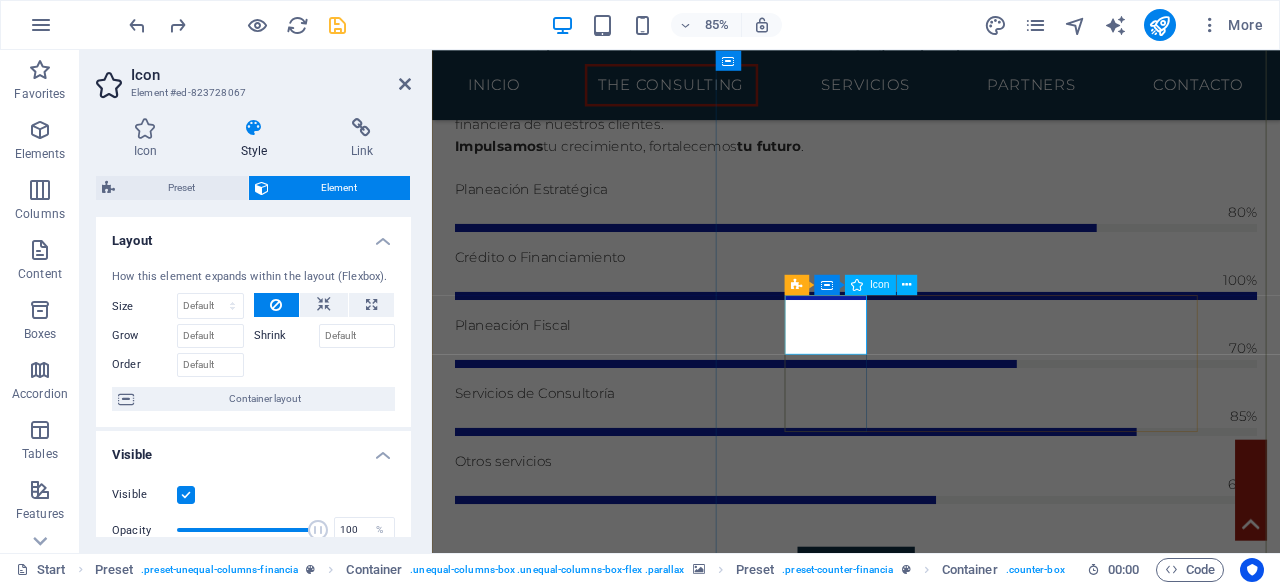 click at bounding box center (931, 2181) 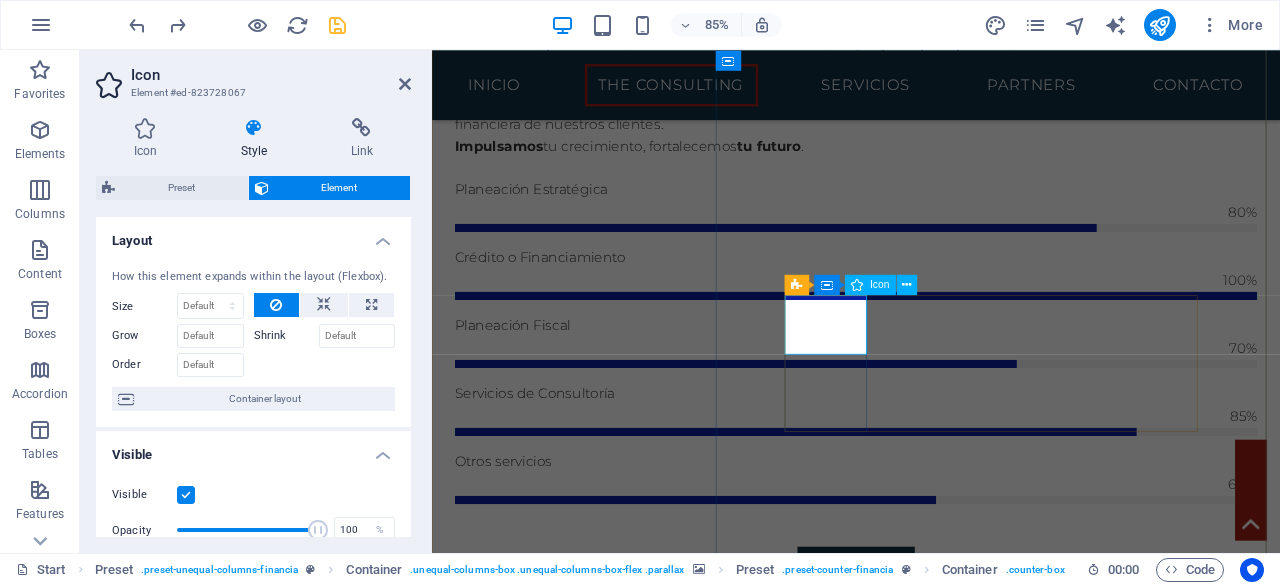 click at bounding box center (931, 2181) 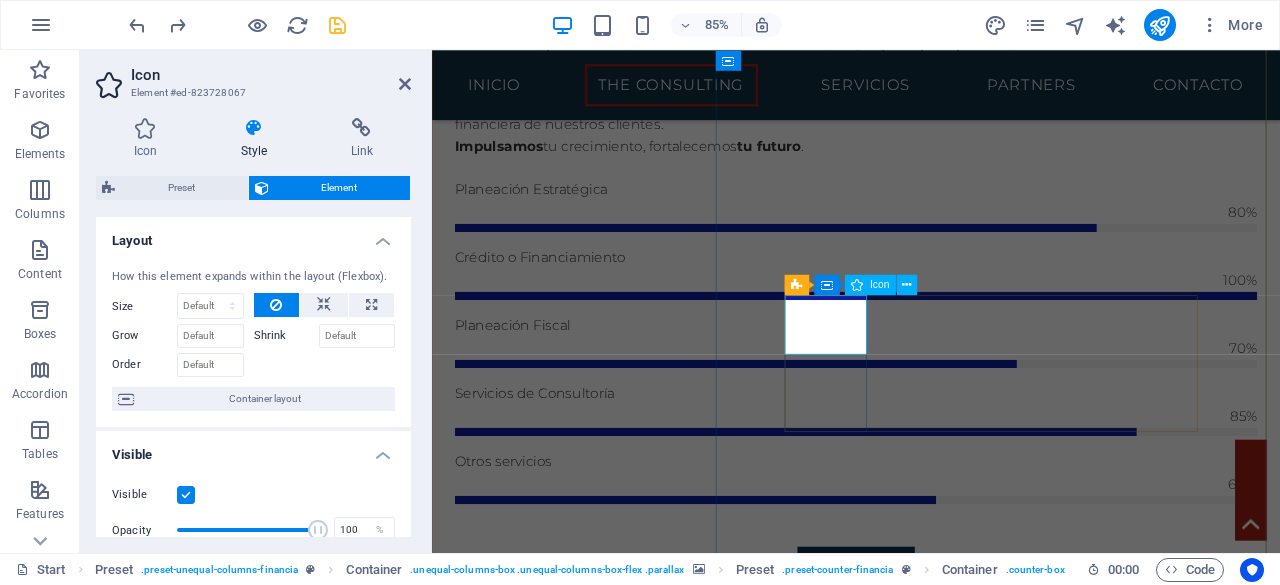 click at bounding box center [931, 2181] 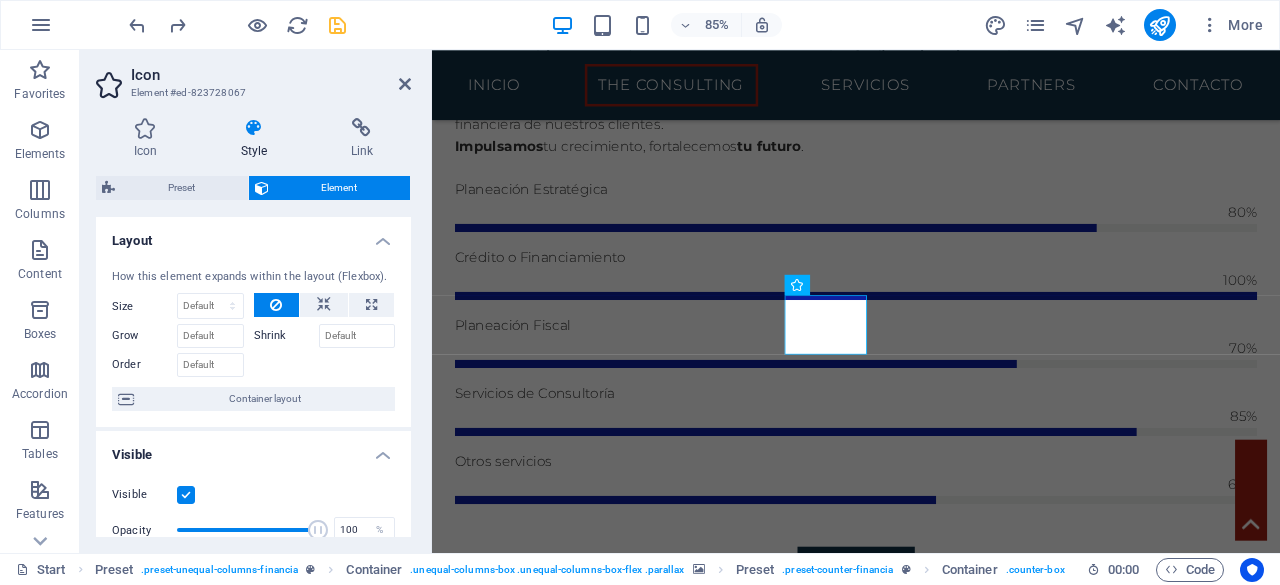 click at bounding box center [931, 1809] 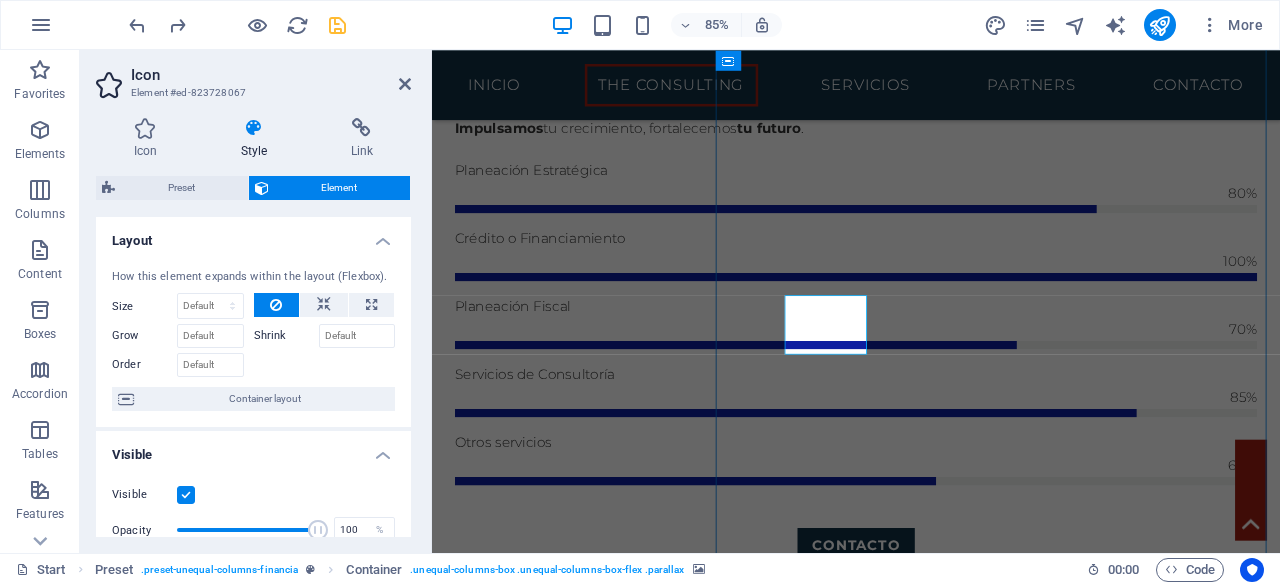 scroll, scrollTop: 1336, scrollLeft: 0, axis: vertical 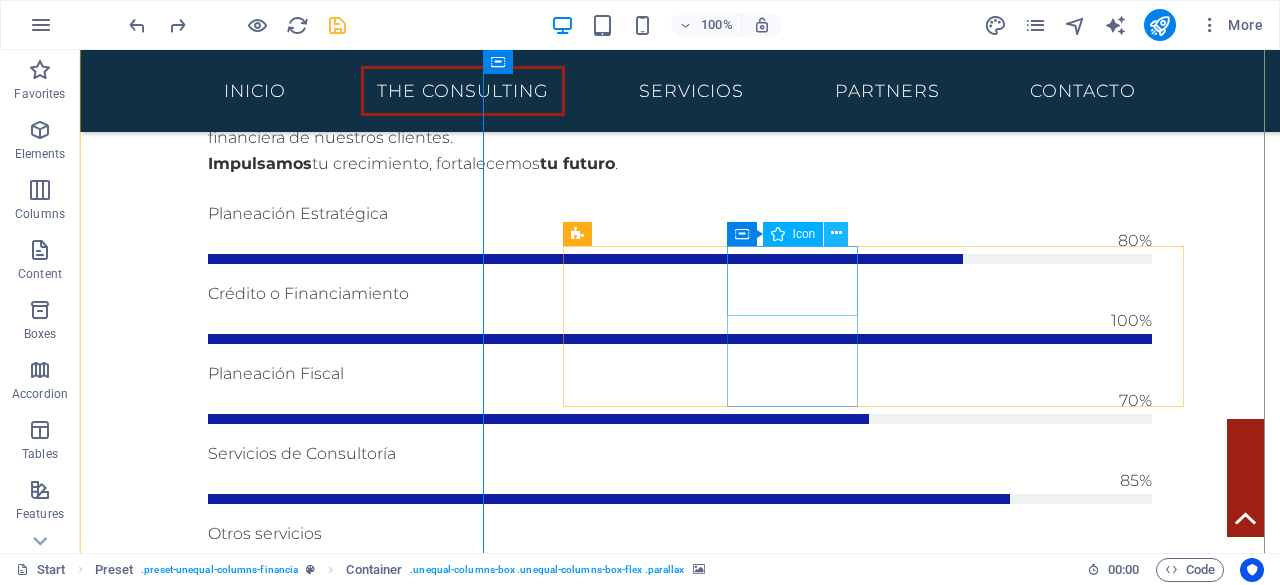 click at bounding box center (836, 234) 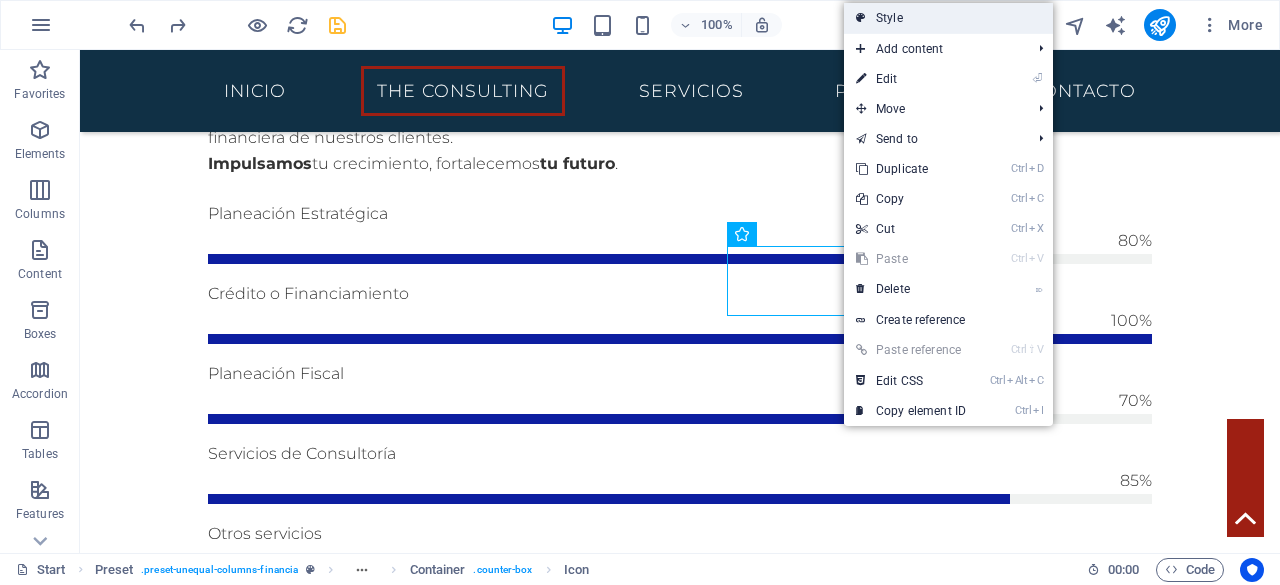 click on "Style" at bounding box center (948, 18) 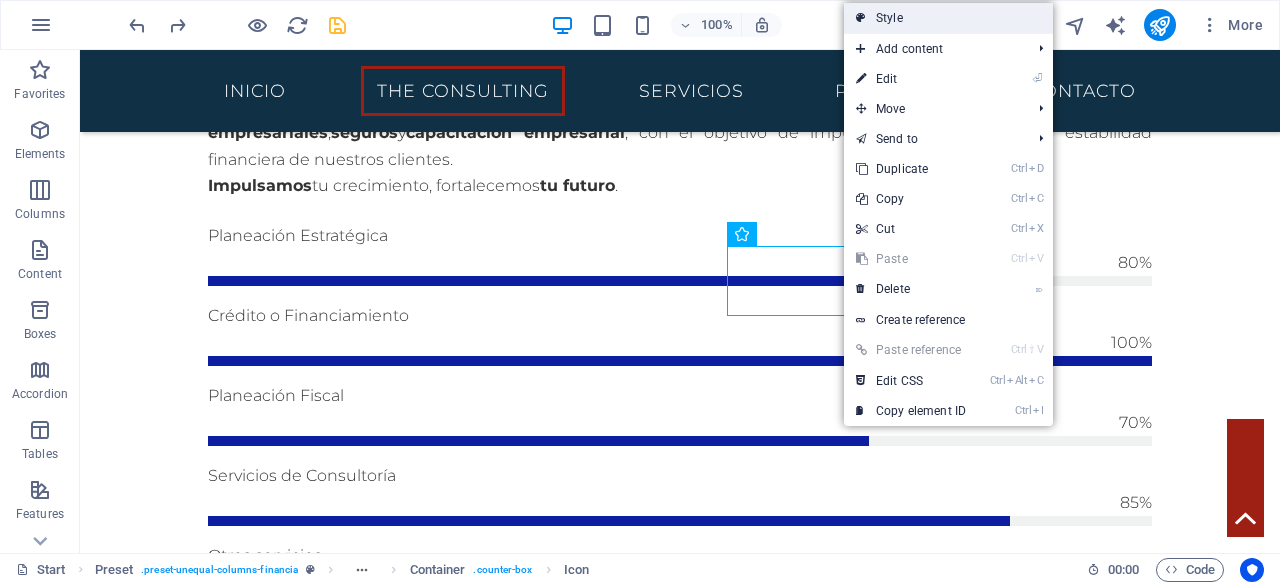 scroll, scrollTop: 1358, scrollLeft: 0, axis: vertical 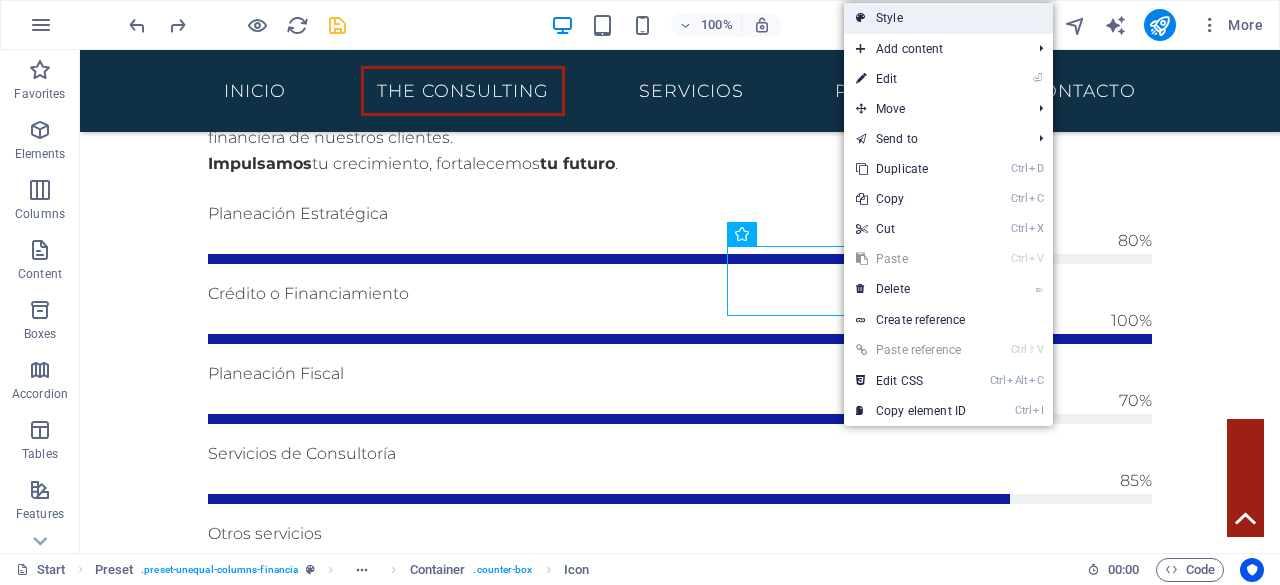 select on "px" 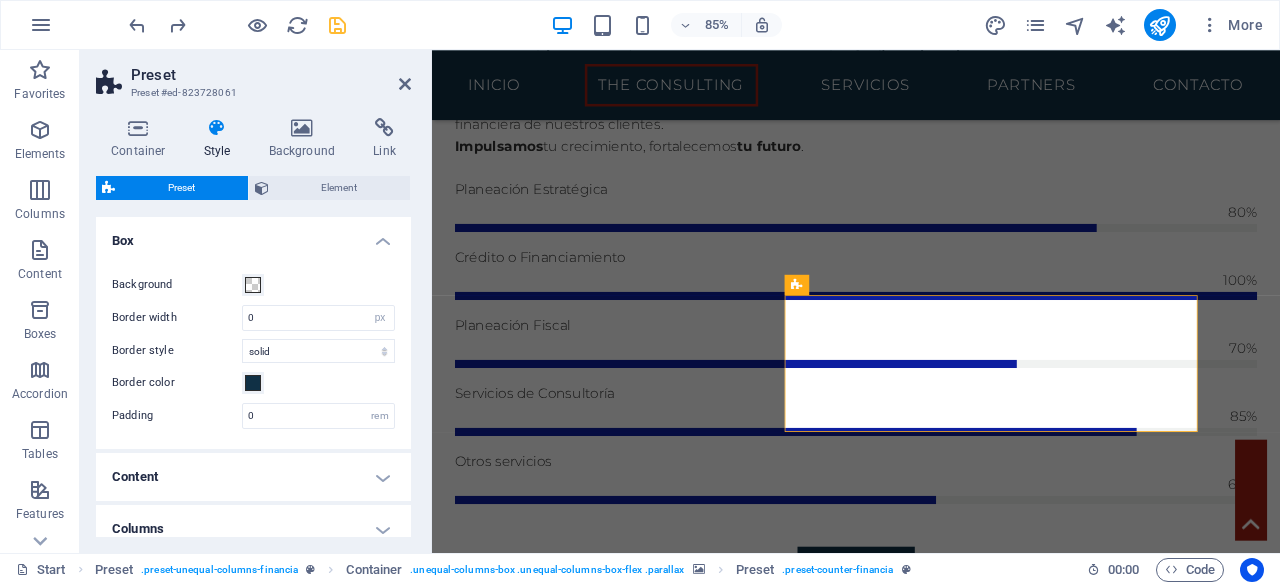 click on "85% More" at bounding box center [698, 25] 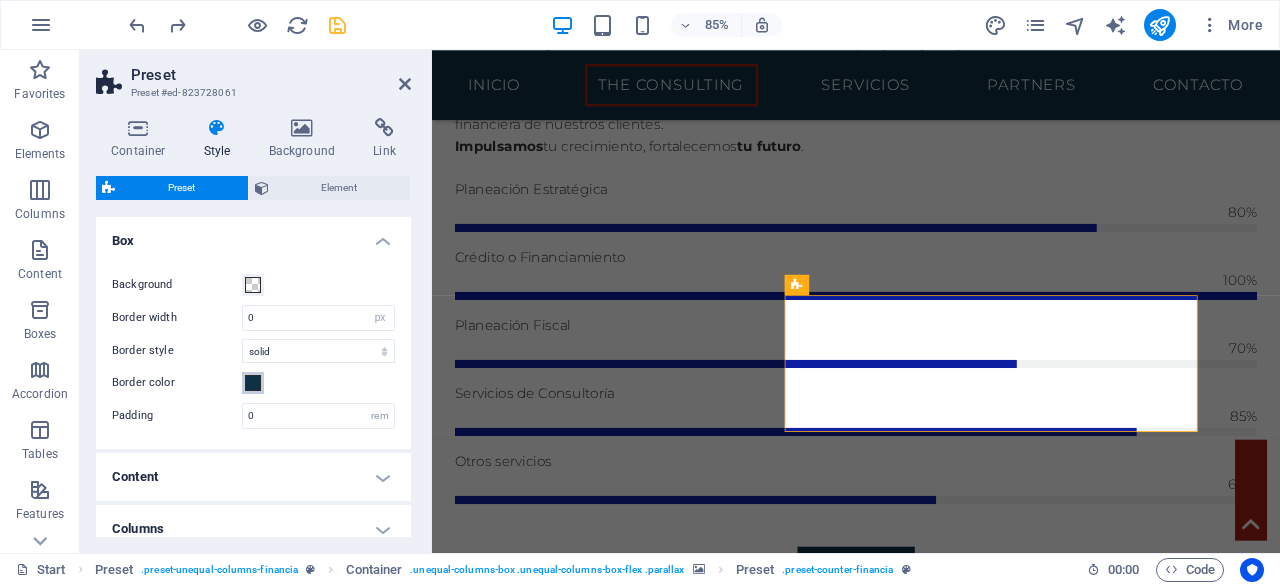 click at bounding box center [253, 383] 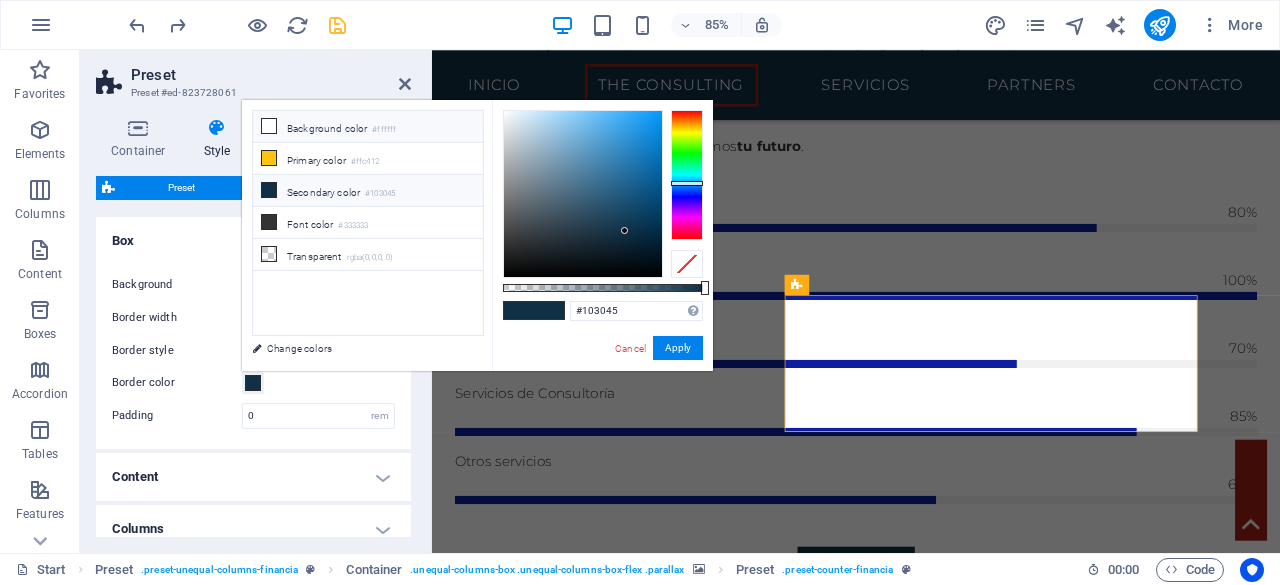 click at bounding box center (269, 126) 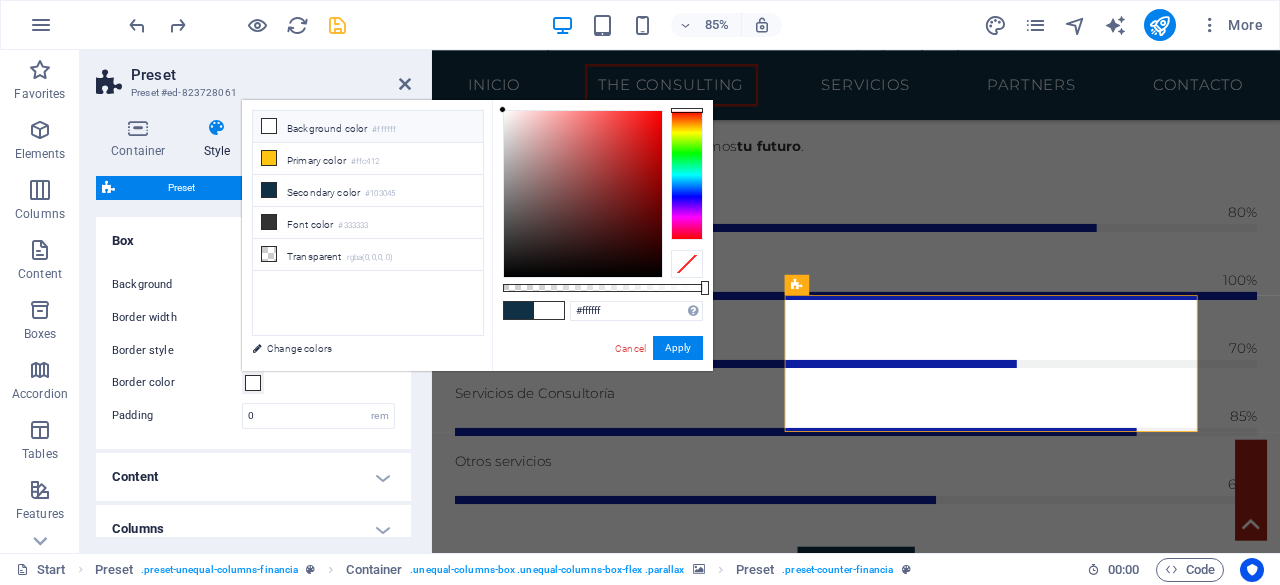 click at bounding box center (269, 126) 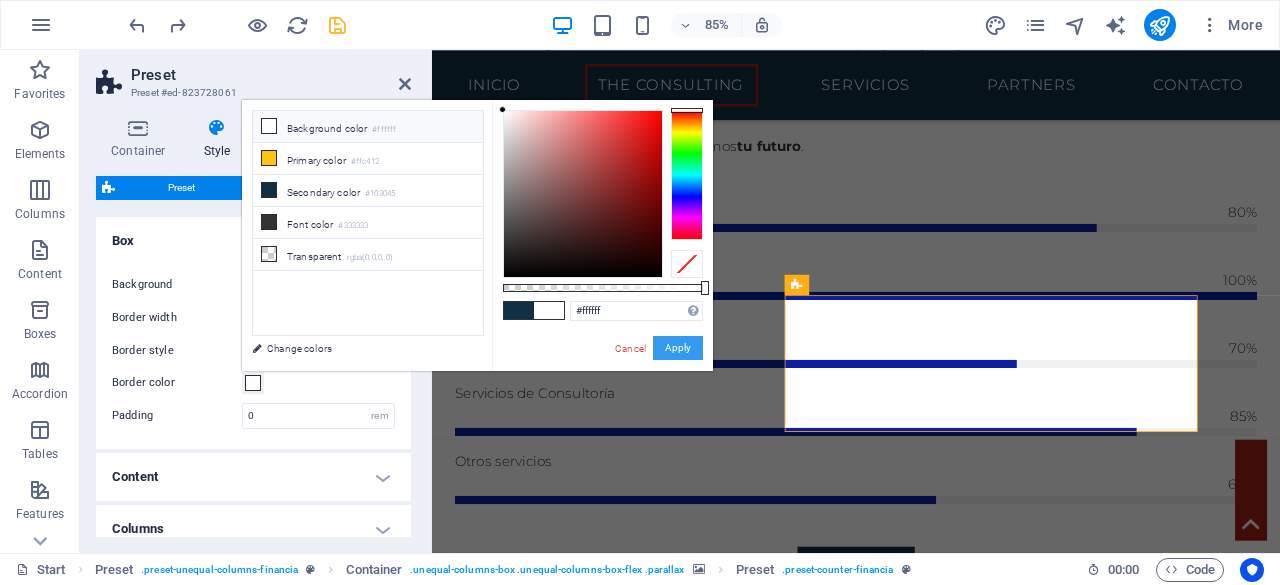click on "Apply" at bounding box center (678, 348) 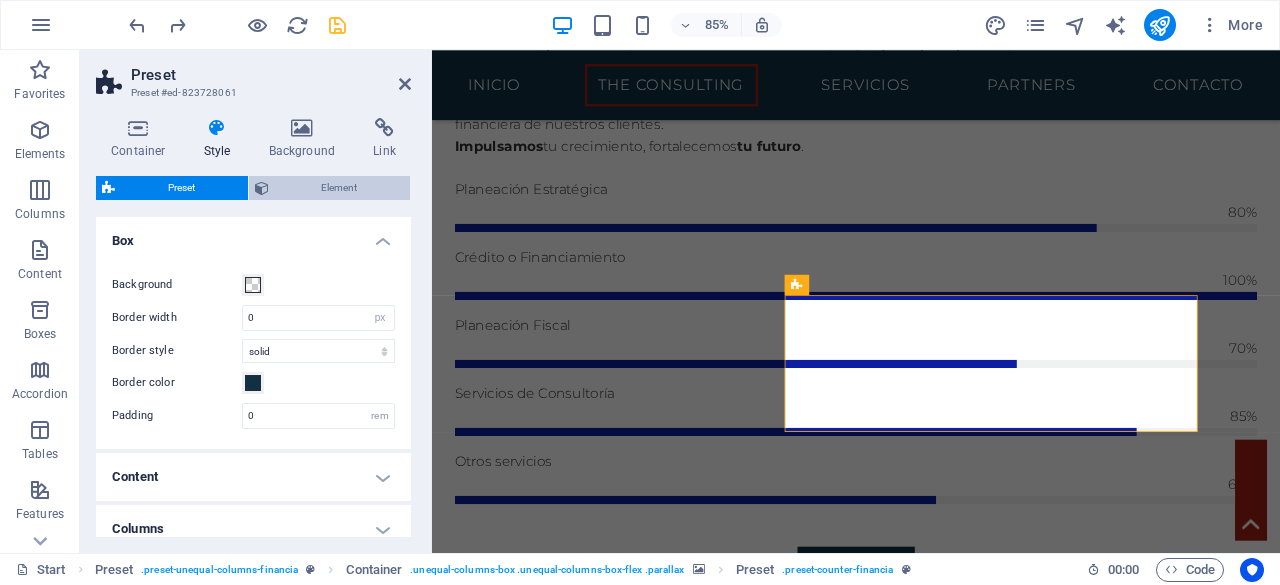 click on "Element" at bounding box center (340, 188) 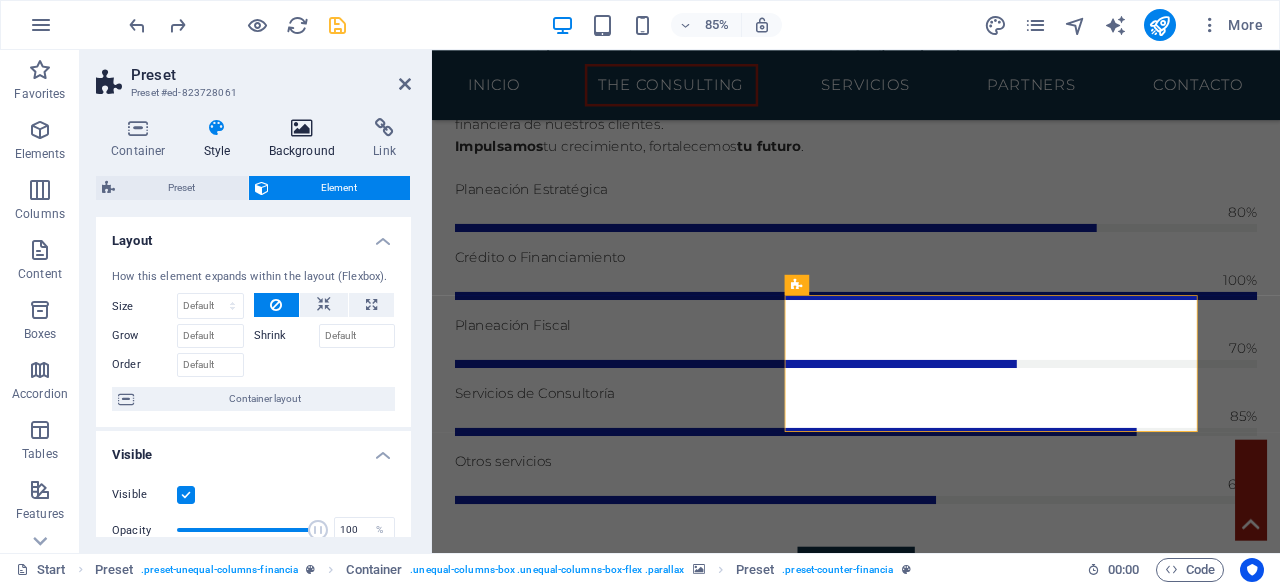 click on "Background" at bounding box center (306, 139) 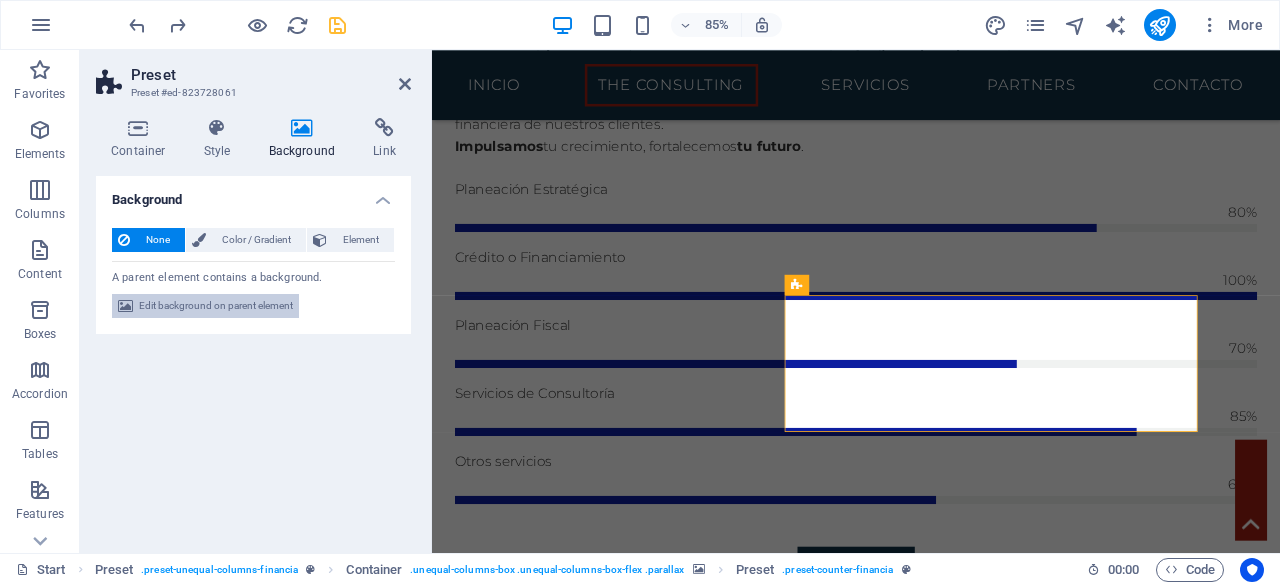 click on "Edit background on parent element" at bounding box center (216, 306) 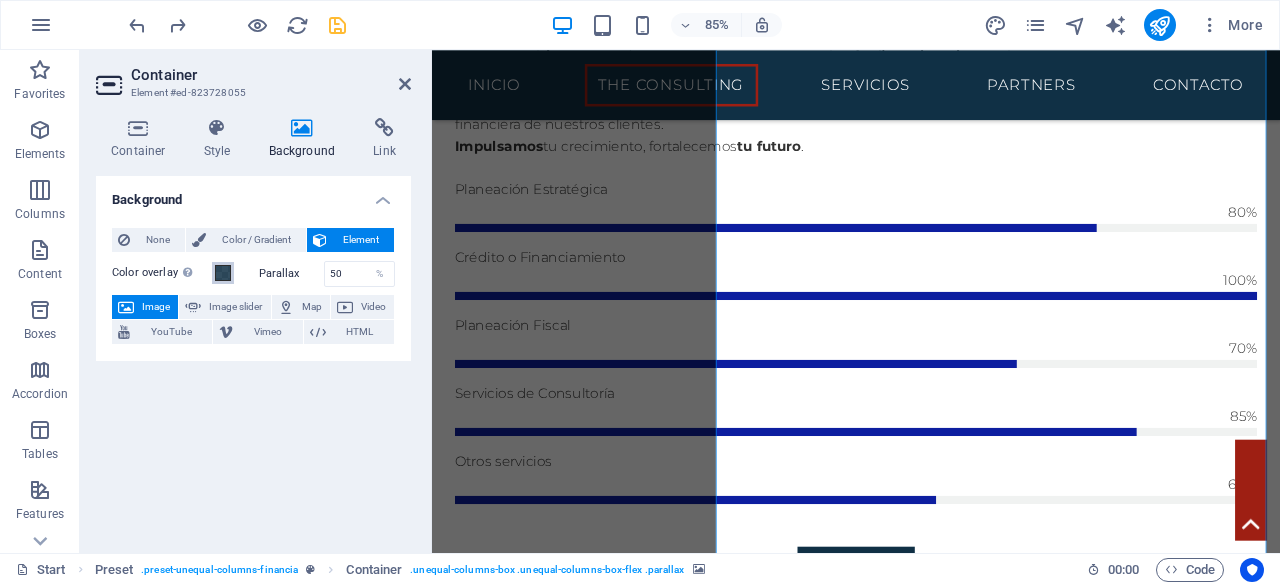 click at bounding box center [223, 273] 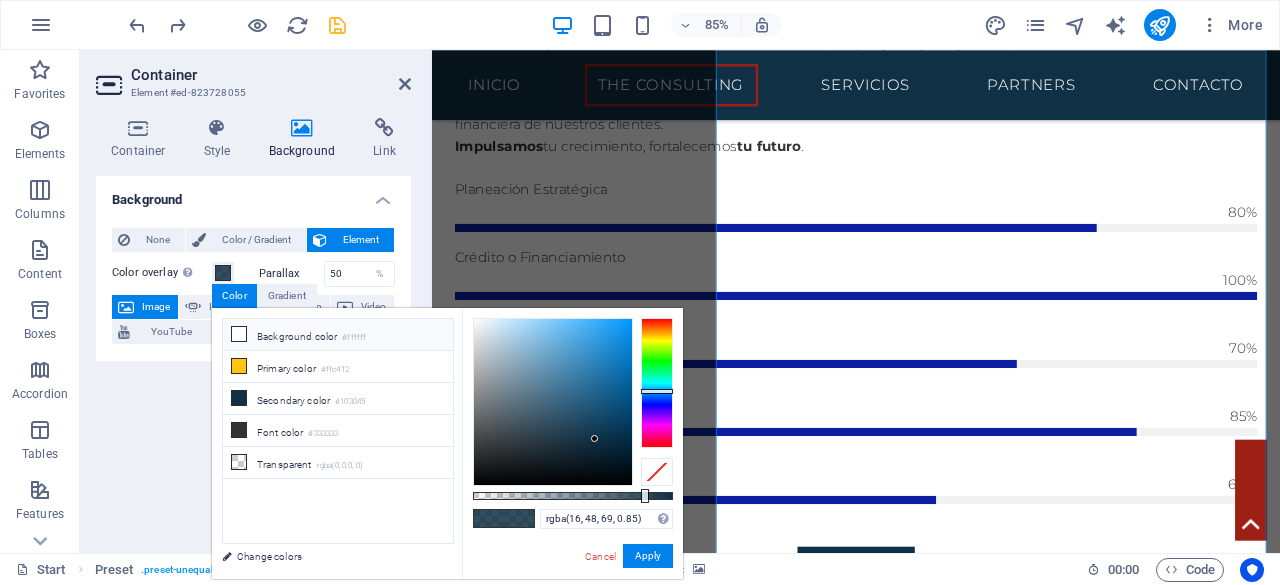 click at bounding box center (239, 334) 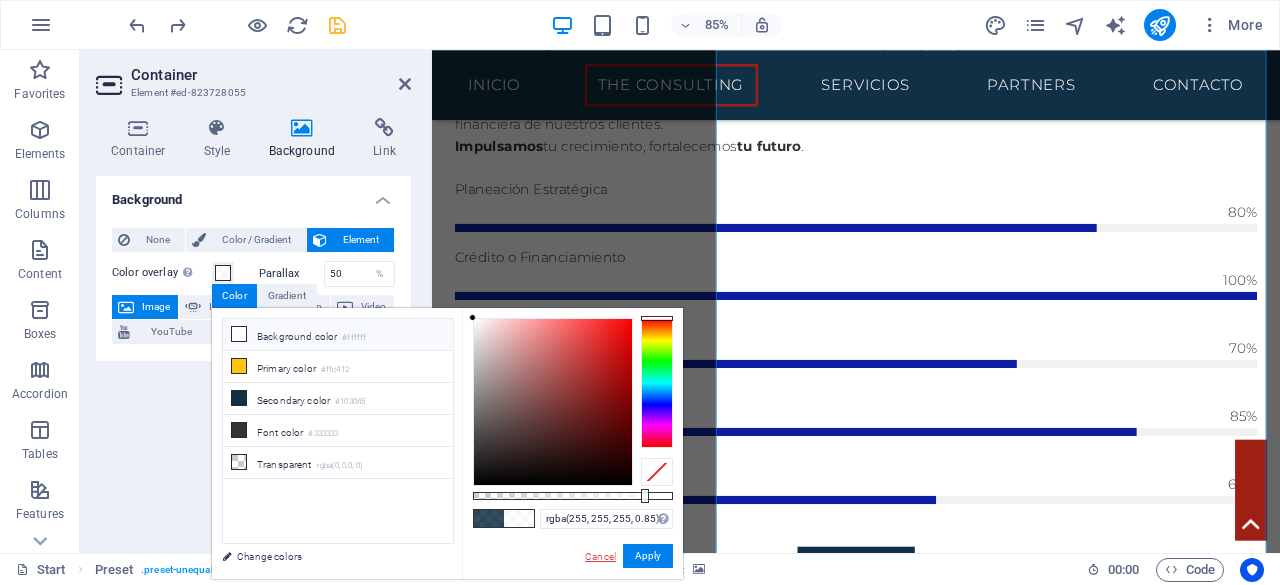 click on "Cancel" at bounding box center (600, 556) 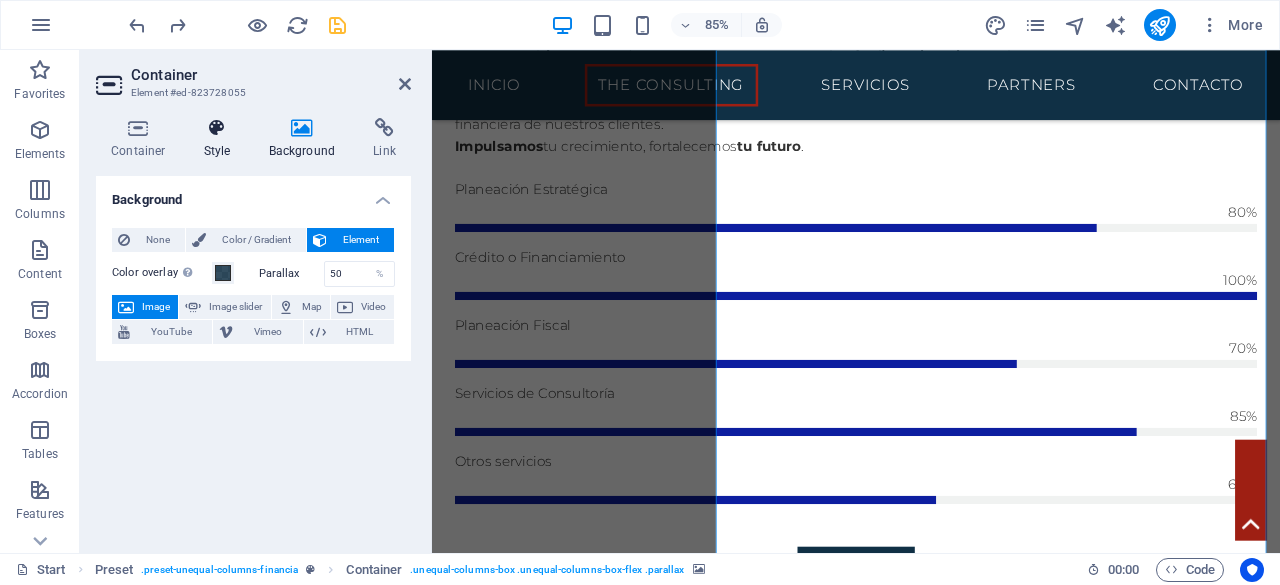 click at bounding box center [217, 128] 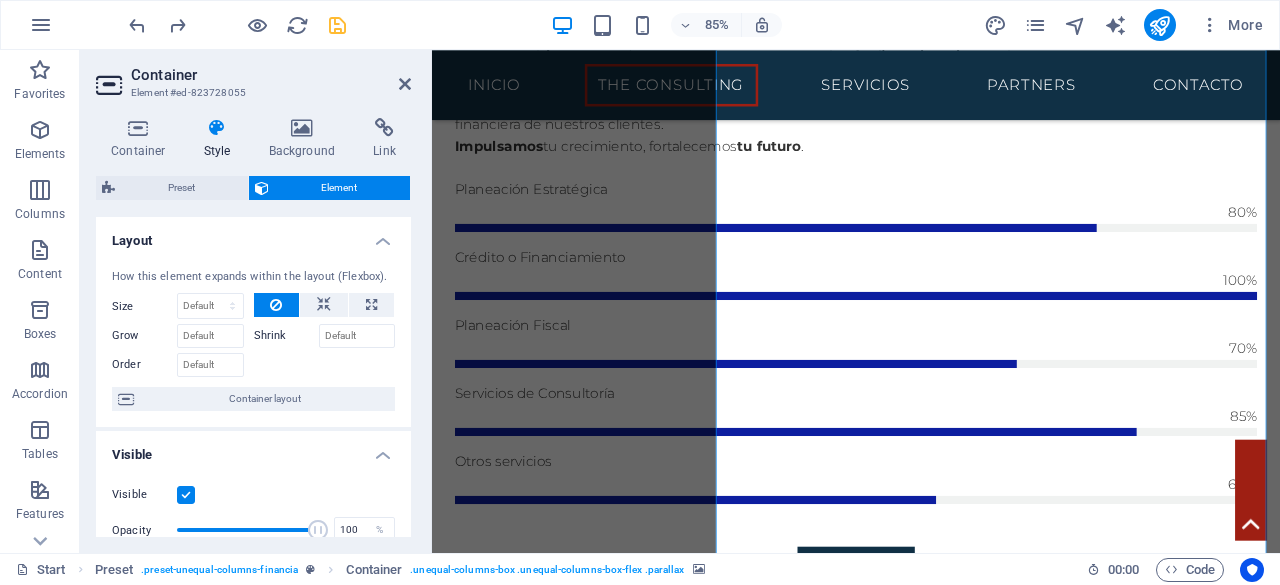 click at bounding box center [217, 128] 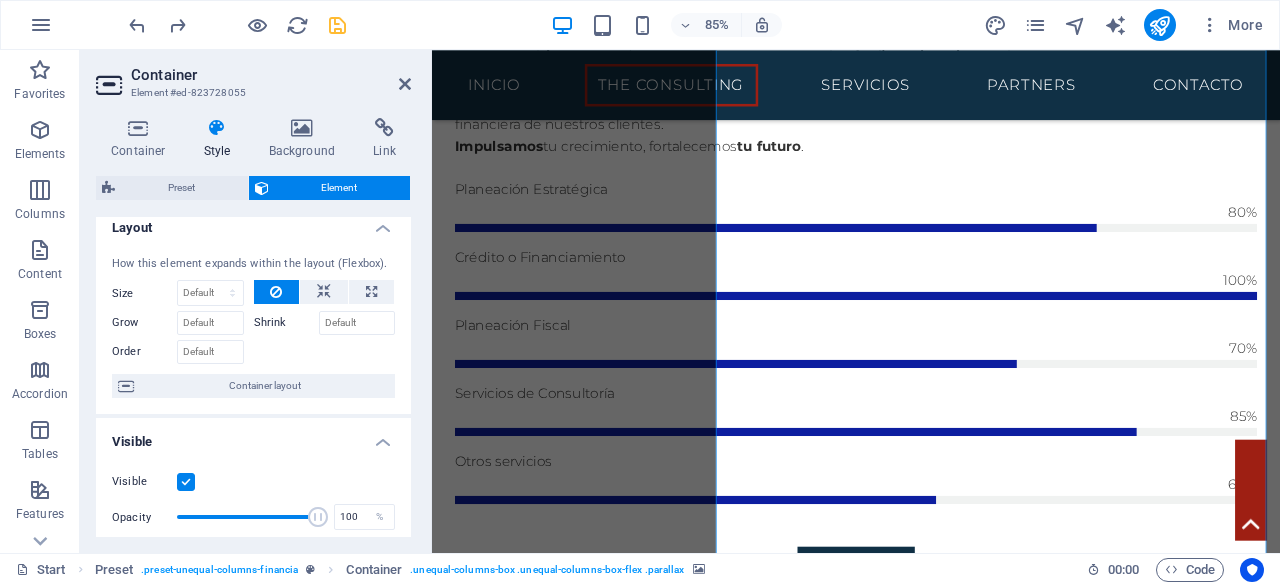scroll, scrollTop: 0, scrollLeft: 0, axis: both 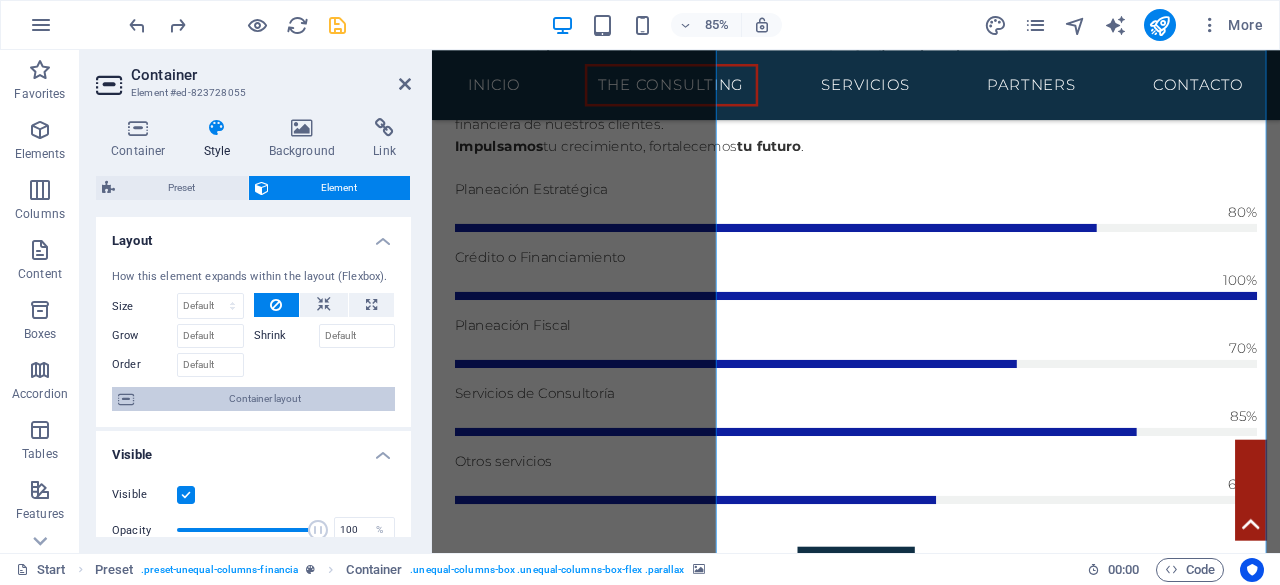 click on "Container layout" at bounding box center [264, 399] 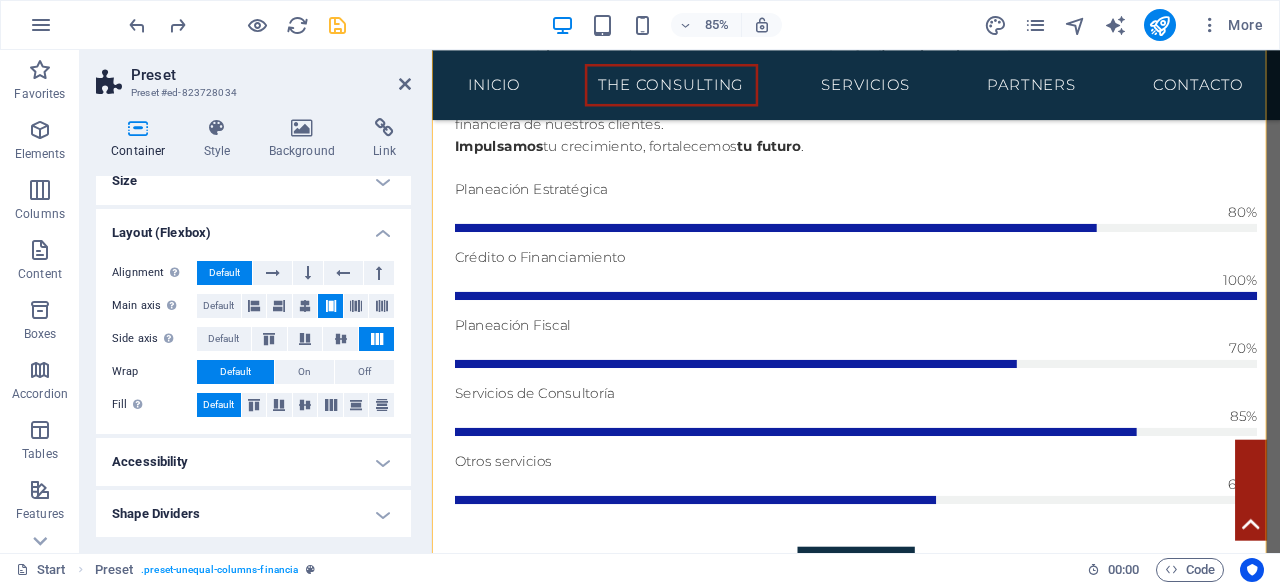 scroll, scrollTop: 0, scrollLeft: 0, axis: both 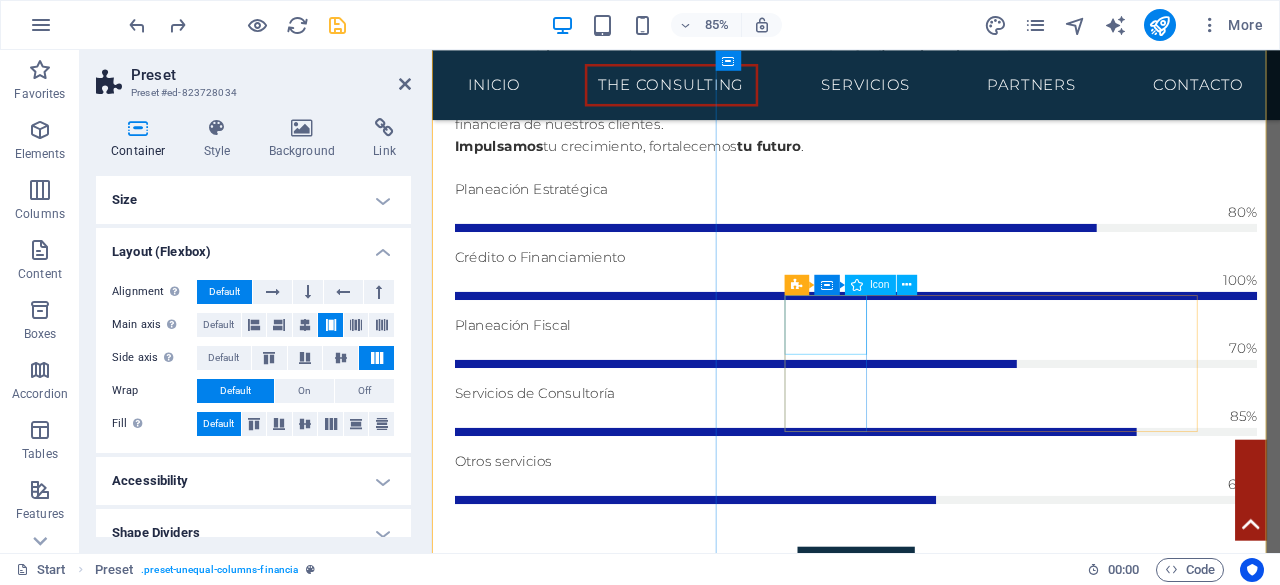 click at bounding box center (931, 2181) 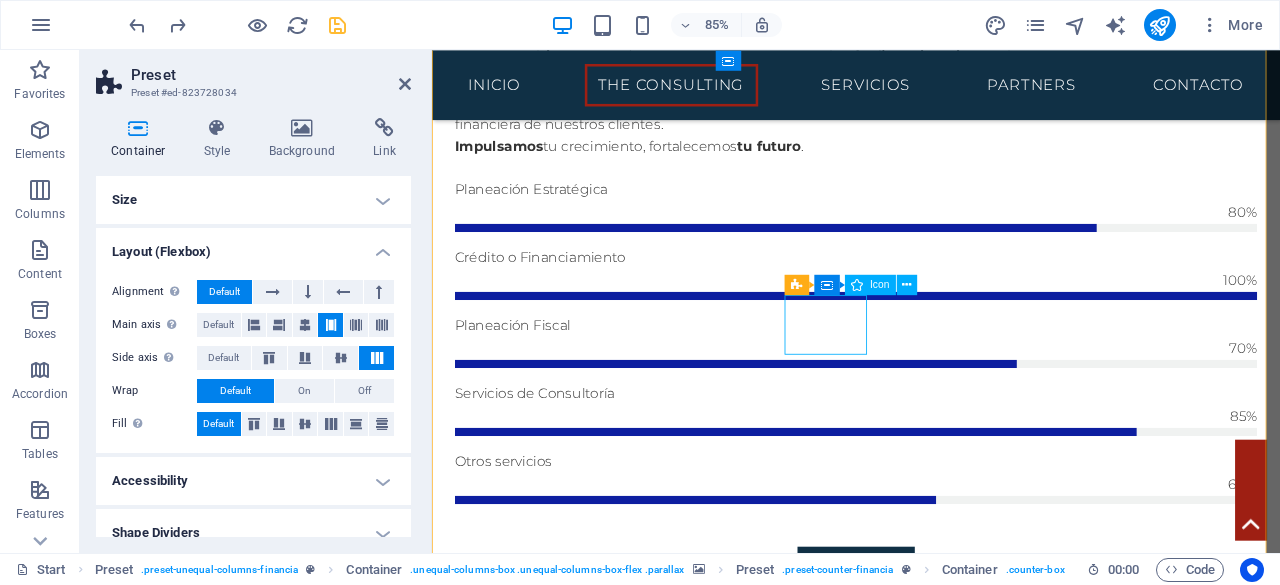 click at bounding box center [931, 2181] 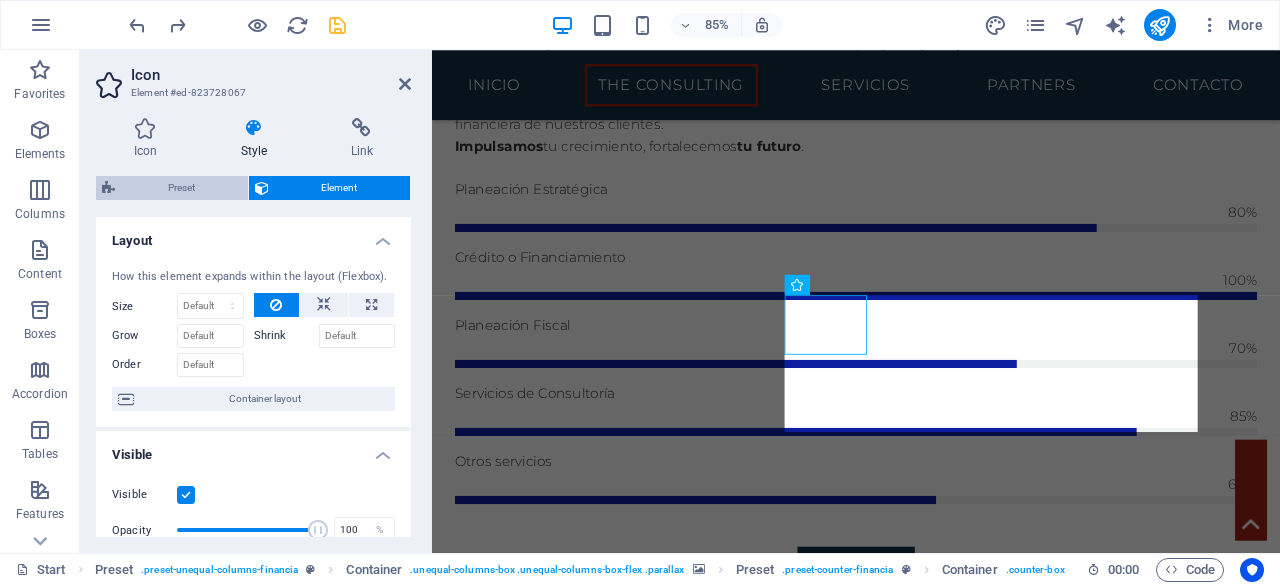 click on "Preset" at bounding box center (181, 188) 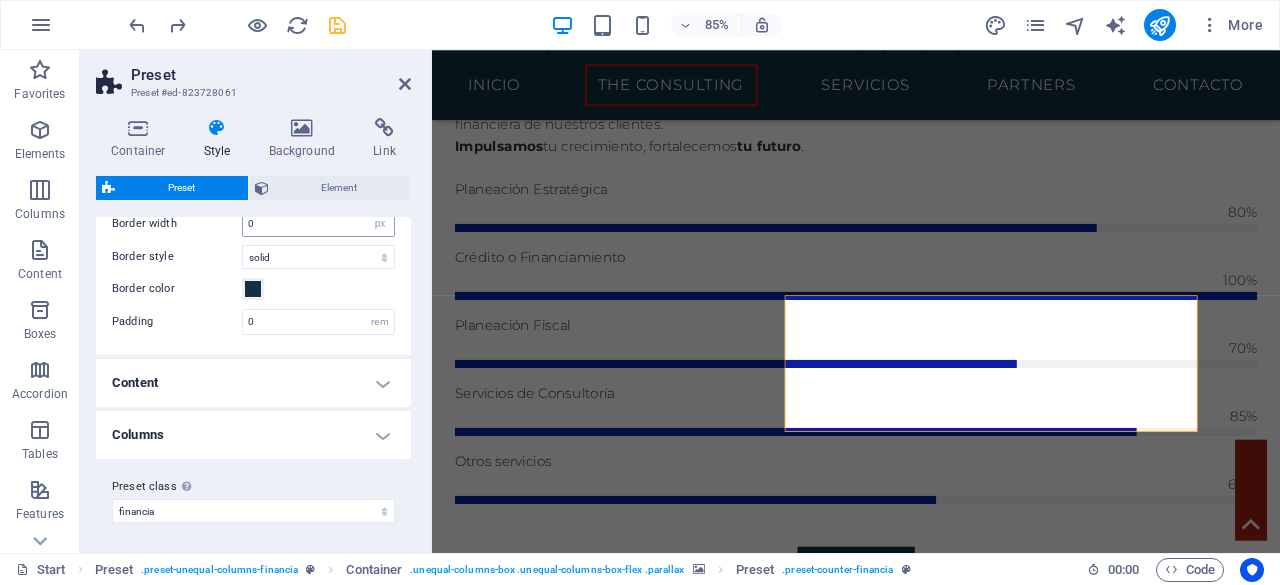 scroll, scrollTop: 0, scrollLeft: 0, axis: both 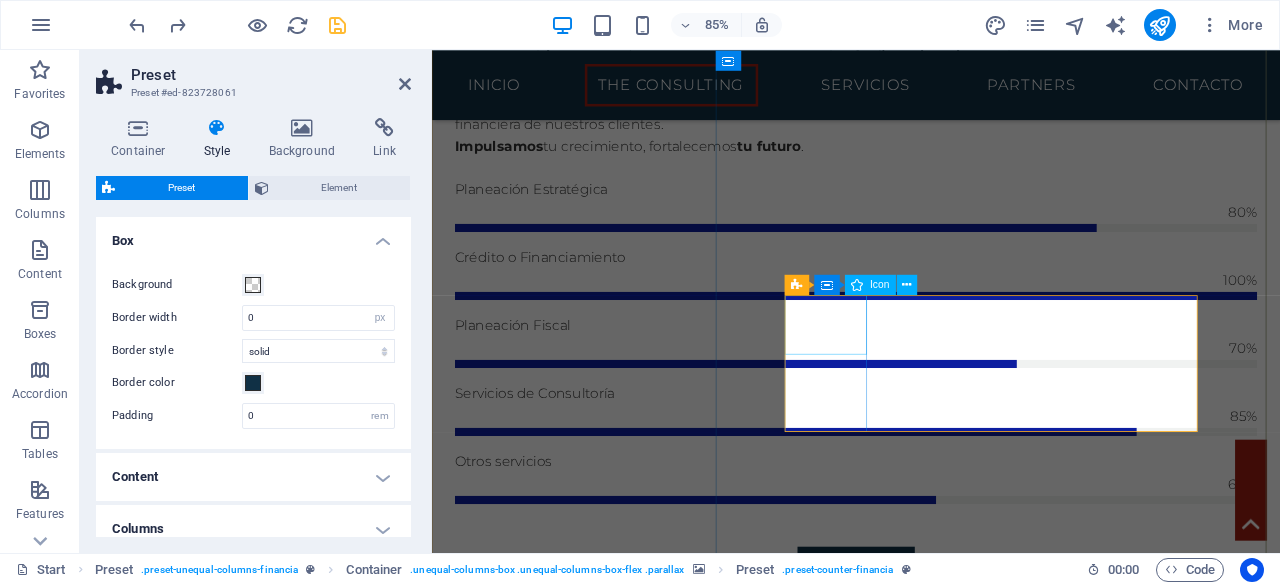 click at bounding box center [931, 2181] 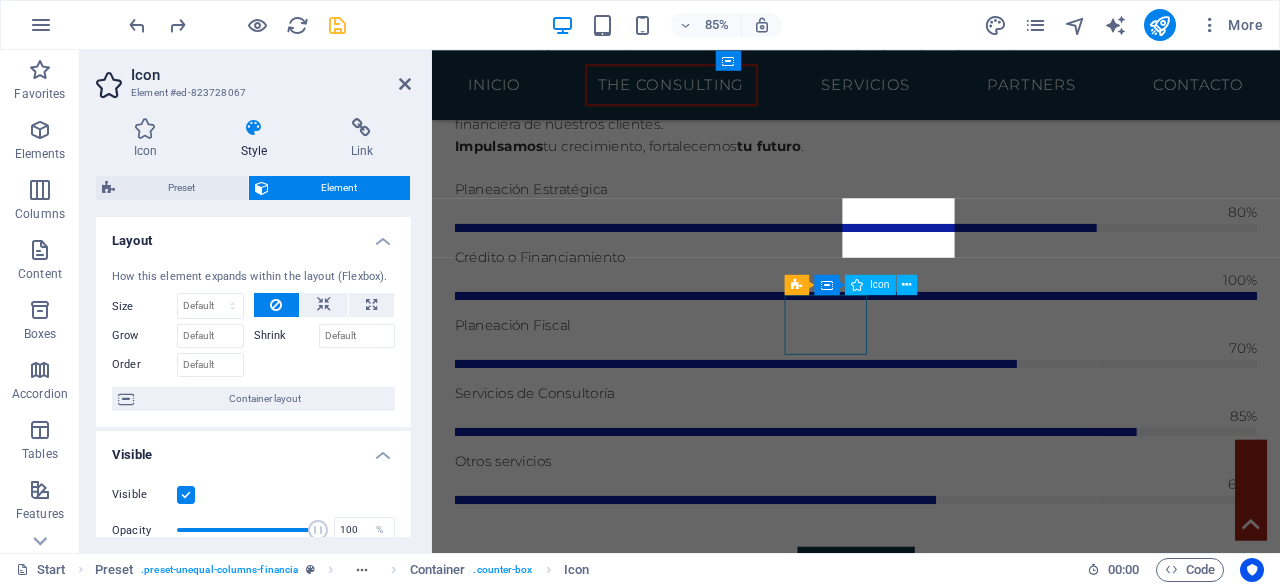 click at bounding box center (931, 2181) 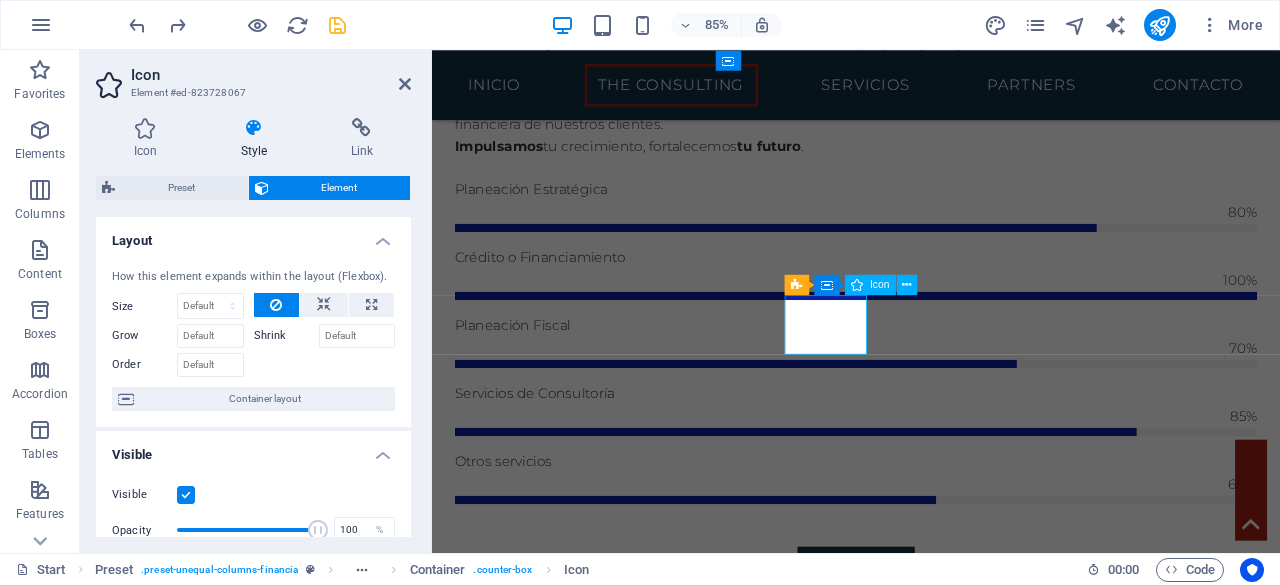 click at bounding box center (931, 2181) 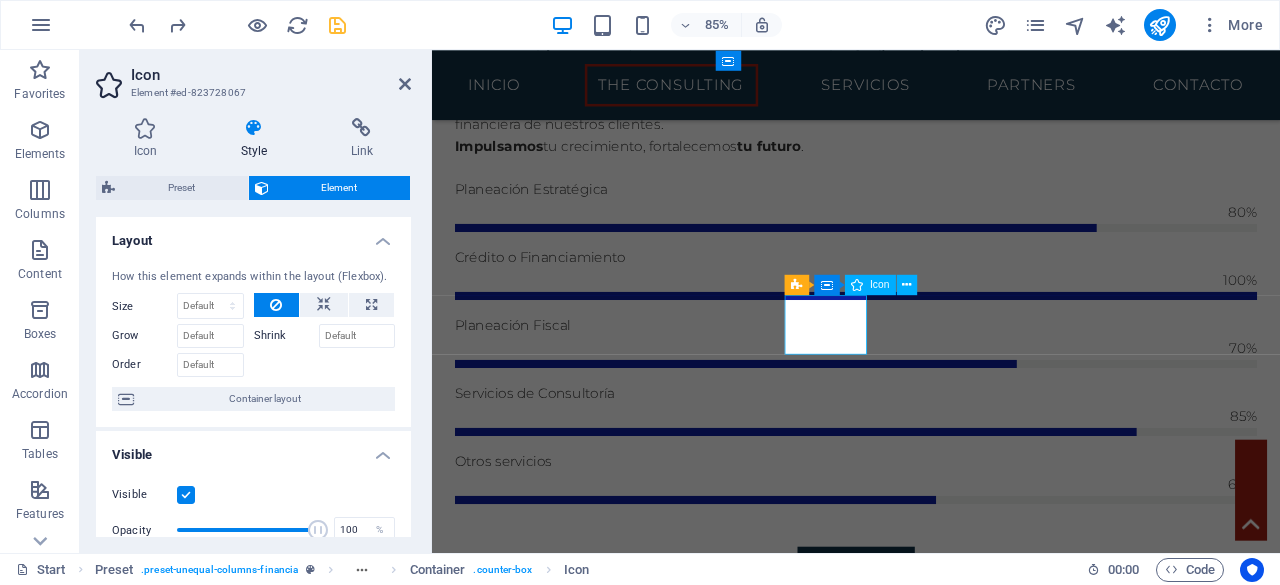 click at bounding box center (931, 2181) 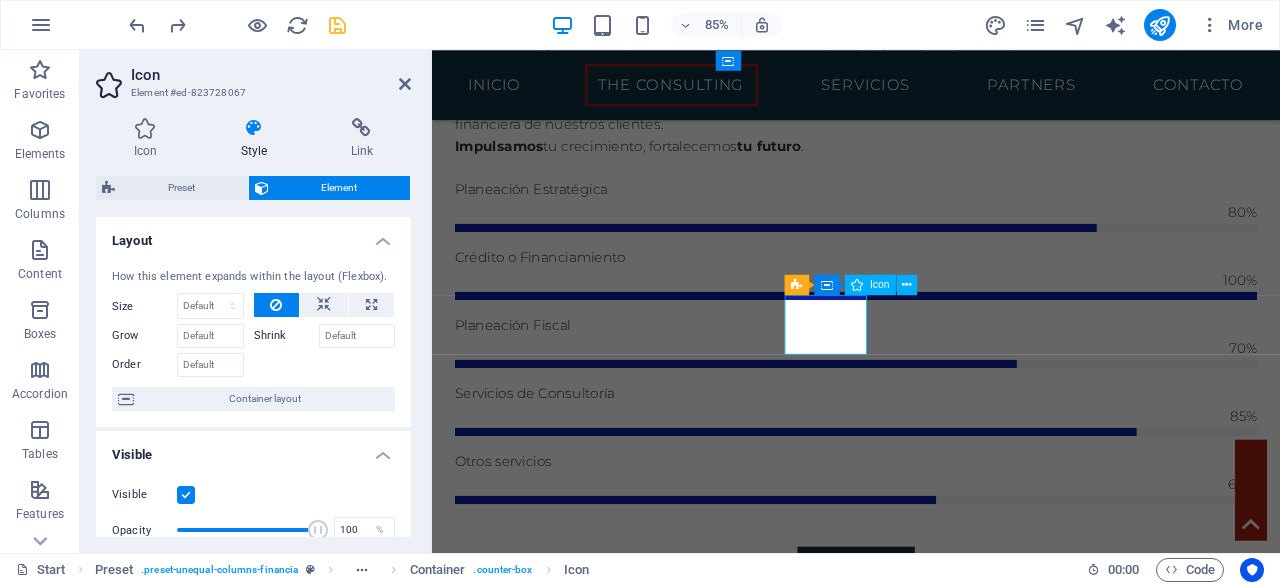 click at bounding box center (931, 2181) 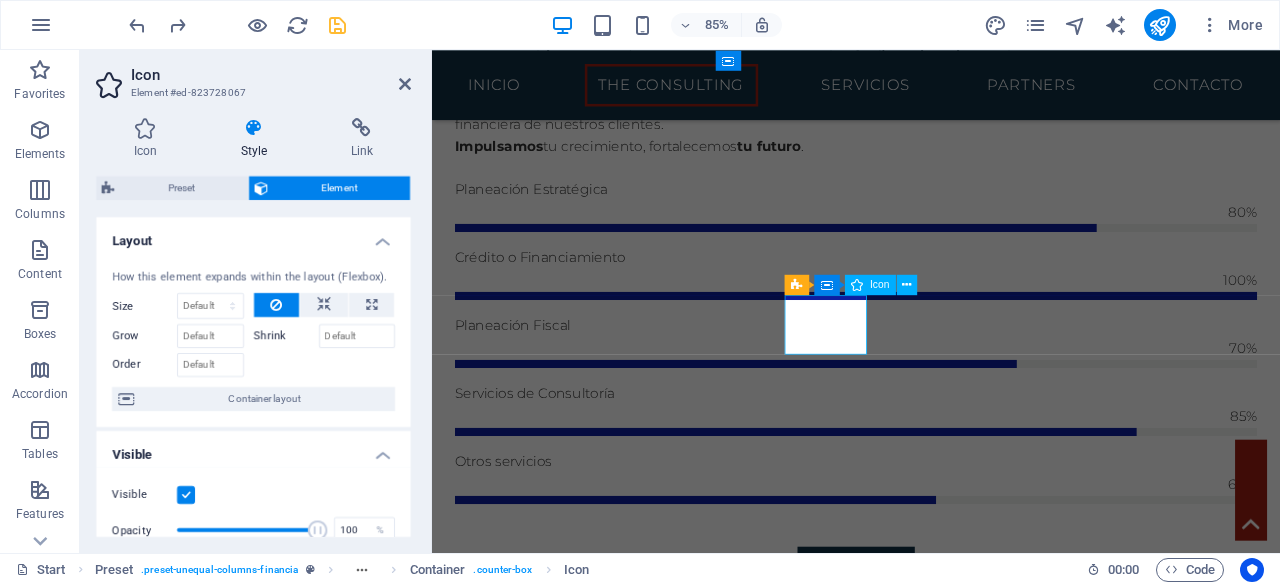 click at bounding box center [931, 2181] 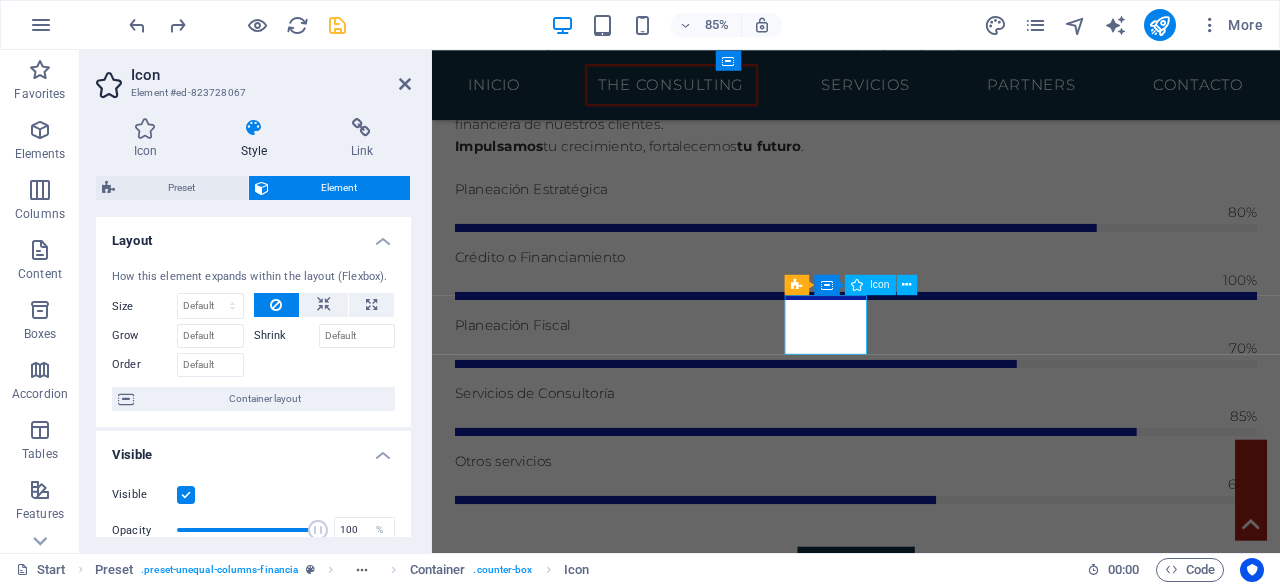 click at bounding box center [931, 2181] 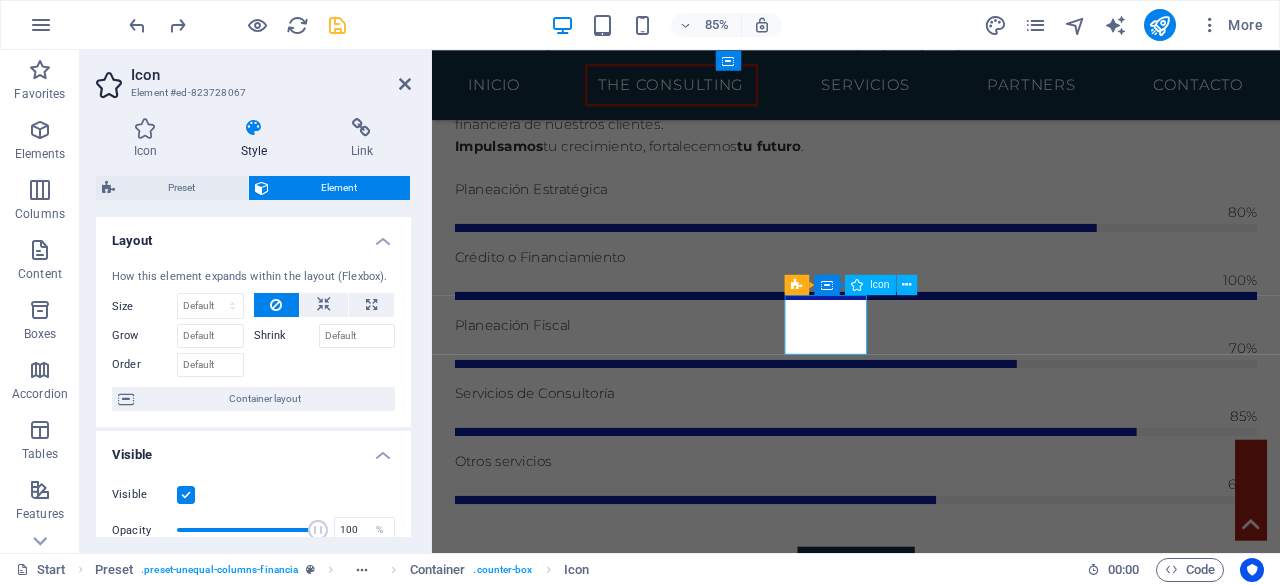 click at bounding box center [931, 2181] 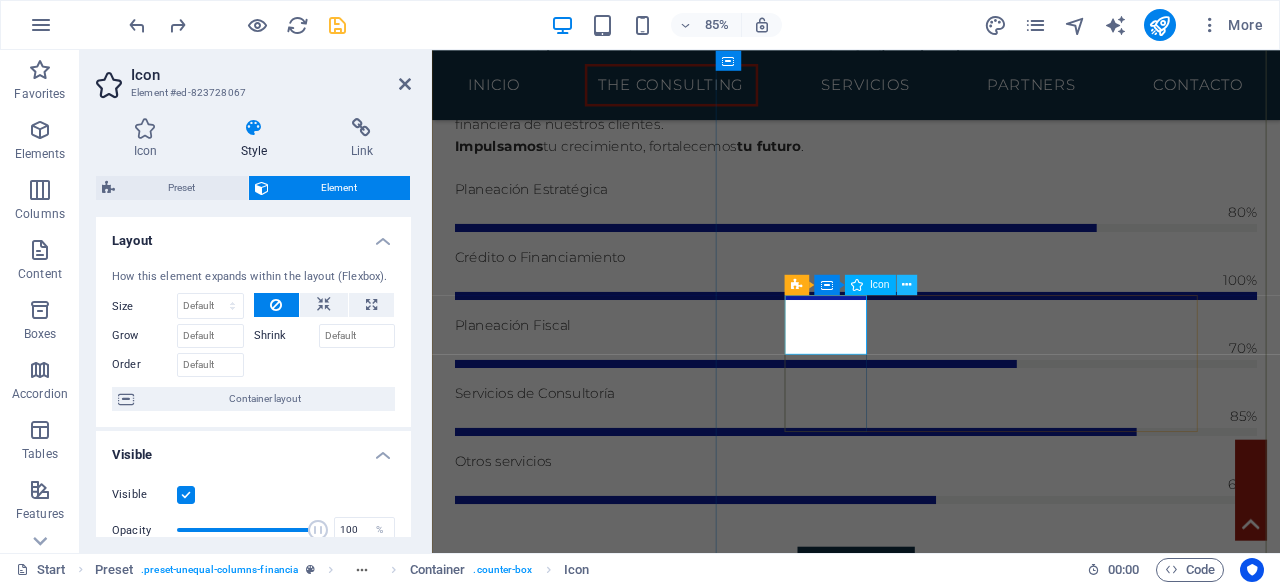 click at bounding box center [907, 285] 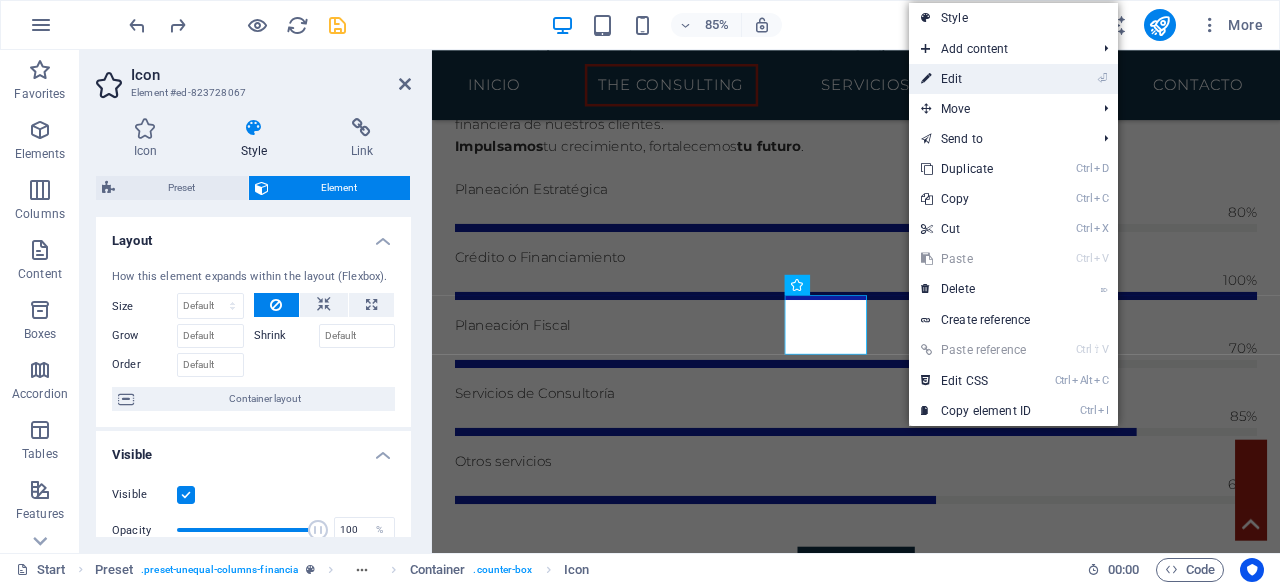 click on "⏎  Edit" at bounding box center (976, 79) 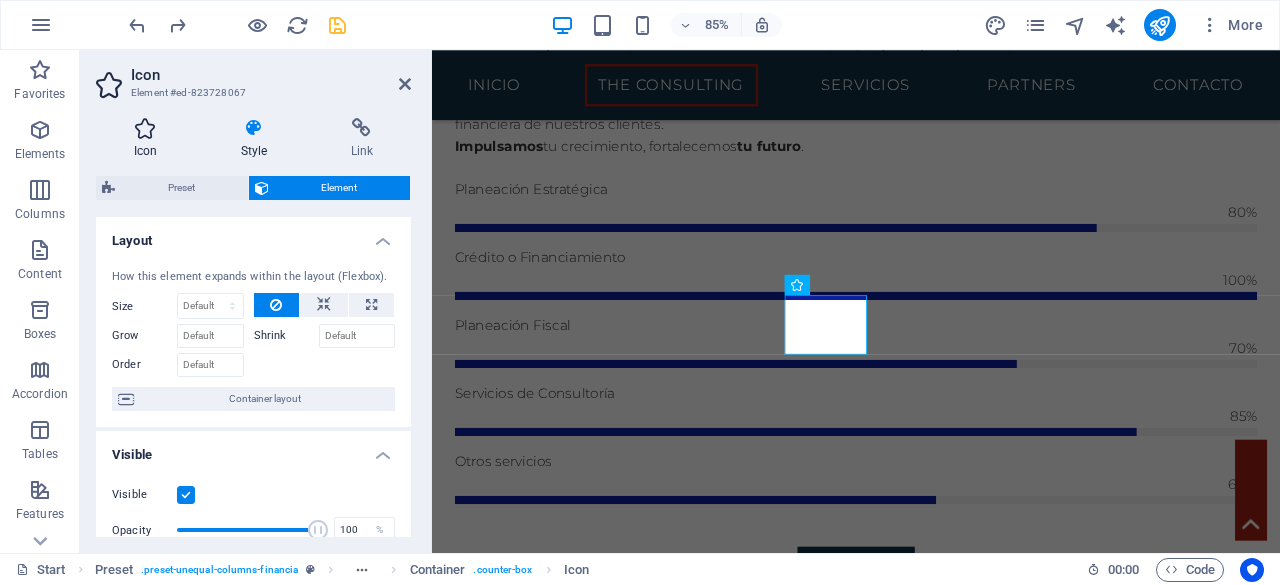 click on "Icon" at bounding box center [149, 139] 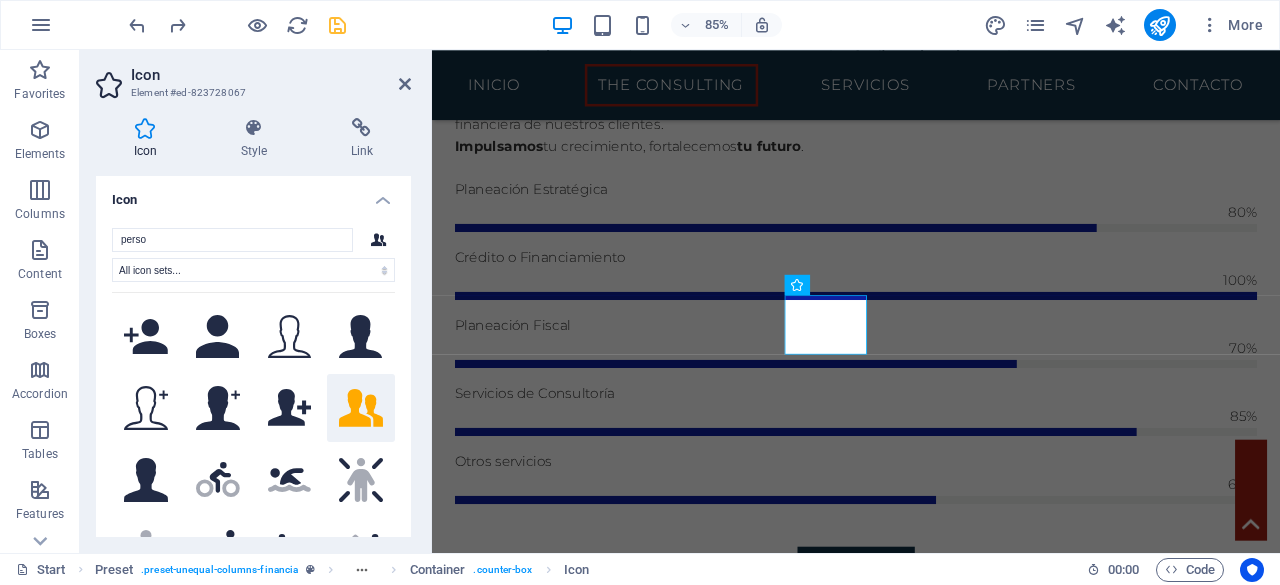 click on "Icon" at bounding box center (149, 139) 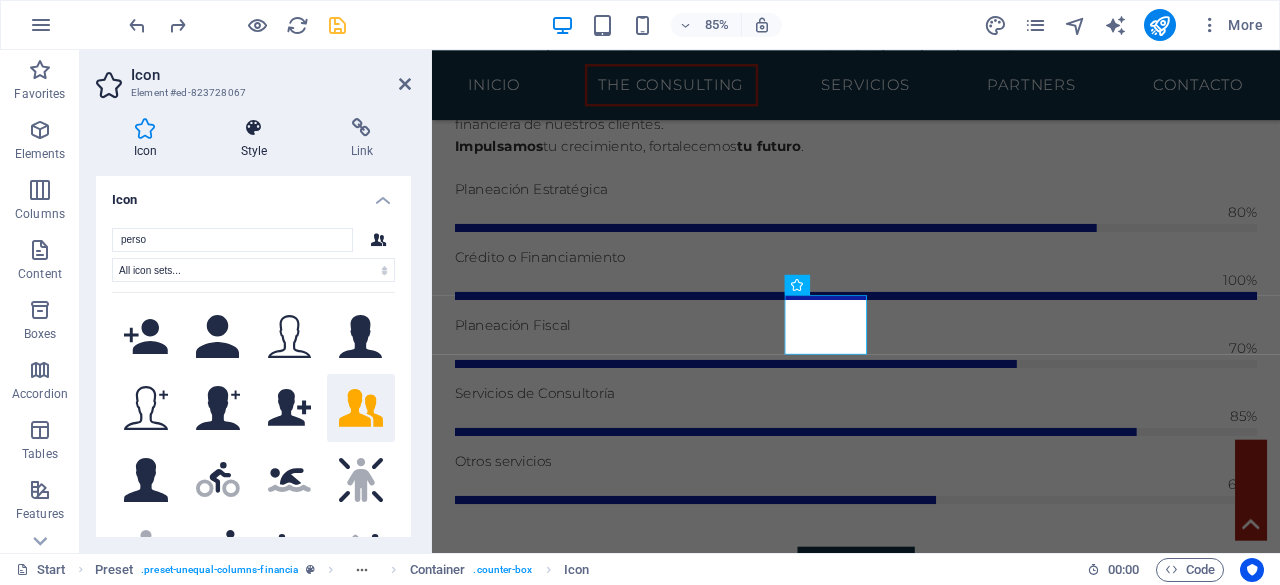 click at bounding box center (254, 128) 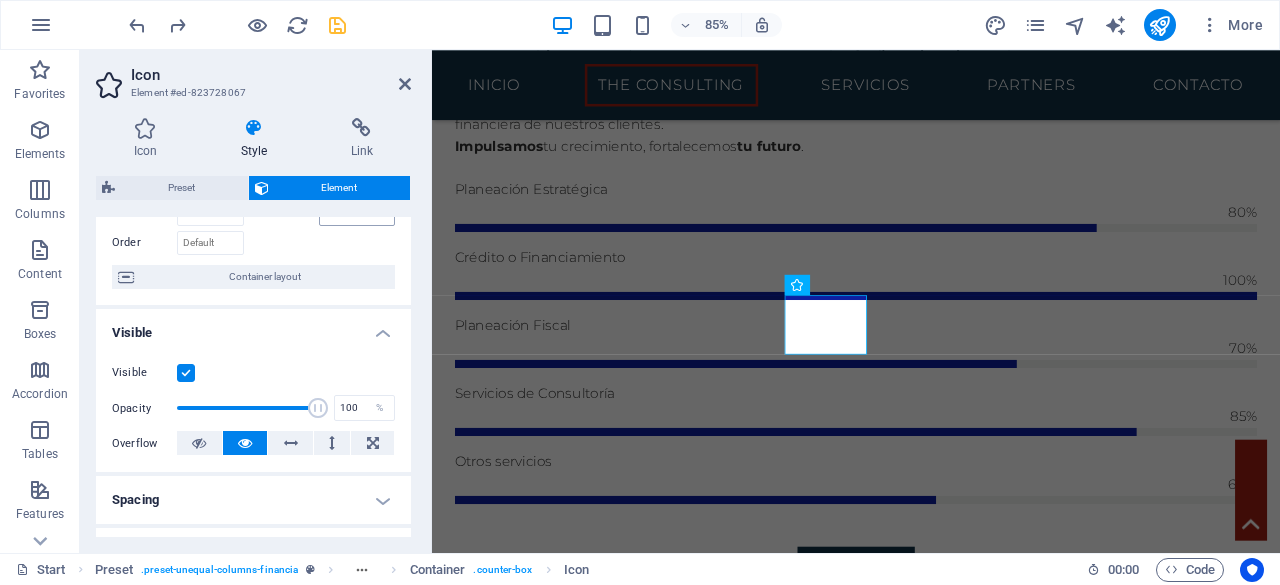 scroll, scrollTop: 0, scrollLeft: 0, axis: both 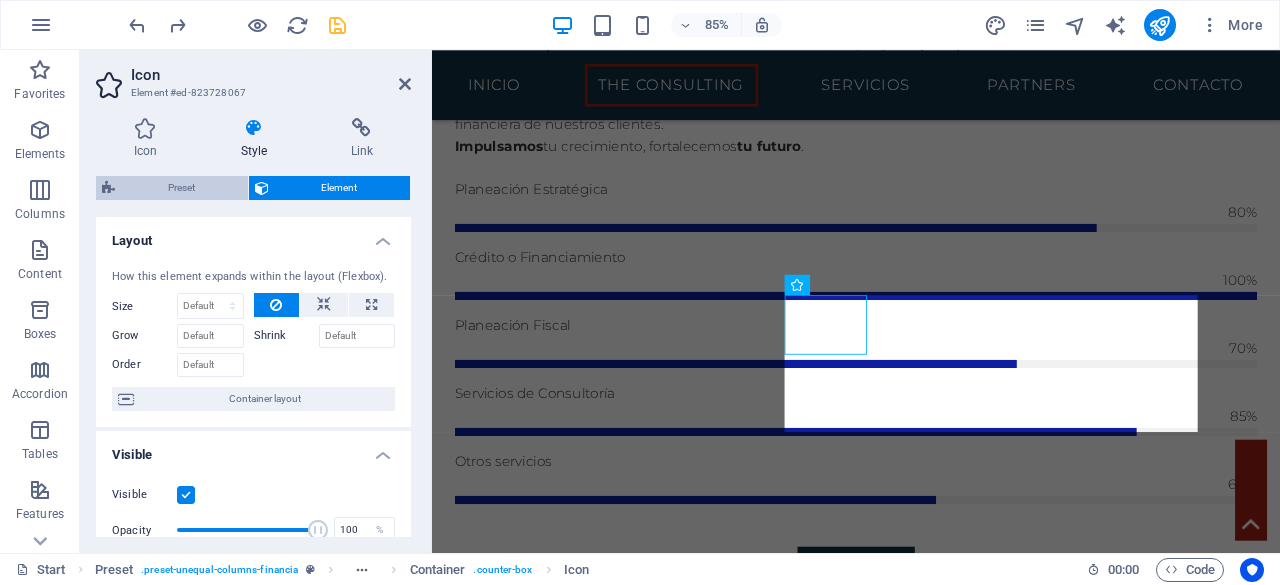 click on "Preset" at bounding box center (181, 188) 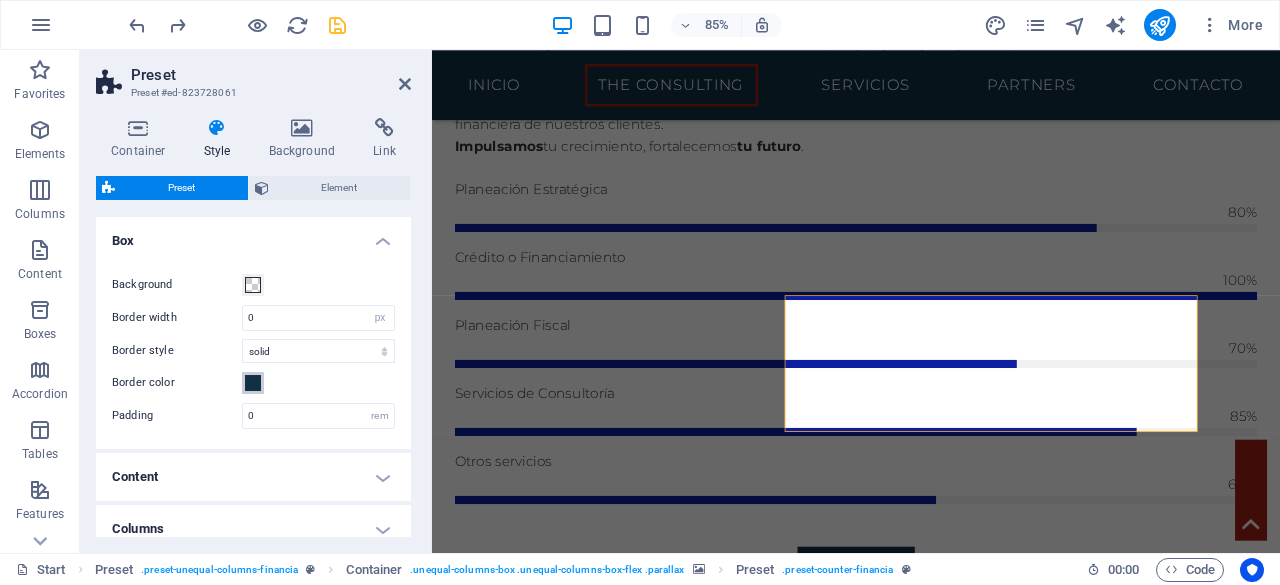 click at bounding box center [253, 383] 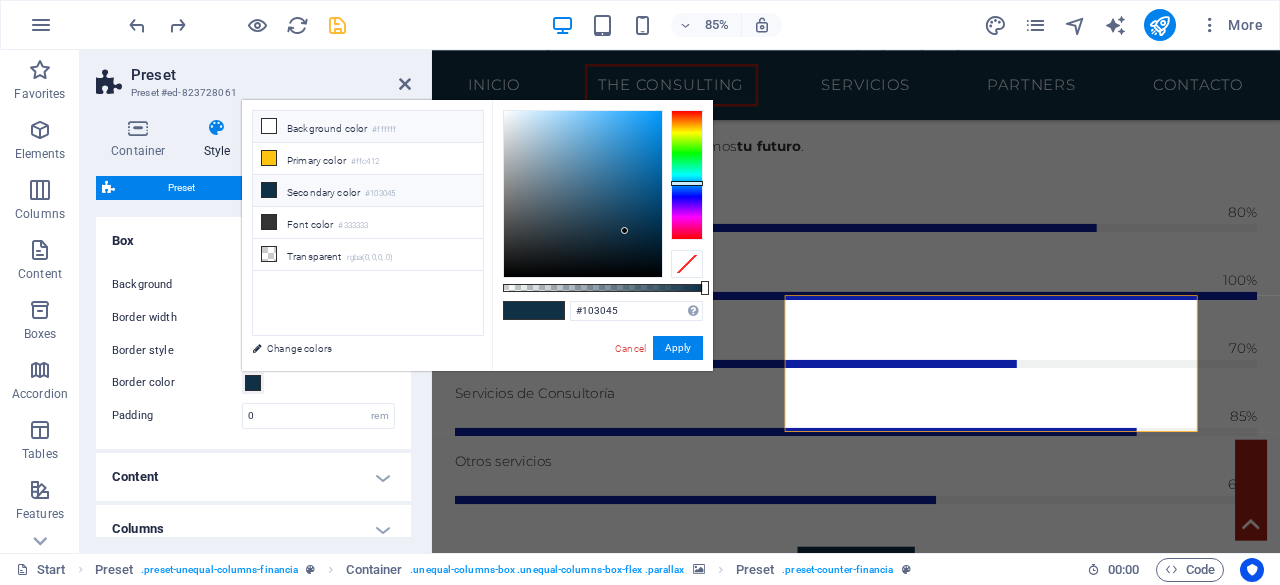 click at bounding box center [269, 126] 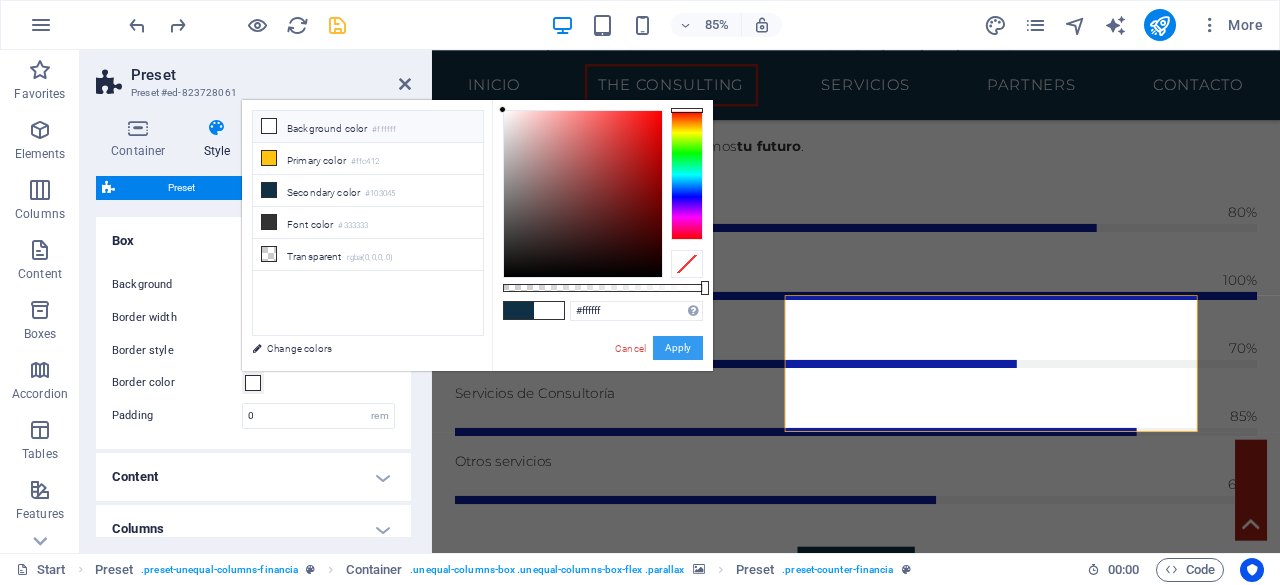drag, startPoint x: 681, startPoint y: 348, endPoint x: 682, endPoint y: 335, distance: 13.038404 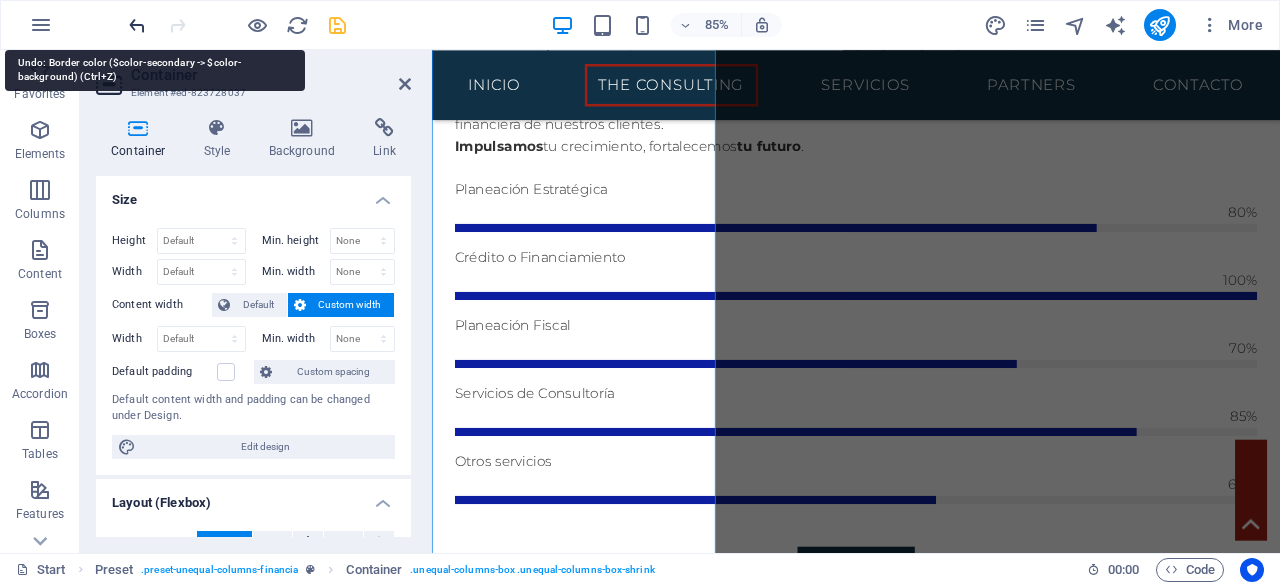click at bounding box center [137, 25] 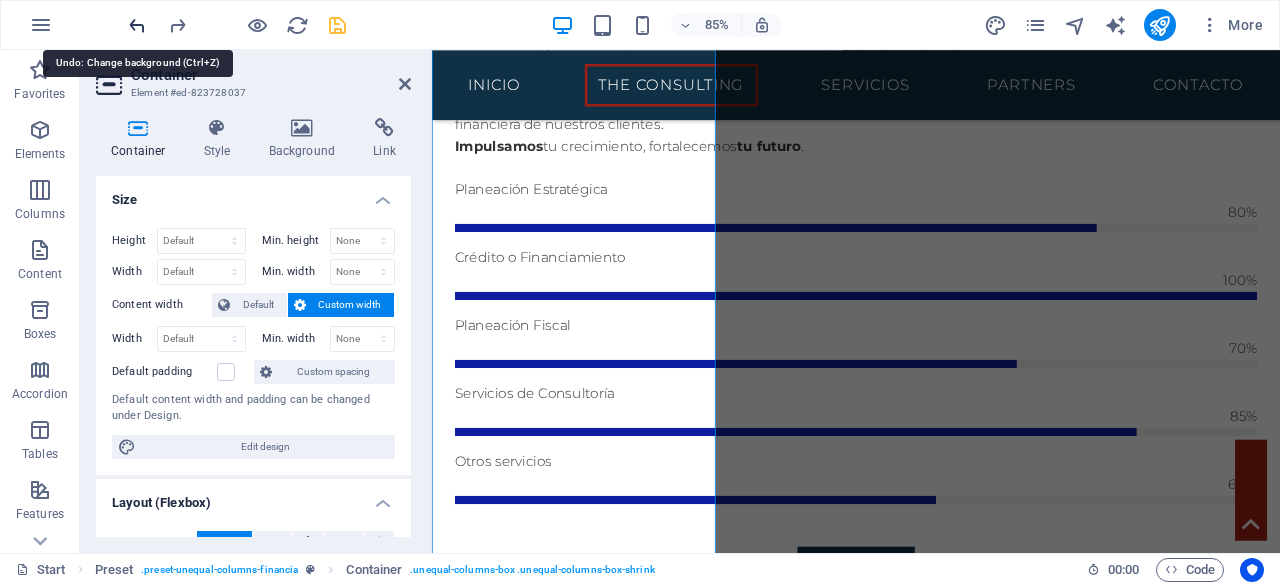 click at bounding box center [137, 25] 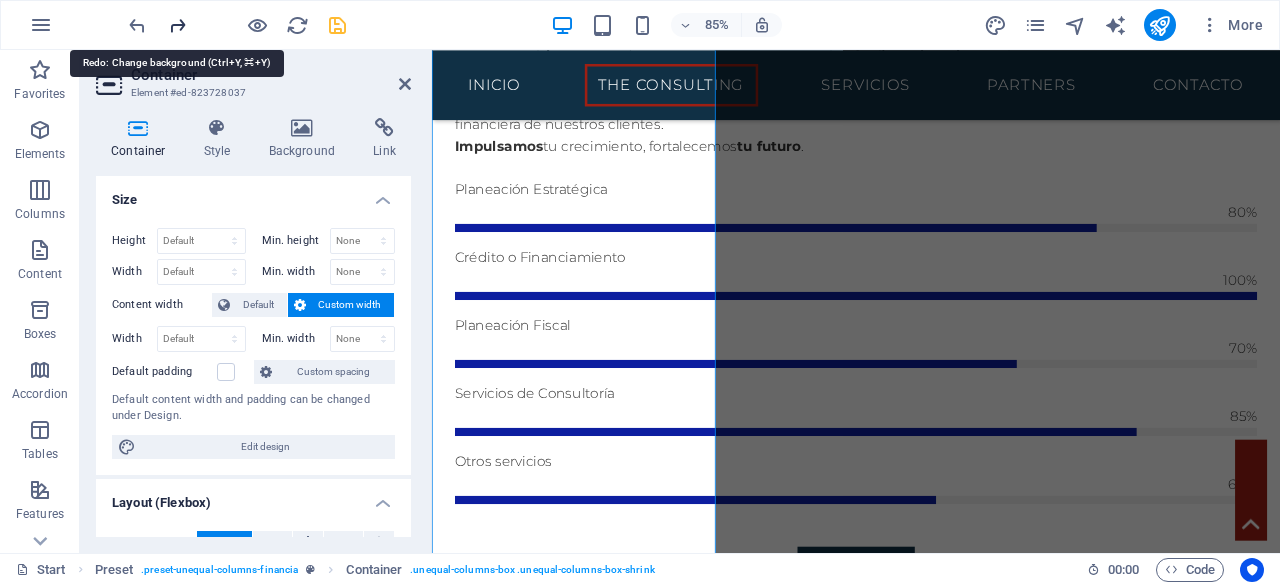 click at bounding box center [177, 25] 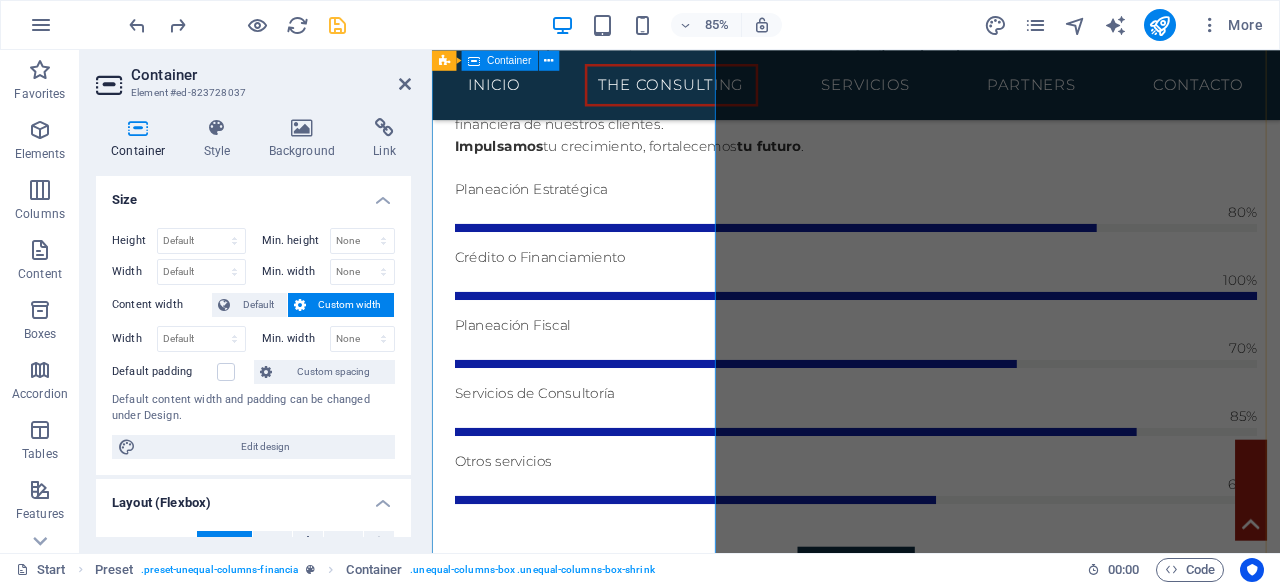 click on "Some Facts
En  The Consulting  nos especializamos en brindar soluciones estratégicas en consultoría financiera para empresas que buscan optimizar su liquidez y crecimiento. A través de nuestra experiencia en  gestión de créditos, arrendamiento financiero y factoraje , hemos acompañado a numerosas organizaciones a tomar decisiones más inteligentes, ágiles y rentables. Estos son algunos datos que respaldan nuestra trayectoria y compromiso Get in touch" at bounding box center (931, 1011) 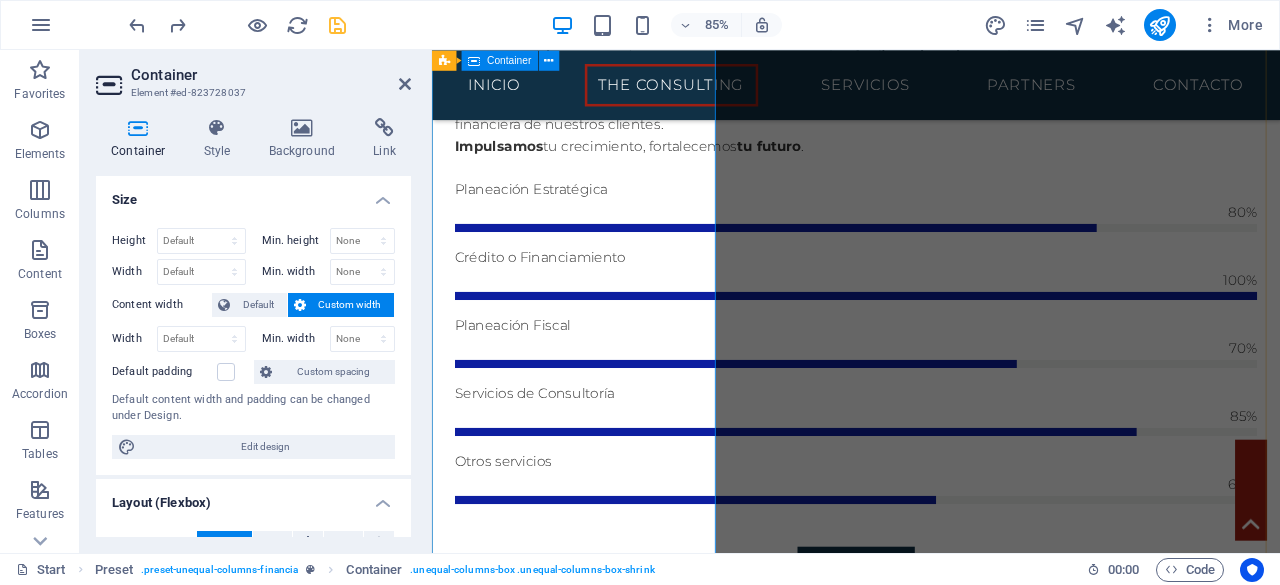 click on "Some Facts
En  The Consulting  nos especializamos en brindar soluciones estratégicas en consultoría financiera para empresas que buscan optimizar su liquidez y crecimiento. A través de nuestra experiencia en  gestión de créditos, arrendamiento financiero y factoraje , hemos acompañado a numerosas organizaciones a tomar decisiones más inteligentes, ágiles y rentables. Estos son algunos datos que respaldan nuestra trayectoria y compromiso Get in touch" at bounding box center (931, 1011) 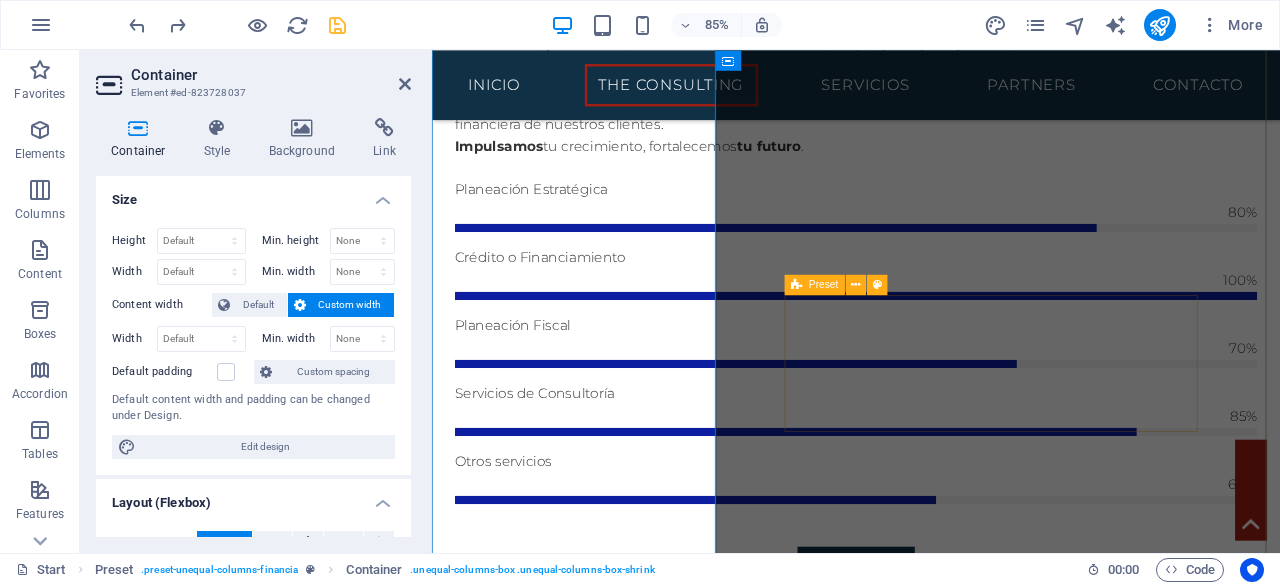 click at bounding box center [931, 1809] 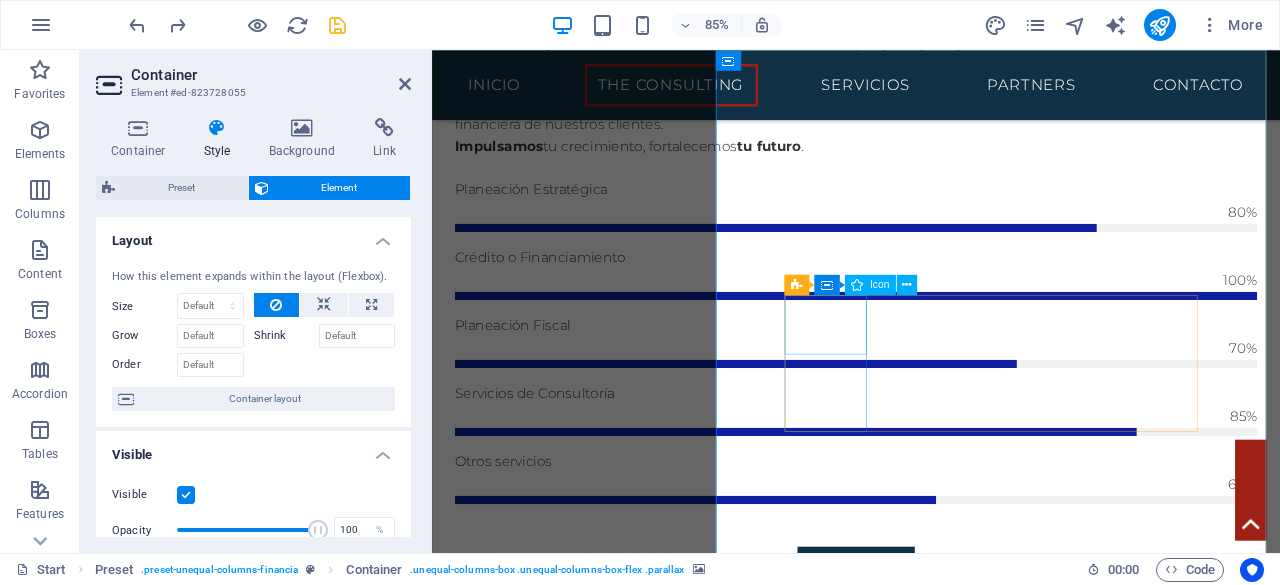 click at bounding box center [931, 2181] 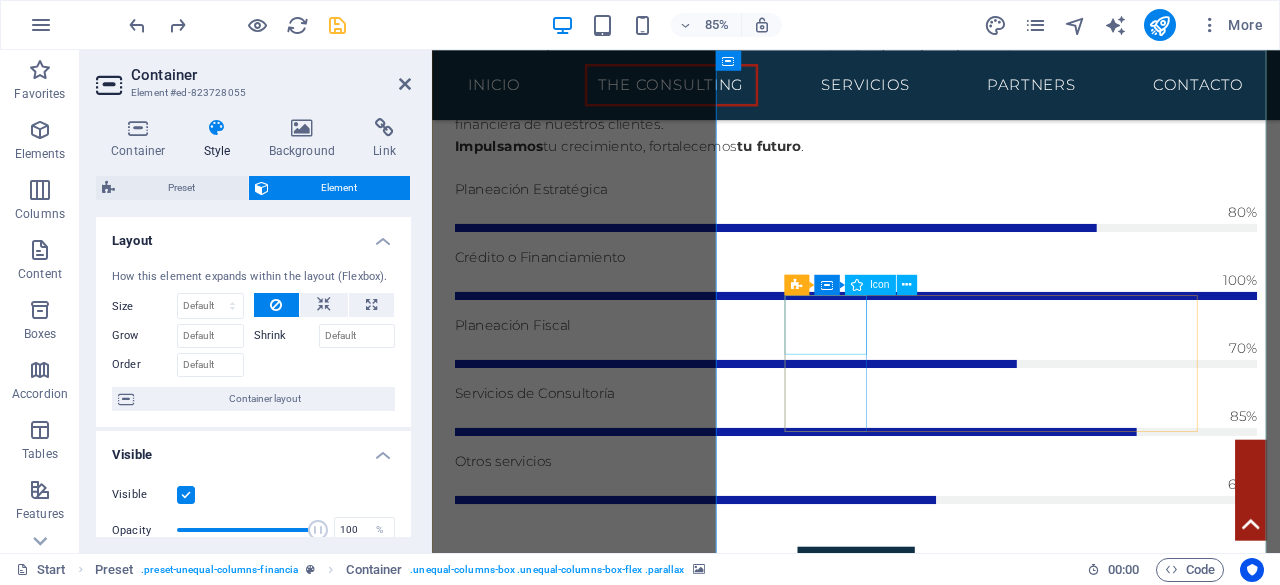click at bounding box center (931, 2181) 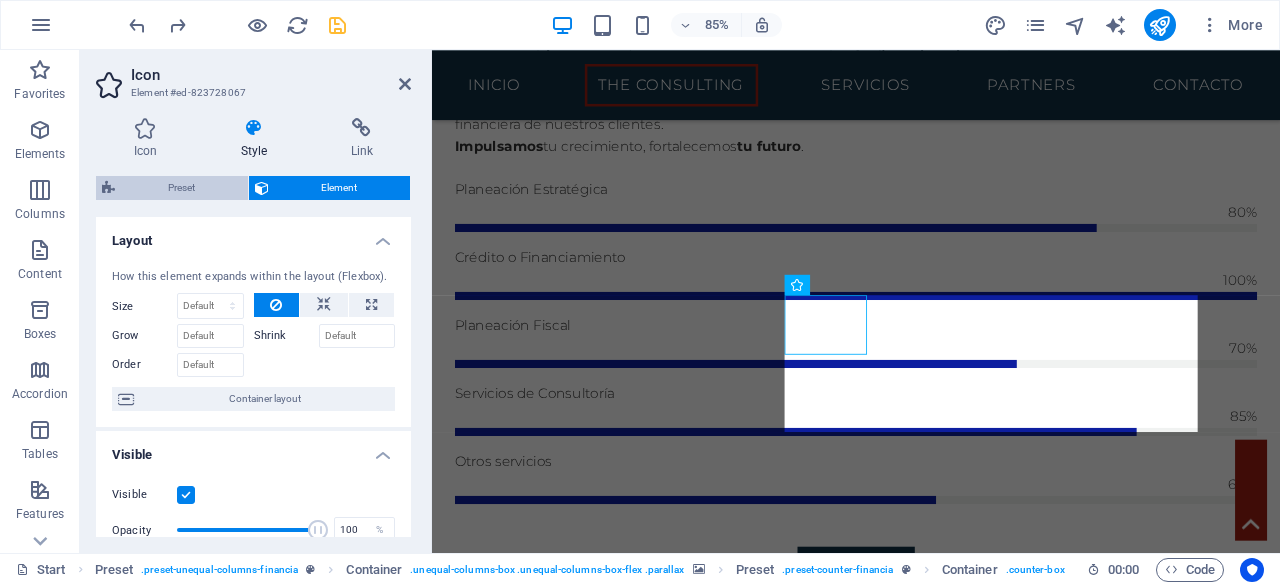 click on "Preset" at bounding box center (181, 188) 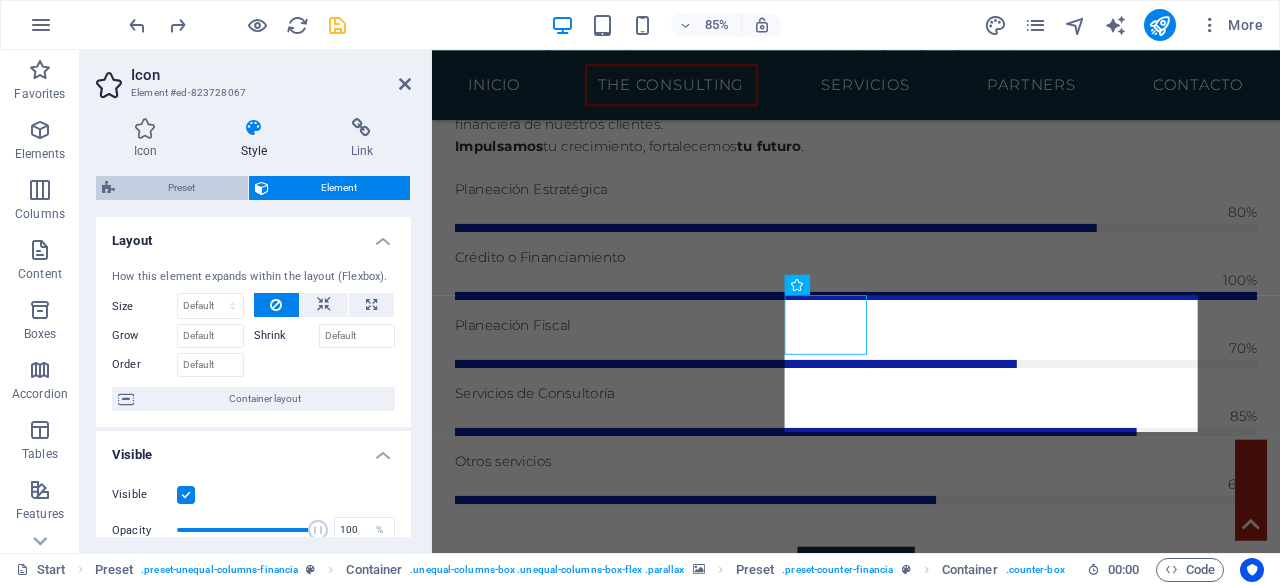 select on "px" 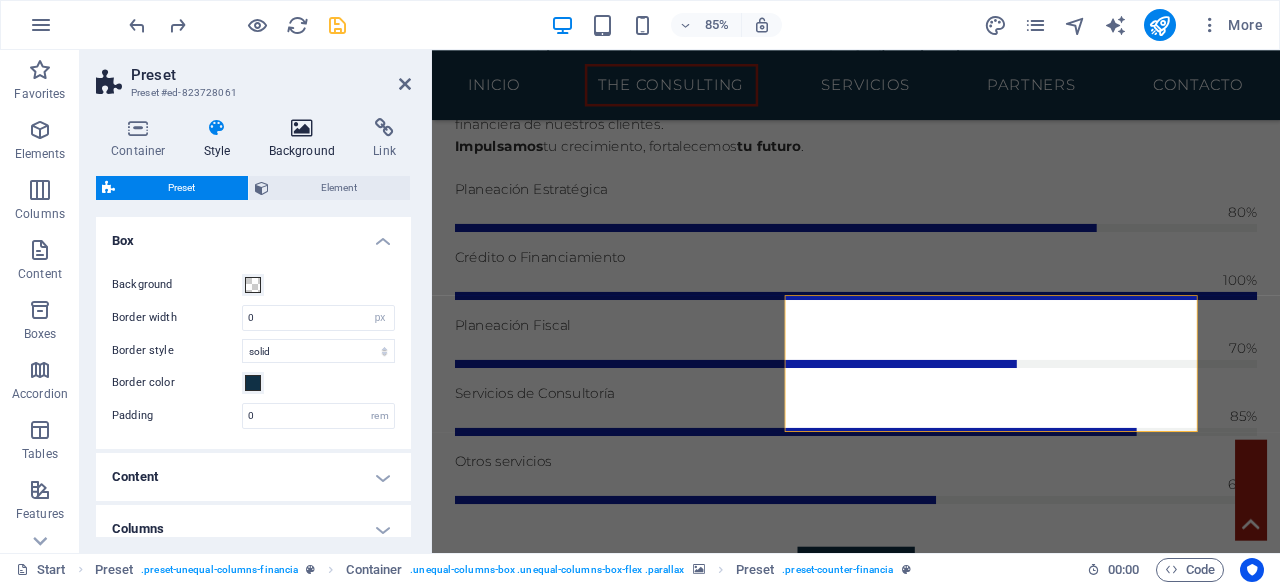 click on "Background" at bounding box center [306, 139] 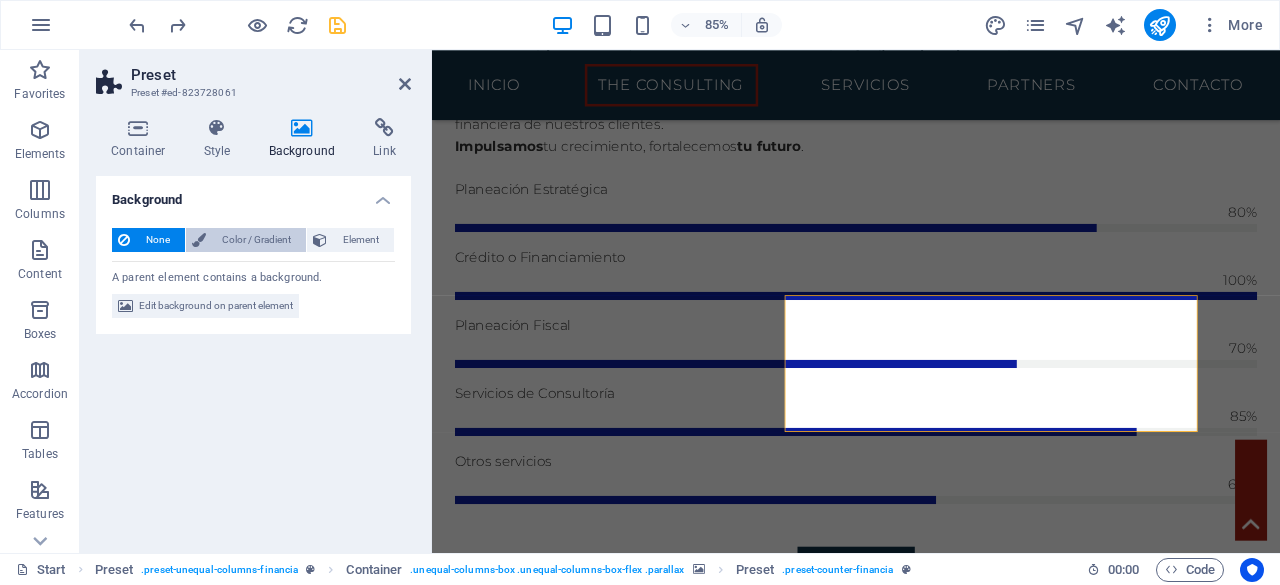 click on "Color / Gradient" at bounding box center (256, 240) 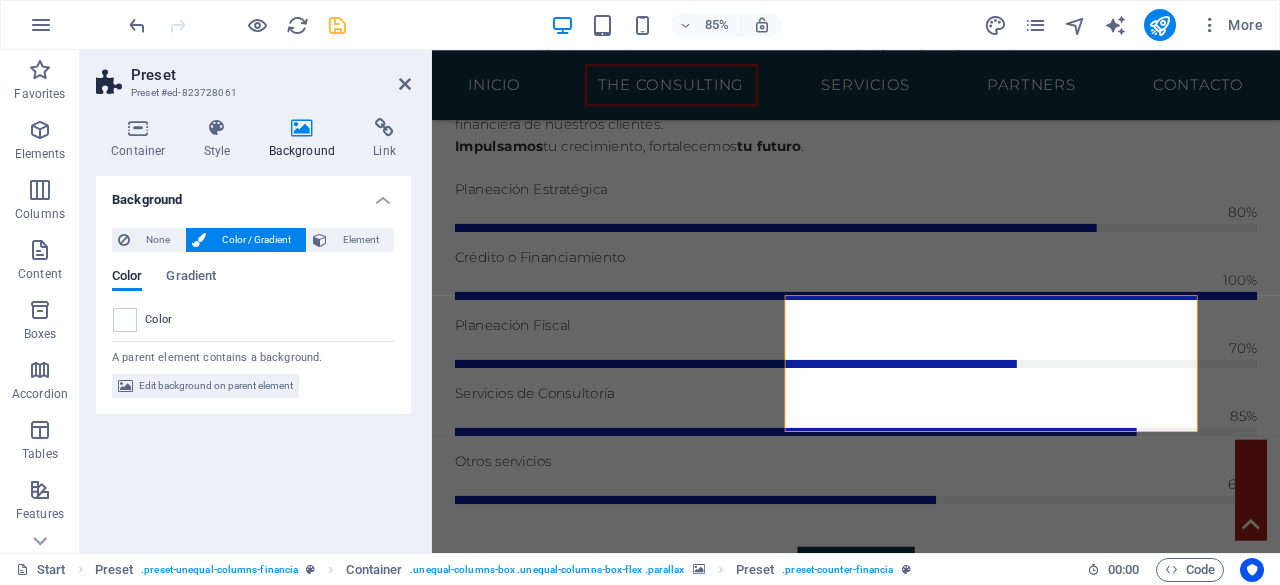 click on "Background" at bounding box center [253, 194] 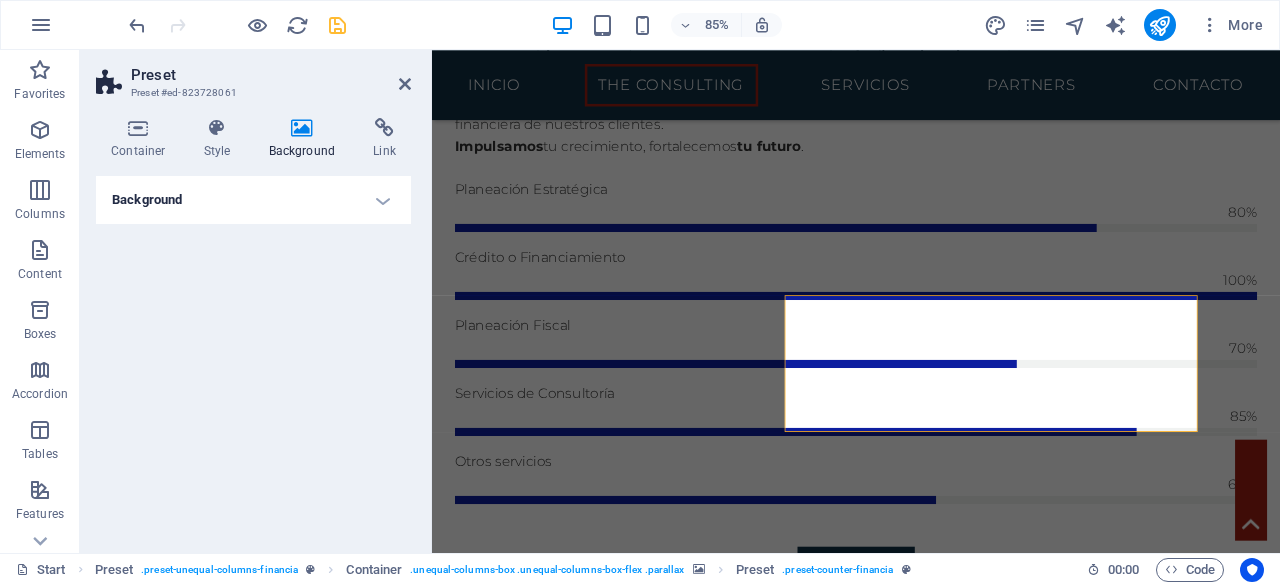 click on "Background" at bounding box center (253, 200) 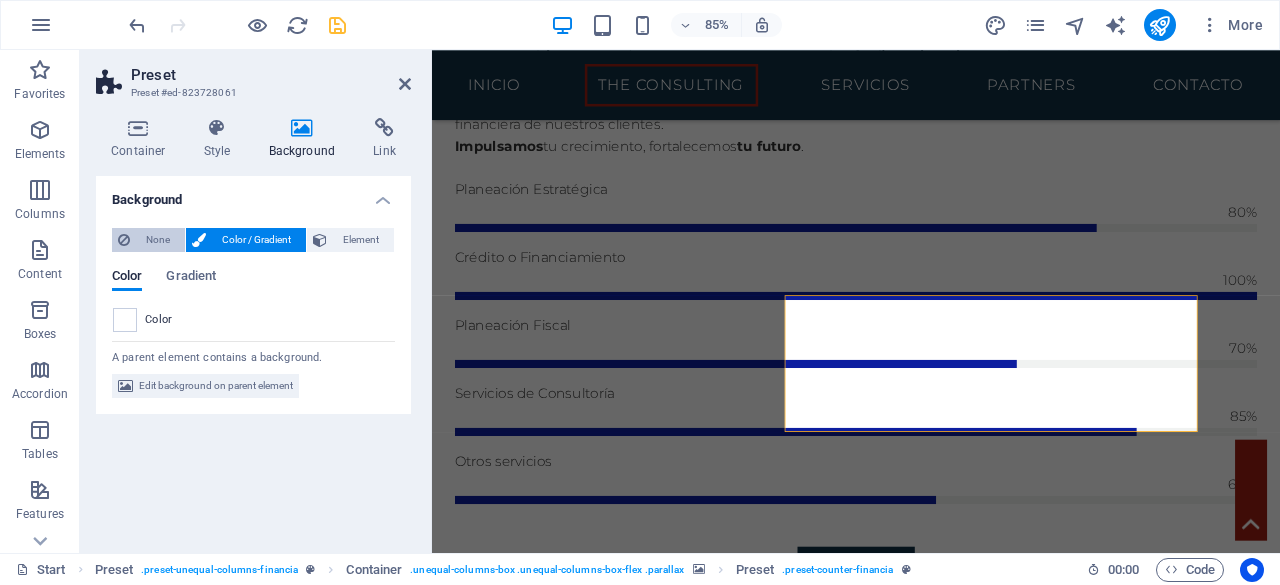 click on "None" at bounding box center (157, 240) 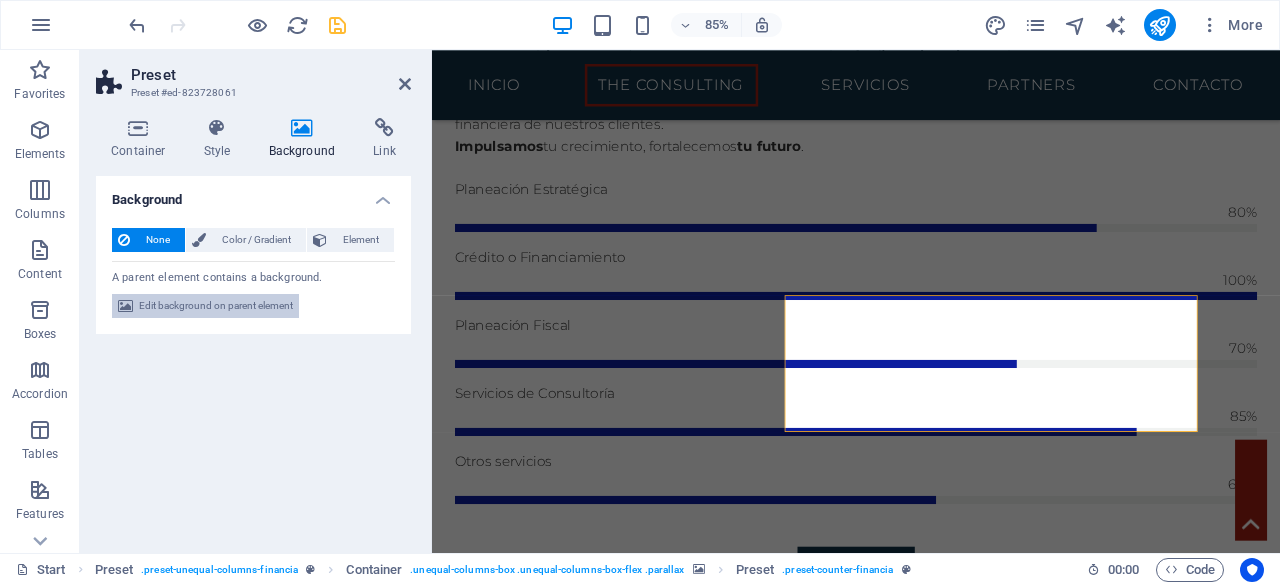 click on "Edit background on parent element" at bounding box center (216, 306) 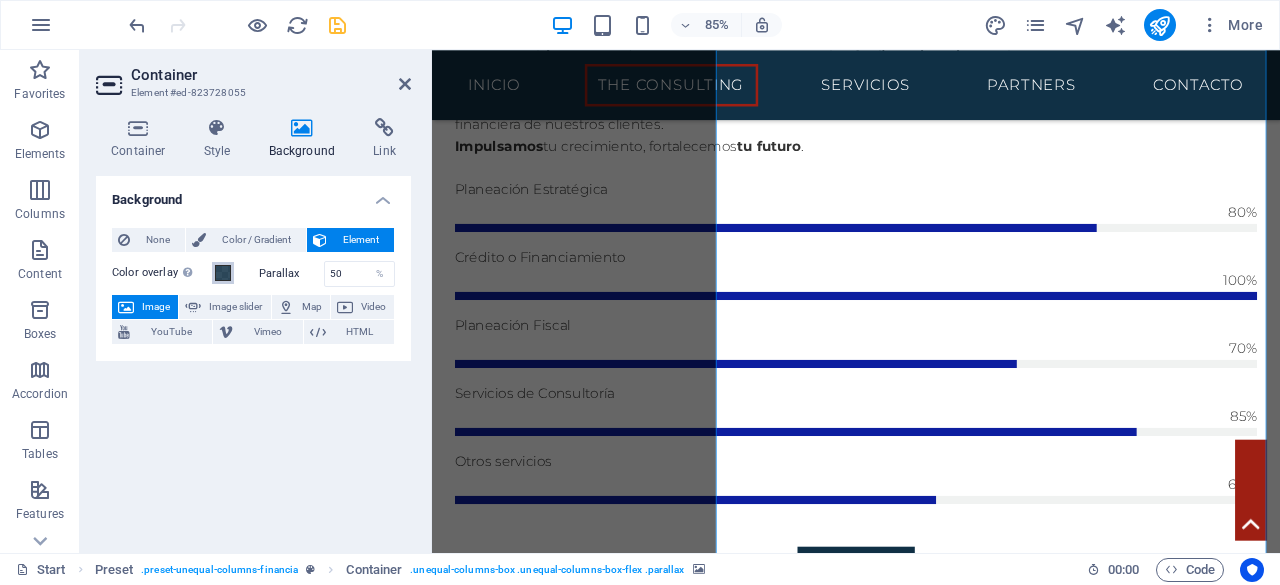 click at bounding box center (223, 273) 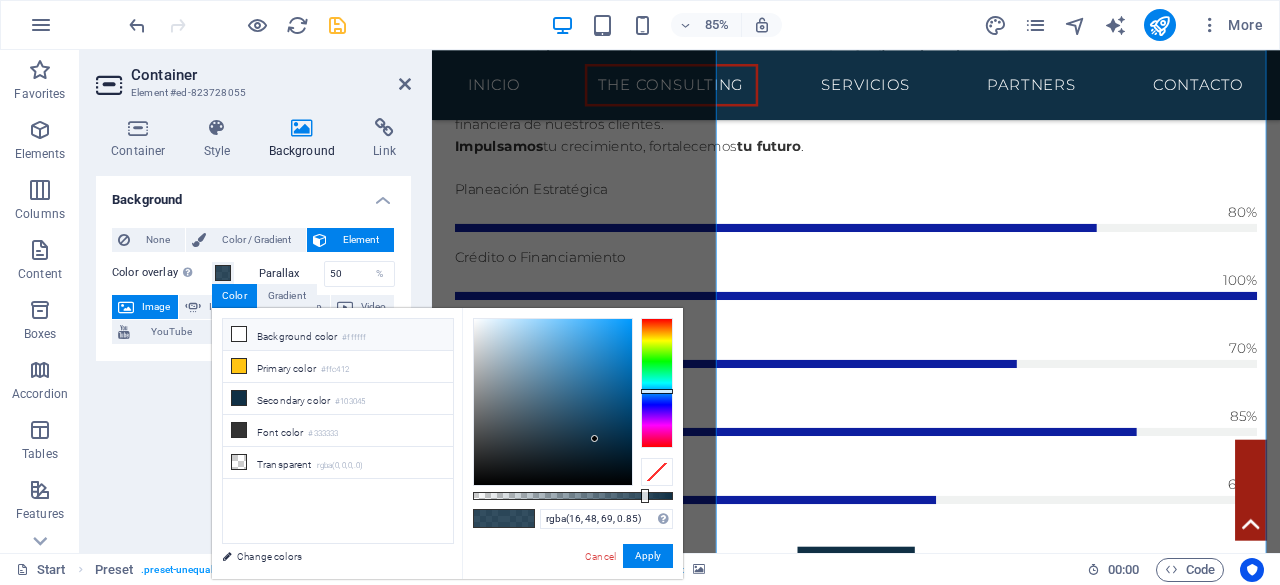 click at bounding box center (239, 334) 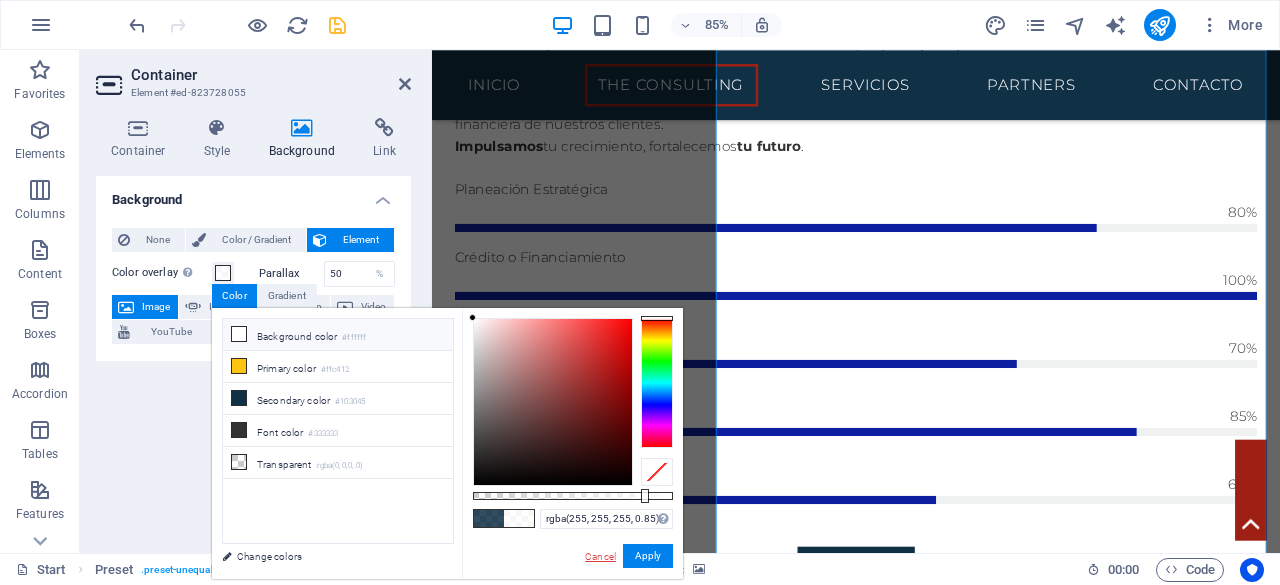 click on "Cancel" at bounding box center (600, 556) 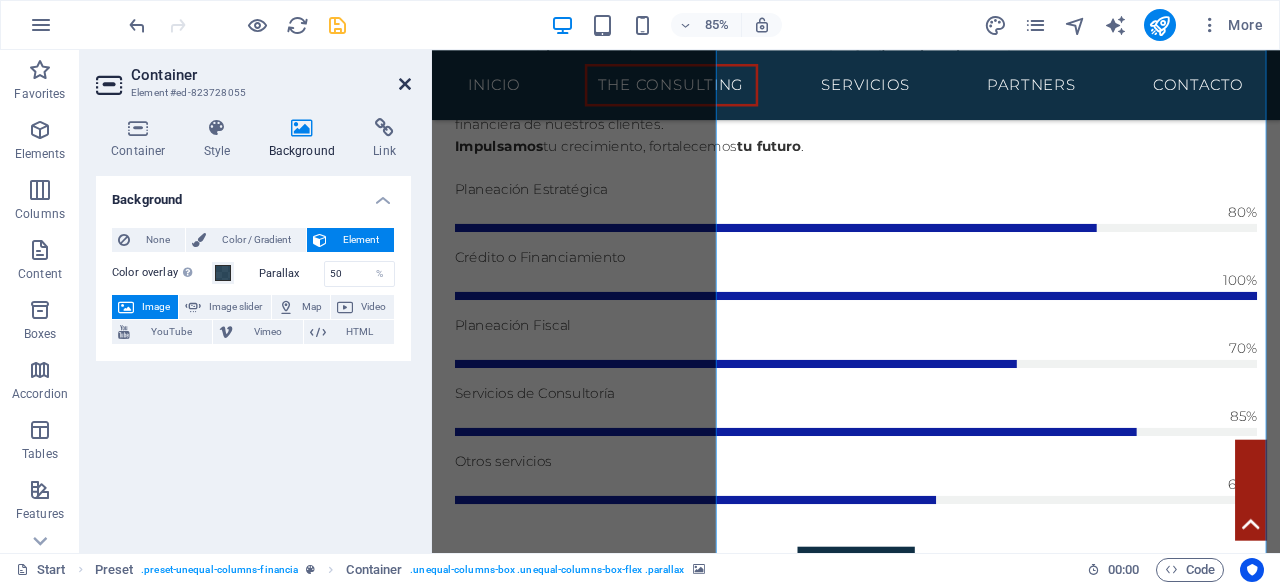 click at bounding box center [405, 84] 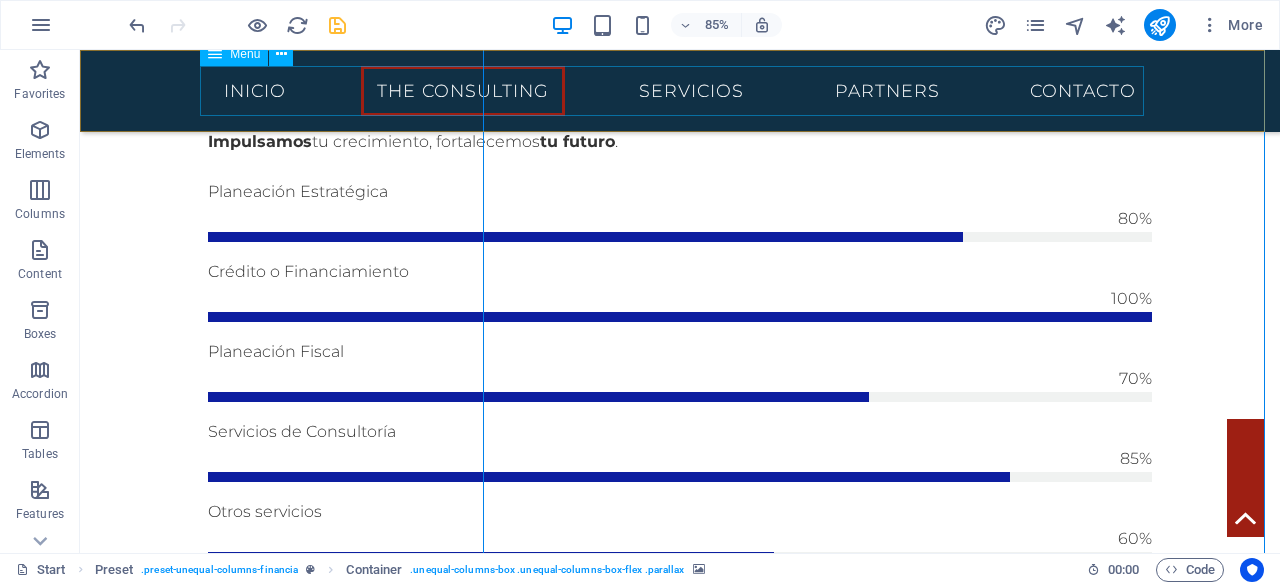 scroll, scrollTop: 1336, scrollLeft: 0, axis: vertical 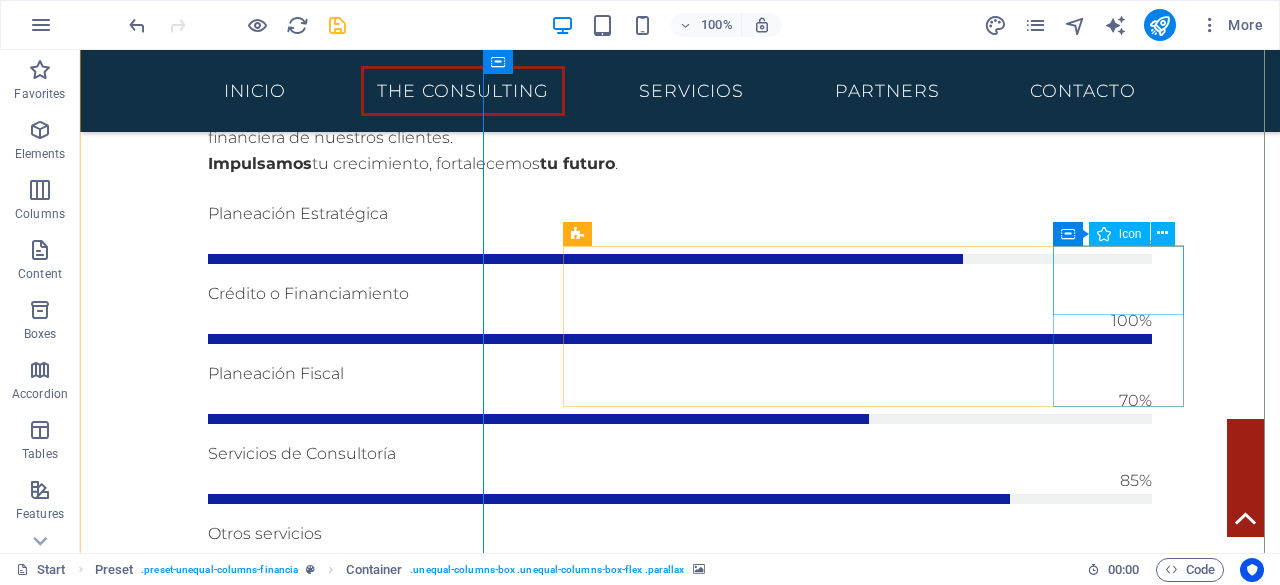 click at bounding box center [680, 2534] 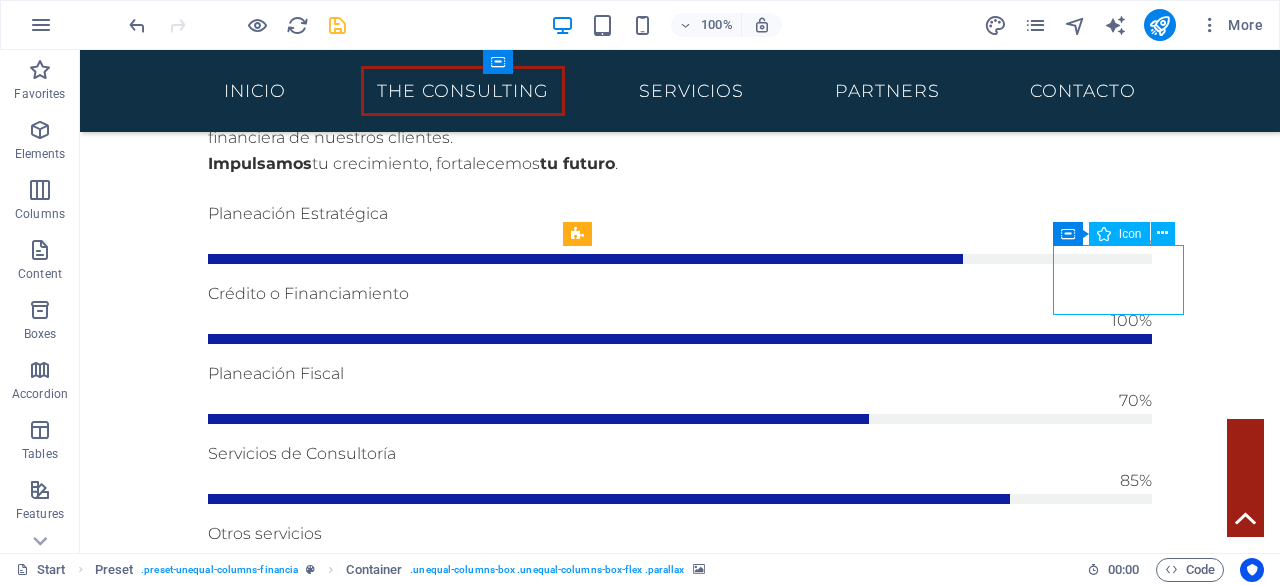 click at bounding box center (680, 2534) 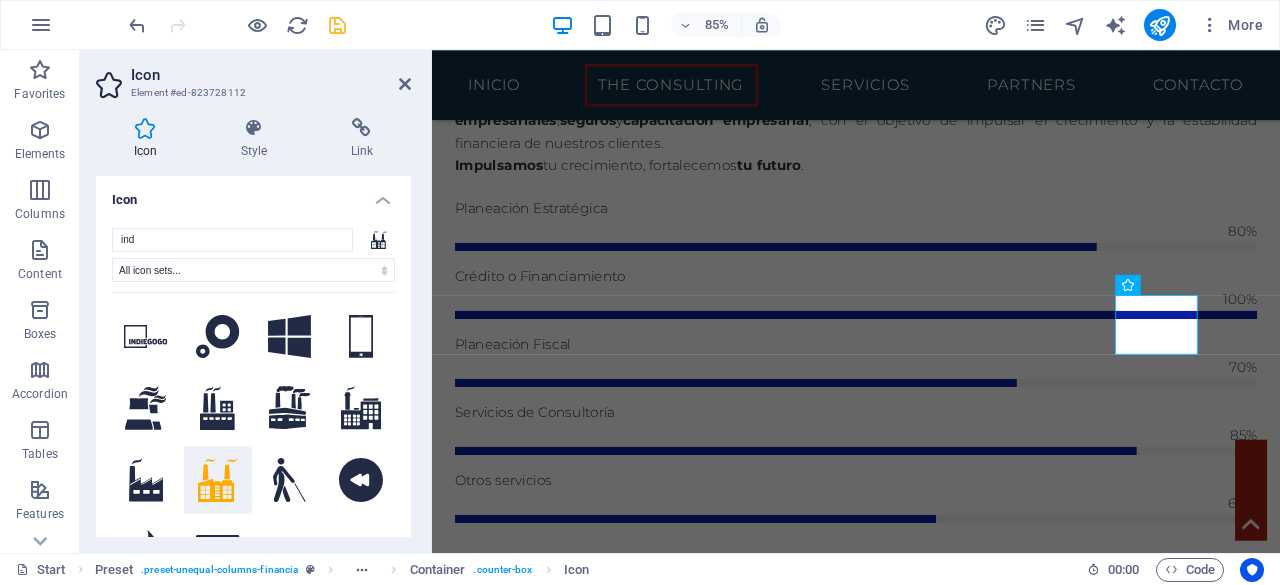 scroll, scrollTop: 1358, scrollLeft: 0, axis: vertical 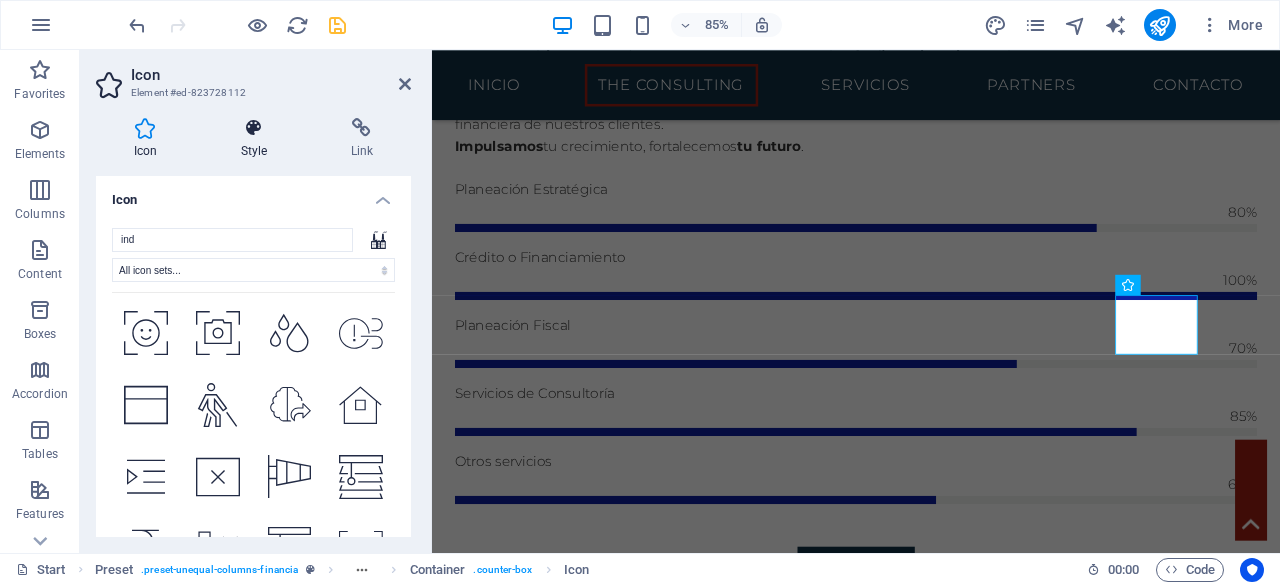 click at bounding box center (254, 128) 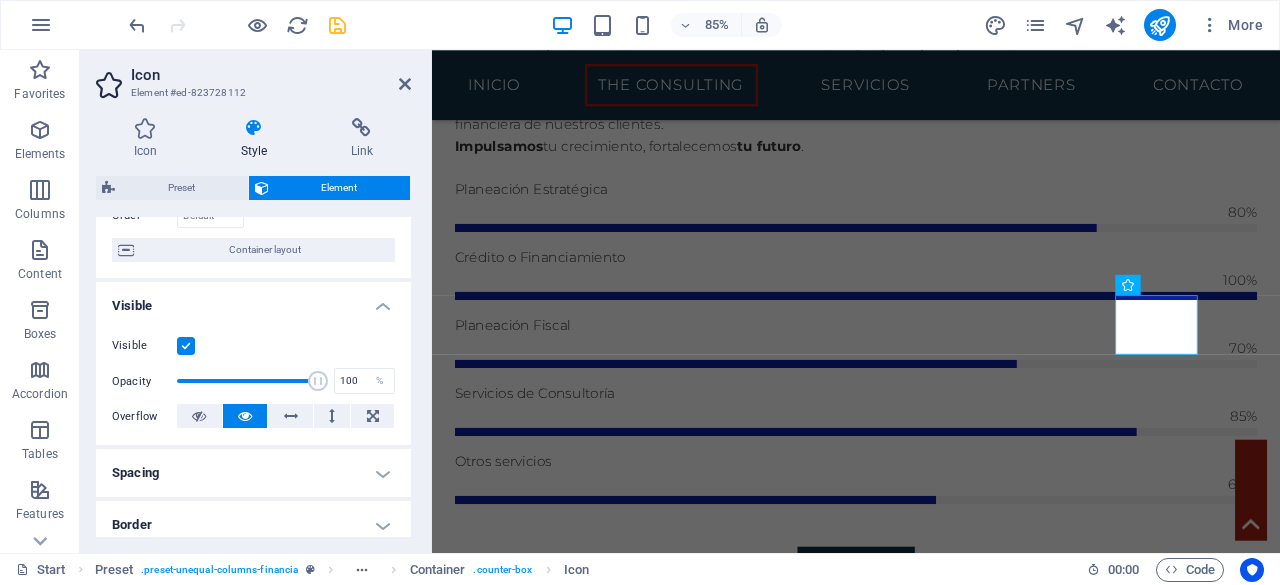 scroll, scrollTop: 162, scrollLeft: 0, axis: vertical 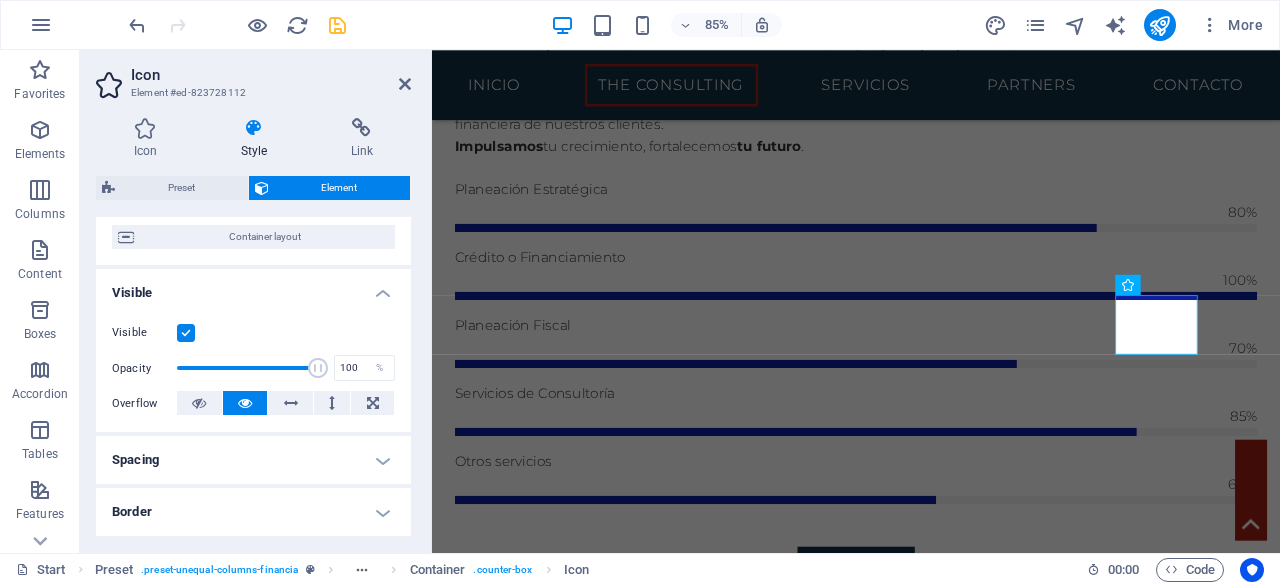 click on "Visible" at bounding box center (253, 287) 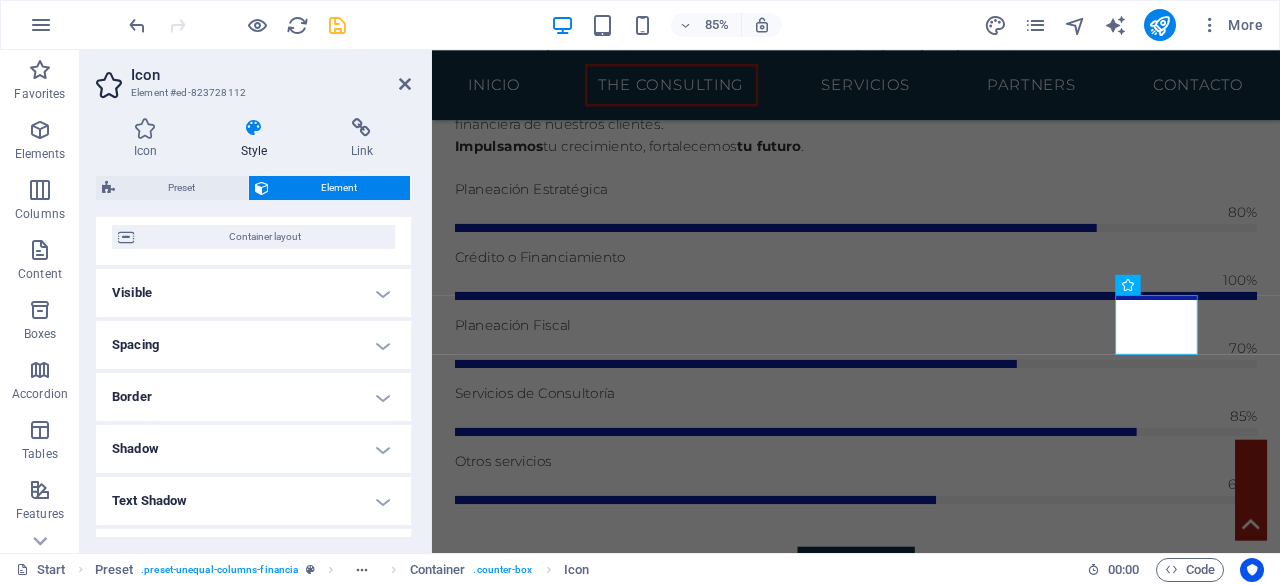 click on "Visible" at bounding box center (253, 293) 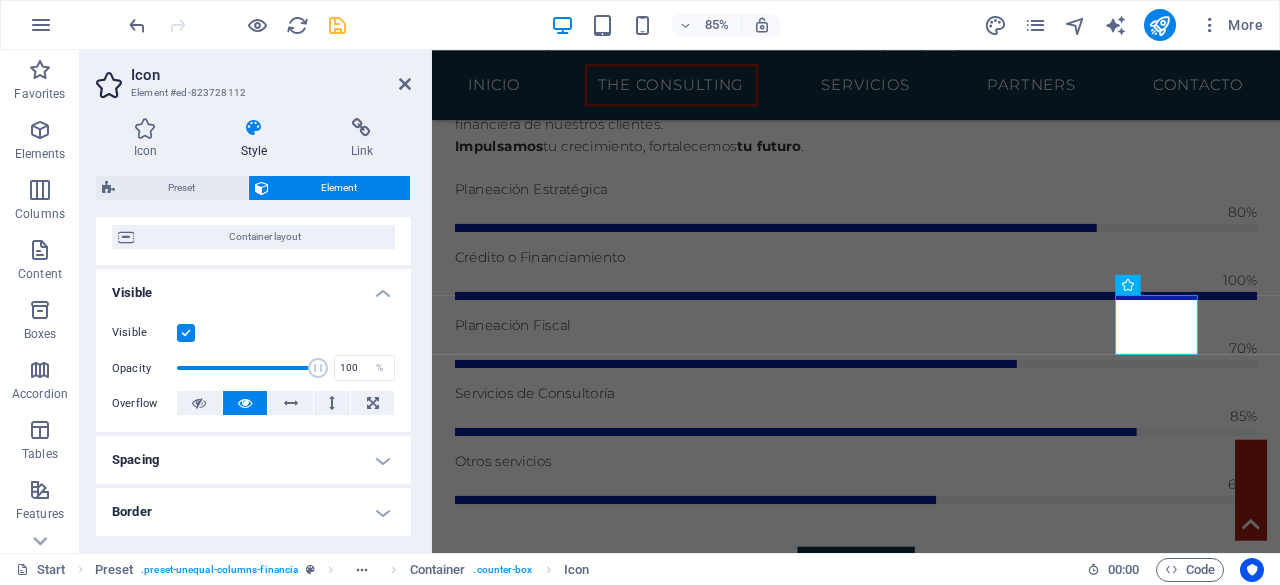 click on "Visible" at bounding box center (253, 287) 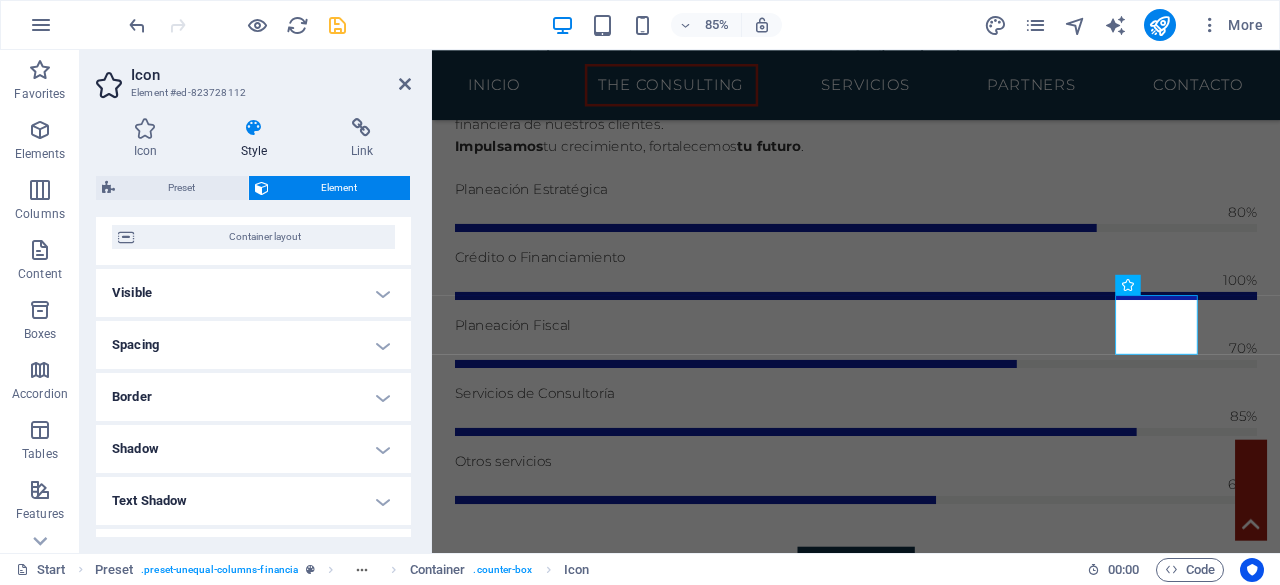 click on "Spacing" at bounding box center [253, 345] 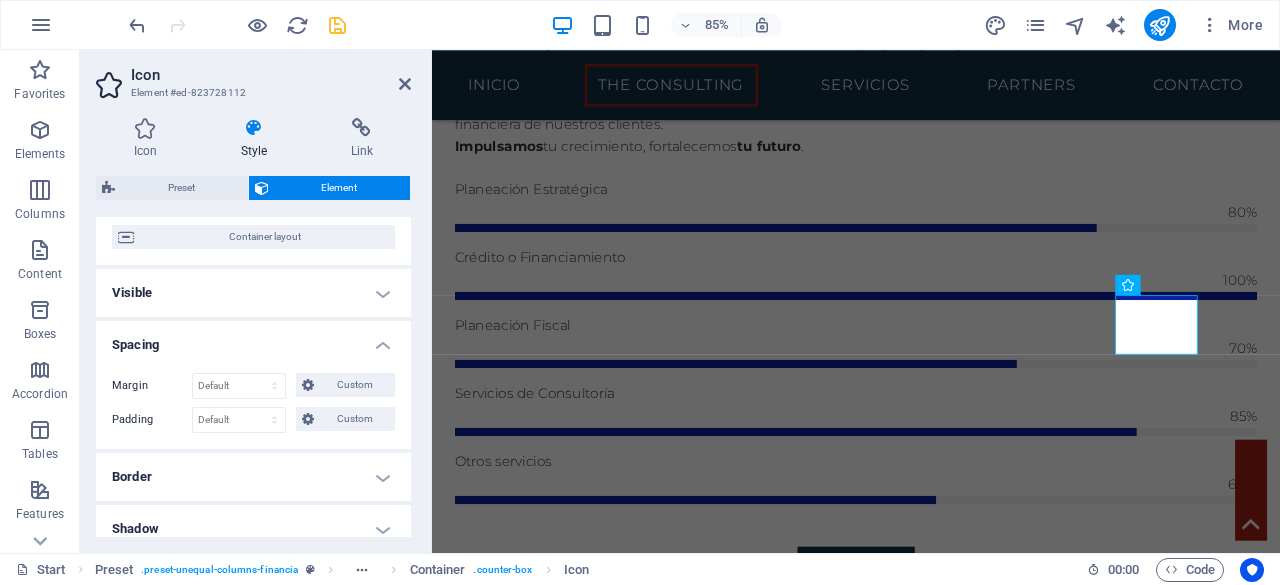 click on "Spacing" at bounding box center (253, 339) 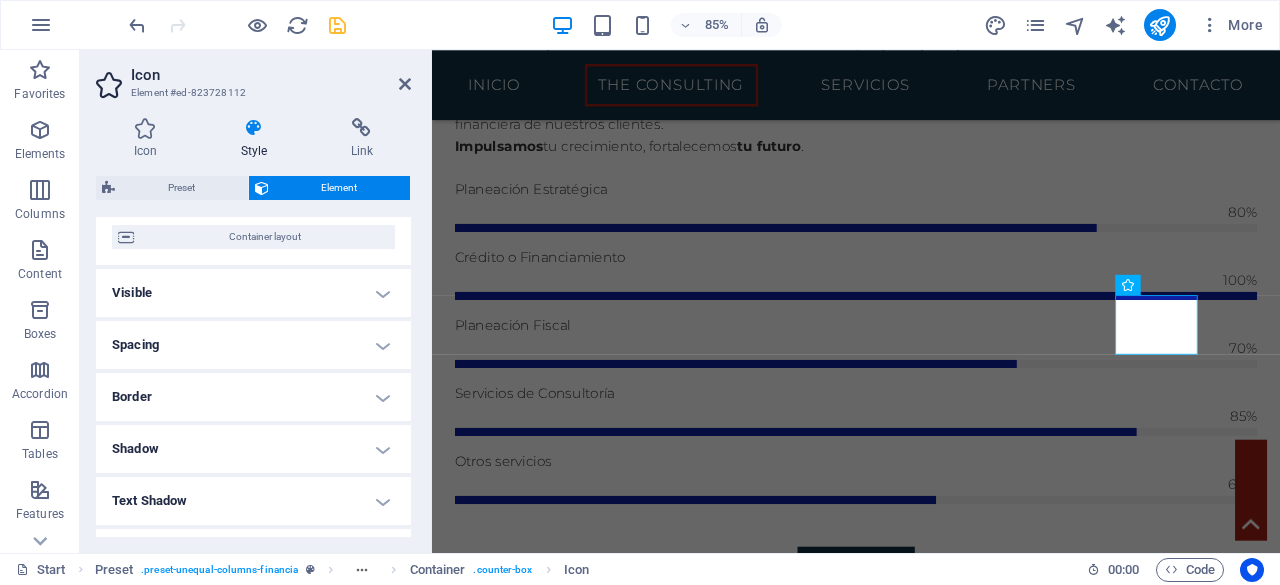 click on "Border" at bounding box center [253, 397] 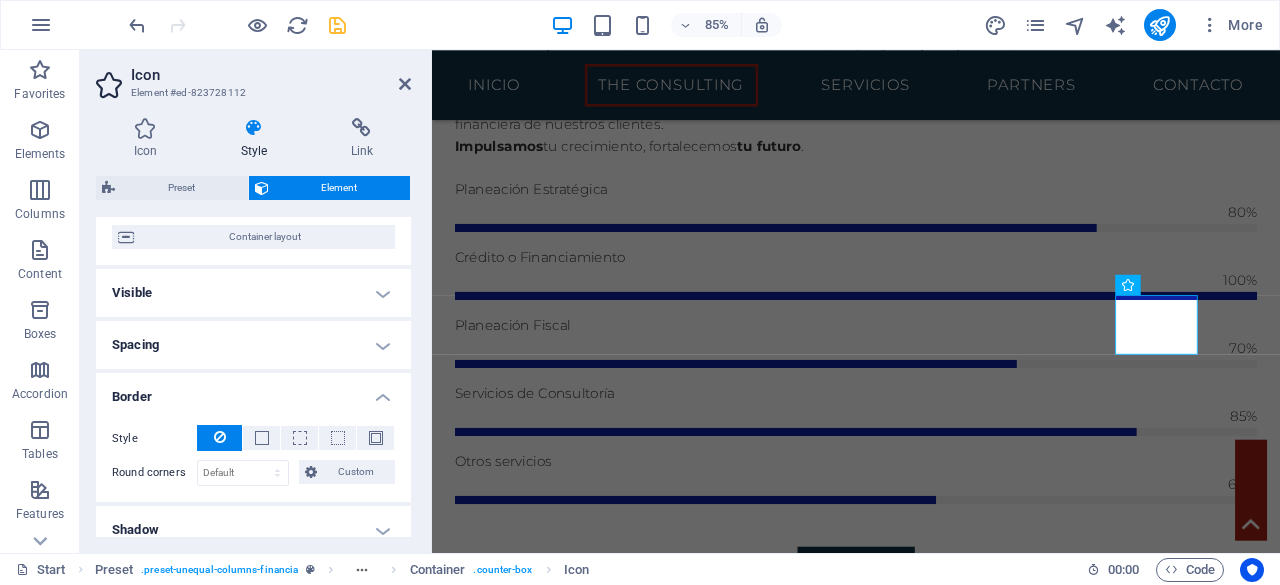 click on "Border" at bounding box center (253, 391) 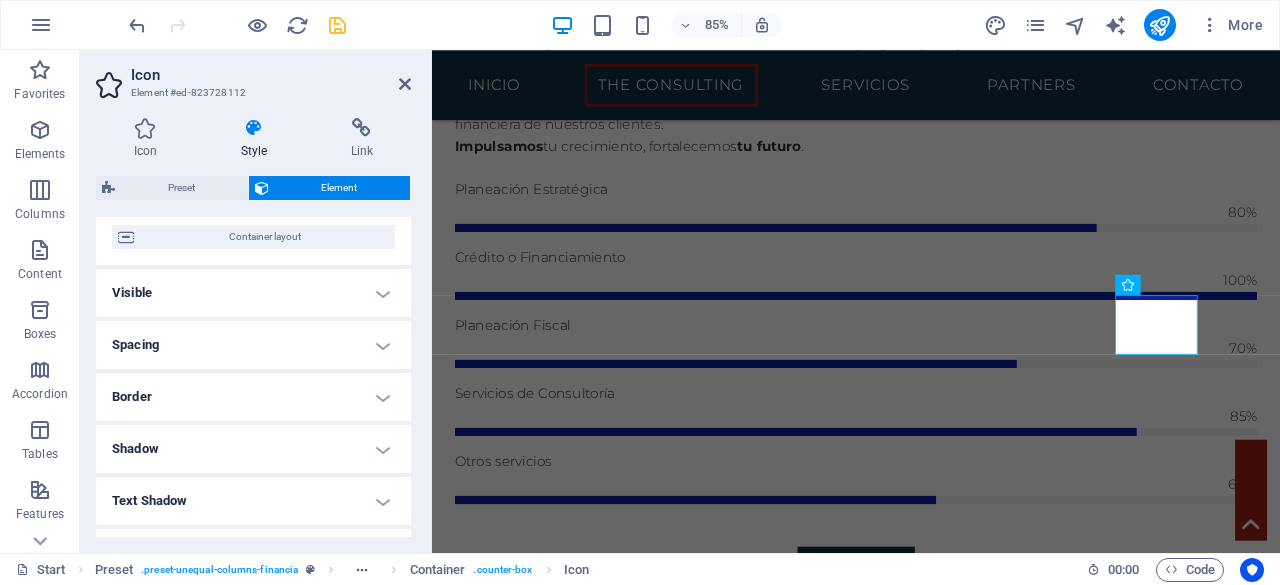 click on "Shadow" at bounding box center (253, 449) 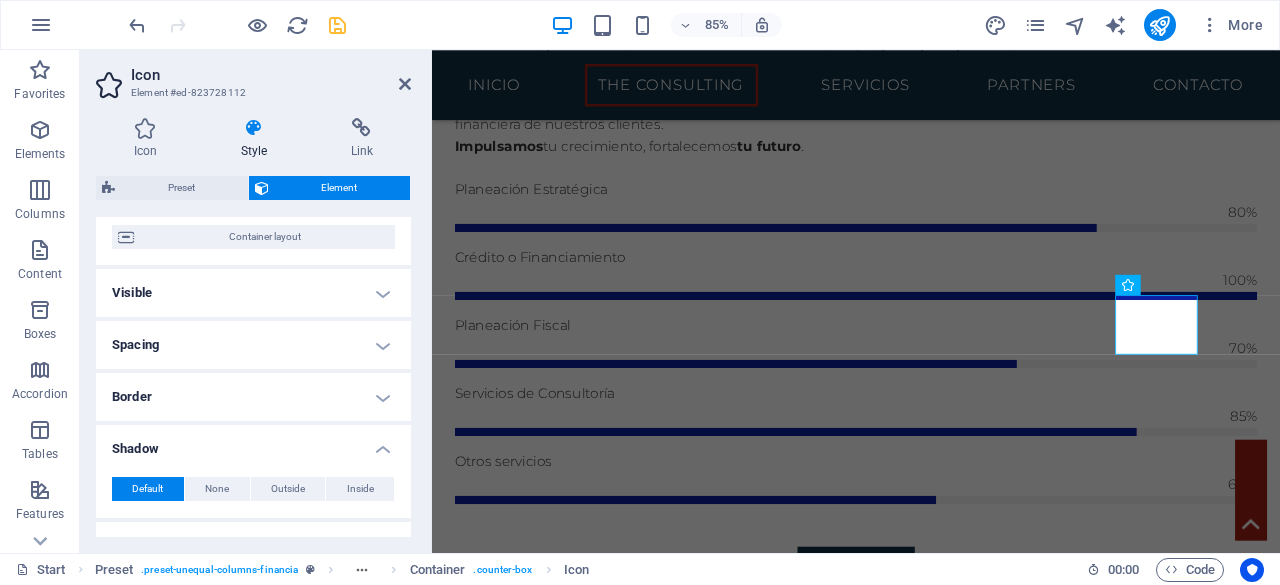click on "Shadow" at bounding box center (253, 443) 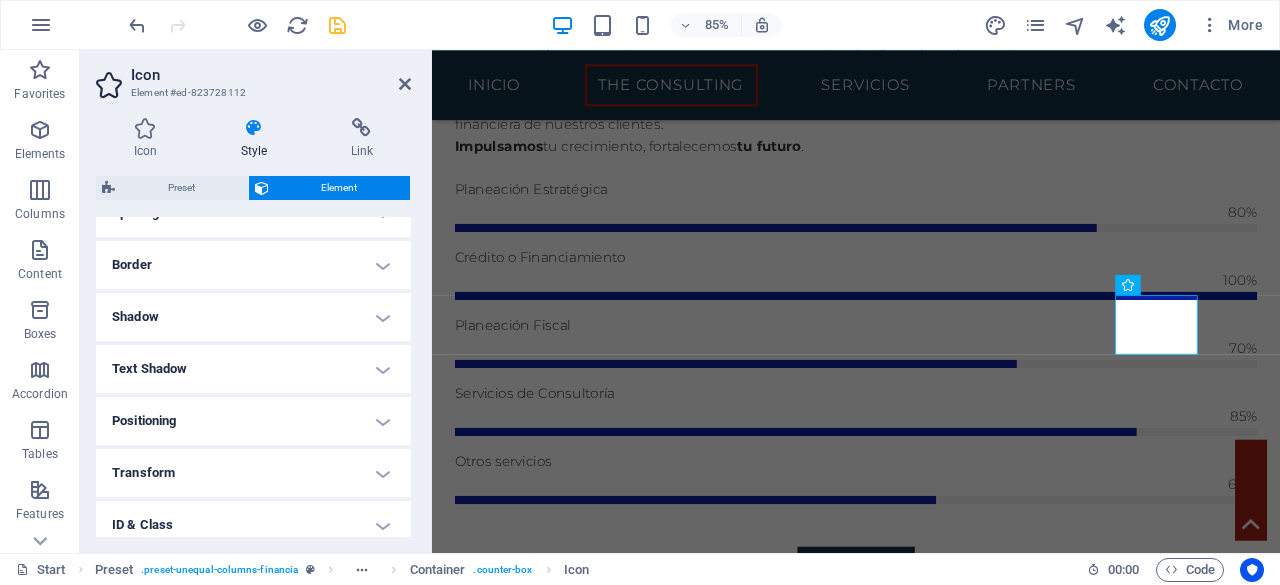 scroll, scrollTop: 296, scrollLeft: 0, axis: vertical 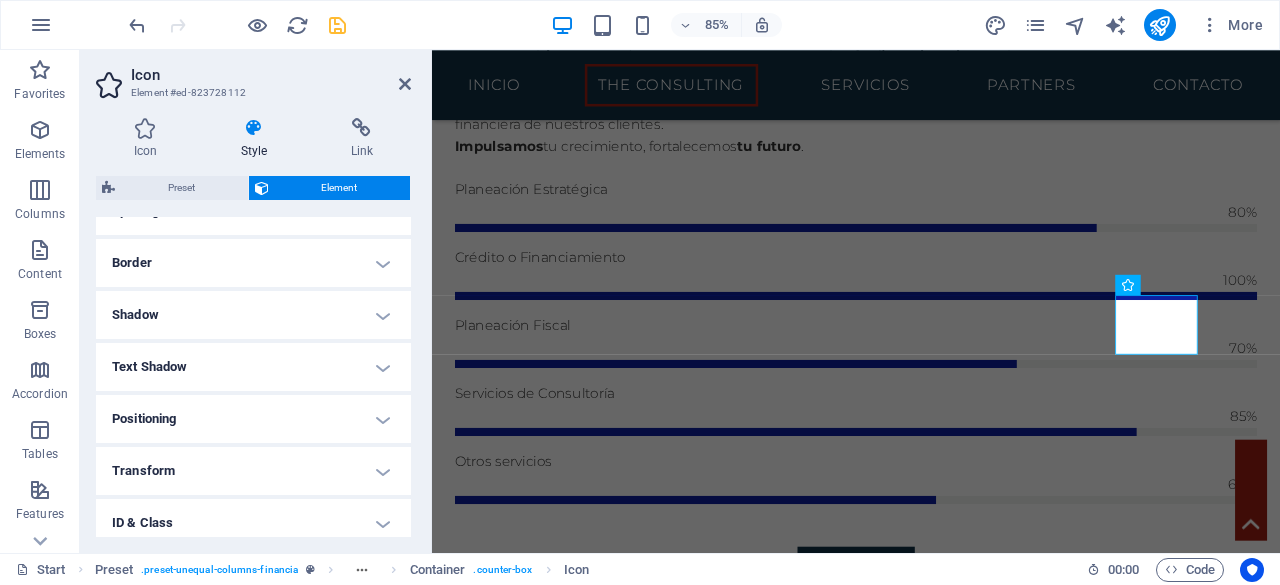 click on "Text Shadow" at bounding box center [253, 367] 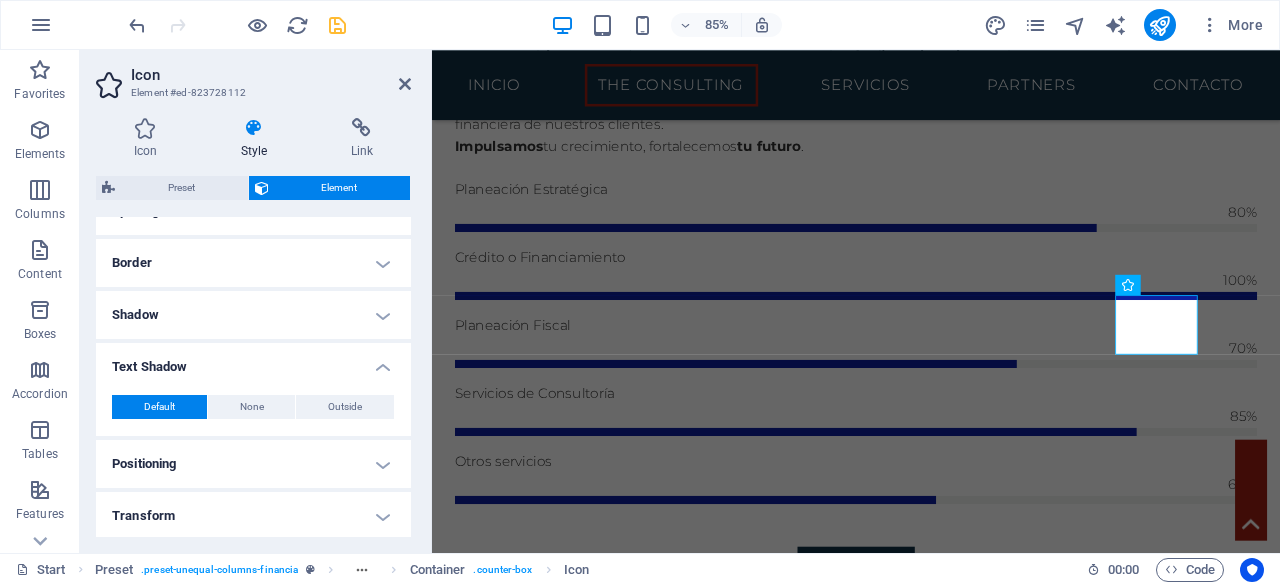 click on "Text Shadow" at bounding box center [253, 361] 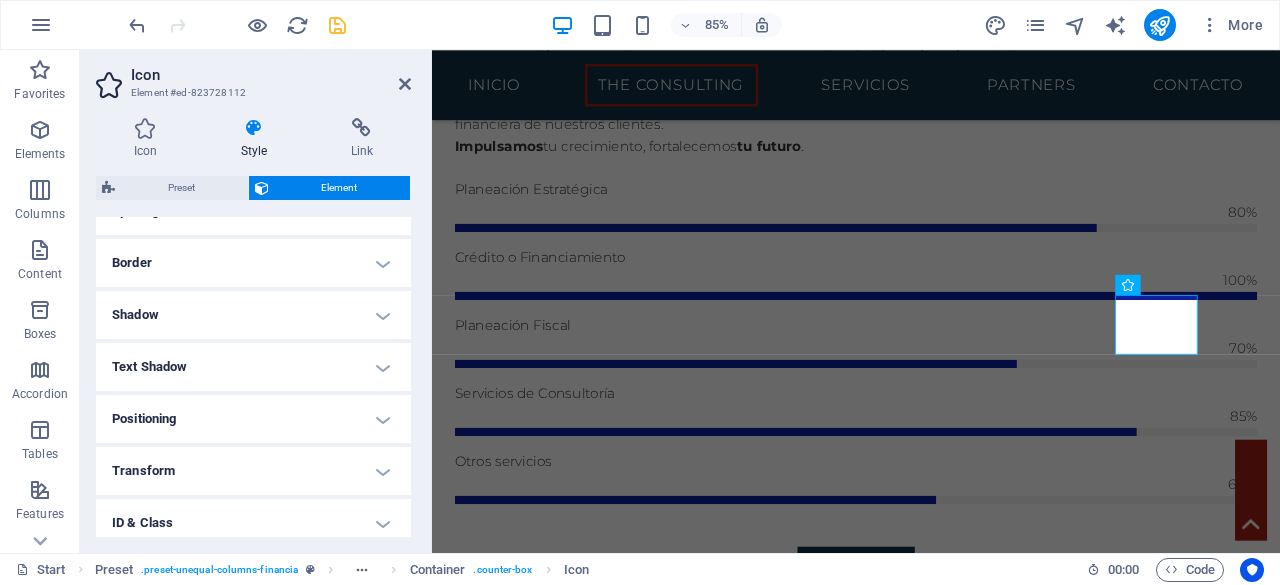 click on "Positioning" at bounding box center (253, 419) 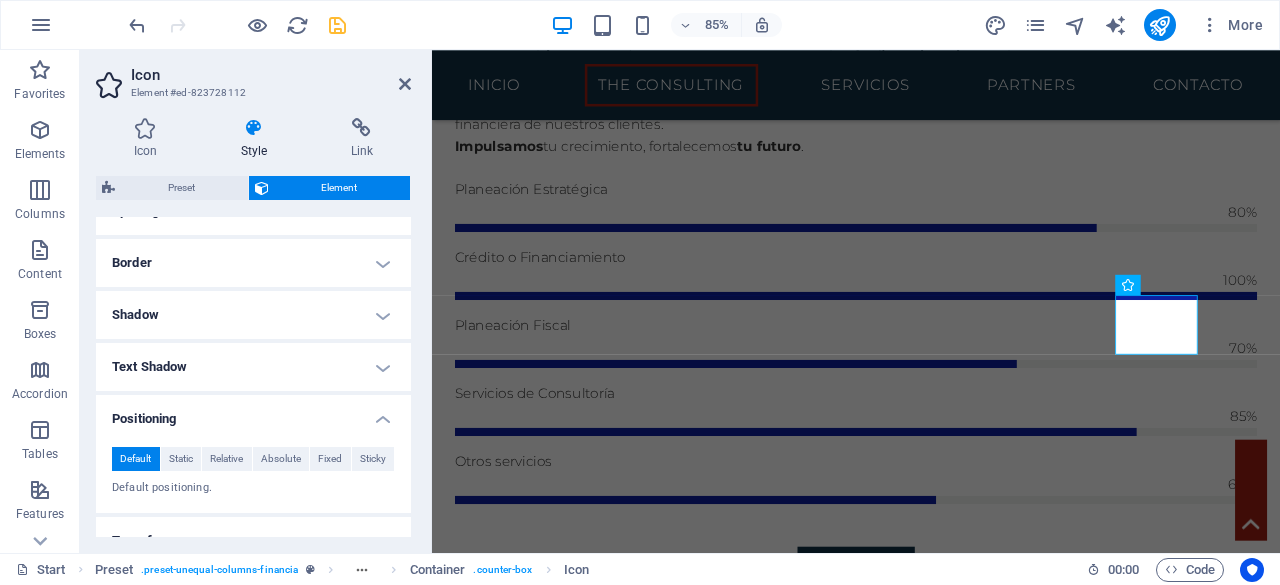 click on "Positioning" at bounding box center [253, 413] 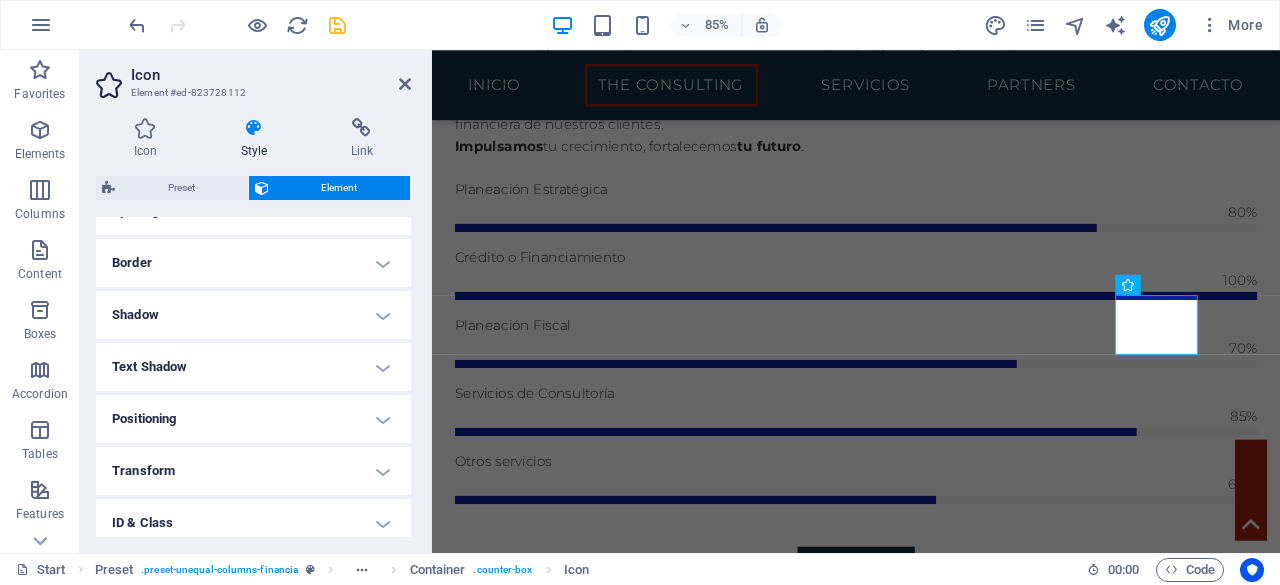 scroll, scrollTop: 409, scrollLeft: 0, axis: vertical 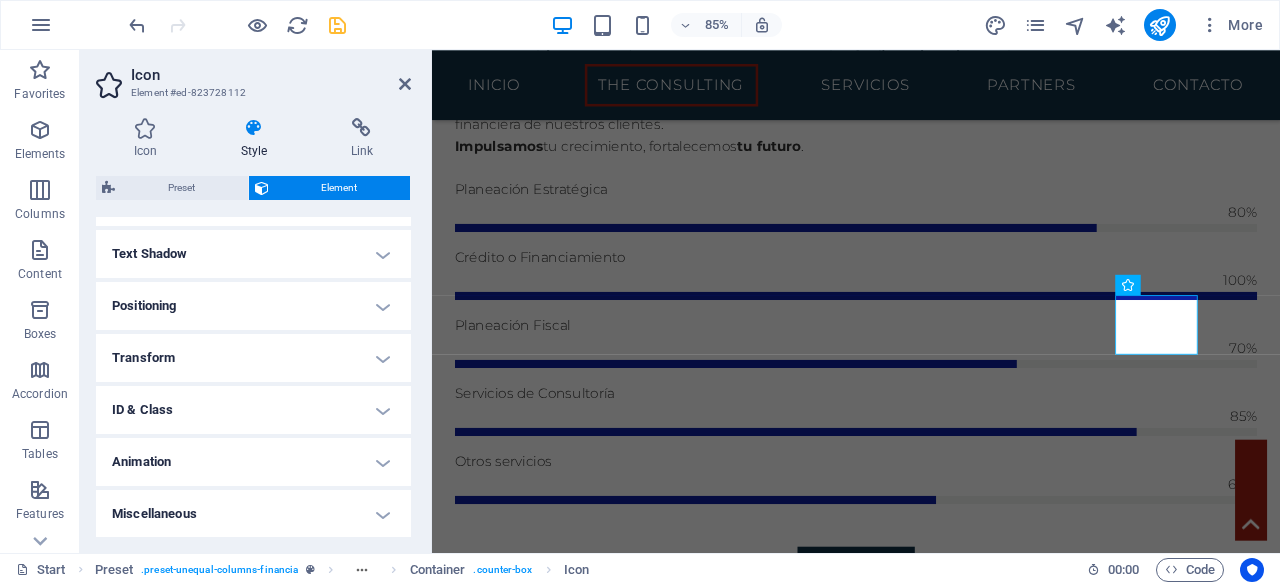 click on "Transform" at bounding box center (253, 358) 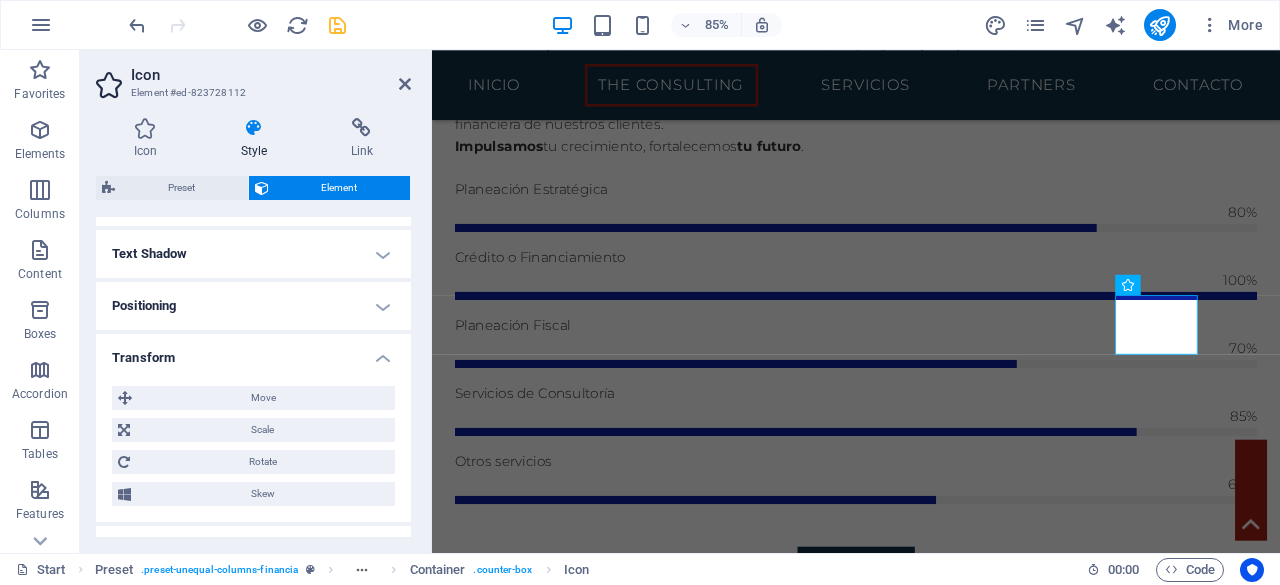 click on "Transform" at bounding box center (253, 352) 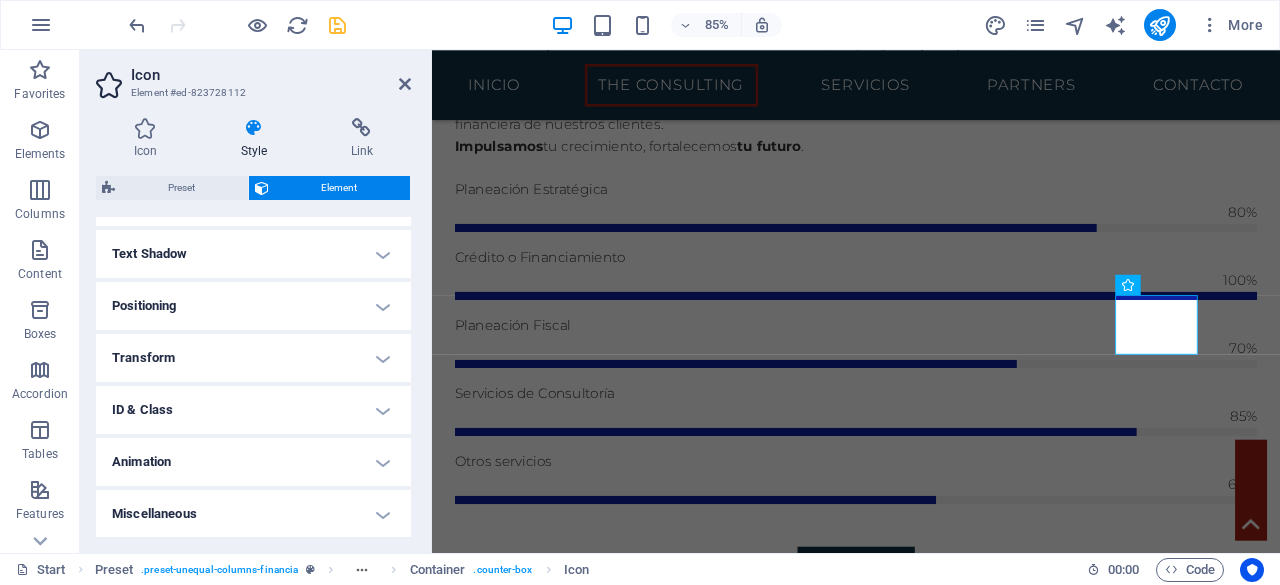 click on "ID & Class" at bounding box center [253, 410] 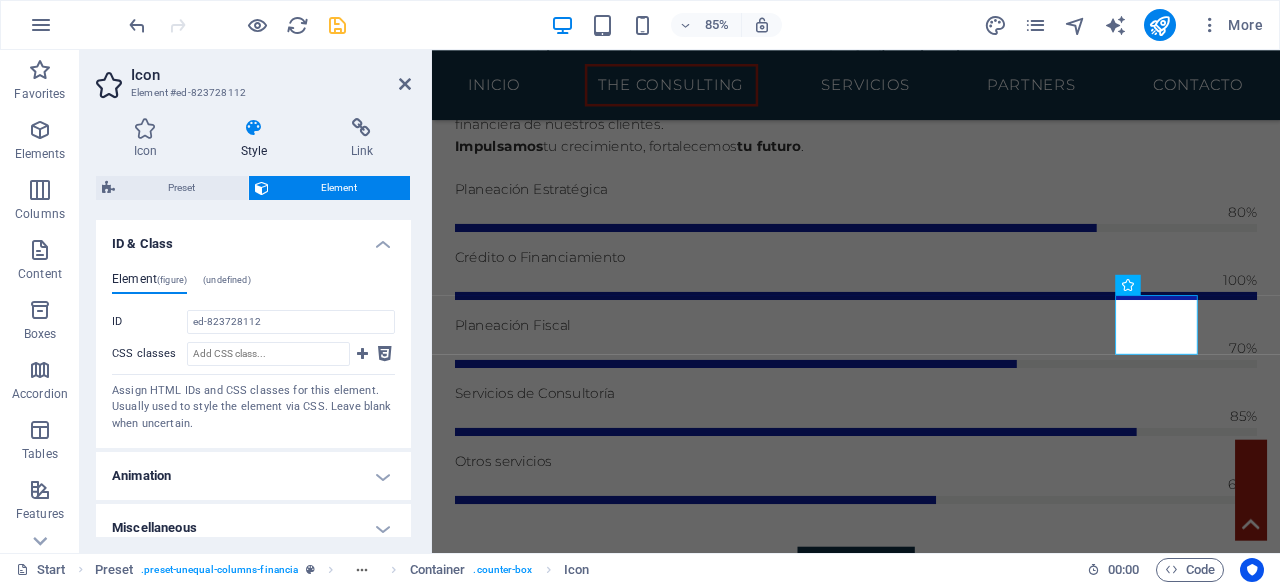scroll, scrollTop: 588, scrollLeft: 0, axis: vertical 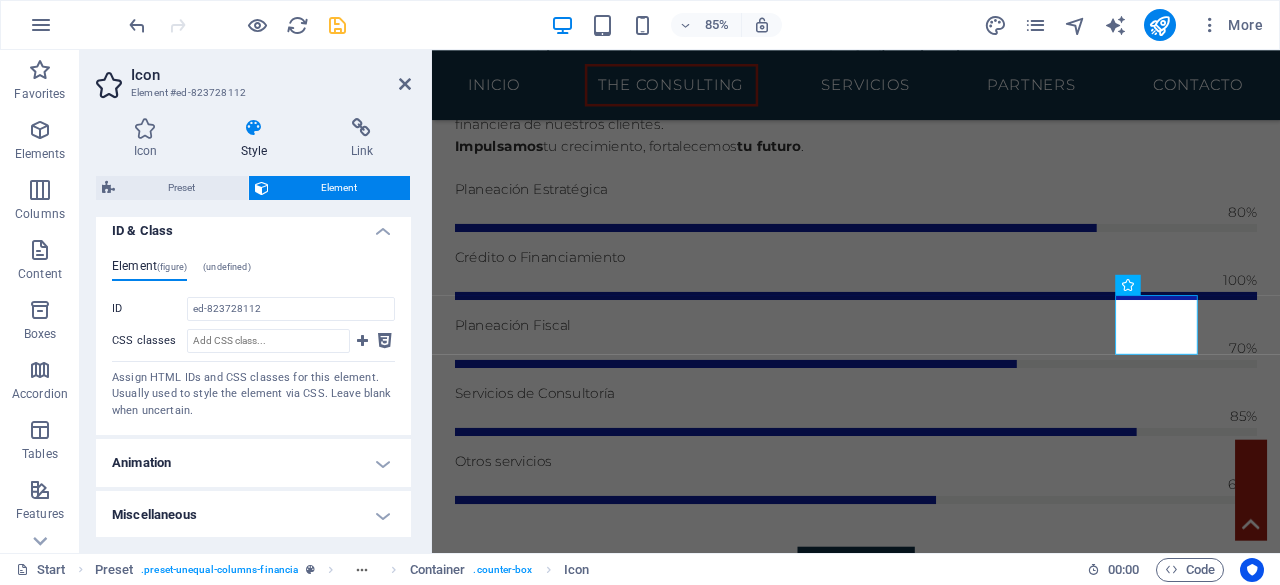click on "ID & Class" at bounding box center (253, 225) 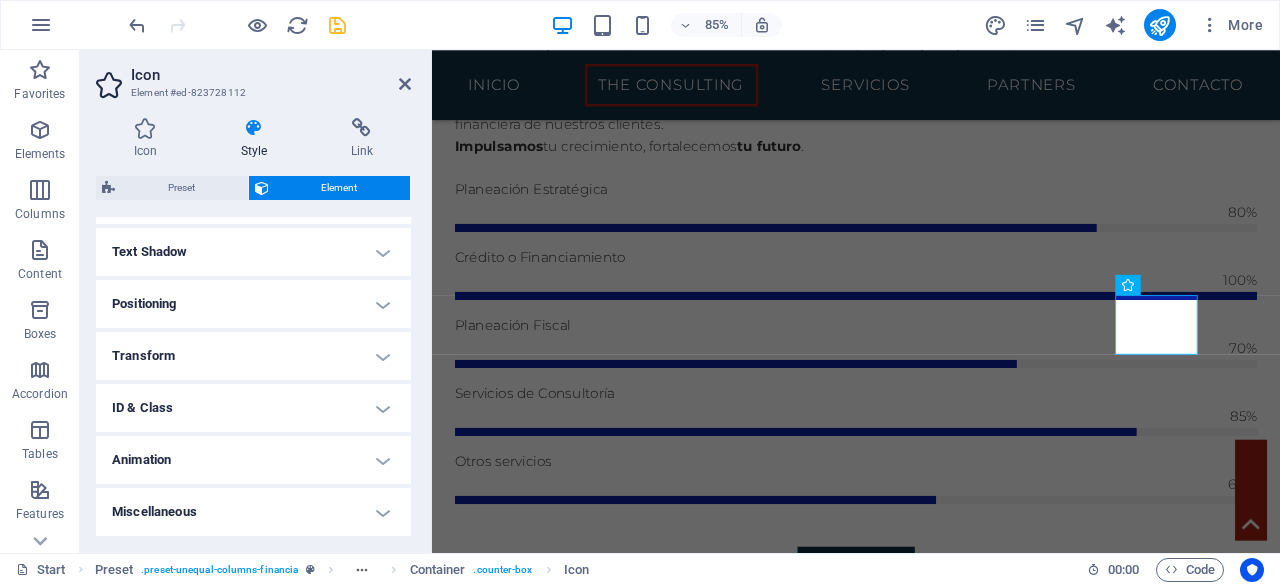 scroll, scrollTop: 409, scrollLeft: 0, axis: vertical 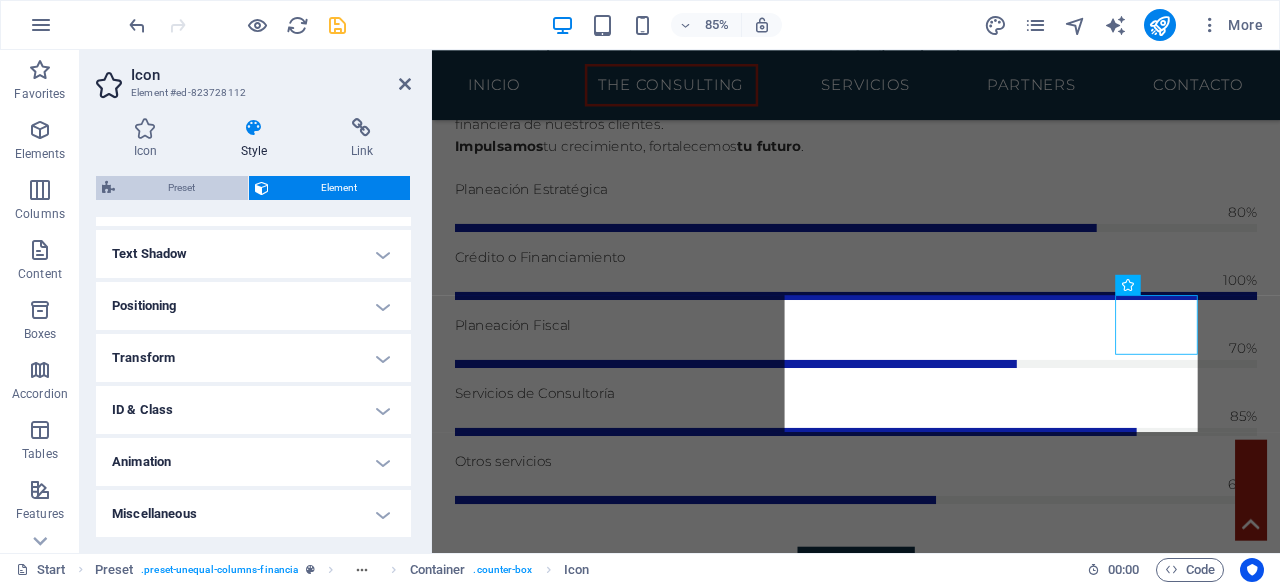 click on "Preset" at bounding box center (181, 188) 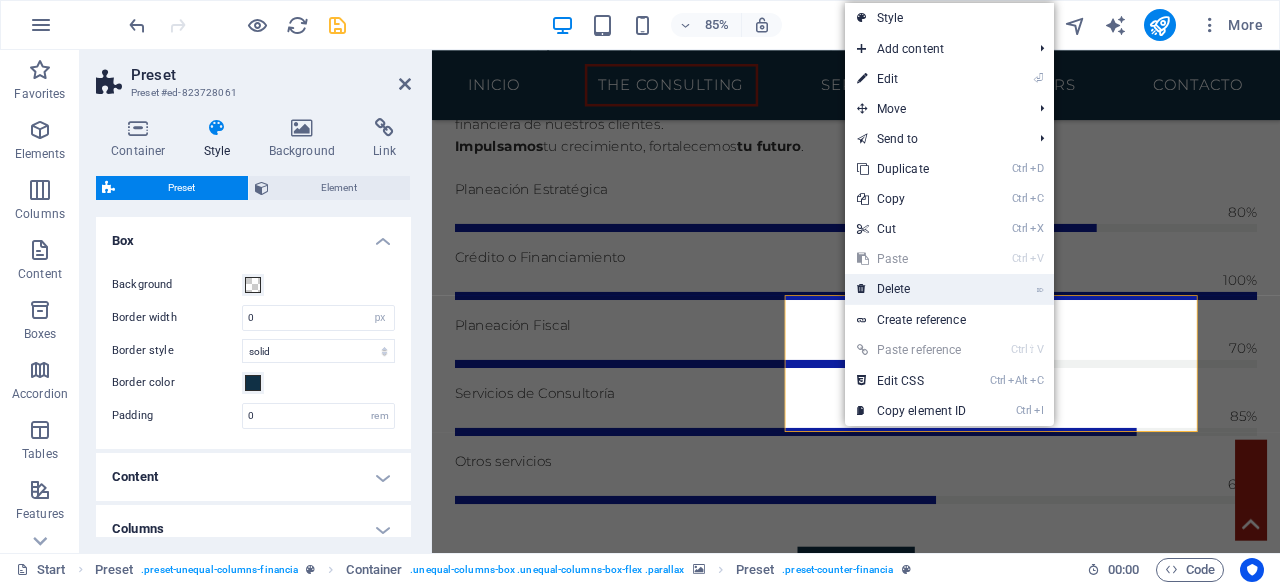 click on "⌦  Delete" at bounding box center [912, 289] 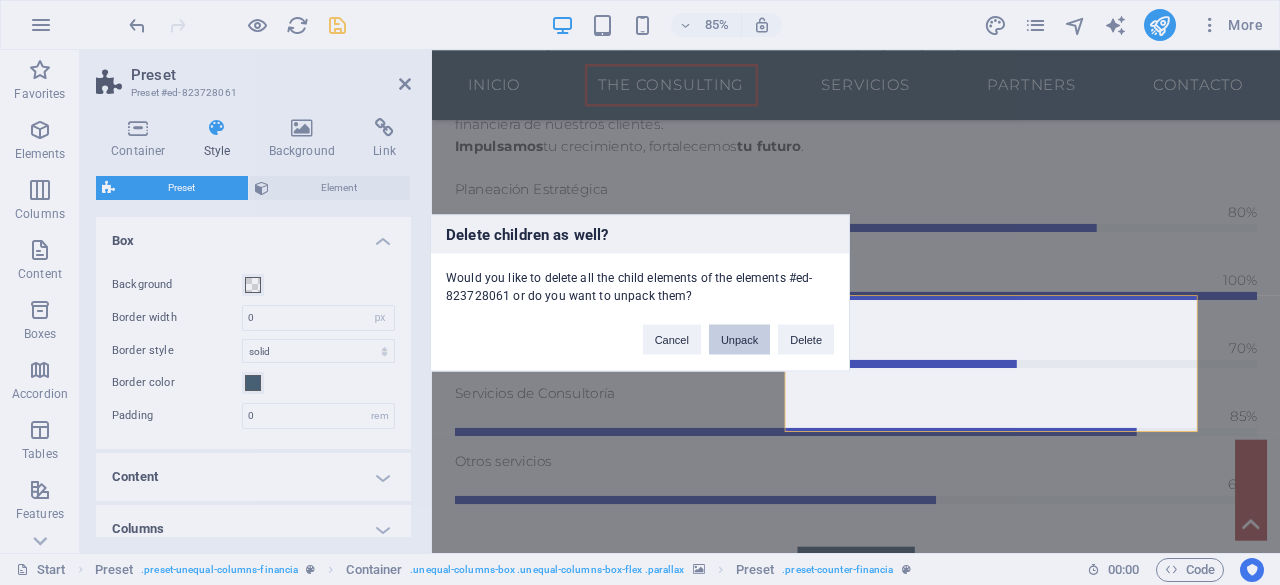 click on "Unpack" at bounding box center [739, 339] 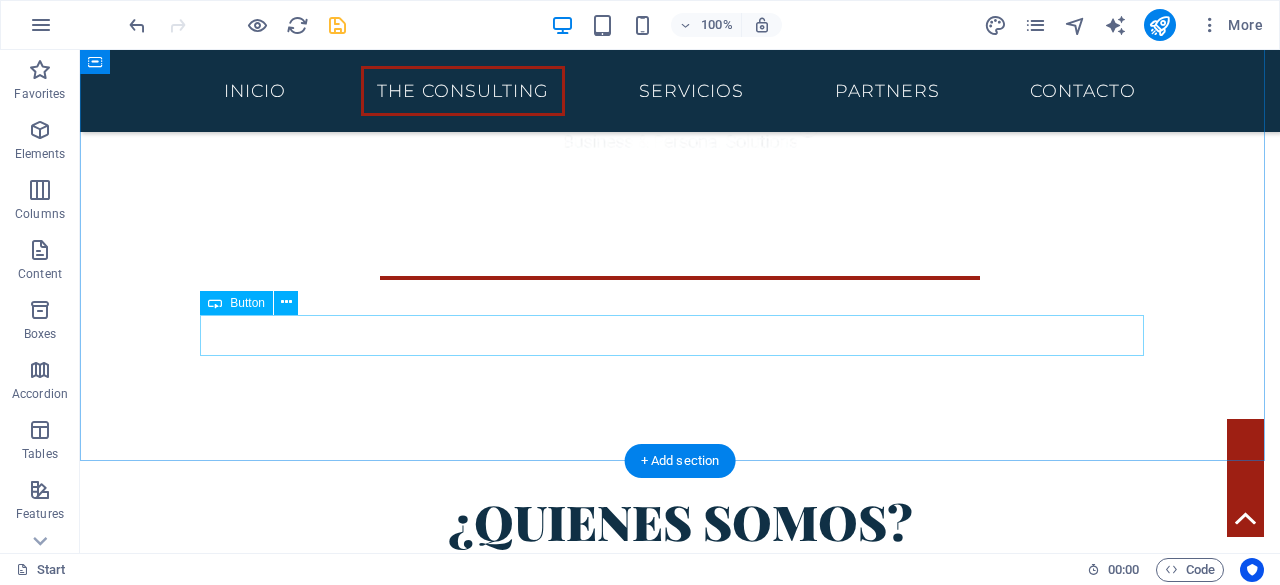 scroll, scrollTop: 769, scrollLeft: 0, axis: vertical 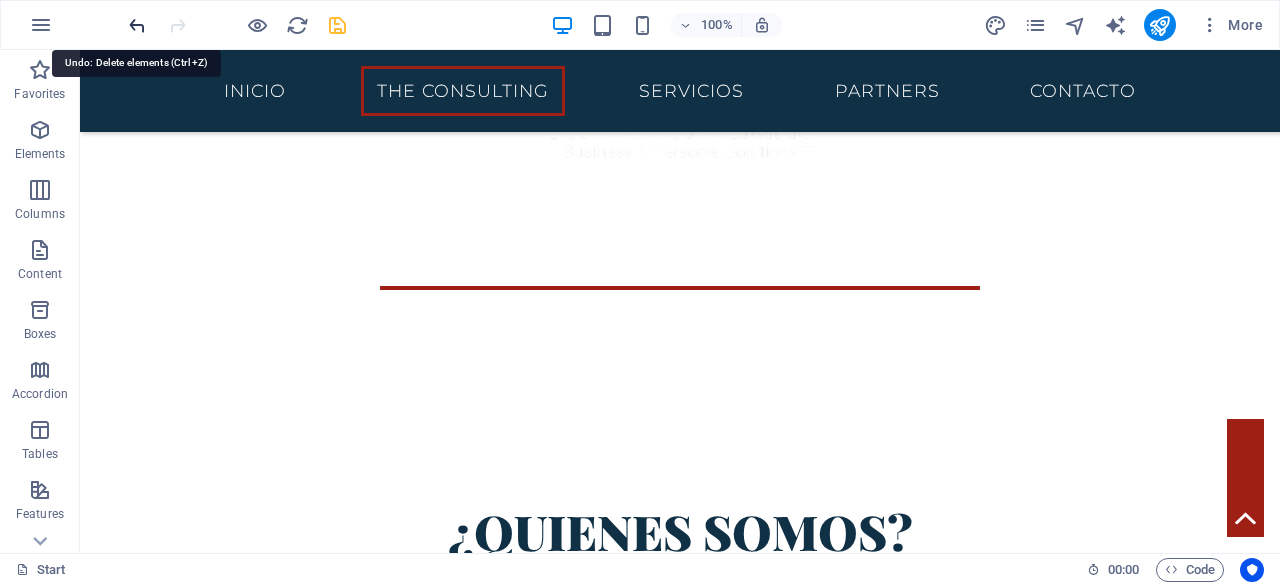 click at bounding box center [137, 25] 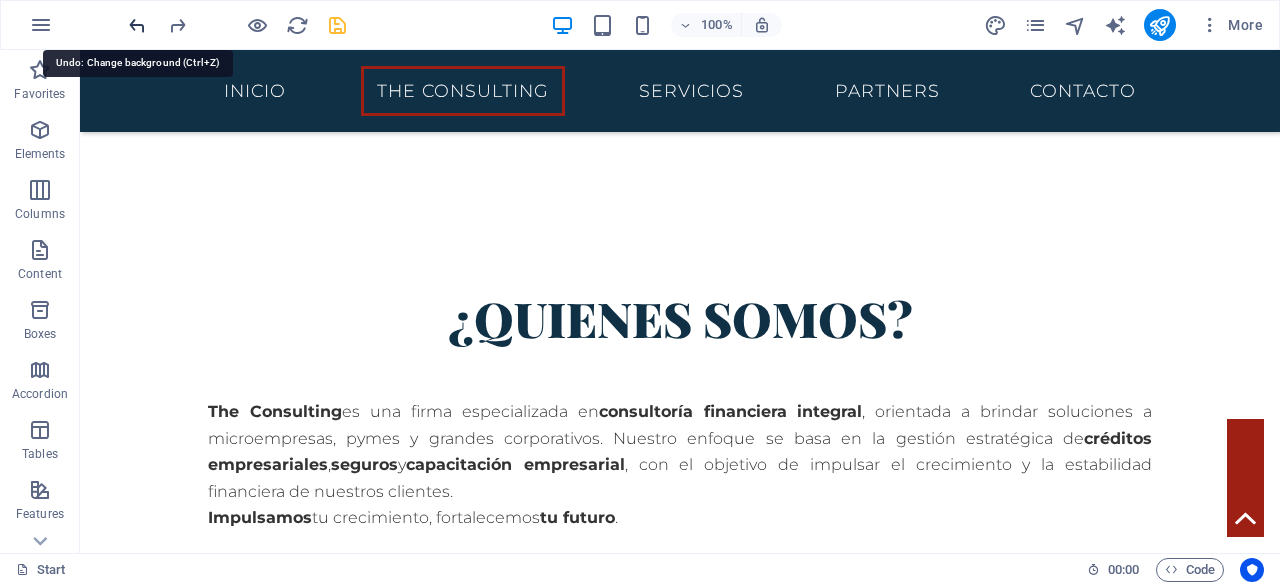 scroll, scrollTop: 1361, scrollLeft: 0, axis: vertical 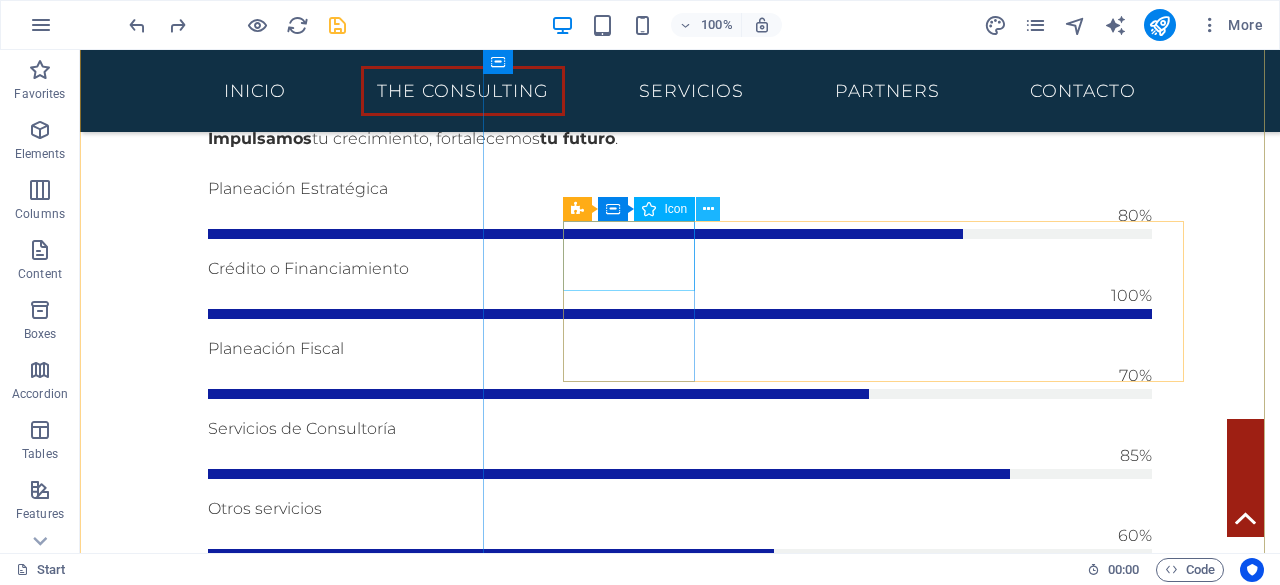 click at bounding box center [708, 209] 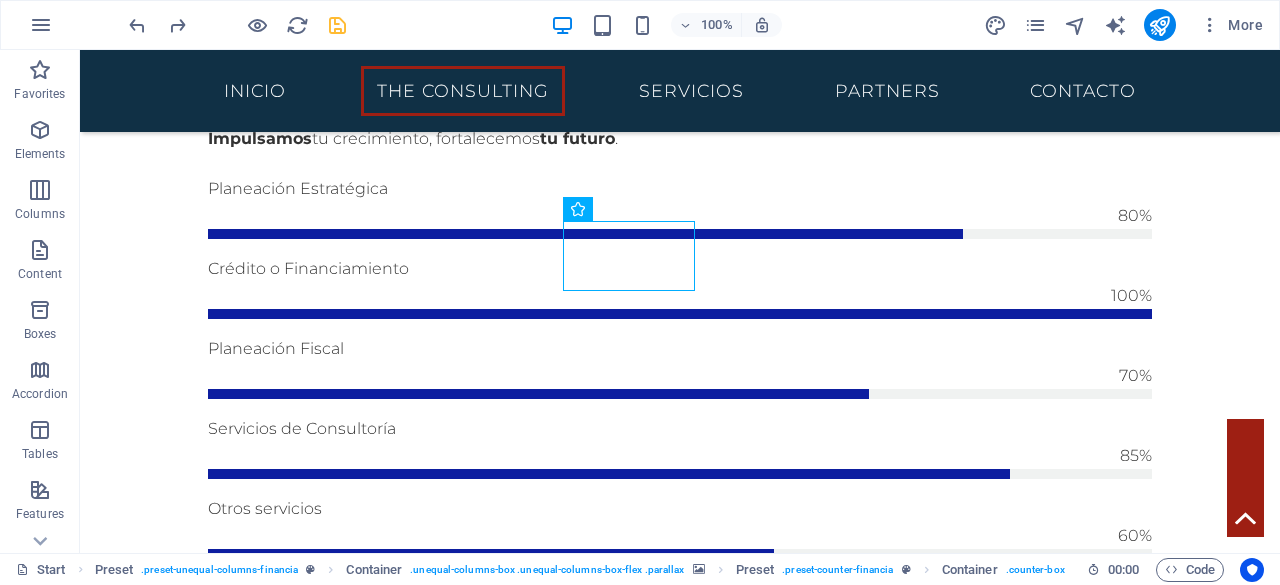 click at bounding box center (680, 1701) 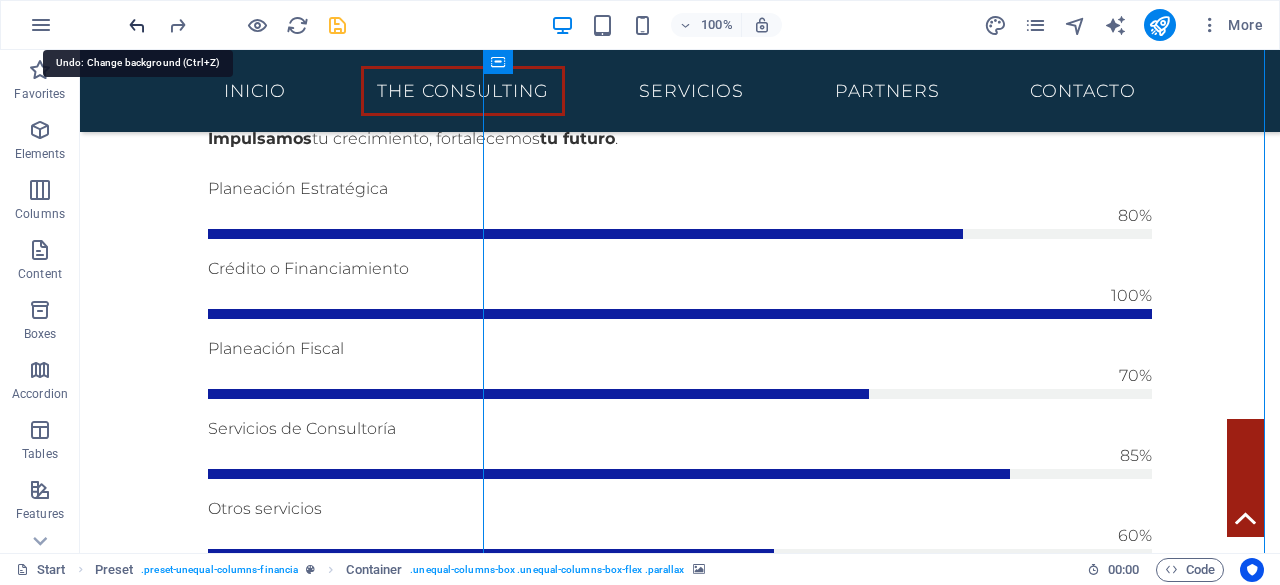 click at bounding box center (137, 25) 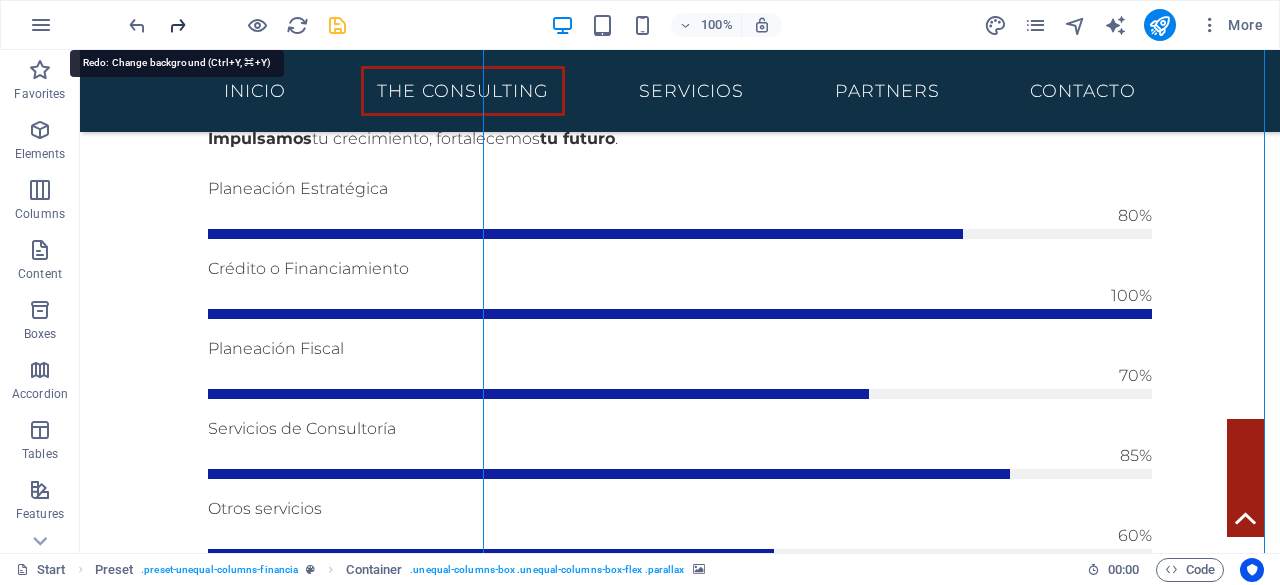 click at bounding box center [177, 25] 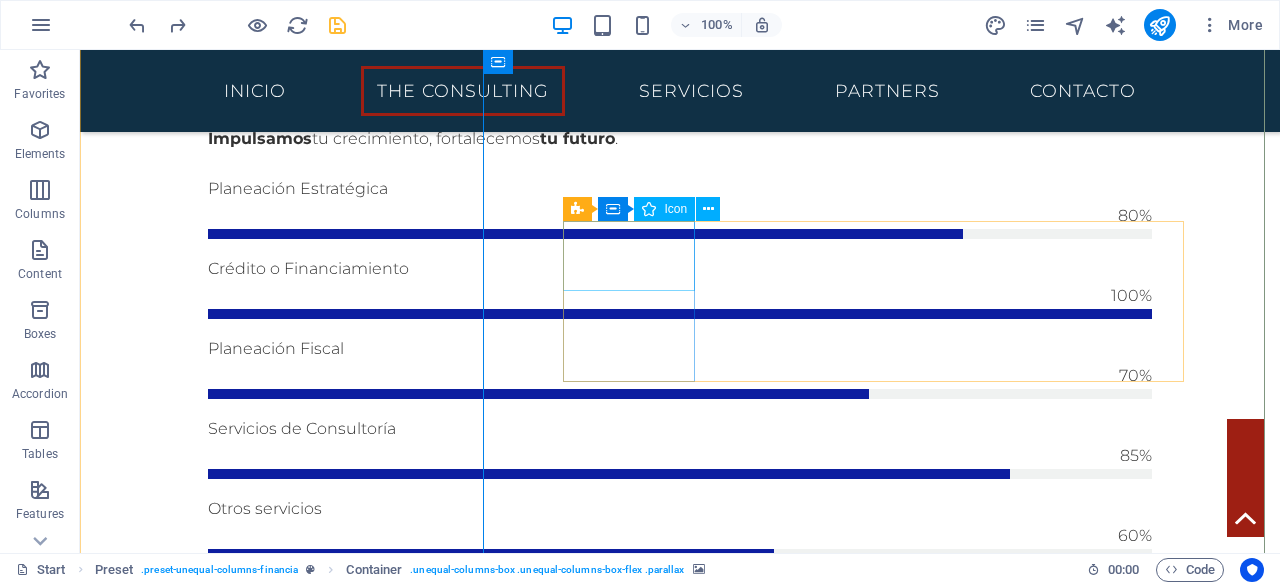 click at bounding box center (680, 1993) 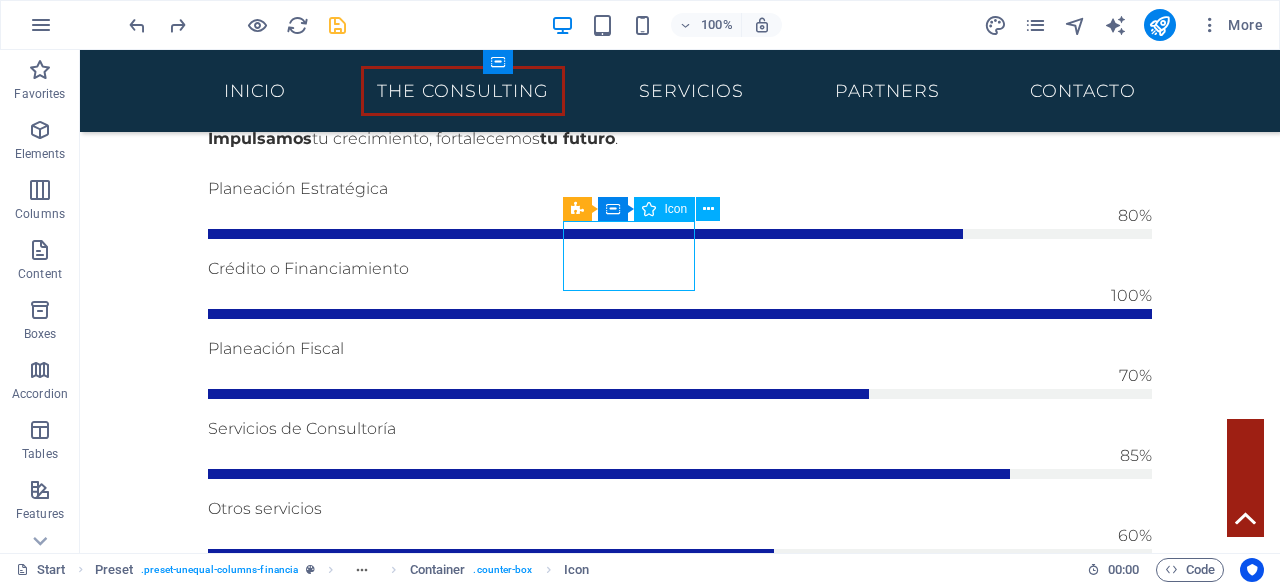 click at bounding box center (680, 1993) 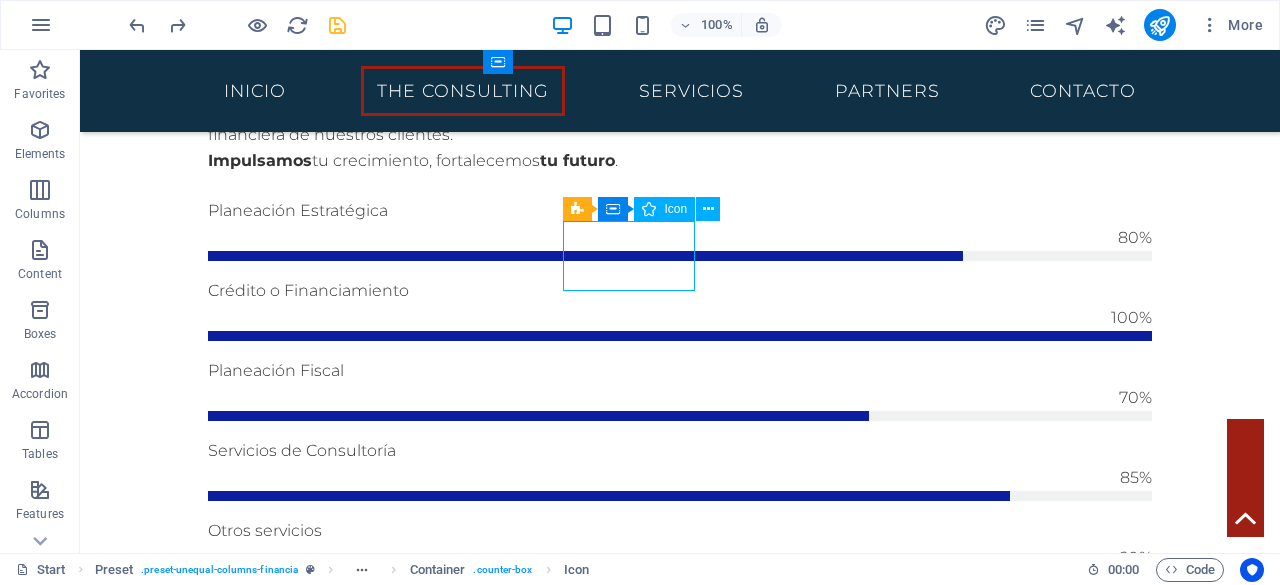 scroll, scrollTop: 1383, scrollLeft: 0, axis: vertical 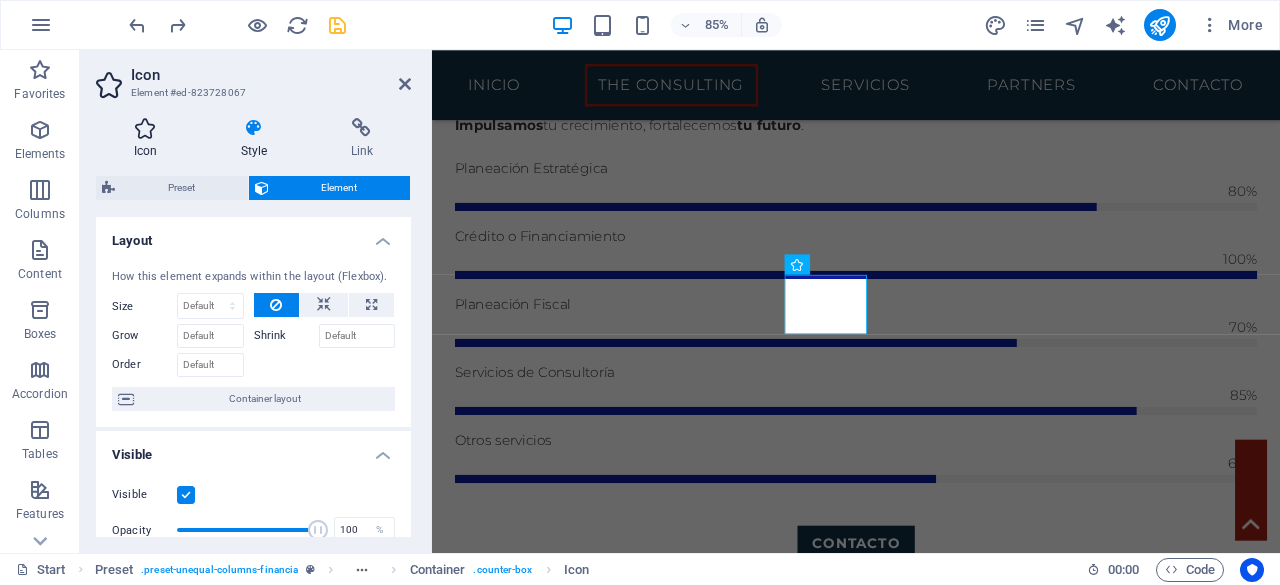 click at bounding box center (145, 128) 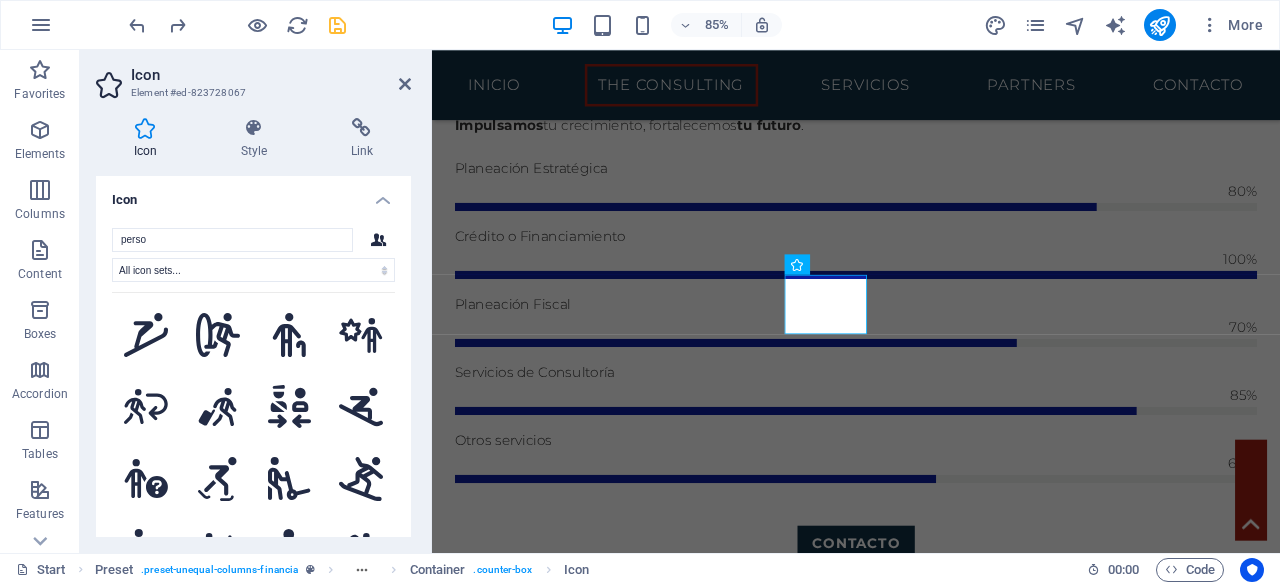 scroll, scrollTop: 2986, scrollLeft: 0, axis: vertical 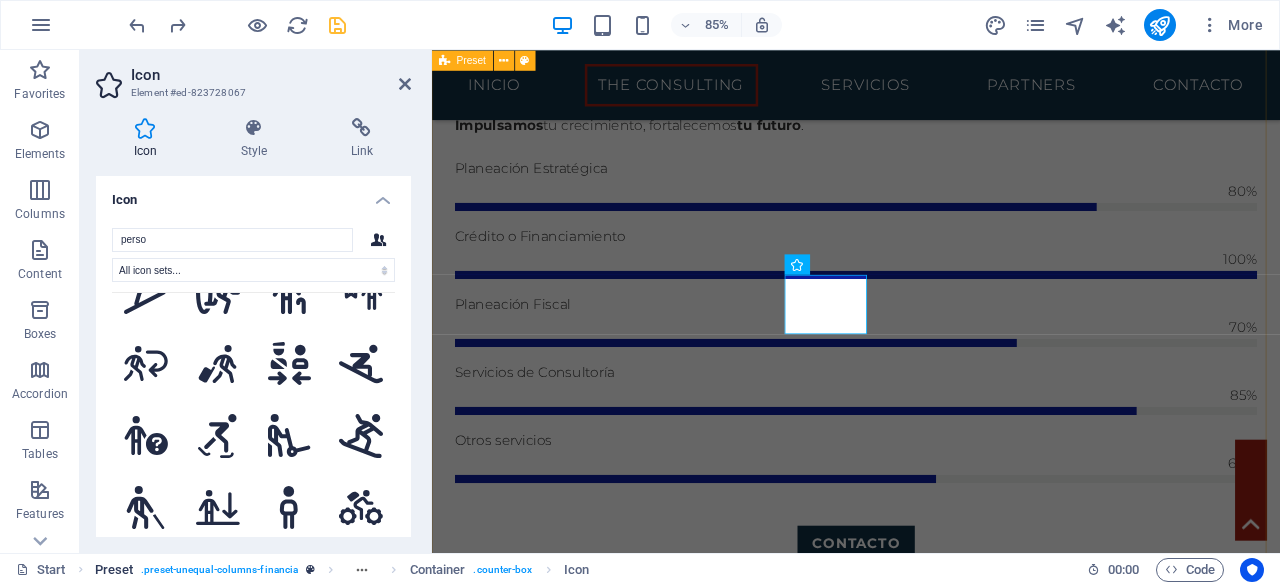 click on ". preset-unequal-columns-financia" at bounding box center [219, 570] 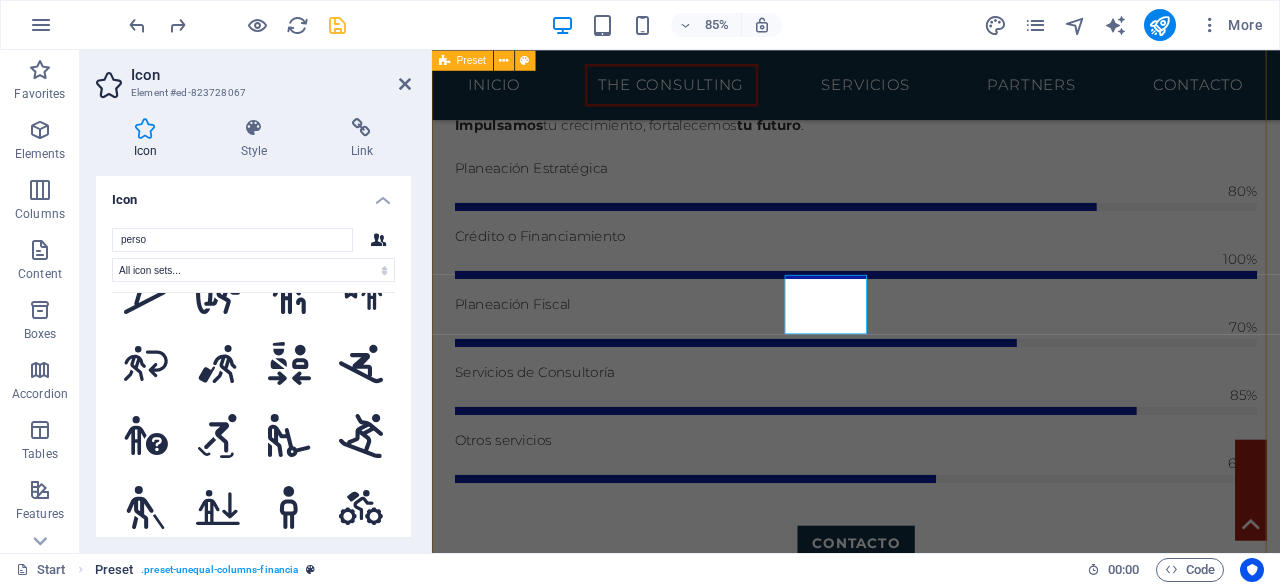 scroll, scrollTop: 1361, scrollLeft: 0, axis: vertical 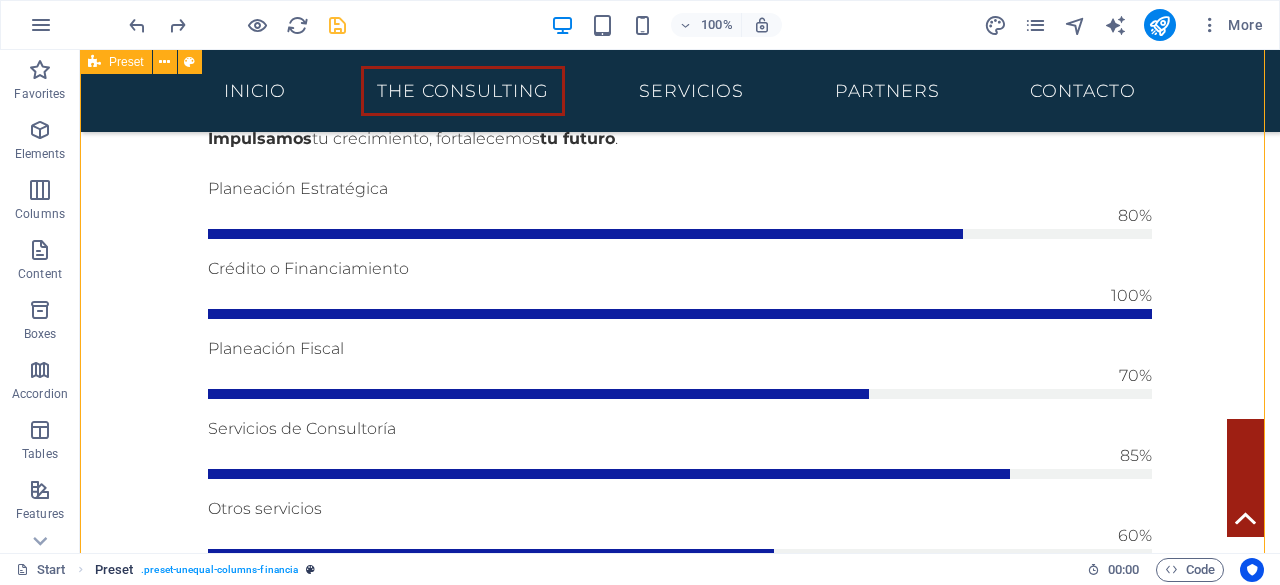 click on ". preset-unequal-columns-financia" at bounding box center (219, 570) 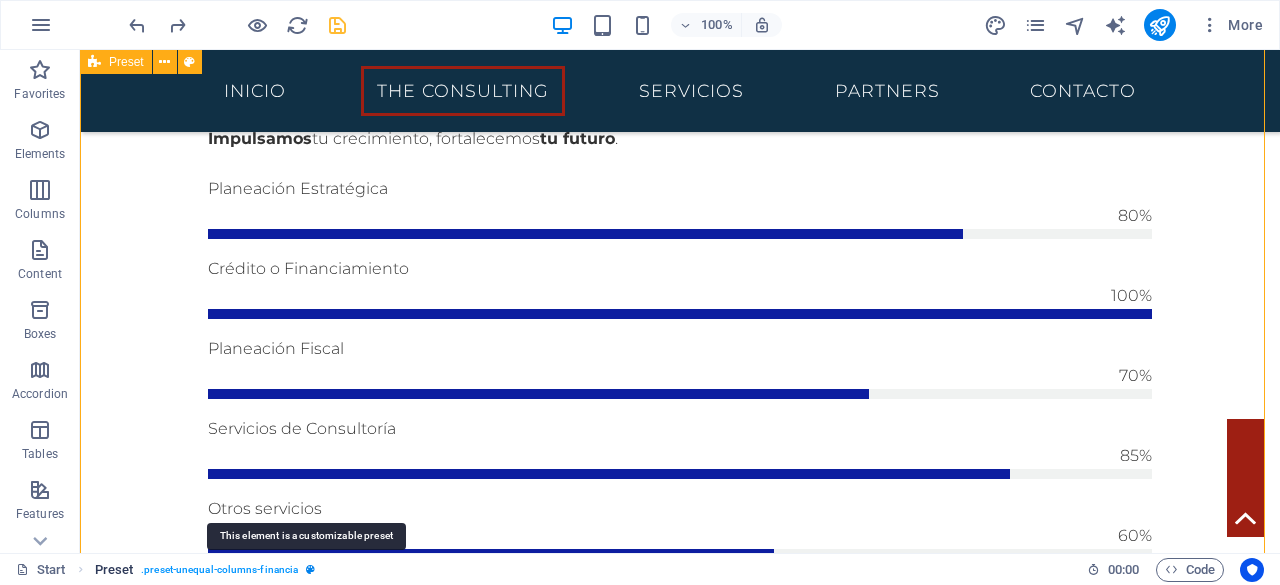 click at bounding box center (310, 569) 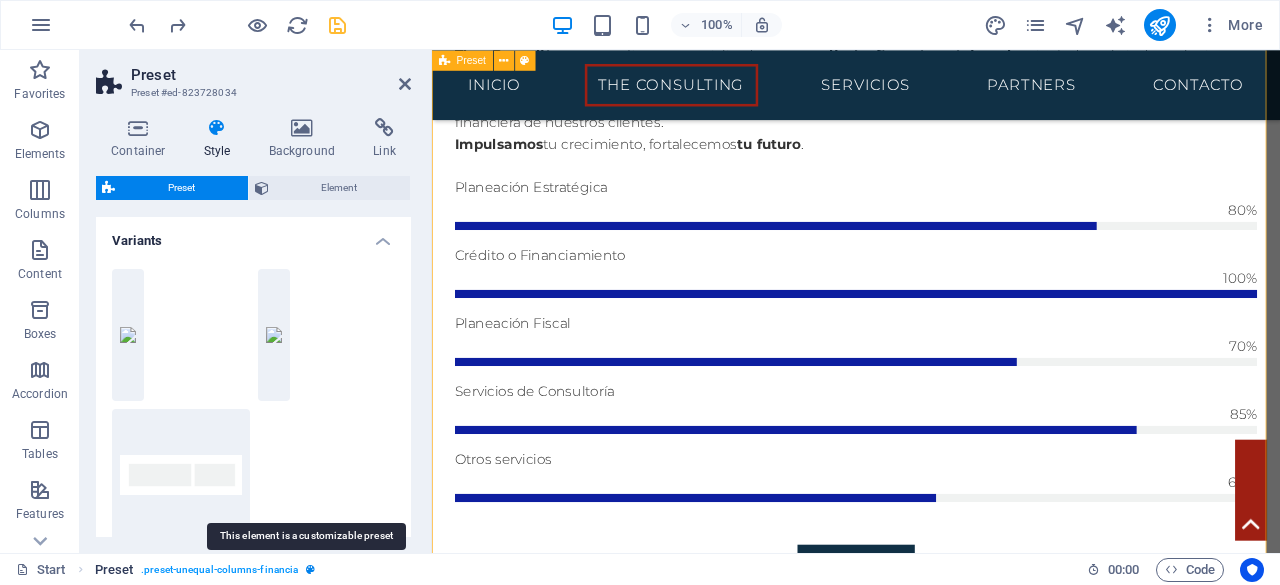 scroll, scrollTop: 1383, scrollLeft: 0, axis: vertical 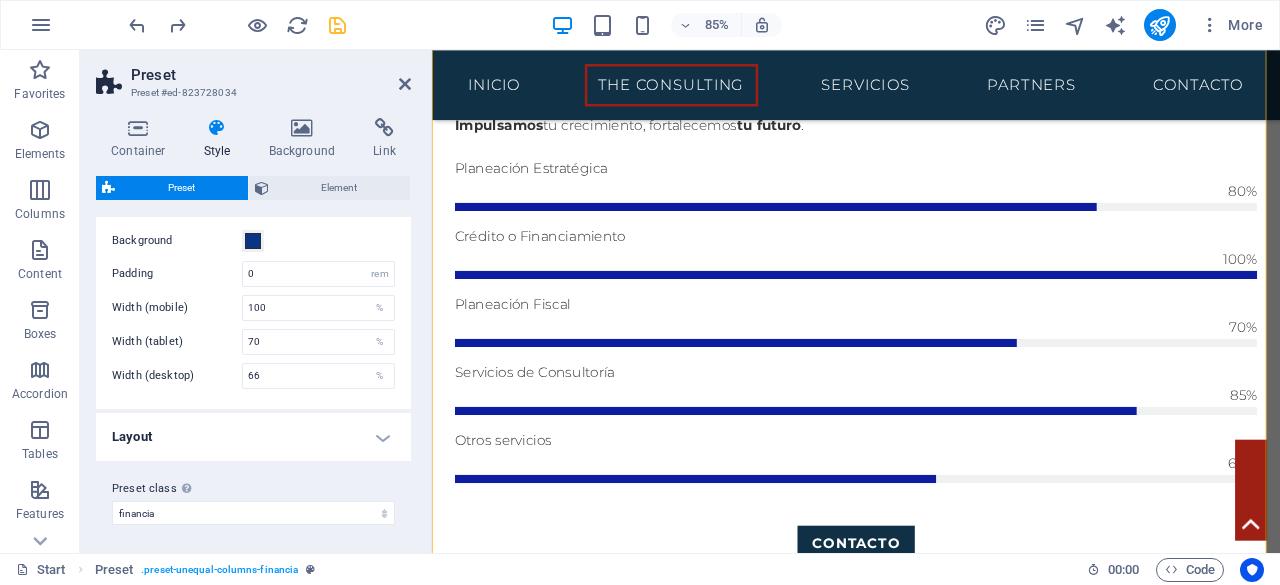 click on "Layout" at bounding box center (253, 437) 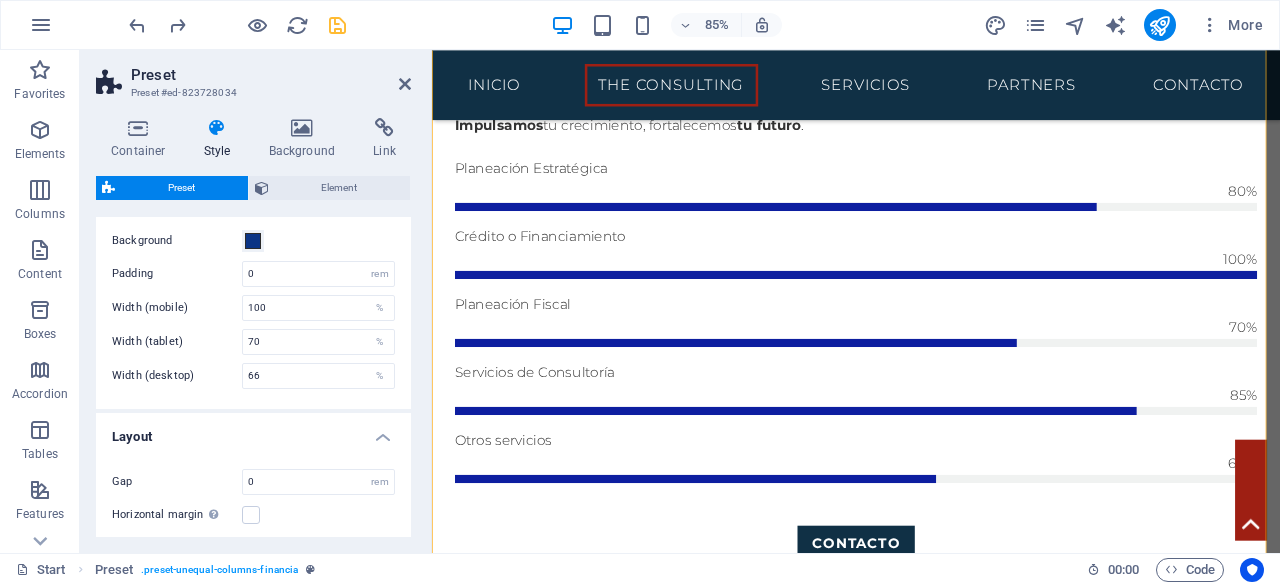 click on "Layout" at bounding box center [253, 431] 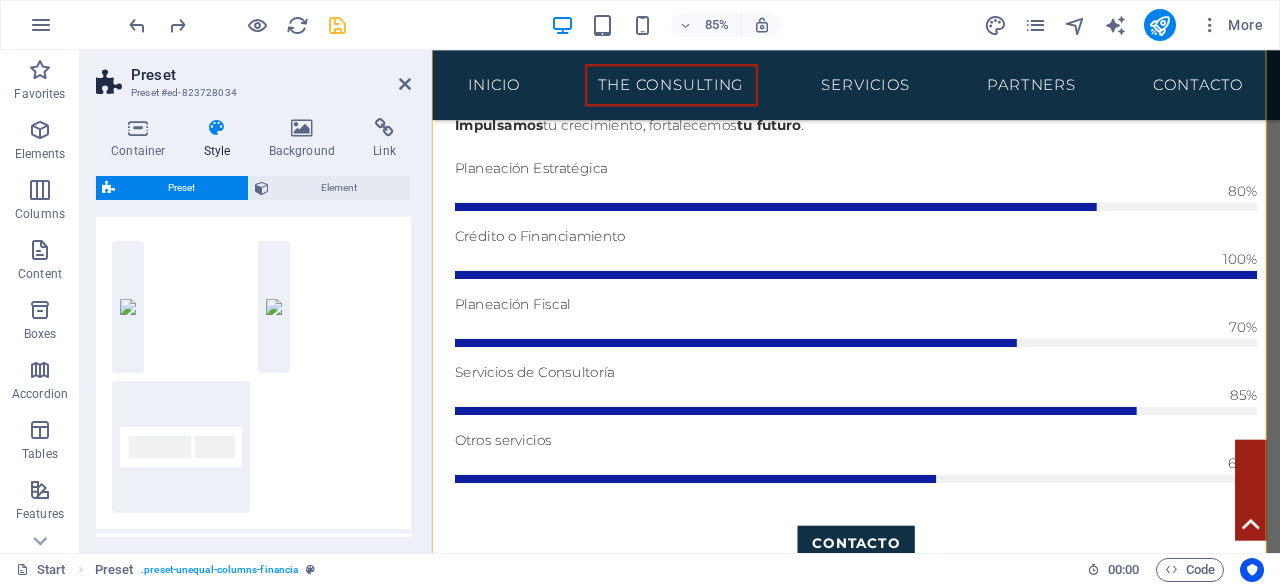 scroll, scrollTop: 0, scrollLeft: 0, axis: both 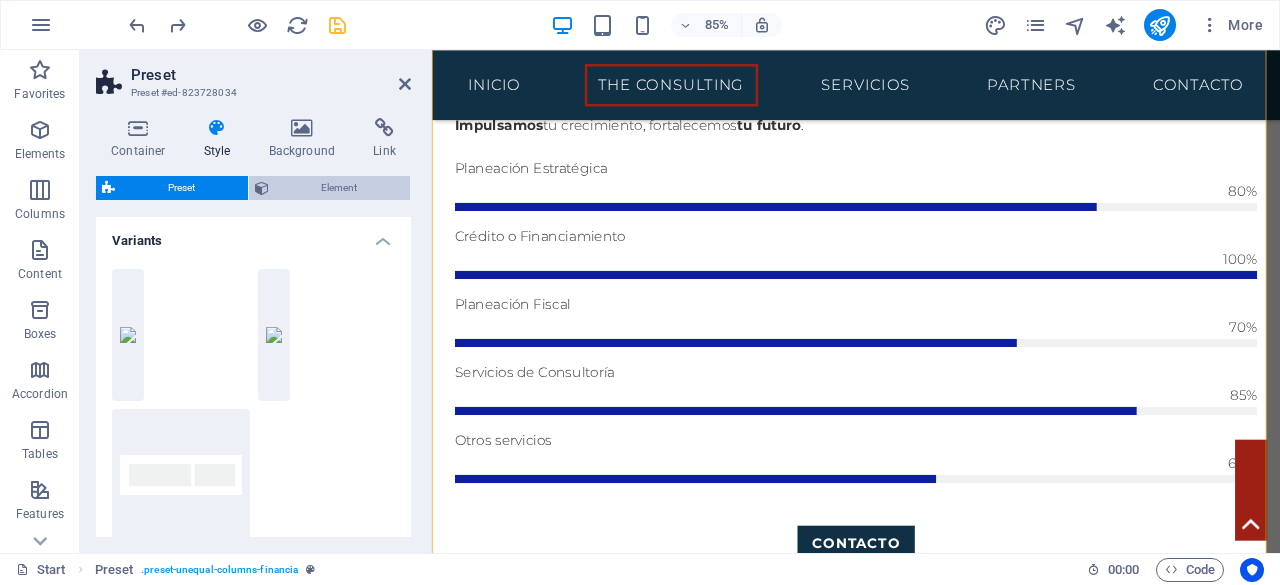 click on "Element" at bounding box center [340, 188] 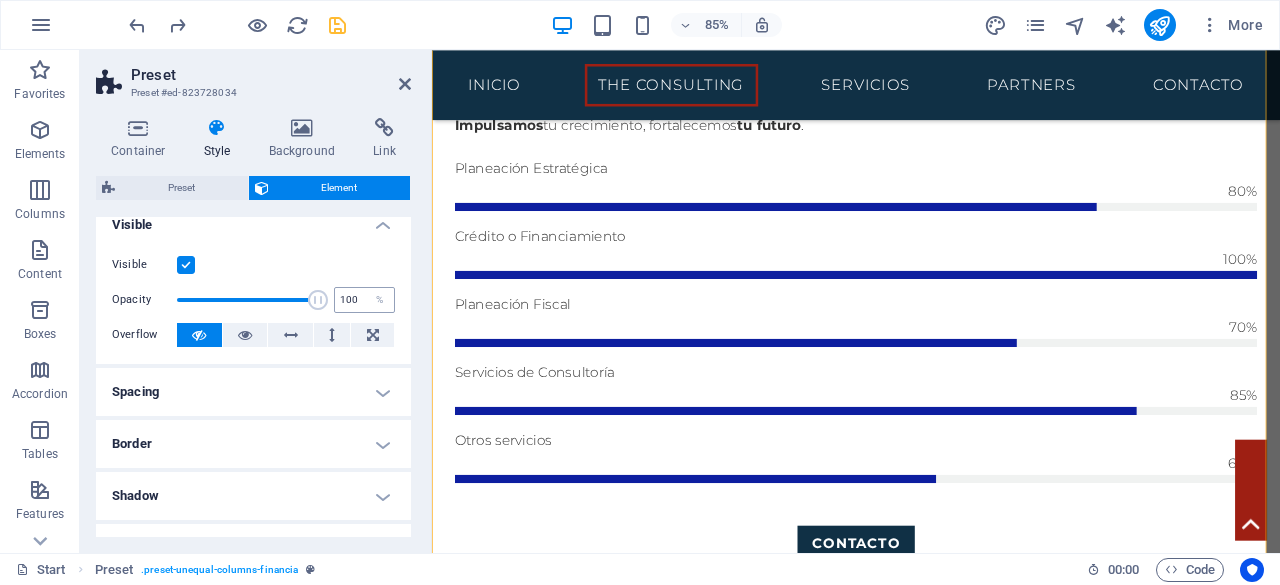 scroll, scrollTop: 0, scrollLeft: 0, axis: both 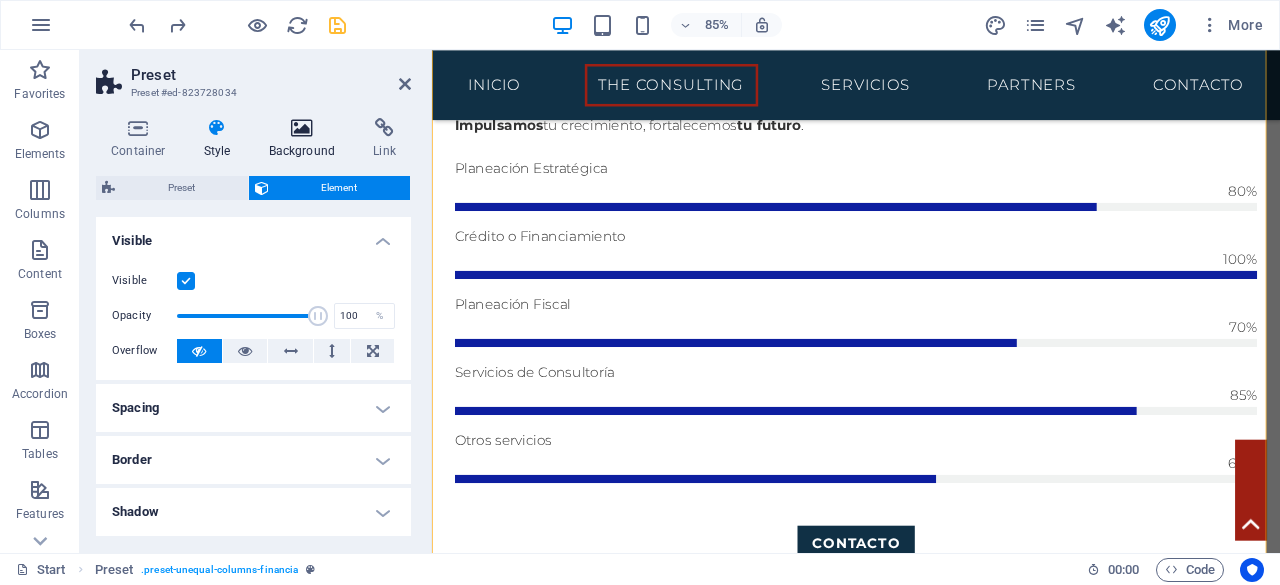 click on "Background" at bounding box center [306, 139] 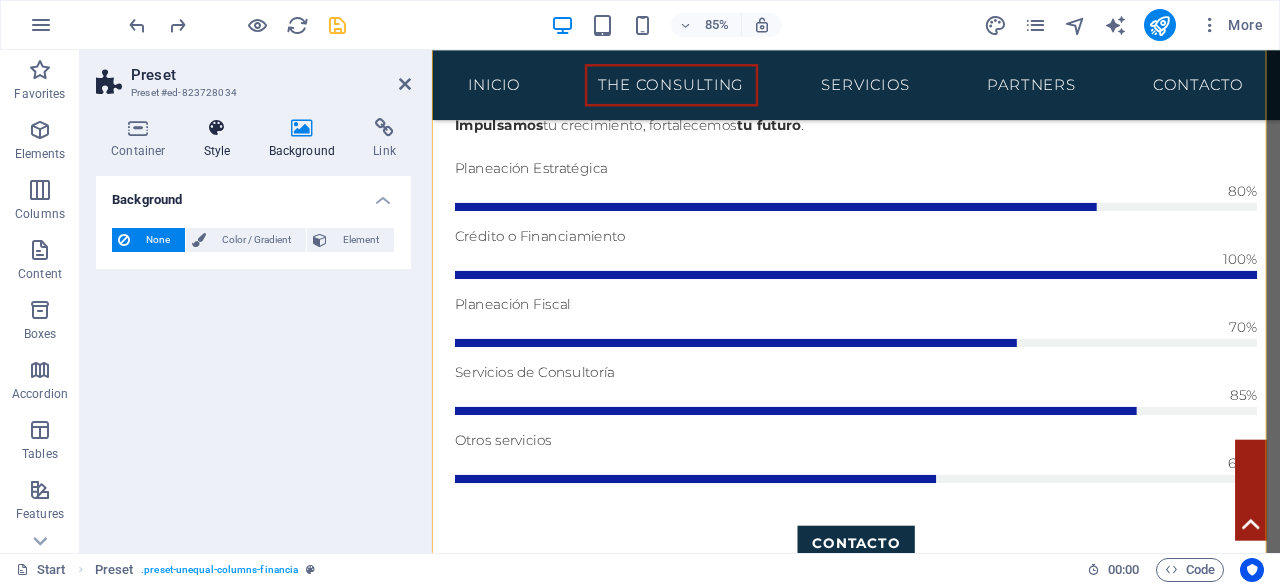 click at bounding box center [217, 128] 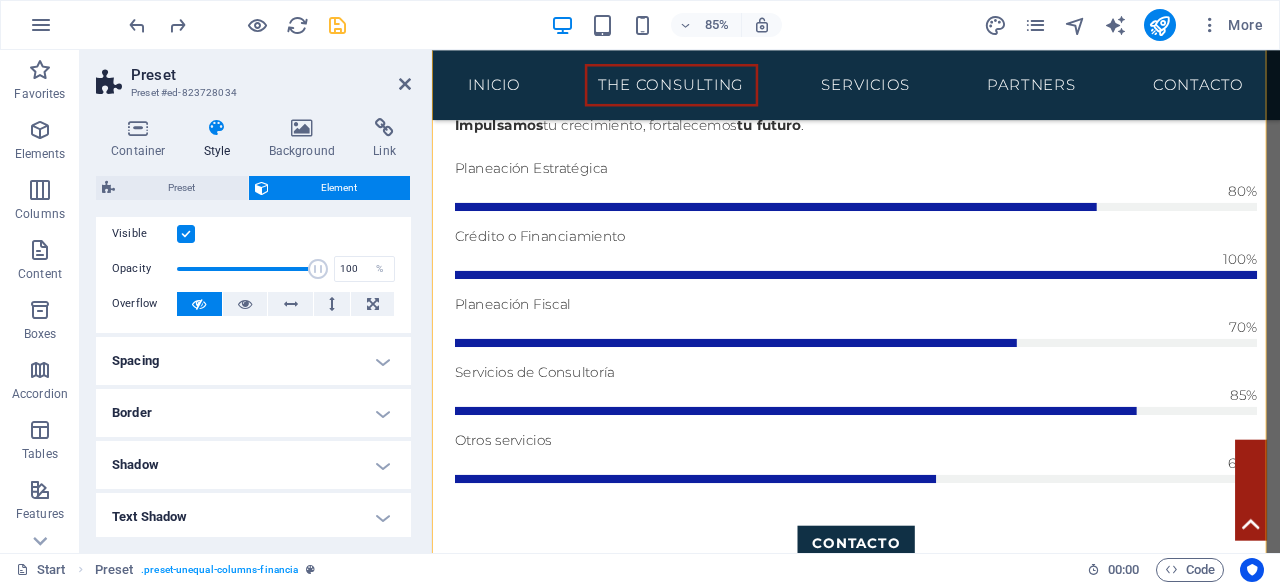 scroll, scrollTop: 0, scrollLeft: 0, axis: both 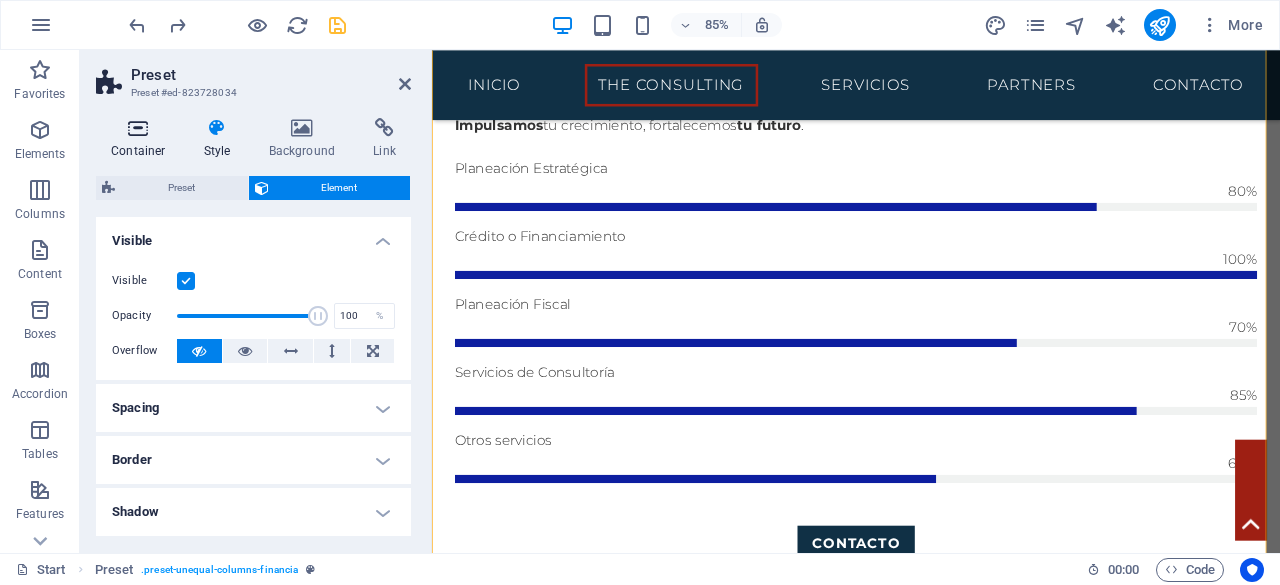 click at bounding box center [138, 128] 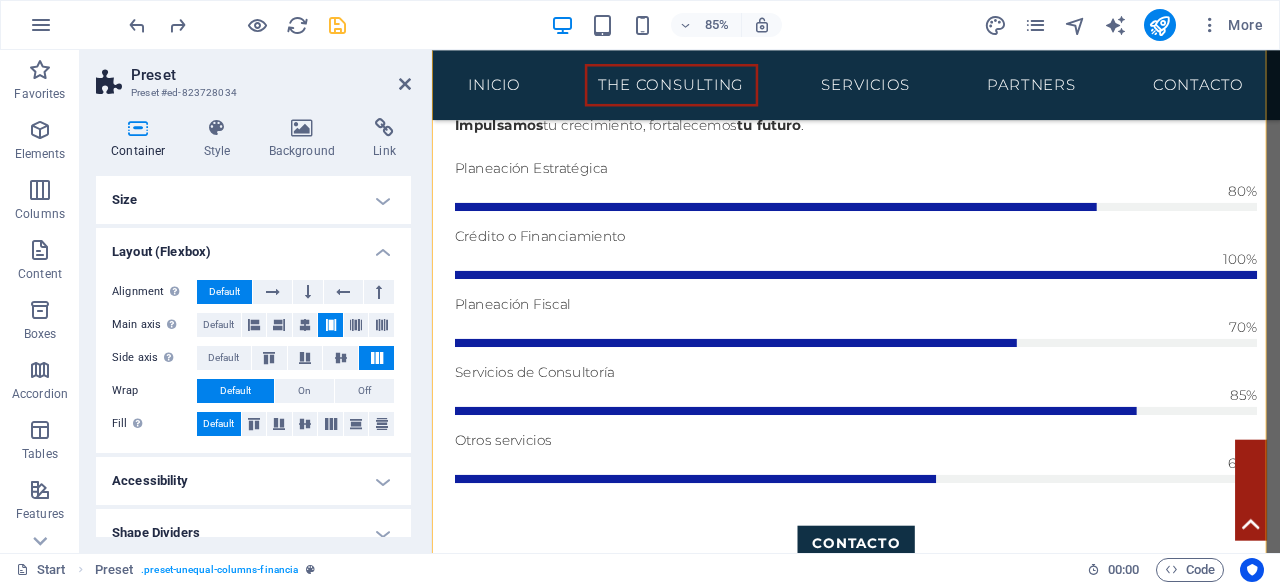 scroll, scrollTop: 19, scrollLeft: 0, axis: vertical 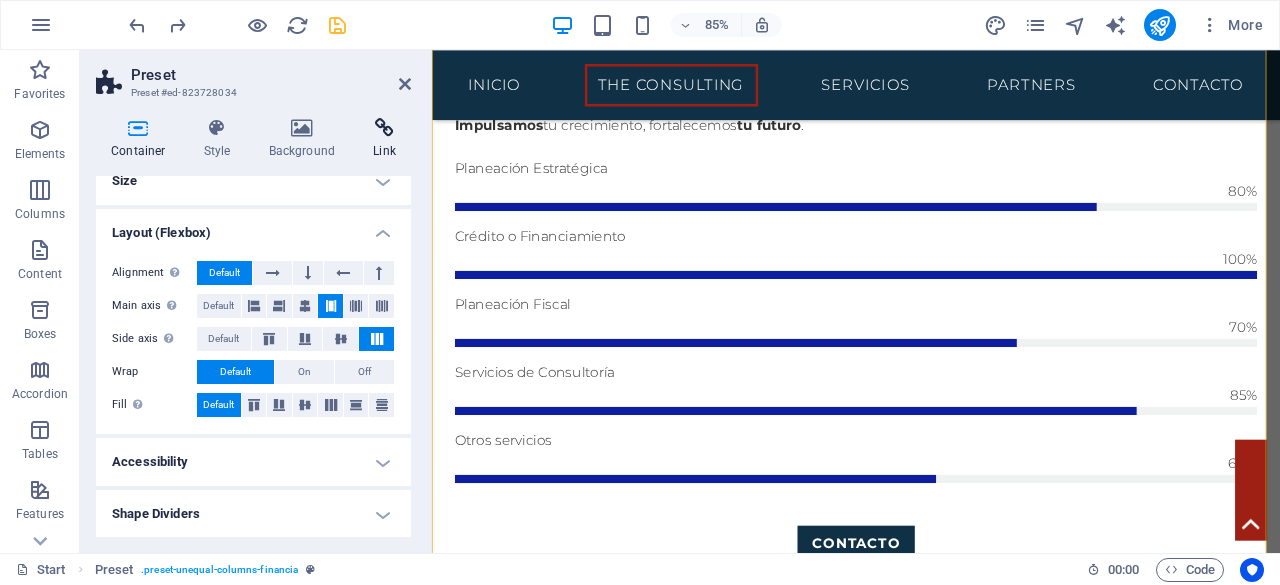 click at bounding box center [384, 128] 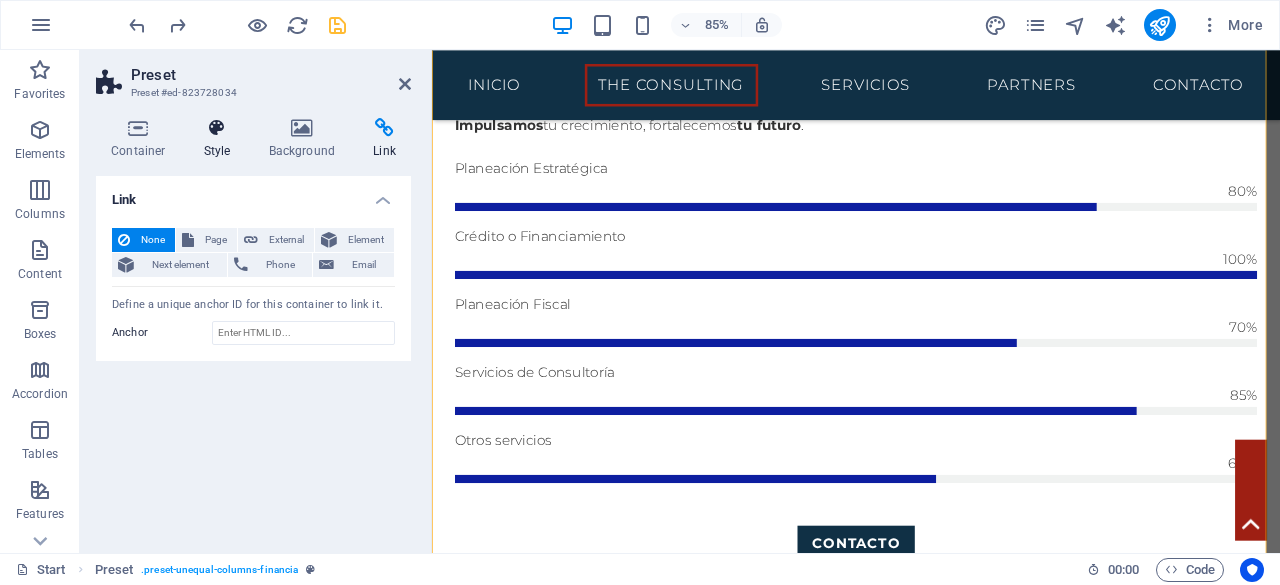 click at bounding box center (217, 128) 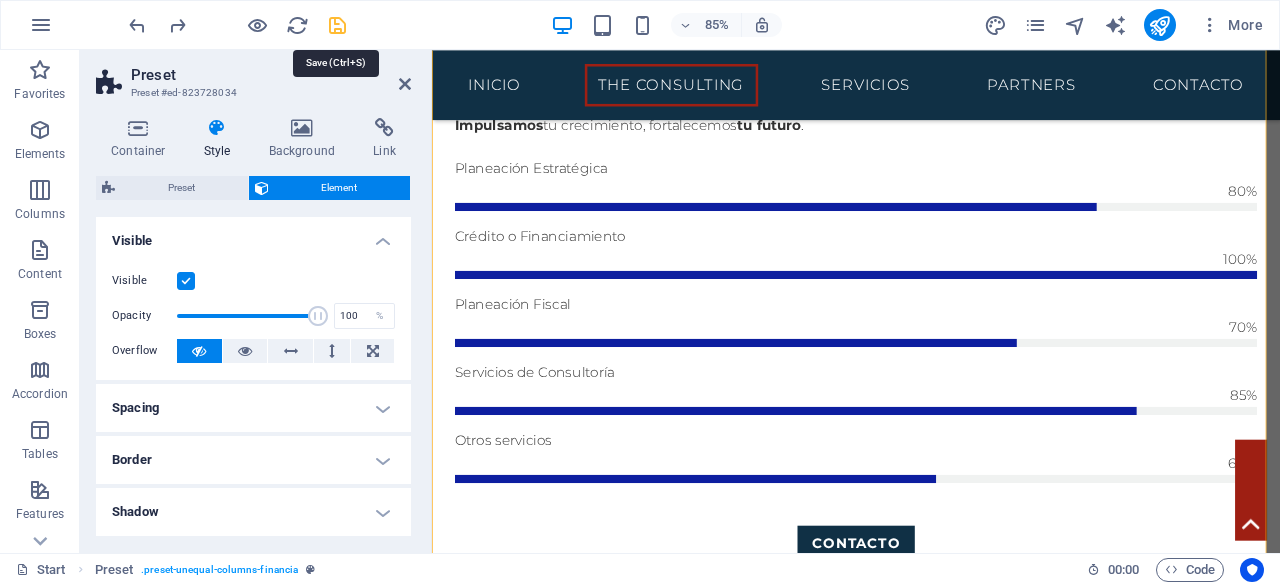 click at bounding box center [337, 25] 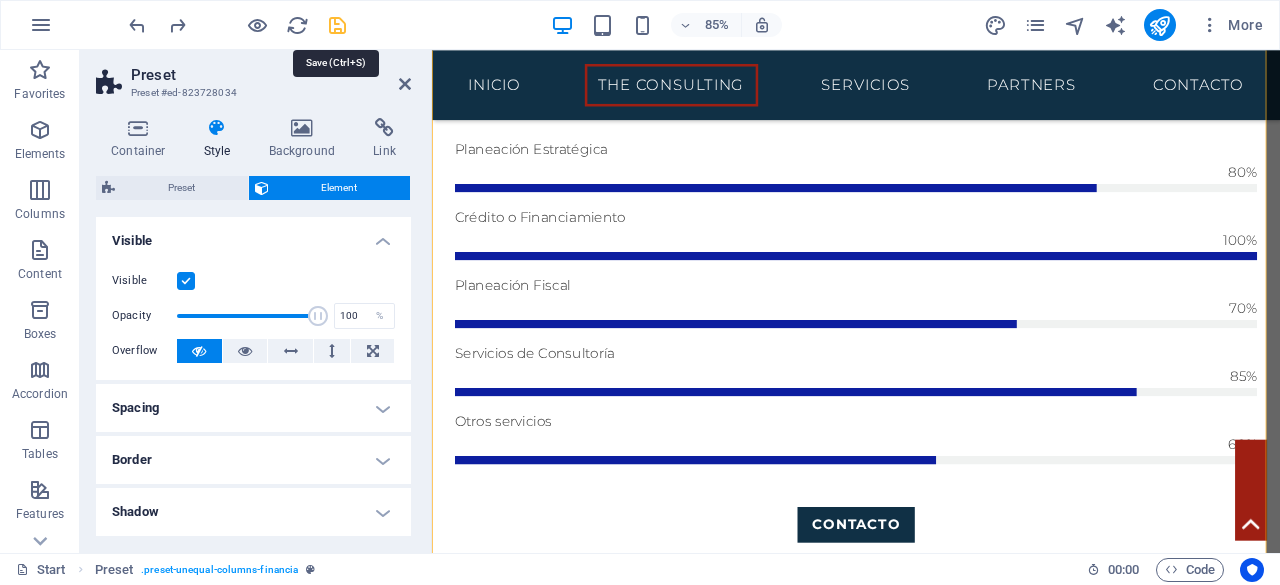 scroll, scrollTop: 1361, scrollLeft: 0, axis: vertical 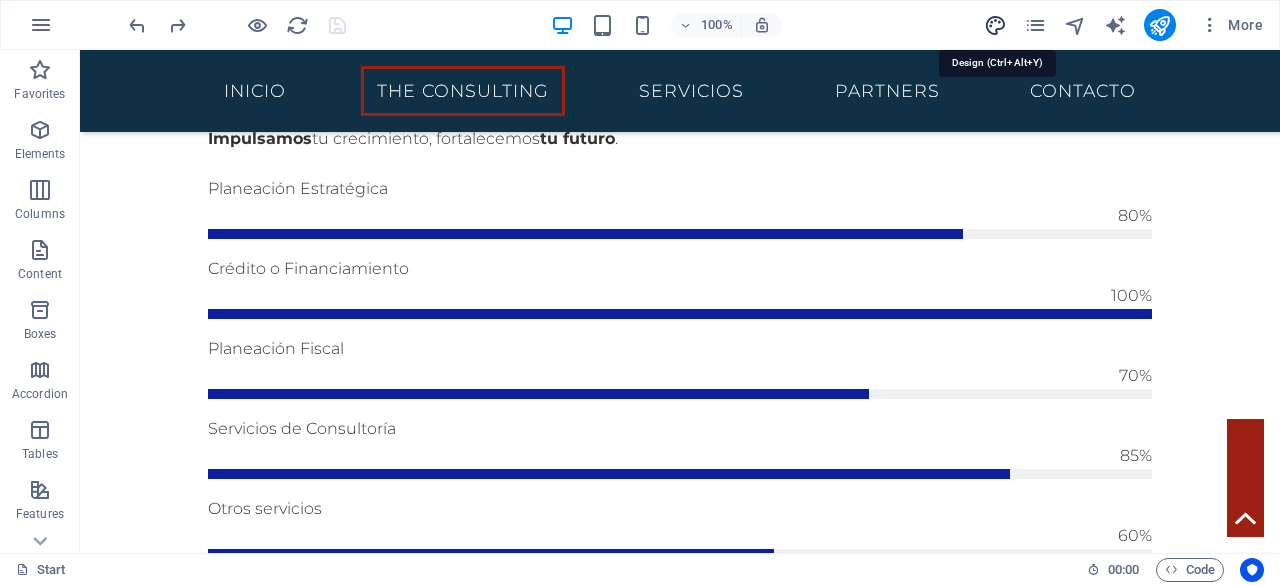click at bounding box center [995, 25] 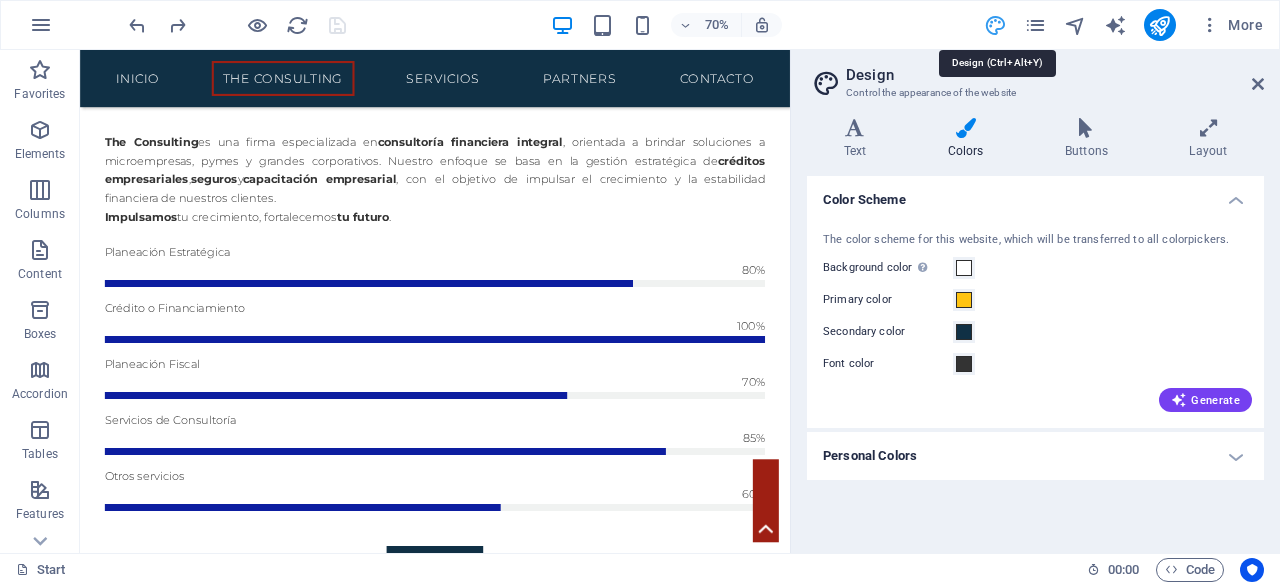 scroll, scrollTop: 1510, scrollLeft: 0, axis: vertical 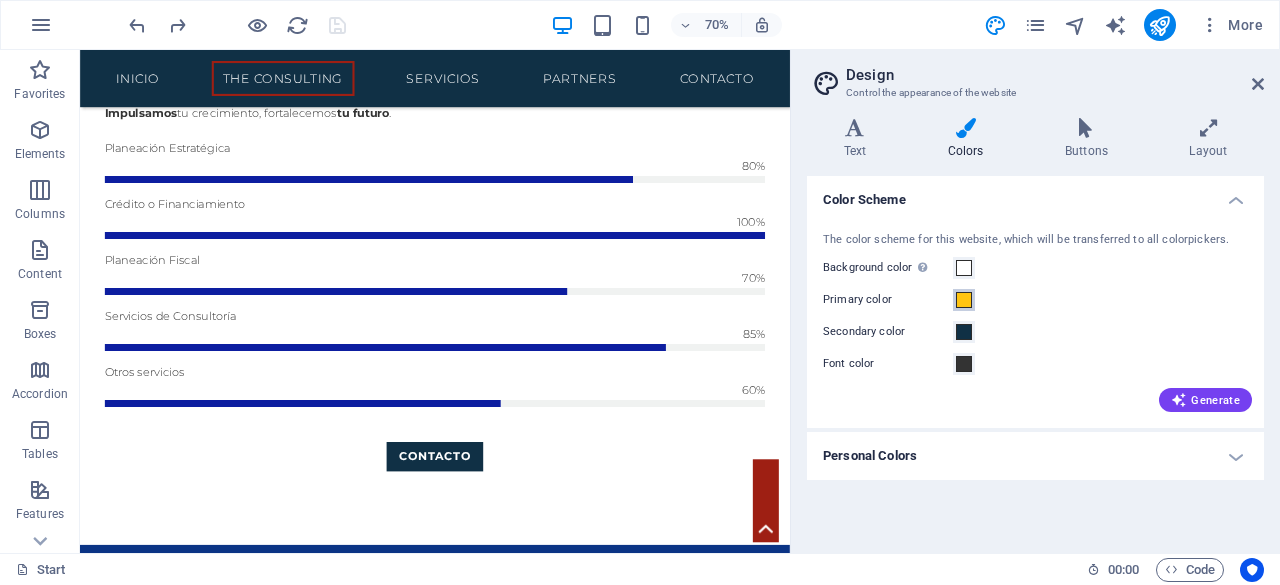 click at bounding box center [964, 300] 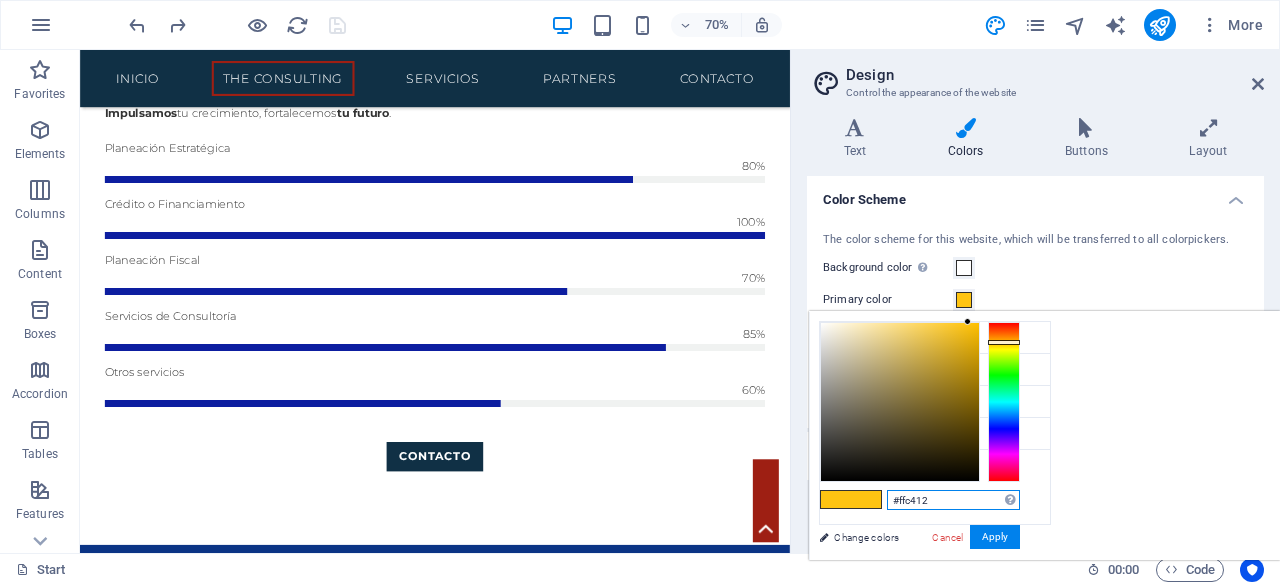 click on "#ffc412" at bounding box center (953, 500) 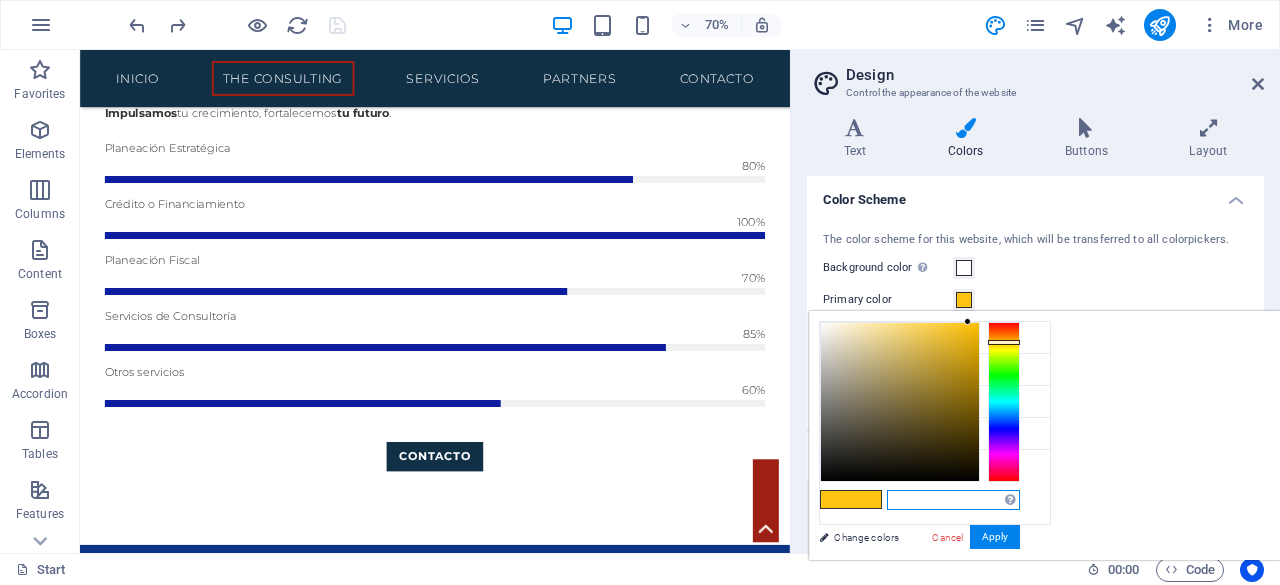 paste on "#0b3485" 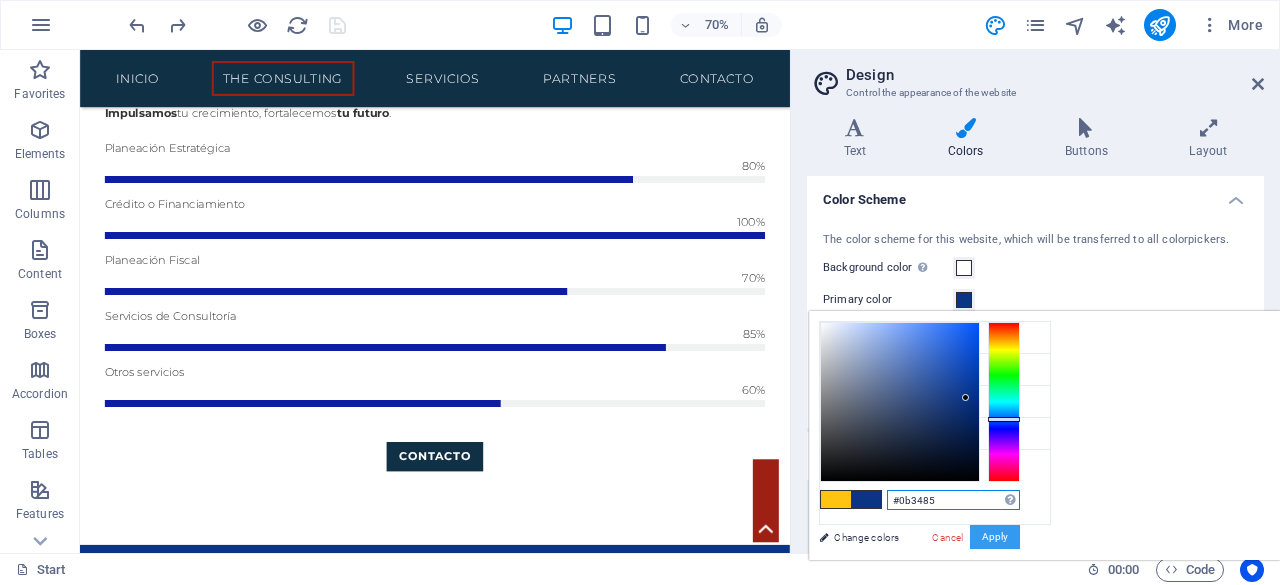 type on "#0b3485" 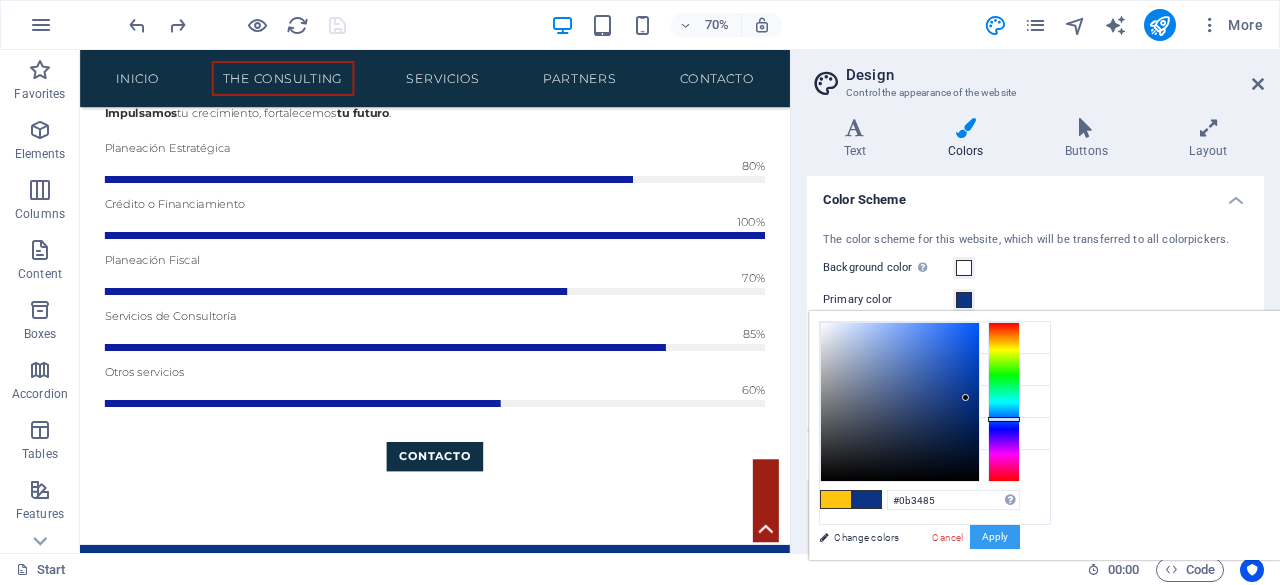 click on "Apply" at bounding box center [995, 537] 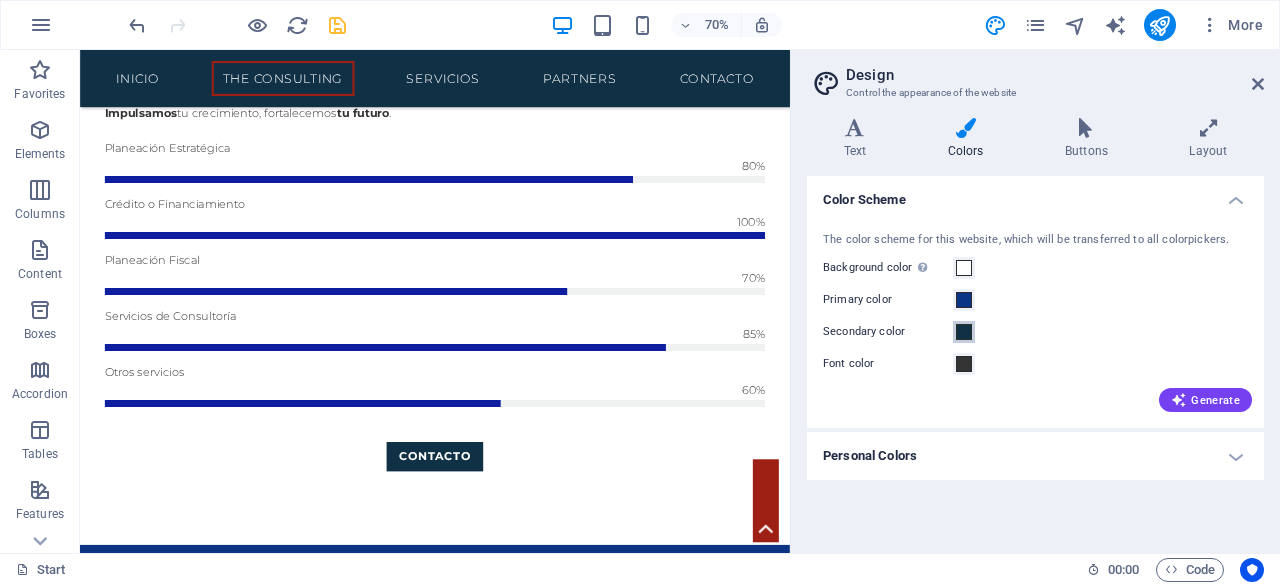 click at bounding box center (964, 332) 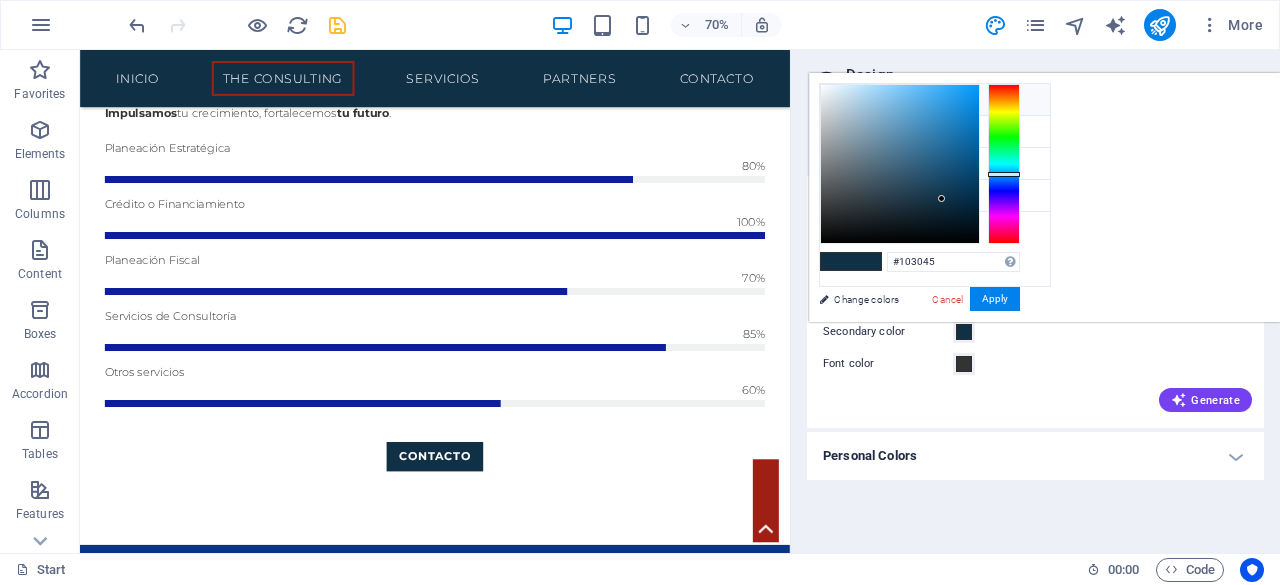 click at bounding box center [836, 99] 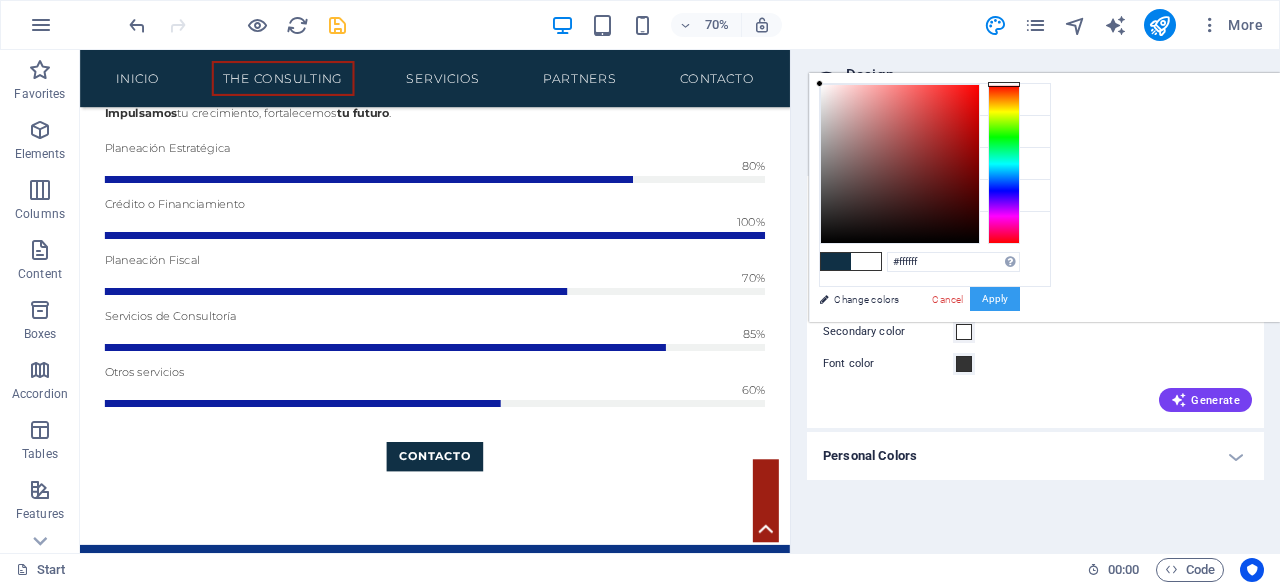 click on "Apply" at bounding box center (995, 299) 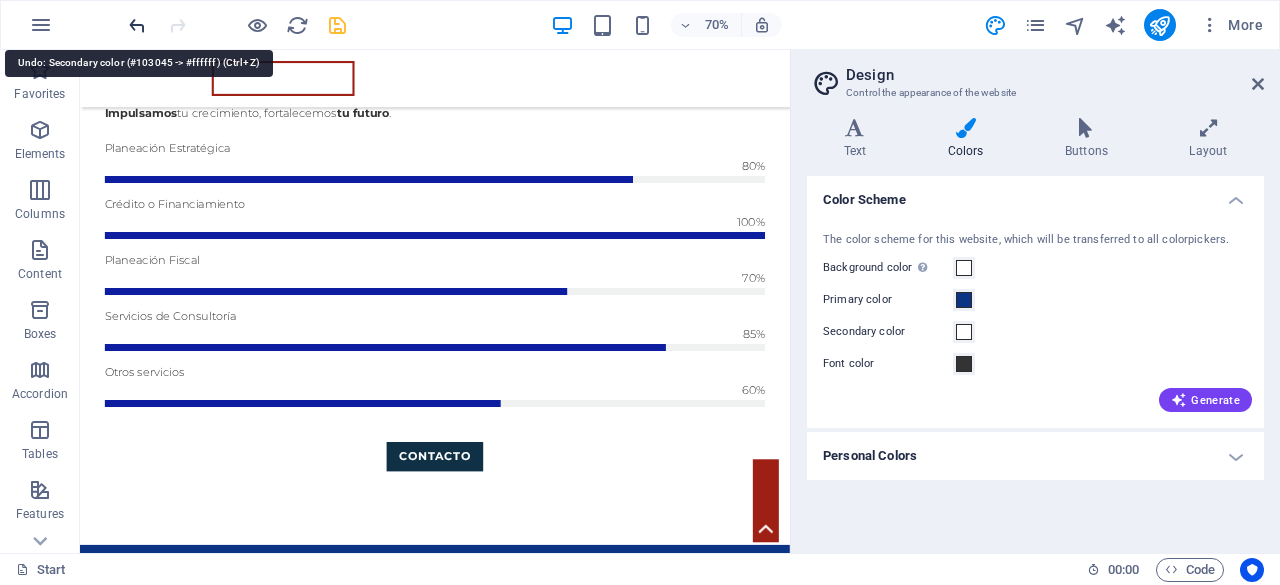 click at bounding box center [137, 25] 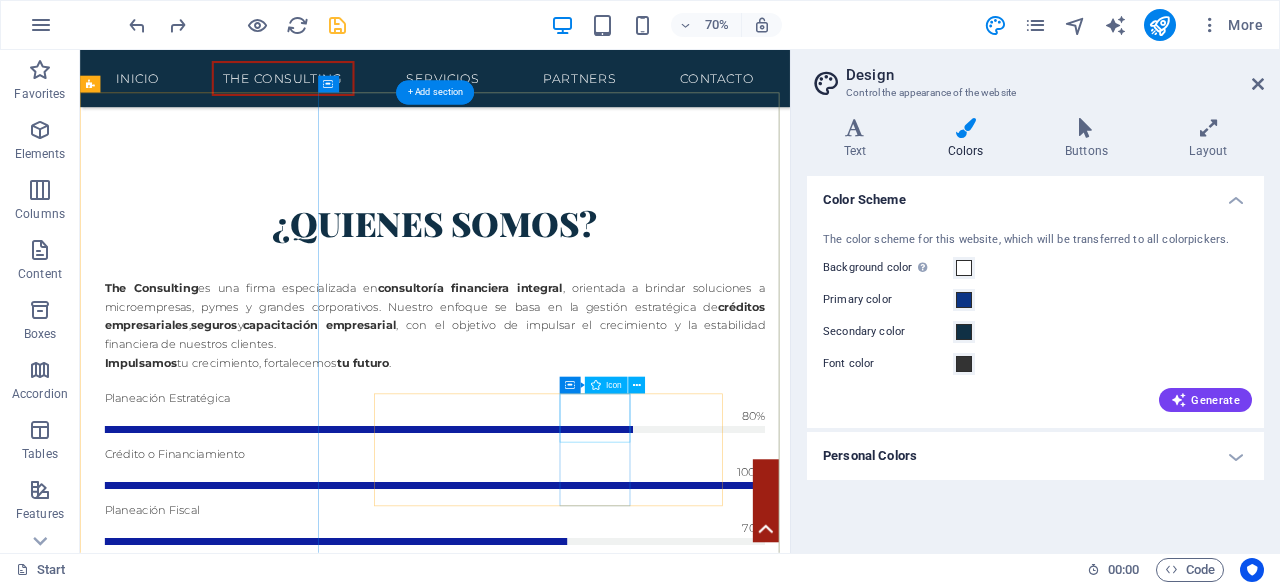 scroll, scrollTop: 1324, scrollLeft: 0, axis: vertical 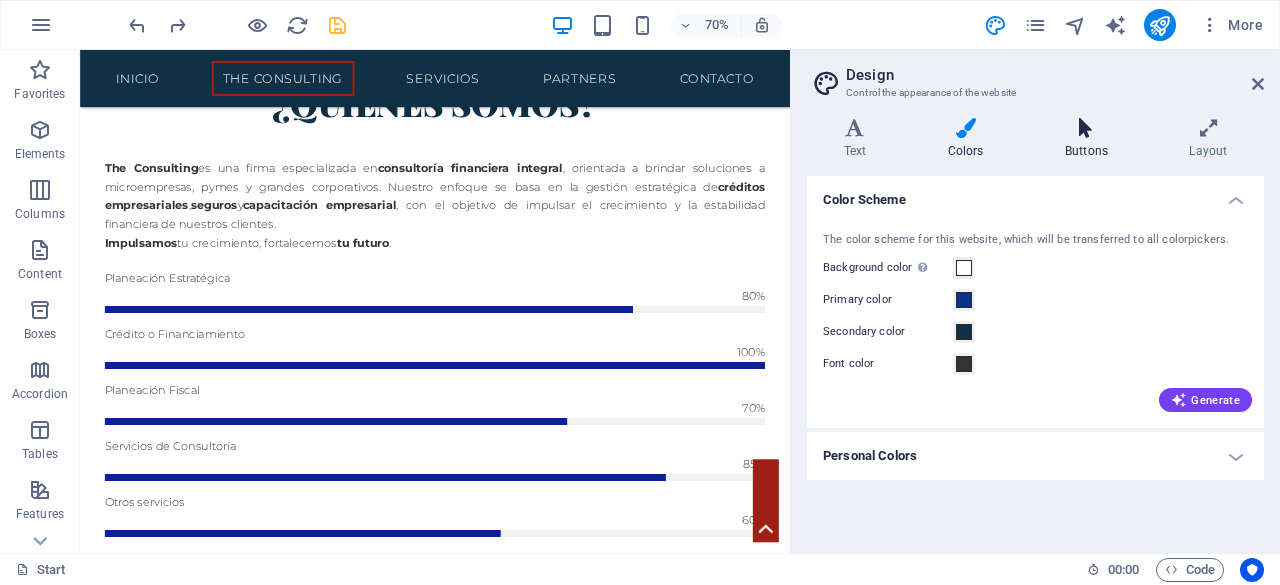 click on "Buttons" at bounding box center (1090, 139) 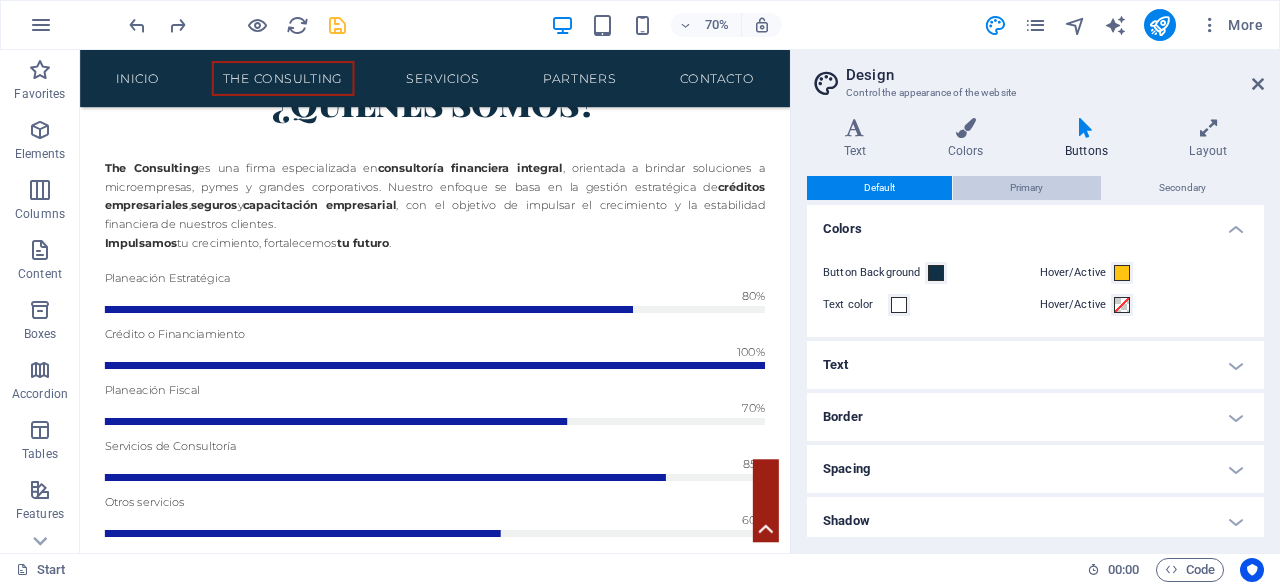 click on "Primary" at bounding box center [1026, 188] 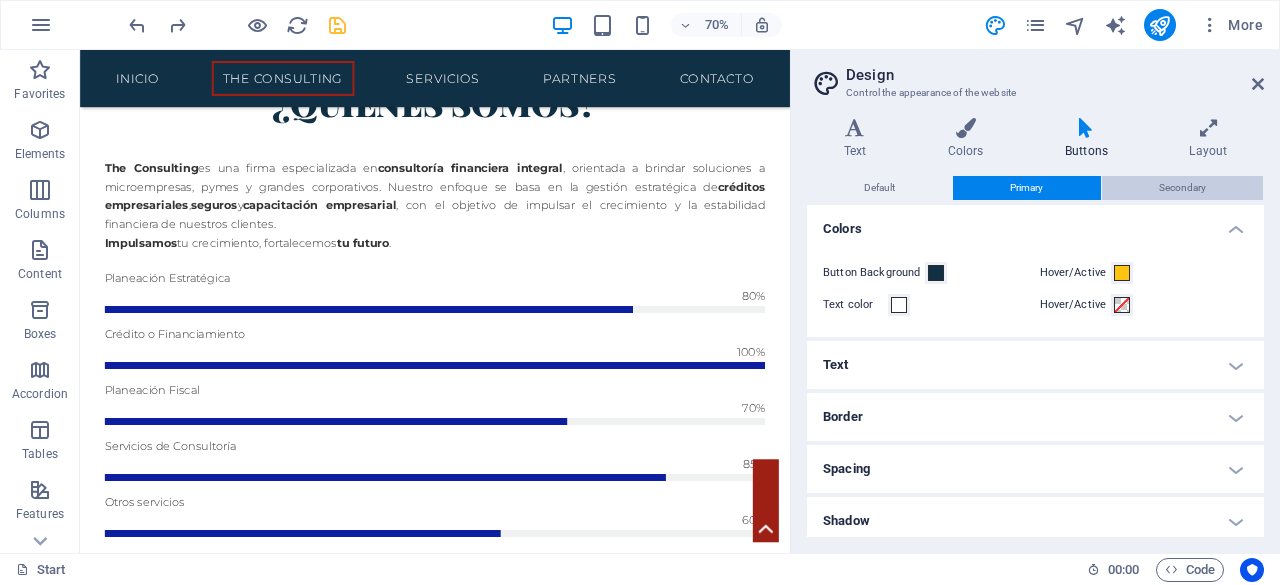 click on "Secondary" at bounding box center [1182, 188] 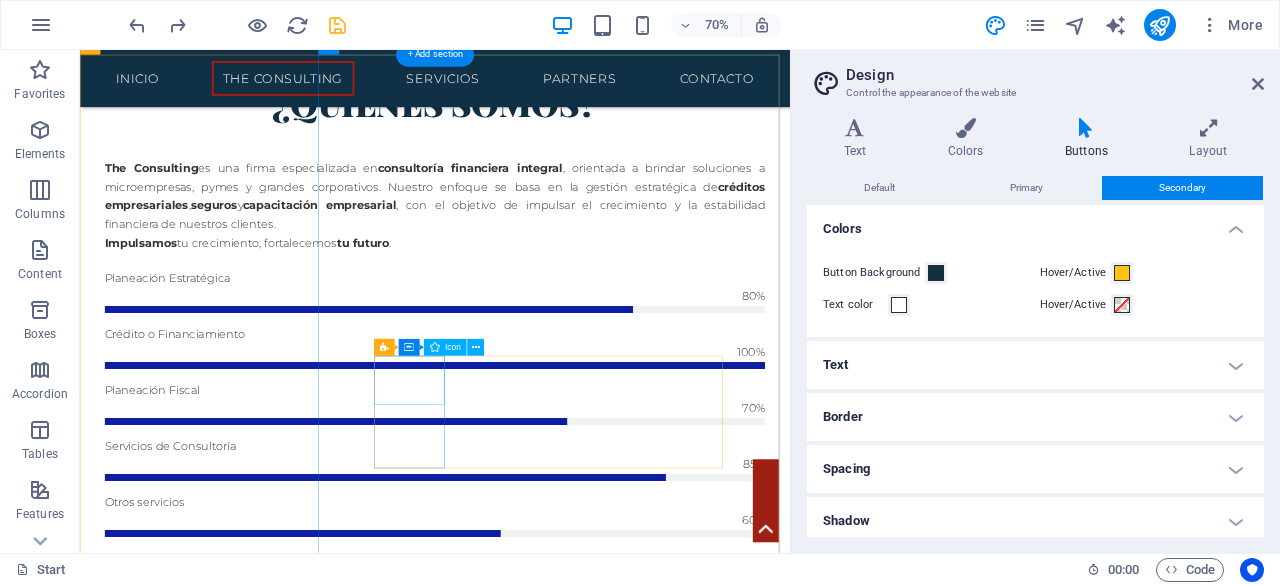 click at bounding box center [587, 2394] 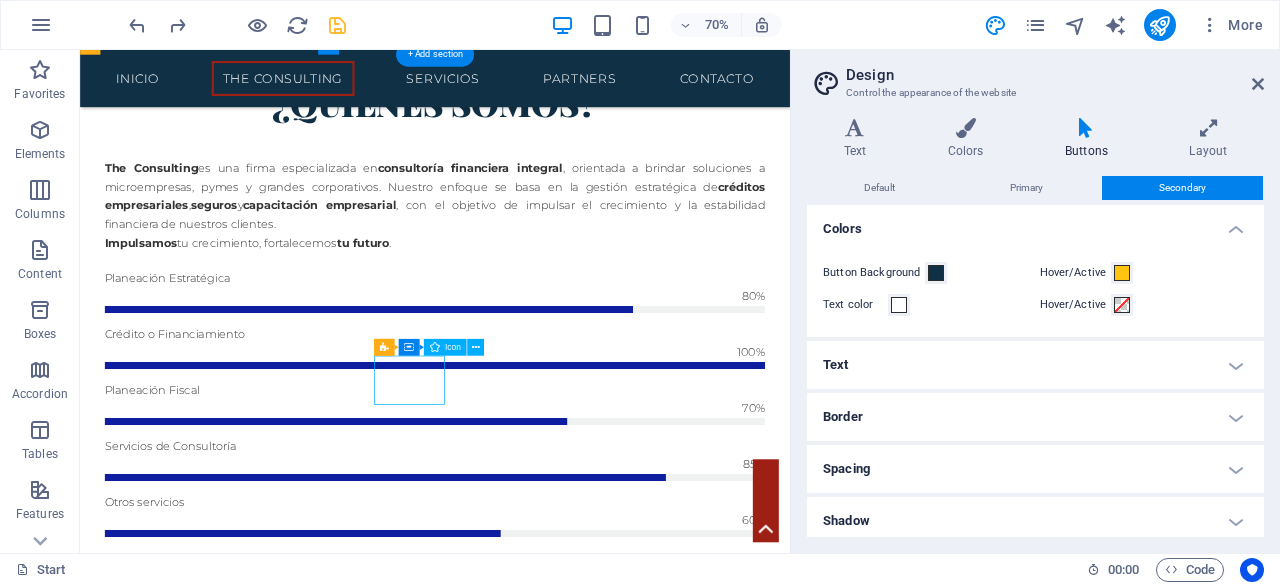 click at bounding box center (587, 2394) 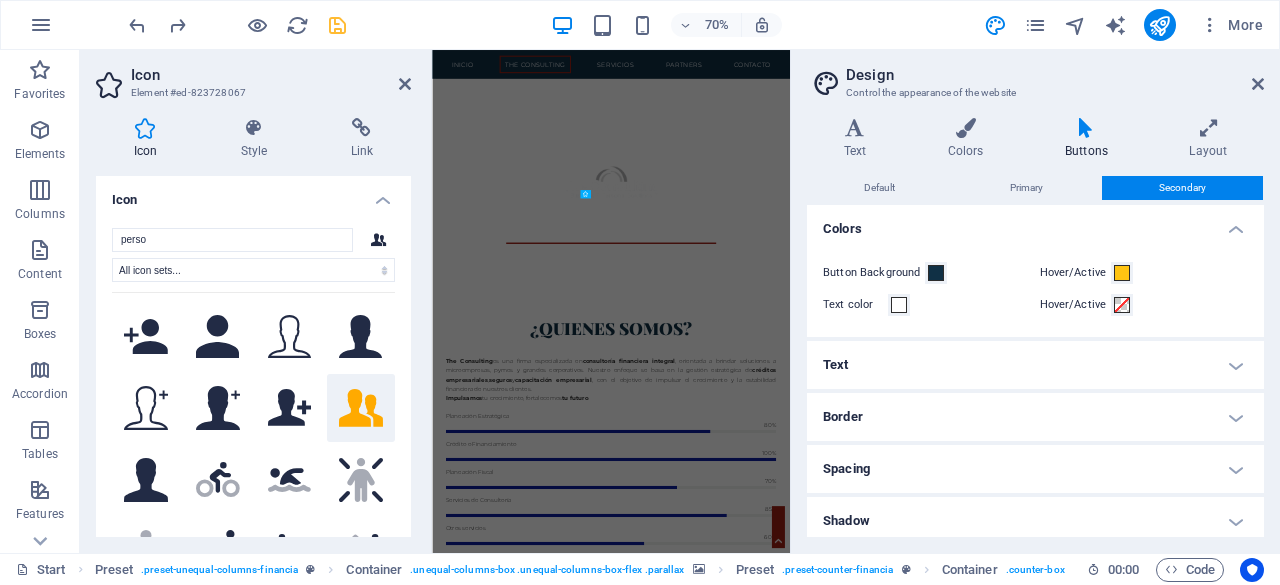 scroll, scrollTop: 2042, scrollLeft: 0, axis: vertical 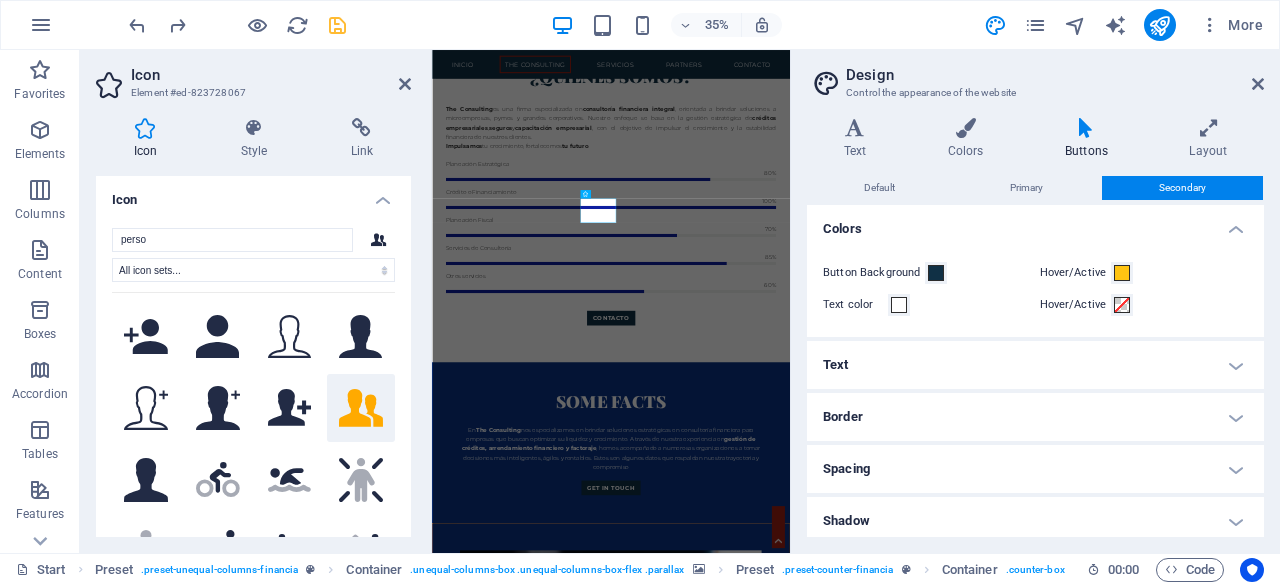 click 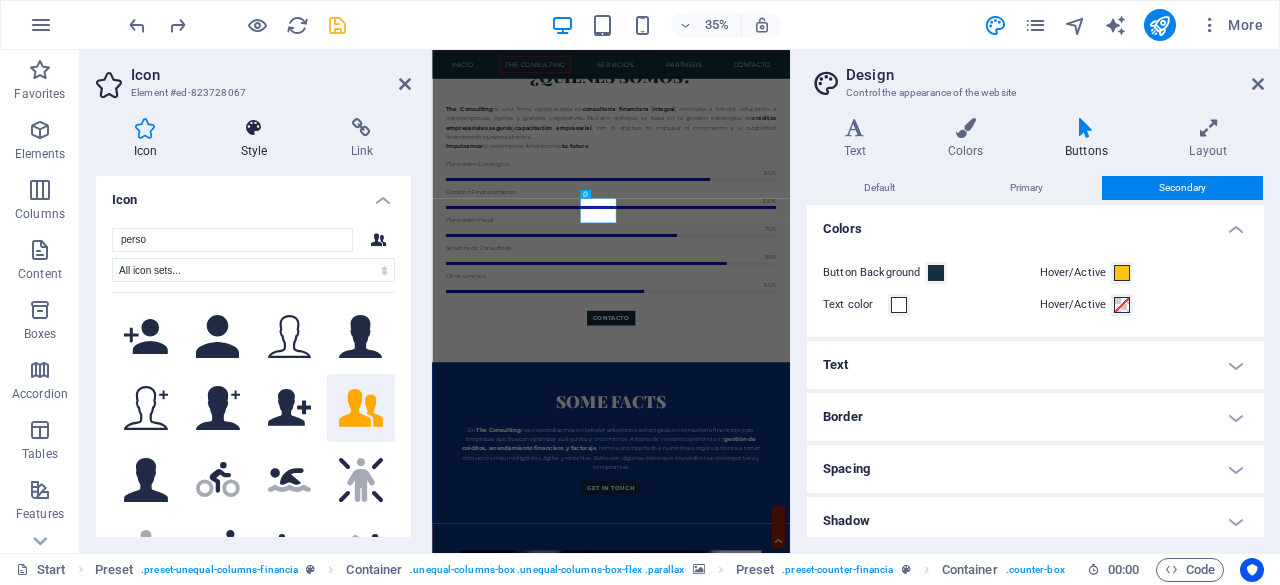 click on "Style" at bounding box center [258, 139] 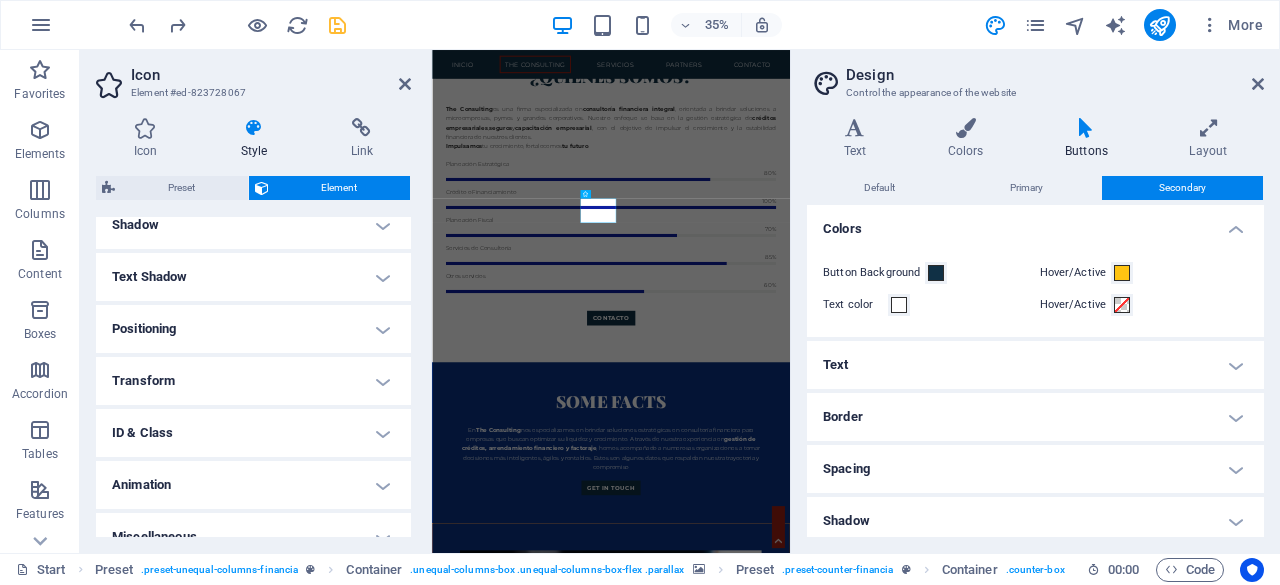 scroll, scrollTop: 524, scrollLeft: 0, axis: vertical 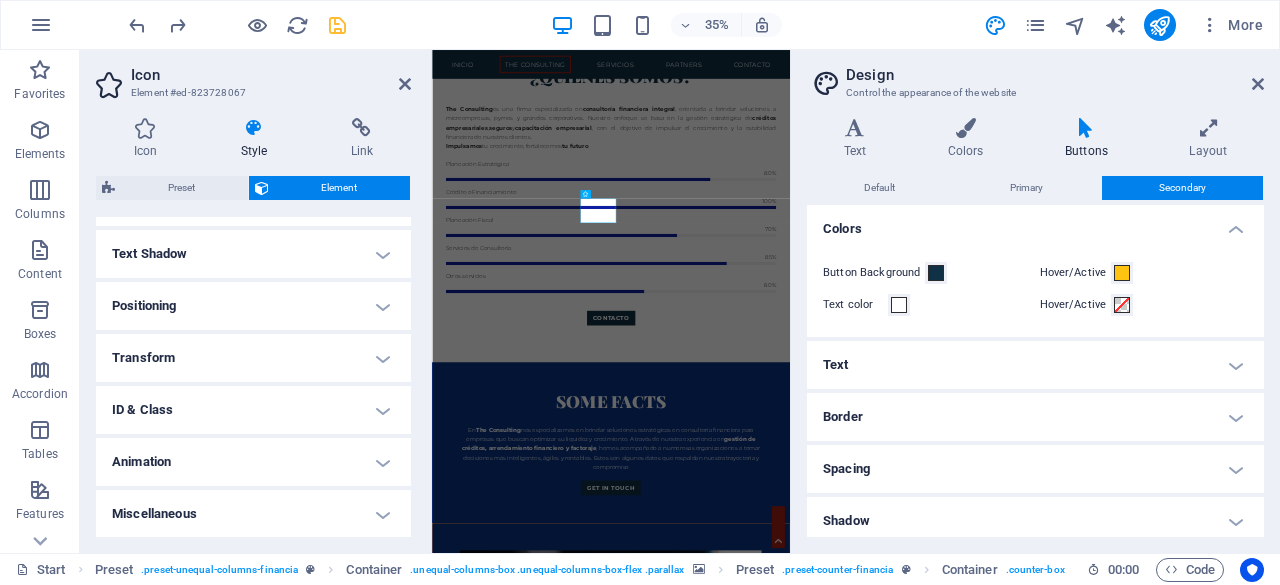 click on "Miscellaneous" at bounding box center [253, 514] 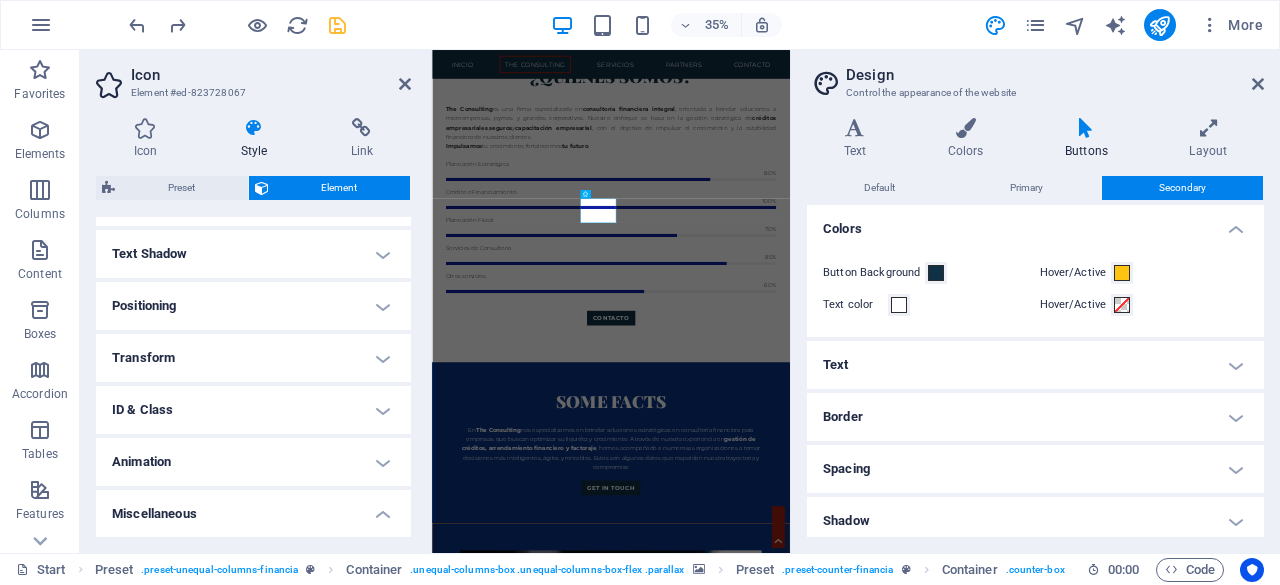 scroll, scrollTop: 646, scrollLeft: 0, axis: vertical 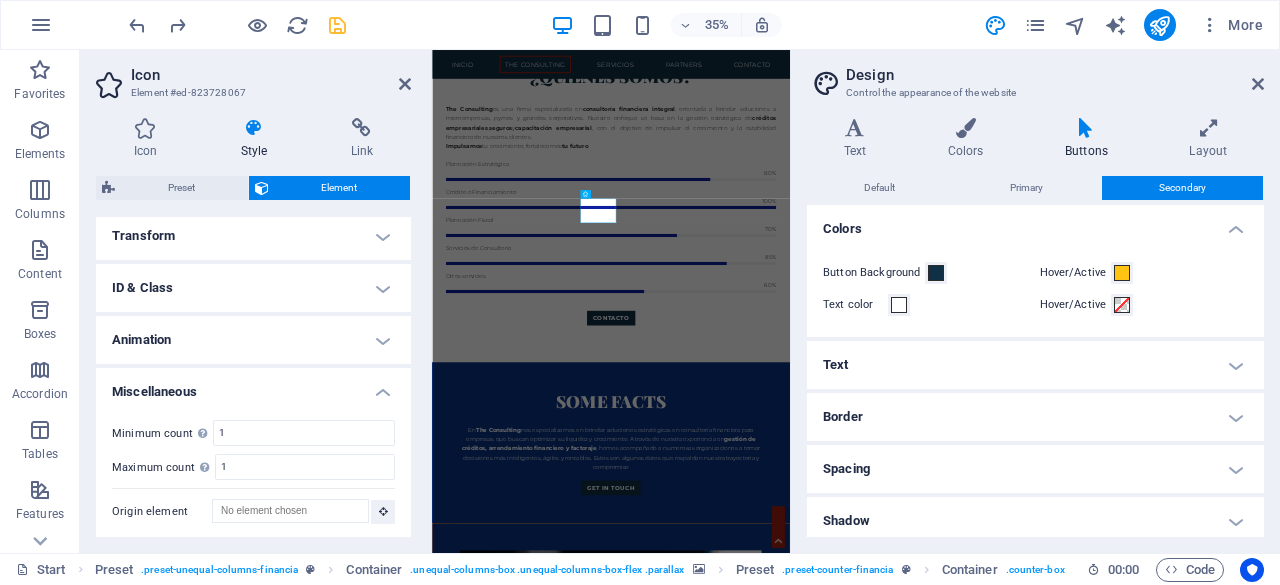 click on "Miscellaneous" at bounding box center (253, 386) 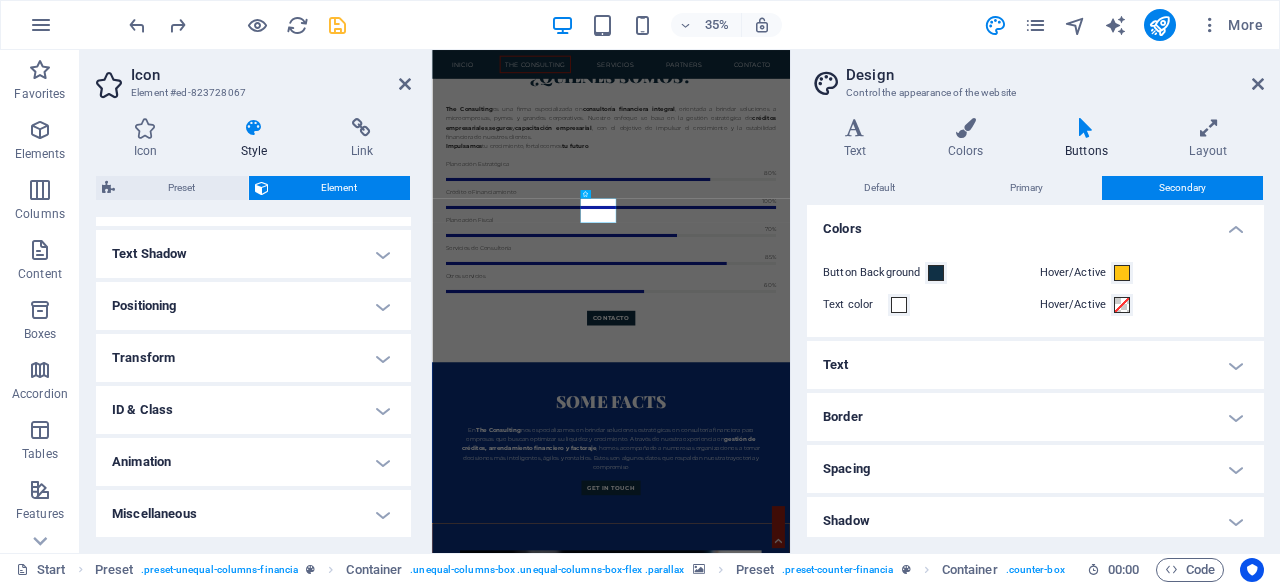 click on "Transform" at bounding box center [253, 358] 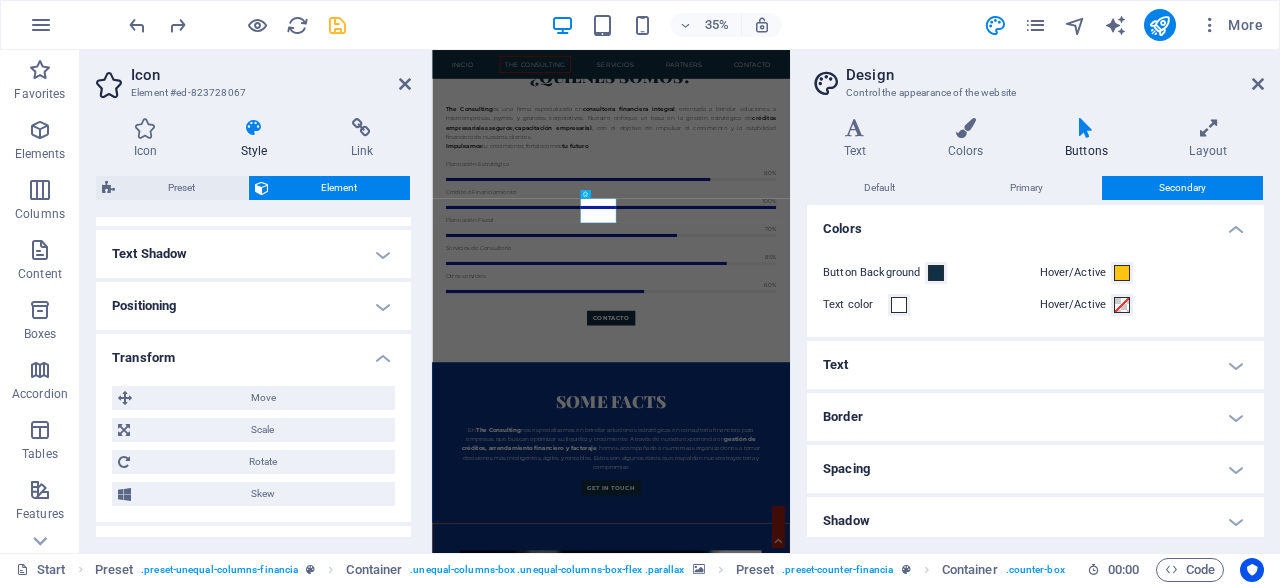 click on "Transform" at bounding box center (253, 352) 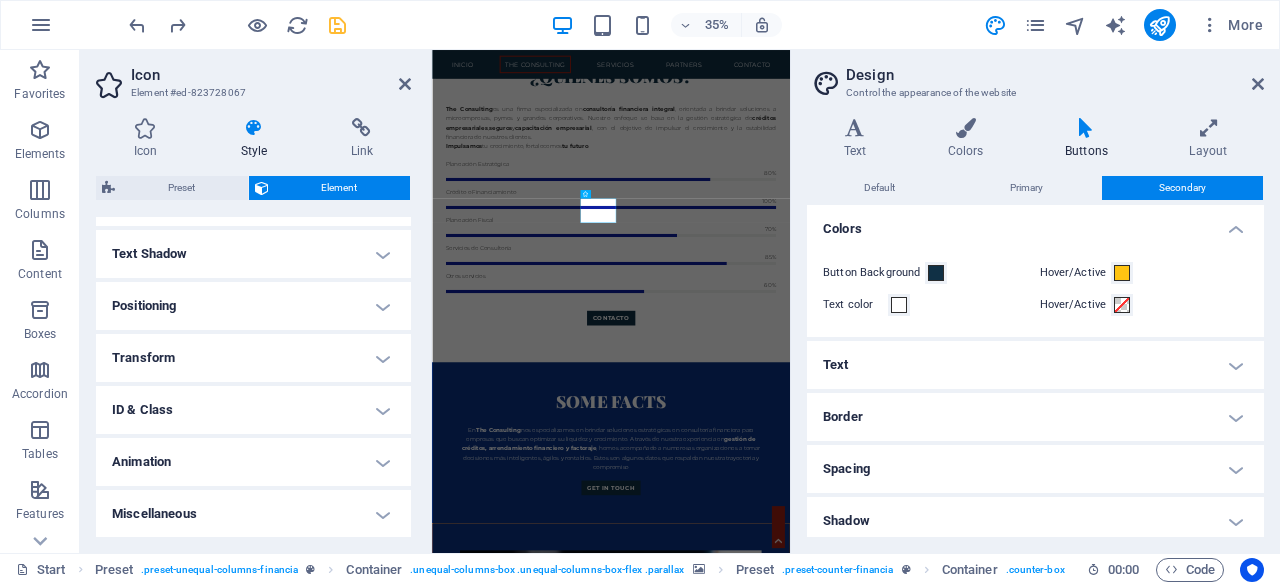 click on "ID & Class" at bounding box center (253, 410) 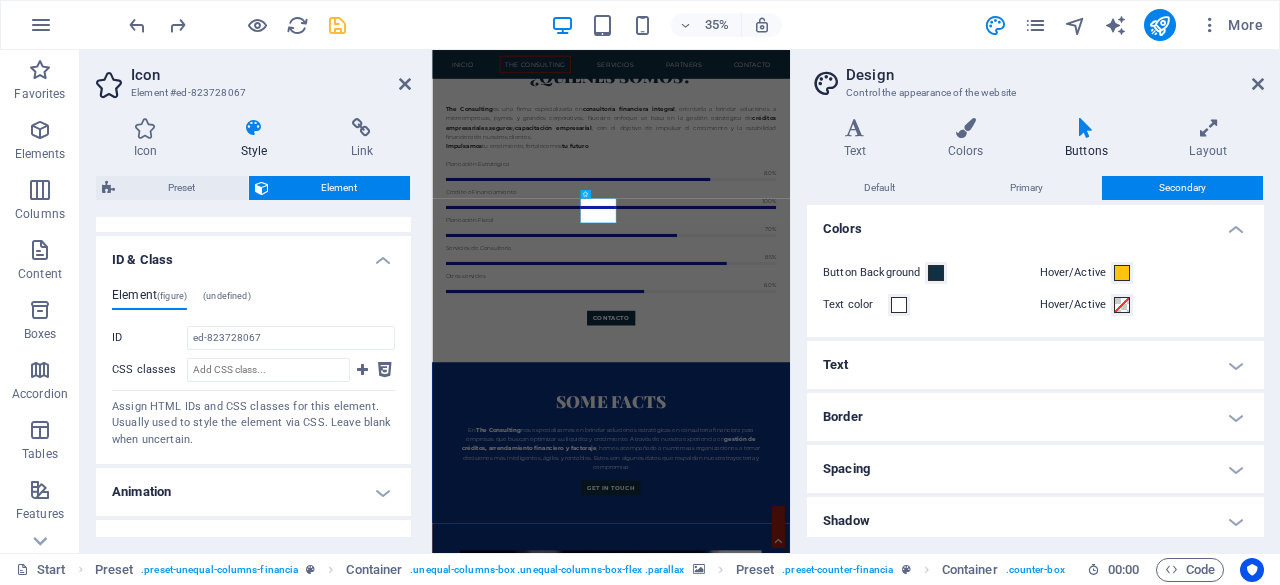scroll, scrollTop: 704, scrollLeft: 0, axis: vertical 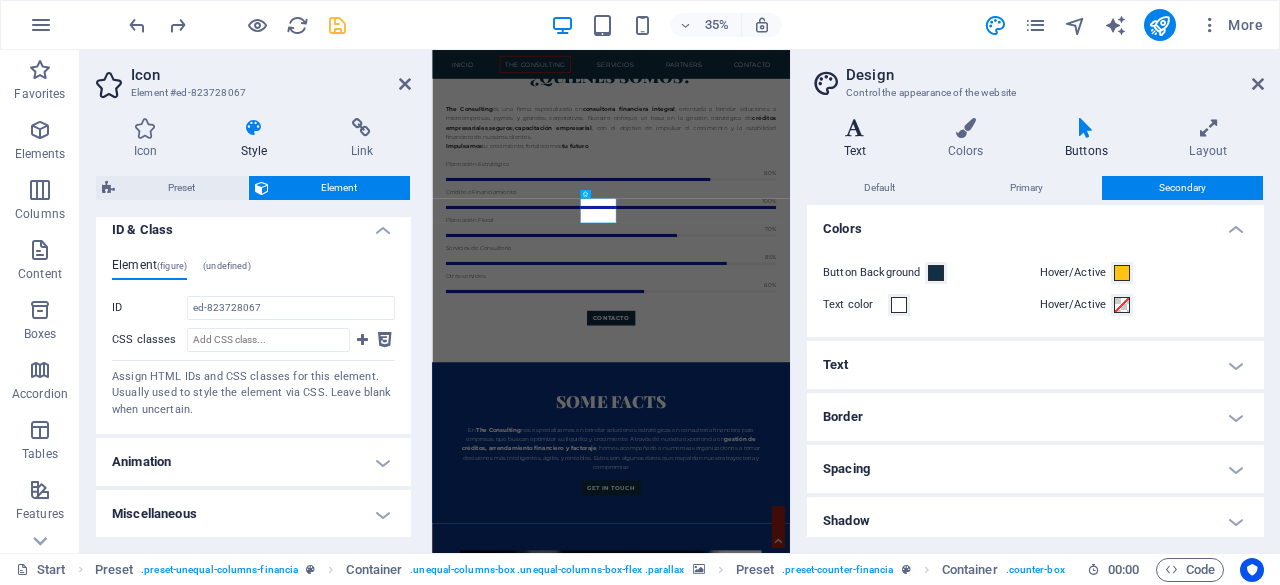 click at bounding box center [855, 128] 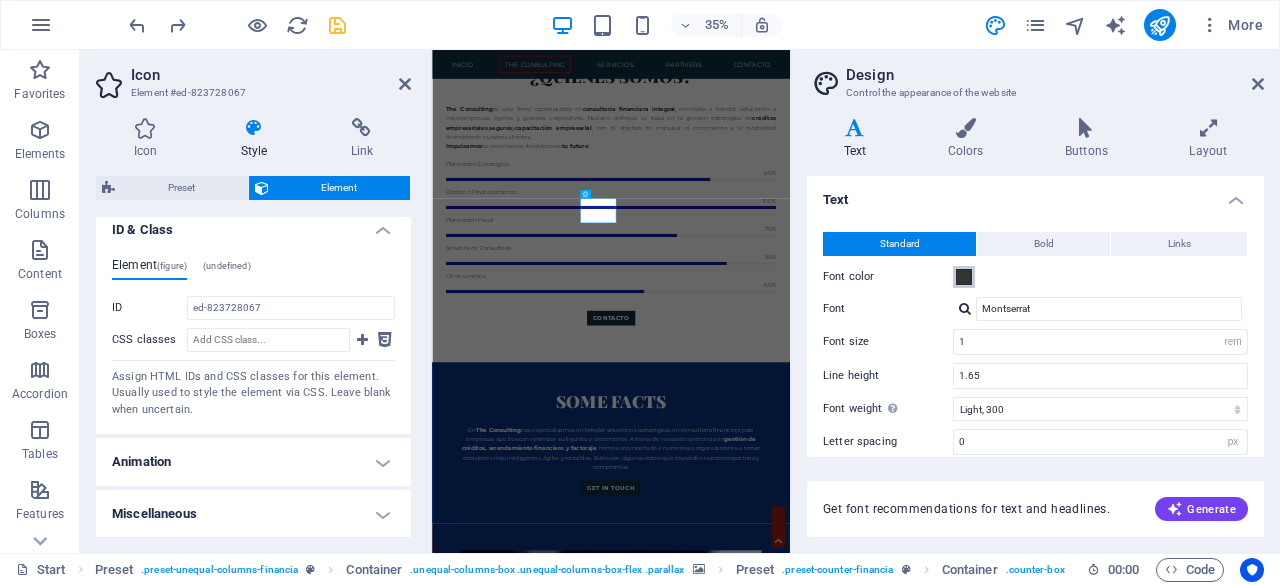 click at bounding box center (964, 277) 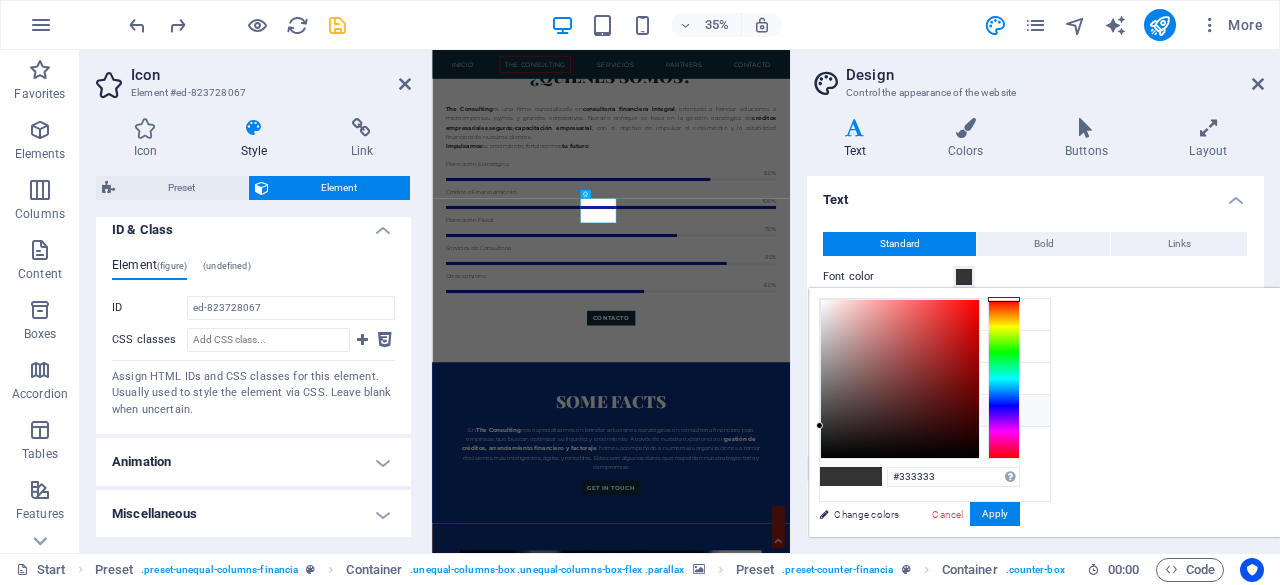 click on "Text" at bounding box center (1035, 194) 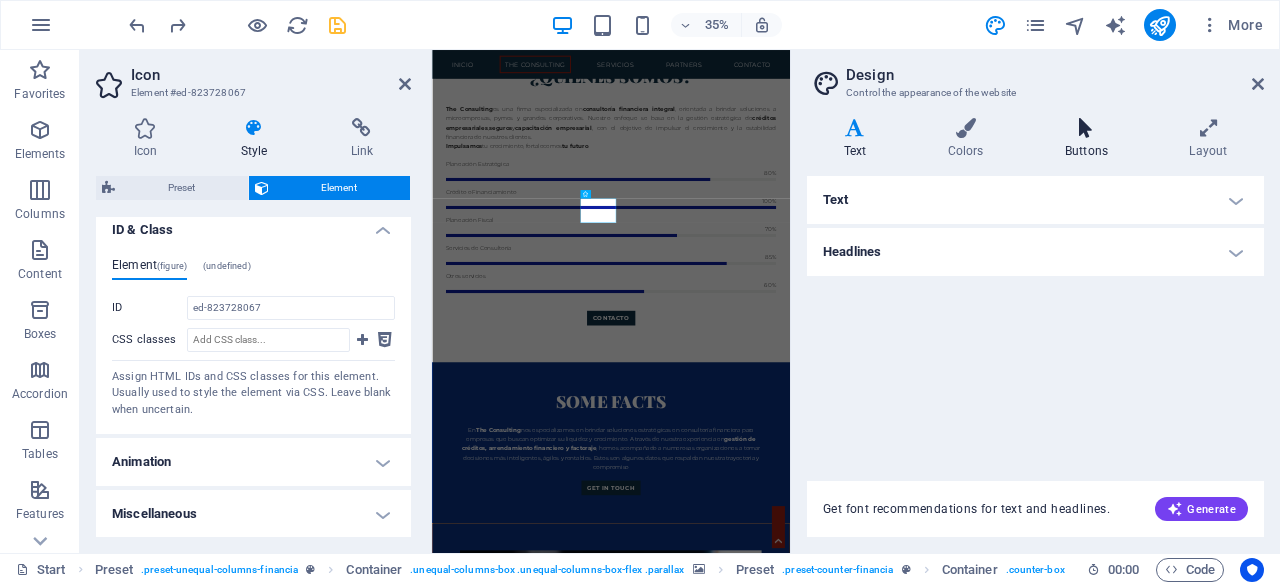 click at bounding box center [1086, 128] 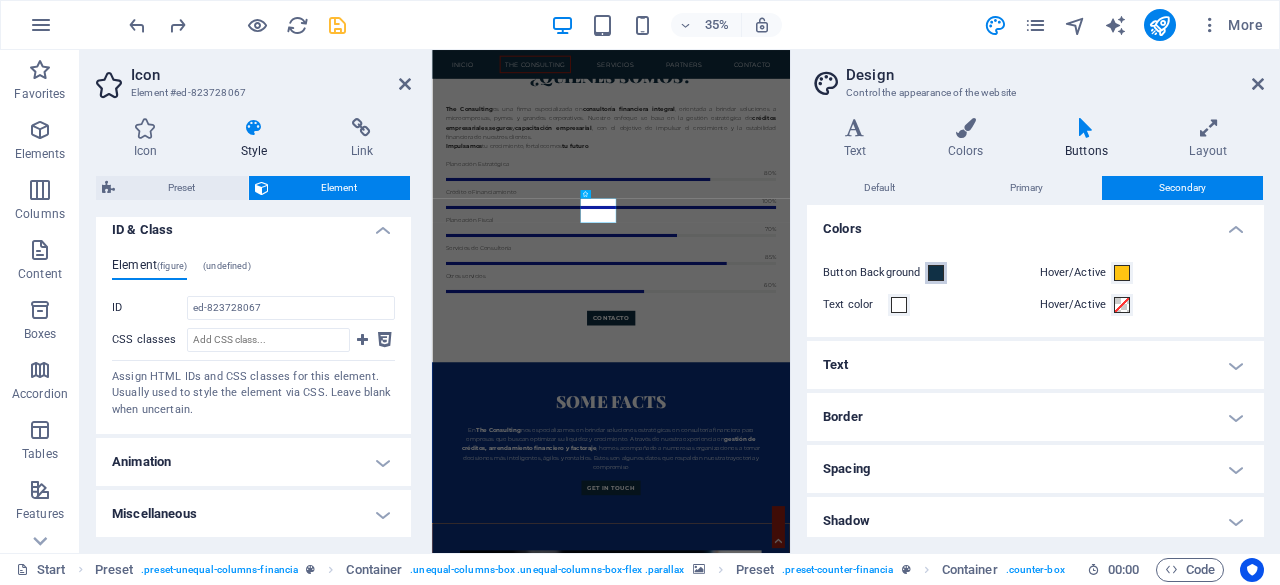 click at bounding box center [936, 273] 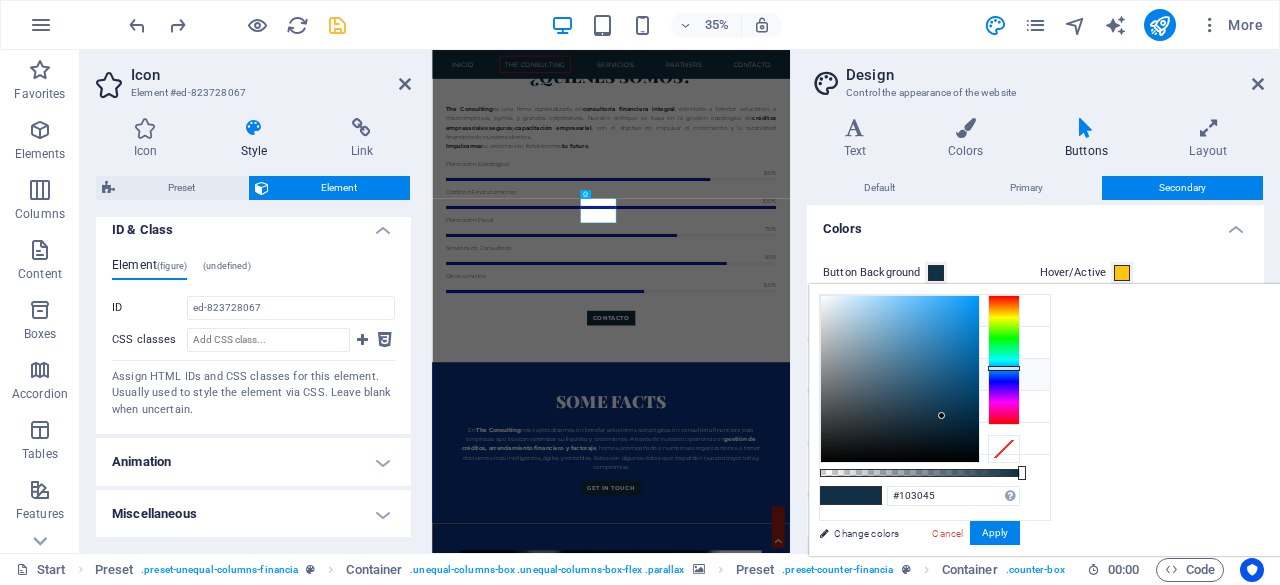 click at bounding box center (936, 273) 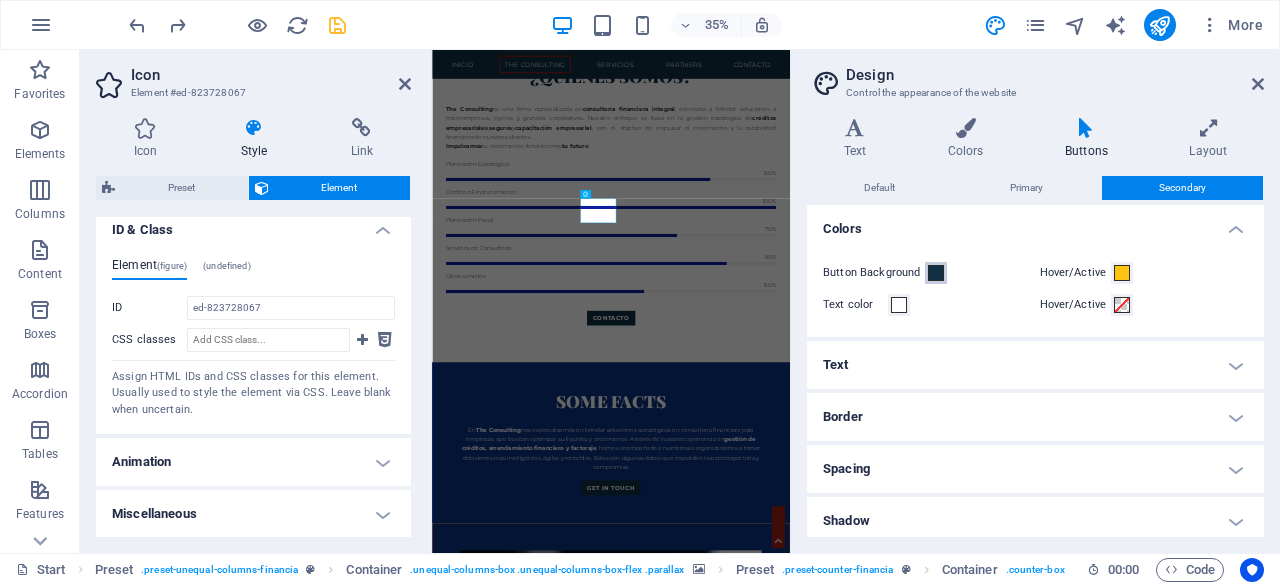 click at bounding box center (936, 273) 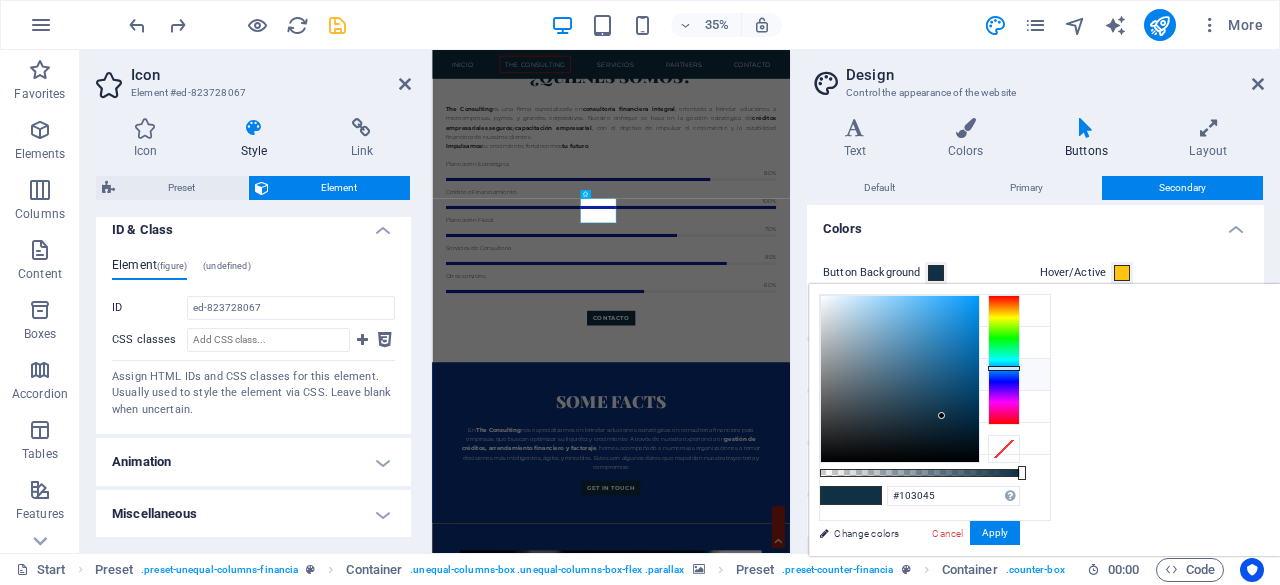 click at bounding box center [936, 273] 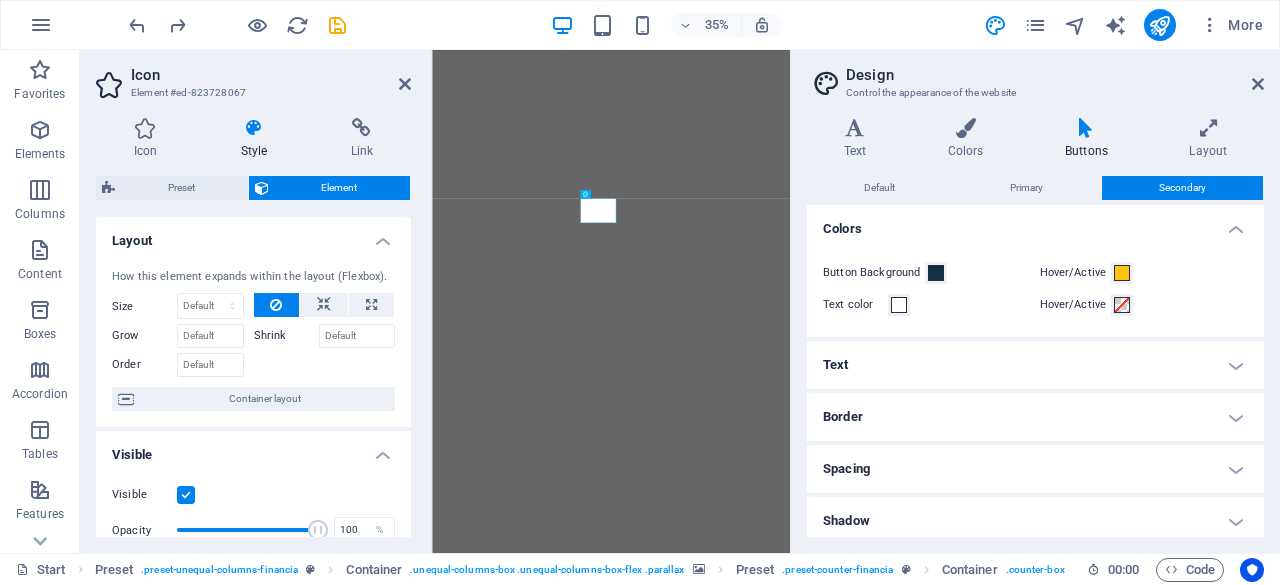 scroll, scrollTop: 0, scrollLeft: 0, axis: both 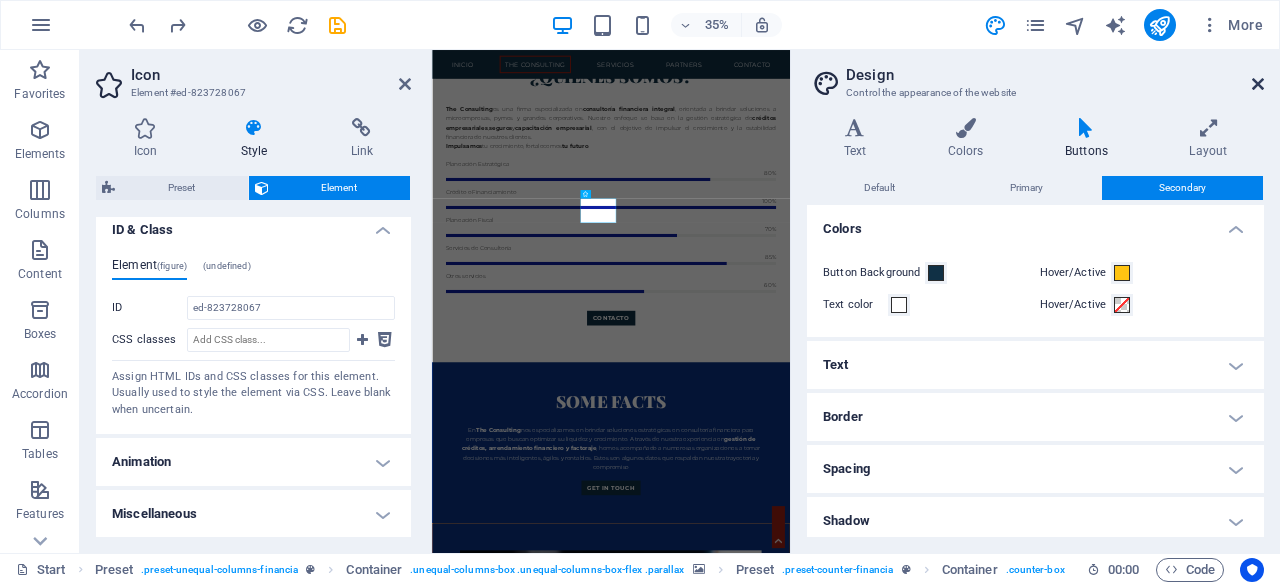 click at bounding box center [1258, 84] 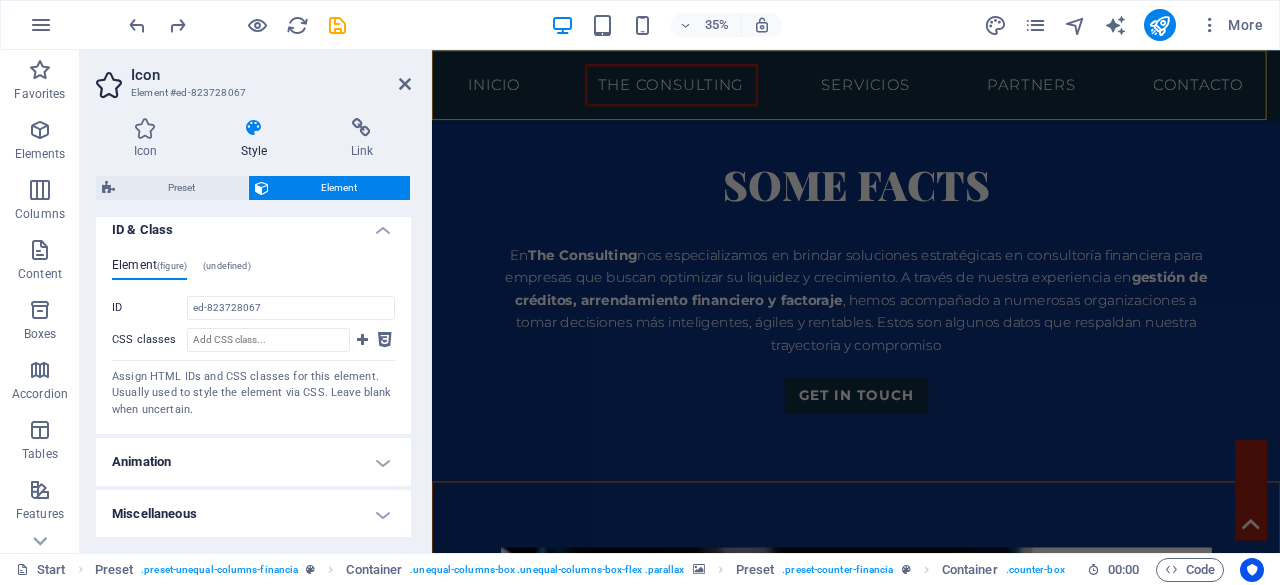 scroll, scrollTop: 1196, scrollLeft: 0, axis: vertical 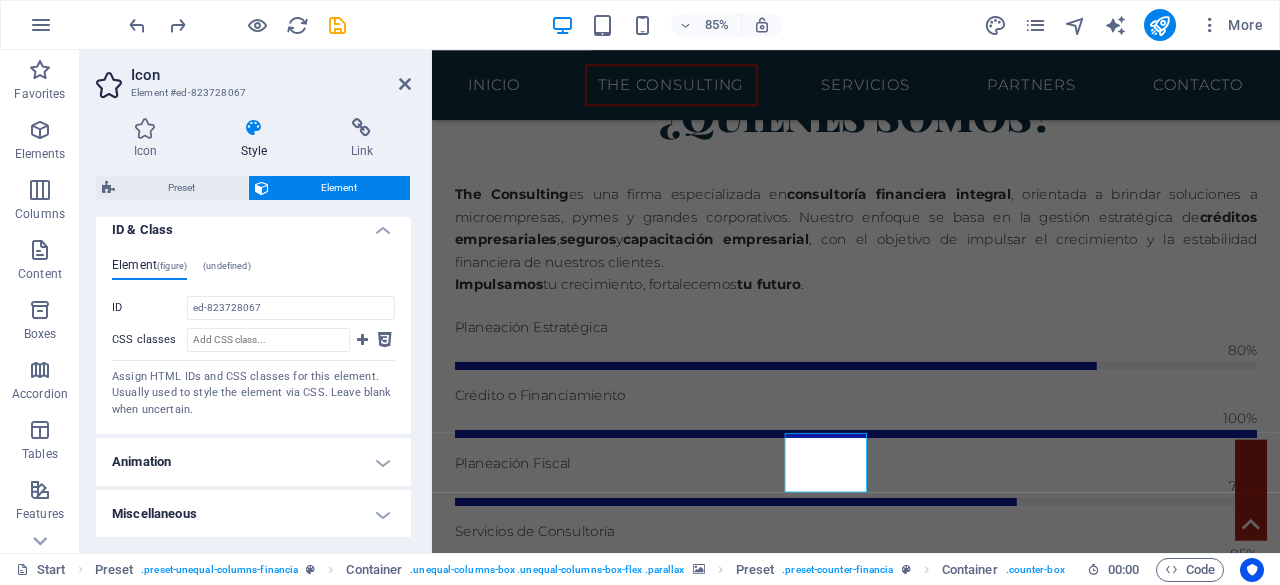 click at bounding box center [931, 1890] 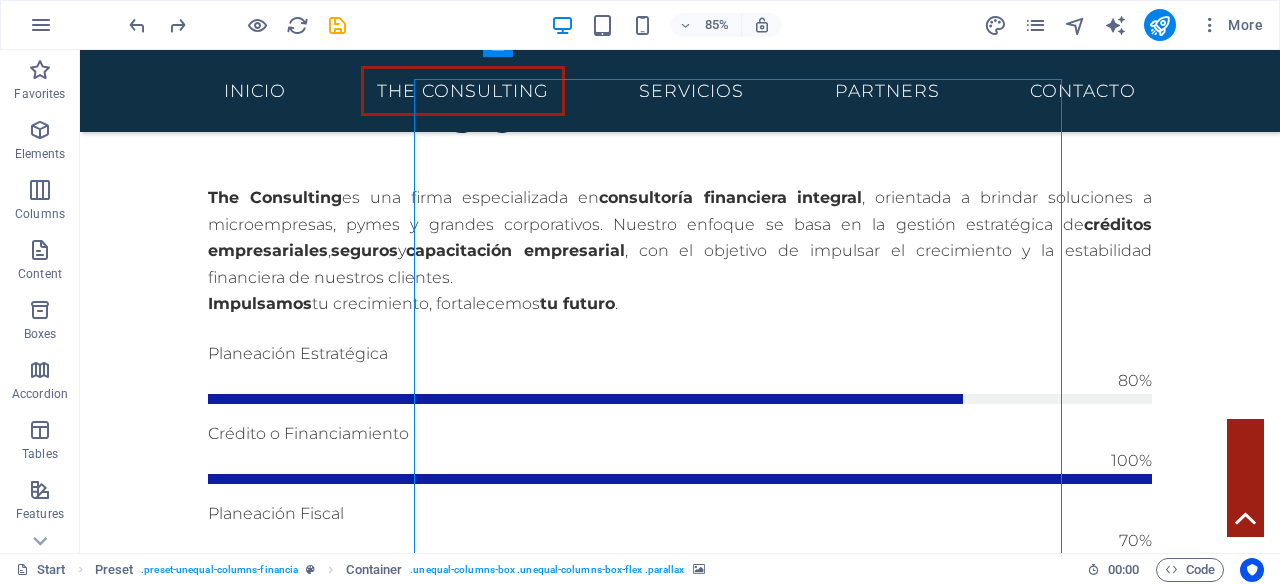 scroll, scrollTop: 1174, scrollLeft: 0, axis: vertical 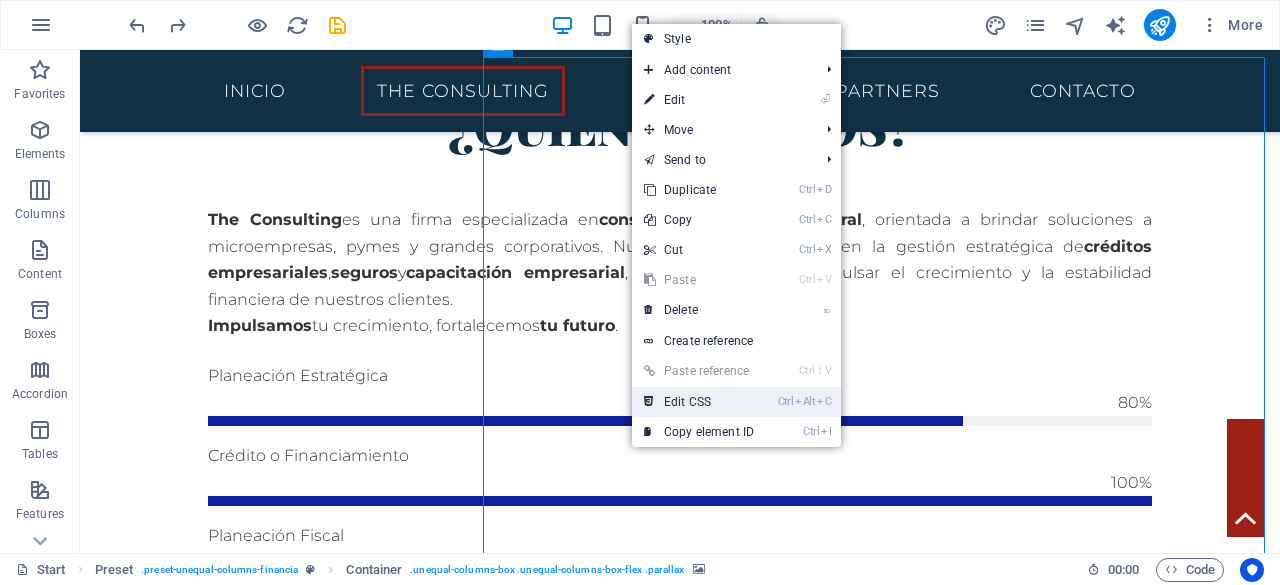 click on "Ctrl Alt C  Edit CSS" at bounding box center (699, 402) 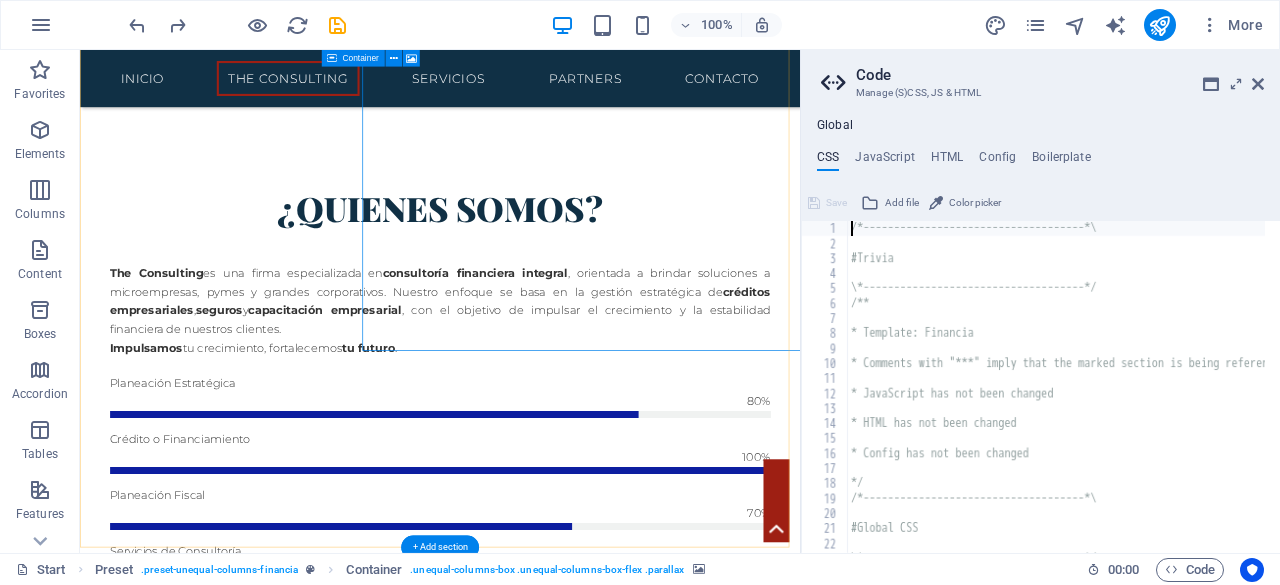 scroll, scrollTop: 1614, scrollLeft: 0, axis: vertical 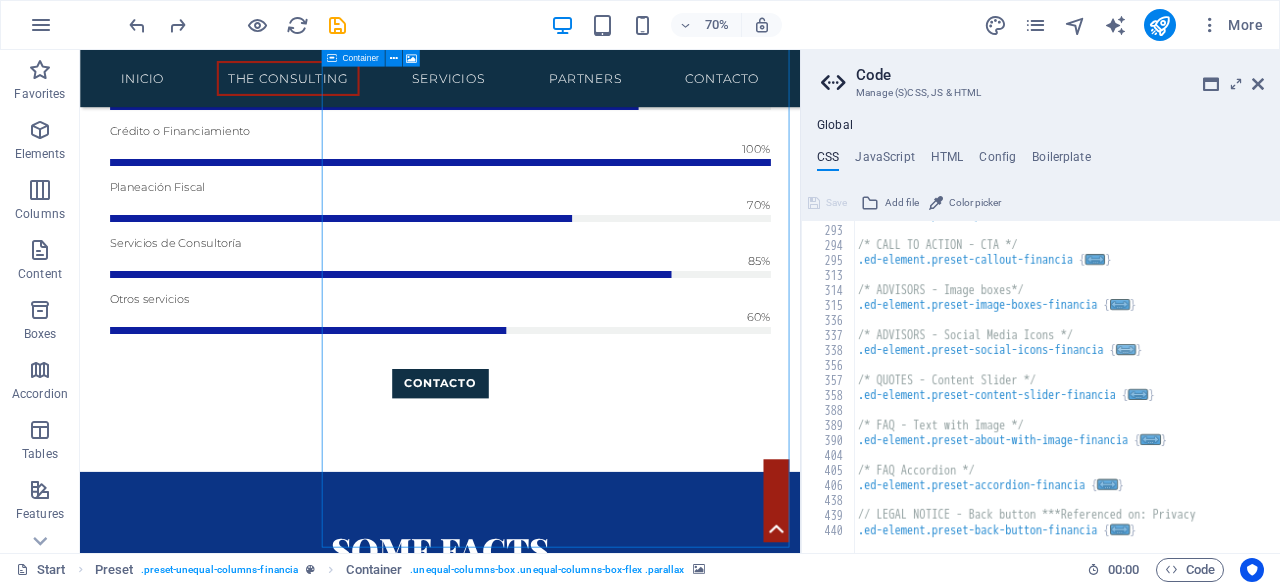 click on "..." at bounding box center [1126, 349] 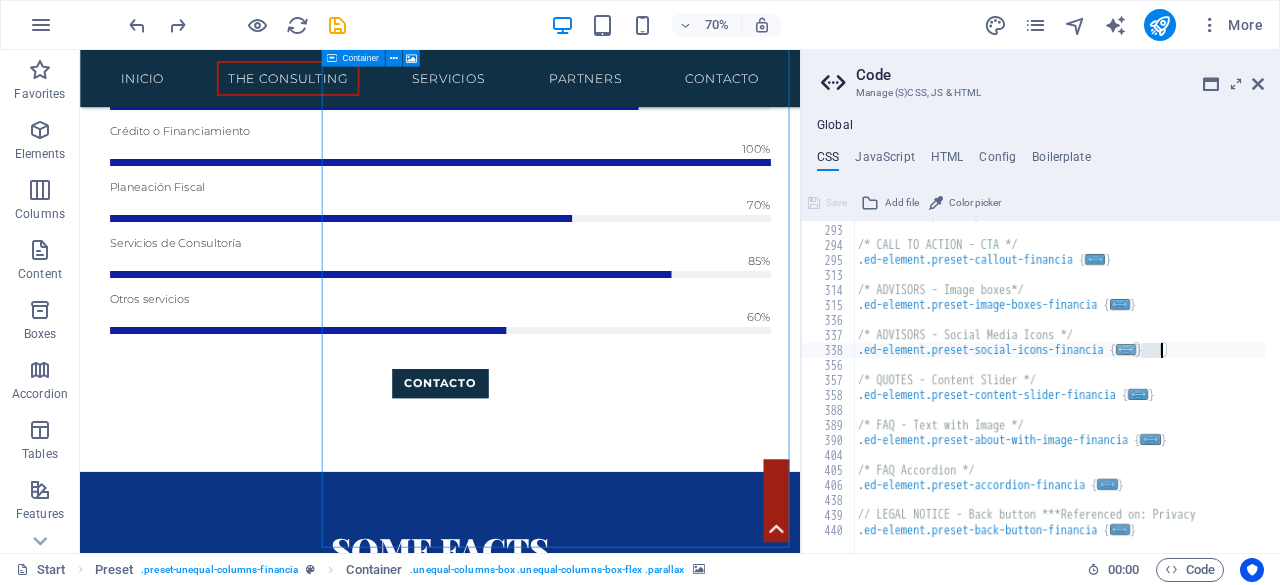 click on "..." at bounding box center (1126, 349) 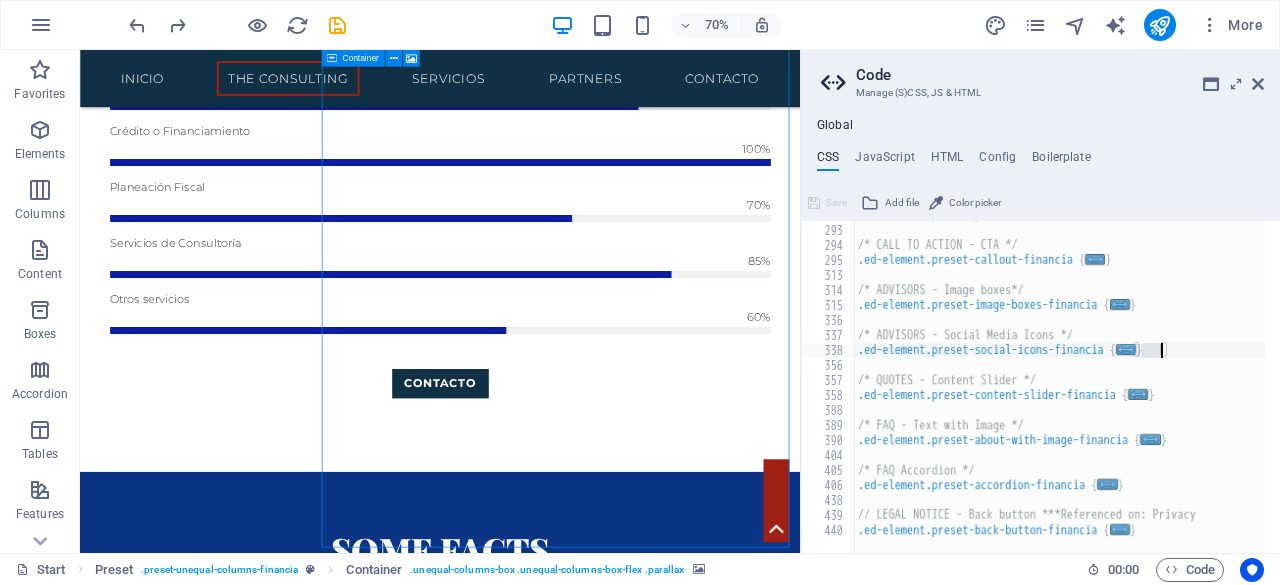 click on ".ed-element.preset-partners-financia   { ... } /* CALL TO ACTION - CTA */ .ed-element.preset-callout-financia   { ... } /* ADVISORS - Image boxes*/ .ed-element.preset-image-boxes-financia   { ... } /* ADVISORS - Social Media Icons */ .ed-element.preset-social-icons-financia   { ... } /* QUOTES - Content Slider */ .ed-element.preset-content-slider-financia   { ... } /* FAQ - Text with Image */ .ed-element.preset-about-with-image-financia   { ... } /* FAQ Accordion */ .ed-element.preset-accordion-financia   { ... } // LEGAL NOTICE - Back button ***Referenced on: Privacy .ed-element.preset-back-button-financia   { ... }" at bounding box center [1059, 387] 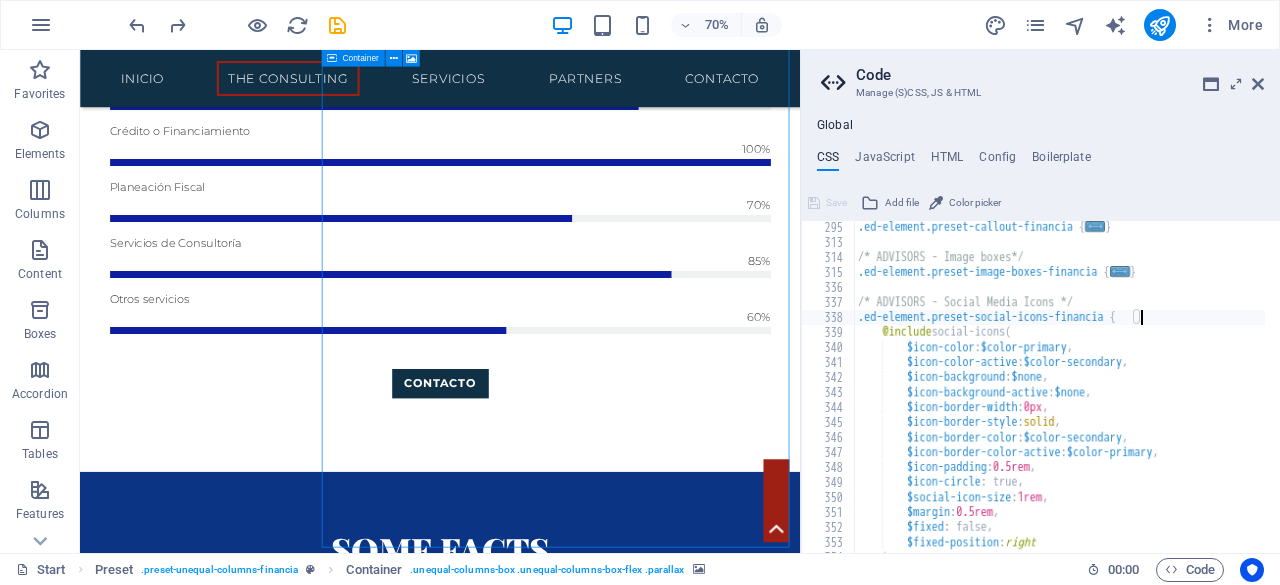 scroll, scrollTop: 1457, scrollLeft: 0, axis: vertical 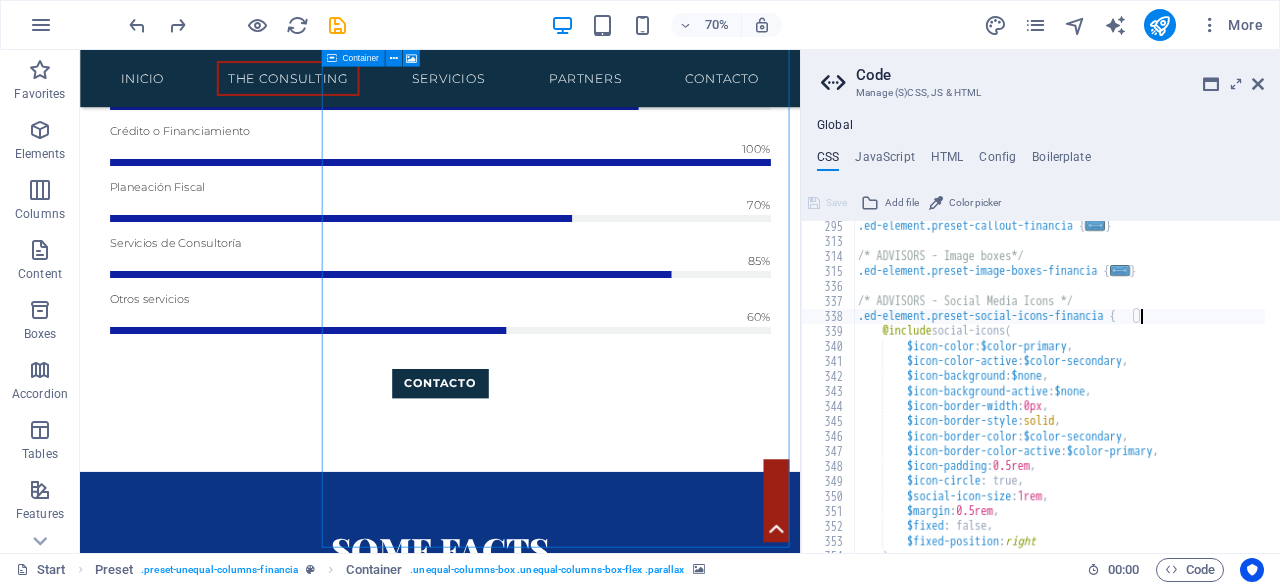 click on ".ed-element.preset-callout-financia   { ... } /* ADVISORS - Image boxes*/ .ed-element.preset-image-boxes-financia   { ... } /* ADVISORS - Social Media Icons */ .ed-element.preset-social-icons-financia   {      @include  social-icons (           $icon-color :  $color-primary ,            $icon-color-active :  $color-secondary ,            $icon-background :  $none ,            $icon-background-active :  $none ,            $icon-border-width :  0px ,            $icon-border-style :  solid ,            $icon-border-color :  $color-secondary ,            $icon-border-color-active :  $color-primary ,            $icon-padding :  0.5rem ,            $icon-circle : true,            $social-icon-size :  1rem ,            $margin :  0.5rem ,            $fixed : false,            $fixed-position :  right      ) ;" at bounding box center [1154, 392] 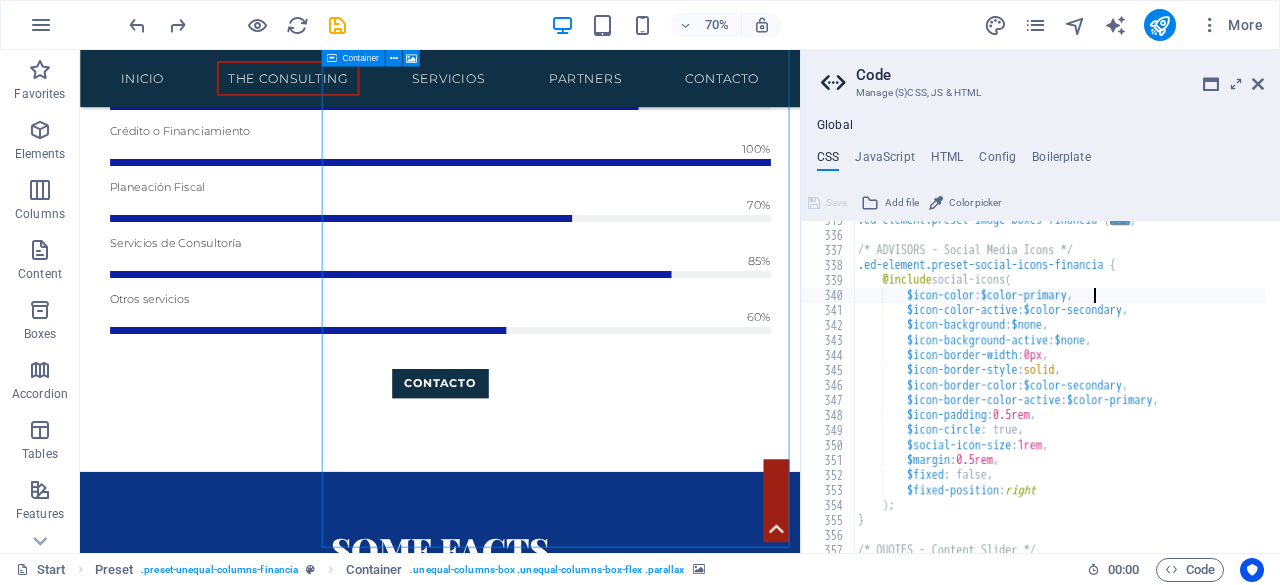scroll, scrollTop: 1508, scrollLeft: 0, axis: vertical 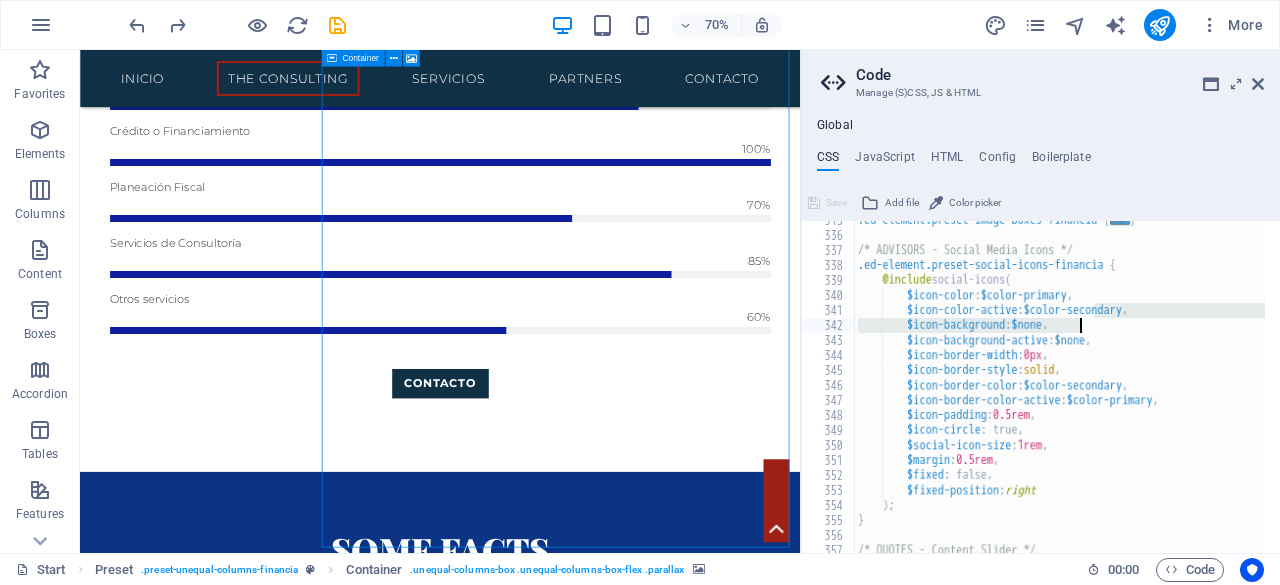 click on ".ed-element.preset-image-boxes-financia   { ... } /* ADVISORS - Social Media Icons */ .ed-element.preset-social-icons-financia   {      @include  social-icons (           $icon-color :  $color-primary ,            $icon-color-active :  $color-secondary ,            $icon-background :  $none ,            $icon-background-active :  $none ,            $icon-border-width :  0px ,            $icon-border-style :  solid ,            $icon-border-color :  $color-secondary ,            $icon-border-color-active :  $color-primary ,            $icon-padding :  0.5rem ,            $icon-circle : true,            $social-icon-size :  1rem ,            $margin :  0.5rem ,            $fixed : false,            $fixed-position :  right      ) ; } /* QUOTES - Content Slider */" at bounding box center [1059, 387] 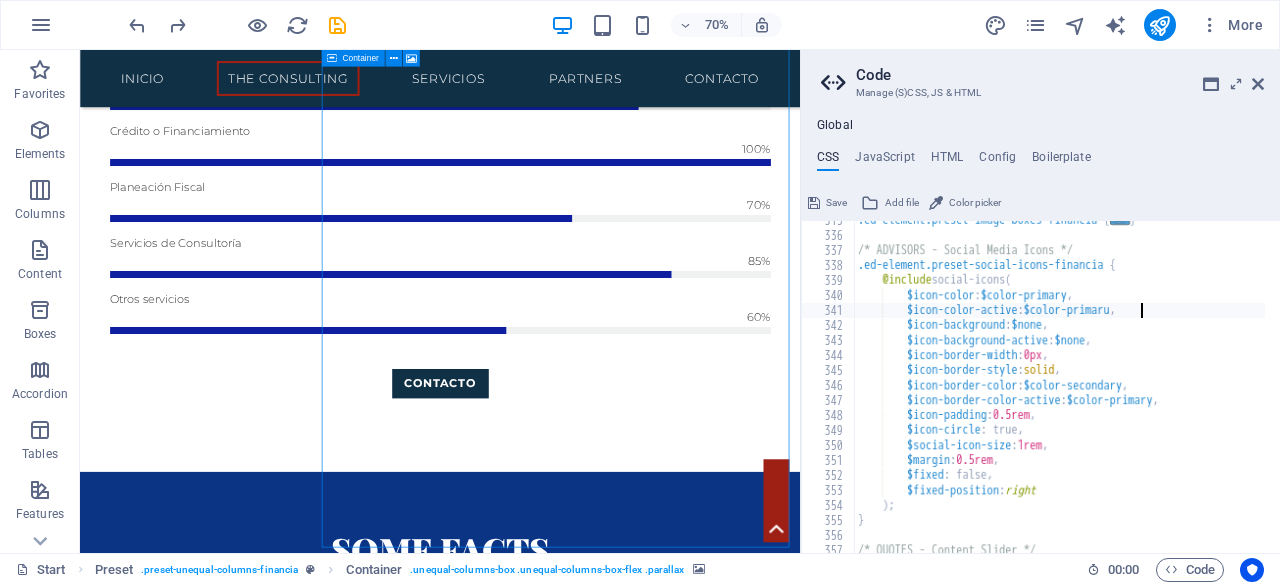 scroll, scrollTop: 0, scrollLeft: 27, axis: horizontal 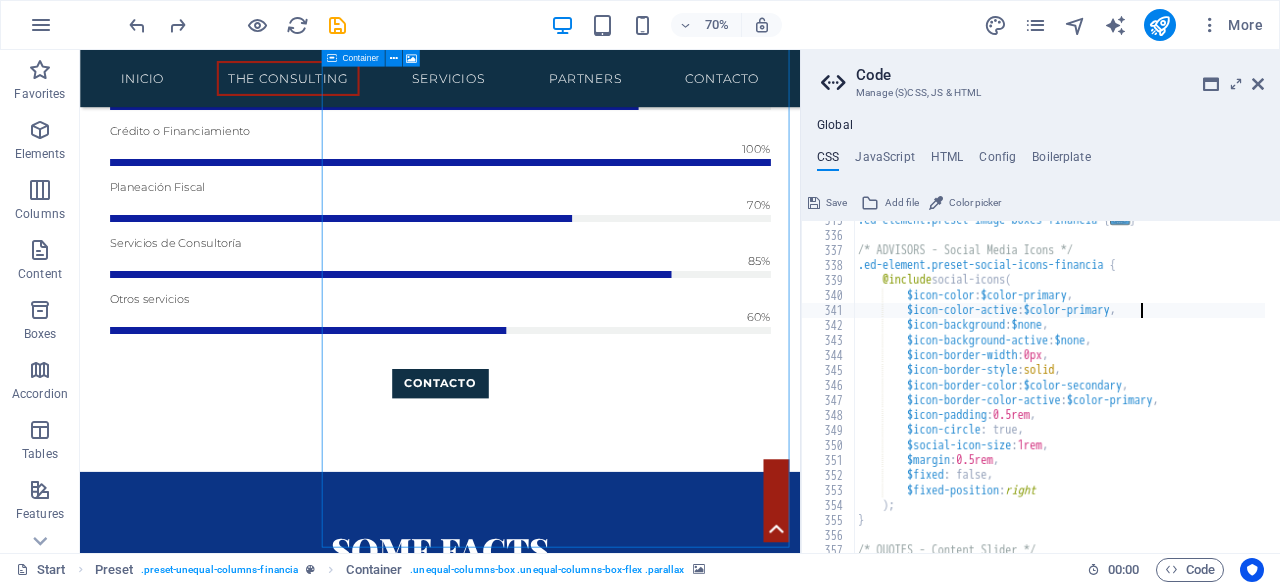 click on ".ed-element.preset-image-boxes-financia   { ... } /* ADVISORS - Social Media Icons */ .ed-element.preset-social-icons-financia   {      @include  social-icons (           $icon-color :  $color-primary ,            $icon-color-active :  $color-primary ,            $icon-background :  $none ,            $icon-background-active :  $none ,            $icon-border-width :  0px ,            $icon-border-style :  solid ,            $icon-border-color :  $color-secondary ,            $icon-border-color-active :  $color-primary ,            $icon-padding :  0.5rem ,            $icon-circle : true,            $social-icon-size :  1rem ,            $margin :  0.5rem ,            $fixed : false,            $fixed-position :  right      ) ; } /* QUOTES - Content Slider */" at bounding box center [1154, 386] 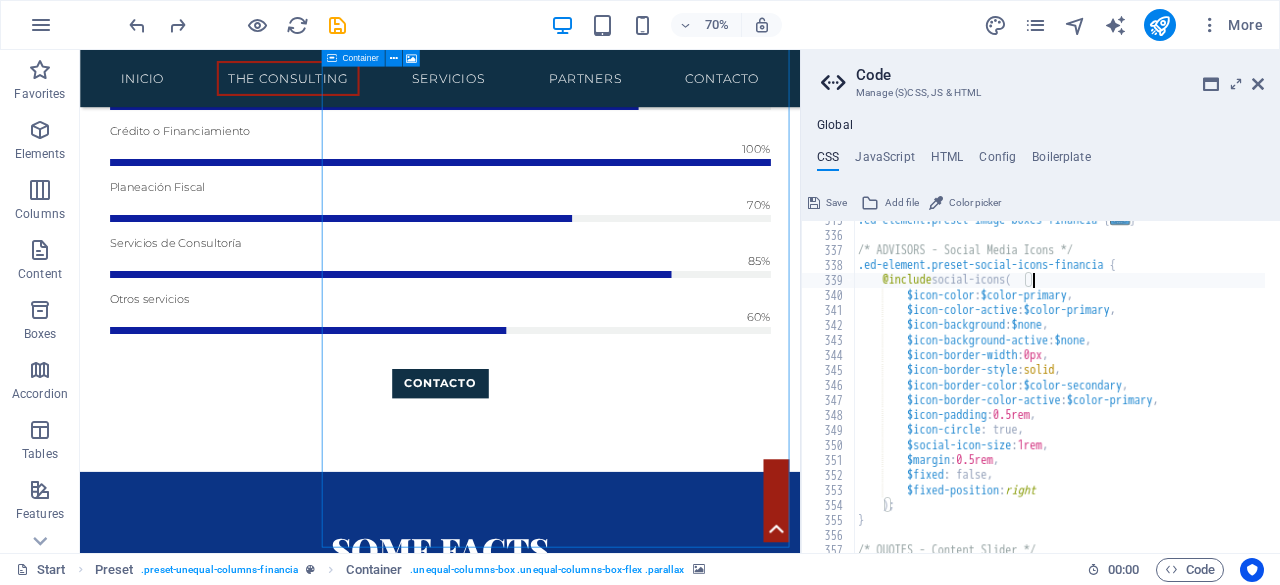 scroll, scrollTop: 0, scrollLeft: 15, axis: horizontal 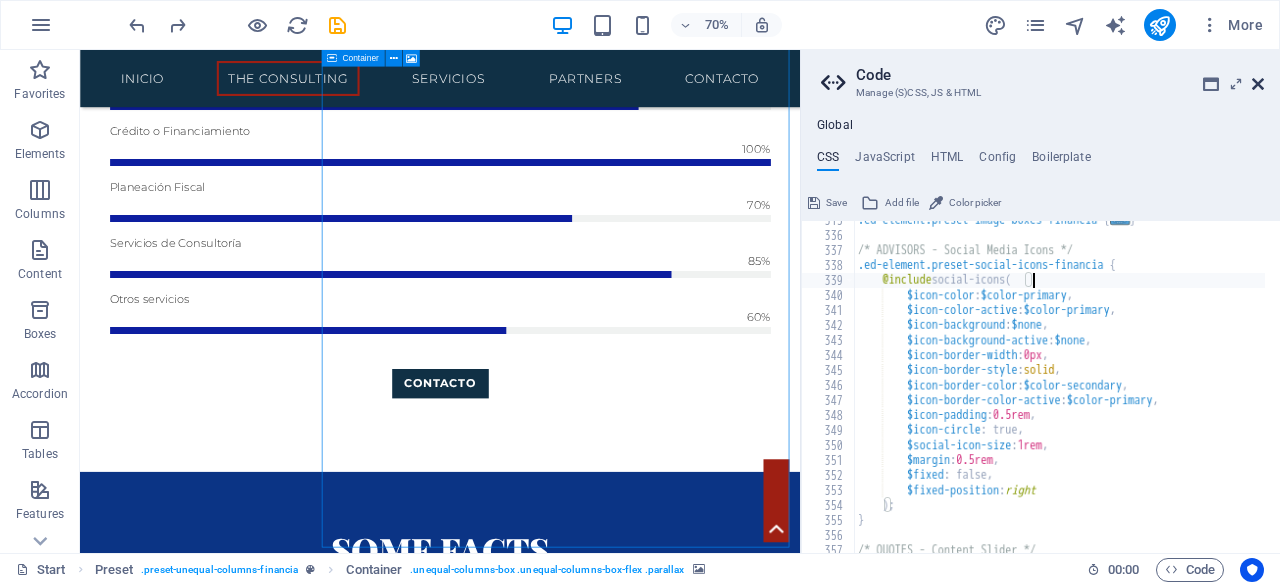 type on "@include social-icons(" 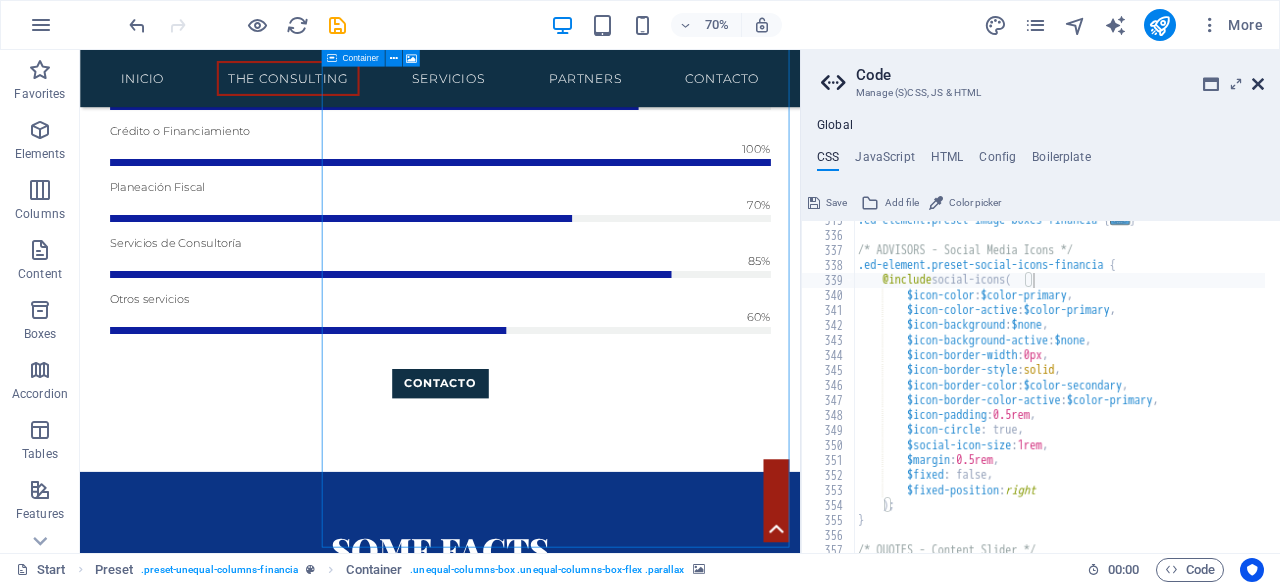 click at bounding box center (1258, 84) 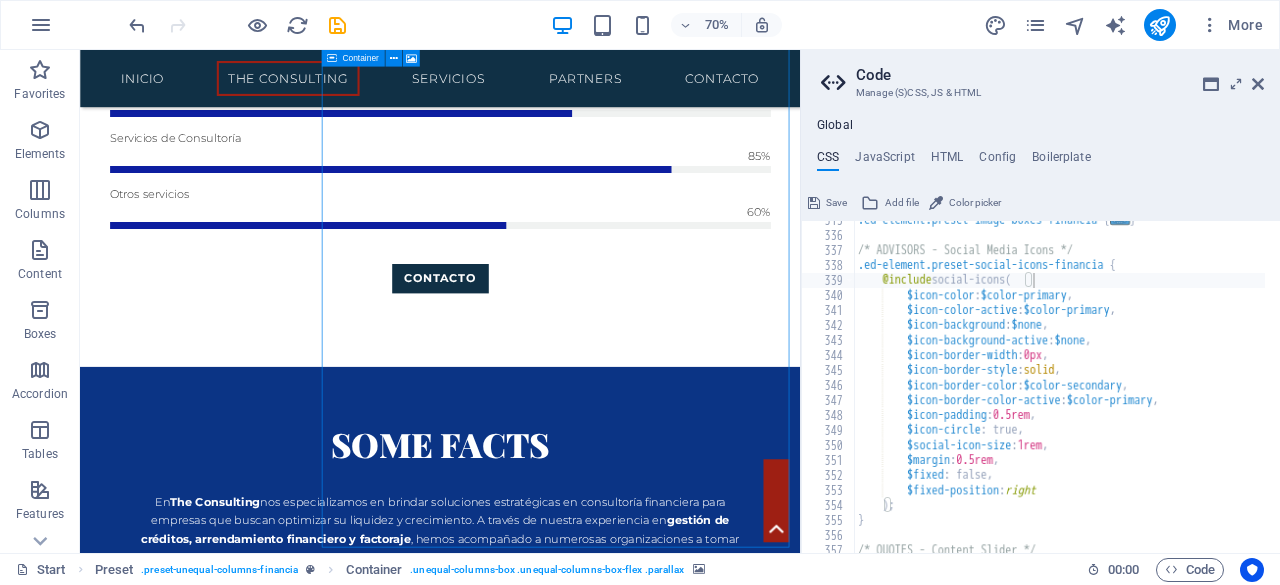 drag, startPoint x: 1339, startPoint y: 134, endPoint x: 1259, endPoint y: 84, distance: 94.33981 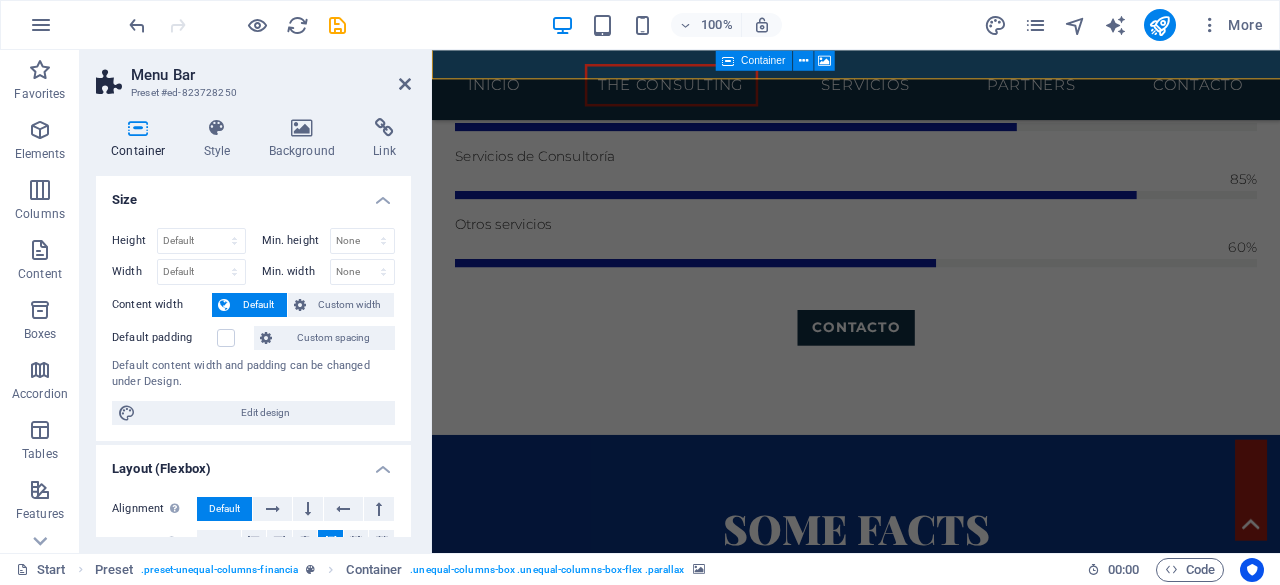 click at bounding box center [931, 1538] 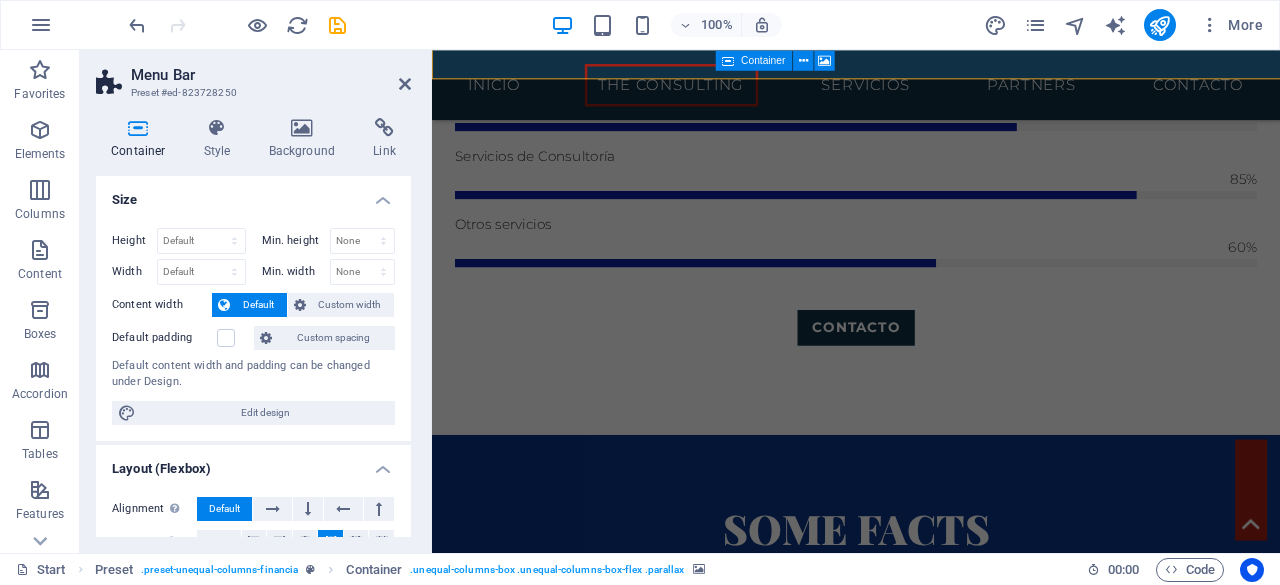scroll, scrollTop: 1487, scrollLeft: 0, axis: vertical 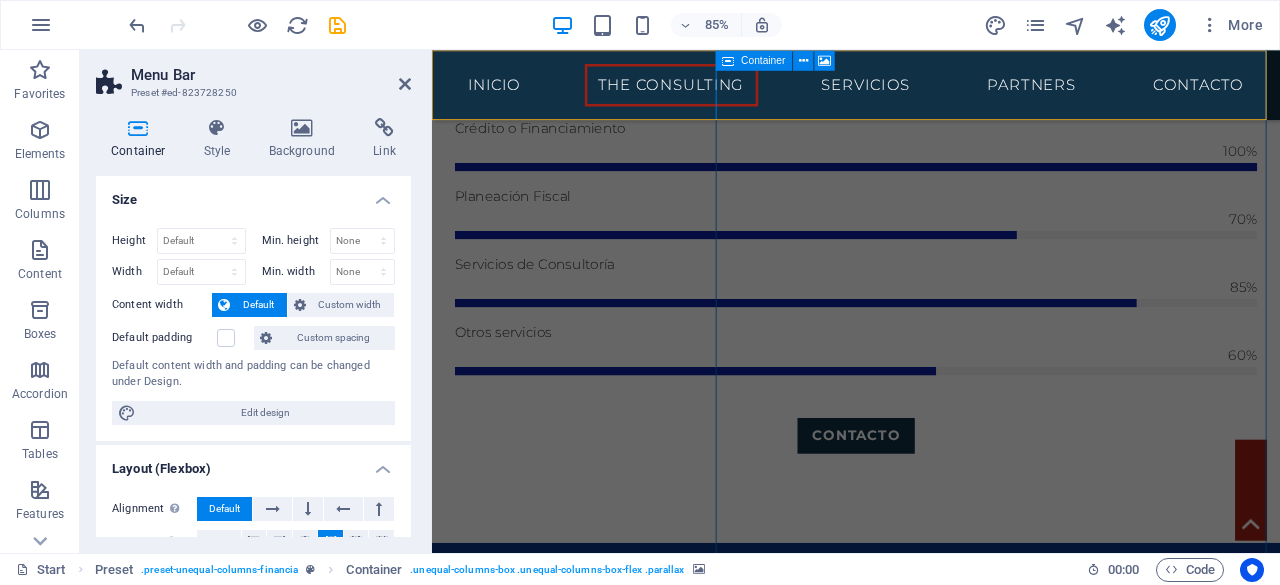 click at bounding box center (931, 1641) 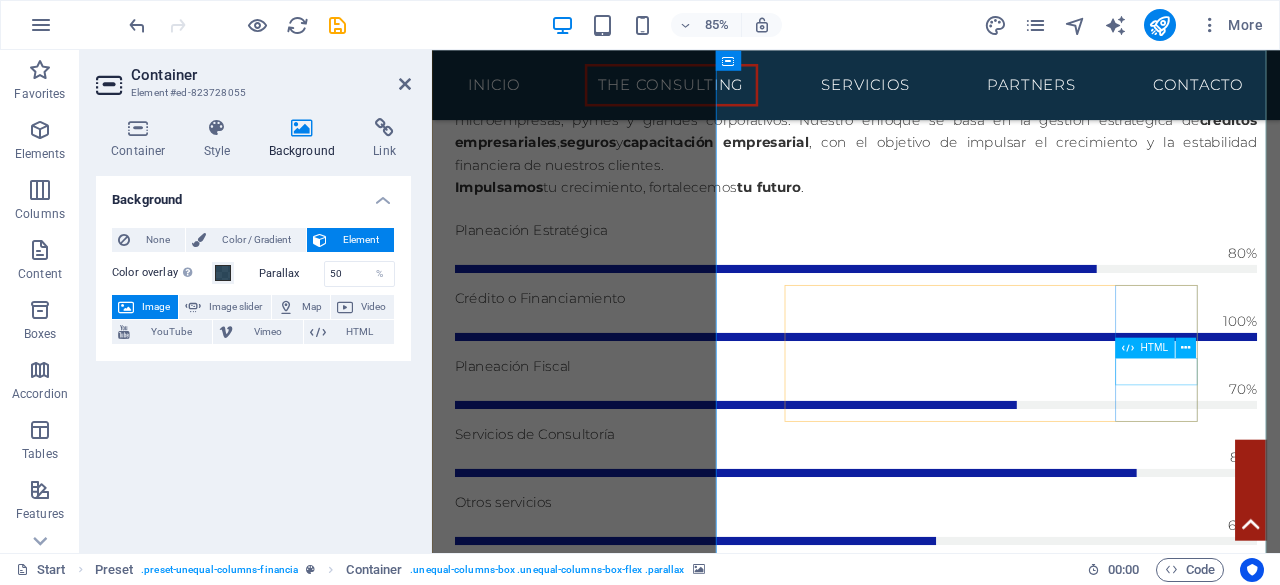 scroll, scrollTop: 1372, scrollLeft: 0, axis: vertical 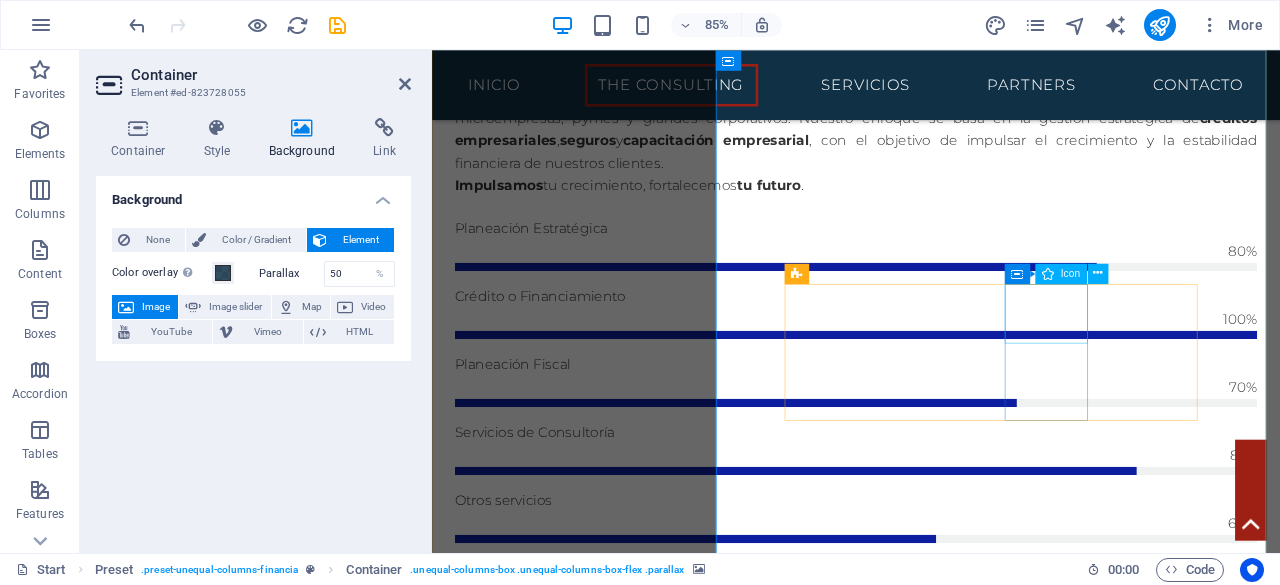 click at bounding box center (931, 2571) 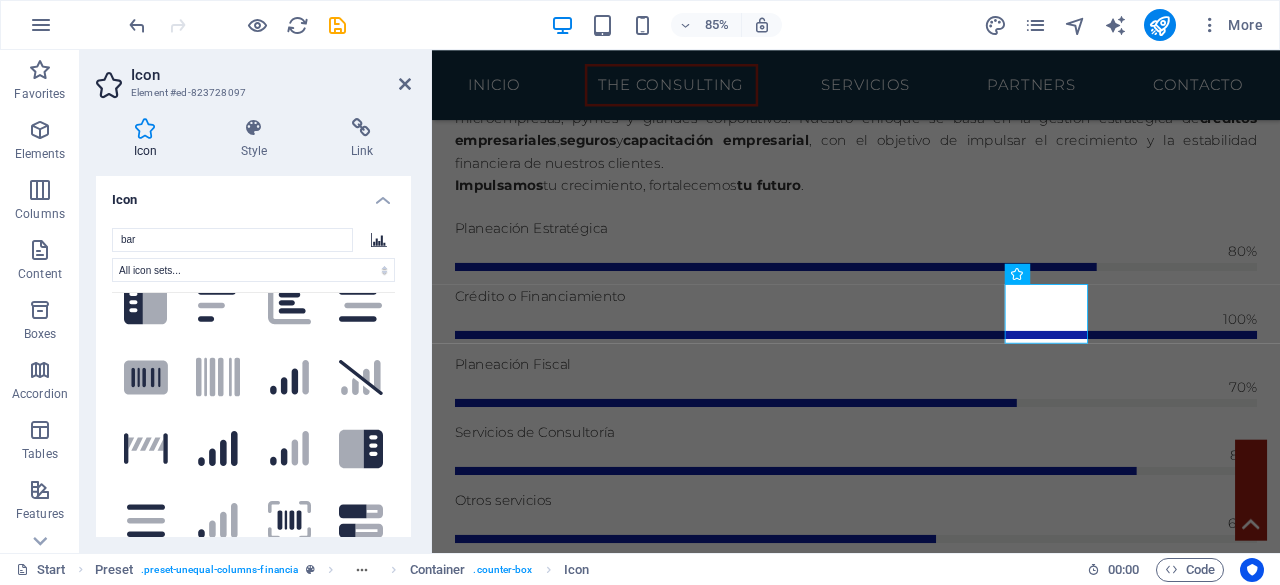 scroll, scrollTop: 0, scrollLeft: 0, axis: both 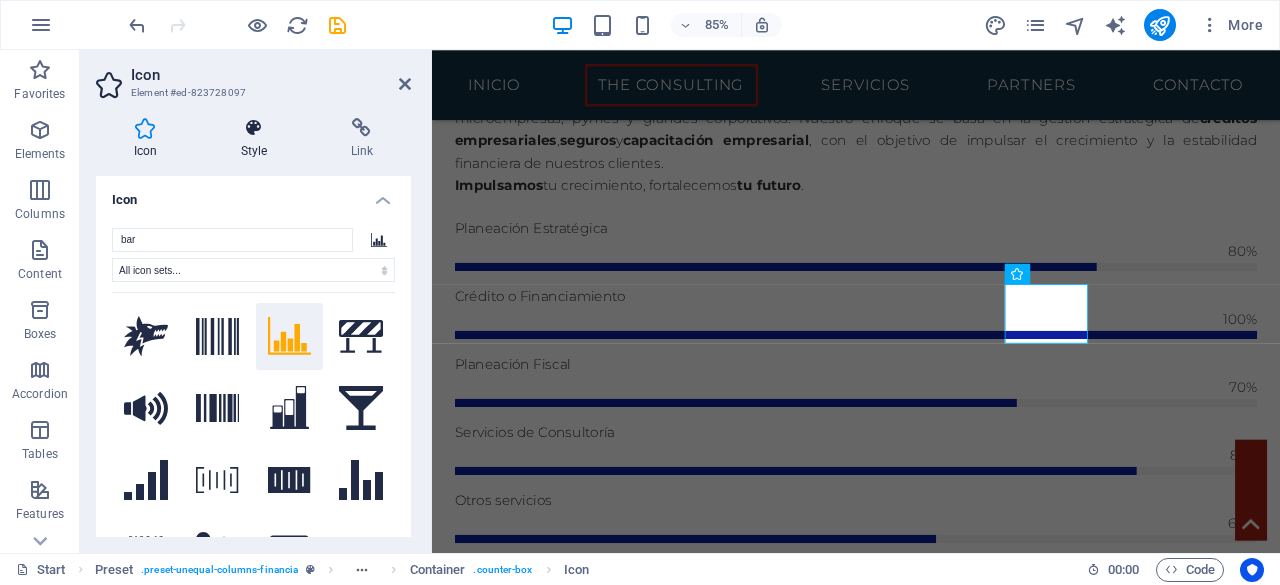 click at bounding box center (254, 128) 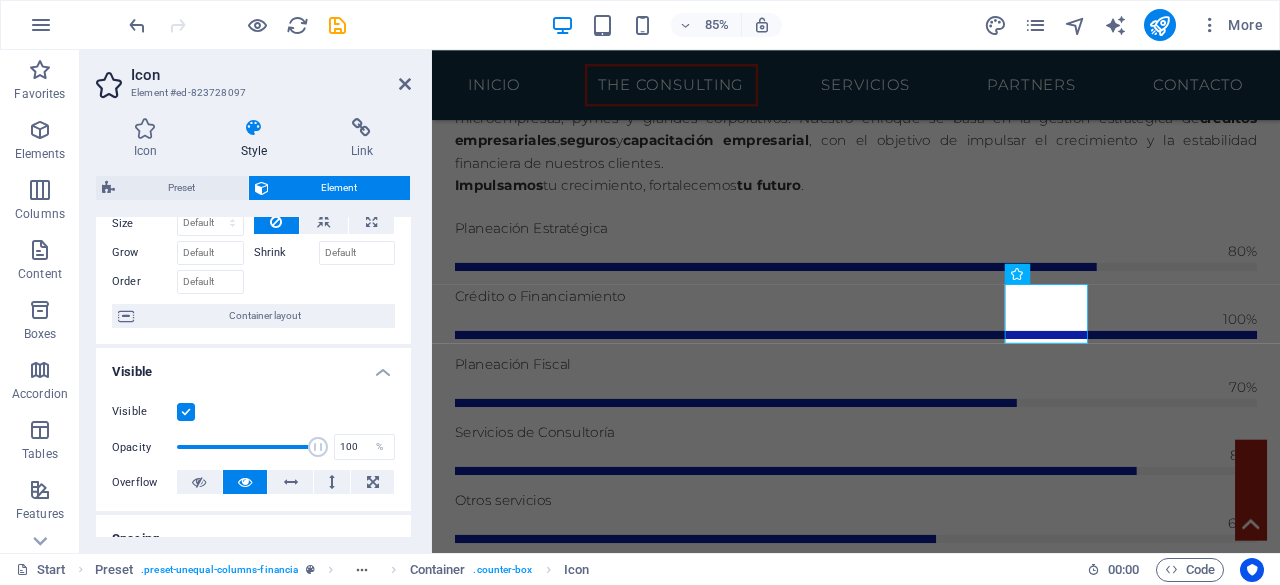 scroll, scrollTop: 82, scrollLeft: 0, axis: vertical 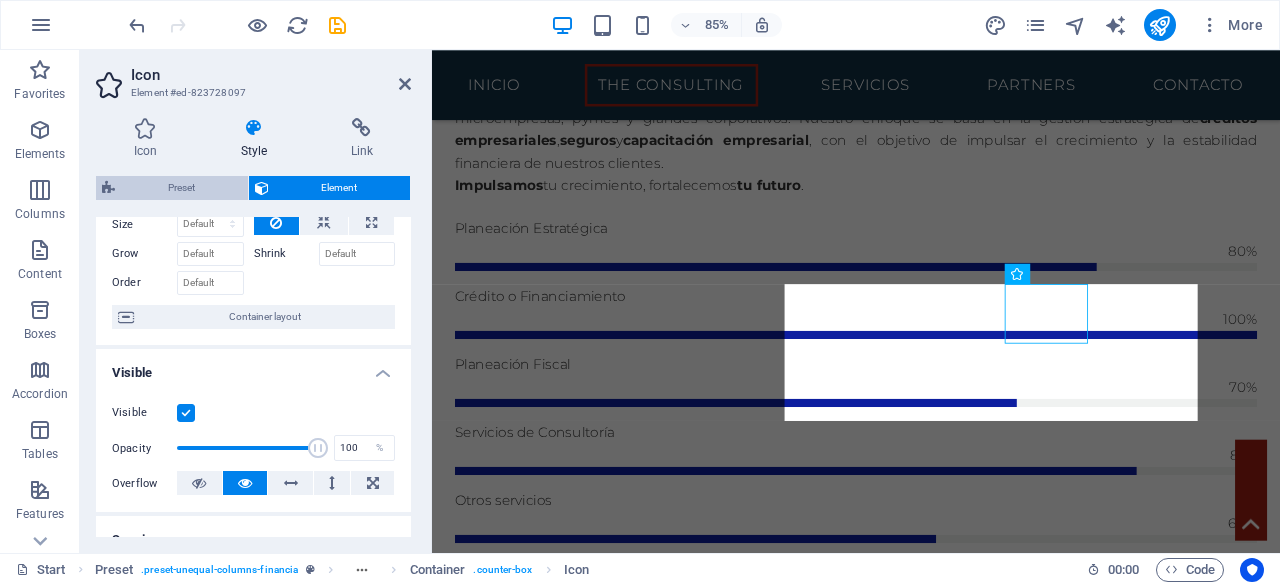 click on "Preset" at bounding box center (181, 188) 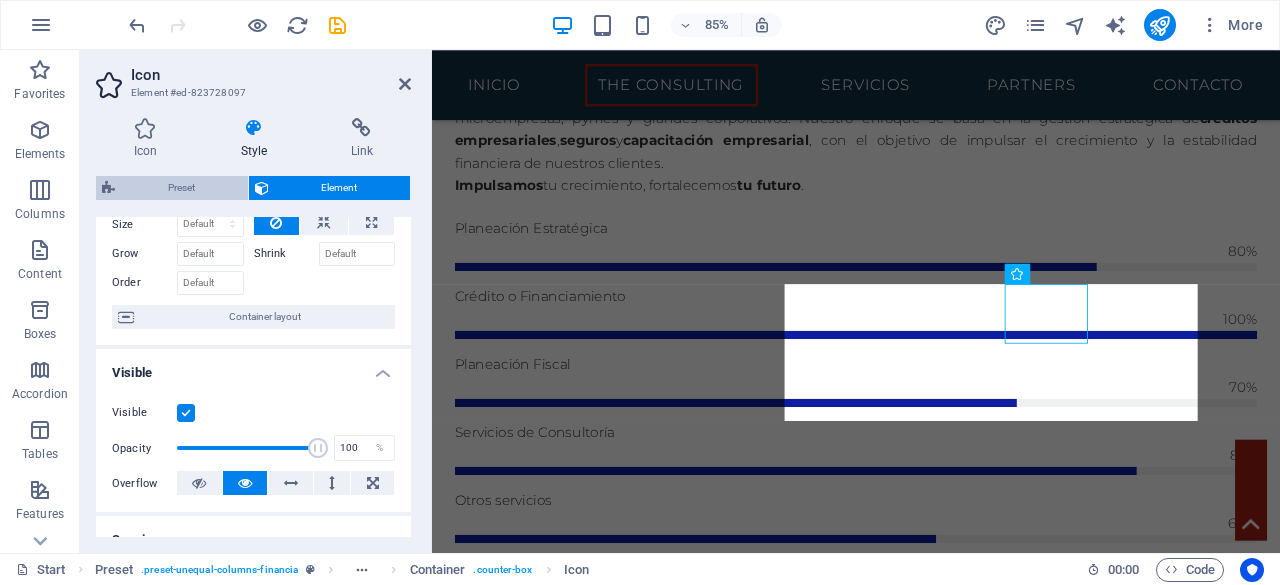 select on "px" 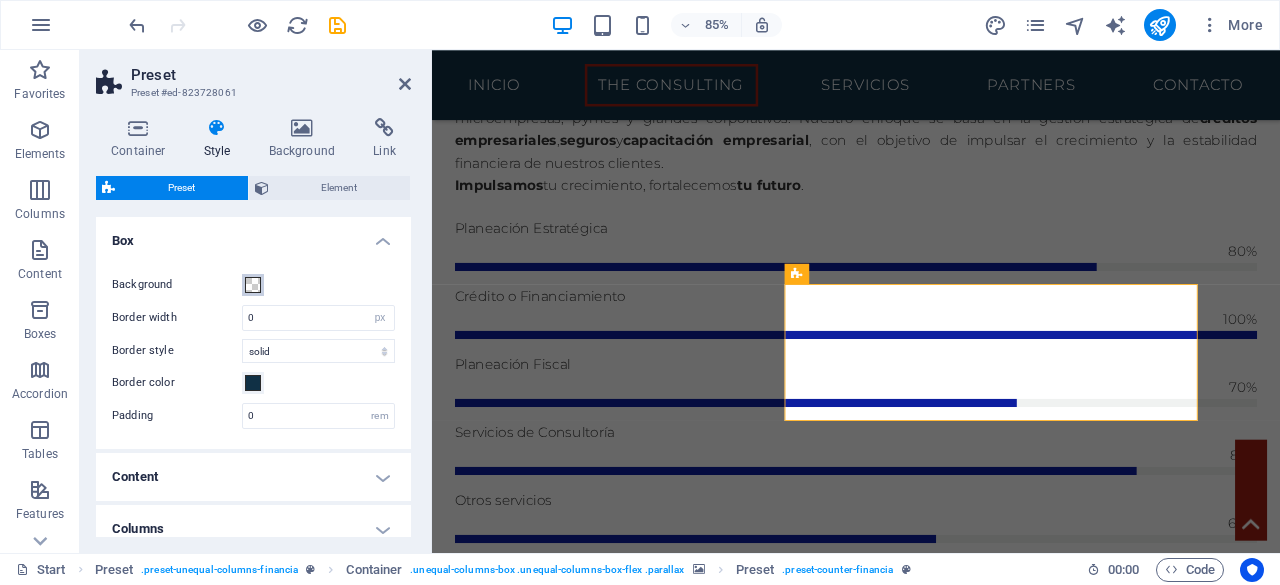 click at bounding box center (253, 285) 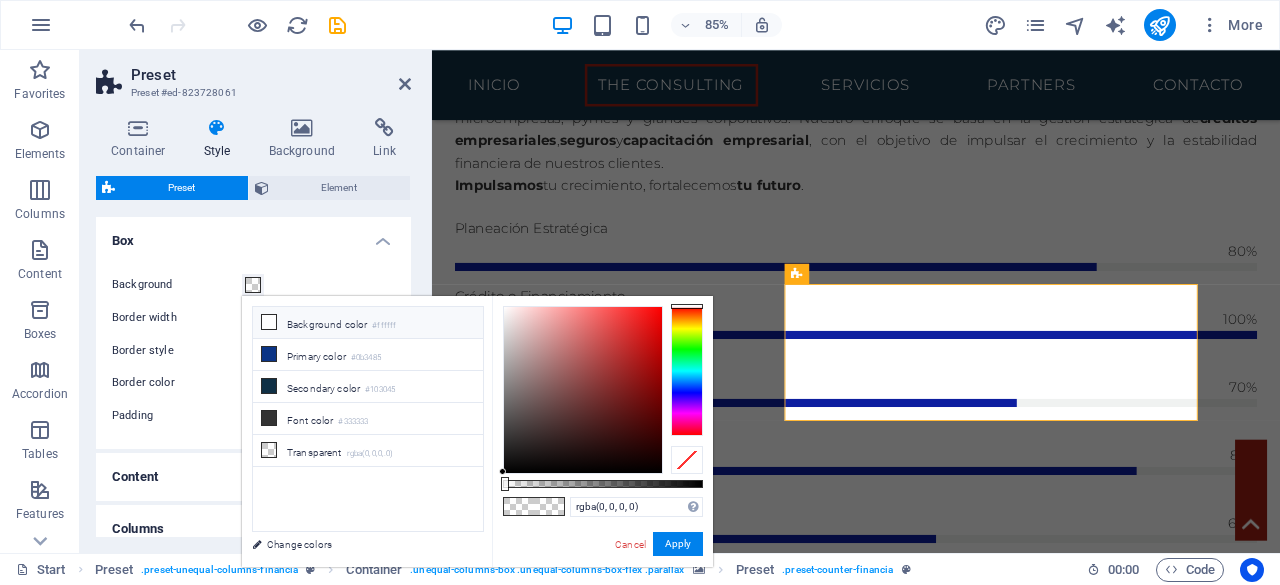 click at bounding box center [269, 322] 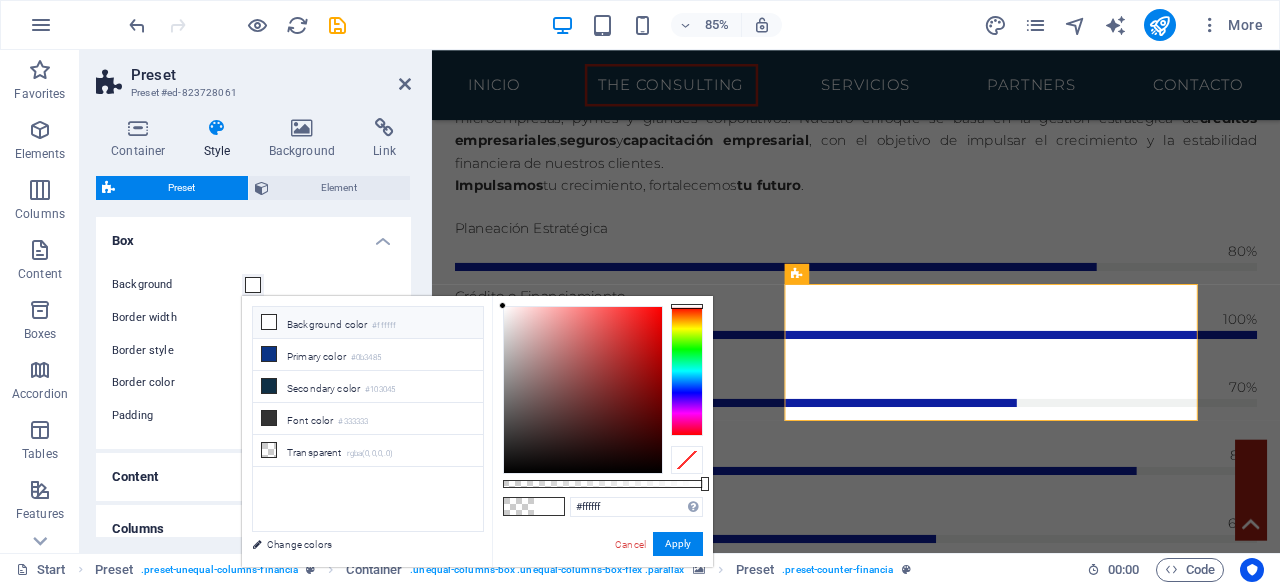 click at bounding box center [269, 322] 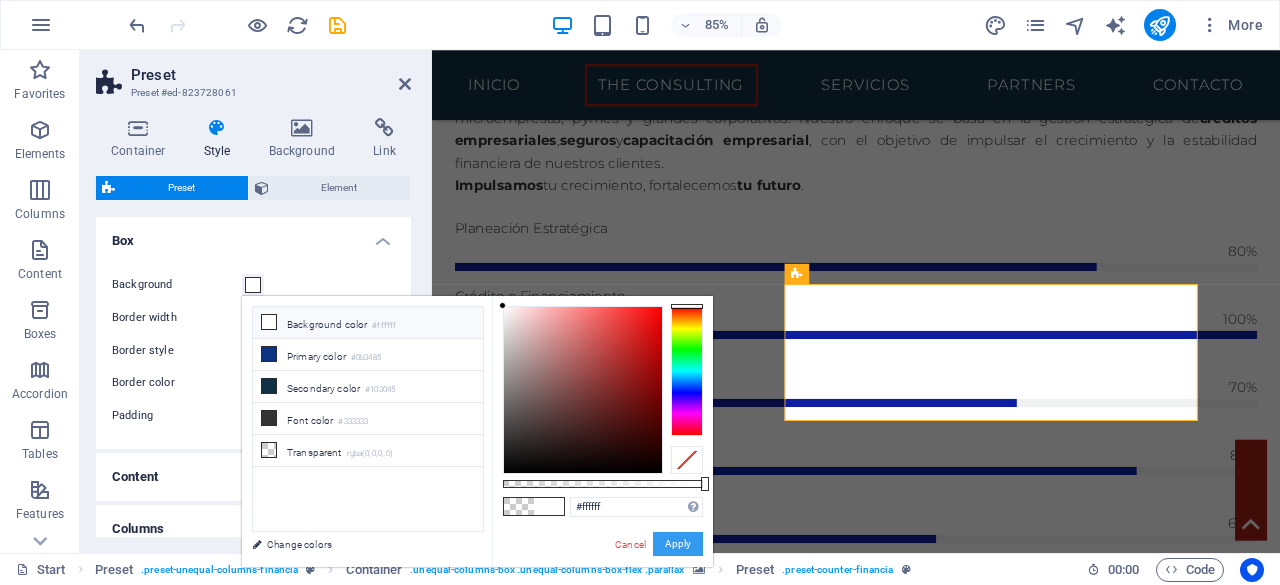click on "Apply" at bounding box center (678, 544) 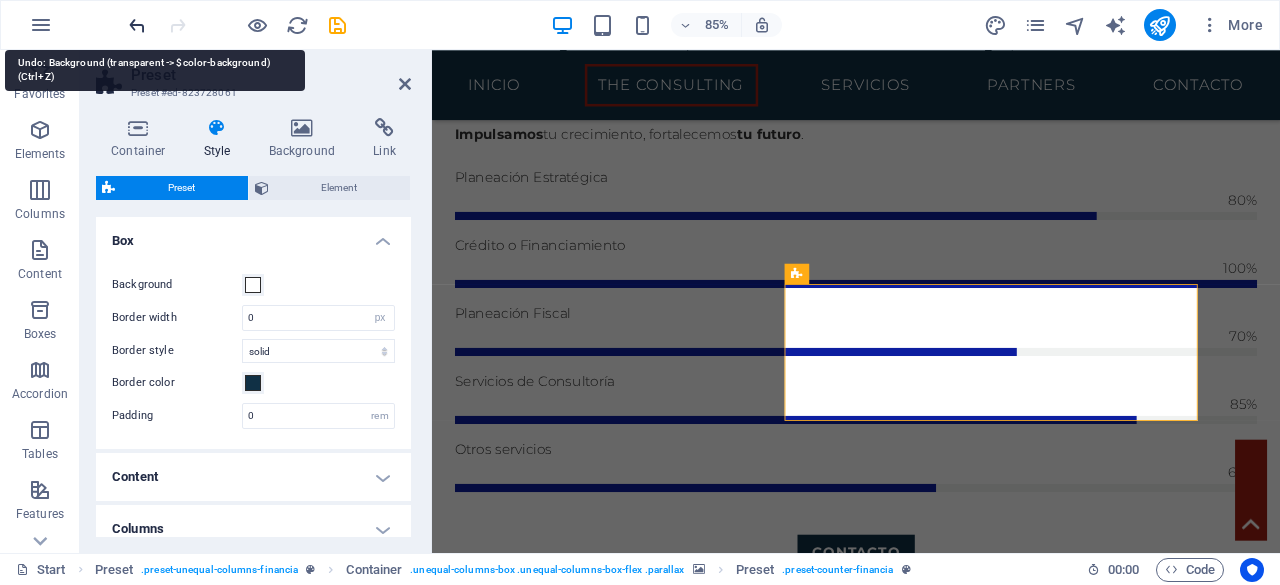 click at bounding box center (137, 25) 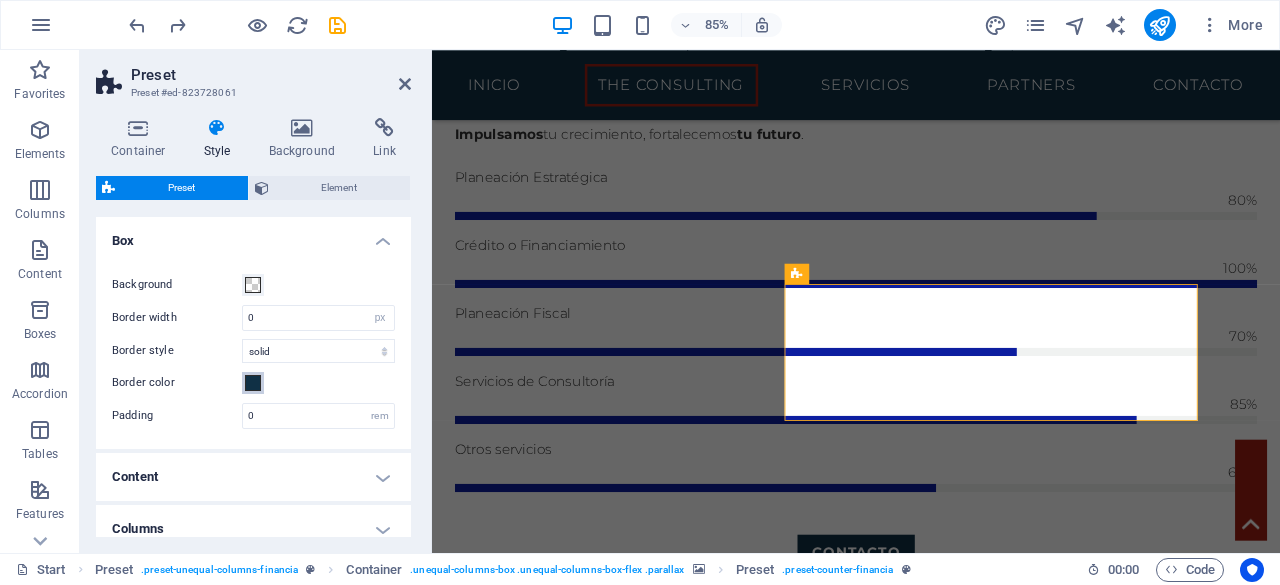click at bounding box center (253, 383) 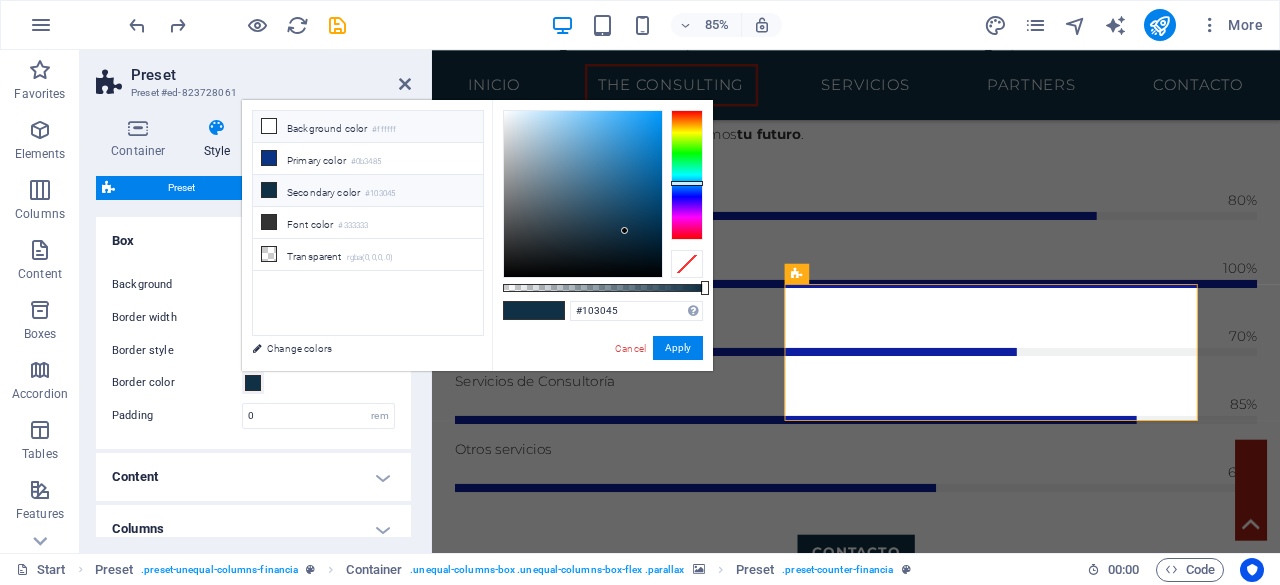 click at bounding box center [269, 126] 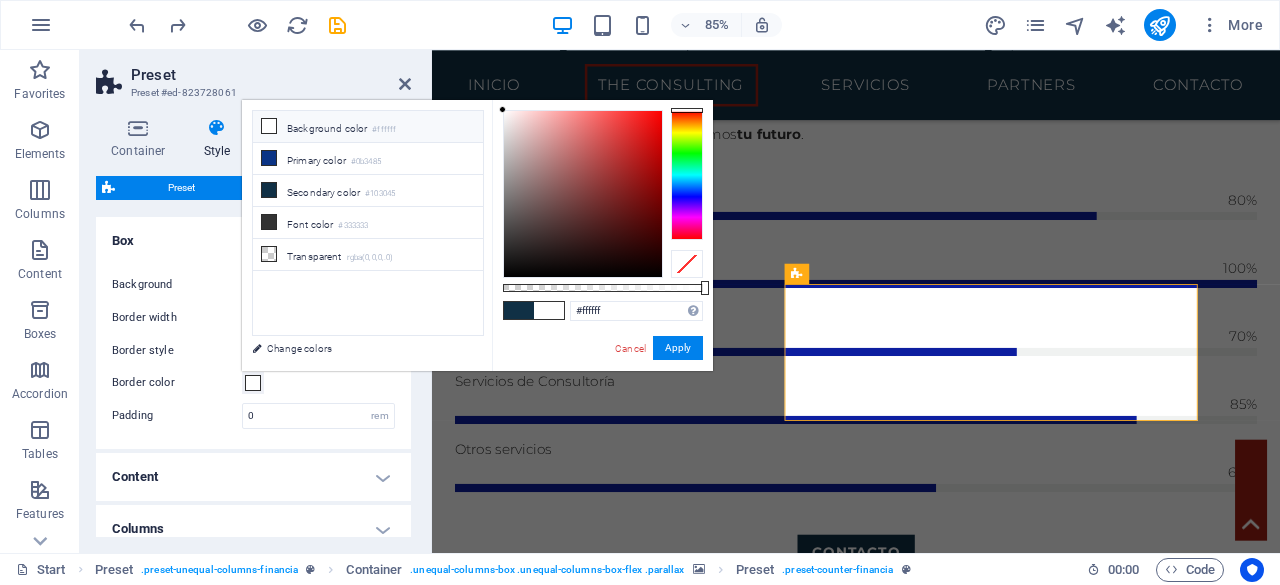 click at bounding box center [269, 126] 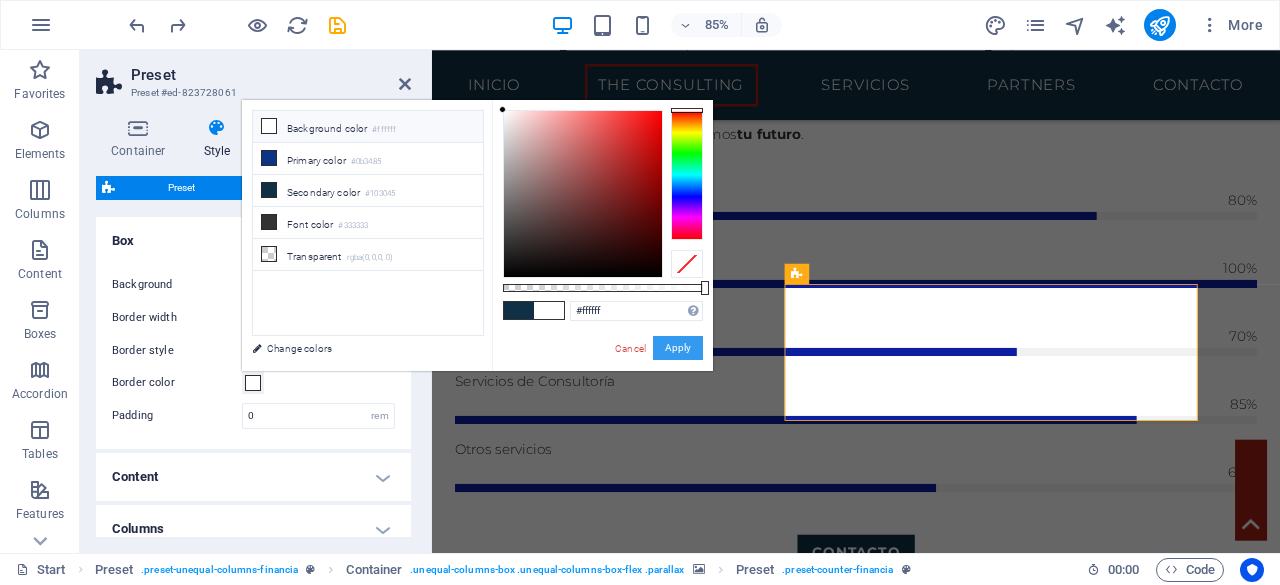 click on "#ffffff Supported formats #0852ed rgb(8, 82, 237) rgba(8, 82, 237, 90%) hsv(221,97,93) hsl(221, 93%, 48%) Cancel Apply" at bounding box center (602, 380) 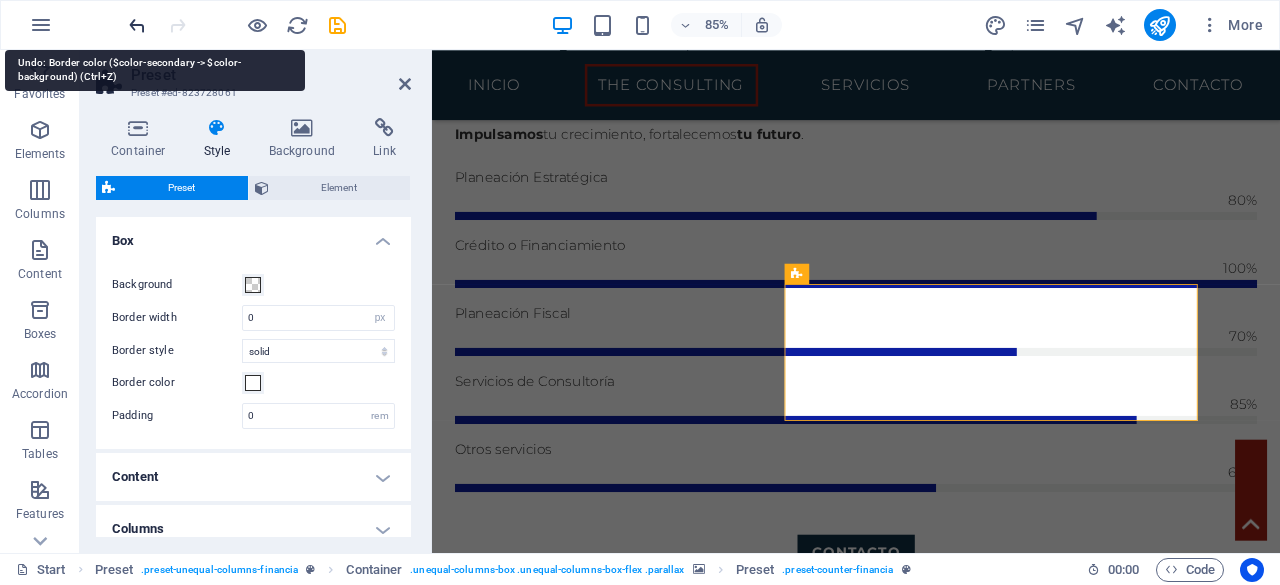 click at bounding box center (137, 25) 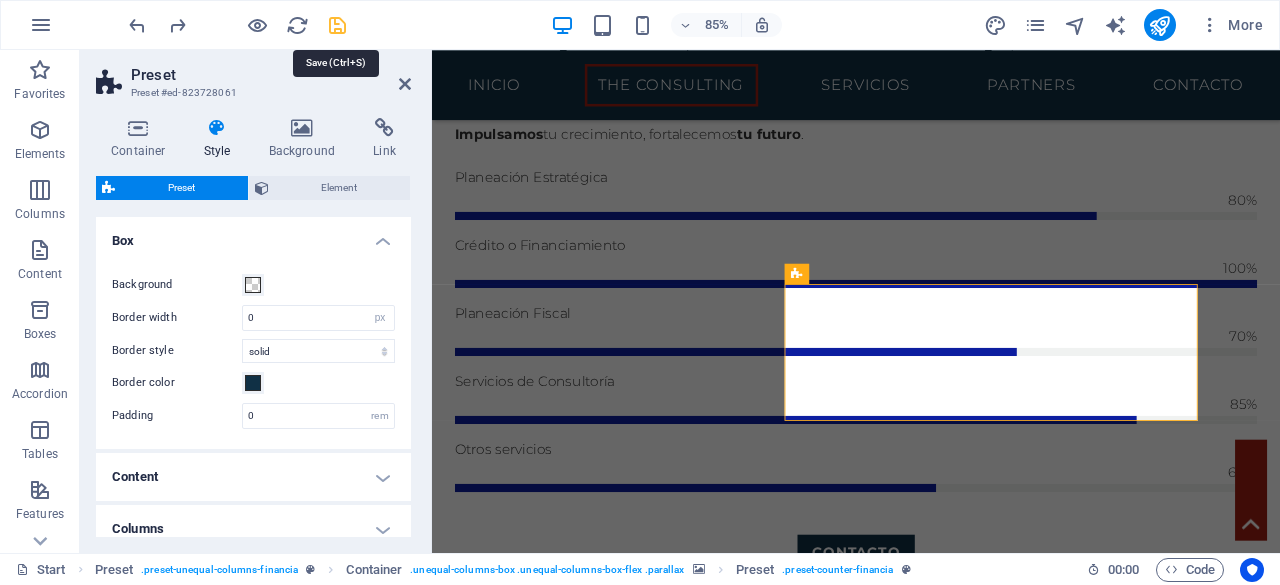 click at bounding box center [337, 25] 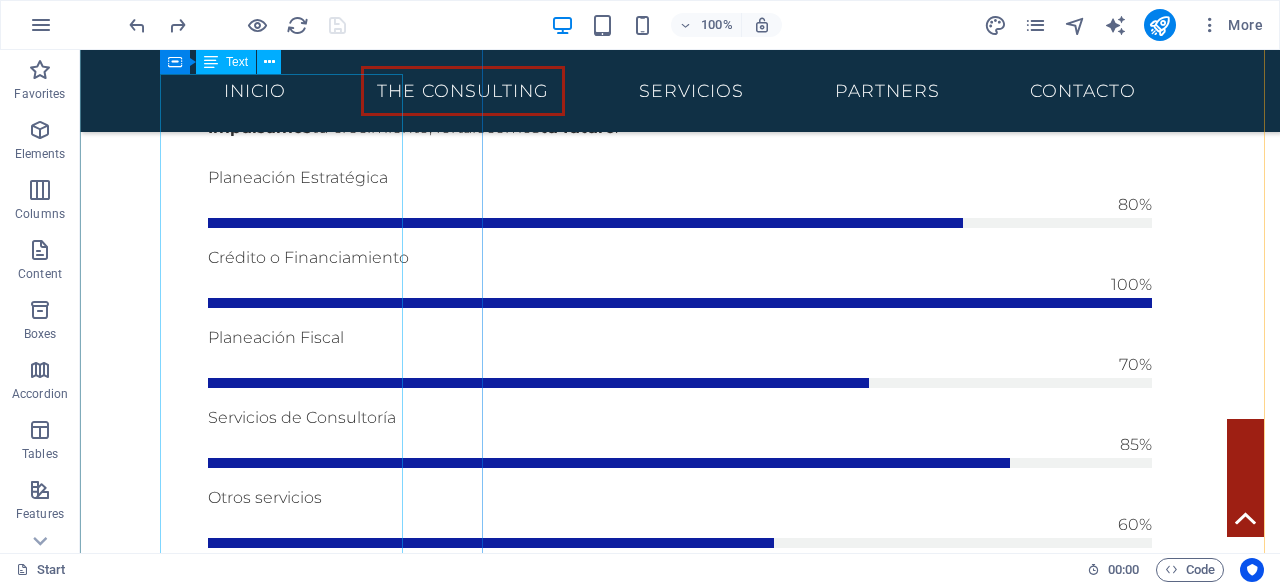 scroll, scrollTop: 1372, scrollLeft: 0, axis: vertical 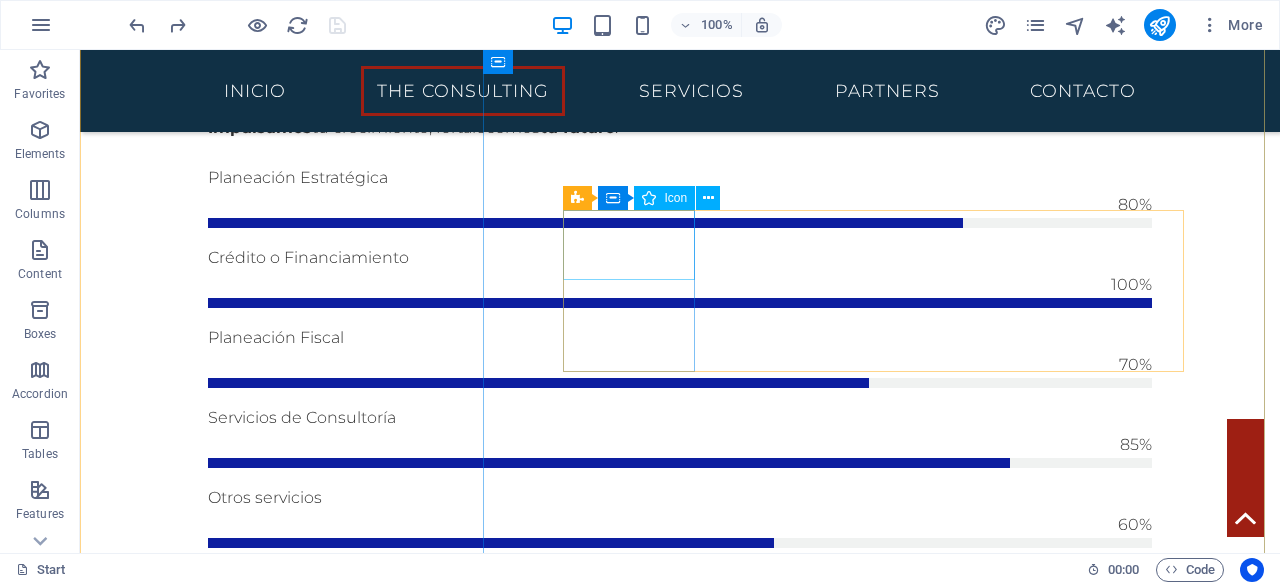 click at bounding box center [680, 1982] 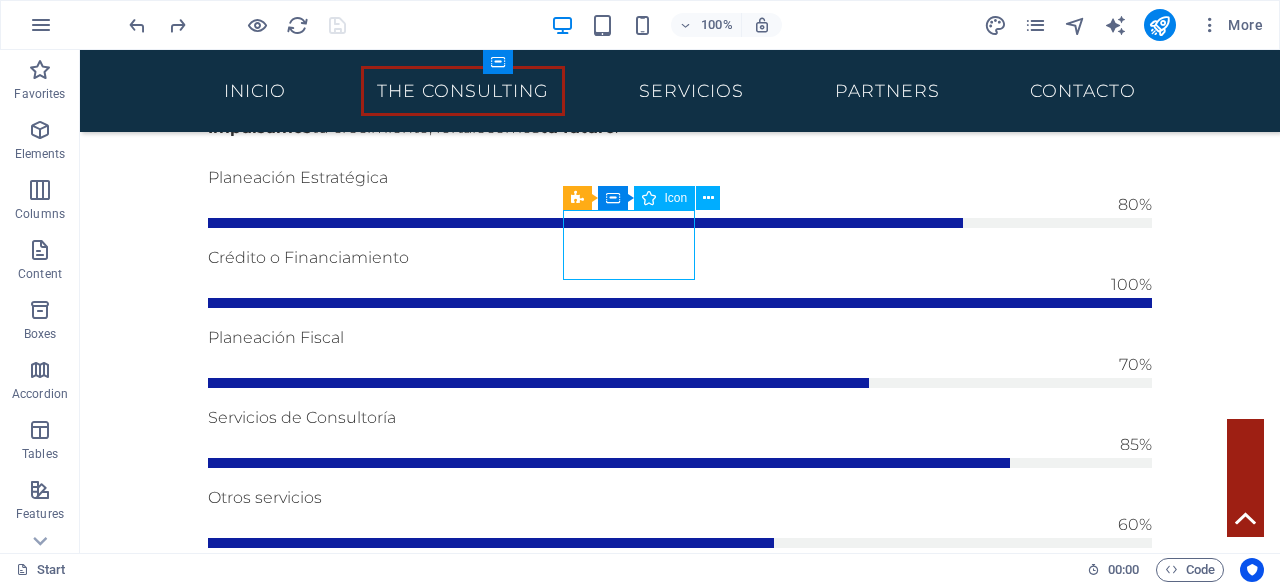 click at bounding box center (680, 1982) 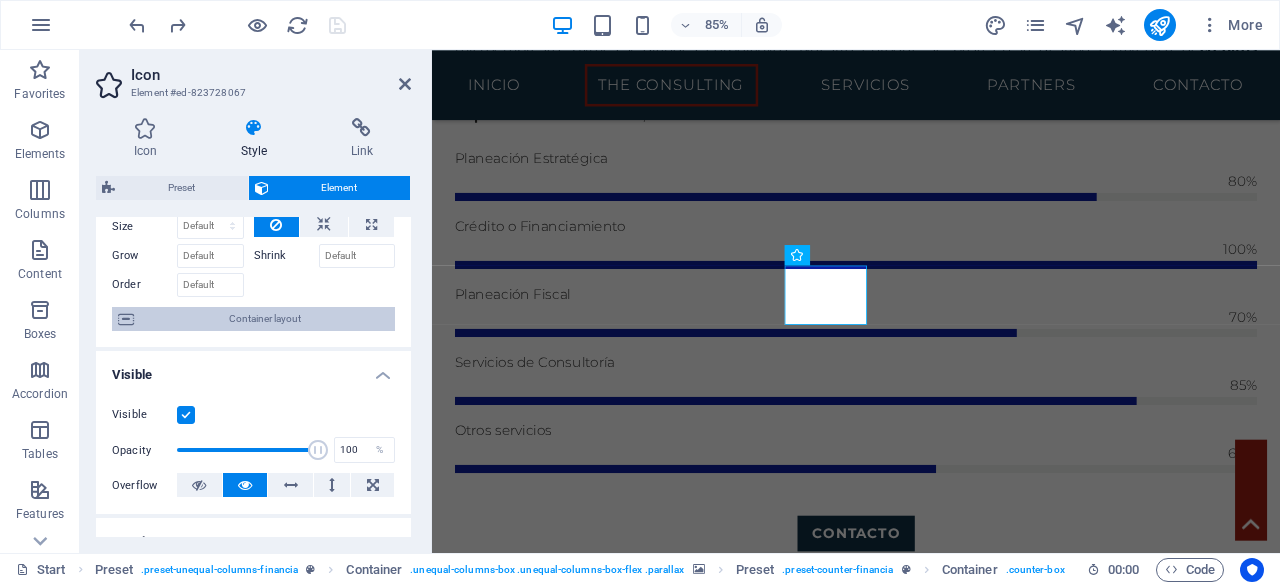 scroll, scrollTop: 0, scrollLeft: 0, axis: both 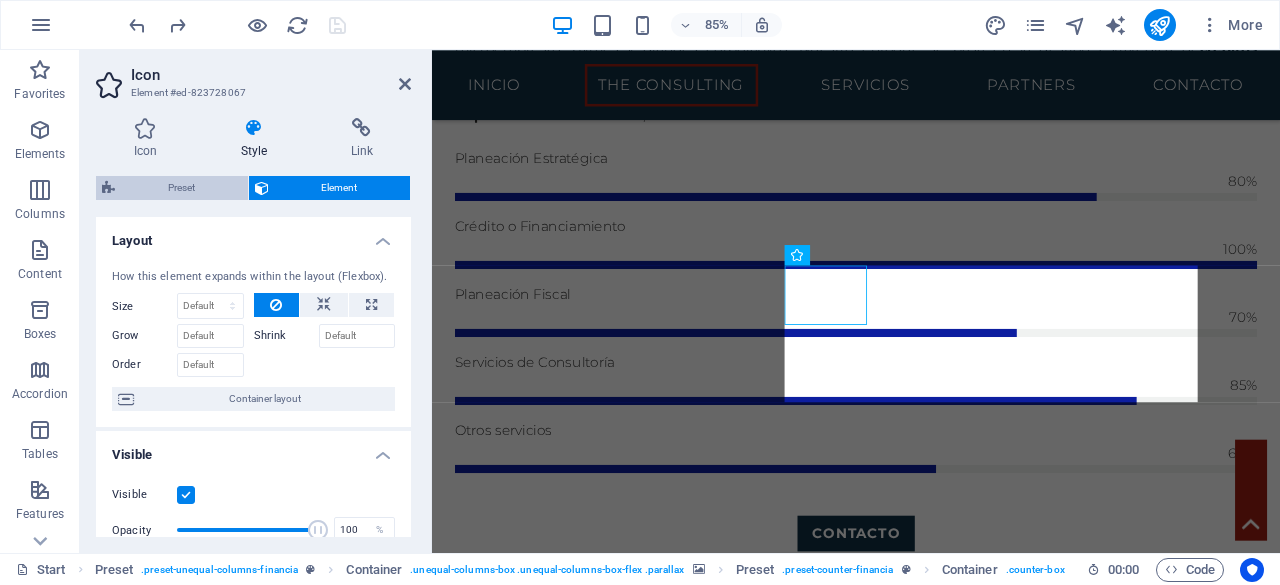 click on "Preset" at bounding box center [181, 188] 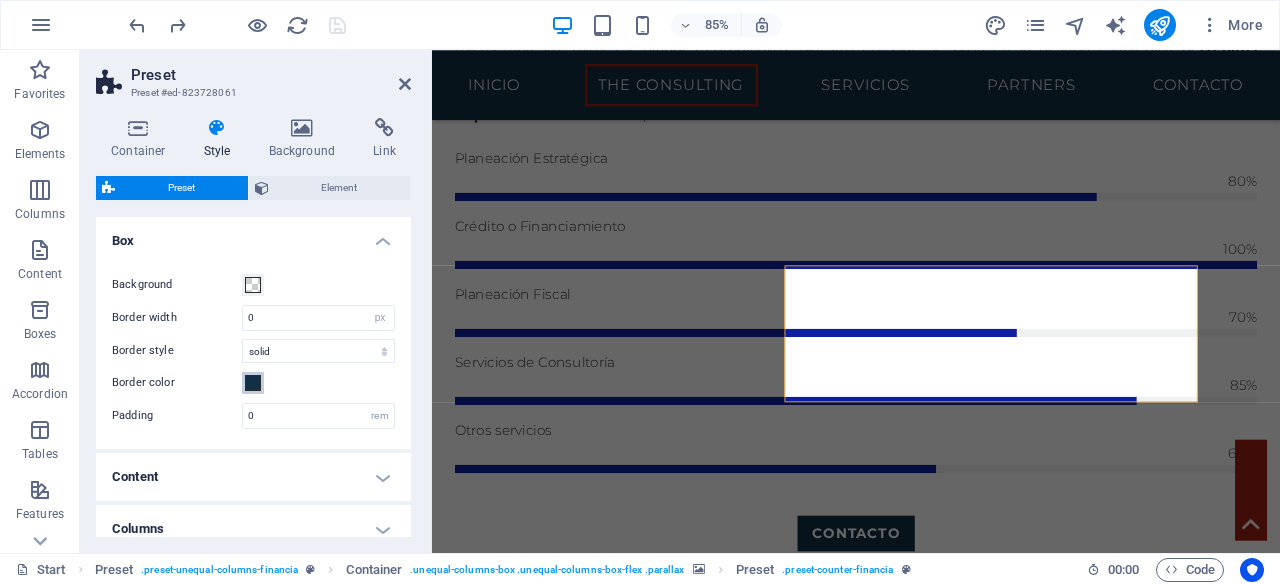 click at bounding box center (253, 383) 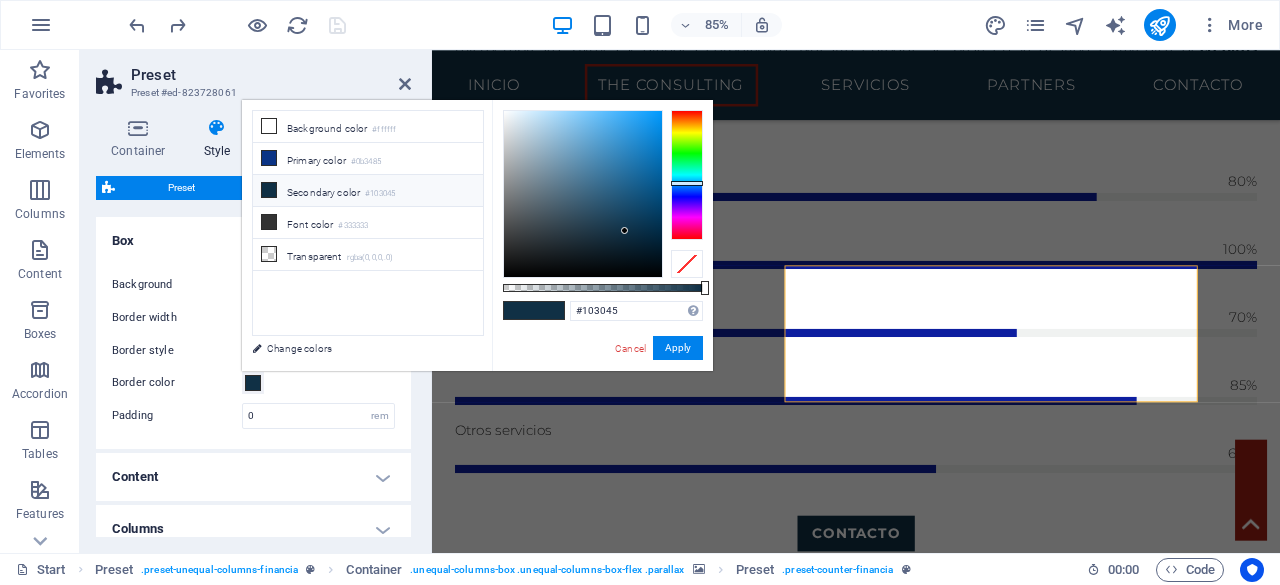 click at bounding box center (253, 383) 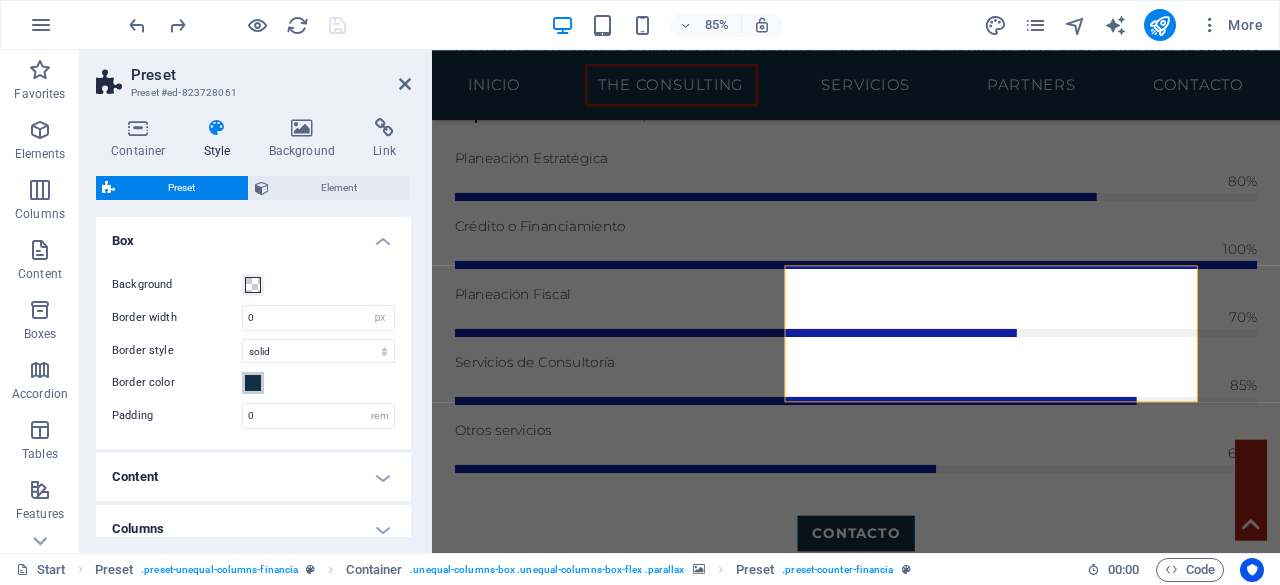 click at bounding box center (253, 383) 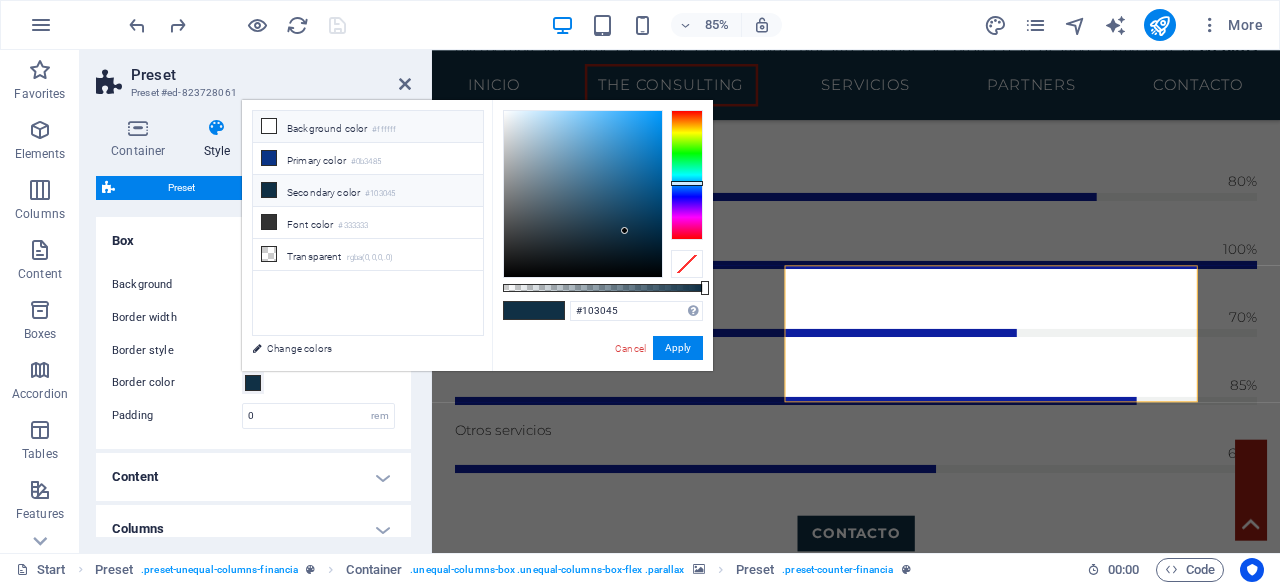 click at bounding box center [269, 126] 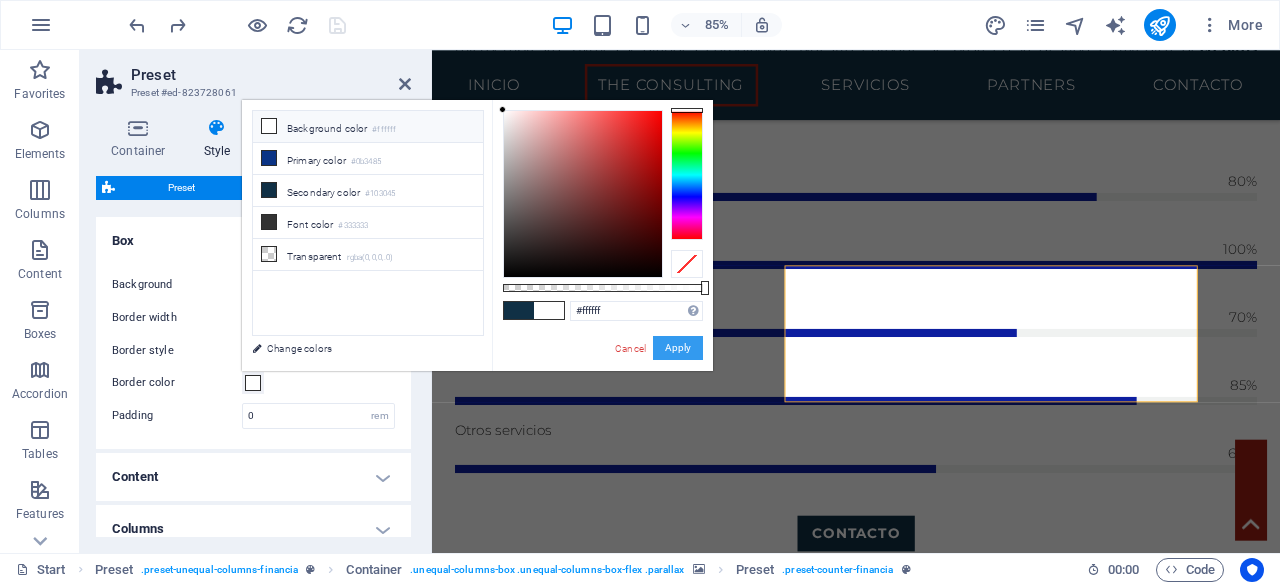 click on "Apply" at bounding box center [678, 348] 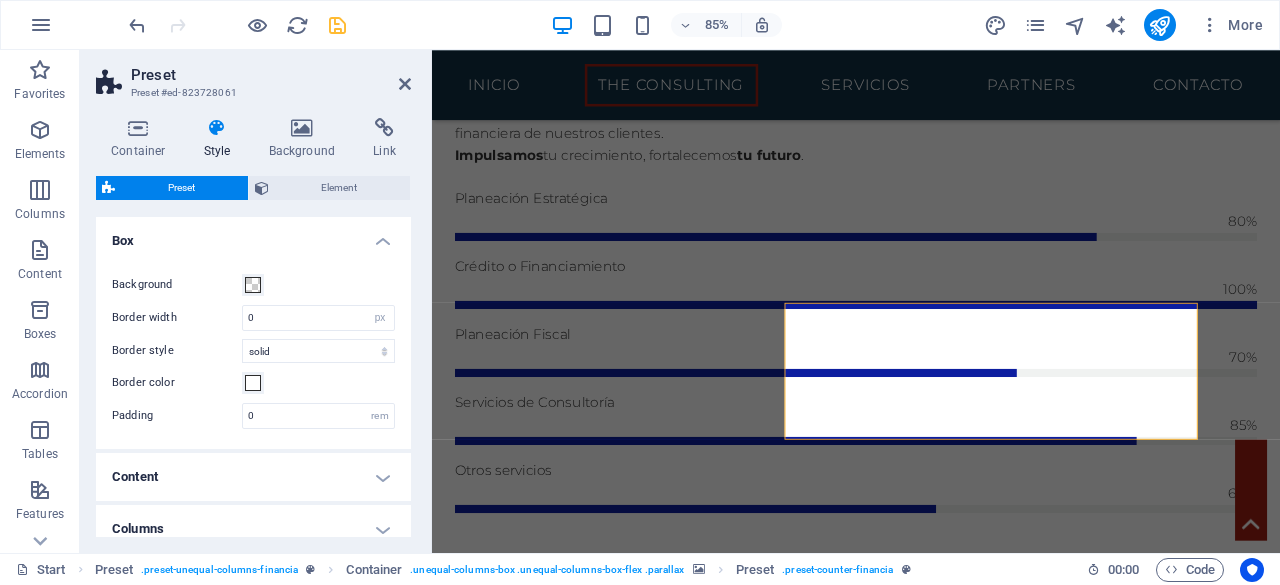 scroll, scrollTop: 1350, scrollLeft: 0, axis: vertical 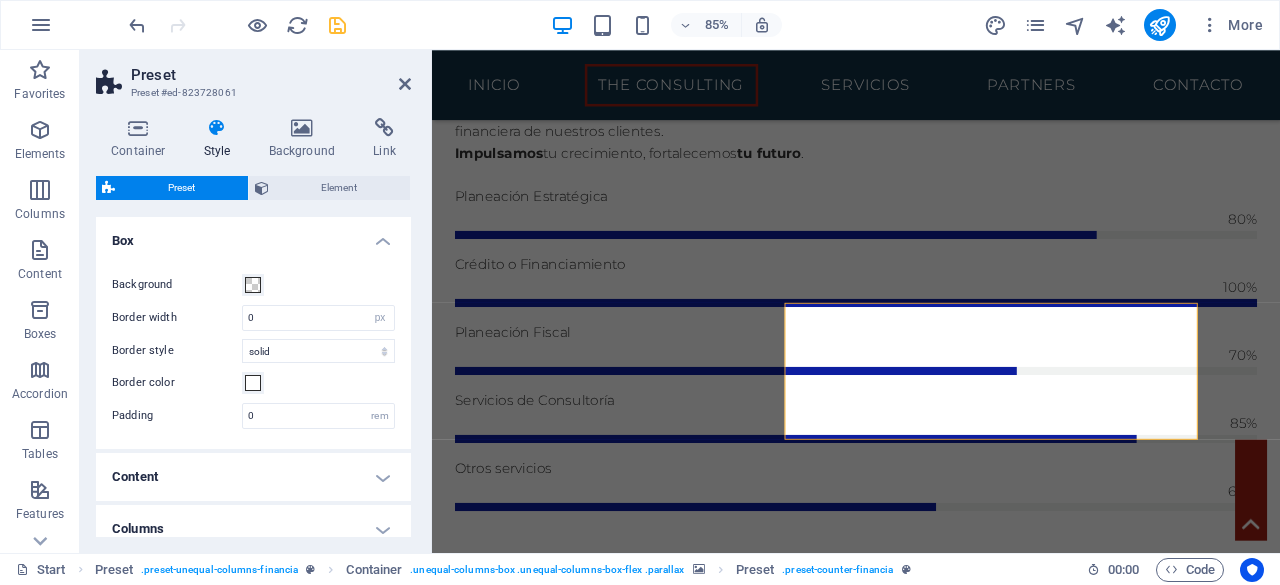 click at bounding box center [931, 1813] 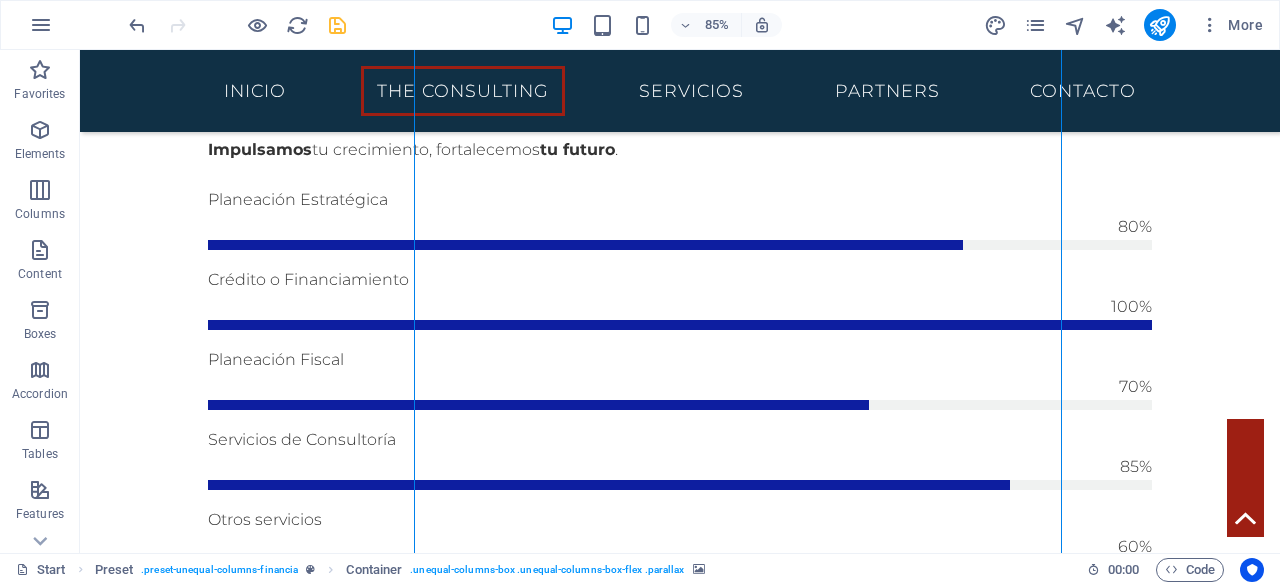 scroll, scrollTop: 1328, scrollLeft: 0, axis: vertical 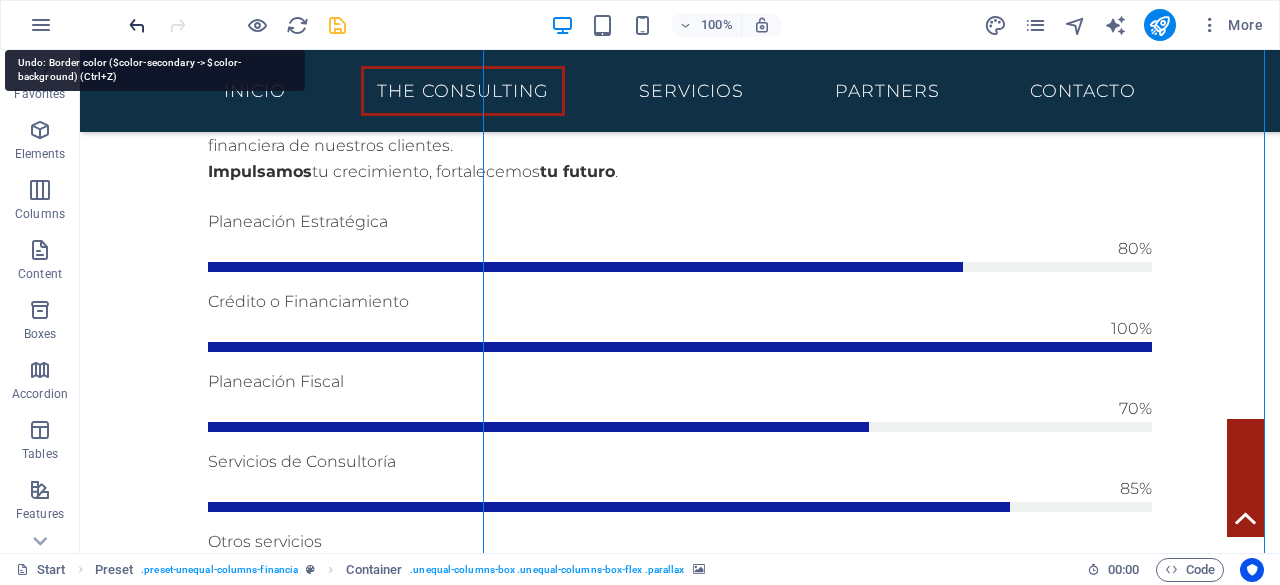click at bounding box center [137, 25] 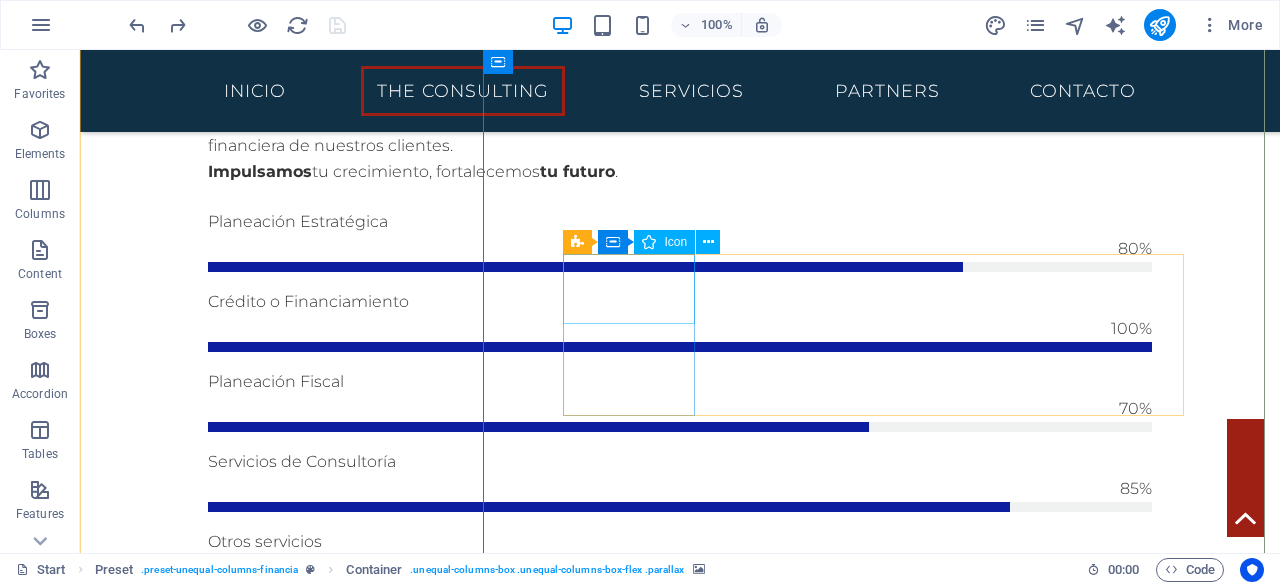 click at bounding box center [680, 2026] 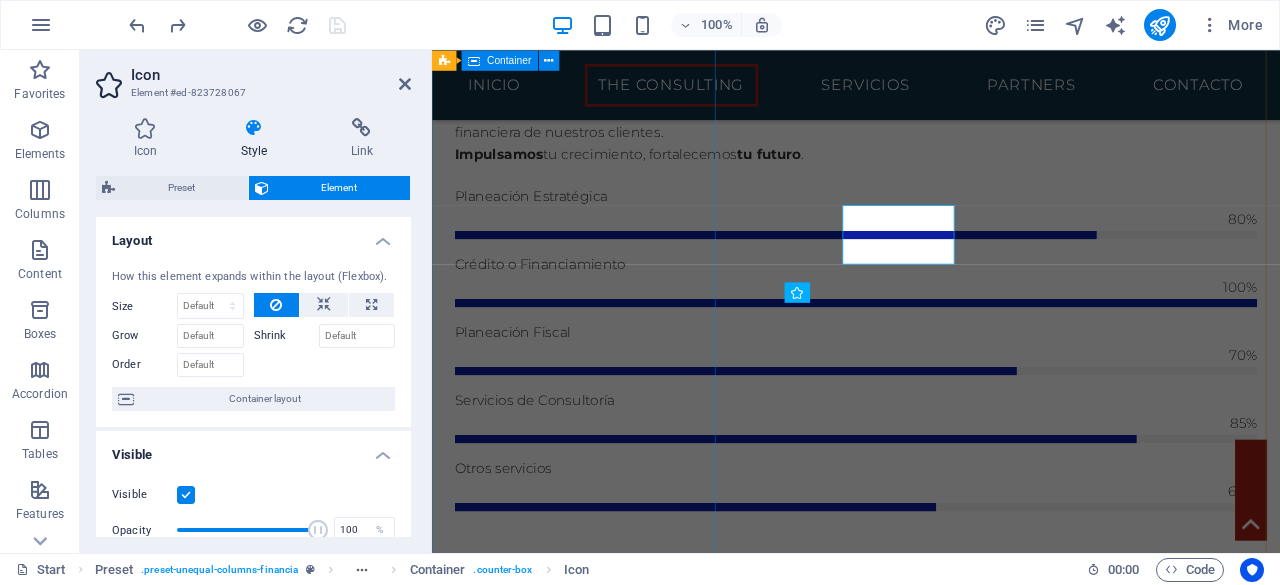 click on "Some Facts
En  The Consulting  nos especializamos en brindar soluciones estratégicas en consultoría financiera para empresas que buscan optimizar su liquidez y crecimiento. A través de nuestra experiencia en  gestión de créditos, arrendamiento financiero y factoraje , hemos acompañado a numerosas organizaciones a tomar decisiones más inteligentes, ágiles y rentables. Estos son algunos datos que respaldan nuestra trayectoria y compromiso Get in touch" at bounding box center (931, 1019) 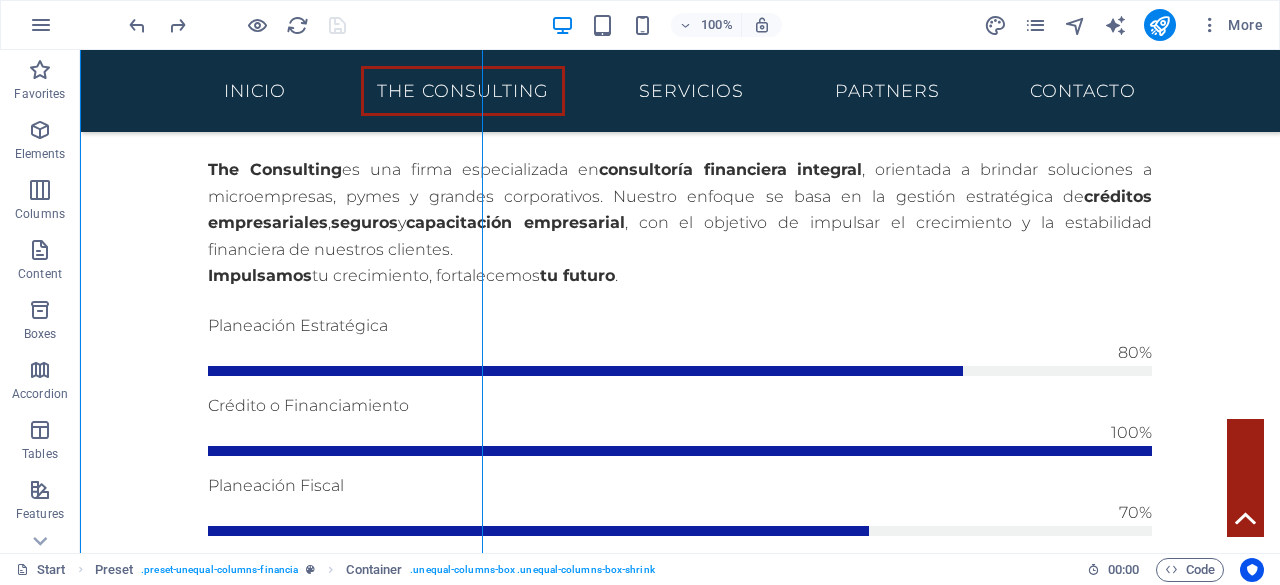 scroll, scrollTop: 1308, scrollLeft: 0, axis: vertical 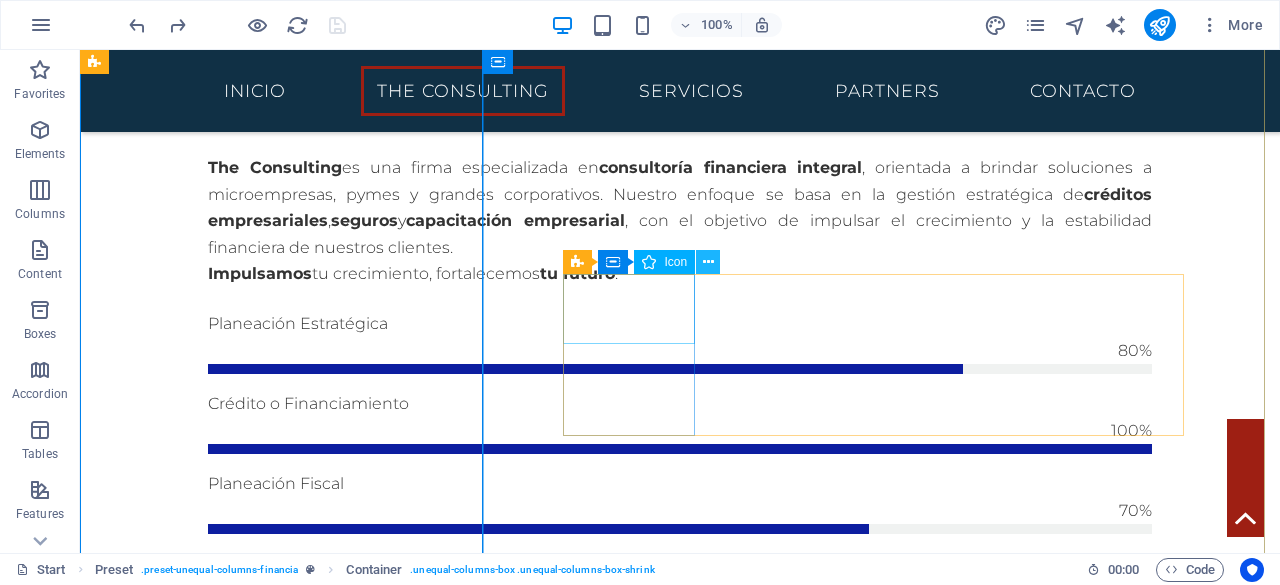 click at bounding box center (708, 262) 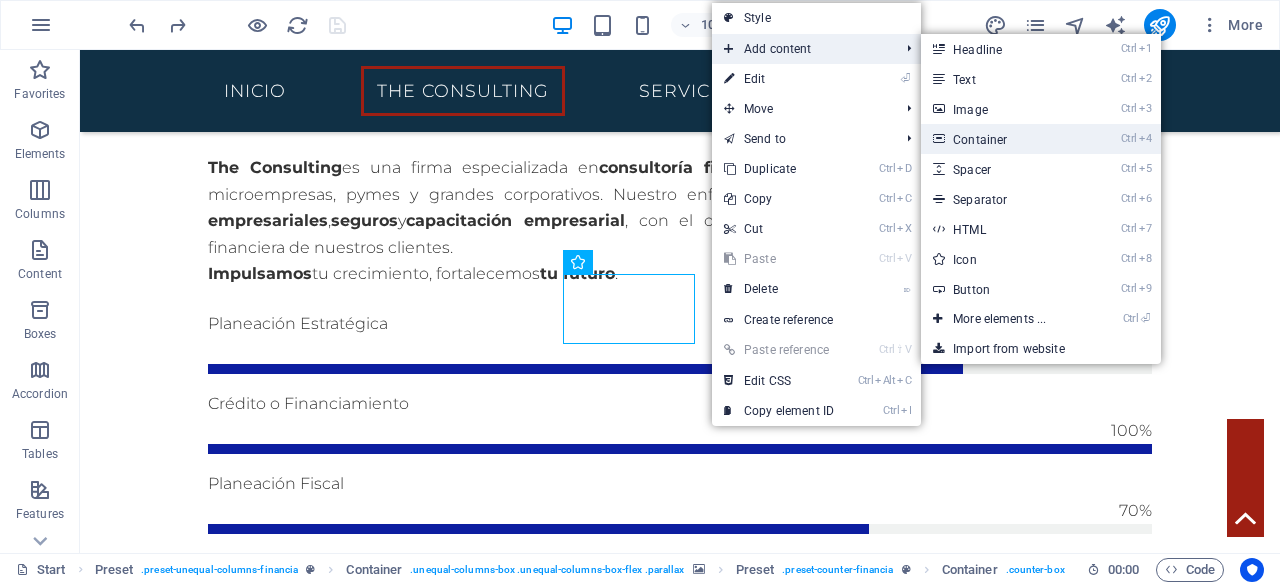 click on "Ctrl 4  Container" at bounding box center (1003, 139) 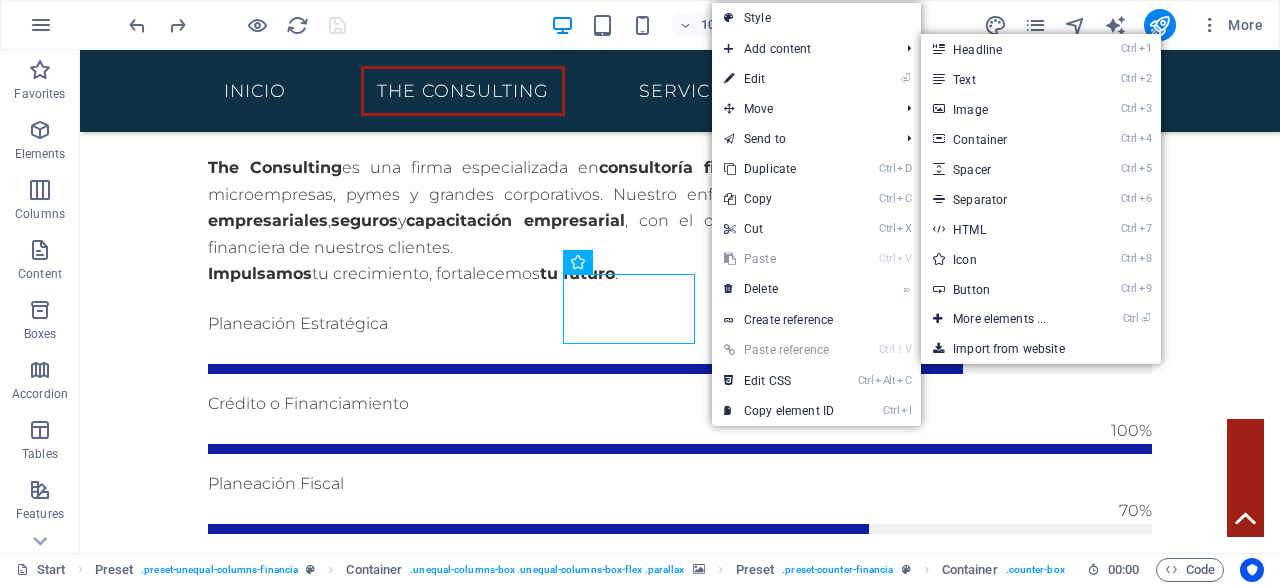 drag, startPoint x: 1066, startPoint y: 186, endPoint x: 732, endPoint y: 151, distance: 335.82883 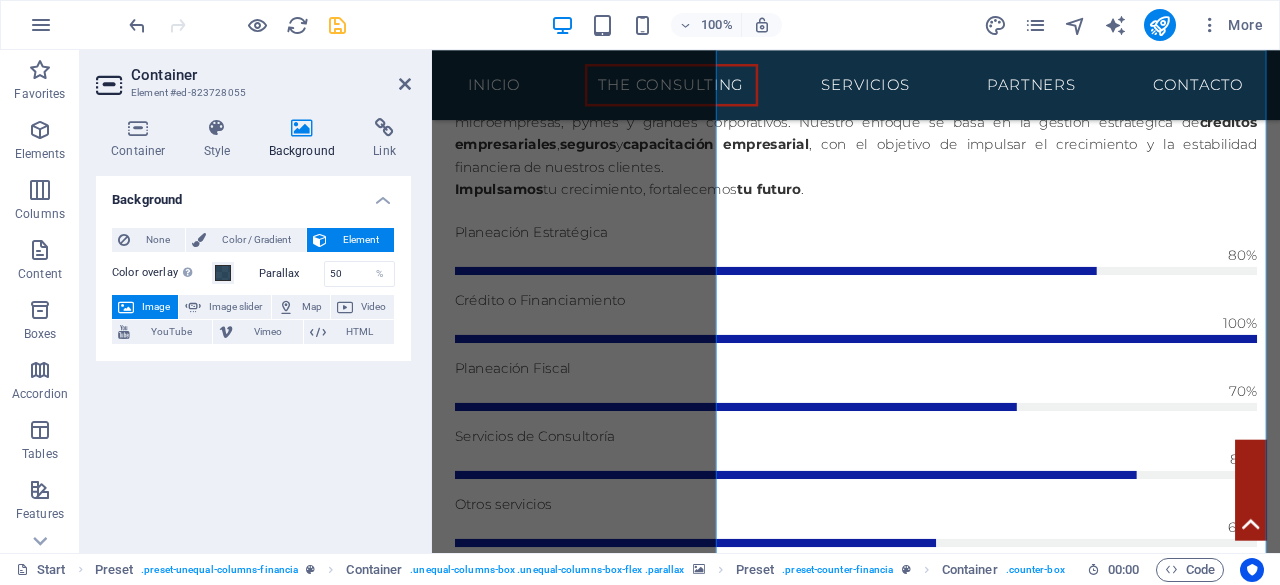 scroll, scrollTop: 1330, scrollLeft: 0, axis: vertical 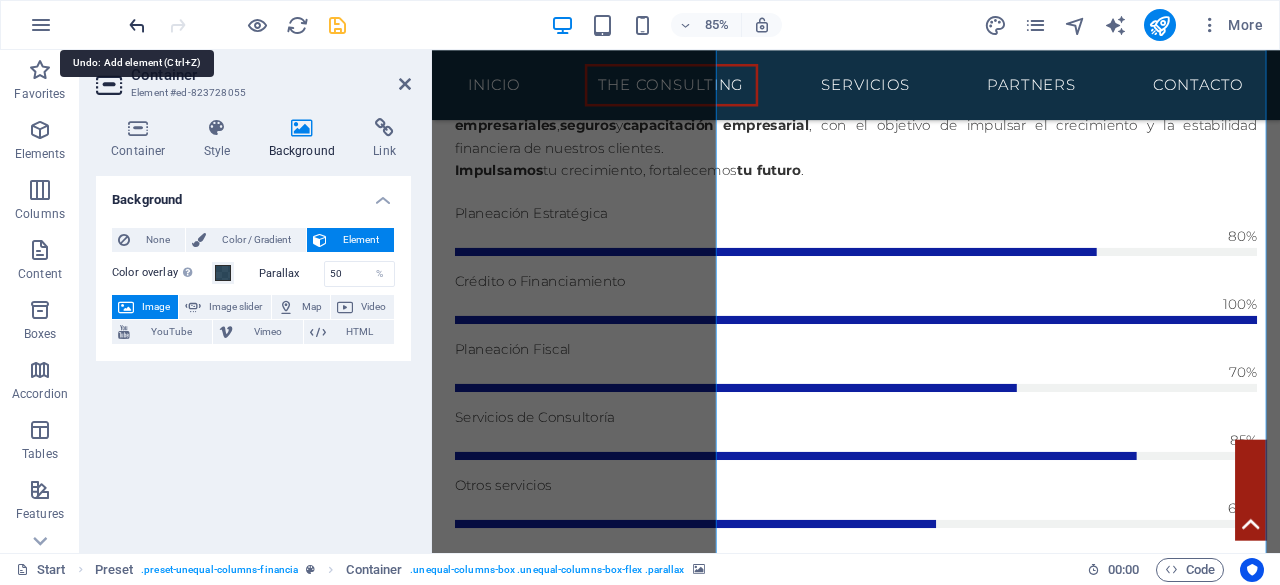 click at bounding box center (137, 25) 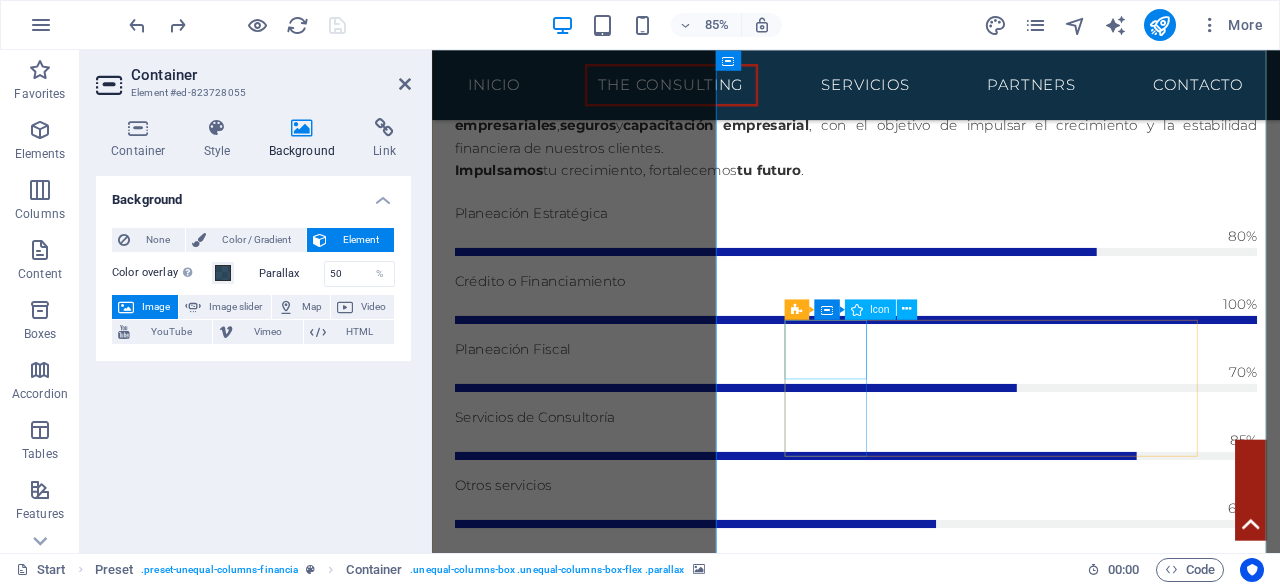 click at bounding box center (931, 2209) 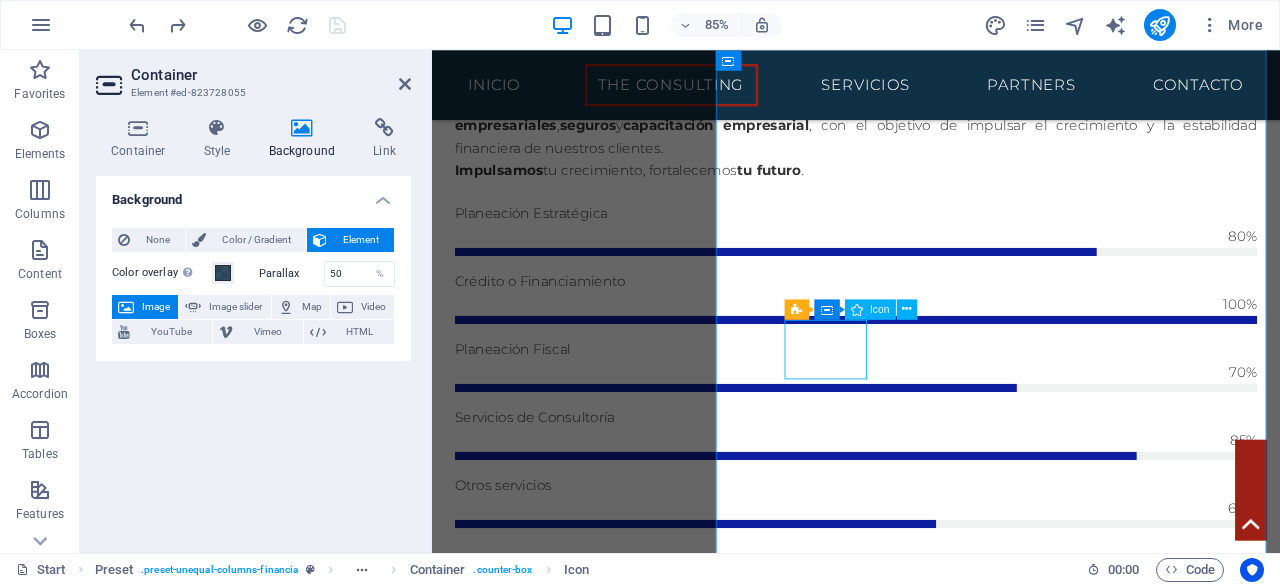click at bounding box center (931, 2209) 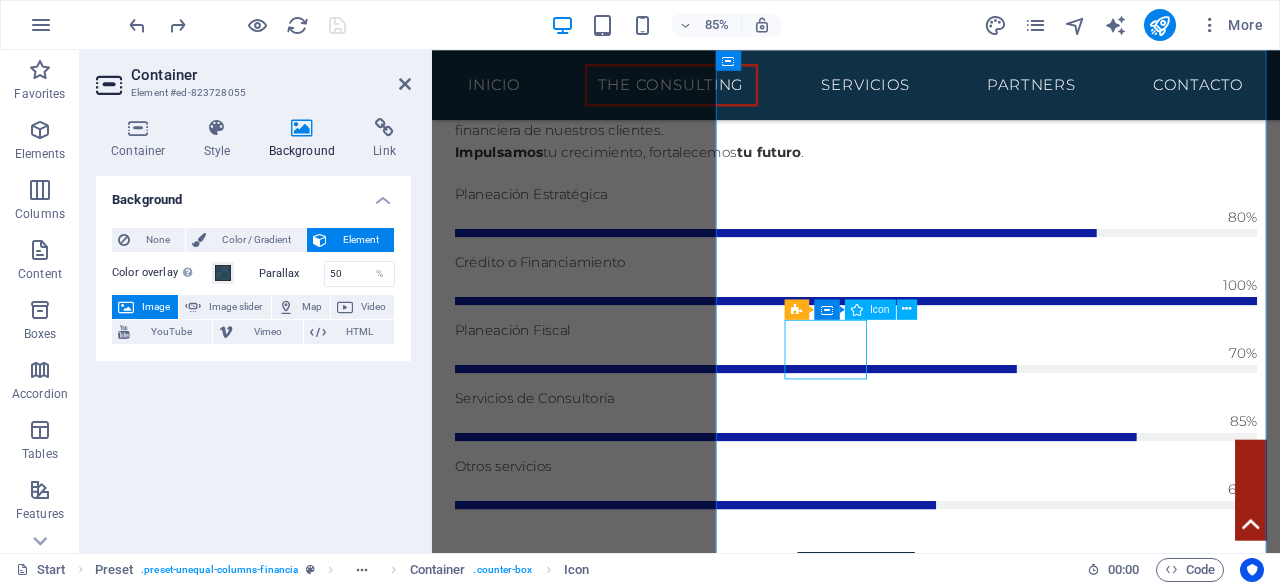 scroll, scrollTop: 1308, scrollLeft: 0, axis: vertical 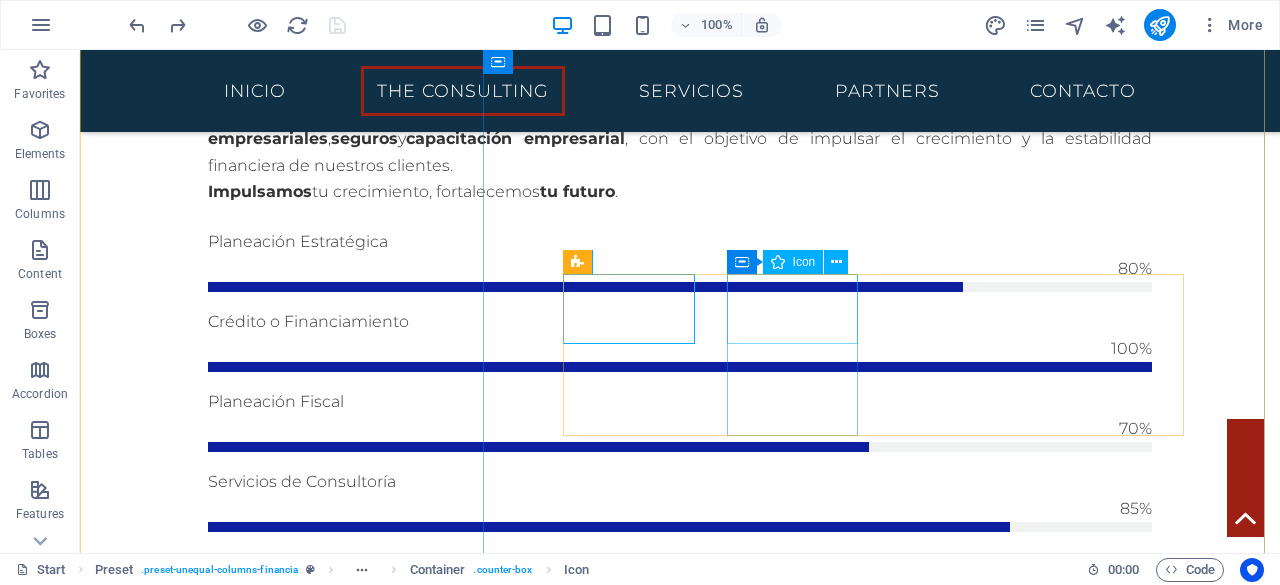 click on ".fa-secondary{opacity:.4}" at bounding box center (680, 2218) 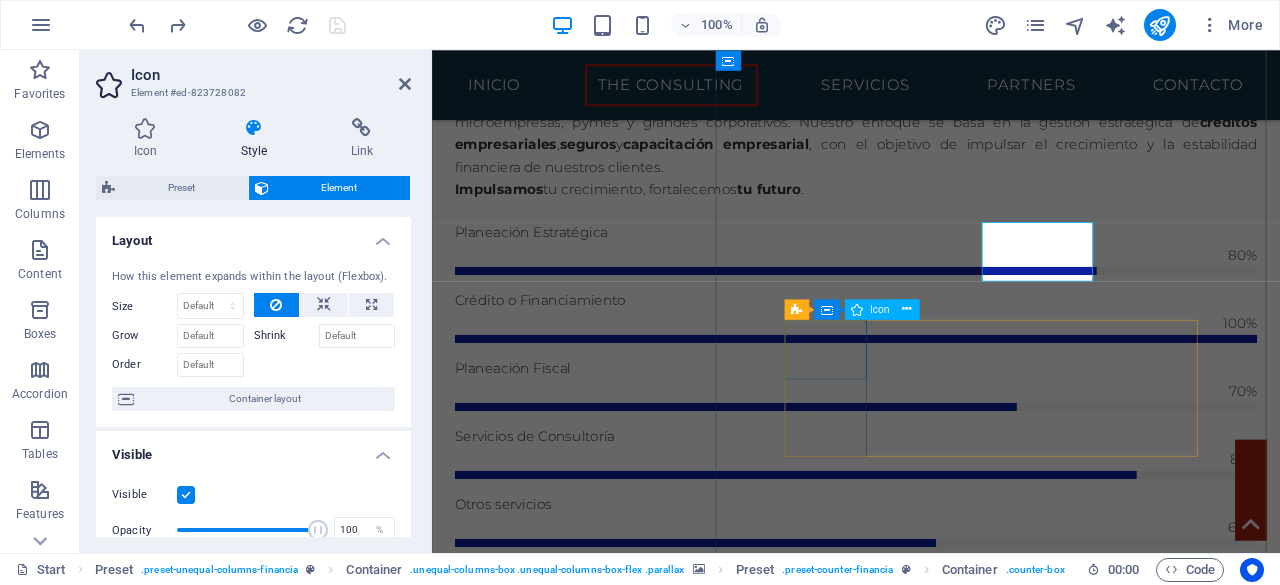 scroll, scrollTop: 1330, scrollLeft: 0, axis: vertical 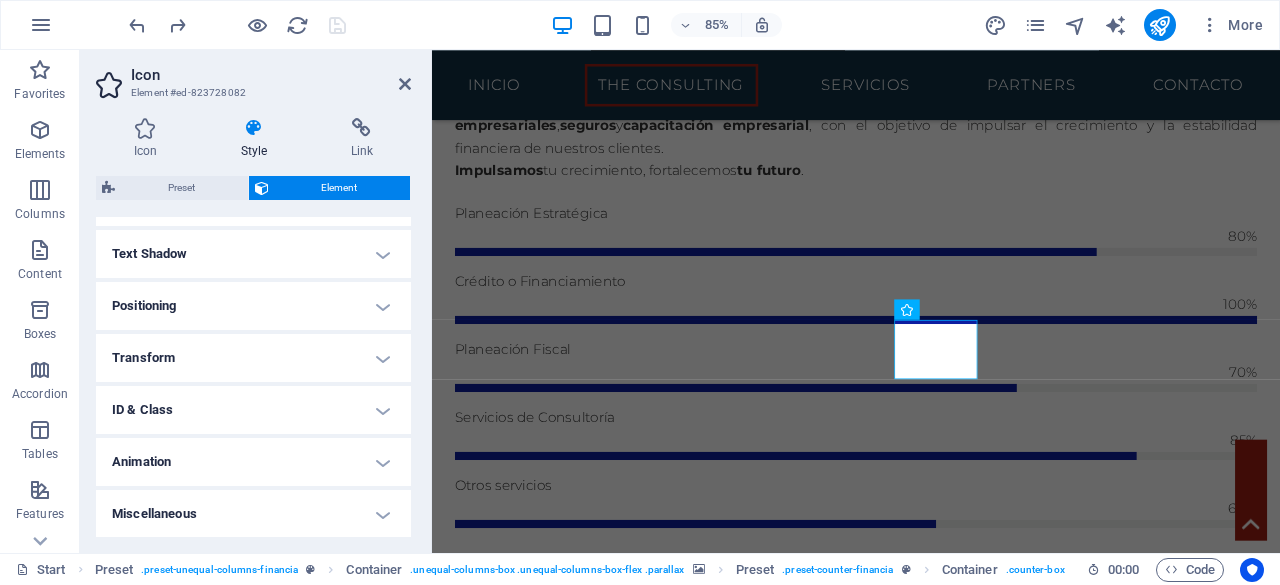 click on "Text Shadow" at bounding box center (253, 254) 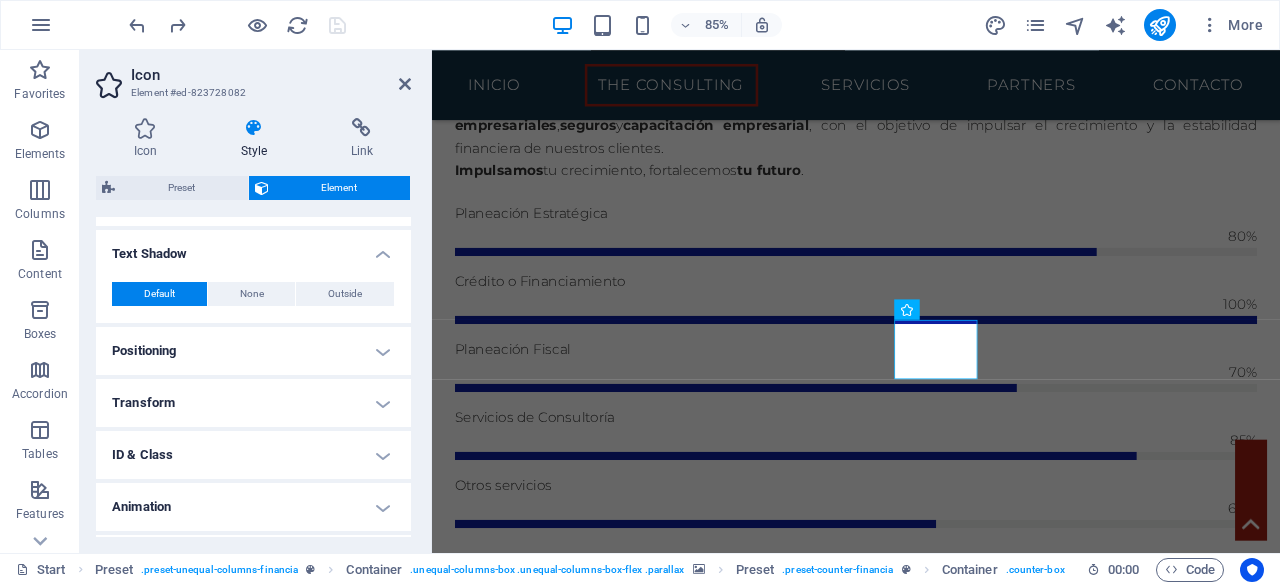 click on "Text Shadow" at bounding box center (253, 248) 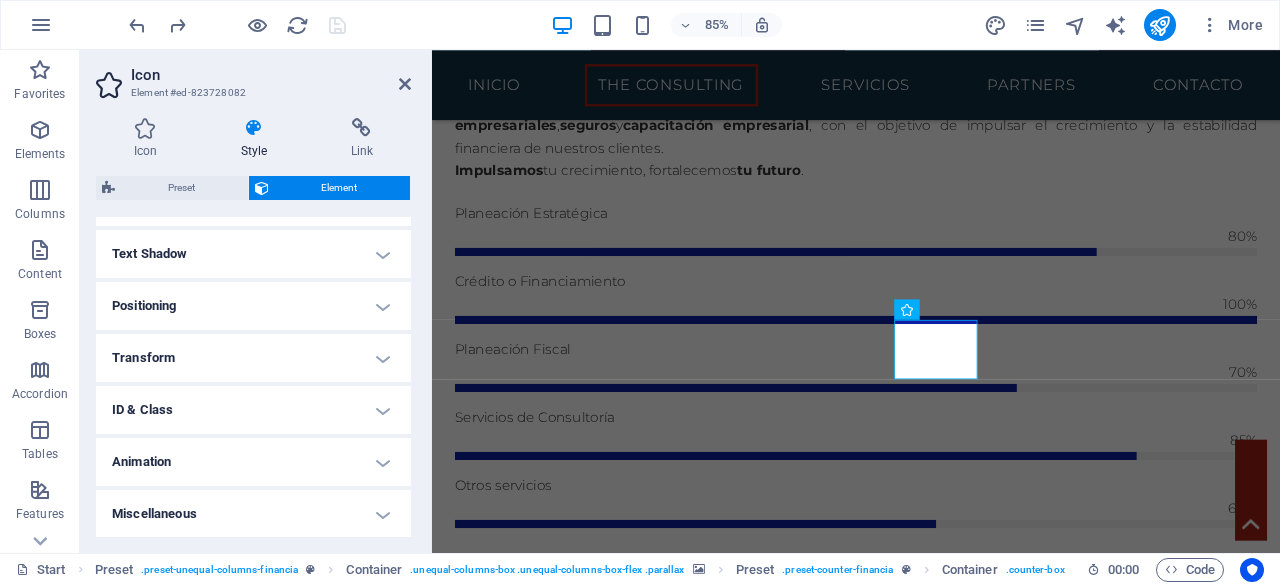 click on "Text Shadow" at bounding box center [253, 254] 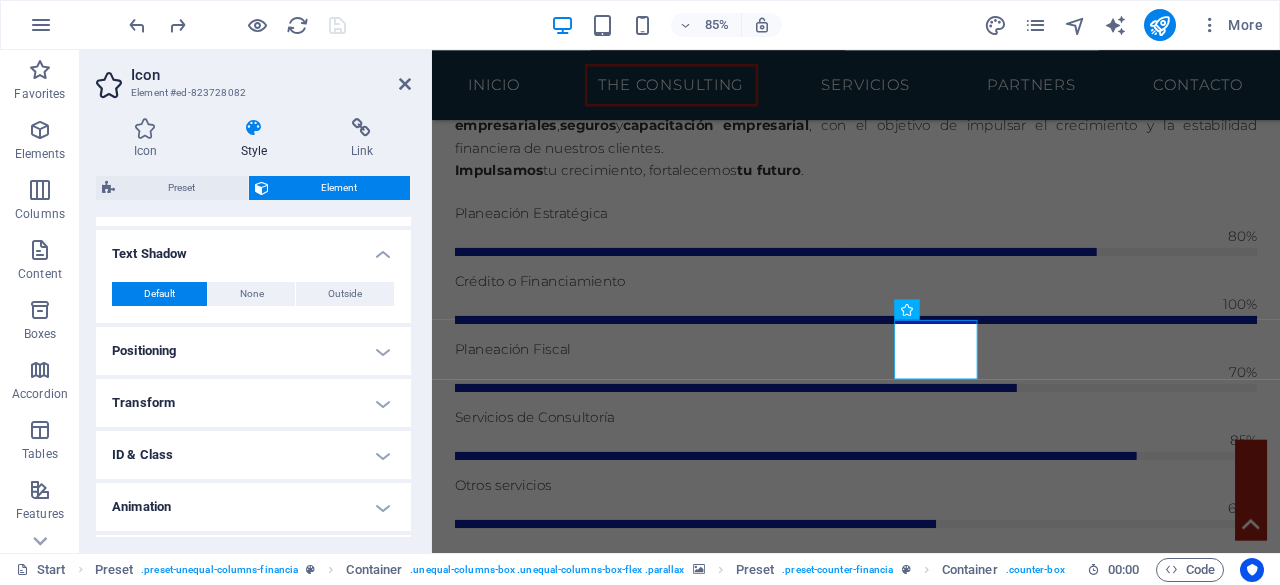 click on "Text Shadow" at bounding box center [253, 248] 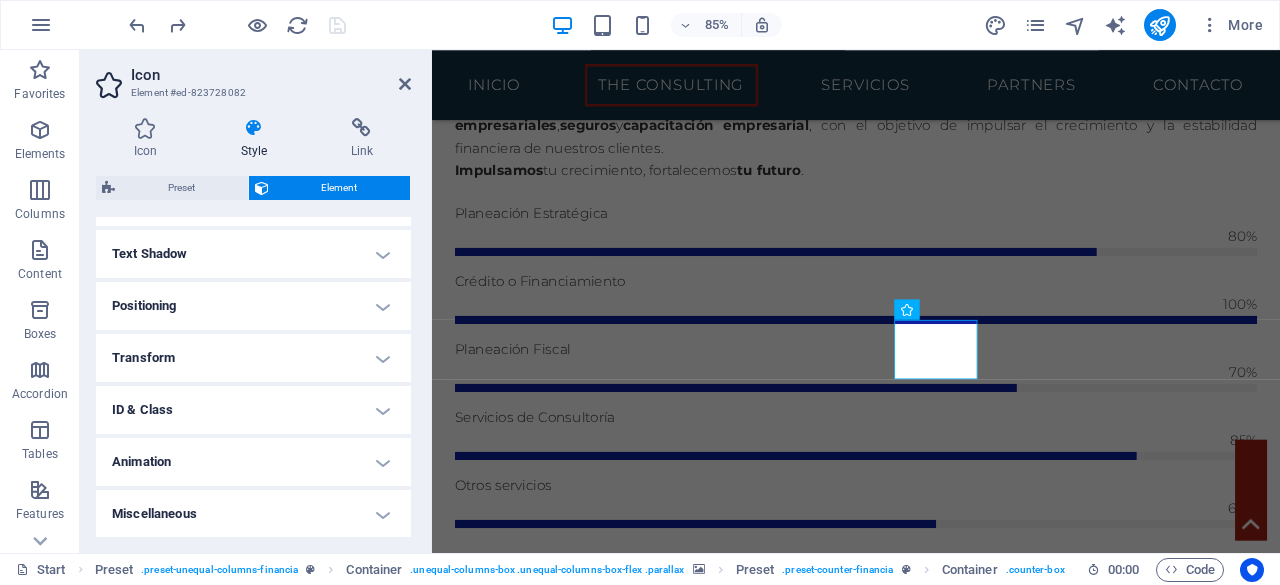 click on "Transform" at bounding box center (253, 358) 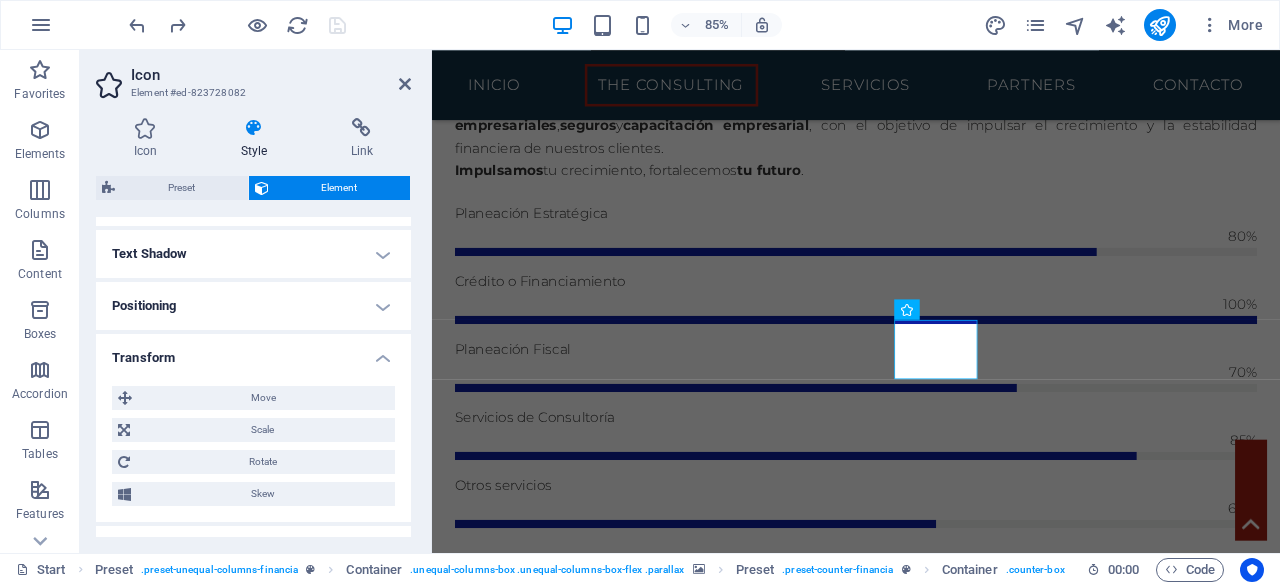 click on "Transform" at bounding box center (253, 352) 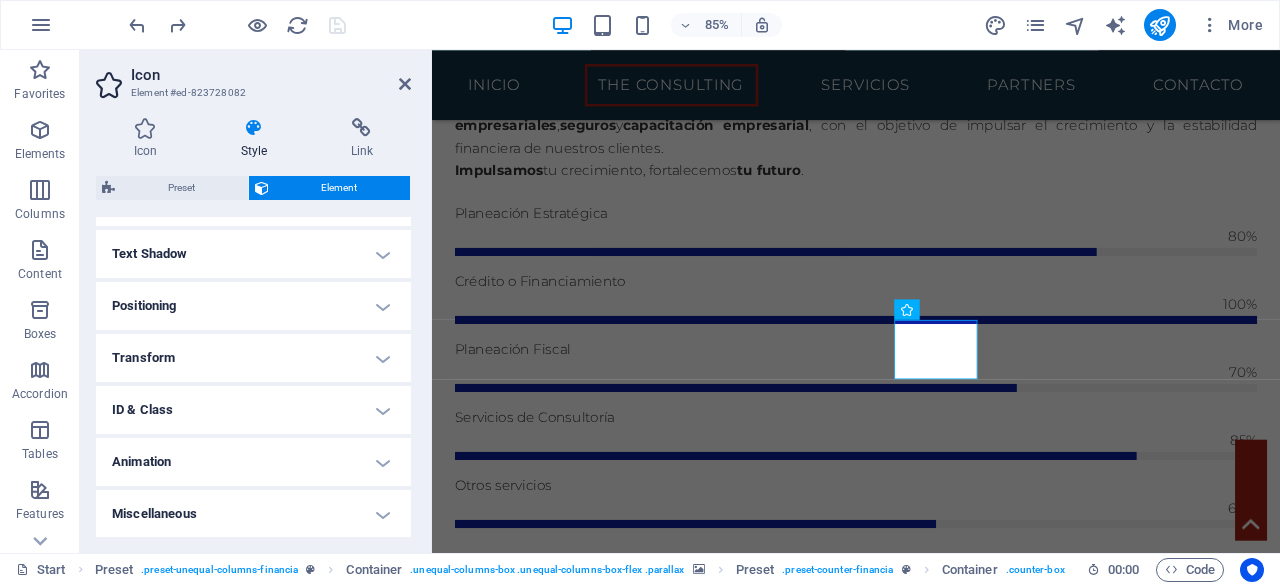click on "ID & Class" at bounding box center (253, 410) 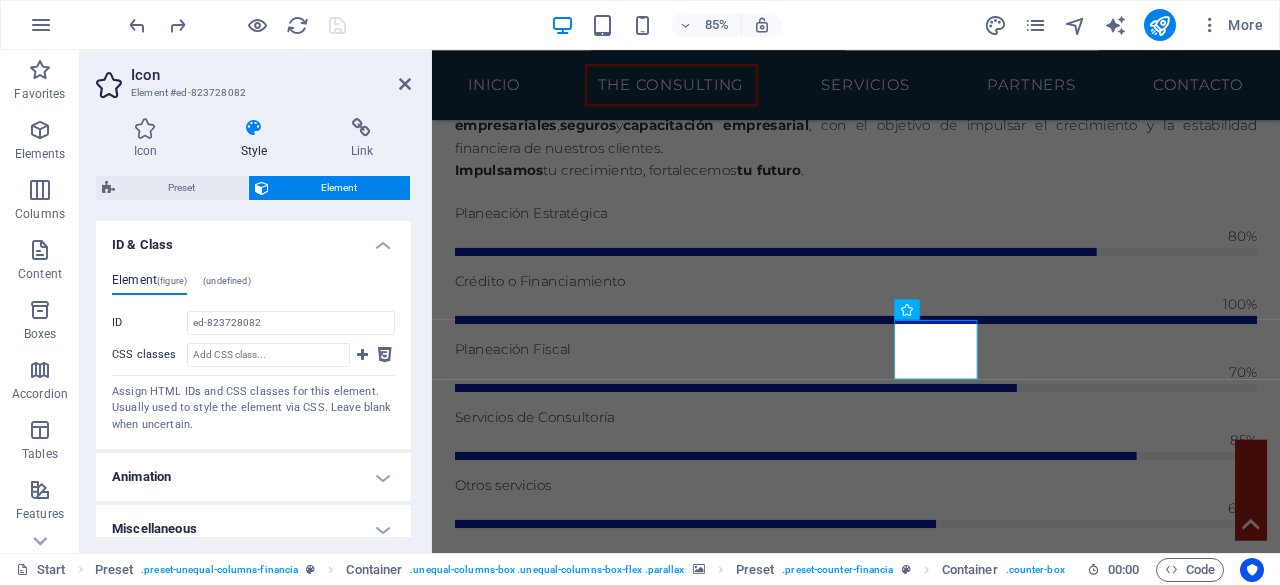 scroll, scrollTop: 704, scrollLeft: 0, axis: vertical 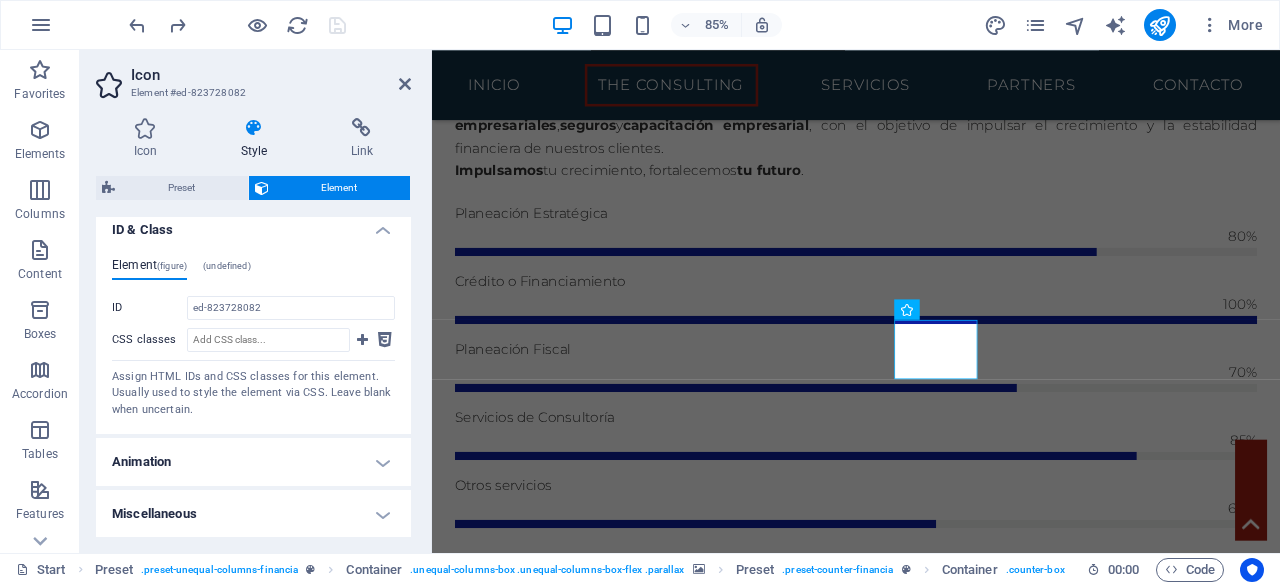 click on "Animation" at bounding box center [253, 462] 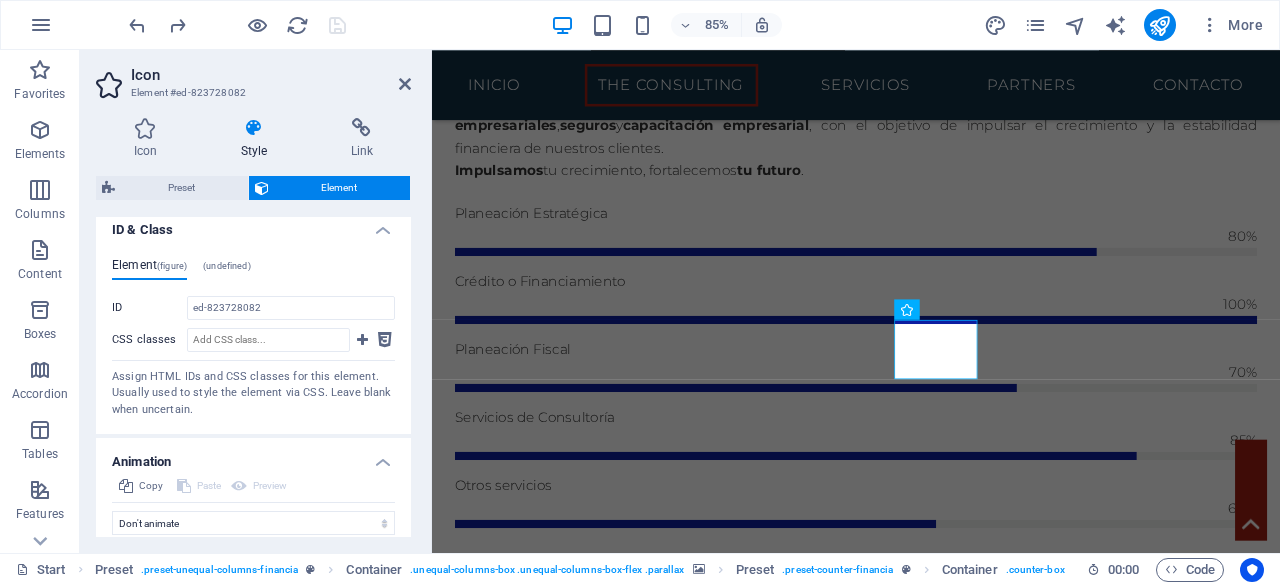 scroll, scrollTop: 768, scrollLeft: 0, axis: vertical 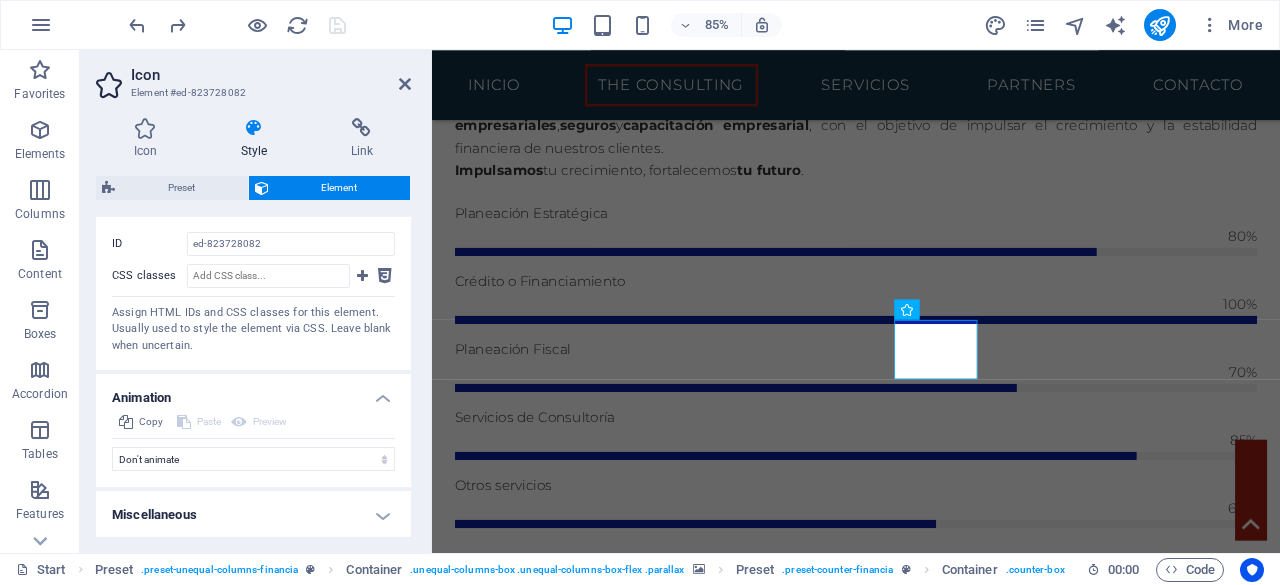 click on "Miscellaneous" at bounding box center (253, 515) 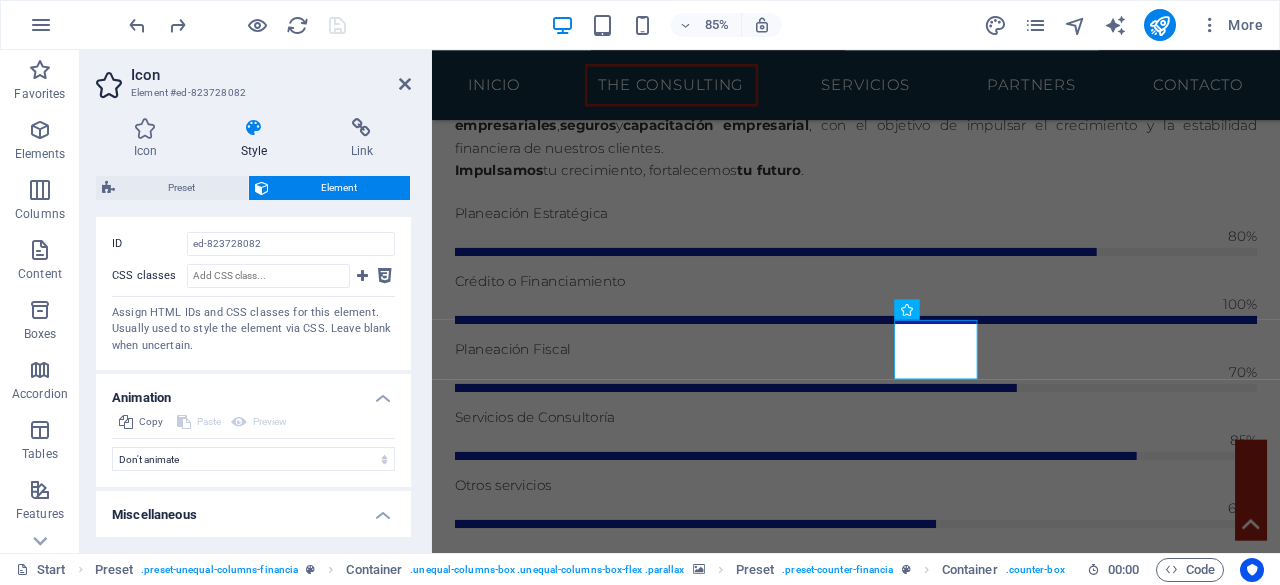 click on "Miscellaneous" at bounding box center [253, 509] 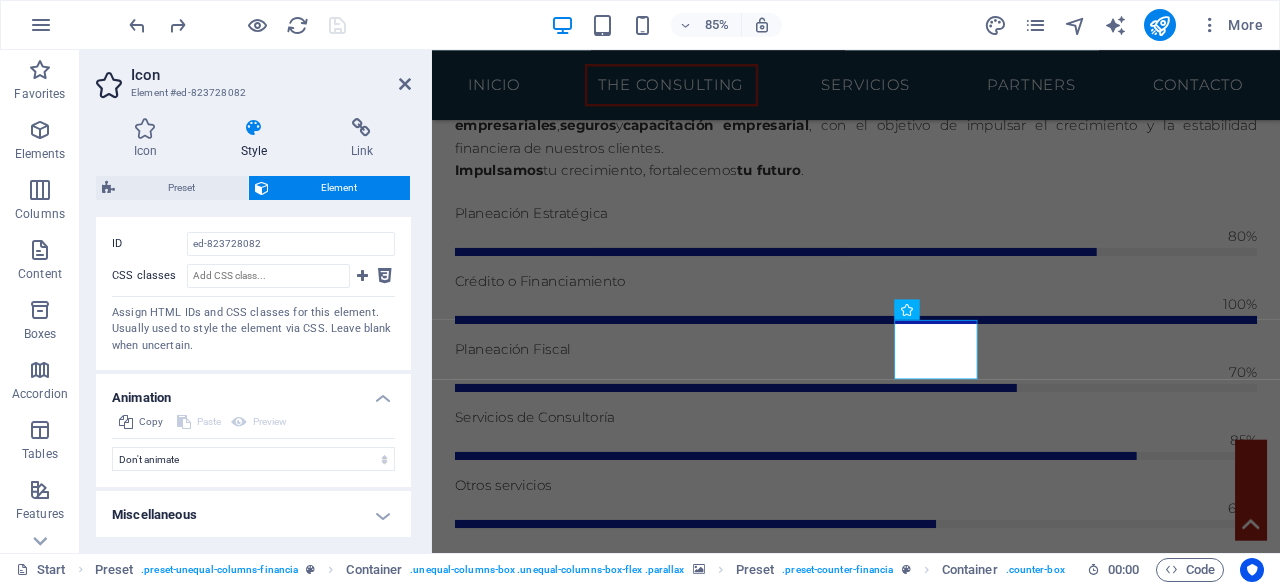 click on "Animation" at bounding box center (253, 392) 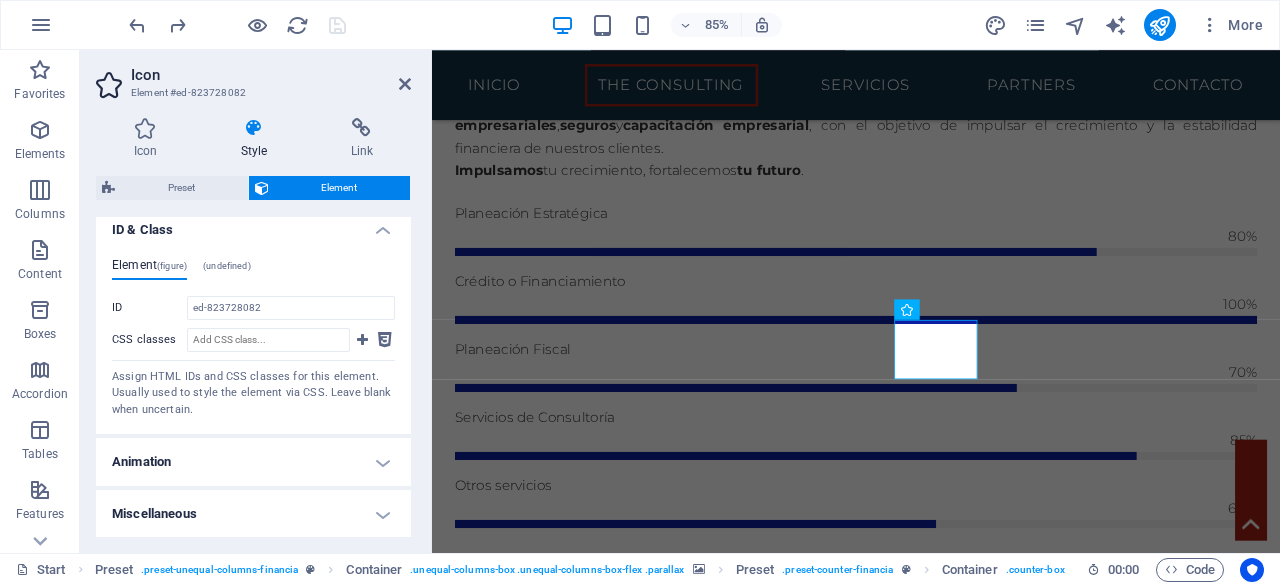 click on "ID & Class" at bounding box center [253, 224] 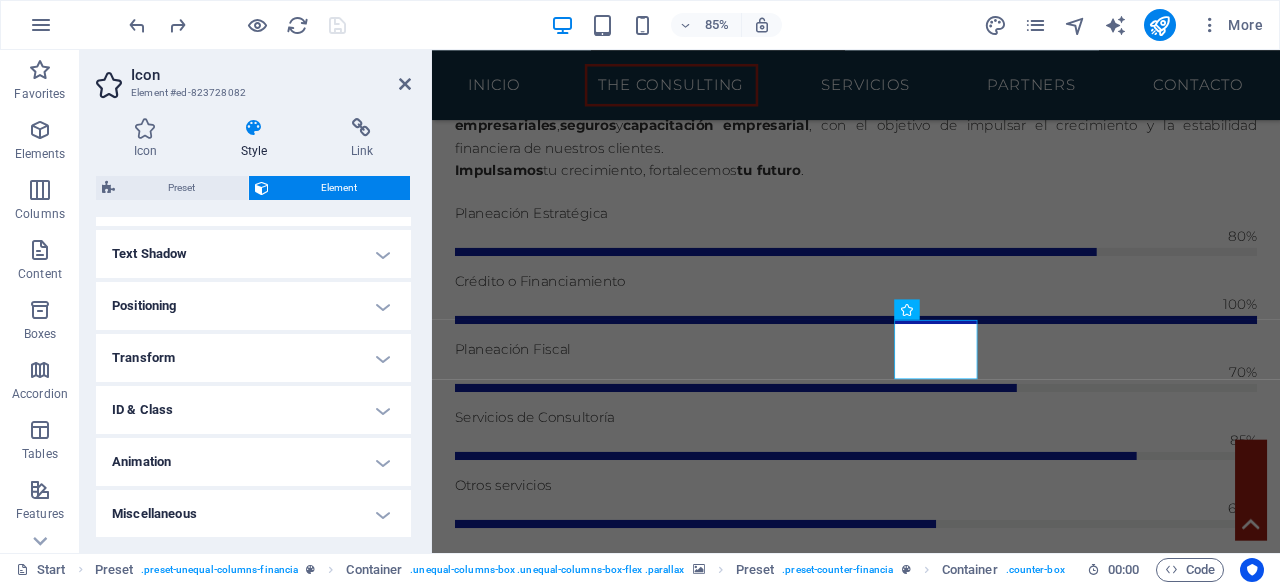 click on "Shadow" at bounding box center (253, 202) 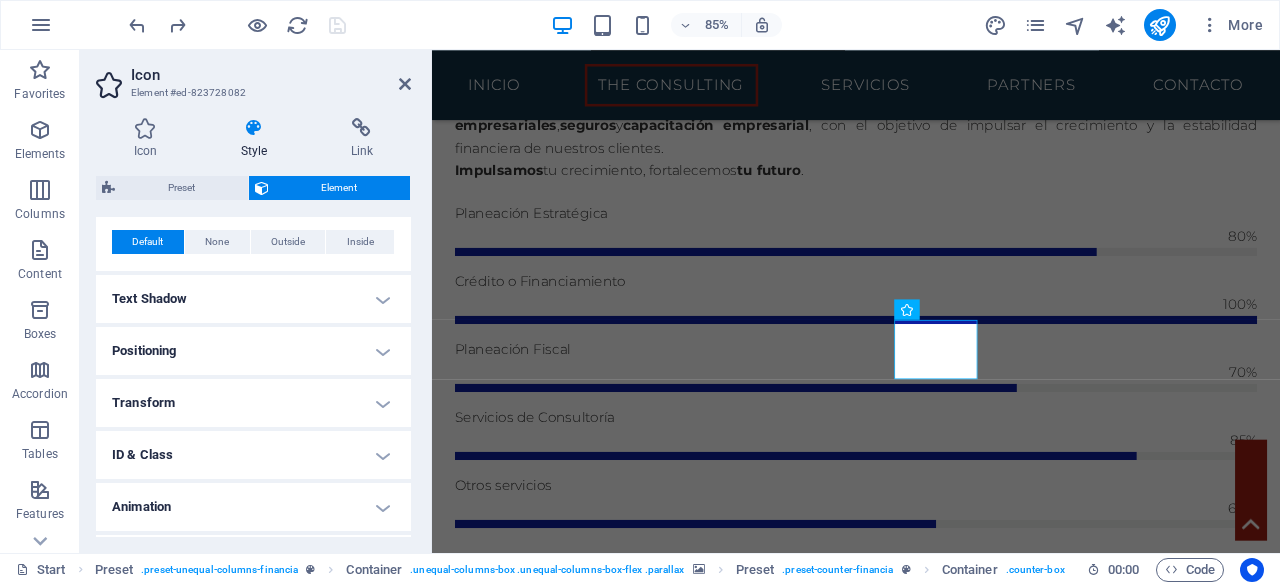 scroll, scrollTop: 569, scrollLeft: 0, axis: vertical 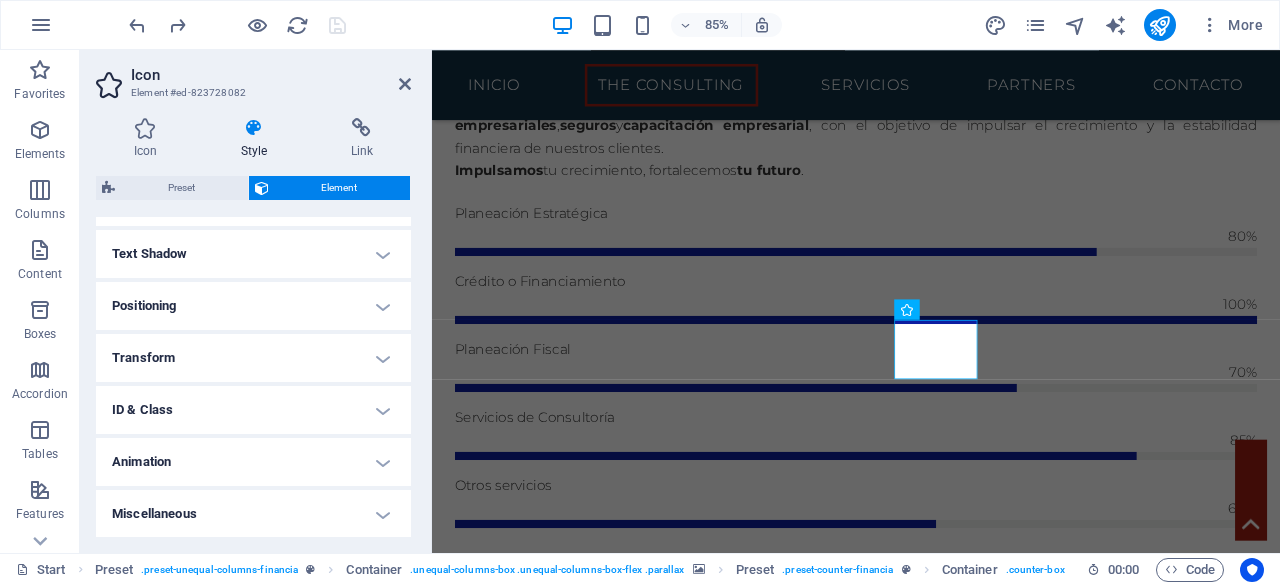 click on "Miscellaneous" at bounding box center [253, 514] 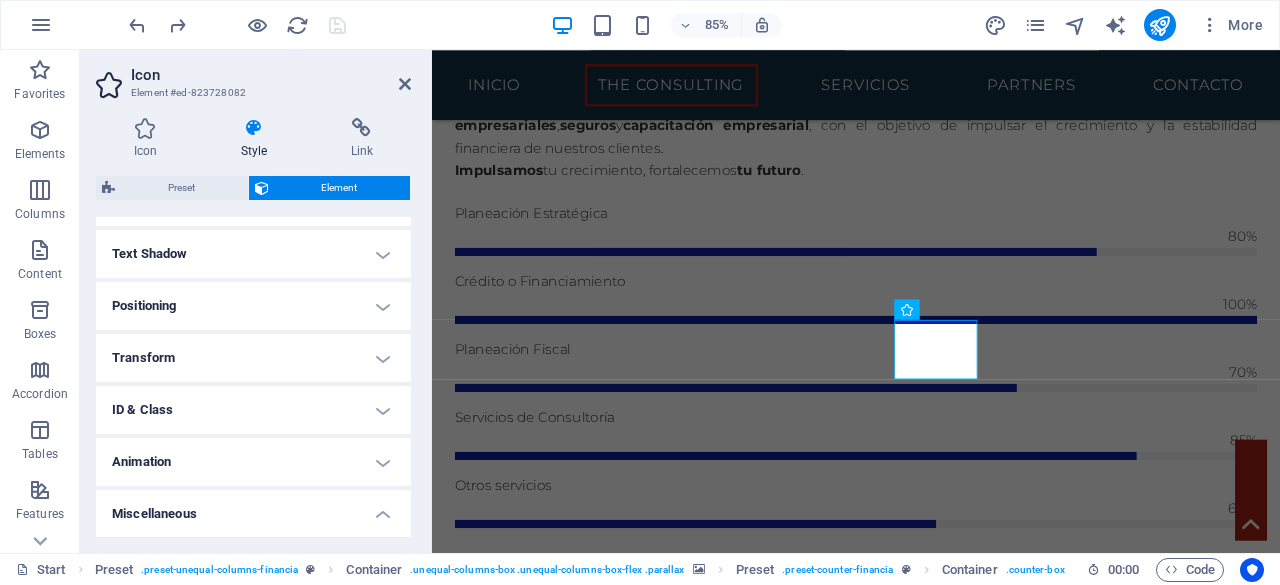 click on "Miscellaneous" at bounding box center [253, 508] 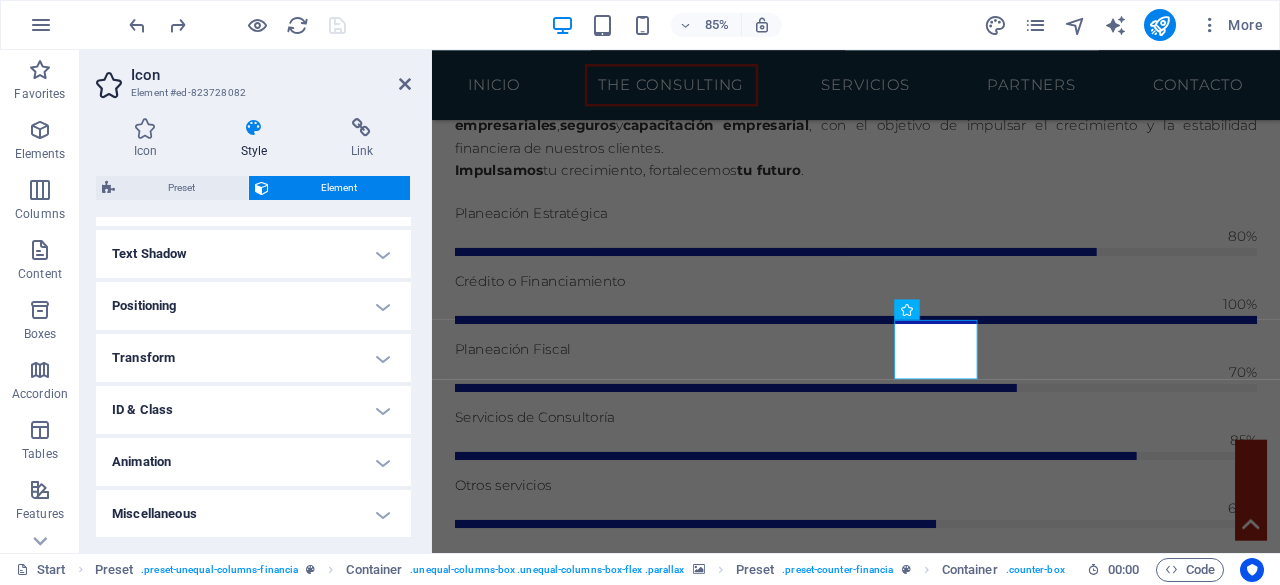 click on "Miscellaneous" at bounding box center (253, 514) 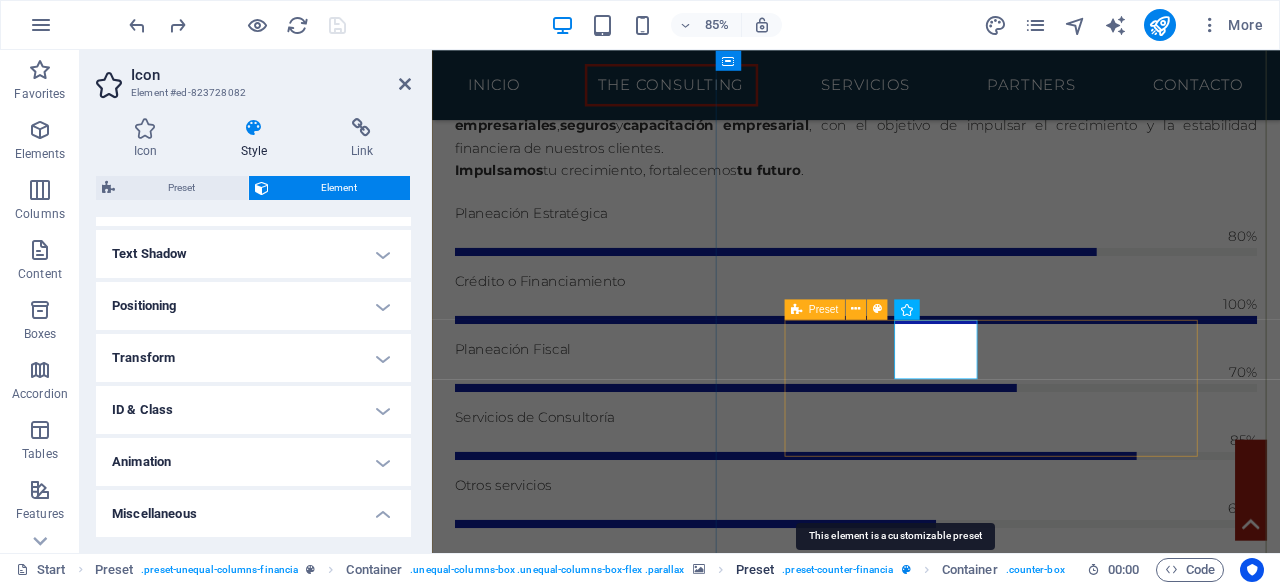 click at bounding box center [906, 569] 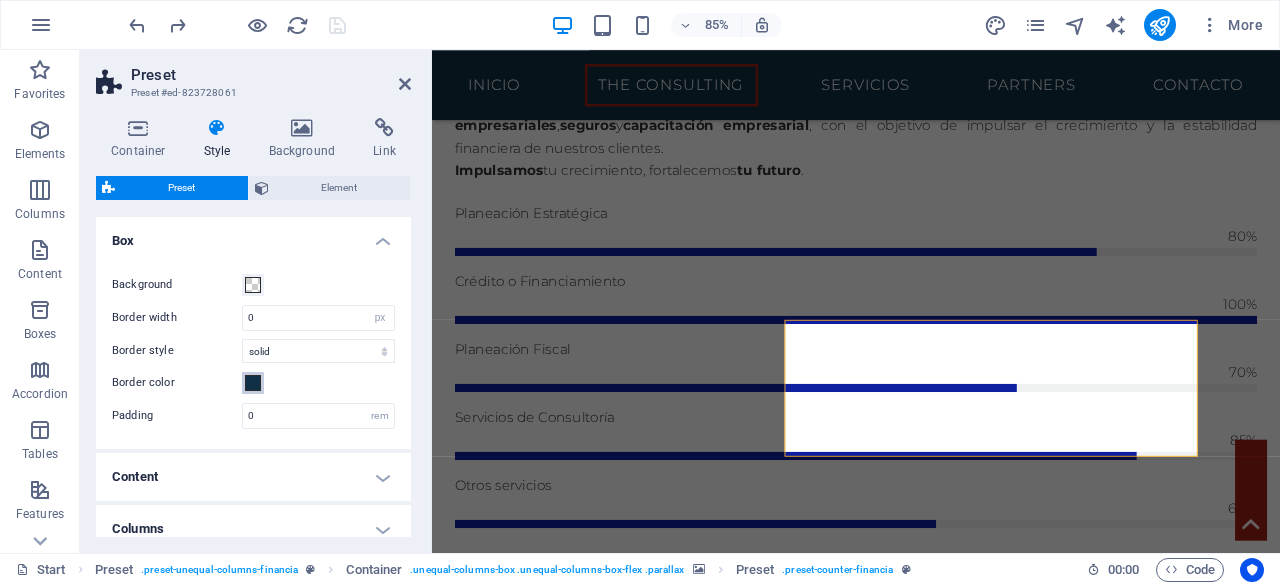 click at bounding box center (253, 383) 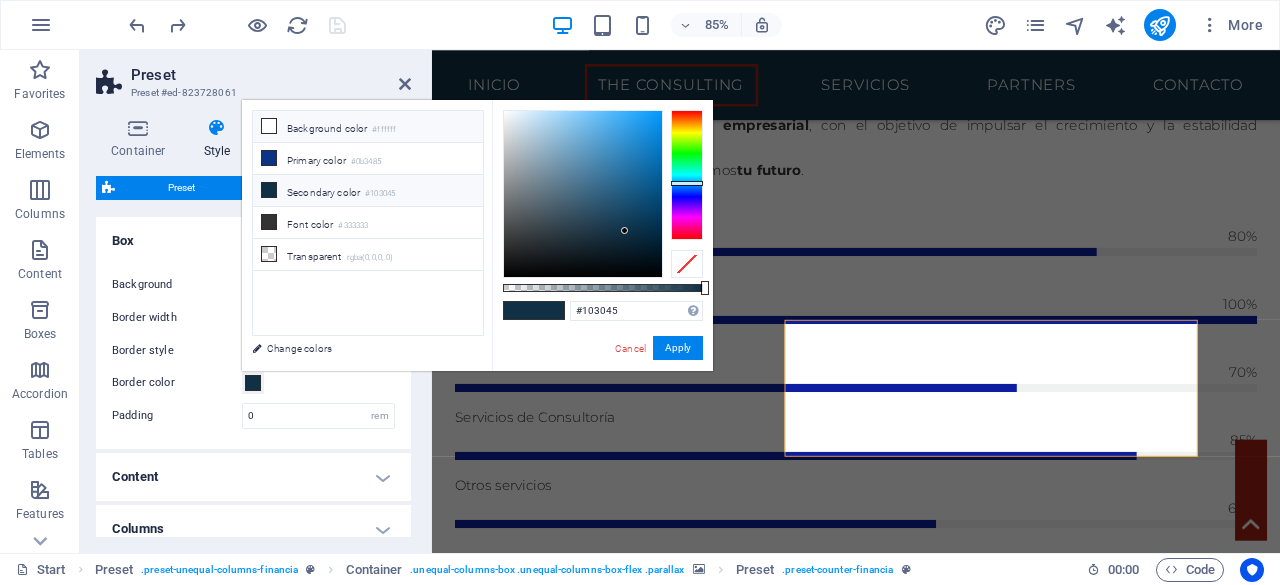 click at bounding box center (269, 126) 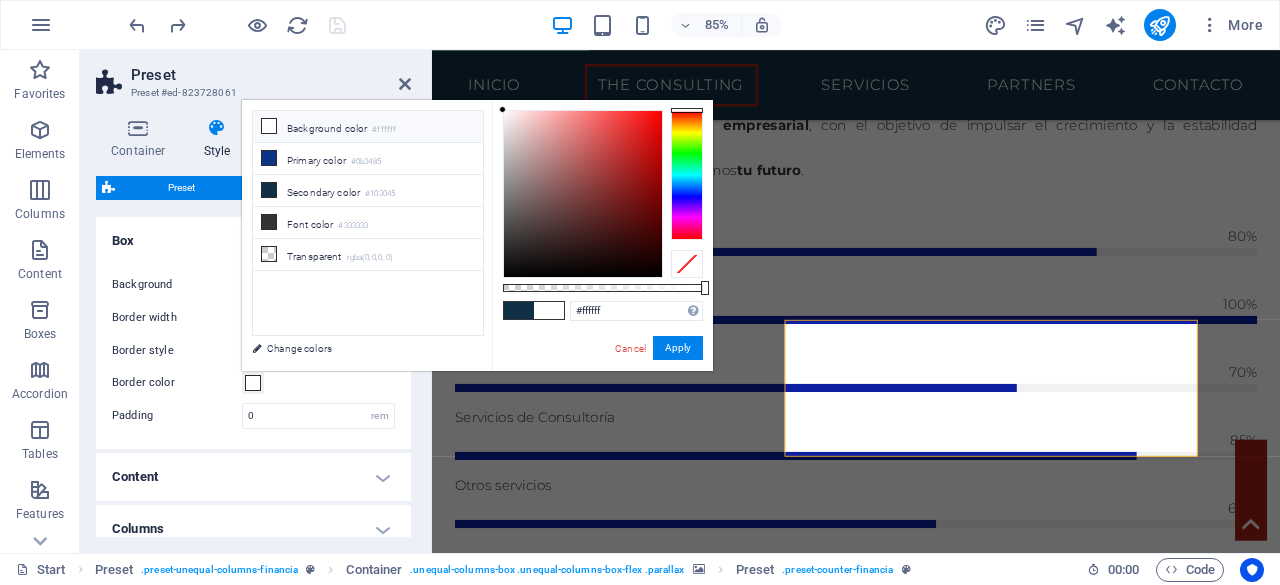 click at bounding box center (269, 126) 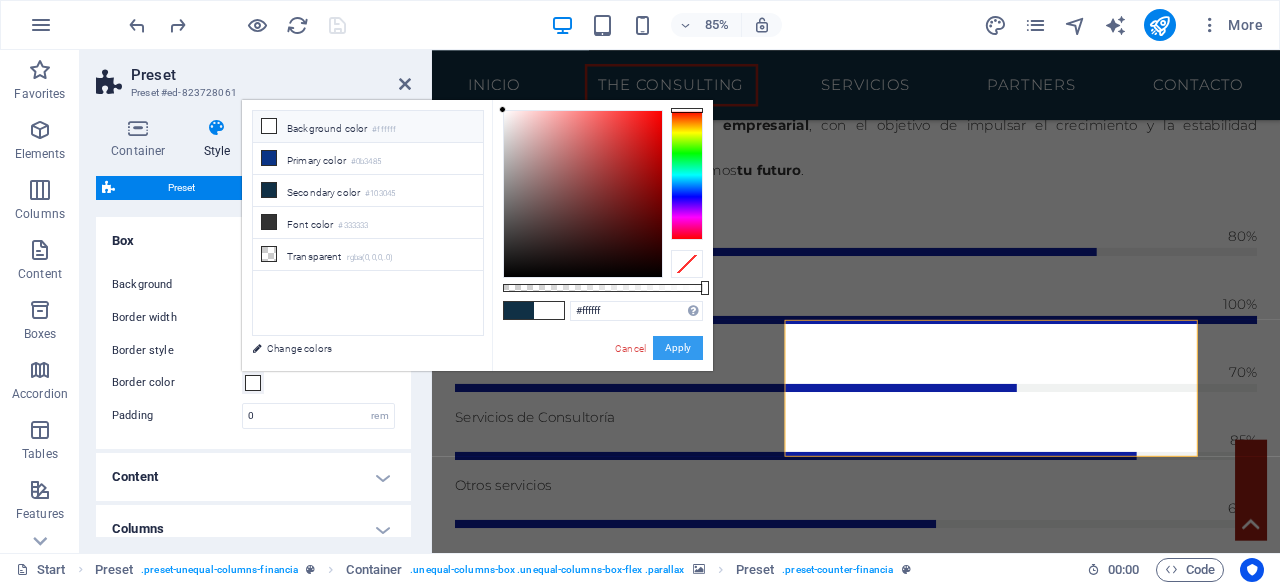 click on "Apply" at bounding box center (678, 348) 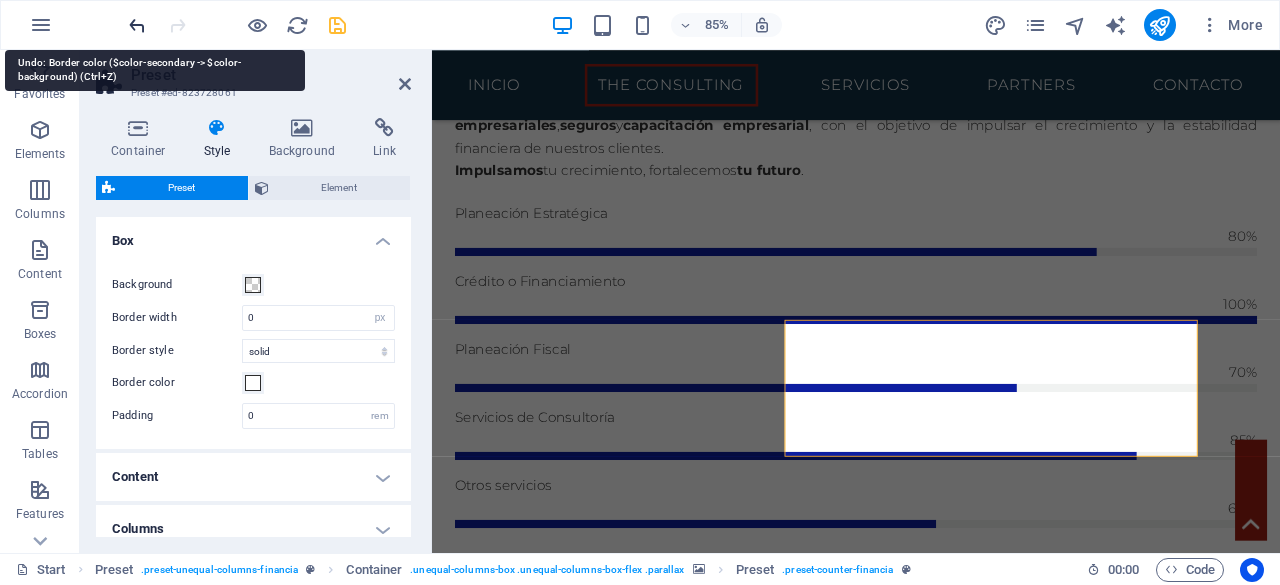 click at bounding box center (137, 25) 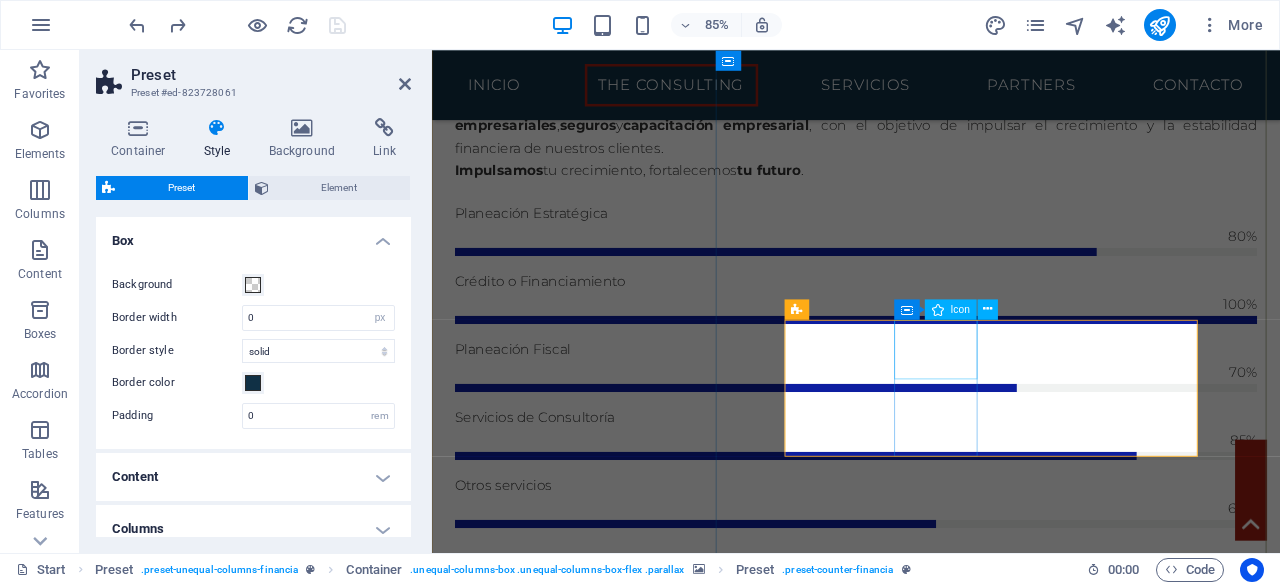click on ".fa-secondary{opacity:.4}" at bounding box center [931, 2381] 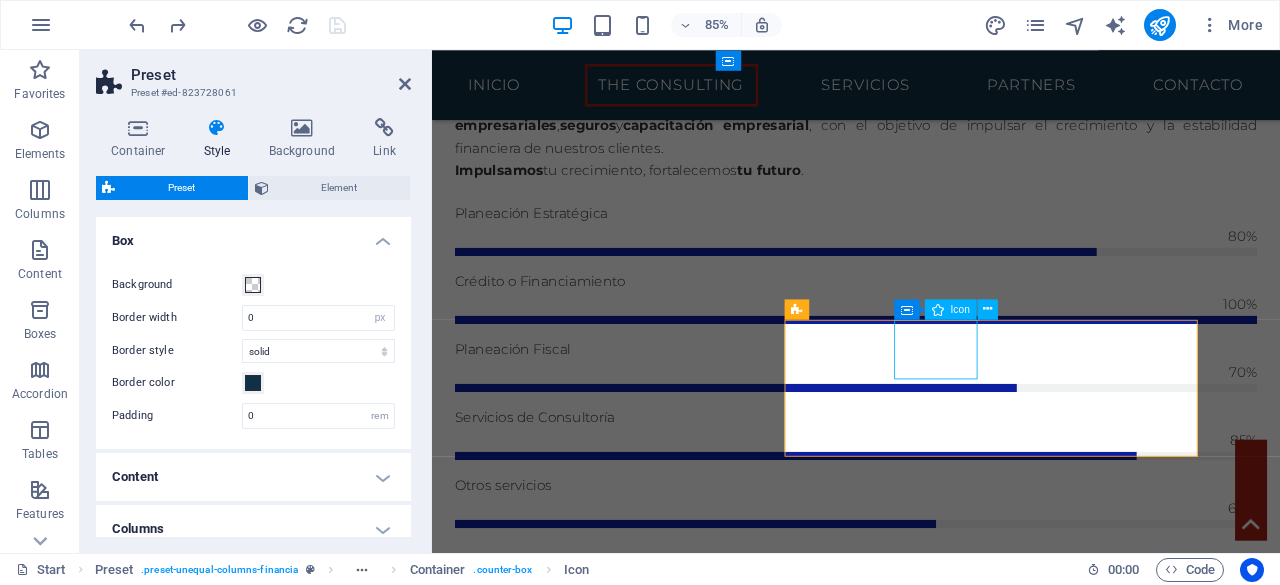 click on ".fa-secondary{opacity:.4}" at bounding box center [931, 2381] 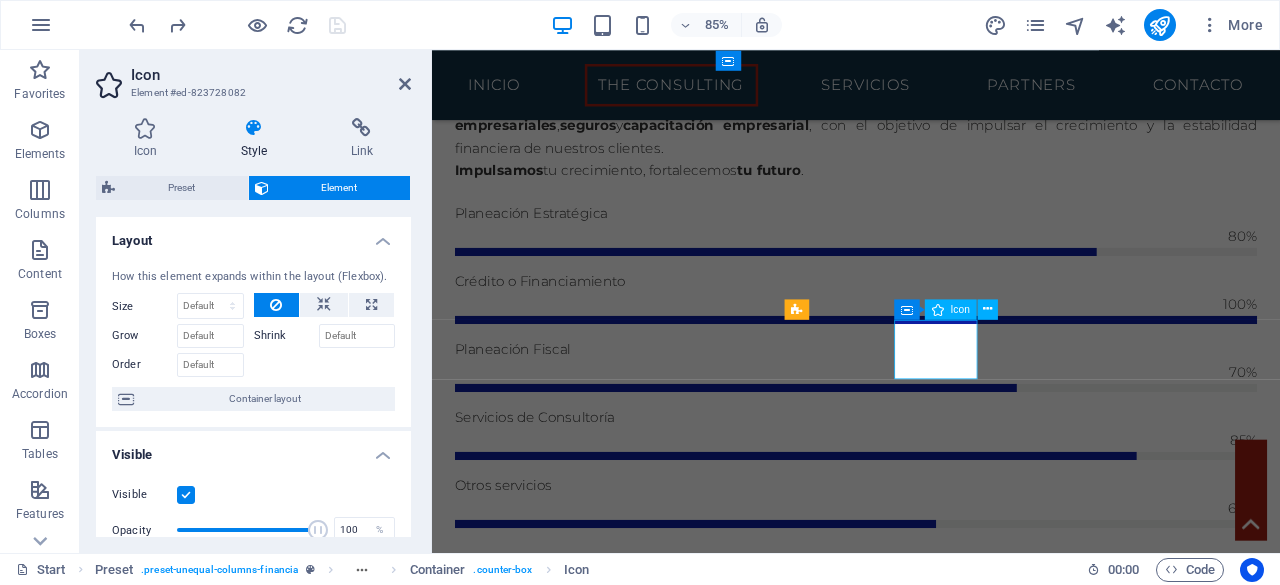 click on ".fa-secondary{opacity:.4}" at bounding box center [931, 2381] 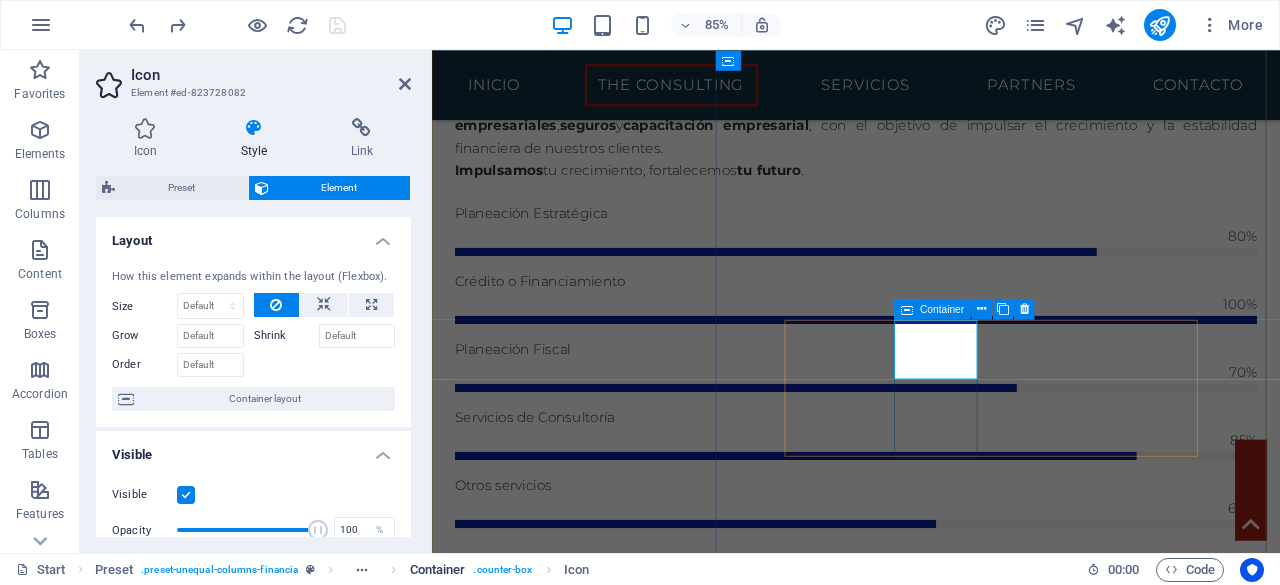 click on ". counter-box" at bounding box center (502, 570) 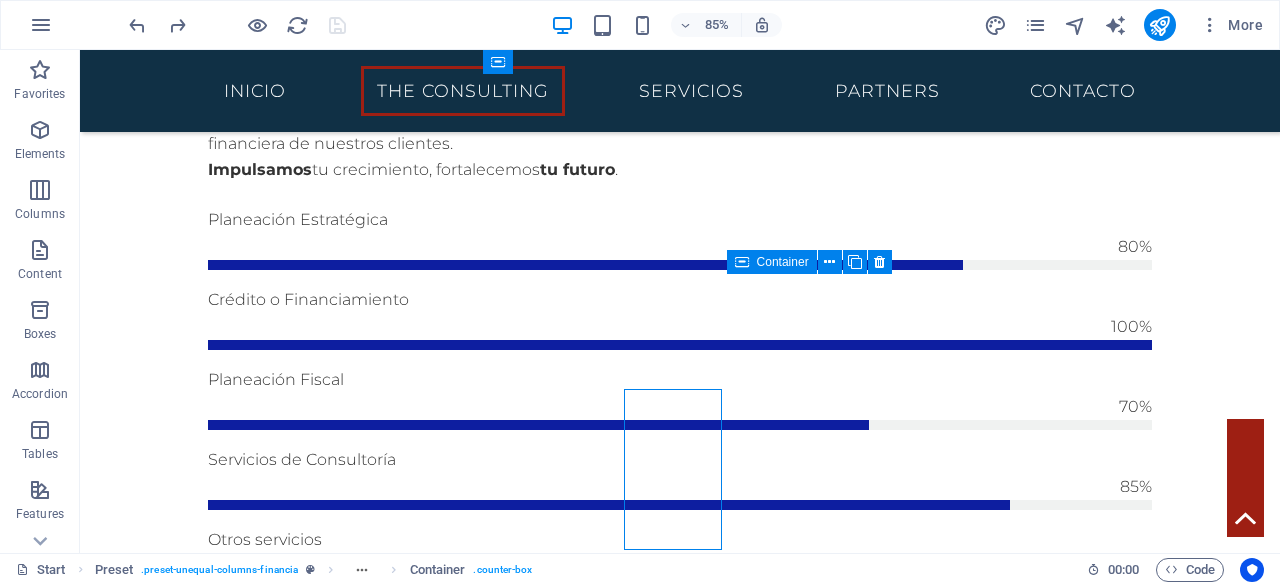 scroll, scrollTop: 1308, scrollLeft: 0, axis: vertical 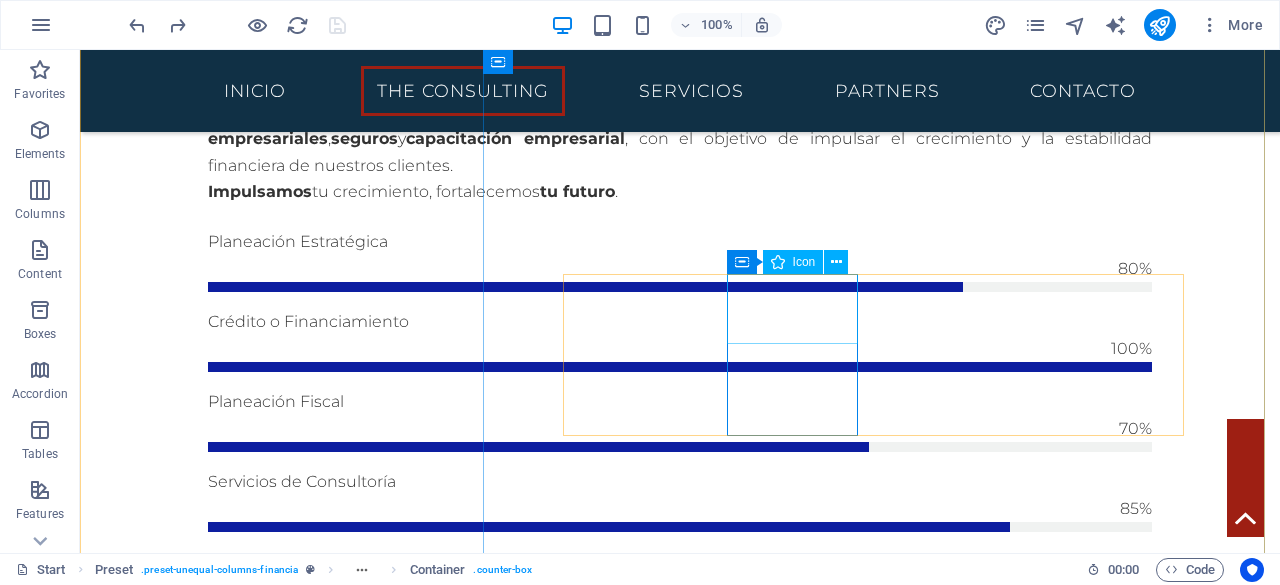 click on ".fa-secondary{opacity:.4}" at bounding box center (680, 2218) 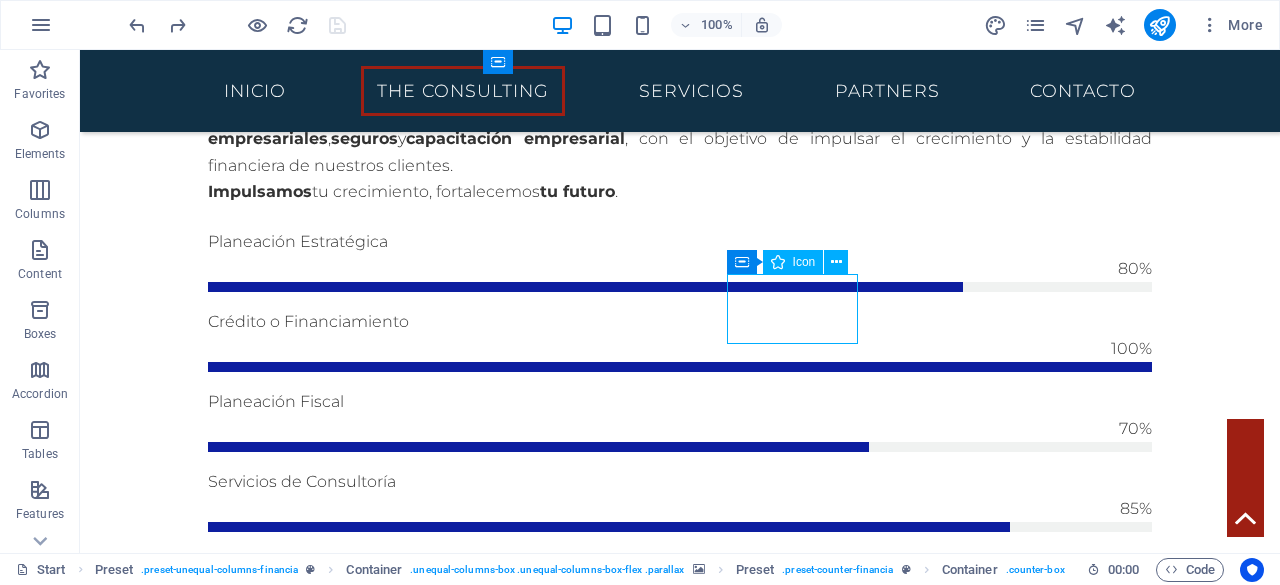 click on ".fa-secondary{opacity:.4}" at bounding box center [680, 2218] 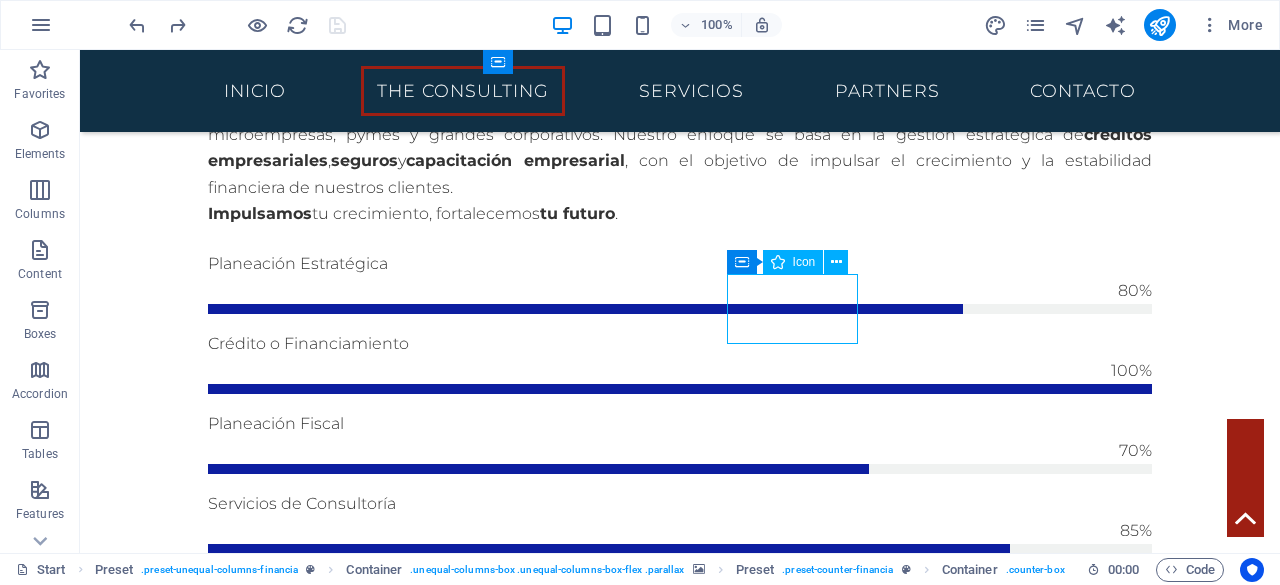 scroll, scrollTop: 1330, scrollLeft: 0, axis: vertical 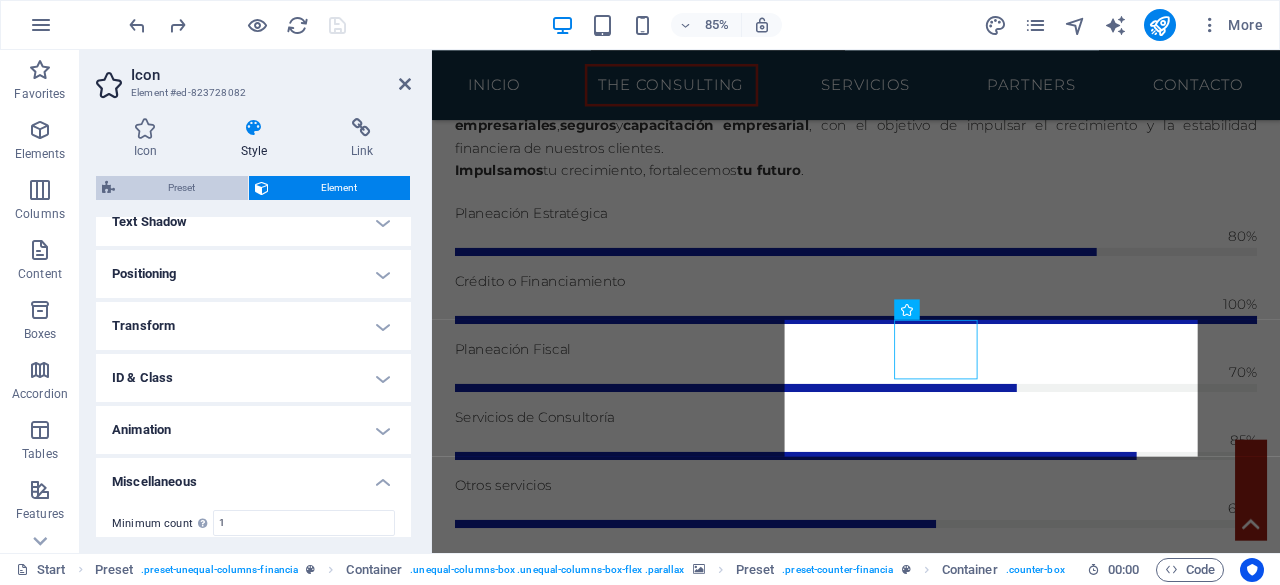 click on "Preset" at bounding box center [181, 188] 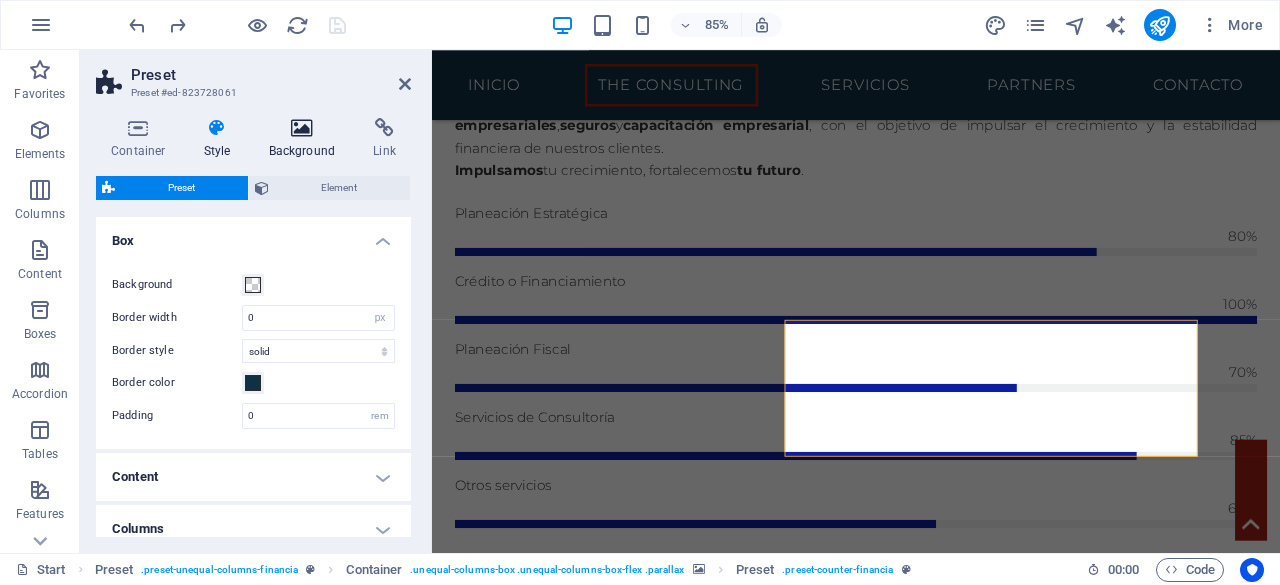click at bounding box center [302, 128] 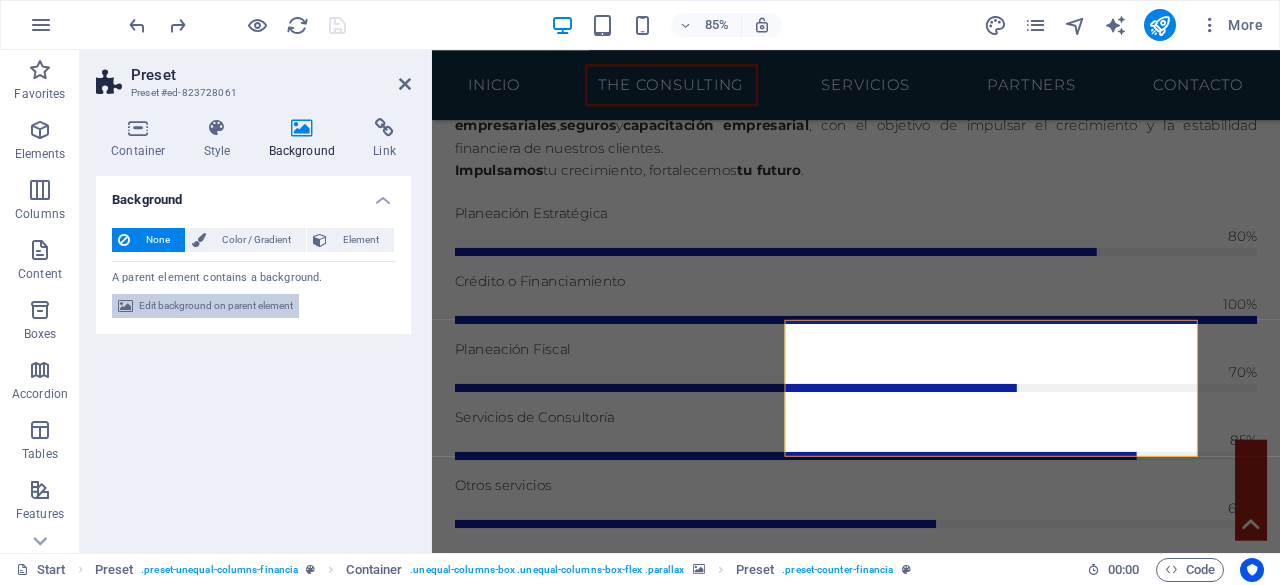 click on "Edit background on parent element" at bounding box center (216, 306) 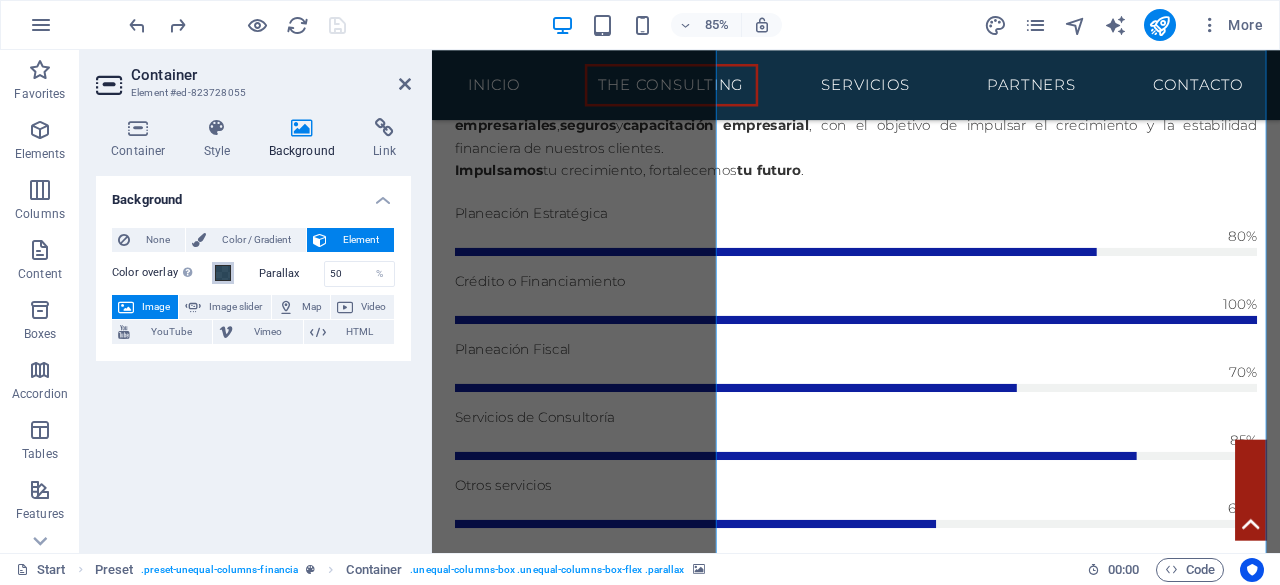 click at bounding box center (223, 273) 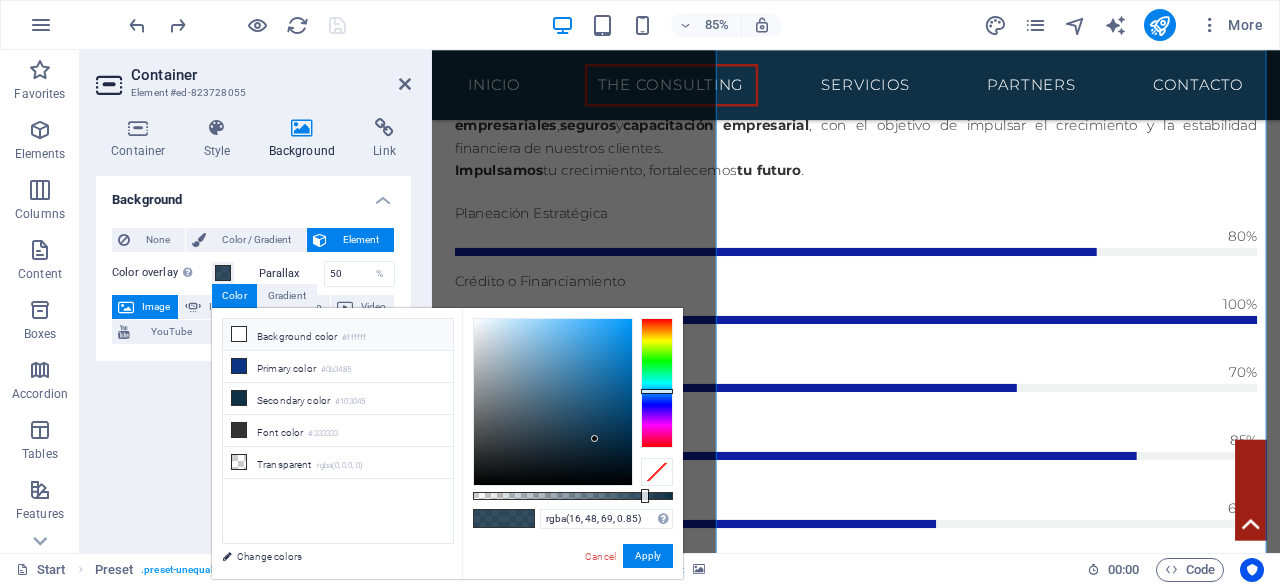 click at bounding box center (239, 334) 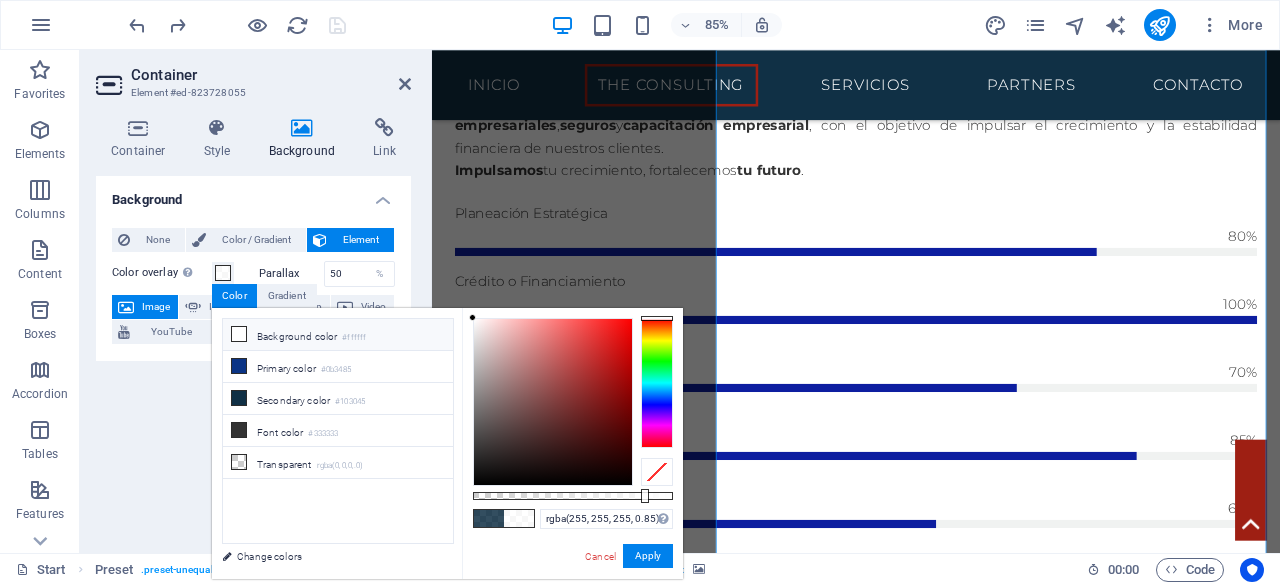 click at bounding box center (239, 334) 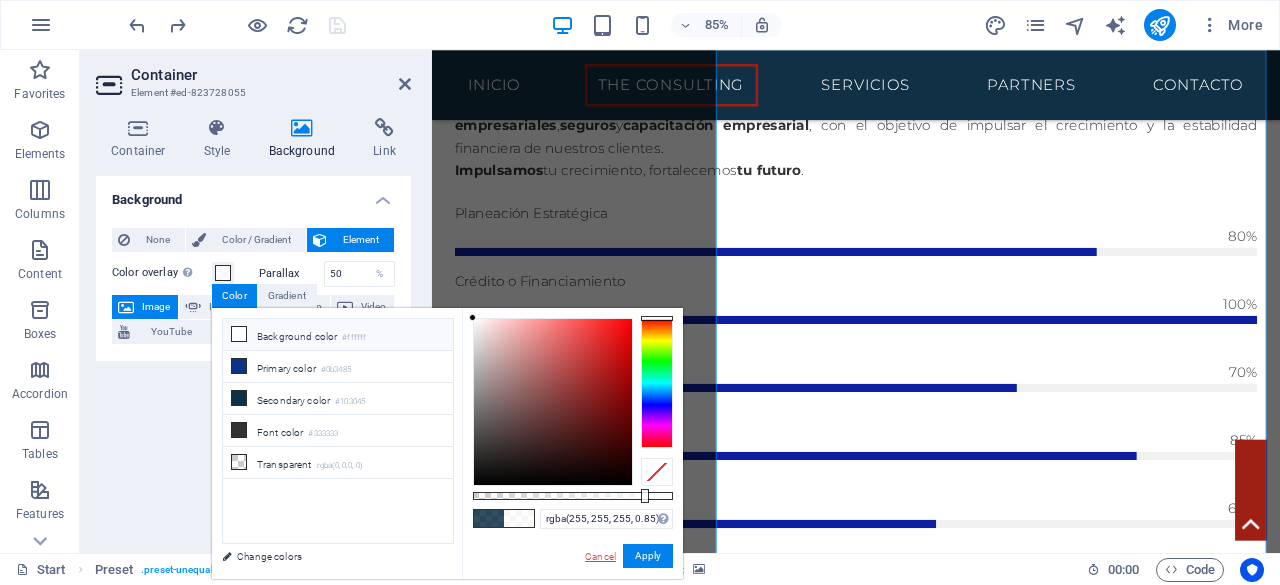 click on "Cancel" at bounding box center (600, 556) 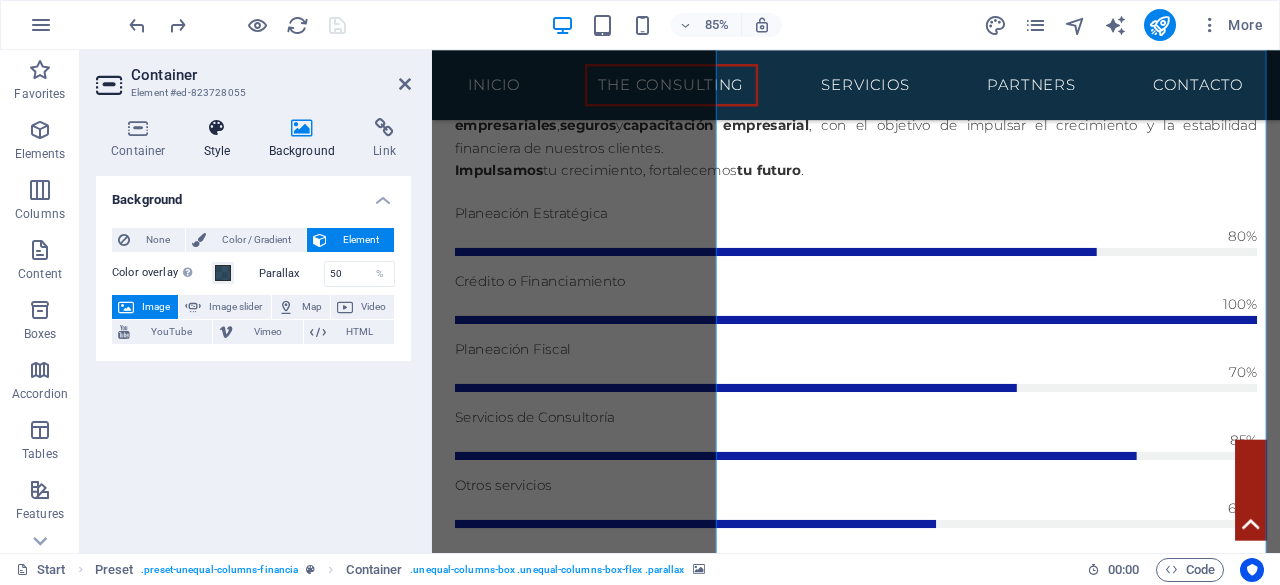 click on "Style" at bounding box center (221, 139) 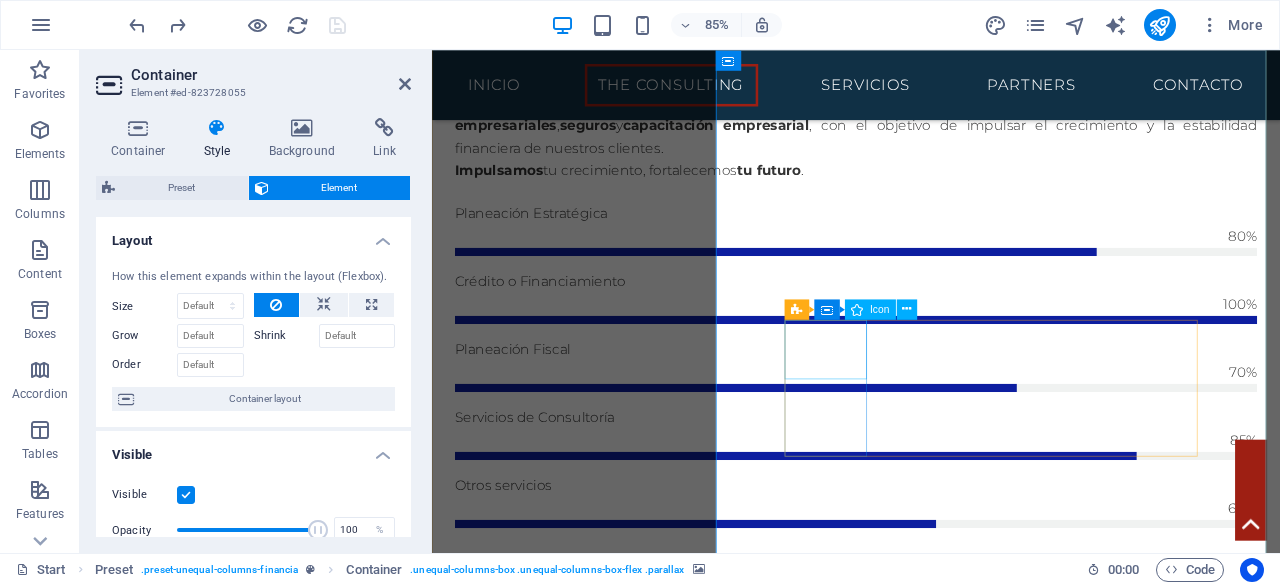 click at bounding box center [931, 2209] 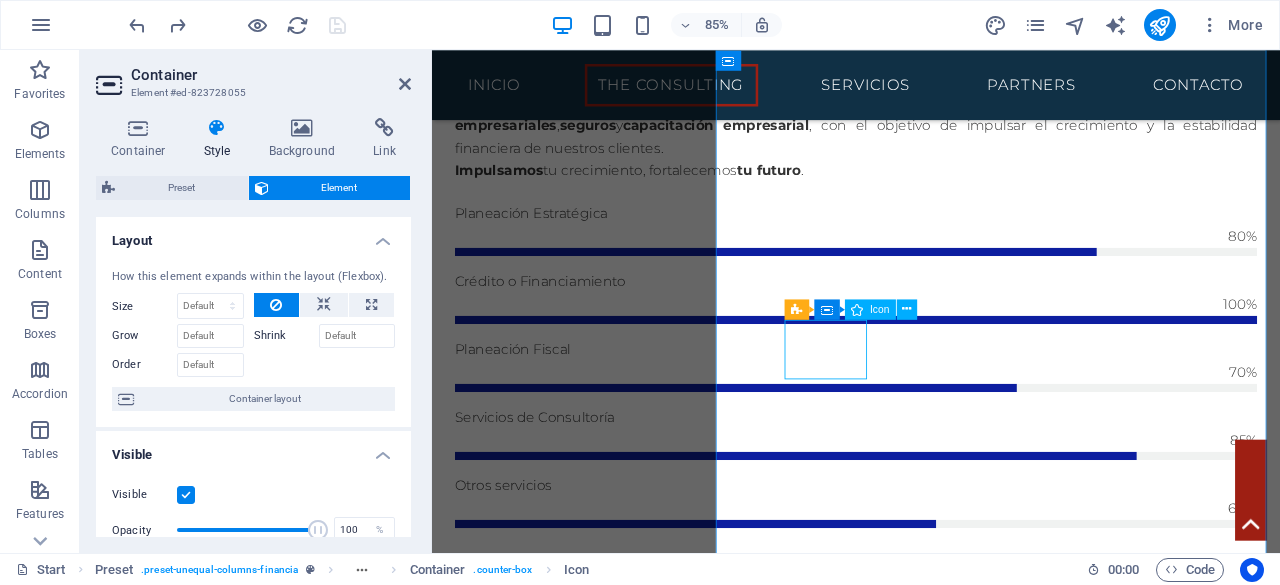 click at bounding box center (931, 2209) 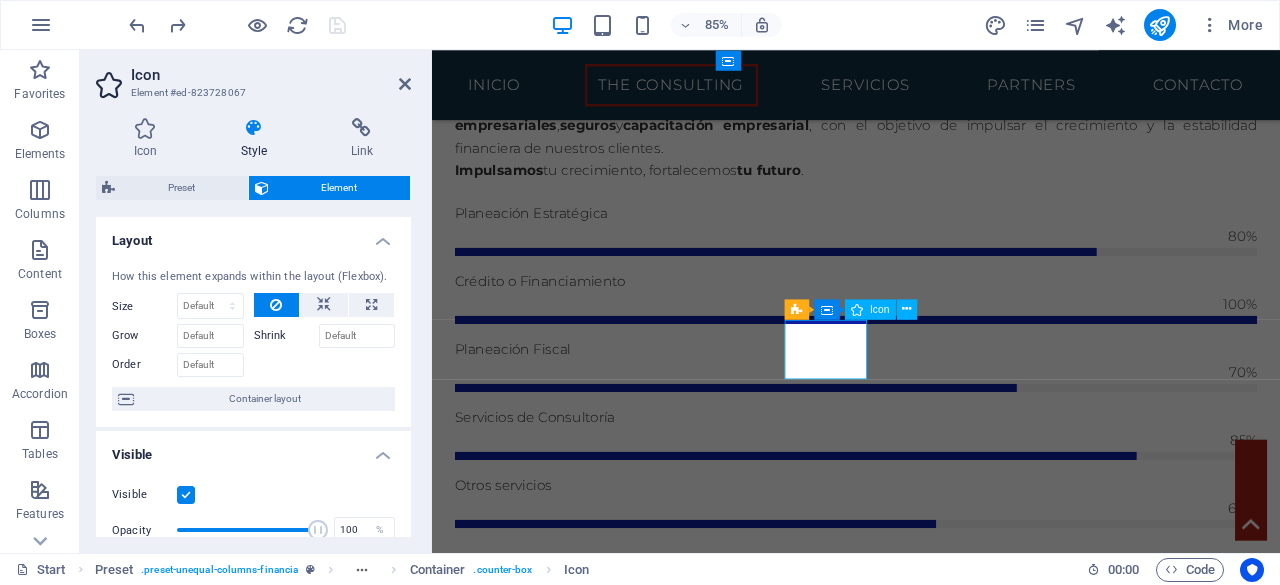 click at bounding box center (931, 2209) 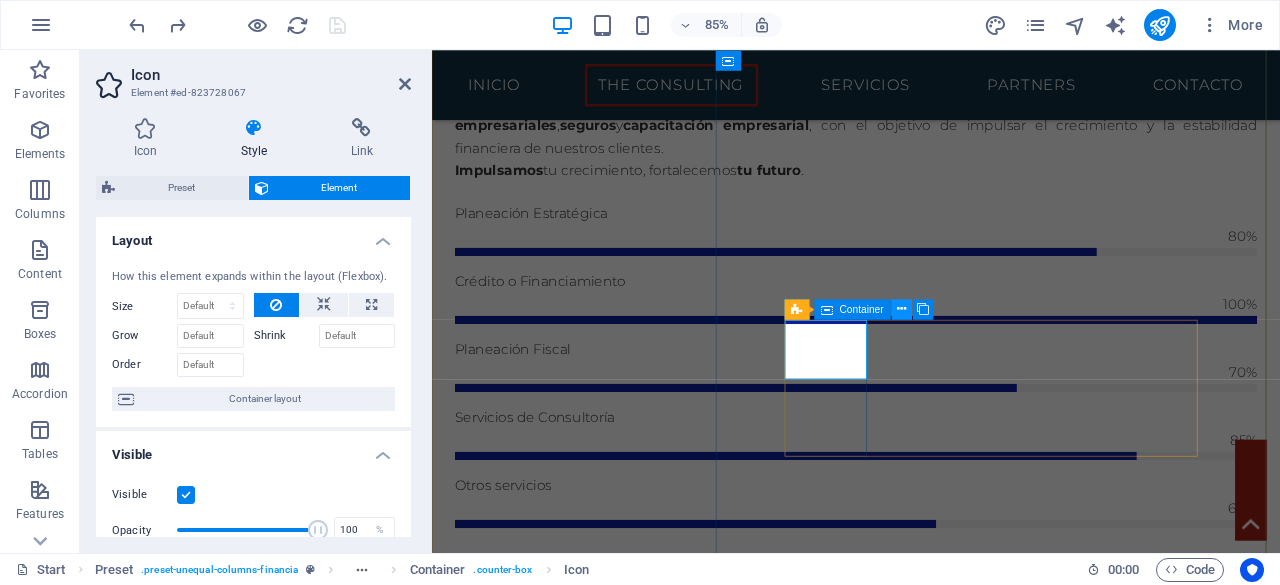 click at bounding box center [901, 309] 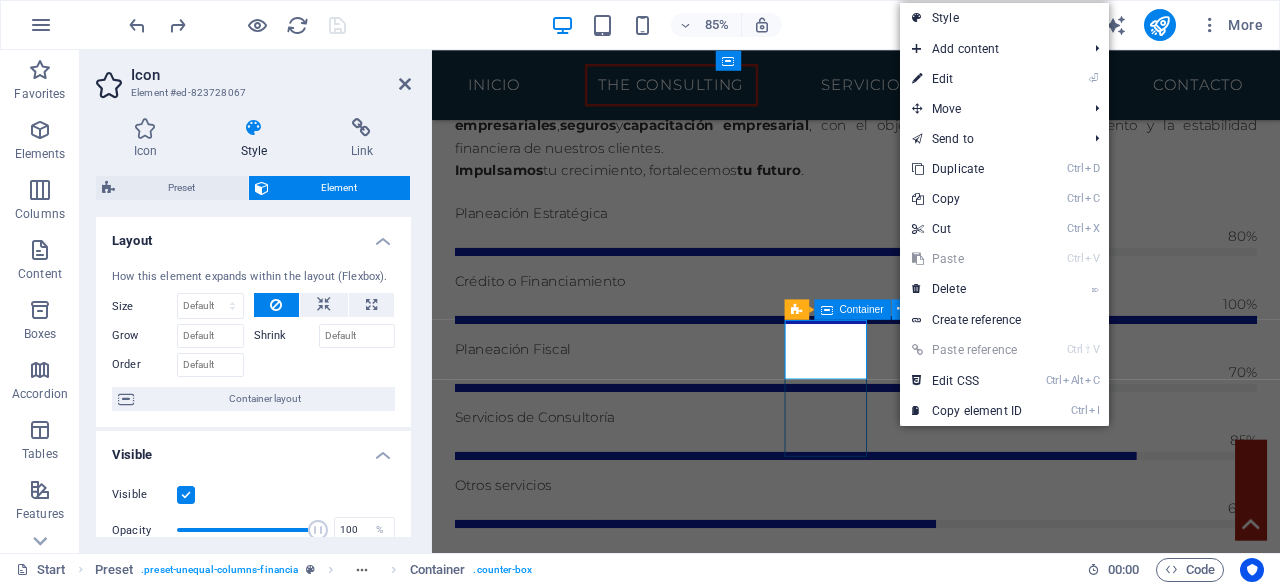scroll, scrollTop: 1308, scrollLeft: 0, axis: vertical 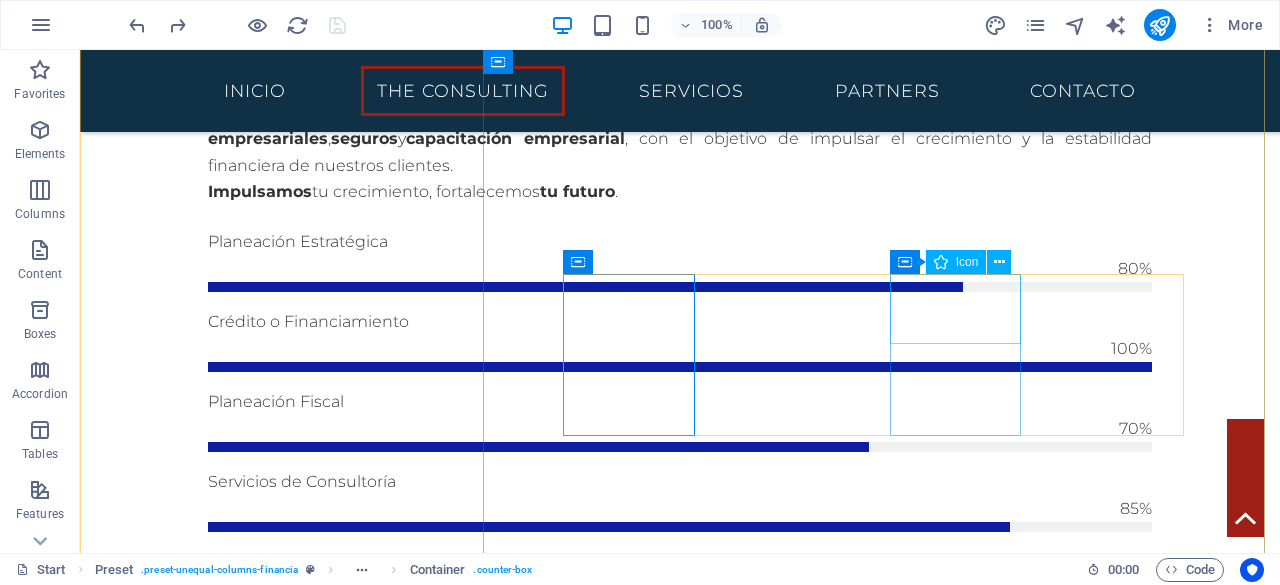 click at bounding box center [680, 2390] 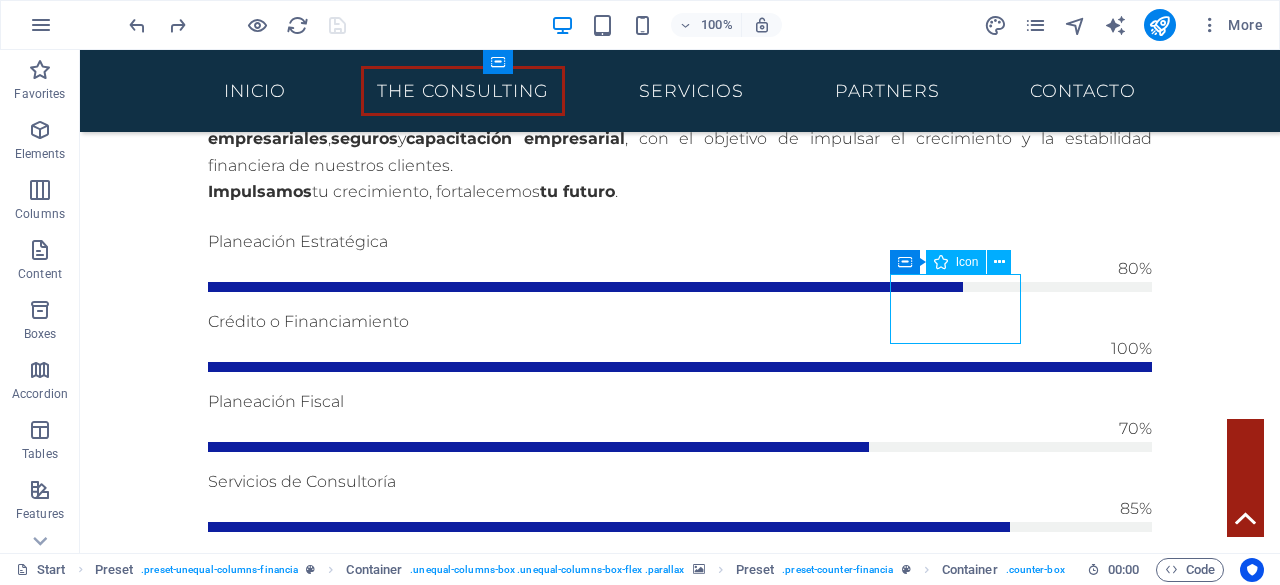 click at bounding box center [680, 2390] 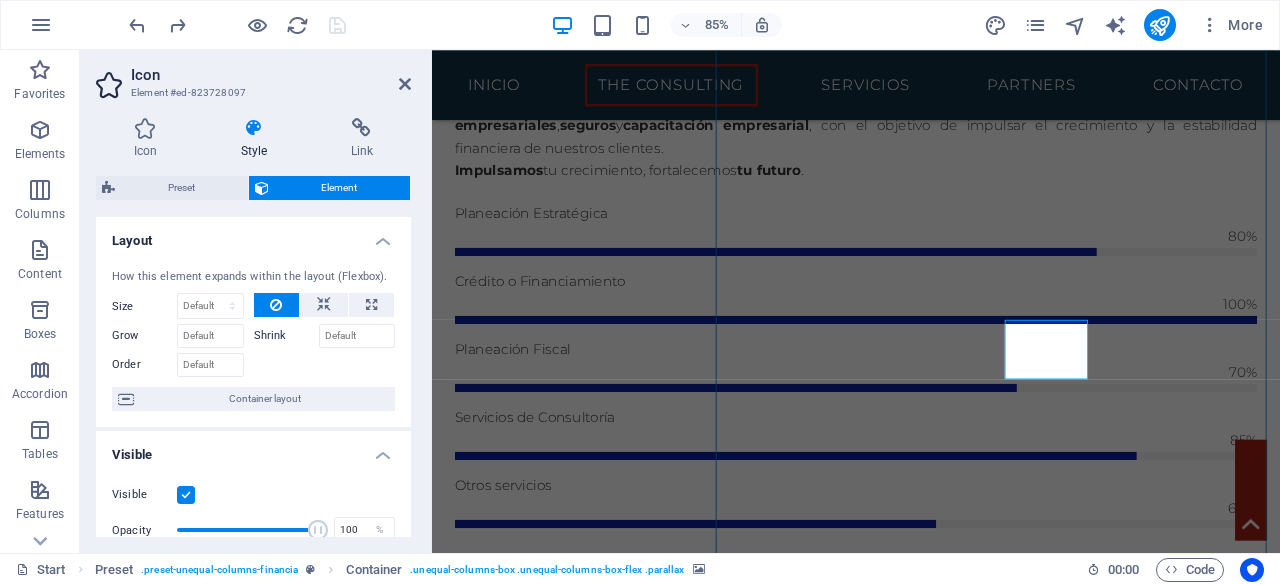 scroll, scrollTop: 1308, scrollLeft: 0, axis: vertical 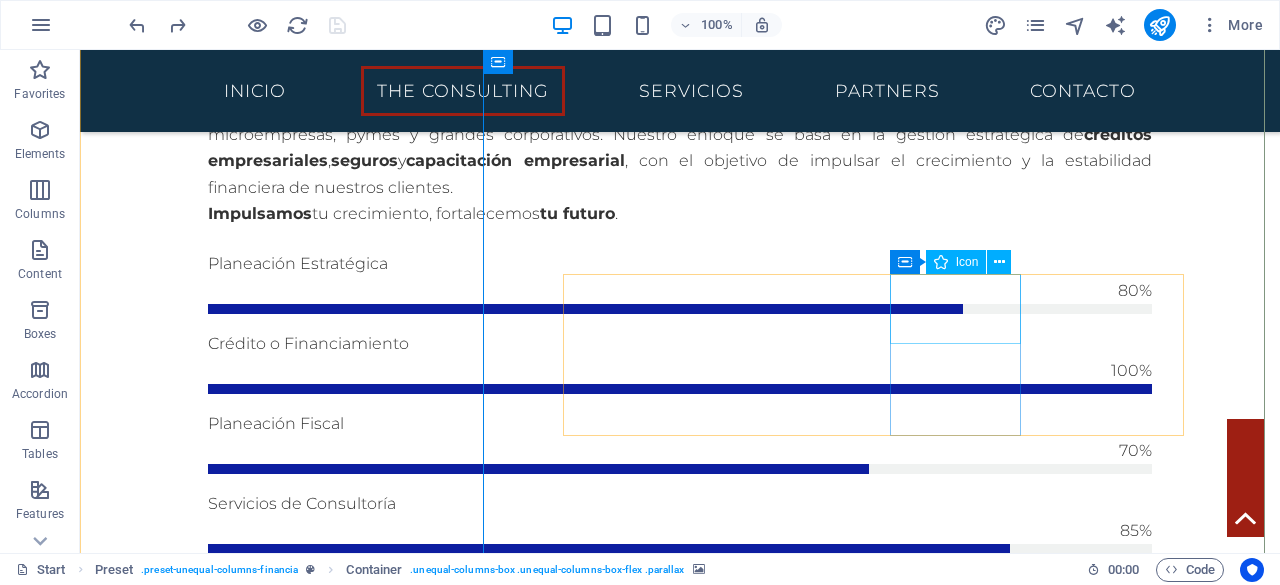 click at bounding box center [680, 2549] 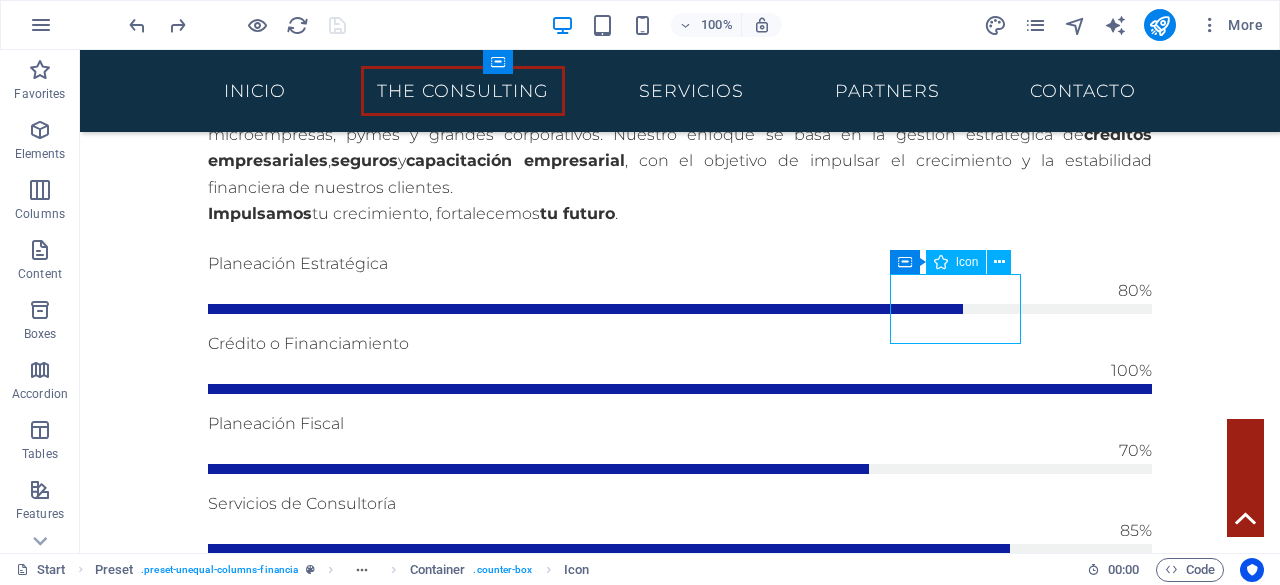 click at bounding box center (680, 2549) 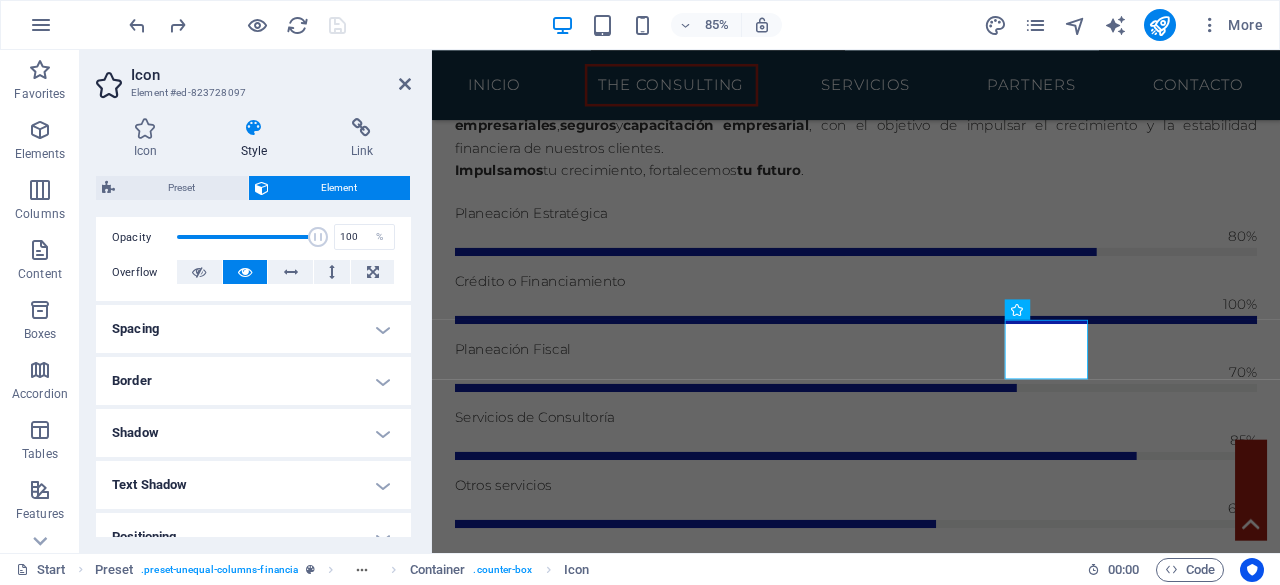 scroll, scrollTop: 292, scrollLeft: 0, axis: vertical 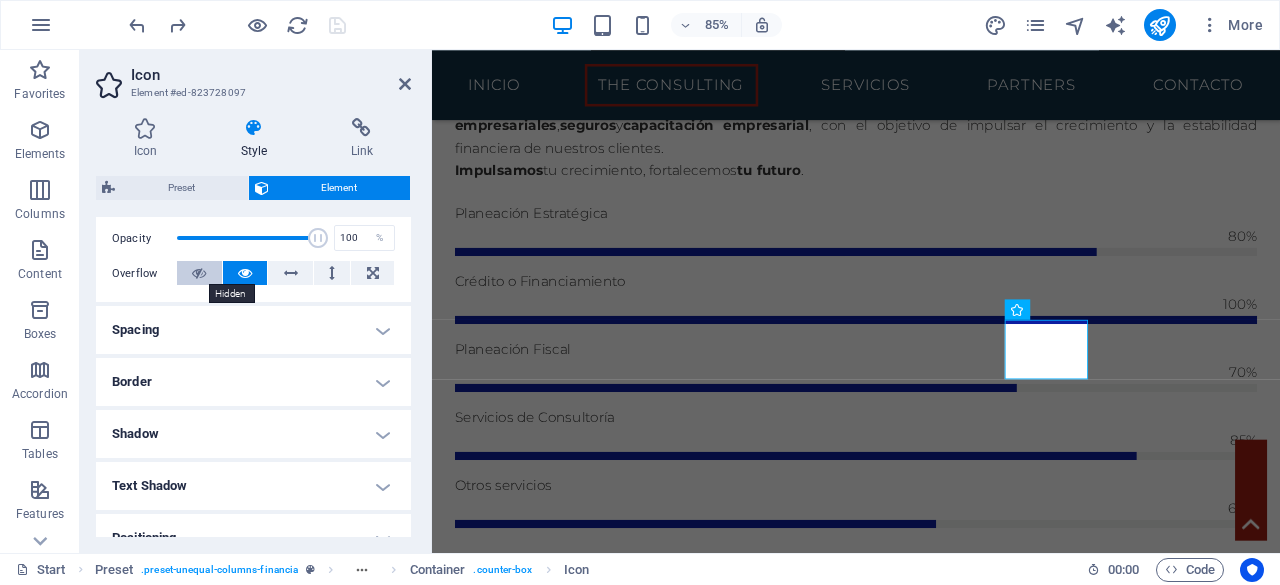 click at bounding box center [199, 273] 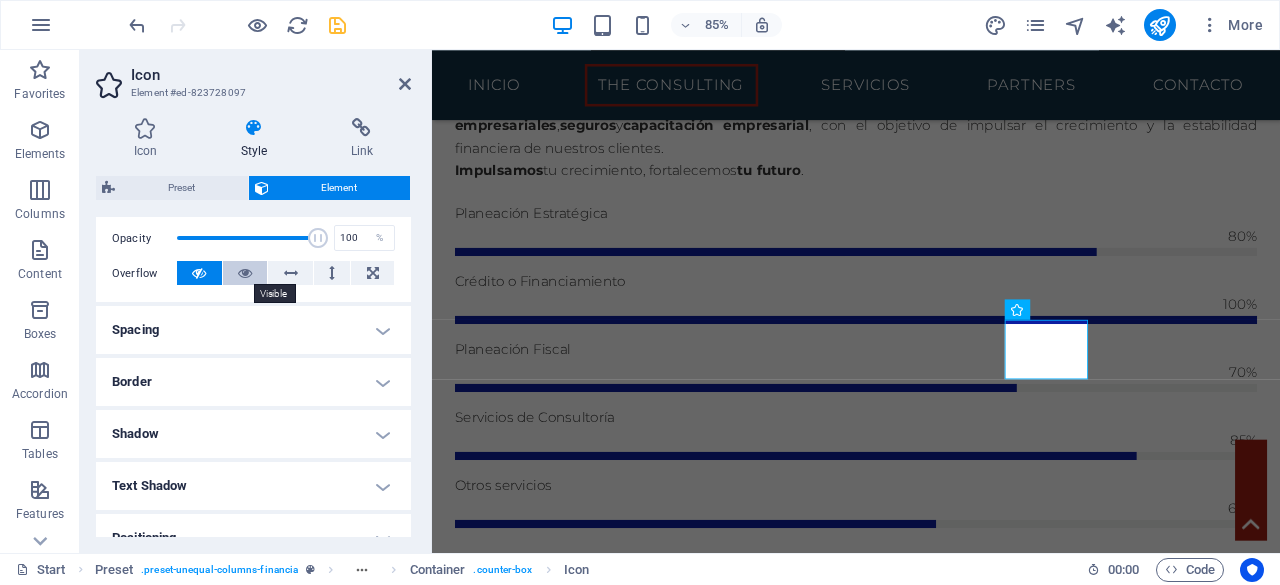 click at bounding box center [245, 273] 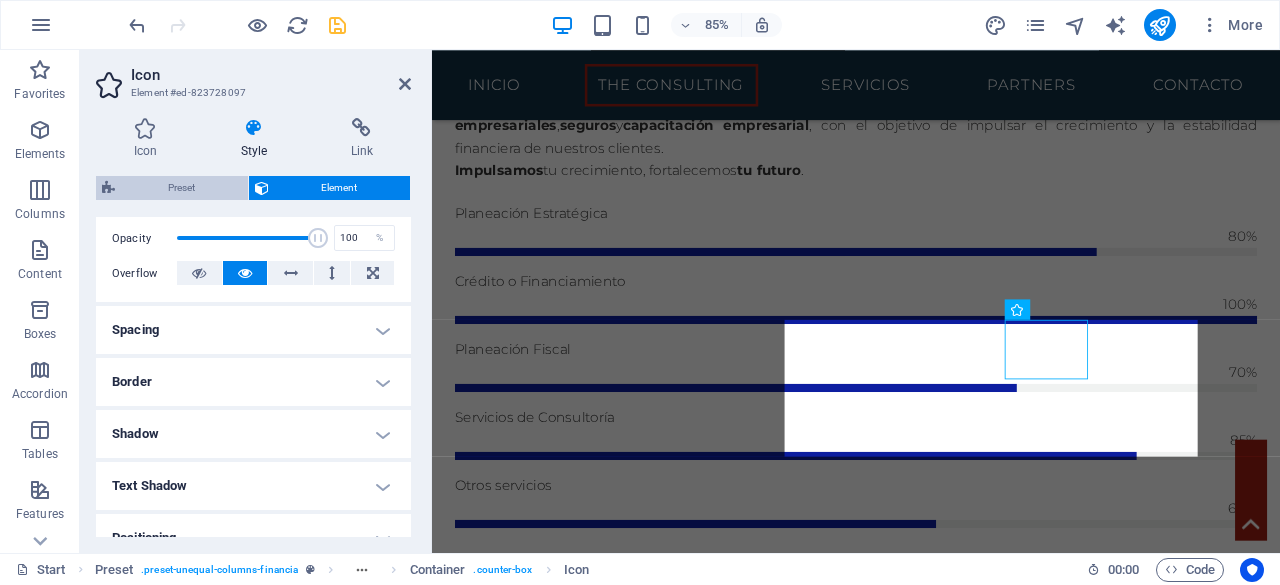 click on "Preset" at bounding box center (181, 188) 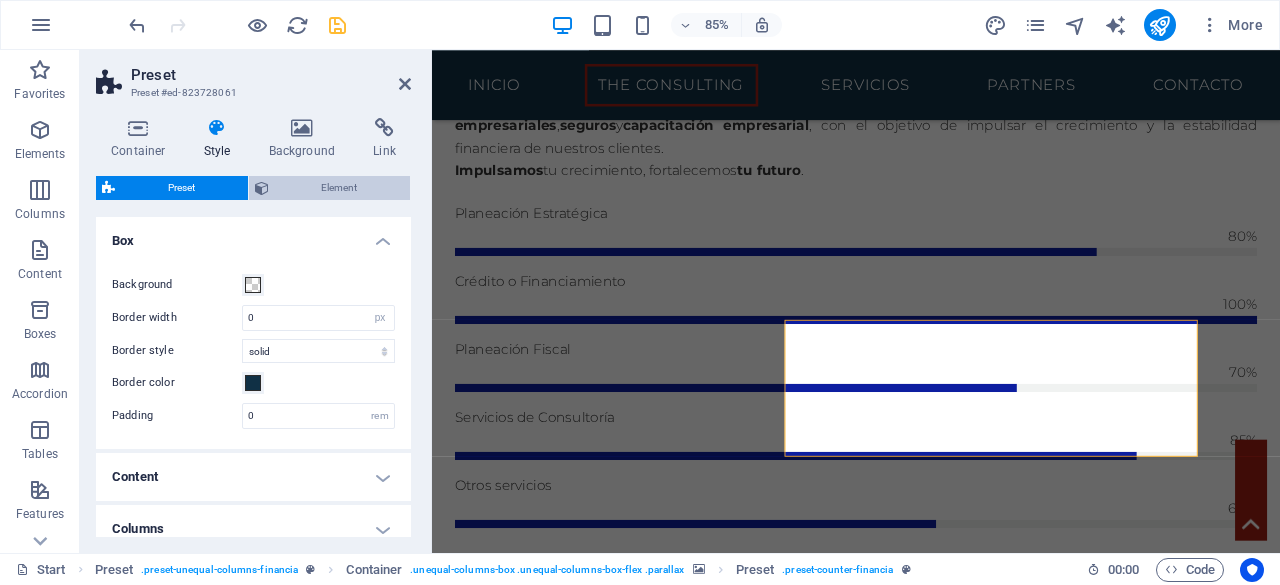 click on "Element" at bounding box center (340, 188) 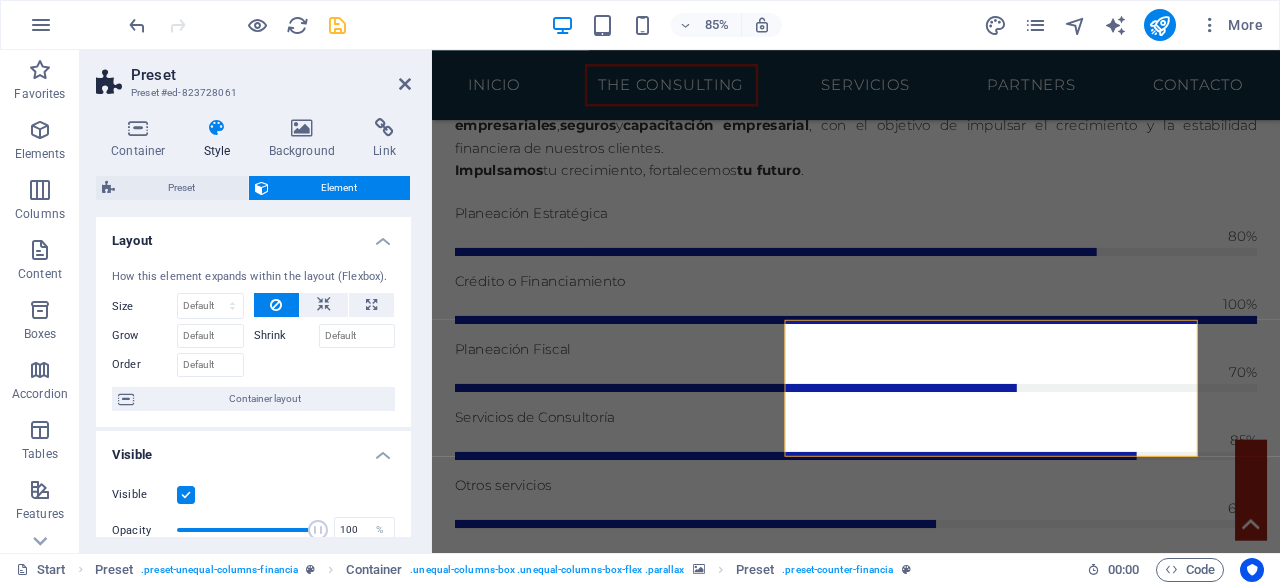 click on "Element" at bounding box center (340, 188) 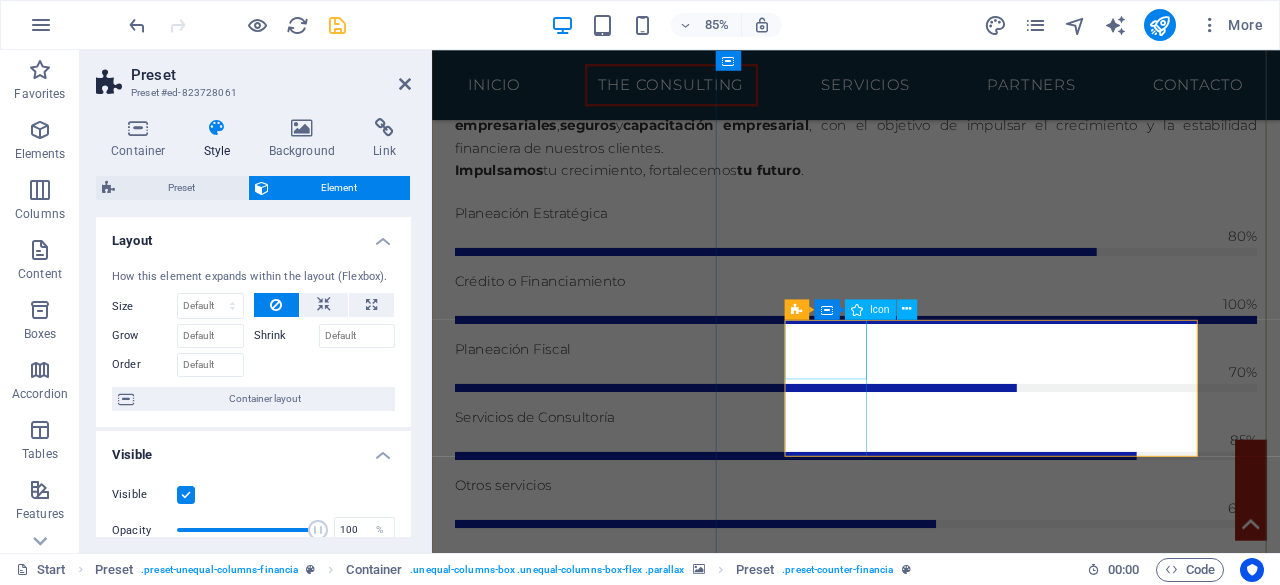 click at bounding box center (931, 2209) 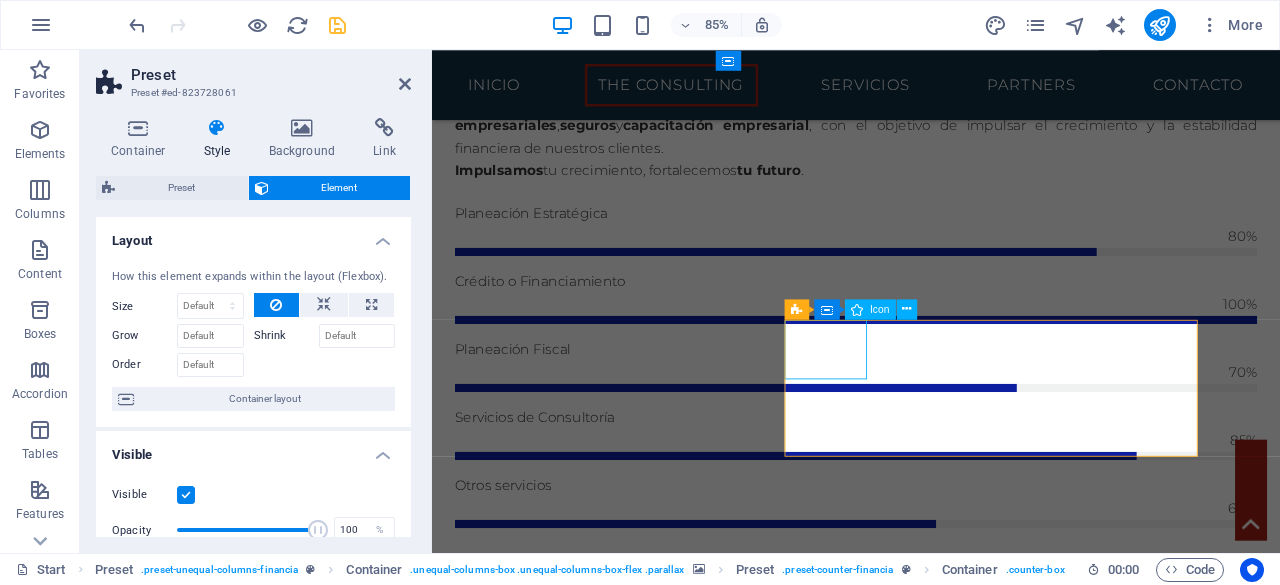 click at bounding box center [931, 2209] 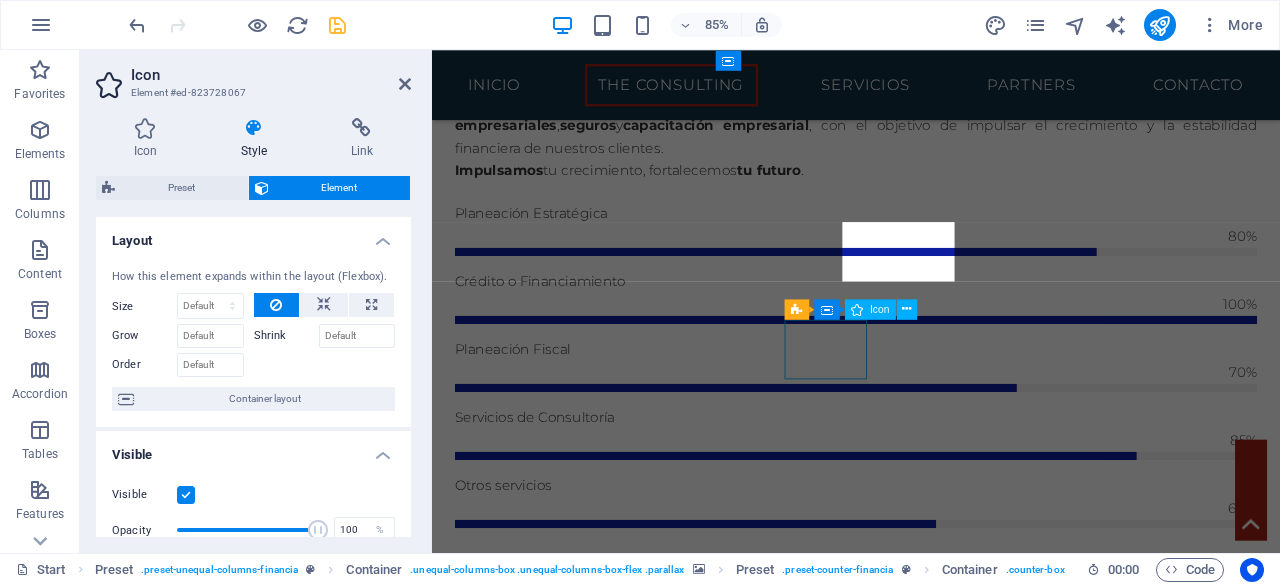 click at bounding box center [931, 2209] 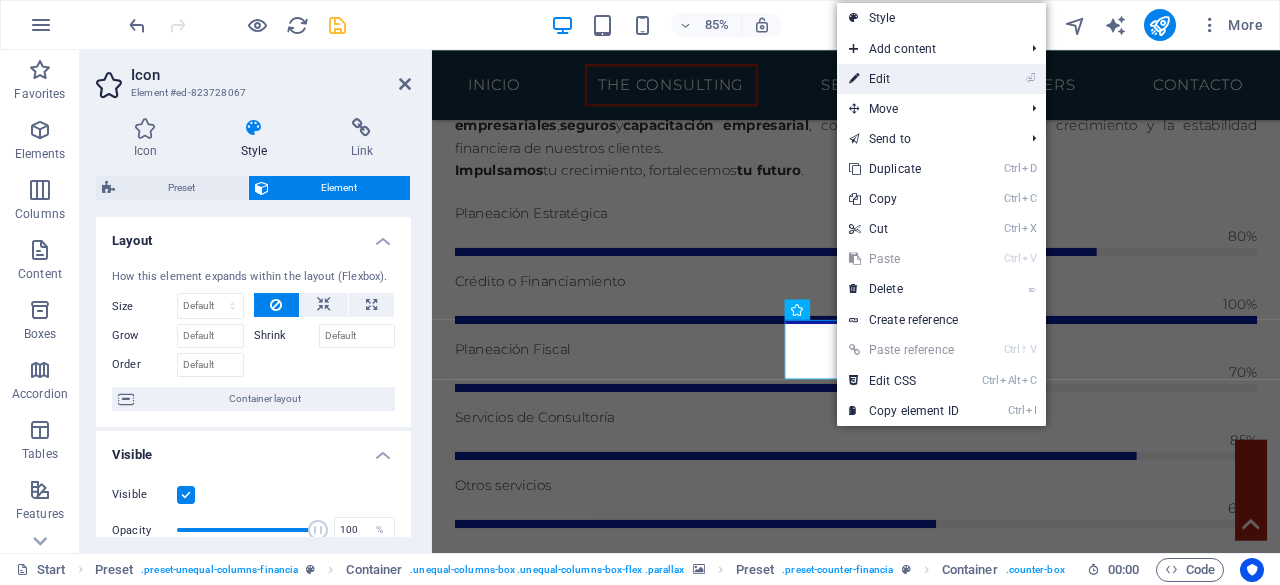 click on "⏎  Edit" at bounding box center [904, 79] 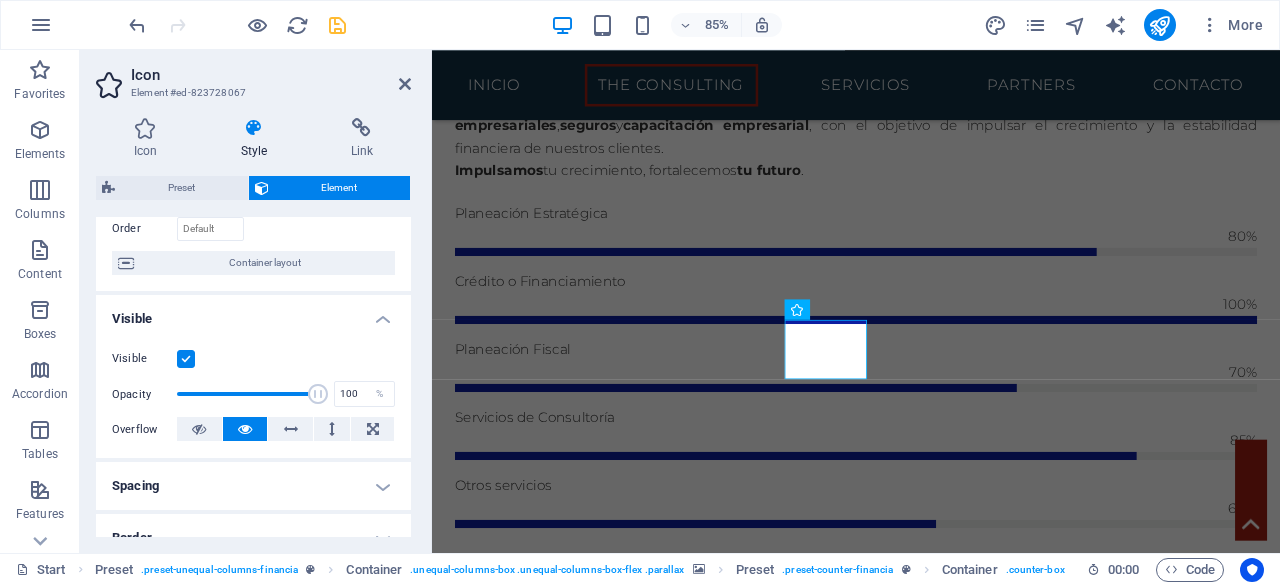scroll, scrollTop: 0, scrollLeft: 0, axis: both 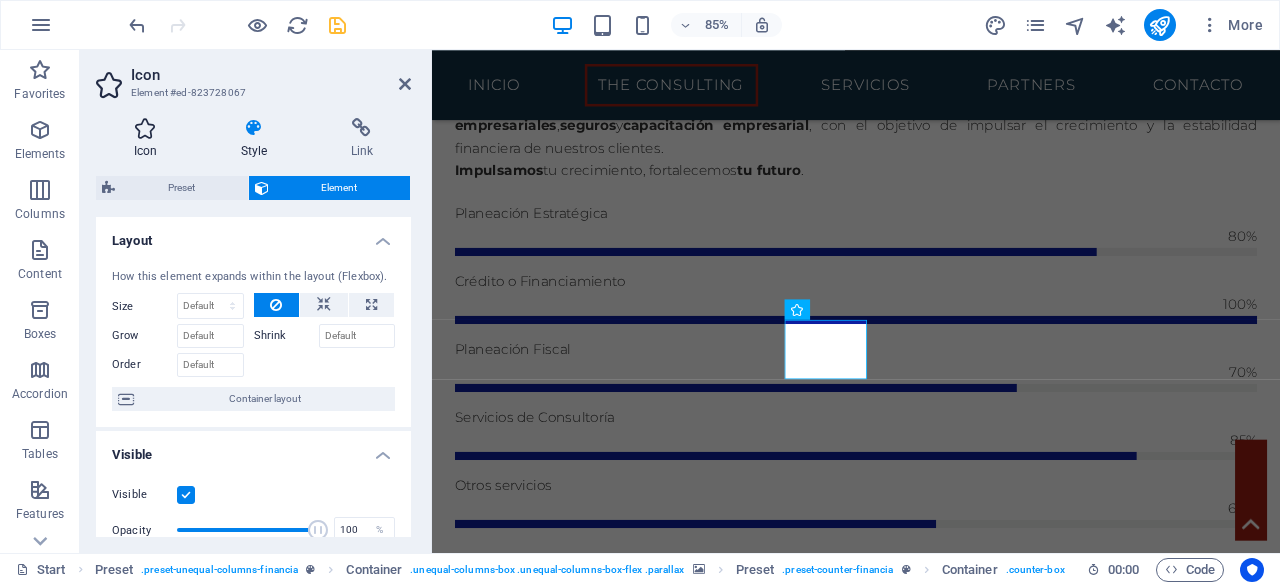 click at bounding box center (145, 128) 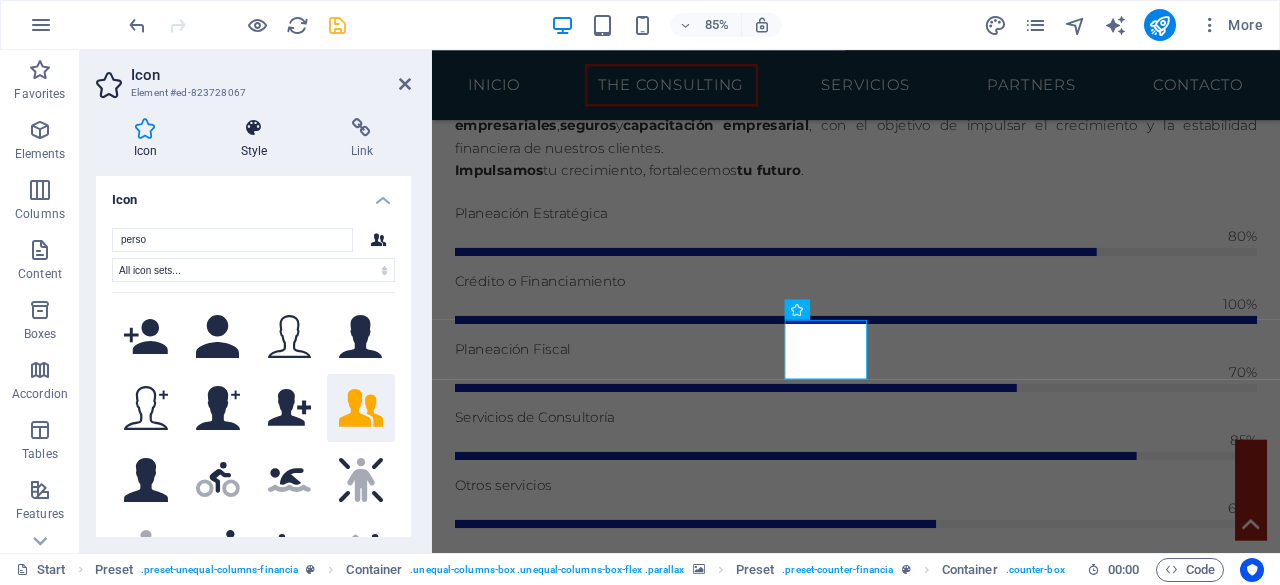 click on "Style" at bounding box center [258, 139] 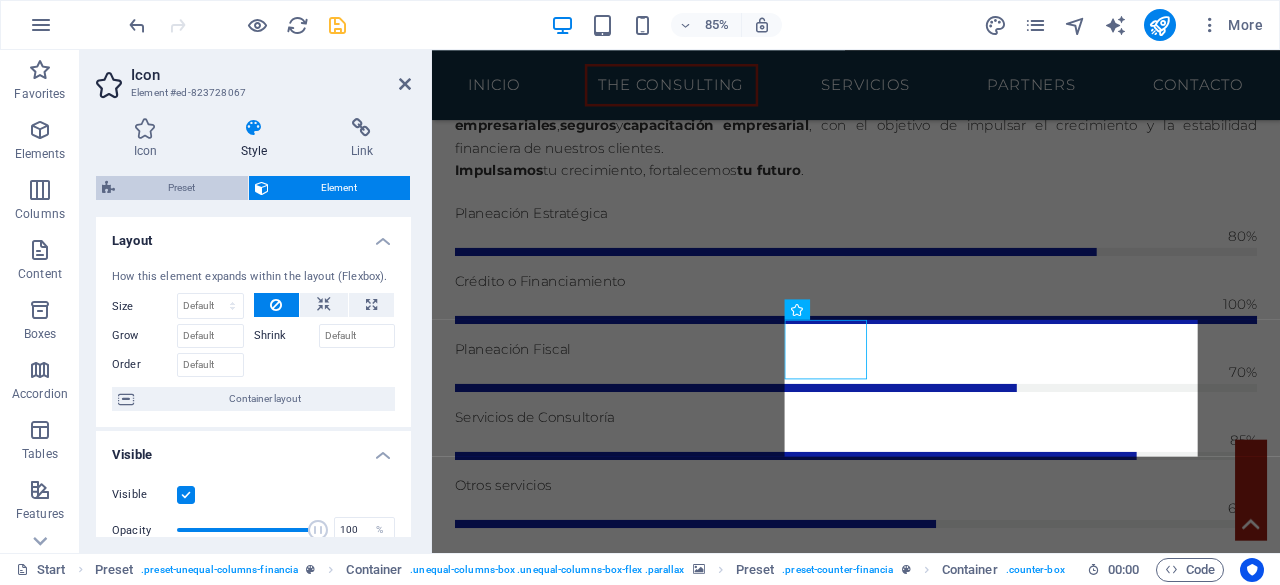 click on "Preset" at bounding box center (181, 188) 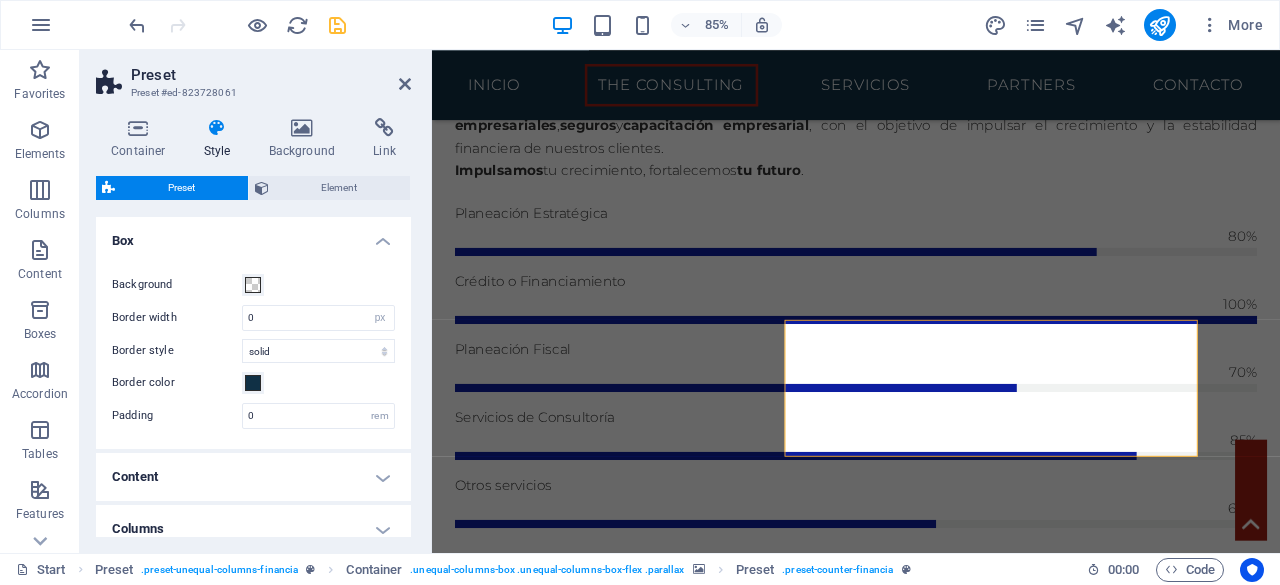 scroll, scrollTop: 94, scrollLeft: 0, axis: vertical 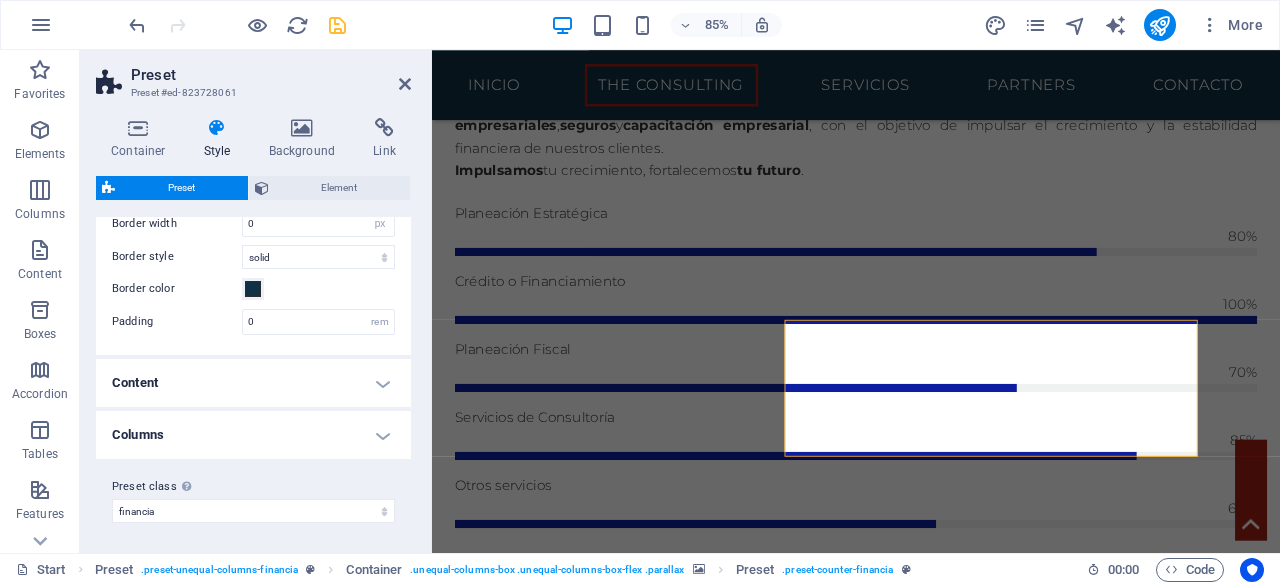 click on "Content" at bounding box center (253, 383) 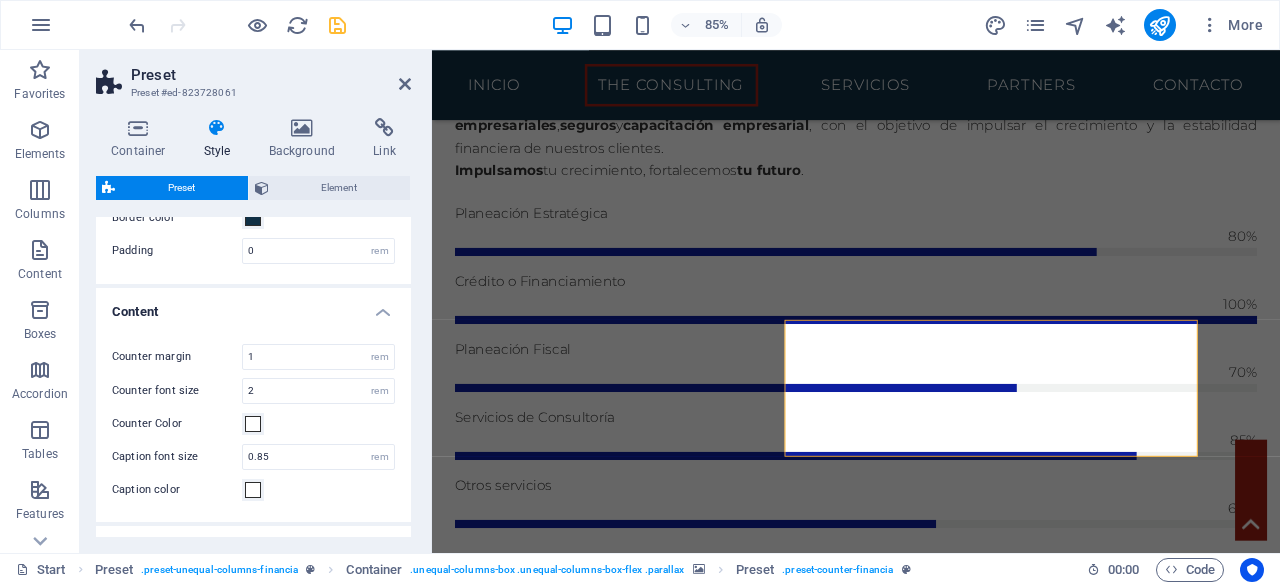 scroll, scrollTop: 278, scrollLeft: 0, axis: vertical 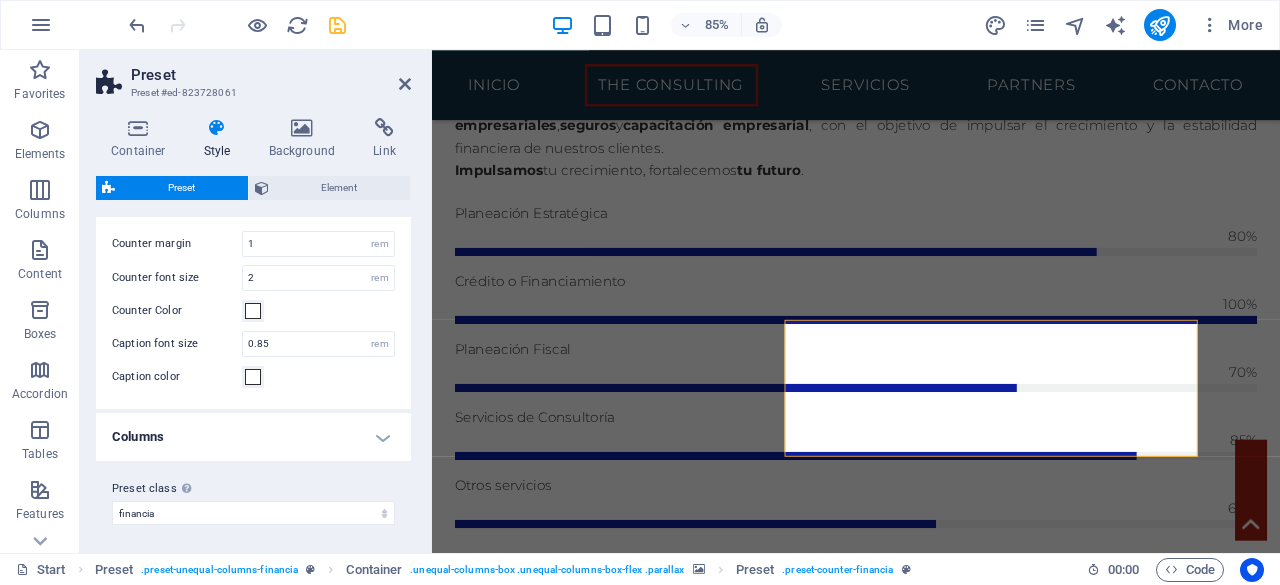 click on "Columns" at bounding box center (253, 437) 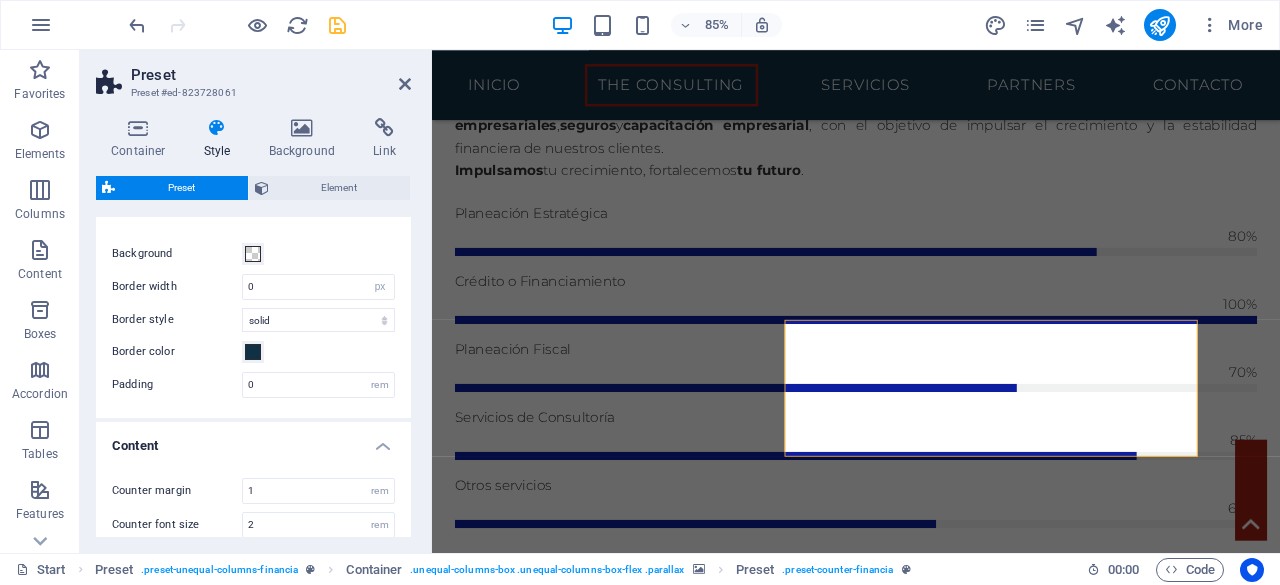 scroll, scrollTop: 0, scrollLeft: 0, axis: both 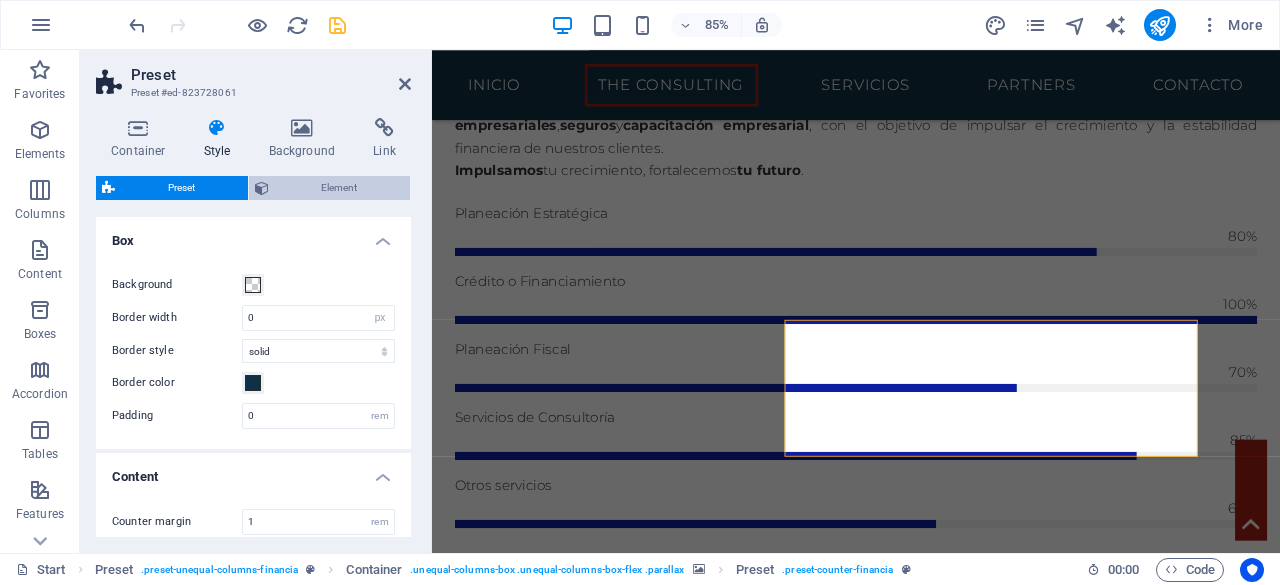 click on "Element" at bounding box center [340, 188] 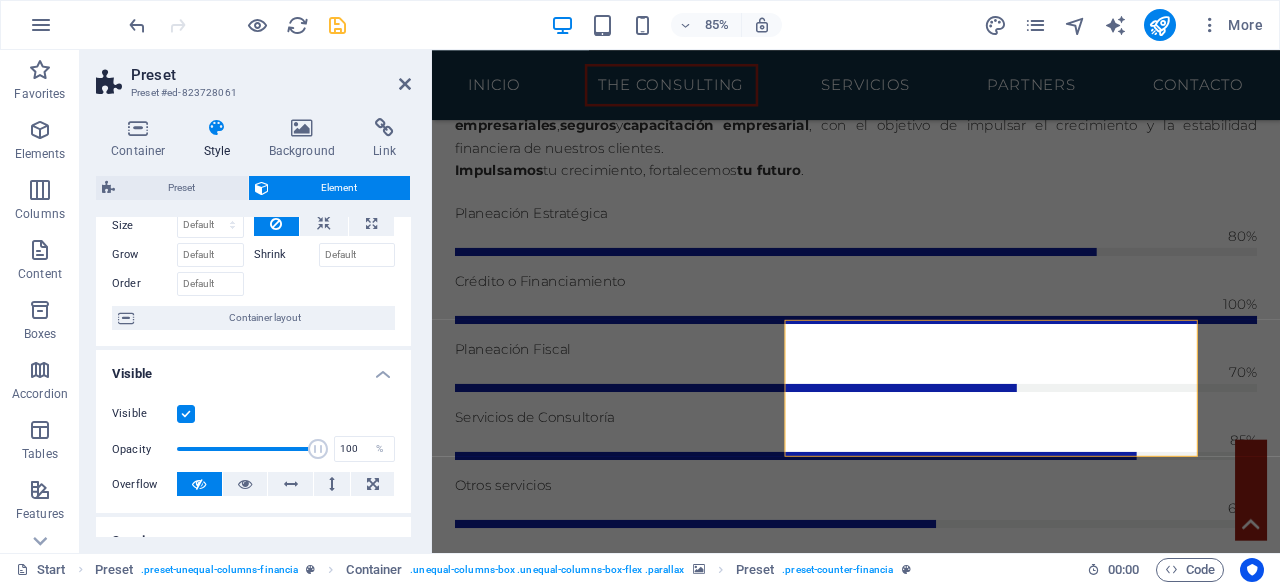 scroll, scrollTop: 0, scrollLeft: 0, axis: both 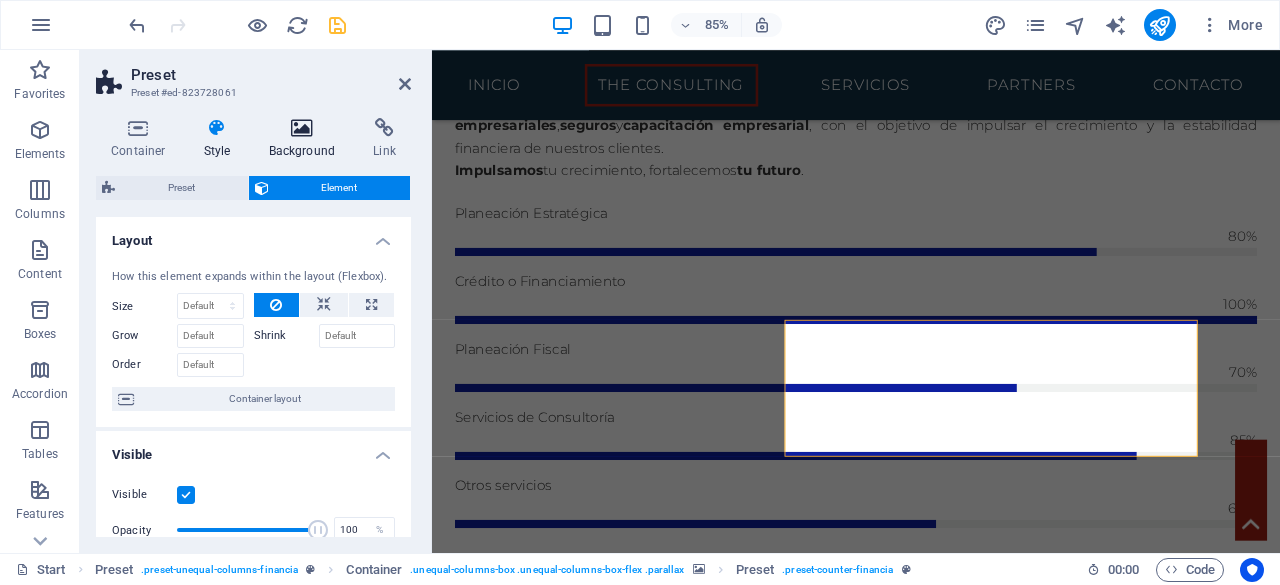 click on "Background" at bounding box center [306, 139] 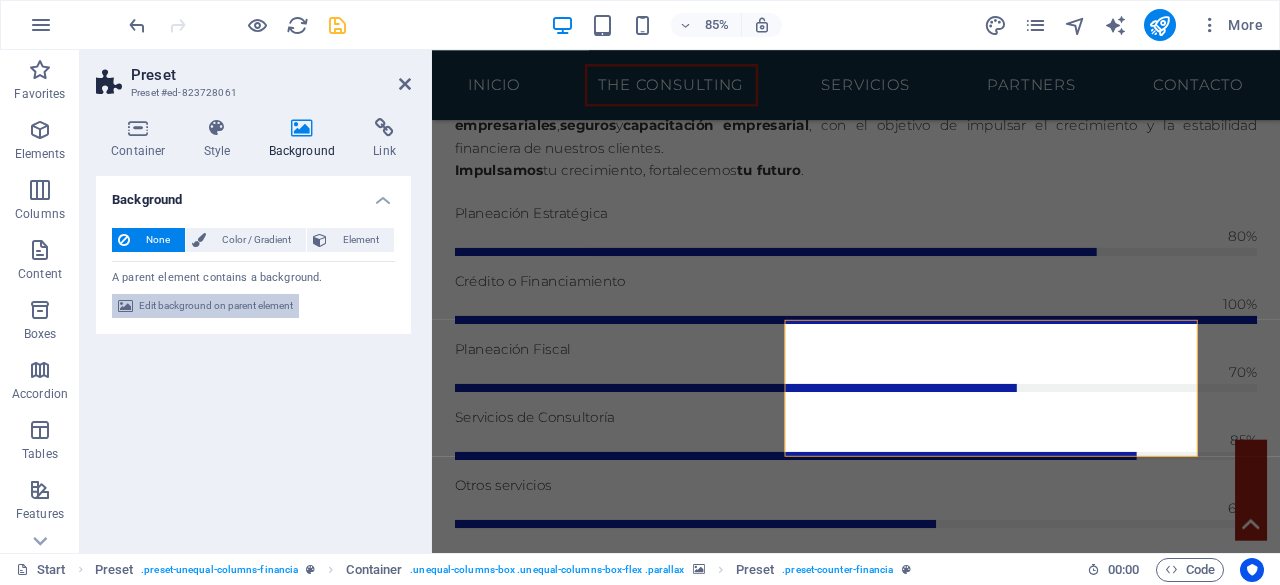click on "Edit background on parent element" at bounding box center [216, 306] 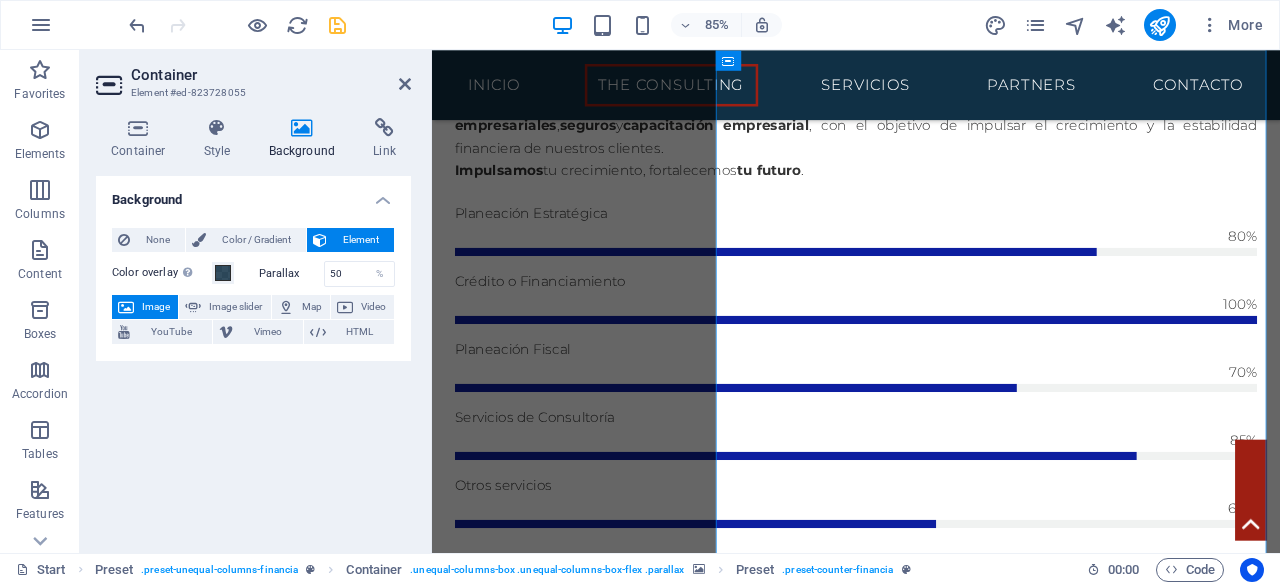click on "Image slider" at bounding box center (235, 307) 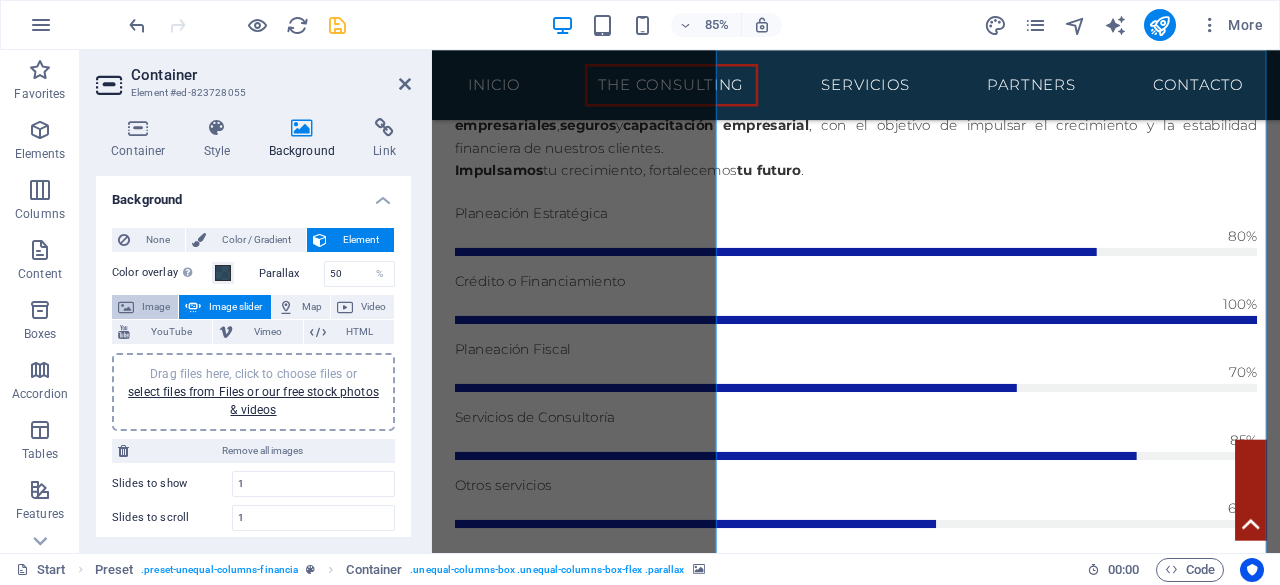 click on "Image" at bounding box center [156, 307] 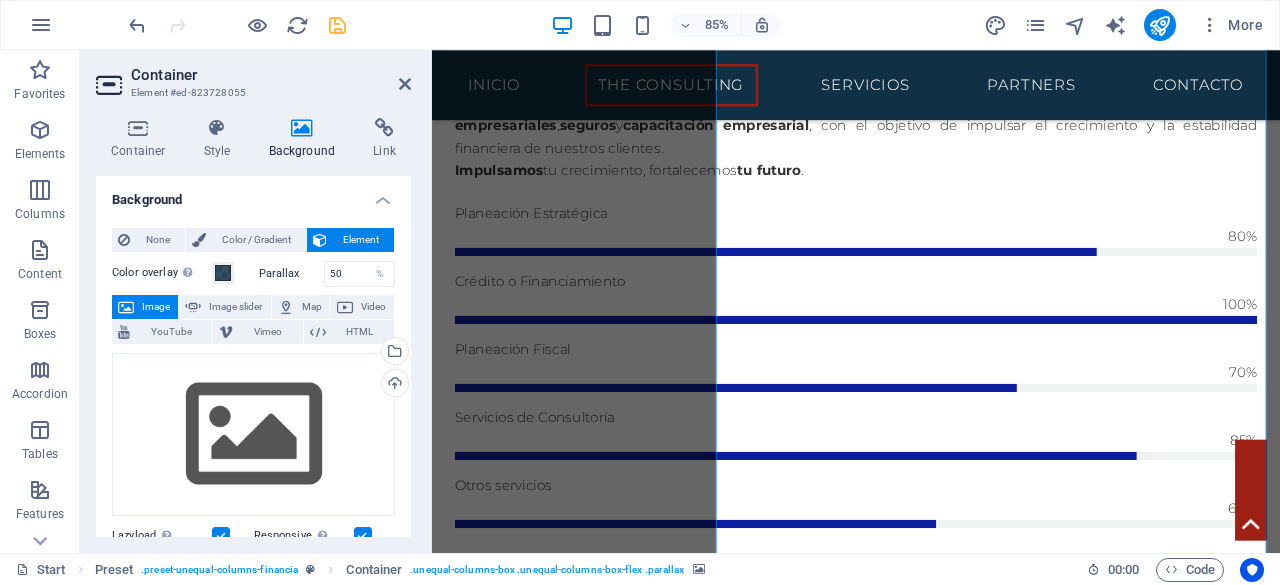 click on "Image" at bounding box center [156, 307] 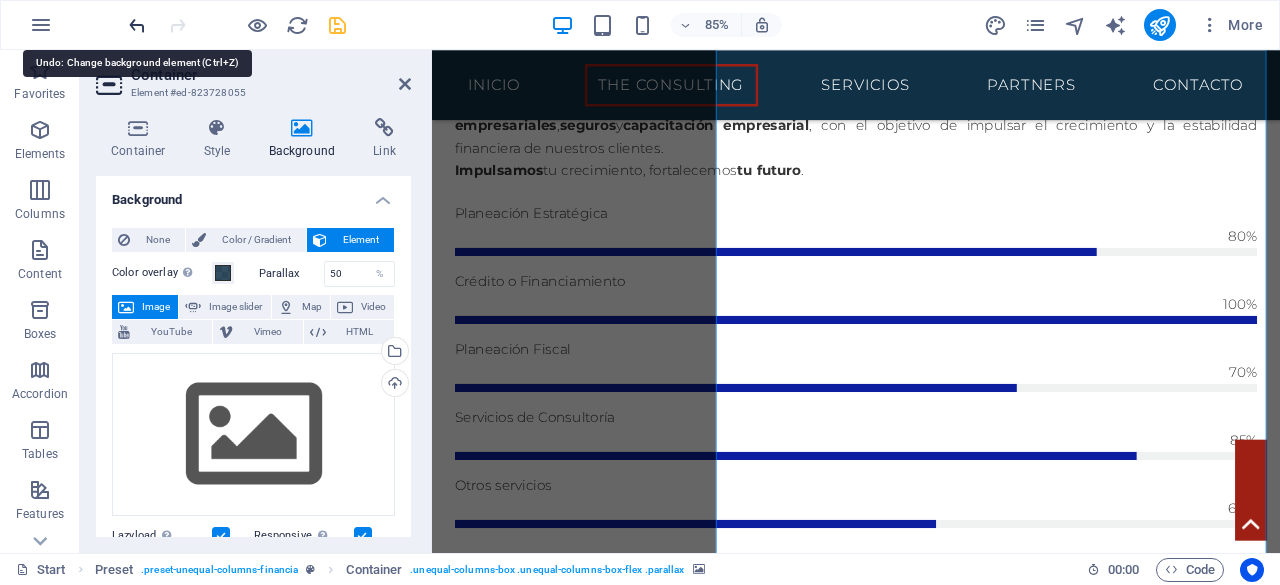 click at bounding box center [137, 25] 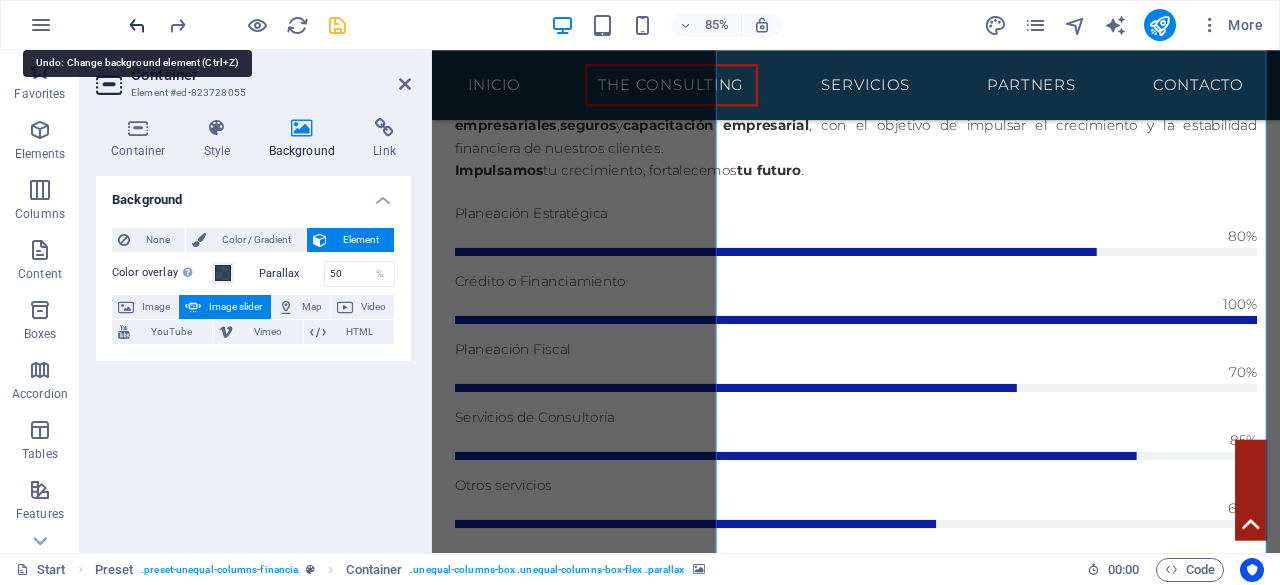 click at bounding box center [137, 25] 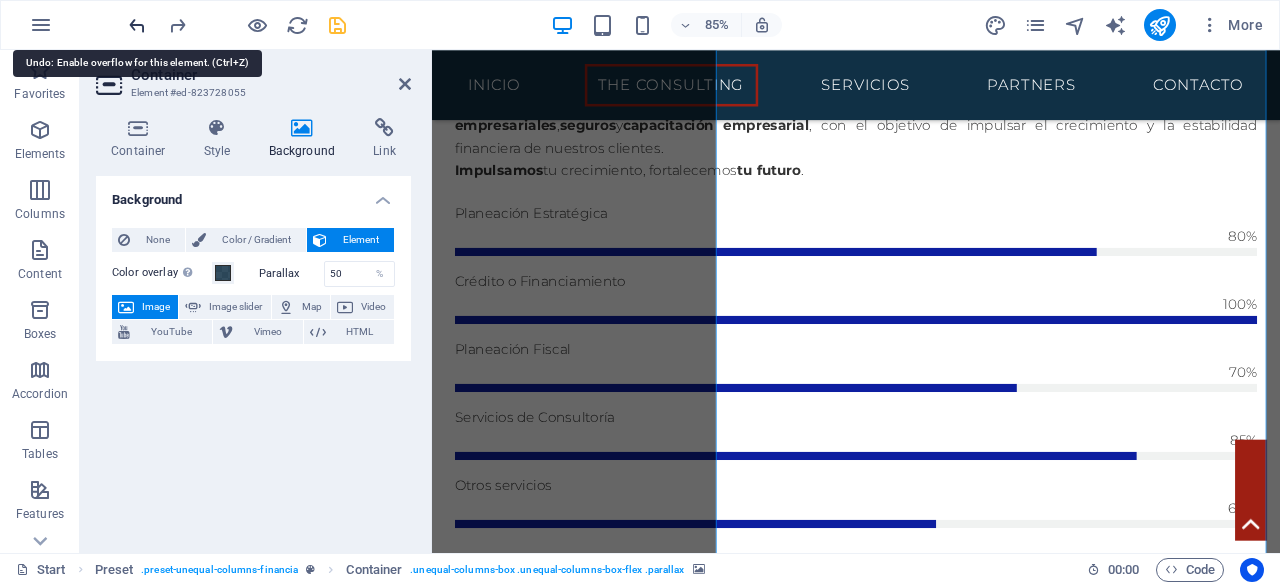 click at bounding box center (137, 25) 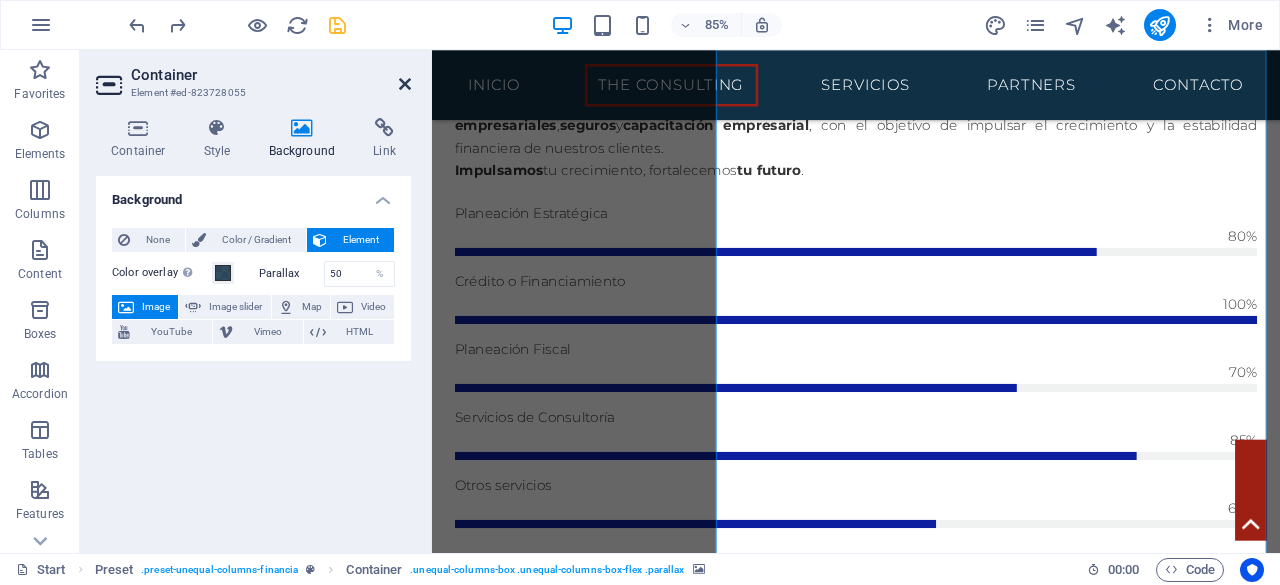 click at bounding box center [405, 84] 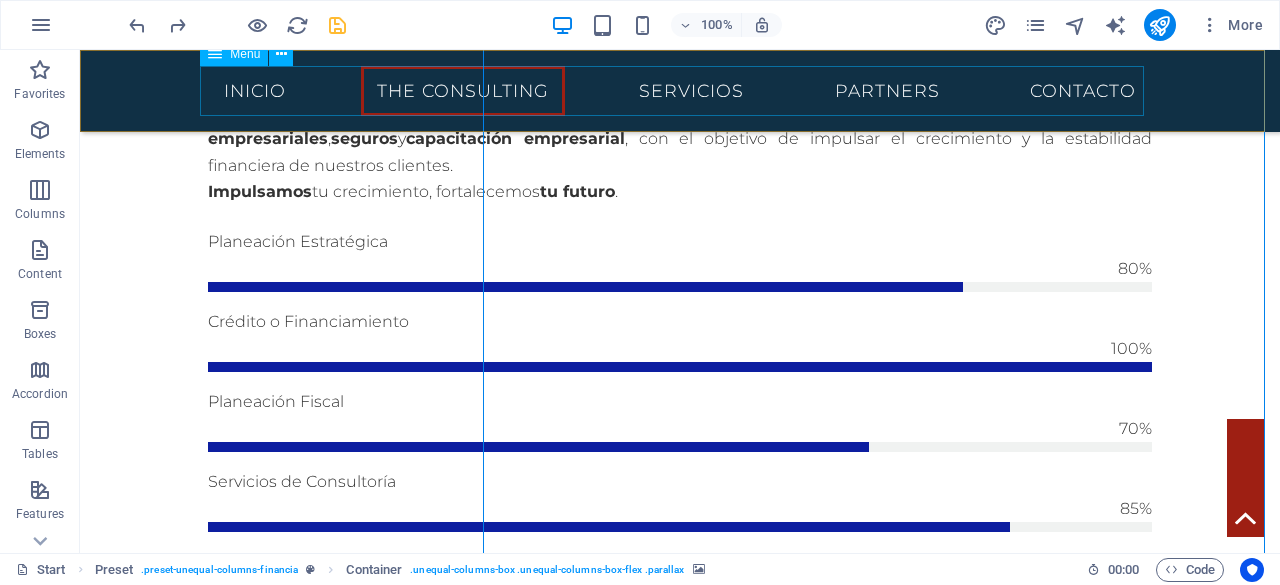 scroll, scrollTop: 1308, scrollLeft: 0, axis: vertical 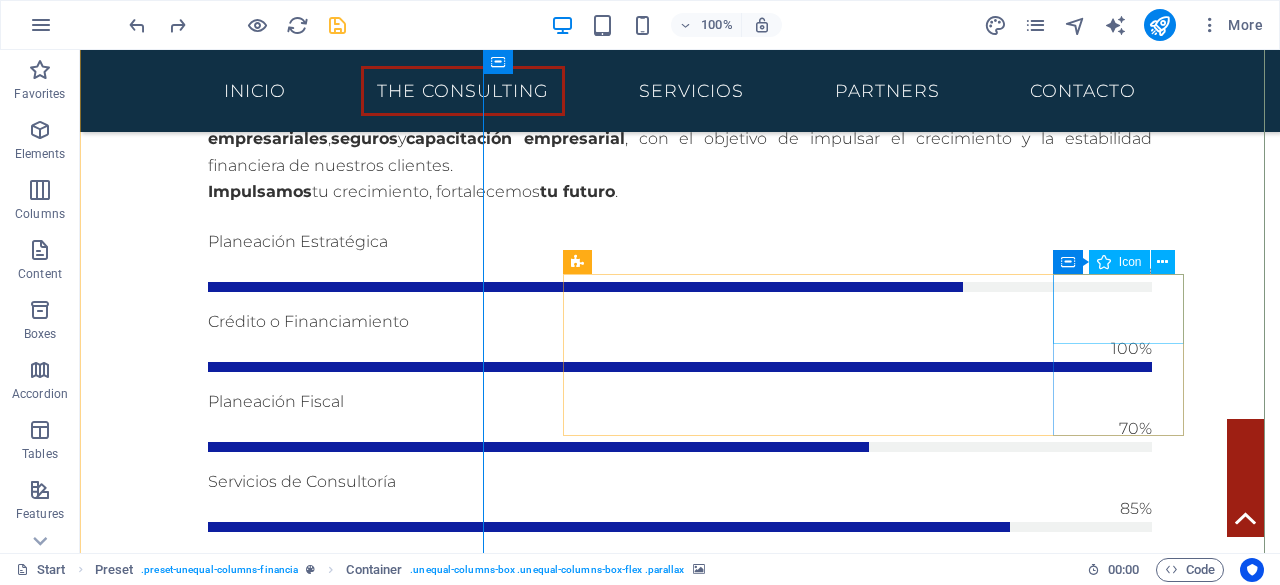 click at bounding box center [680, 2562] 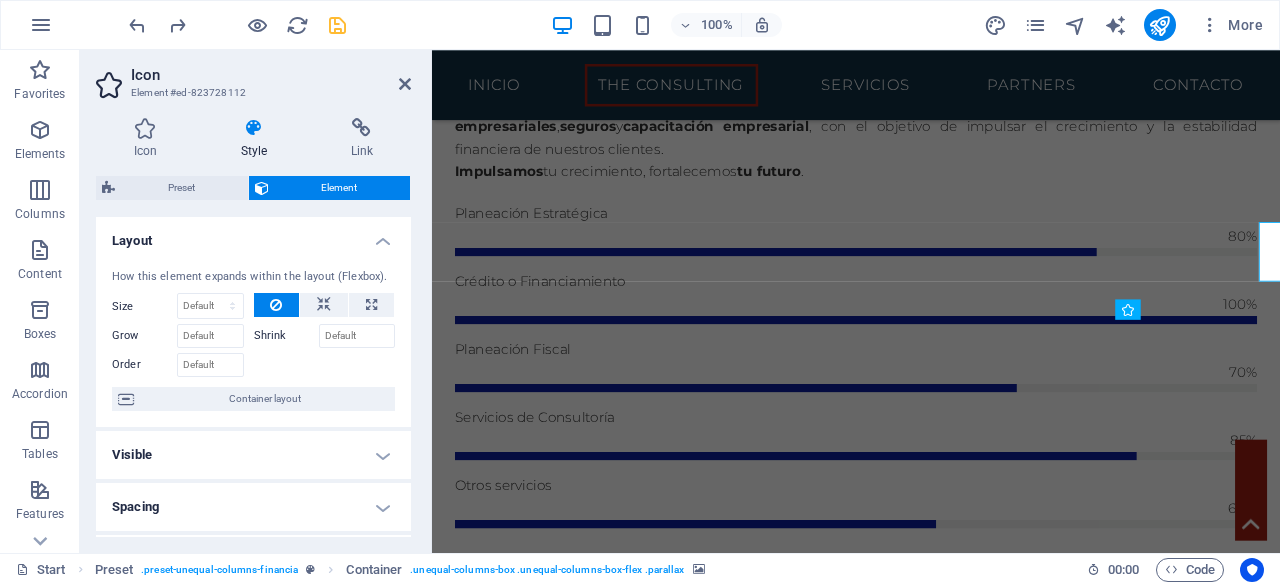 click at bounding box center [931, 1754] 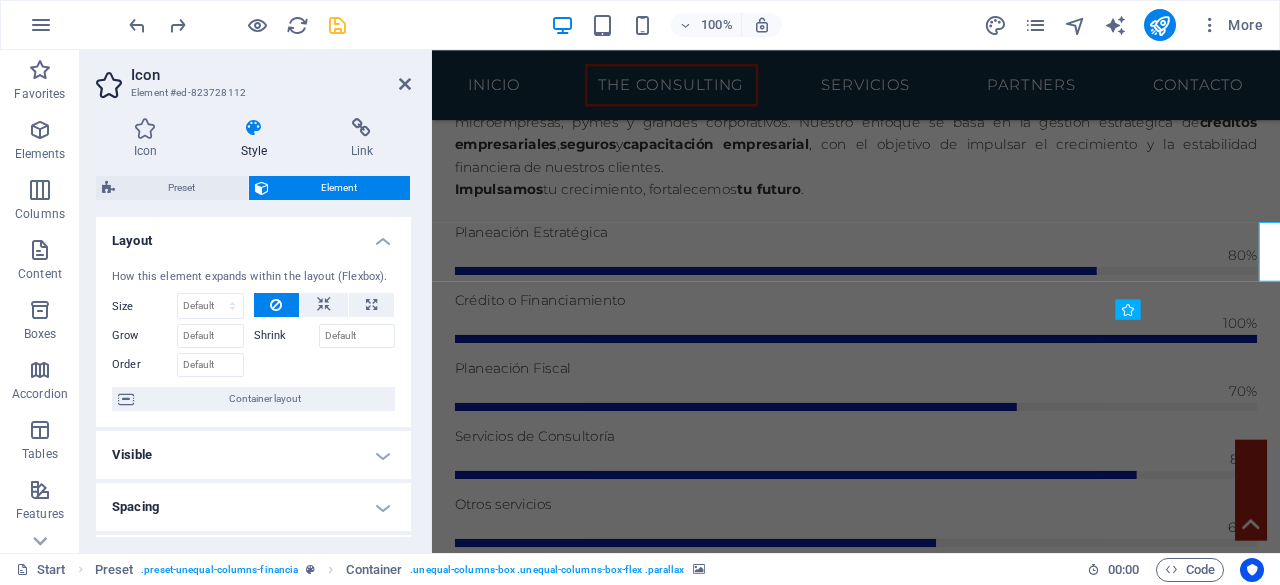 scroll, scrollTop: 1330, scrollLeft: 0, axis: vertical 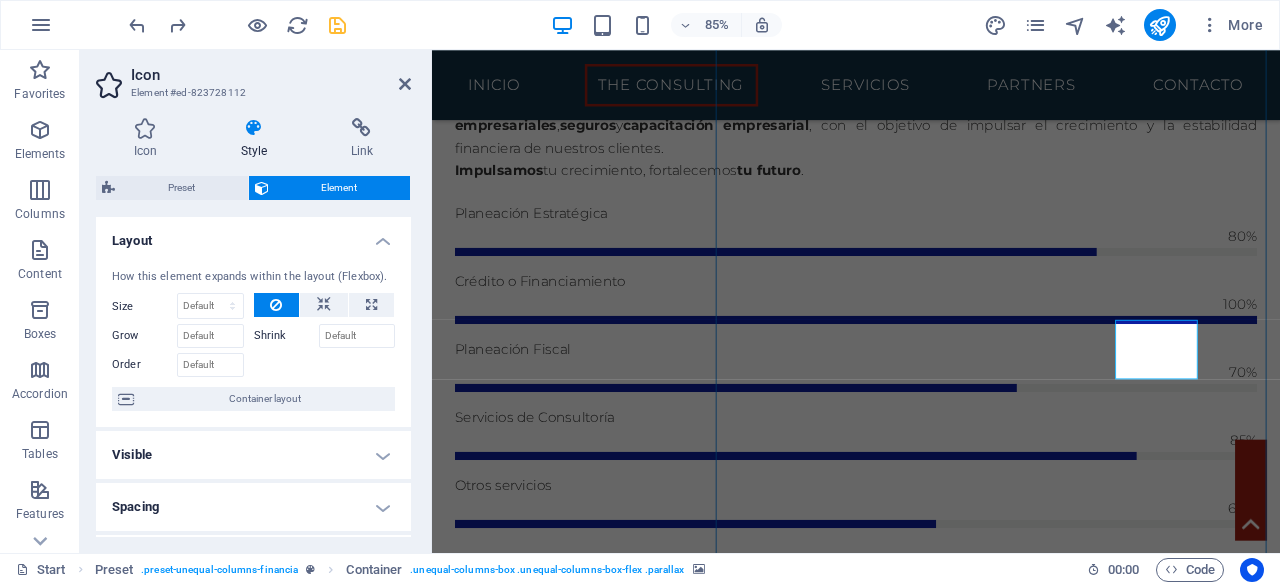 click on "Style" at bounding box center (258, 139) 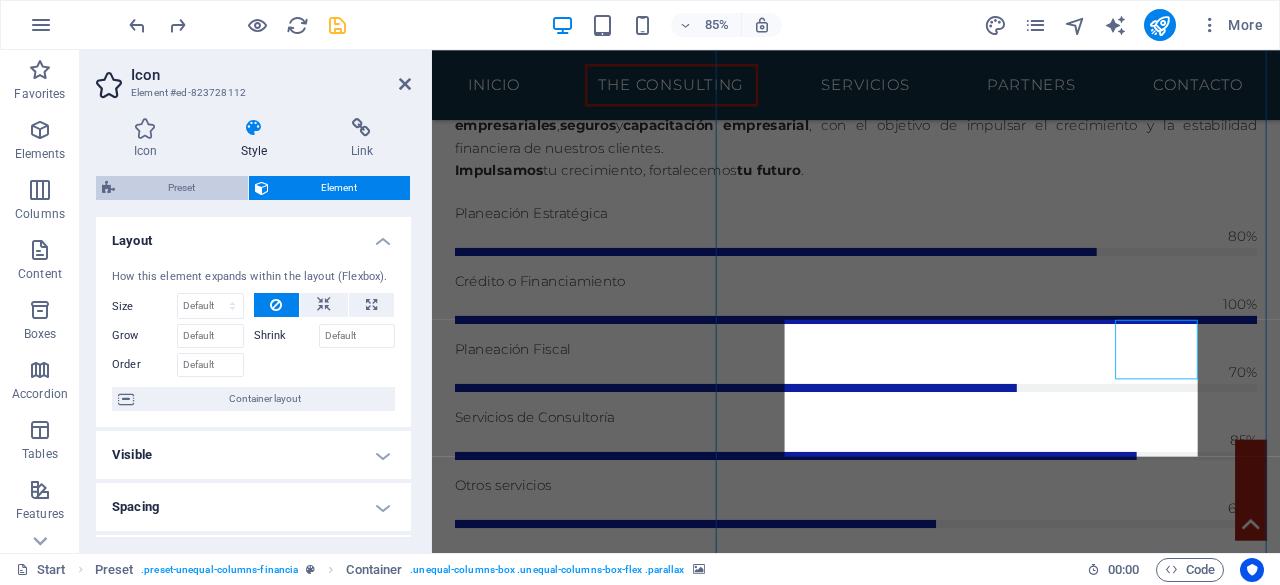 click on "Preset" at bounding box center [181, 188] 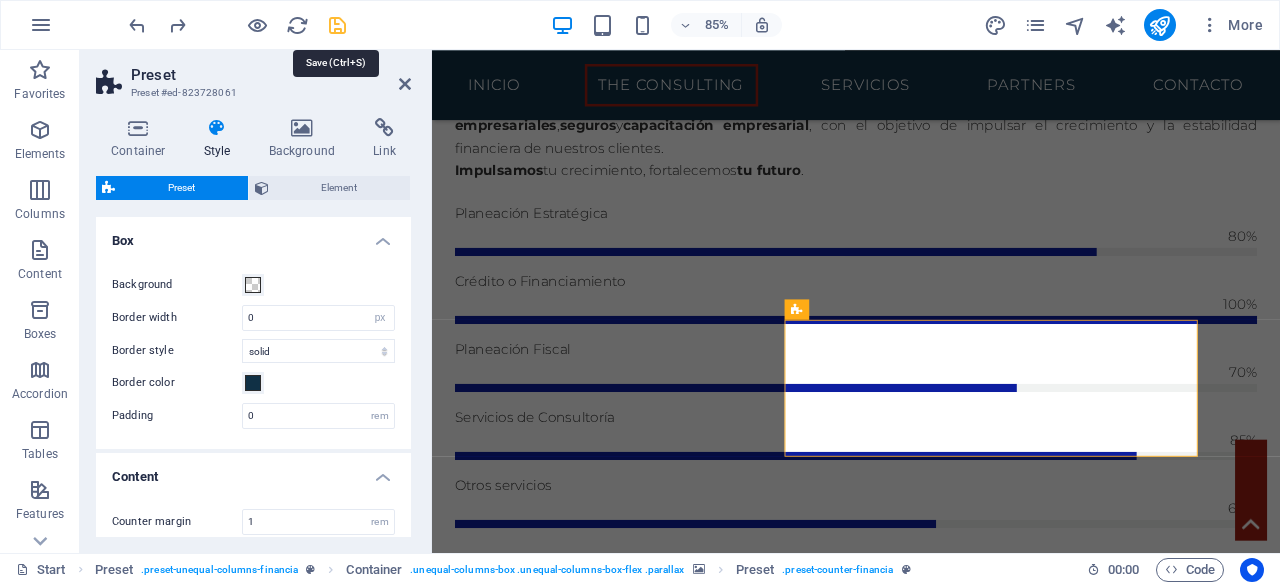 click at bounding box center [337, 25] 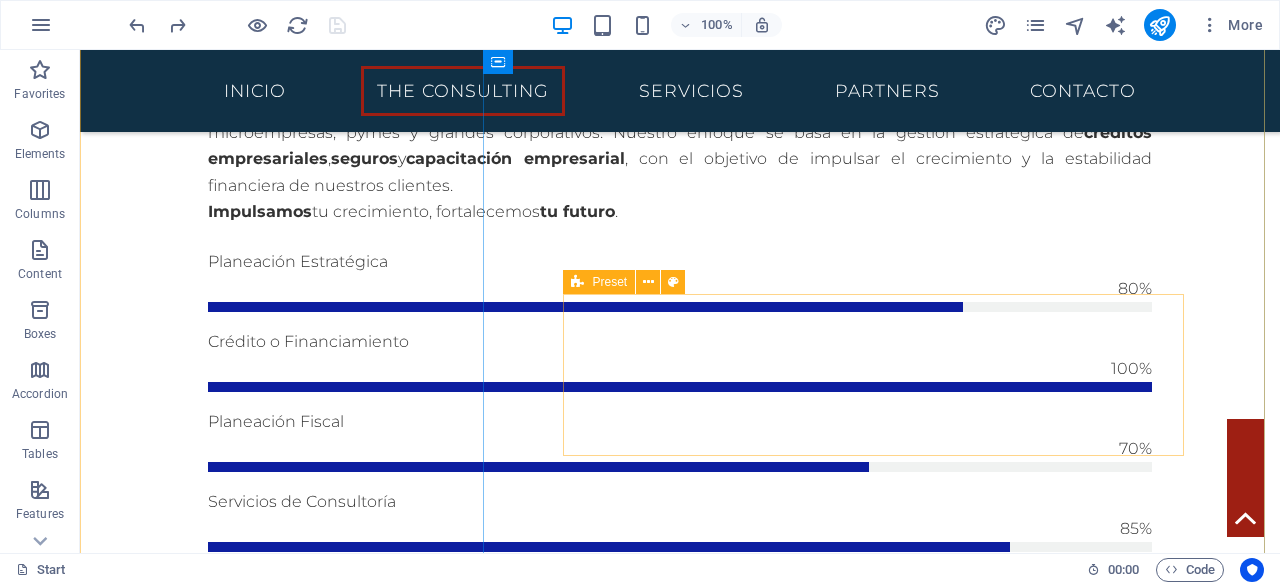 scroll, scrollTop: 1288, scrollLeft: 0, axis: vertical 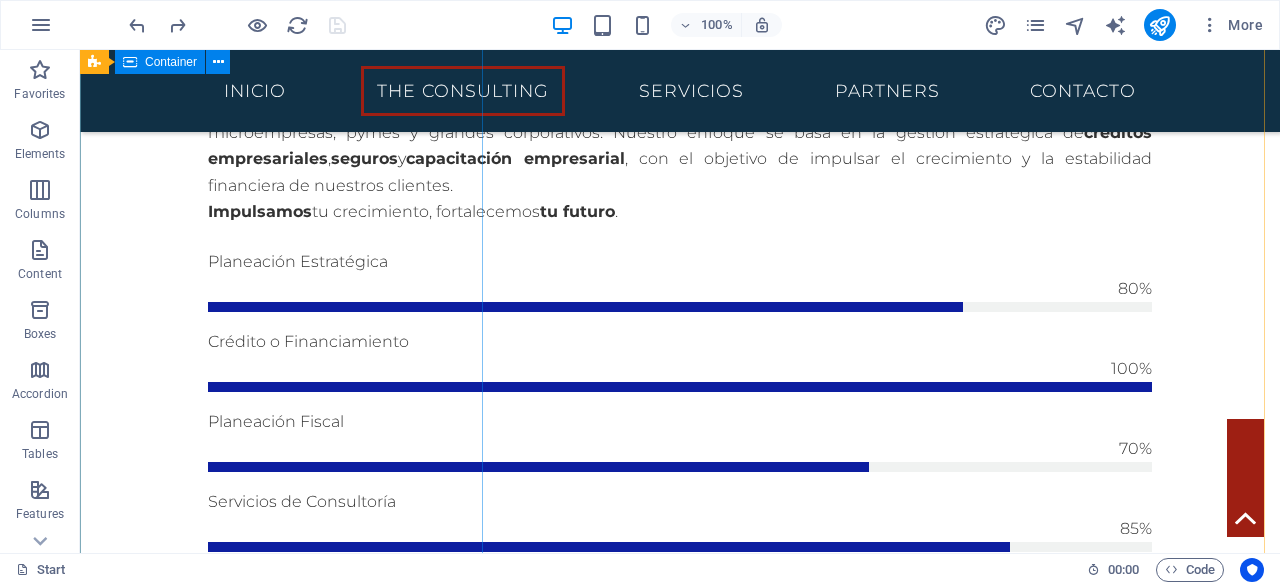 click on "Some Facts
En  The Consulting  nos especializamos en brindar soluciones estratégicas en consultoría financiera para empresas que buscan optimizar su liquidez y crecimiento. A través de nuestra experiencia en  gestión de créditos, arrendamiento financiero y factoraje , hemos acompañado a numerosas organizaciones a tomar decisiones más inteligentes, ágiles y rentables. Estos son algunos datos que respaldan nuestra trayectoria y compromiso Get in touch" at bounding box center (680, 1046) 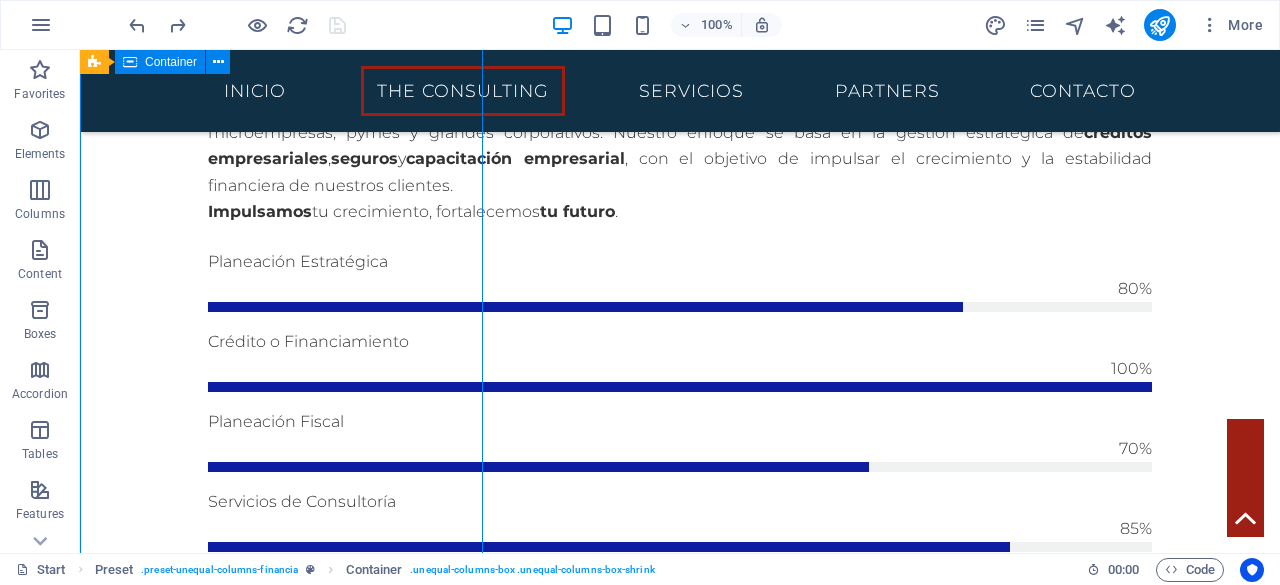 click on "Some Facts
En  The Consulting  nos especializamos en brindar soluciones estratégicas en consultoría financiera para empresas que buscan optimizar su liquidez y crecimiento. A través de nuestra experiencia en  gestión de créditos, arrendamiento financiero y factoraje , hemos acompañado a numerosas organizaciones a tomar decisiones más inteligentes, ágiles y rentables. Estos son algunos datos que respaldan nuestra trayectoria y compromiso Get in touch" at bounding box center [680, 1046] 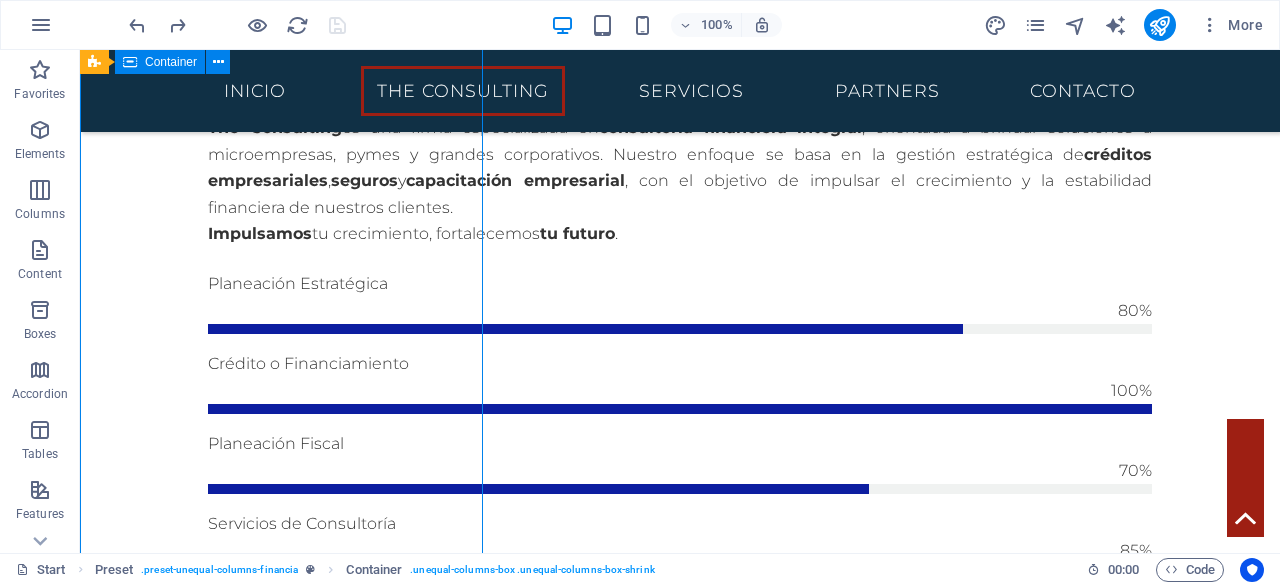 scroll, scrollTop: 1310, scrollLeft: 0, axis: vertical 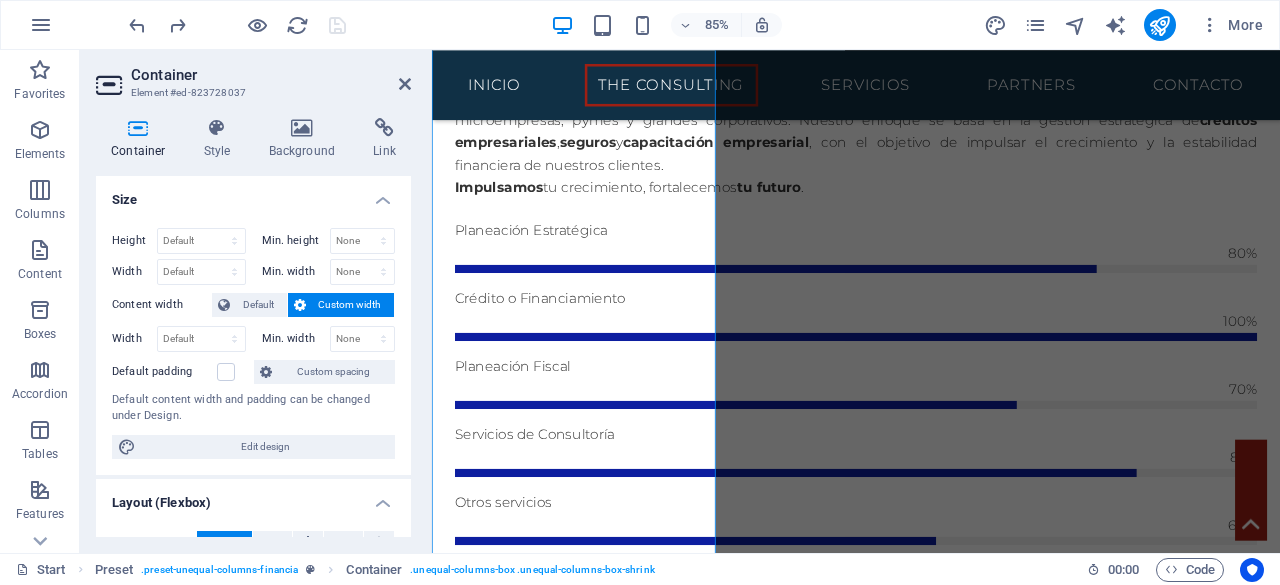 click on "Container Style Background Link Size Height Default px rem % vh vw Min. height None px rem % vh vw Width Default px rem % em vh vw Min. width None px rem % vh vw Content width Default Custom width Width Default px rem % em vh vw Min. width None px rem % vh vw Default padding Custom spacing Default content width and padding can be changed under Design. Edit design Layout (Flexbox) Alignment Determines the flex direction. Default Main axis Determine how elements should behave along the main axis inside this container (justify content). Default Side axis Control the vertical direction of the element inside of the container (align items). Default Wrap Default On Off Fill Controls the distances and direction of elements on the y-axis across several lines (align content). Default Accessibility ARIA helps assistive technologies (like screen readers) to understand the role, state, and behavior of web elements Role The ARIA role defines the purpose of an element.  None Alert Article Banner Comment Fan" at bounding box center (253, 327) 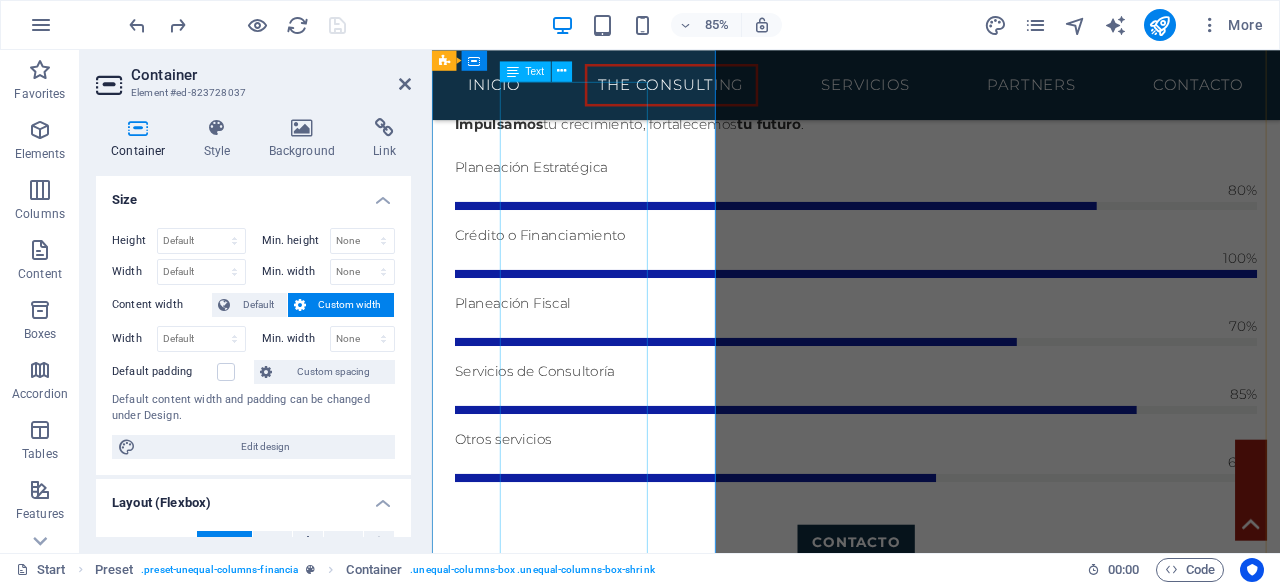 scroll, scrollTop: 1386, scrollLeft: 0, axis: vertical 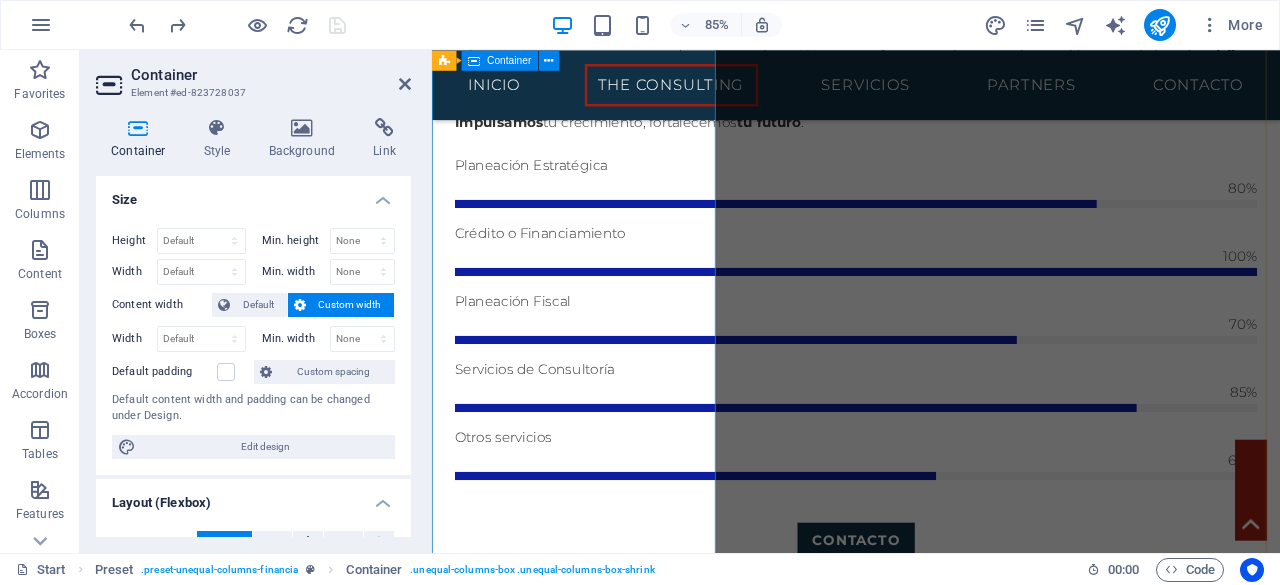 click on "Some Facts
En  The Consulting  nos especializamos en brindar soluciones estratégicas en consultoría financiera para empresas que buscan optimizar su liquidez y crecimiento. A través de nuestra experiencia en  gestión de créditos, arrendamiento financiero y factoraje , hemos acompañado a numerosas organizaciones a tomar decisiones más inteligentes, ágiles y rentables. Estos son algunos datos que respaldan nuestra trayectoria y compromiso Get in touch" at bounding box center [931, 983] 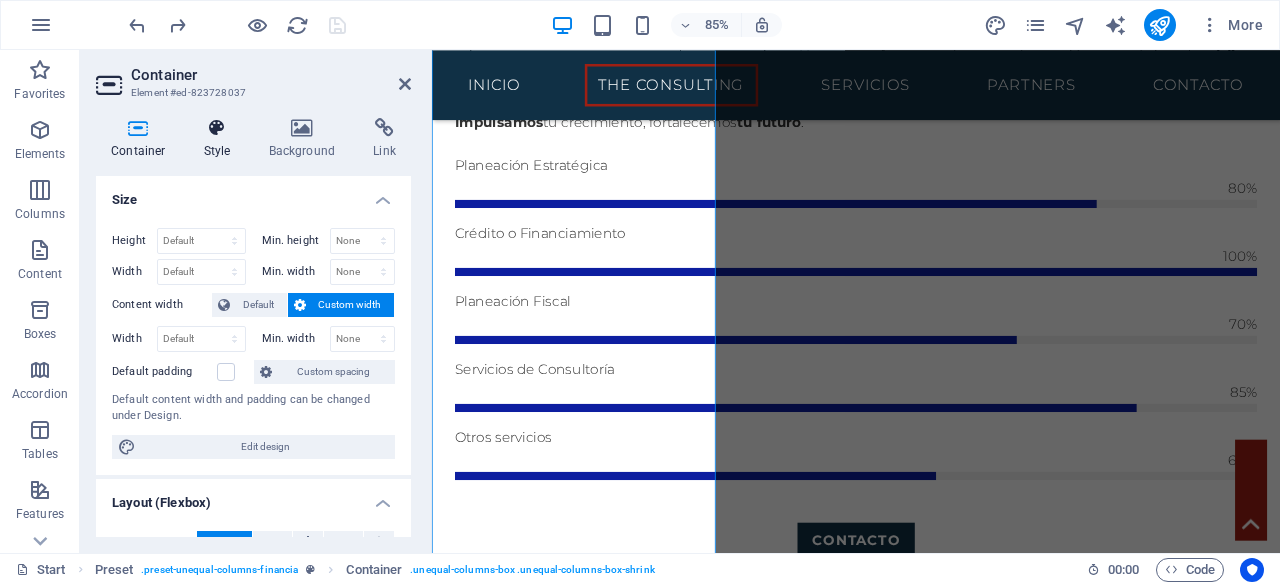 click on "Style" at bounding box center [221, 139] 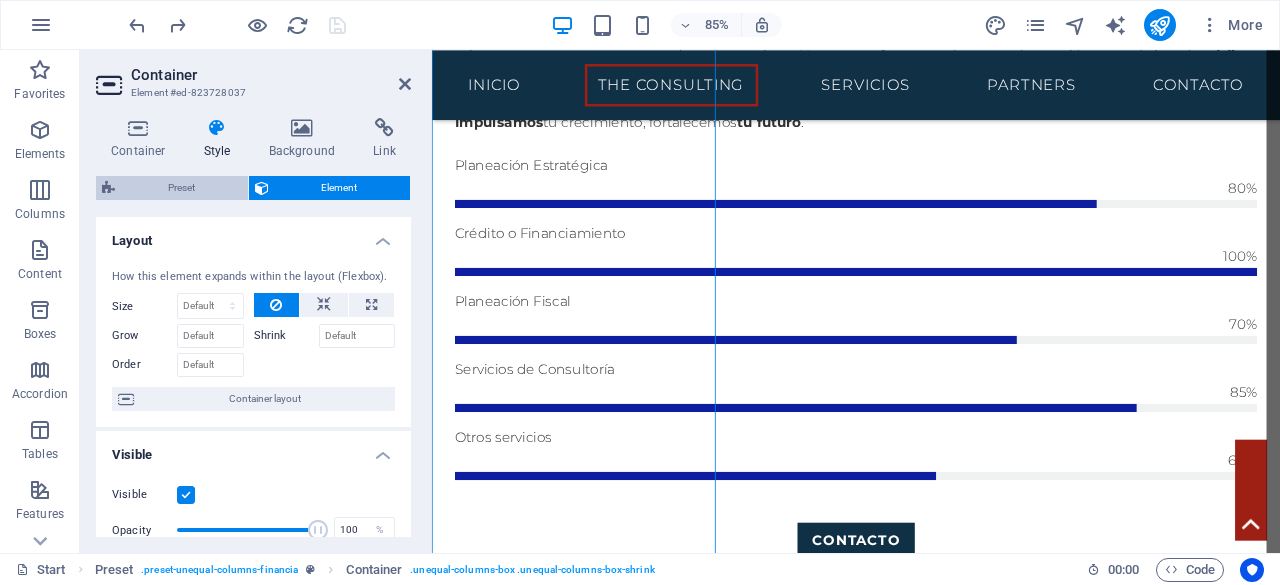 click on "Preset" at bounding box center [181, 188] 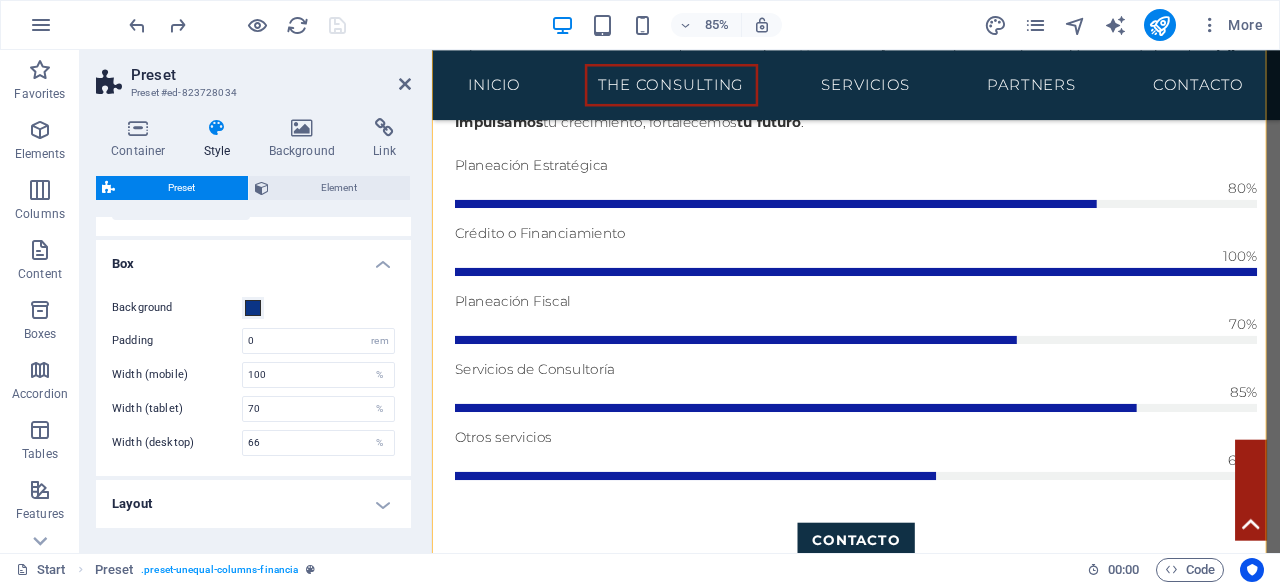 scroll, scrollTop: 329, scrollLeft: 0, axis: vertical 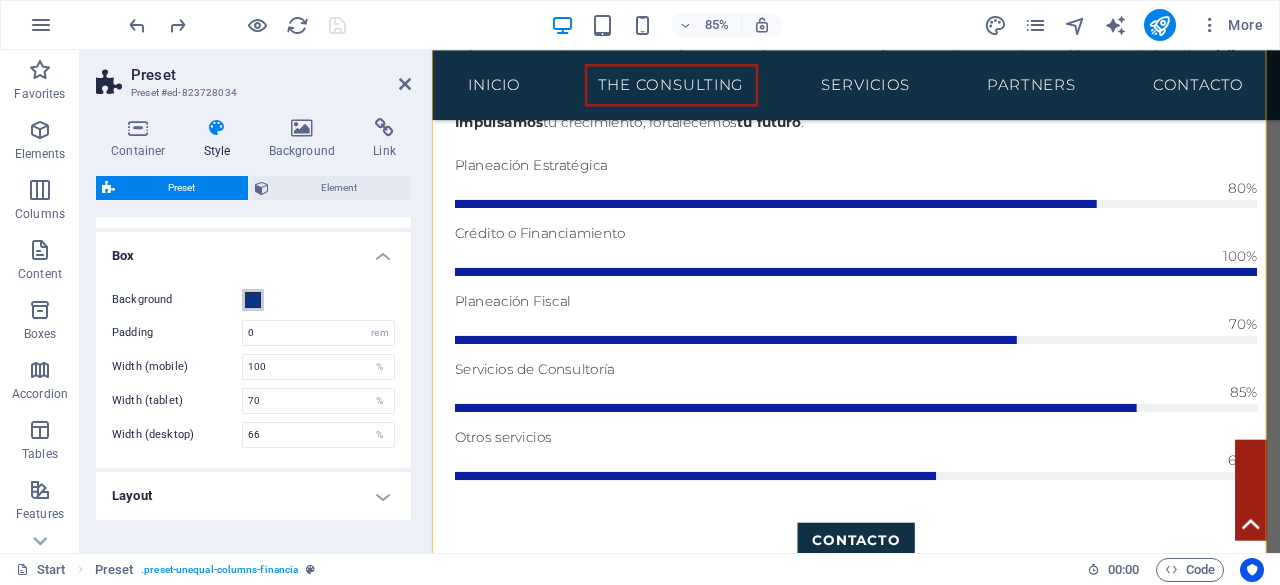 click at bounding box center (253, 300) 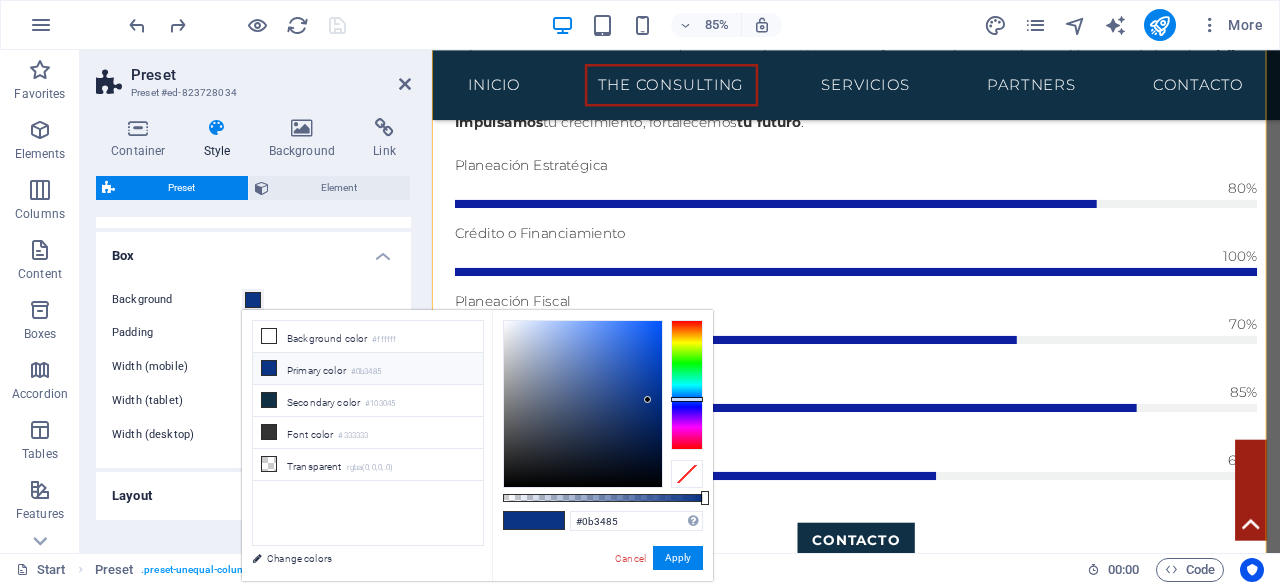 click at bounding box center [269, 368] 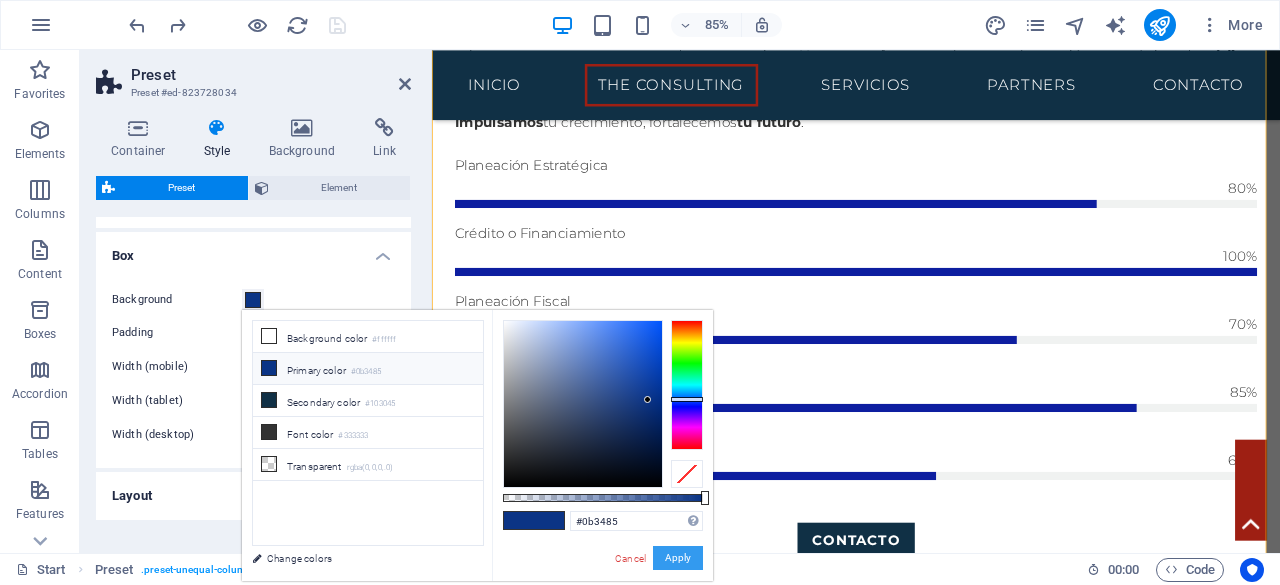 click on "Apply" at bounding box center [678, 558] 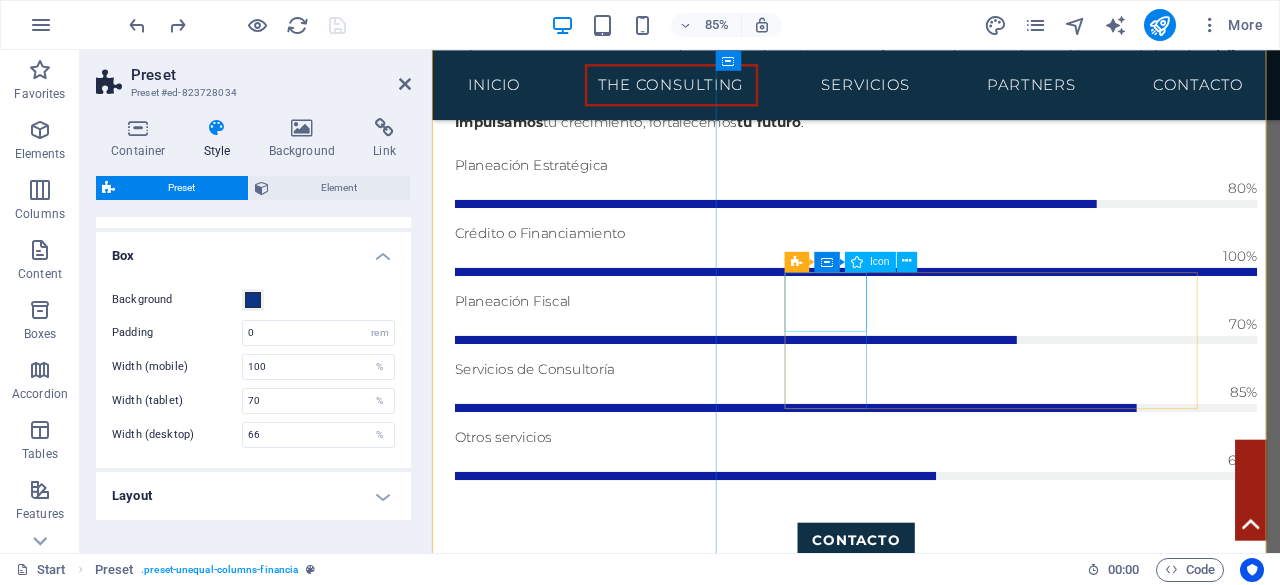 click at bounding box center (931, 2153) 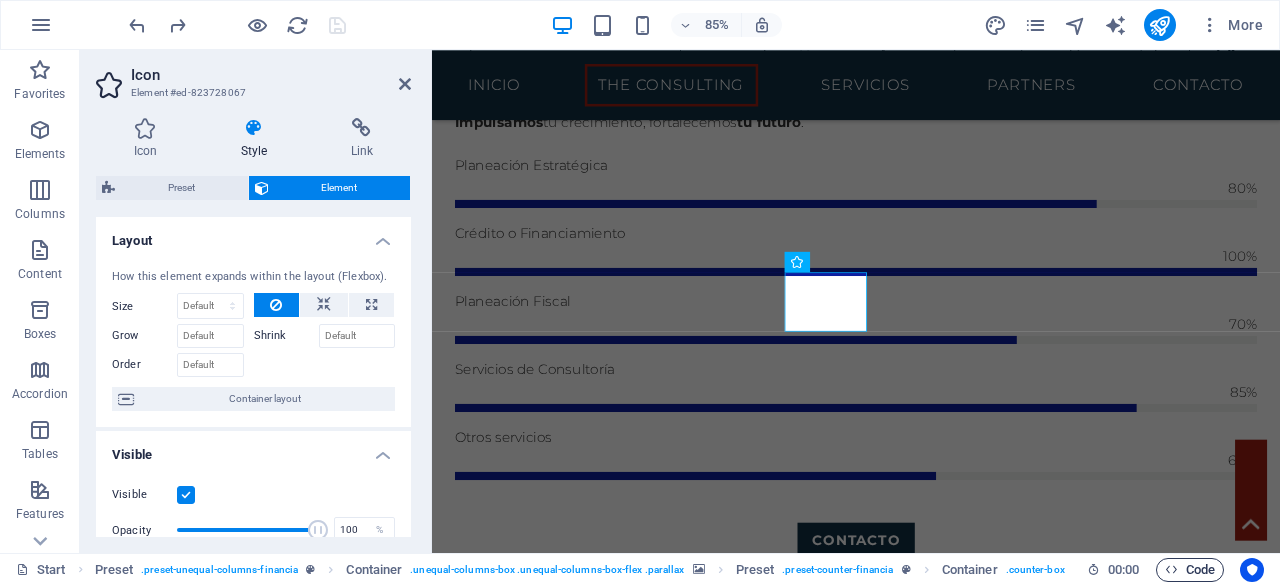 click on "Code" at bounding box center (1190, 570) 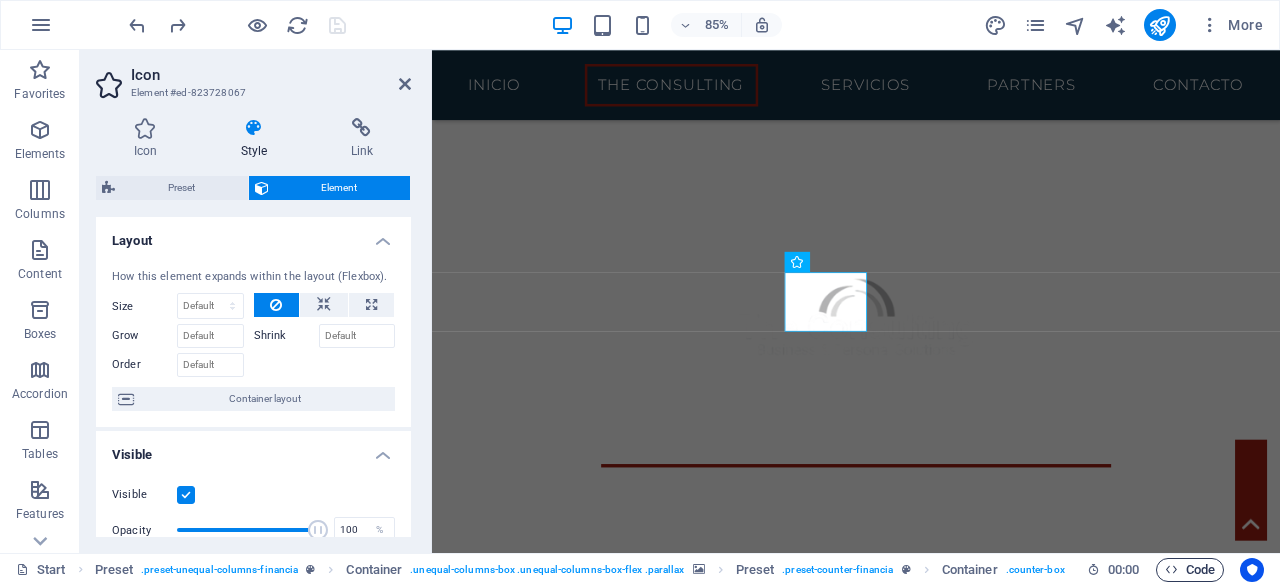 scroll, scrollTop: 1796, scrollLeft: 0, axis: vertical 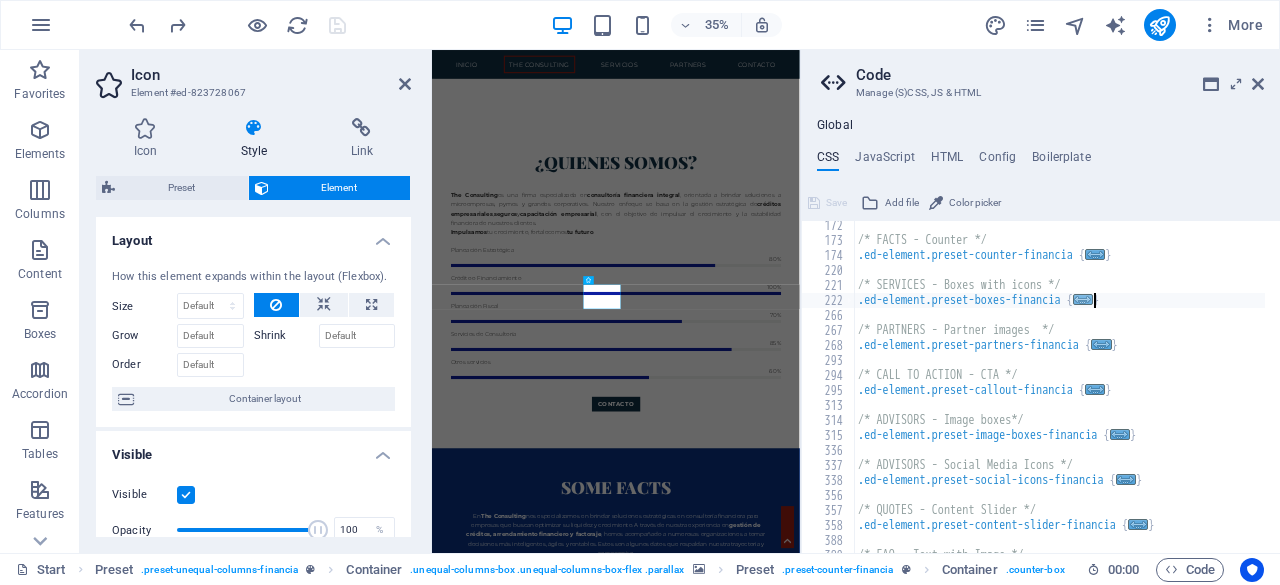 click on "..." at bounding box center (1083, 299) 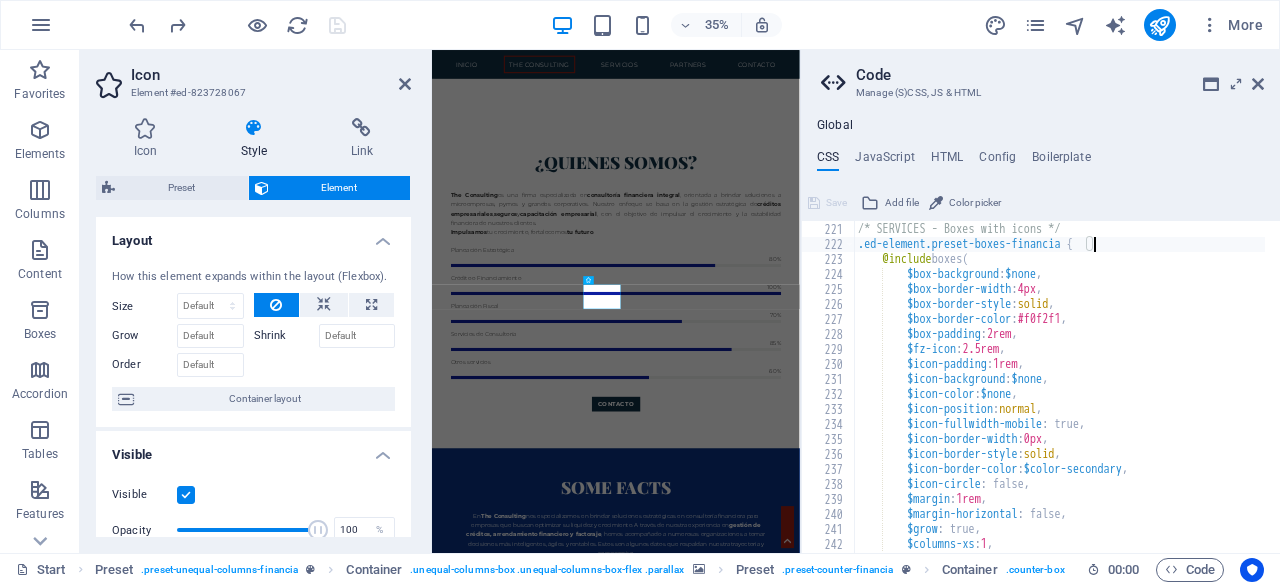scroll, scrollTop: 1034, scrollLeft: 0, axis: vertical 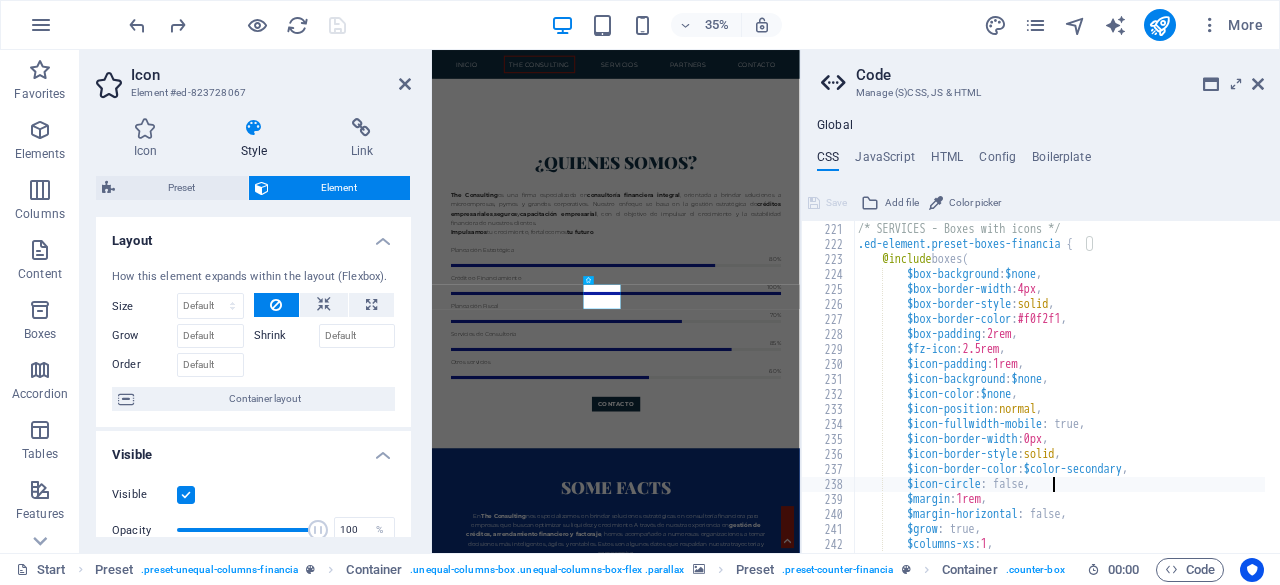 click on "/* SERVICES - Boxes with icons */ .ed-element.preset-boxes-financia   {      @include  boxes (           $box-background :  $none ,            $box-border-width :  4px ,            $box-border-style :  solid ,            $box-border-color :  #f0f2f1 ,            $box-padding :  2rem ,            $fz-icon :  2.5rem ,            $icon-padding :  1rem ,            $icon-background :  $none ,            $icon-color :  $none ,            $icon-position :  normal ,            $icon-fullwidth-mobile : true,            $icon-border-width :  0px ,            $icon-border-style :  solid ,            $icon-border-color :  $color-secondary ,            $icon-circle : false,            $margin :  1rem ,            $margin-horizontal : false,            $grow : true,            $columns-xs :  1 ," at bounding box center [1154, 380] 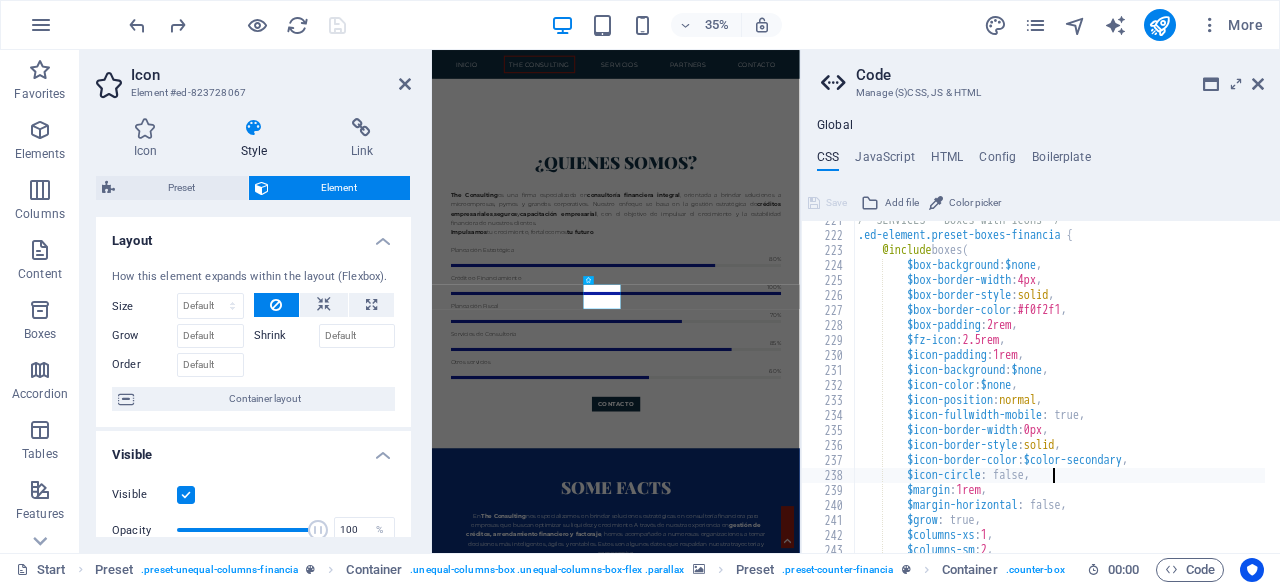 scroll, scrollTop: 1044, scrollLeft: 0, axis: vertical 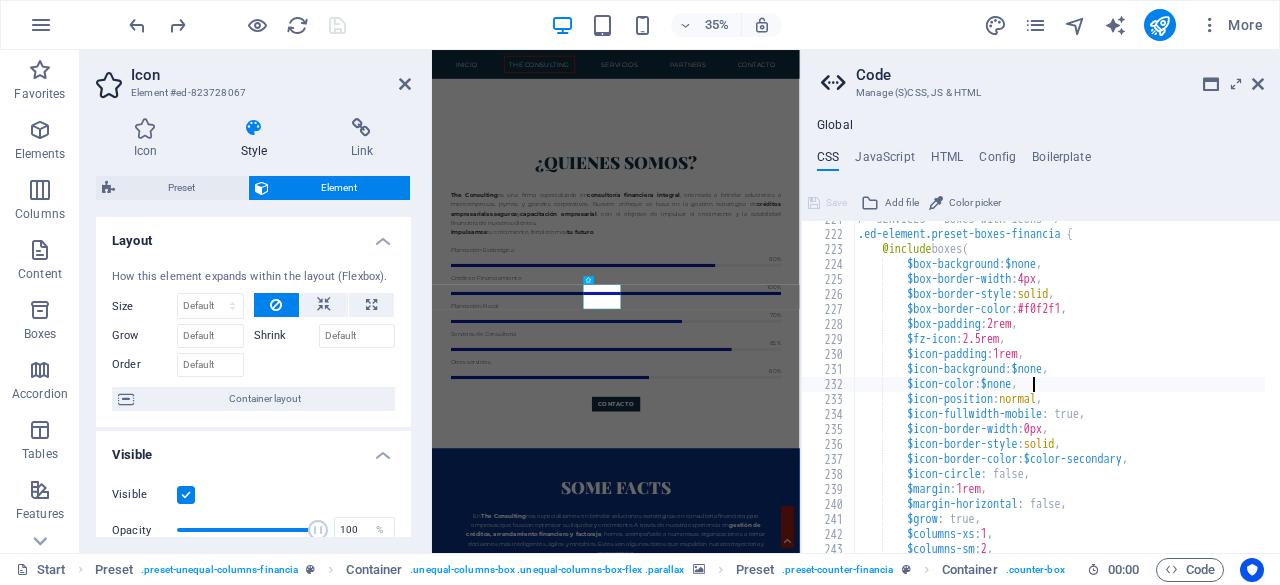 click on "/* SERVICES - Boxes with icons */ .ed-element.preset-boxes-financia   {      @include  boxes (           $box-background :  $none ,            $box-border-width :  4px ,            $box-border-style :  solid ,            $box-border-color :  #f0f2f1 ,            $box-padding :  2rem ,            $fz-icon :  2.5rem ,            $icon-padding :  1rem ,            $icon-background :  $none ,            $icon-color :  $none ,            $icon-position :  normal ,            $icon-fullwidth-mobile : true,            $icon-border-width :  0px ,            $icon-border-style :  solid ,            $icon-border-color :  $color-secondary ,            $icon-circle : false,            $margin :  1rem ,            $margin-horizontal : false,            $grow : true,            $columns-xs :  1 ,            $columns-sm :  2 ," at bounding box center (1154, 385) 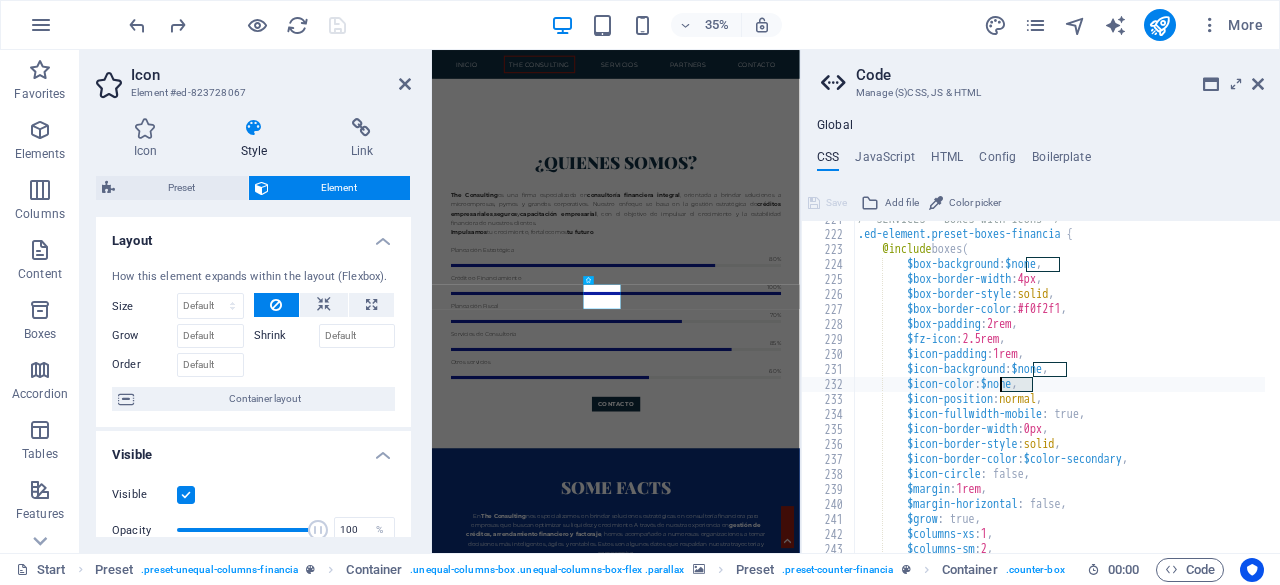 scroll, scrollTop: 0, scrollLeft: 16, axis: horizontal 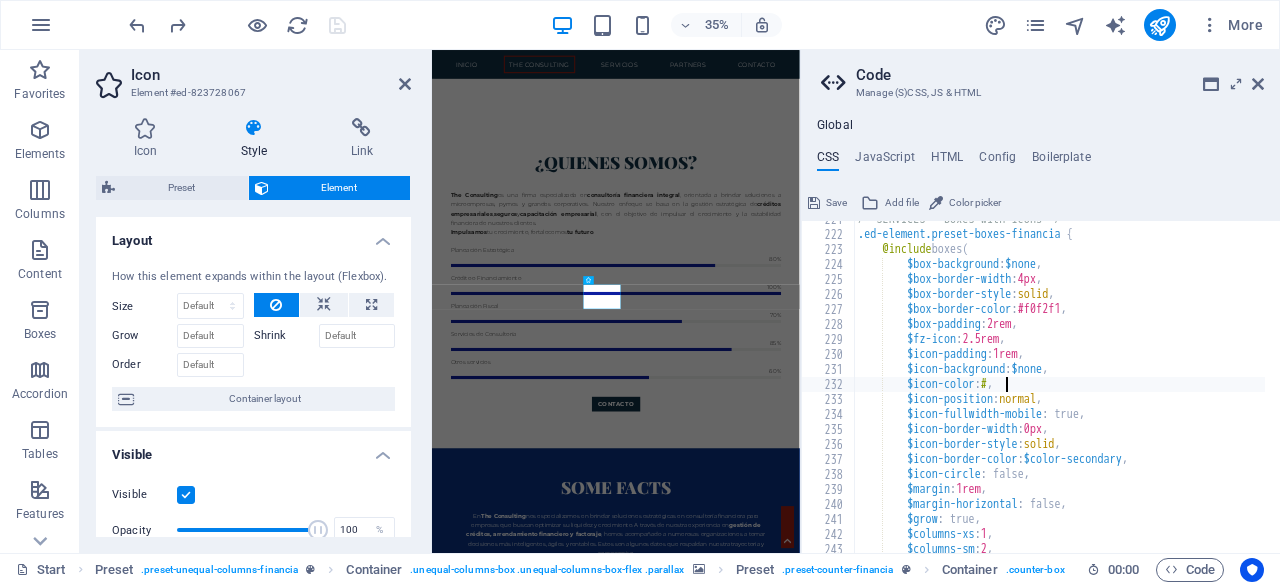 paste on "FFFFFF" 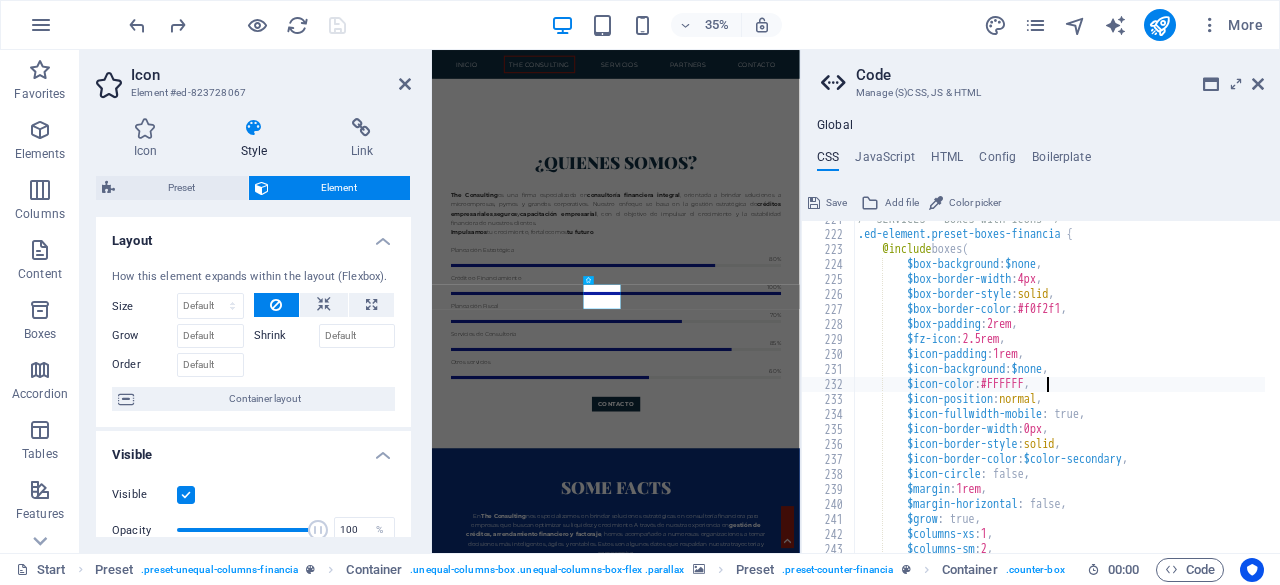 type on "$icon-color: #FFFFFF," 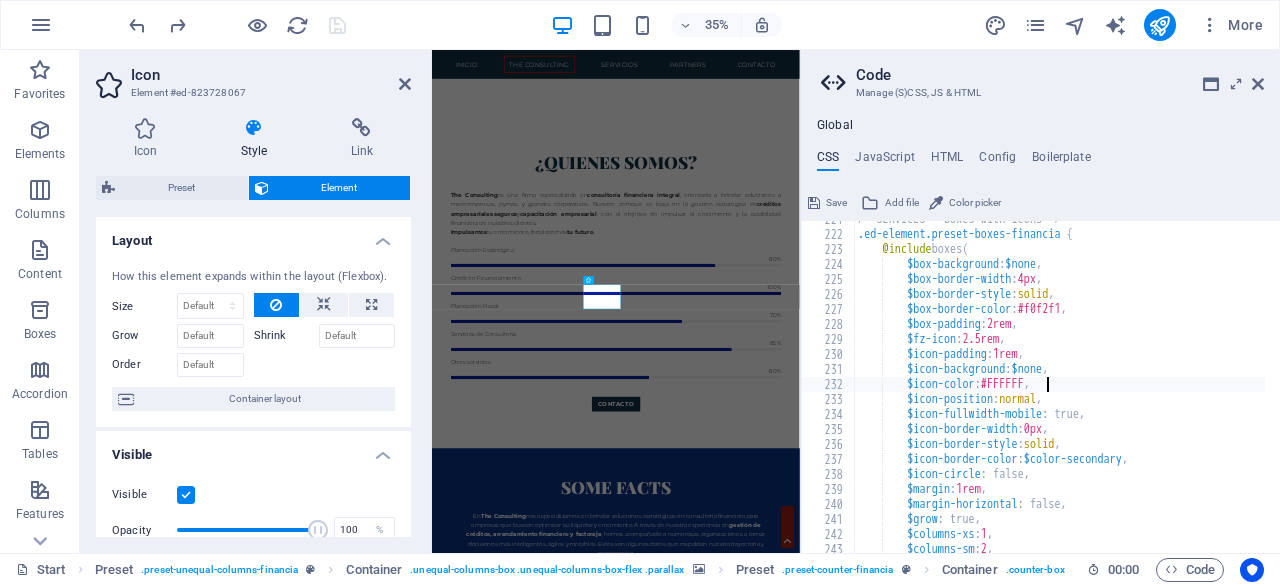 click at bounding box center [957, 2211] 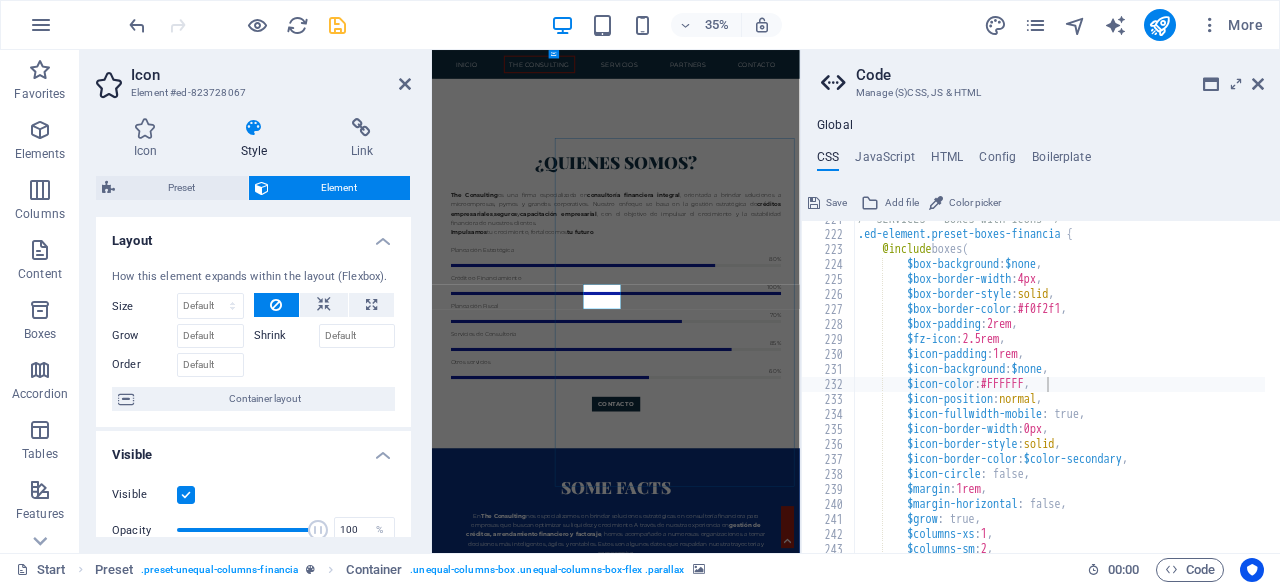 click at bounding box center [957, 2211] 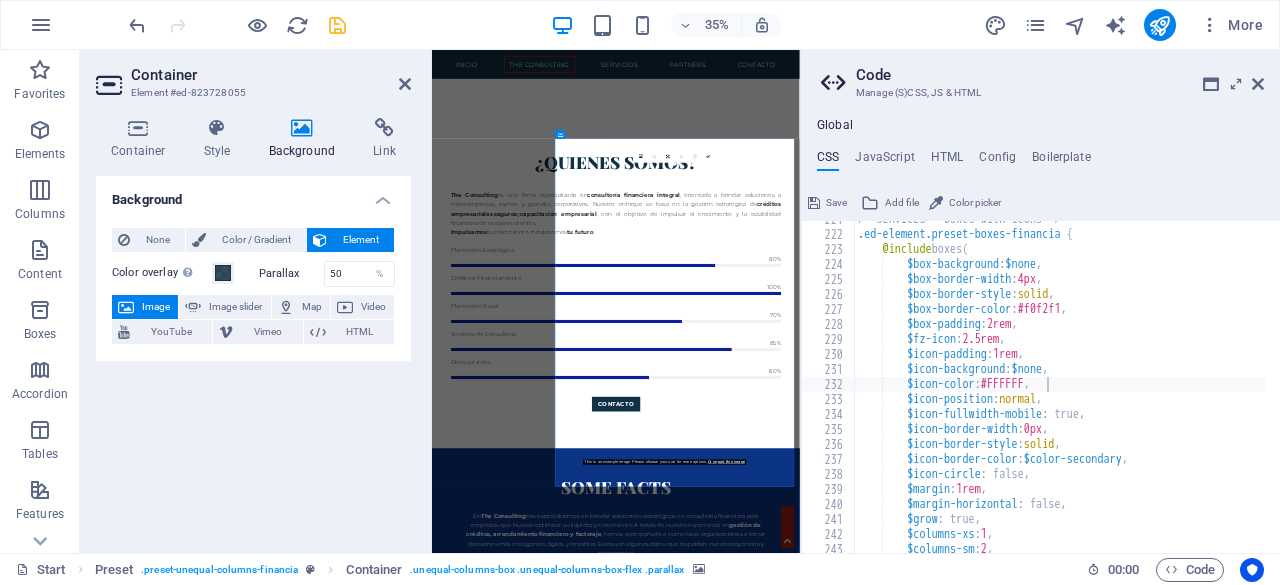 click at bounding box center [957, 2211] 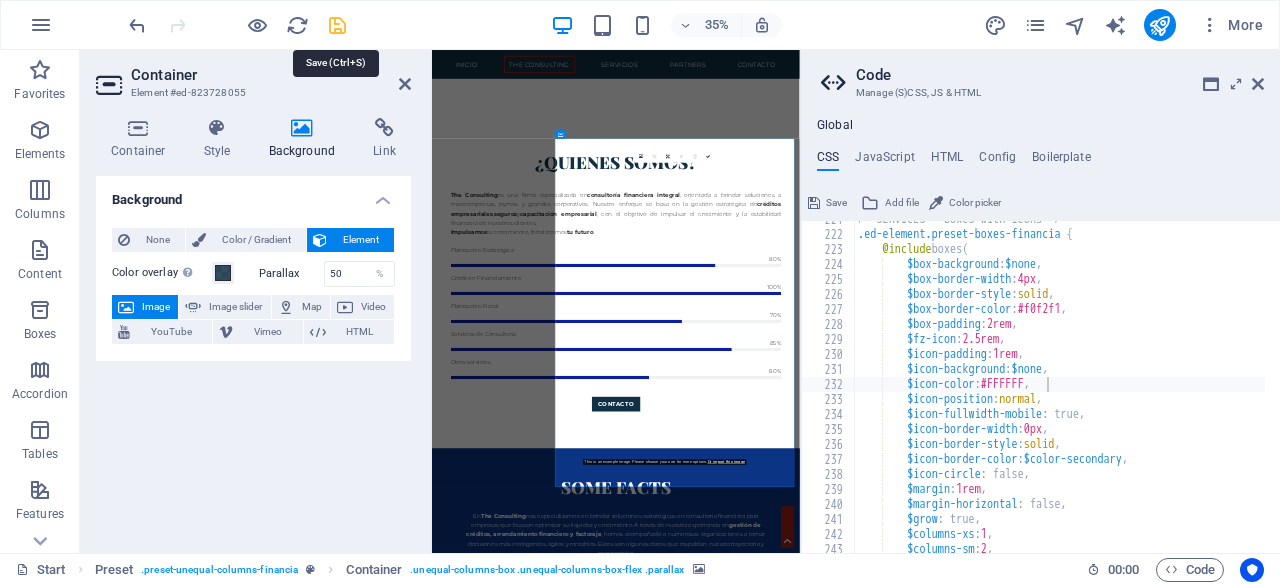 click at bounding box center [337, 25] 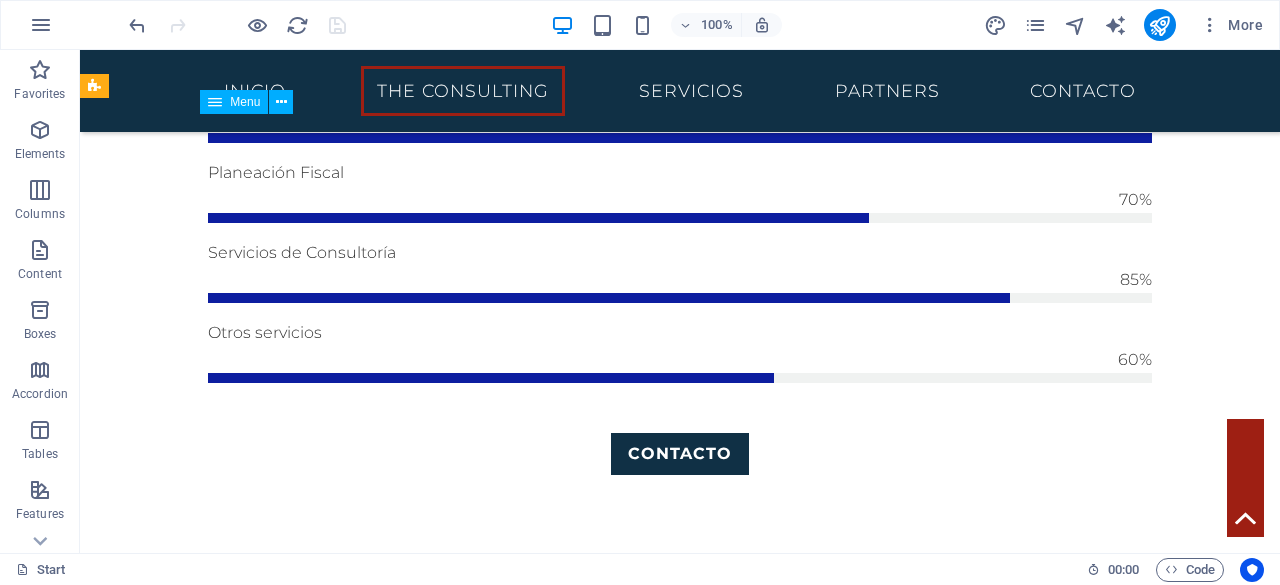 scroll, scrollTop: 1514, scrollLeft: 0, axis: vertical 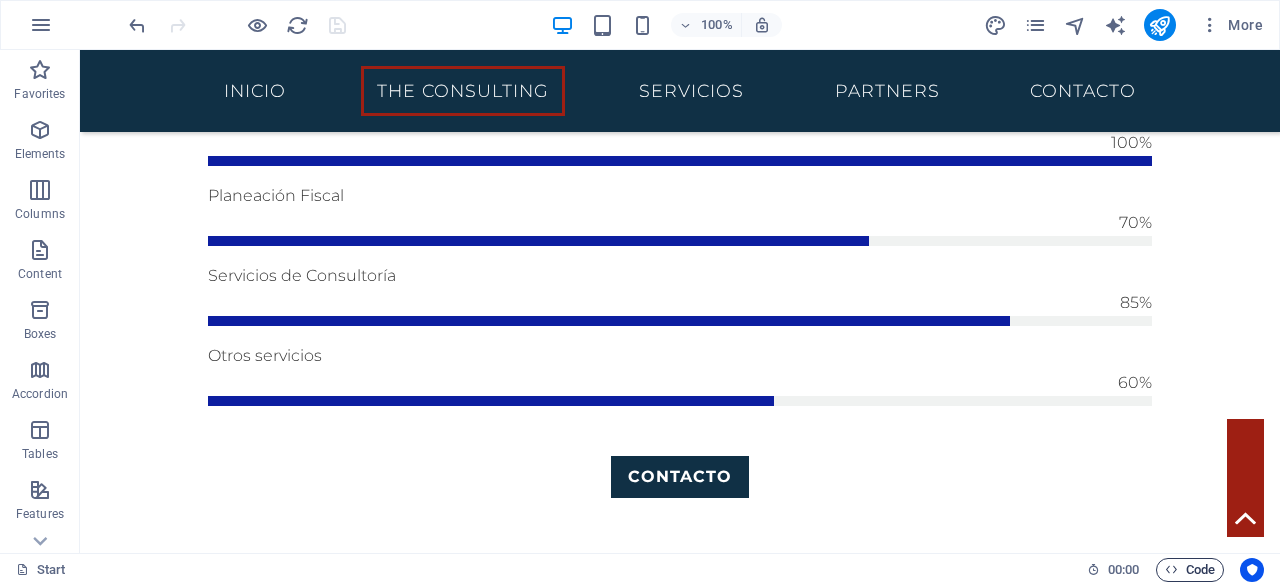 click on "Code" at bounding box center (1190, 570) 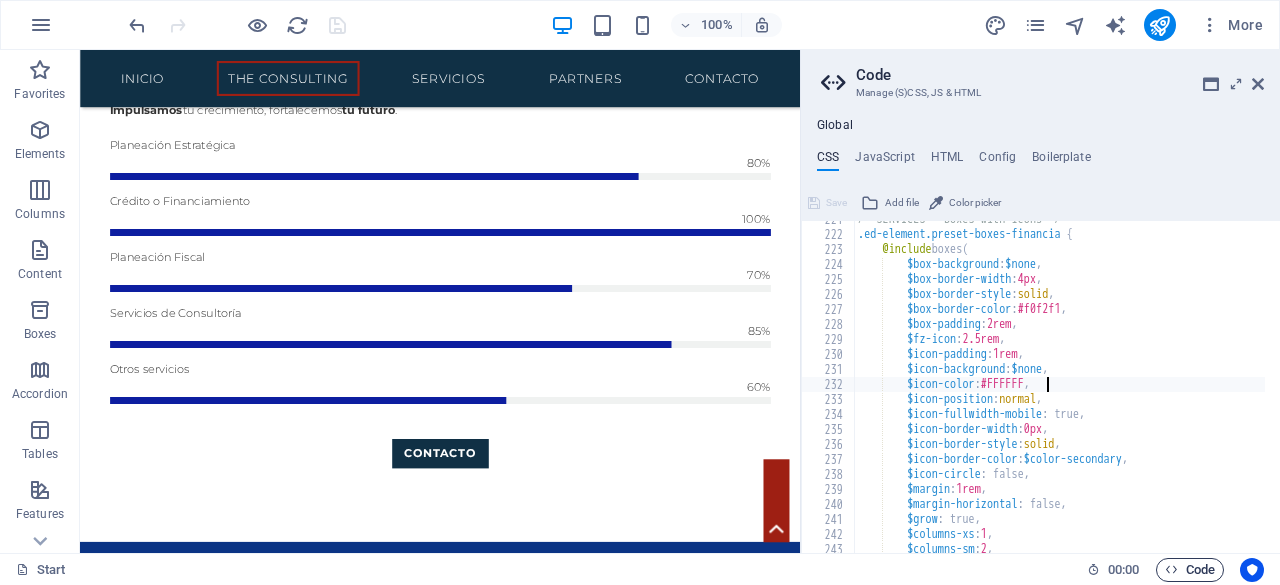 scroll, scrollTop: 1690, scrollLeft: 0, axis: vertical 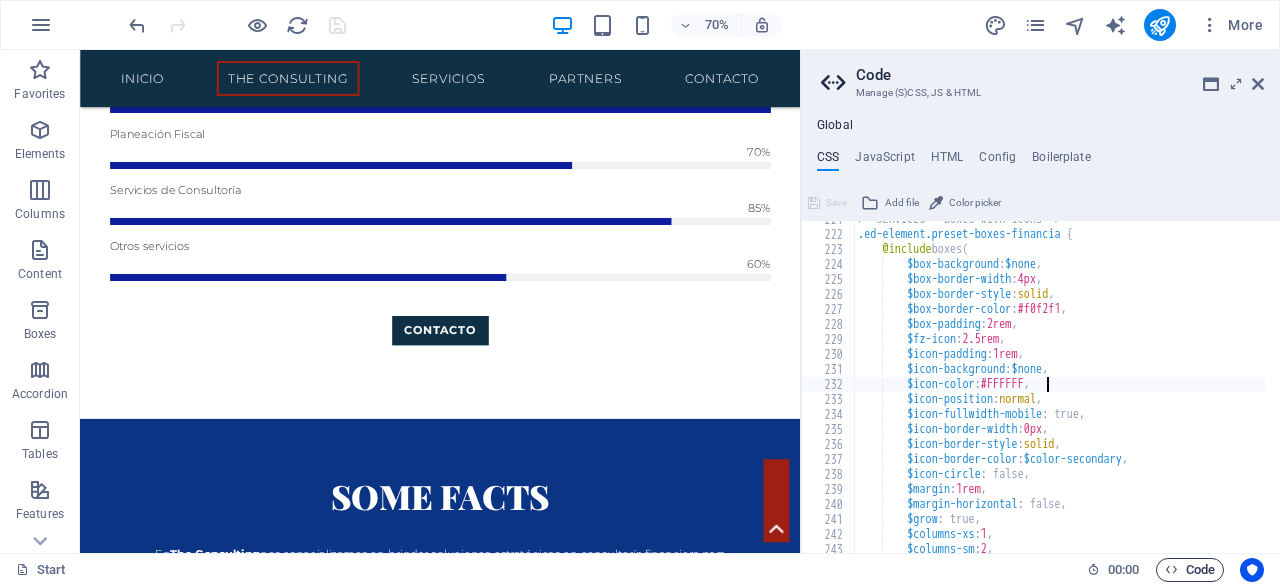 type on "$icon-color: #," 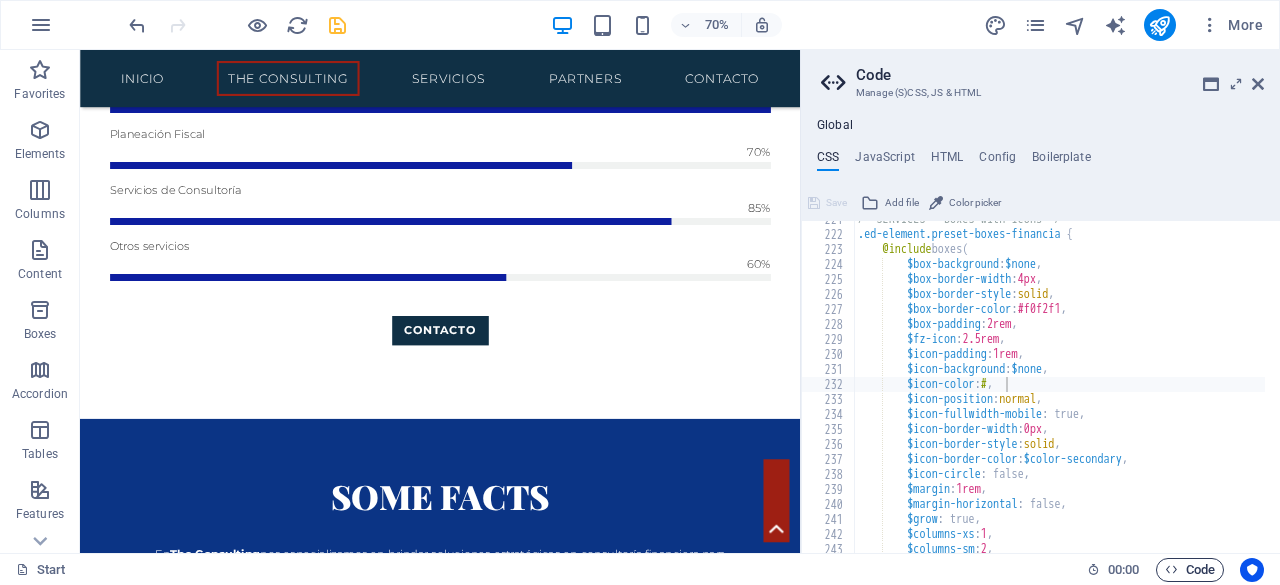 scroll, scrollTop: 1044, scrollLeft: 0, axis: vertical 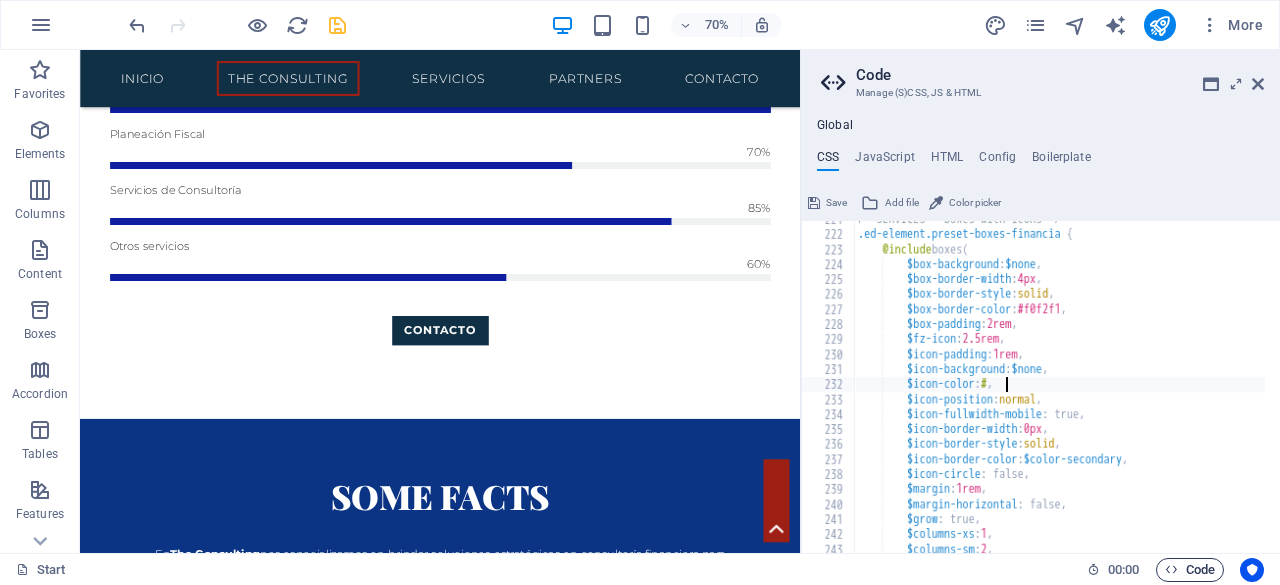 type on "$icon-color: $none," 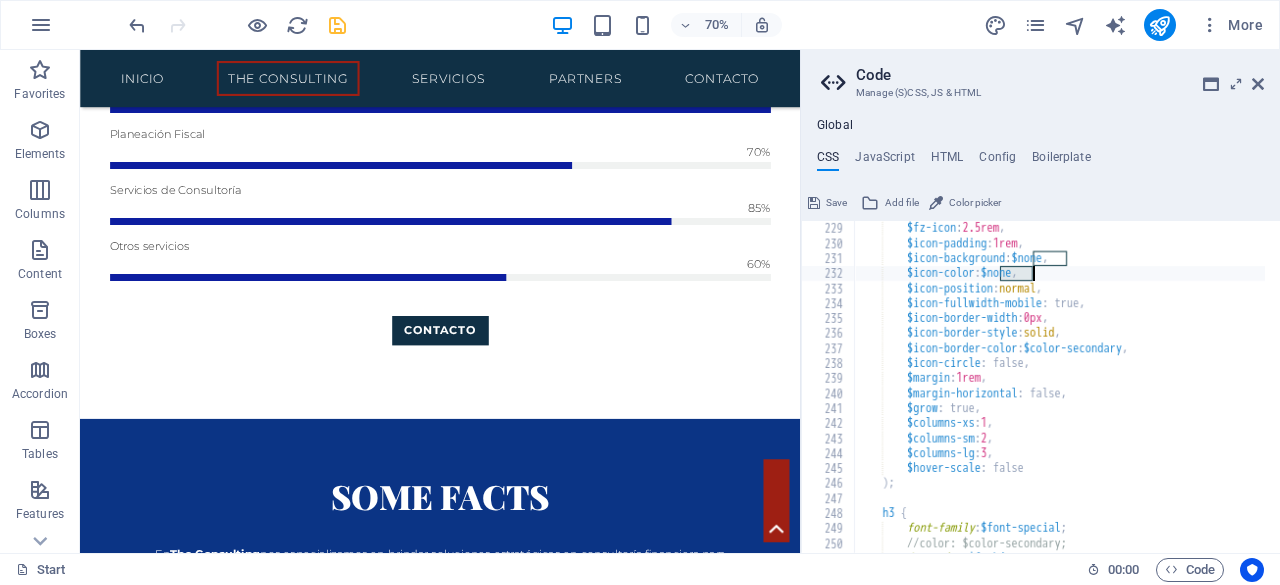 scroll, scrollTop: 1149, scrollLeft: 0, axis: vertical 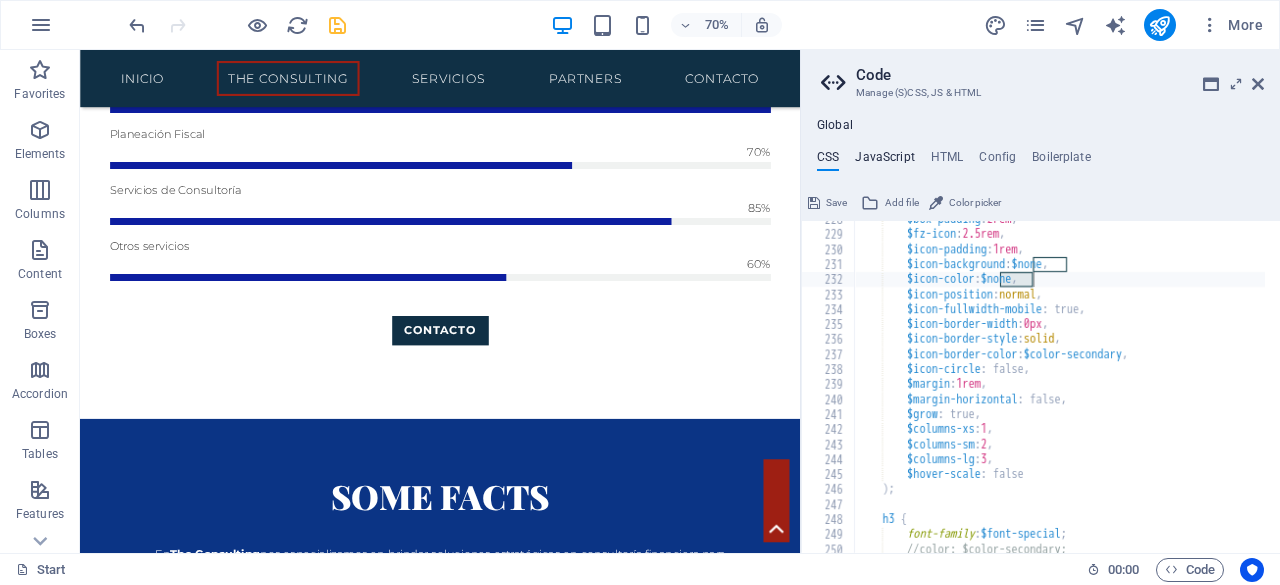 click on "JavaScript" at bounding box center [884, 161] 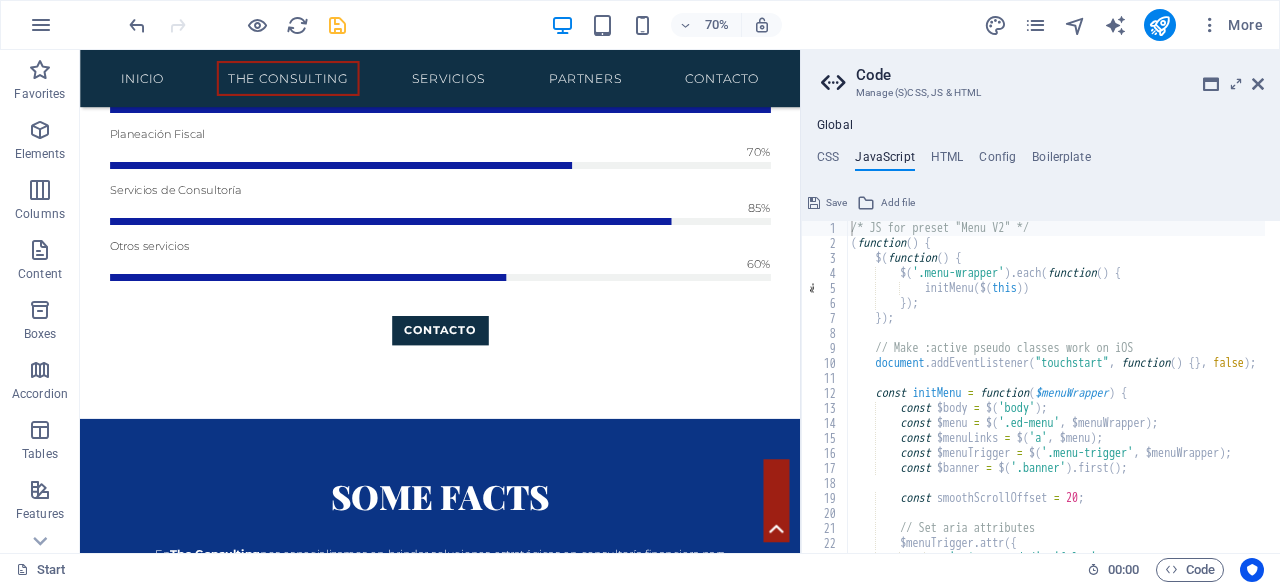 click on "Global CSS JavaScript HTML Config Boilerplate $icon-color: $none, 228 229 230 231 232 233 234 235 236 237 238 239 240 241 242 243 244 245 246 247 248 249 250 251 252           $box-padding :  2rem ,            $fz-icon :  2.5rem ,            $icon-padding :  1rem ,            $icon-background :  $none ,            $icon-color :  $none ,            $icon-position :  normal ,            $icon-fullwidth-mobile : true,            $icon-border-width :  0px ,            $icon-border-style :  solid ,            $icon-border-color :  $color-secondary ,            $icon-circle : false,            $margin :  1rem ,            $margin-horizontal : false,            $grow : true,            $columns-xs :  1 ,            $columns-sm :  2 ,            $columns-lg :  3 ,            $hover-scale : false      ) ;      h3   {           font-family :  $font-special ;           //color: $color-secondary;     Save Add file Color picker /* JS for preset "Menu V2" */ 1 2 3 4 5 6 7 8 9 10 11 12 13 14 15 16 17 18 19 20 21 22 23 24" at bounding box center [1040, 335] 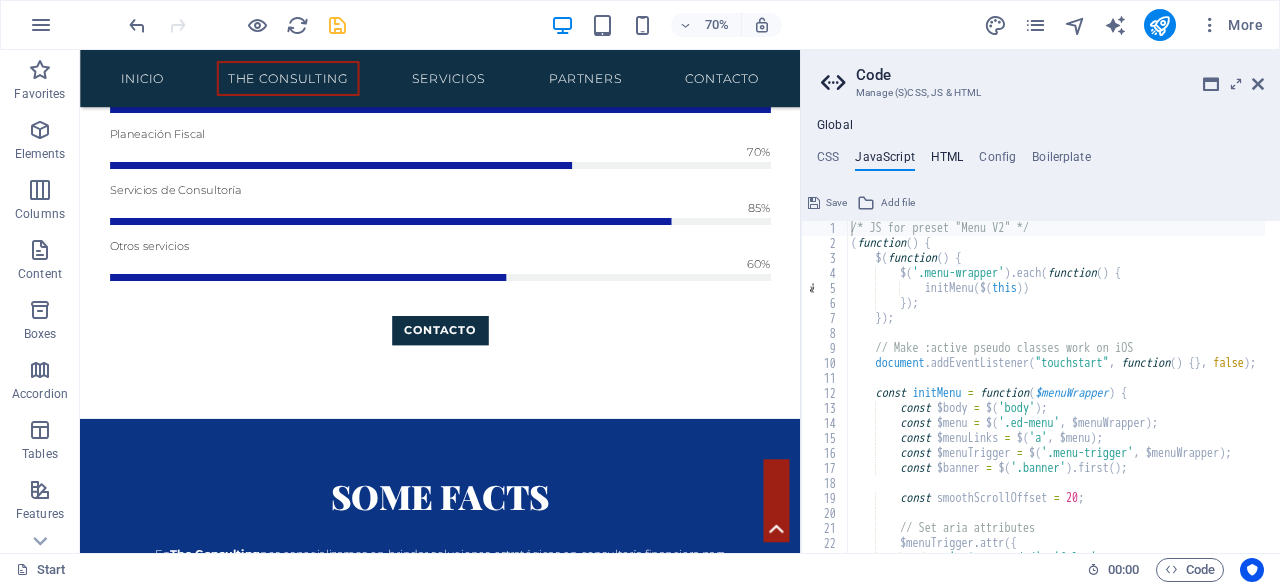 click on "HTML" at bounding box center [947, 161] 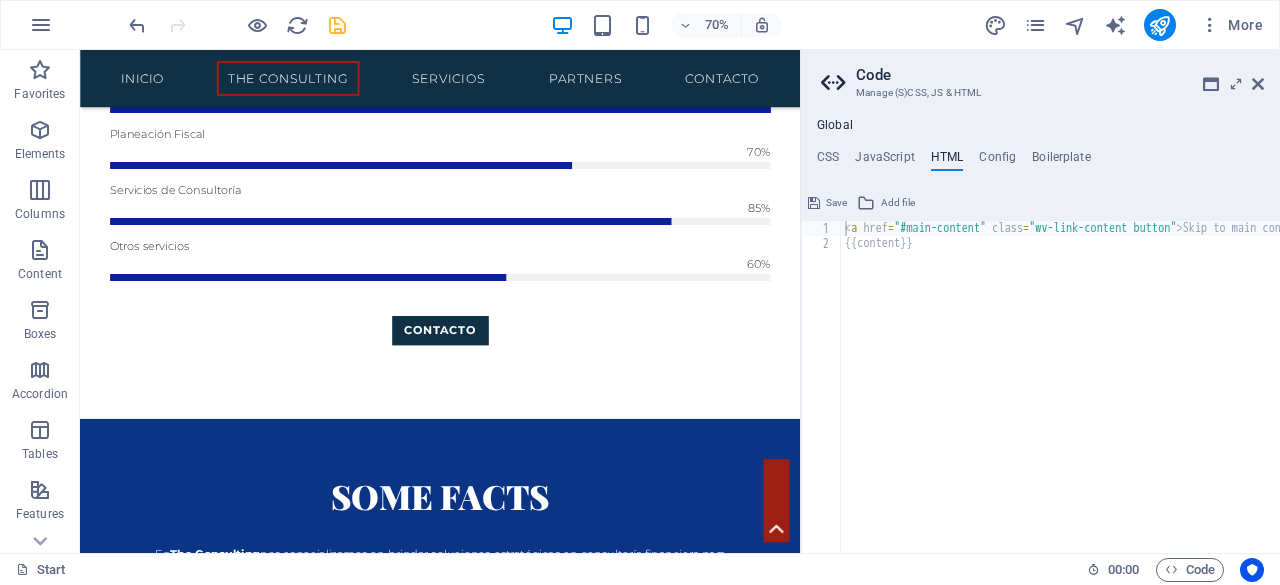 drag, startPoint x: 1000, startPoint y: 126, endPoint x: 995, endPoint y: 116, distance: 11.18034 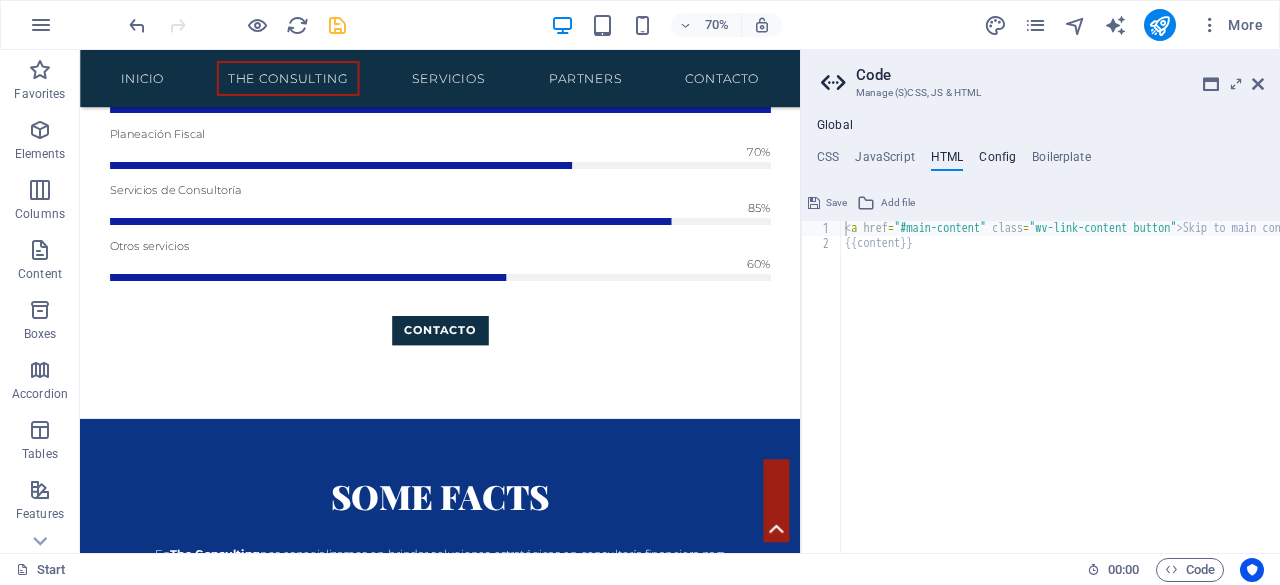 click on "Config" at bounding box center (997, 161) 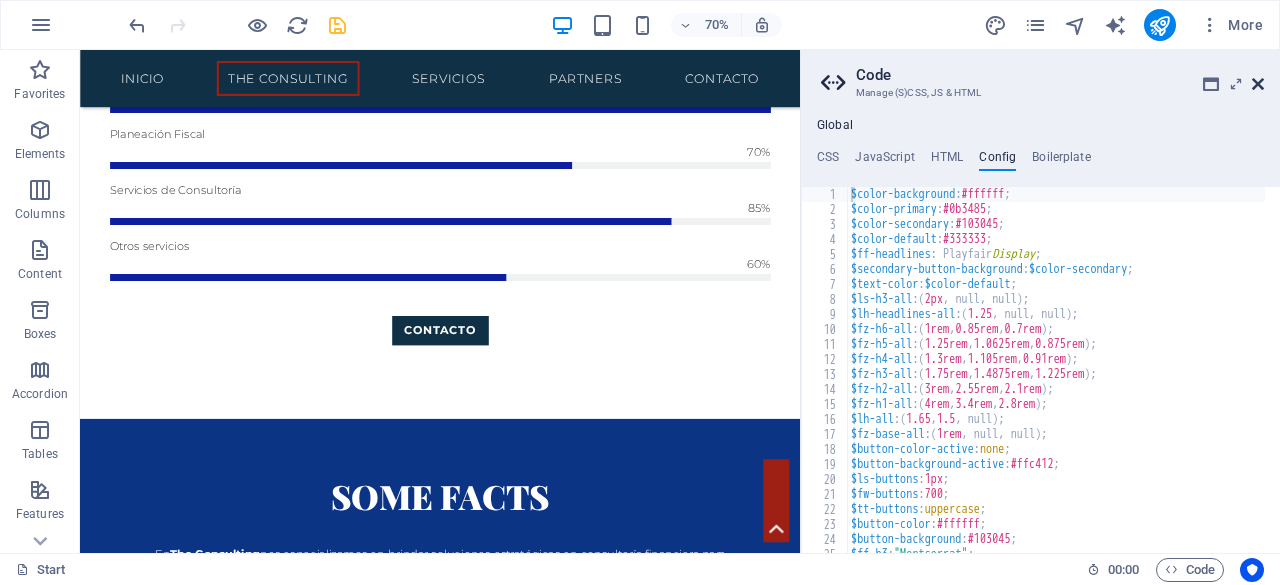 click at bounding box center [1258, 84] 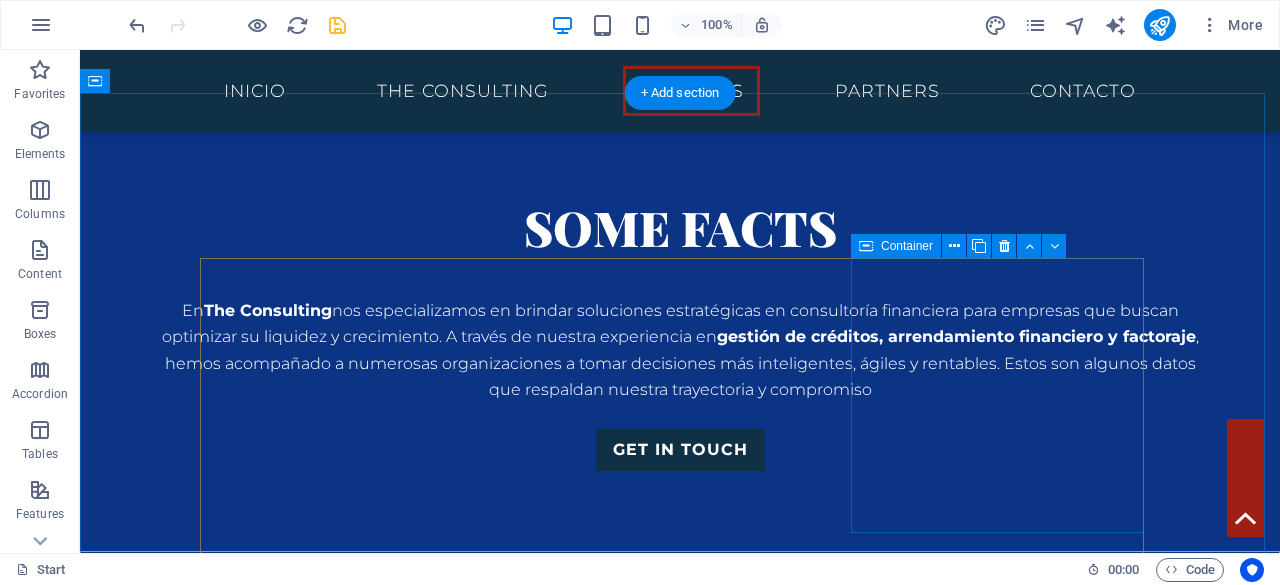 scroll, scrollTop: 2001, scrollLeft: 0, axis: vertical 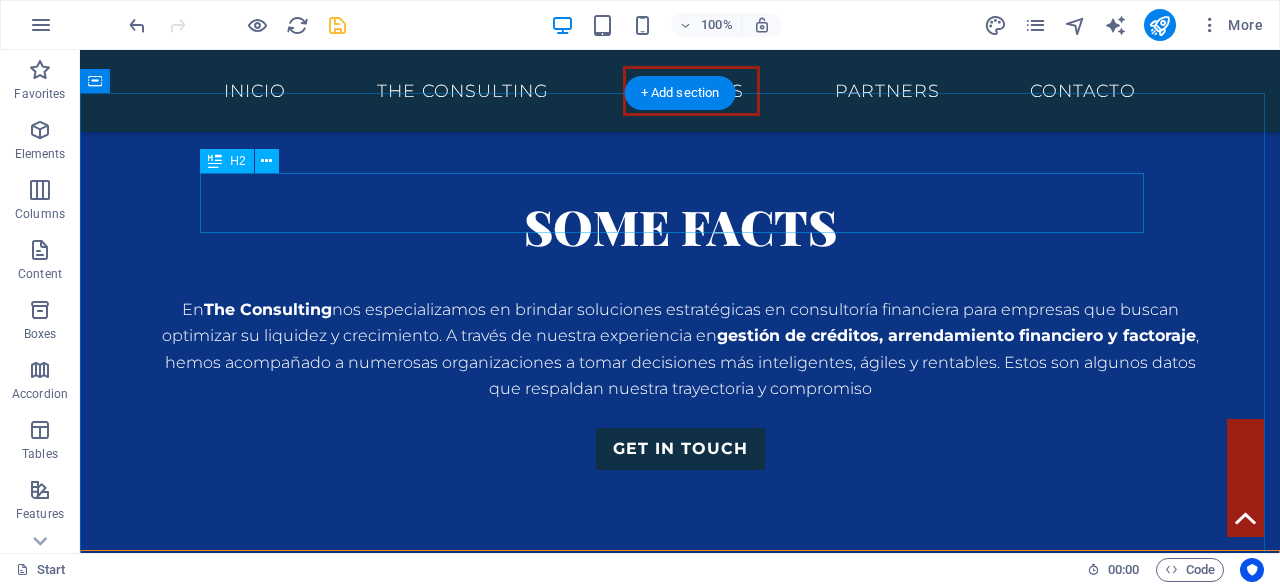 click on "Finance Services" at bounding box center [680, 2190] 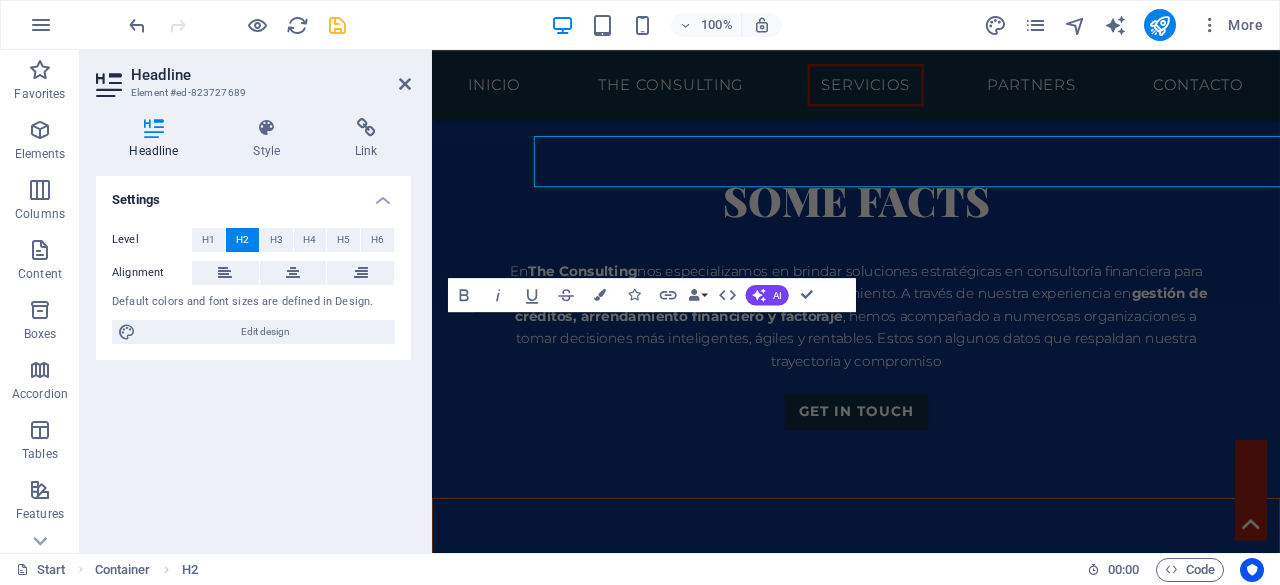 scroll, scrollTop: 2023, scrollLeft: 0, axis: vertical 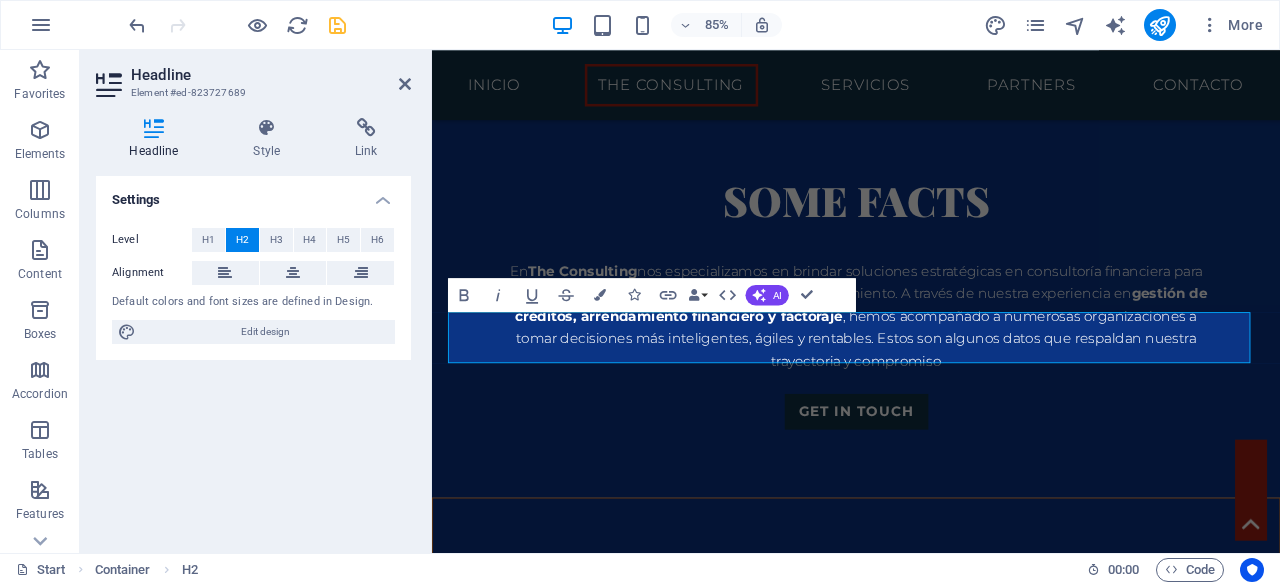 type 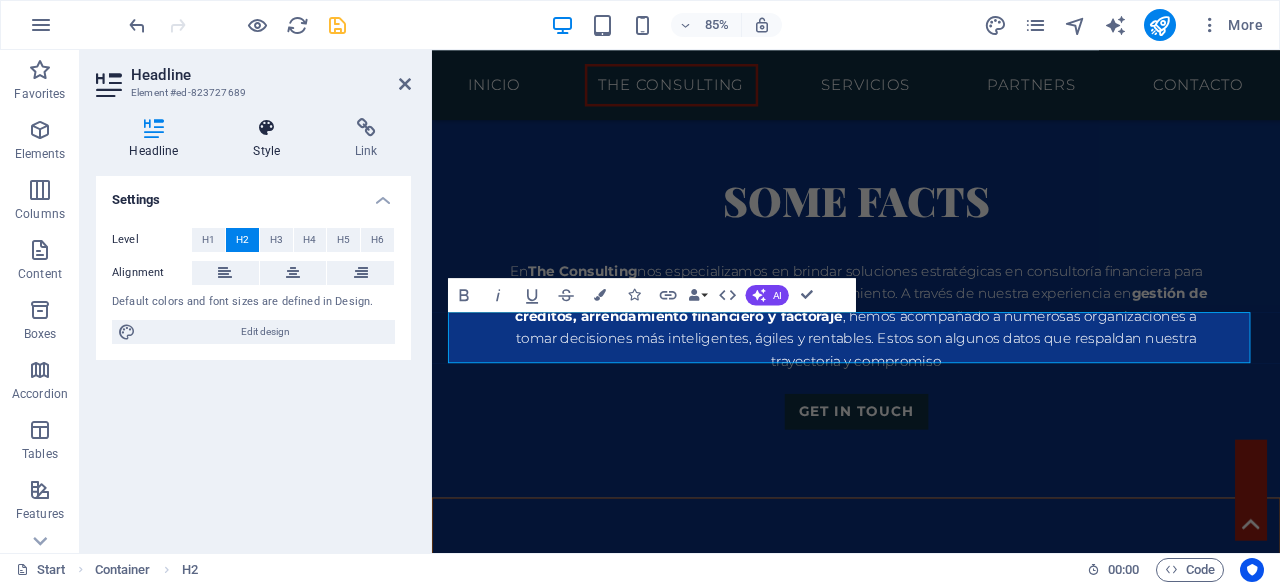 click at bounding box center (267, 128) 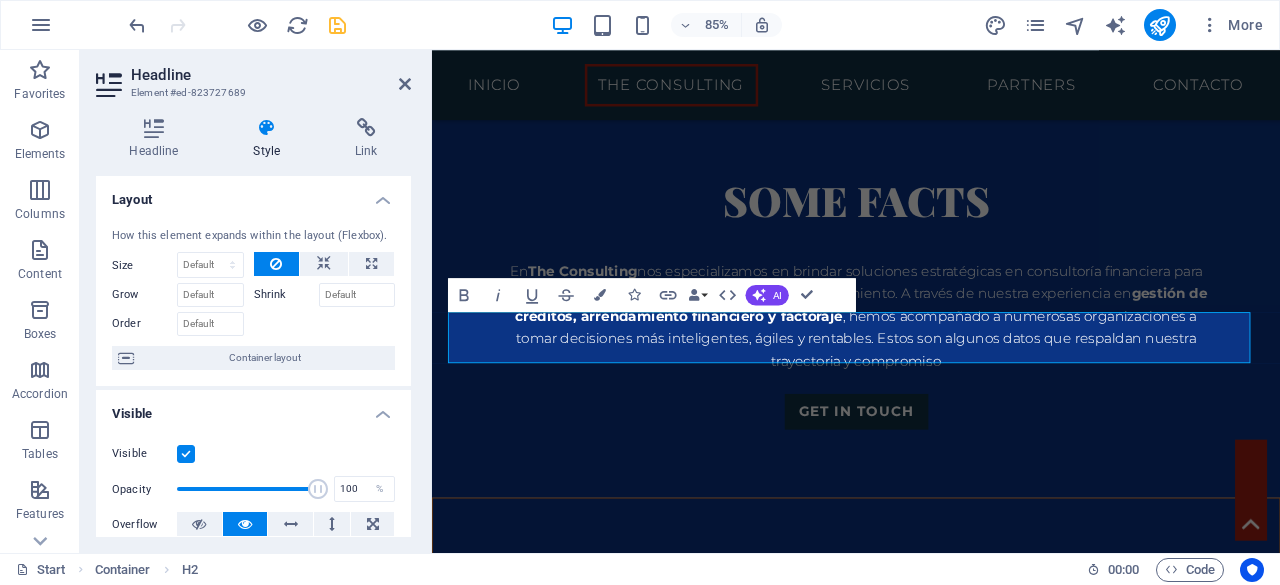 click at bounding box center (267, 128) 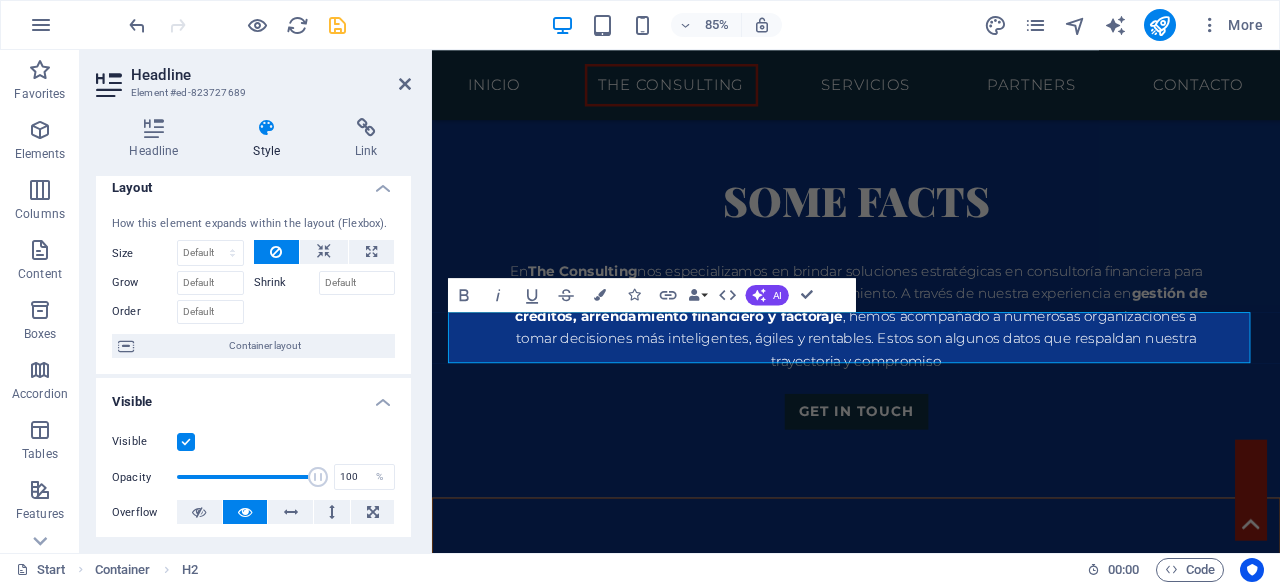 scroll, scrollTop: 0, scrollLeft: 0, axis: both 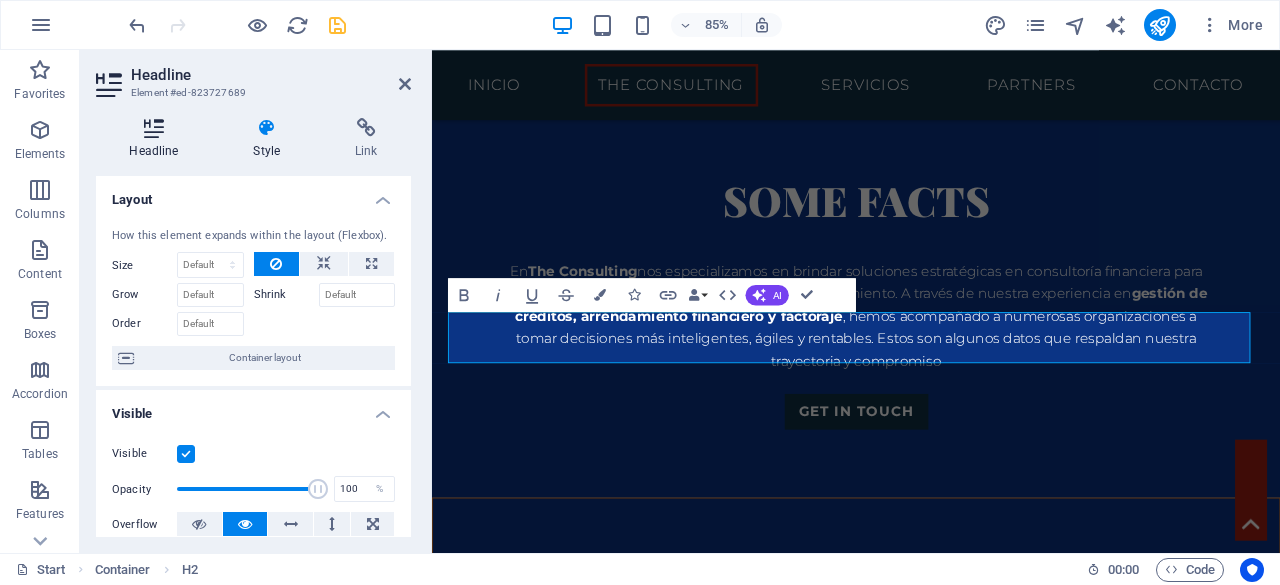 click on "Headline" at bounding box center [158, 139] 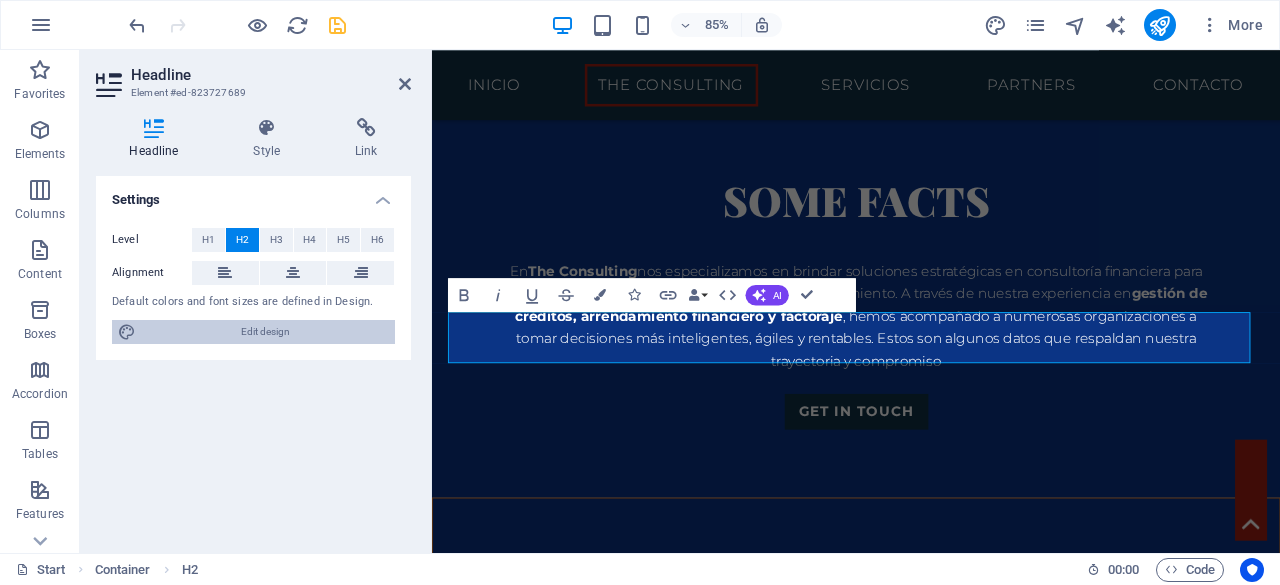 click on "Edit design" at bounding box center [265, 332] 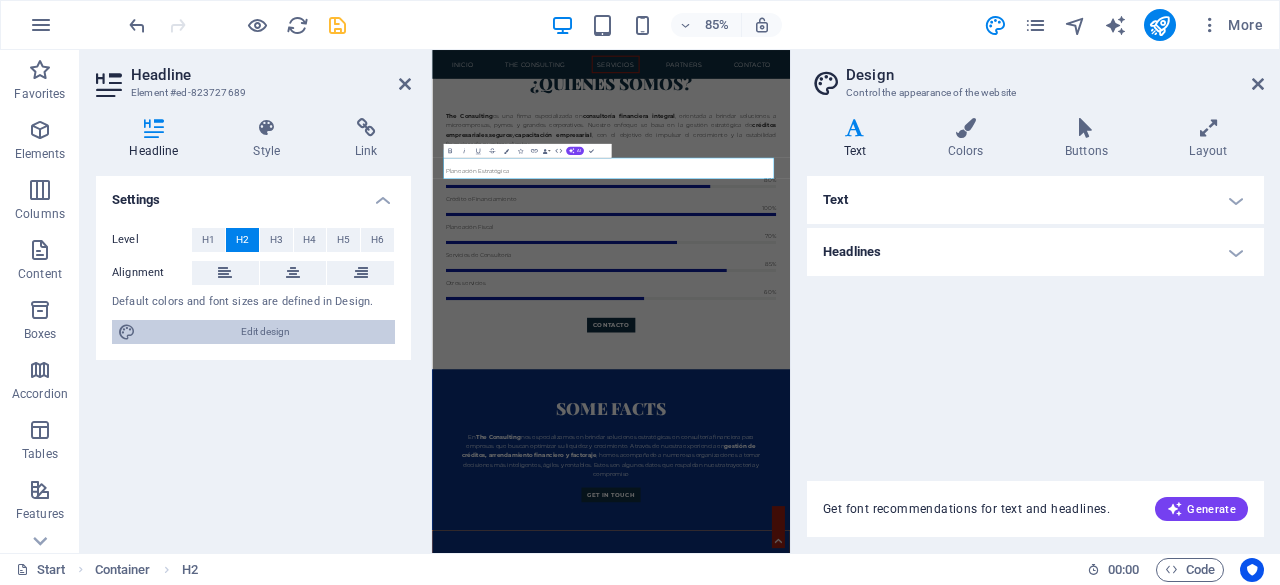scroll, scrollTop: 2816, scrollLeft: 0, axis: vertical 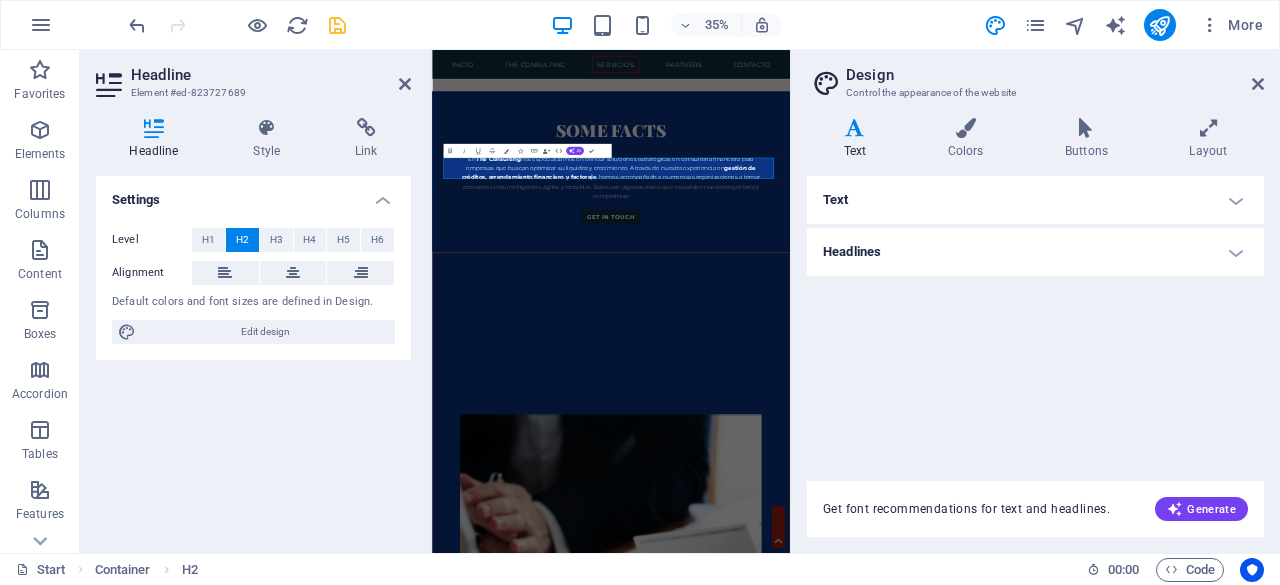 click on "Text" at bounding box center (859, 139) 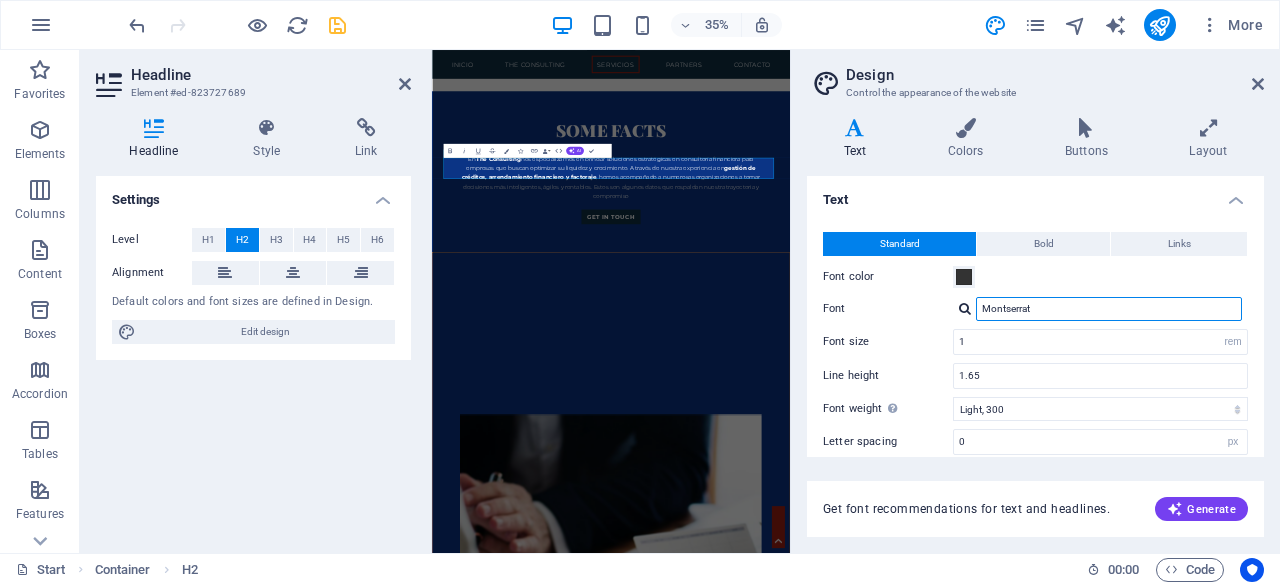 click on "Montserrat" at bounding box center [1109, 309] 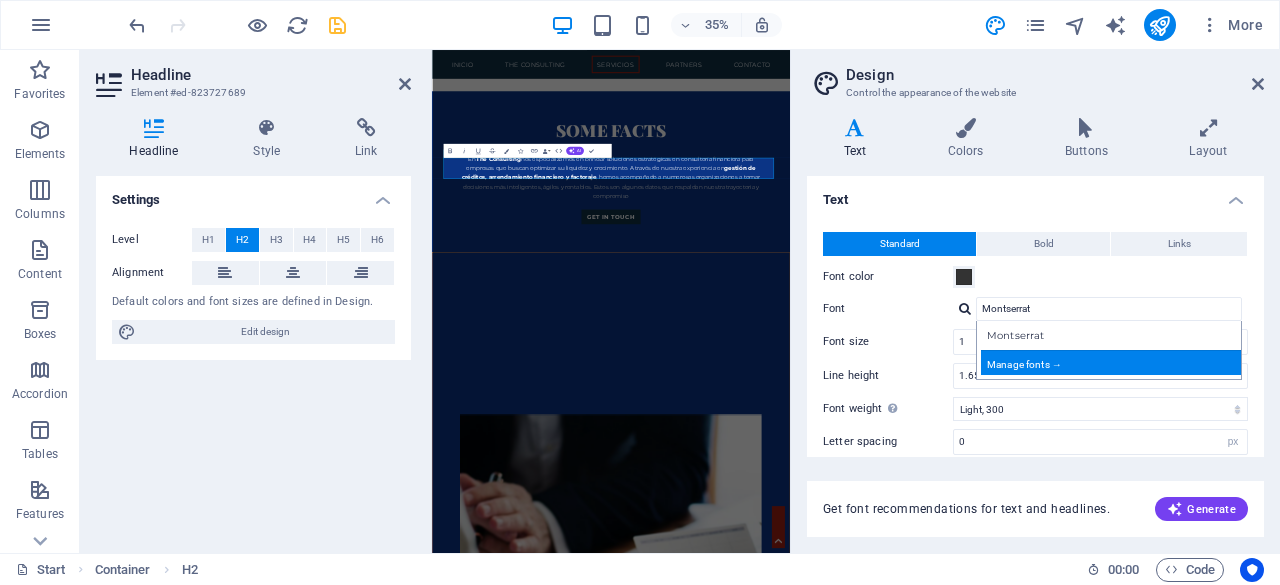 click on "Manage fonts →" at bounding box center [1113, 362] 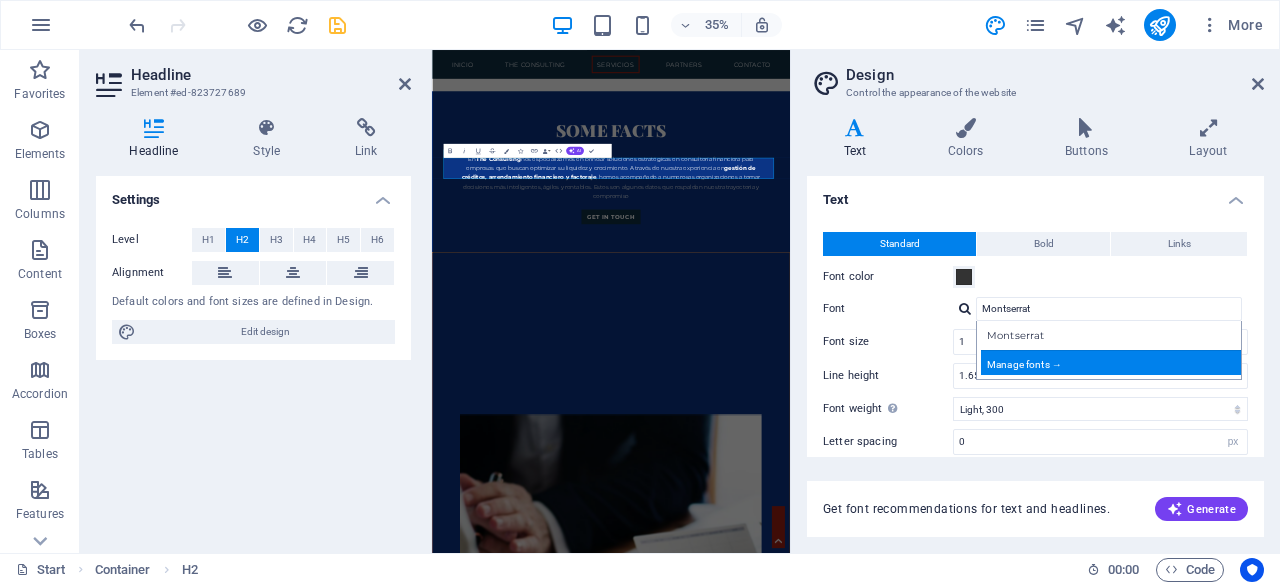 select on "popularity" 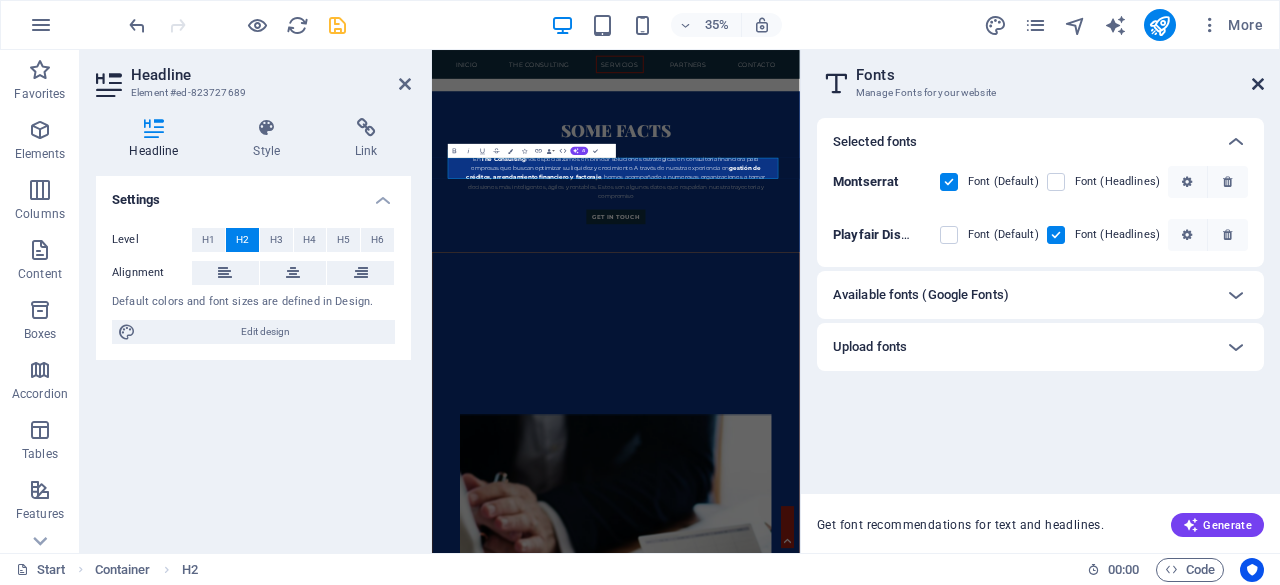 click at bounding box center (1258, 84) 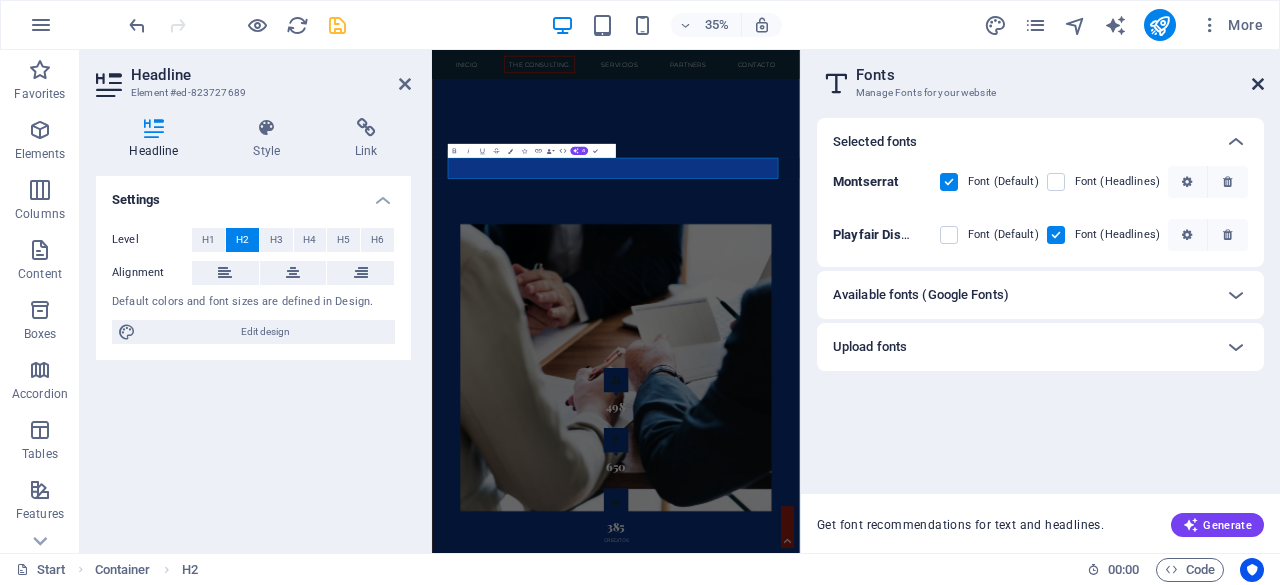 scroll, scrollTop: 2023, scrollLeft: 0, axis: vertical 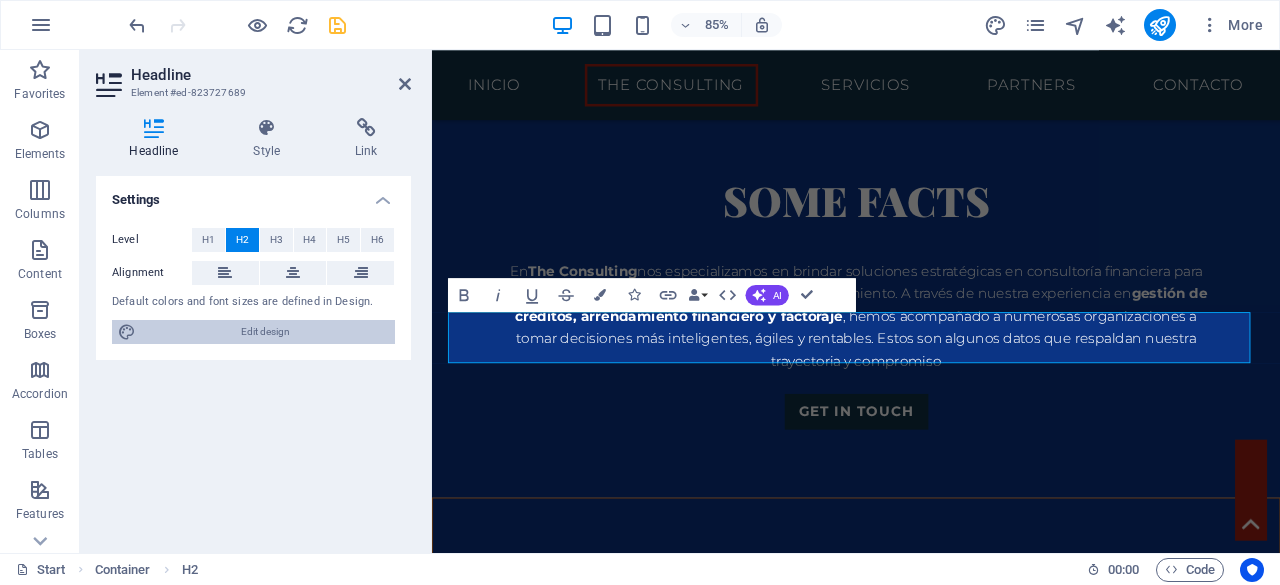 click on "Edit design" at bounding box center (265, 332) 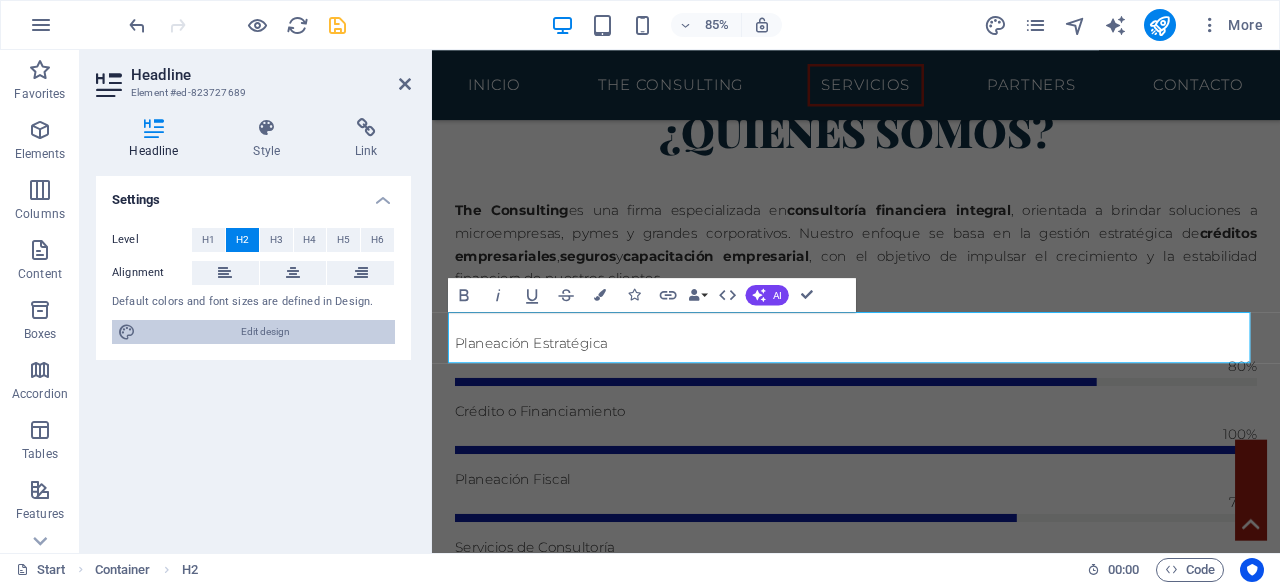 scroll, scrollTop: 2816, scrollLeft: 0, axis: vertical 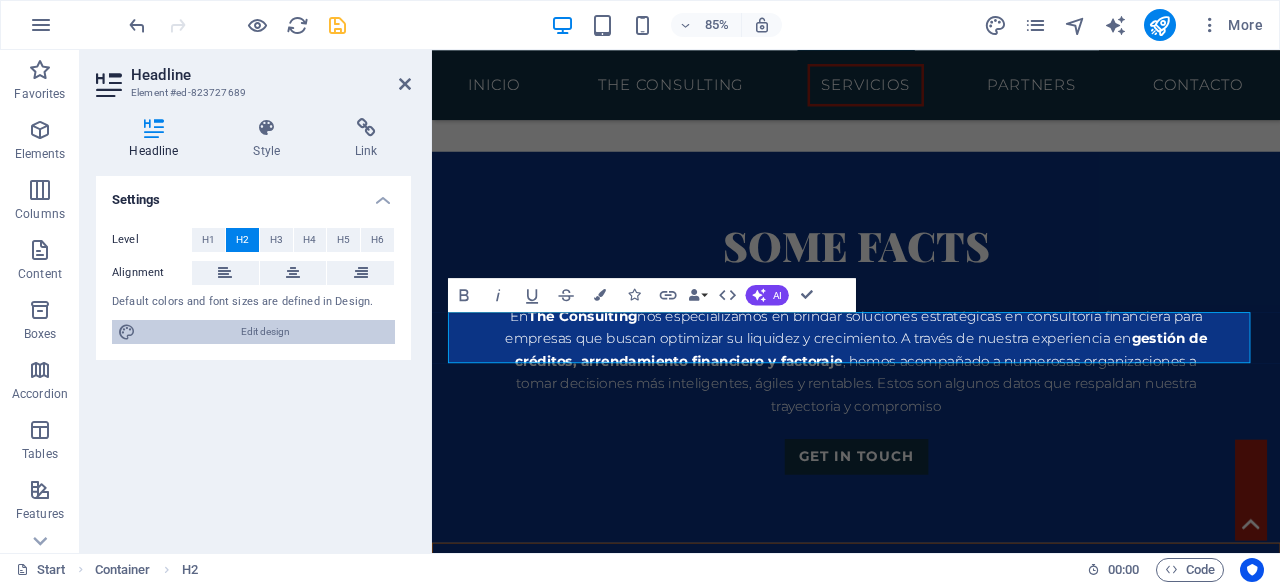 select on "rem" 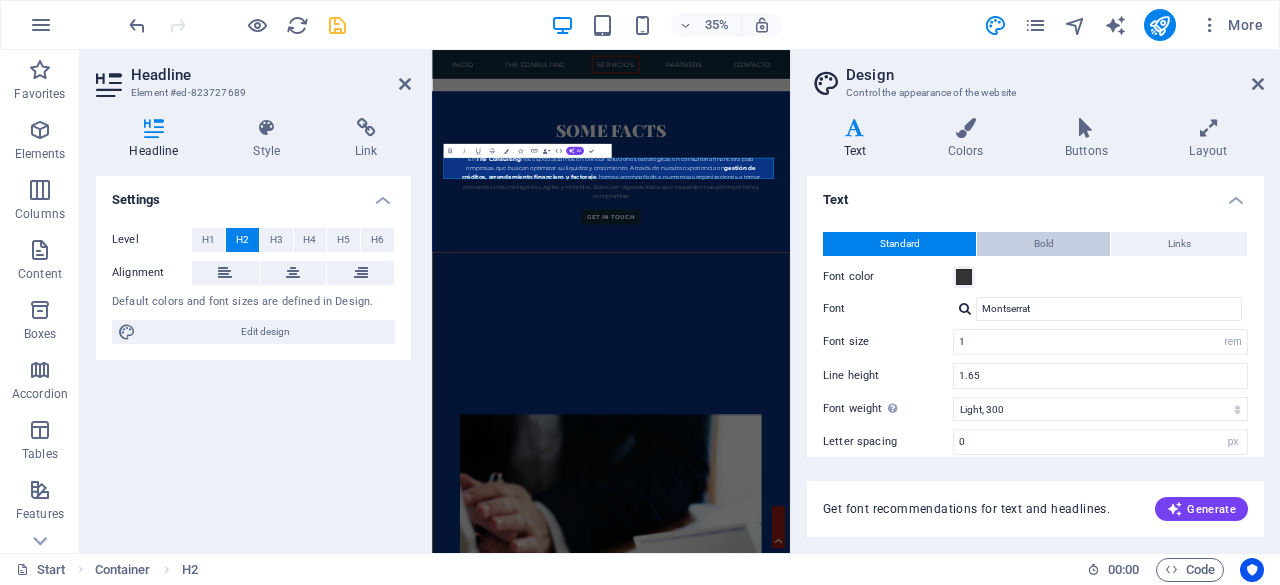 click on "Bold" at bounding box center [1044, 244] 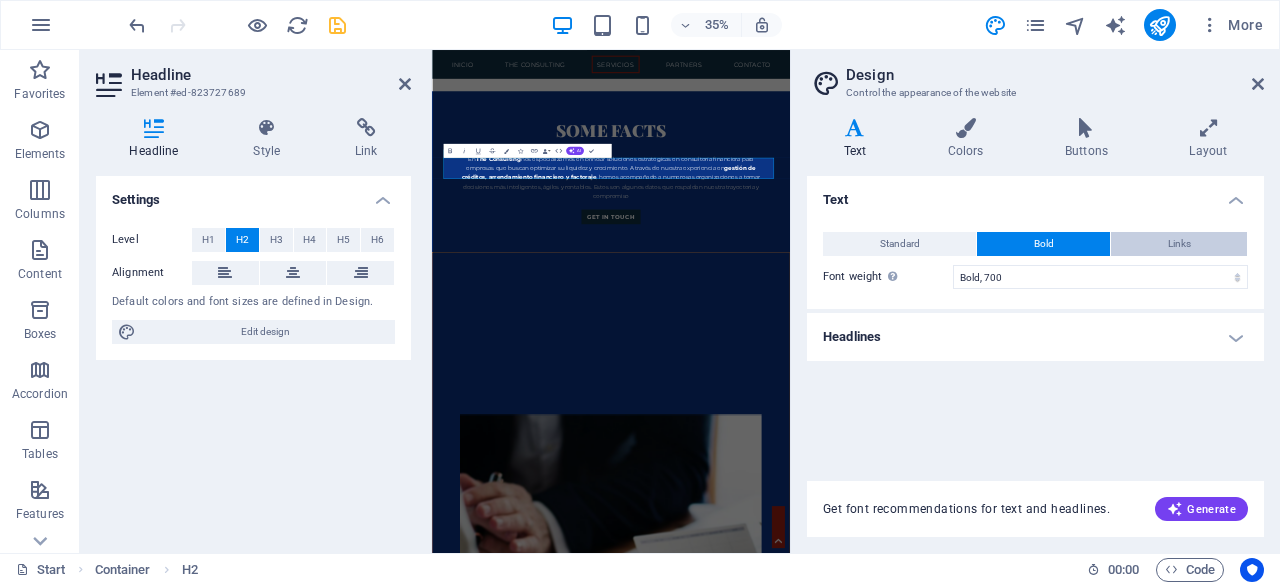 click on "Links" at bounding box center [1179, 244] 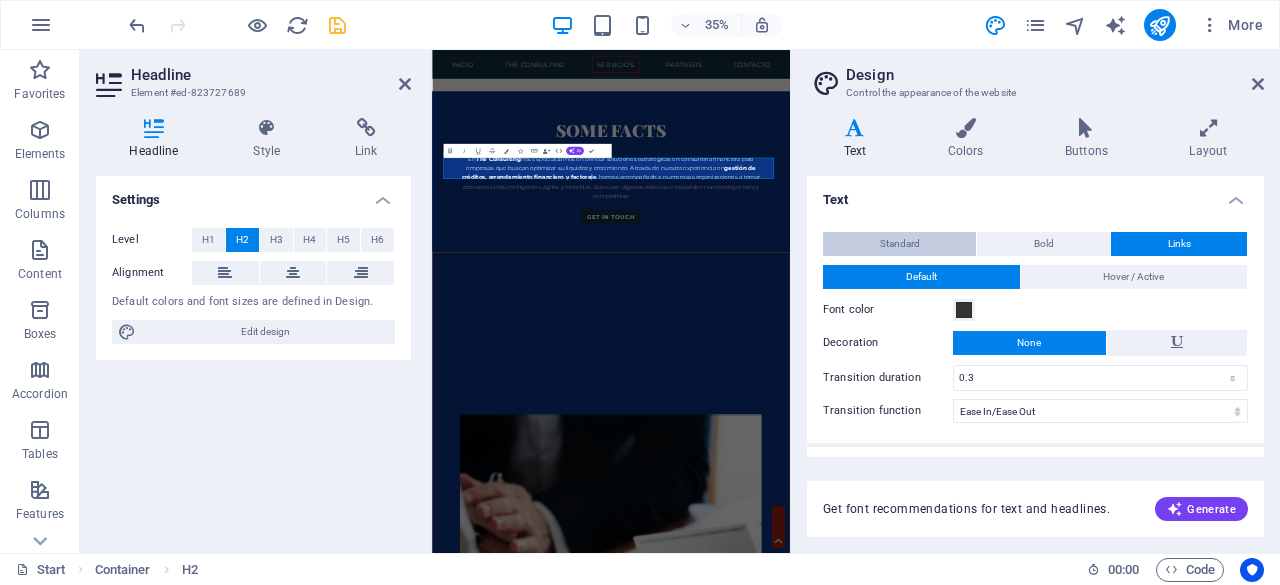 click on "Standard" at bounding box center [900, 244] 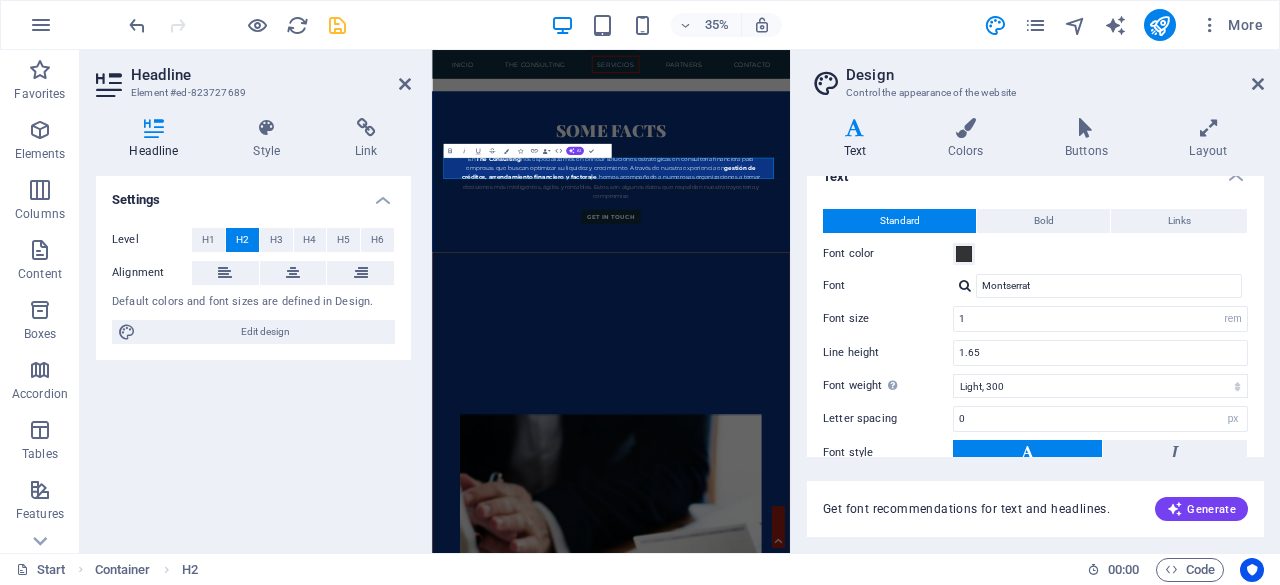 scroll, scrollTop: 0, scrollLeft: 0, axis: both 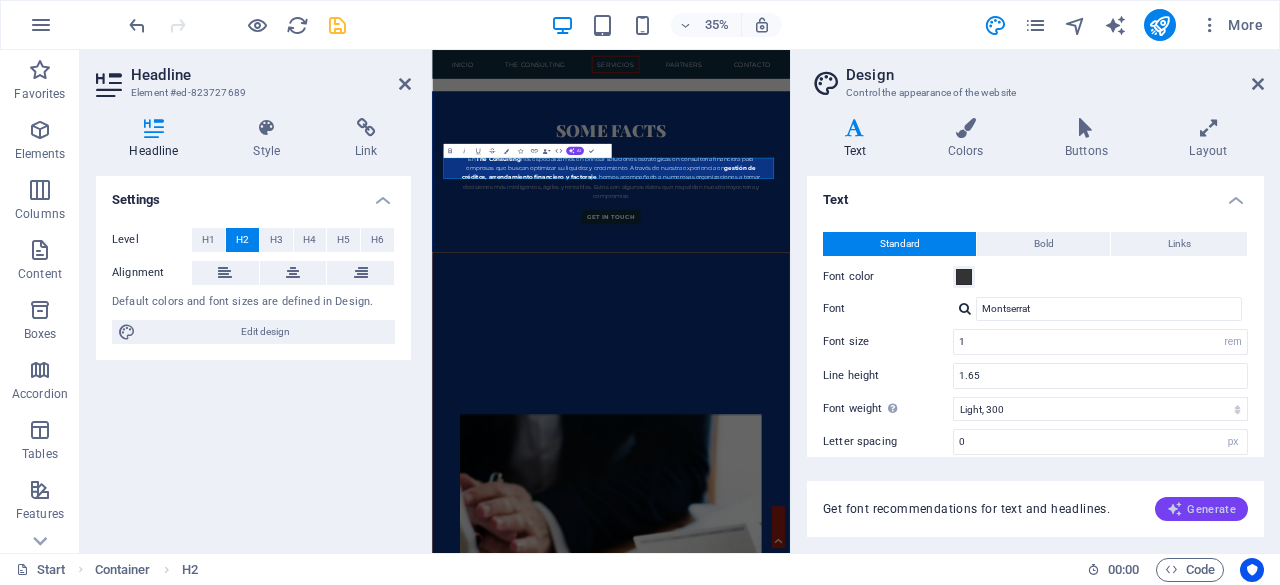 click on "Generate" at bounding box center [1201, 509] 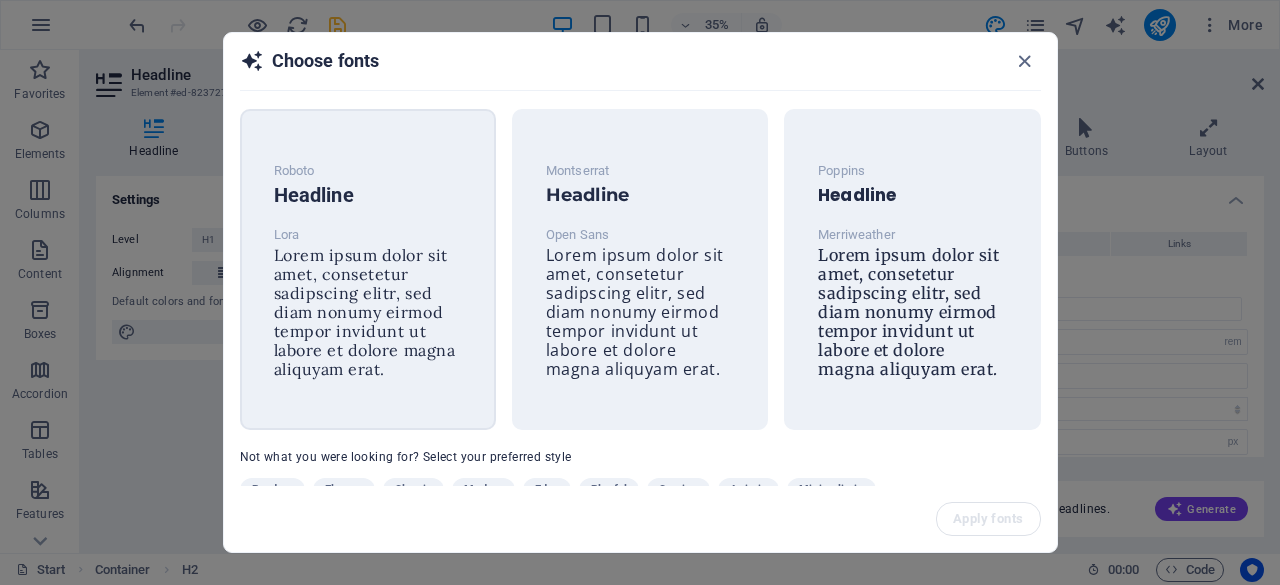 click on "Lora" at bounding box center [368, 235] 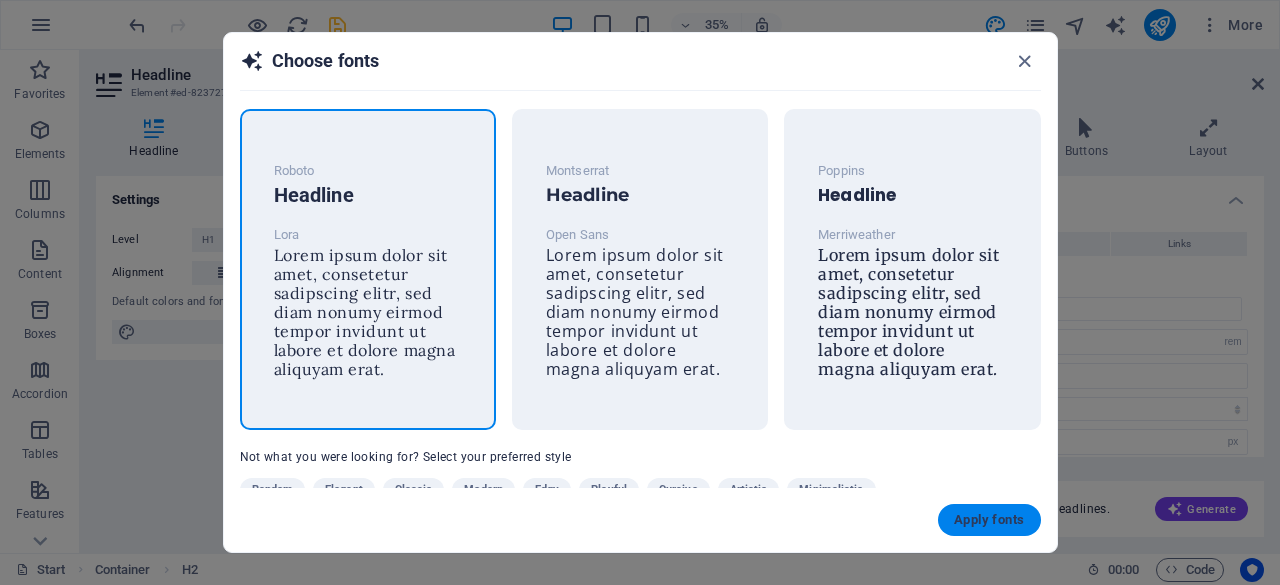 click on "Apply fonts" at bounding box center (989, 520) 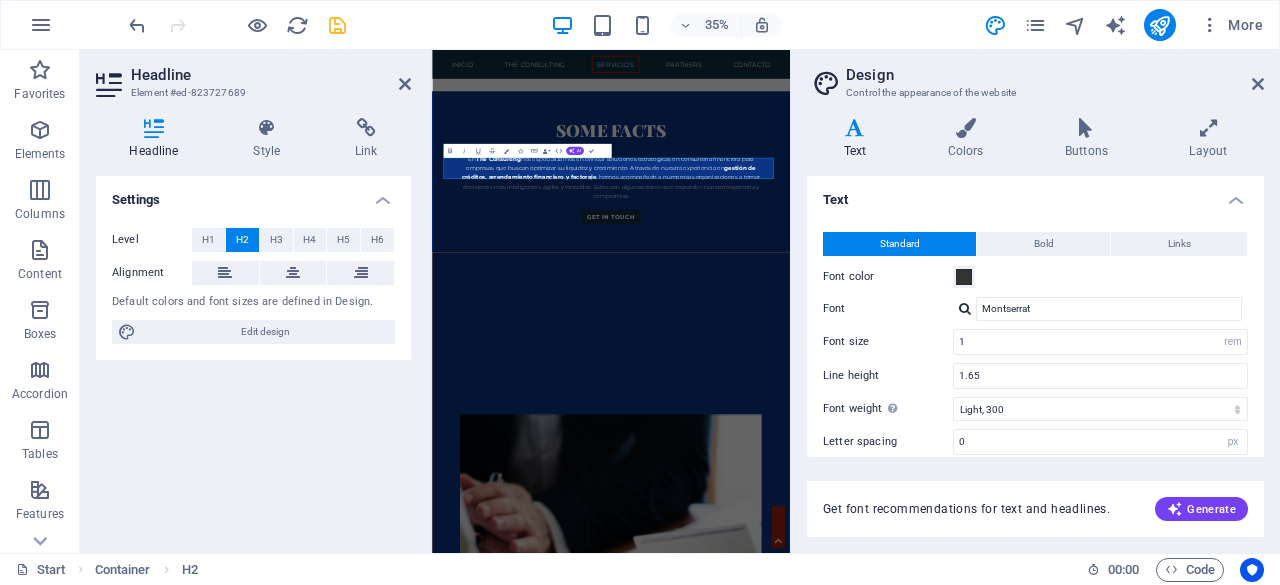 type on "Lora" 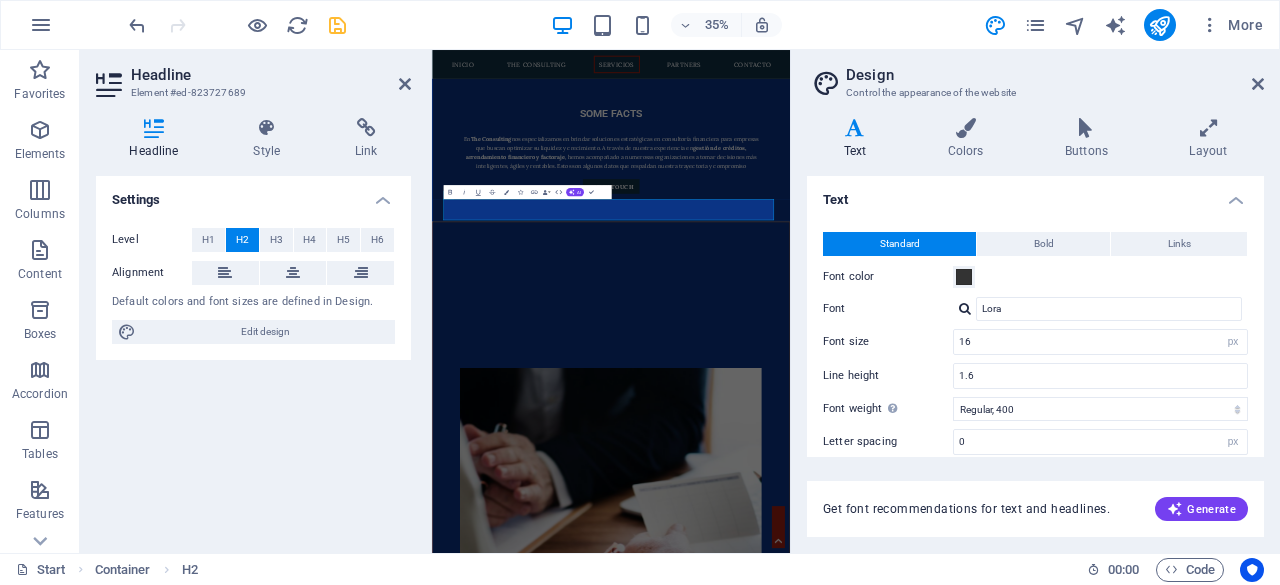scroll, scrollTop: 2698, scrollLeft: 0, axis: vertical 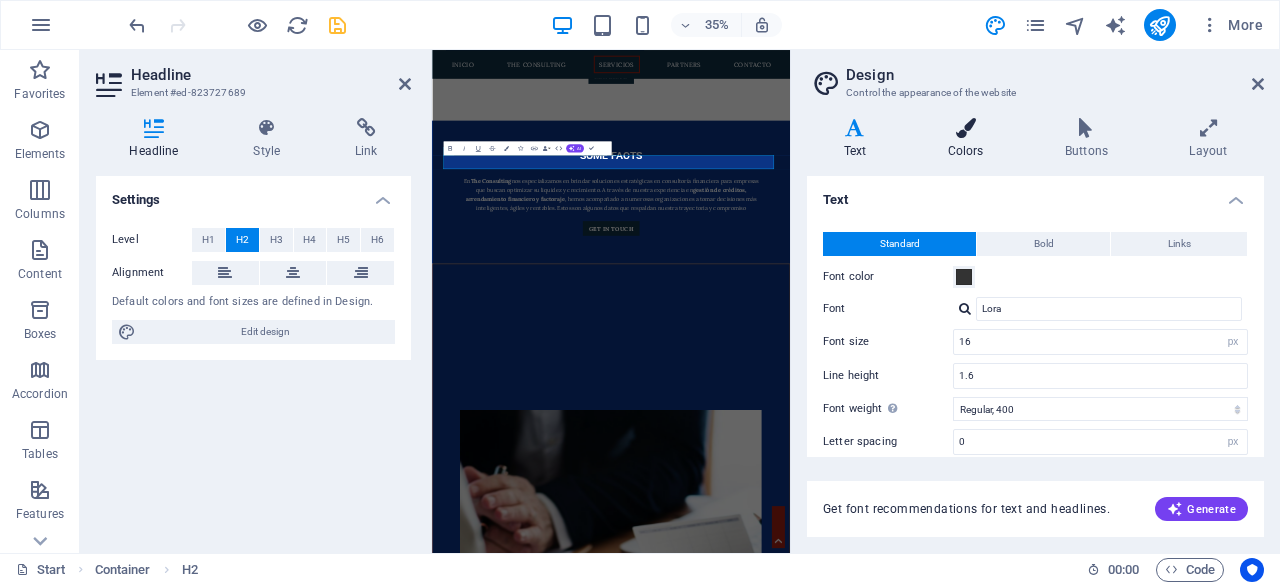 click on "Colors" at bounding box center [969, 139] 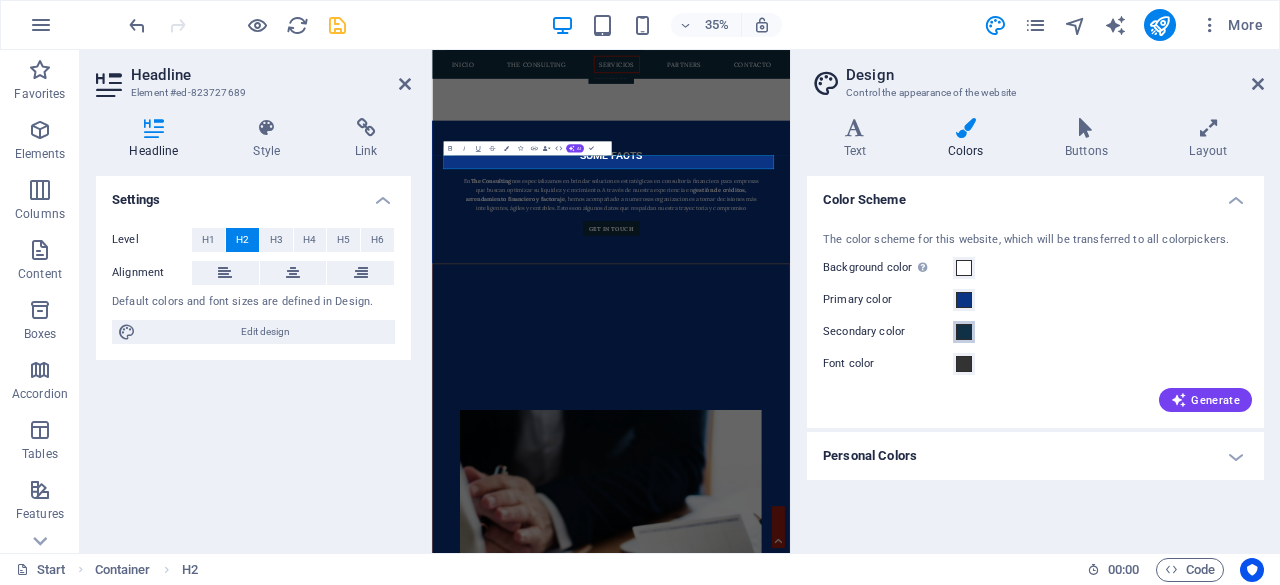 click at bounding box center [964, 332] 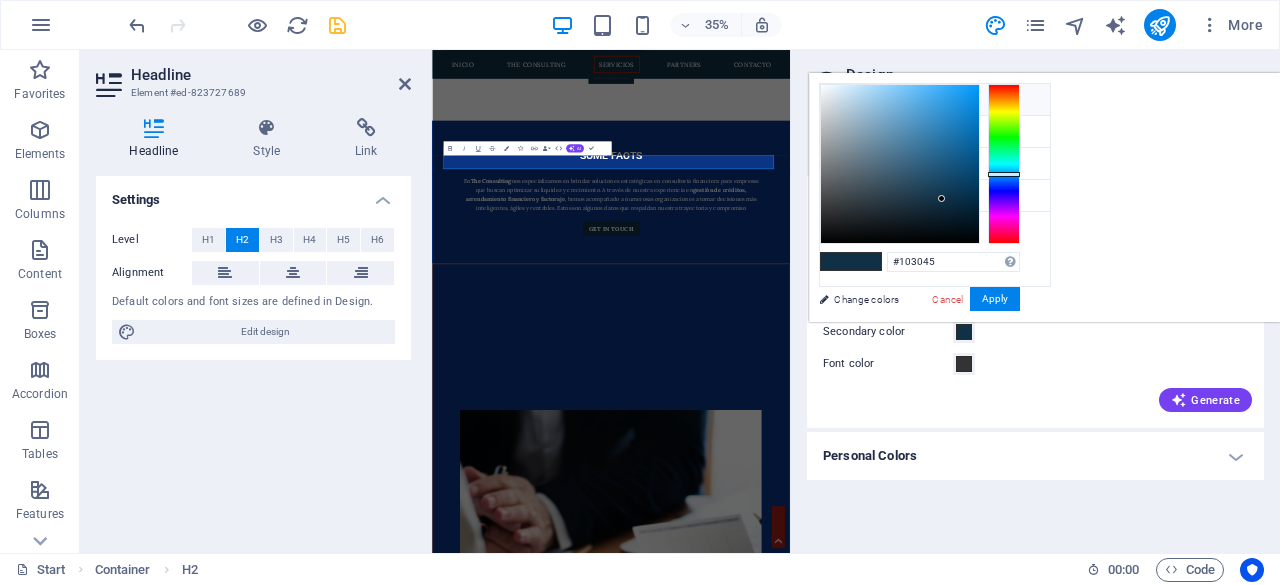 click at bounding box center [836, 99] 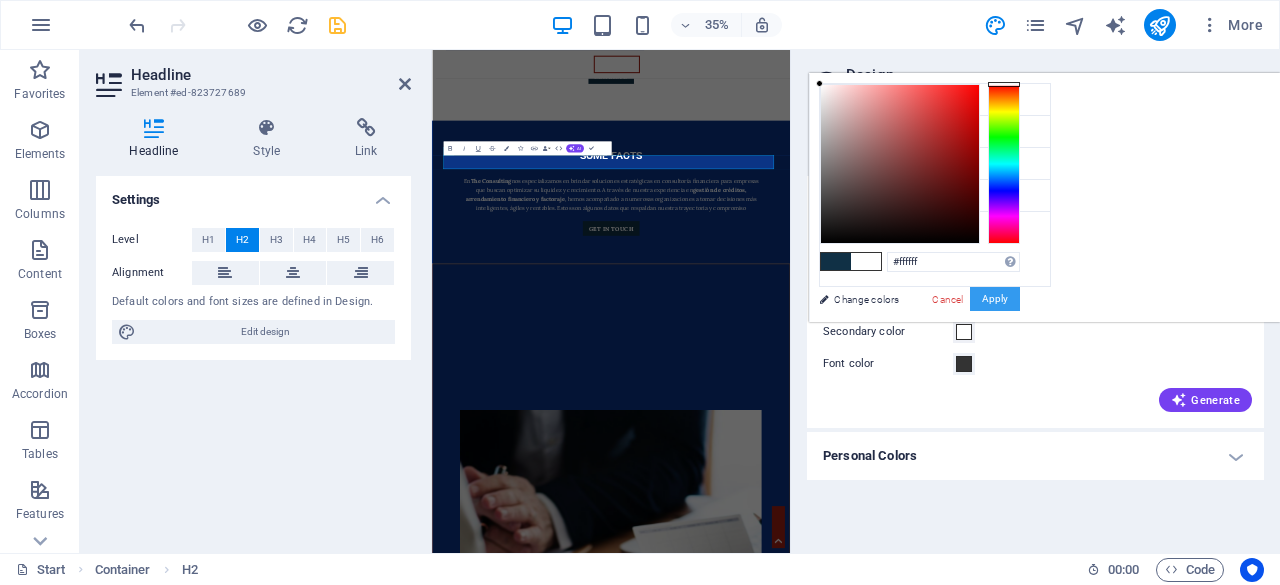 click on "Apply" at bounding box center [995, 299] 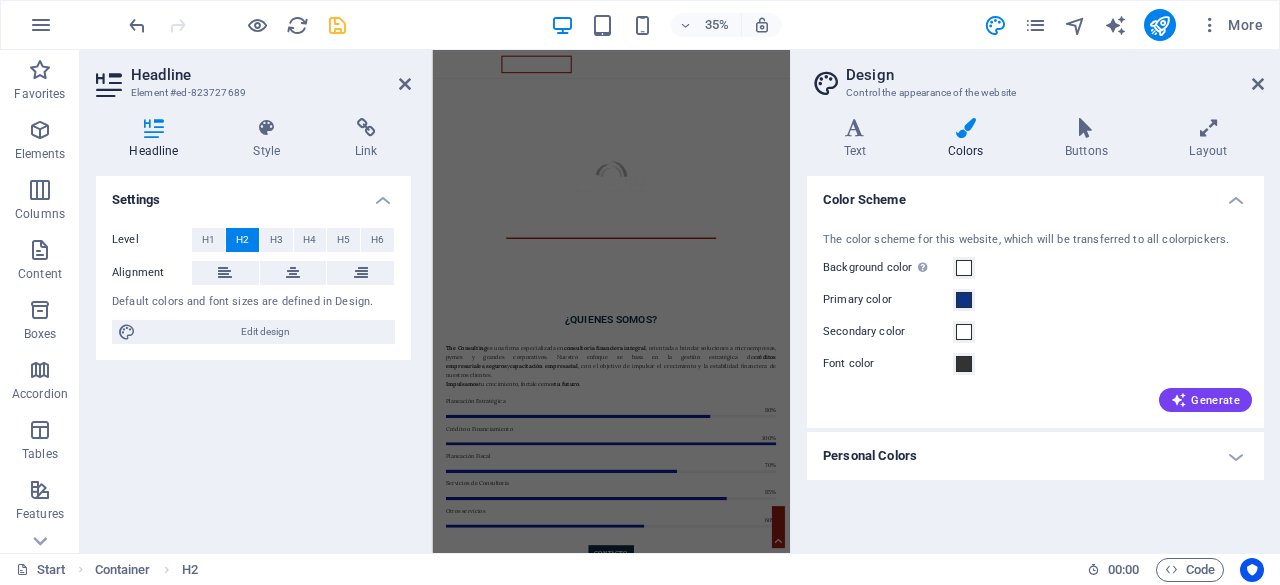 scroll, scrollTop: 1338, scrollLeft: 0, axis: vertical 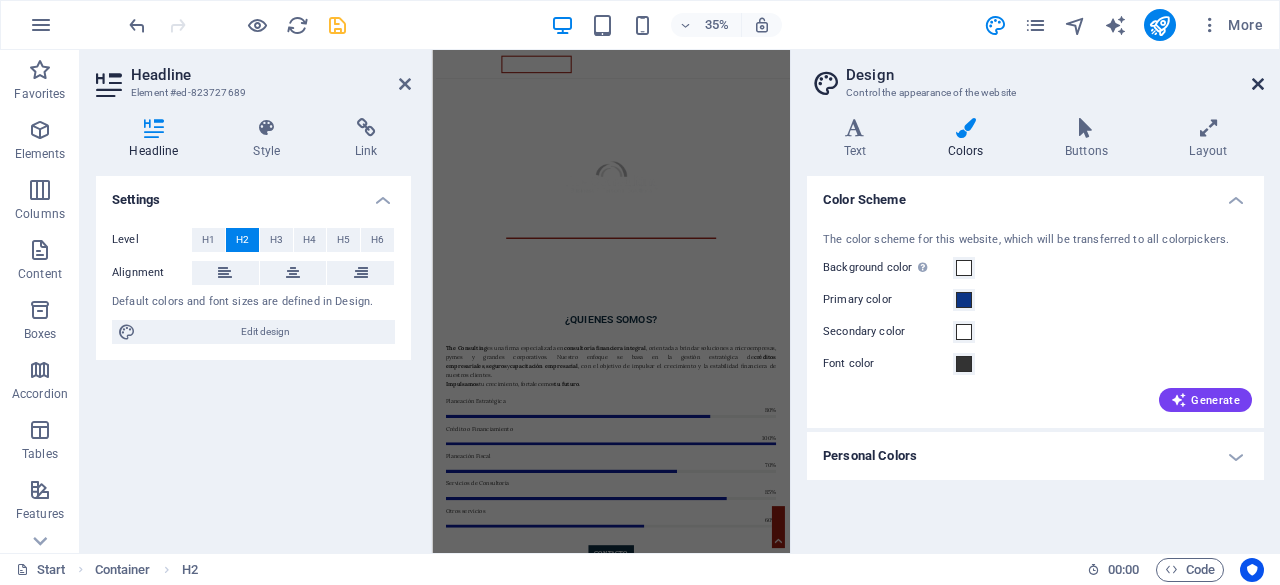 click at bounding box center (1258, 84) 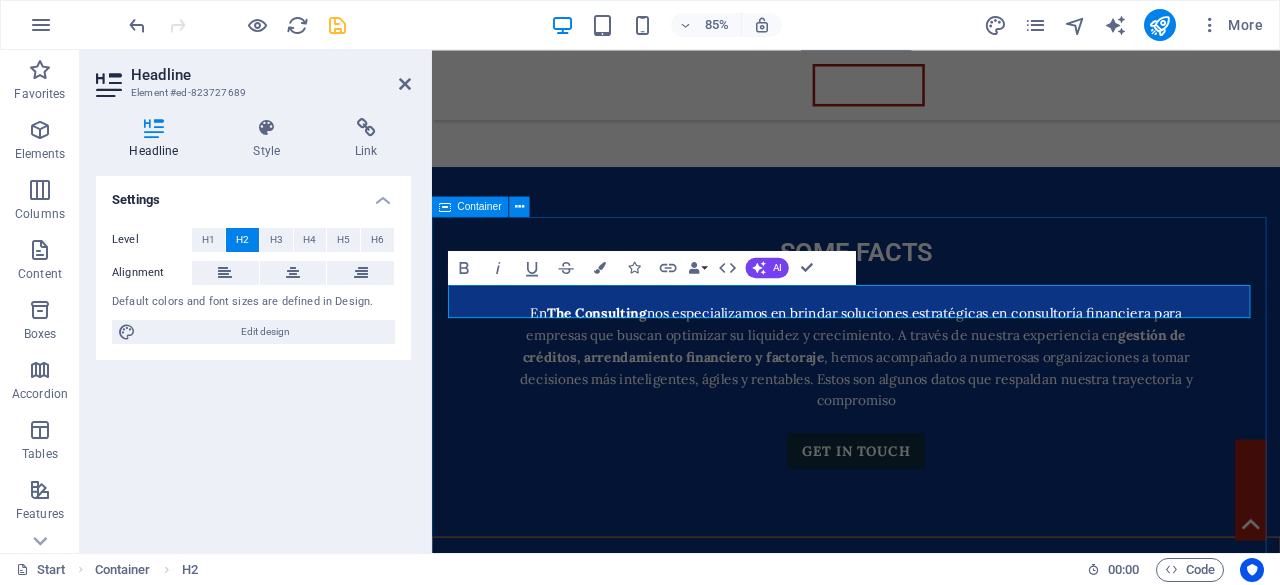 click on "SERVICIOS FINANCIEROS Investment Lorem ipsum dolor sit amet, consectetur adipisicing elit. Veritatis, dolorem! Consulting Lorem ipsum dolor sit amet, consectetur adipisicing elit. Veritatis, dolorem! Retirement Lorem ipsum dolor sit amet, consectetur adipisicing elit. Veritatis, dolorem! Strategy Lorem ipsum dolor sit amet, consectetur adipisicing elit. Veritatis, dolorem! Loans Lorem ipsum dolor sit amet, consectetur adipisicing elit. Veritatis, dolorem! Research Lorem ipsum dolor sit amet, consectetur adipisicing elit. Veritatis, dolorem!" at bounding box center (931, 2971) 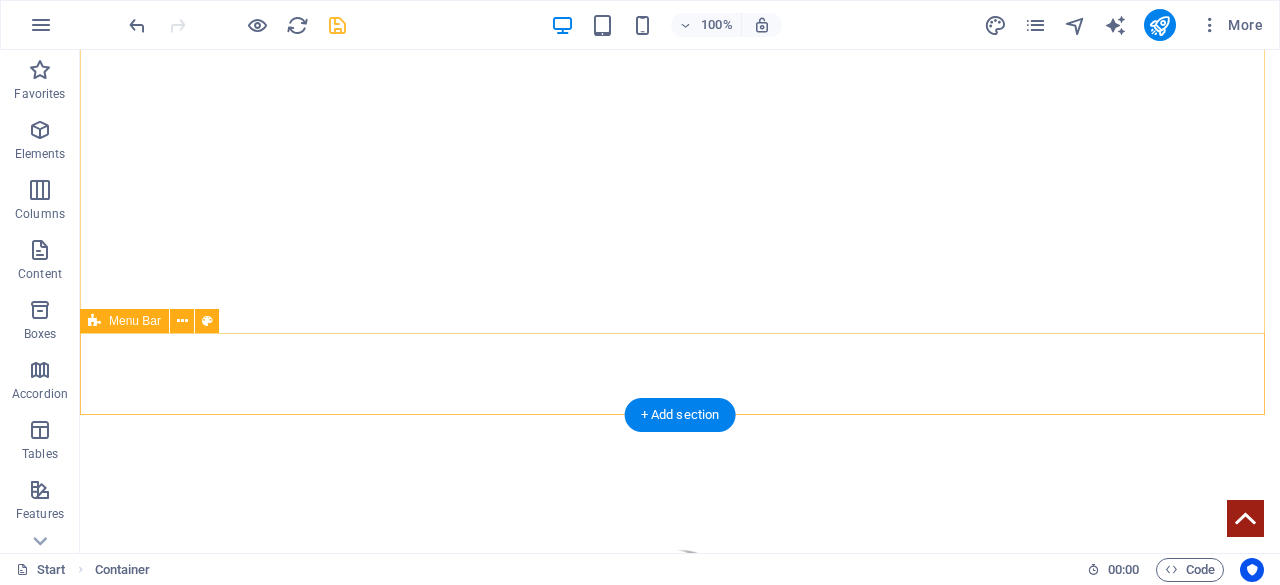 scroll, scrollTop: 285, scrollLeft: 0, axis: vertical 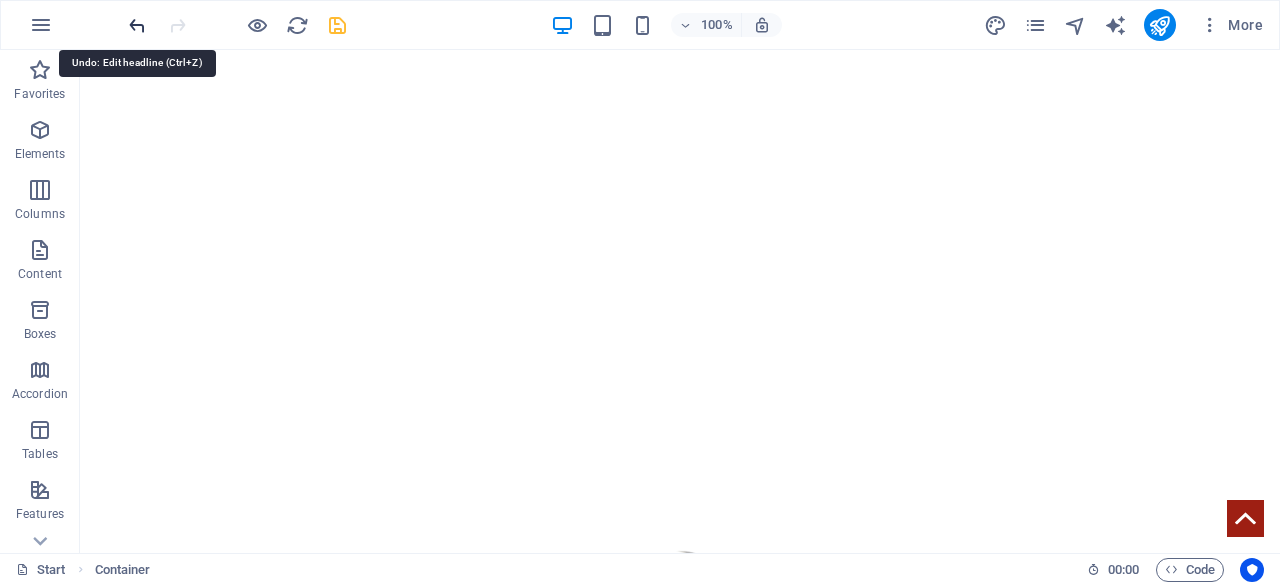 click at bounding box center (137, 25) 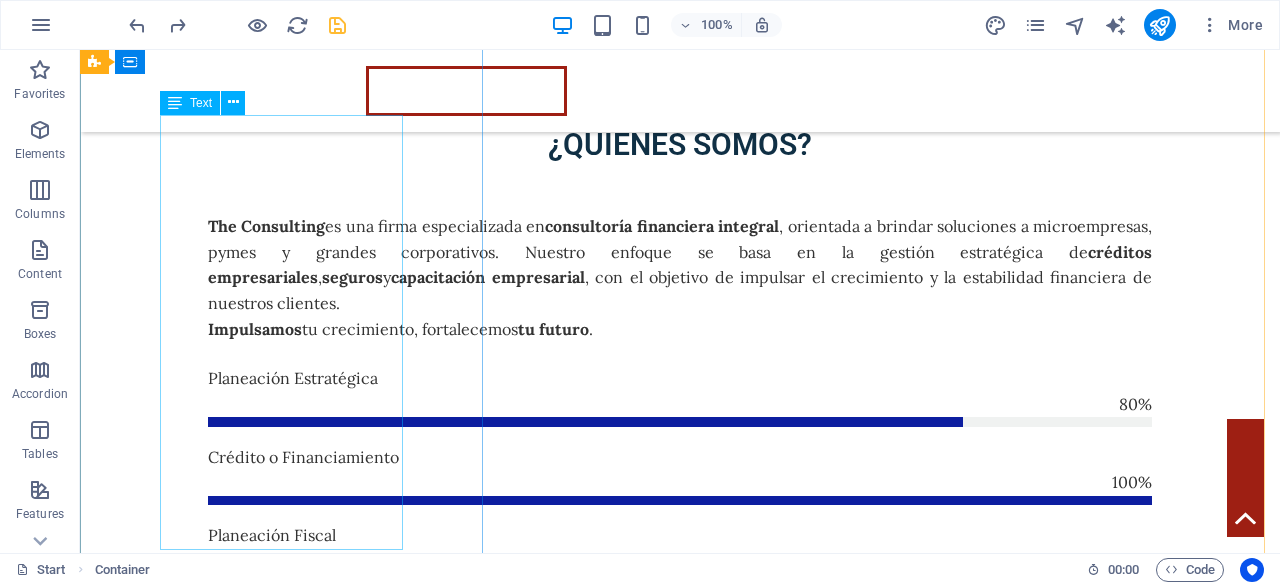 scroll, scrollTop: 1224, scrollLeft: 0, axis: vertical 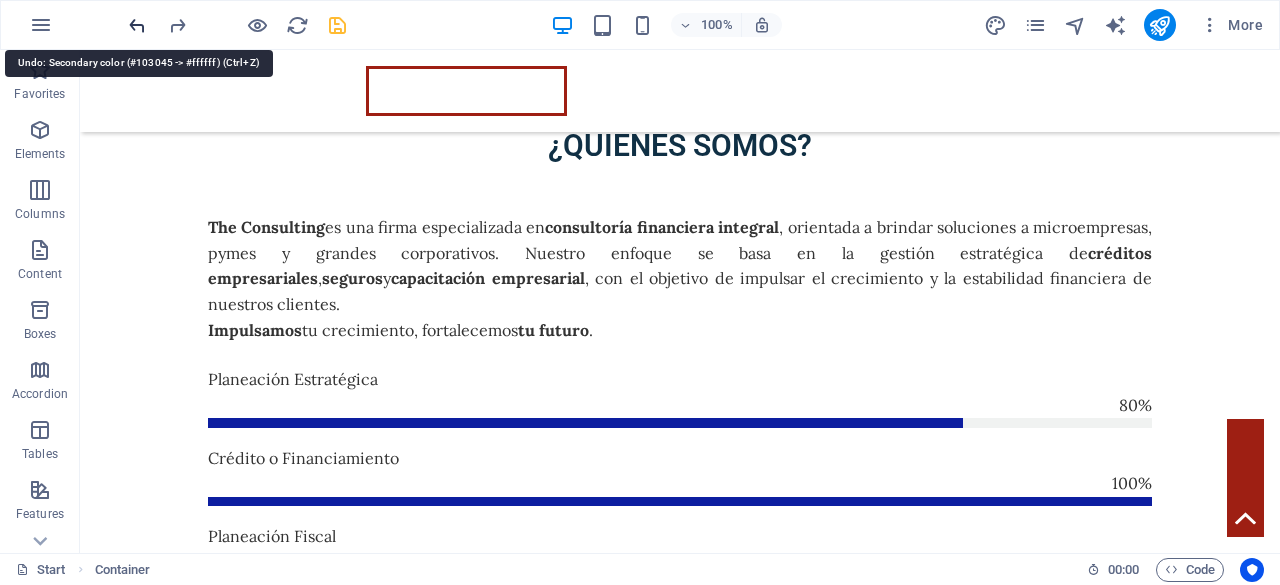 click at bounding box center [137, 25] 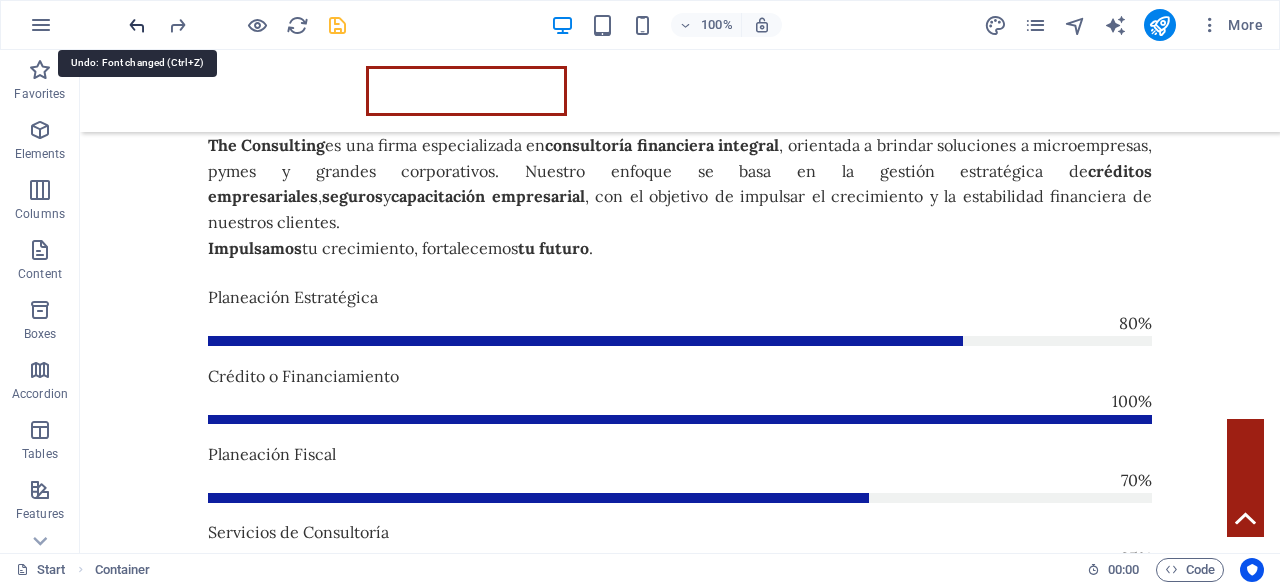 click at bounding box center [137, 25] 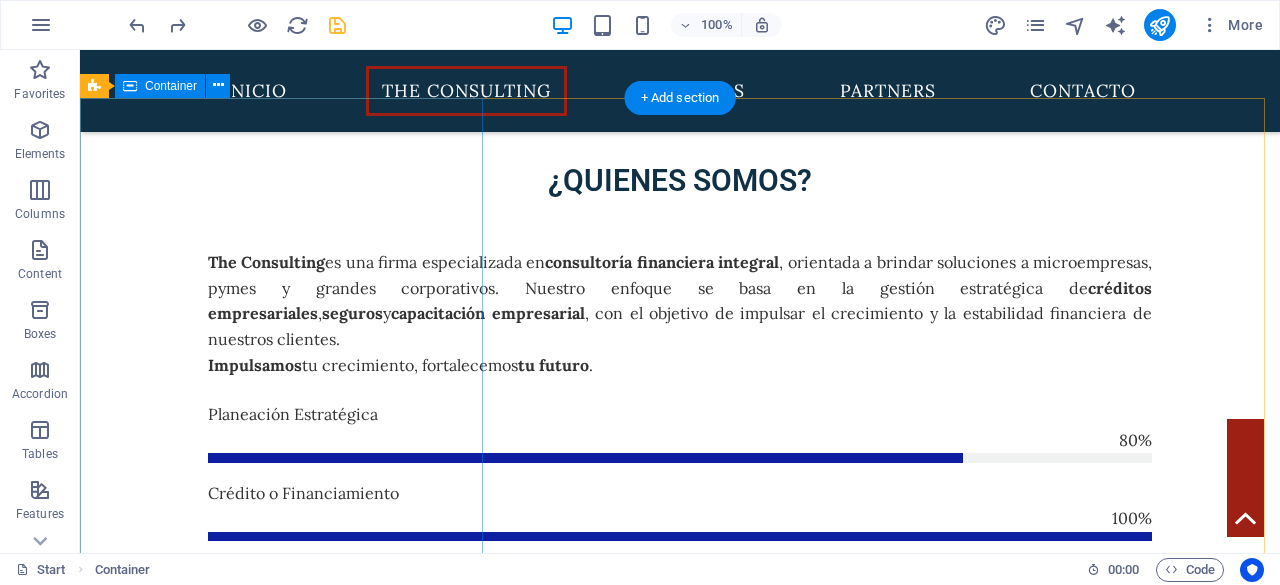 scroll, scrollTop: 1106, scrollLeft: 0, axis: vertical 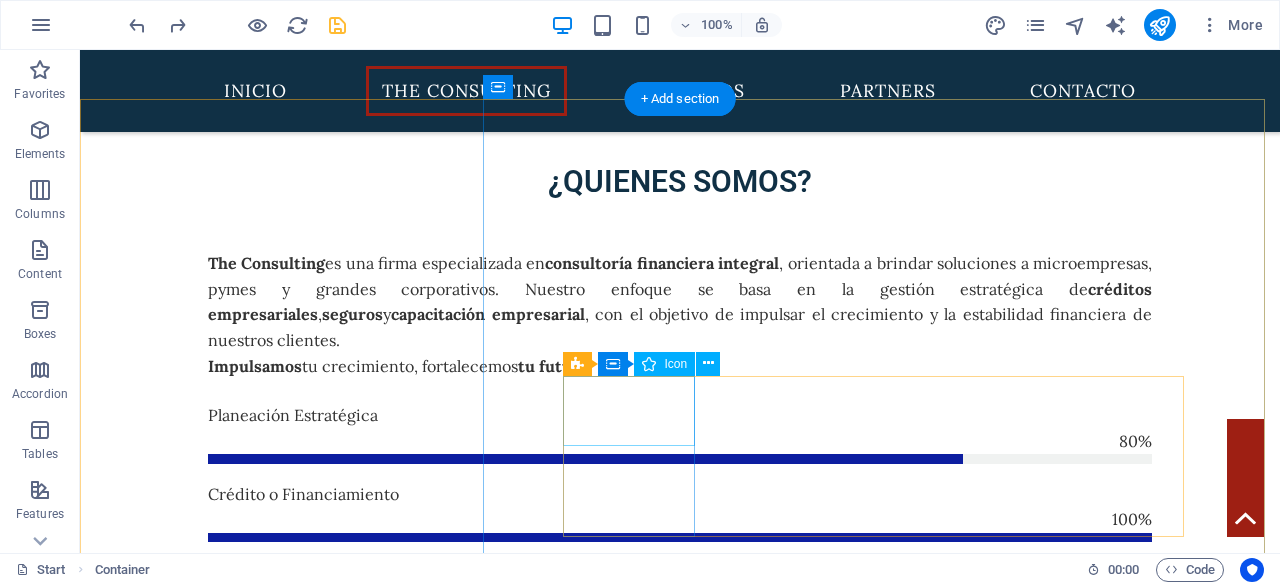 click at bounding box center [680, 2113] 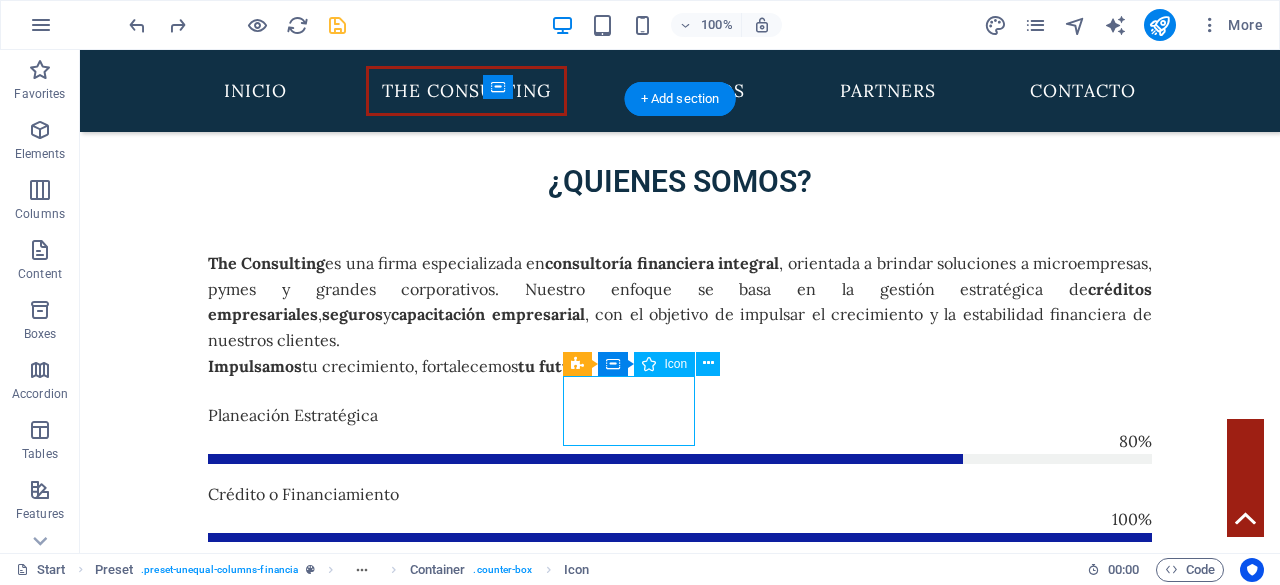 click at bounding box center (680, 2113) 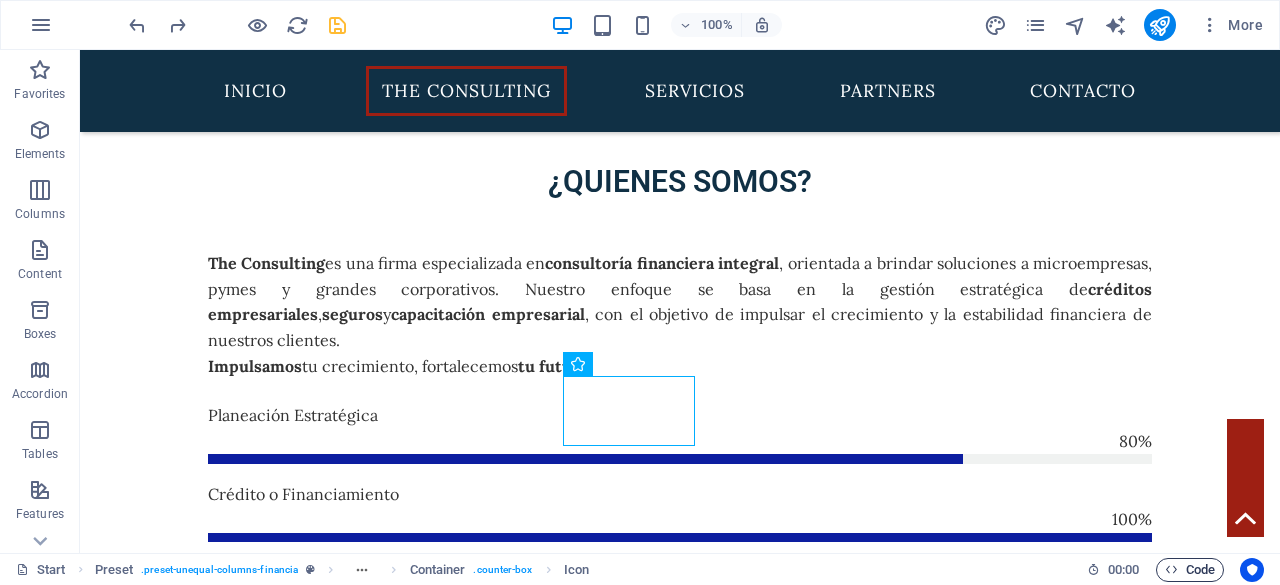 click on "Code" at bounding box center [1190, 570] 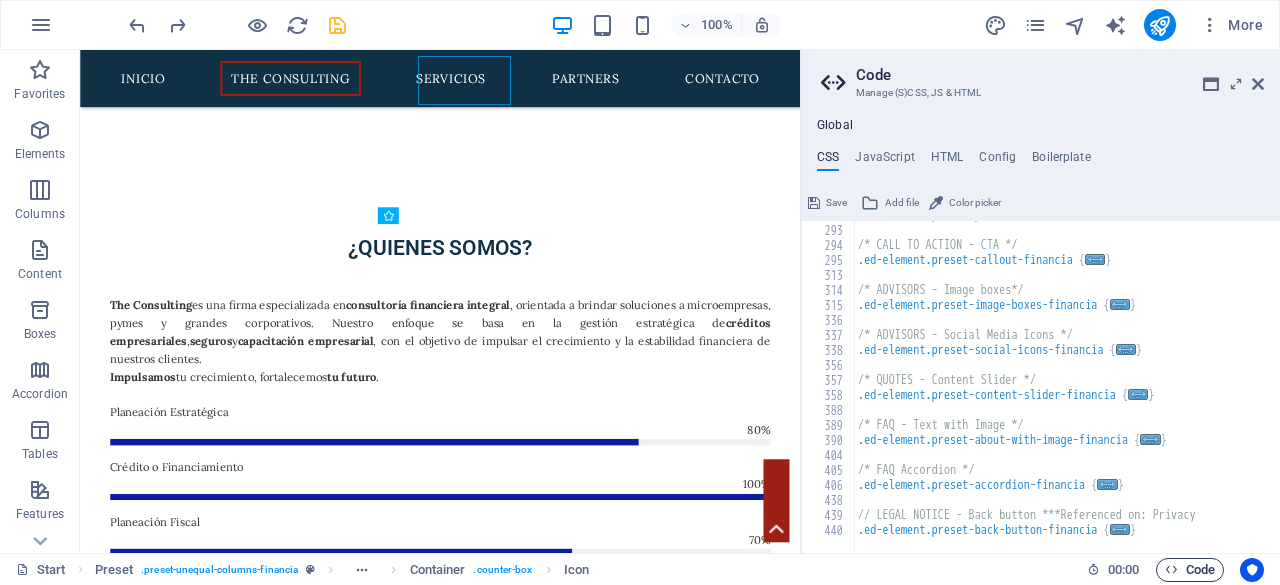 scroll, scrollTop: 1423, scrollLeft: 0, axis: vertical 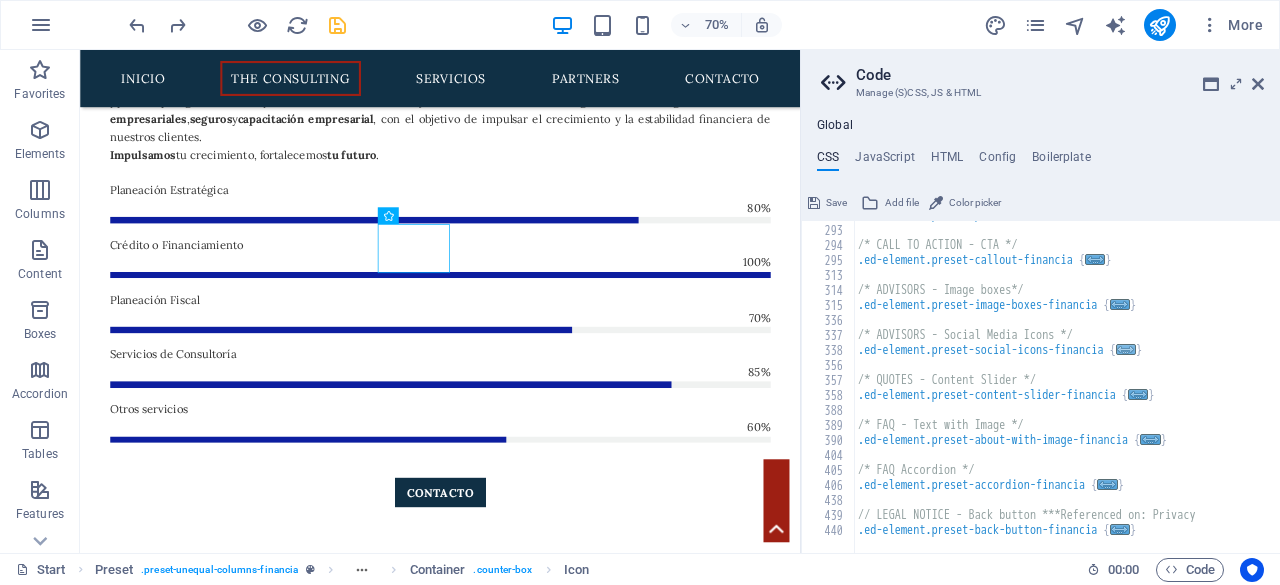 click on "..." at bounding box center [1126, 349] 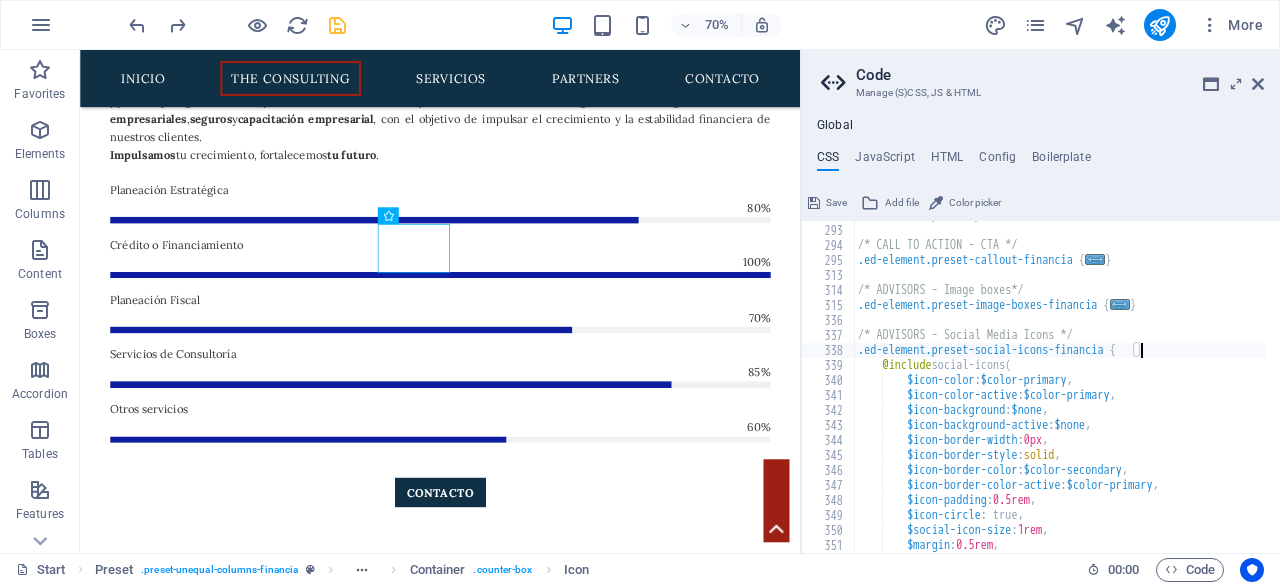 click on ".ed-element.preset-partners-financia   { ... } /* CALL TO ACTION - CTA */ .ed-element.preset-callout-financia   { ... } /* ADVISORS - Image boxes*/ .ed-element.preset-image-boxes-financia   { ... } /* ADVISORS - Social Media Icons */ .ed-element.preset-social-icons-financia   {      @include  social-icons (           $icon-color :  $color-primary ,            $icon-color-active :  $color-primary ,            $icon-background :  $none ,            $icon-background-active :  $none ,            $icon-border-width :  0px ,            $icon-border-style :  solid ,            $icon-border-color :  $color-secondary ,            $icon-border-color-active :  $color-primary ,            $icon-padding :  0.5rem ,            $icon-circle : true,            $social-icon-size :  1rem ,            $margin :  0.5rem ," at bounding box center [1154, 381] 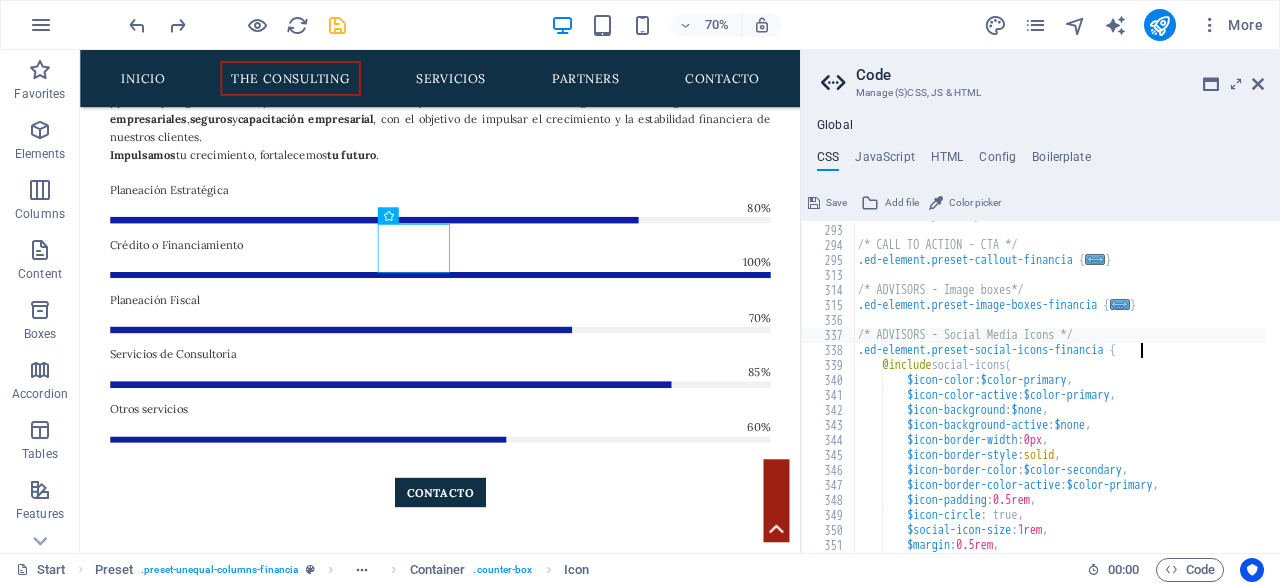 click on ".ed-element.preset-partners-financia   { ... } /* CALL TO ACTION - CTA */ .ed-element.preset-callout-financia   { ... } /* ADVISORS - Image boxes*/ .ed-element.preset-image-boxes-financia   { ... } /* ADVISORS - Social Media Icons */ .ed-element.preset-social-icons-financia   {      @include  social-icons (           $icon-color :  $color-primary ,            $icon-color-active :  $color-primary ,            $icon-background :  $none ,            $icon-background-active :  $none ,            $icon-border-width :  0px ,            $icon-border-style :  solid ,            $icon-border-color :  $color-secondary ,            $icon-border-color-active :  $color-primary ,            $icon-padding :  0.5rem ,            $icon-circle : true,            $social-icon-size :  1rem ,            $margin :  0.5rem ," at bounding box center [1154, 381] 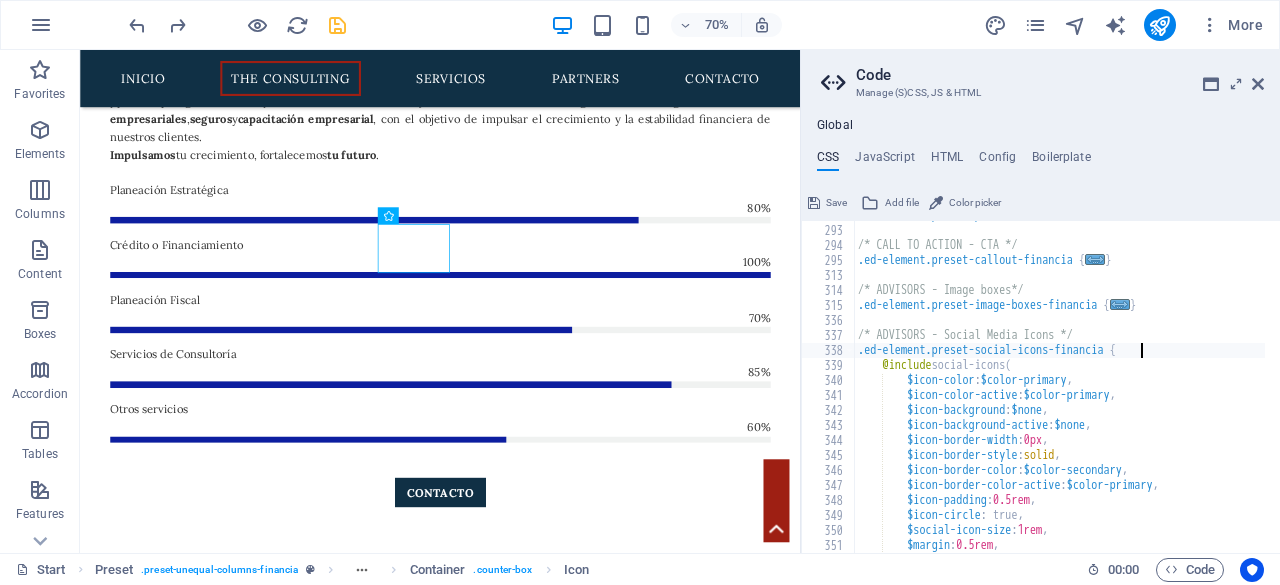 click on ".ed-element.preset-partners-financia   { ... } /* CALL TO ACTION - CTA */ .ed-element.preset-callout-financia   { ... } /* ADVISORS - Image boxes*/ .ed-element.preset-image-boxes-financia   { ... } /* ADVISORS - Social Media Icons */ .ed-element.preset-social-icons-financia   {      @include  social-icons (           $icon-color :  $color-primary ,            $icon-color-active :  $color-primary ,            $icon-background :  $none ,            $icon-background-active :  $none ,            $icon-border-width :  0px ,            $icon-border-style :  solid ,            $icon-border-color :  $color-secondary ,            $icon-border-color-active :  $color-primary ,            $icon-padding :  0.5rem ,            $icon-circle : true,            $social-icon-size :  1rem ,            $margin :  0.5rem ," at bounding box center [1154, 381] 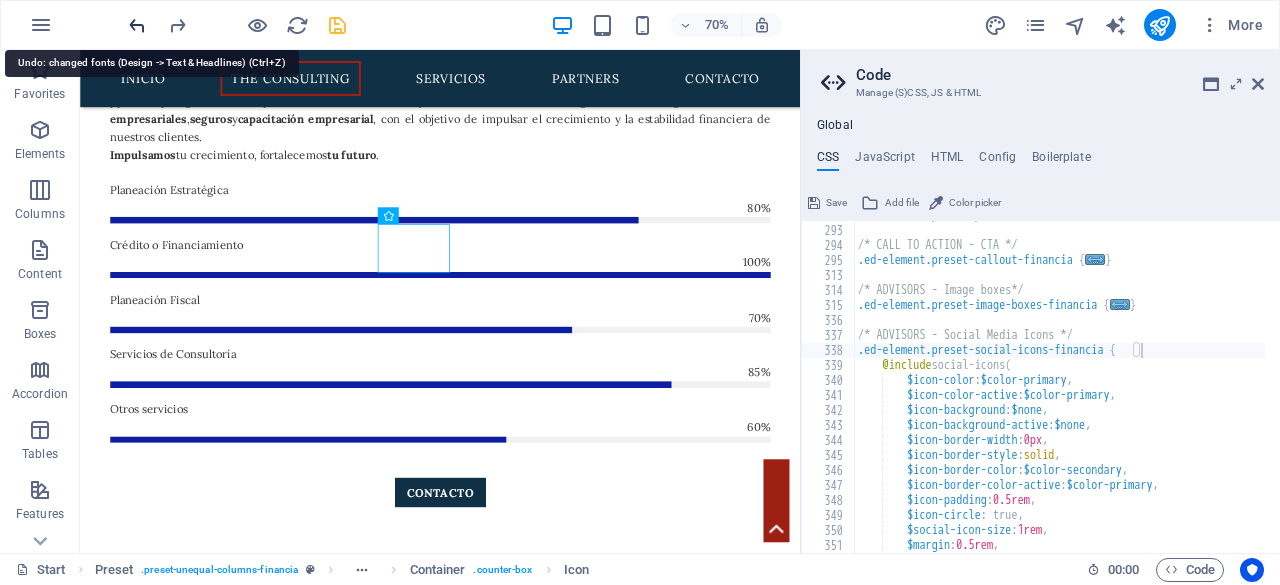 click at bounding box center (137, 25) 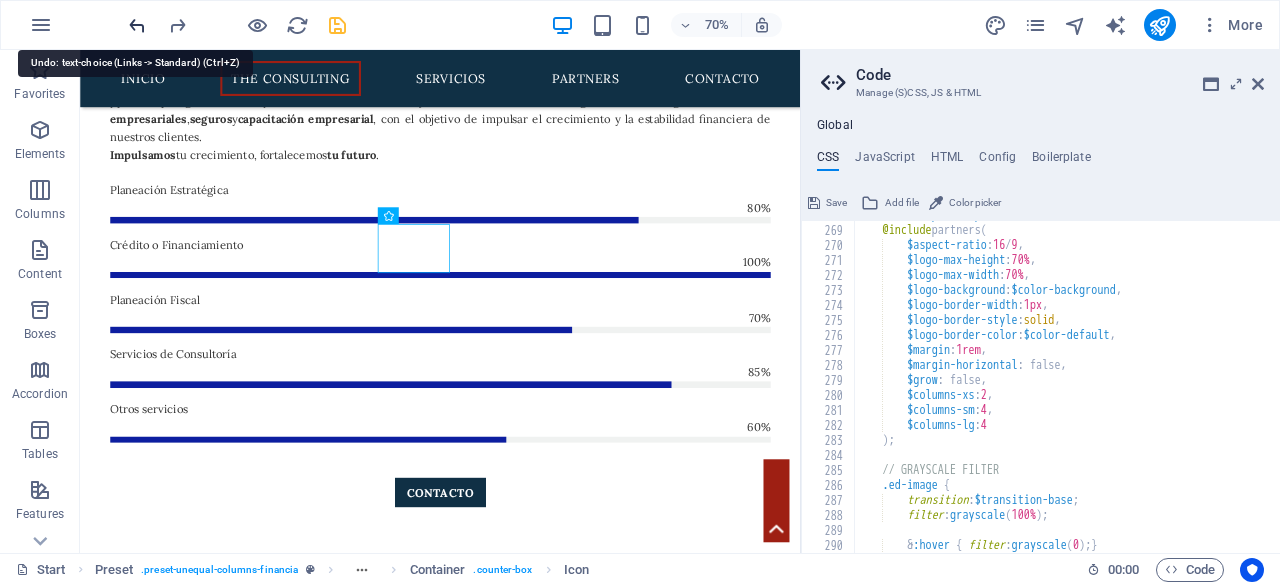scroll, scrollTop: 1108, scrollLeft: 0, axis: vertical 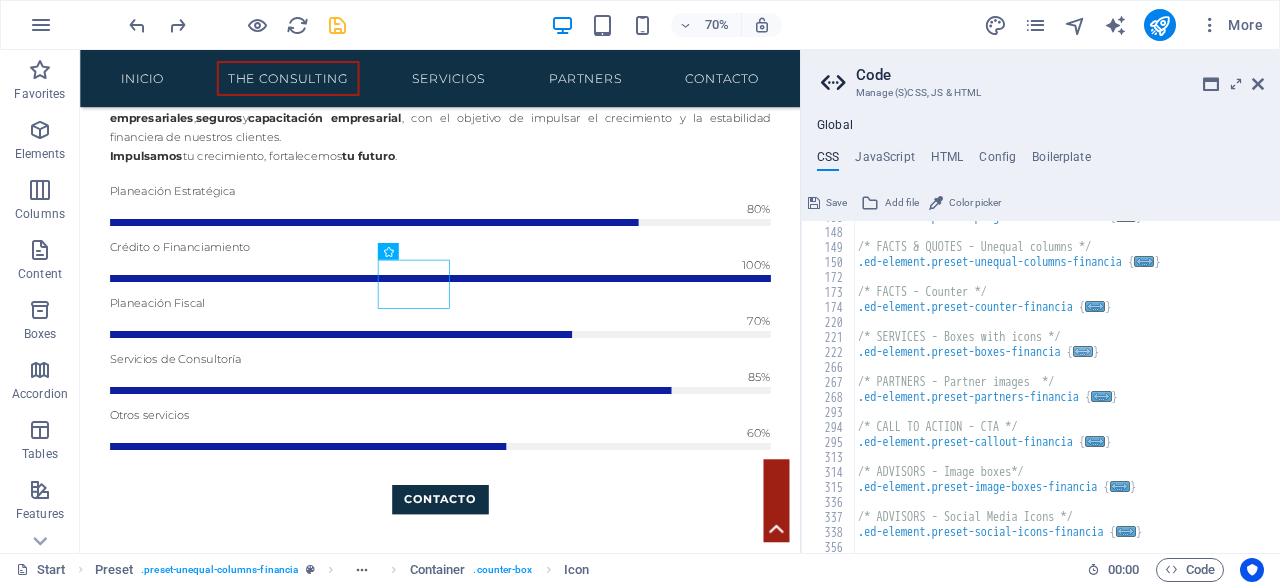 click on "..." at bounding box center [1083, 351] 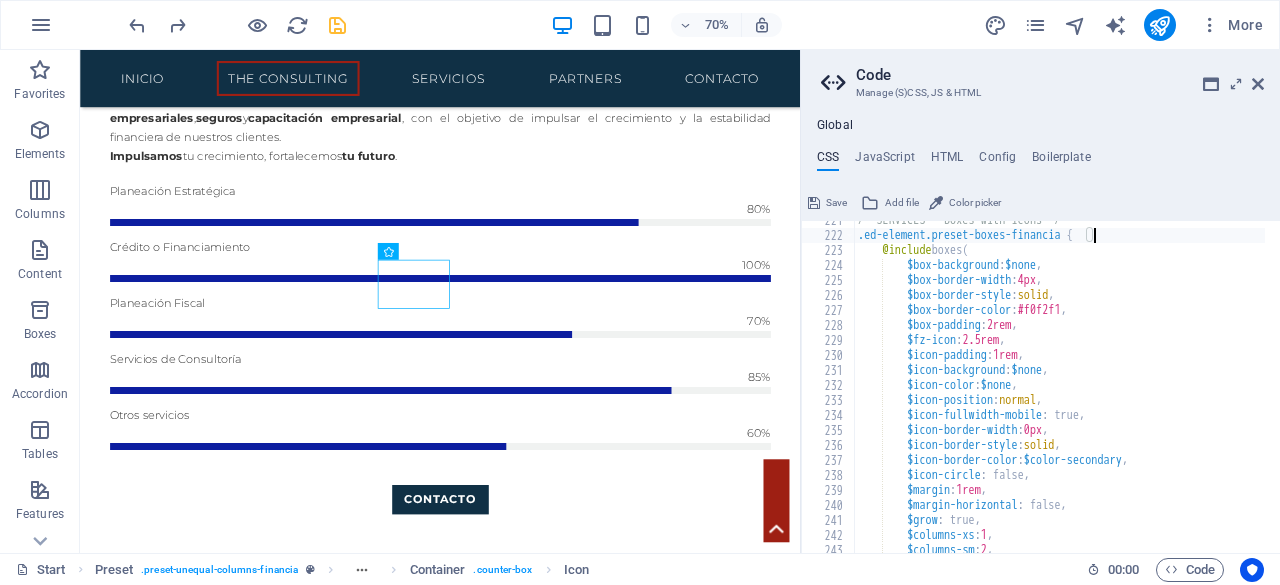 scroll, scrollTop: 1043, scrollLeft: 0, axis: vertical 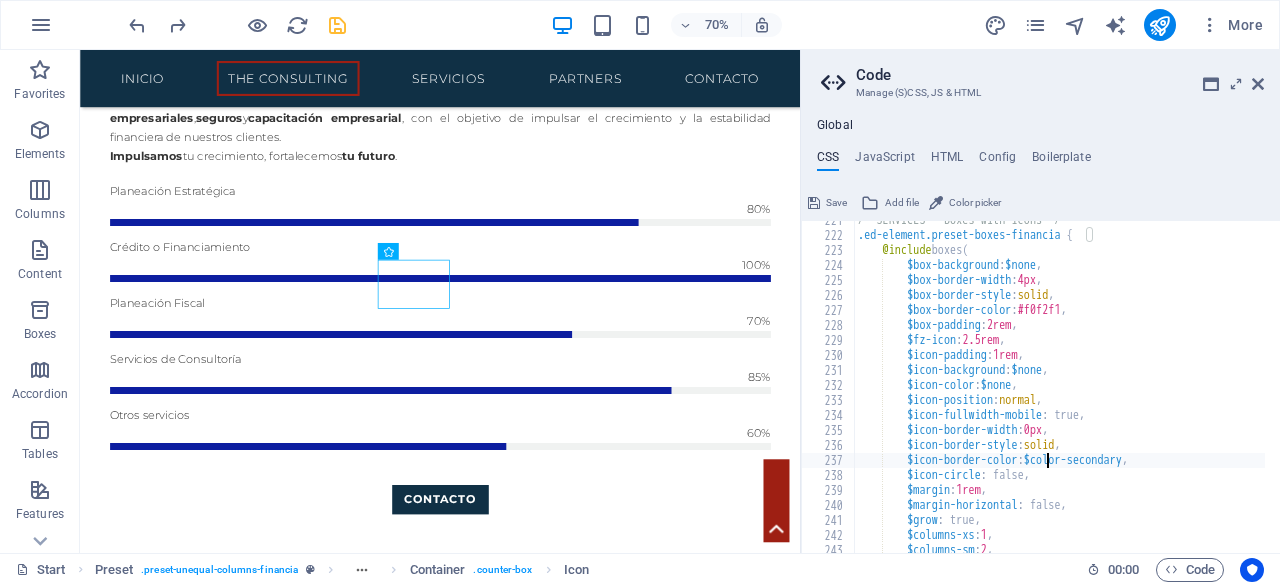click on "/* SERVICES - Boxes with icons */ .ed-element.preset-boxes-financia   {      @include  boxes (           $box-background :  $none ,            $box-border-width :  4px ,            $box-border-style :  solid ,            $box-border-color :  #f0f2f1 ,            $box-padding :  2rem ,            $fz-icon :  2.5rem ,            $icon-padding :  1rem ,            $icon-background :  $none ,            $icon-color :  $none ,            $icon-position :  normal ,            $icon-fullwidth-mobile : true,            $icon-border-width :  0px ,            $icon-border-style :  solid ,            $icon-border-color :  $color-secondary ,            $icon-circle : false,            $margin :  1rem ,            $margin-horizontal : false,            $grow : true,            $columns-xs :  1 ,            $columns-sm :  2 ," at bounding box center [1154, 386] 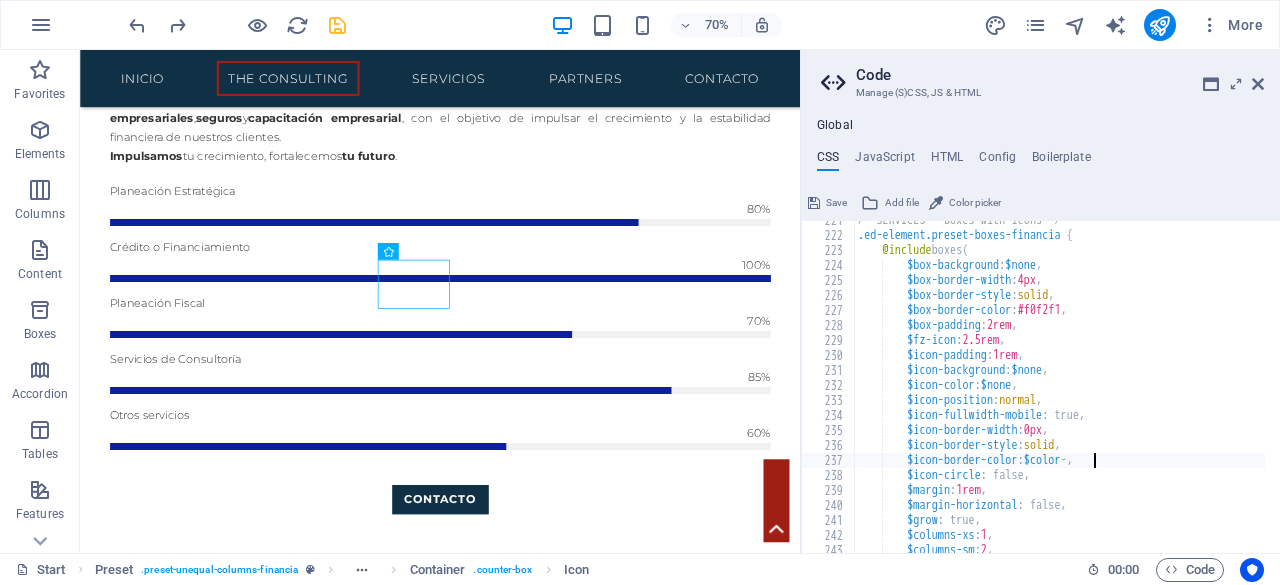 scroll, scrollTop: 0, scrollLeft: 24, axis: horizontal 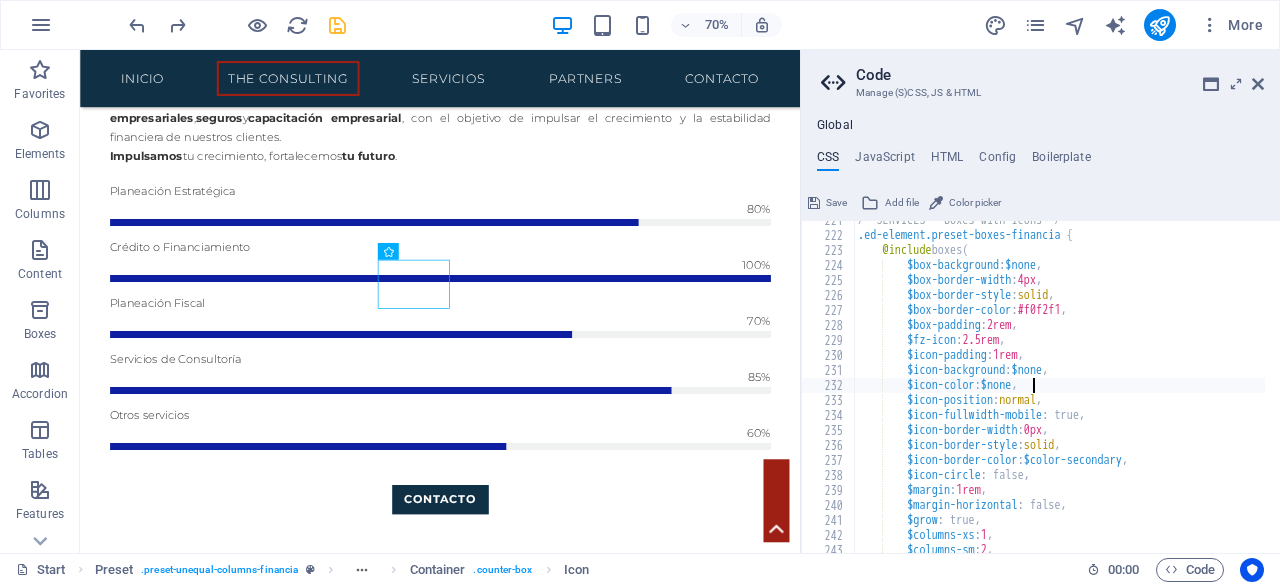 click on "/* SERVICES - Boxes with icons */ .ed-element.preset-boxes-financia   {      @include  boxes (           $box-background :  $none ,            $box-border-width :  4px ,            $box-border-style :  solid ,            $box-border-color :  #f0f2f1 ,            $box-padding :  2rem ,            $fz-icon :  2.5rem ,            $icon-padding :  1rem ,            $icon-background :  $none ,            $icon-color :  $none ,            $icon-position :  normal ,            $icon-fullwidth-mobile : true,            $icon-border-width :  0px ,            $icon-border-style :  solid ,            $icon-border-color :  $color-secondary ,            $icon-circle : false,            $margin :  1rem ,            $margin-horizontal : false,            $grow : true,            $columns-xs :  1 ,            $columns-sm :  2 ," at bounding box center (1154, 386) 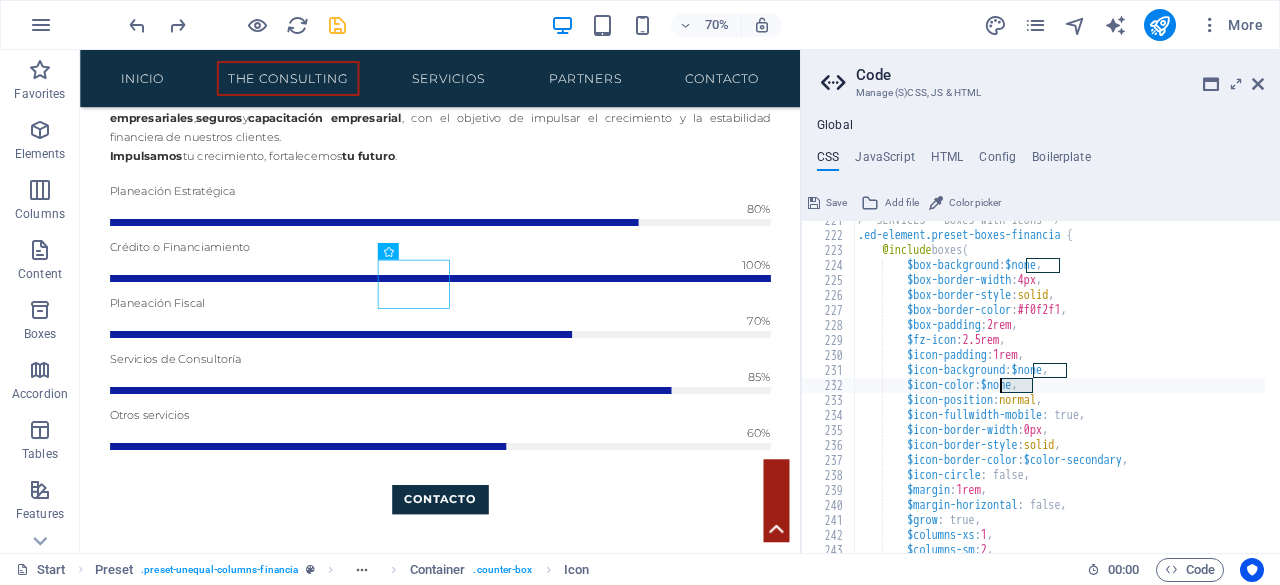 paste on "color-secondary" 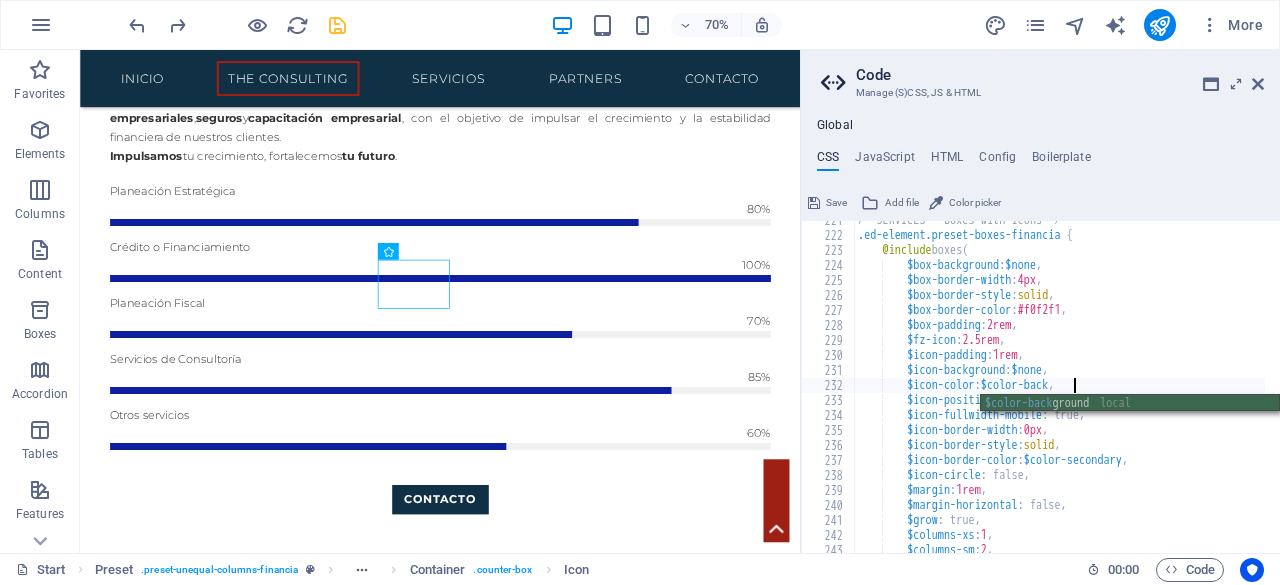 scroll, scrollTop: 0, scrollLeft: 22, axis: horizontal 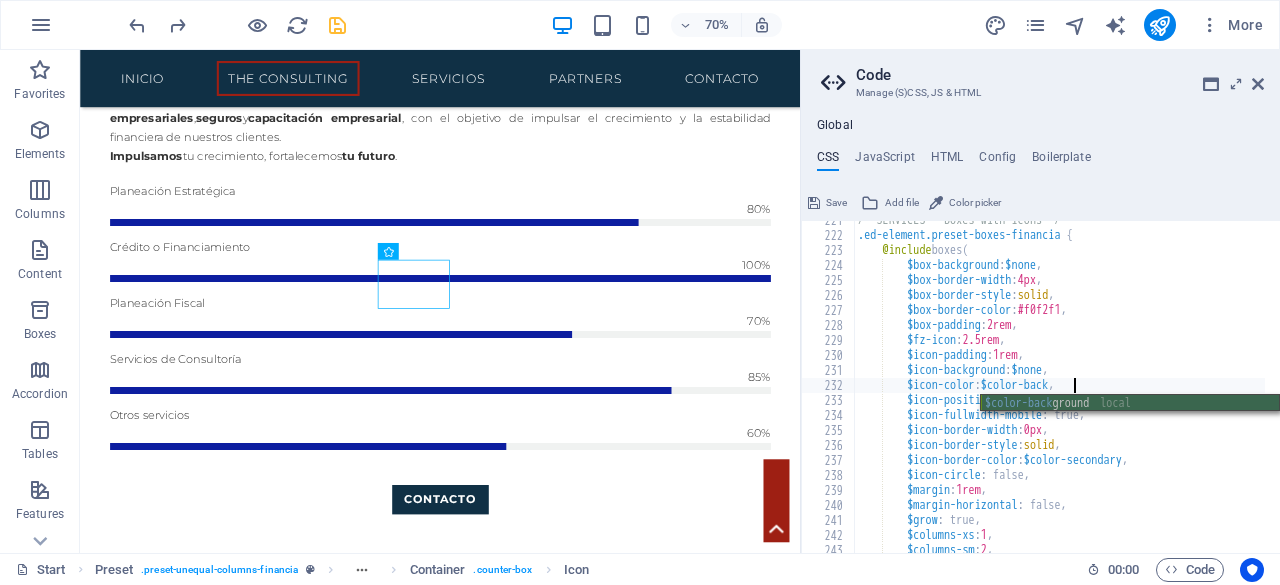 click on "$color-back ground local" at bounding box center (1130, 420) 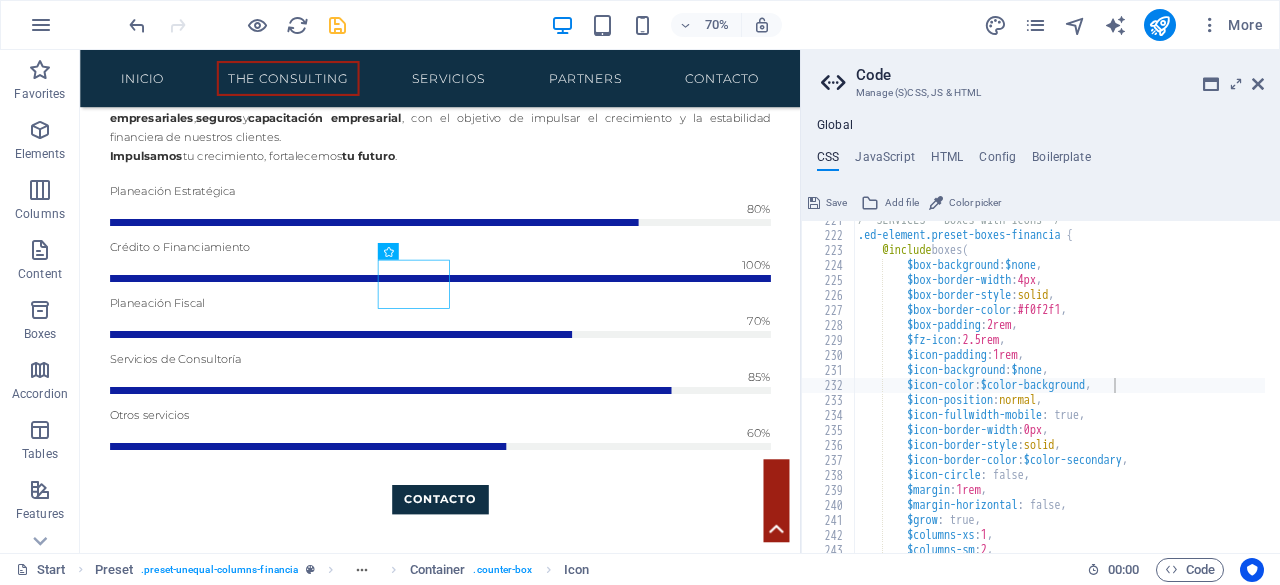 click at bounding box center (594, 1846) 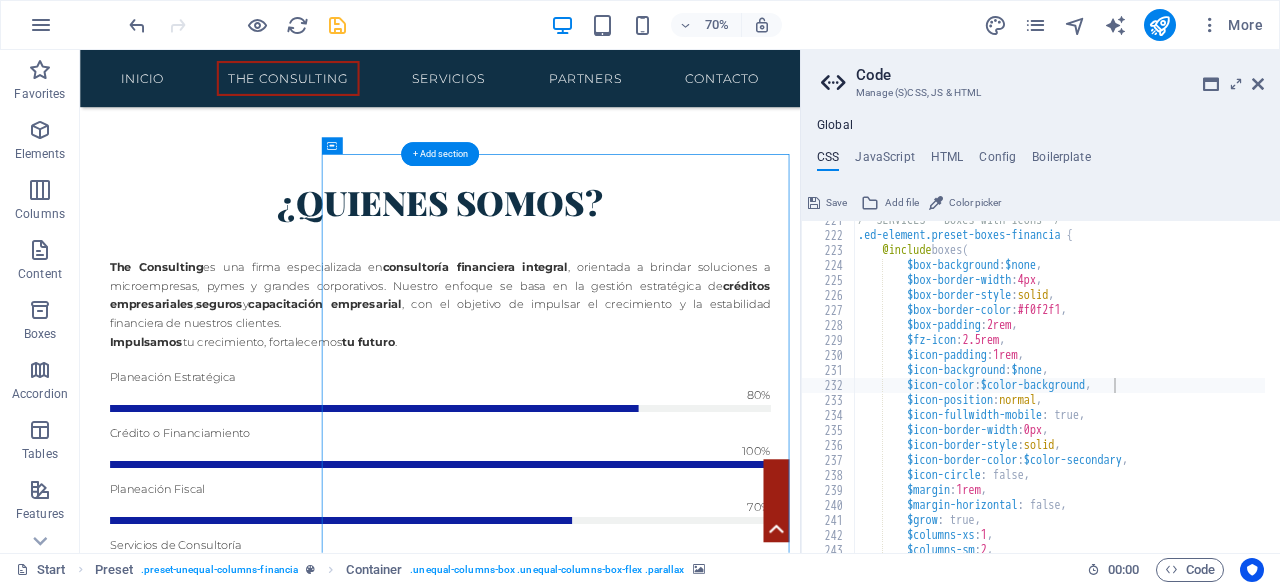 scroll, scrollTop: 1276, scrollLeft: 0, axis: vertical 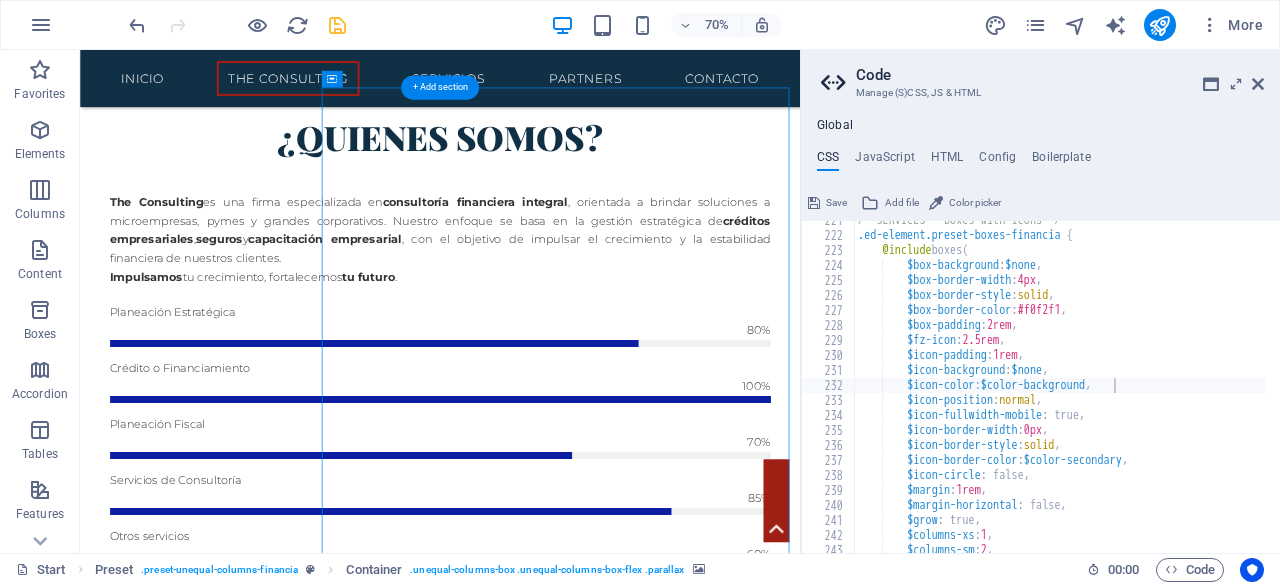 click at bounding box center (594, 1933) 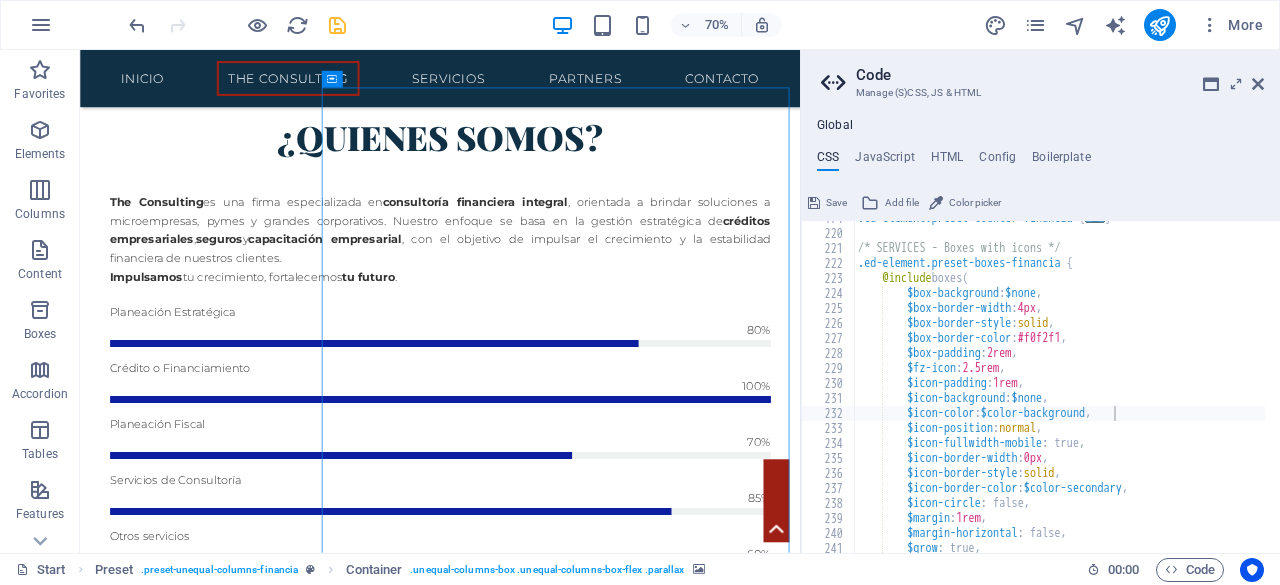 scroll, scrollTop: 1015, scrollLeft: 0, axis: vertical 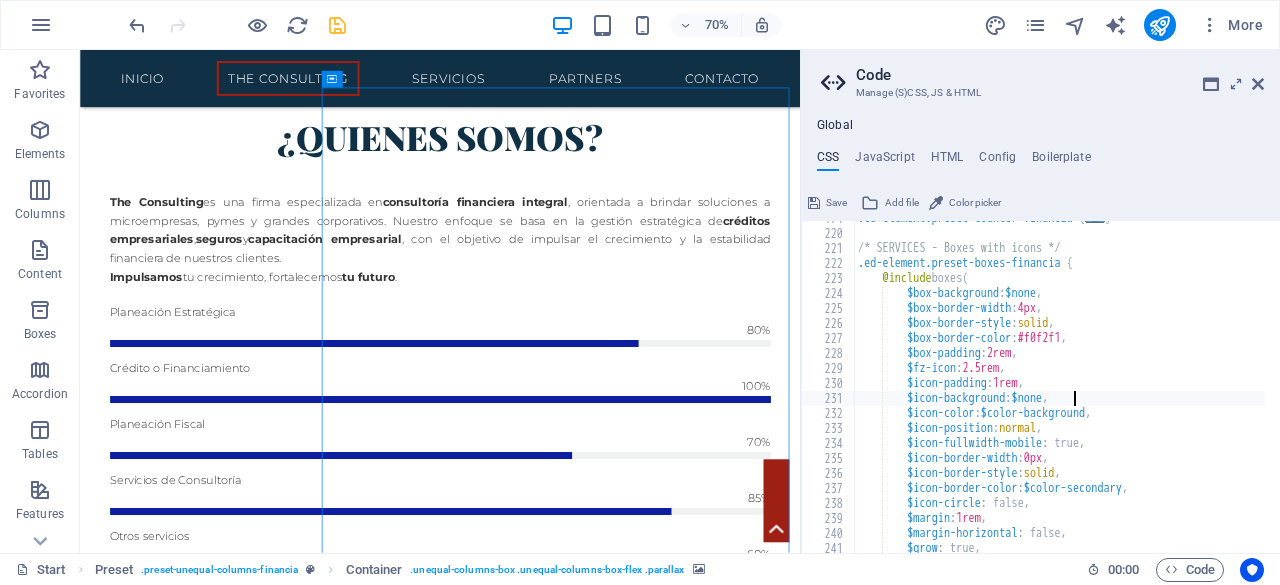 click on ".ed-element.preset-counter-financia   { ... } /* SERVICES - Boxes with icons */ .ed-element.preset-boxes-financia   {      @include  boxes (           $box-background :  $none ,            $box-border-width :  4px ,            $box-border-style :  solid ,            $box-border-color :  #f0f2f1 ,            $box-padding :  2rem ,            $fz-icon :  2.5rem ,            $icon-padding :  1rem ,            $icon-background :  $none ,            $icon-color :  $color-background ,            $icon-position :  normal ,            $icon-fullwidth-mobile : true,            $icon-border-width :  0px ,            $icon-border-style :  solid ,            $icon-border-color :  $color-secondary ,            $icon-circle : false,            $margin :  1rem ,            $margin-horizontal : false,            $grow : true," at bounding box center [1154, 384] 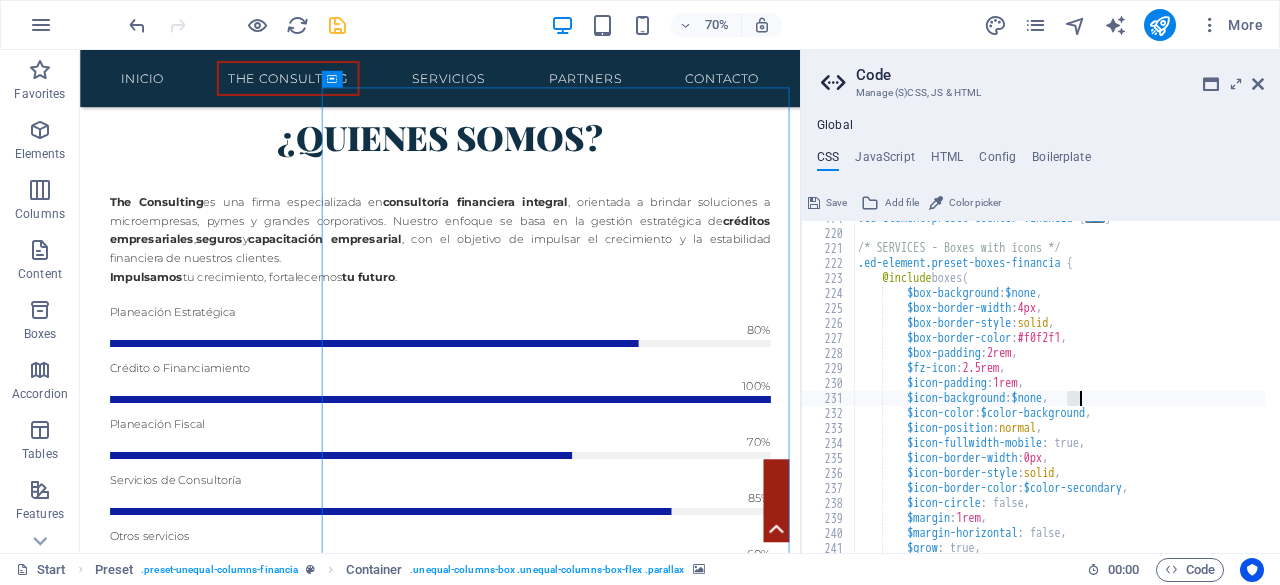 click on ".ed-element.preset-counter-financia   { ... } /* SERVICES - Boxes with icons */ .ed-element.preset-boxes-financia   {      @include  boxes (           $box-background :  $none ,            $box-border-width :  4px ,            $box-border-style :  solid ,            $box-border-color :  #f0f2f1 ,            $box-padding :  2rem ,            $fz-icon :  2.5rem ,            $icon-padding :  1rem ,            $icon-background :  $none ,            $icon-color :  $color-background ,            $icon-position :  normal ,            $icon-fullwidth-mobile : true,            $icon-border-width :  0px ,            $icon-border-style :  solid ,            $icon-border-color :  $color-secondary ,            $icon-circle : false,            $margin :  1rem ,            $margin-horizontal : false,            $grow : true," at bounding box center (1154, 384) 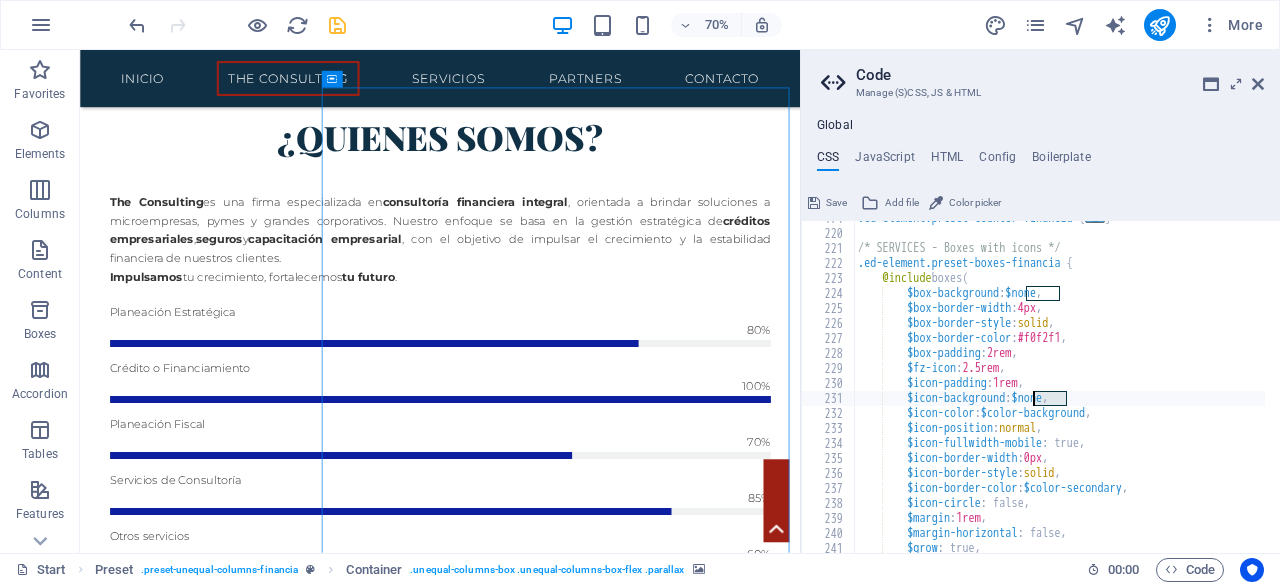 paste on "color-secondary" 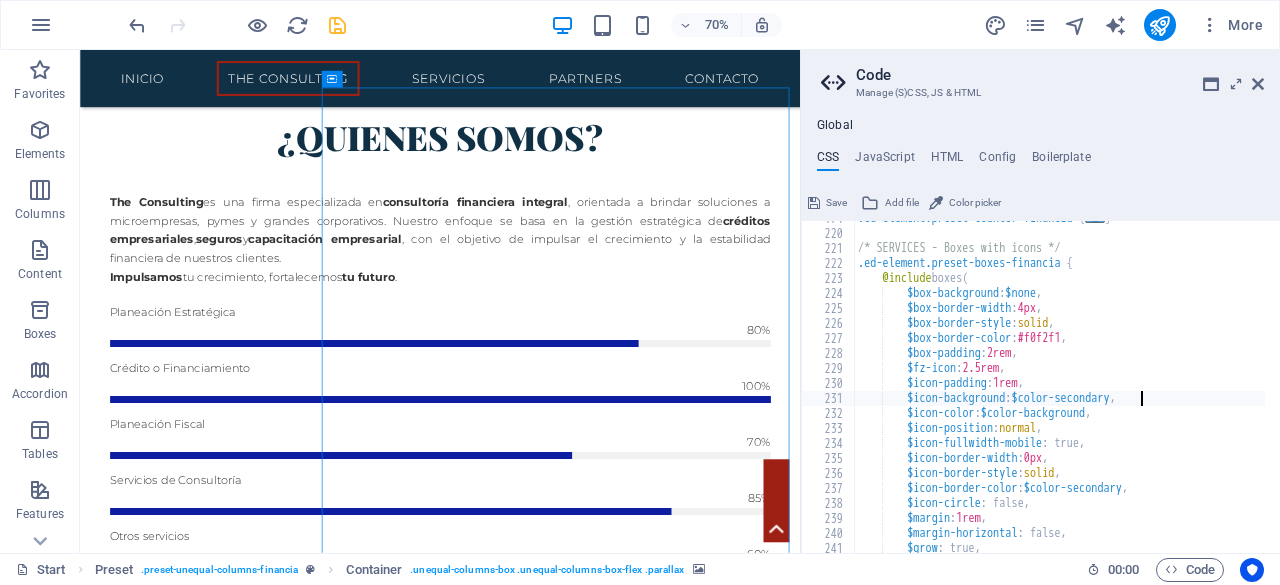 click on ".ed-element.preset-counter-financia   { ... } /* SERVICES - Boxes with icons */ .ed-element.preset-boxes-financia   {      @include  boxes (           $box-background :  $none ,            $box-border-width :  4px ,            $box-border-style :  solid ,            $box-border-color :  #f0f2f1 ,            $box-padding :  2rem ,            $fz-icon :  2.5rem ,            $icon-padding :  1rem ,            $icon-background :  $color-secondary ,            $icon-color :  $color-background ,            $icon-position :  normal ,            $icon-fullwidth-mobile : true,            $icon-border-width :  0px ,            $icon-border-style :  solid ,            $icon-border-color :  $color-secondary ,            $icon-circle : false,            $margin :  1rem ,            $margin-horizontal : false,            $grow : true," at bounding box center [1154, 384] 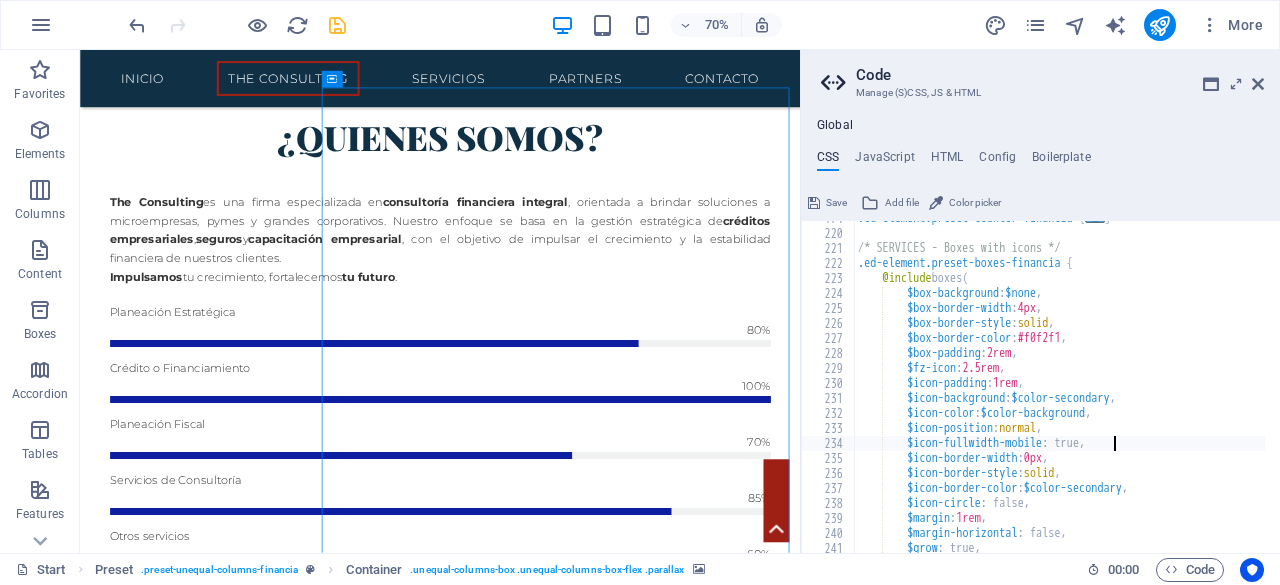 click on ".ed-element.preset-counter-financia   { ... } /* SERVICES - Boxes with icons */ .ed-element.preset-boxes-financia   {      @include  boxes (           $box-background :  $none ,            $box-border-width :  4px ,            $box-border-style :  solid ,            $box-border-color :  #f0f2f1 ,            $box-padding :  2rem ,            $fz-icon :  2.5rem ,            $icon-padding :  1rem ,            $icon-background :  $color-secondary ,            $icon-color :  $color-background ,            $icon-position :  normal ,            $icon-fullwidth-mobile : true,            $icon-border-width :  0px ,            $icon-border-style :  solid ,            $icon-border-color :  $color-secondary ,            $icon-circle : false,            $margin :  1rem ,            $margin-horizontal : false,            $grow : true," at bounding box center (1154, 384) 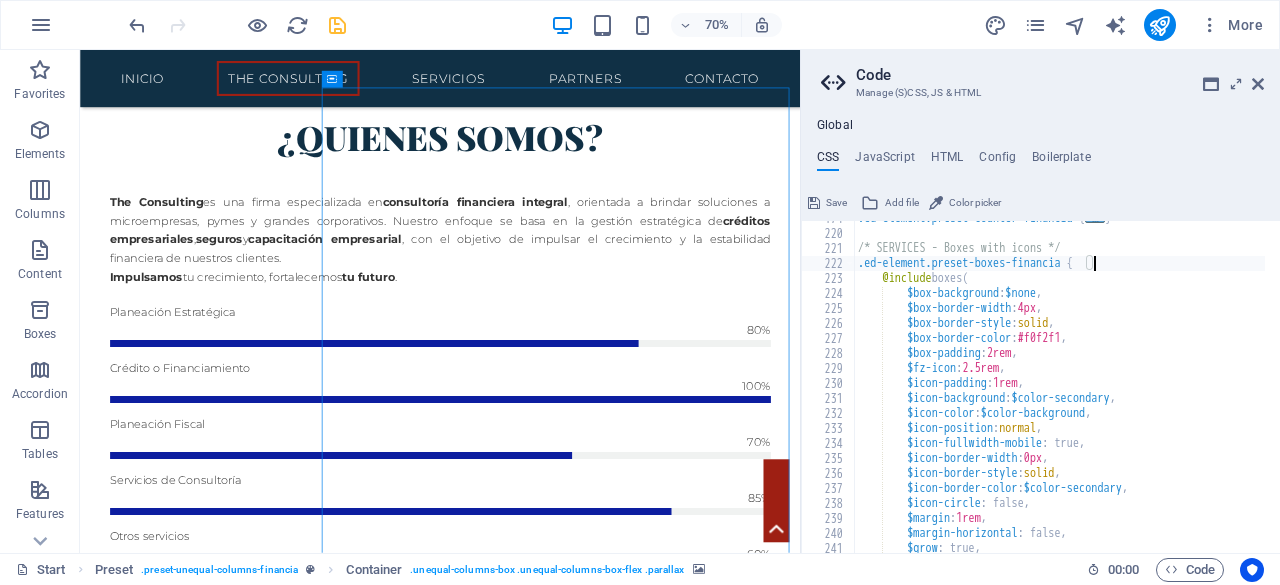 scroll, scrollTop: 0, scrollLeft: 18, axis: horizontal 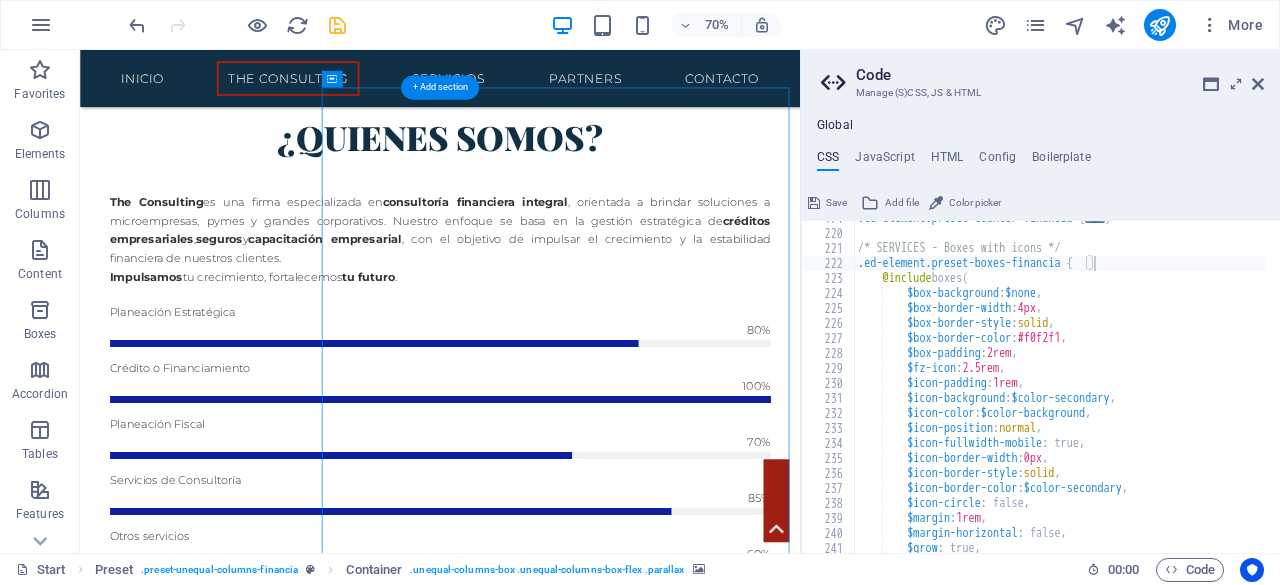click at bounding box center [594, 1933] 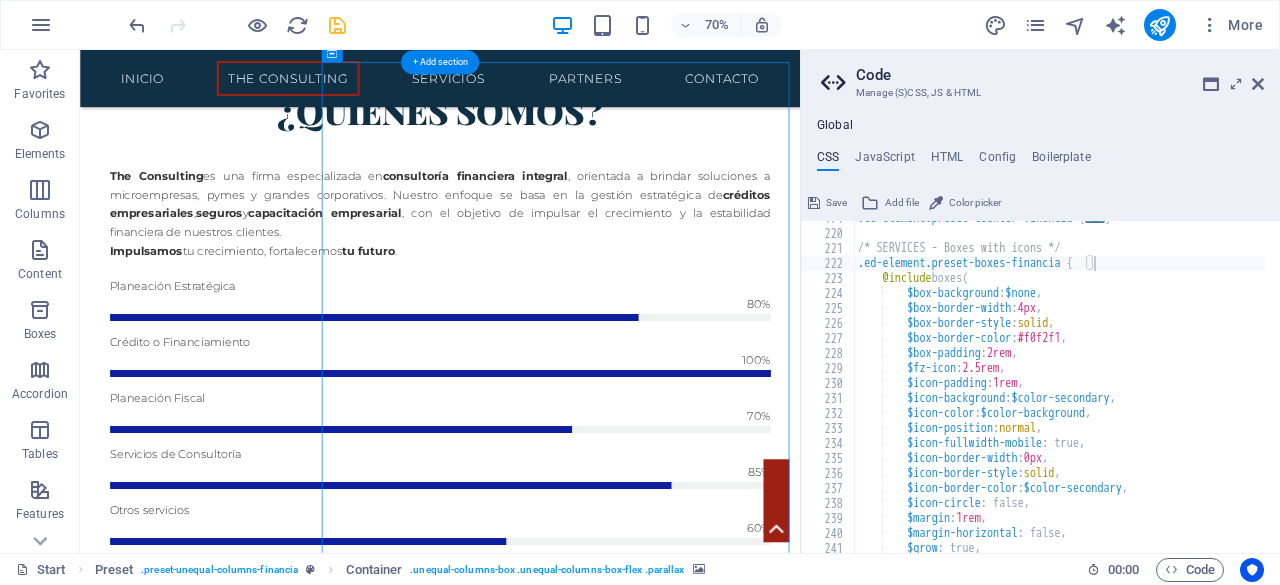 scroll, scrollTop: 1314, scrollLeft: 0, axis: vertical 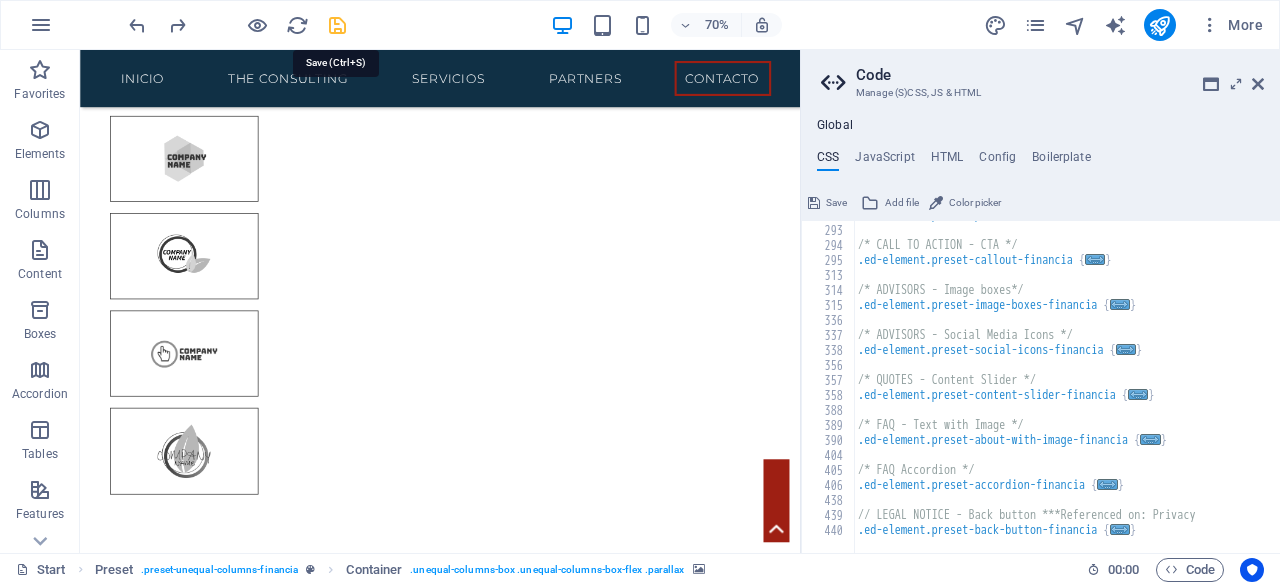 click at bounding box center (337, 25) 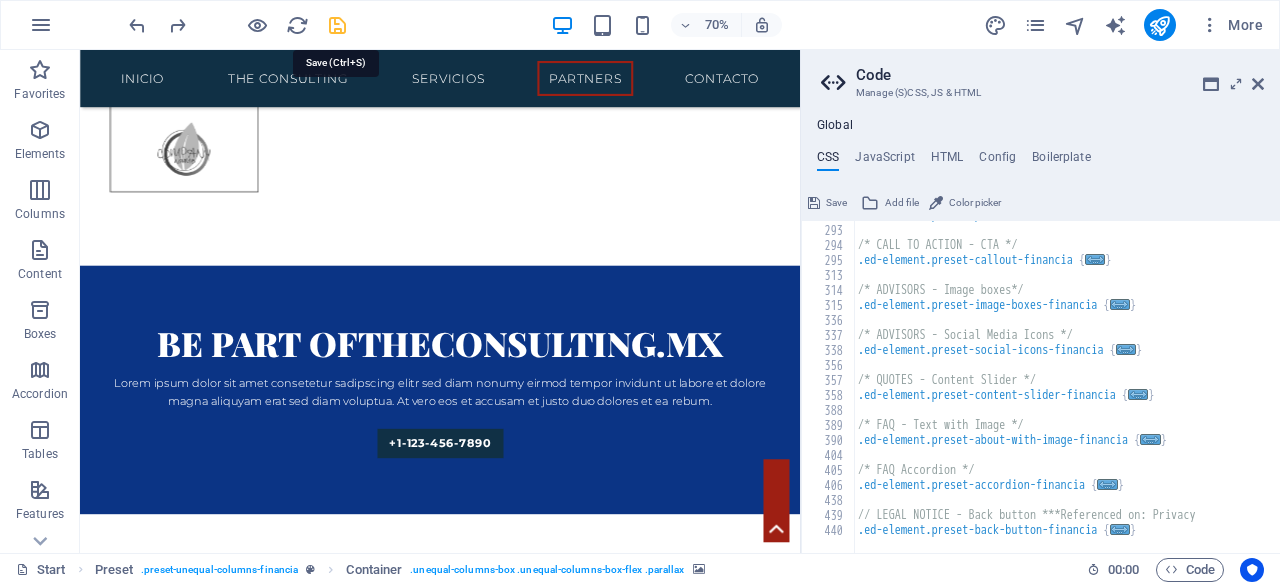 scroll, scrollTop: 6814, scrollLeft: 0, axis: vertical 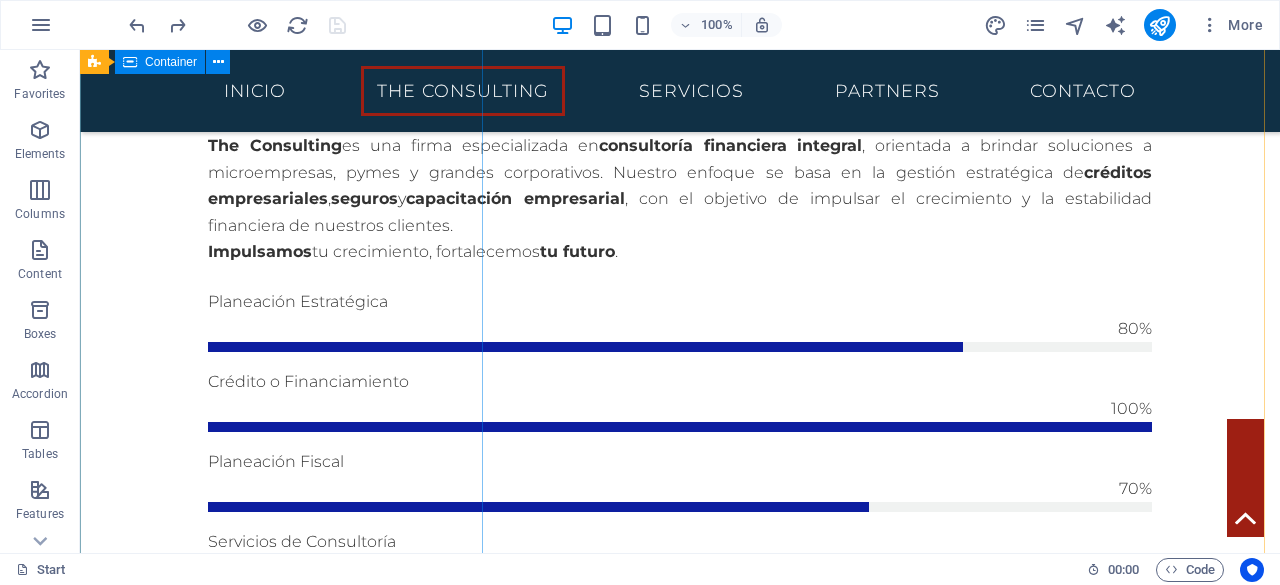 click on "Some Facts
En  The Consulting  nos especializamos en brindar soluciones estratégicas en consultoría financiera para empresas que buscan optimizar su liquidez y crecimiento. A través de nuestra experiencia en  gestión de créditos, arrendamiento financiero y factoraje , hemos acompañado a numerosas organizaciones a tomar decisiones más inteligentes, ágiles y rentables. Estos son algunos datos que respaldan nuestra trayectoria y compromiso Get in touch" at bounding box center [680, 1086] 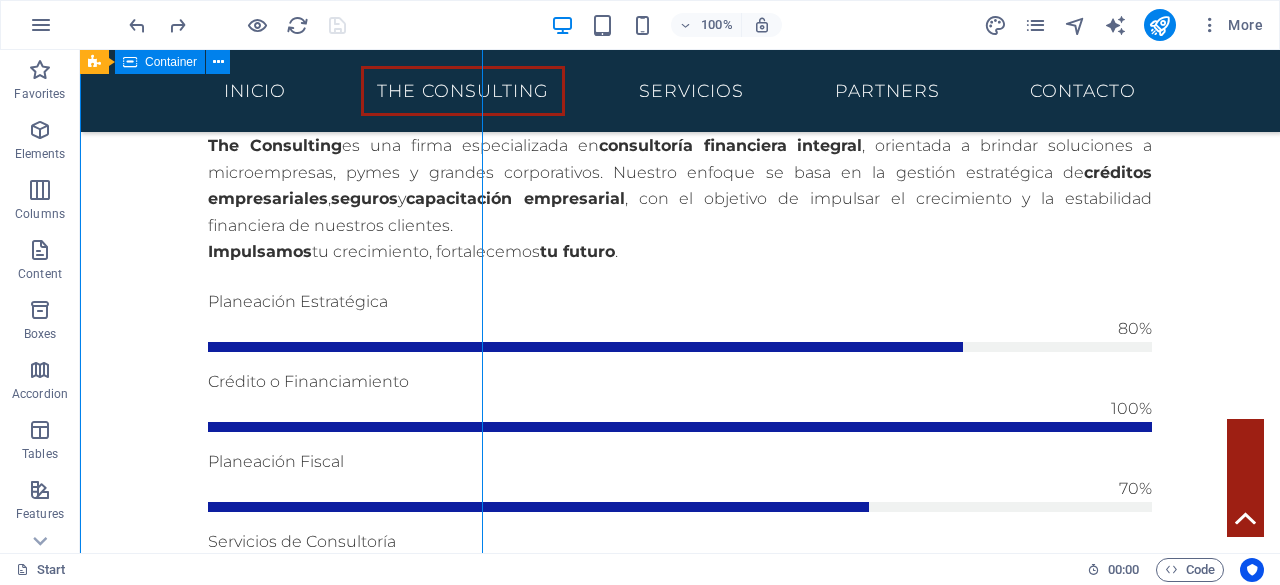 click on "Some Facts
En  The Consulting  nos especializamos en brindar soluciones estratégicas en consultoría financiera para empresas que buscan optimizar su liquidez y crecimiento. A través de nuestra experiencia en  gestión de créditos, arrendamiento financiero y factoraje , hemos acompañado a numerosas organizaciones a tomar decisiones más inteligentes, ágiles y rentables. Estos son algunos datos que respaldan nuestra trayectoria y compromiso Get in touch" at bounding box center (680, 1086) 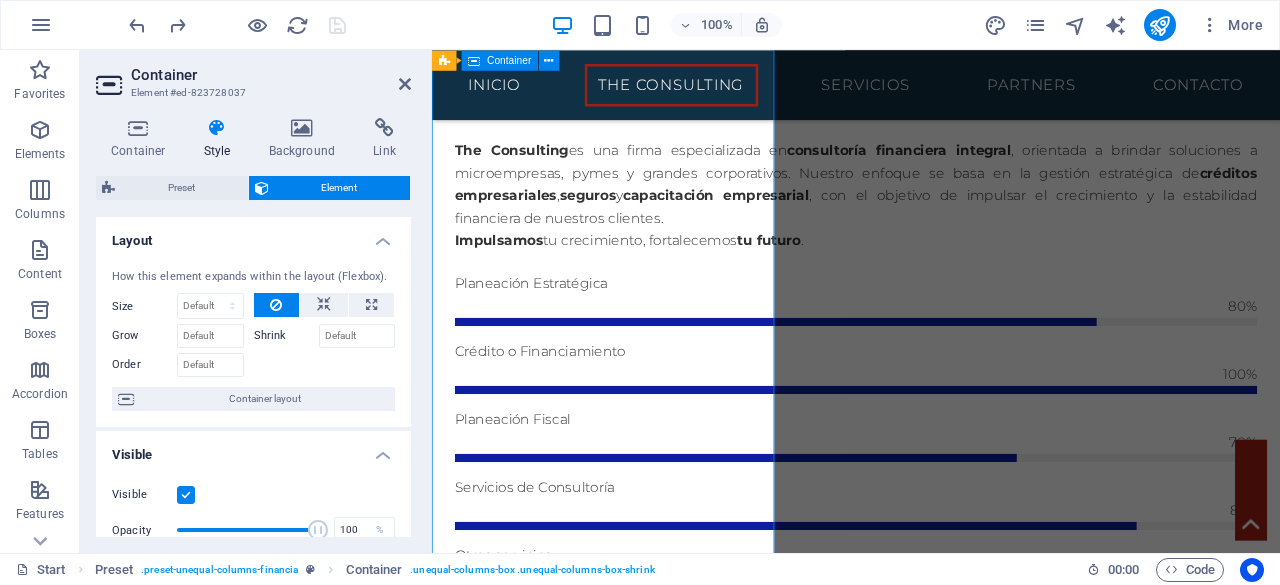 scroll, scrollTop: 1270, scrollLeft: 0, axis: vertical 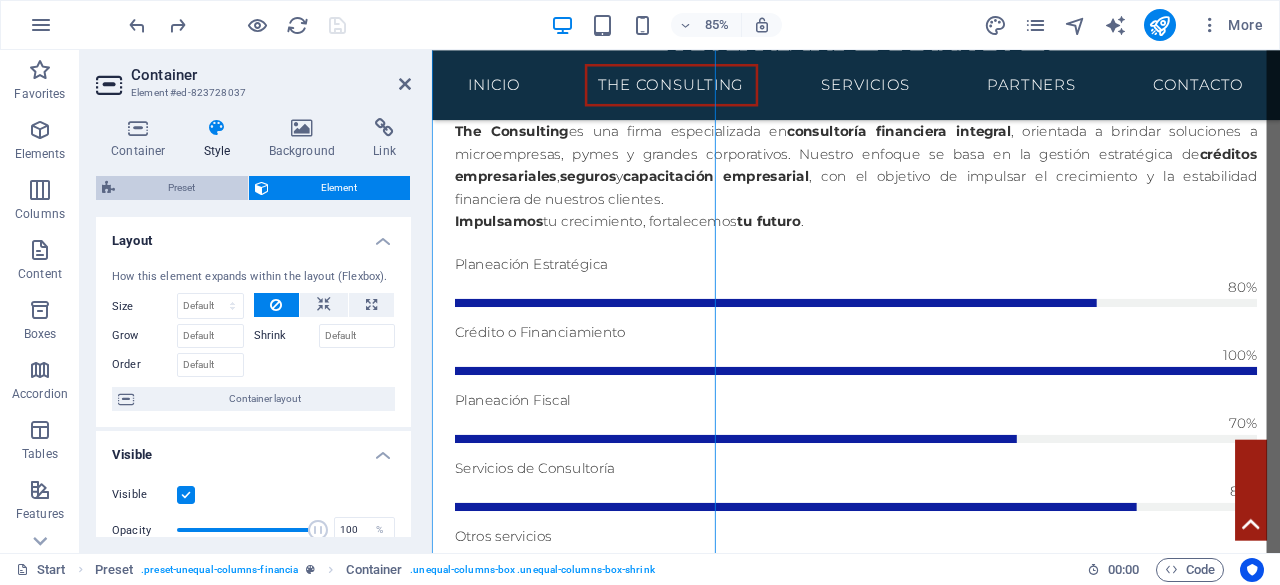 click on "Preset" at bounding box center [181, 188] 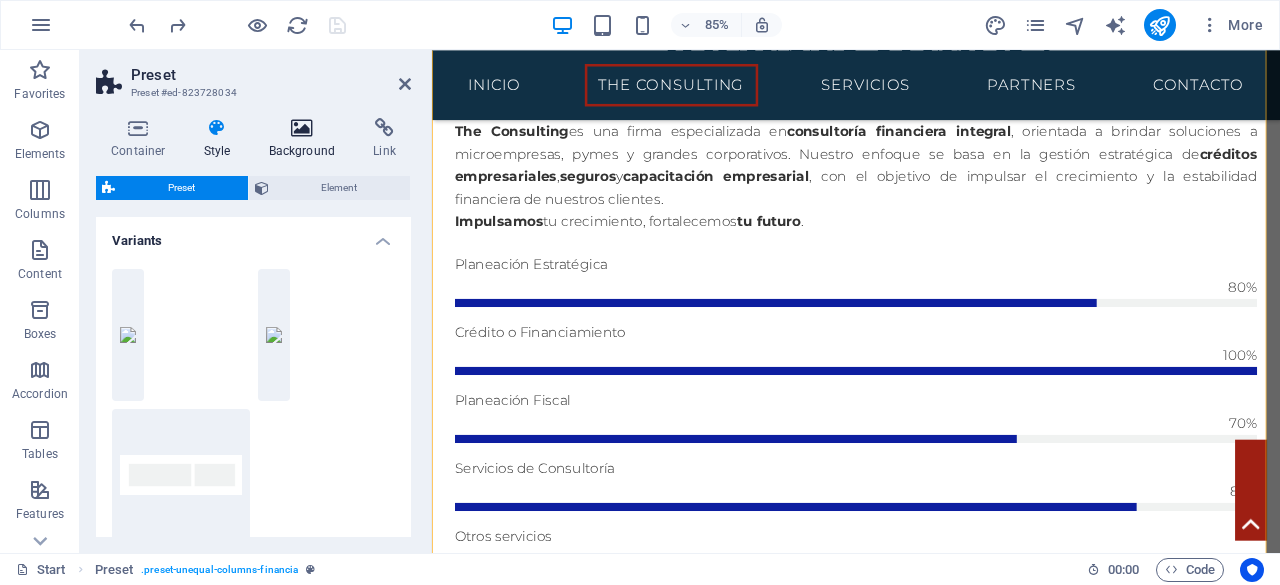 click on "Background" at bounding box center (306, 139) 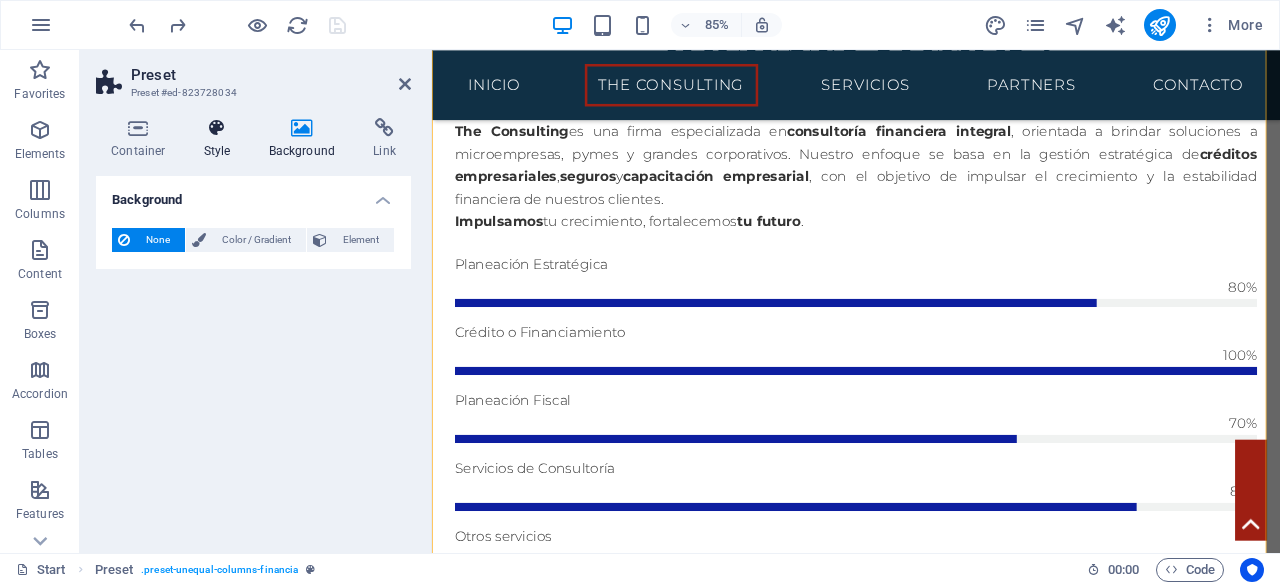 drag, startPoint x: 302, startPoint y: 144, endPoint x: 216, endPoint y: 131, distance: 86.977005 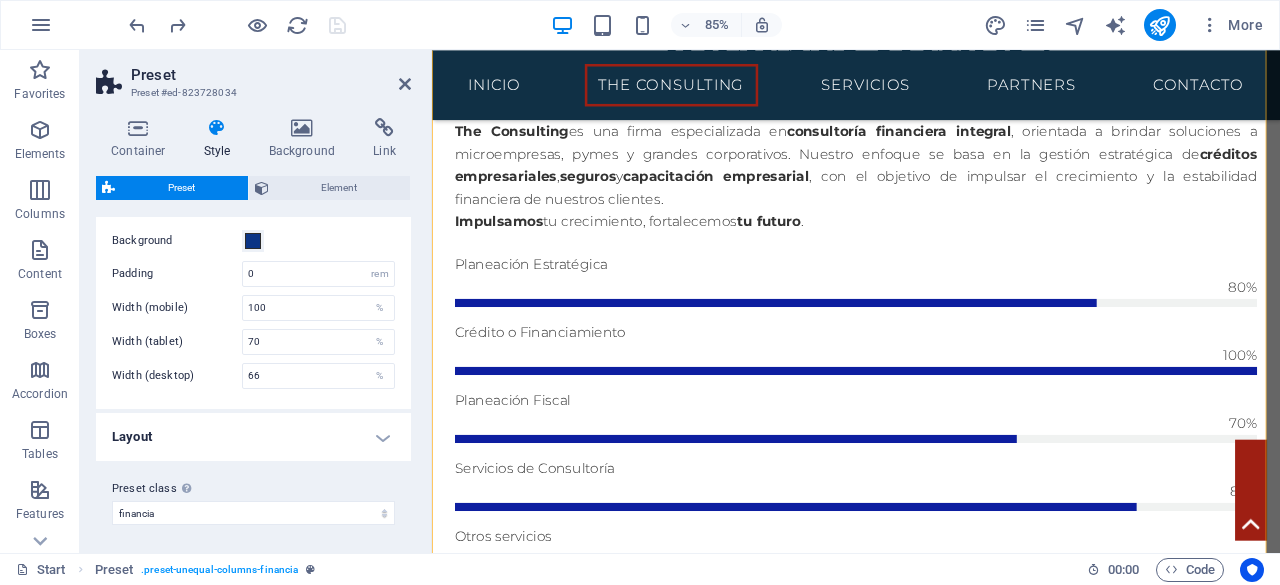 scroll, scrollTop: 0, scrollLeft: 0, axis: both 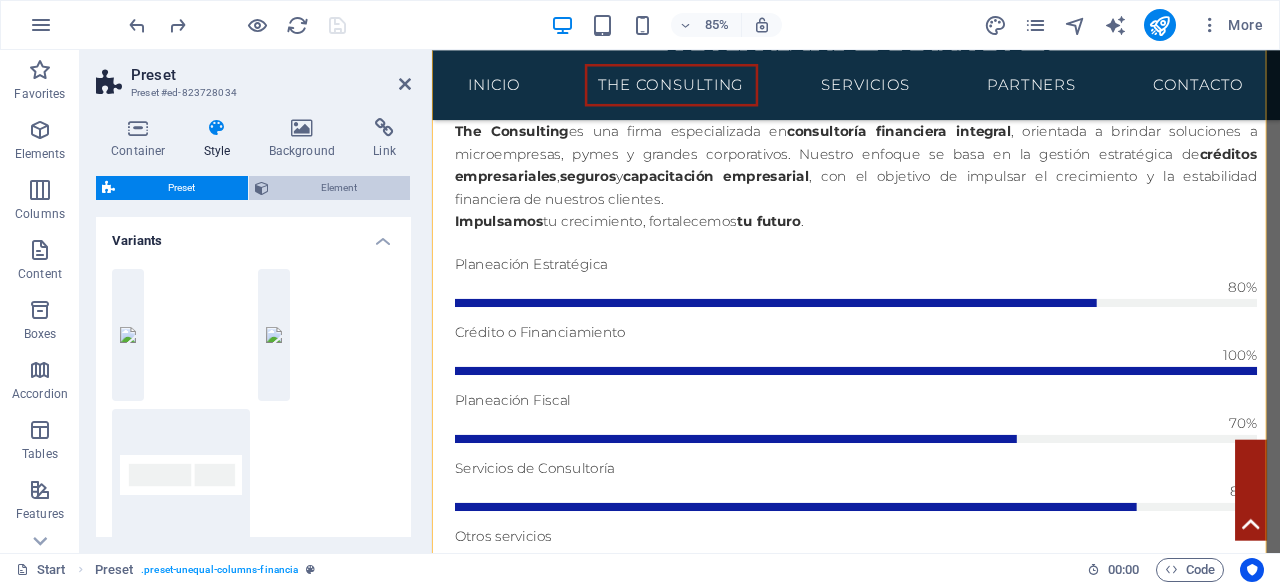 click on "Element" at bounding box center (340, 188) 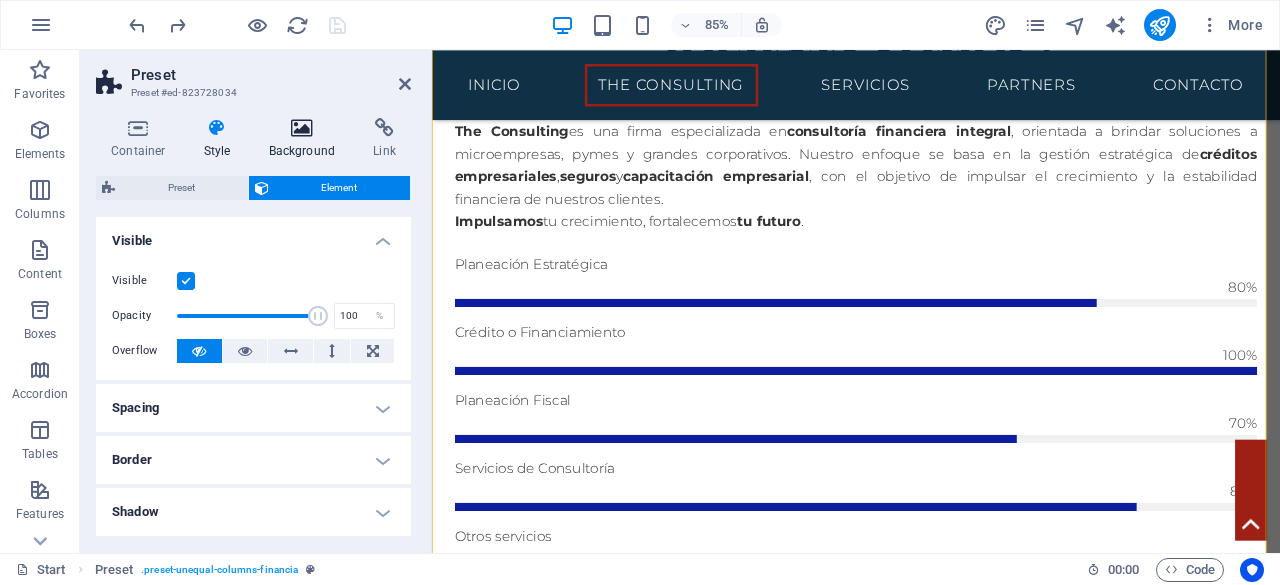 click at bounding box center (302, 128) 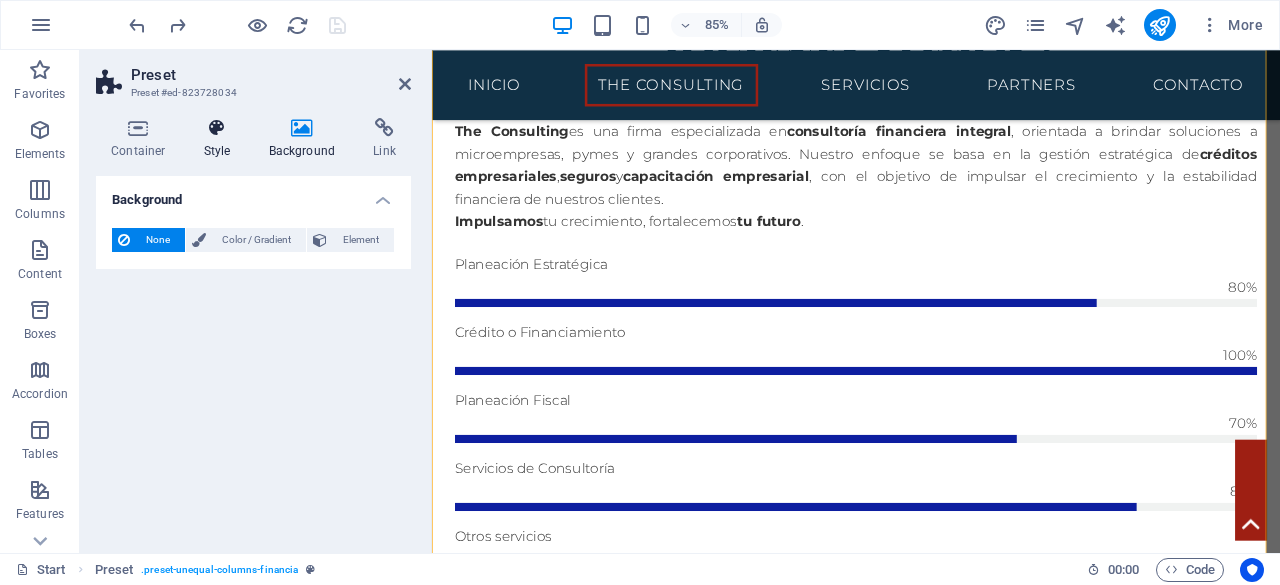 click at bounding box center [217, 128] 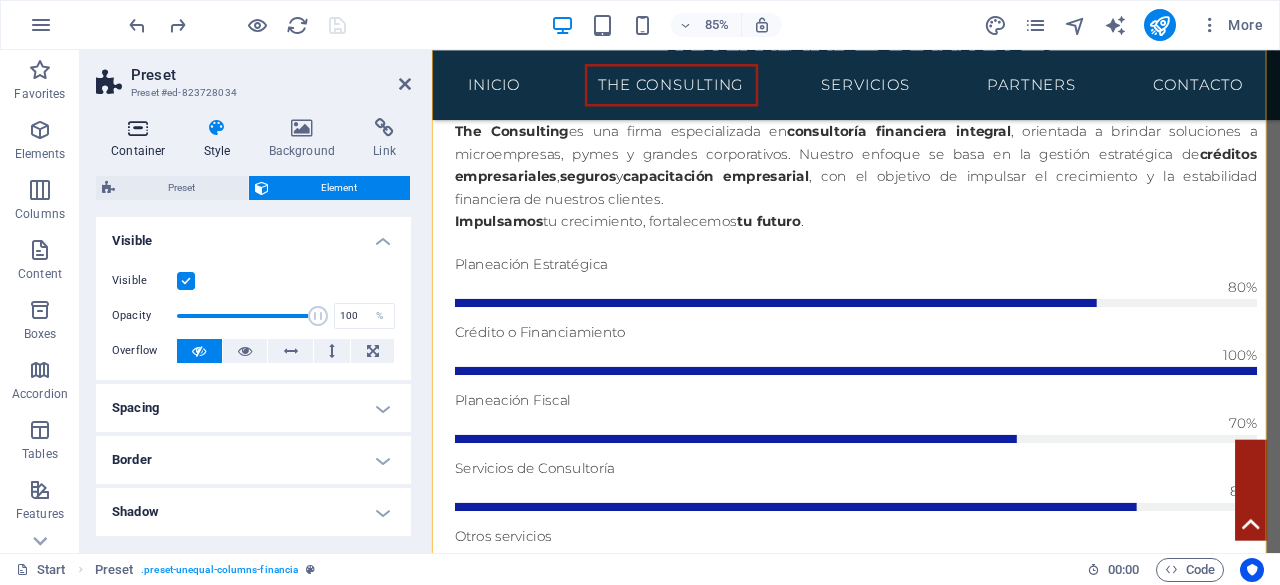 click at bounding box center (138, 128) 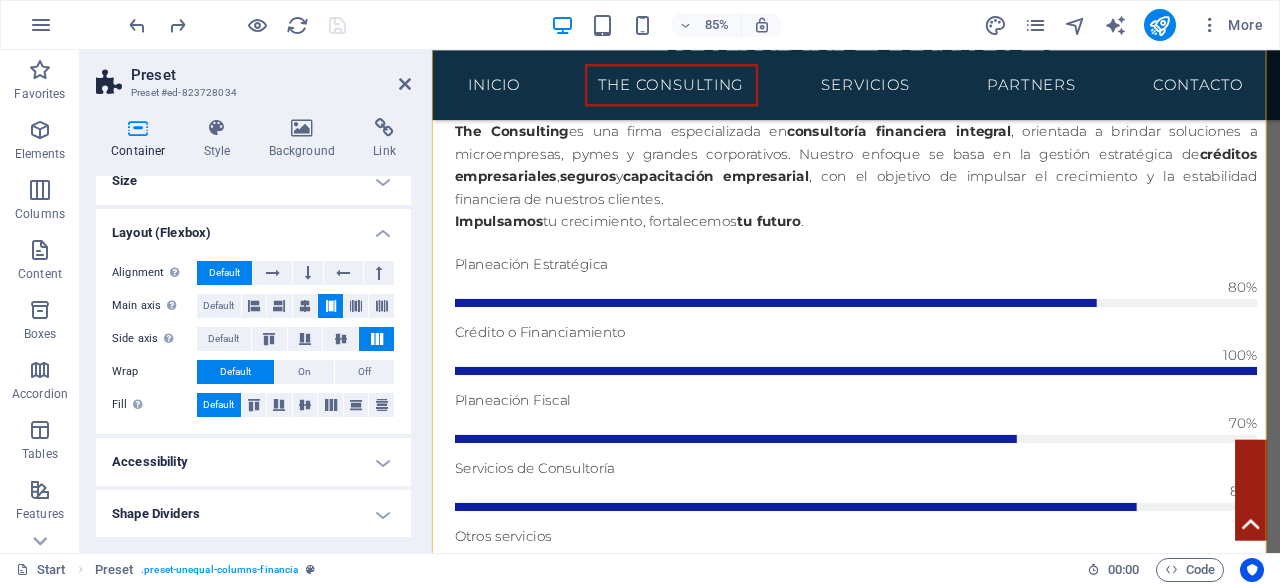 scroll, scrollTop: 0, scrollLeft: 0, axis: both 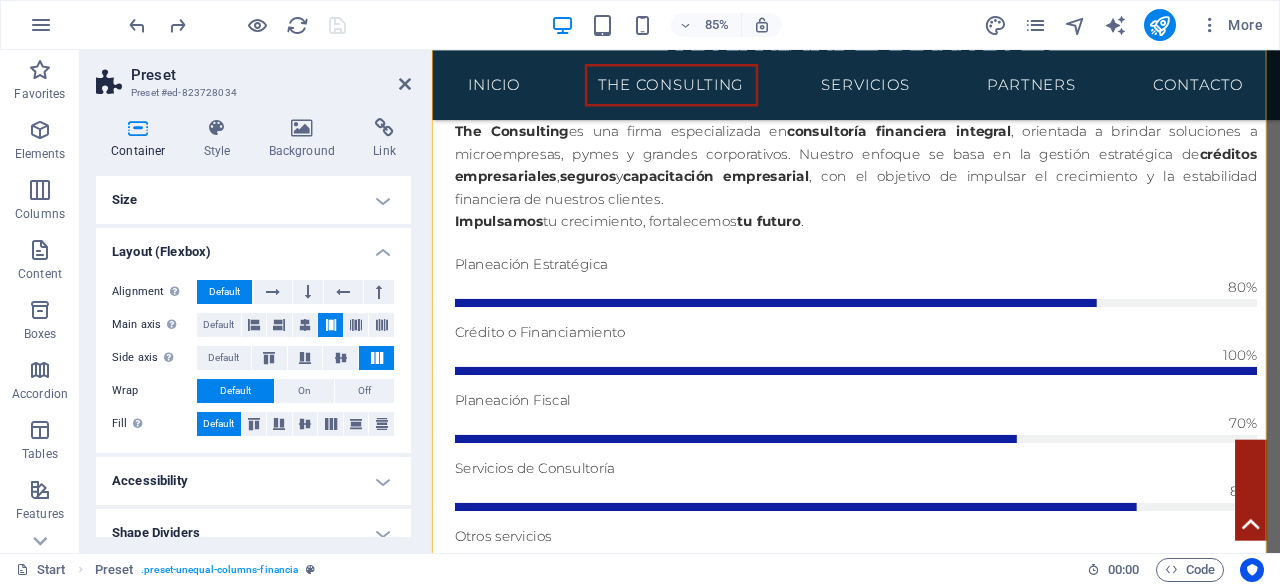 click on "Size" at bounding box center [253, 200] 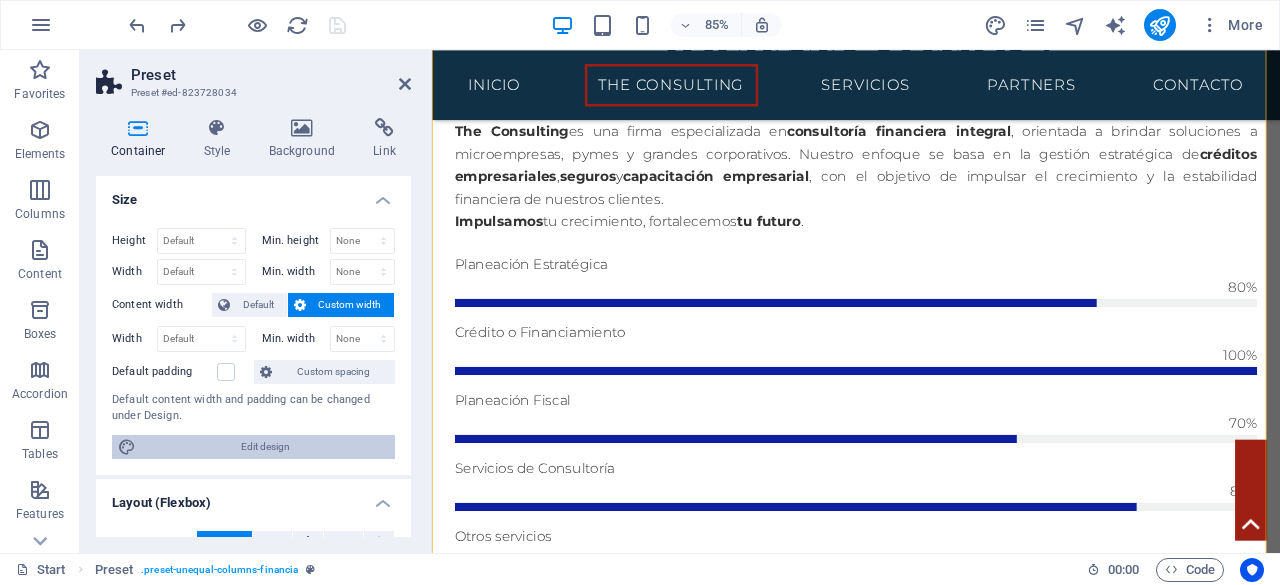 click on "Edit design" at bounding box center (265, 447) 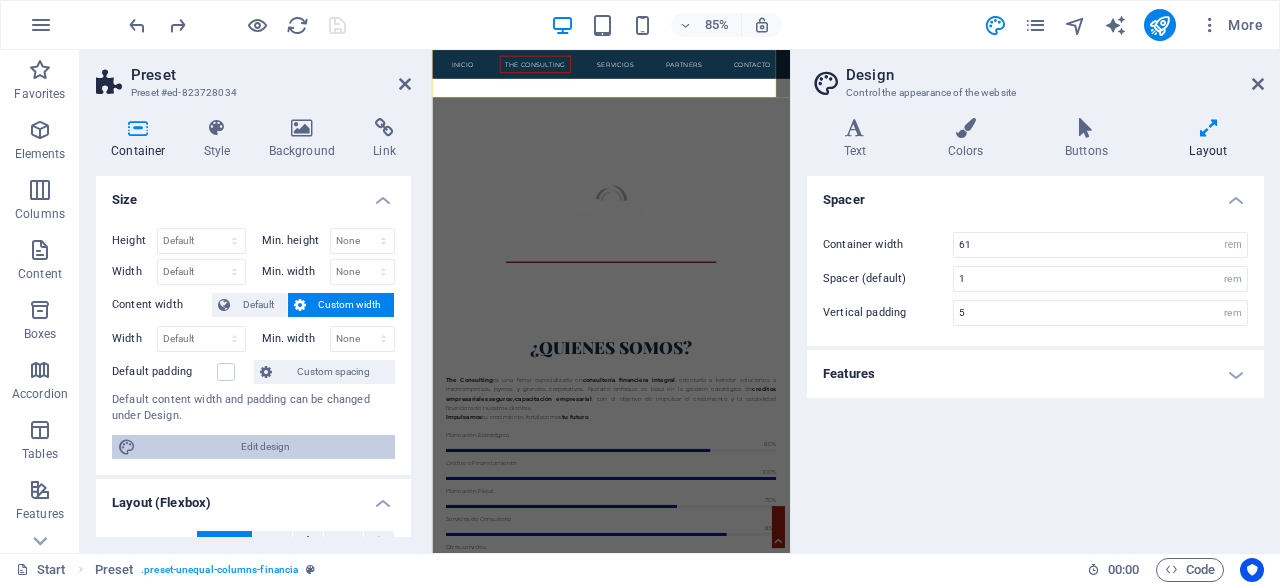 scroll, scrollTop: 2116, scrollLeft: 0, axis: vertical 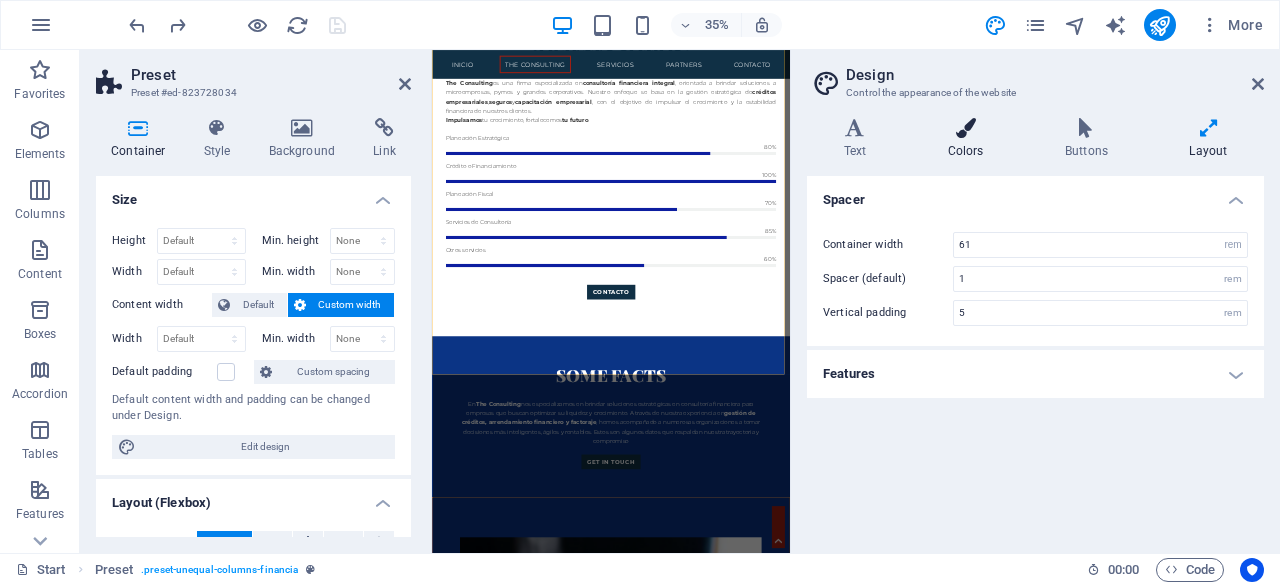 click on "Colors" at bounding box center (969, 139) 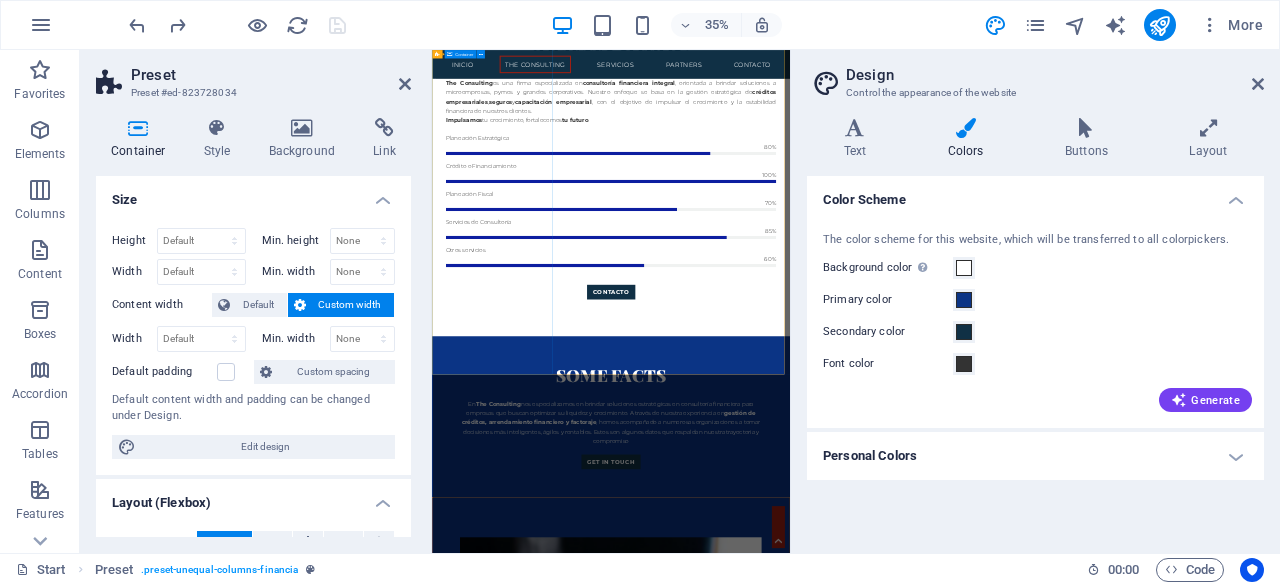 click on "Some Facts
En  The Consulting  nos especializamos en brindar soluciones estratégicas en consultoría financiera para empresas que buscan optimizar su liquidez y crecimiento. A través de nuestra experiencia en  gestión de créditos, arrendamiento financiero y factoraje , hemos acompañado a numerosas organizaciones a tomar decisiones más inteligentes, ágiles y rentables. Estos son algunos datos que respaldan nuestra trayectoria y compromiso Get in touch" at bounding box center [943, 1099] 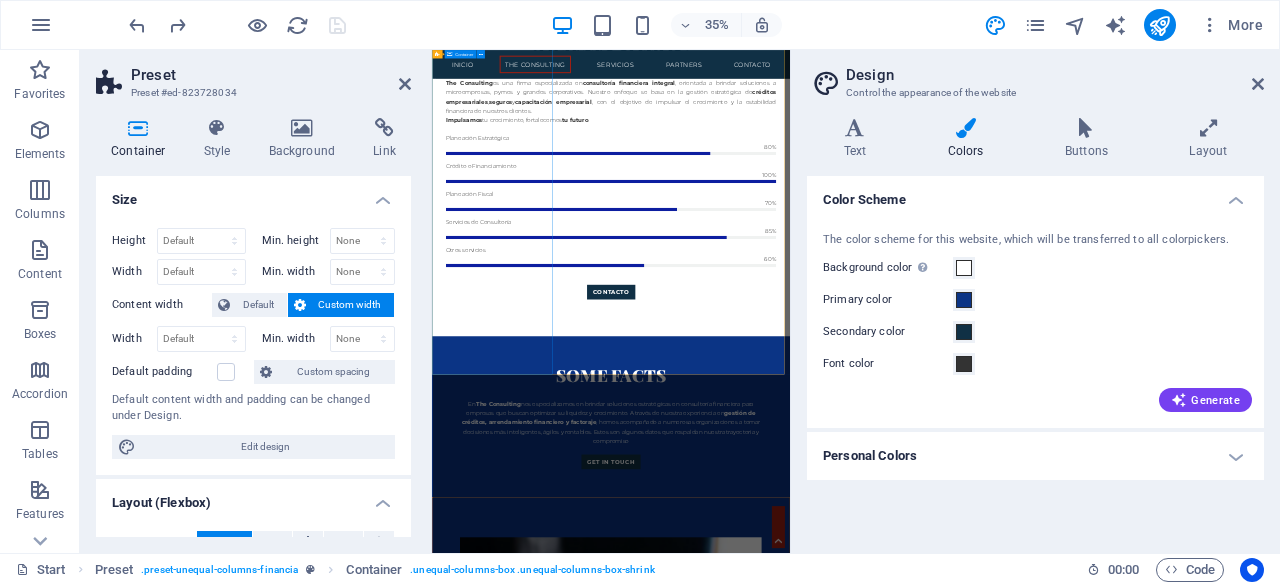 click on "Some Facts
En  The Consulting  nos especializamos en brindar soluciones estratégicas en consultoría financiera para empresas que buscan optimizar su liquidez y crecimiento. A través de nuestra experiencia en  gestión de créditos, arrendamiento financiero y factoraje , hemos acompañado a numerosas organizaciones a tomar decisiones más inteligentes, ágiles y rentables. Estos son algunos datos que respaldan nuestra trayectoria y compromiso Get in touch" at bounding box center (943, 1099) 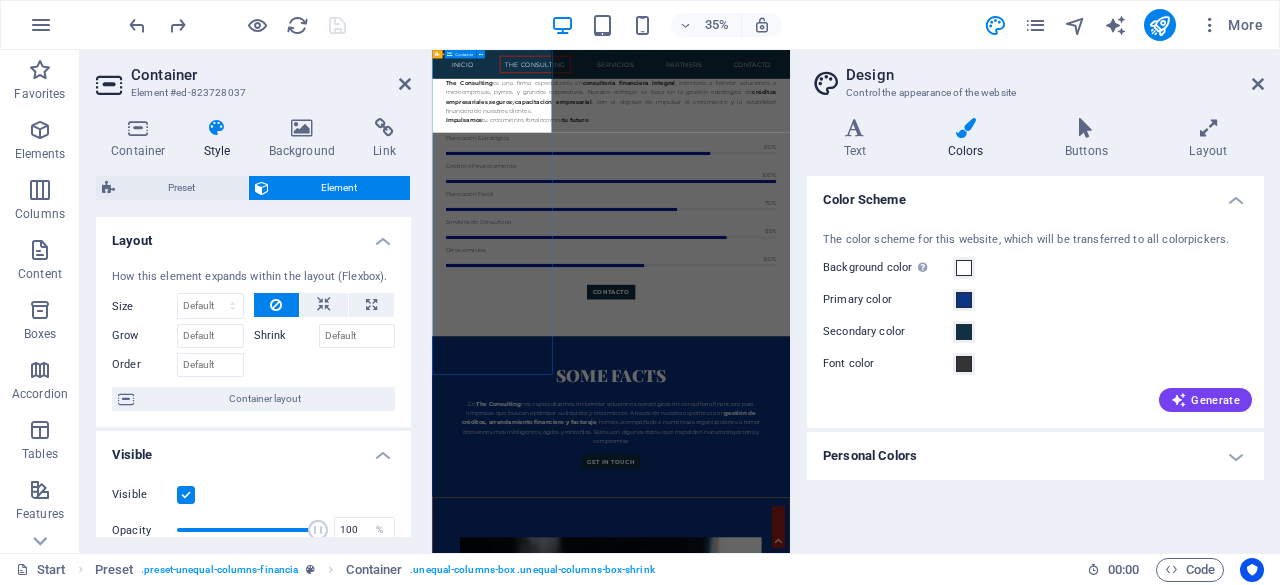 click on "Some Facts
En  The Consulting  nos especializamos en brindar soluciones estratégicas en consultoría financiera para empresas que buscan optimizar su liquidez y crecimiento. A través de nuestra experiencia en  gestión de créditos, arrendamiento financiero y factoraje , hemos acompañado a numerosas organizaciones a tomar decisiones más inteligentes, ágiles y rentables. Estos son algunos datos que respaldan nuestra trayectoria y compromiso Get in touch" at bounding box center (943, 1099) 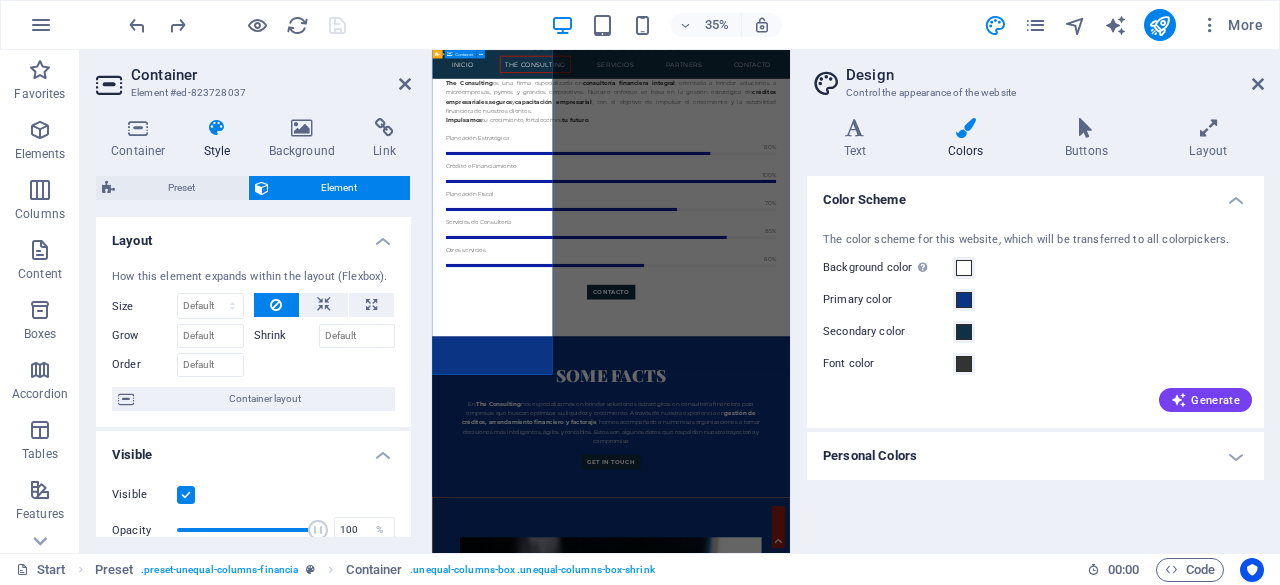 click on "Some Facts
En  The Consulting  nos especializamos en brindar soluciones estratégicas en consultoría financiera para empresas que buscan optimizar su liquidez y crecimiento. A través de nuestra experiencia en  gestión de créditos, arrendamiento financiero y factoraje , hemos acompañado a numerosas organizaciones a tomar decisiones más inteligentes, ágiles y rentables. Estos son algunos datos que respaldan nuestra trayectoria y compromiso Get in touch" at bounding box center (943, 1099) 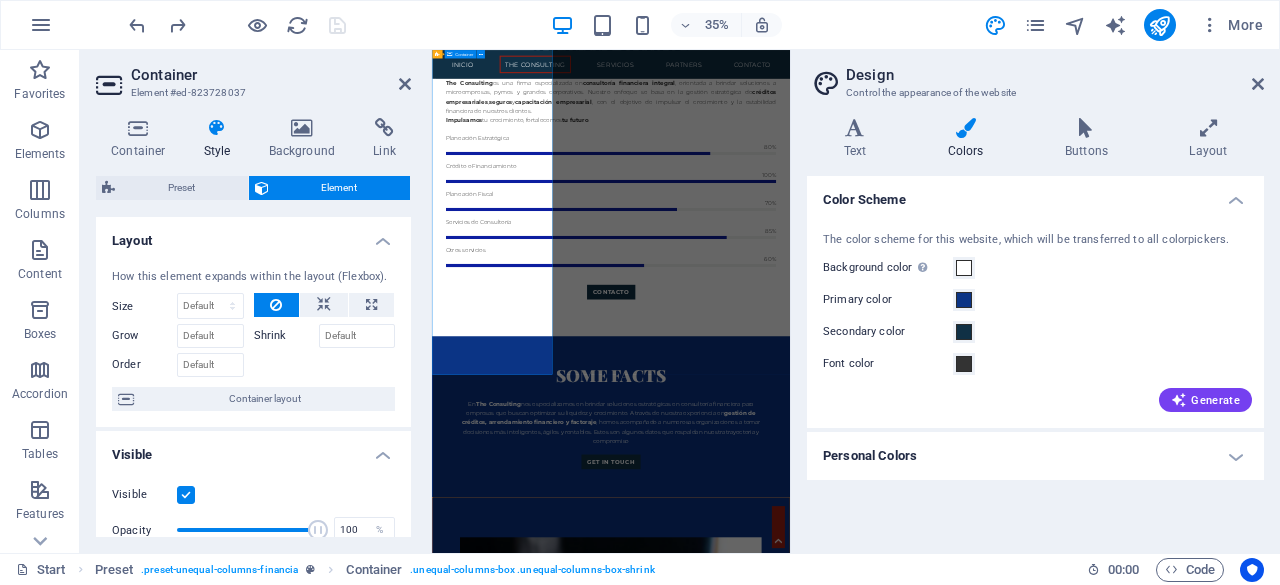 click on "Some Facts
En  The Consulting  nos especializamos en brindar soluciones estratégicas en consultoría financiera para empresas que buscan optimizar su liquidez y crecimiento. A través de nuestra experiencia en  gestión de créditos, arrendamiento financiero y factoraje , hemos acompañado a numerosas organizaciones a tomar decisiones más inteligentes, ágiles y rentables. Estos son algunos datos que respaldan nuestra trayectoria y compromiso Get in touch" at bounding box center [943, 1099] 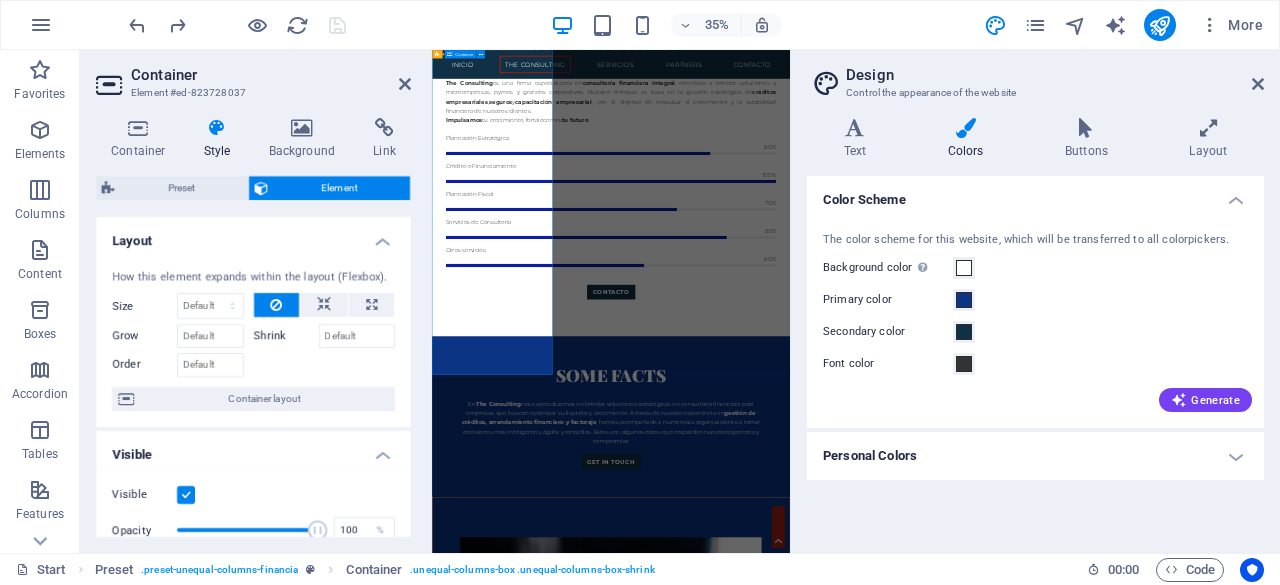 click on "Some Facts
En  The Consulting  nos especializamos en brindar soluciones estratégicas en consultoría financiera para empresas que buscan optimizar su liquidez y crecimiento. A través de nuestra experiencia en  gestión de créditos, arrendamiento financiero y factoraje , hemos acompañado a numerosas organizaciones a tomar decisiones más inteligentes, ágiles y rentables. Estos son algunos datos que respaldan nuestra trayectoria y compromiso Get in touch" at bounding box center (943, 1099) 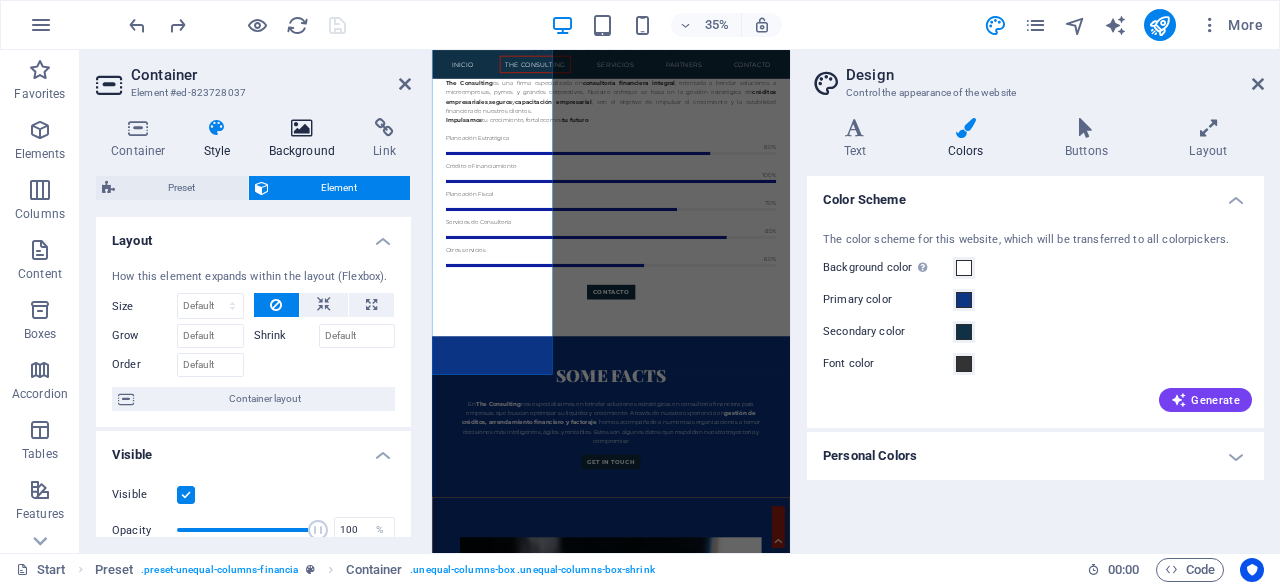 click at bounding box center [302, 128] 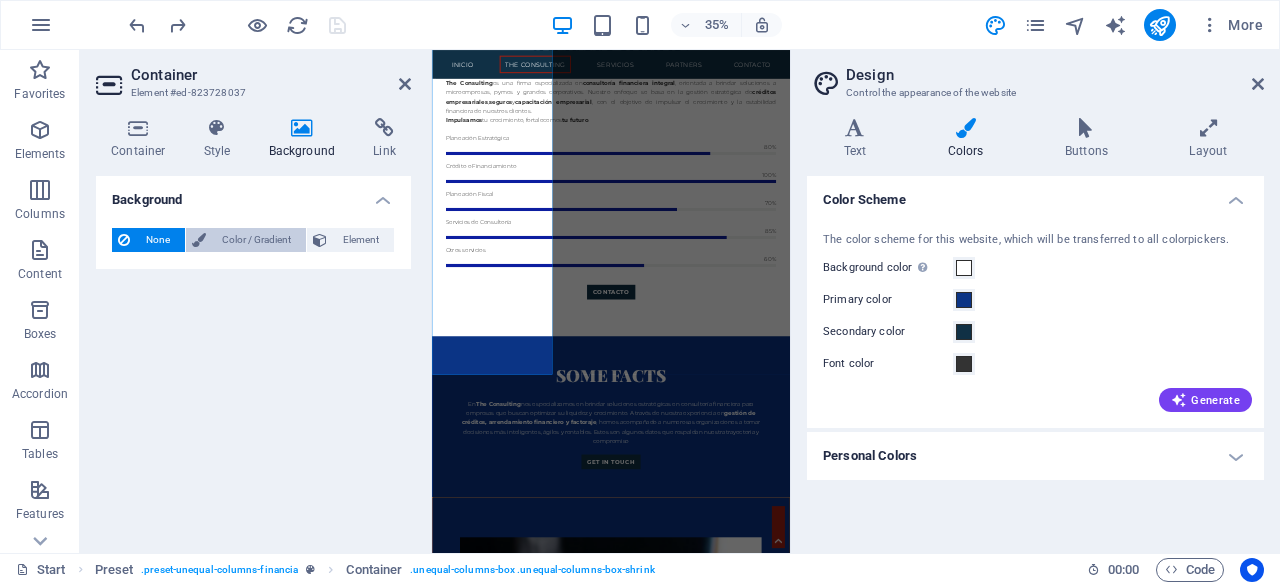 click on "Color / Gradient" at bounding box center (256, 240) 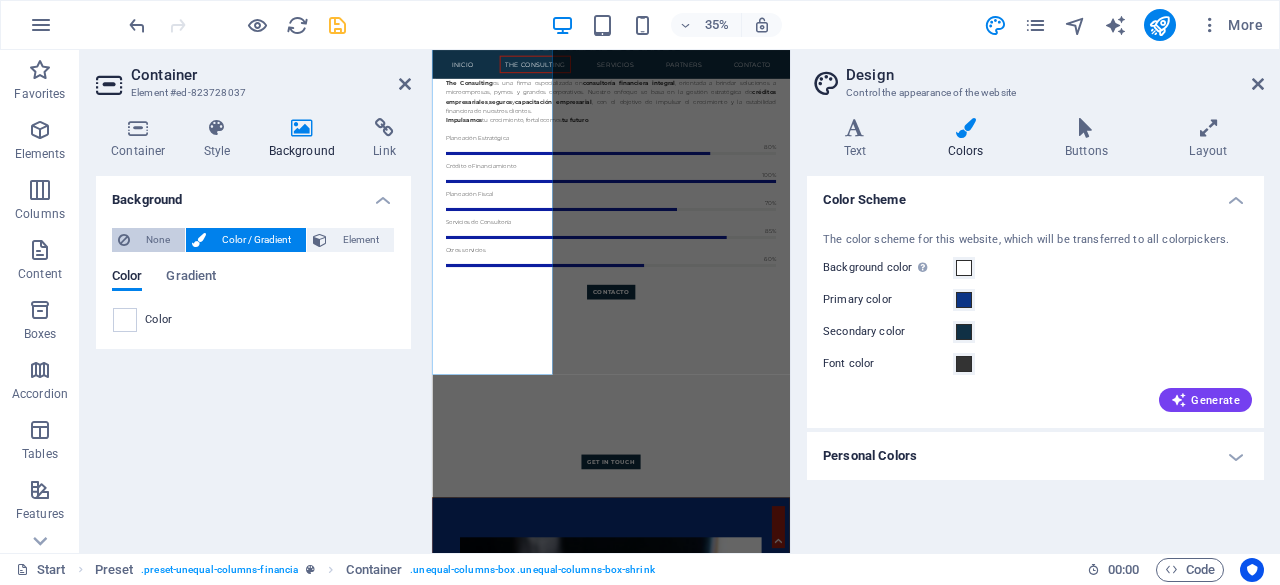 click on "None" at bounding box center [157, 240] 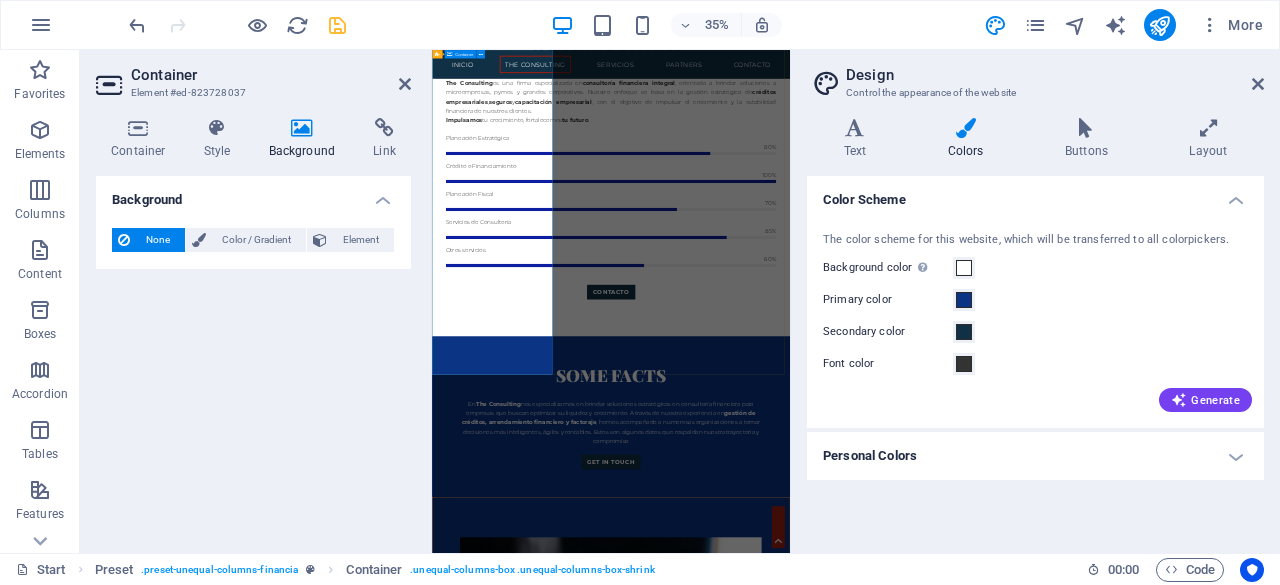 click on "Some Facts
En  The Consulting  nos especializamos en brindar soluciones estratégicas en consultoría financiera para empresas que buscan optimizar su liquidez y crecimiento. A través de nuestra experiencia en  gestión de créditos, arrendamiento financiero y factoraje , hemos acompañado a numerosas organizaciones a tomar decisiones más inteligentes, ágiles y rentables. Estos son algunos datos que respaldan nuestra trayectoria y compromiso Get in touch" at bounding box center (943, 1099) 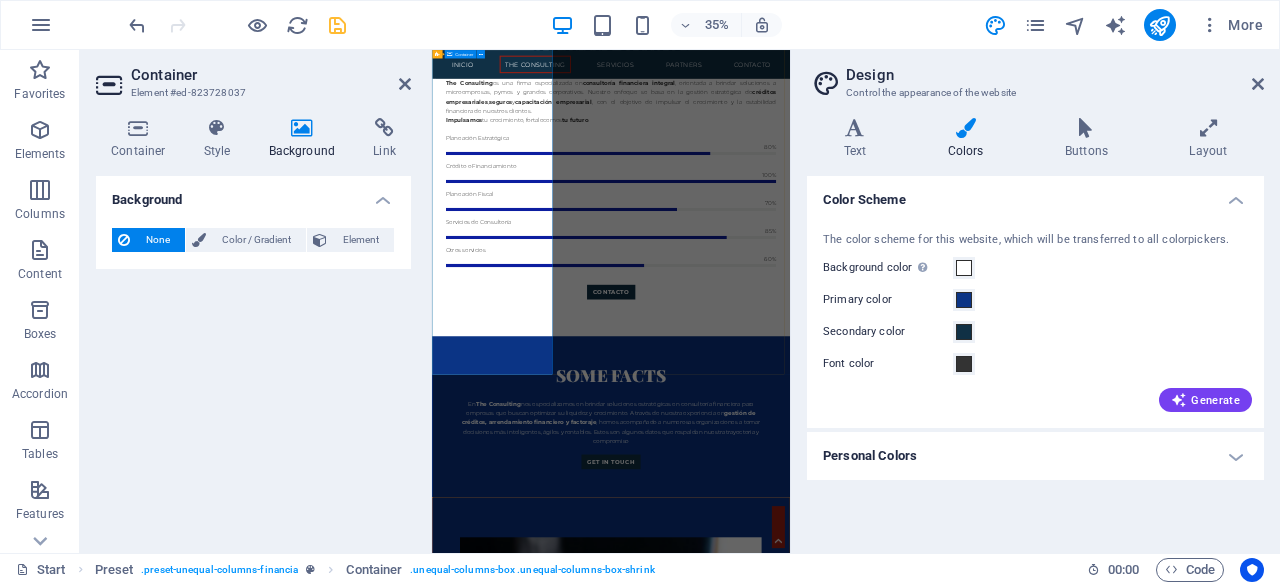 click on "Some Facts
En  The Consulting  nos especializamos en brindar soluciones estratégicas en consultoría financiera para empresas que buscan optimizar su liquidez y crecimiento. A través de nuestra experiencia en  gestión de créditos, arrendamiento financiero y factoraje , hemos acompañado a numerosas organizaciones a tomar decisiones más inteligentes, ágiles y rentables. Estos son algunos datos que respaldan nuestra trayectoria y compromiso Get in touch" at bounding box center [943, 1099] 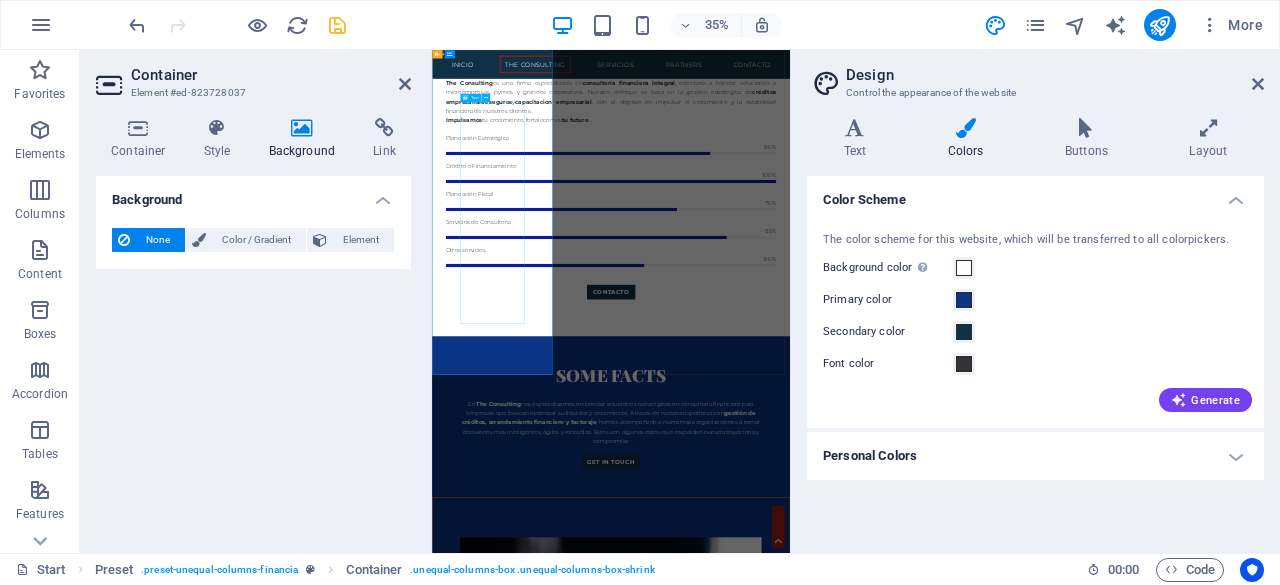 click on "En  The Consulting  nos especializamos en brindar soluciones estratégicas en consultoría financiera para empresas que buscan optimizar su liquidez y crecimiento. A través de nuestra experiencia en  gestión de créditos, arrendamiento financiero y factoraje , hemos acompañado a numerosas organizaciones a tomar decisiones más inteligentes, ágiles y rentables. Estos son algunos datos que respaldan nuestra trayectoria y compromiso" at bounding box center (943, 1103) 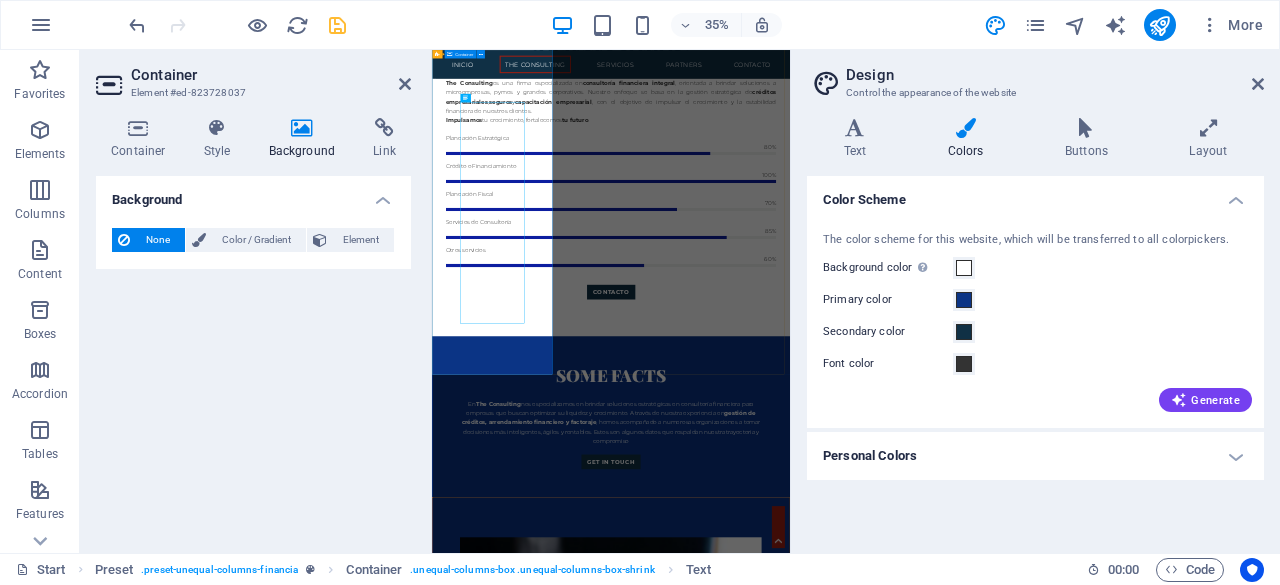 click on "Some Facts
En  The Consulting  nos especializamos en brindar soluciones estratégicas en consultoría financiera para empresas que buscan optimizar su liquidez y crecimiento. A través de nuestra experiencia en  gestión de créditos, arrendamiento financiero y factoraje , hemos acompañado a numerosas organizaciones a tomar decisiones más inteligentes, ágiles y rentables. Estos son algunos datos que respaldan nuestra trayectoria y compromiso Get in touch" at bounding box center [943, 1099] 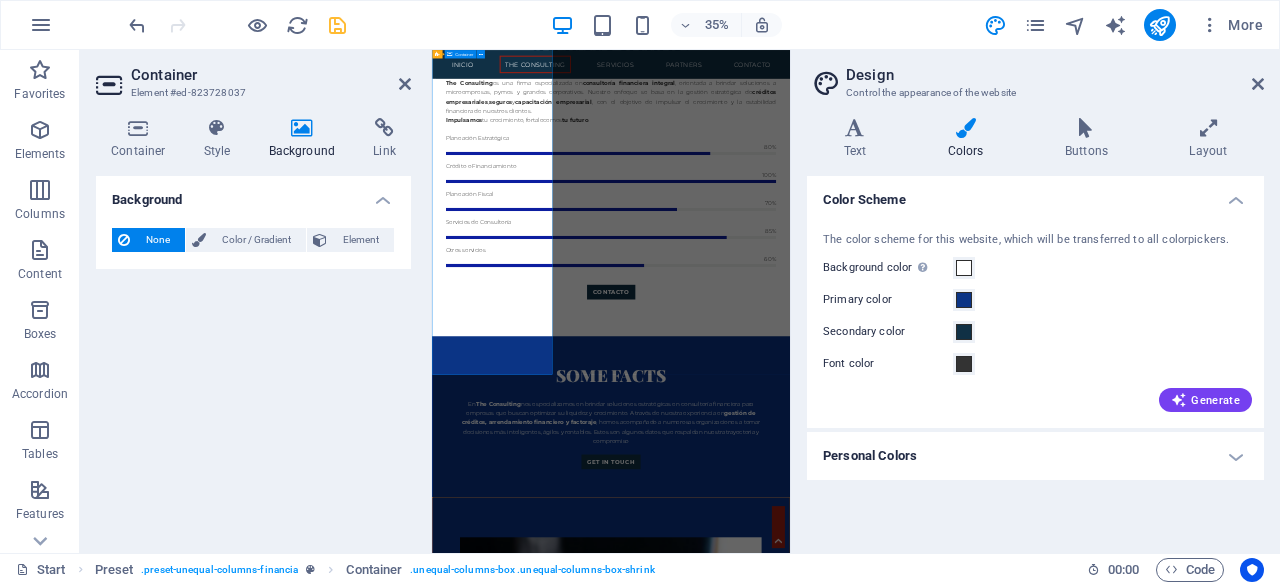 click on "Some Facts
En  The Consulting  nos especializamos en brindar soluciones estratégicas en consultoría financiera para empresas que buscan optimizar su liquidez y crecimiento. A través de nuestra experiencia en  gestión de créditos, arrendamiento financiero y factoraje , hemos acompañado a numerosas organizaciones a tomar decisiones más inteligentes, ágiles y rentables. Estos son algunos datos que respaldan nuestra trayectoria y compromiso Get in touch" at bounding box center [943, 1099] 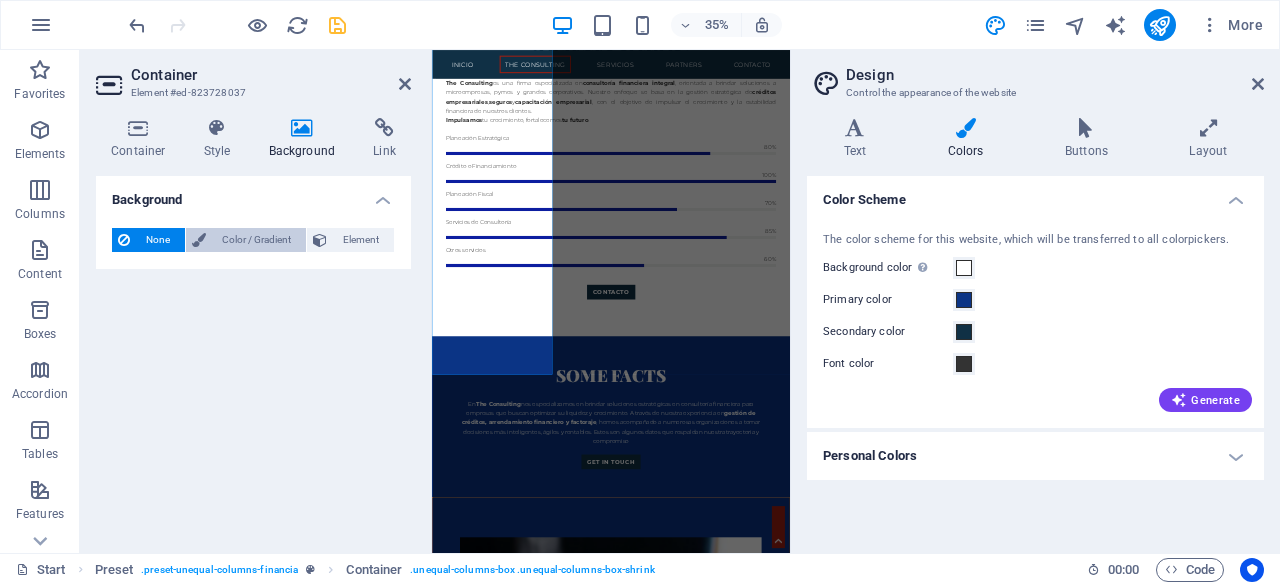 click on "Color / Gradient" at bounding box center (256, 240) 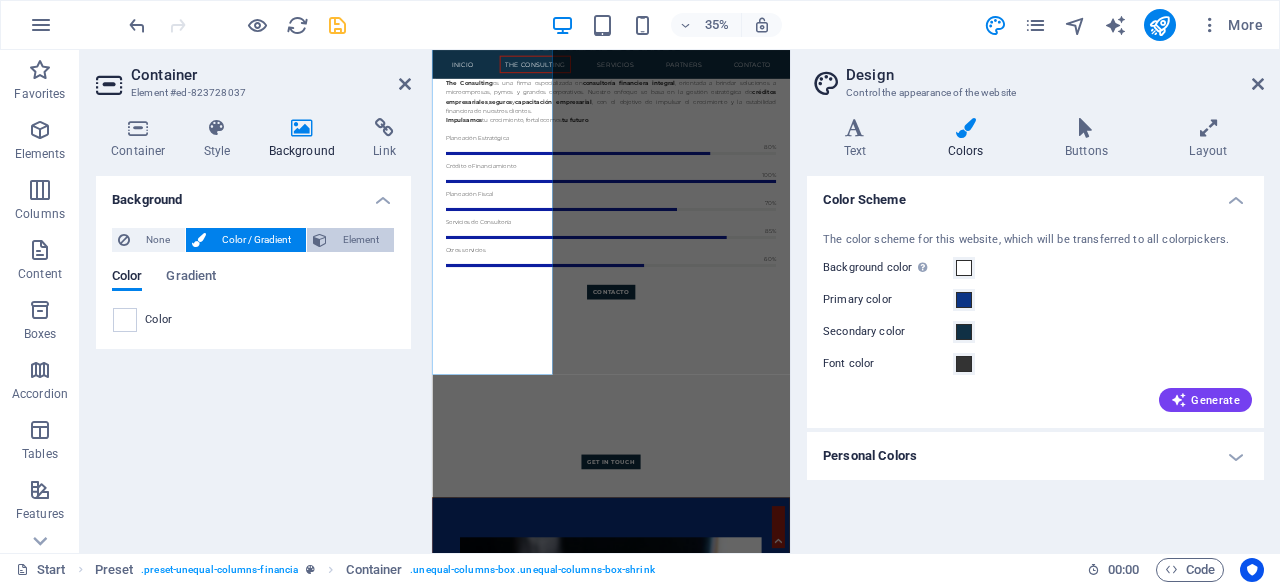 click on "Element" at bounding box center (360, 240) 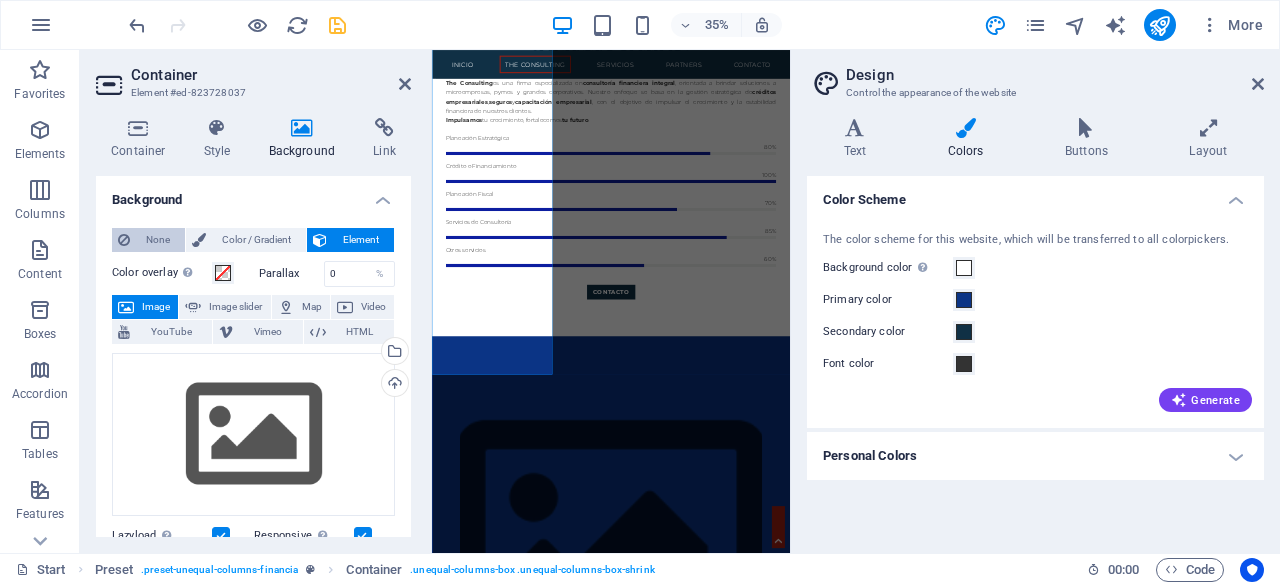 click on "None" at bounding box center (157, 240) 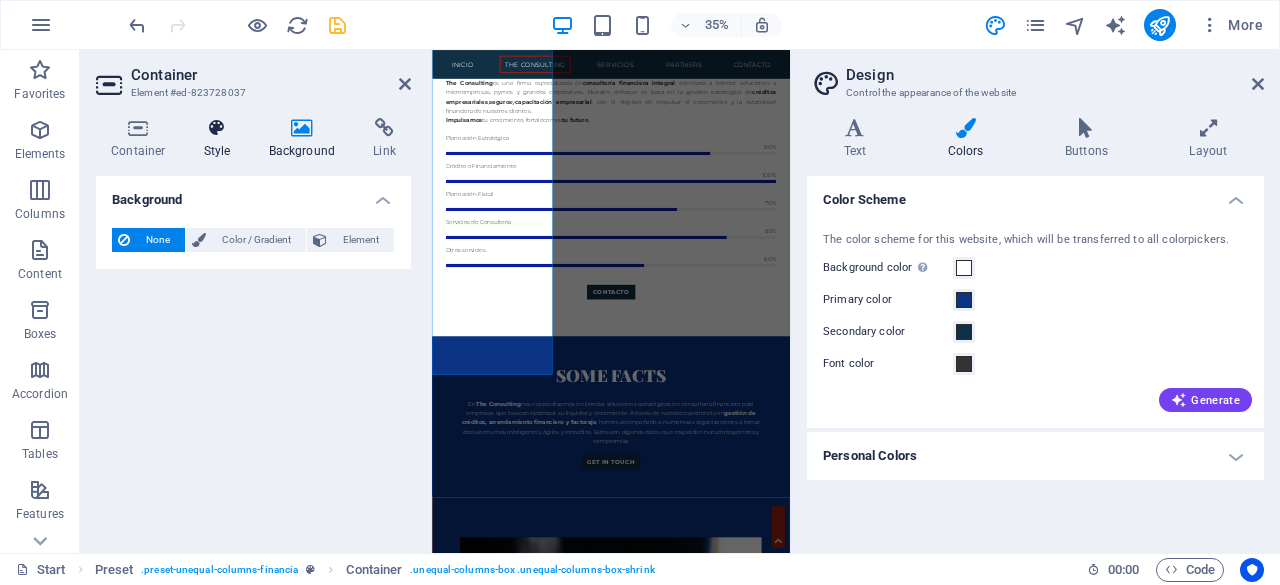 click at bounding box center [217, 128] 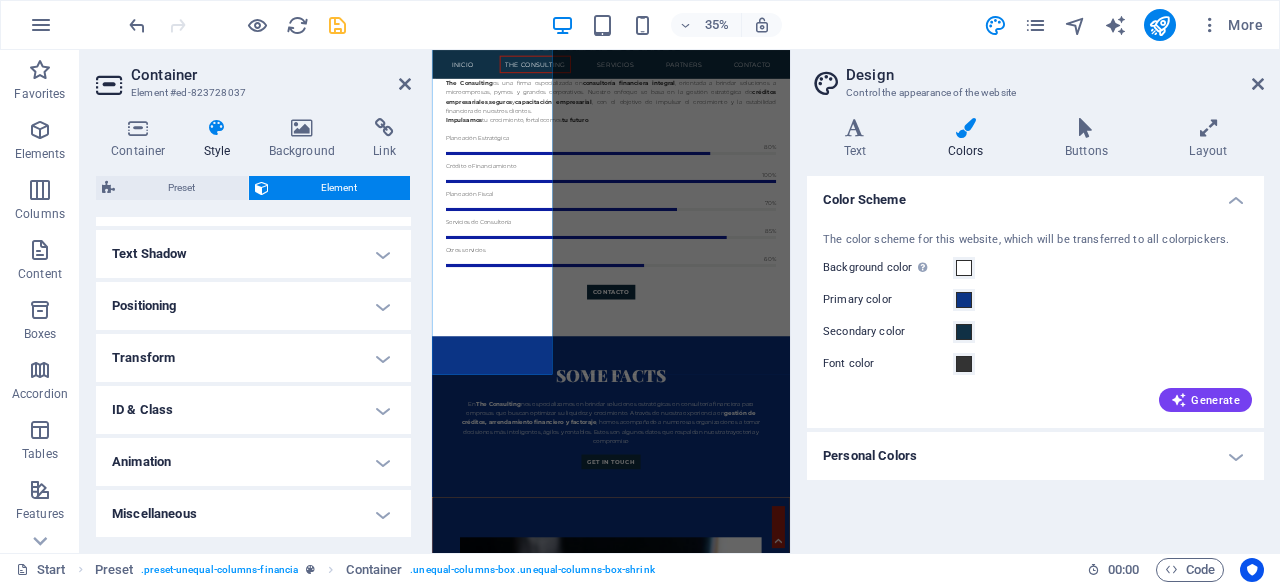 scroll, scrollTop: 0, scrollLeft: 0, axis: both 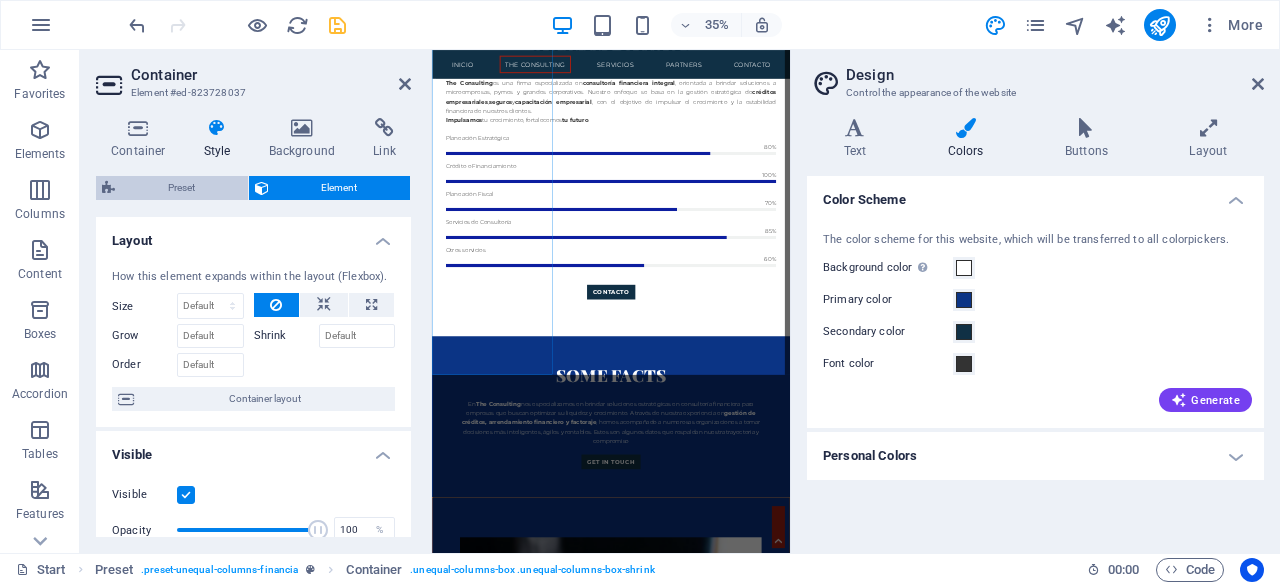 click on "Preset" at bounding box center (181, 188) 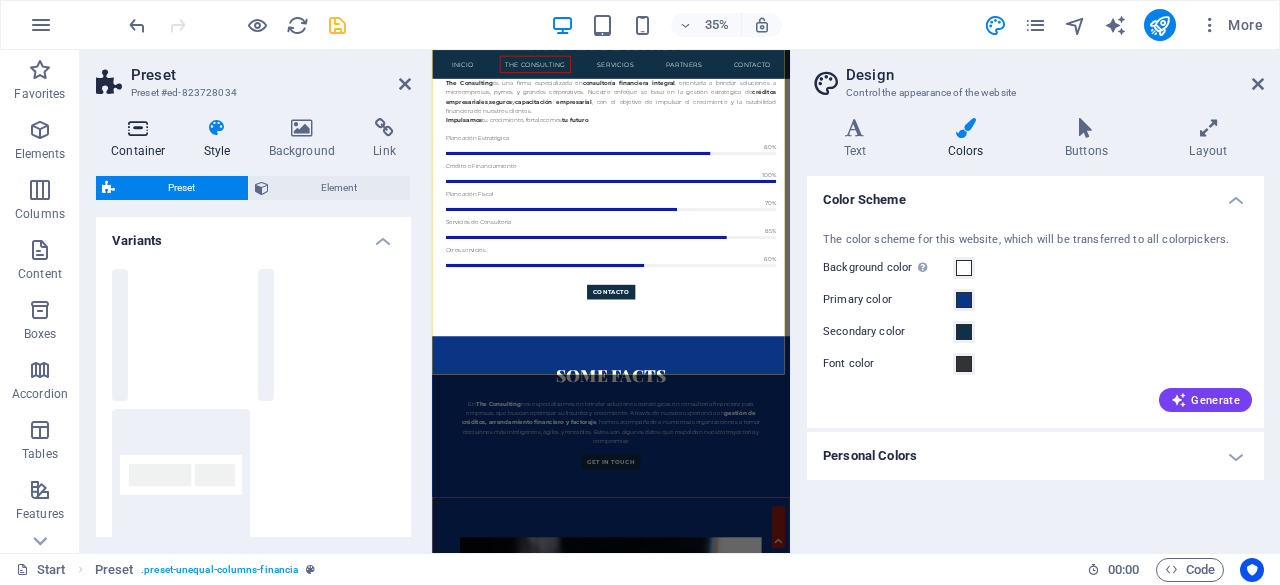 click on "Container" at bounding box center (142, 139) 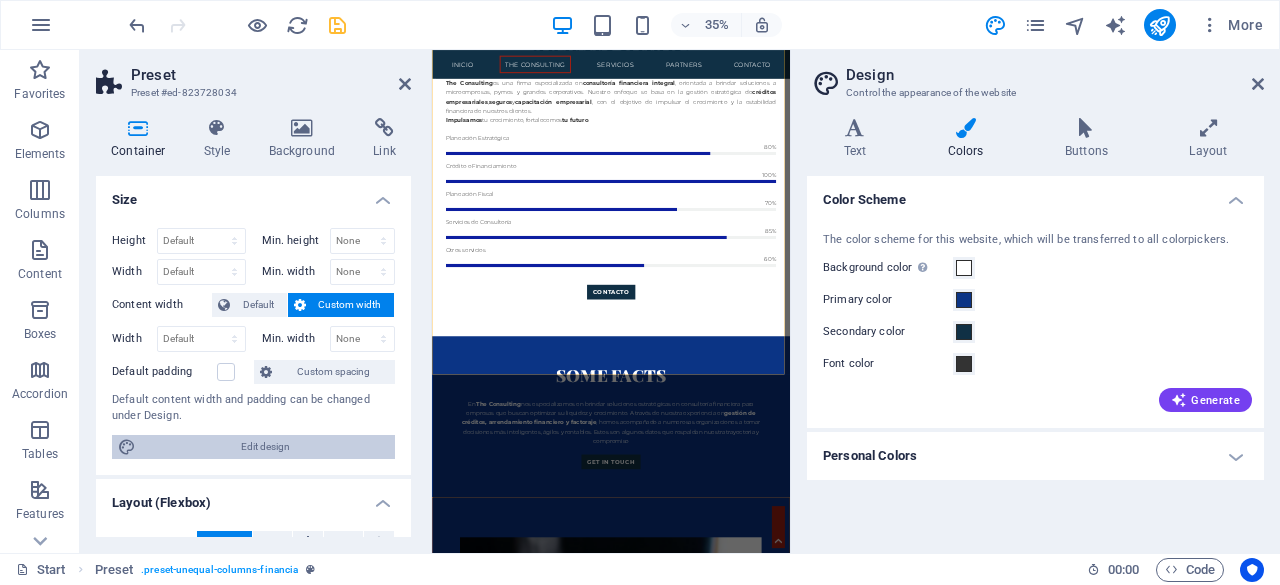 click on "Edit design" at bounding box center (265, 447) 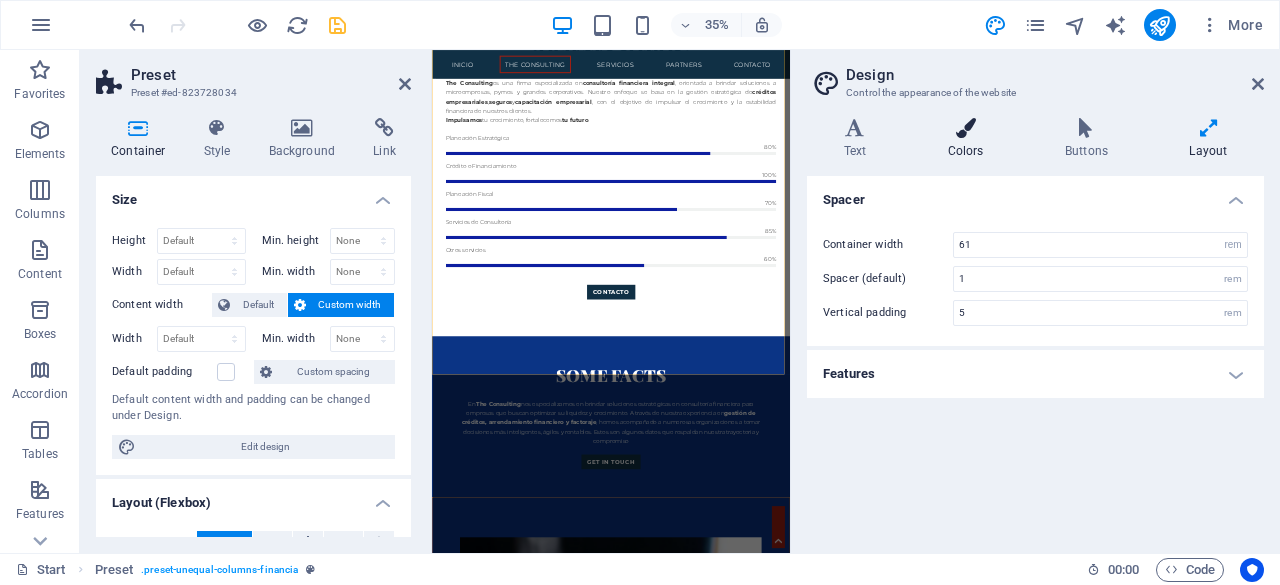 click at bounding box center [965, 128] 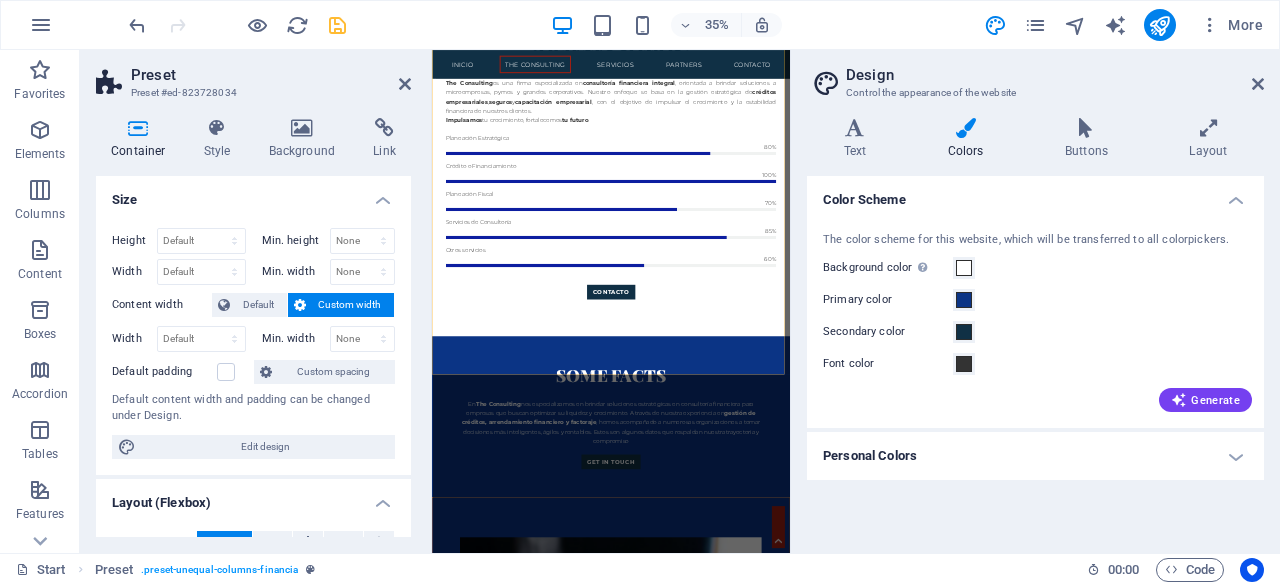 click on "Personal Colors" at bounding box center [1035, 456] 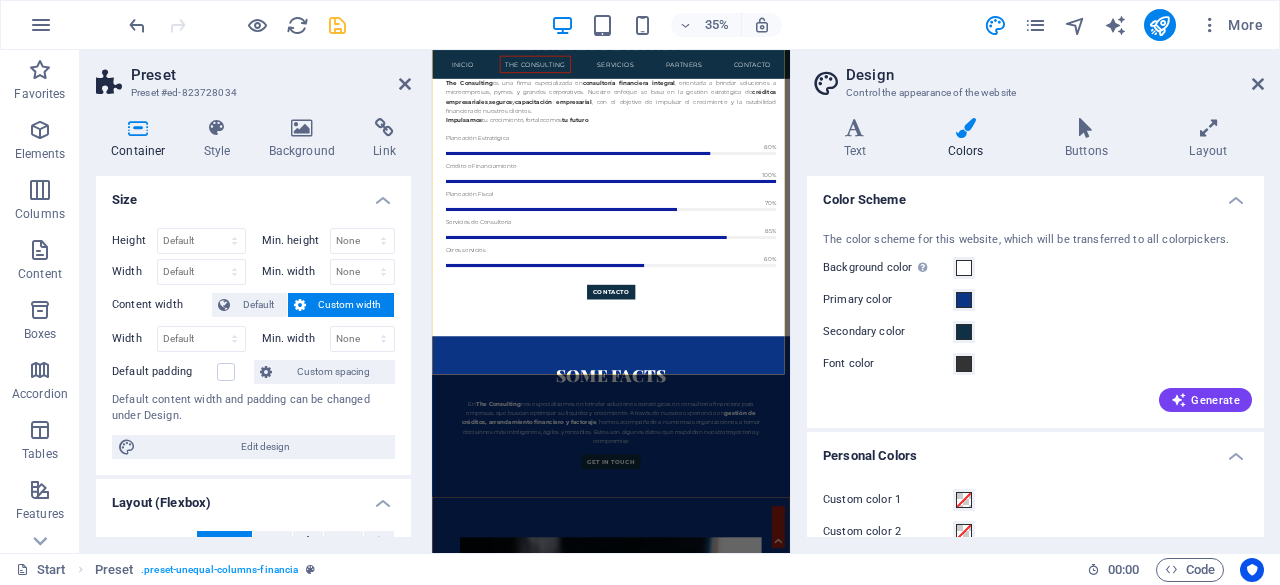 scroll, scrollTop: 122, scrollLeft: 0, axis: vertical 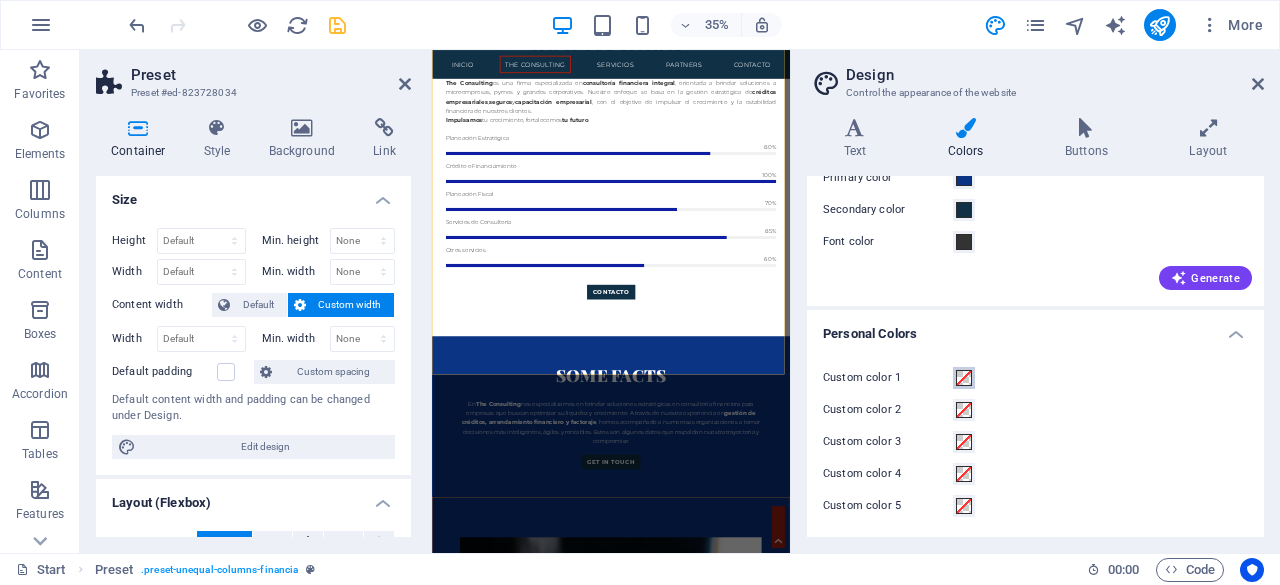 click on "Custom color 1" at bounding box center [964, 378] 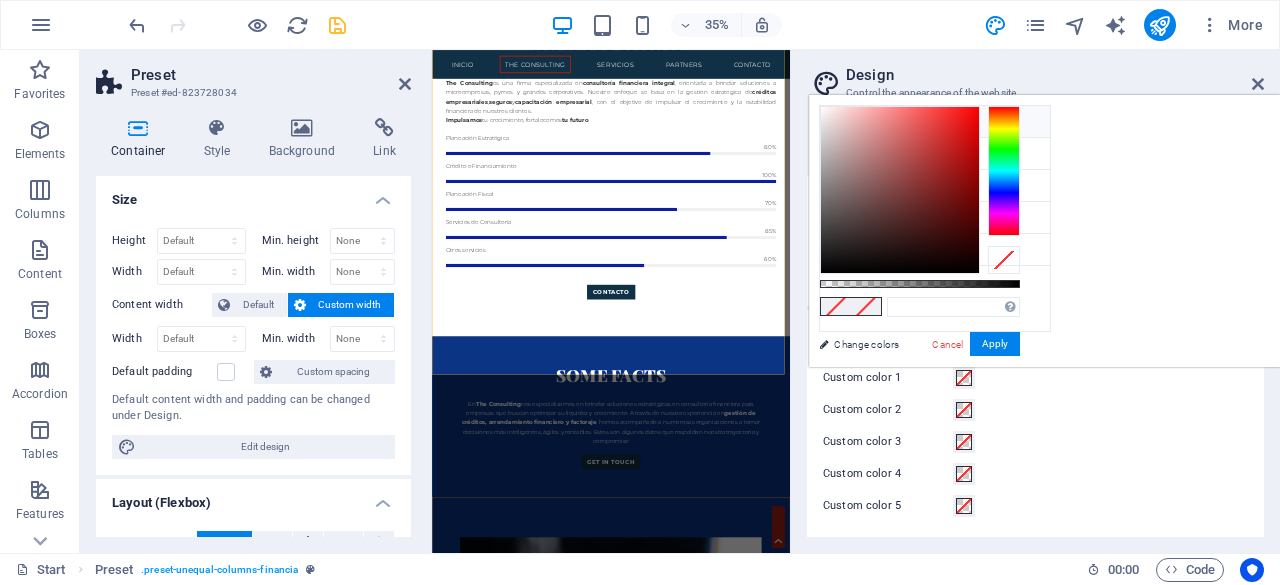 click at bounding box center (836, 121) 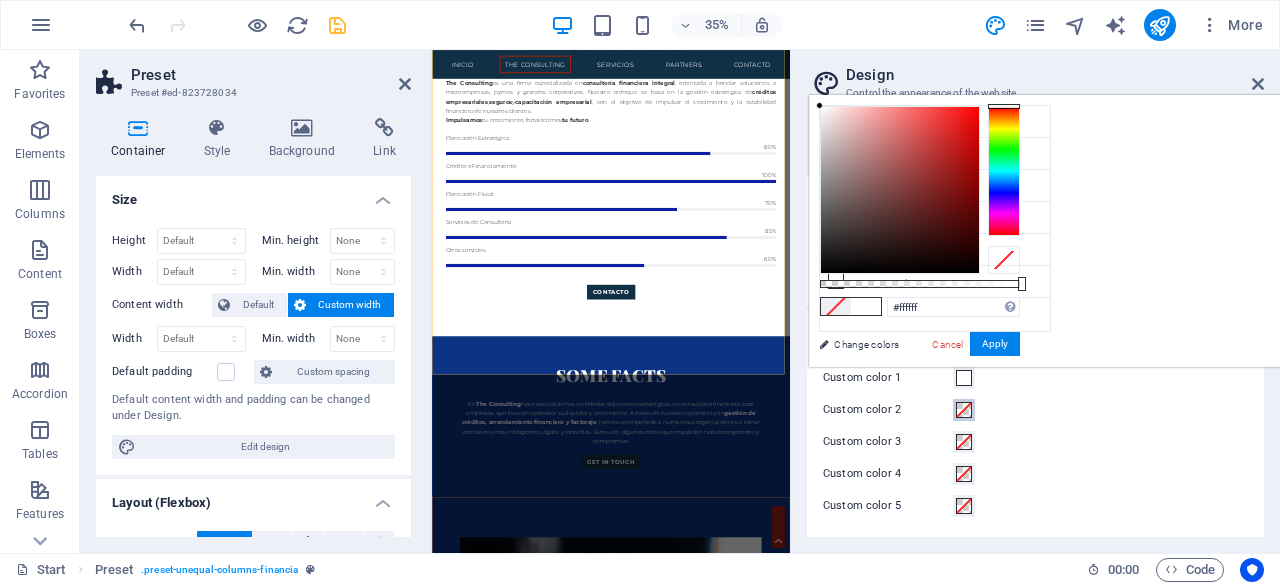 click at bounding box center [964, 410] 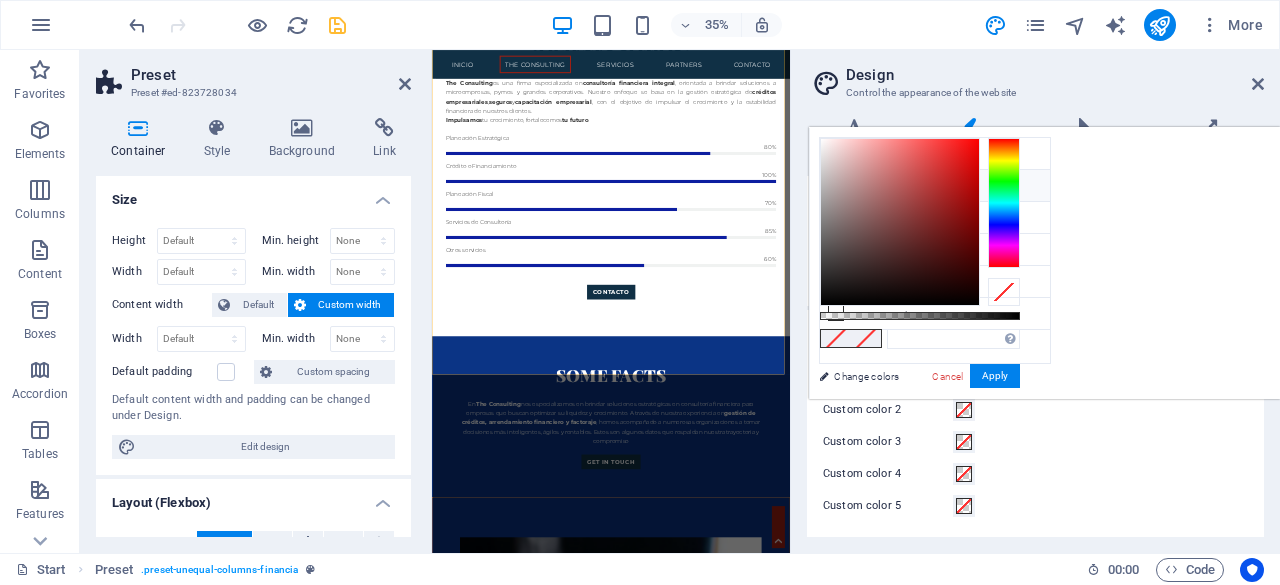 click at bounding box center [836, 185] 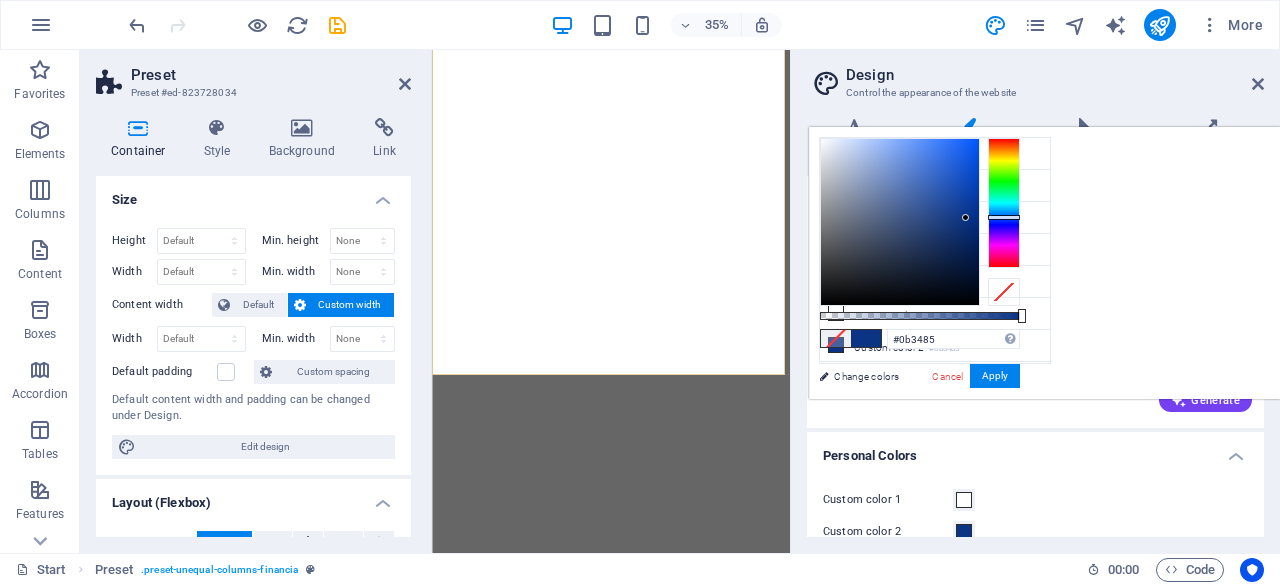 click on "Apply" at bounding box center (995, 376) 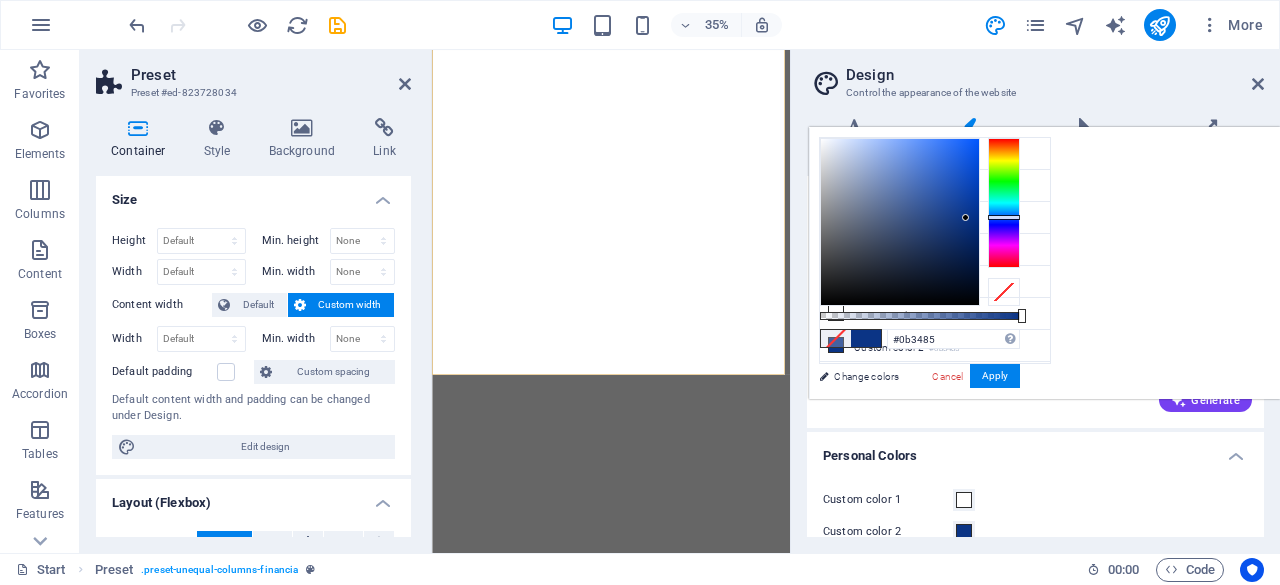 scroll, scrollTop: 0, scrollLeft: 0, axis: both 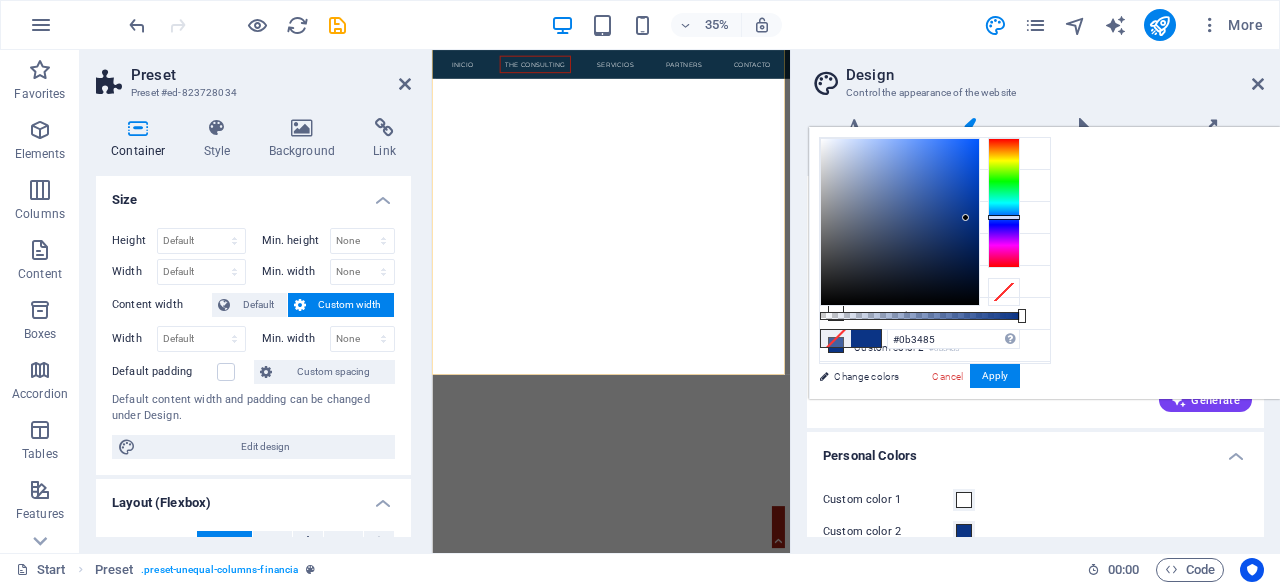 click on "Custom color 1 Custom color 2 Custom color 3 Custom color 4 Custom color 5" at bounding box center [1035, 564] 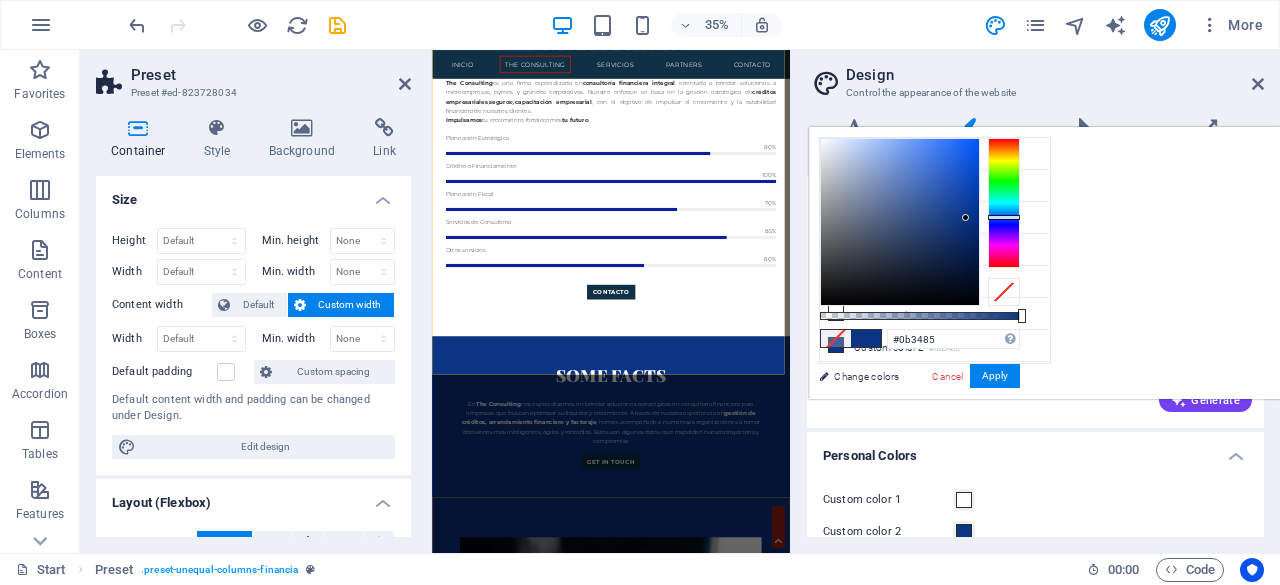 scroll, scrollTop: 122, scrollLeft: 0, axis: vertical 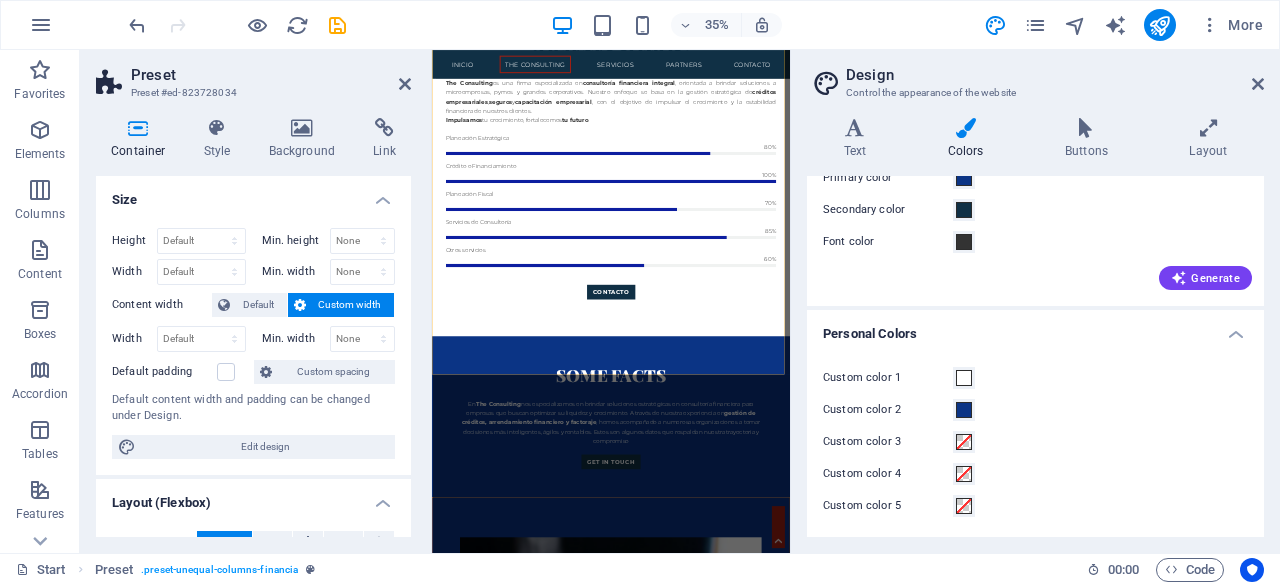 click on "Custom color 1 Custom color 2 Custom color 3 Custom color 4 Custom color 5" at bounding box center [1035, 442] 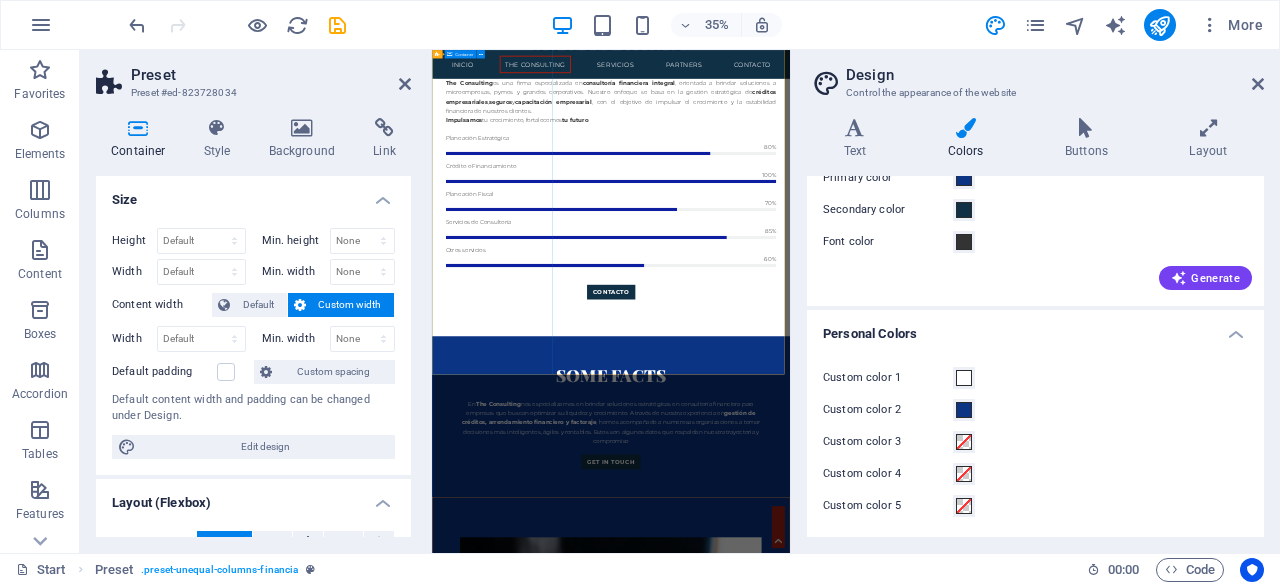 click on "Some Facts
En  The Consulting  nos especializamos en brindar soluciones estratégicas en consultoría financiera para empresas que buscan optimizar su liquidez y crecimiento. A través de nuestra experiencia en  gestión de créditos, arrendamiento financiero y factoraje , hemos acompañado a numerosas organizaciones a tomar decisiones más inteligentes, ágiles y rentables. Estos son algunos datos que respaldan nuestra trayectoria y compromiso Get in touch" at bounding box center (943, 1099) 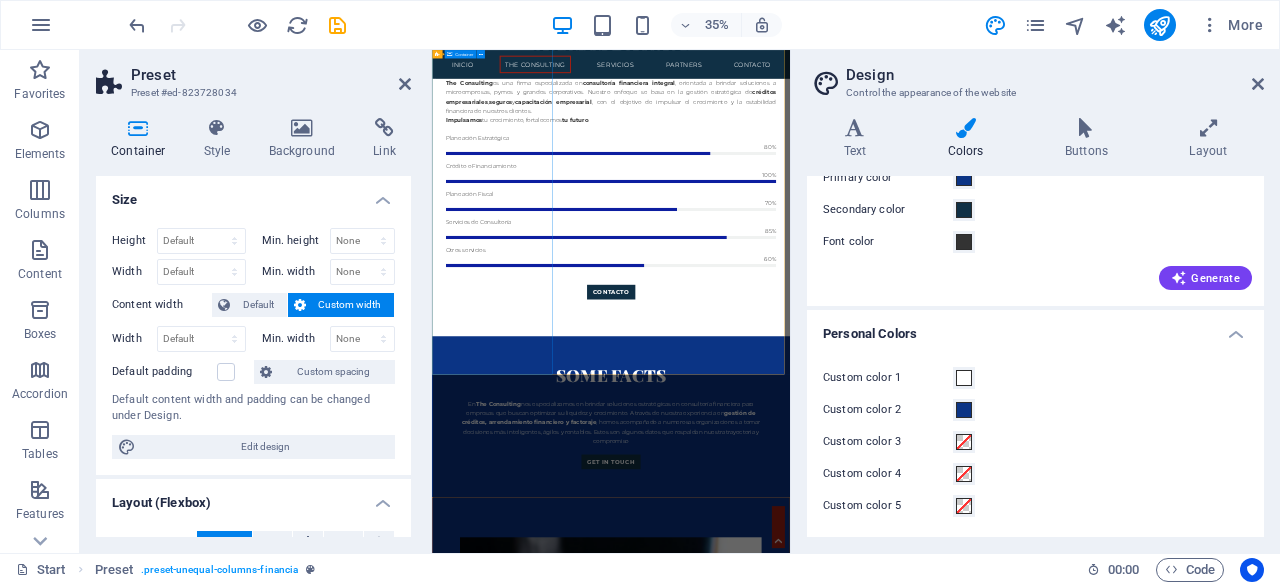 click on "Some Facts
En  The Consulting  nos especializamos en brindar soluciones estratégicas en consultoría financiera para empresas que buscan optimizar su liquidez y crecimiento. A través de nuestra experiencia en  gestión de créditos, arrendamiento financiero y factoraje , hemos acompañado a numerosas organizaciones a tomar decisiones más inteligentes, ágiles y rentables. Estos son algunos datos que respaldan nuestra trayectoria y compromiso Get in touch" at bounding box center [943, 1099] 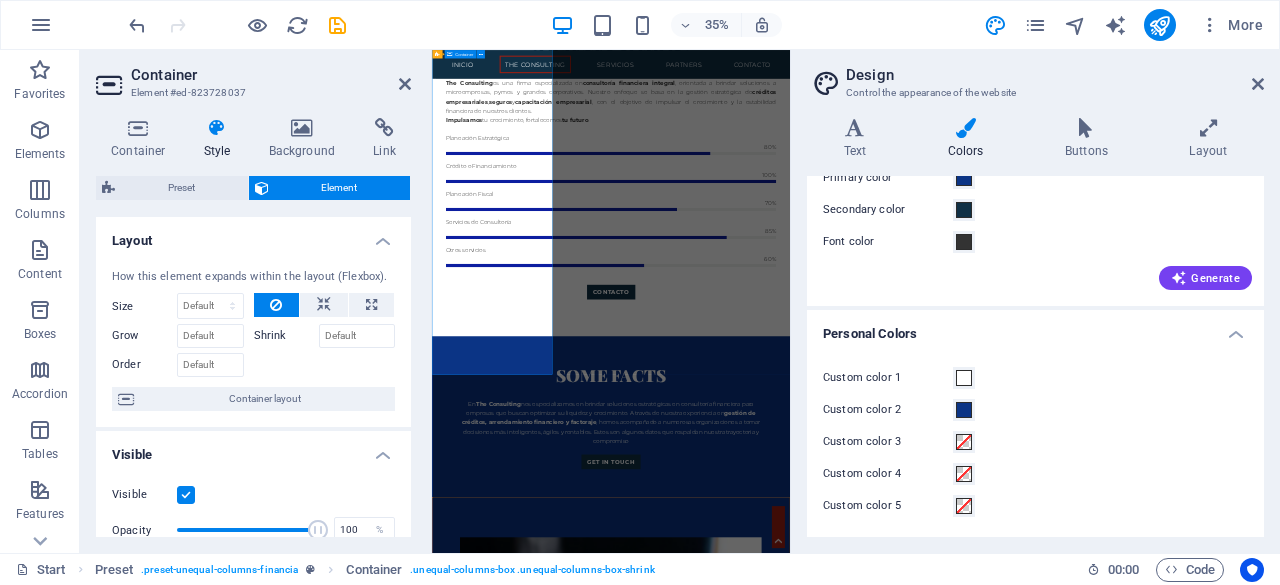 click on "Some Facts
En  The Consulting  nos especializamos en brindar soluciones estratégicas en consultoría financiera para empresas que buscan optimizar su liquidez y crecimiento. A través de nuestra experiencia en  gestión de créditos, arrendamiento financiero y factoraje , hemos acompañado a numerosas organizaciones a tomar decisiones más inteligentes, ágiles y rentables. Estos son algunos datos que respaldan nuestra trayectoria y compromiso Get in touch" at bounding box center (943, 1099) 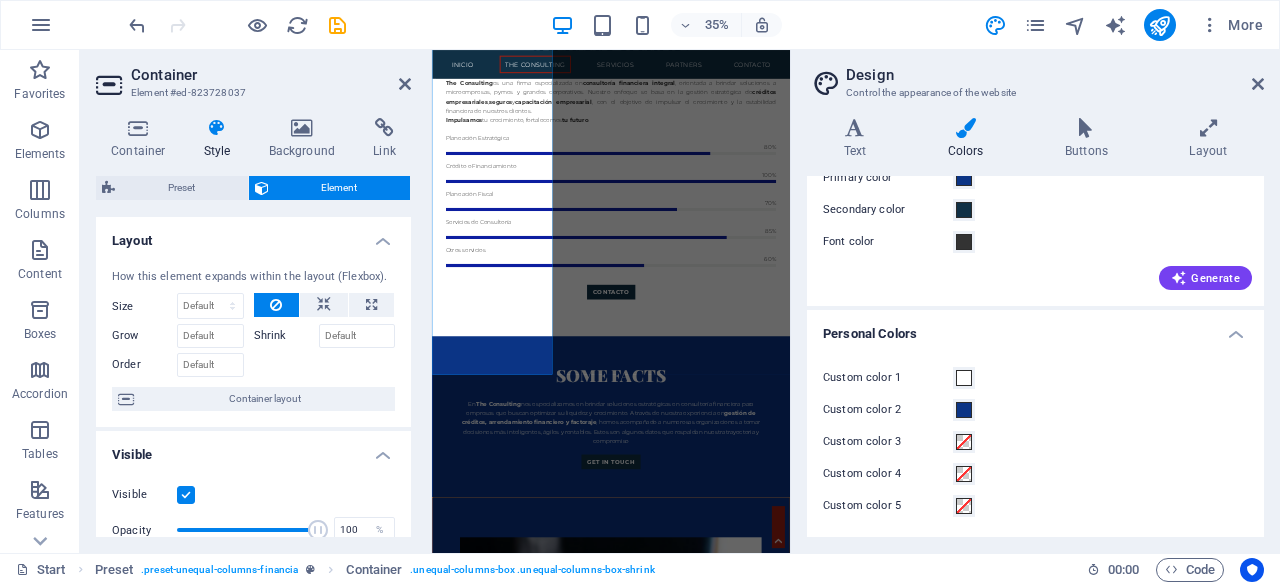click on "Style" at bounding box center (221, 139) 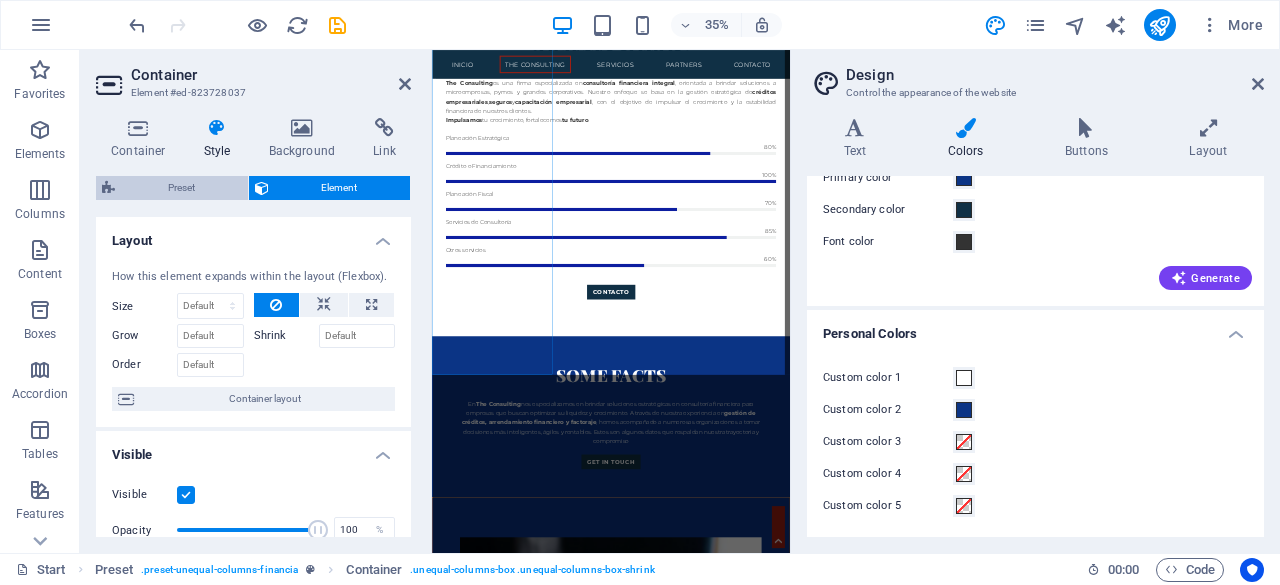 click on "Preset" at bounding box center (181, 188) 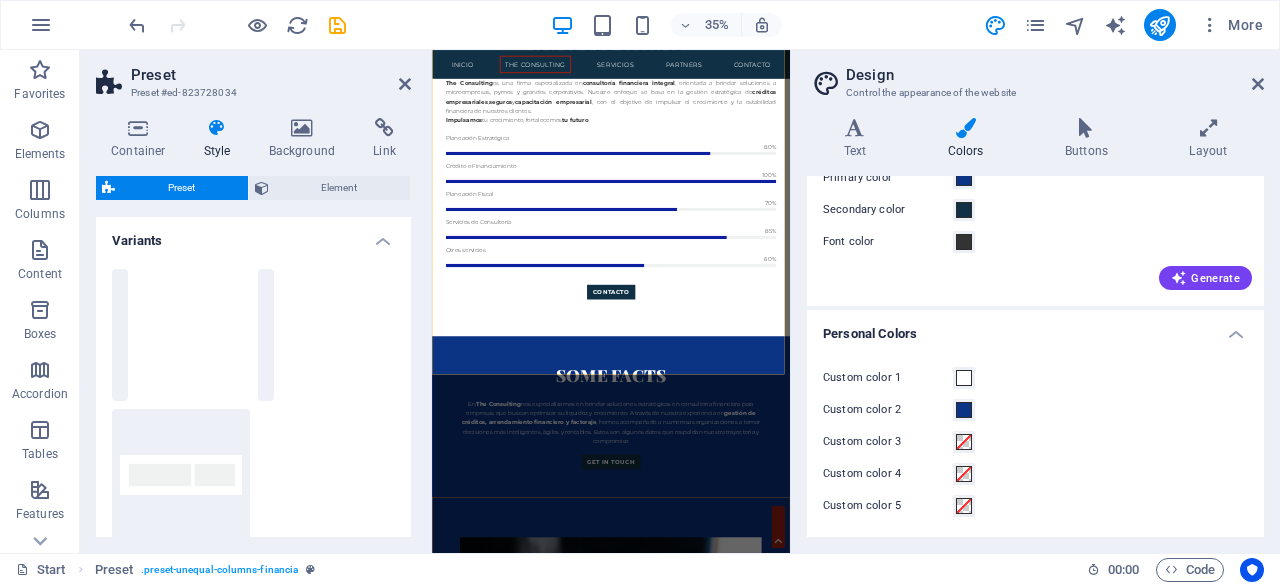 scroll, scrollTop: 388, scrollLeft: 0, axis: vertical 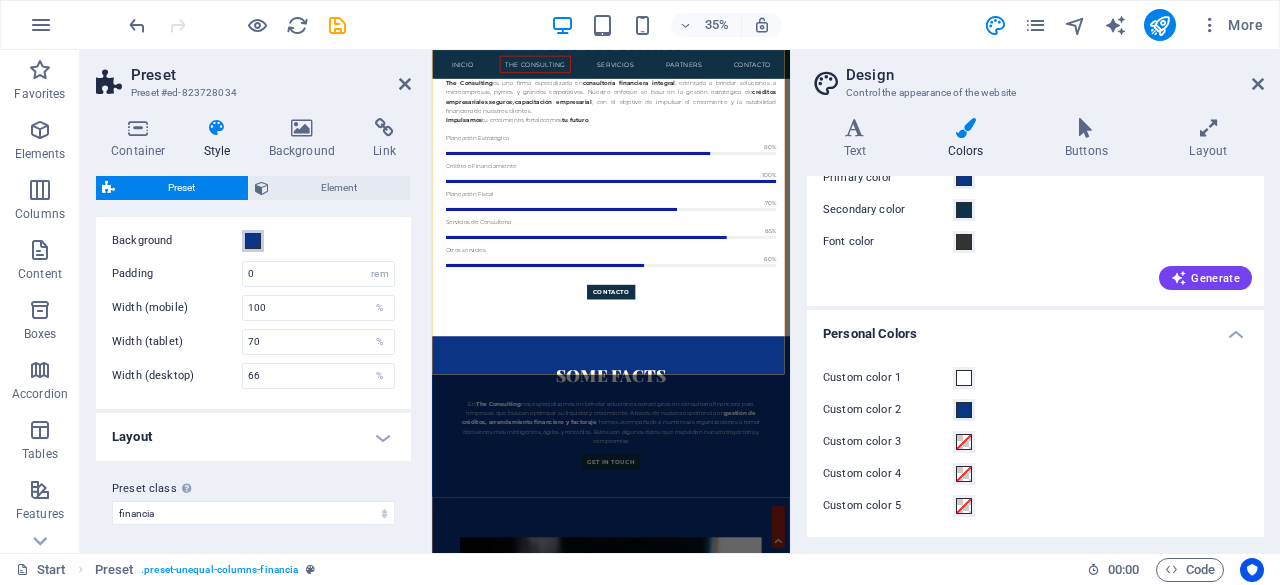 click at bounding box center (253, 241) 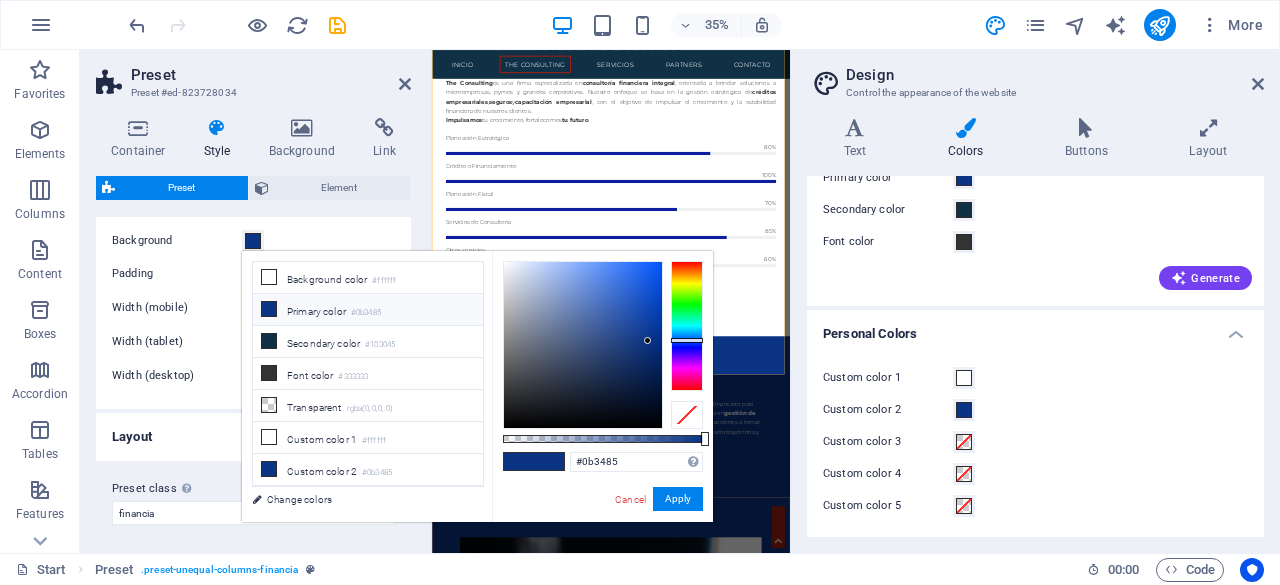 click at bounding box center [269, 309] 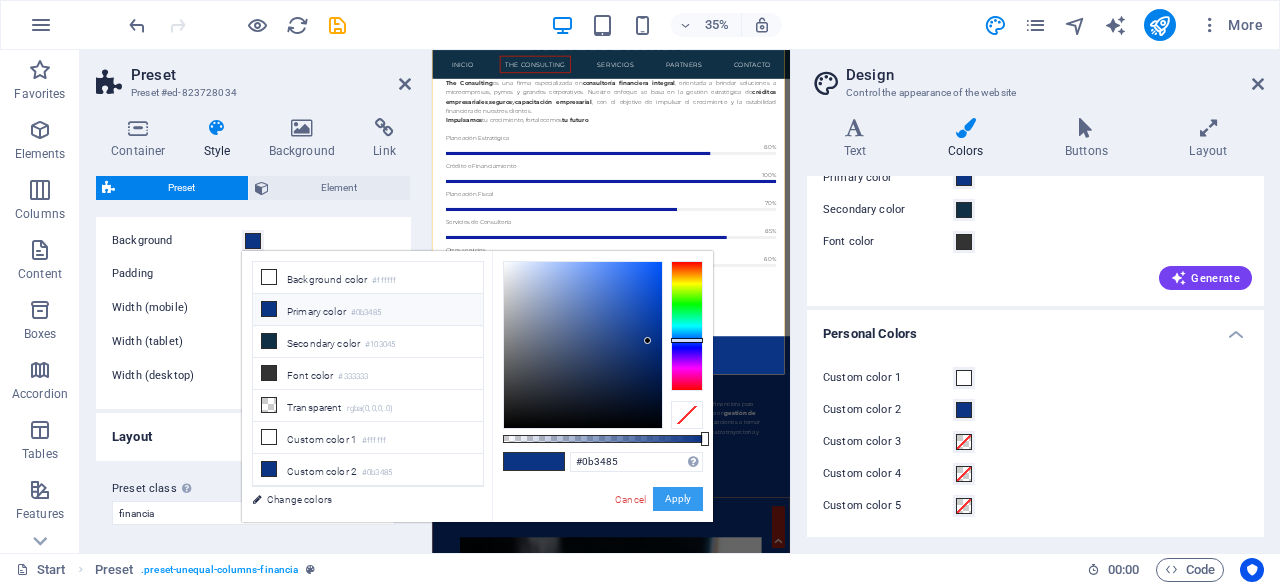 click on "Apply" at bounding box center (678, 499) 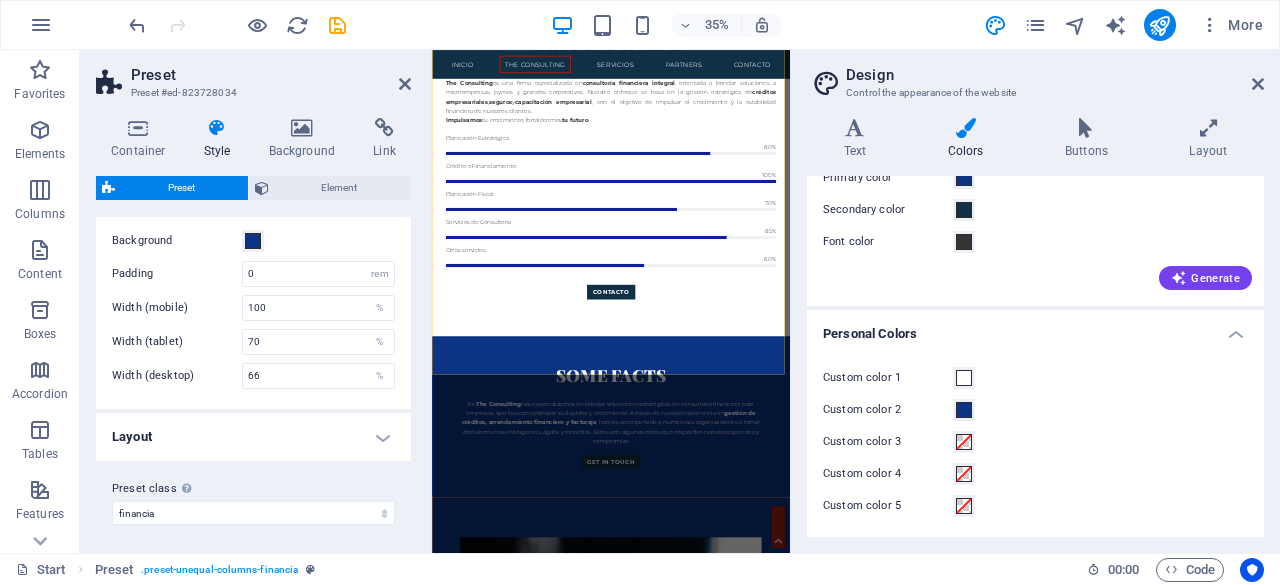 click on "Layout" at bounding box center [253, 437] 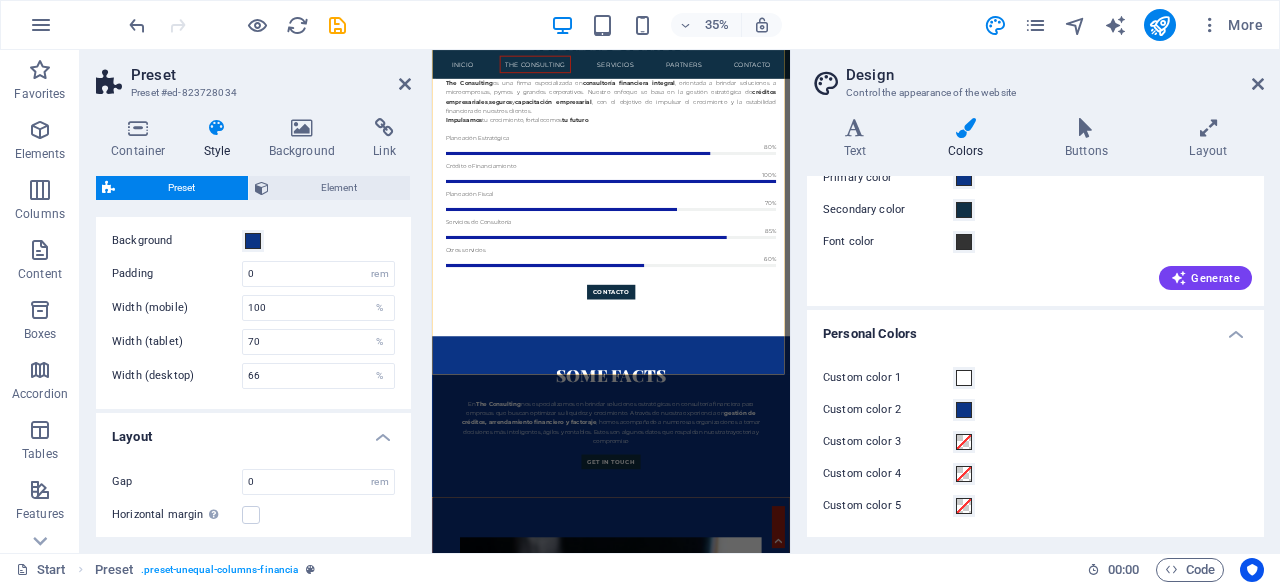 click on "Layout" at bounding box center [253, 431] 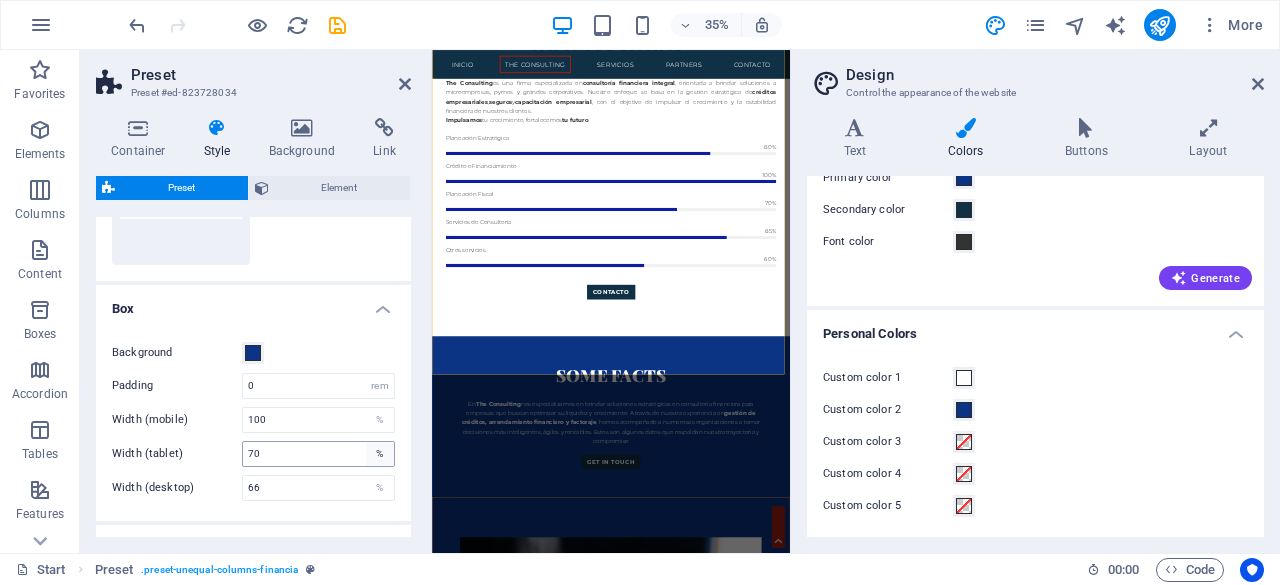 scroll, scrollTop: 0, scrollLeft: 0, axis: both 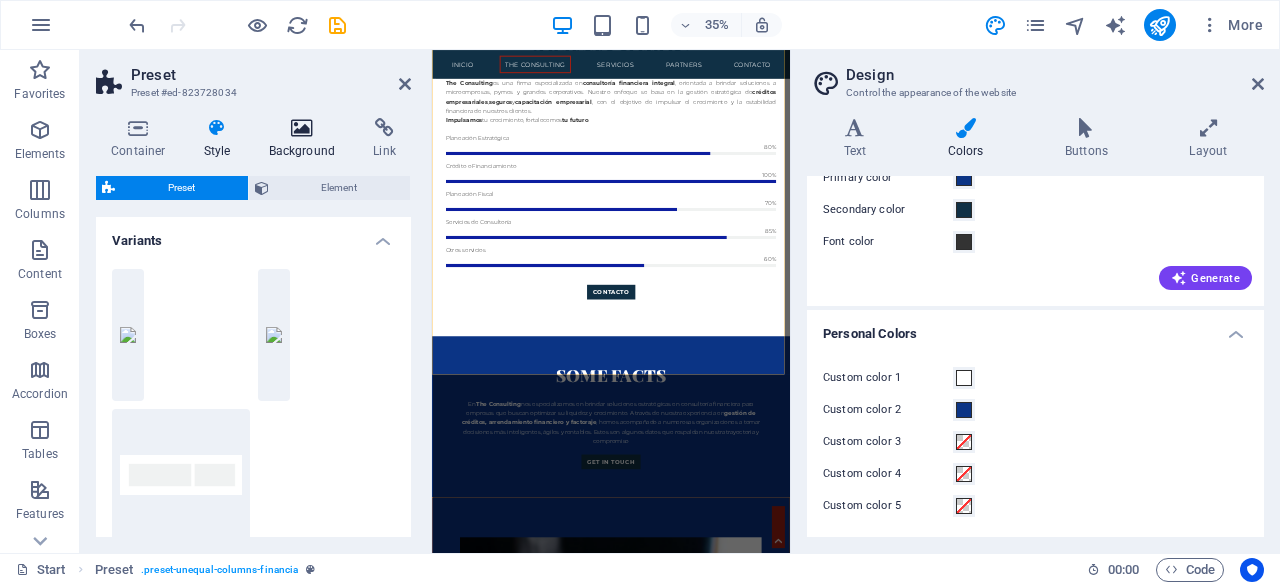 click at bounding box center [302, 128] 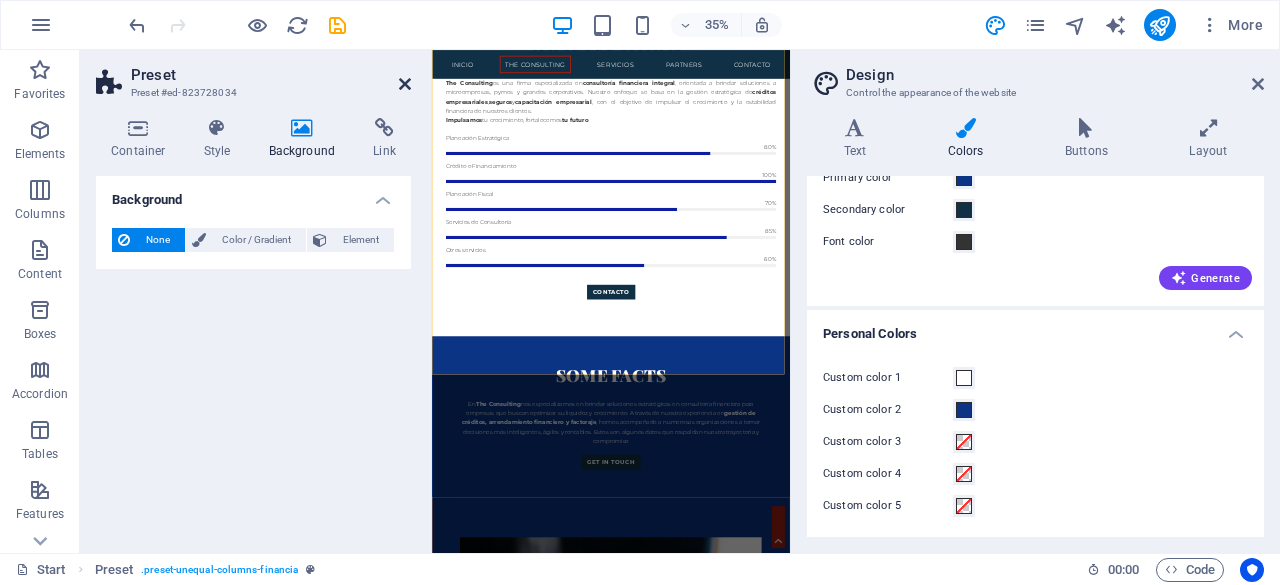 click at bounding box center (405, 84) 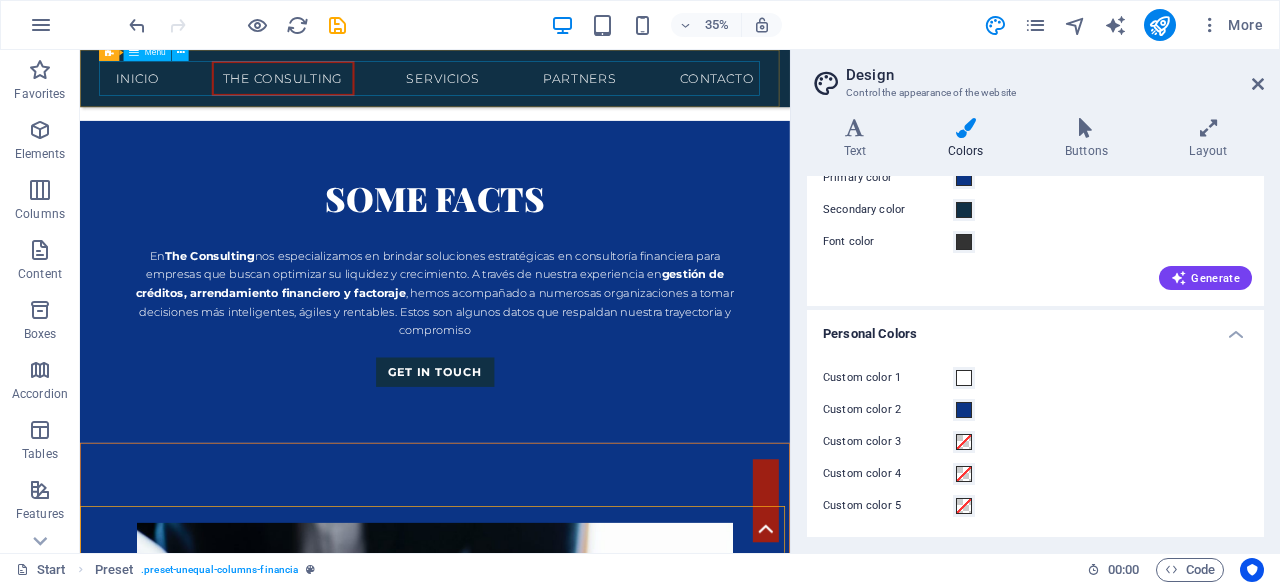 scroll, scrollTop: 1397, scrollLeft: 0, axis: vertical 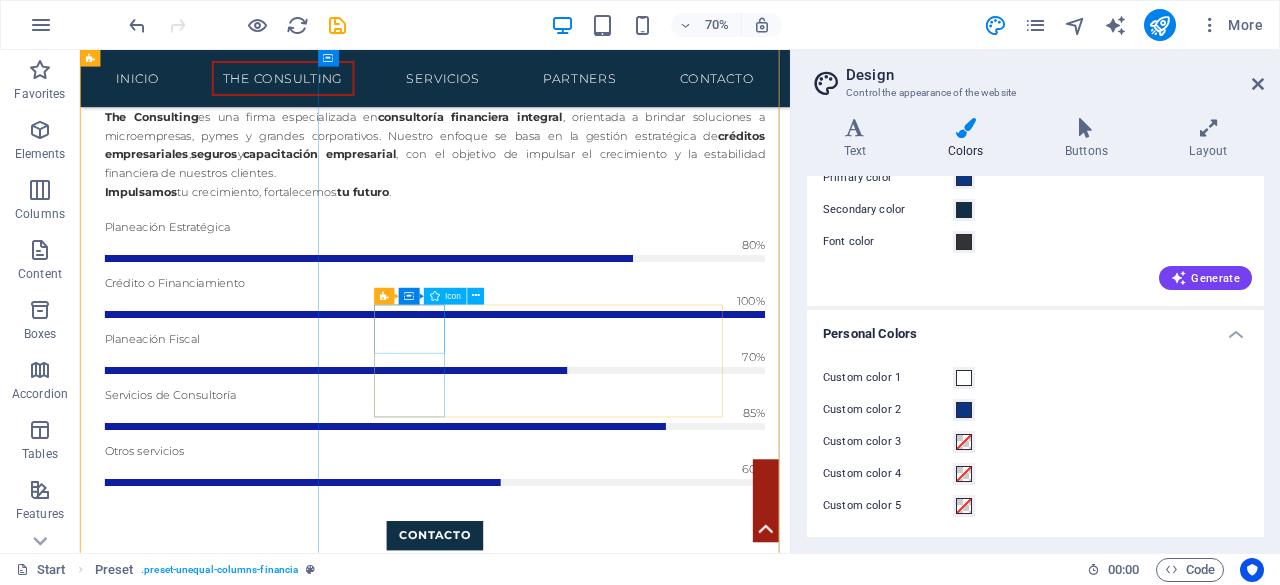 click at bounding box center (587, 2321) 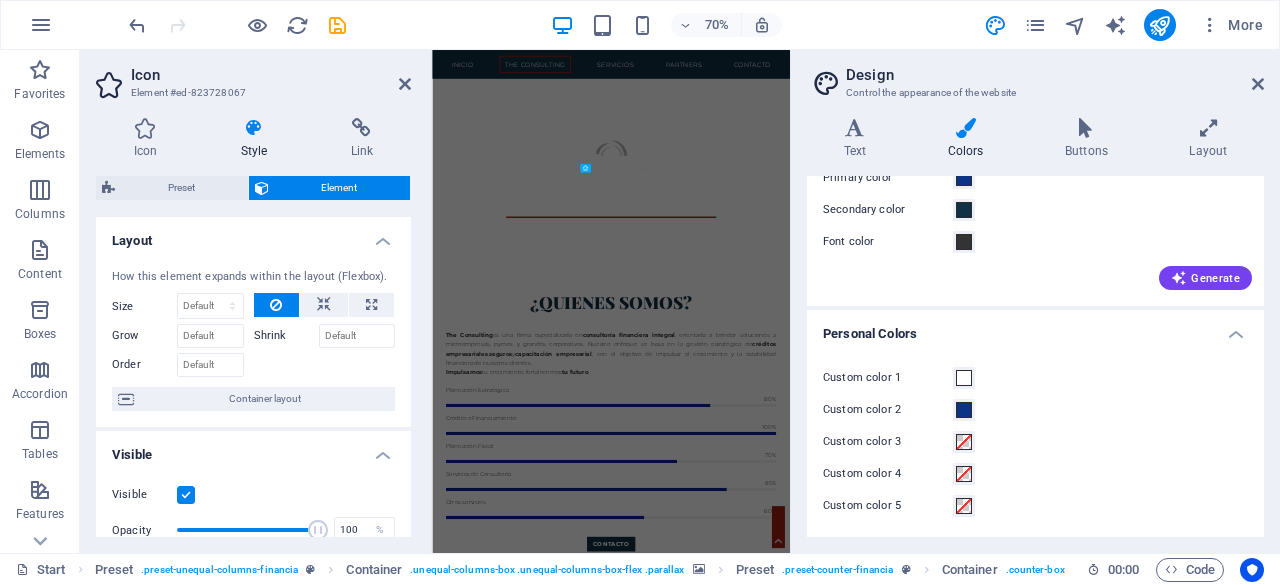 scroll, scrollTop: 2116, scrollLeft: 0, axis: vertical 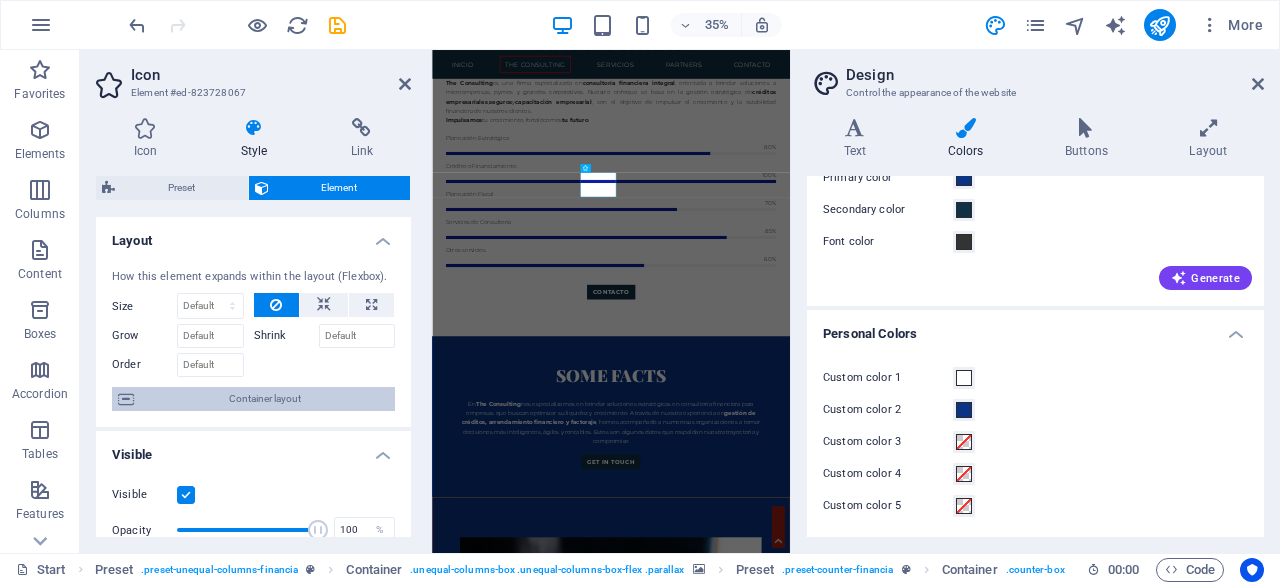 click on "Container layout" at bounding box center (264, 399) 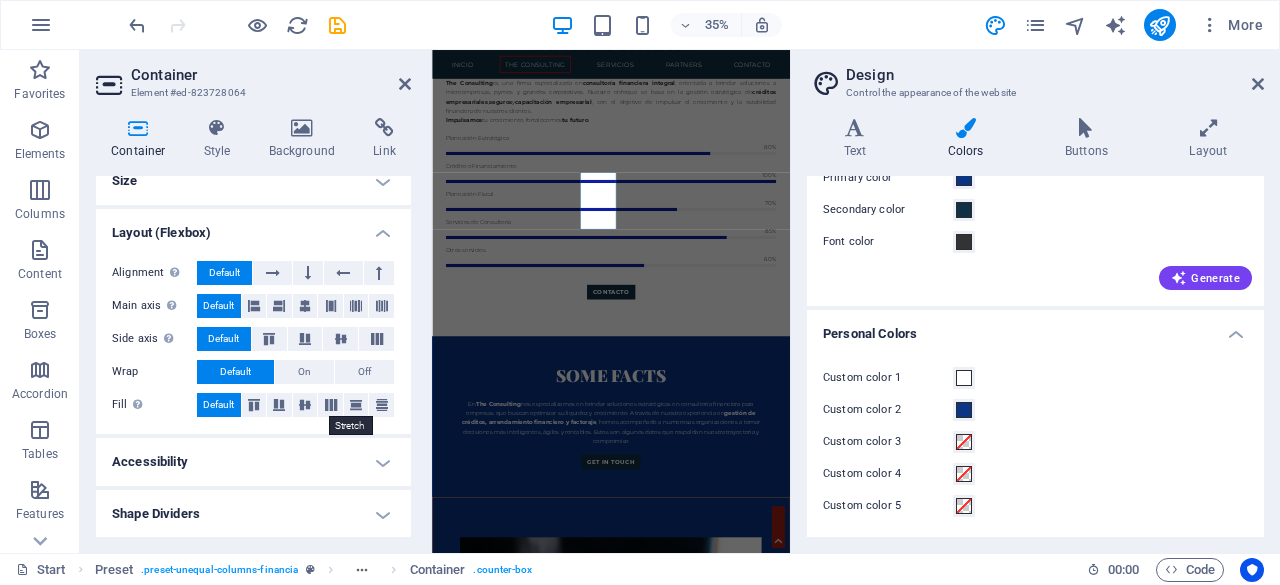 scroll, scrollTop: 0, scrollLeft: 0, axis: both 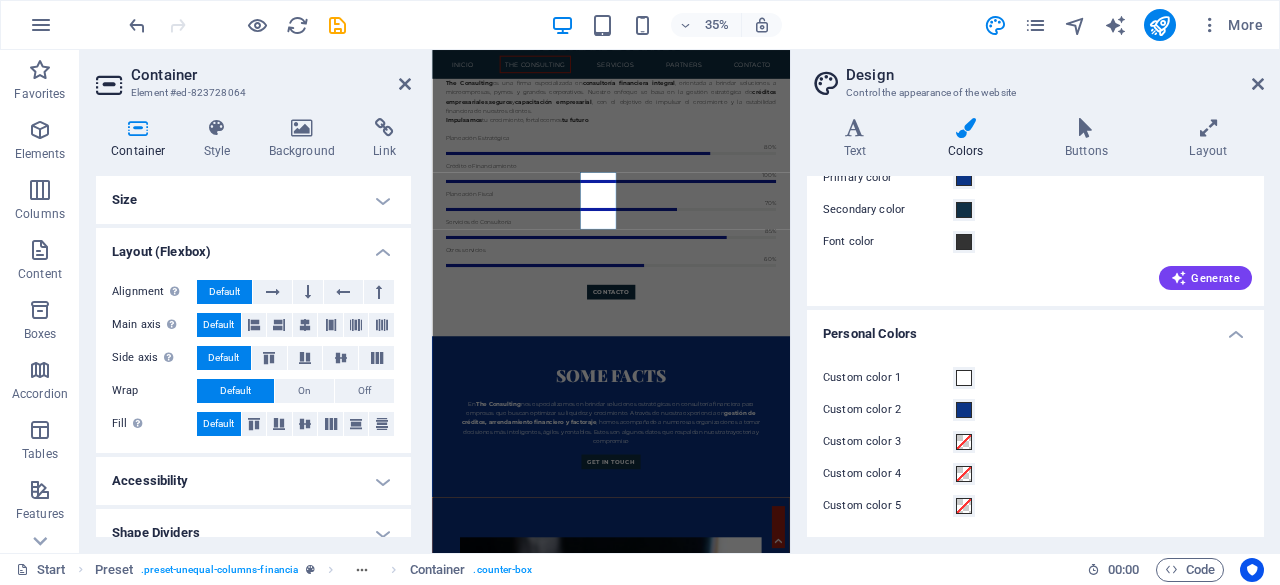 click on "Layout (Flexbox)" at bounding box center [253, 246] 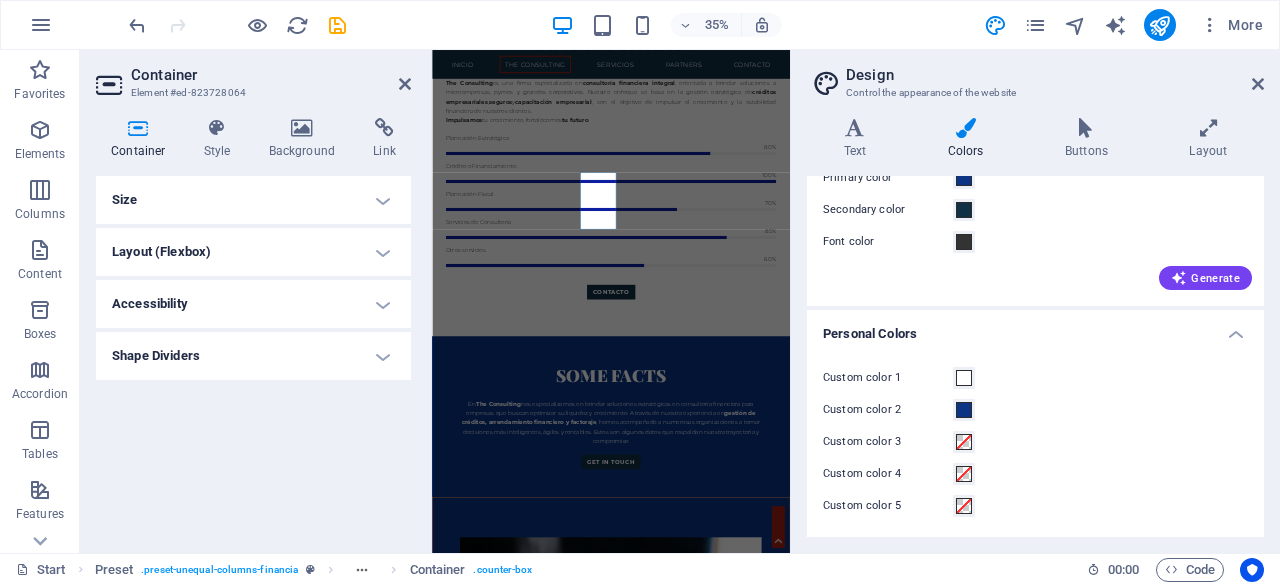 click on "Shape Dividers" at bounding box center (253, 356) 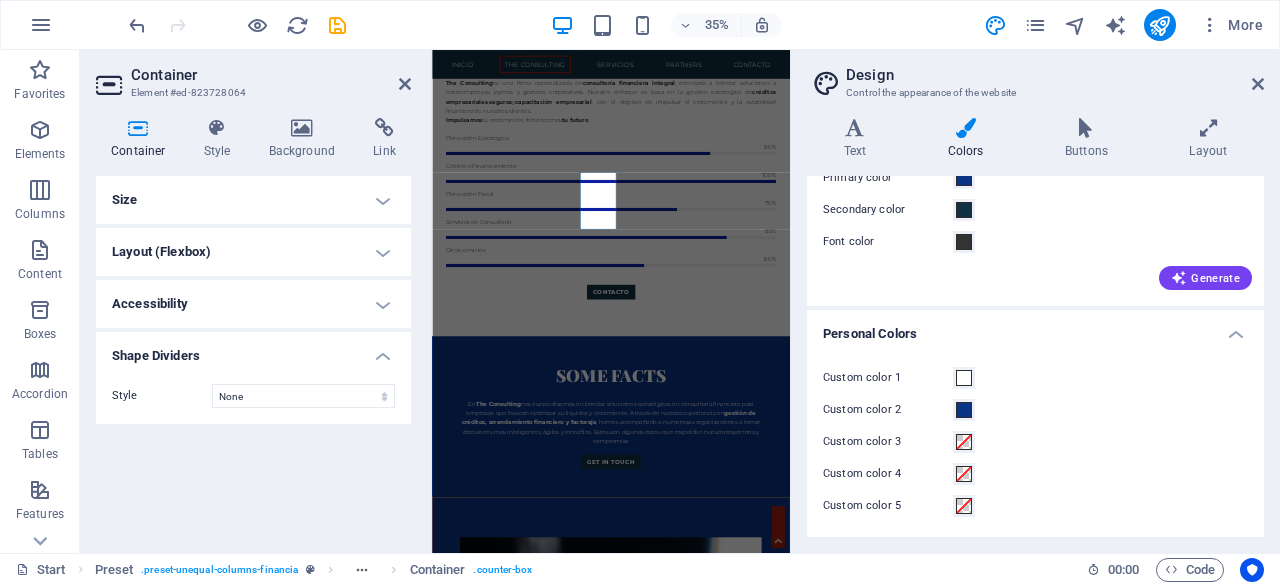 click on "Shape Dividers" at bounding box center (253, 350) 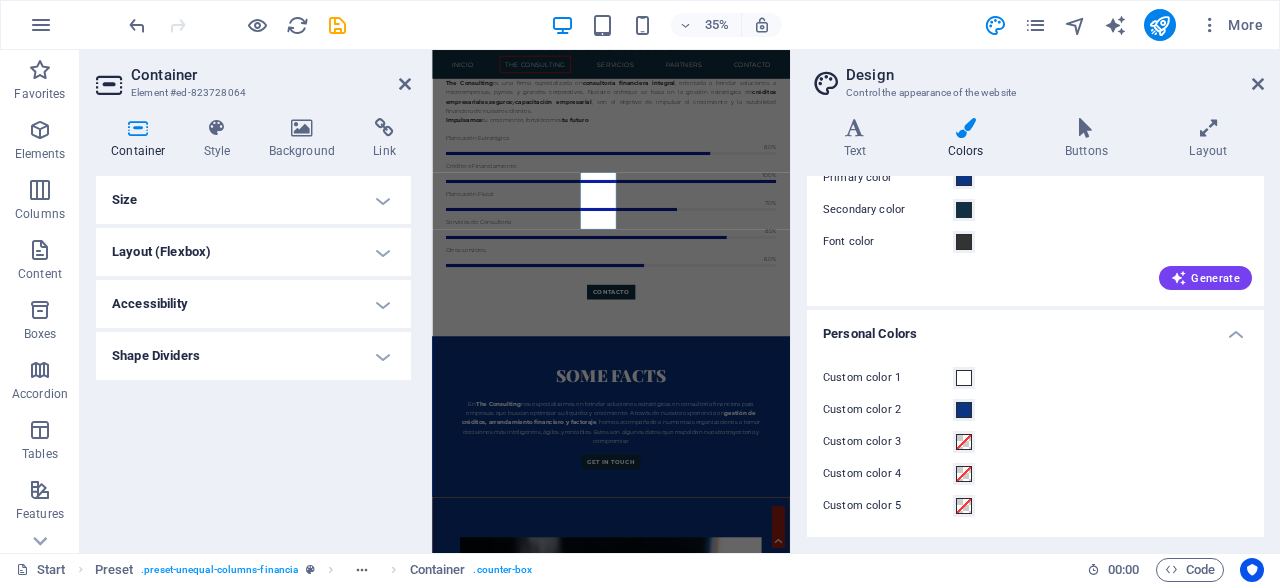 click on "Size" at bounding box center (253, 200) 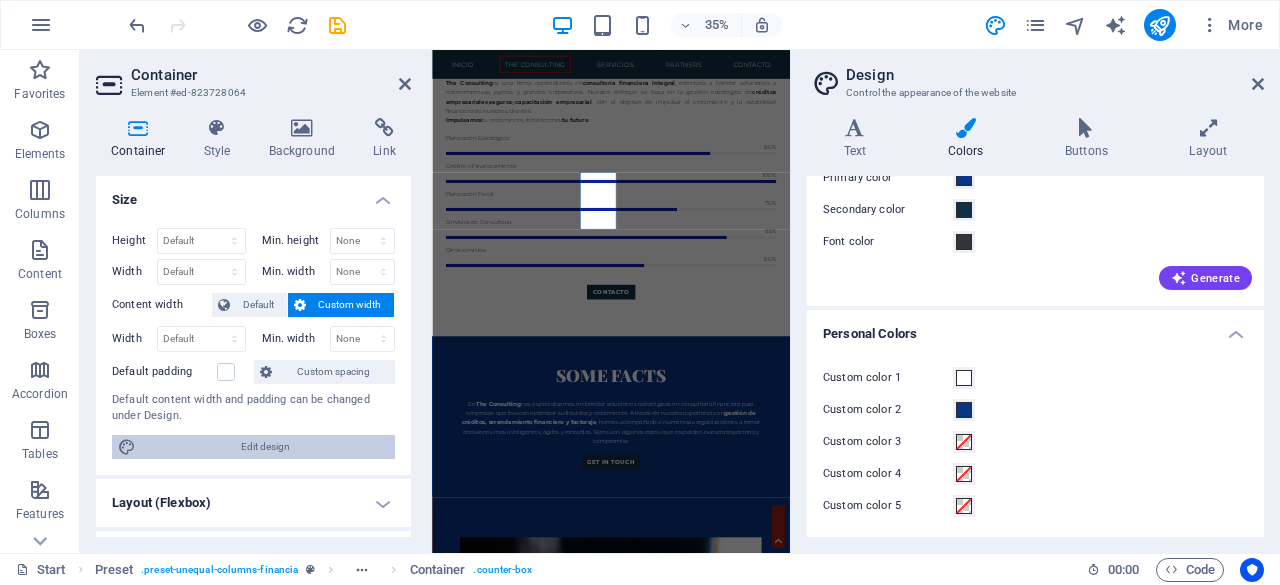 click on "Edit design" at bounding box center (265, 447) 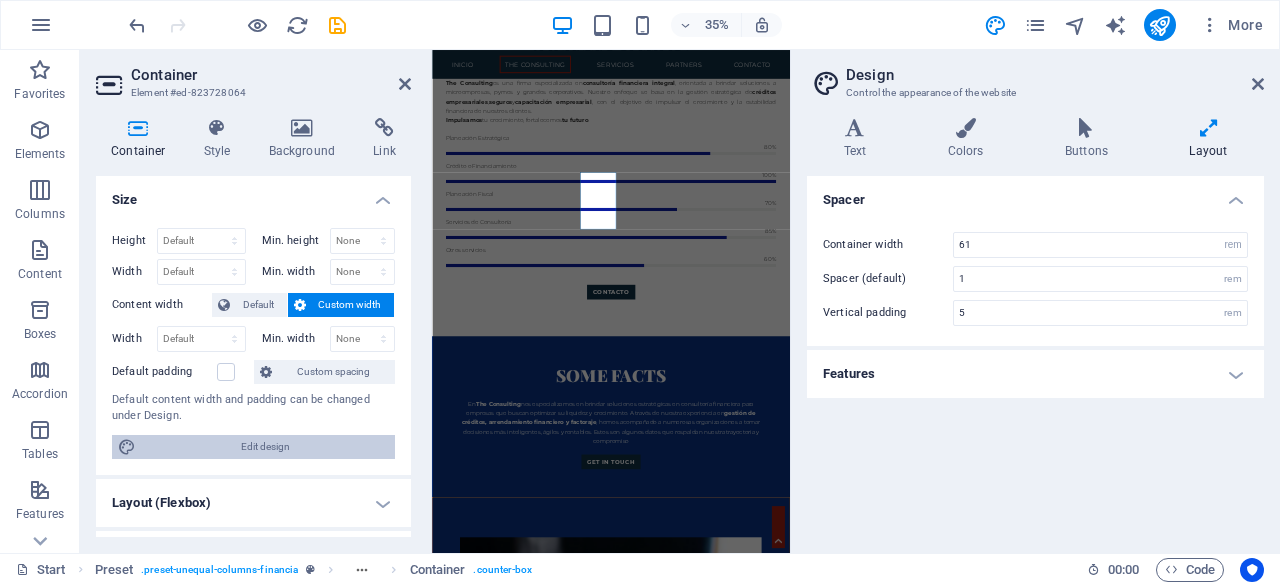 click on "Edit design" at bounding box center [265, 447] 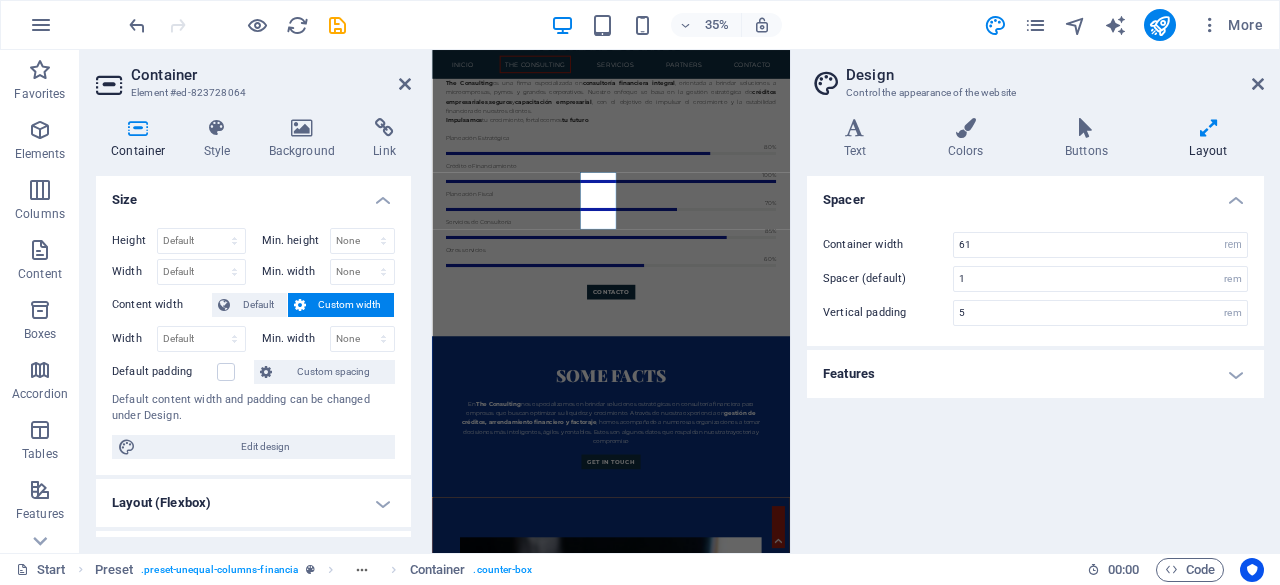 click on "Features" at bounding box center (1035, 374) 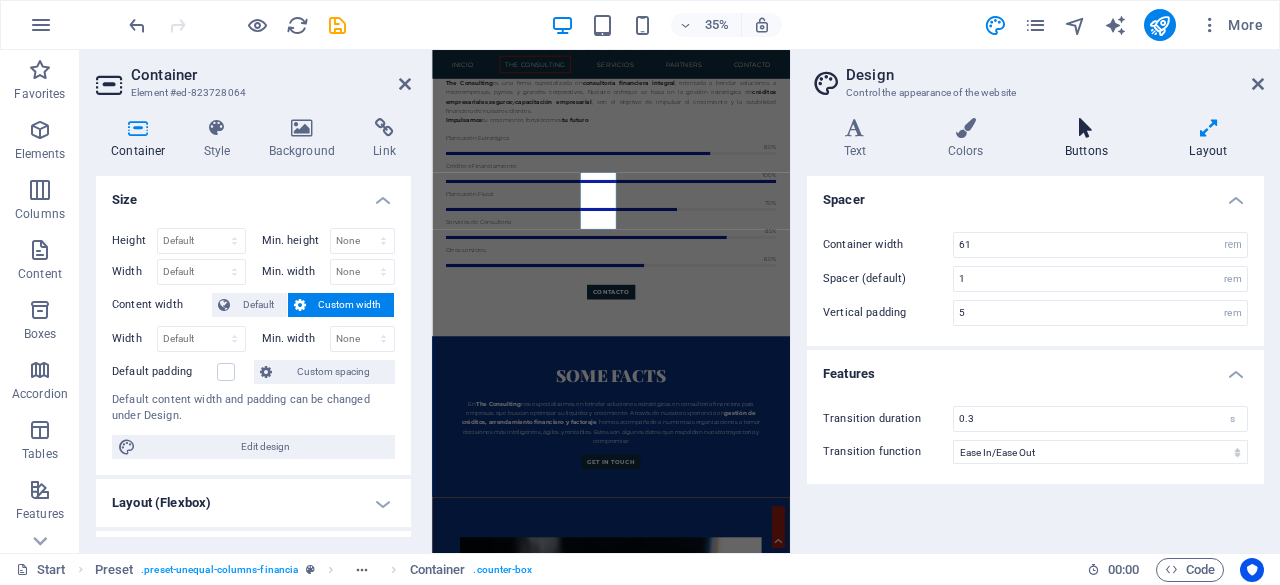 click on "Buttons" at bounding box center (1090, 139) 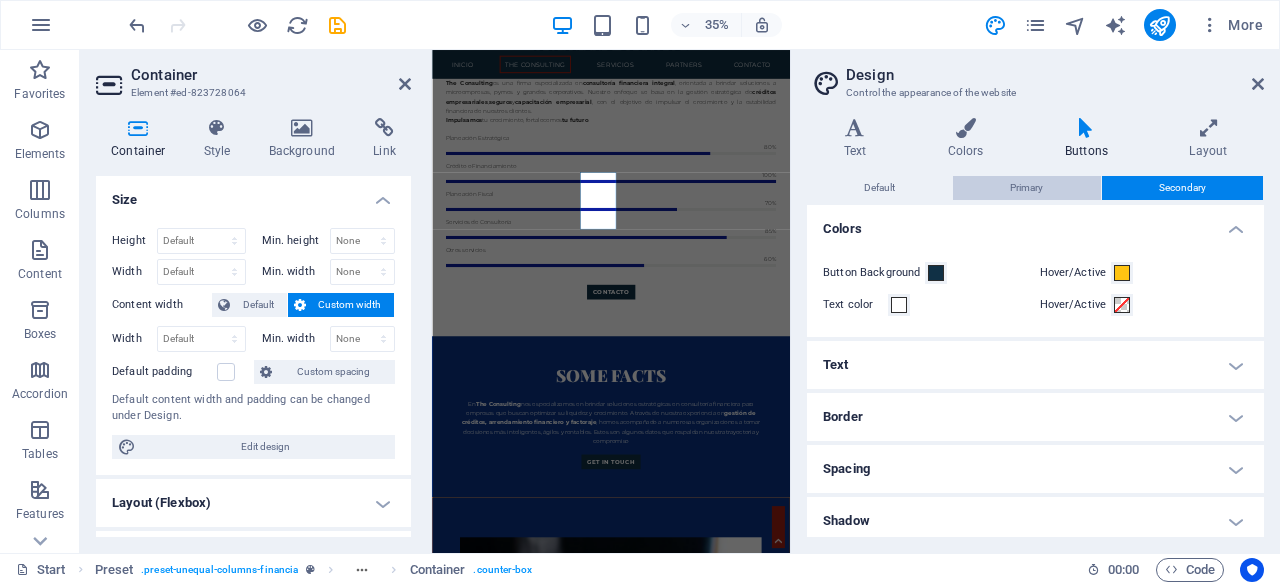 click on "Primary" at bounding box center (1026, 188) 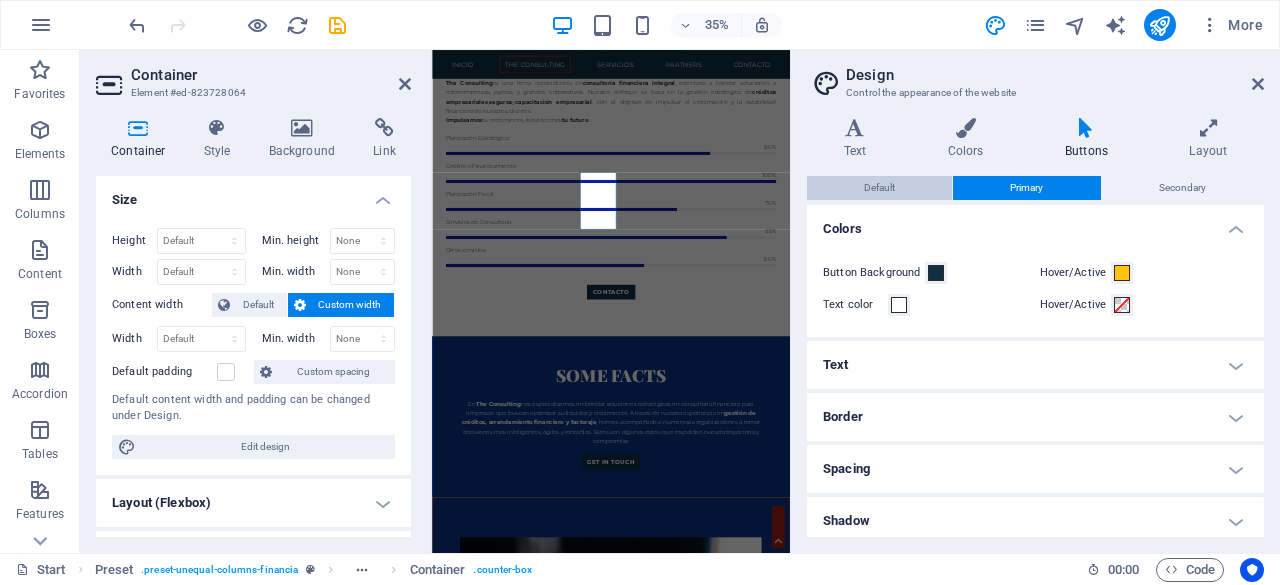 click on "Default" at bounding box center [879, 188] 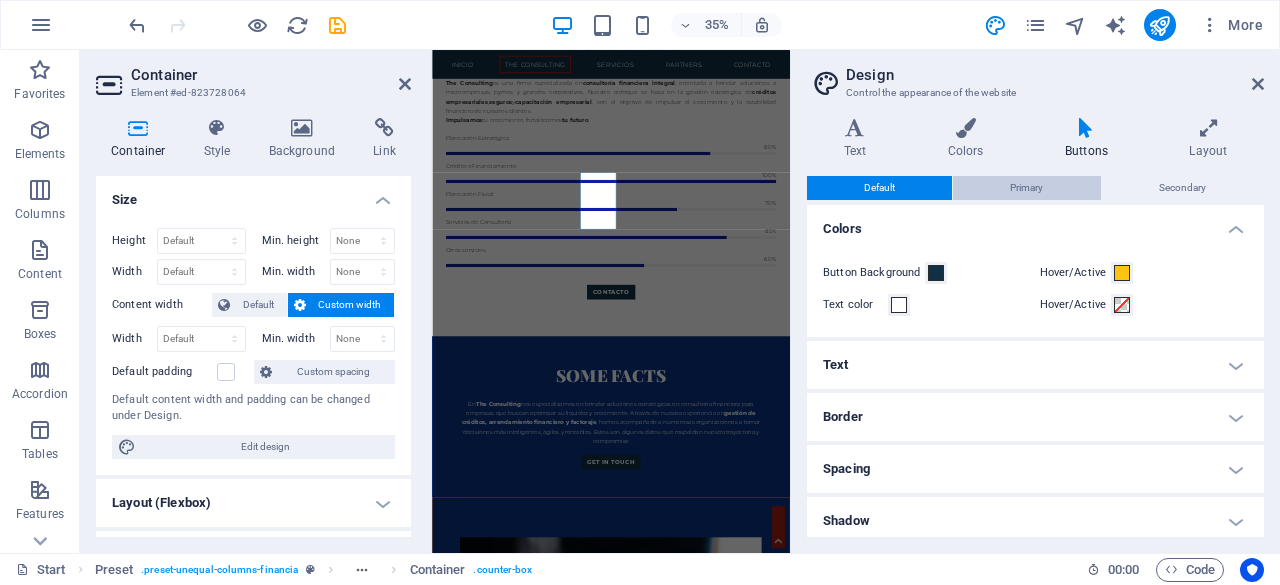 click on "Primary" at bounding box center [1026, 188] 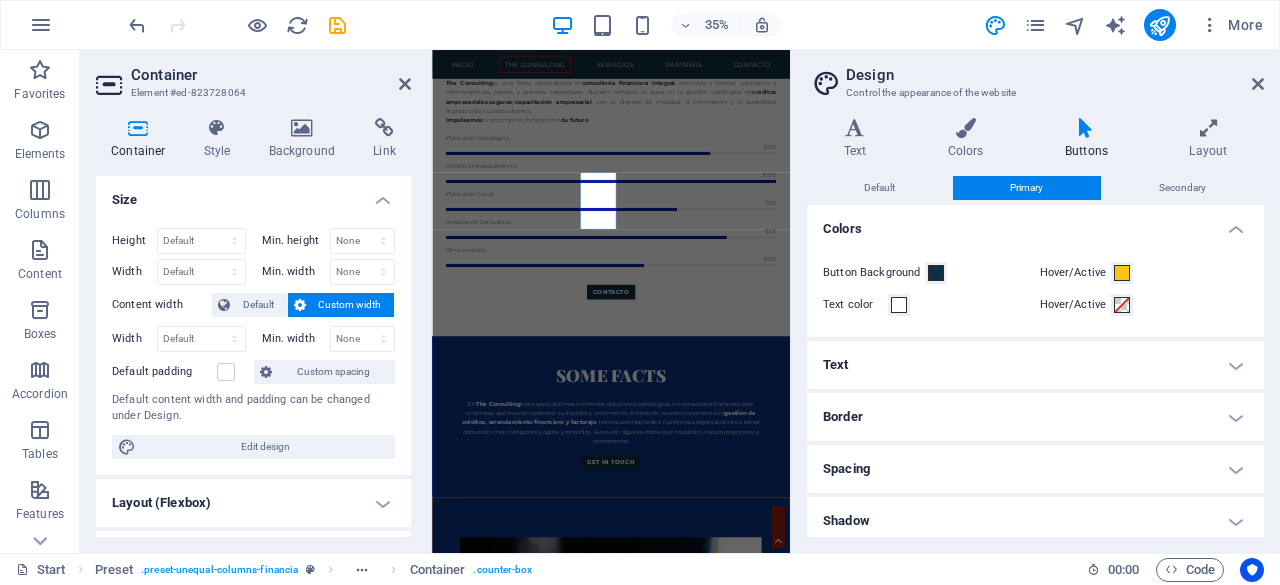 click on "Text  Colors  Buttons  Layout Text Standard Bold Links Font color Font Montserrat Montserrat Manage fonts → Font size 1 rem px Line height 1.65 Font weight To display the font weight correctly, it may need to be enabled.  Manage Fonts Thin, 100 Extra-light, 200 Light, 300 Regular, 400 Medium, 500 Semi-bold, 600 Bold, 700 Extra-bold, 800 Black, 900 Letter spacing 0 rem px Font style Text transform Tt TT tt Text align Font weight To display the font weight correctly, it may need to be enabled.  Manage Fonts Thin, 100 Extra-light, 200 Light, 300 Regular, 400 Medium, 500 Semi-bold, 600 Bold, 700 Extra-bold, 800 Black, 900 Default Hover / Active Font color Font color Decoration None Decoration None Transition duration 0.3 s Transition function Ease Ease In Ease Out Ease In/Ease Out Linear Headlines All H1 / Textlogo H2 H3 H4 H5 H6 Font color Font Playfair Display Line height 1.25 Font weight To display the font weight correctly, it may need to be enabled.  Manage Fonts Thin, 100 Extra-light, 200 Light, 300 0 px" at bounding box center [1035, 327] 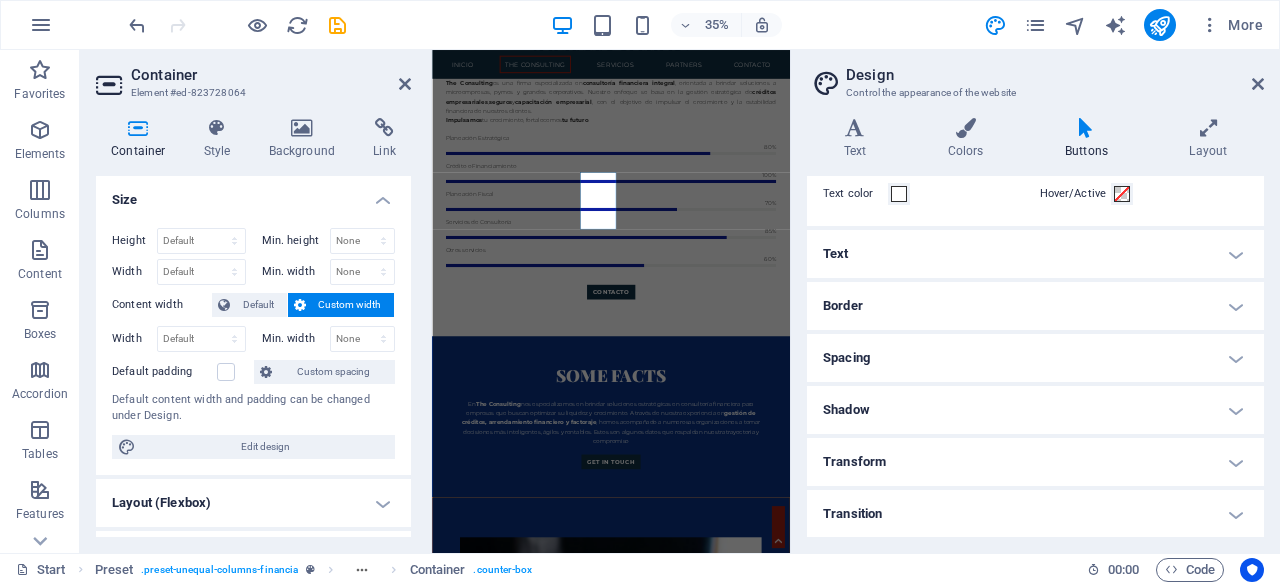 scroll, scrollTop: 0, scrollLeft: 0, axis: both 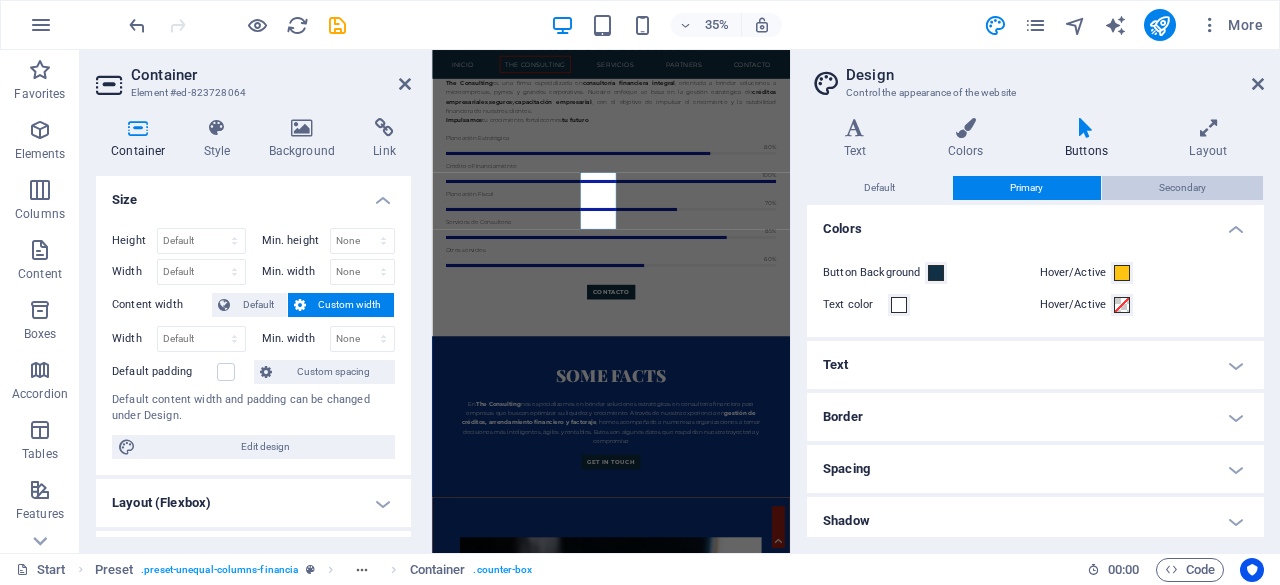 click on "Secondary" at bounding box center (1182, 188) 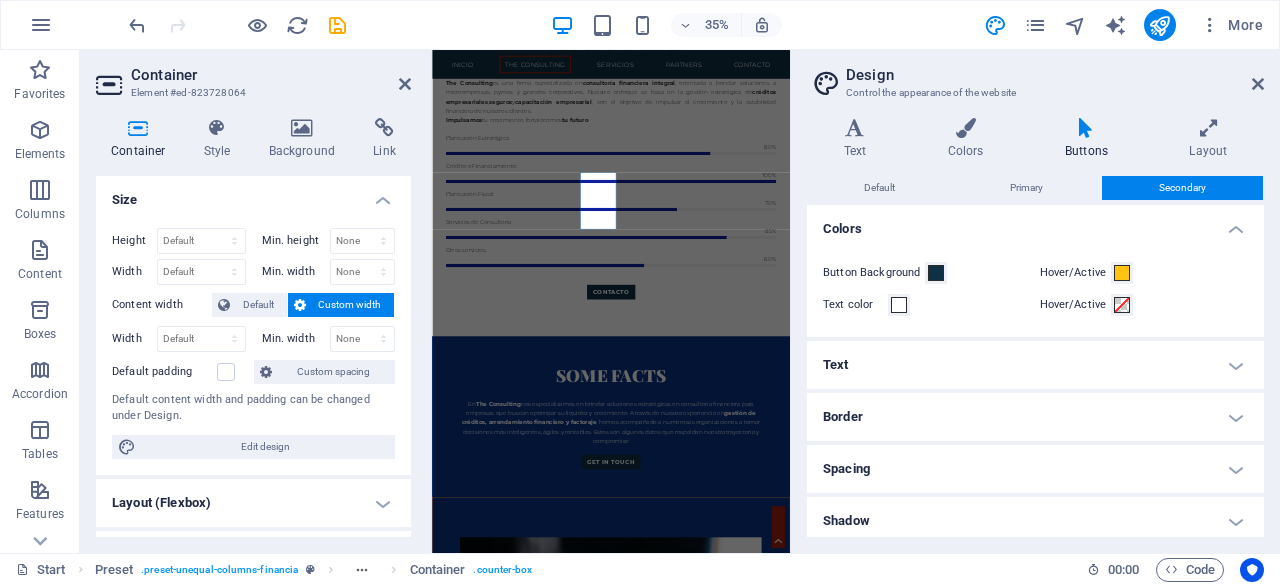 click at bounding box center [1086, 128] 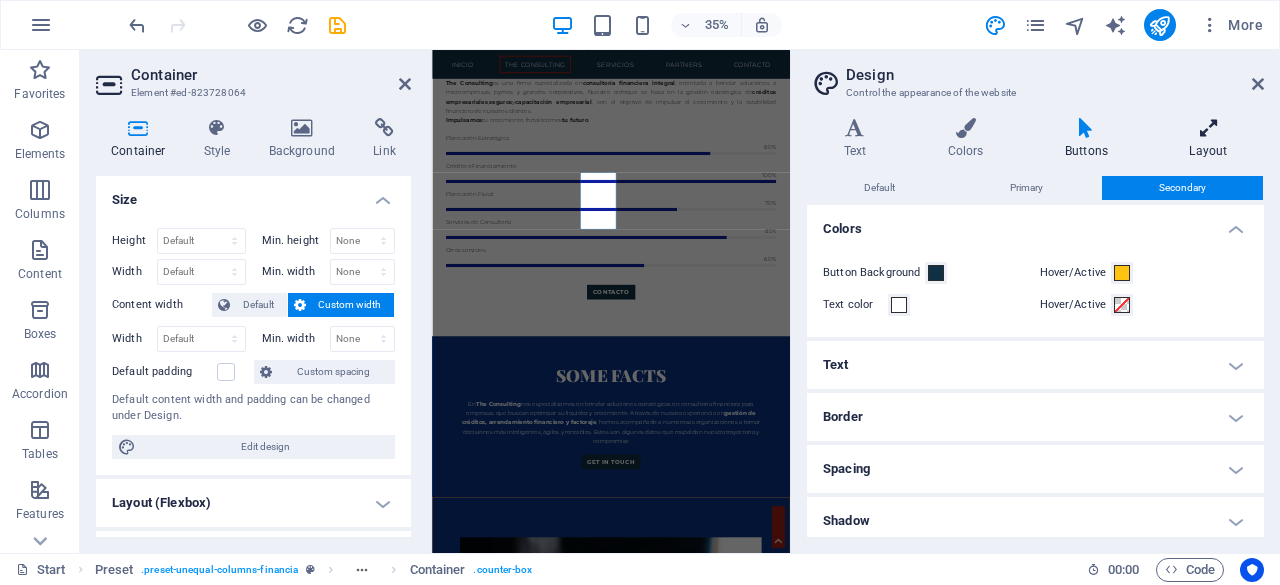click on "Layout" at bounding box center (1208, 139) 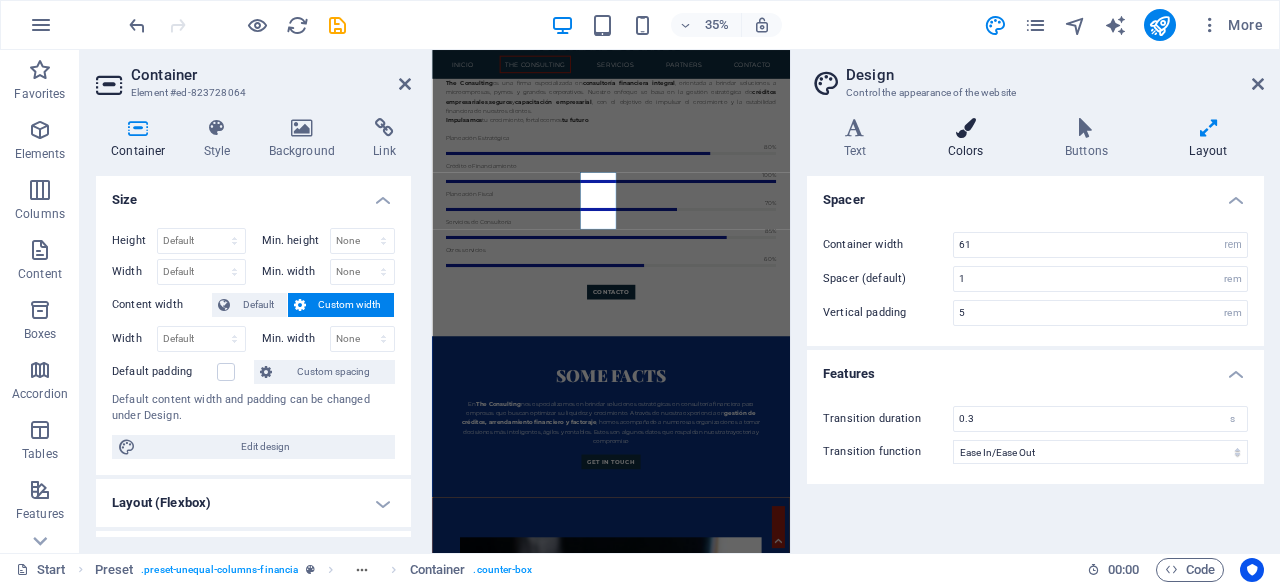 drag, startPoint x: 1196, startPoint y: 139, endPoint x: 1016, endPoint y: 121, distance: 180.89777 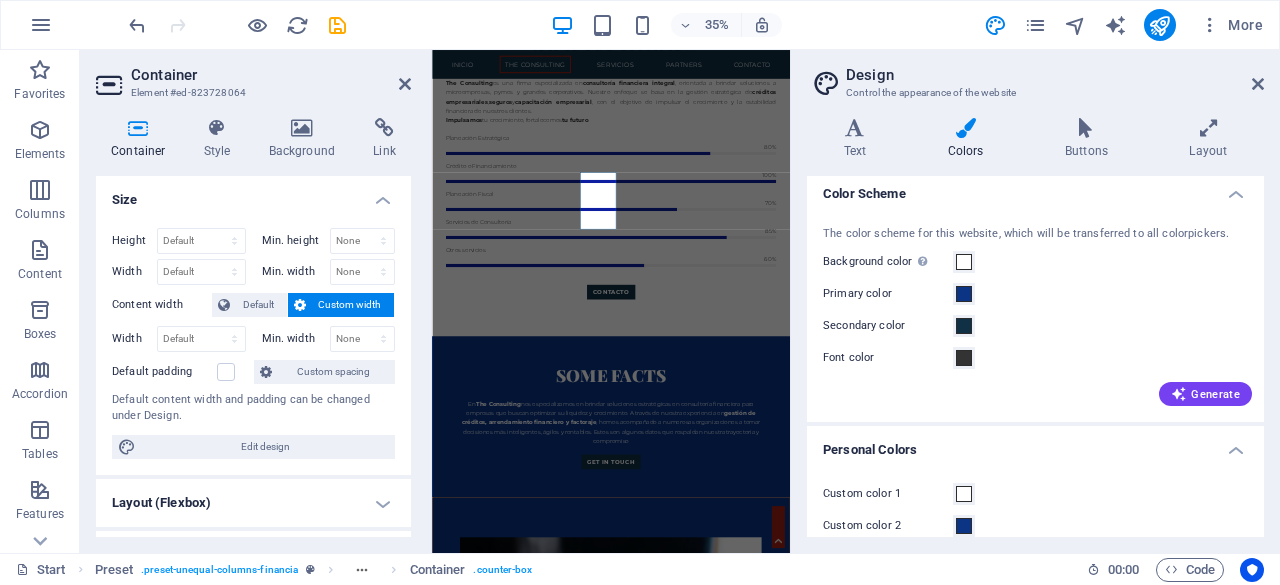 scroll, scrollTop: 0, scrollLeft: 0, axis: both 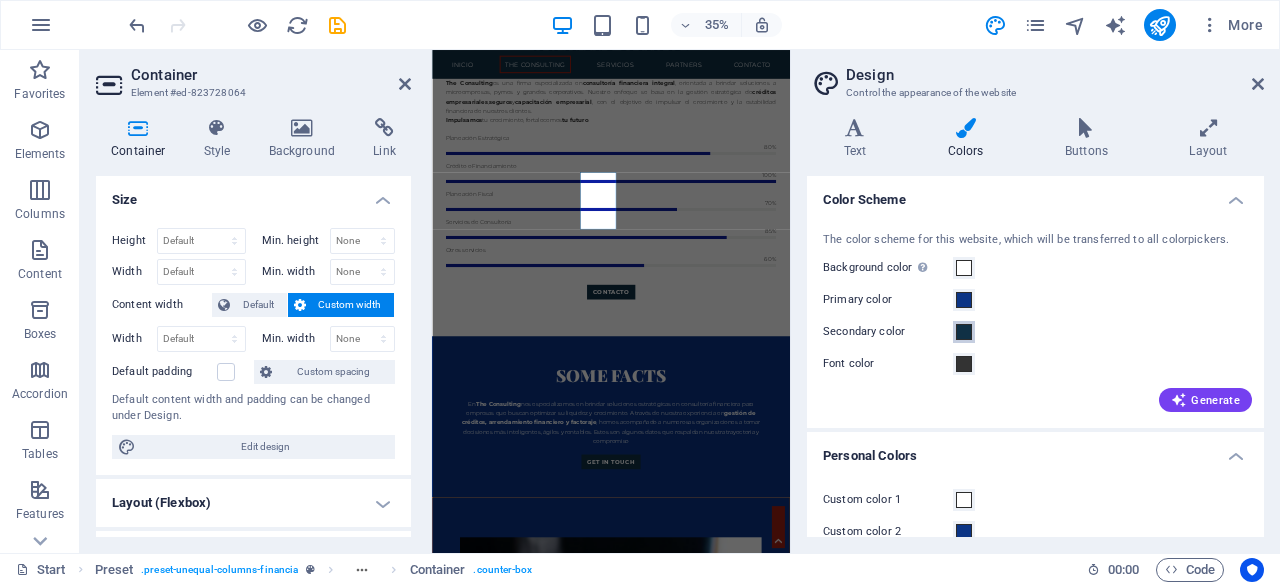 click at bounding box center [964, 332] 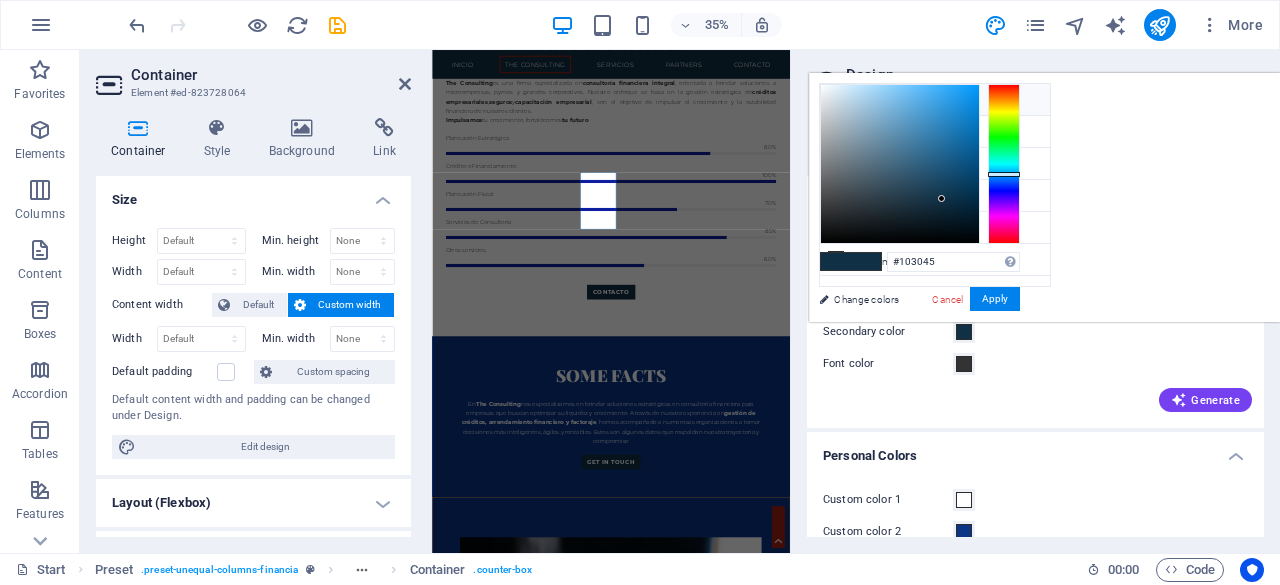 click at bounding box center (836, 99) 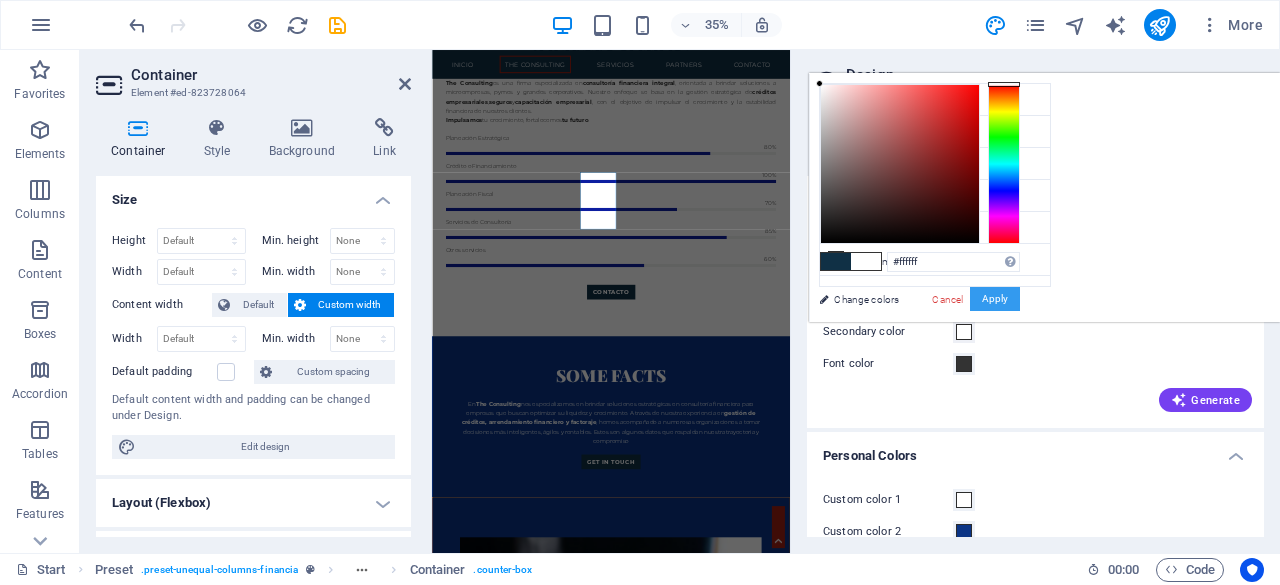click on "Apply" at bounding box center (995, 299) 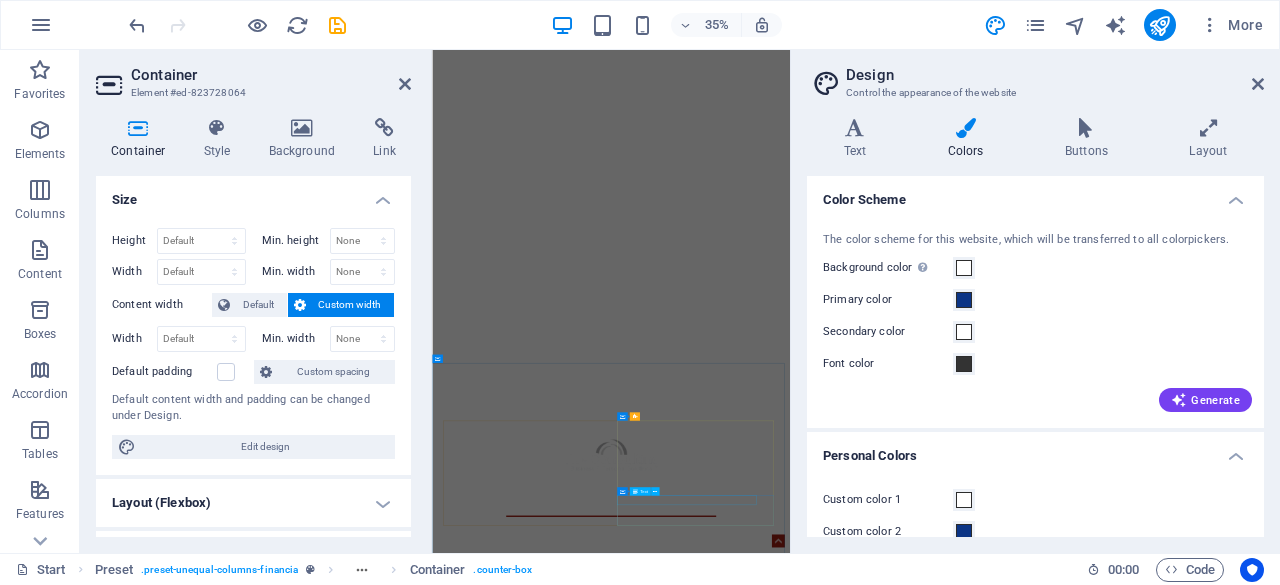 scroll, scrollTop: 542, scrollLeft: 0, axis: vertical 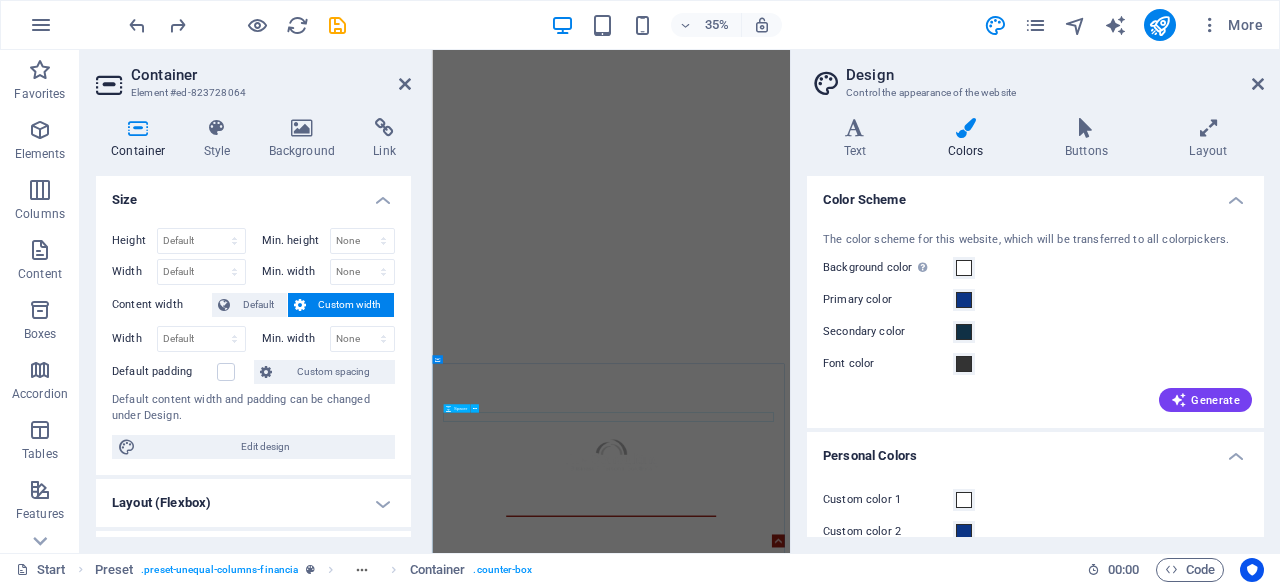 click at bounding box center (944, 1750) 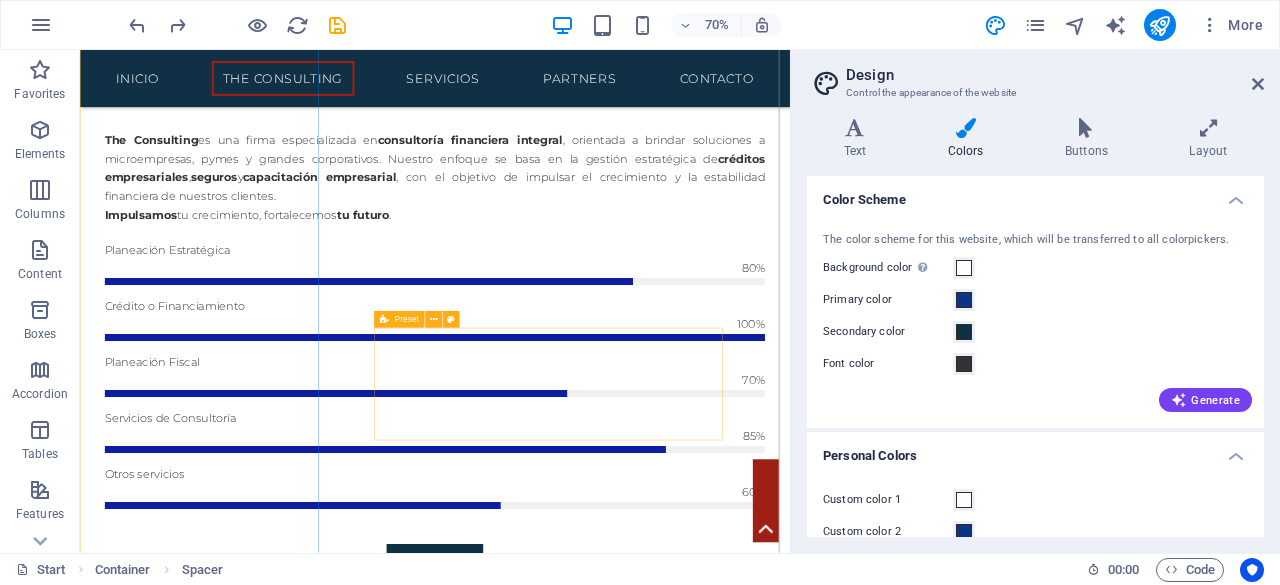 scroll, scrollTop: 1366, scrollLeft: 0, axis: vertical 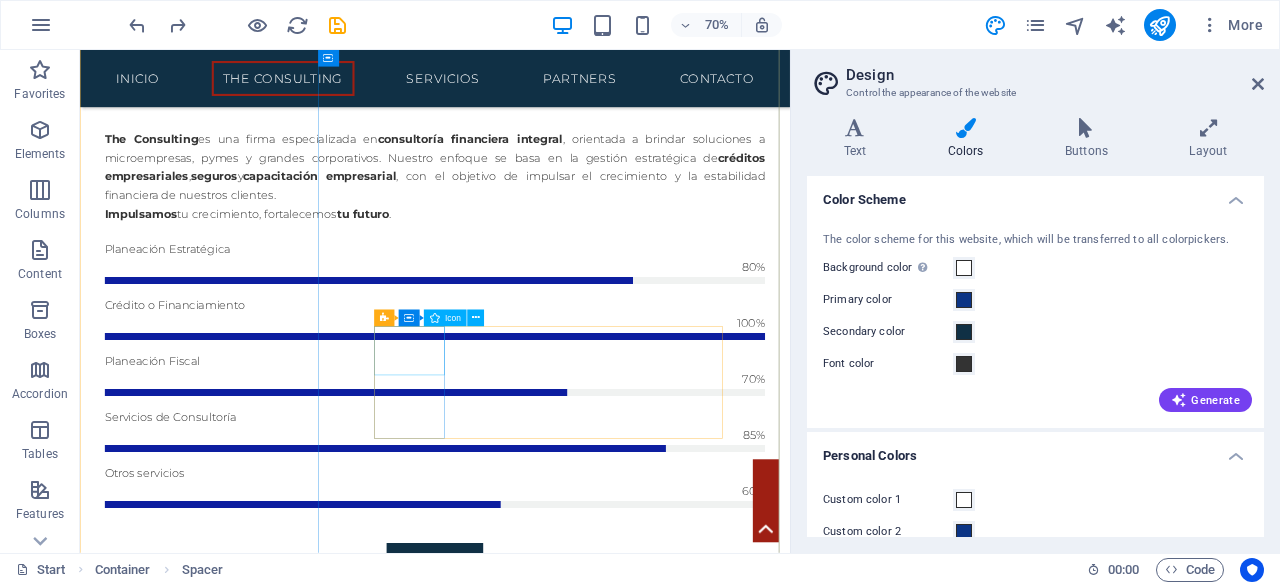 click at bounding box center [587, 2352] 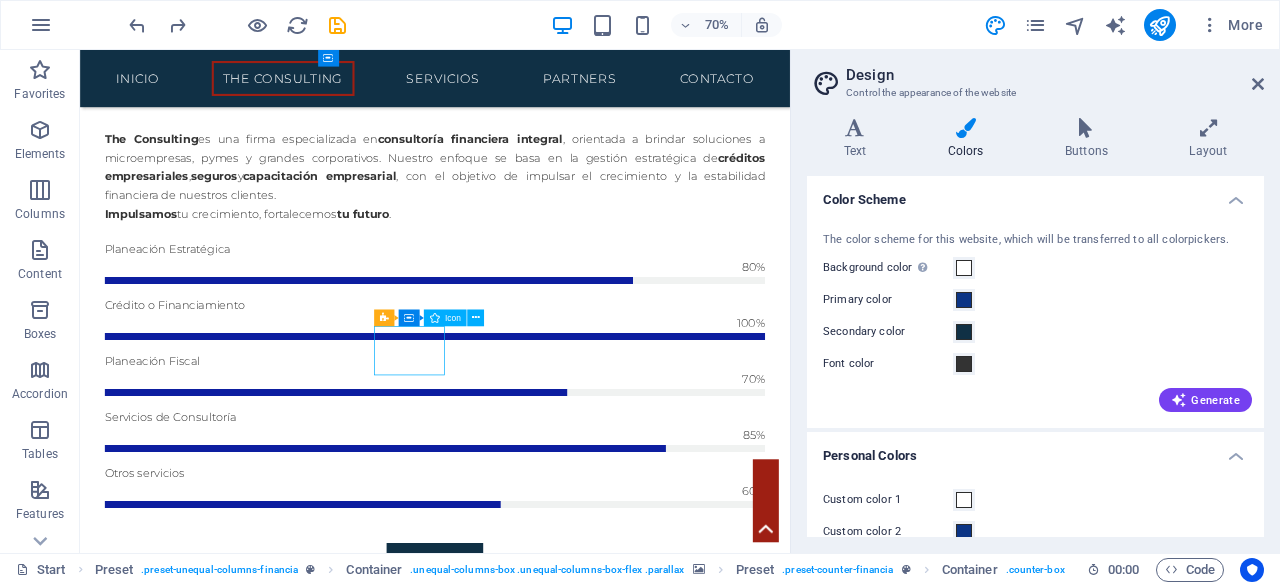 click at bounding box center (587, 2352) 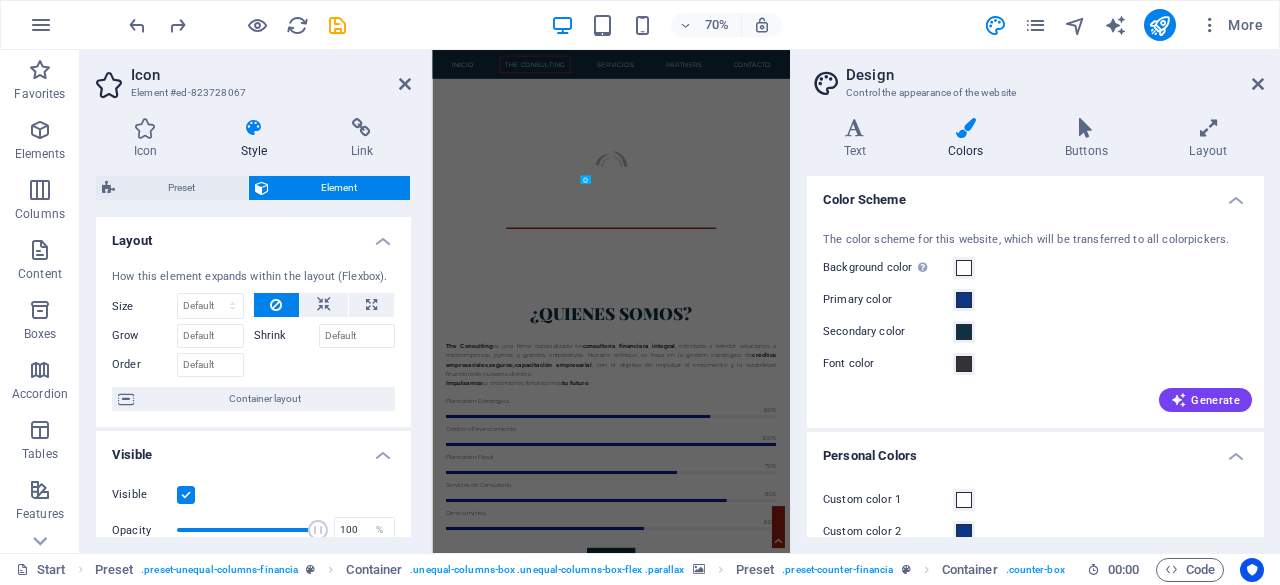 scroll, scrollTop: 2084, scrollLeft: 0, axis: vertical 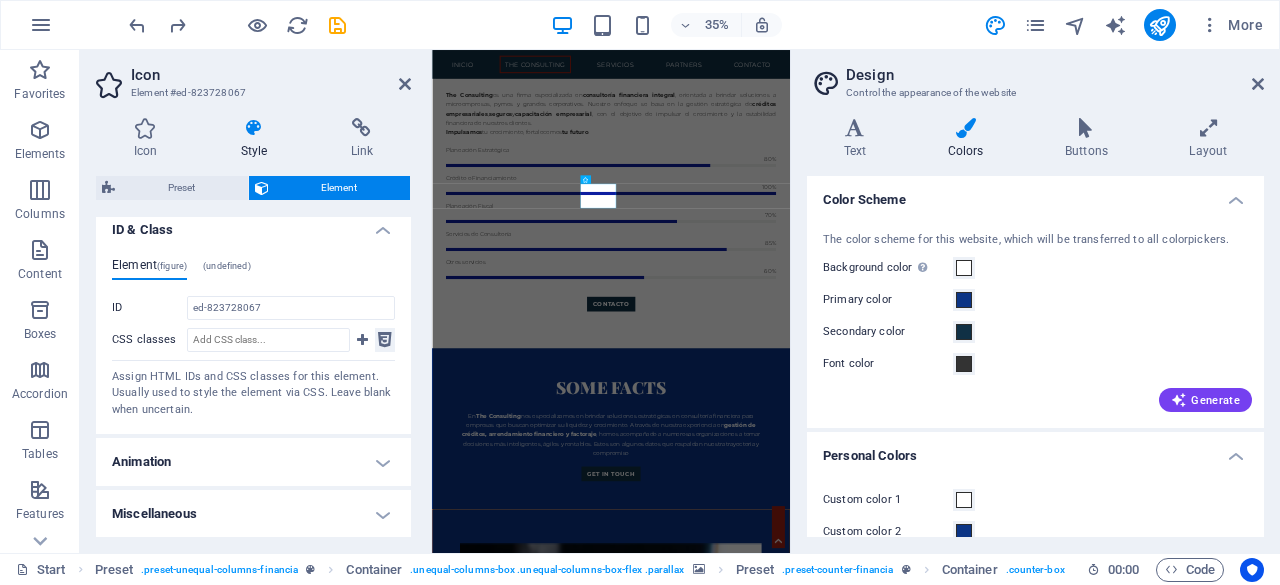 click at bounding box center (385, 340) 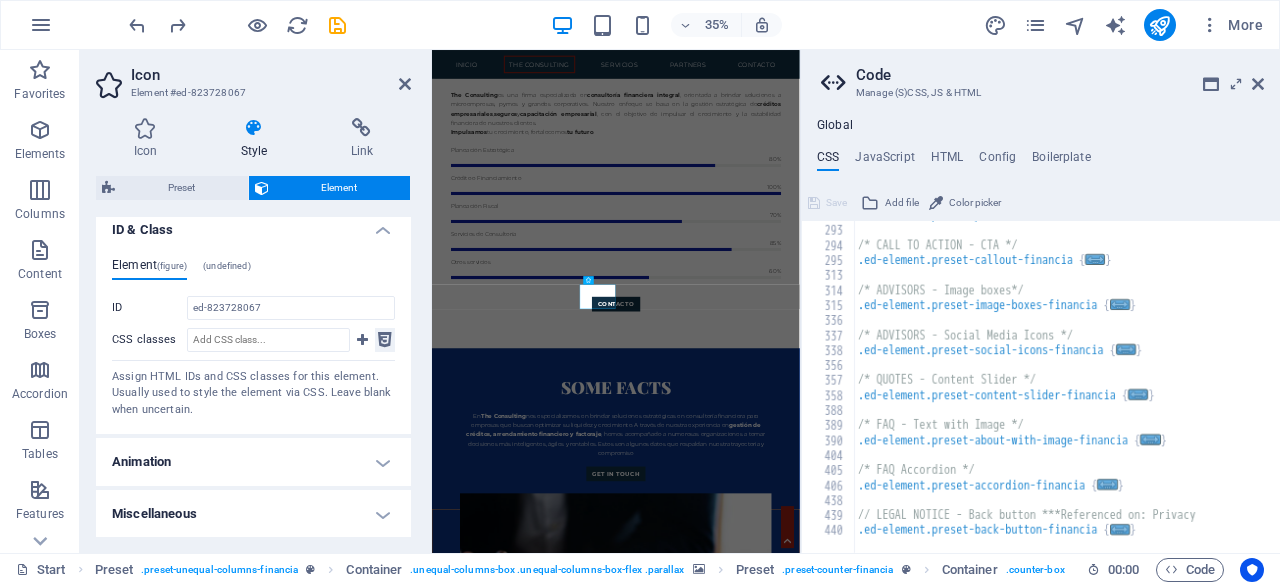 scroll, scrollTop: 1796, scrollLeft: 0, axis: vertical 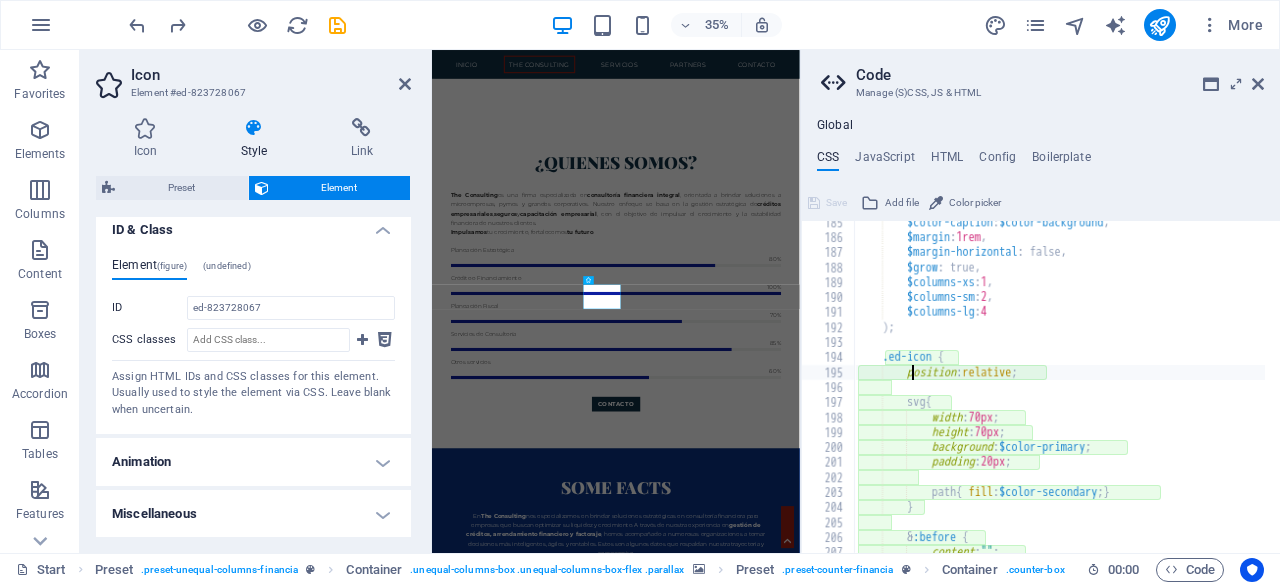 click on "$color-caption :  $color-background ,            $margin :  1rem ,            $margin-horizontal : false,            $grow : true,            $columns-xs :  1 ,            $columns-sm :  2 ,            $columns-lg :  4      ) ;      .ed-icon   {           position :  relative ;                svg  {                width :  70px ;                height :  70px ;                background :  $color-primary ;                padding :  20px ;                          path  {   fill :  $color-secondary ;  }           }                & :before   {                content :  "" ;" at bounding box center [1154, 388] 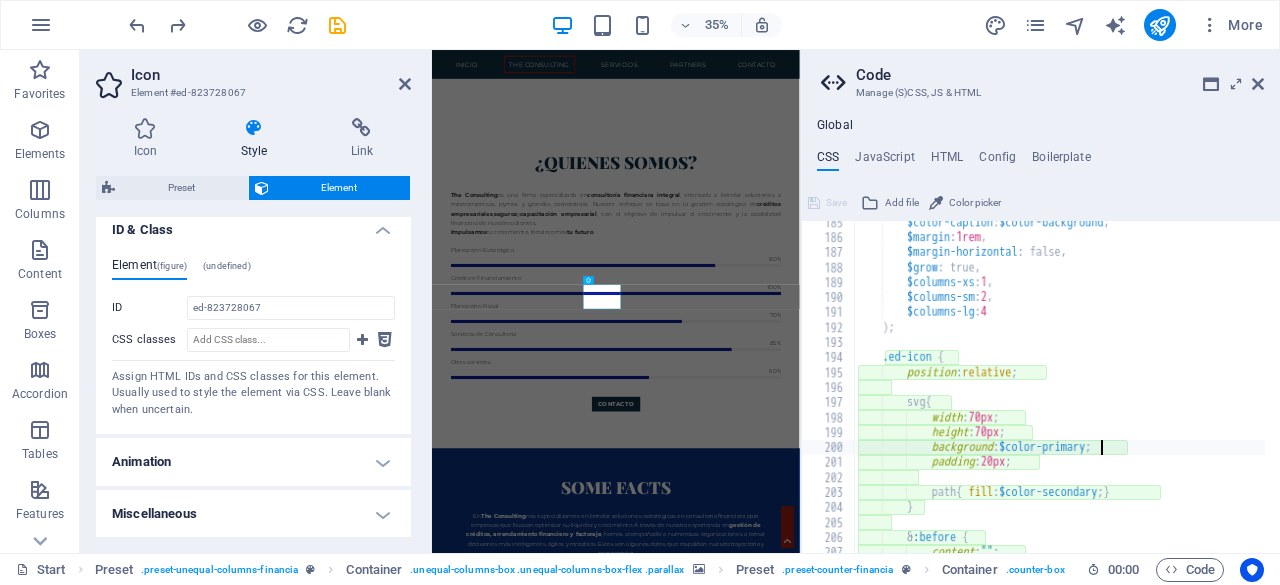 click on "$color-caption :  $color-background ,            $margin :  1rem ,            $margin-horizontal : false,            $grow : true,            $columns-xs :  1 ,            $columns-sm :  2 ,            $columns-lg :  4      ) ;      .ed-icon   {           position :  relative ;                svg  {                width :  70px ;                height :  70px ;                background :  $color-primary ;                padding :  20px ;                          path  {   fill :  $color-secondary ;  }           }                & :before   {                content :  "" ;" at bounding box center (1154, 388) 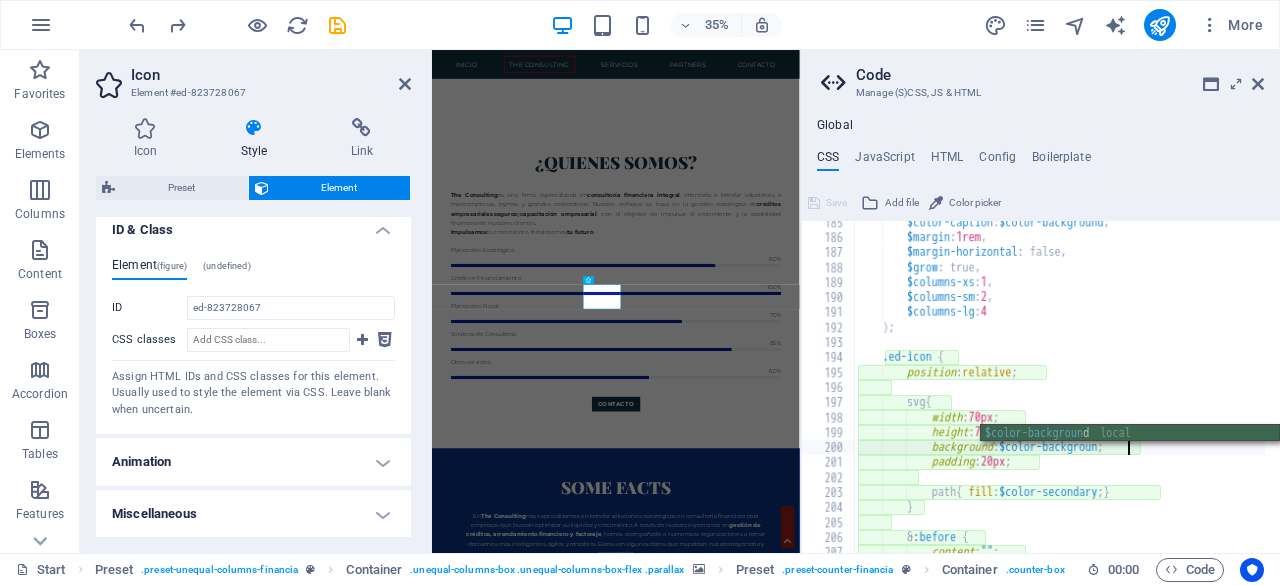 type on "background: $color-background;" 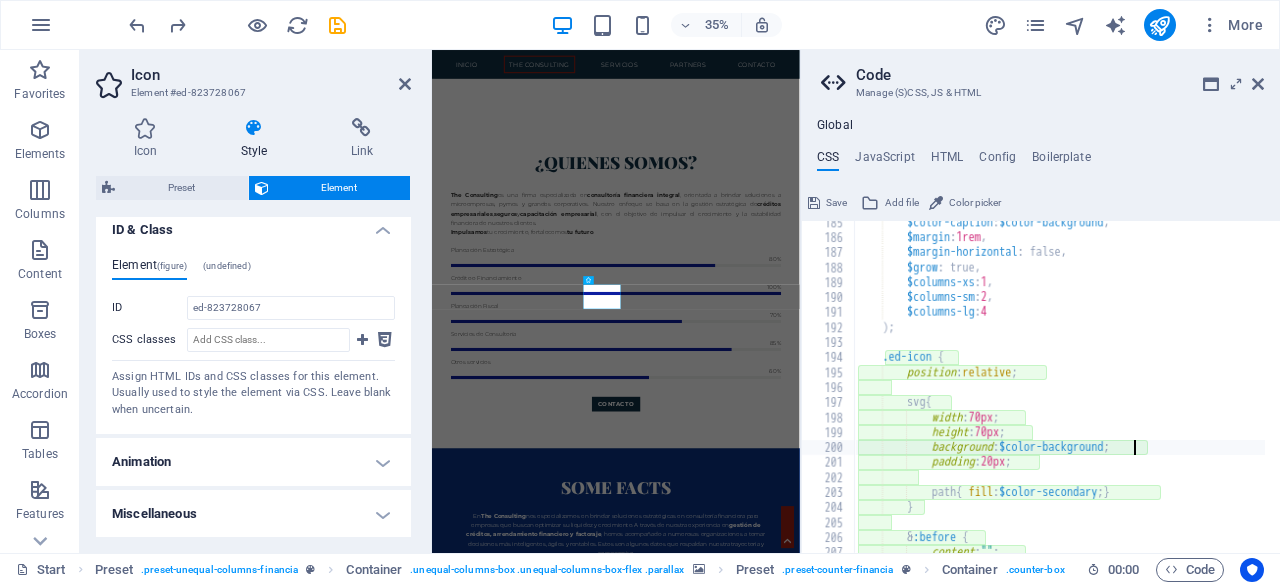scroll, scrollTop: 0, scrollLeft: 28, axis: horizontal 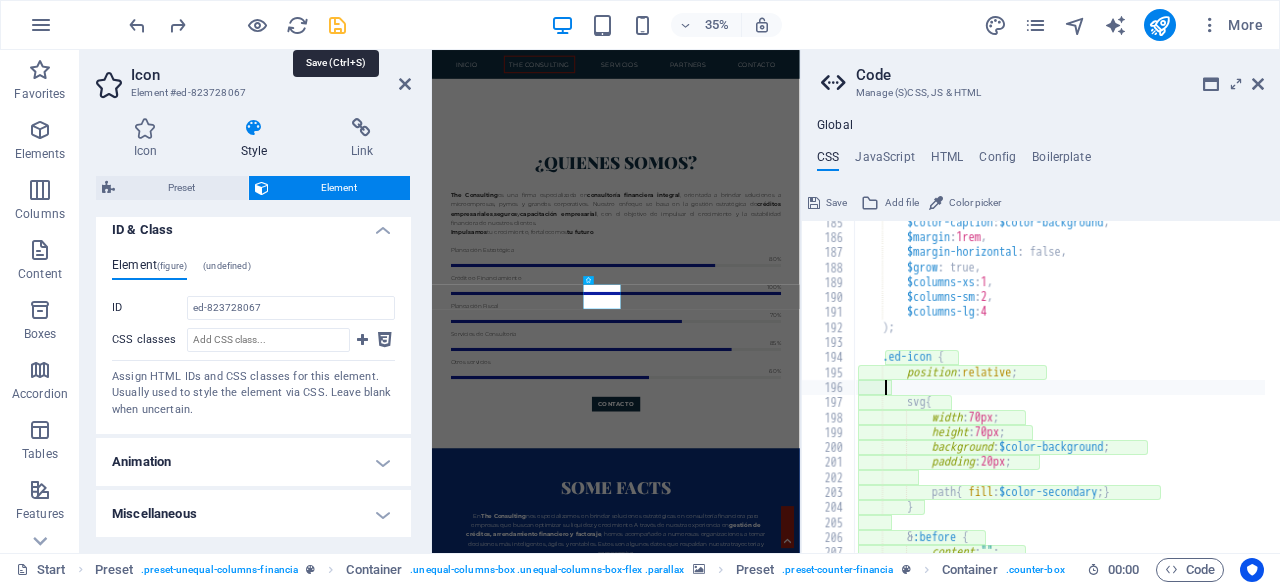 click at bounding box center [337, 25] 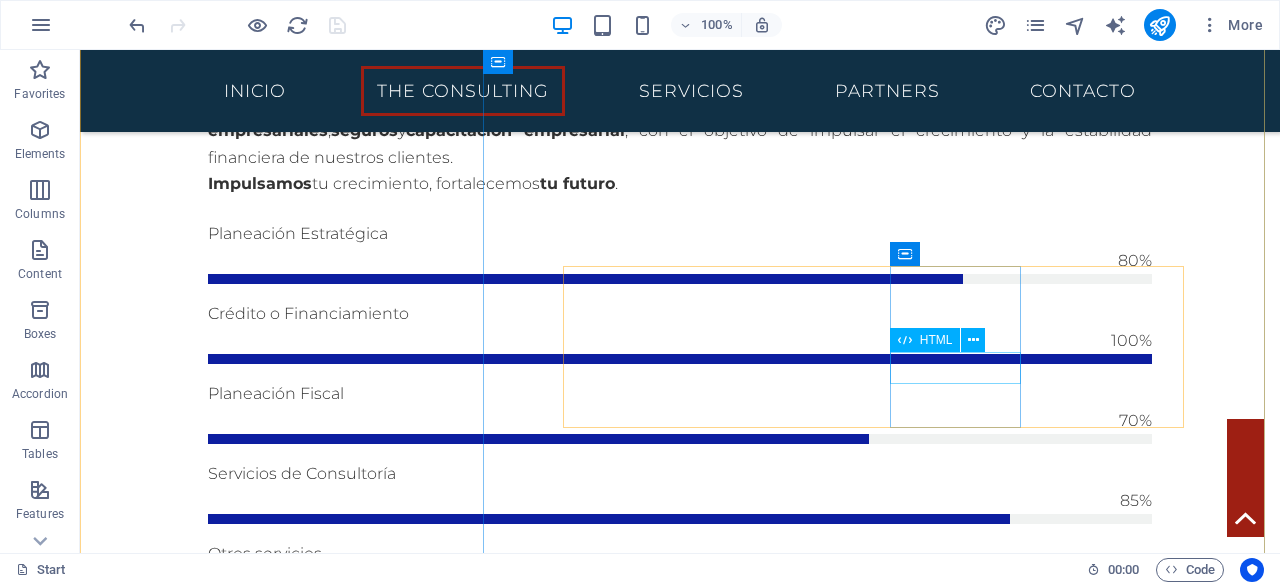 scroll, scrollTop: 1316, scrollLeft: 0, axis: vertical 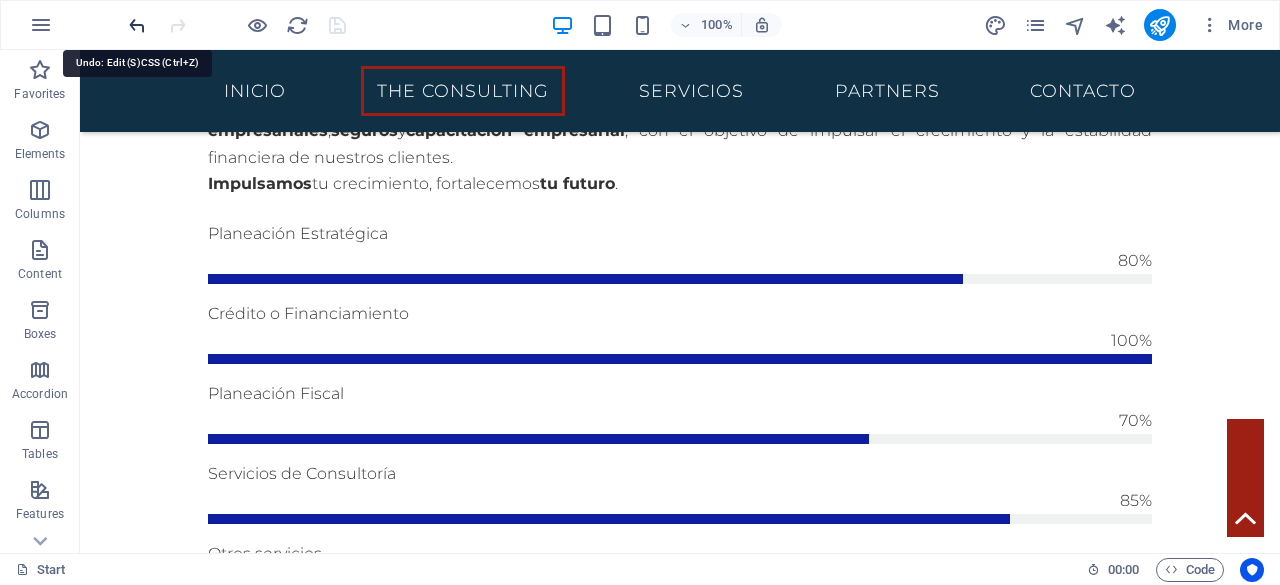 click at bounding box center (137, 25) 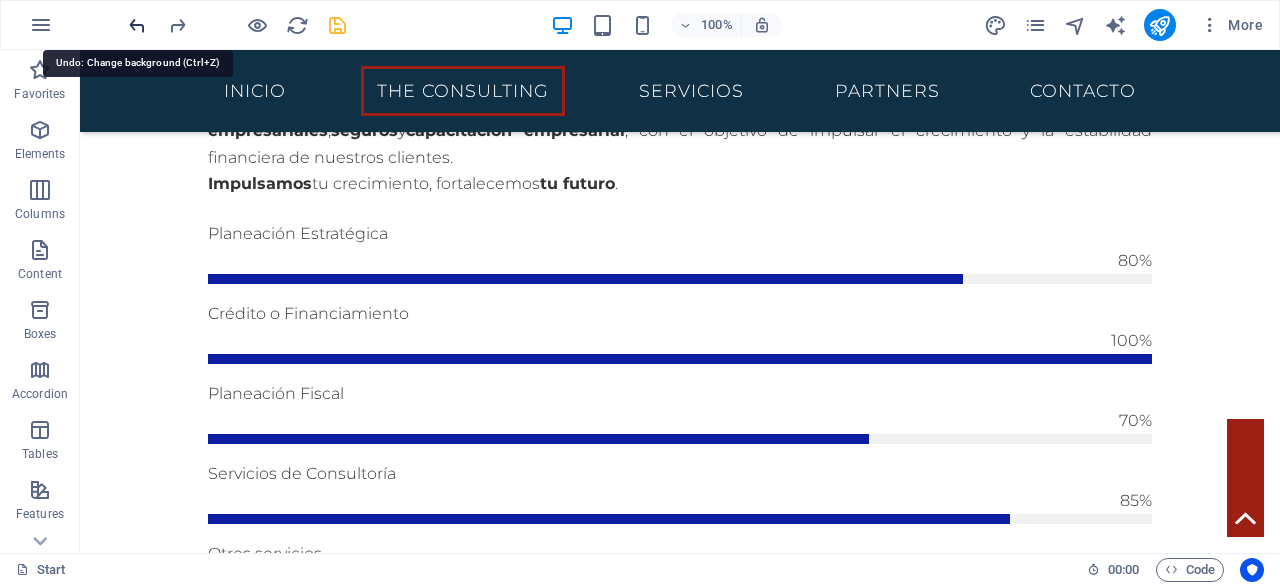 click at bounding box center [137, 25] 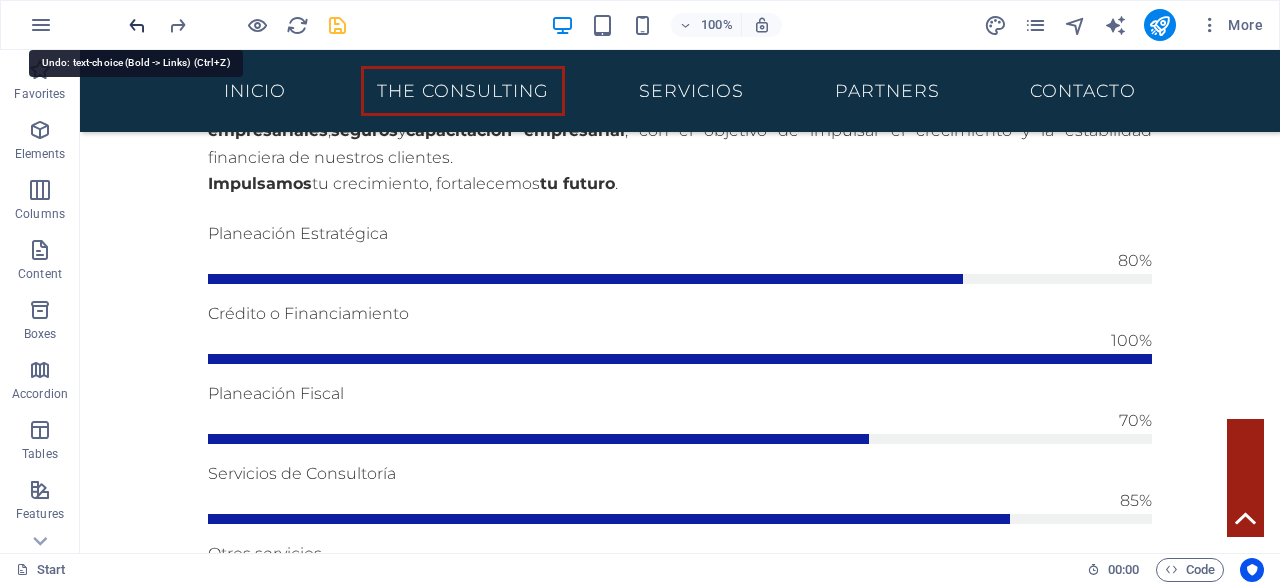 click at bounding box center [137, 25] 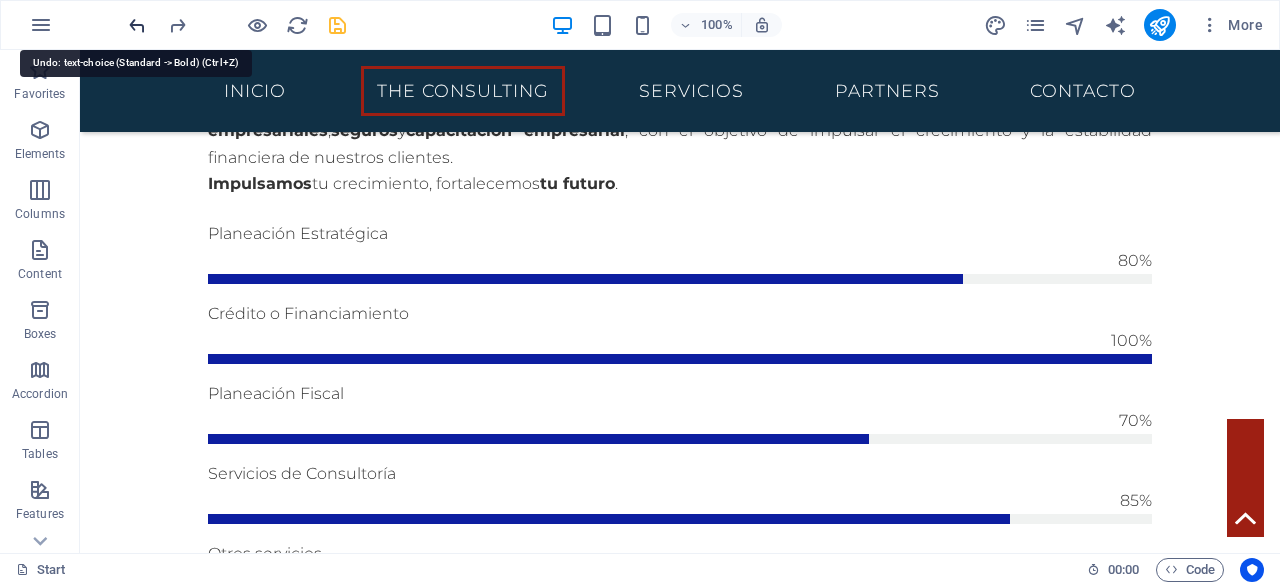 click at bounding box center (137, 25) 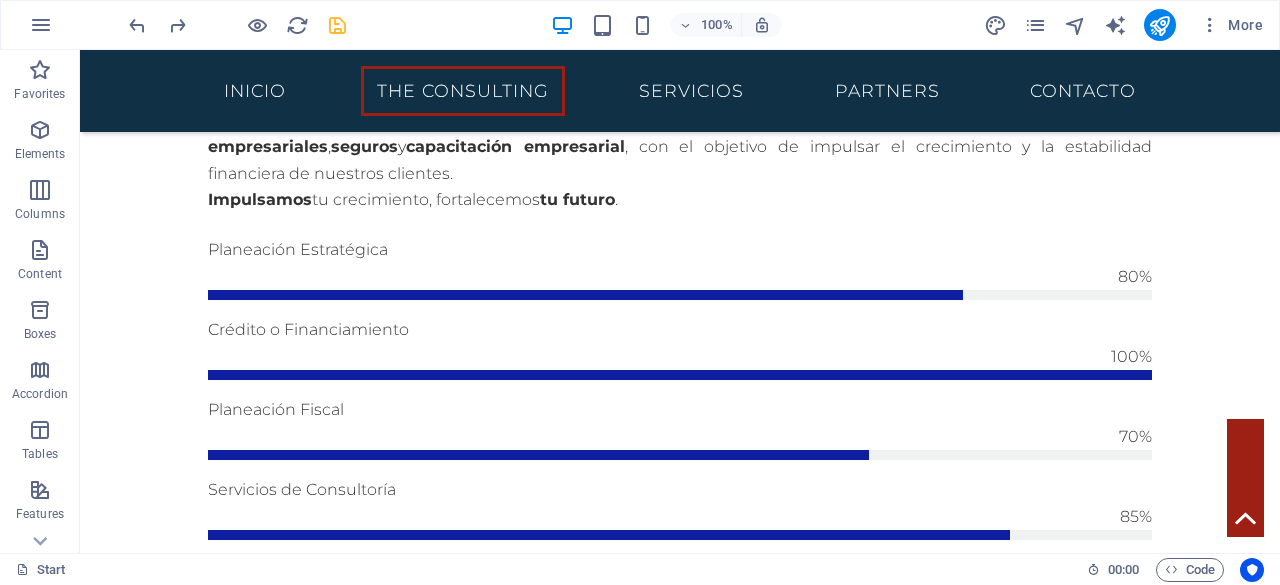 scroll, scrollTop: 1298, scrollLeft: 0, axis: vertical 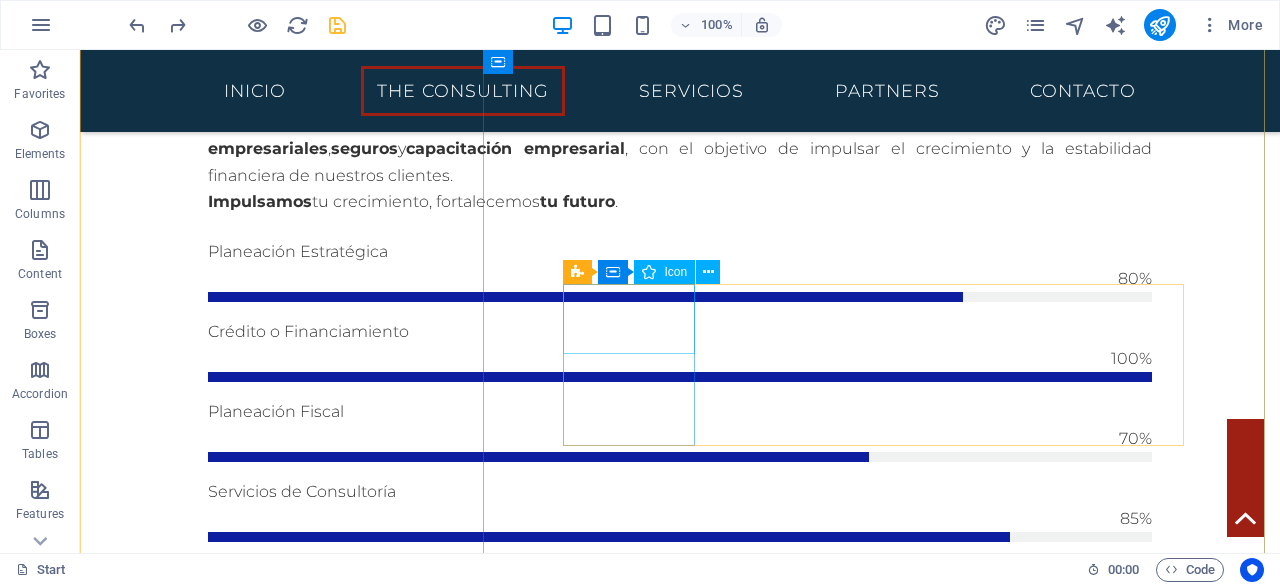 click at bounding box center [680, 2056] 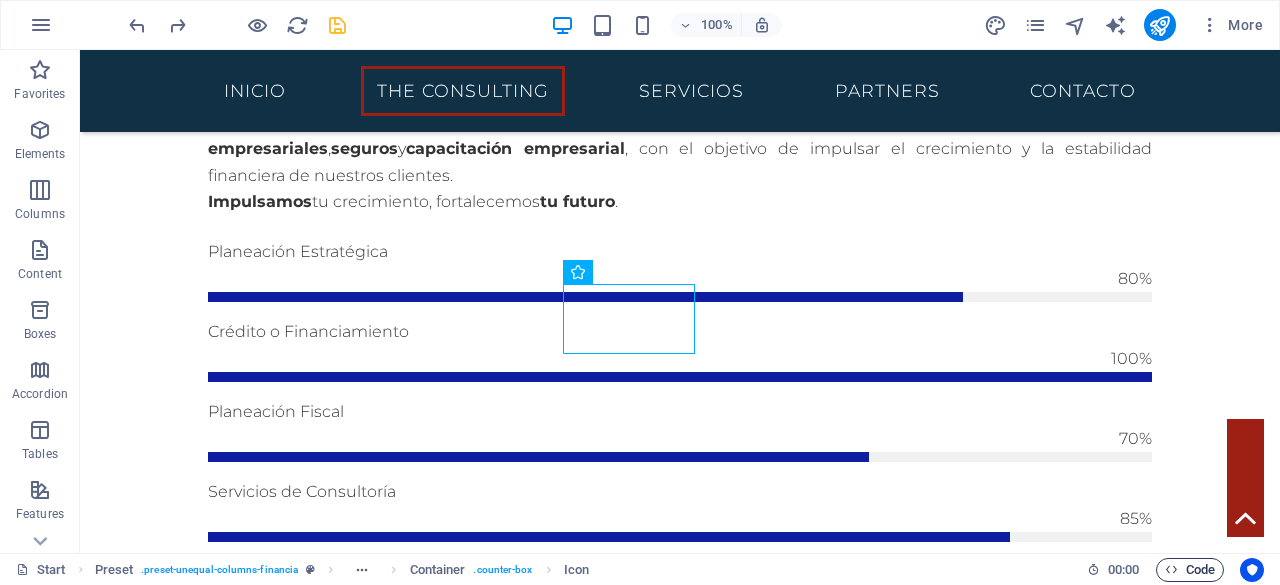 click at bounding box center [1171, 569] 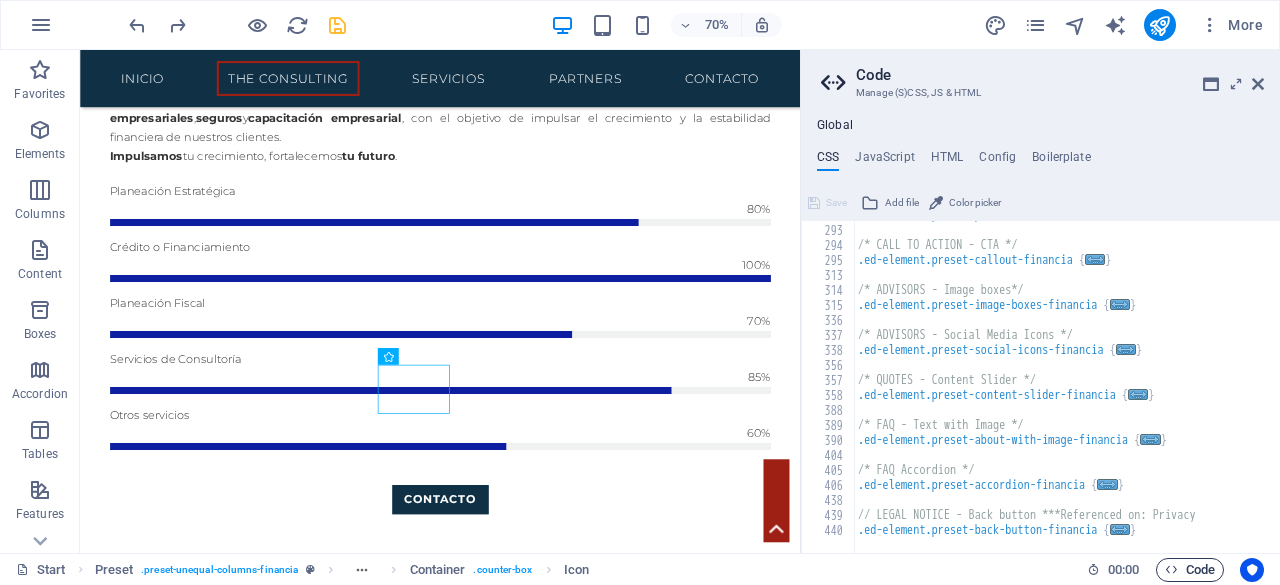 scroll, scrollTop: 1108, scrollLeft: 0, axis: vertical 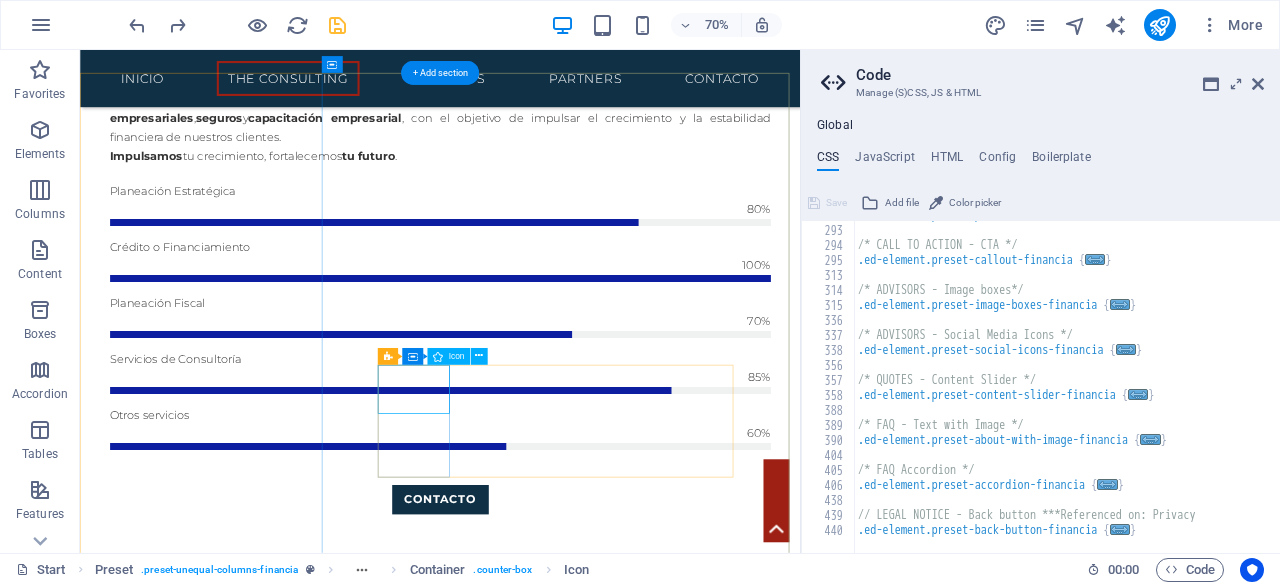 click at bounding box center (594, 2082) 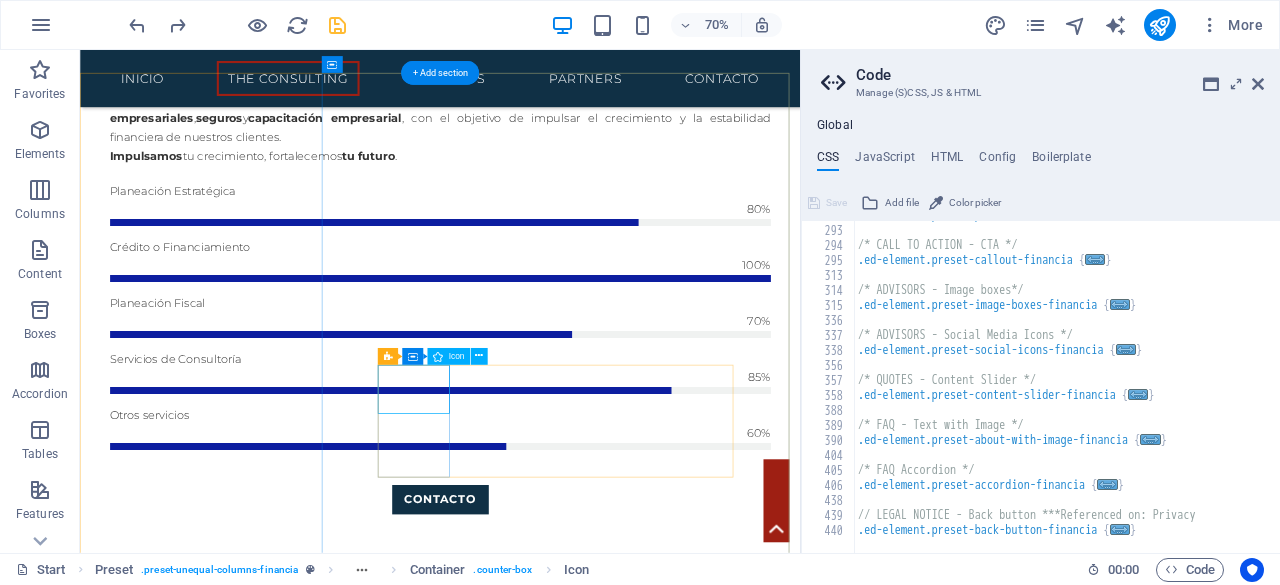 click at bounding box center (594, 2082) 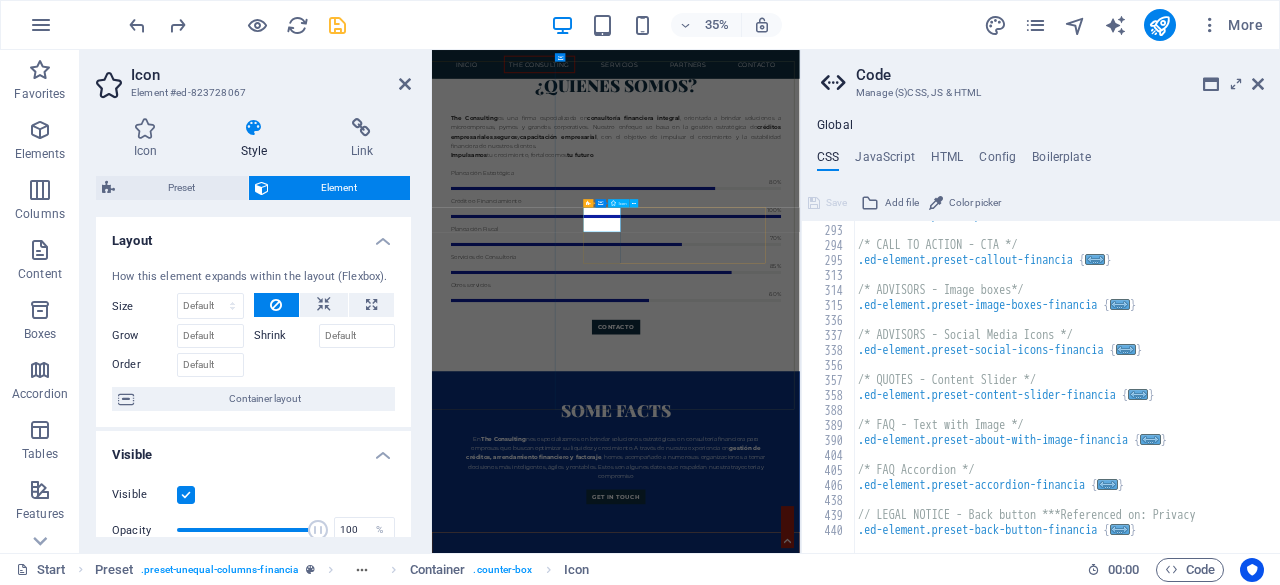 click at bounding box center [957, 2766] 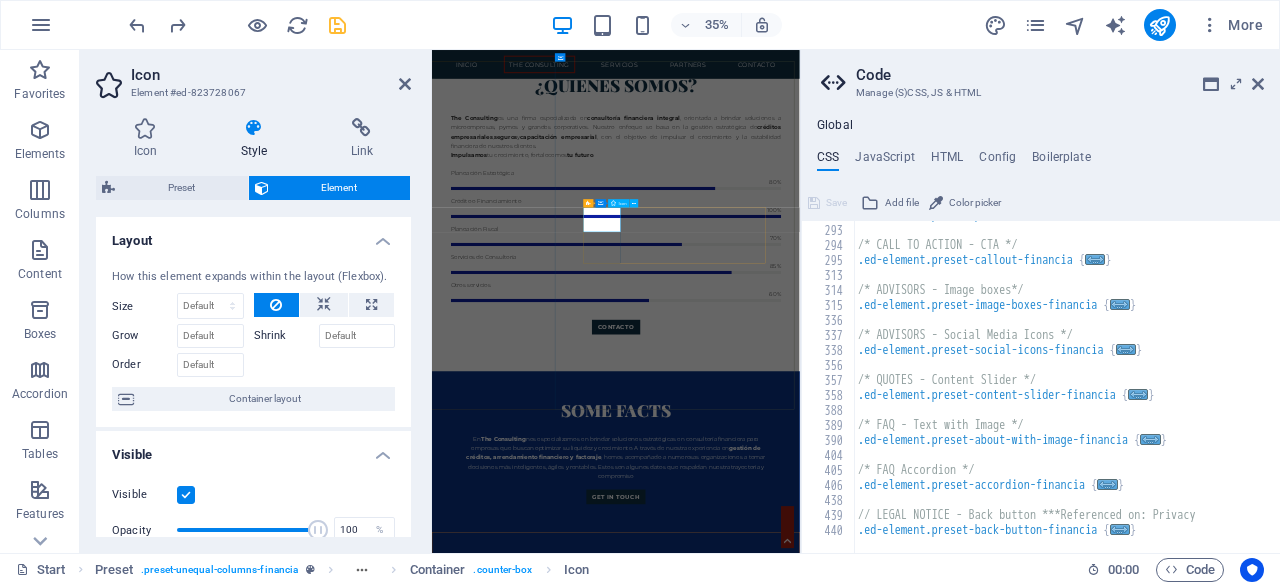 click at bounding box center [957, 2766] 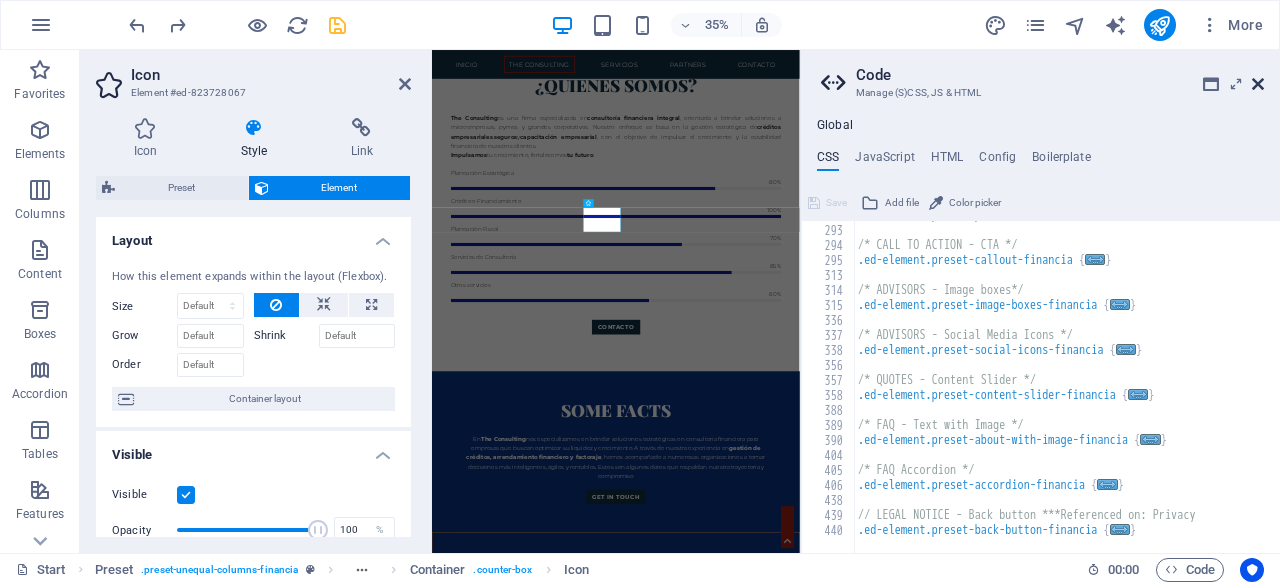 click at bounding box center (1258, 84) 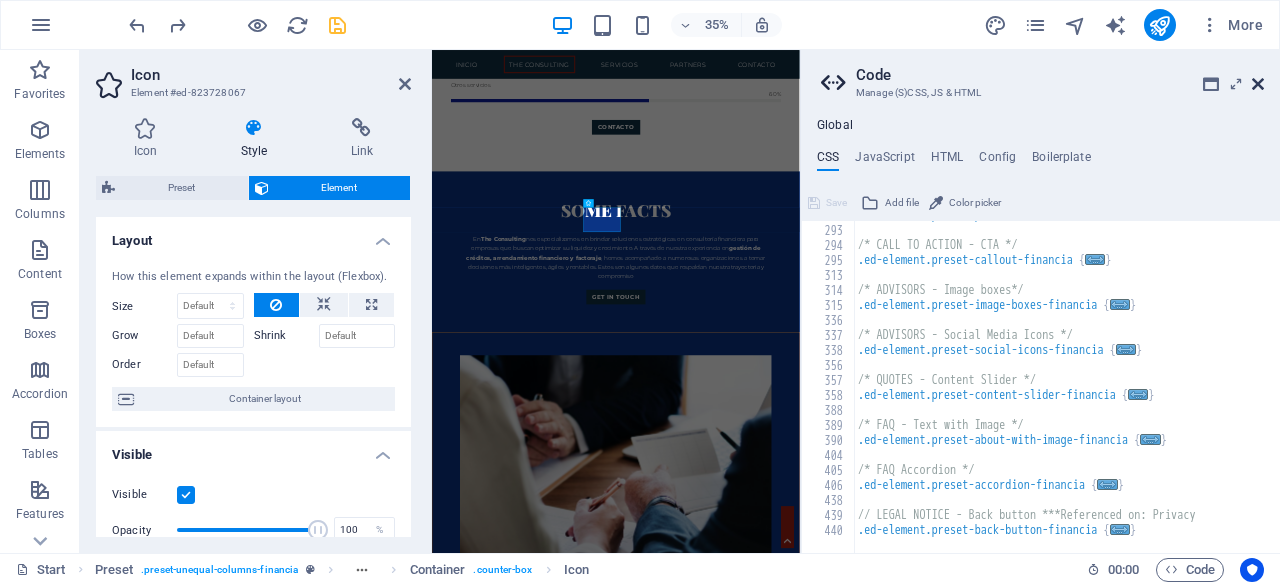 scroll, scrollTop: 1170, scrollLeft: 0, axis: vertical 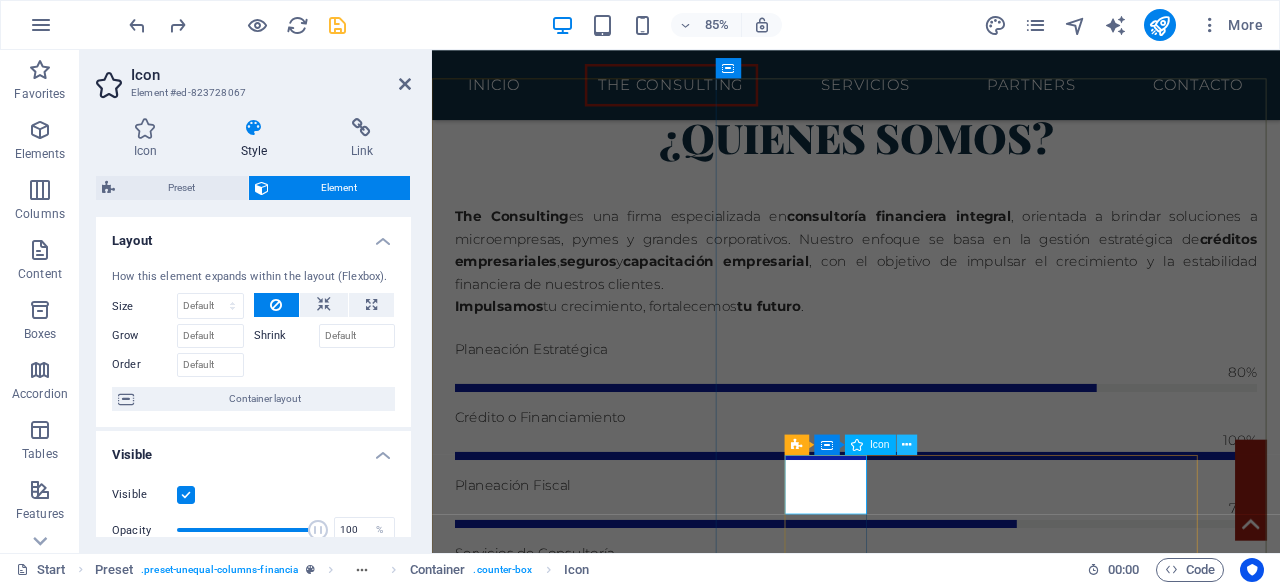 click at bounding box center (907, 445) 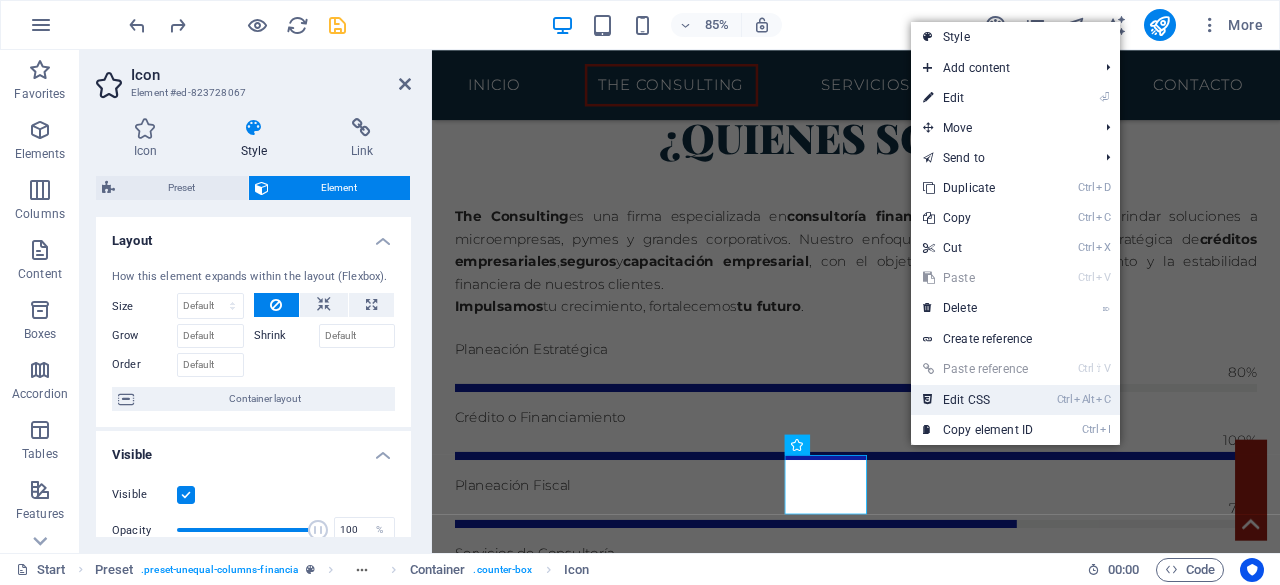 click on "Ctrl Alt C  Edit CSS" at bounding box center (978, 400) 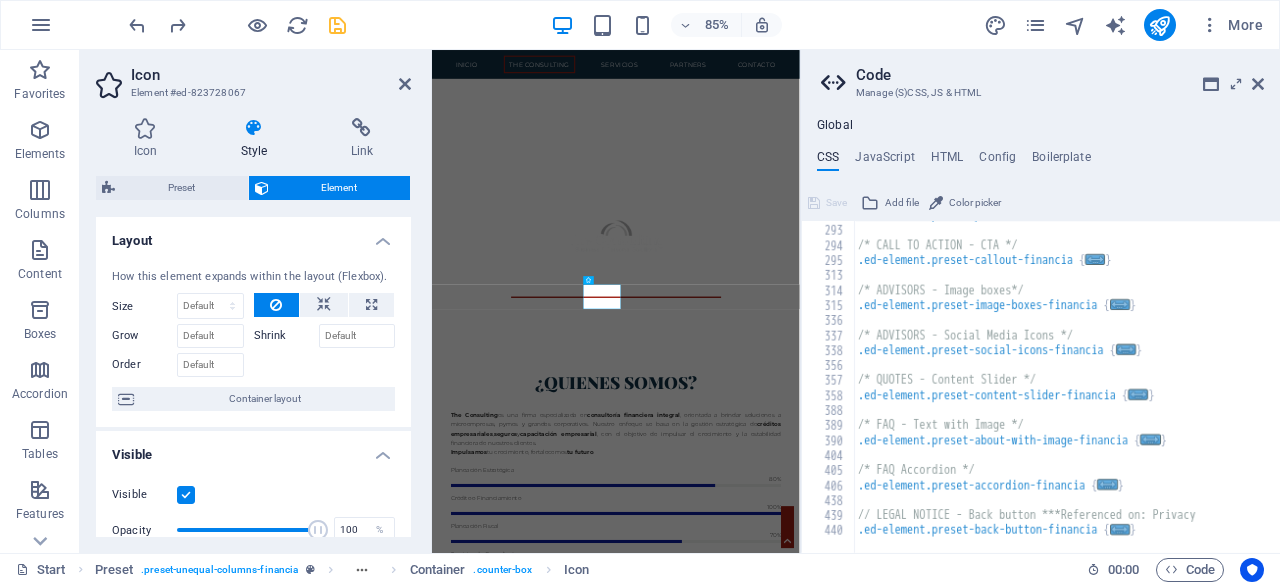 scroll, scrollTop: 1796, scrollLeft: 0, axis: vertical 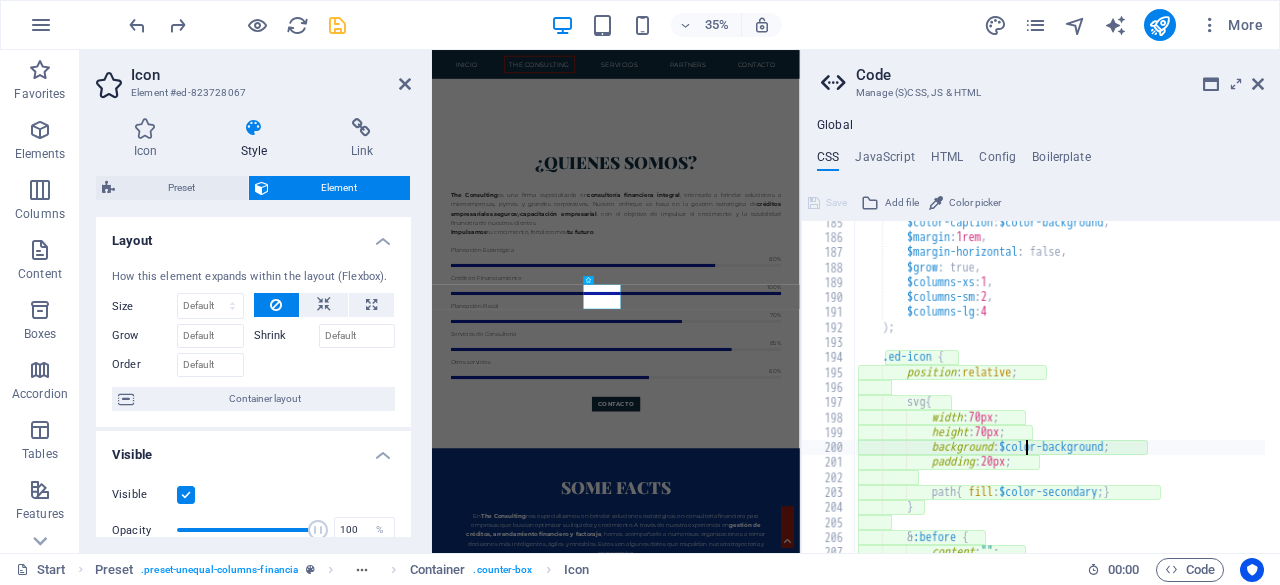 click on "$color-caption :  $color-background ,            $margin :  1rem ,            $margin-horizontal : false,            $grow : true,            $columns-xs :  1 ,            $columns-sm :  2 ,            $columns-lg :  4      ) ;      .ed-icon   {           position :  relative ;                svg  {                width :  70px ;                height :  70px ;                background :  $color-background ;                padding :  20px ;                          path  {   fill :  $color-secondary ;  }           }                & :before   {                content :  "" ;" at bounding box center [1154, 388] 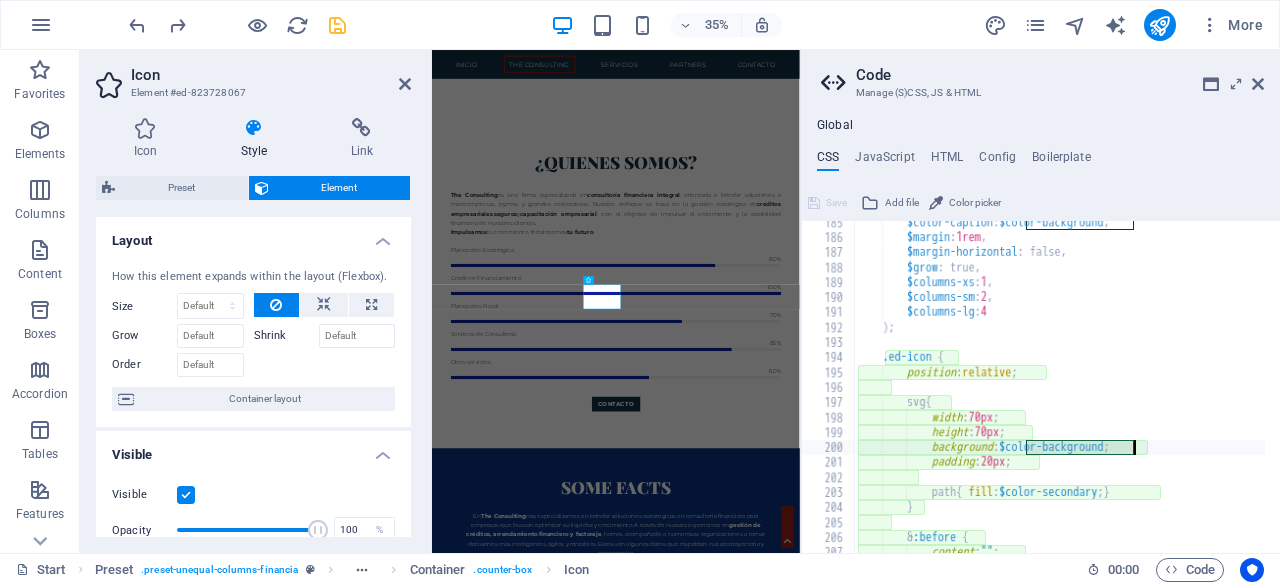 drag, startPoint x: 1028, startPoint y: 451, endPoint x: 1119, endPoint y: 451, distance: 91 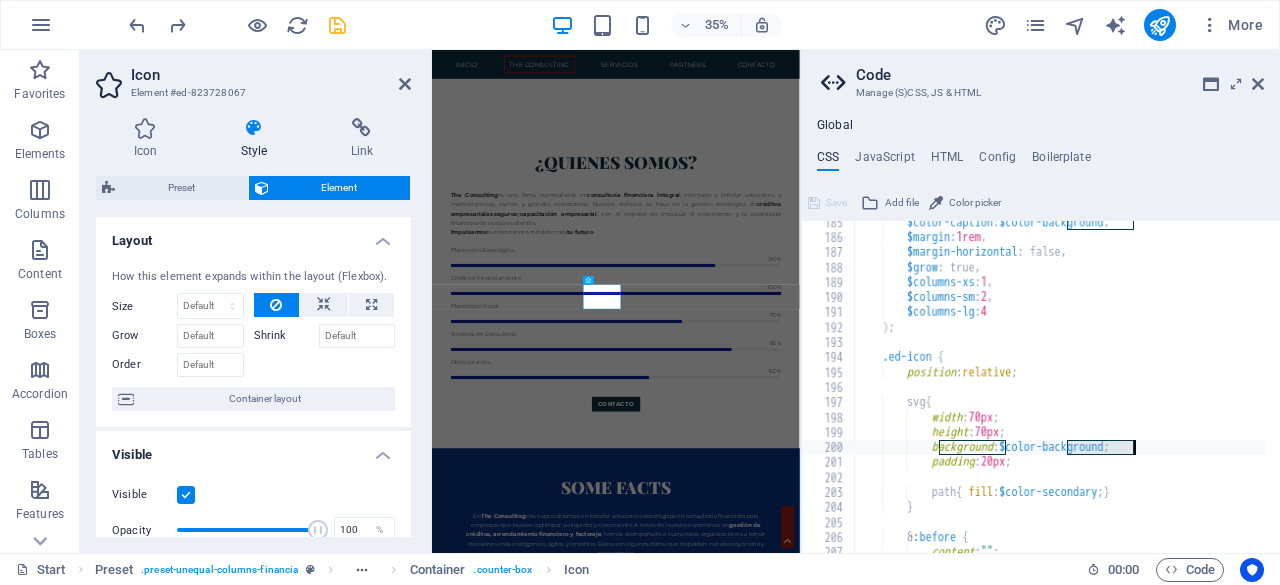 click on "$color-caption :  $color-background ,            $margin :  1rem ,            $margin-horizontal : false,            $grow : true,            $columns-xs :  1 ,            $columns-sm :  2 ,            $columns-lg :  4      ) ;      .ed-icon   {           position :  relative ;                svg  {                width :  70px ;                height :  70px ;                background :  $color-background ;                padding :  20px ;                          path  {   fill :  $color-secondary ;  }           }                & :before   {                content :  "" ;" at bounding box center [1154, 388] 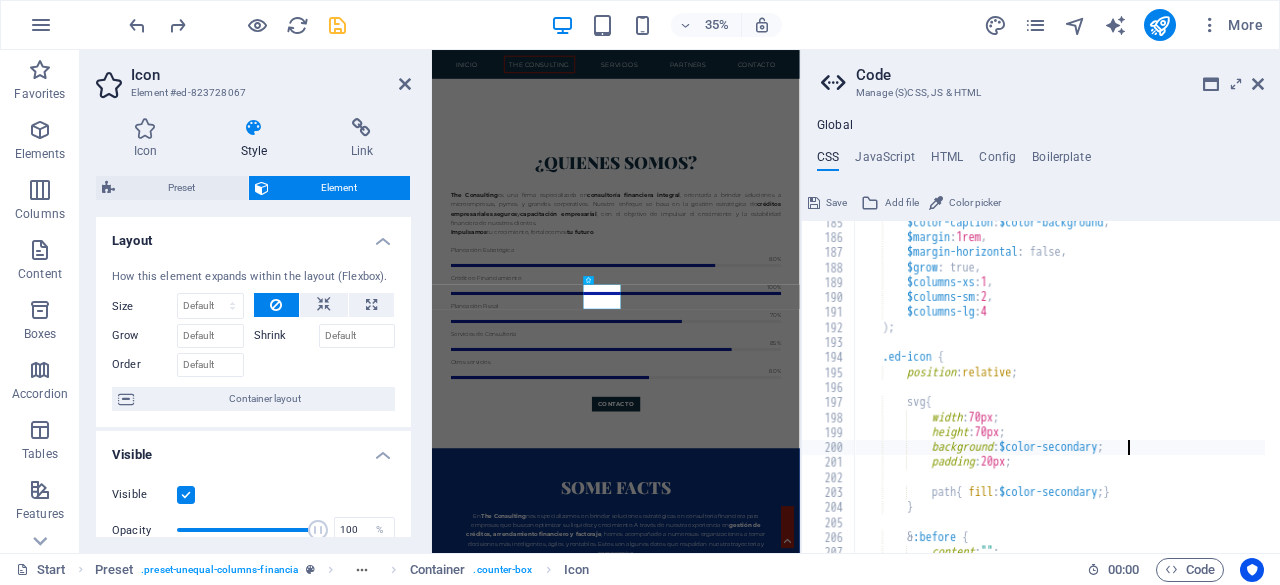 scroll, scrollTop: 0, scrollLeft: 28, axis: horizontal 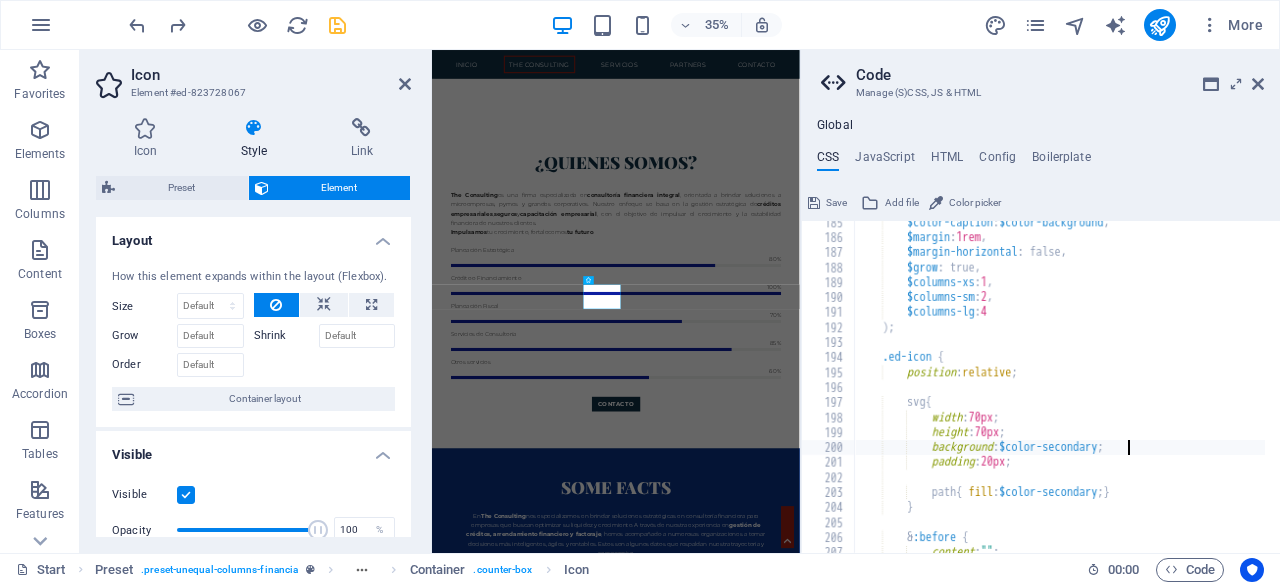 click on "$color-caption :  $color-background ,            $margin :  1rem ,            $margin-horizontal : false,            $grow : true,            $columns-xs :  1 ,            $columns-sm :  2 ,            $columns-lg :  4      ) ;      .ed-icon   {           position :  relative ;                svg  {                width :  70px ;                height :  70px ;                background :  $color-secondary ;                padding :  20px ;                          path  {   fill :  $color-secondary ;  }           }                & :before   {                content :  "" ;" at bounding box center (1154, 388) 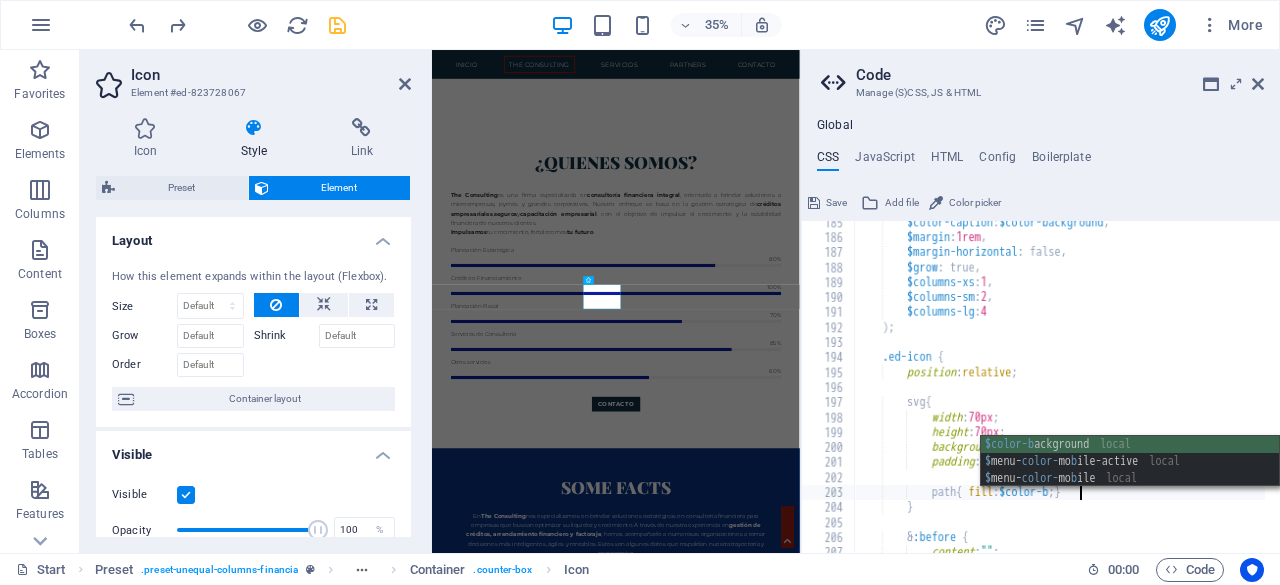 scroll, scrollTop: 0, scrollLeft: 24, axis: horizontal 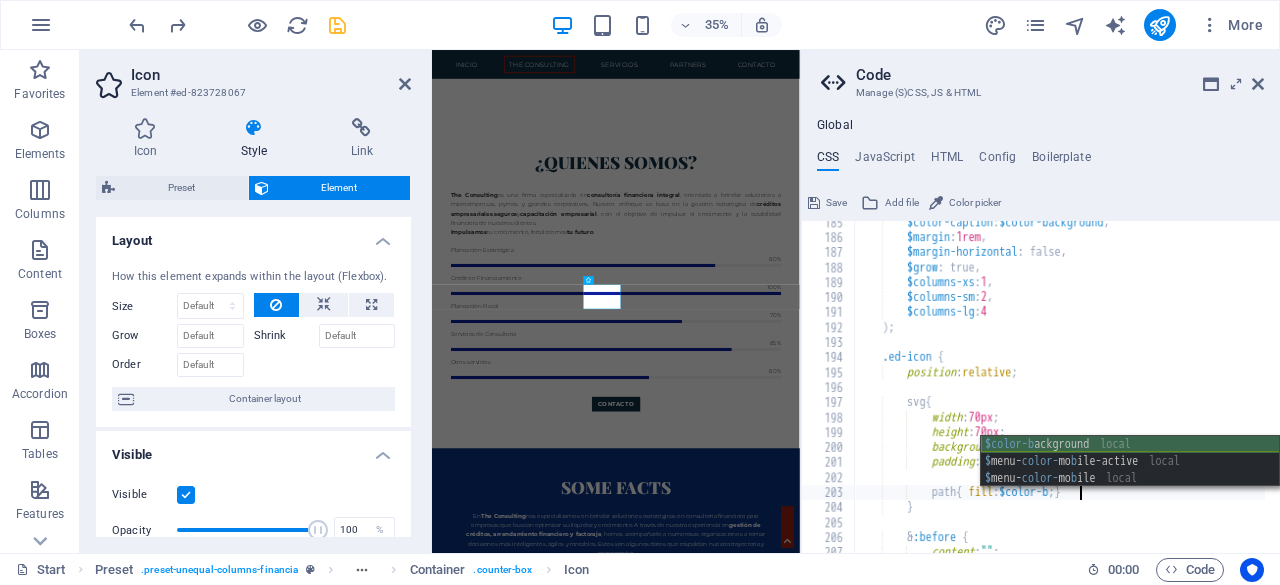 click on "$color-b ackground local $ menu- color- mo b ile-active local $ menu- color- mo b ile local" at bounding box center (1130, 478) 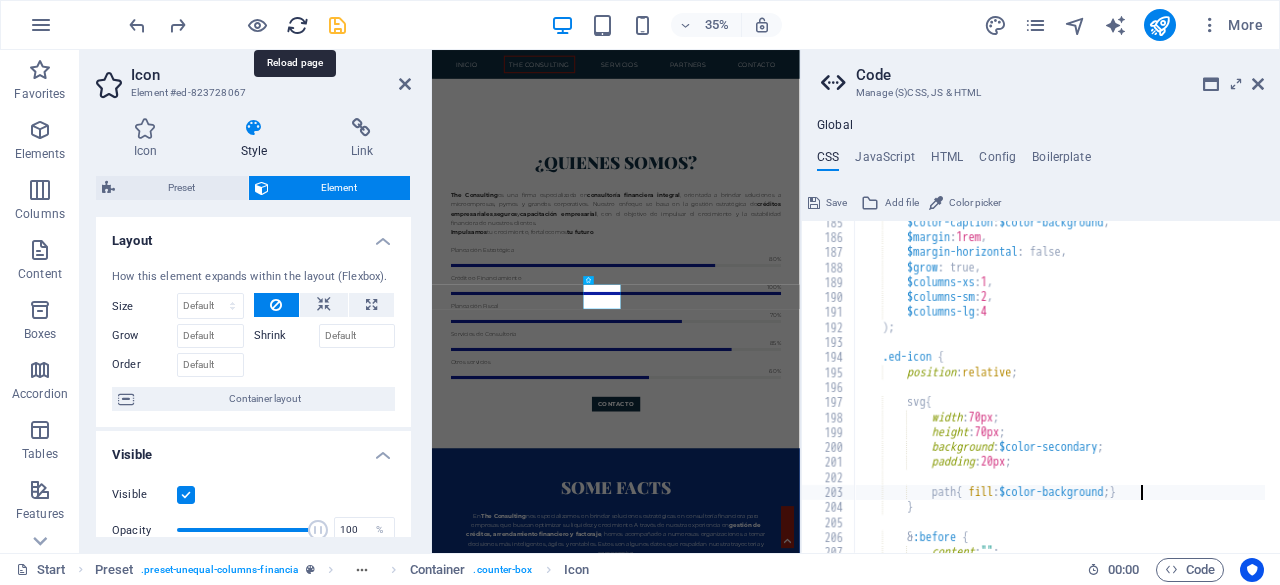 type on "path { fill: $color-background; }" 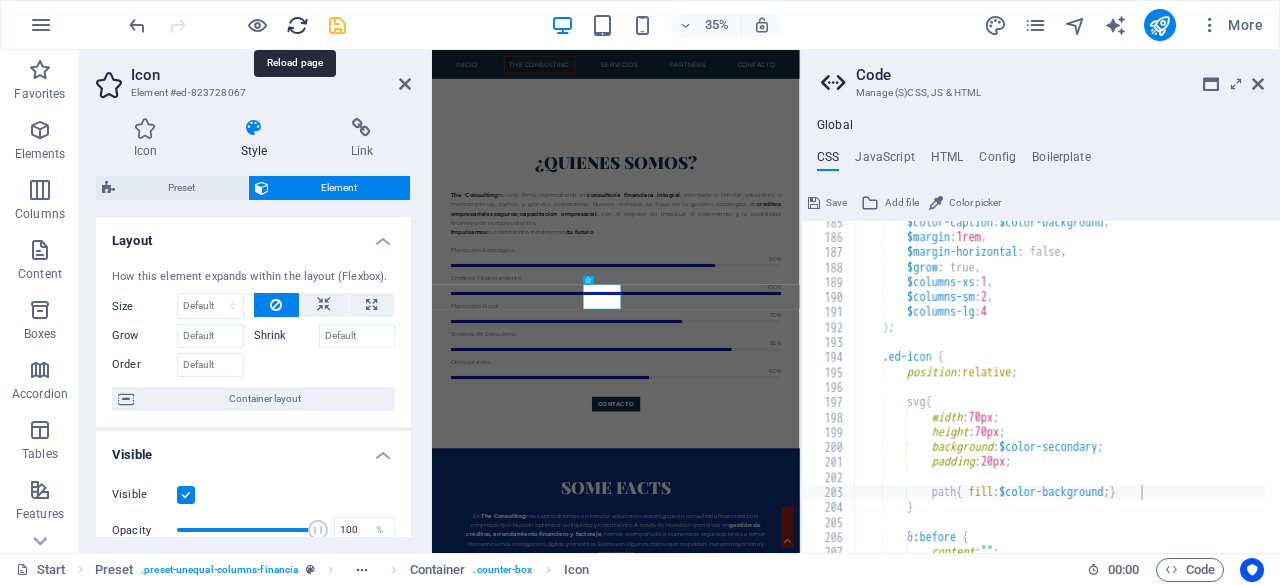 click at bounding box center (297, 25) 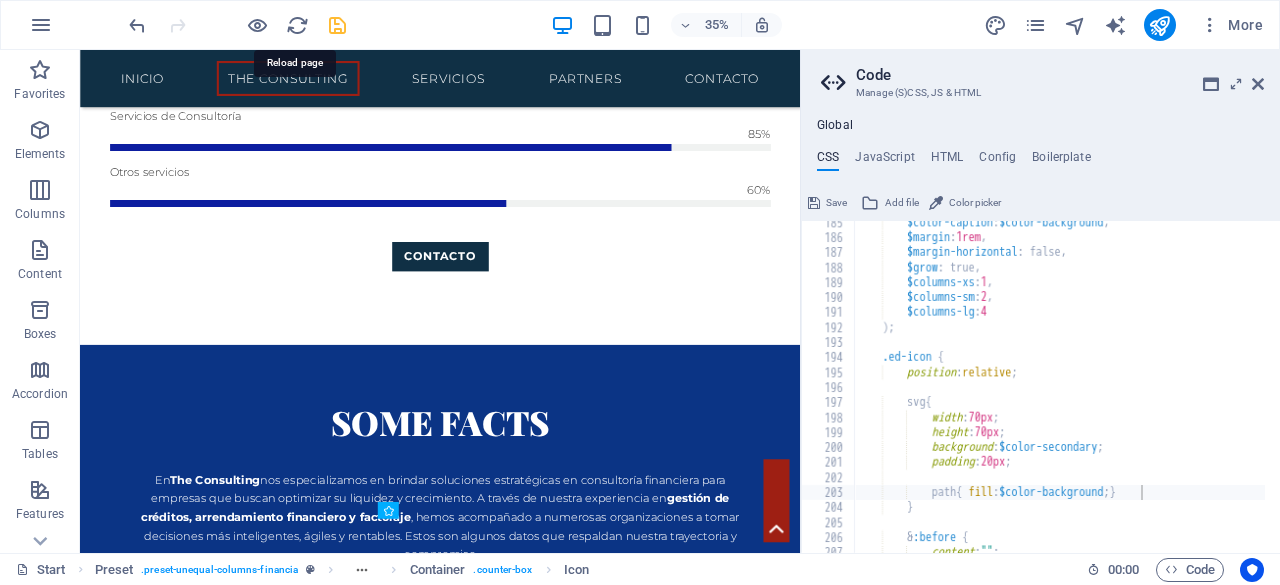 drag, startPoint x: 301, startPoint y: 21, endPoint x: 818, endPoint y: 102, distance: 523.3068 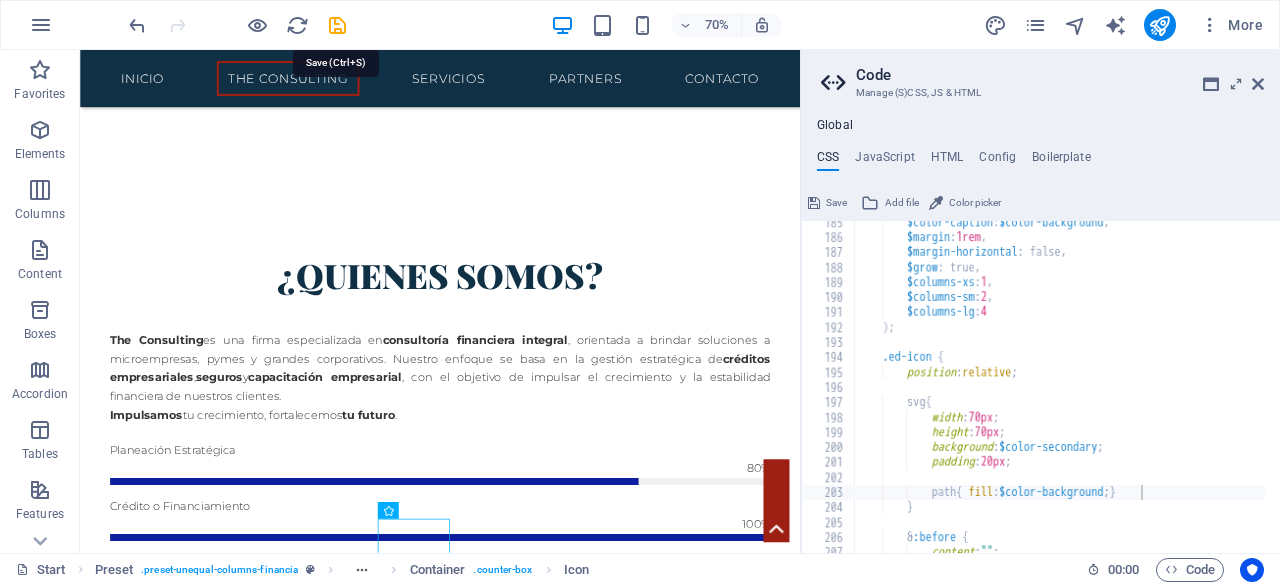 click at bounding box center (337, 25) 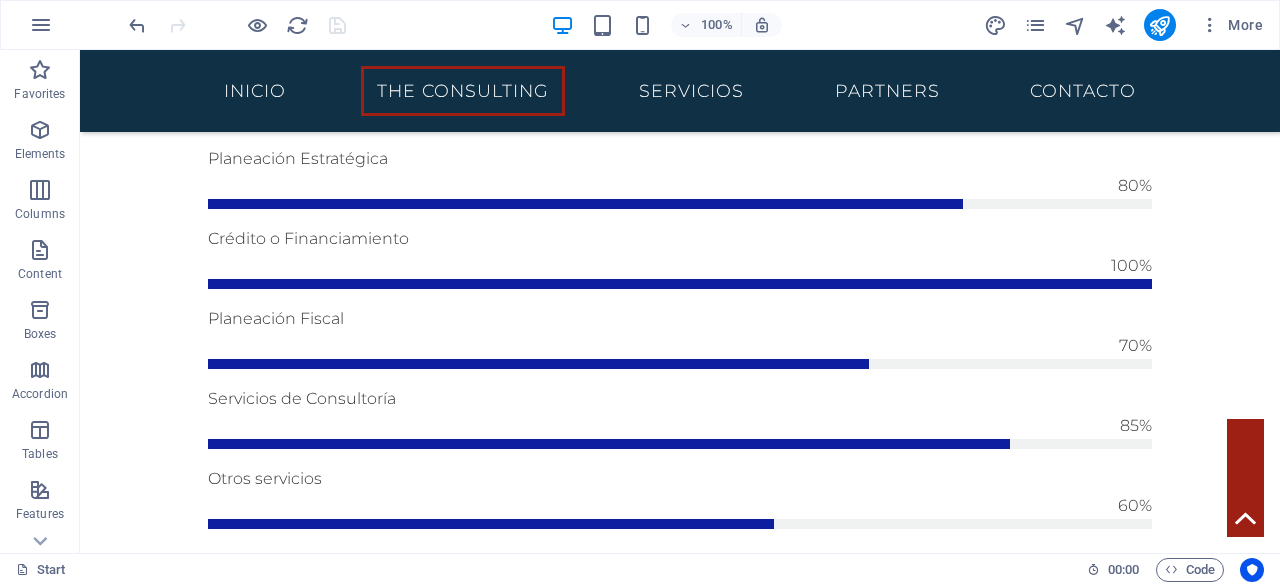 scroll, scrollTop: 1392, scrollLeft: 0, axis: vertical 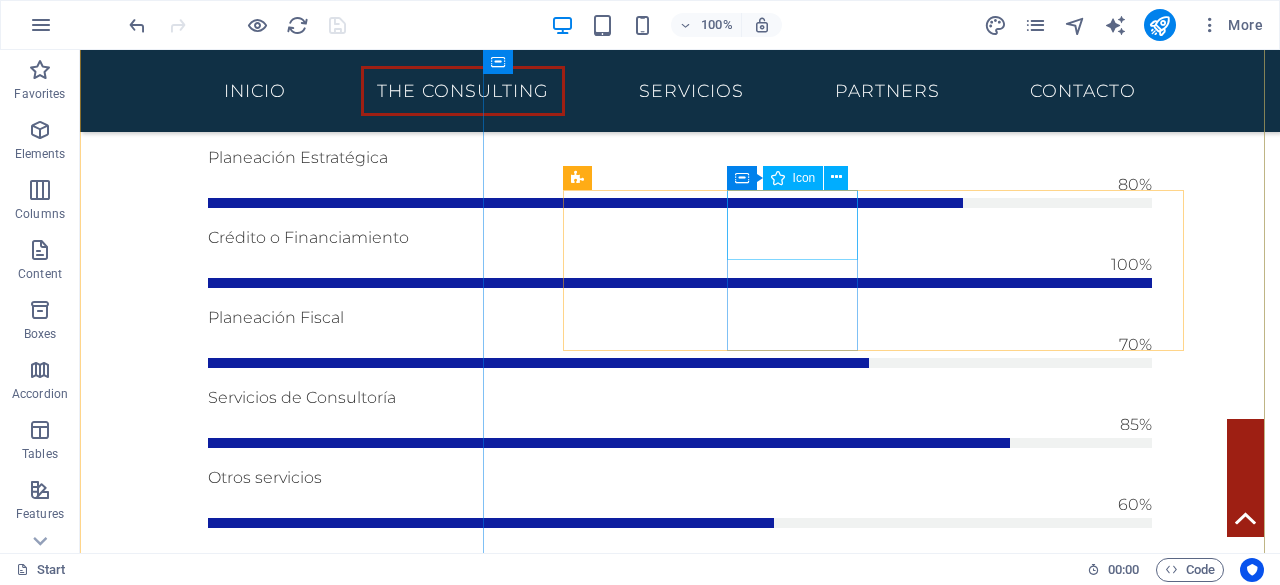 click on ".fa-secondary{opacity:.4}" at bounding box center [680, 2134] 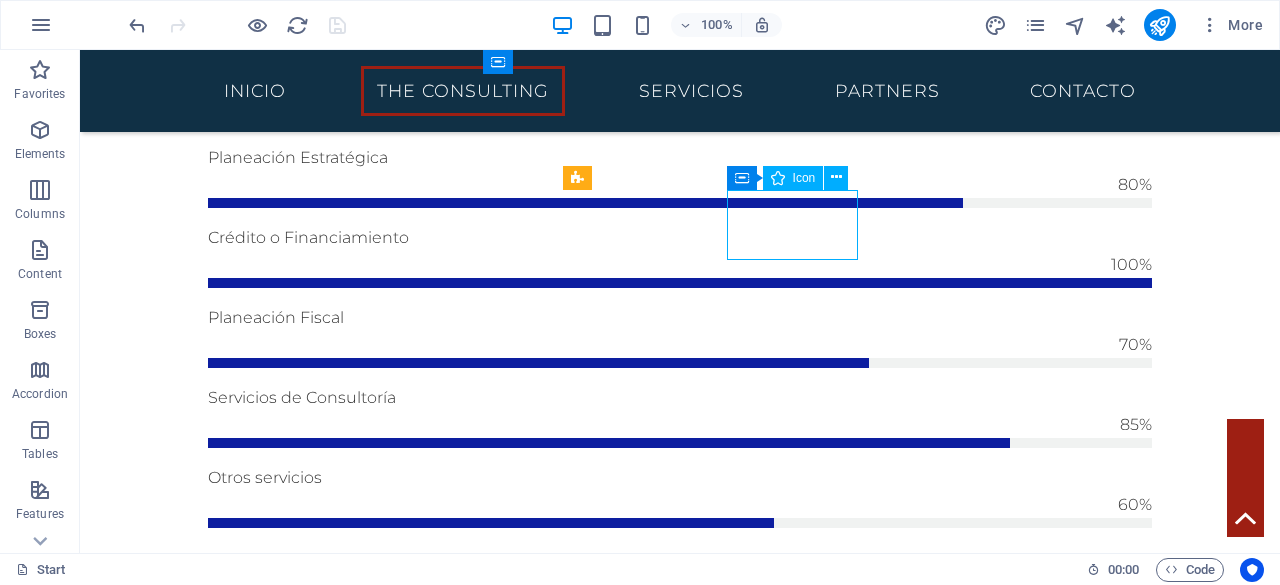 click on ".fa-secondary{opacity:.4}" at bounding box center (680, 2134) 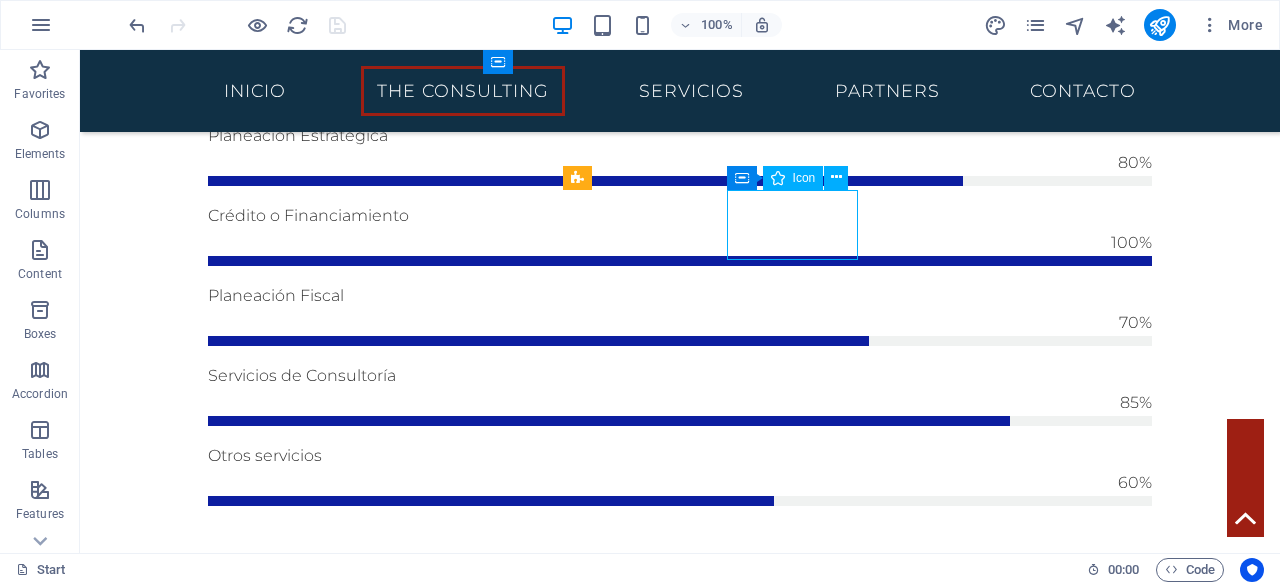 select on "xMidYMid" 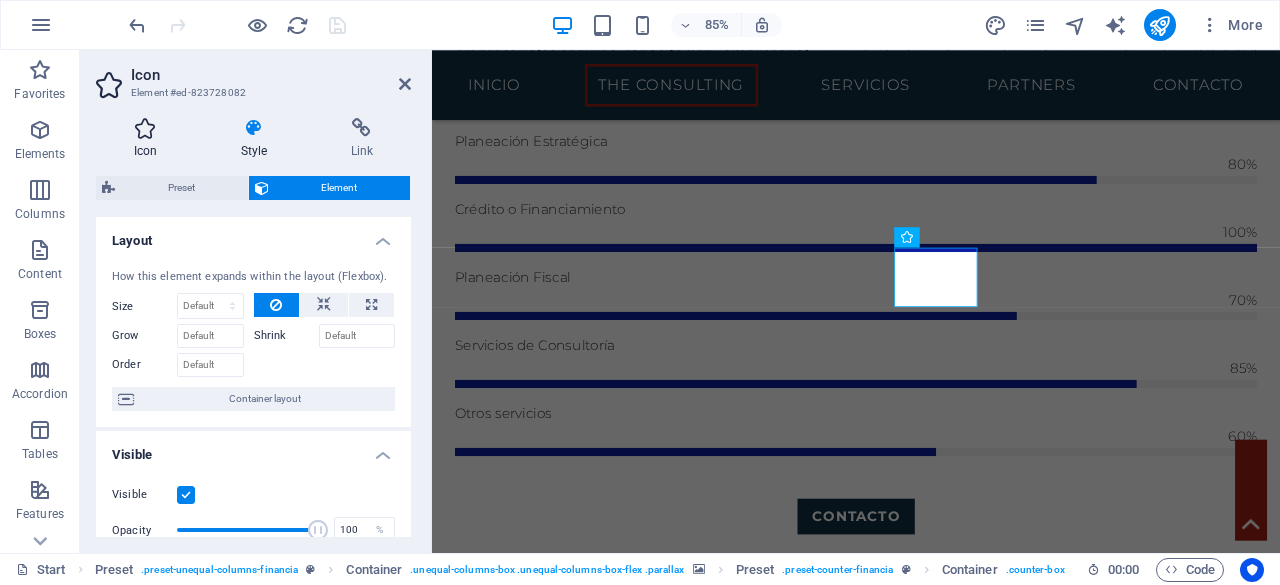 click on "Icon" at bounding box center [149, 139] 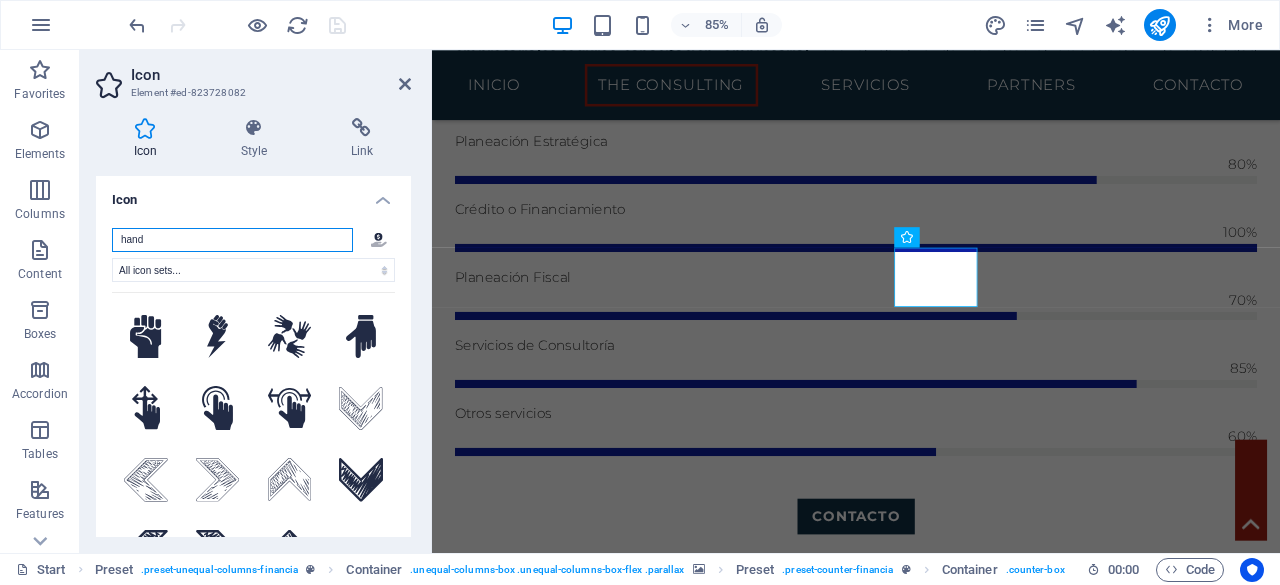 click on "hand" at bounding box center [232, 240] 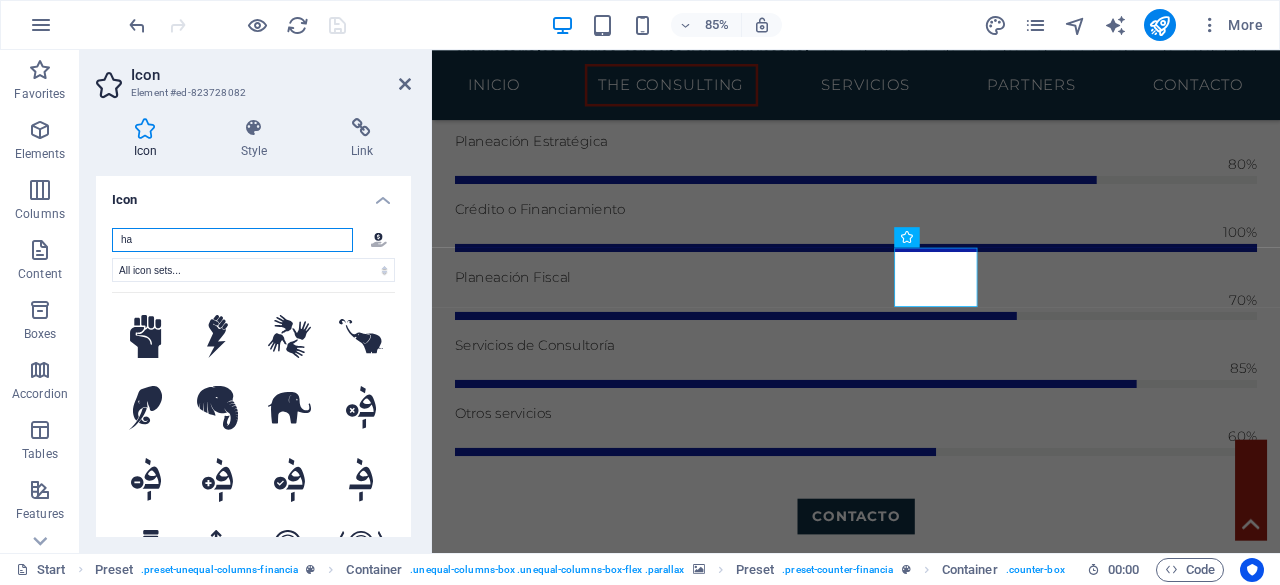 type on "h" 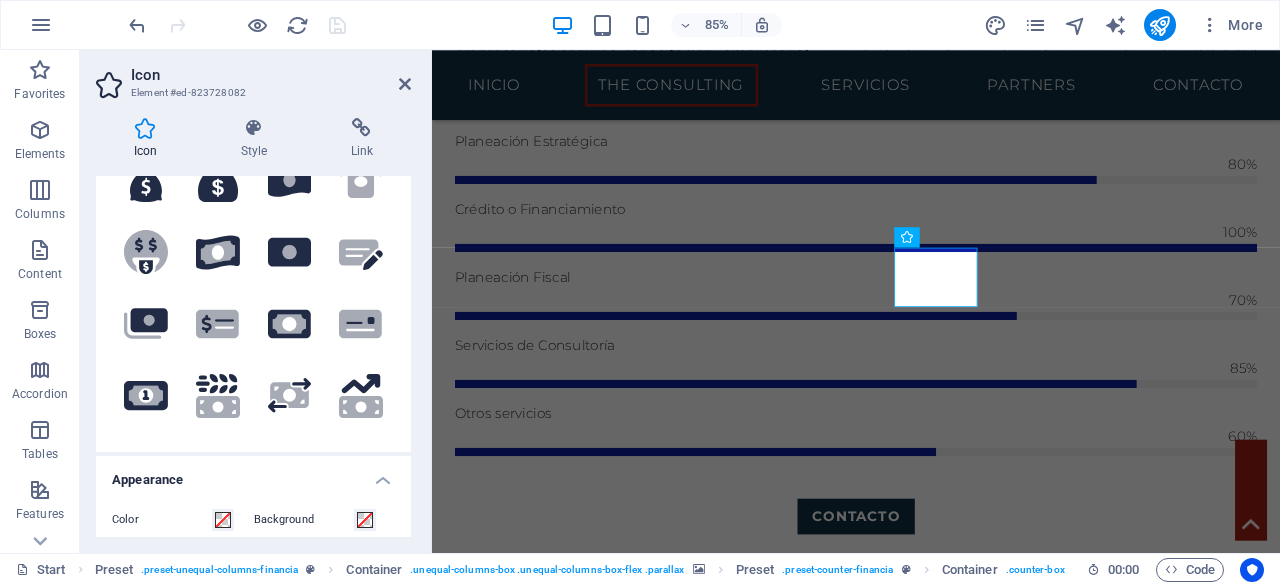 scroll, scrollTop: 161, scrollLeft: 0, axis: vertical 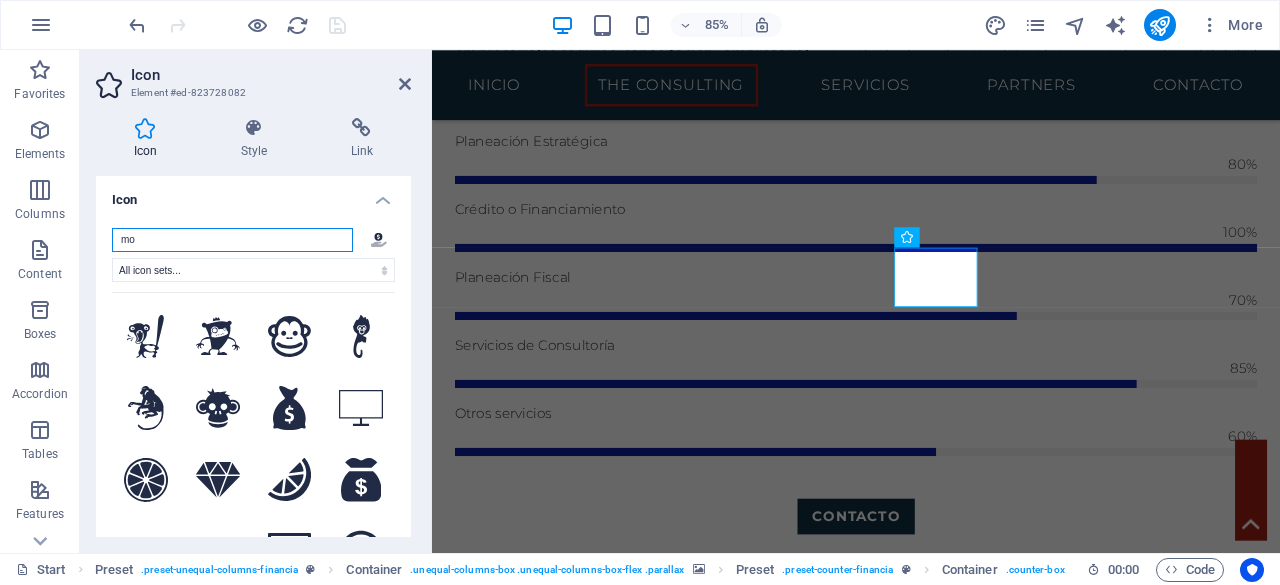 type on "m" 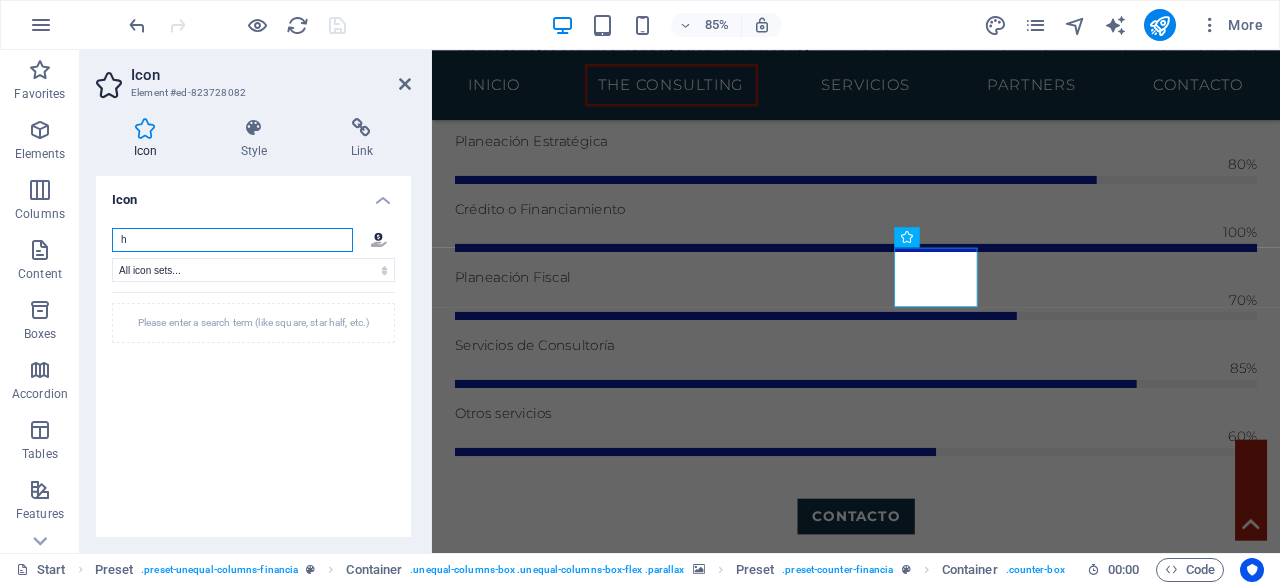 type on "ha" 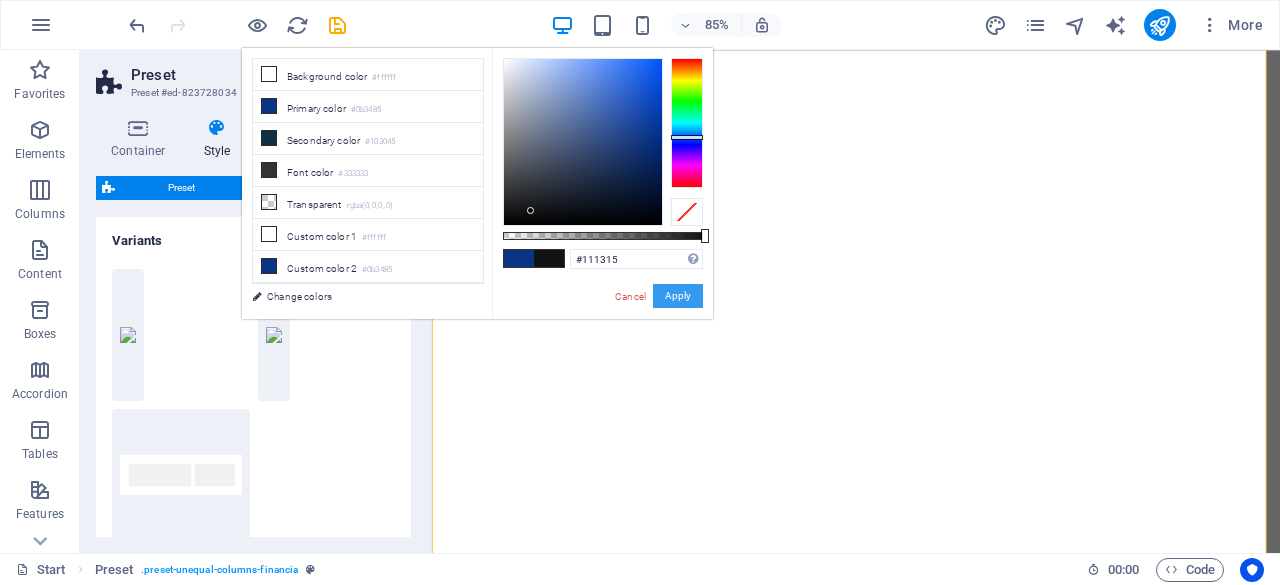 scroll, scrollTop: 0, scrollLeft: 0, axis: both 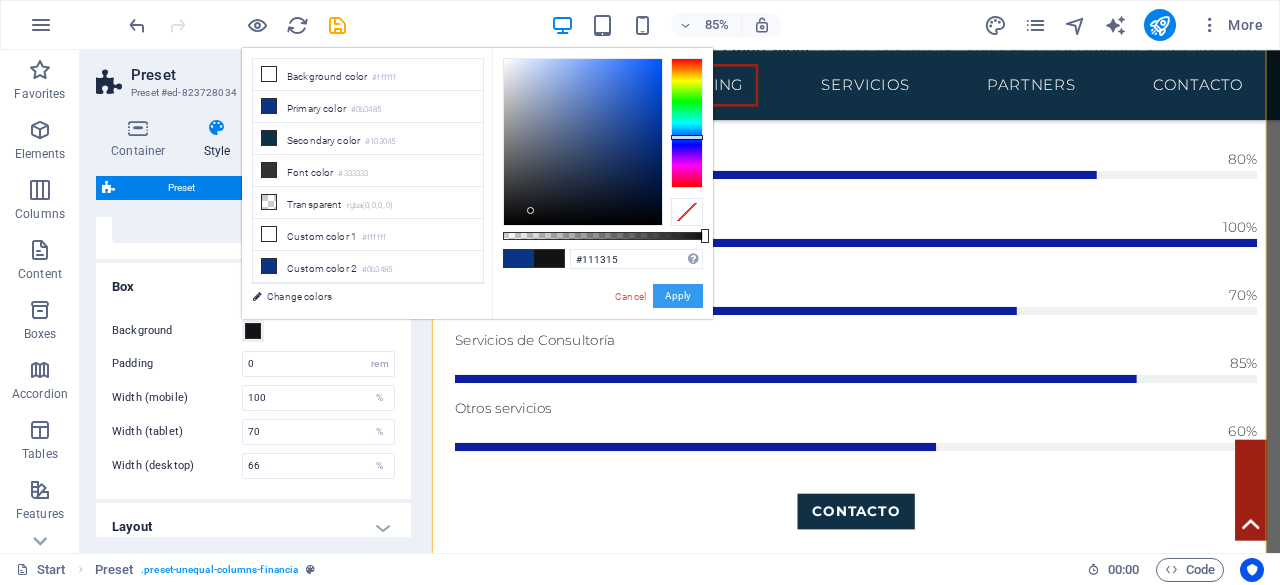 click on "Apply" at bounding box center [678, 296] 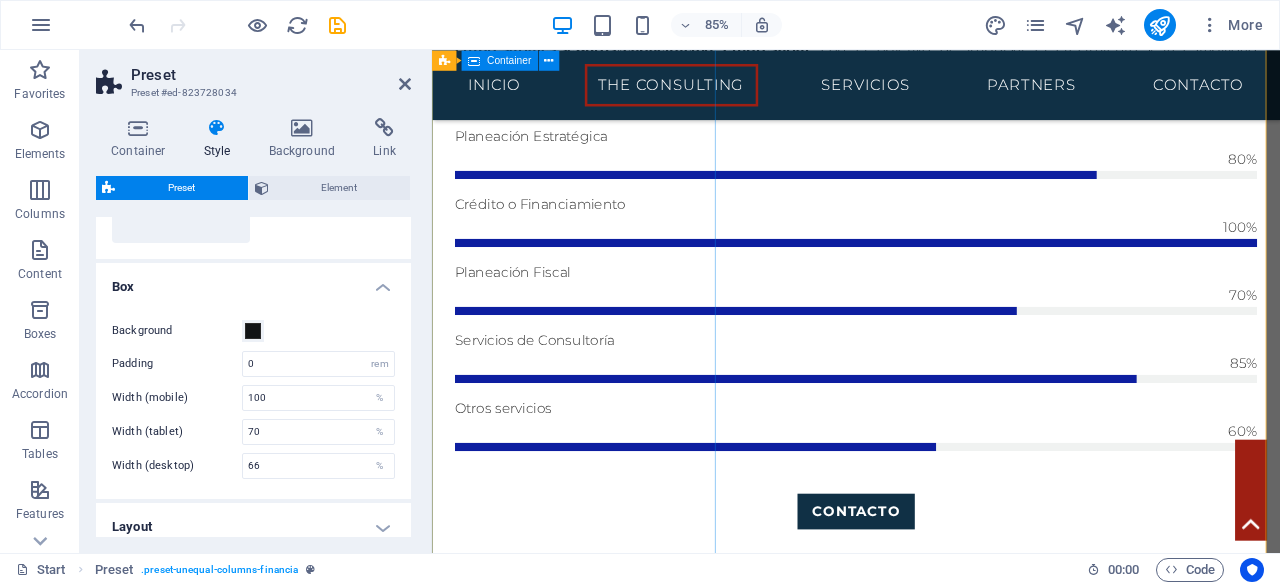 click on "Some Facts
En  The Consulting  nos especializamos en brindar soluciones estratégicas en consultoría financiera para empresas que buscan optimizar su liquidez y crecimiento. A través de nuestra experiencia en  gestión de créditos, arrendamiento financiero y factoraje , hemos acompañado a numerosas organizaciones a tomar decisiones más inteligentes, ágiles y rentables. Estos son algunos datos que respaldan nuestra trayectoria y compromiso Get in touch" at bounding box center [931, 948] 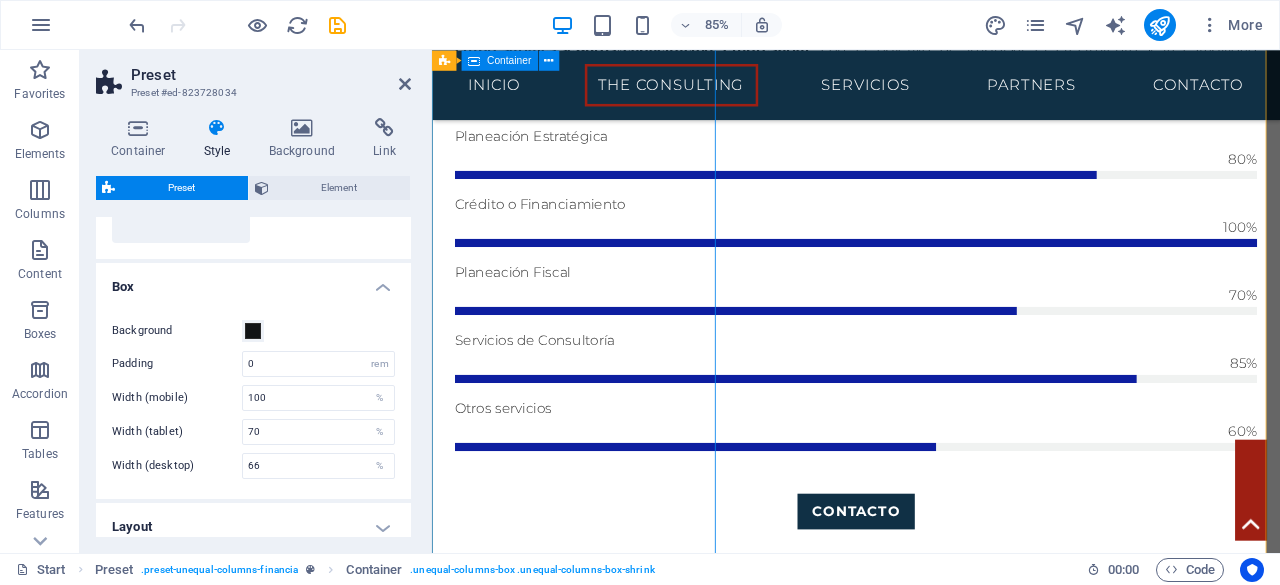 click on "Some Facts
En  The Consulting  nos especializamos en brindar soluciones estratégicas en consultoría financiera para empresas que buscan optimizar su liquidez y crecimiento. A través de nuestra experiencia en  gestión de créditos, arrendamiento financiero y factoraje , hemos acompañado a numerosas organizaciones a tomar decisiones más inteligentes, ágiles y rentables. Estos son algunos datos que respaldan nuestra trayectoria y compromiso Get in touch" at bounding box center [931, 948] 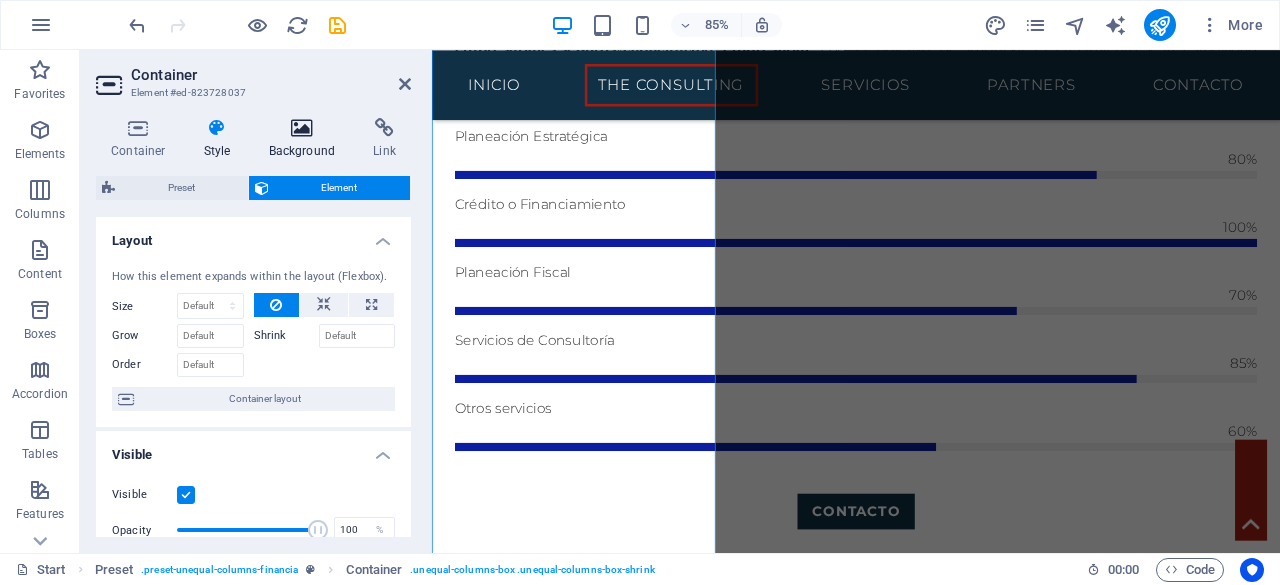 click at bounding box center (302, 128) 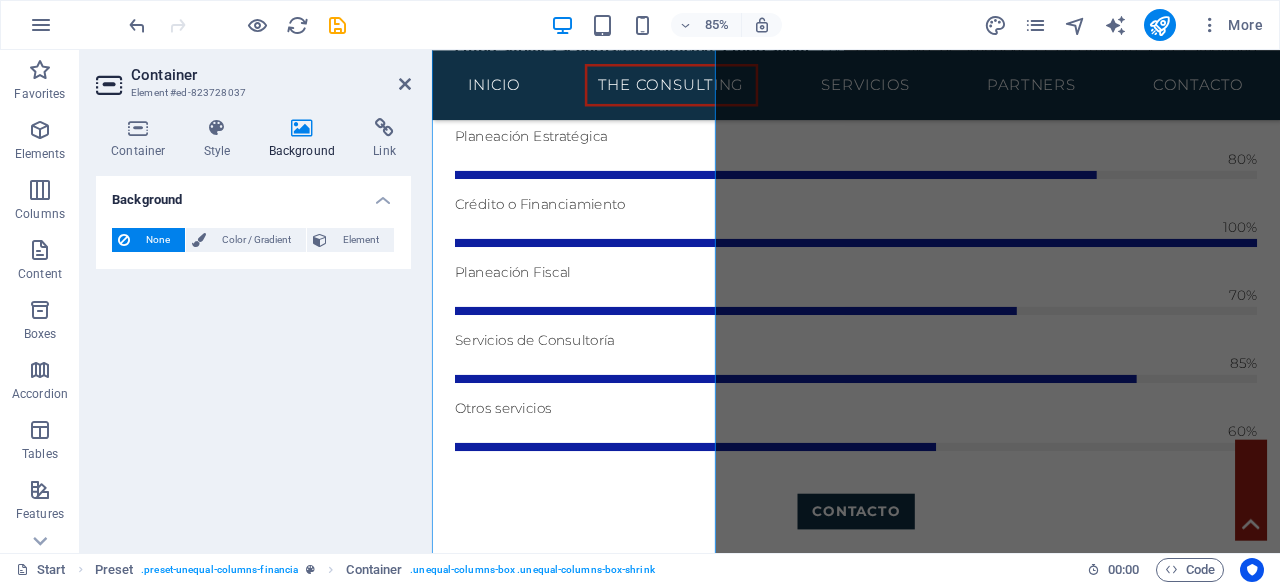 click at bounding box center (302, 128) 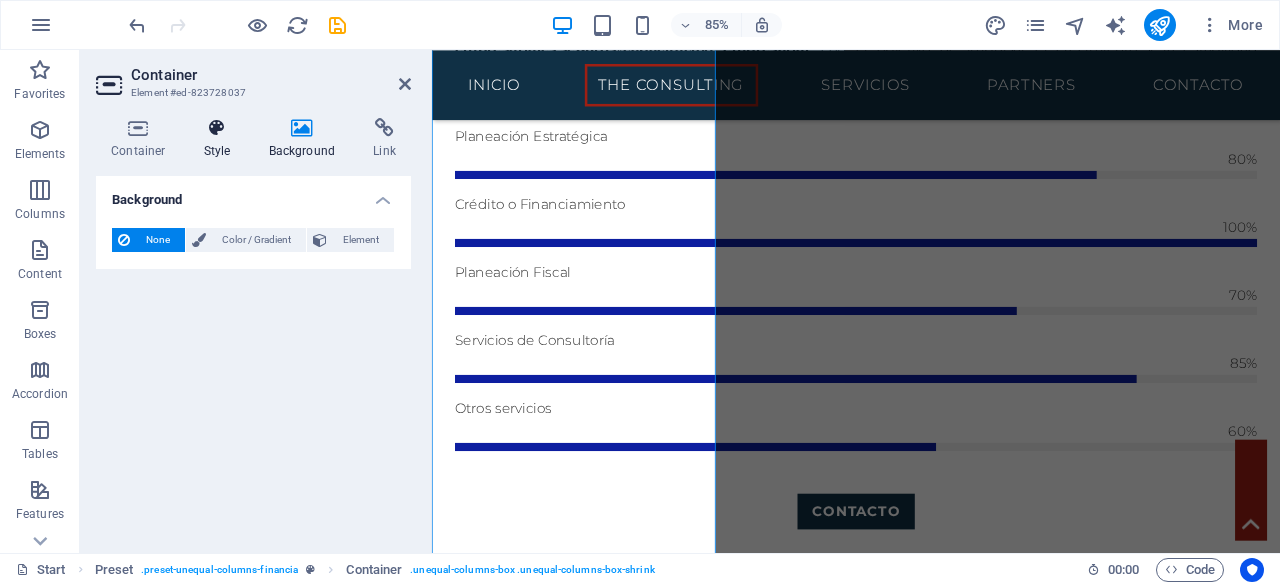 click at bounding box center (217, 128) 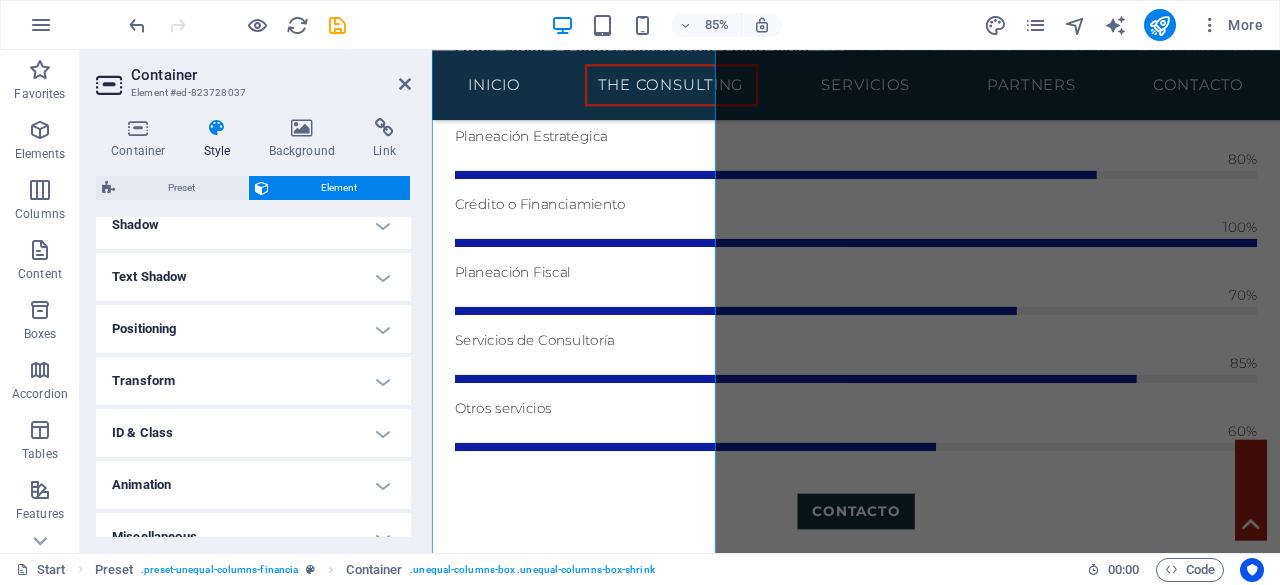 scroll, scrollTop: 524, scrollLeft: 0, axis: vertical 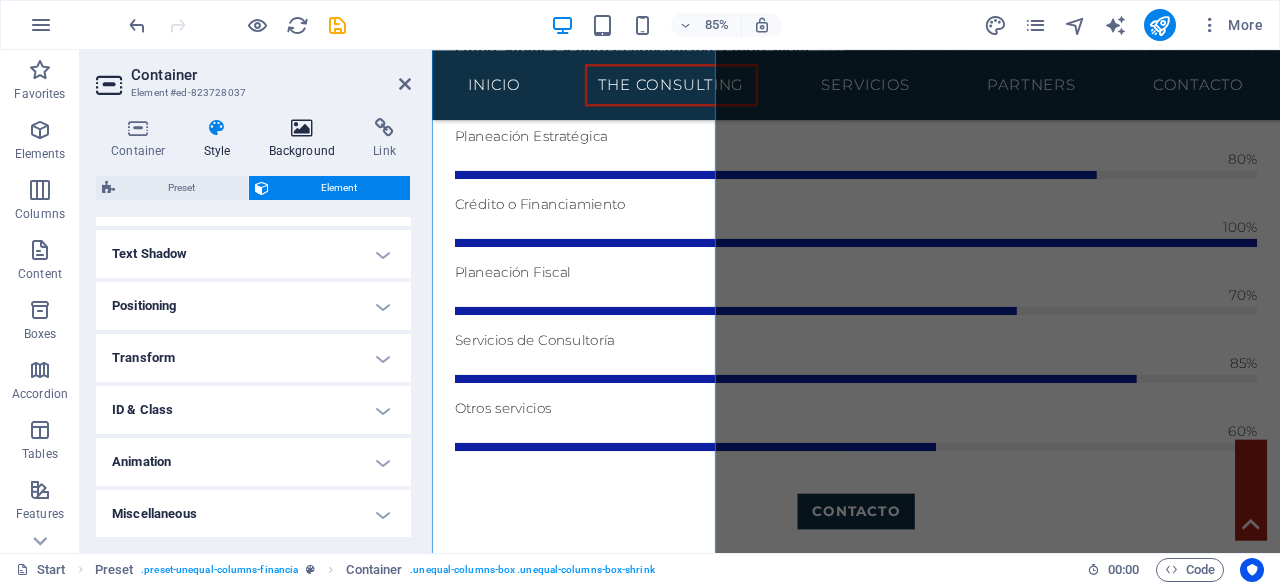 click at bounding box center [302, 128] 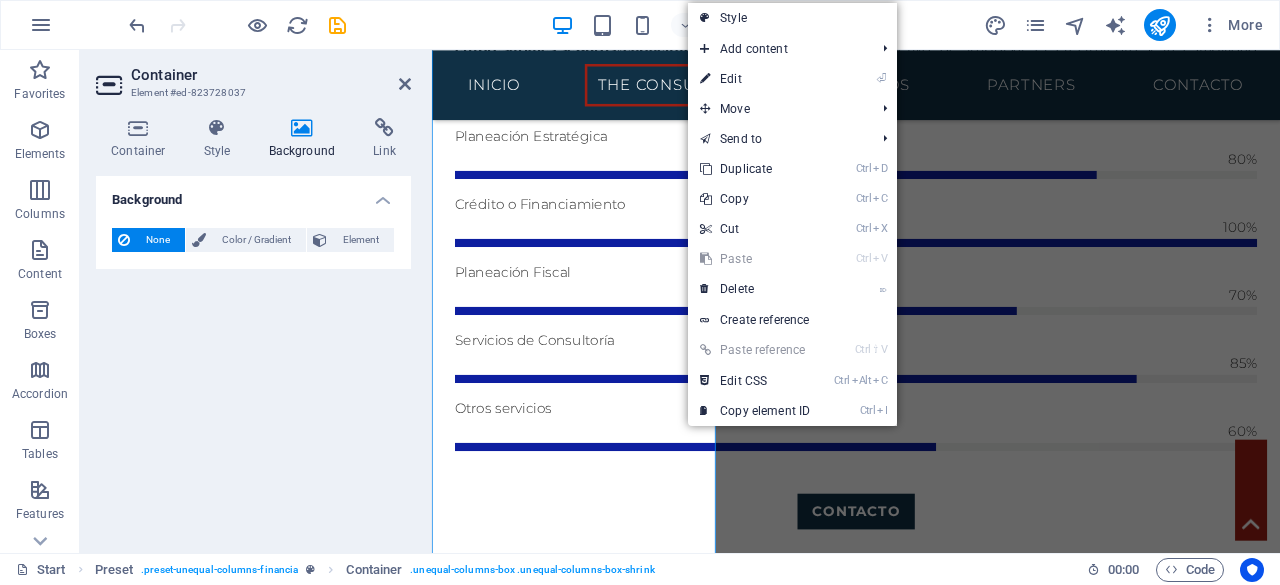 click on "Style" at bounding box center [792, 18] 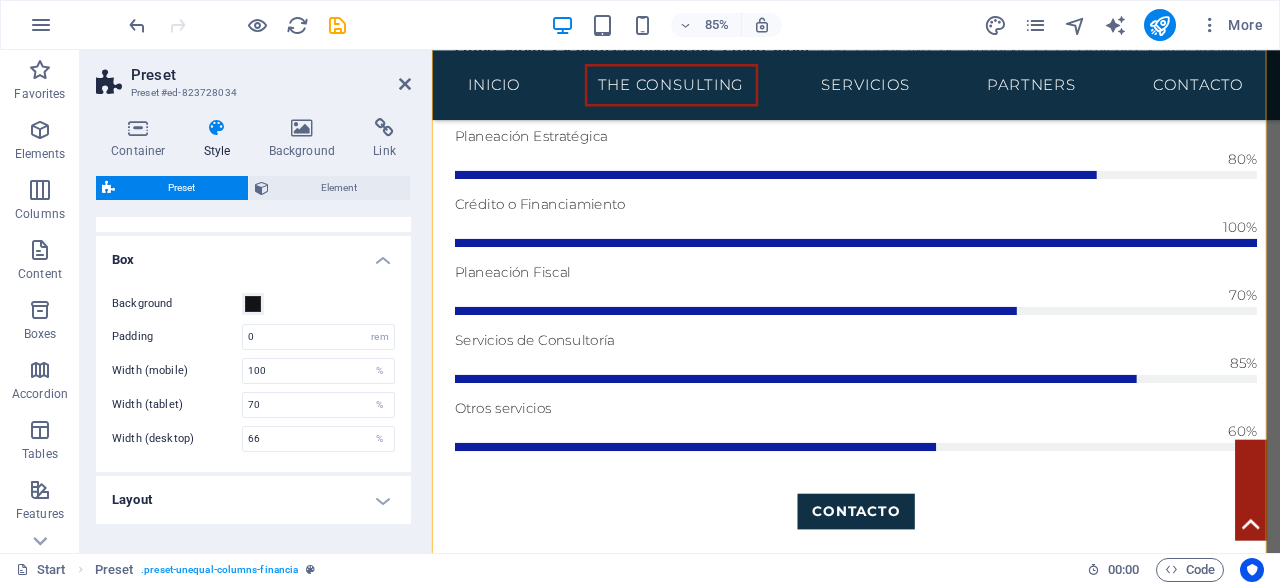 scroll, scrollTop: 326, scrollLeft: 0, axis: vertical 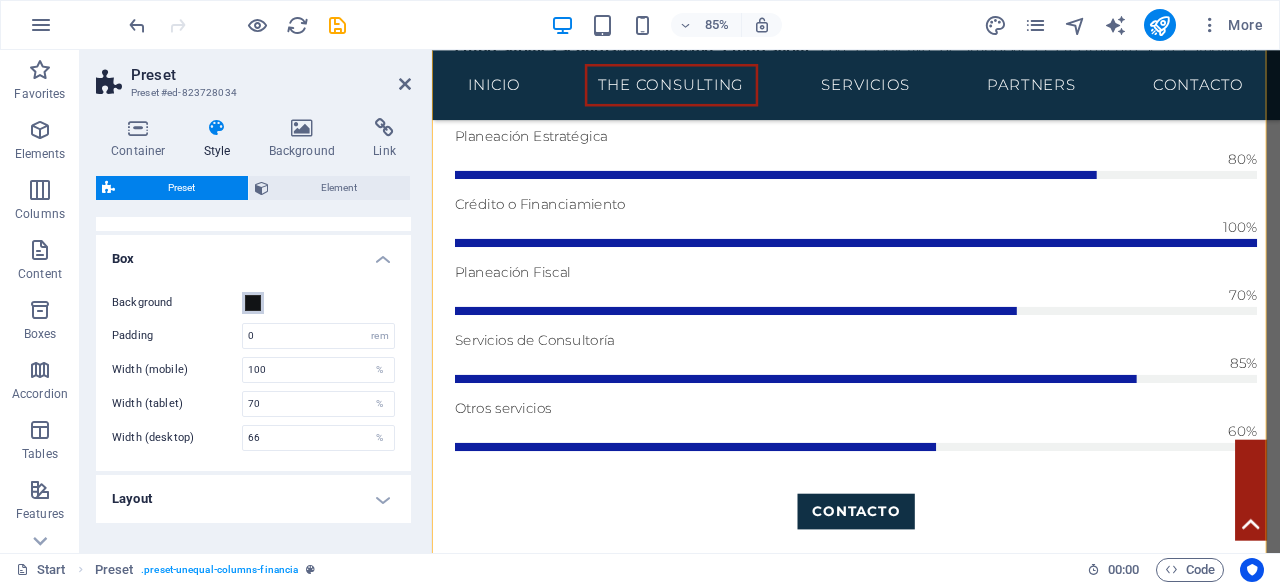 drag, startPoint x: 343, startPoint y: 367, endPoint x: 249, endPoint y: 301, distance: 114.85643 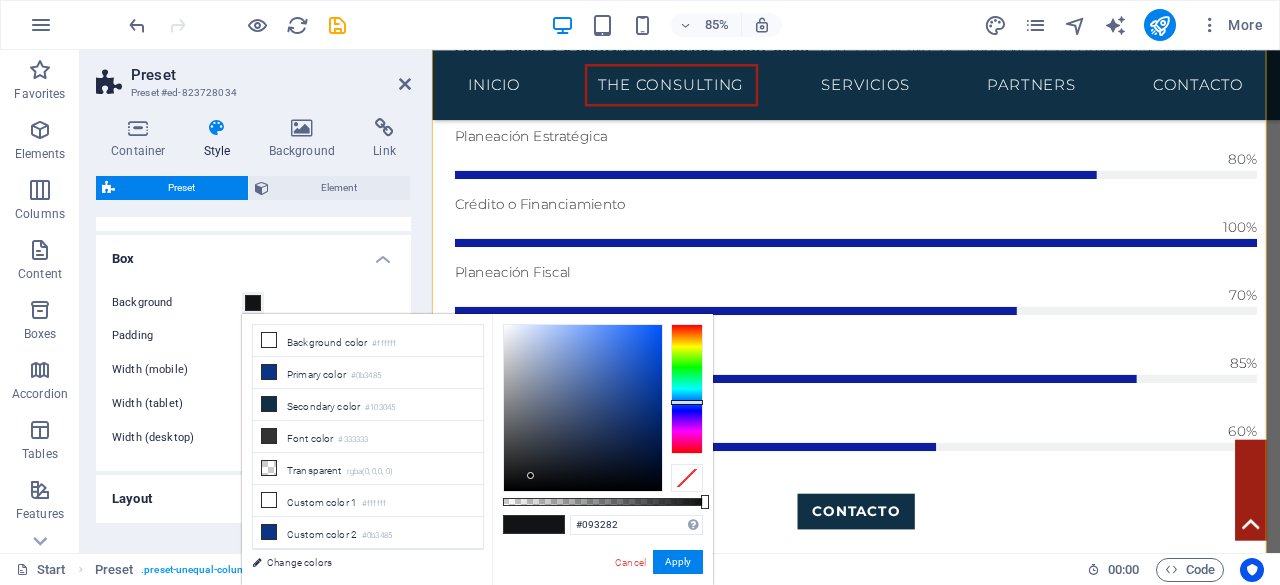 click at bounding box center (583, 408) 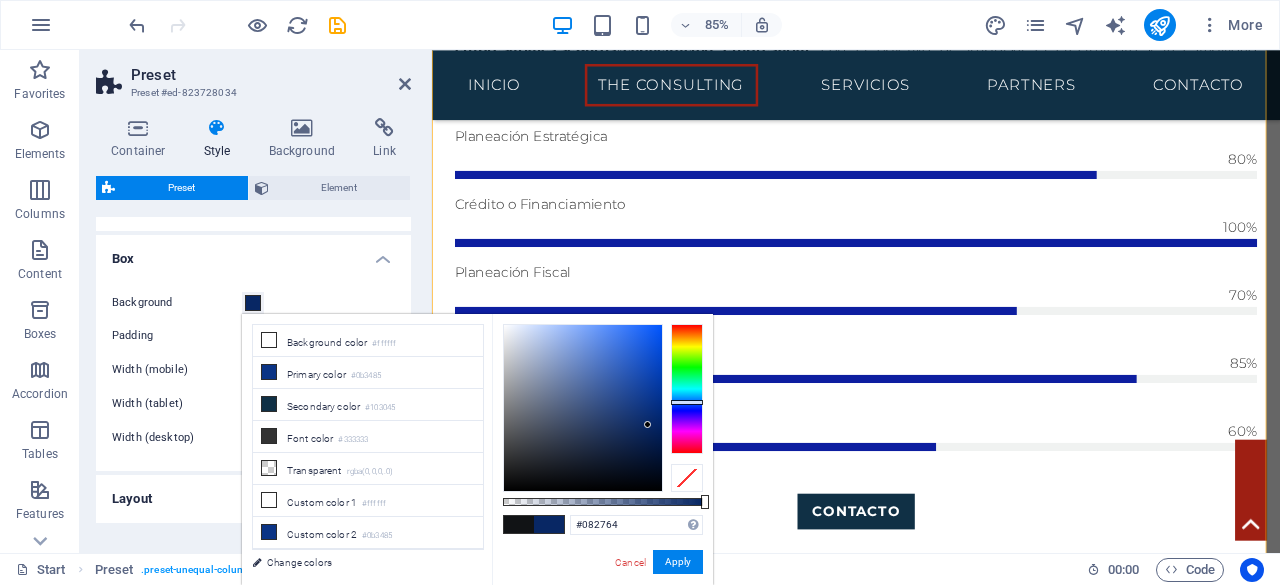 click at bounding box center [583, 408] 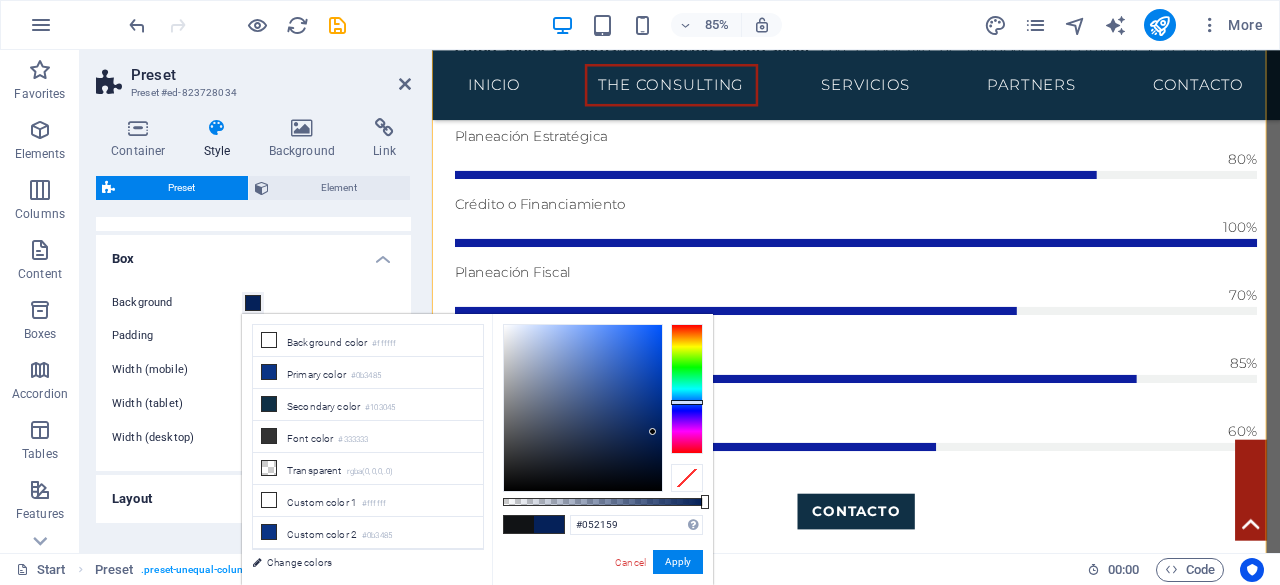 click at bounding box center [583, 408] 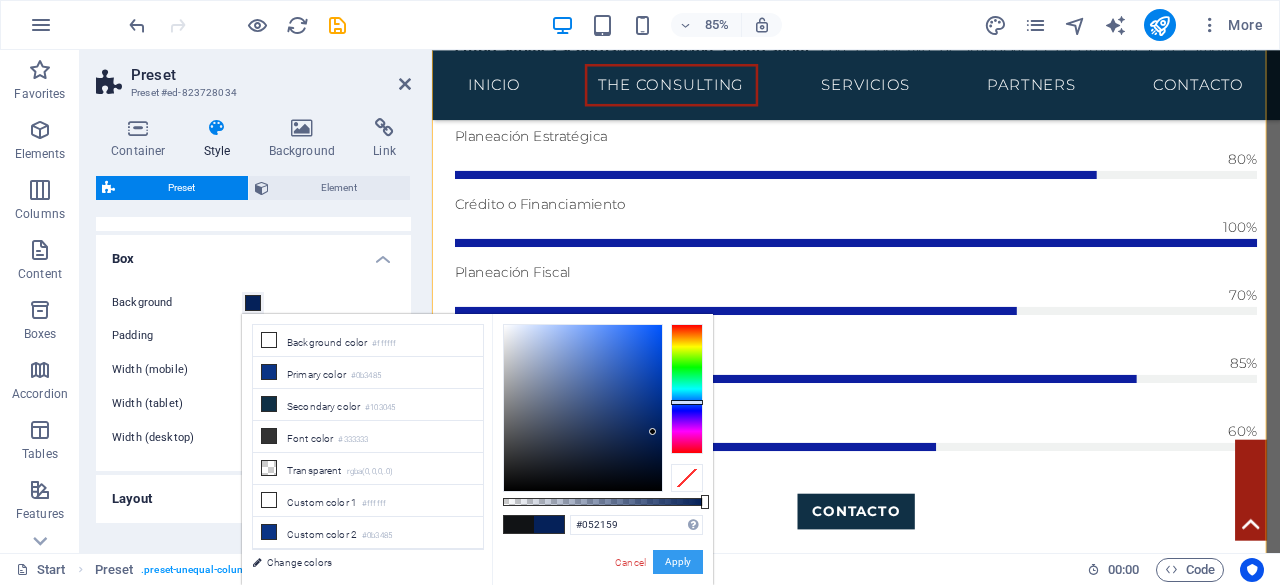 click on "Apply" at bounding box center [678, 562] 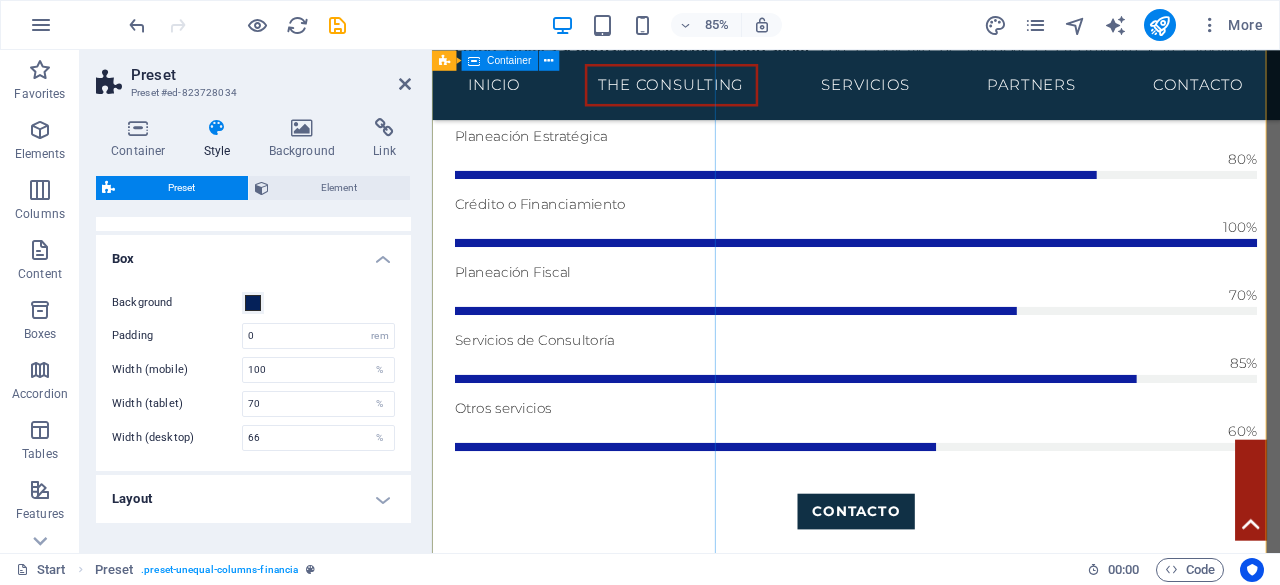 click on "Some Facts
En  The Consulting  nos especializamos en brindar soluciones estratégicas en consultoría financiera para empresas que buscan optimizar su liquidez y crecimiento. A través de nuestra experiencia en  gestión de créditos, arrendamiento financiero y factoraje , hemos acompañado a numerosas organizaciones a tomar decisiones más inteligentes, ágiles y rentables. Estos son algunos datos que respaldan nuestra trayectoria y compromiso Get in touch" at bounding box center (931, 948) 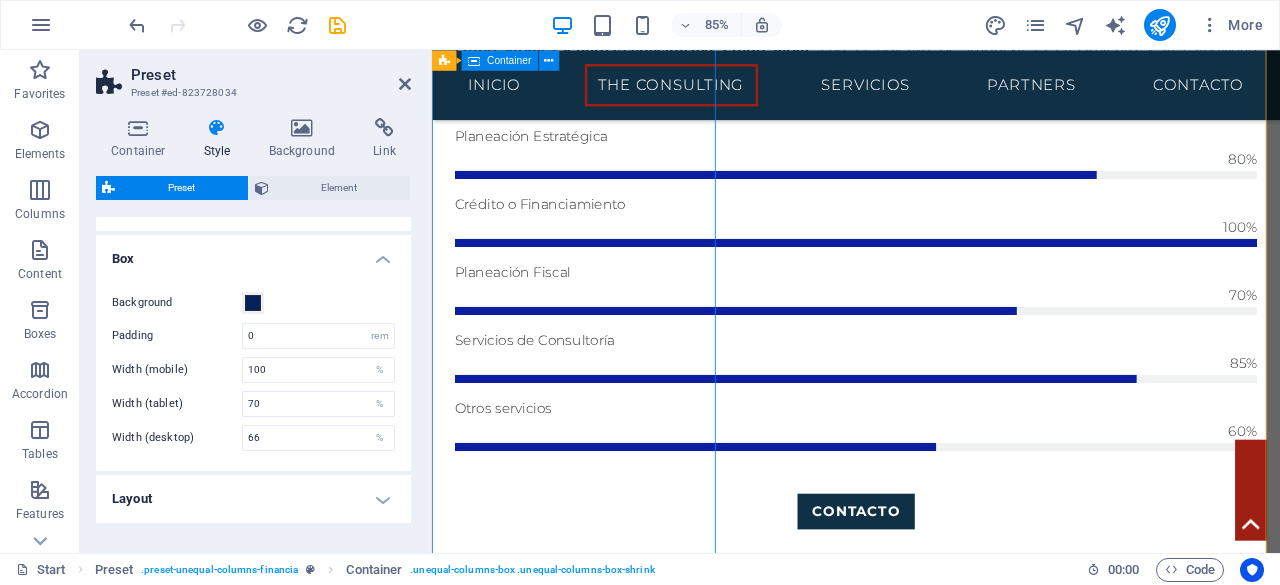 click on "Some Facts
En  The Consulting  nos especializamos en brindar soluciones estratégicas en consultoría financiera para empresas que buscan optimizar su liquidez y crecimiento. A través de nuestra experiencia en  gestión de créditos, arrendamiento financiero y factoraje , hemos acompañado a numerosas organizaciones a tomar decisiones más inteligentes, ágiles y rentables. Estos son algunos datos que respaldan nuestra trayectoria y compromiso Get in touch" at bounding box center [931, 948] 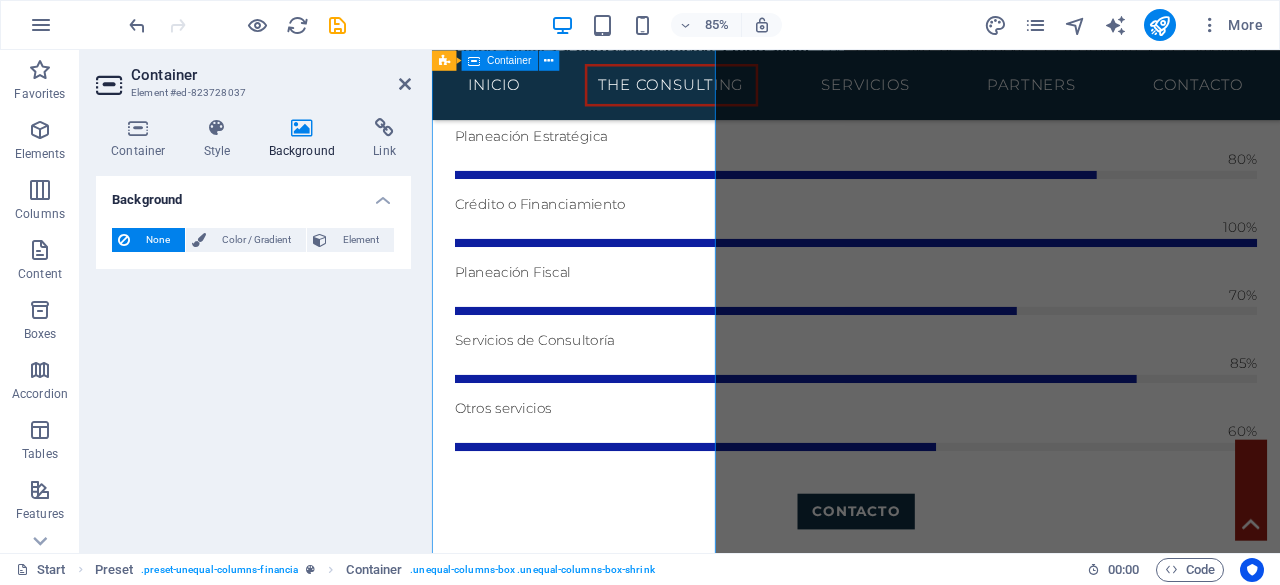 click on "Some Facts
En  The Consulting  nos especializamos en brindar soluciones estratégicas en consultoría financiera para empresas que buscan optimizar su liquidez y crecimiento. A través de nuestra experiencia en  gestión de créditos, arrendamiento financiero y factoraje , hemos acompañado a numerosas organizaciones a tomar decisiones más inteligentes, ágiles y rentables. Estos son algunos datos que respaldan nuestra trayectoria y compromiso Get in touch" at bounding box center [931, 948] 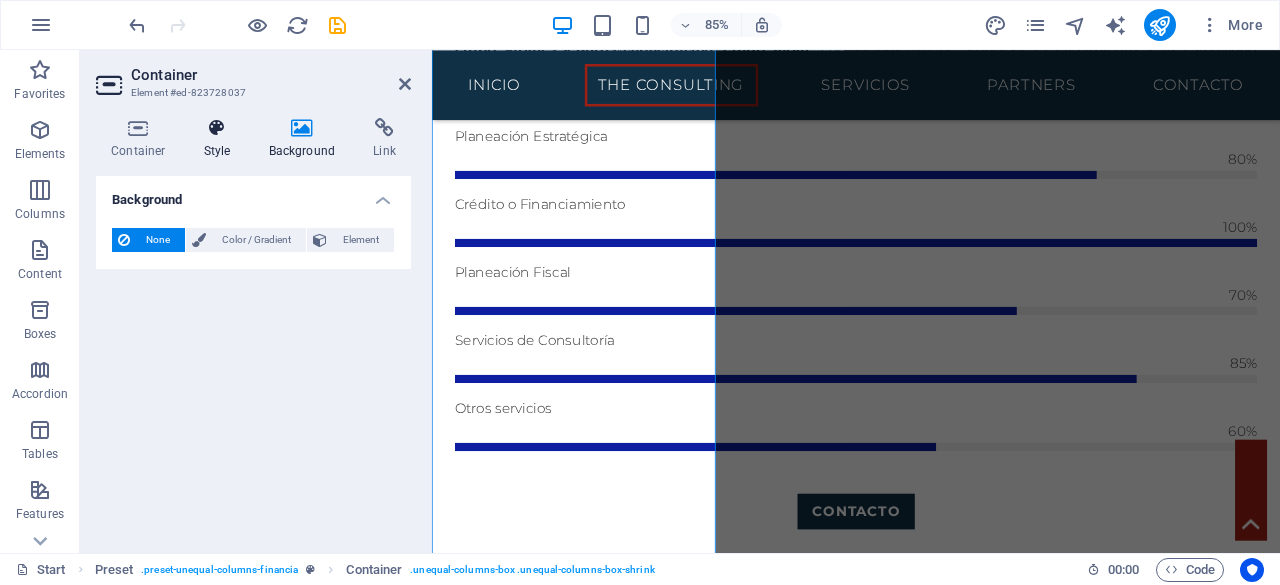 click on "Style" at bounding box center [221, 139] 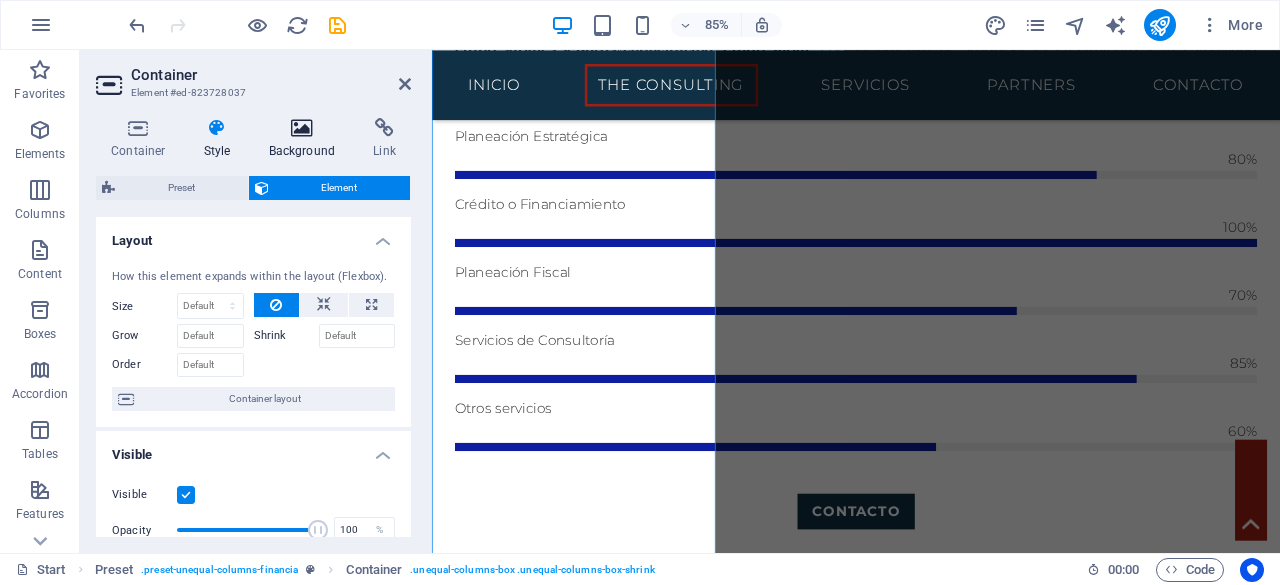 click at bounding box center (302, 128) 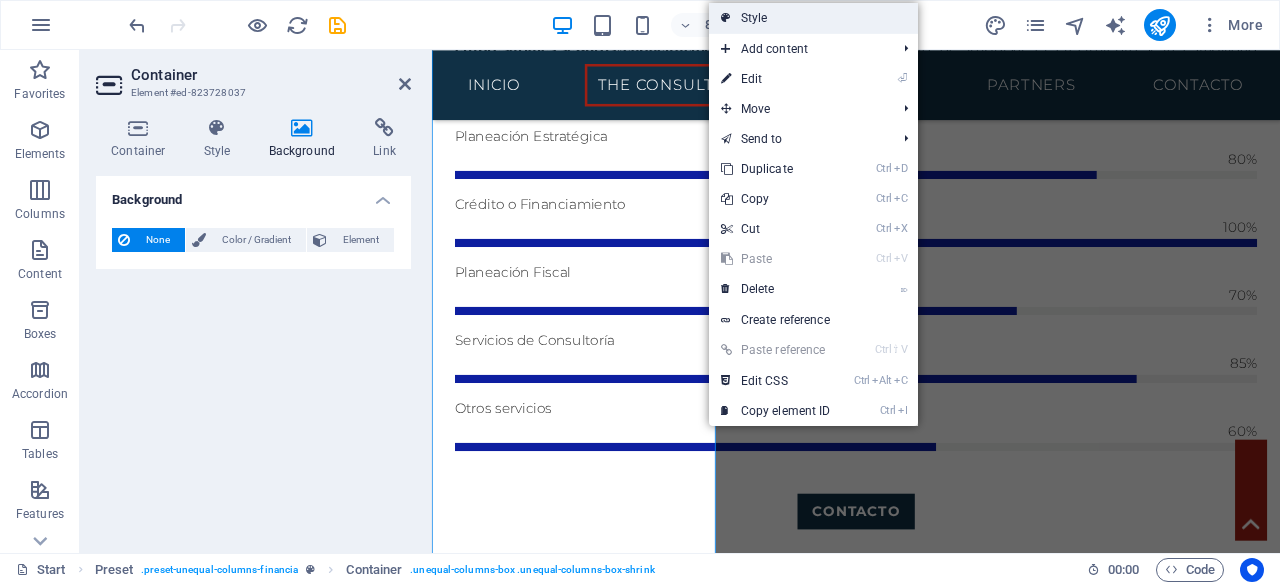 click on "Style" at bounding box center (813, 18) 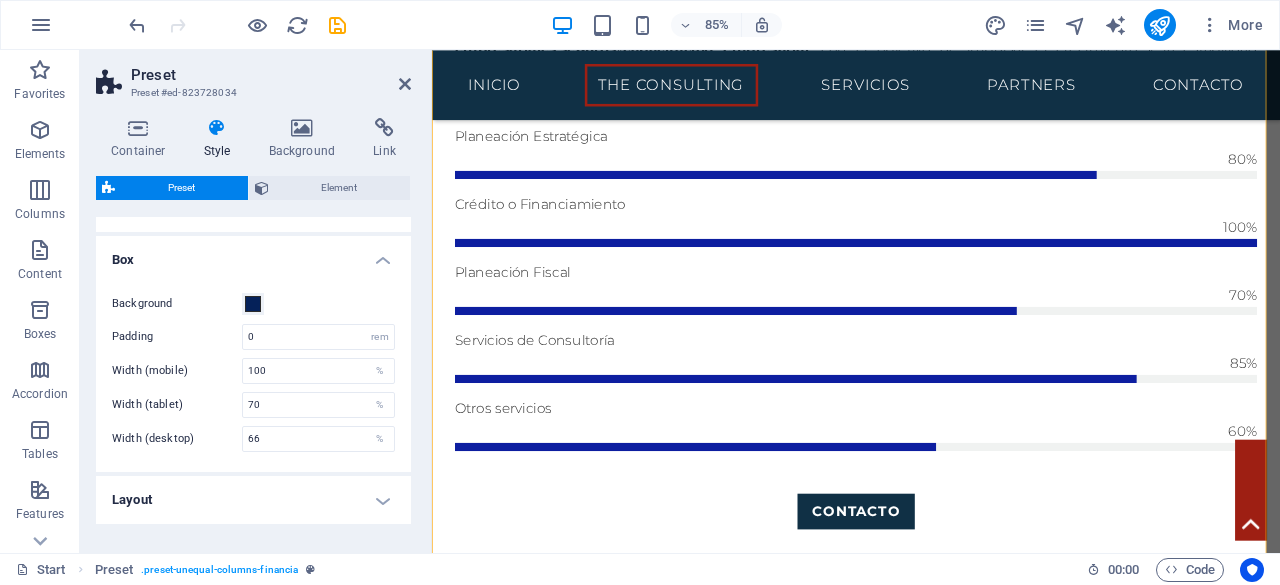 scroll, scrollTop: 388, scrollLeft: 0, axis: vertical 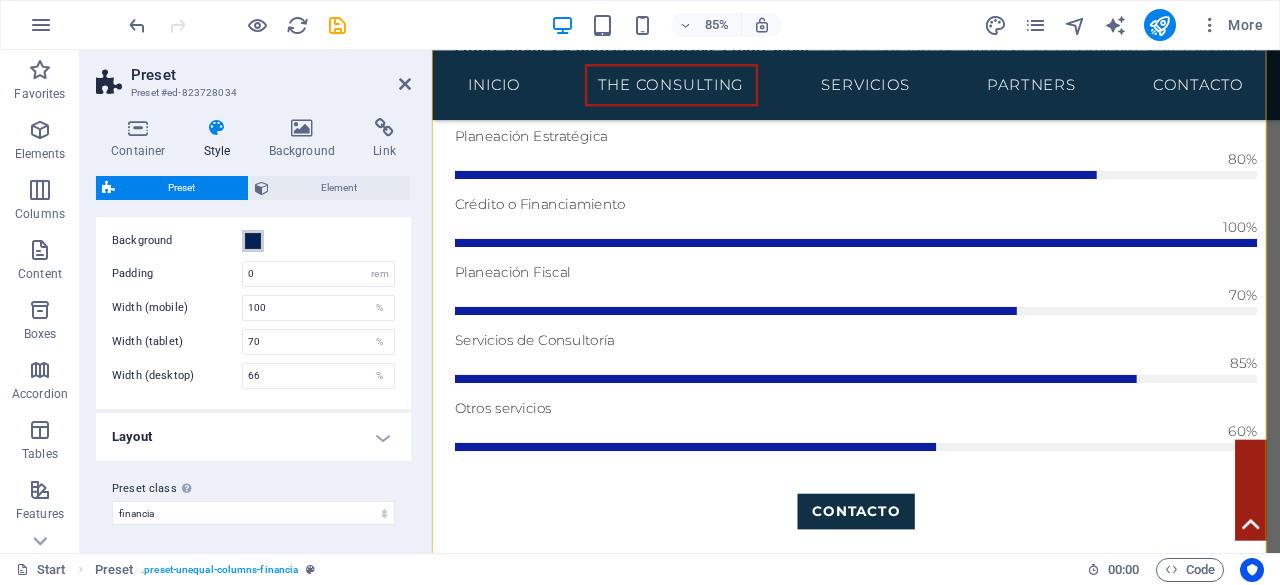 click at bounding box center [253, 241] 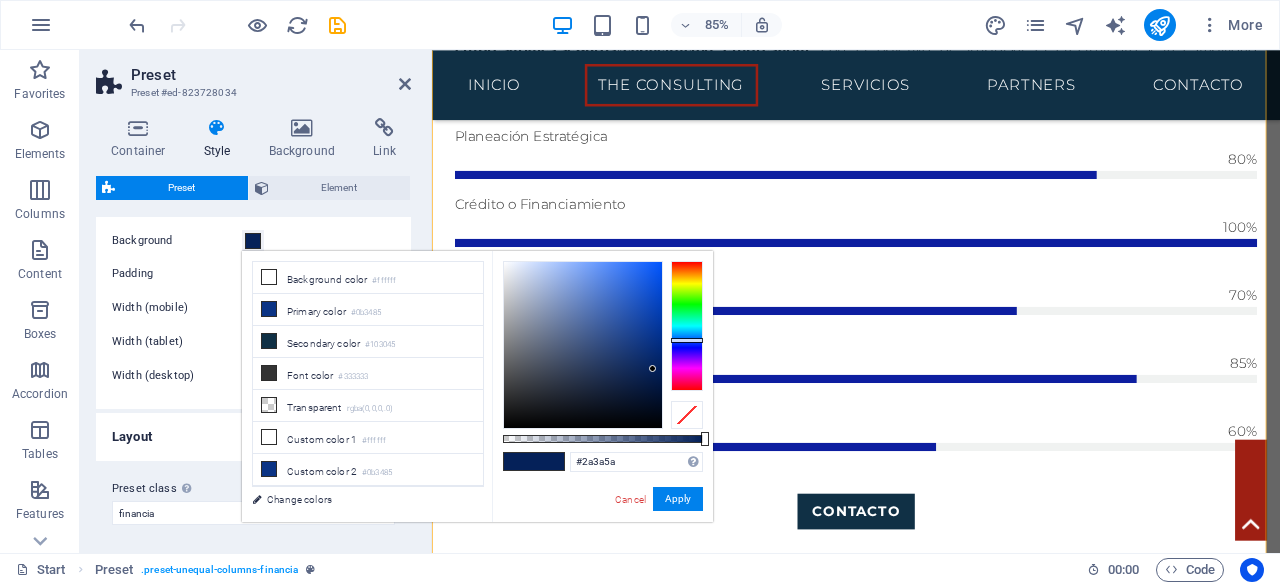 click at bounding box center [583, 345] 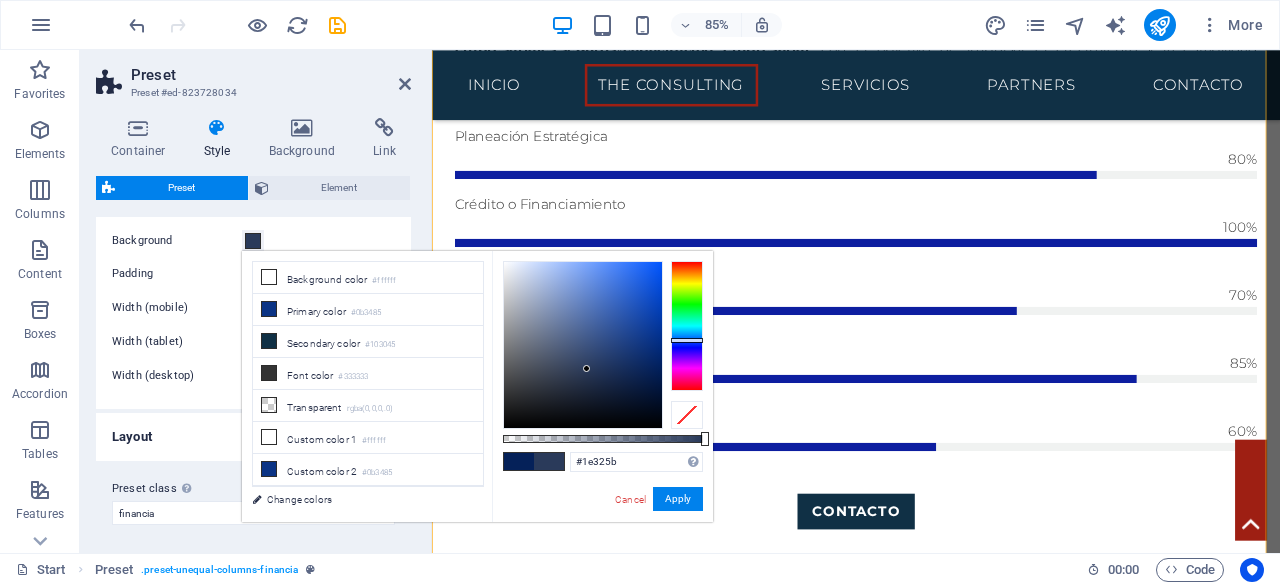click at bounding box center (583, 345) 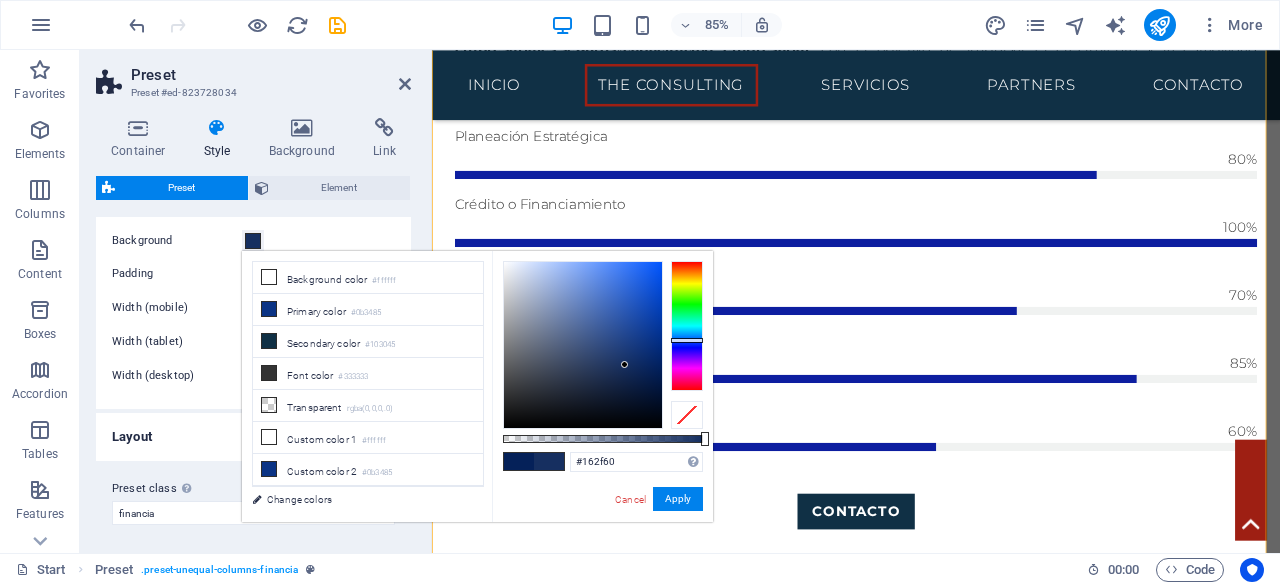 click at bounding box center (583, 345) 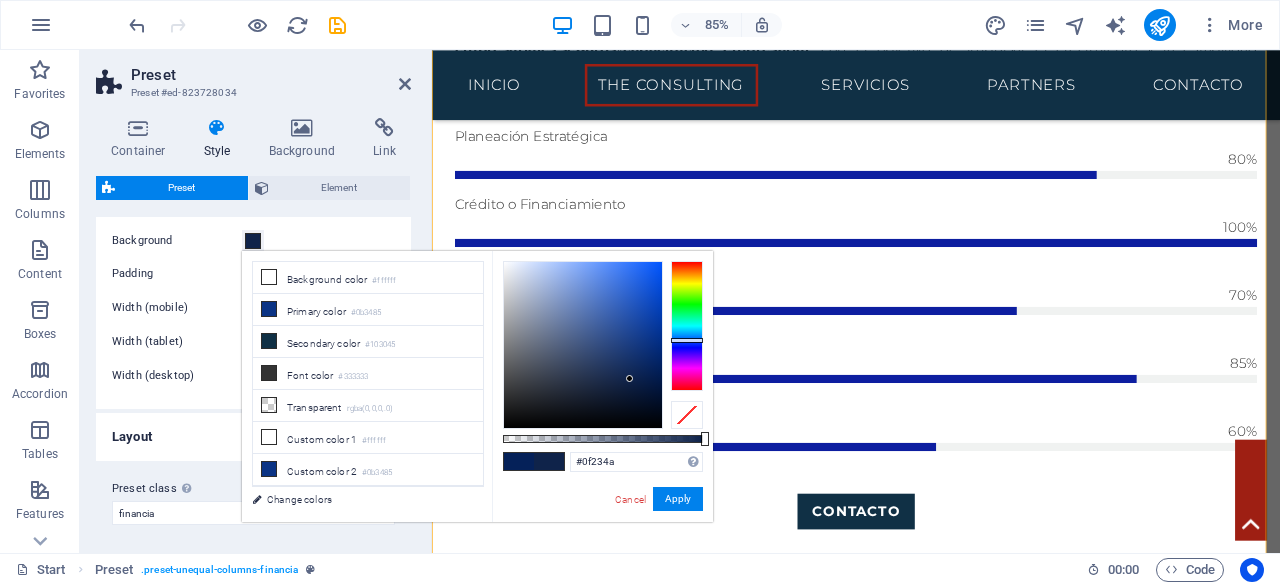 click at bounding box center [583, 345] 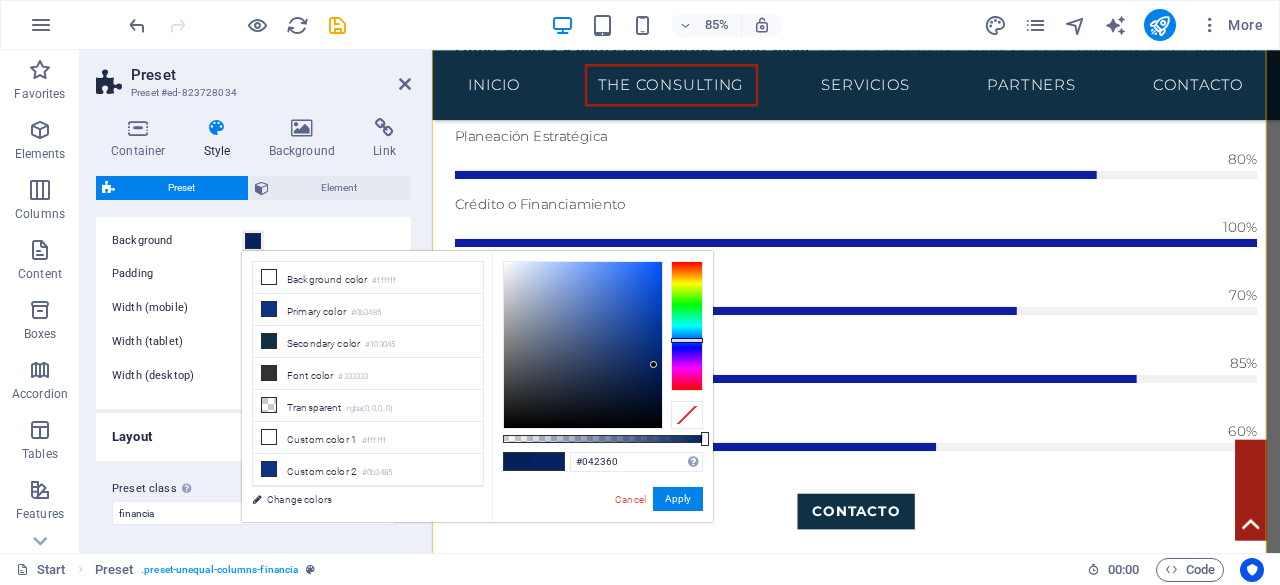 click at bounding box center (583, 345) 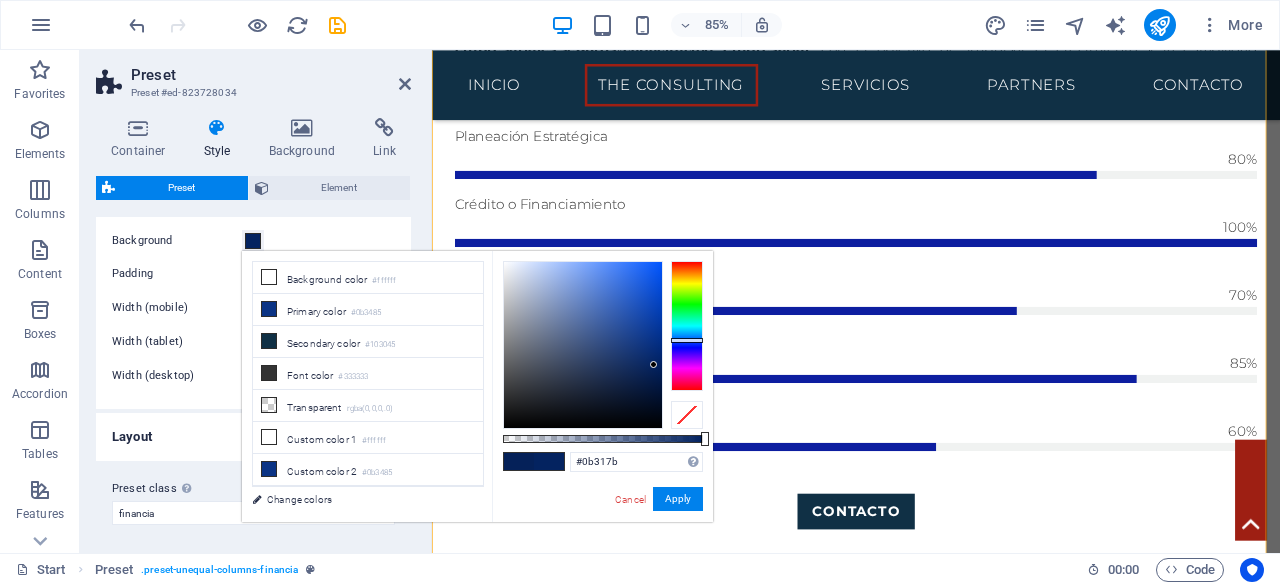 click at bounding box center [583, 345] 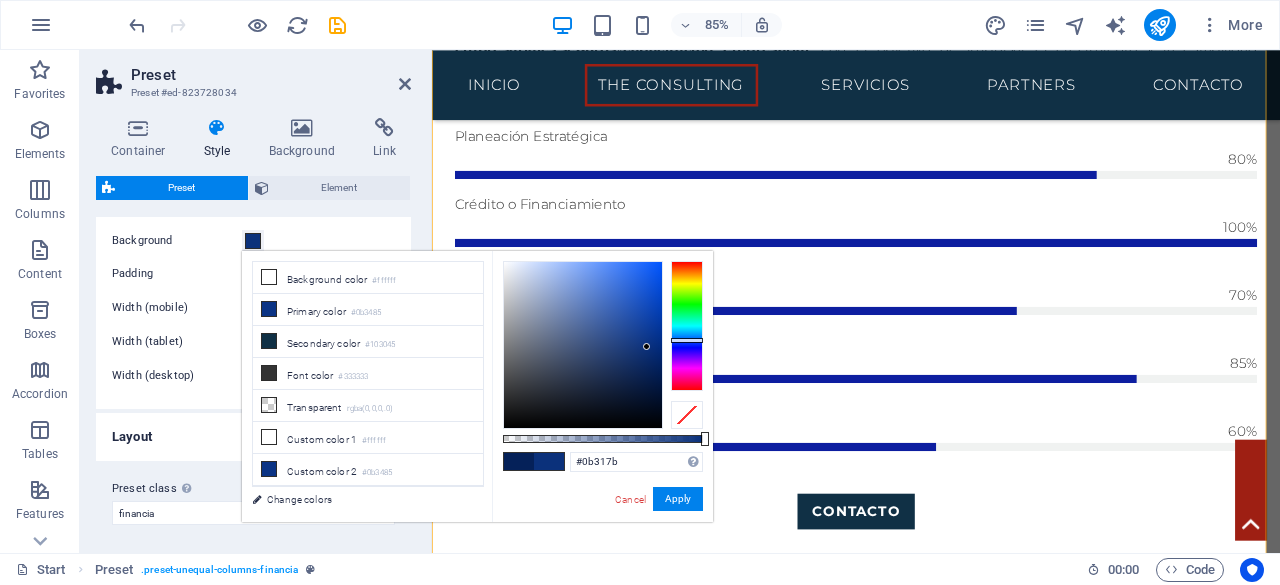 type on "#032260" 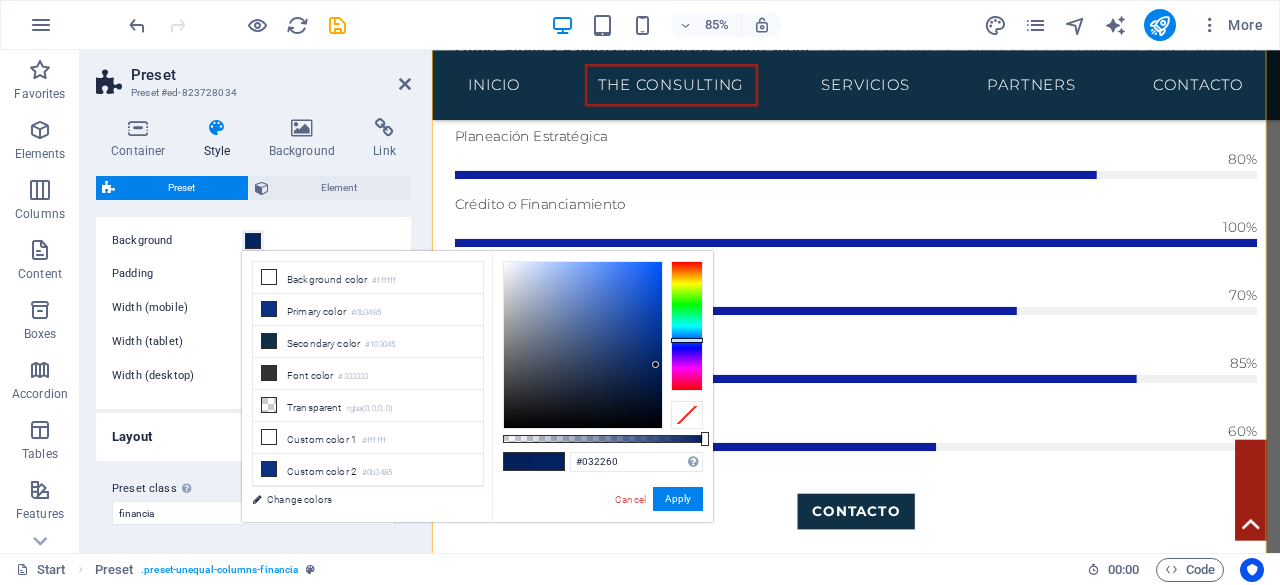 click at bounding box center [583, 345] 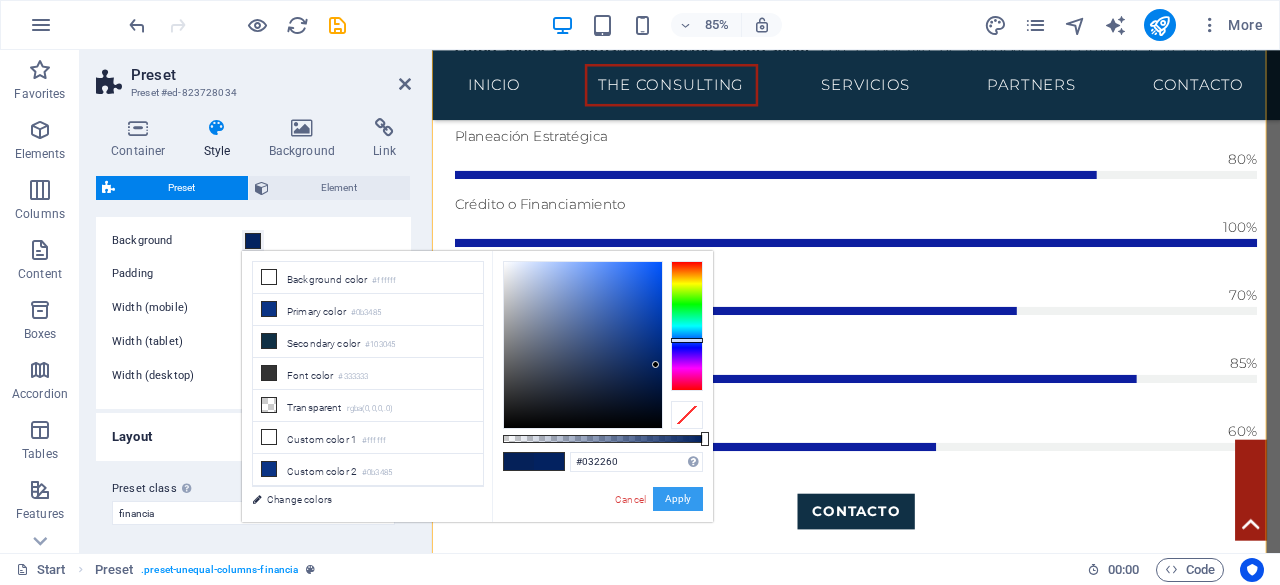 drag, startPoint x: 676, startPoint y: 497, endPoint x: 678, endPoint y: 479, distance: 18.110771 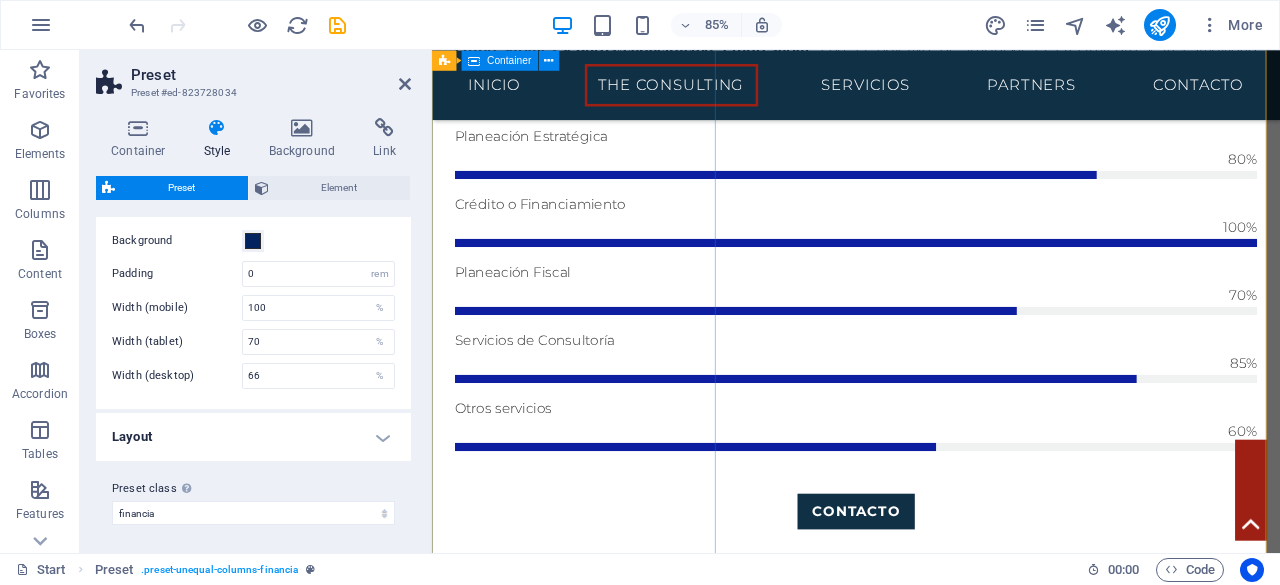 click on "Some Facts
En  The Consulting  nos especializamos en brindar soluciones estratégicas en consultoría financiera para empresas que buscan optimizar su liquidez y crecimiento. A través de nuestra experiencia en  gestión de créditos, arrendamiento financiero y factoraje , hemos acompañado a numerosas organizaciones a tomar decisiones más inteligentes, ágiles y rentables. Estos son algunos datos que respaldan nuestra trayectoria y compromiso Get in touch" at bounding box center (931, 948) 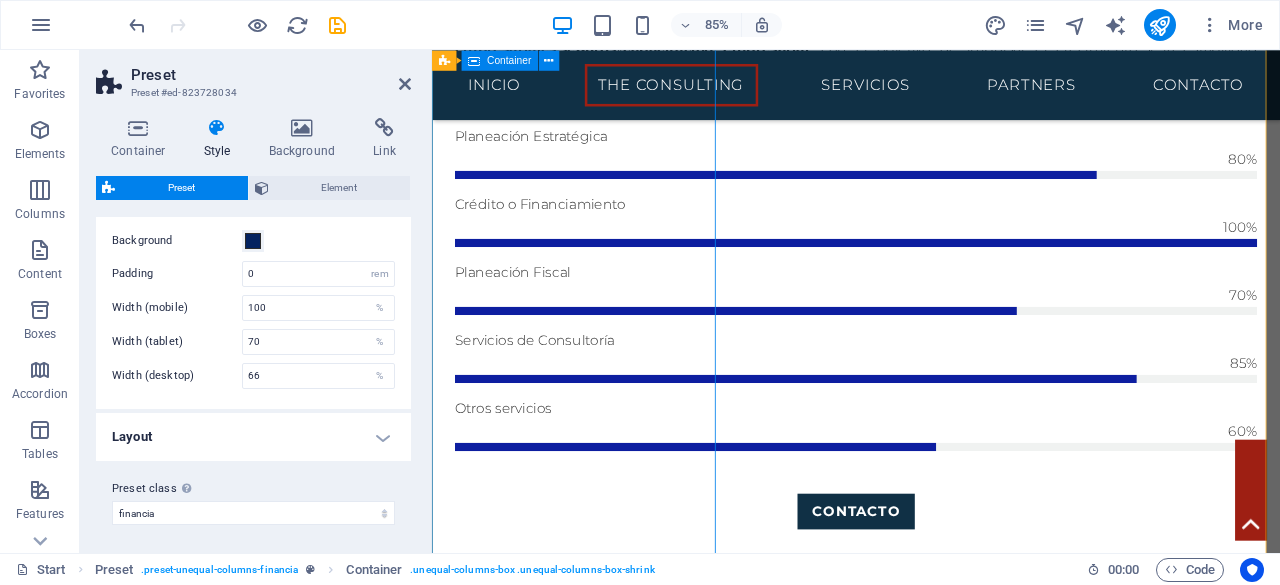 click on "Some Facts
En  The Consulting  nos especializamos en brindar soluciones estratégicas en consultoría financiera para empresas que buscan optimizar su liquidez y crecimiento. A través de nuestra experiencia en  gestión de créditos, arrendamiento financiero y factoraje , hemos acompañado a numerosas organizaciones a tomar decisiones más inteligentes, ágiles y rentables. Estos son algunos datos que respaldan nuestra trayectoria y compromiso Get in touch" at bounding box center [931, 948] 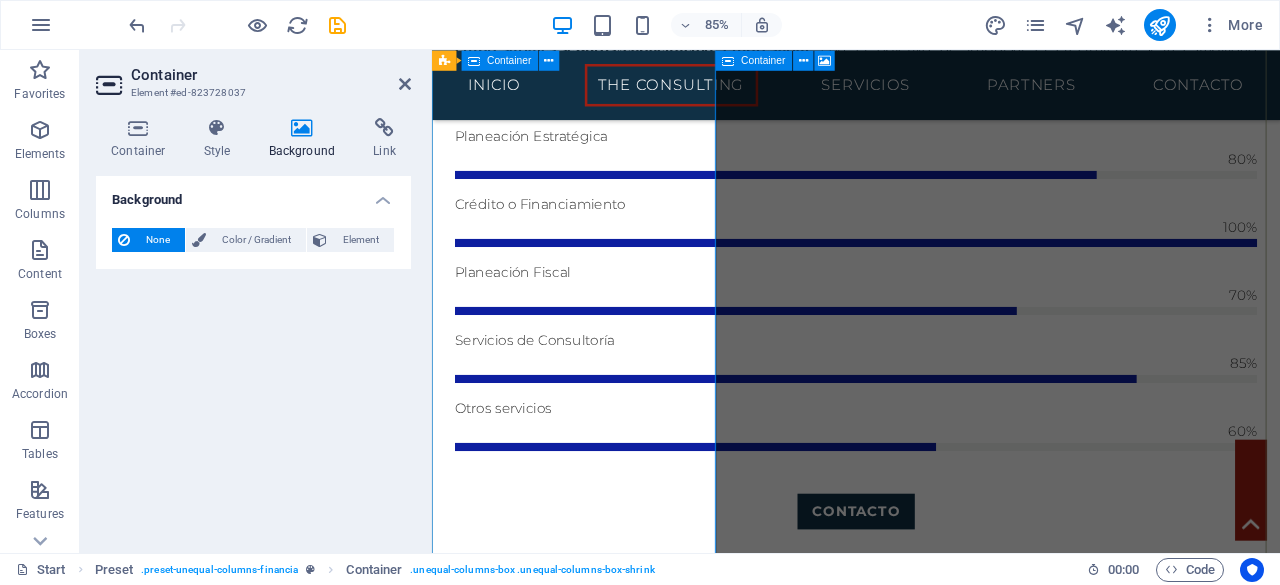 click on "Some Facts
En  The Consulting  nos especializamos en brindar soluciones estratégicas en consultoría financiera para empresas que buscan optimizar su liquidez y crecimiento. A través de nuestra experiencia en  gestión de créditos, arrendamiento financiero y factoraje , hemos acompañado a numerosas organizaciones a tomar decisiones más inteligentes, ágiles y rentables. Estos son algunos datos que respaldan nuestra trayectoria y compromiso Get in touch" at bounding box center (931, 948) 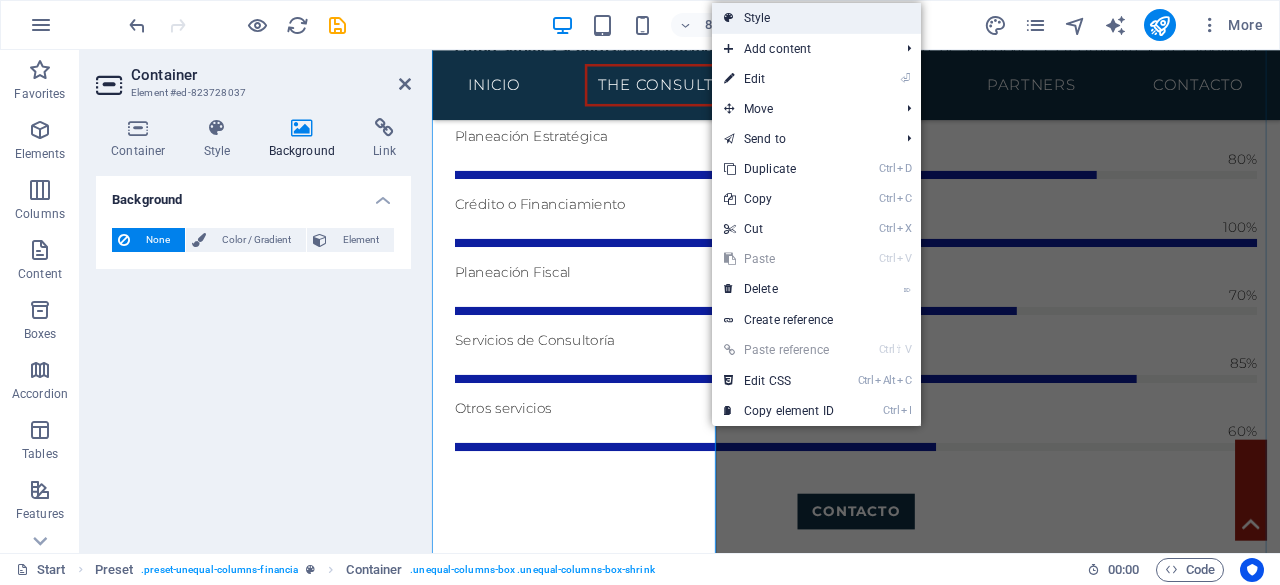 click on "Style" at bounding box center [816, 18] 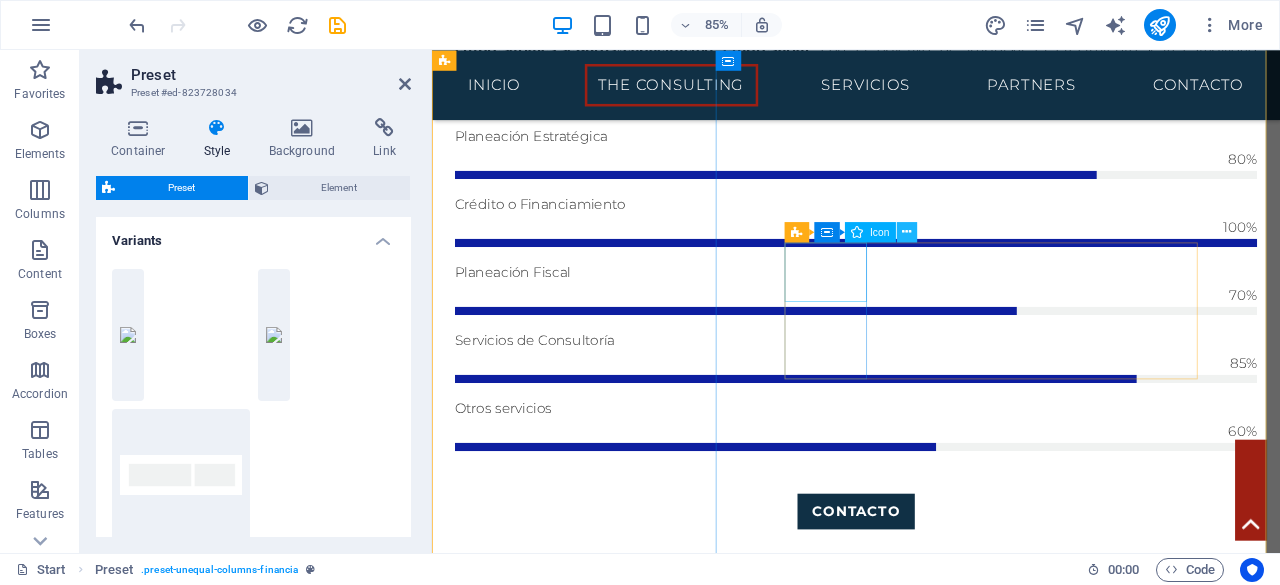 click at bounding box center (907, 232) 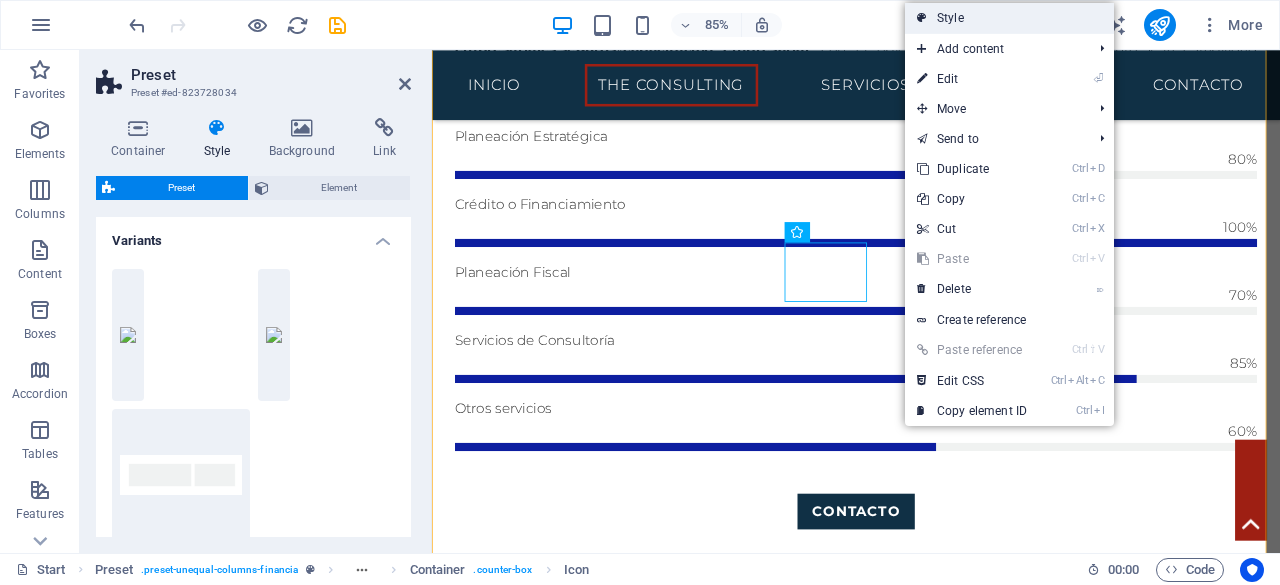 click on "Style" at bounding box center (1009, 18) 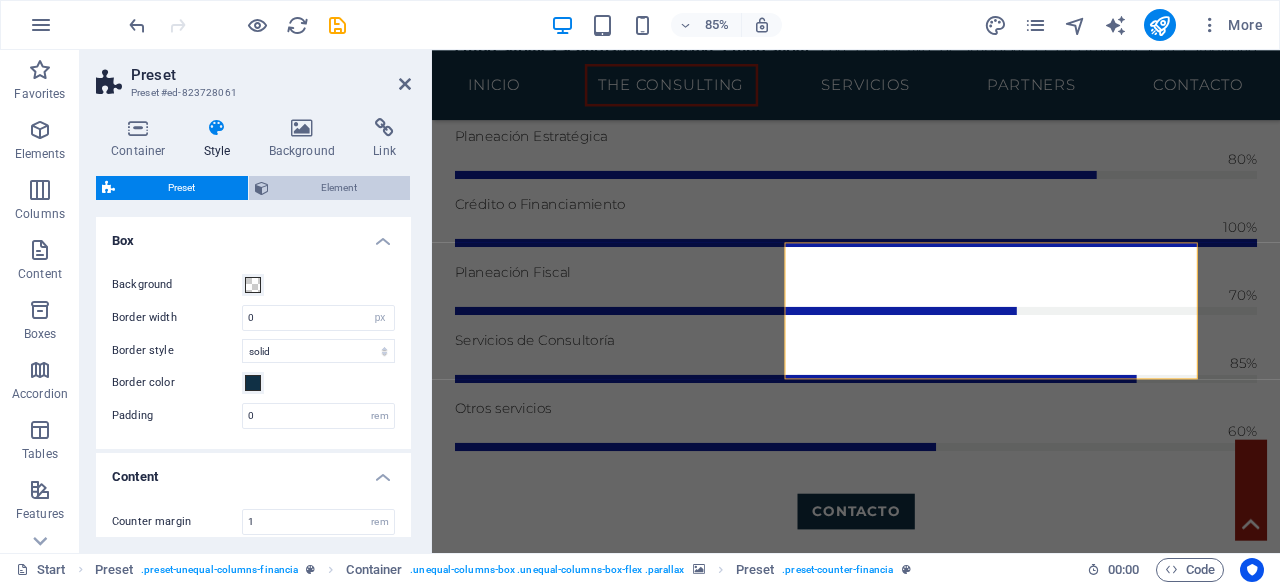 click on "Element" at bounding box center [340, 188] 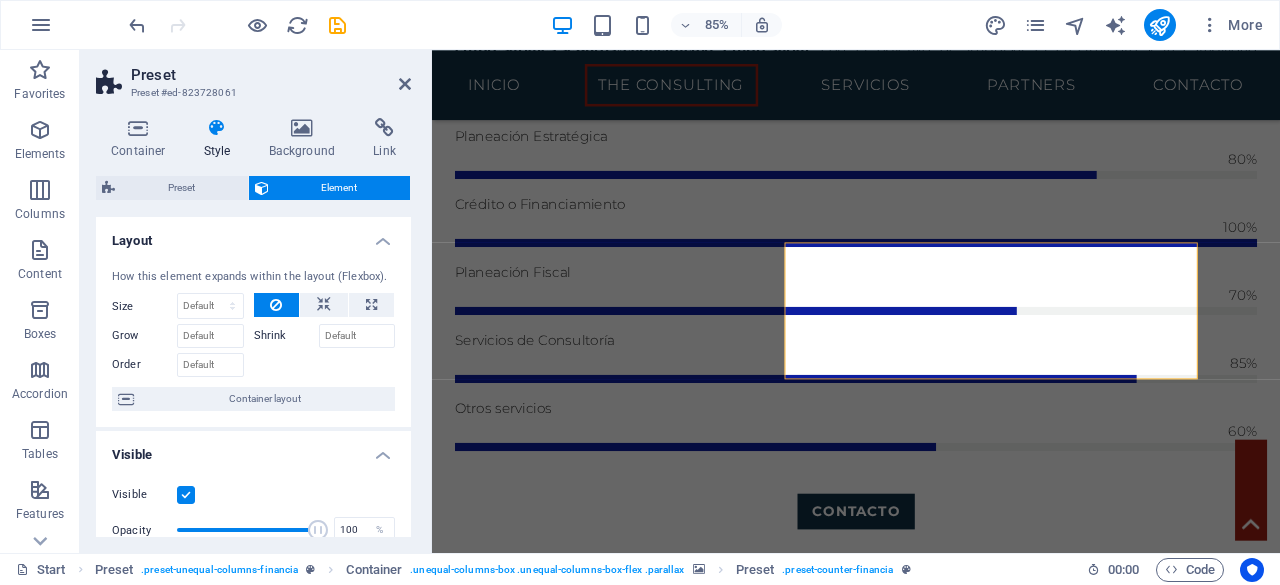 click on "Element" at bounding box center [340, 188] 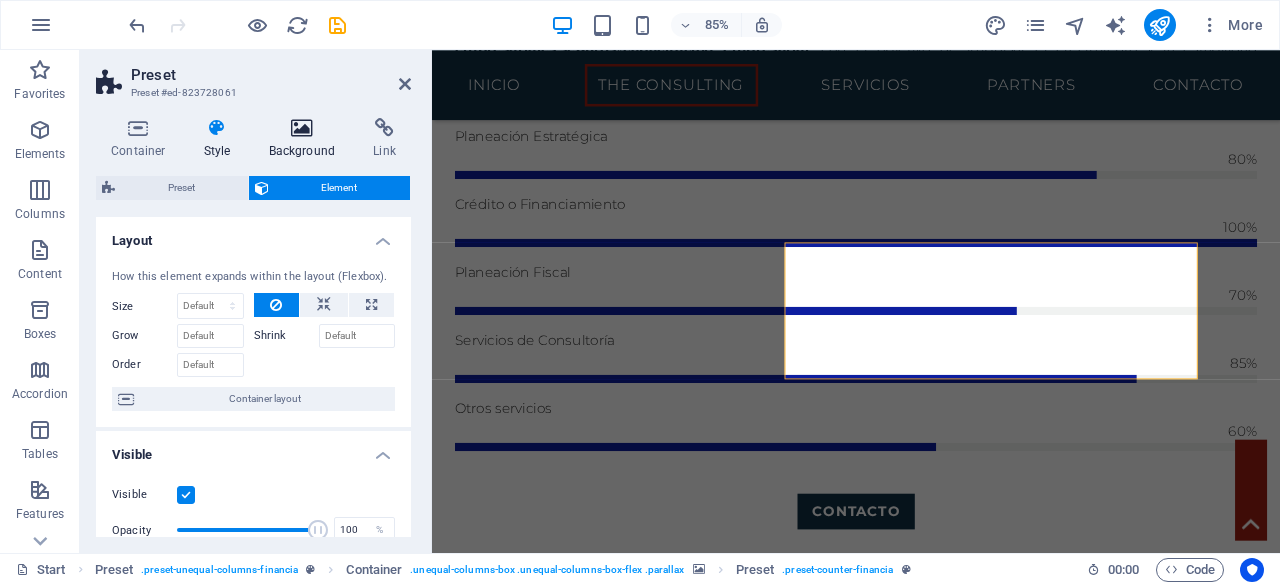 click on "Background" at bounding box center [306, 139] 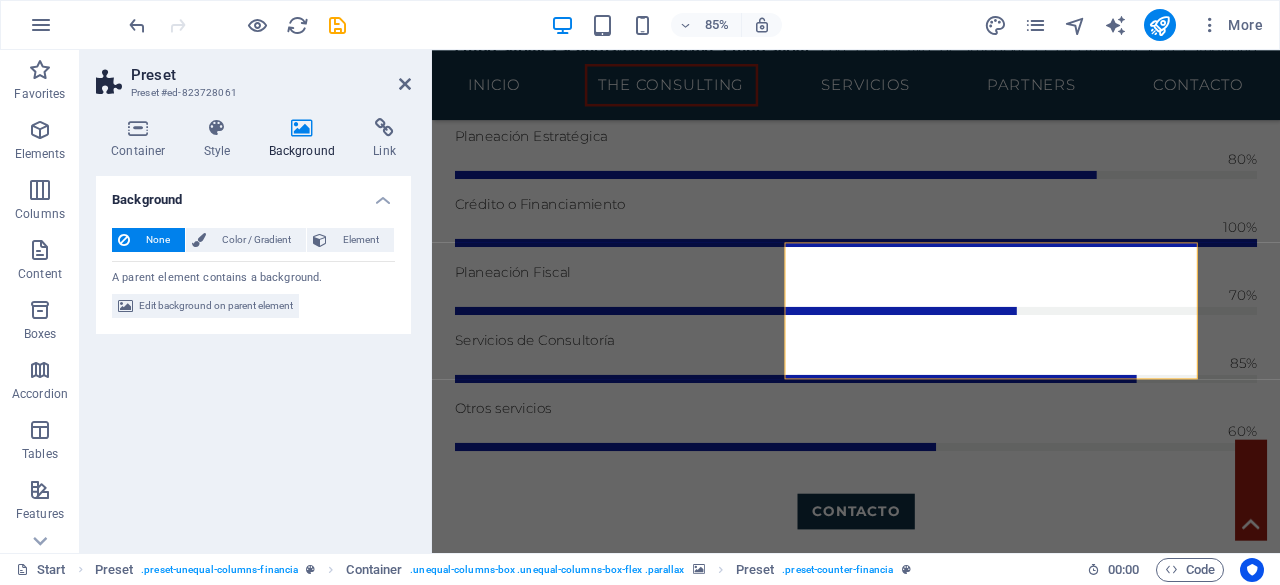click on "None Color / Gradient Element Stretch background to full-width Color overlay Places an overlay over the background to colorize it Parallax 0 % Image Image slider Map Video YouTube Vimeo HTML Color Gradient Color A parent element contains a background. Edit background on parent element" at bounding box center (253, 273) 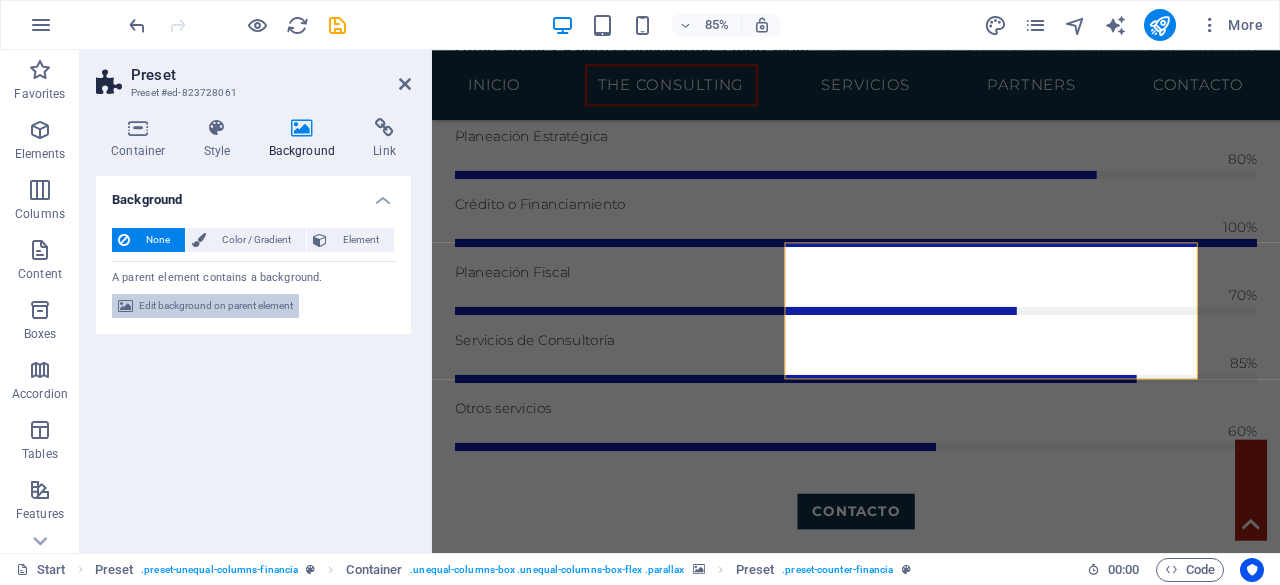 click on "Edit background on parent element" at bounding box center [216, 306] 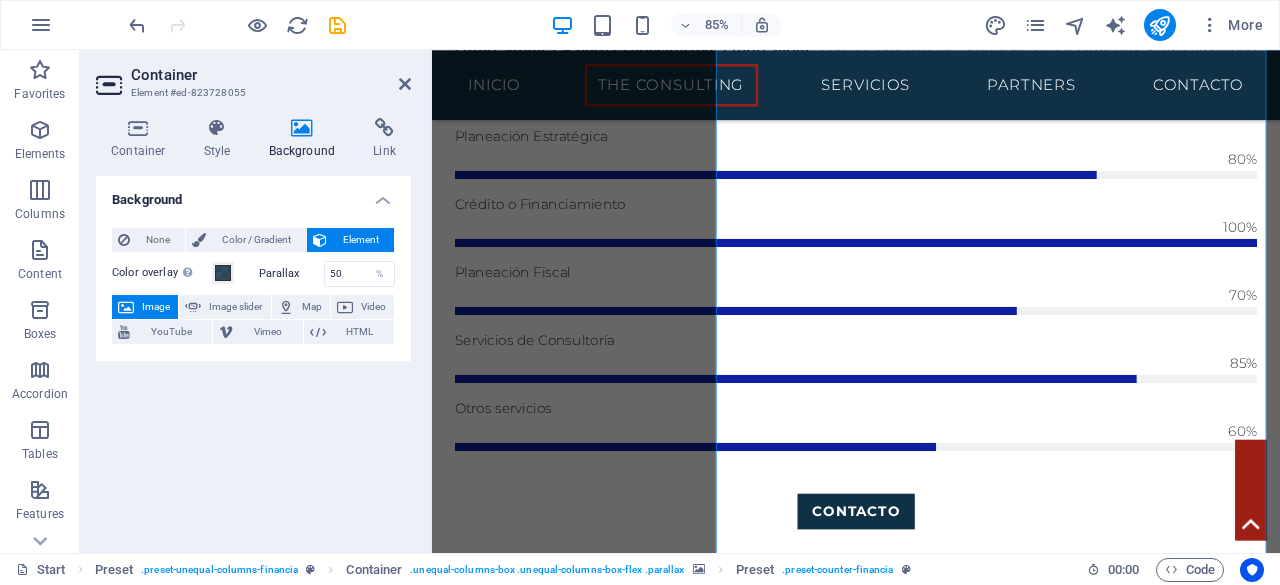 click on "Image slider" at bounding box center (235, 307) 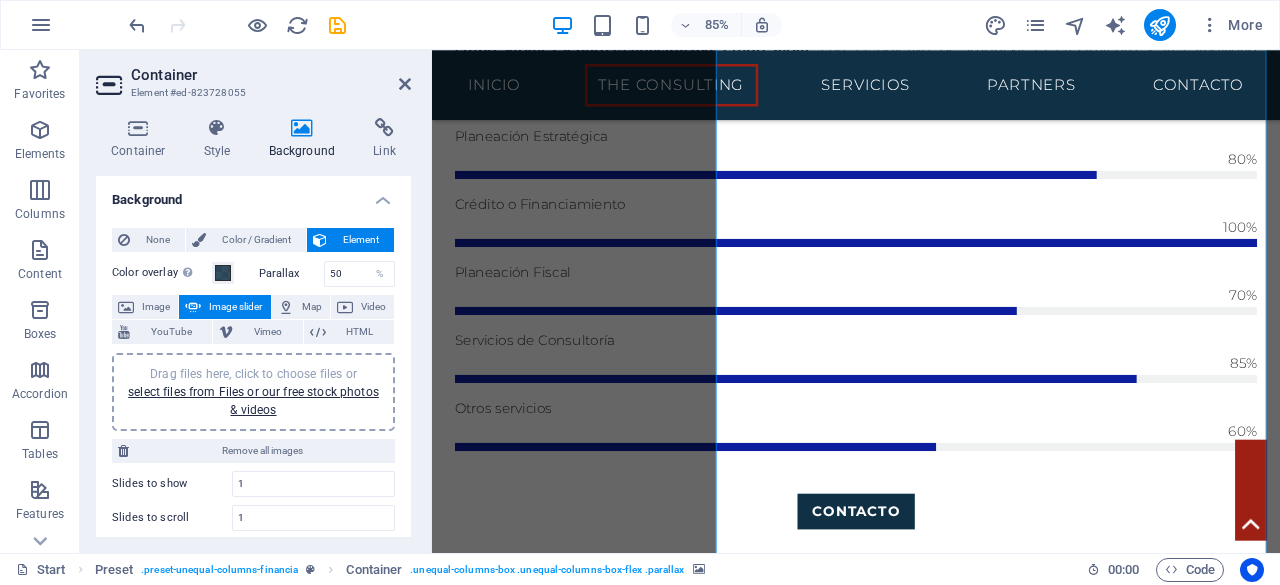 click on "Image slider" at bounding box center [235, 307] 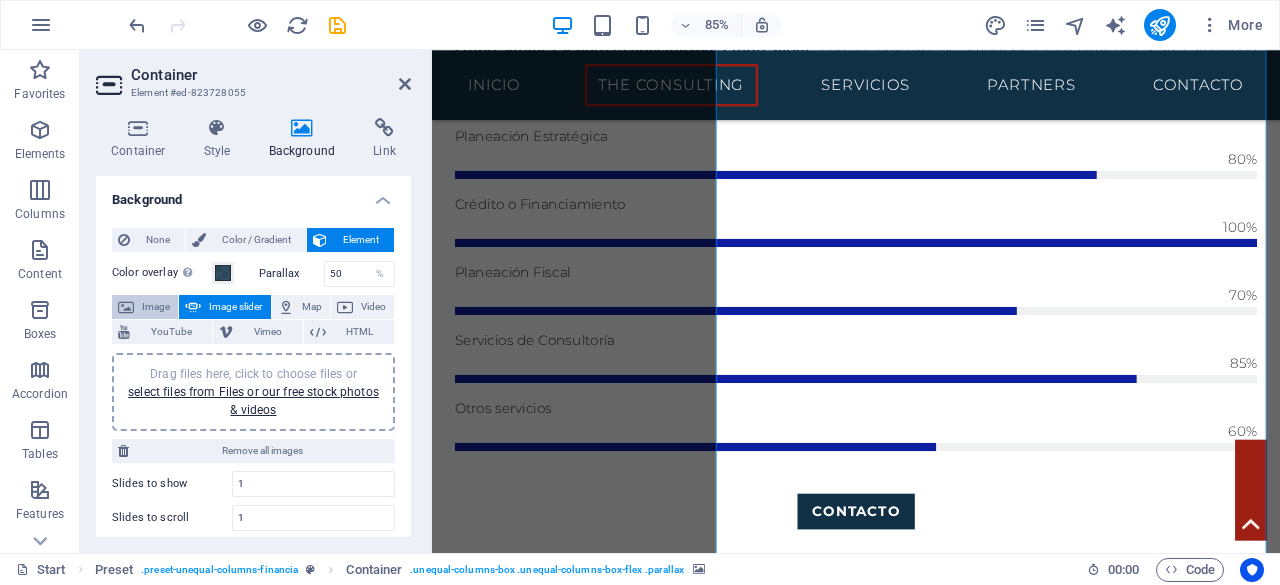 click on "Image" at bounding box center [156, 307] 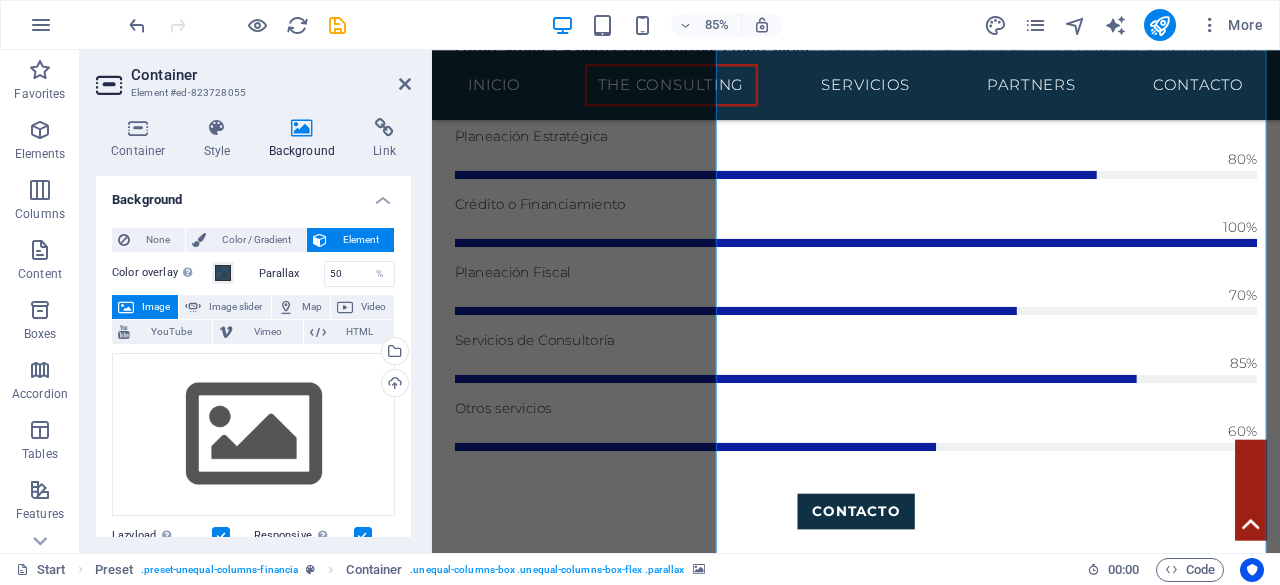 click on "Image" at bounding box center [156, 307] 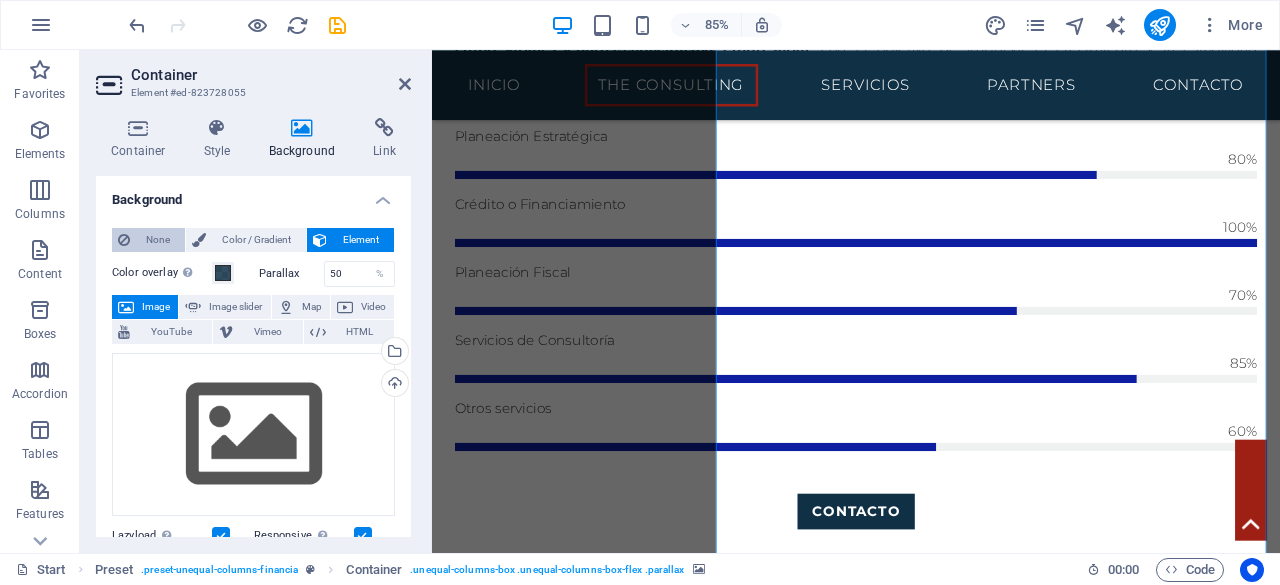 click on "None" at bounding box center [157, 240] 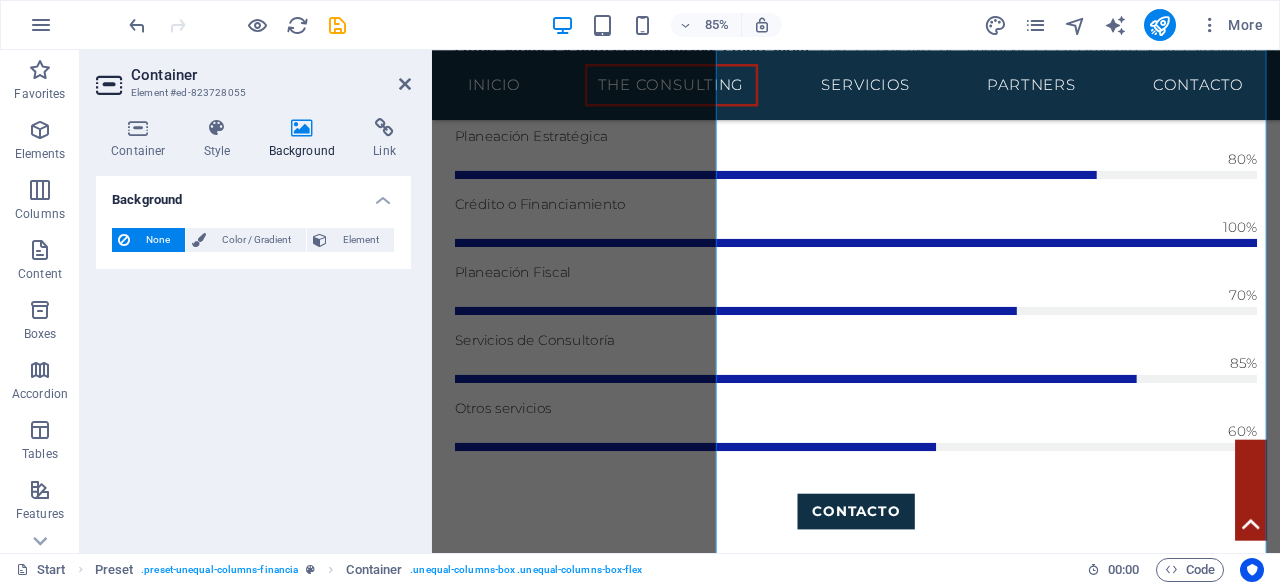 drag, startPoint x: 158, startPoint y: 248, endPoint x: 148, endPoint y: 114, distance: 134.37262 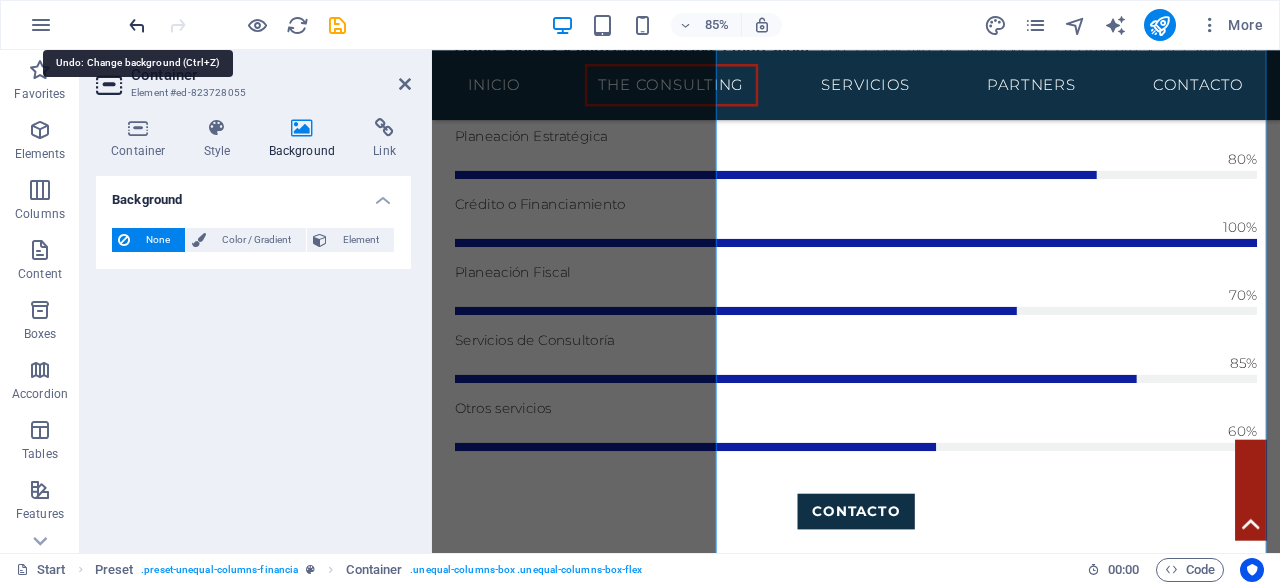 click at bounding box center [137, 25] 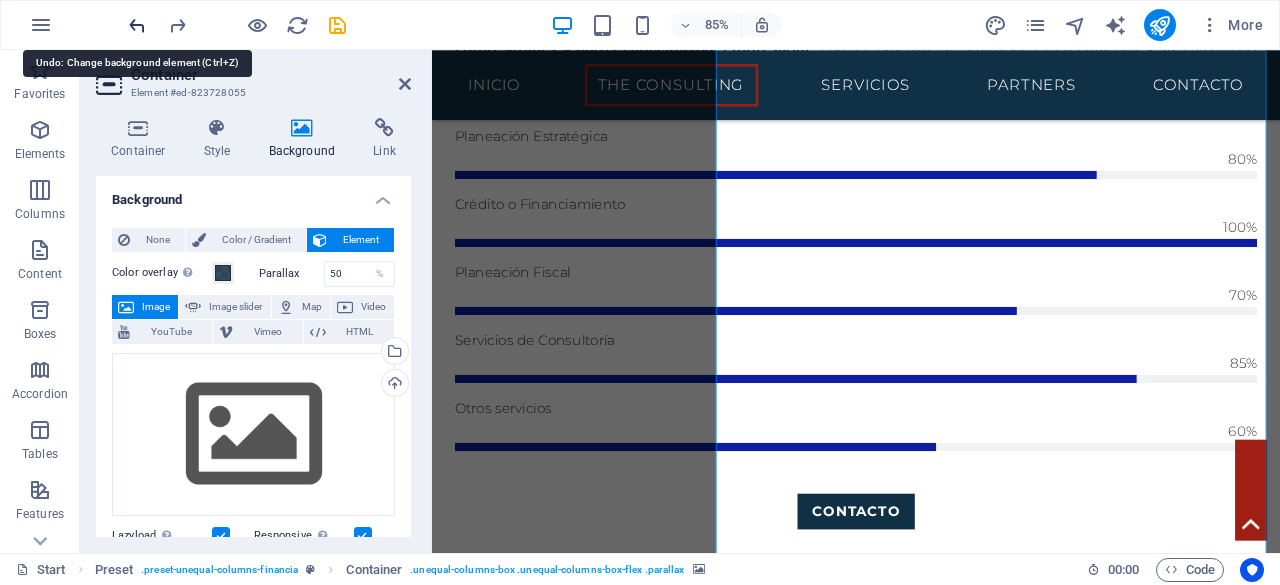 click at bounding box center [137, 25] 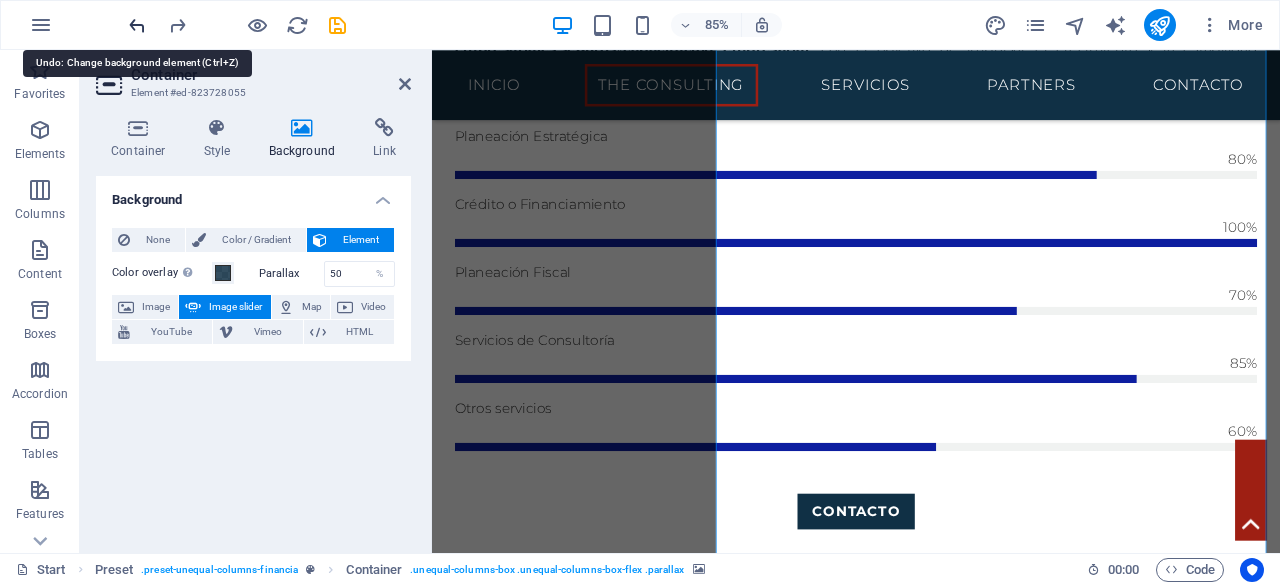 click at bounding box center (137, 25) 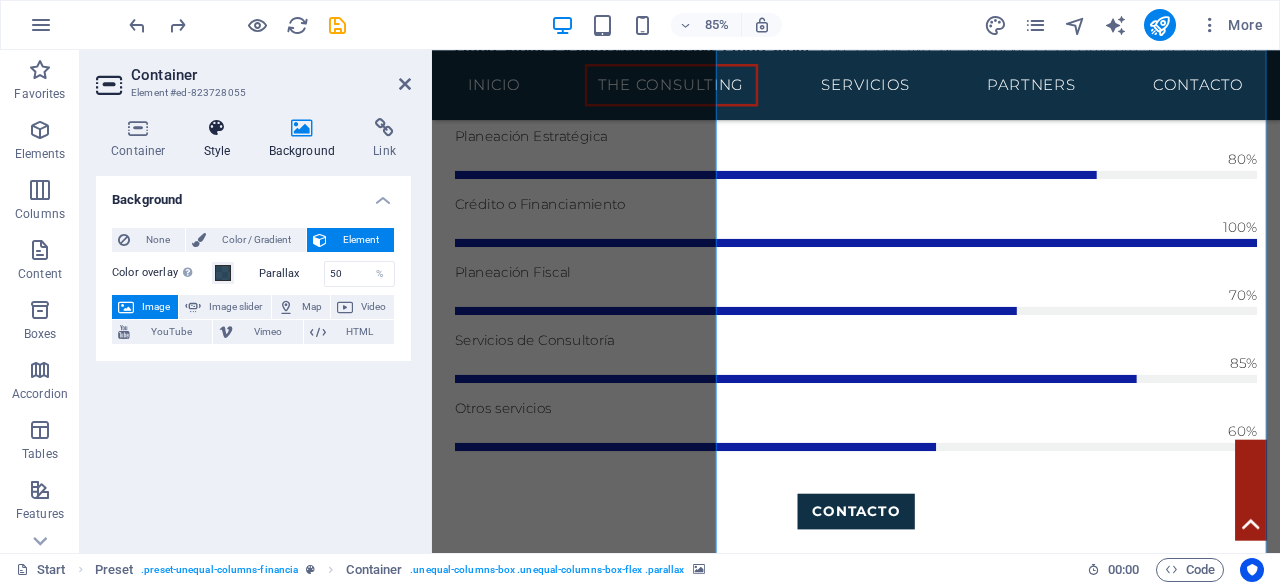 click at bounding box center [217, 128] 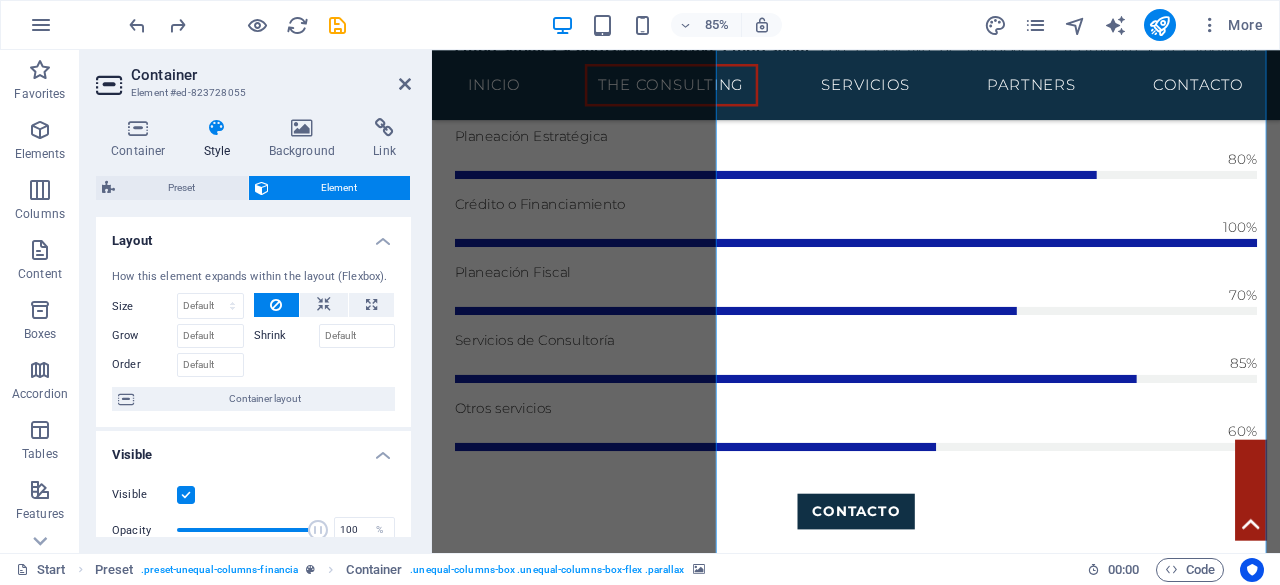 click on "How this element expands within the layout (Flexbox). Size Default auto px % 1/1 1/2 1/3 1/4 1/5 1/6 1/7 1/8 1/9 1/10 Grow Shrink Order Container layout" at bounding box center [253, 340] 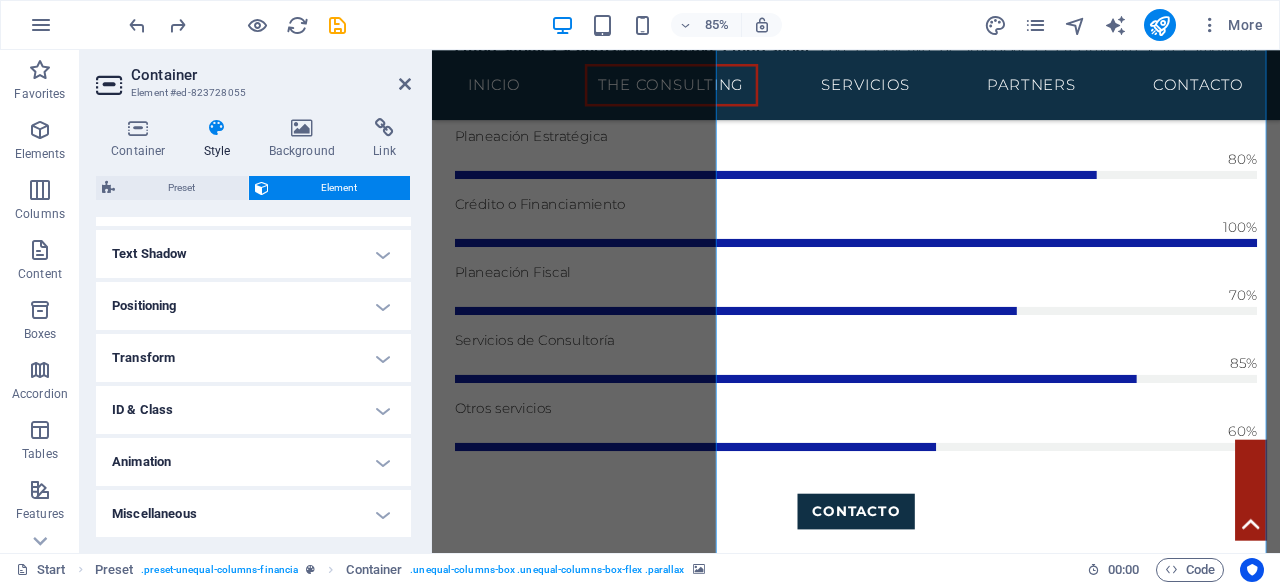 scroll, scrollTop: 0, scrollLeft: 0, axis: both 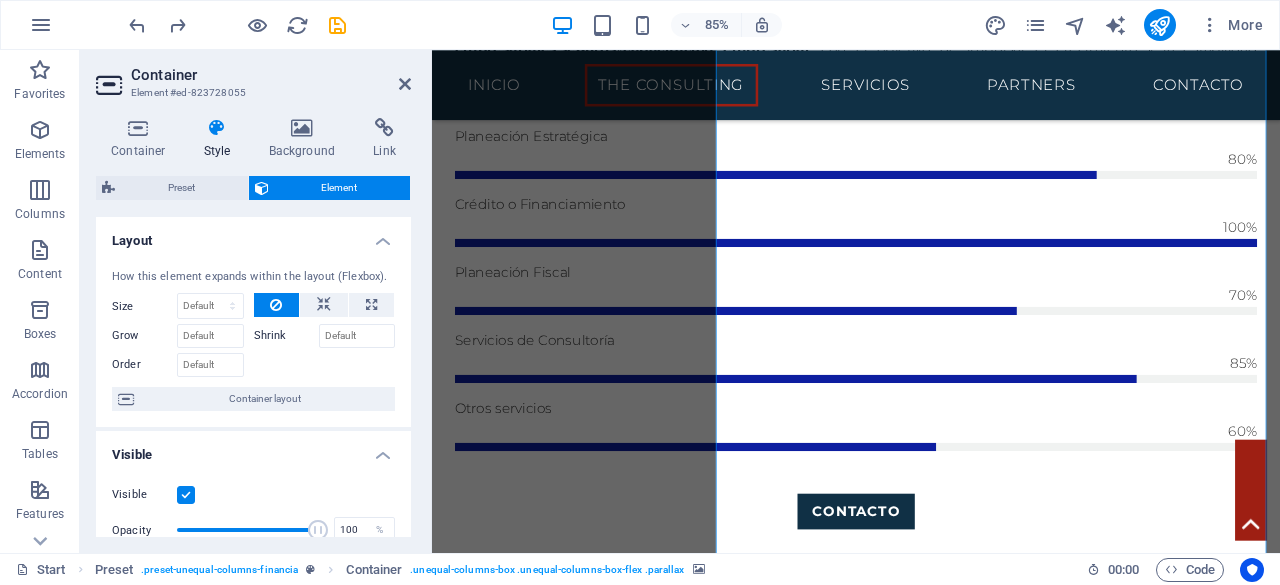 click at bounding box center (931, 1778) 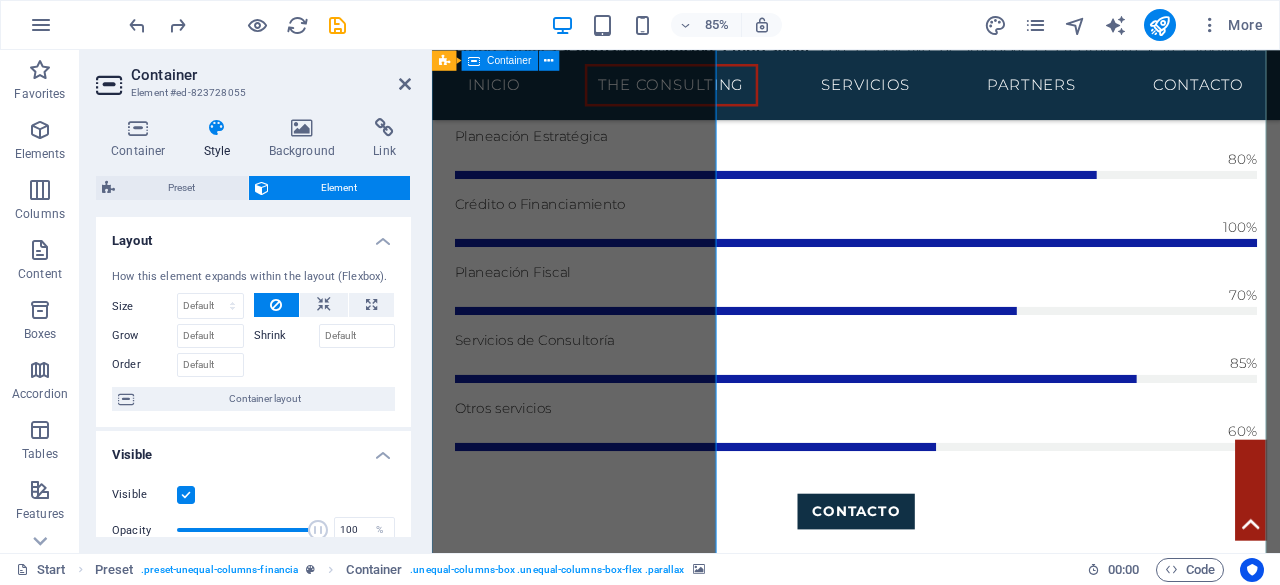 drag, startPoint x: 761, startPoint y: 313, endPoint x: 1051, endPoint y: 240, distance: 299.0468 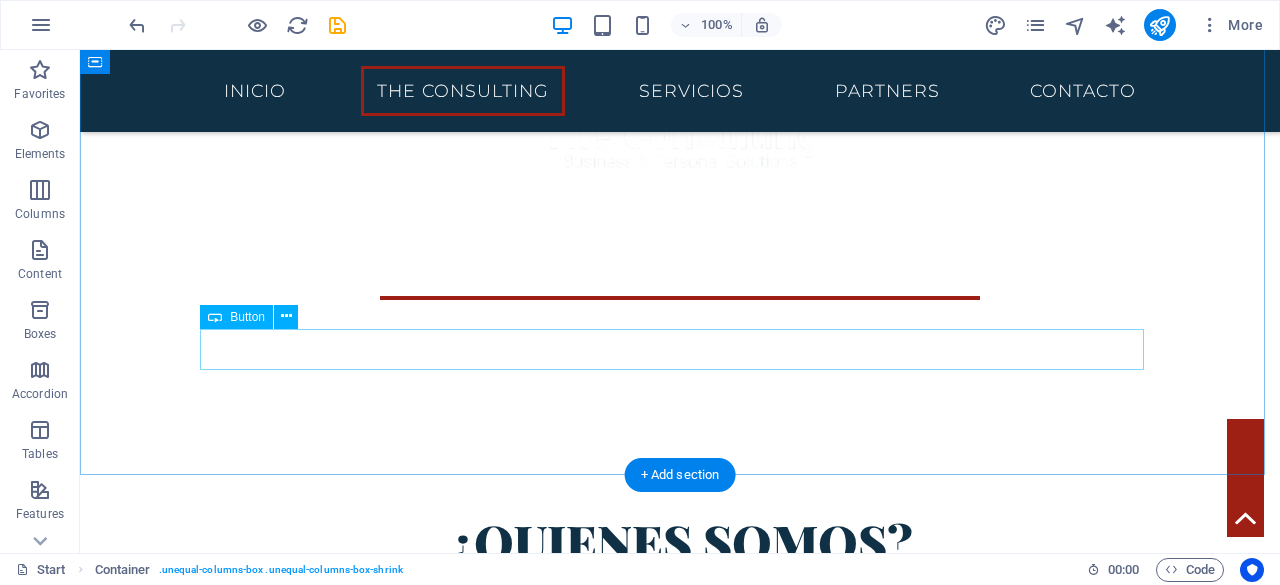 scroll, scrollTop: 760, scrollLeft: 0, axis: vertical 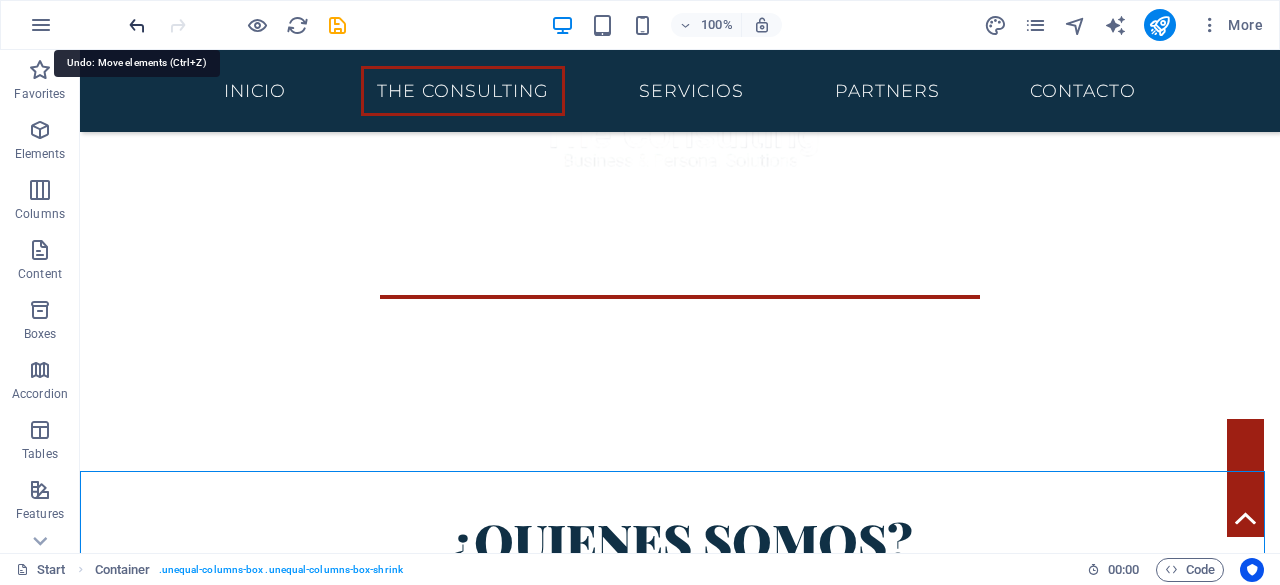 click at bounding box center (137, 25) 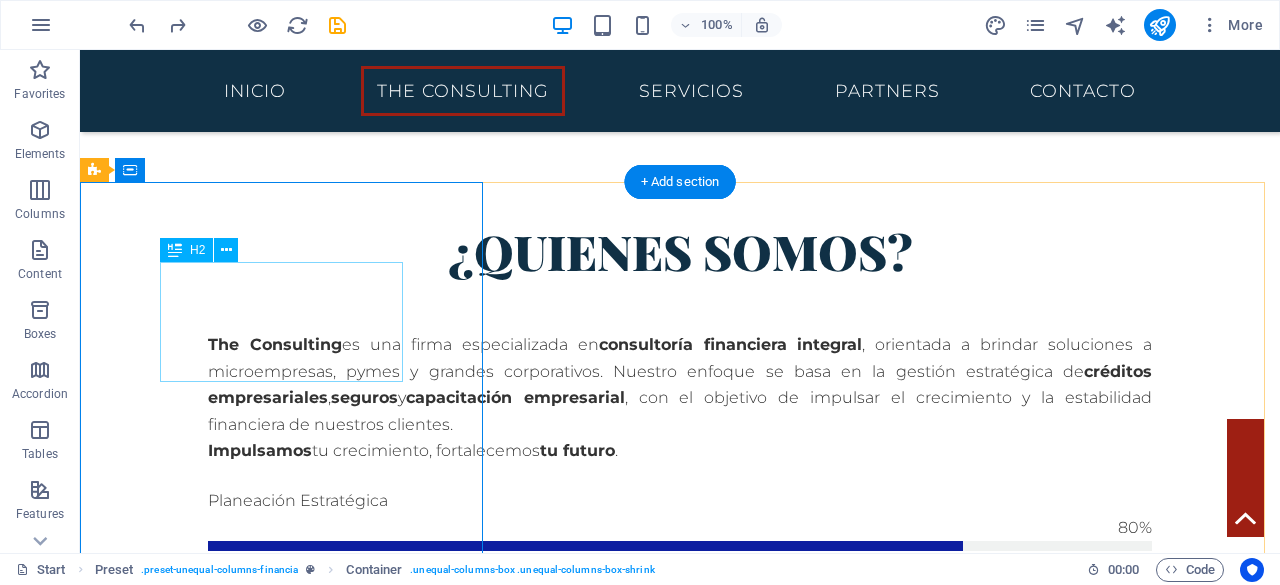 scroll, scrollTop: 1050, scrollLeft: 0, axis: vertical 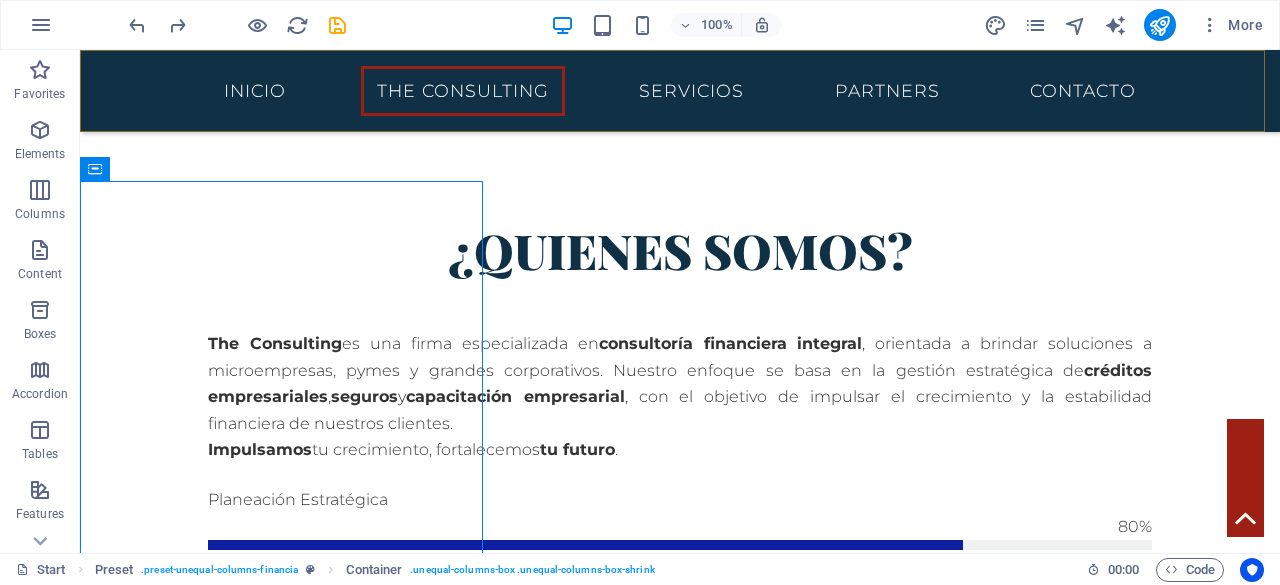 click on "Inicio The Consulting Servicios Partners Contacto" at bounding box center (680, 91) 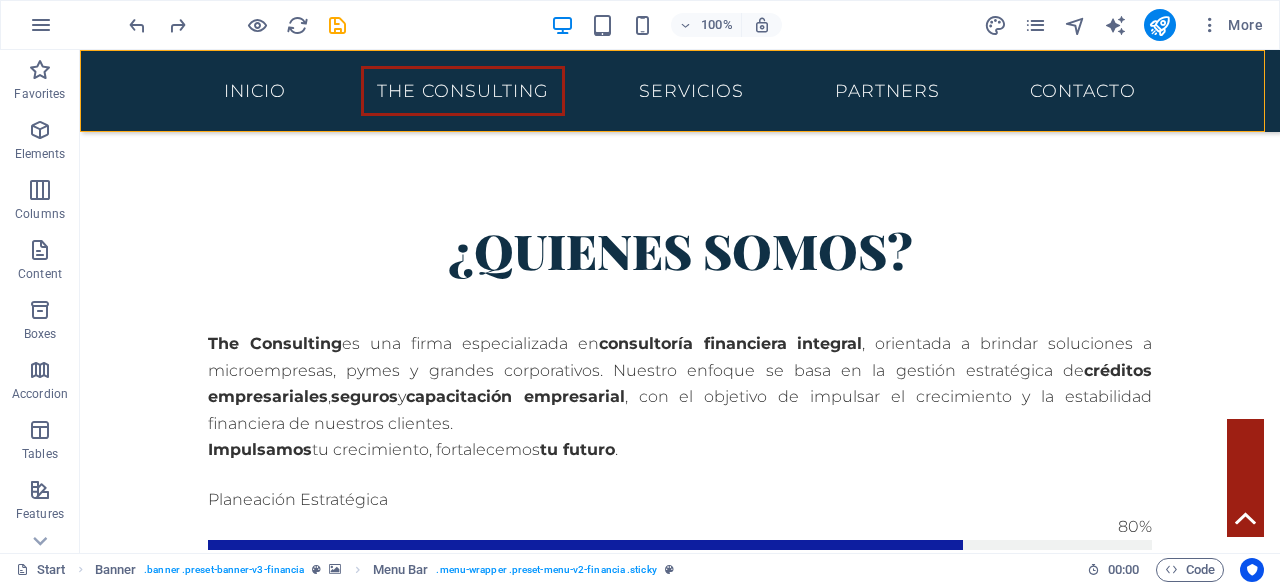 click on "Inicio The Consulting Servicios Partners Contacto" at bounding box center (680, 91) 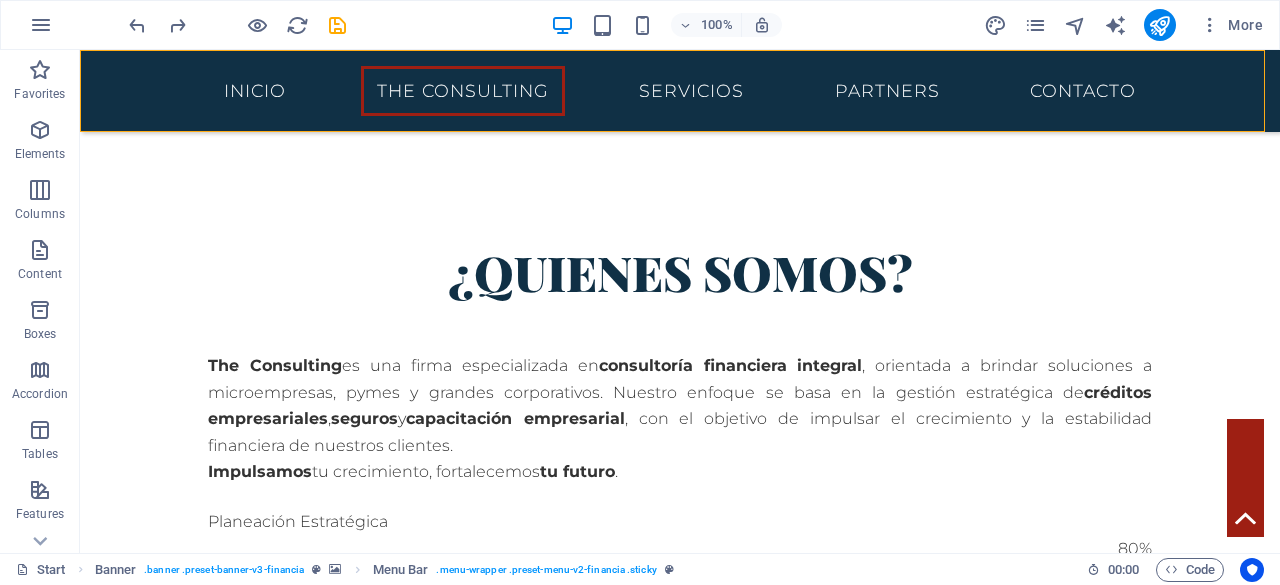 scroll, scrollTop: 1072, scrollLeft: 0, axis: vertical 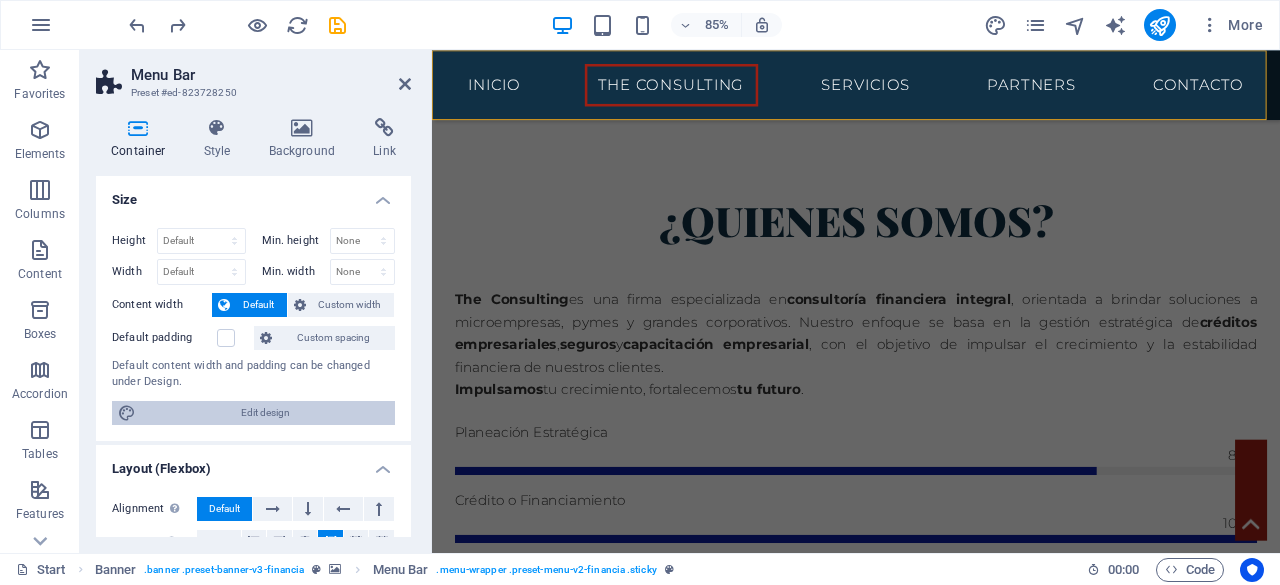 click on "Edit design" at bounding box center (265, 413) 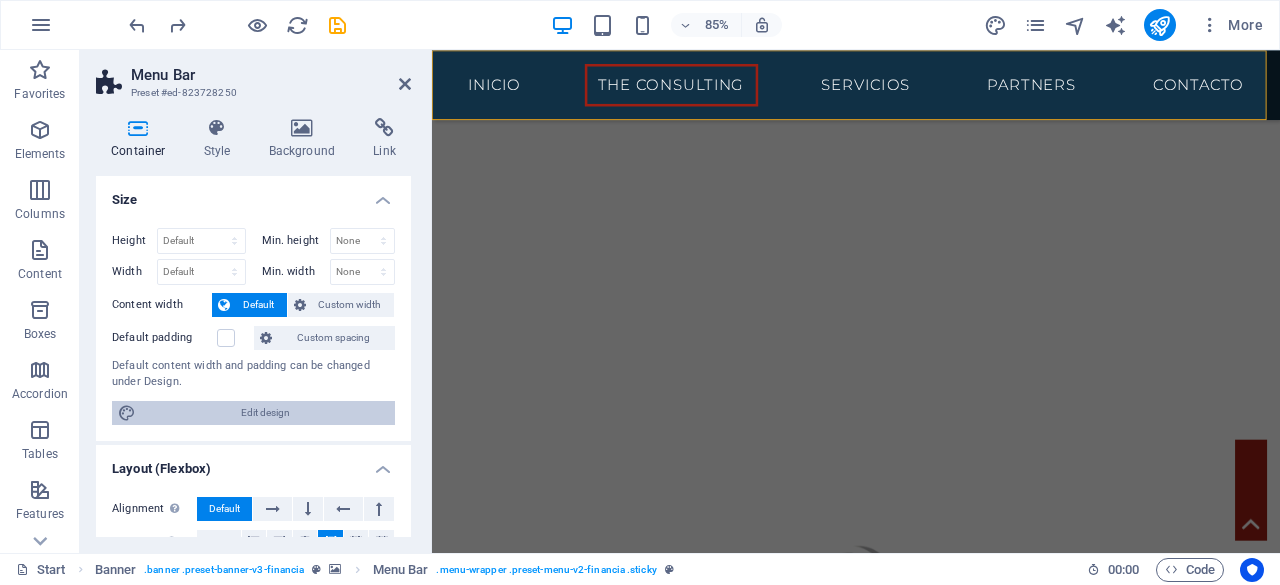 scroll, scrollTop: 1918, scrollLeft: 0, axis: vertical 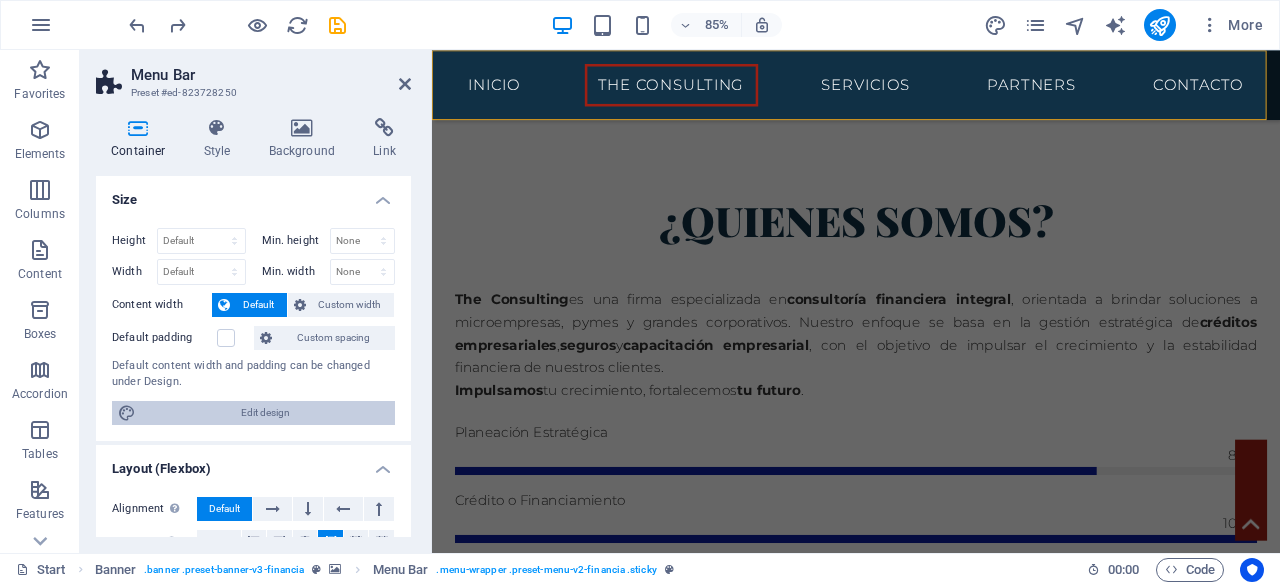 select on "rem" 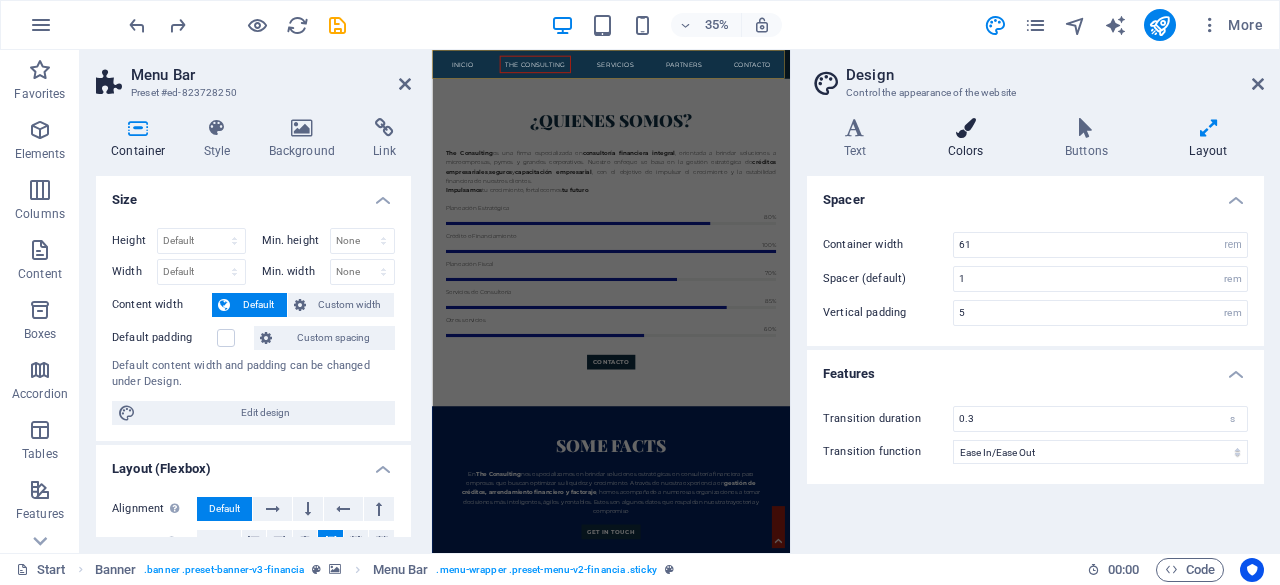 click on "Colors" at bounding box center (969, 139) 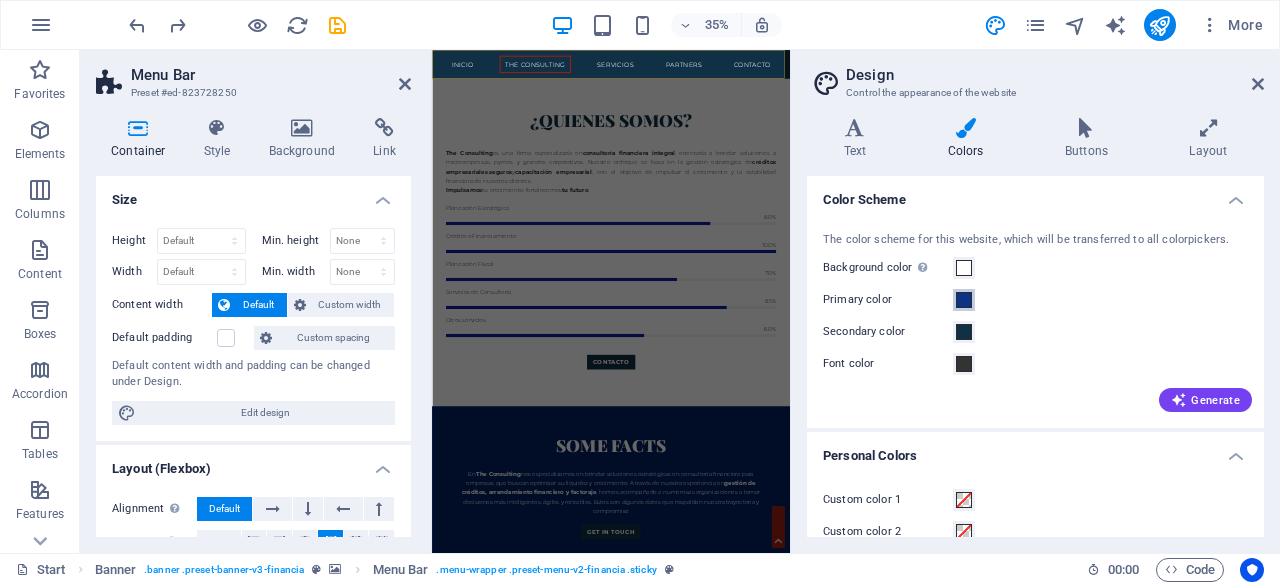 click at bounding box center (964, 300) 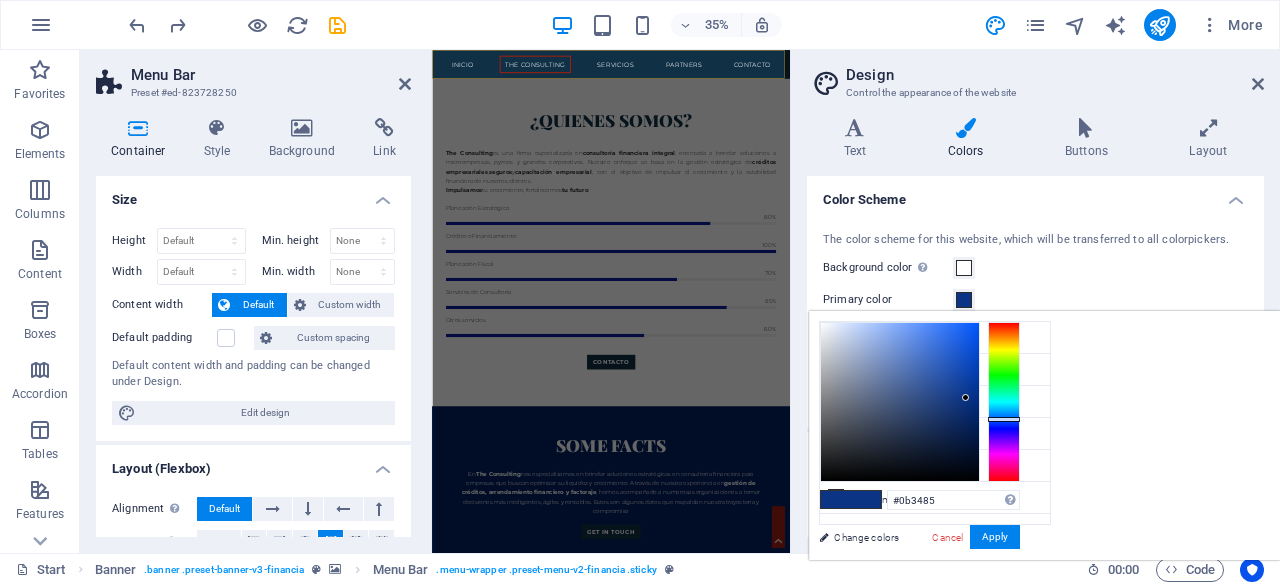 click at bounding box center [964, 300] 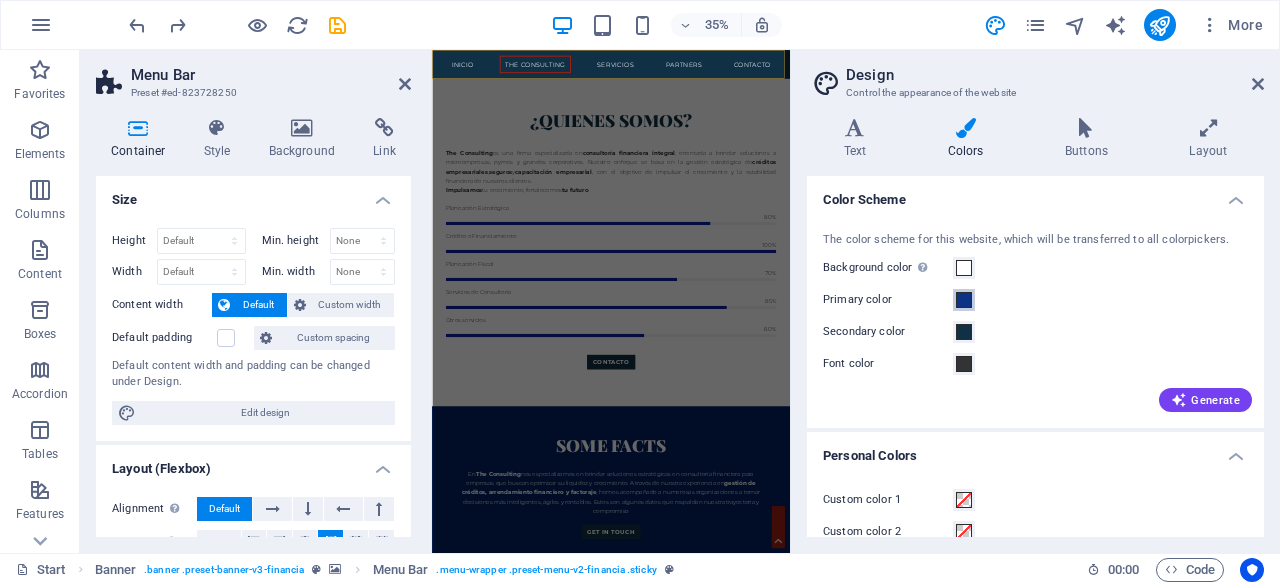 click at bounding box center [964, 300] 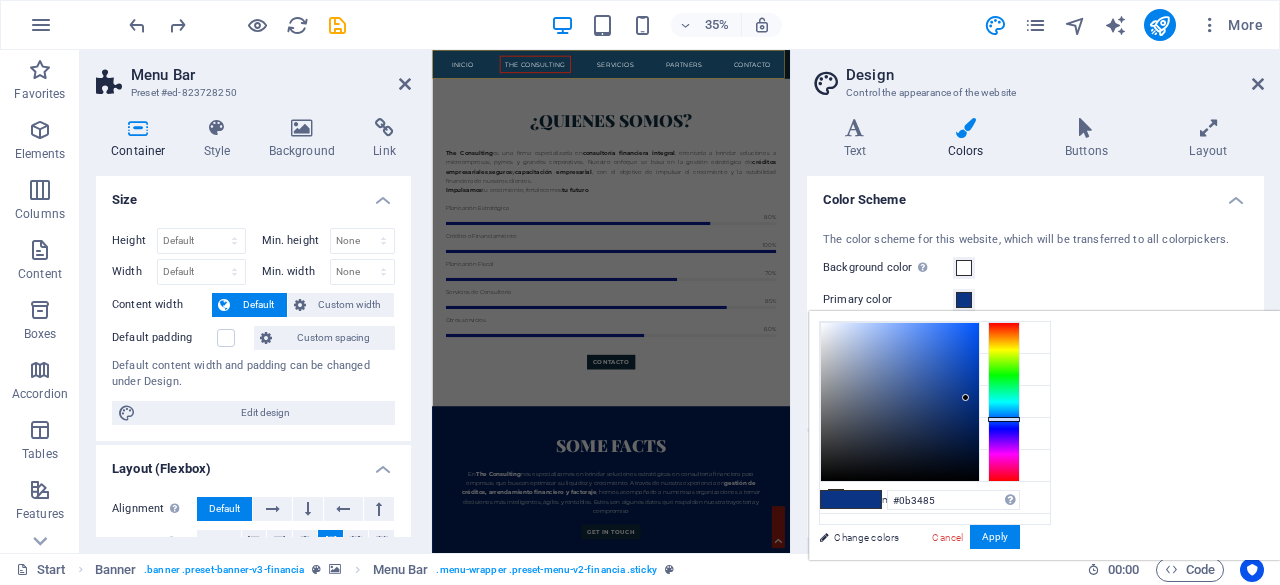 click at bounding box center [964, 300] 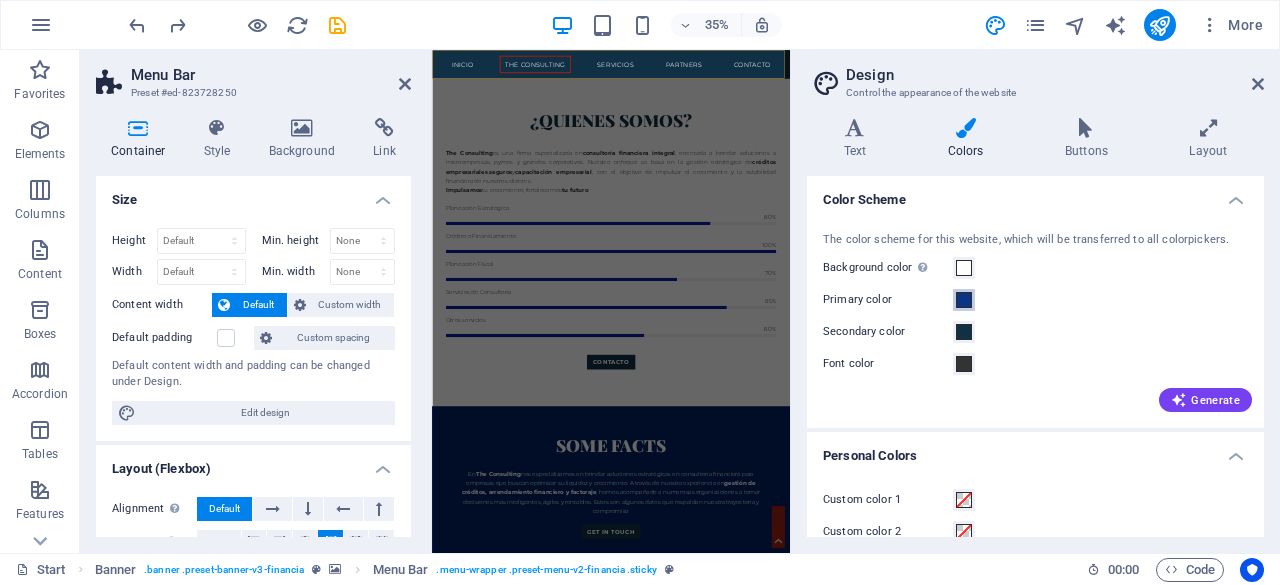 click at bounding box center (964, 300) 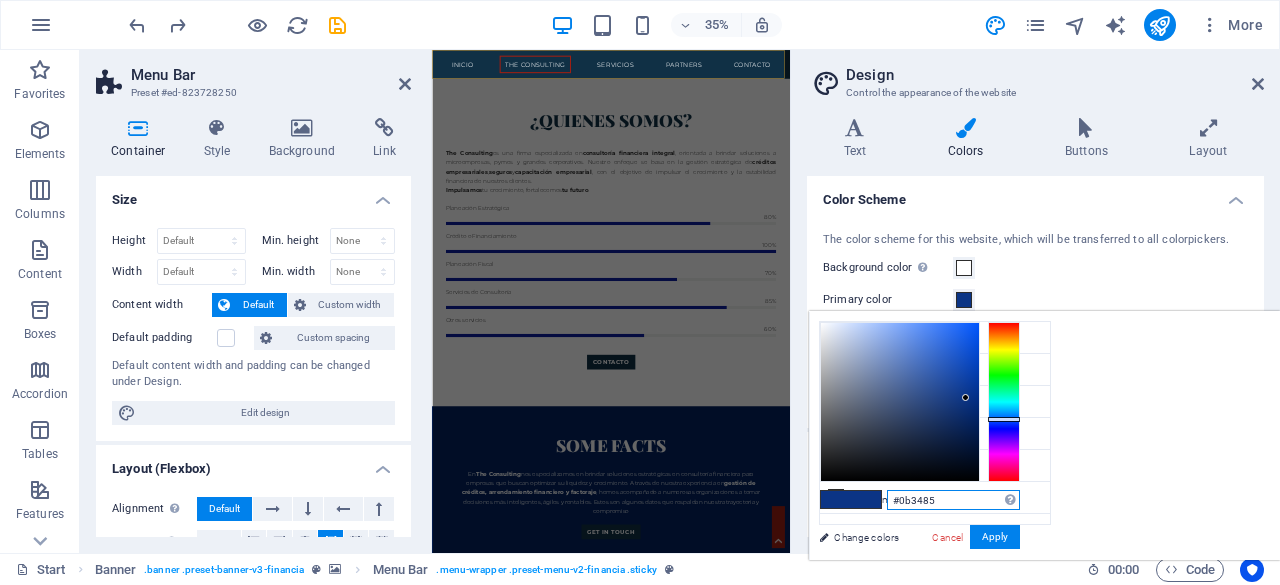 click on "#0b3485" at bounding box center [953, 500] 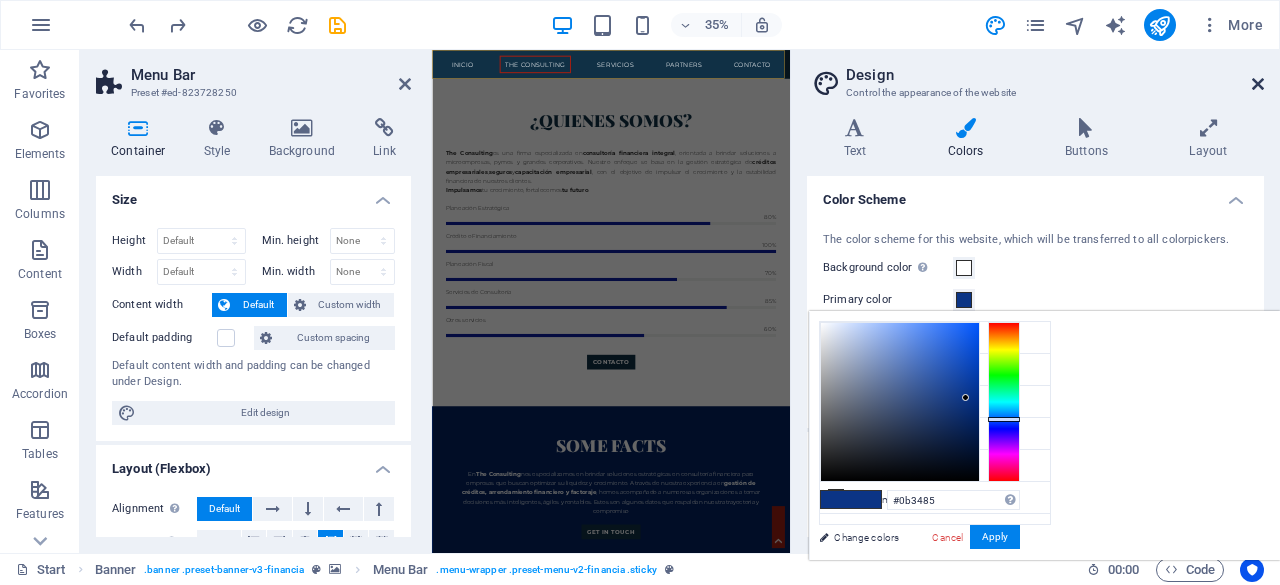 click at bounding box center (1258, 84) 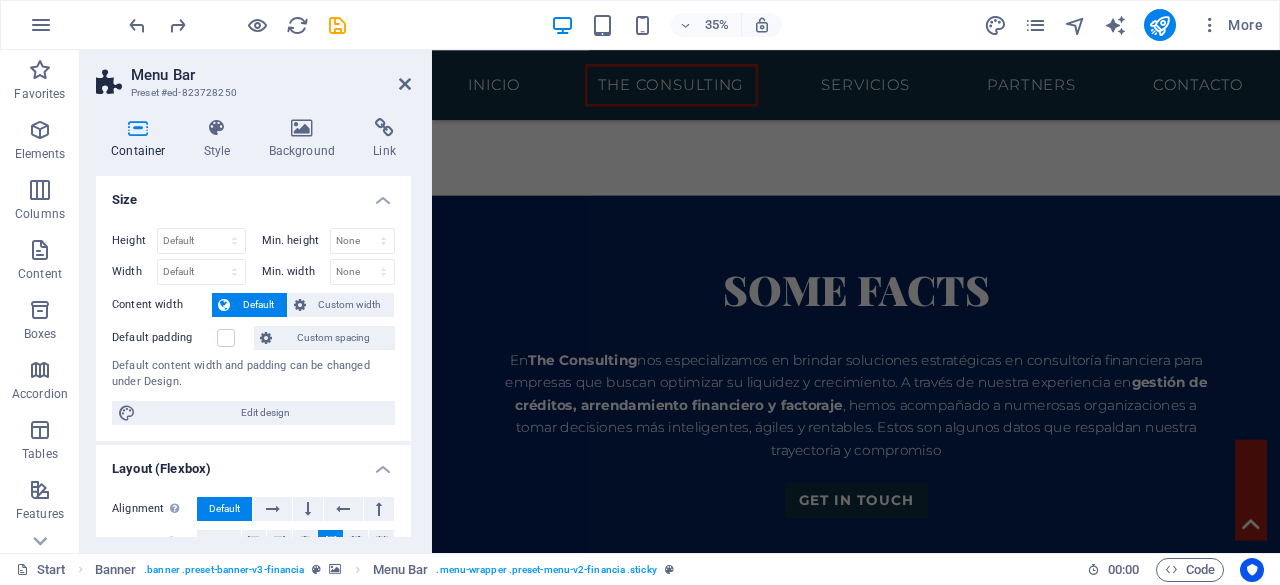 scroll, scrollTop: 1072, scrollLeft: 0, axis: vertical 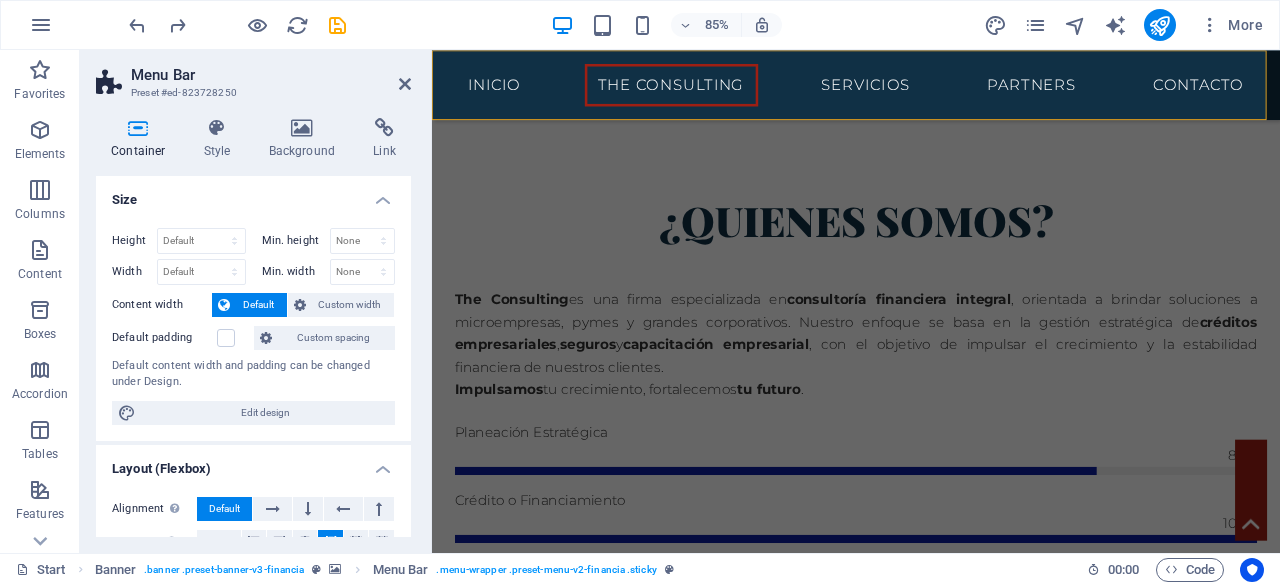 click at bounding box center [931, 1952] 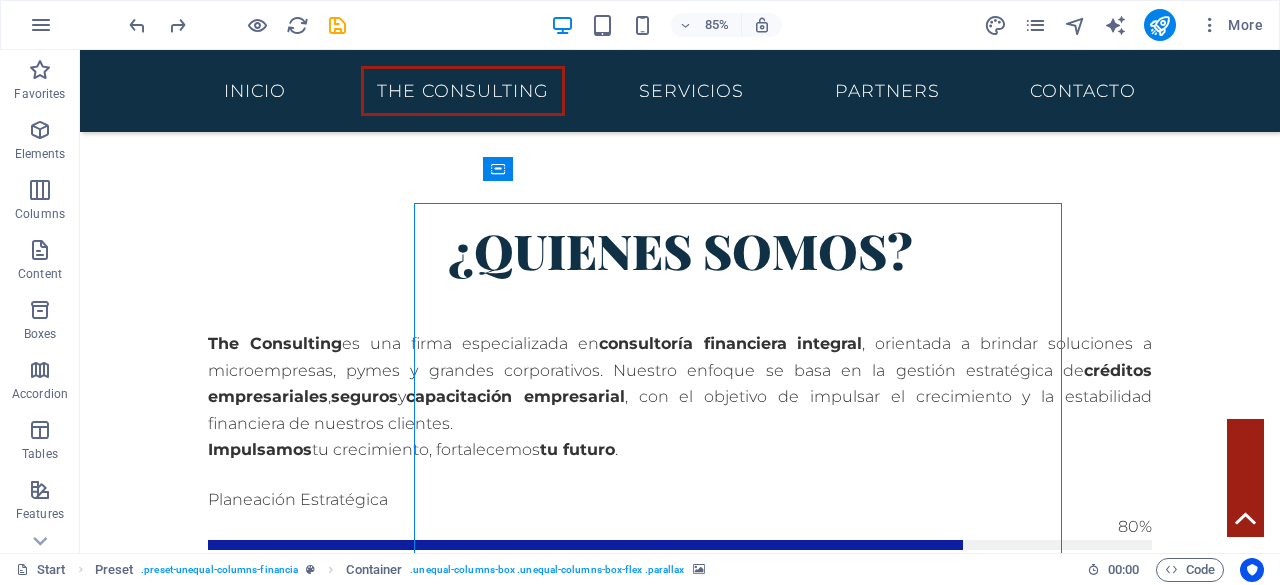 scroll, scrollTop: 1050, scrollLeft: 0, axis: vertical 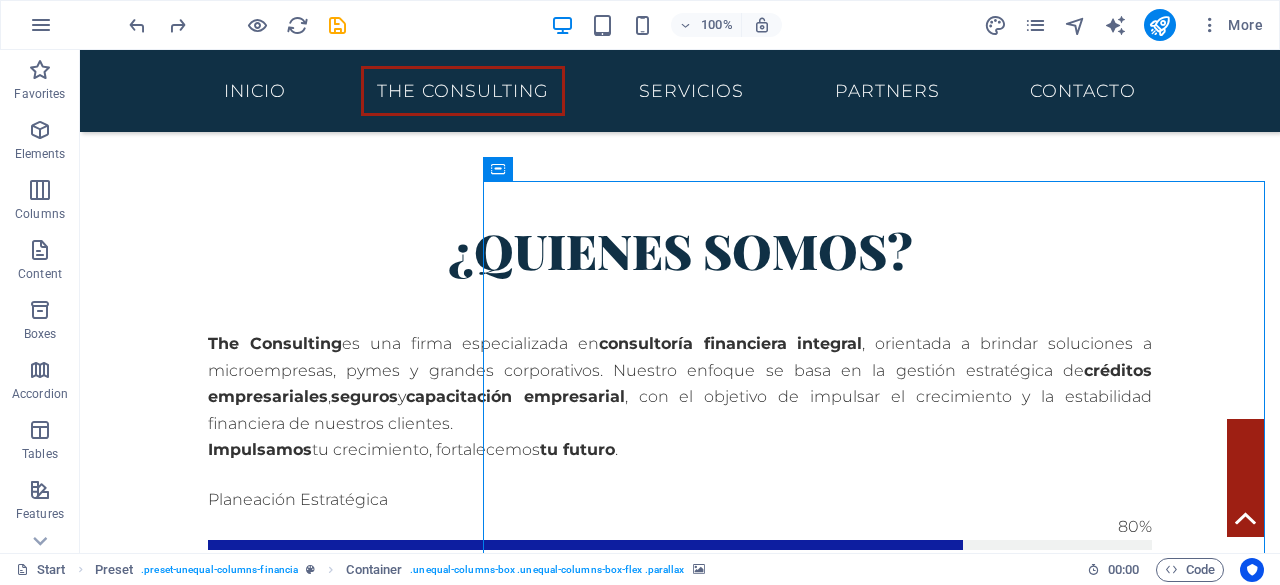 click at bounding box center [680, 1857] 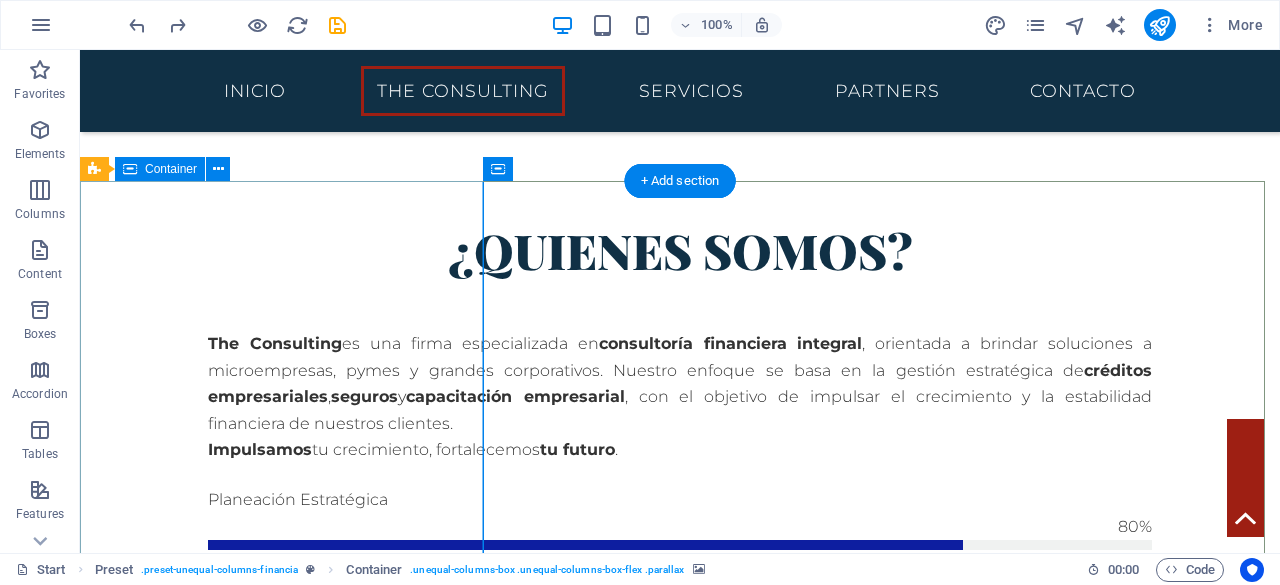 click on "Some Facts
En  The Consulting  nos especializamos en brindar soluciones estratégicas en consultoría financiera para empresas que buscan optimizar su liquidez y crecimiento. A través de nuestra experiencia en  gestión de créditos, arrendamiento financiero y factoraje , hemos acompañado a numerosas organizaciones a tomar decisiones más inteligentes, ágiles y rentables. Estos son algunos datos que respaldan nuestra trayectoria y compromiso Get in touch" at bounding box center (680, 1284) 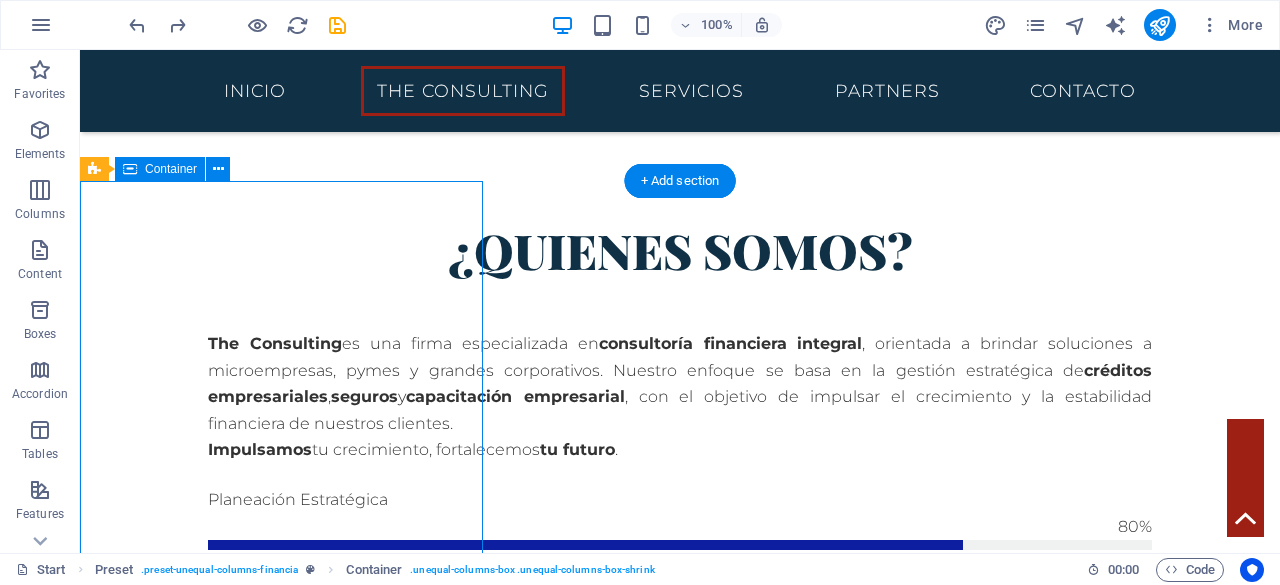 click on "Some Facts
En  The Consulting  nos especializamos en brindar soluciones estratégicas en consultoría financiera para empresas que buscan optimizar su liquidez y crecimiento. A través de nuestra experiencia en  gestión de créditos, arrendamiento financiero y factoraje , hemos acompañado a numerosas organizaciones a tomar decisiones más inteligentes, ágiles y rentables. Estos son algunos datos que respaldan nuestra trayectoria y compromiso Get in touch" at bounding box center (680, 1284) 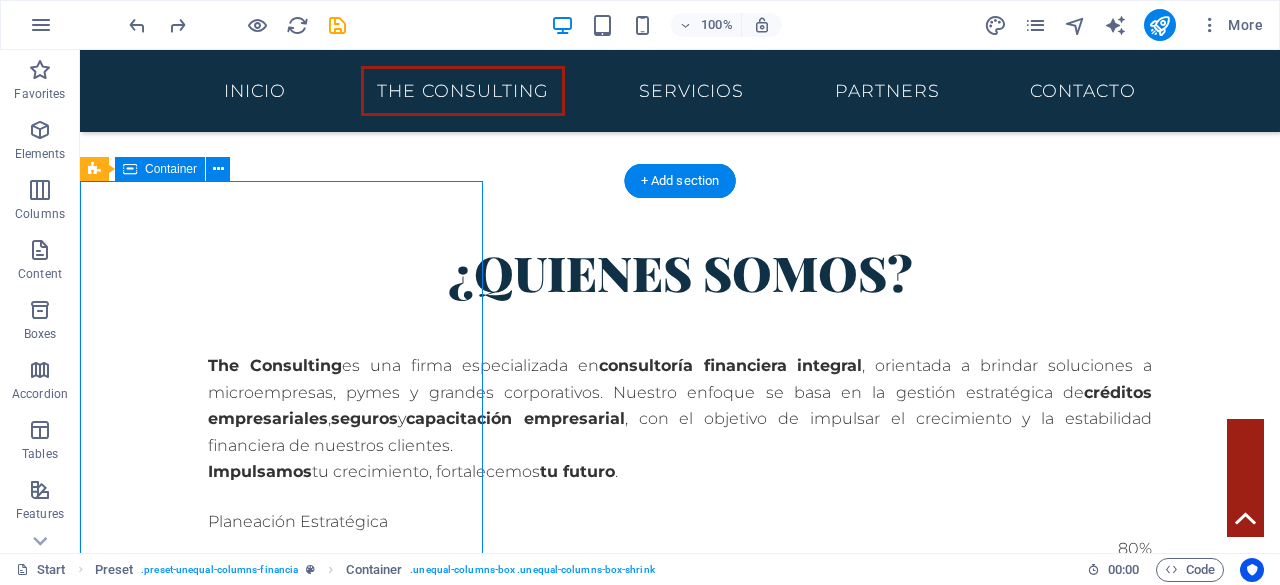 scroll, scrollTop: 1072, scrollLeft: 0, axis: vertical 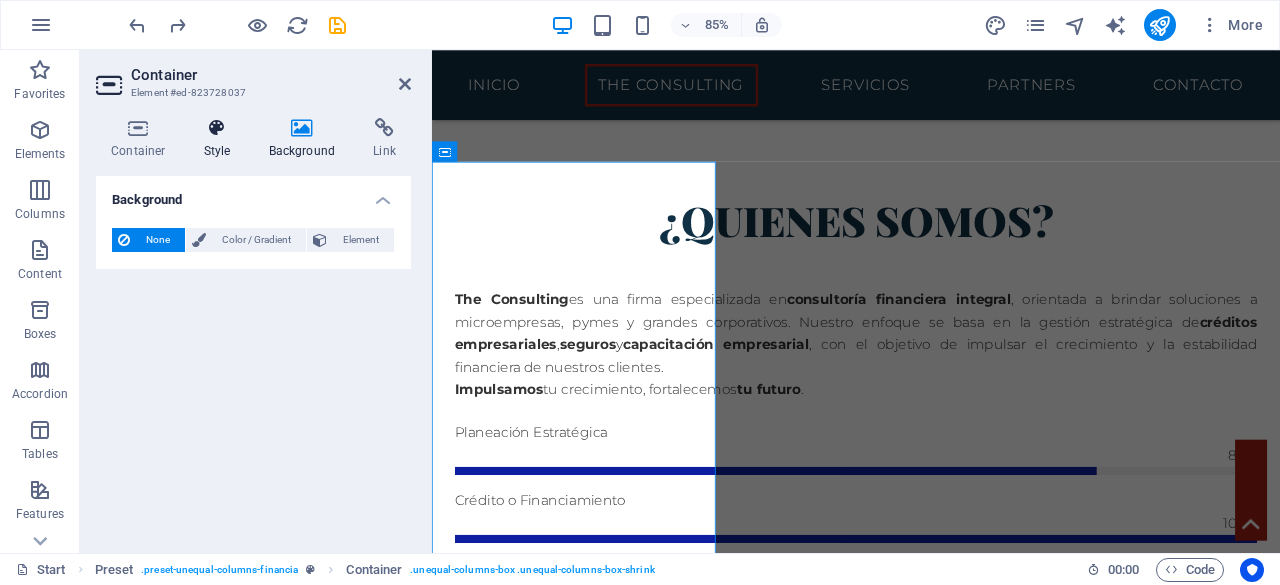 click on "Style" at bounding box center (221, 139) 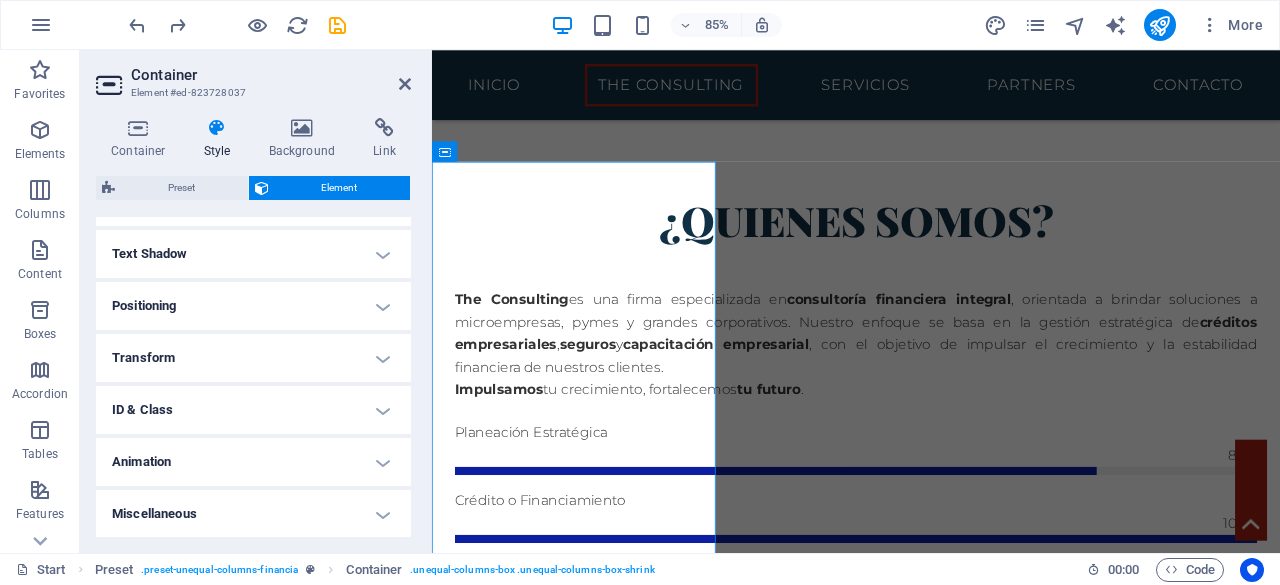 scroll, scrollTop: 0, scrollLeft: 0, axis: both 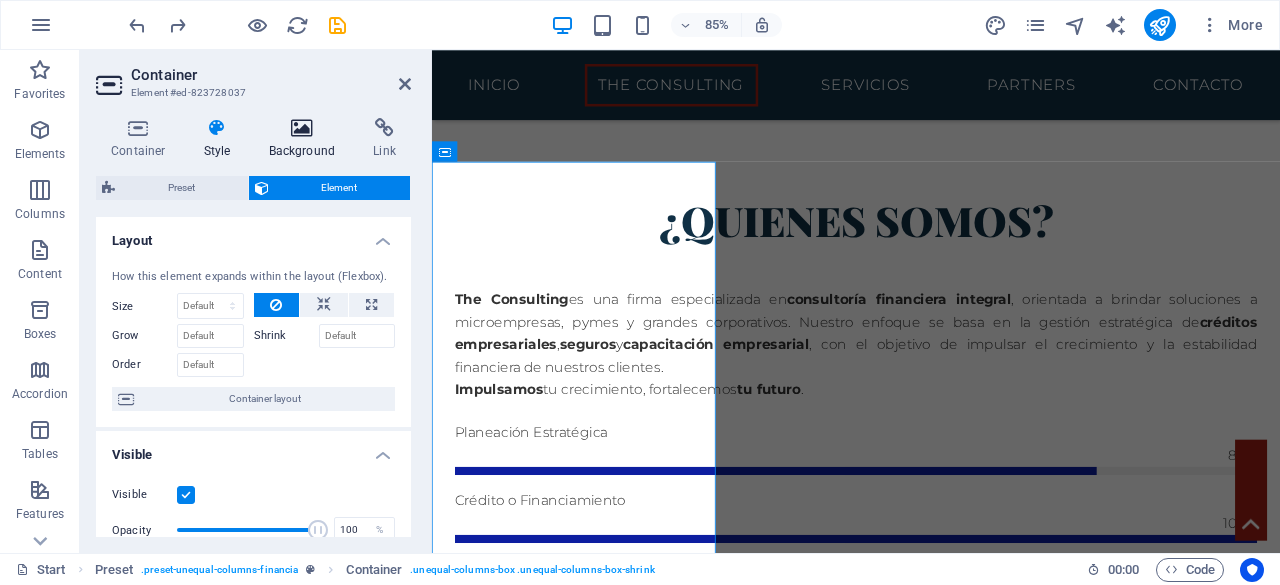 click at bounding box center [302, 128] 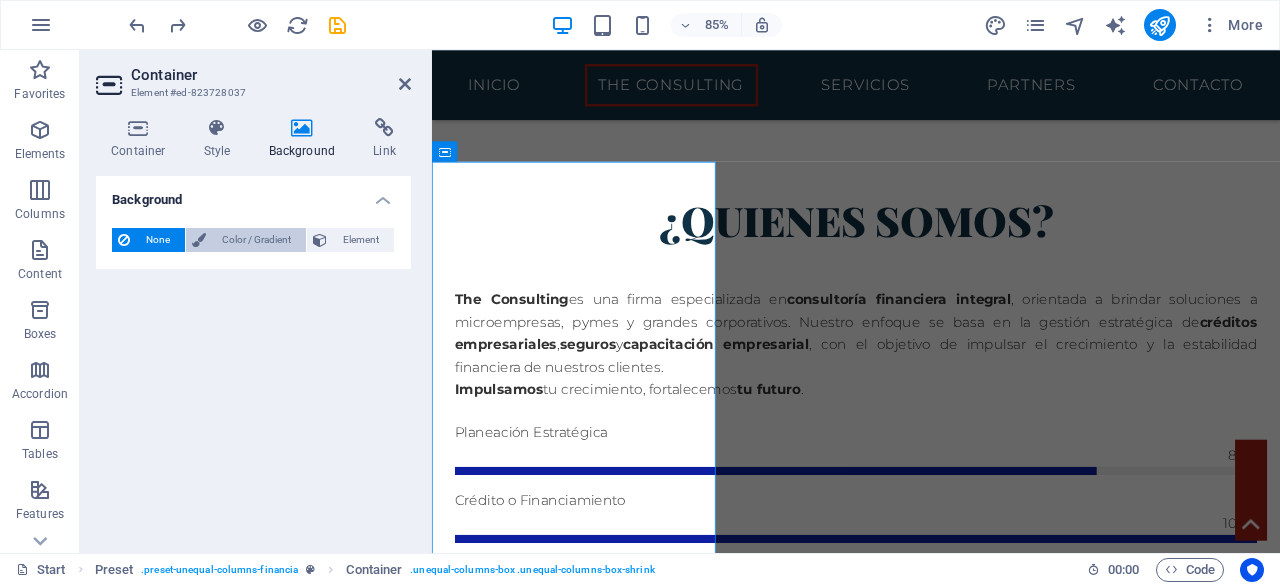click on "Color / Gradient" at bounding box center [256, 240] 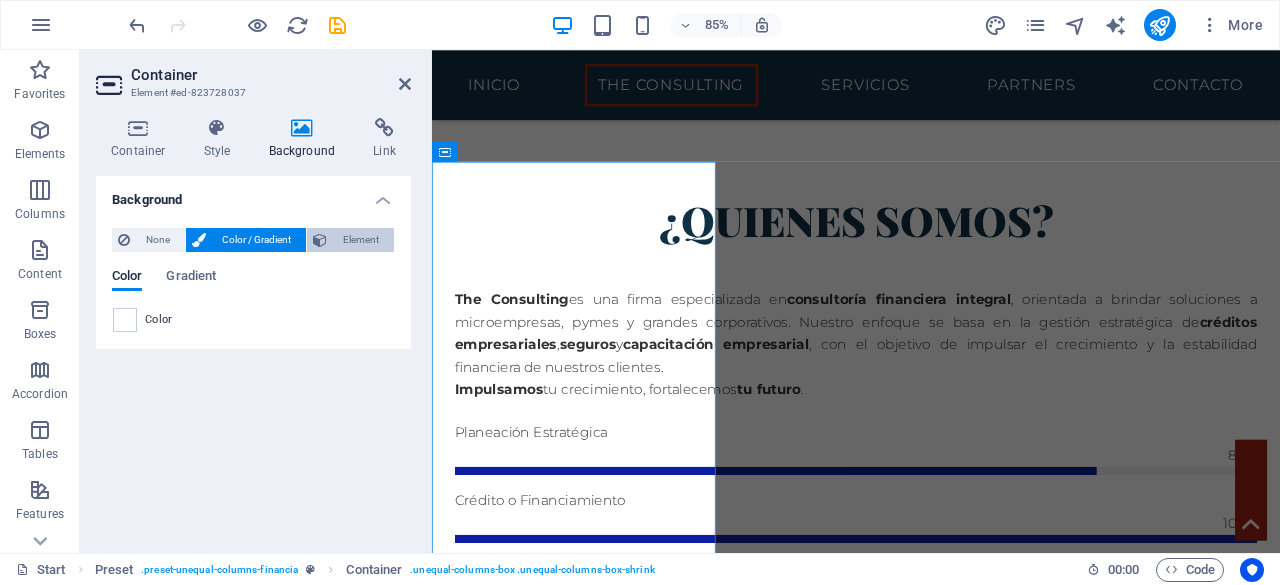 click on "Element" at bounding box center [360, 240] 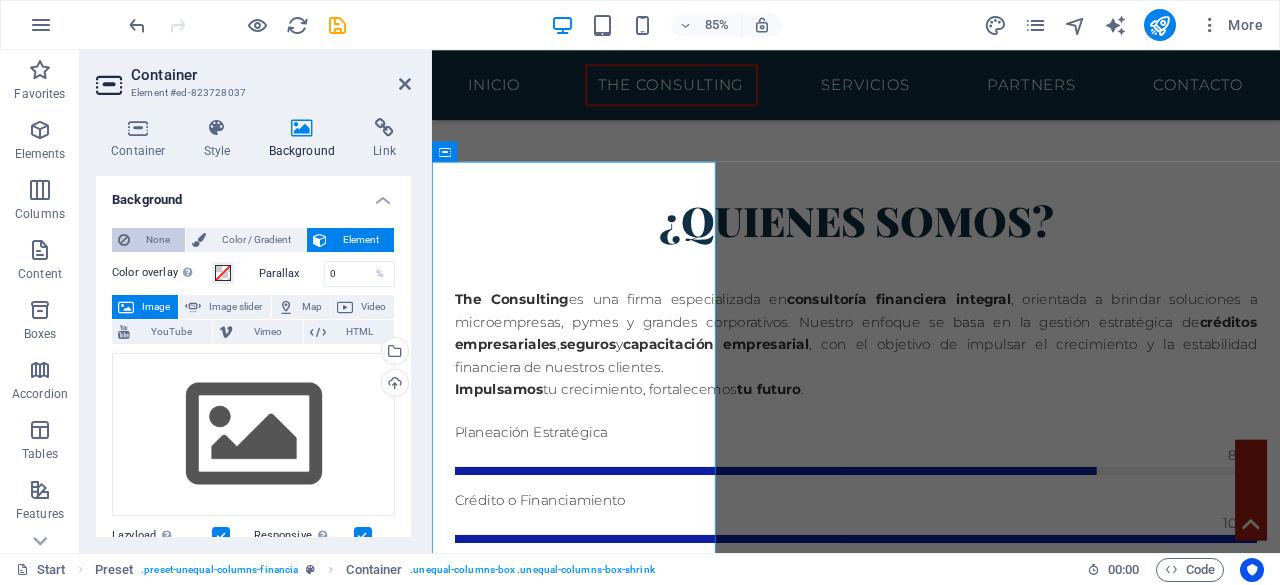 click on "None" at bounding box center (157, 240) 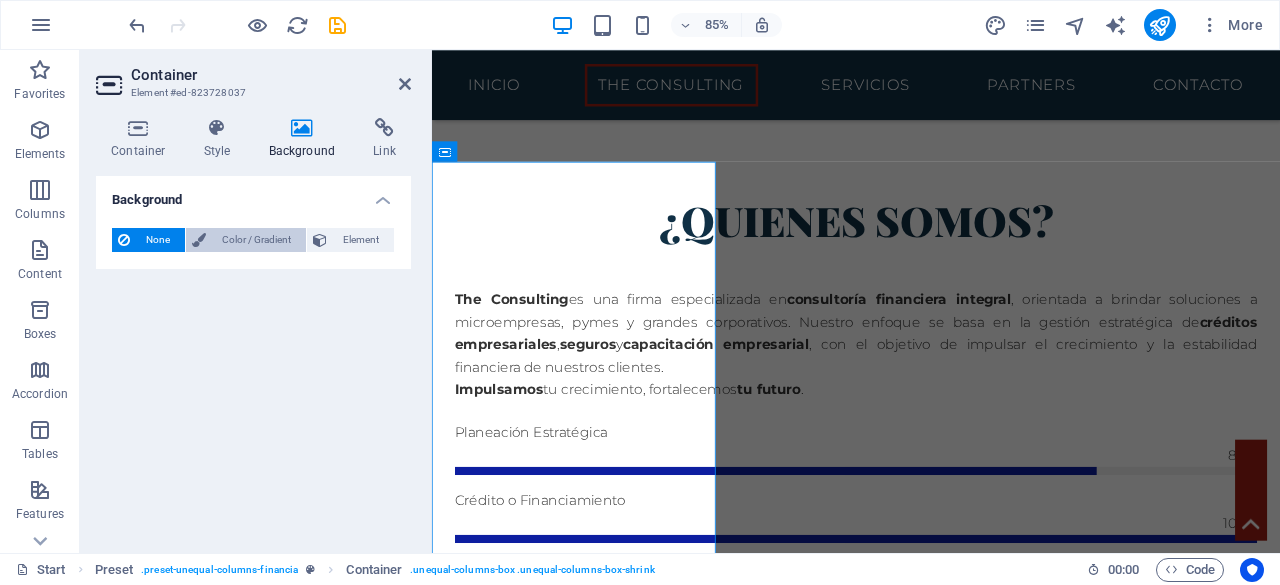 click on "Color / Gradient" at bounding box center (256, 240) 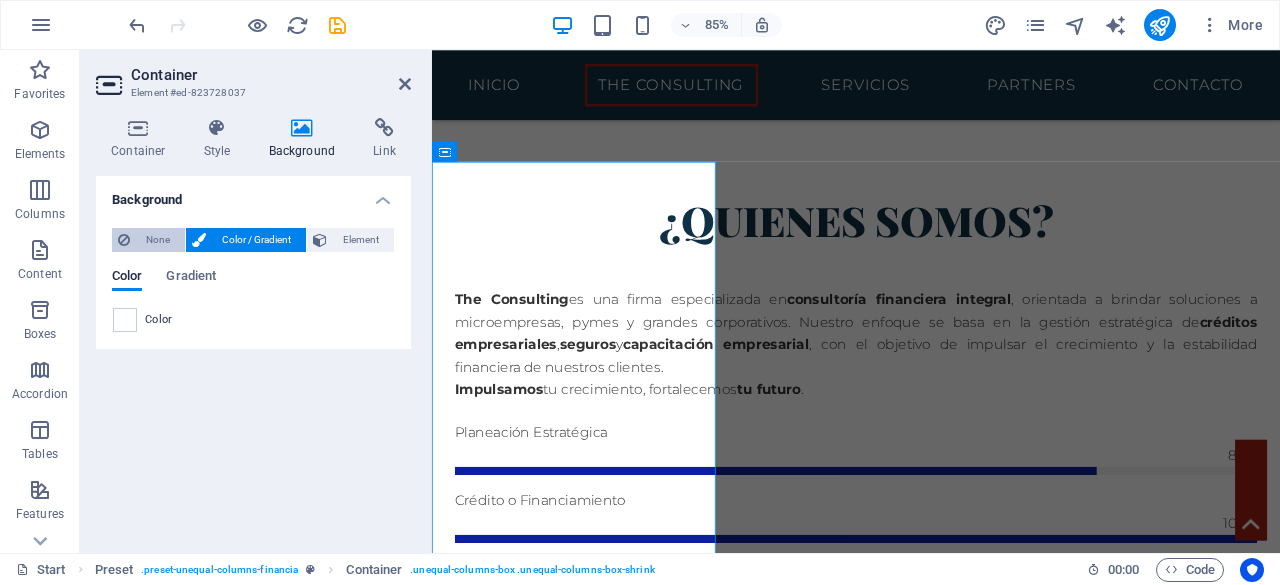 click on "None" at bounding box center (157, 240) 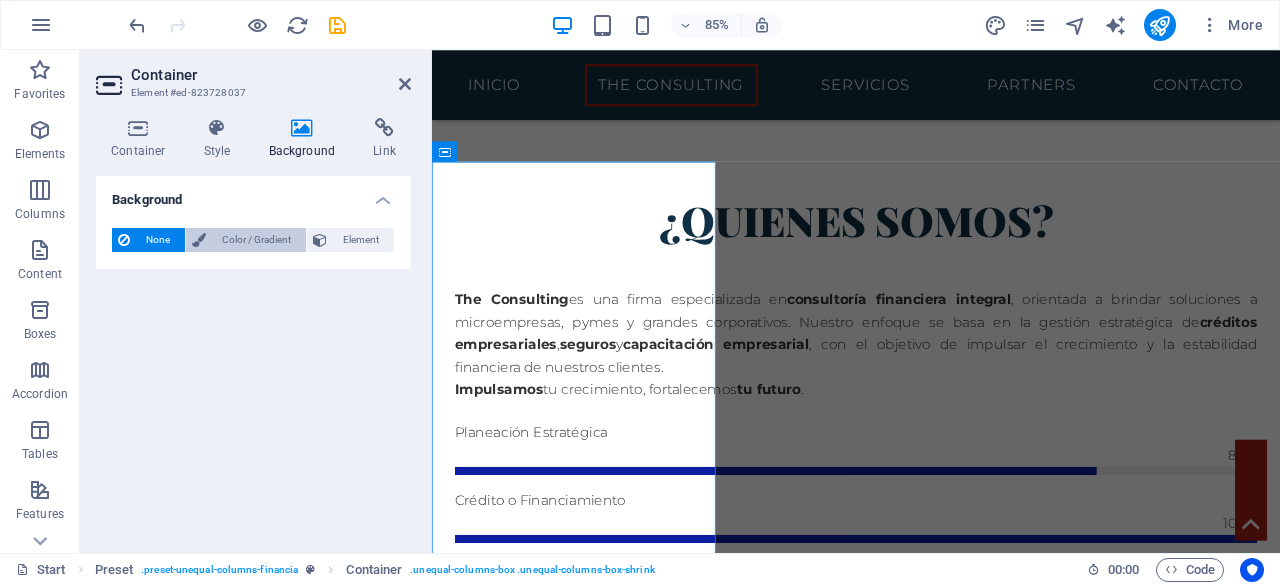 click on "Color / Gradient" at bounding box center (256, 240) 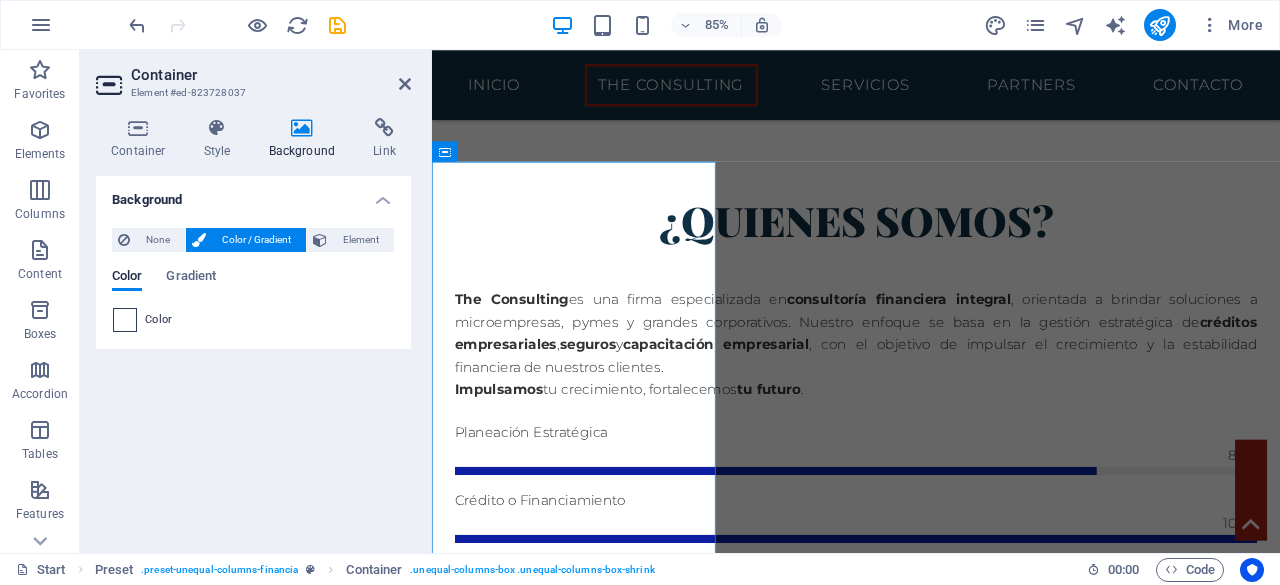 click at bounding box center [125, 320] 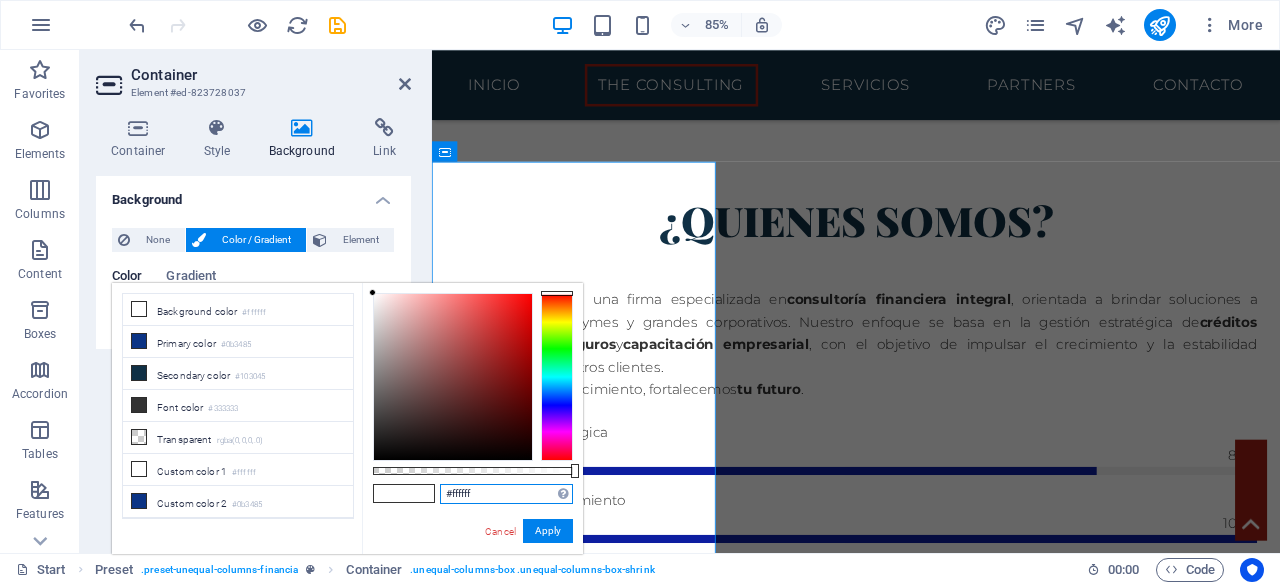 click on "#ffffff" at bounding box center (506, 494) 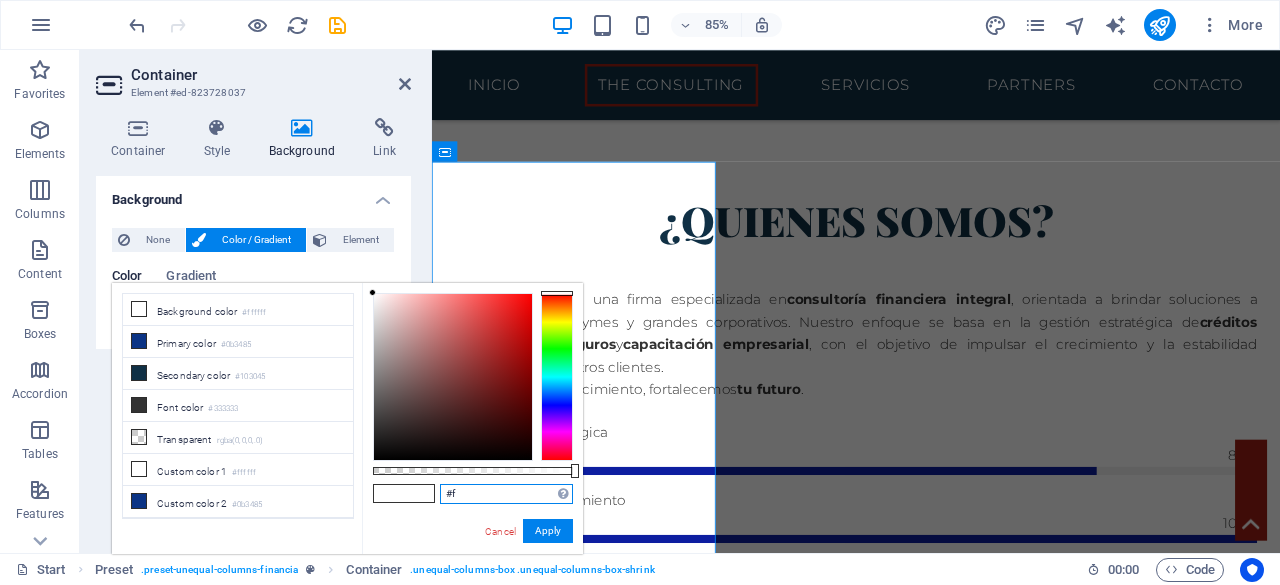 type on "#" 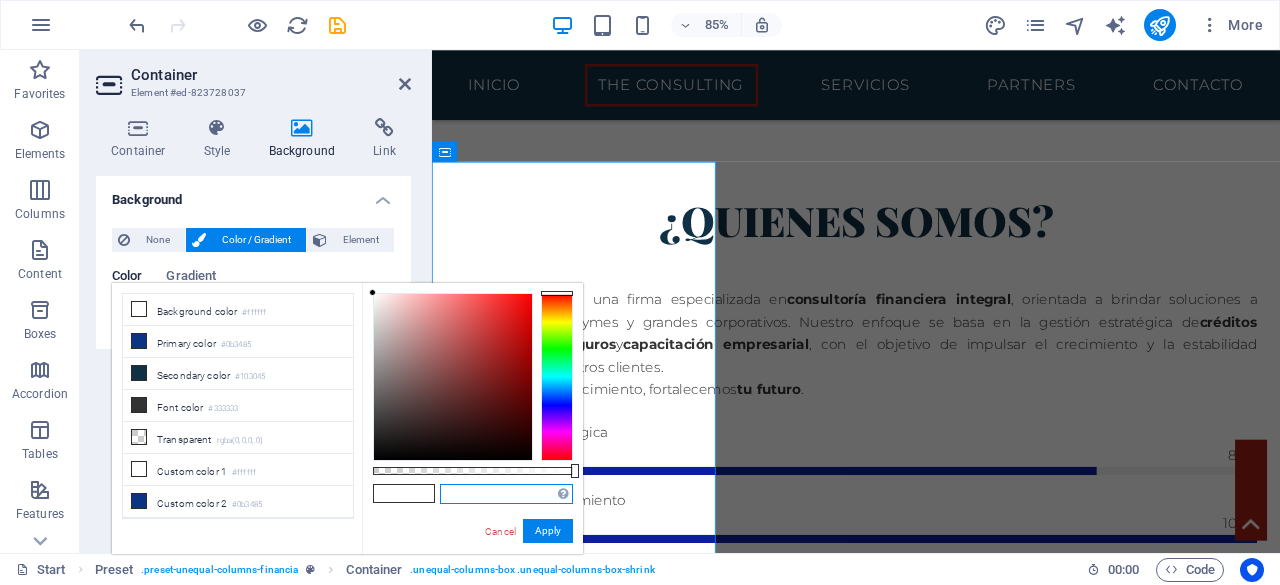 paste on "#0b3485" 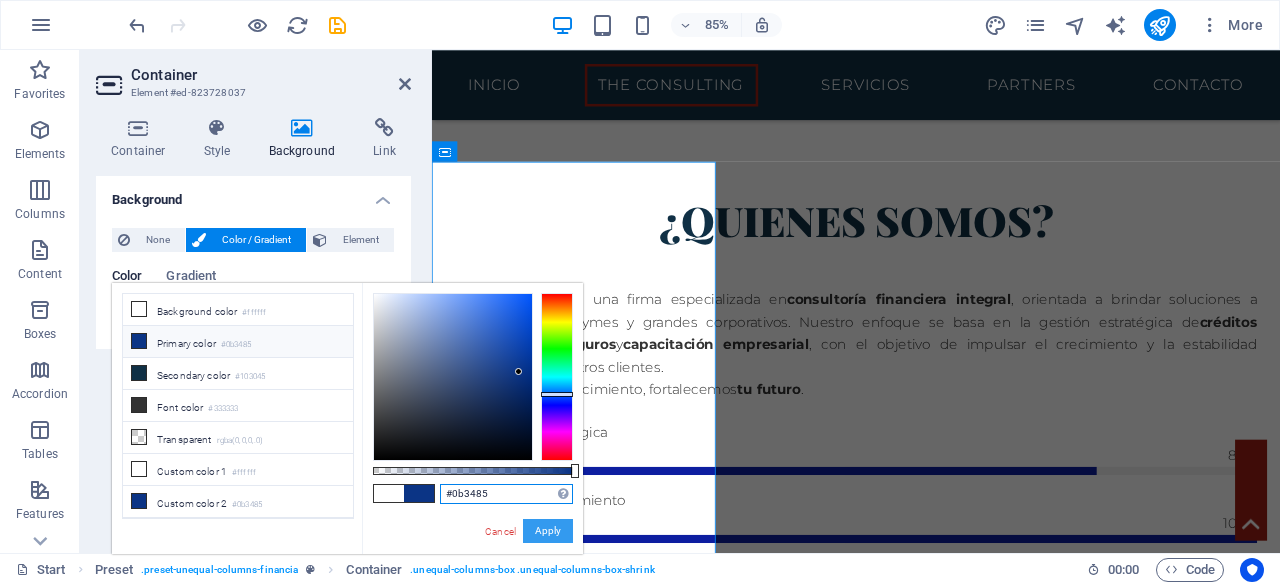 type on "#0b3485" 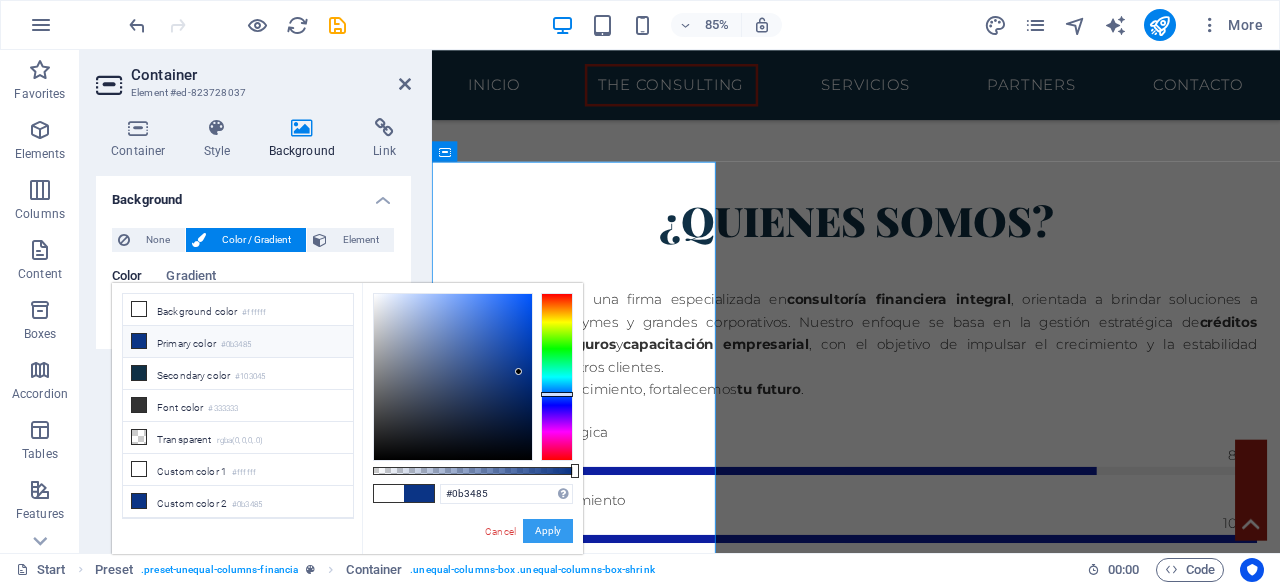 click on "Apply" at bounding box center (548, 531) 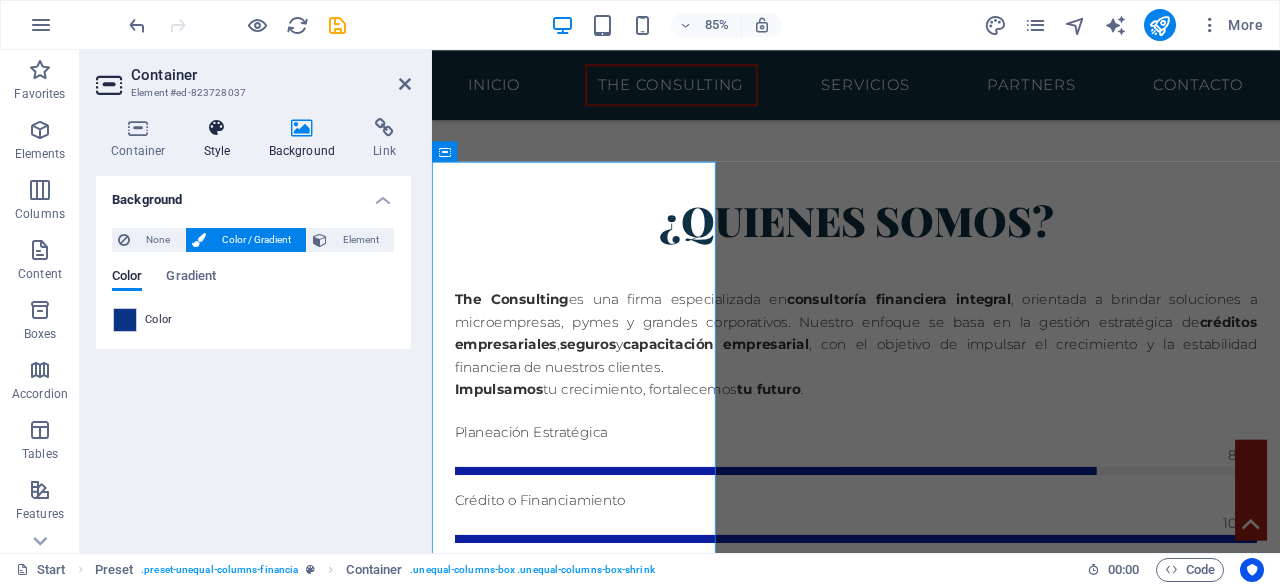click at bounding box center (217, 128) 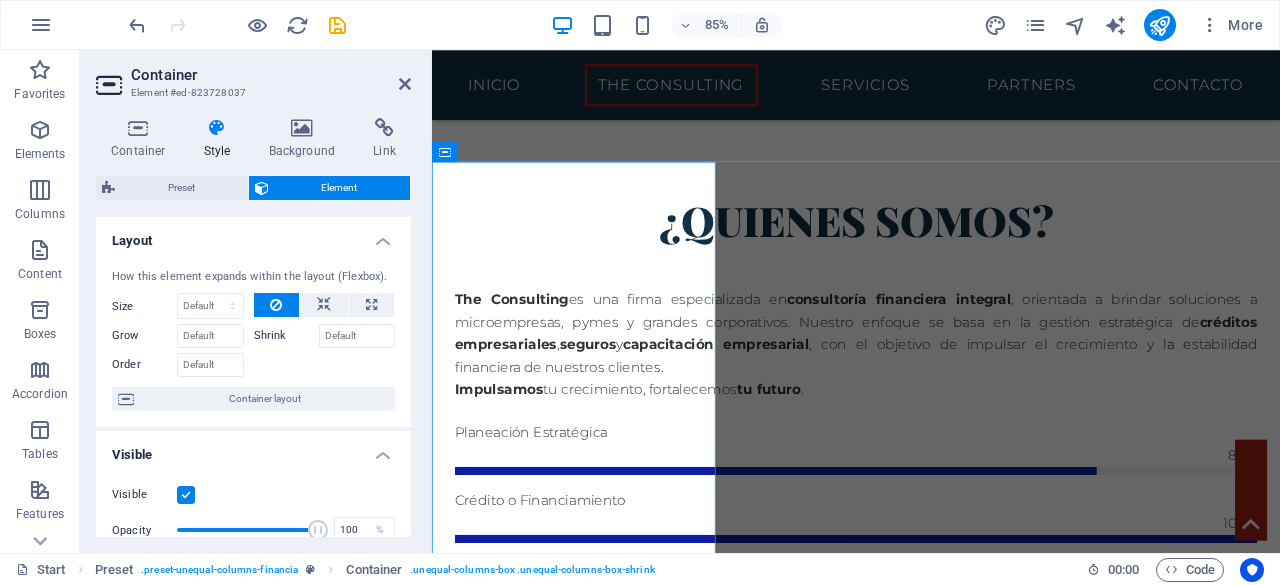 click at bounding box center (931, 1952) 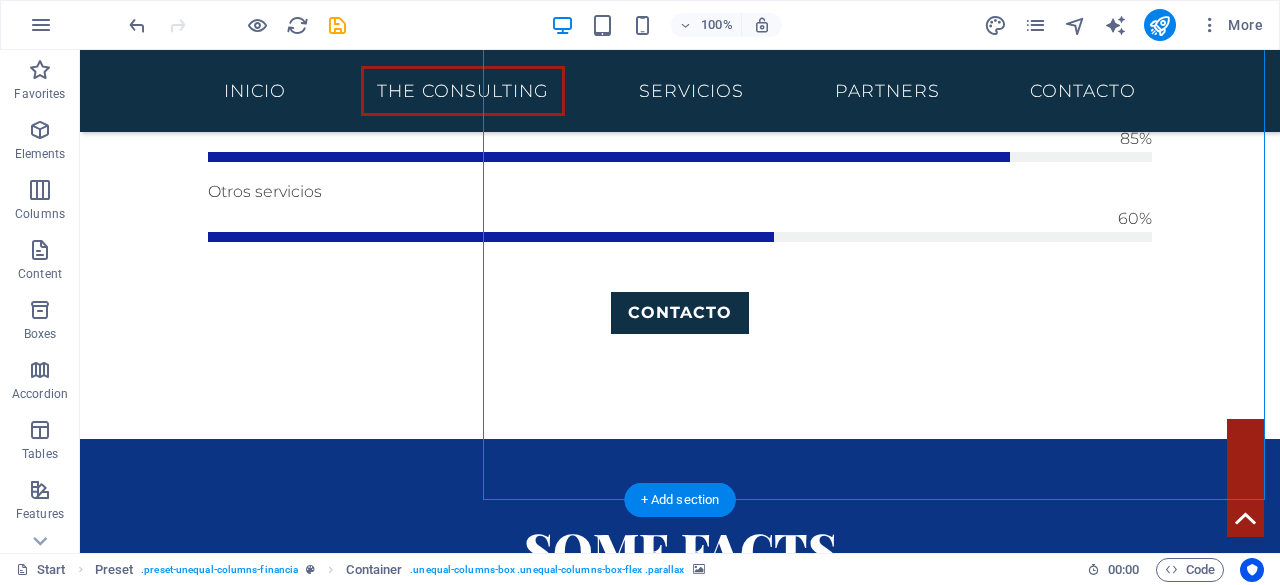 scroll, scrollTop: 1684, scrollLeft: 0, axis: vertical 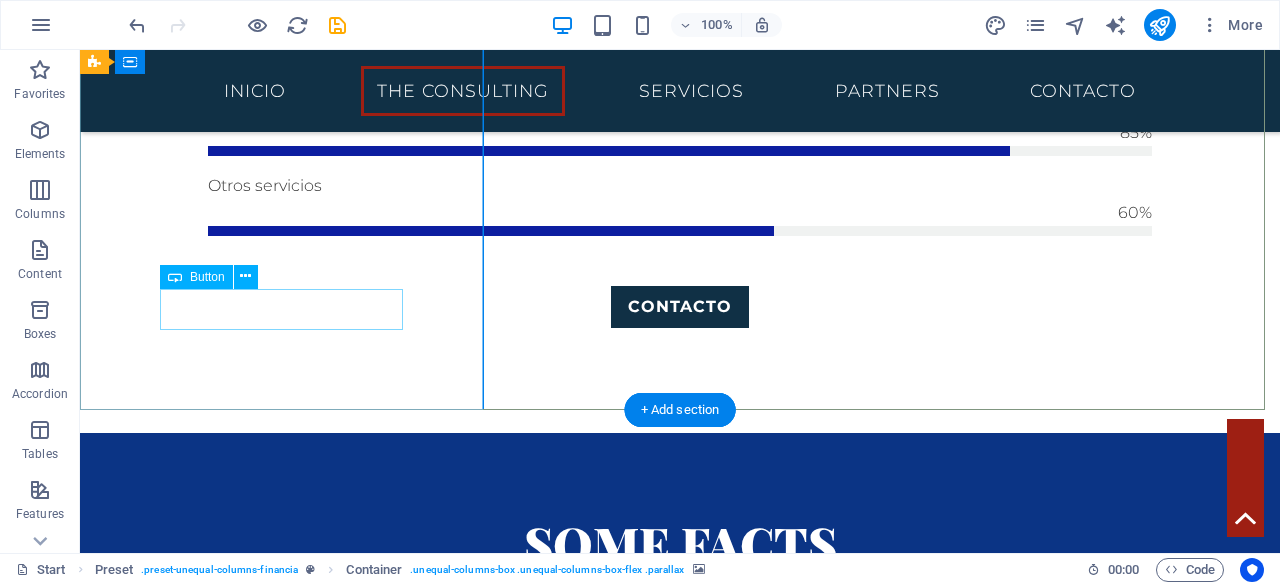 click on "Get in touch" at bounding box center [680, 766] 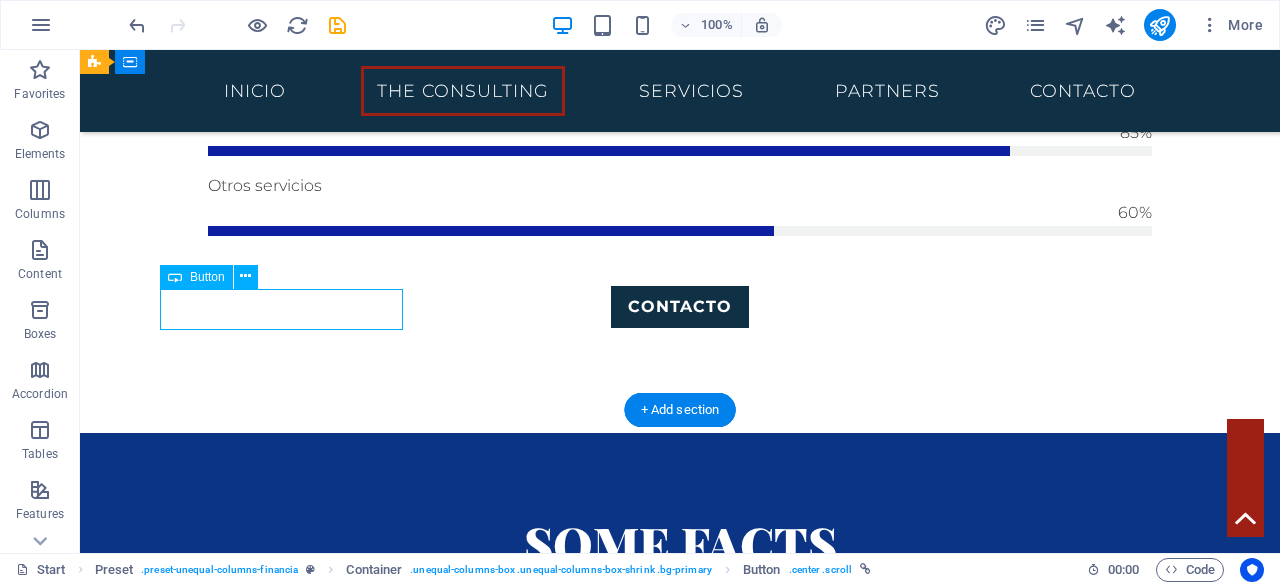 click on "Get in touch" at bounding box center [680, 766] 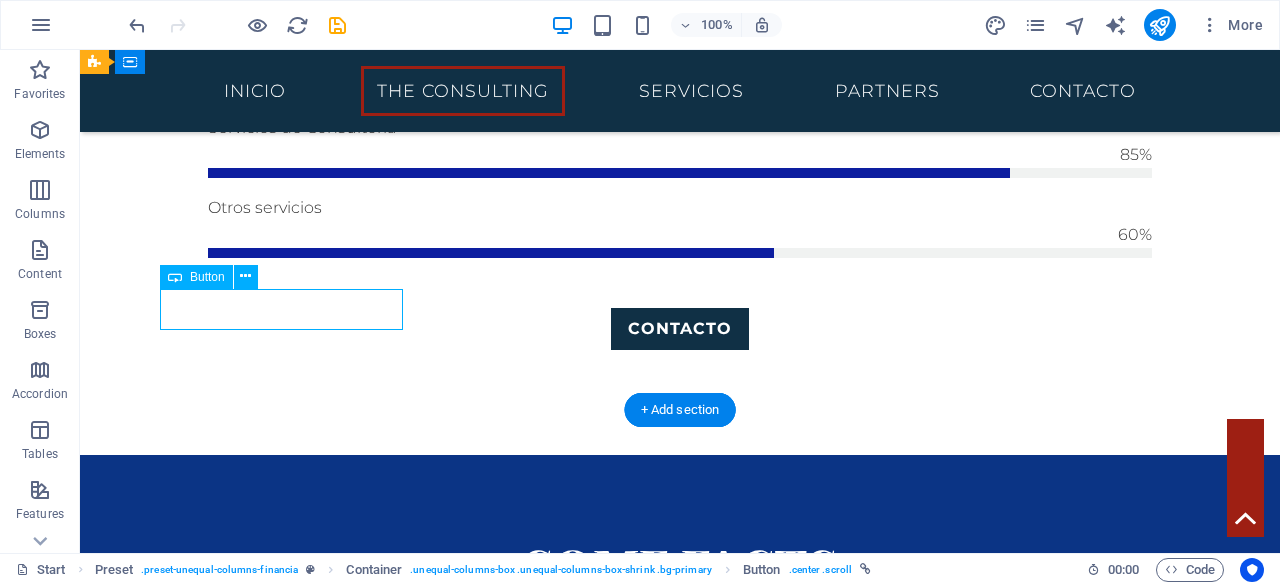 scroll, scrollTop: 1786, scrollLeft: 0, axis: vertical 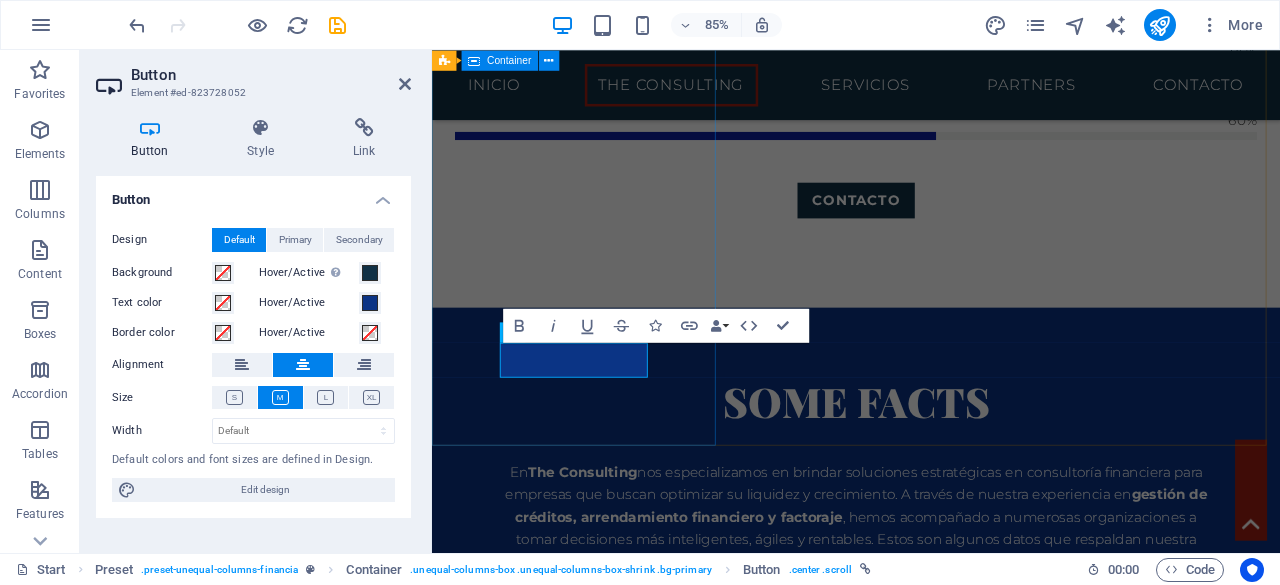 type 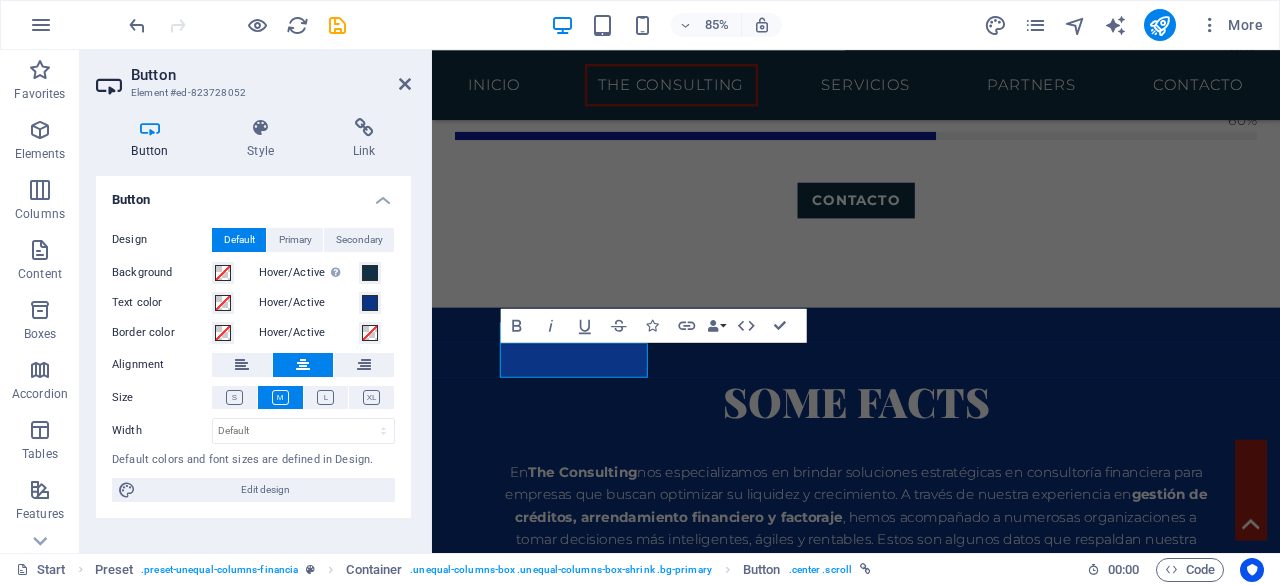 click at bounding box center [931, 1595] 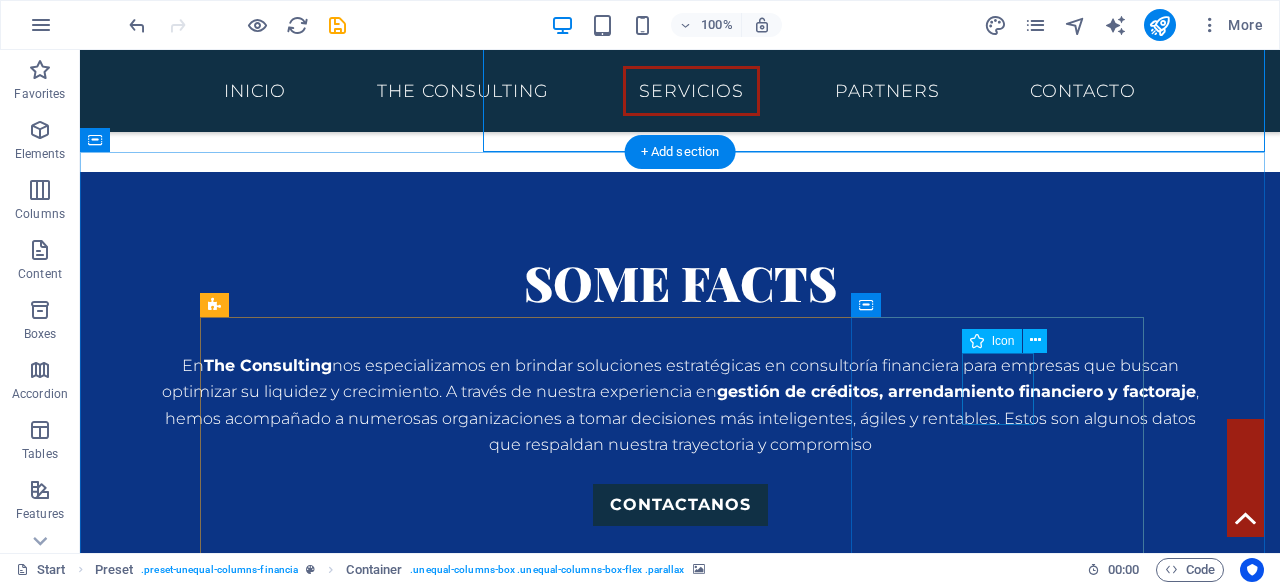 scroll, scrollTop: 1946, scrollLeft: 0, axis: vertical 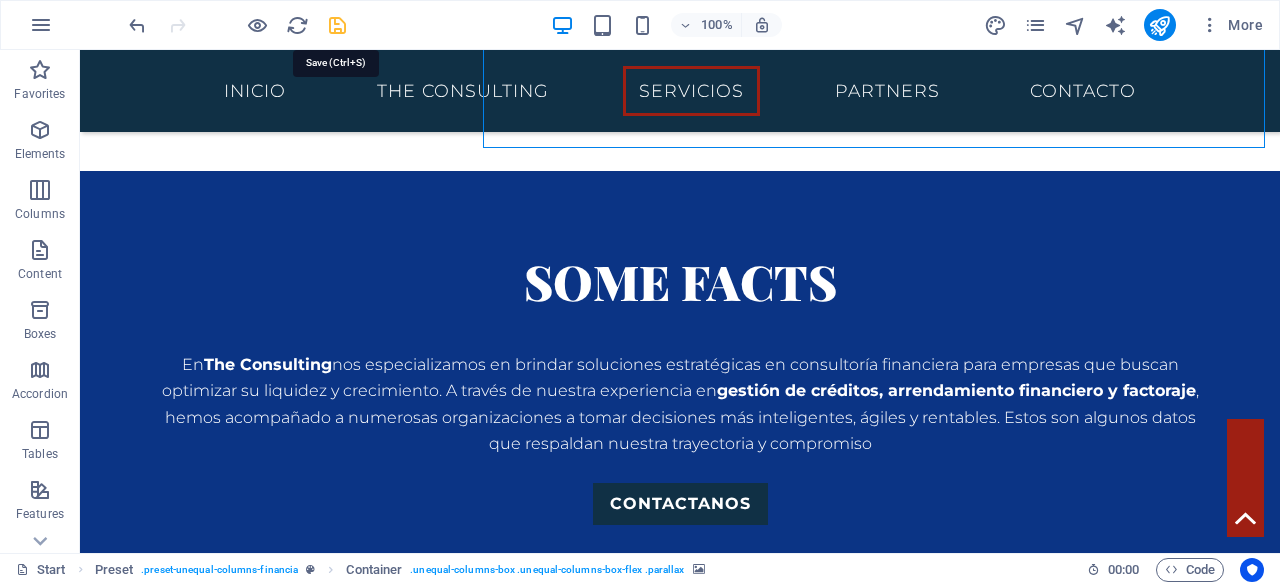 click at bounding box center (337, 25) 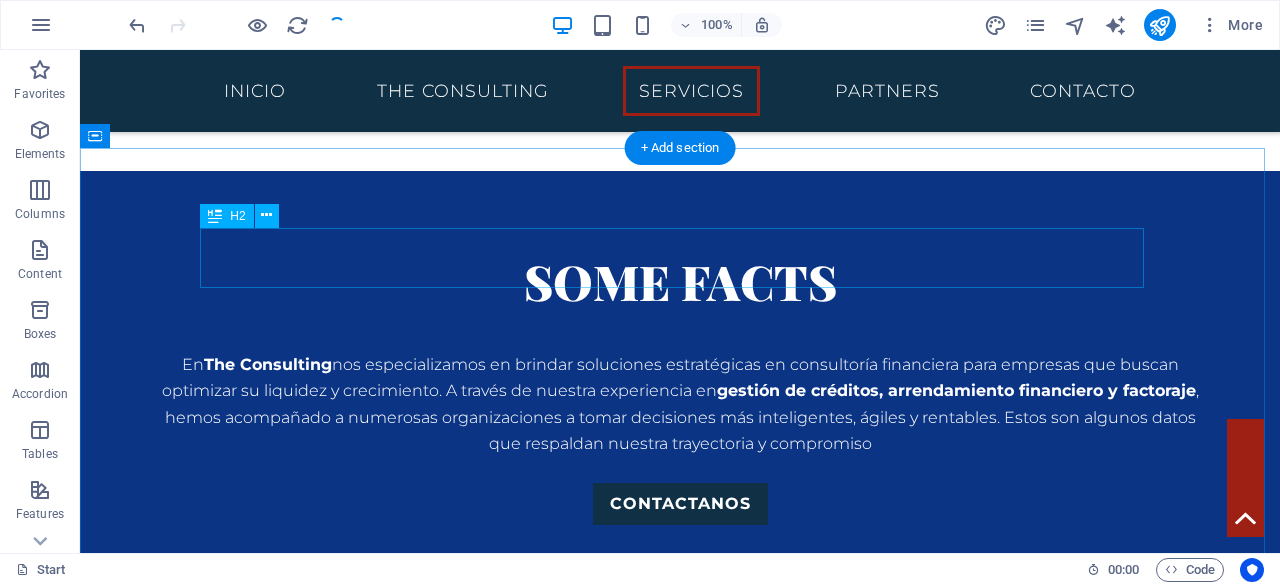click on "Finance Services" at bounding box center (680, 2245) 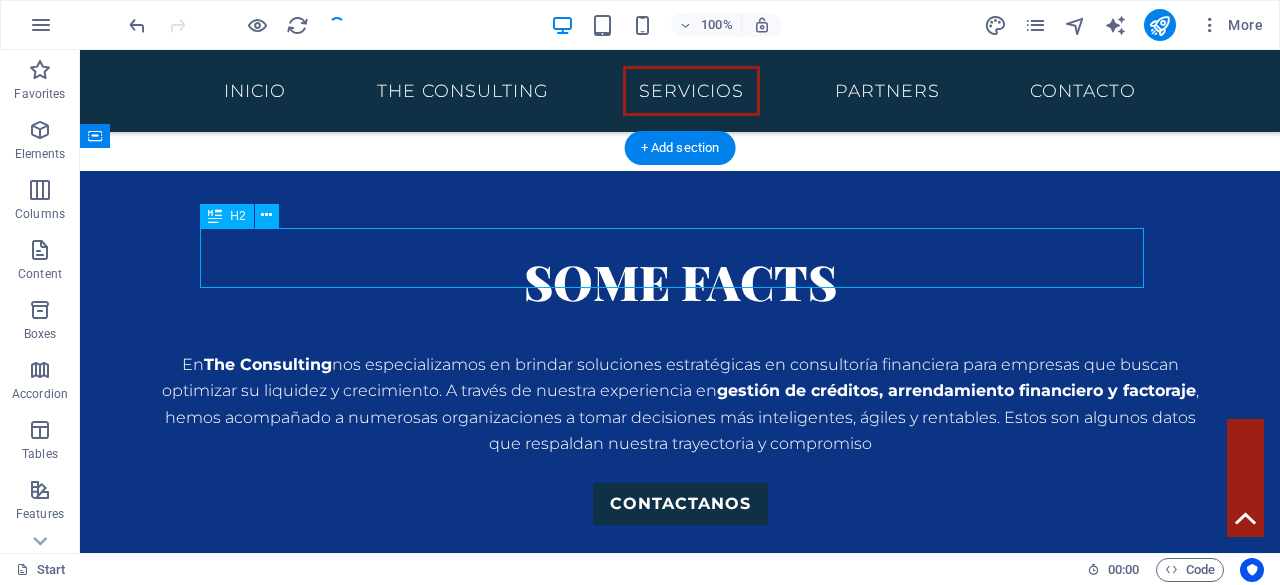 click on "Finance Services" at bounding box center [680, 2245] 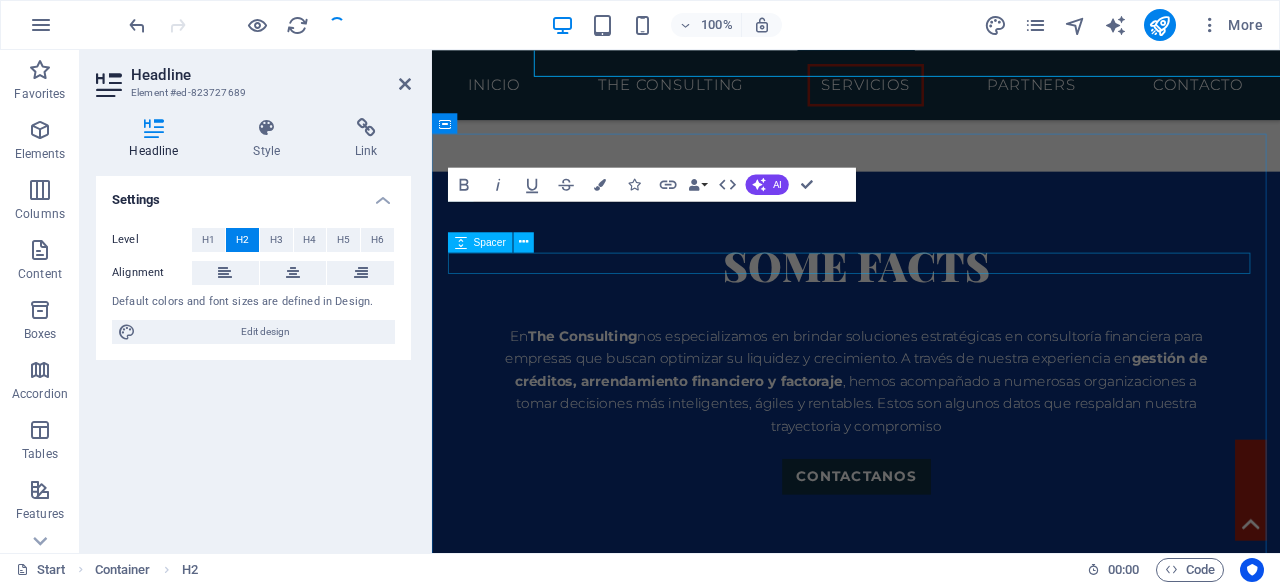 scroll, scrollTop: 2153, scrollLeft: 0, axis: vertical 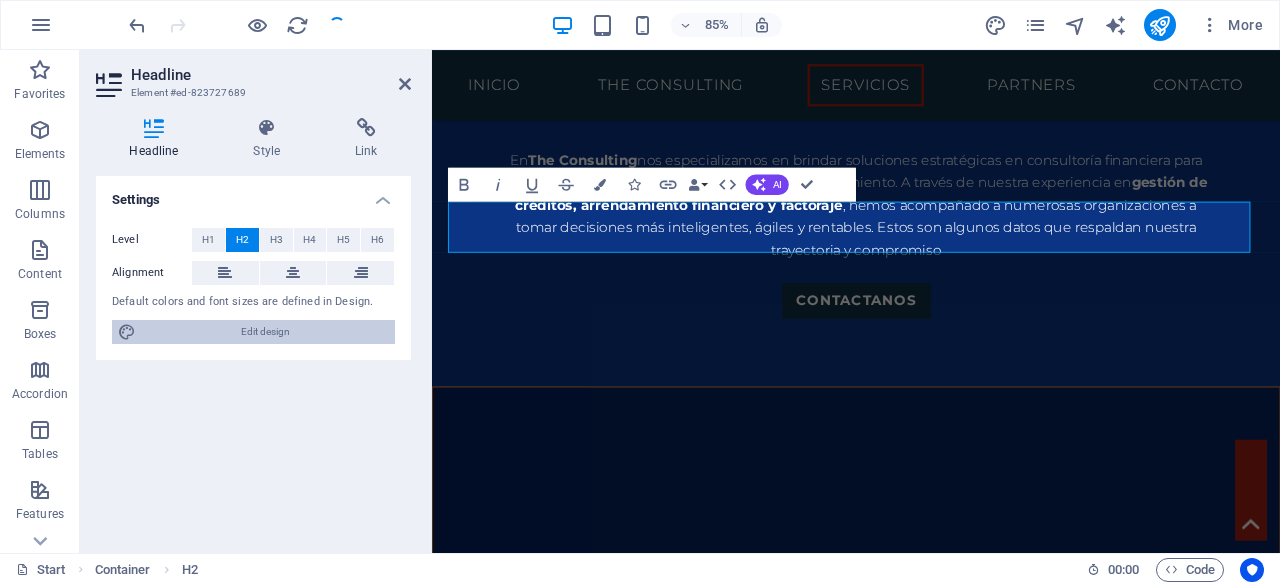 click on "Edit design" at bounding box center [265, 332] 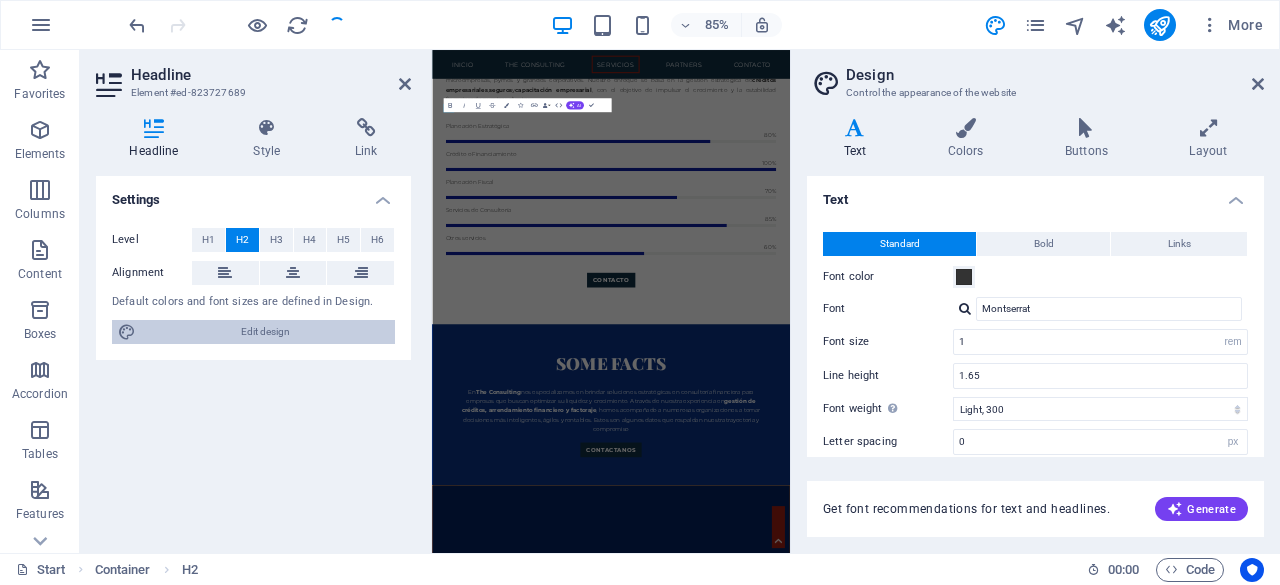 scroll, scrollTop: 2946, scrollLeft: 0, axis: vertical 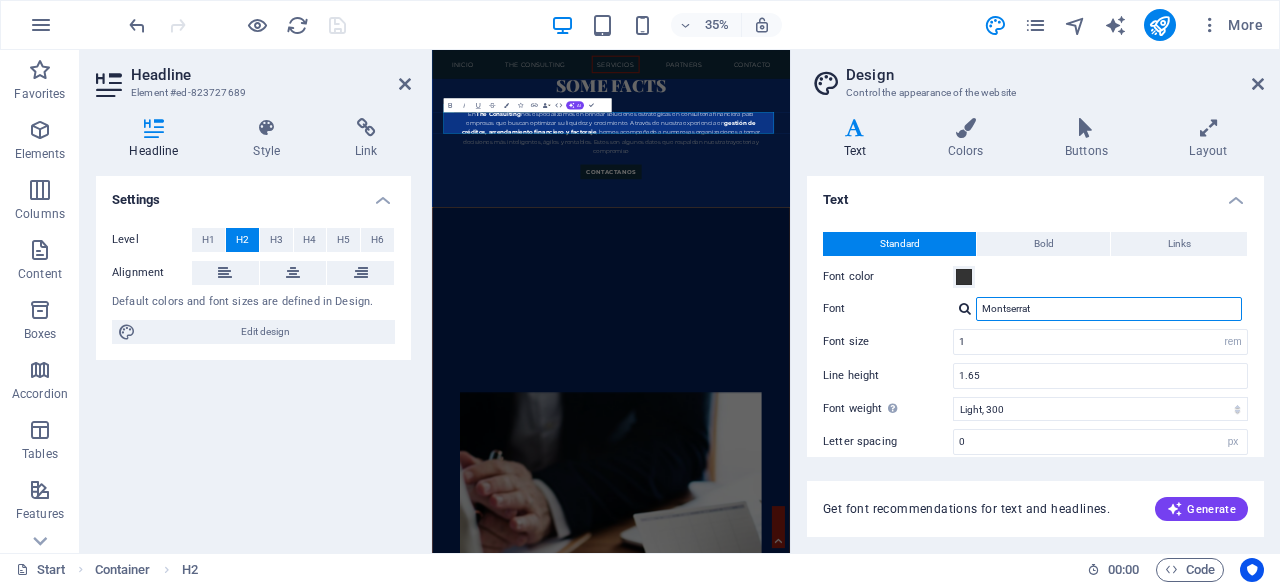 click on "Montserrat" at bounding box center (1109, 309) 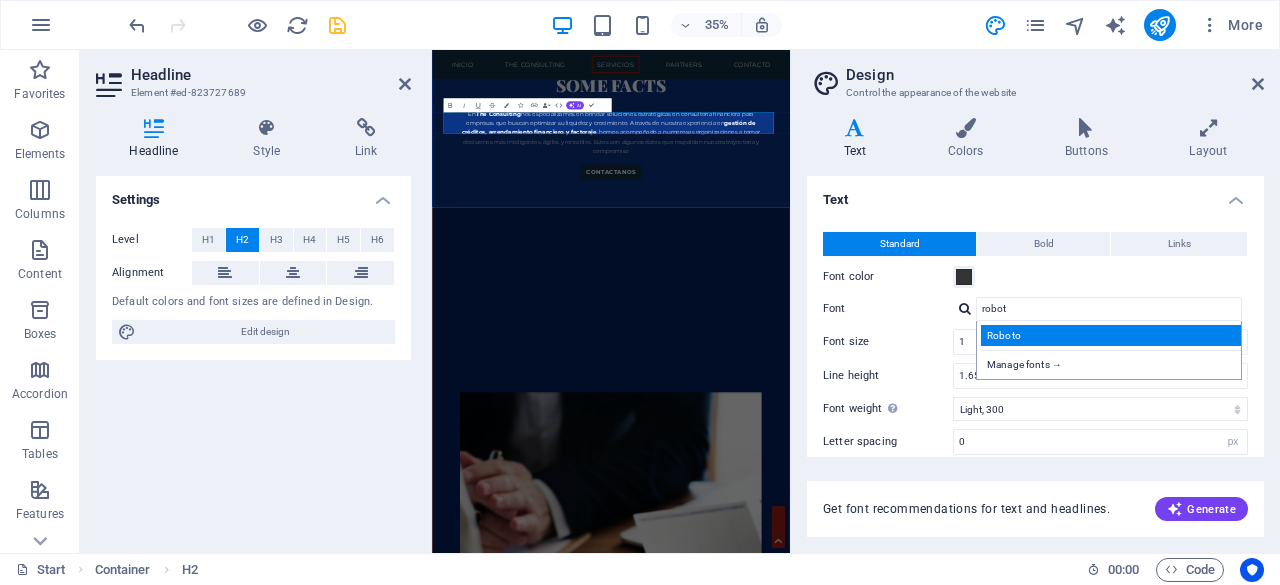 click on "Roboto" at bounding box center [1113, 335] 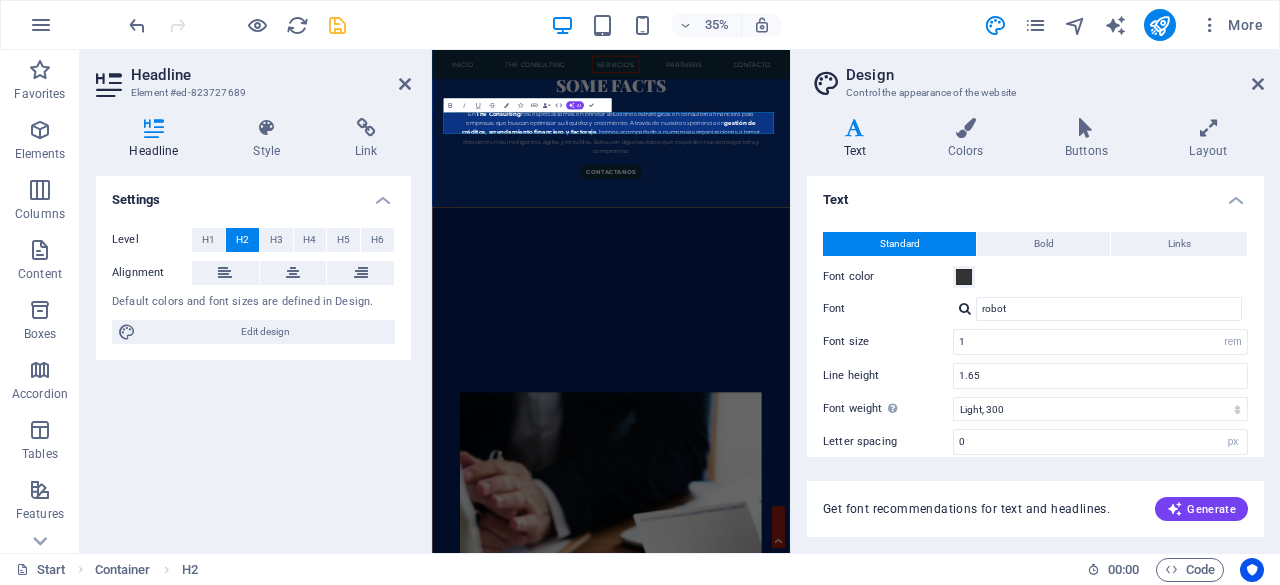 type on "Roboto" 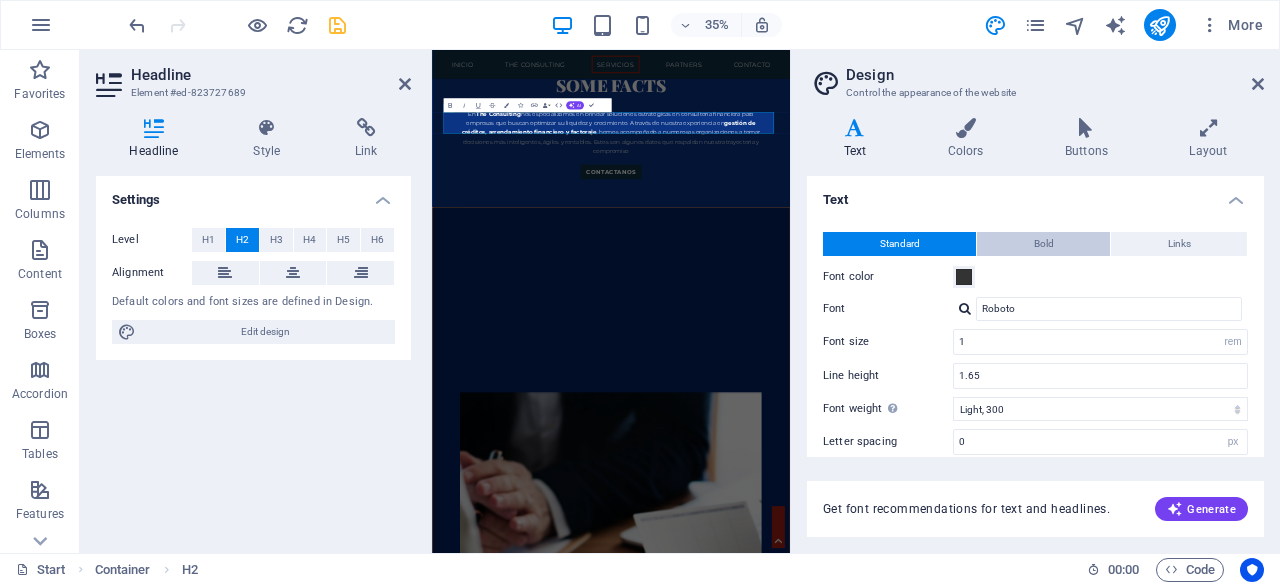 click on "Bold" at bounding box center (1043, 244) 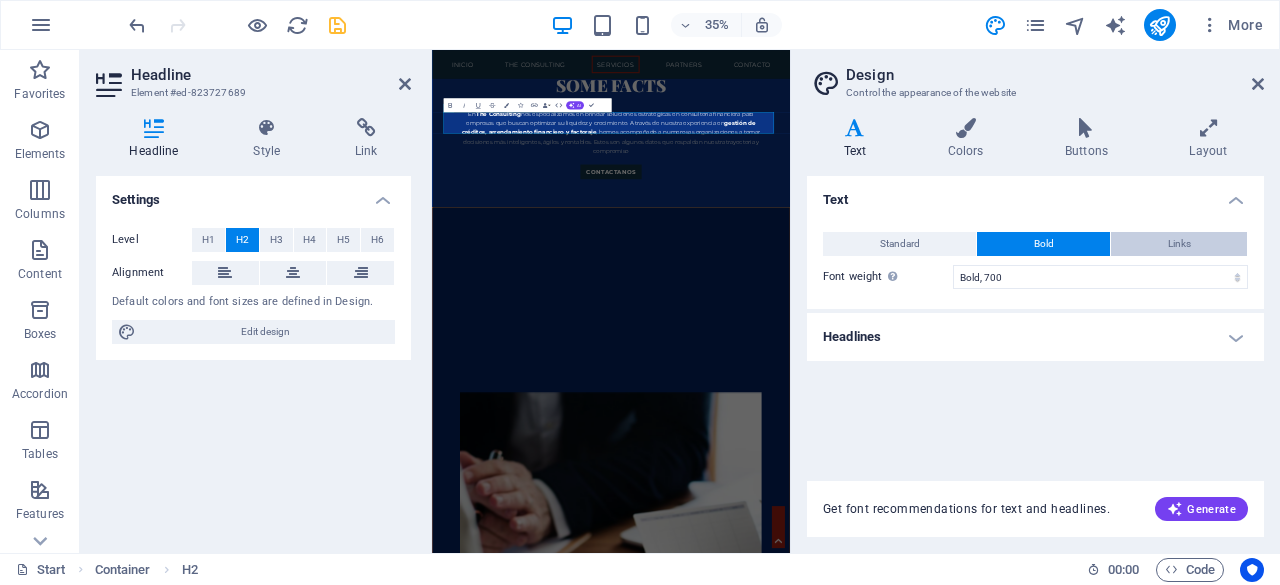 click on "Links" at bounding box center (1179, 244) 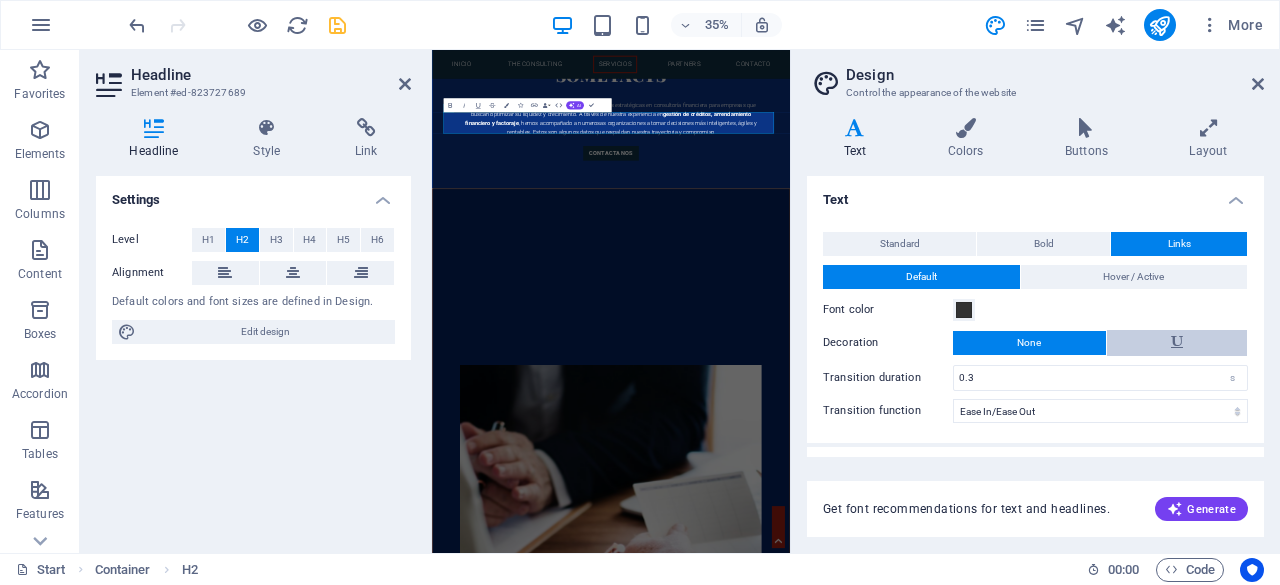 scroll, scrollTop: 2894, scrollLeft: 0, axis: vertical 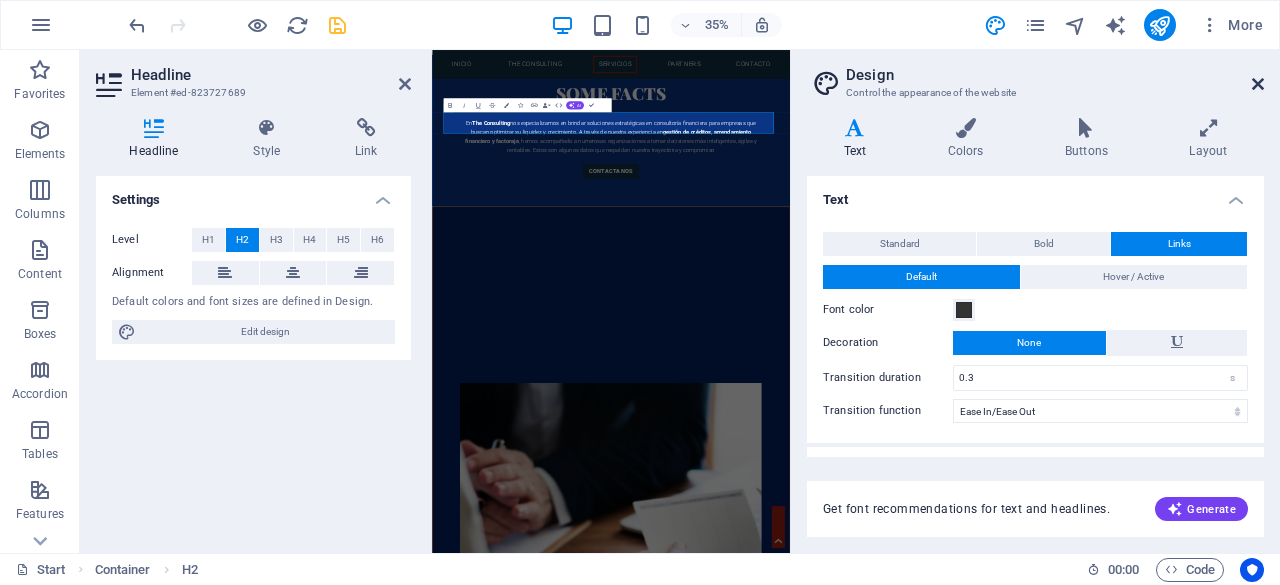 click at bounding box center (1258, 84) 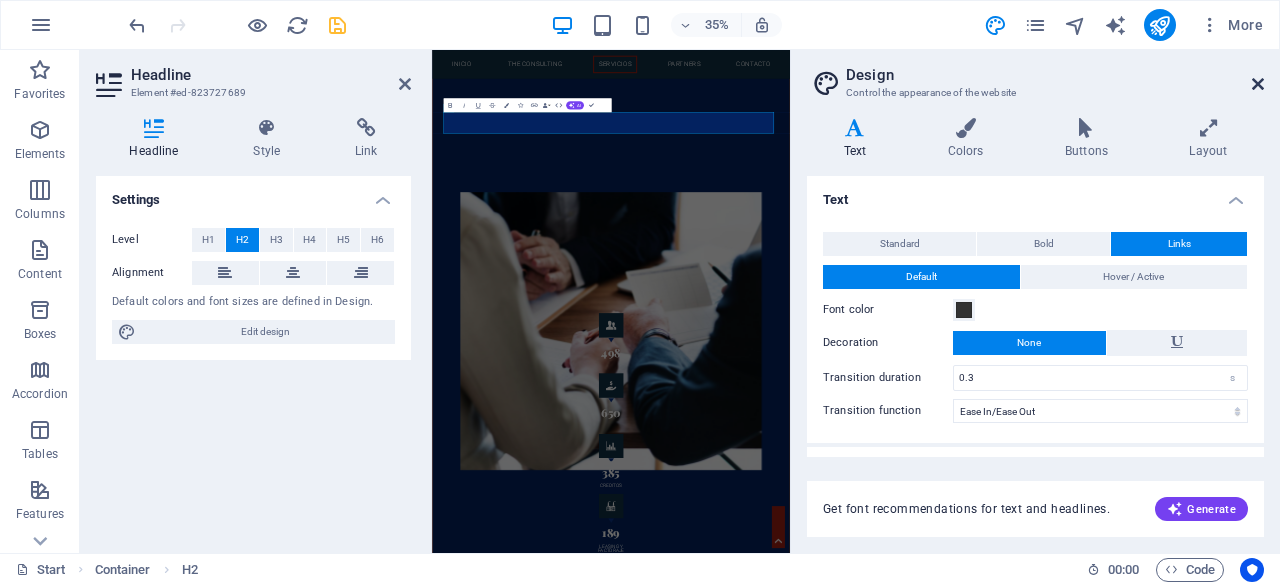 scroll, scrollTop: 2100, scrollLeft: 0, axis: vertical 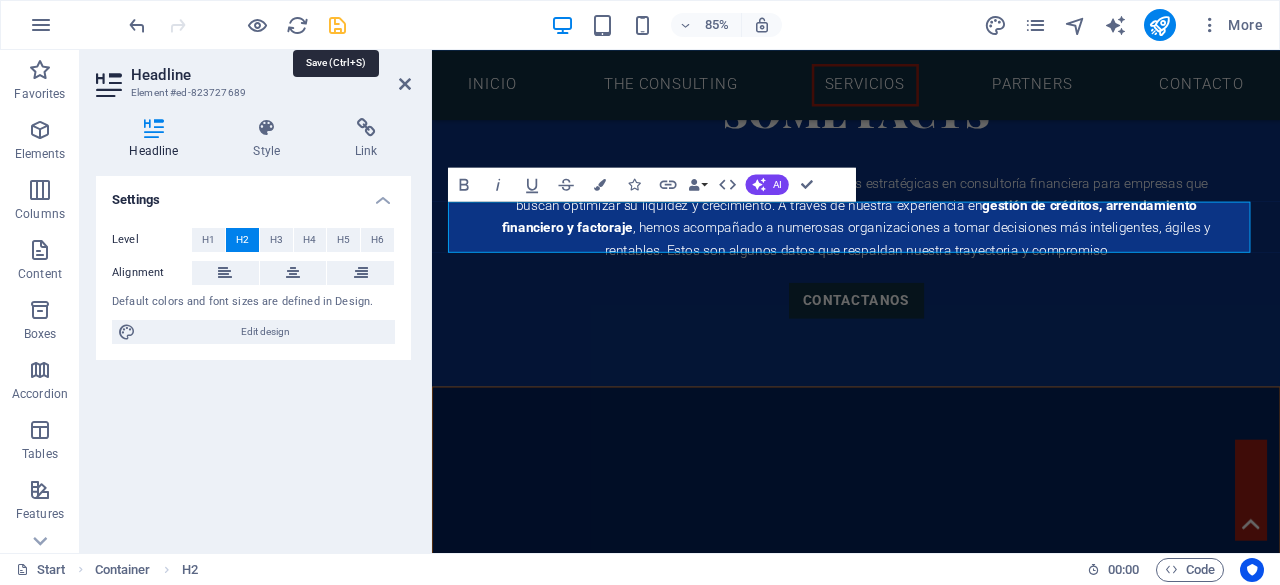 click at bounding box center [337, 25] 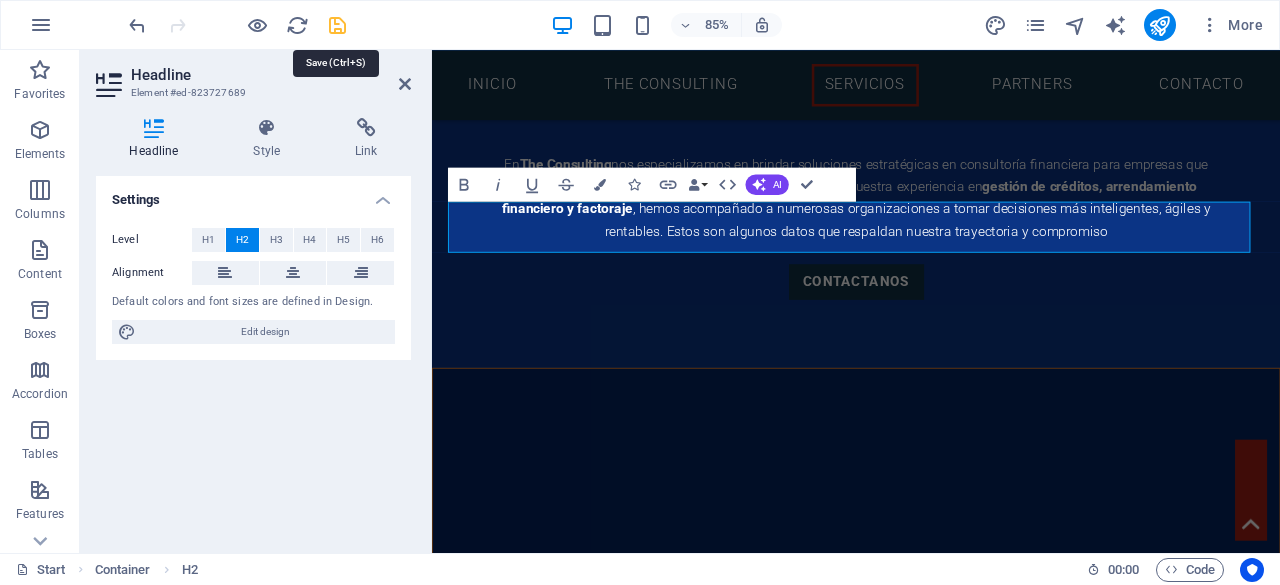 scroll, scrollTop: 1867, scrollLeft: 0, axis: vertical 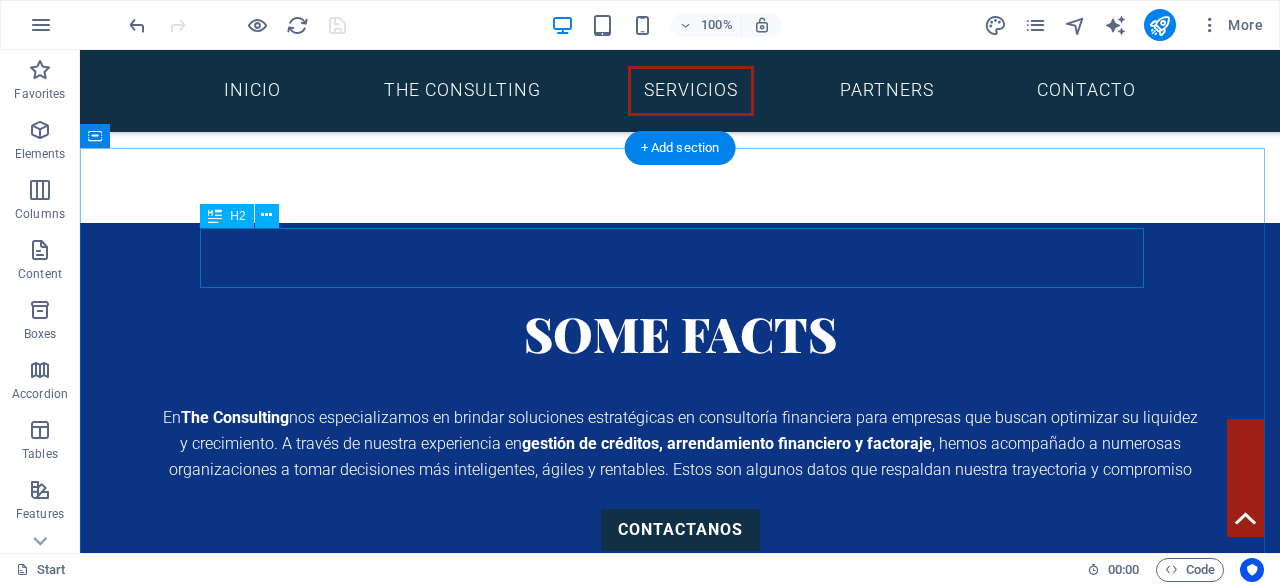 click on "Finance Services" at bounding box center (680, 2232) 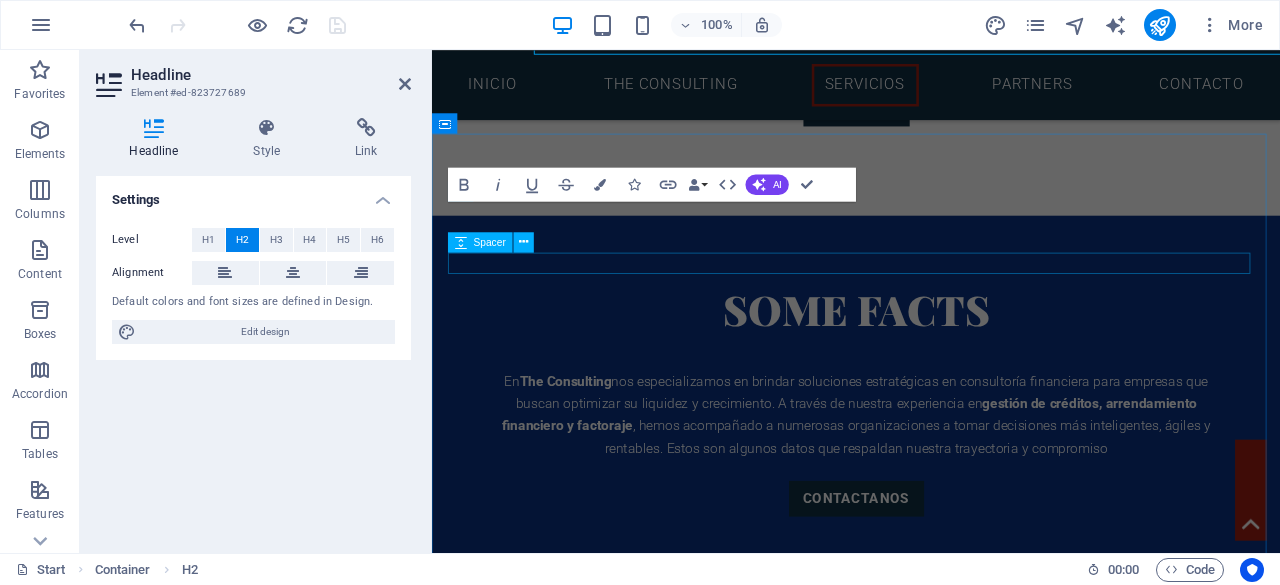 scroll, scrollTop: 2100, scrollLeft: 0, axis: vertical 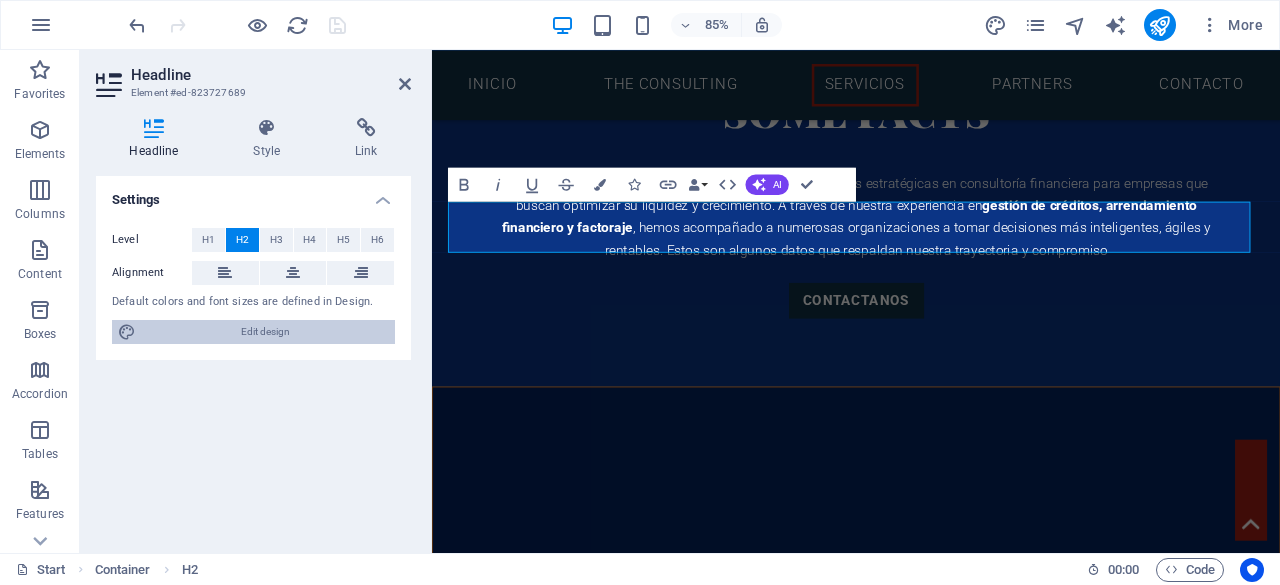 click on "Edit design" at bounding box center [265, 332] 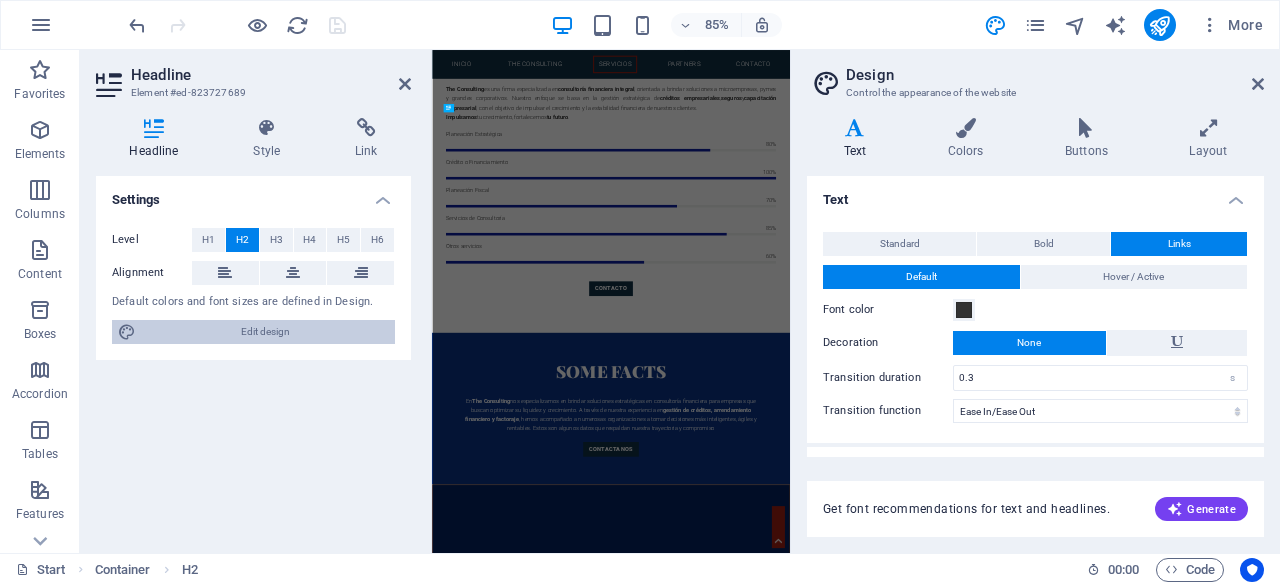 scroll, scrollTop: 2894, scrollLeft: 0, axis: vertical 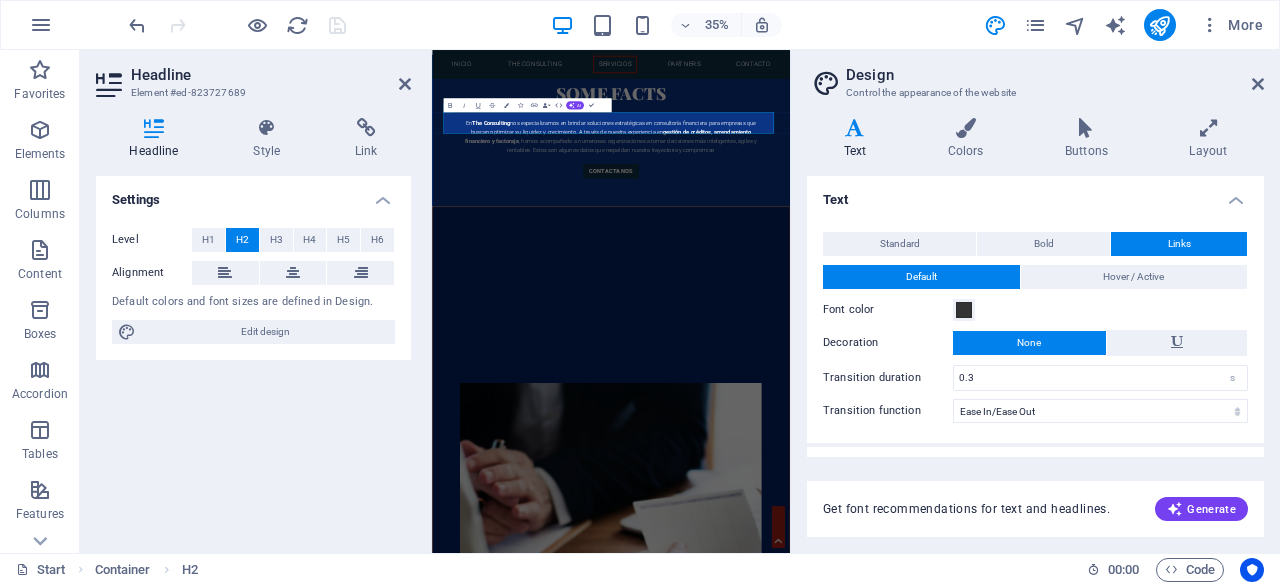 click on "Text" at bounding box center [859, 139] 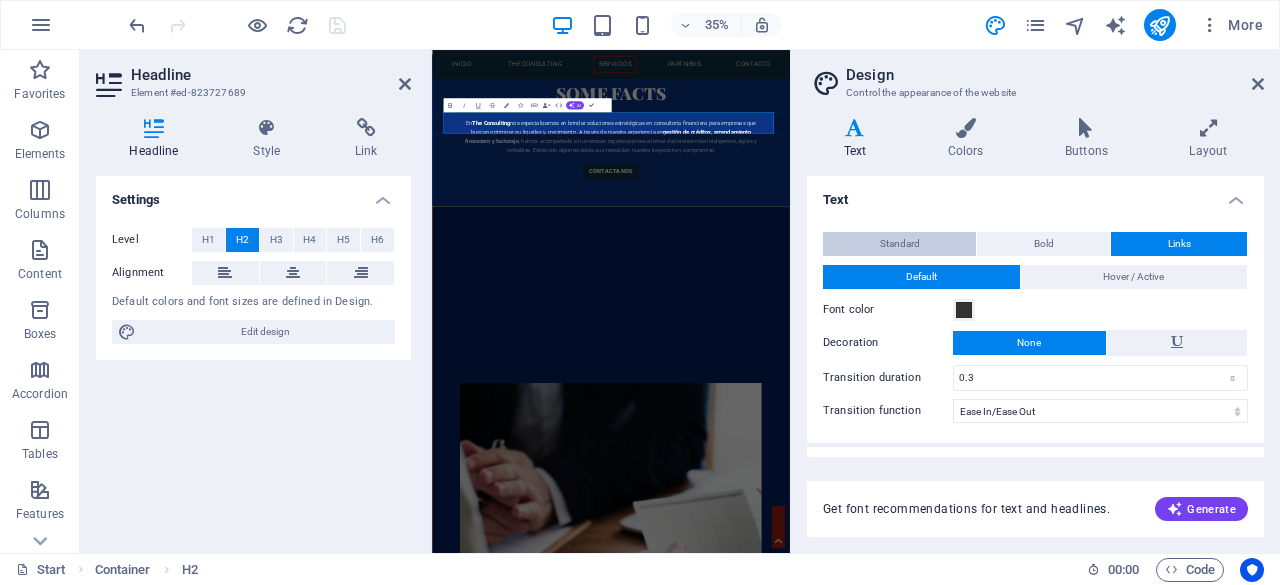 click on "Standard" at bounding box center [900, 244] 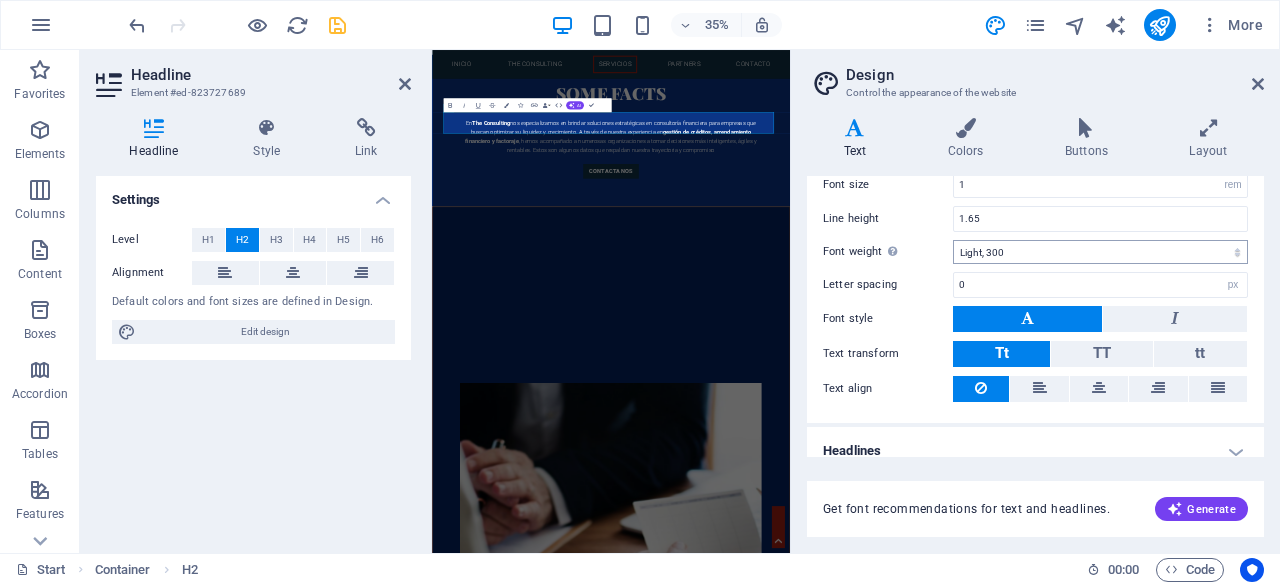 scroll, scrollTop: 170, scrollLeft: 0, axis: vertical 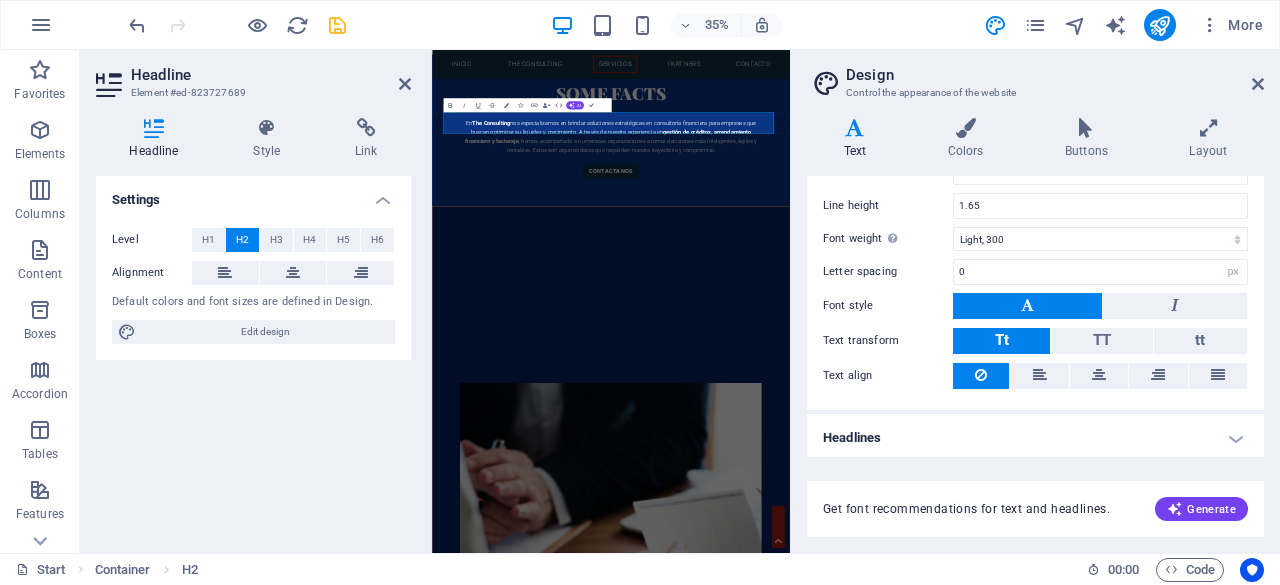 click on "Headlines" at bounding box center [1035, 438] 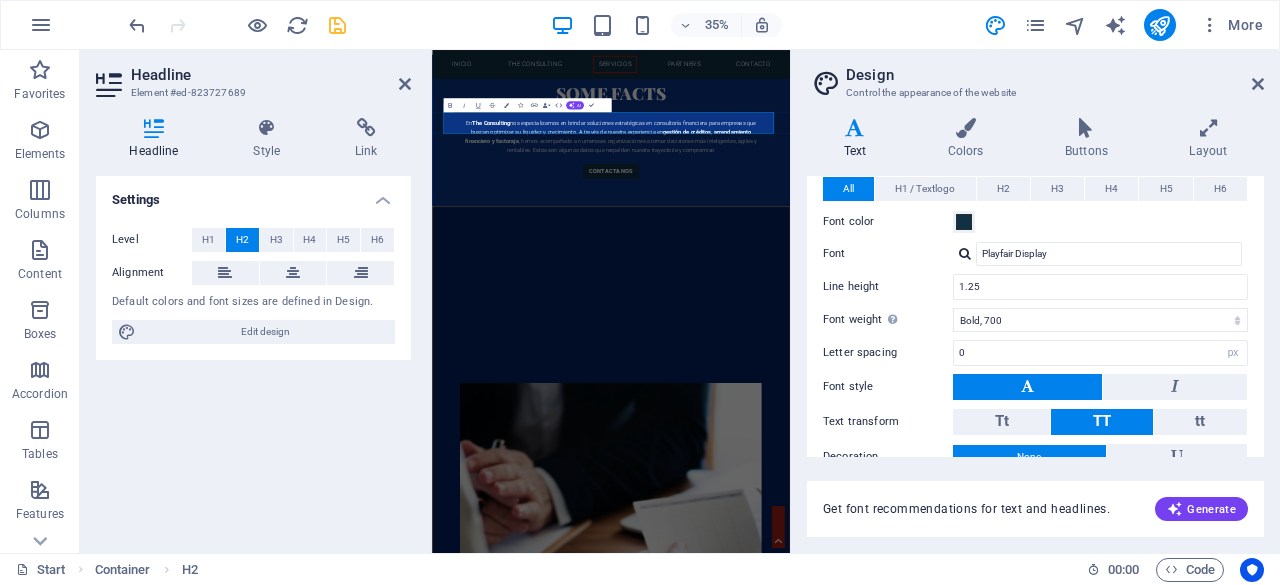 scroll, scrollTop: 464, scrollLeft: 0, axis: vertical 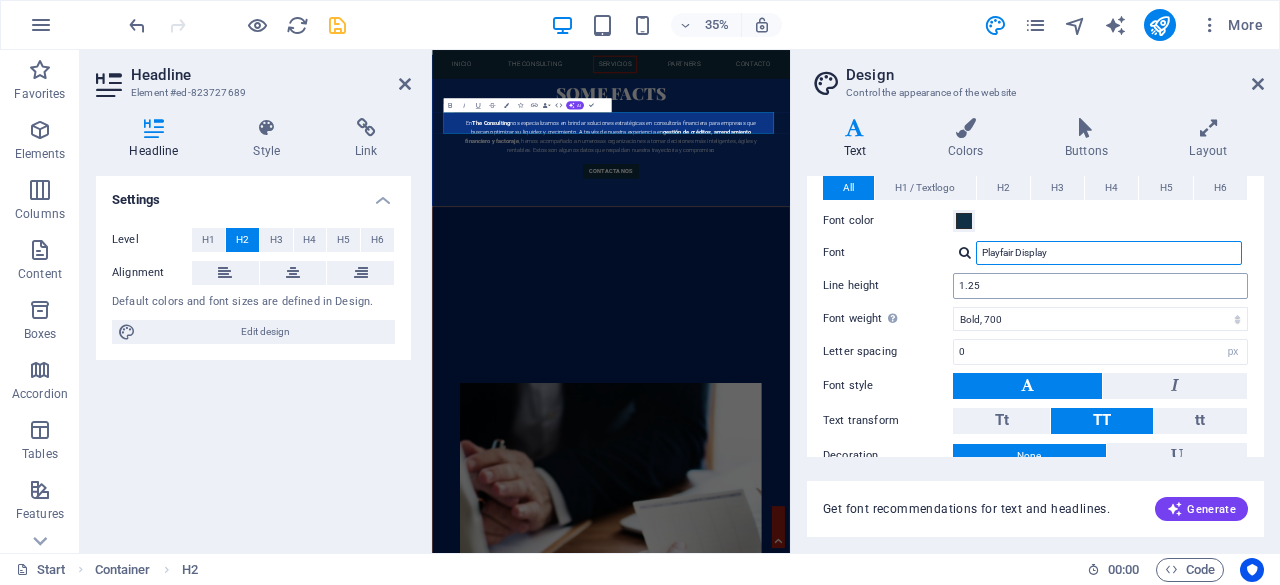 drag, startPoint x: 1060, startPoint y: 247, endPoint x: 967, endPoint y: 269, distance: 95.566734 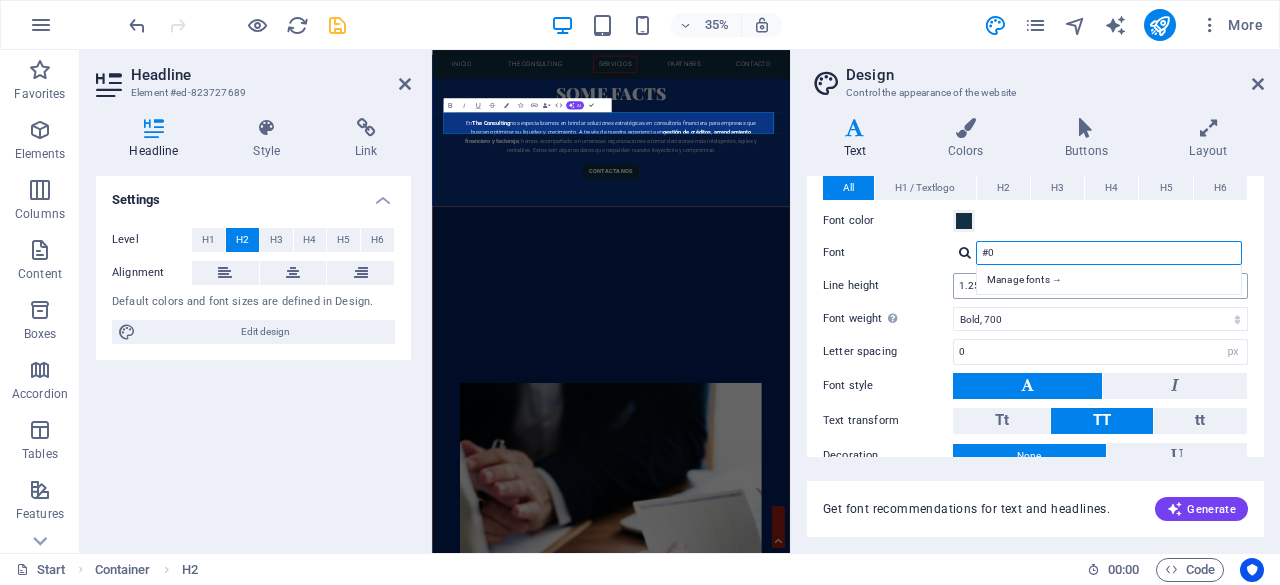 type on "#" 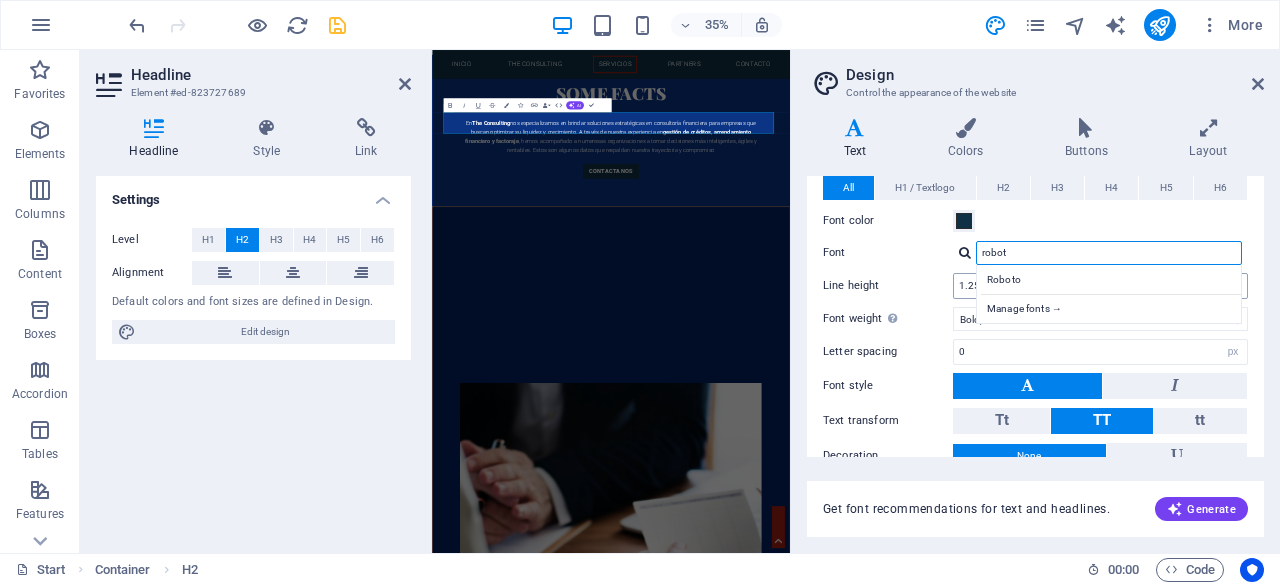 type on "roboto" 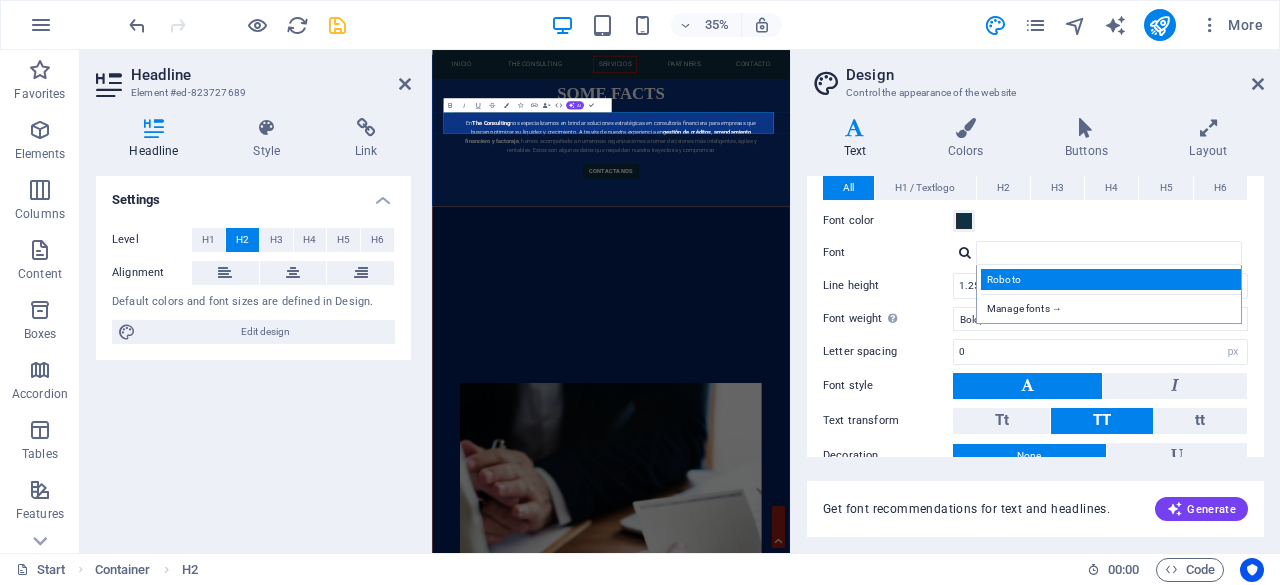 click on "Roboto" at bounding box center [1113, 279] 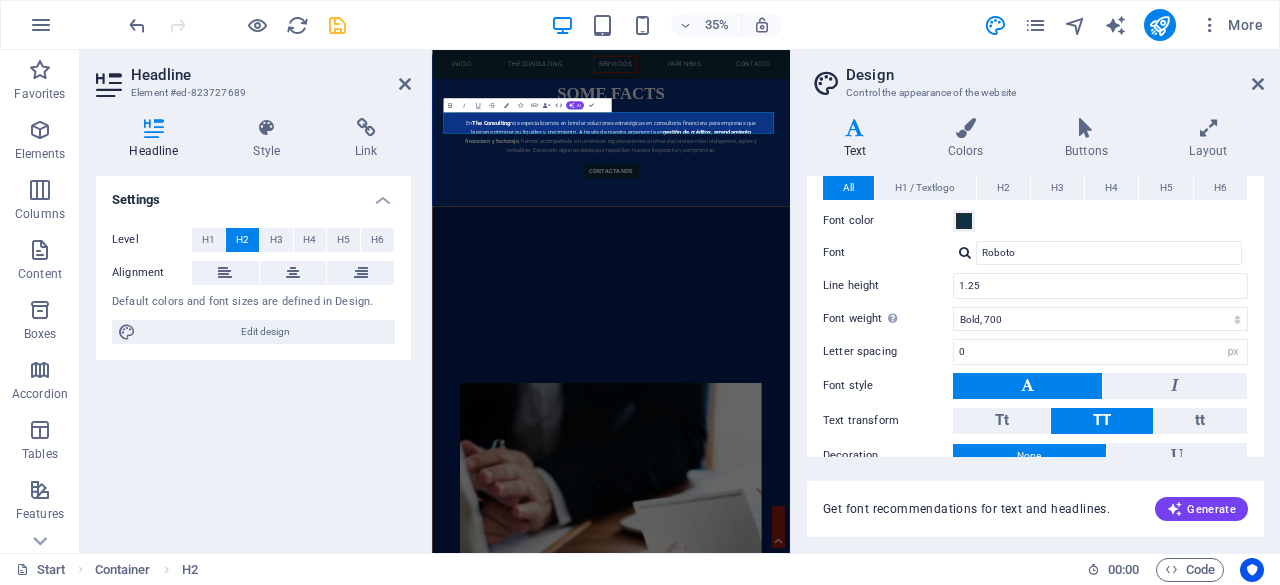 click on "Line height" at bounding box center (888, 285) 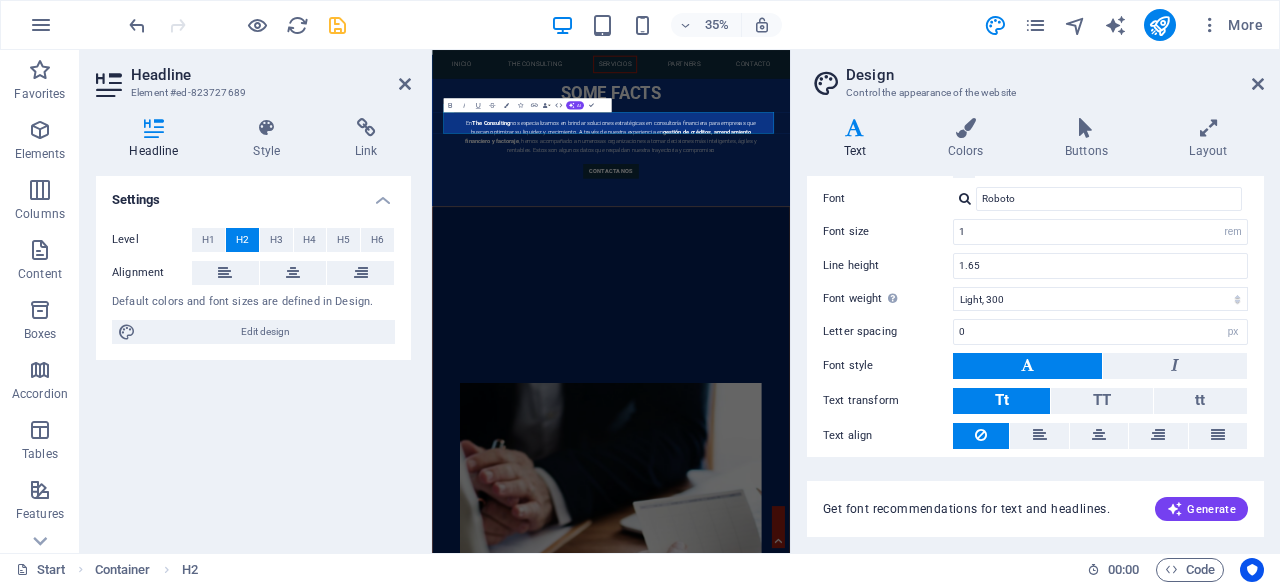 scroll, scrollTop: 0, scrollLeft: 0, axis: both 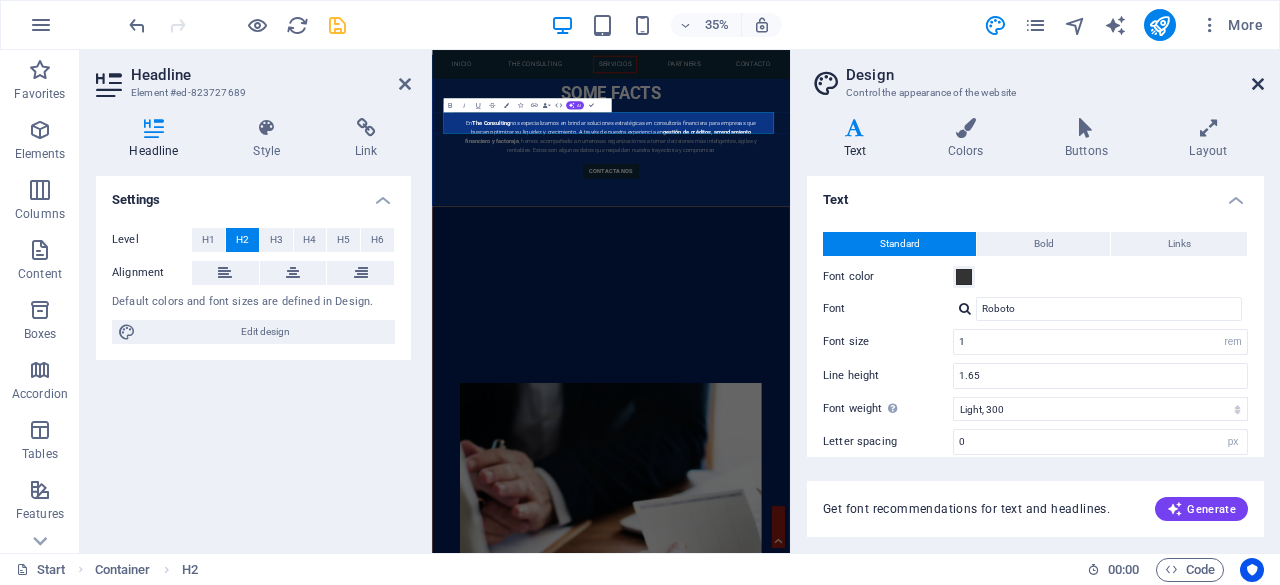 click at bounding box center (1258, 84) 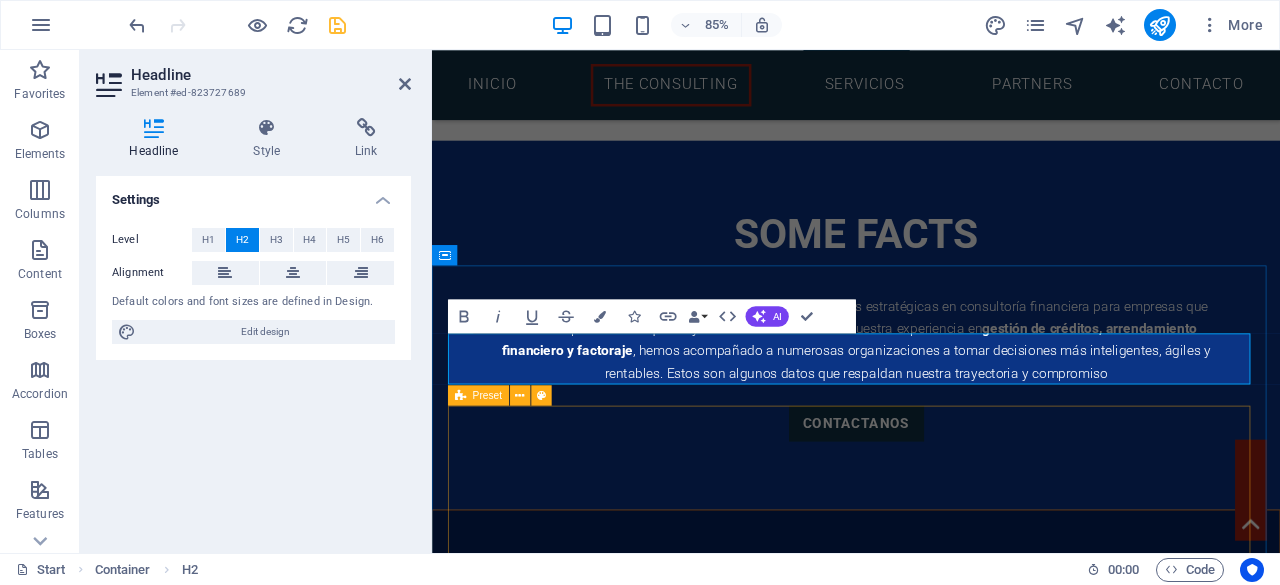 scroll, scrollTop: 1961, scrollLeft: 0, axis: vertical 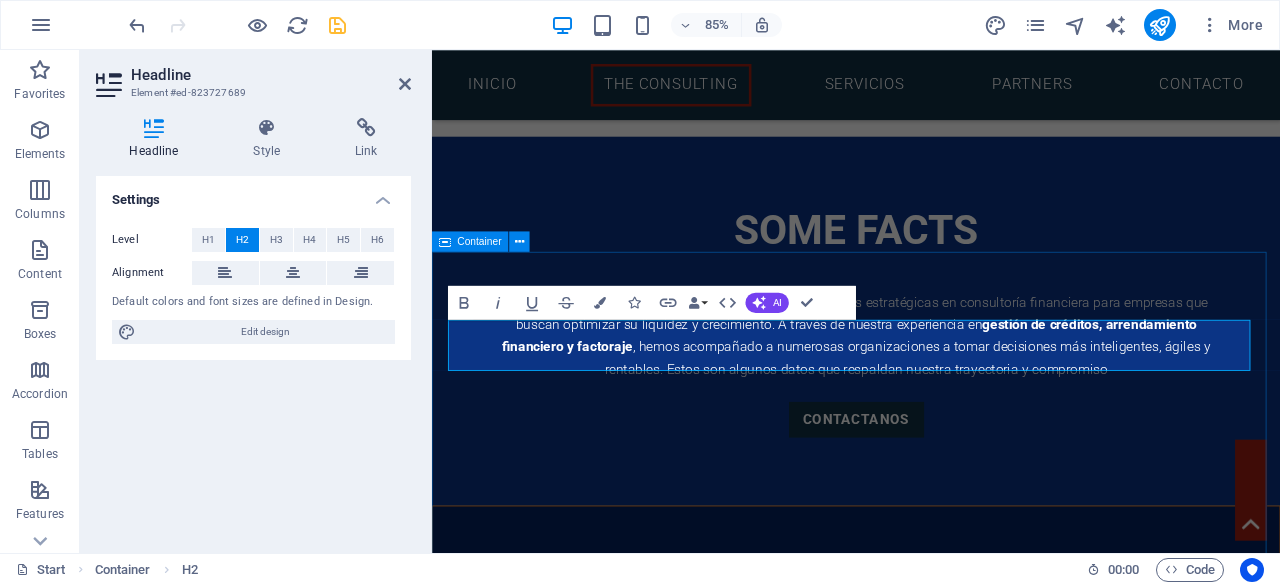 click on "Finance Services Investment Lorem ipsum dolor sit amet, consectetur adipisicing elit. Veritatis, dolorem! Consulting Lorem ipsum dolor sit amet, consectetur adipisicing elit. Veritatis, dolorem! Retirement Lorem ipsum dolor sit amet, consectetur adipisicing elit. Veritatis, dolorem! Strategy Lorem ipsum dolor sit amet, consectetur adipisicing elit. Veritatis, dolorem! Loans Lorem ipsum dolor sit amet, consectetur adipisicing elit. Veritatis, dolorem! Research Lorem ipsum dolor sit amet, consectetur adipisicing elit. Veritatis, dolorem!" at bounding box center (931, 3071) 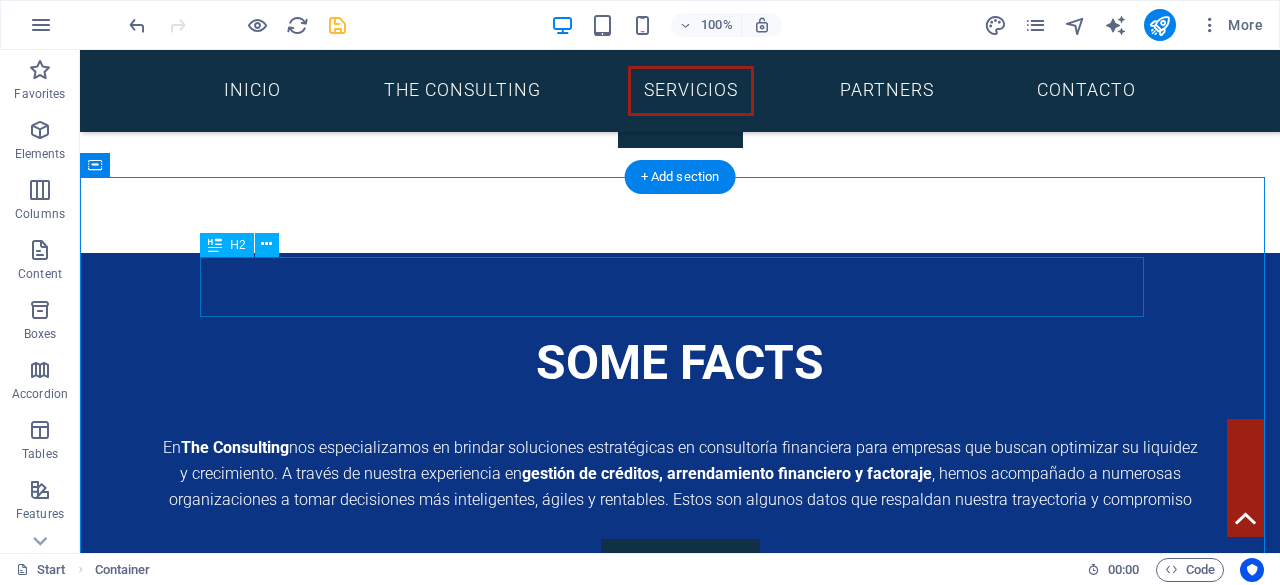 scroll, scrollTop: 1839, scrollLeft: 0, axis: vertical 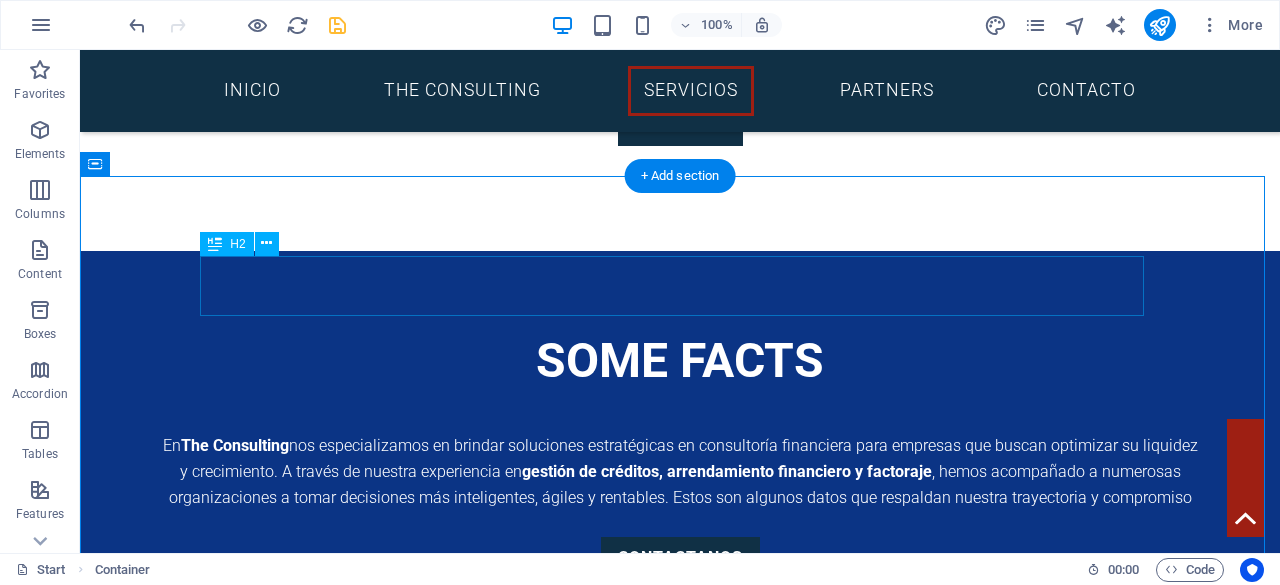 click on "Finance Services" at bounding box center (680, 2260) 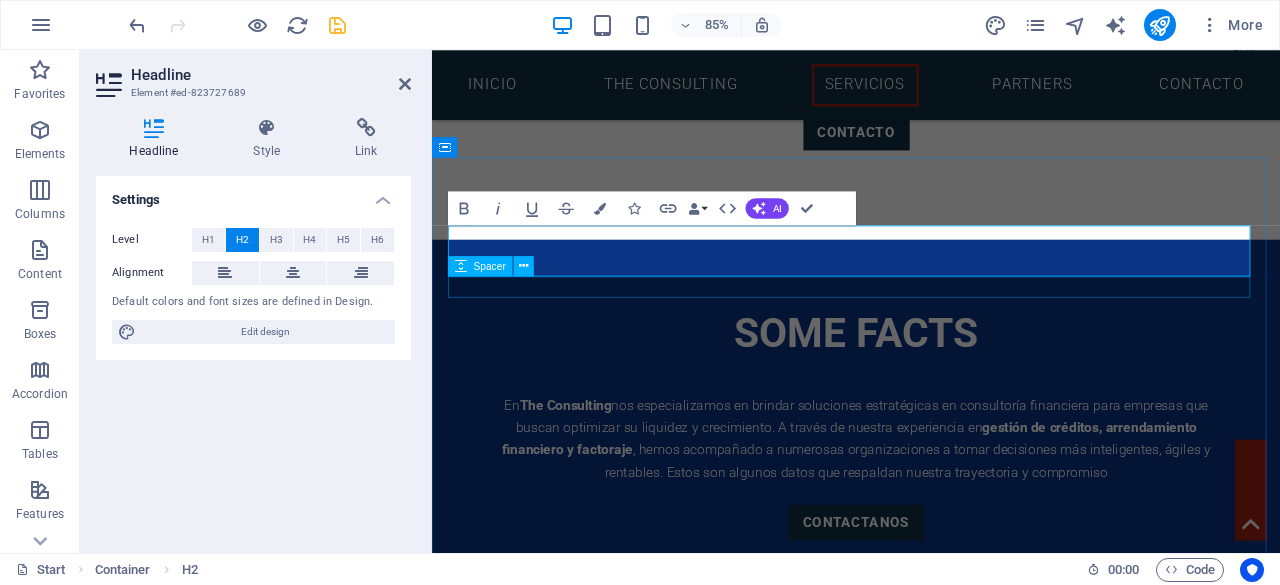 scroll, scrollTop: 2072, scrollLeft: 0, axis: vertical 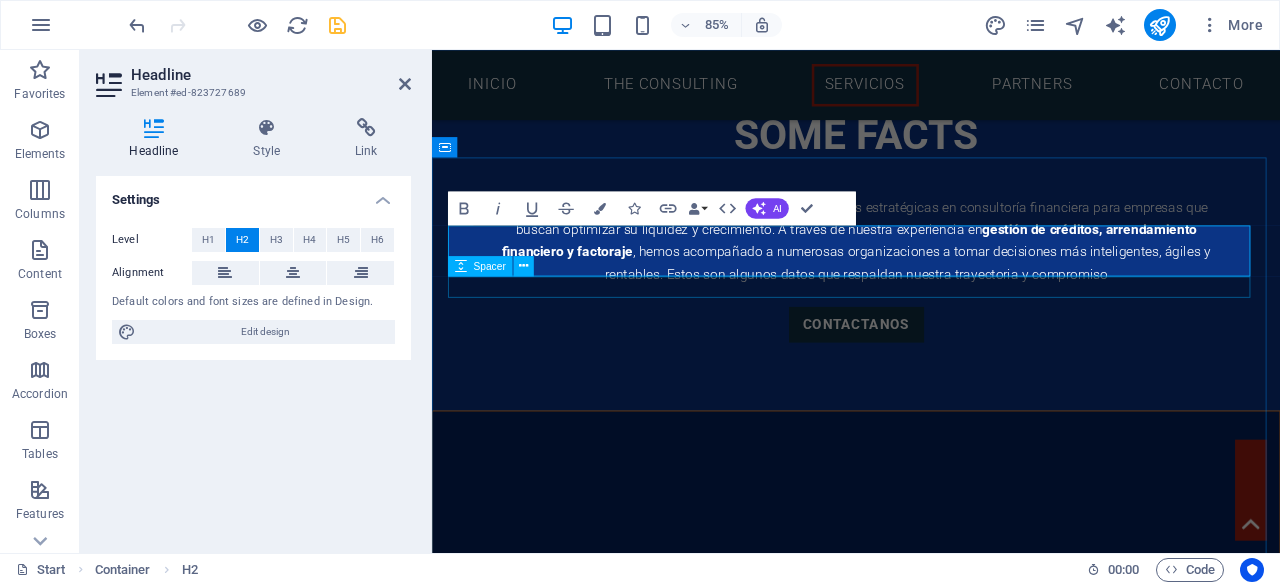 type 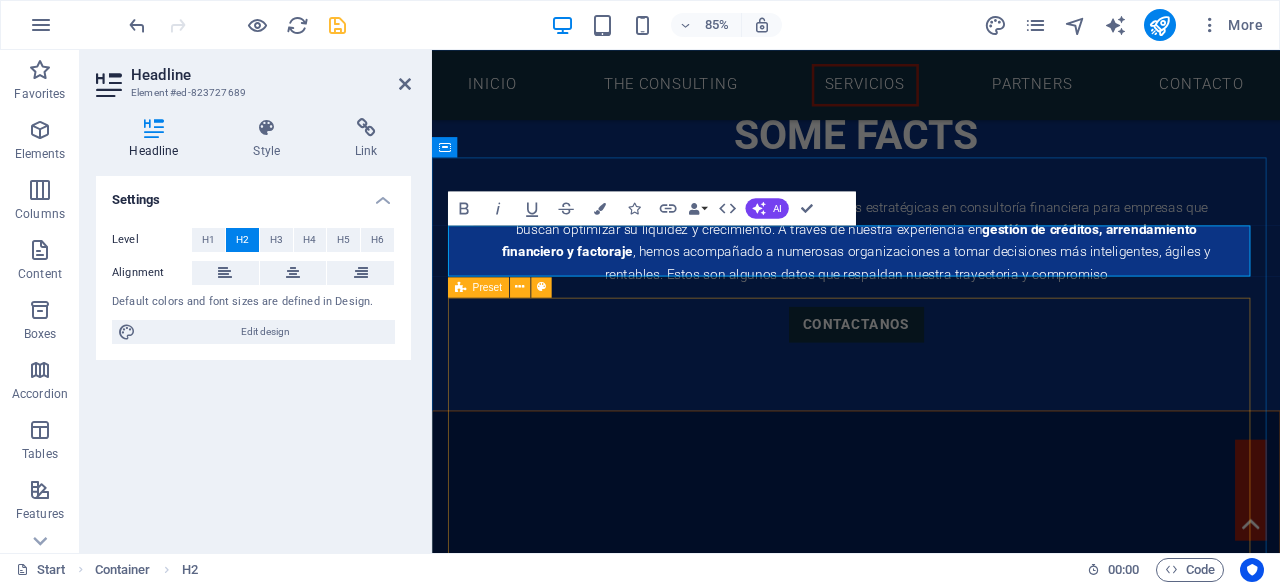 click on "Investment Lorem ipsum dolor sit amet, consectetur adipisicing elit. Veritatis, dolorem! Consulting Lorem ipsum dolor sit amet, consectetur adipisicing elit. Veritatis, dolorem! Retirement Lorem ipsum dolor sit amet, consectetur adipisicing elit. Veritatis, dolorem! Strategy Lorem ipsum dolor sit amet, consectetur adipisicing elit. Veritatis, dolorem! Loans Lorem ipsum dolor sit amet, consectetur adipisicing elit. Veritatis, dolorem! Research Lorem ipsum dolor sit amet, consectetur adipisicing elit. Veritatis, dolorem!" at bounding box center (931, 3003) 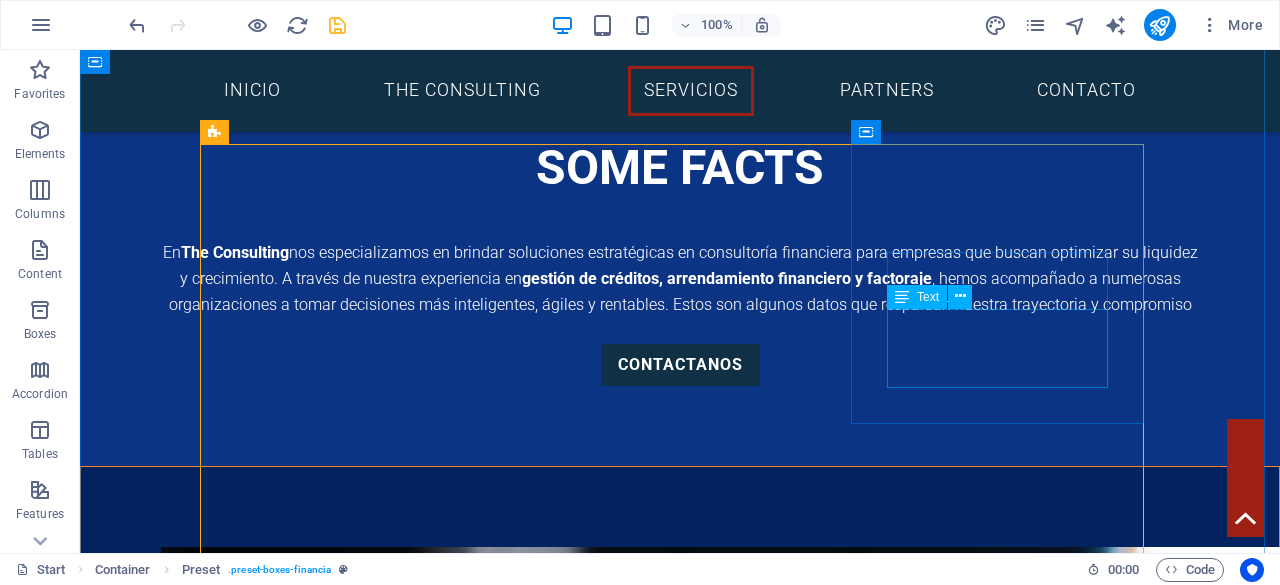 scroll, scrollTop: 2030, scrollLeft: 0, axis: vertical 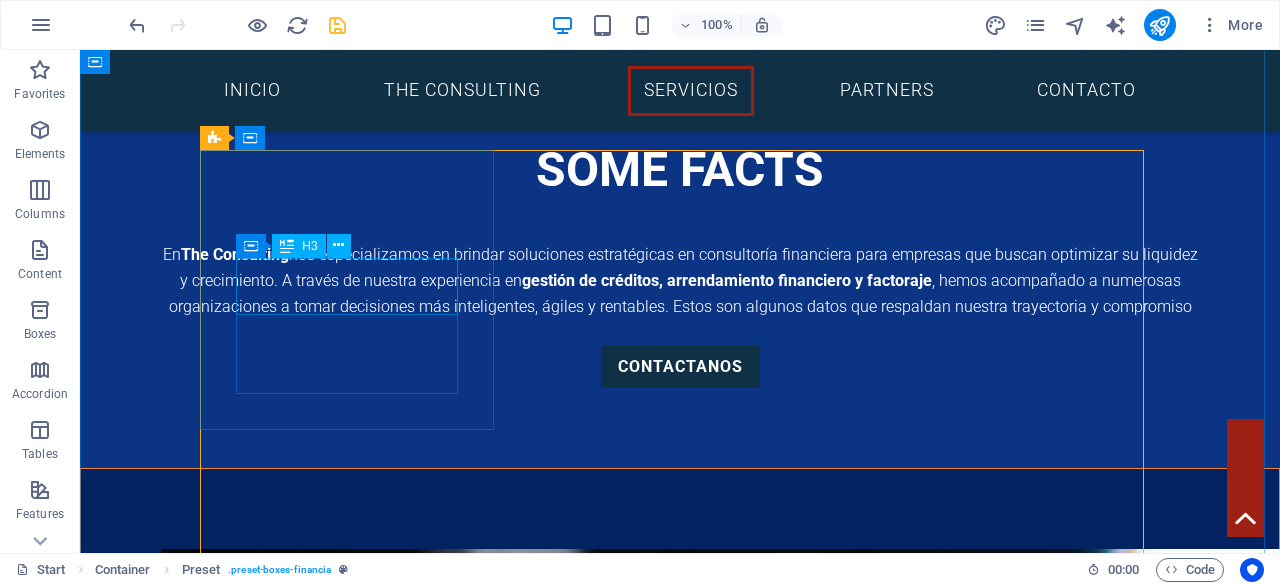 click on "Investment" at bounding box center (680, 2260) 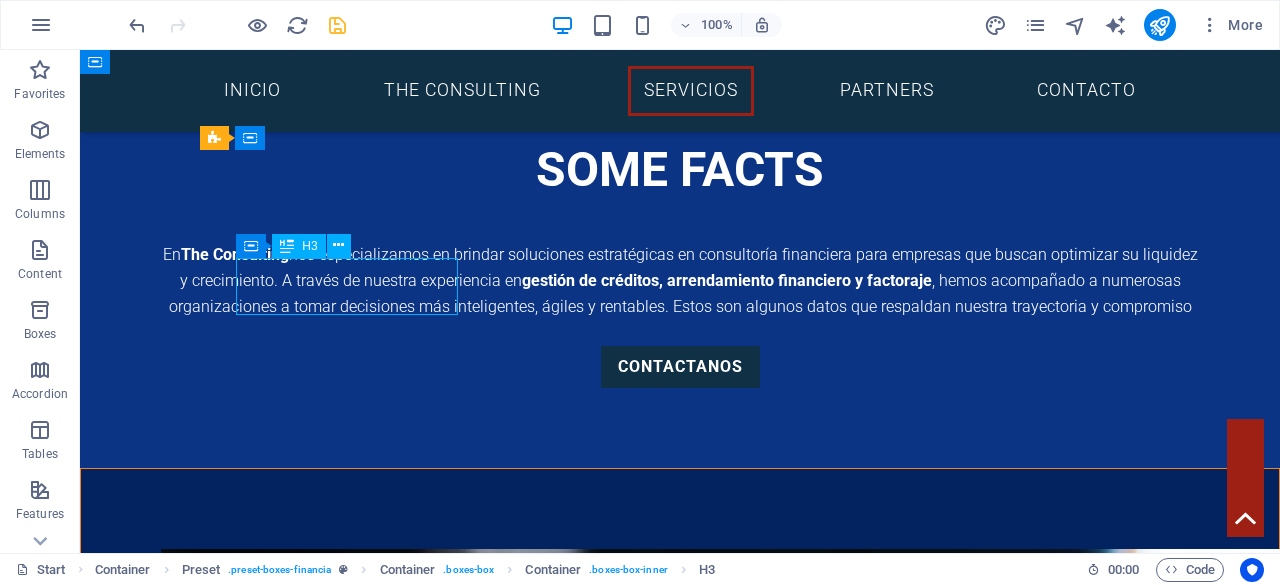 click on "Investment" at bounding box center [680, 2260] 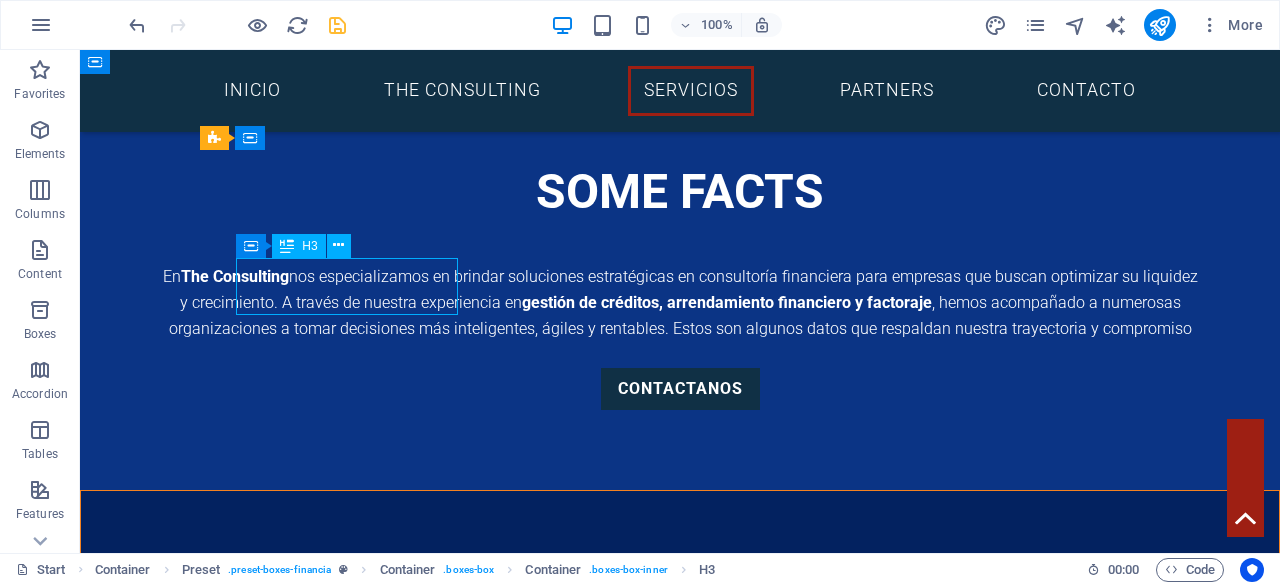 scroll, scrollTop: 2264, scrollLeft: 0, axis: vertical 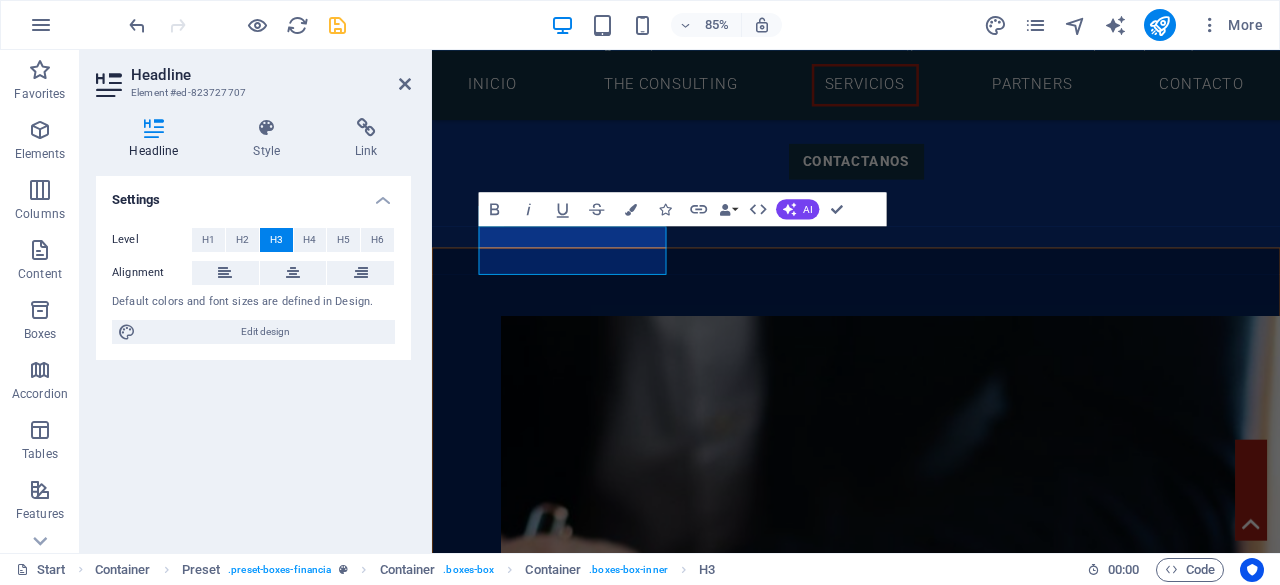 type 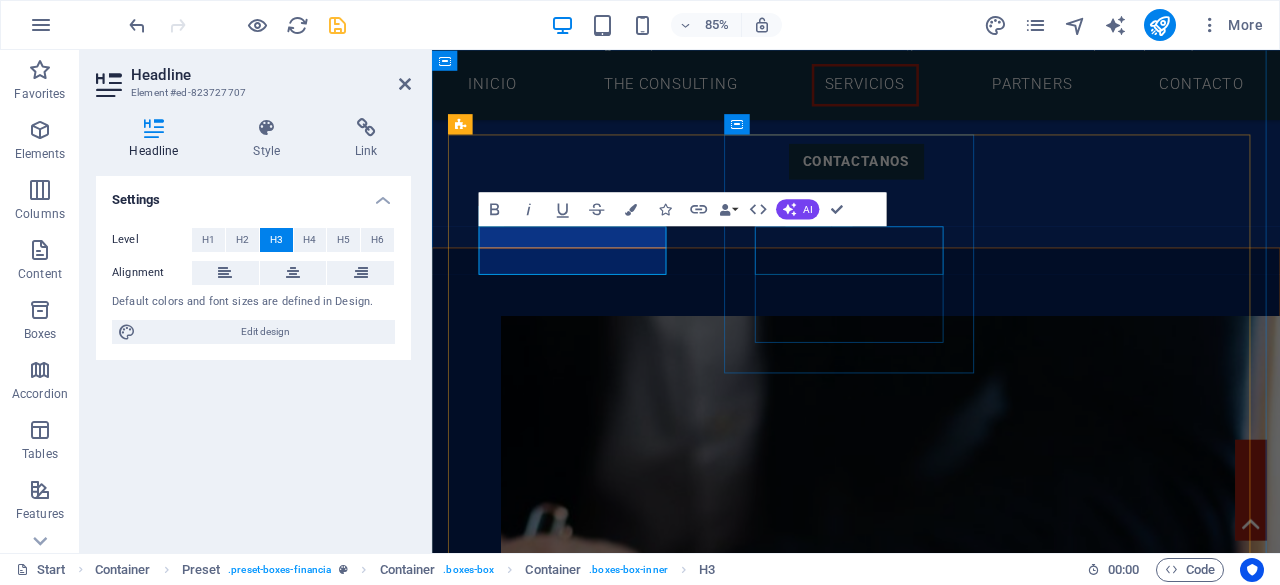 click on "Consulting" at bounding box center (931, 2468) 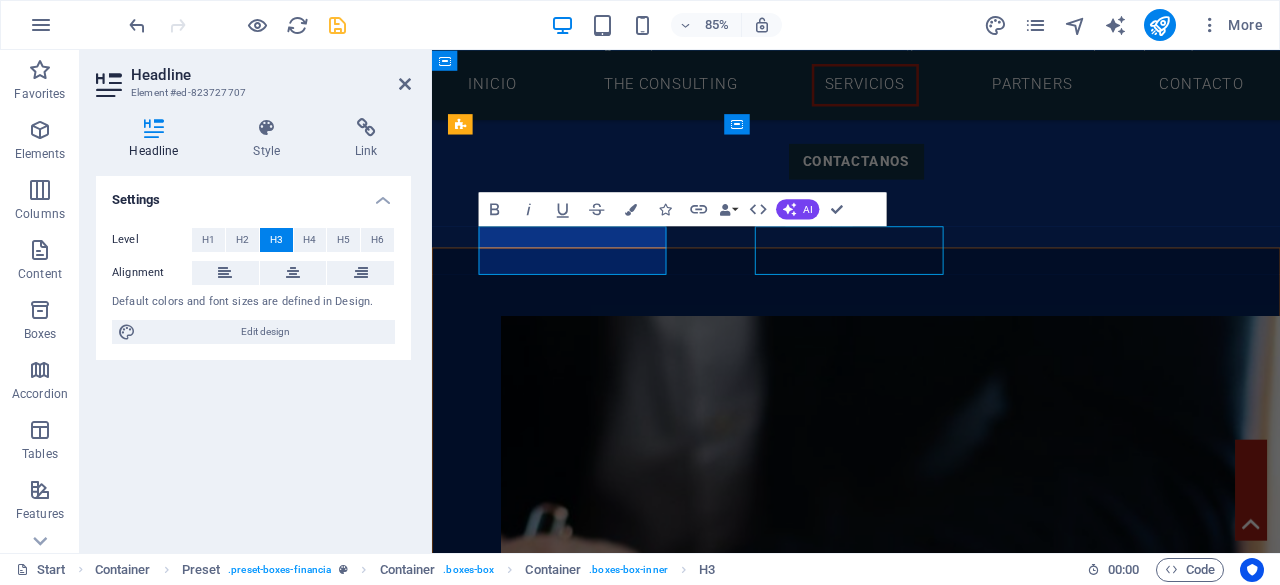 click on "Consulting" at bounding box center (931, 2468) 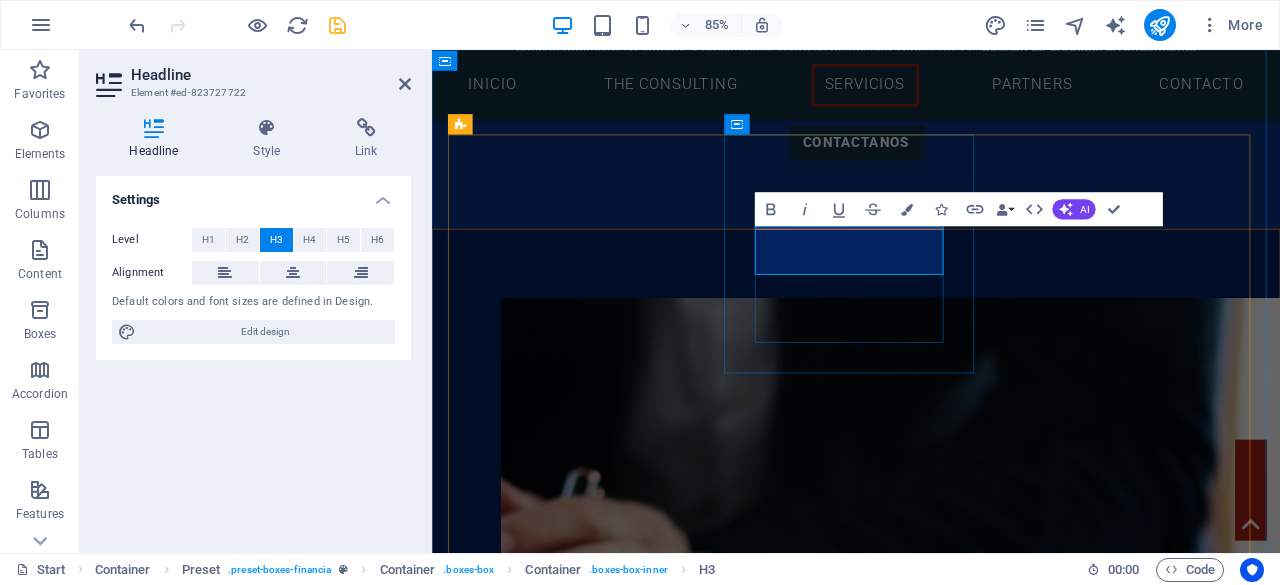 type 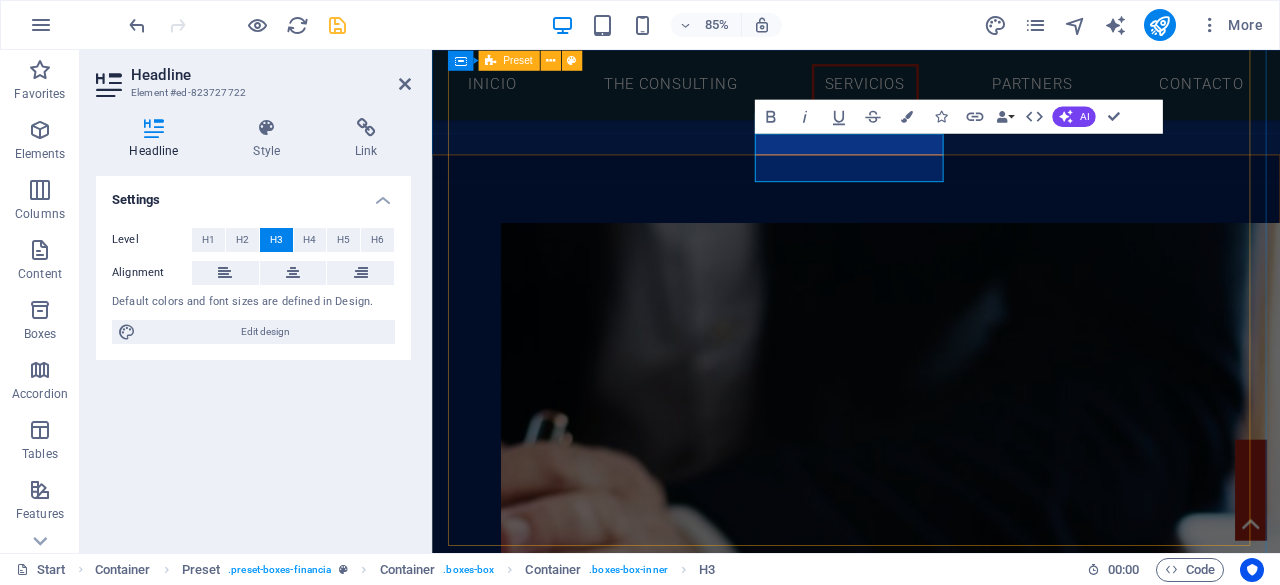 scroll, scrollTop: 2195, scrollLeft: 0, axis: vertical 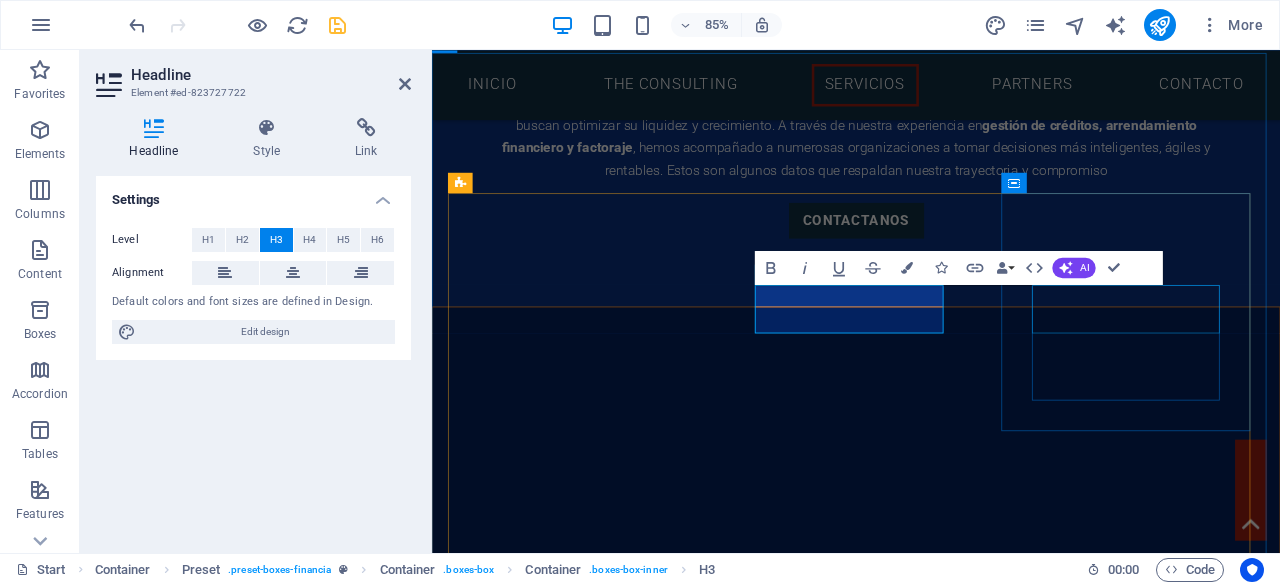 click on "Retirement" at bounding box center (931, 2780) 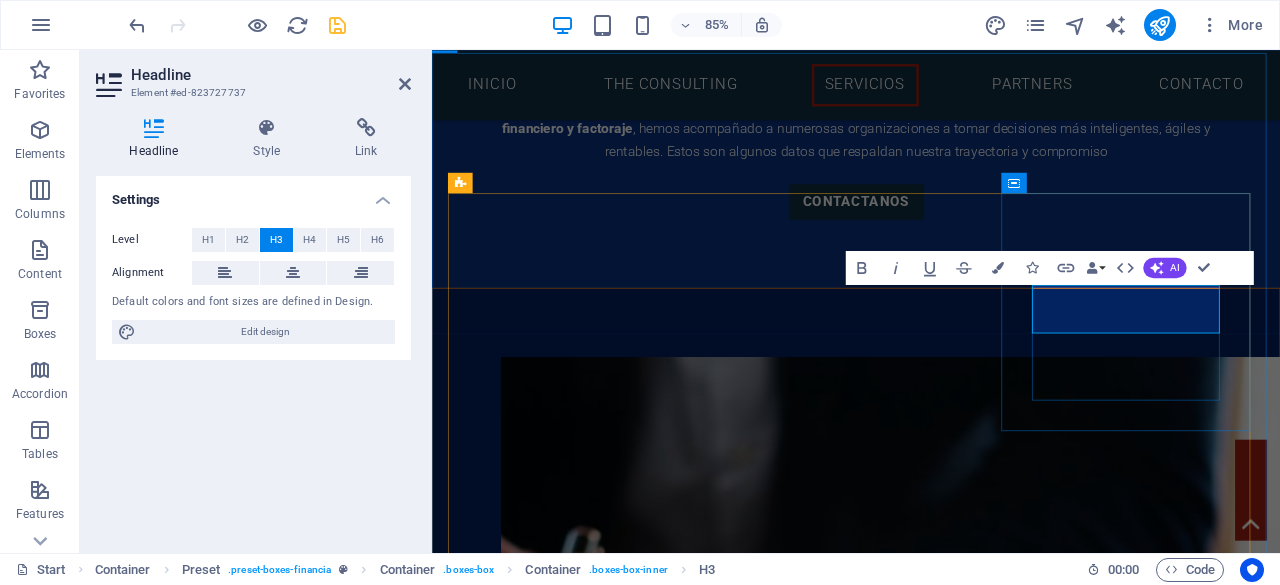 type 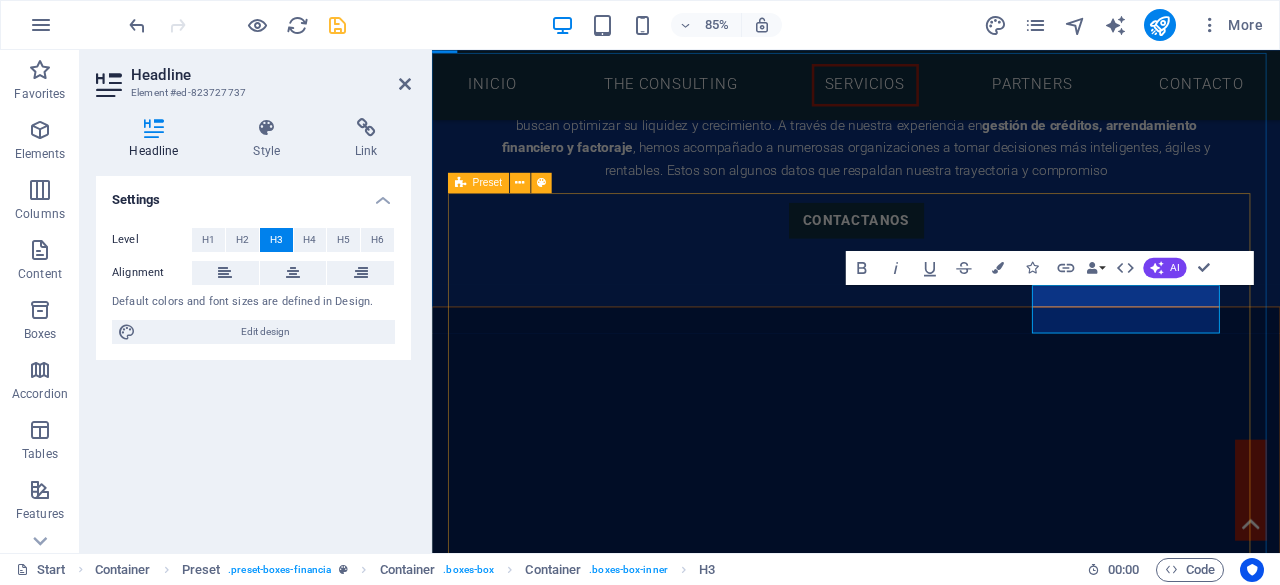 click on "credito pyme Lorem ipsum dolor sit amet, consectetur adipisicing elit. Veritatis, dolorem! arrendamiento Lorem ipsum dolor sit amet, consectetur adipisicing elit. Veritatis, dolorem! factoraje Lorem ipsum dolor sit amet, consectetur adipisicing elit. Veritatis, dolorem! Strategy Lorem ipsum dolor sit amet, consectetur adipisicing elit. Veritatis, dolorem! Loans Lorem ipsum dolor sit amet, consectetur adipisicing elit. Veritatis, dolorem! Research Lorem ipsum dolor sit amet, consectetur adipisicing elit. Veritatis, dolorem!" at bounding box center [931, 2880] 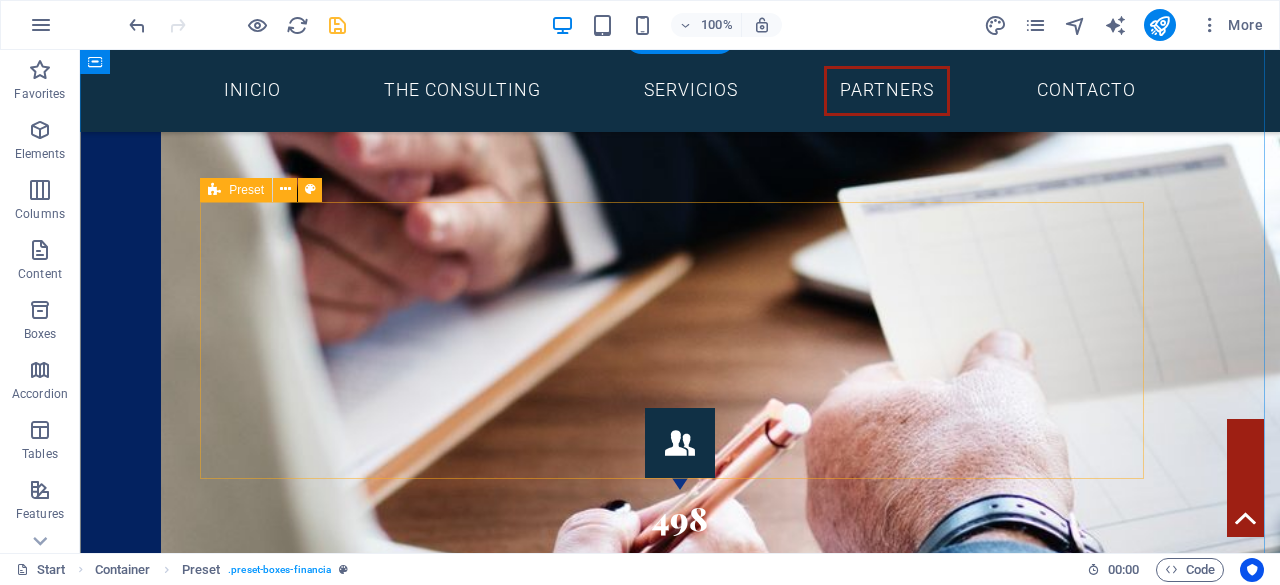 scroll, scrollTop: 2817, scrollLeft: 0, axis: vertical 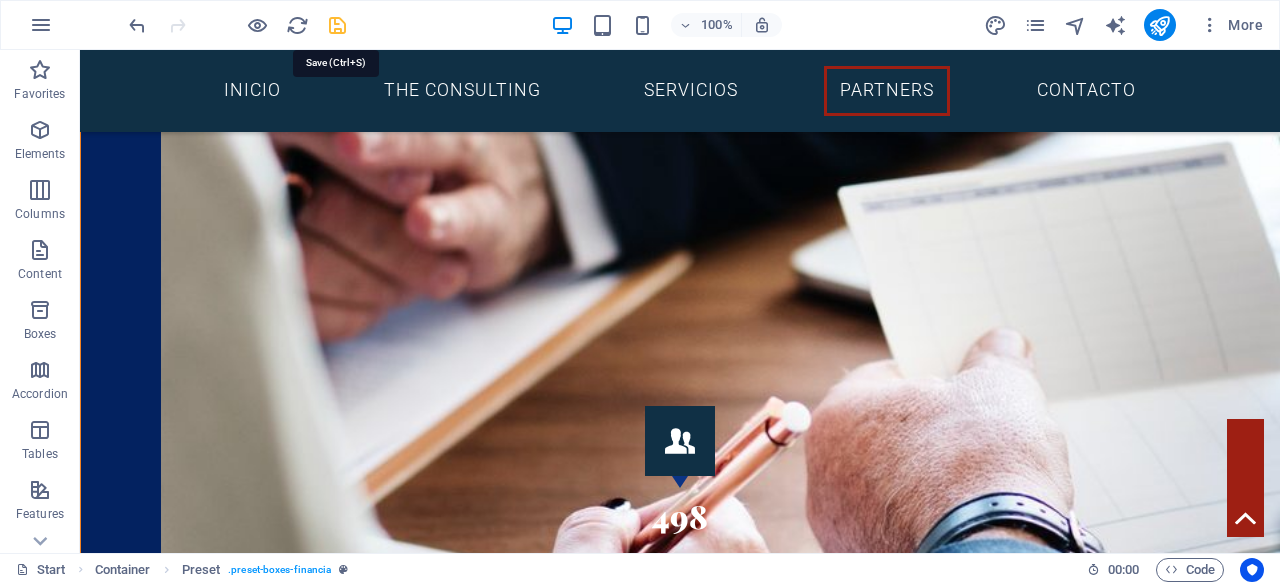 click at bounding box center [337, 25] 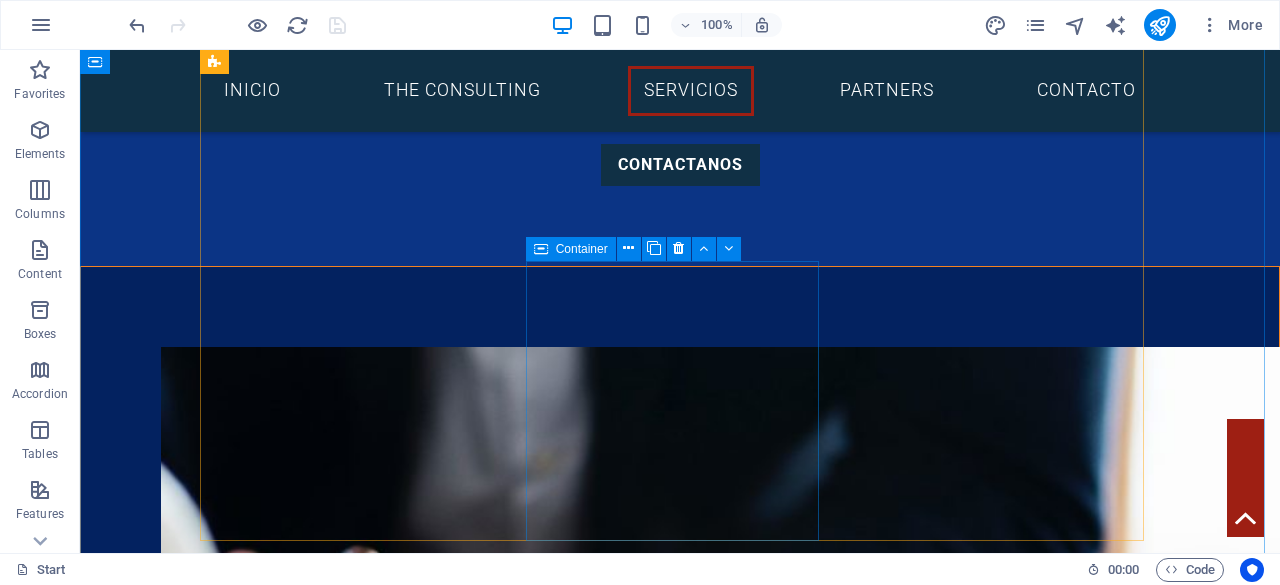 scroll, scrollTop: 2233, scrollLeft: 0, axis: vertical 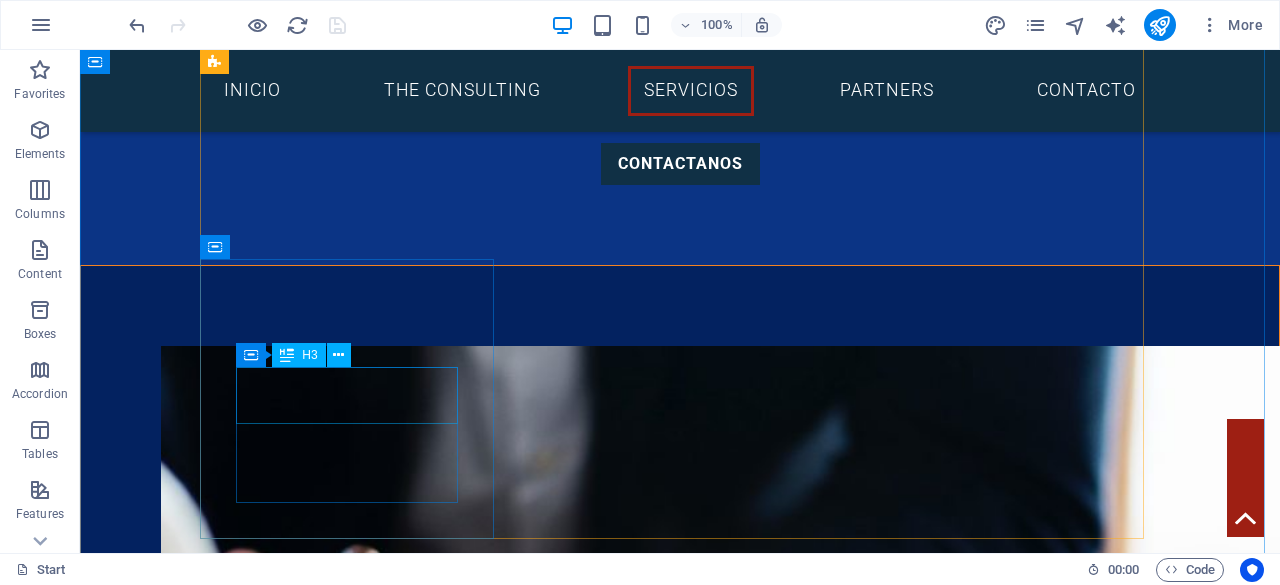 click on "Strategy" at bounding box center (680, 2787) 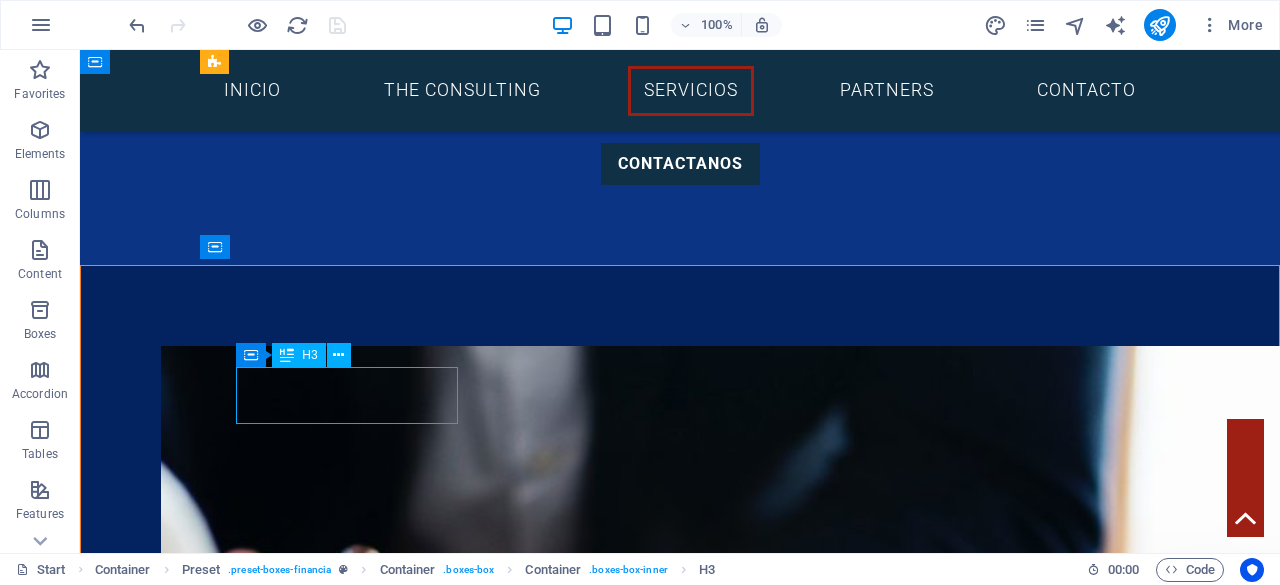 click on "Strategy" at bounding box center [680, 2787] 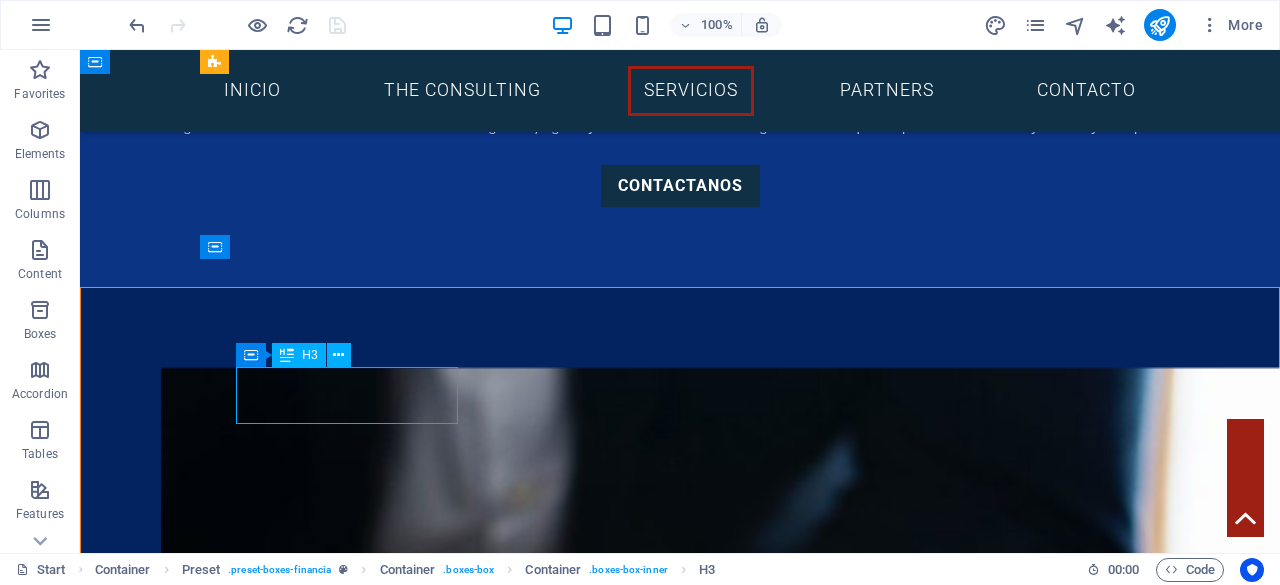 scroll, scrollTop: 2466, scrollLeft: 0, axis: vertical 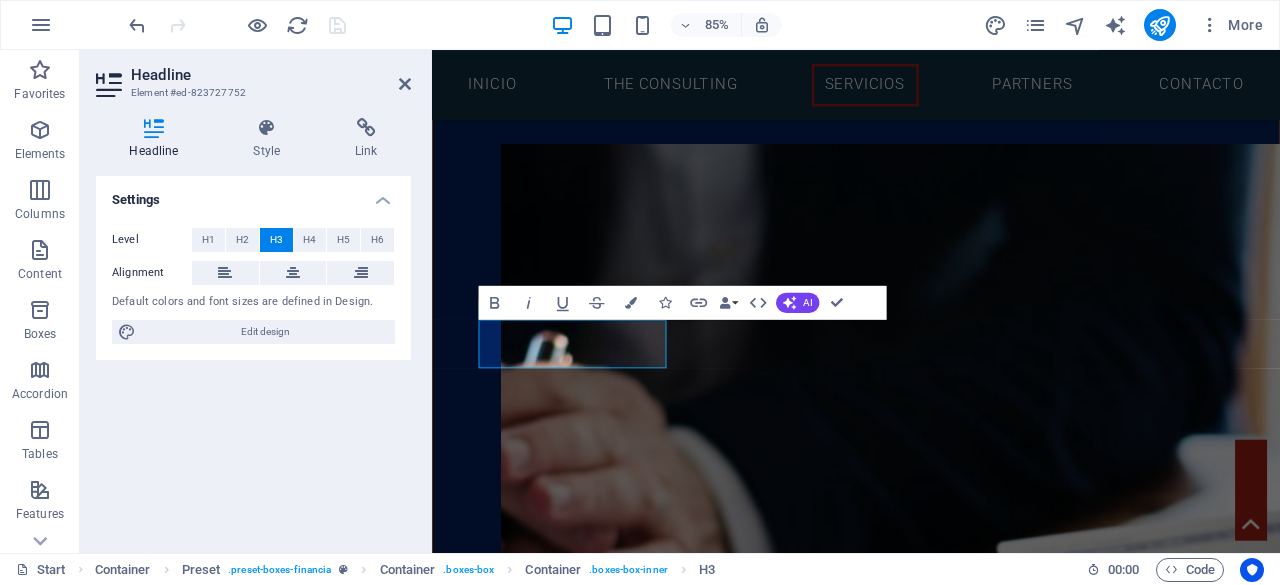 type 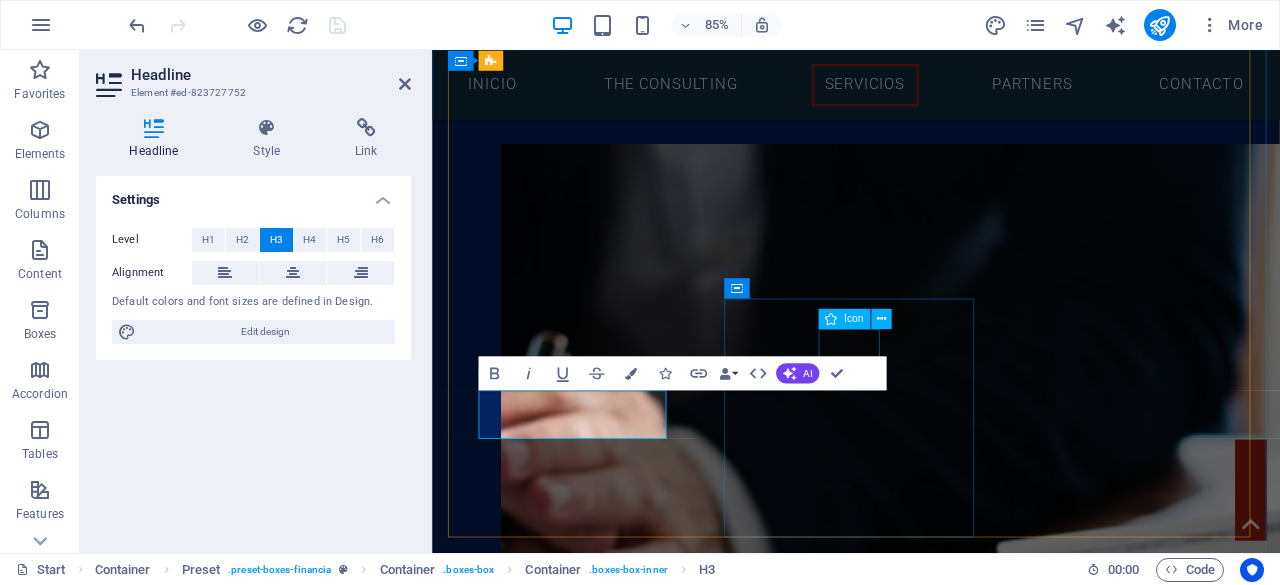 scroll, scrollTop: 2383, scrollLeft: 0, axis: vertical 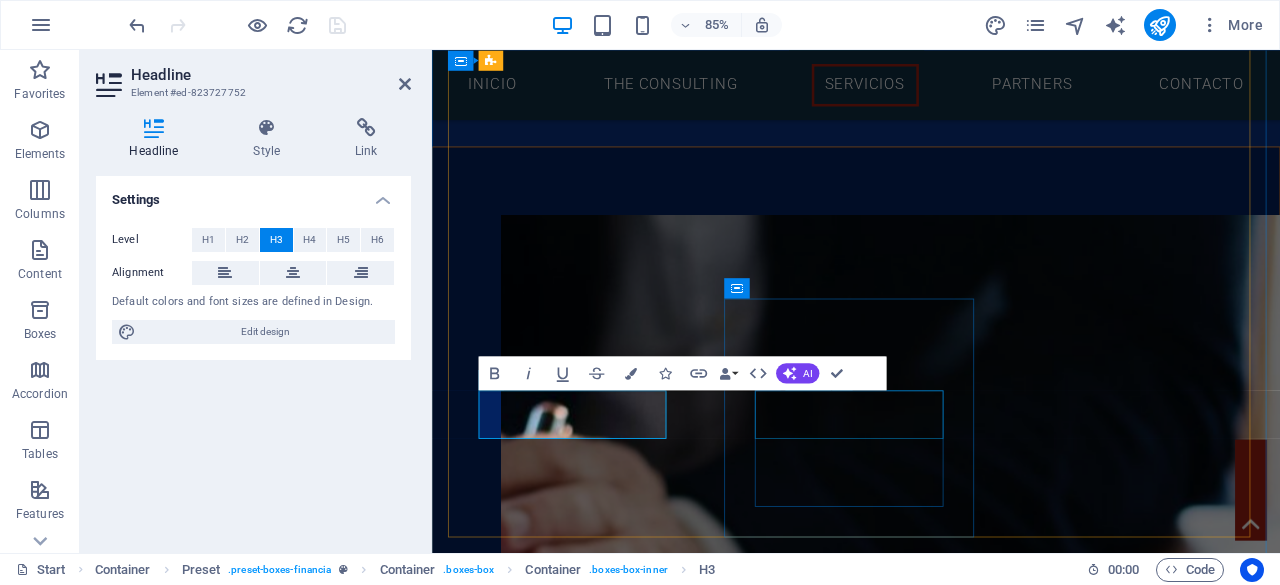 click on "Loans" at bounding box center [931, 3079] 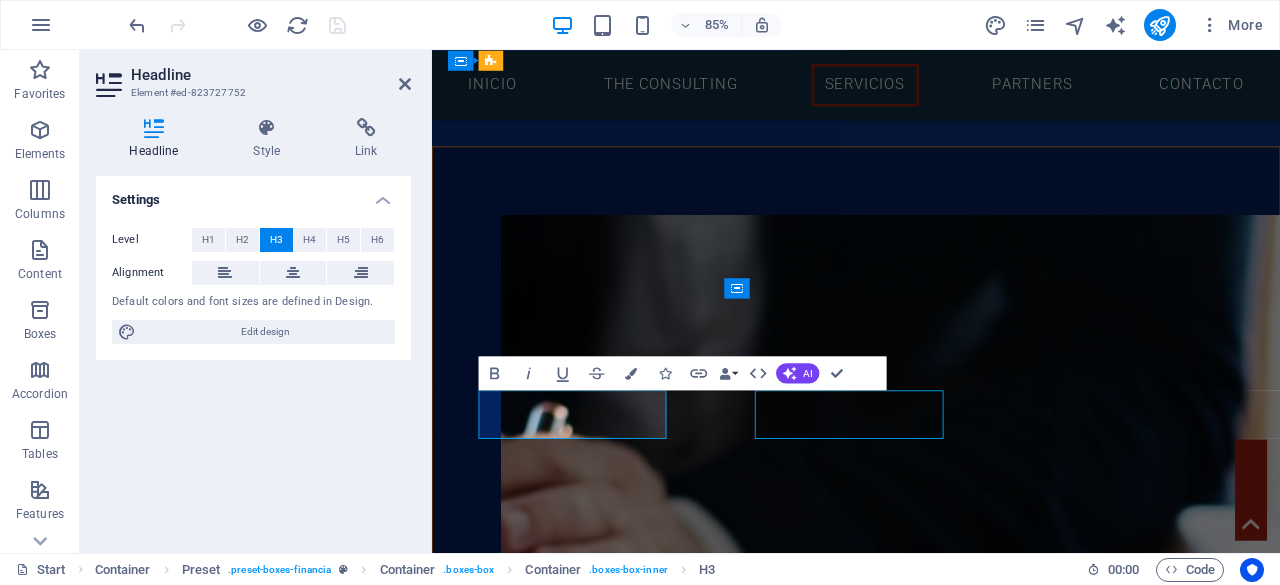click on "Loans" at bounding box center [931, 3079] 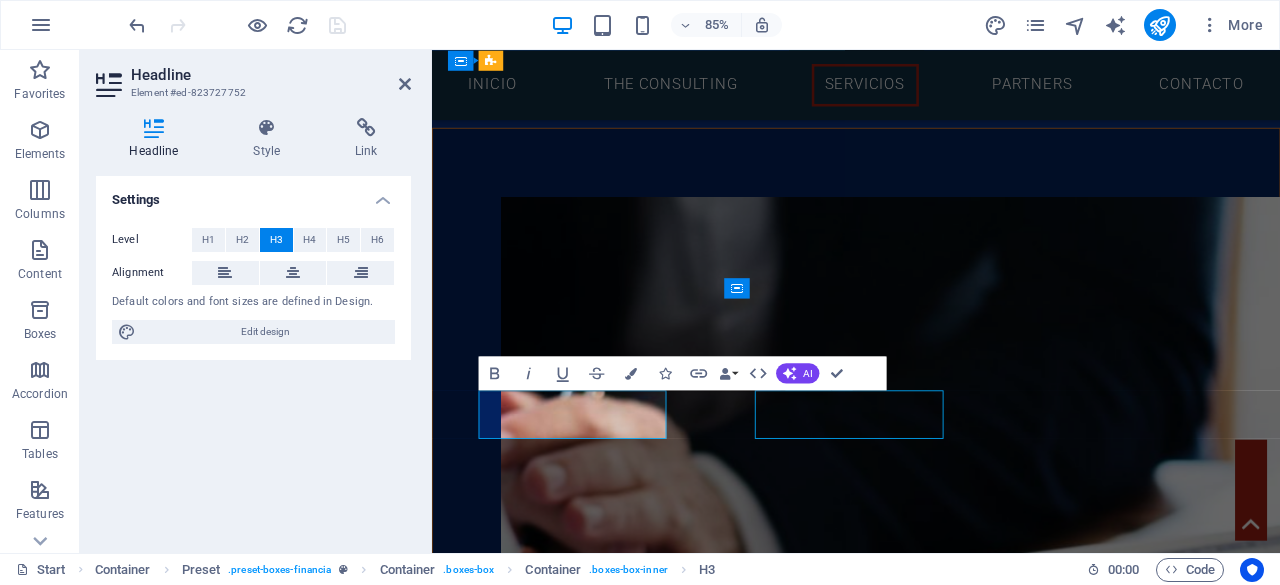 scroll, scrollTop: 2150, scrollLeft: 0, axis: vertical 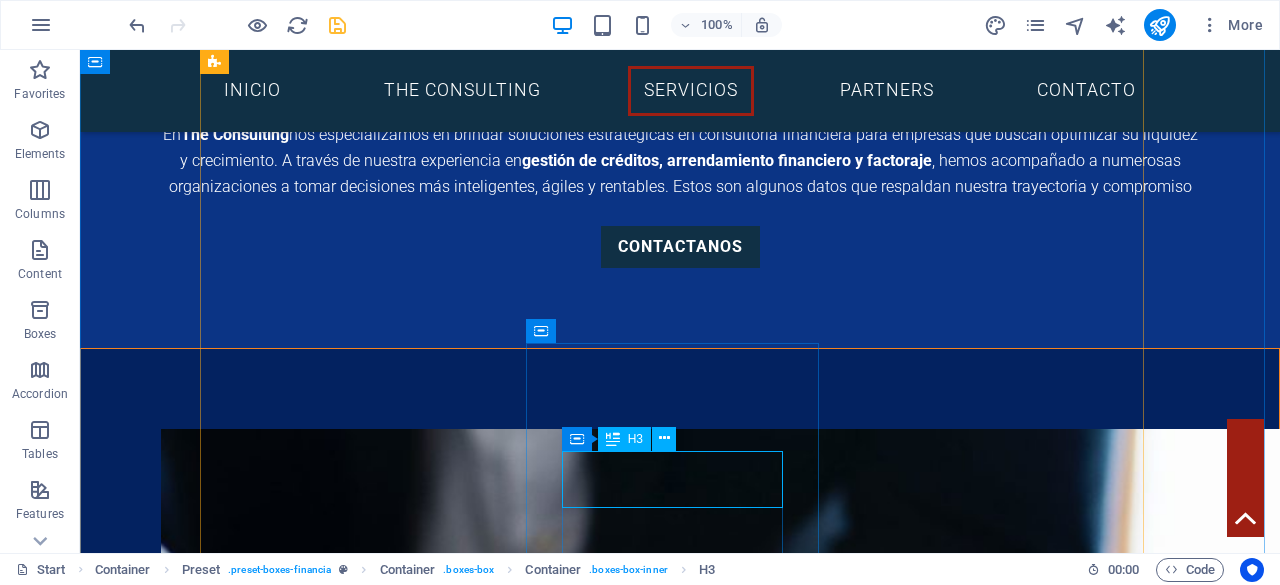 click on "Loans" at bounding box center (680, 3114) 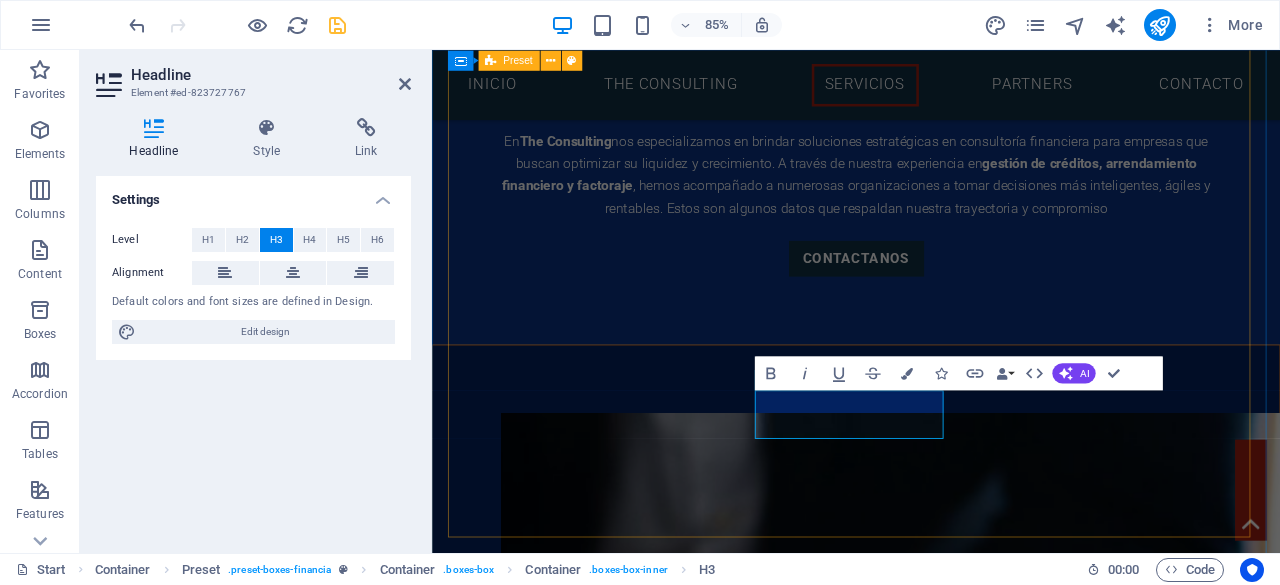 scroll, scrollTop: 2383, scrollLeft: 0, axis: vertical 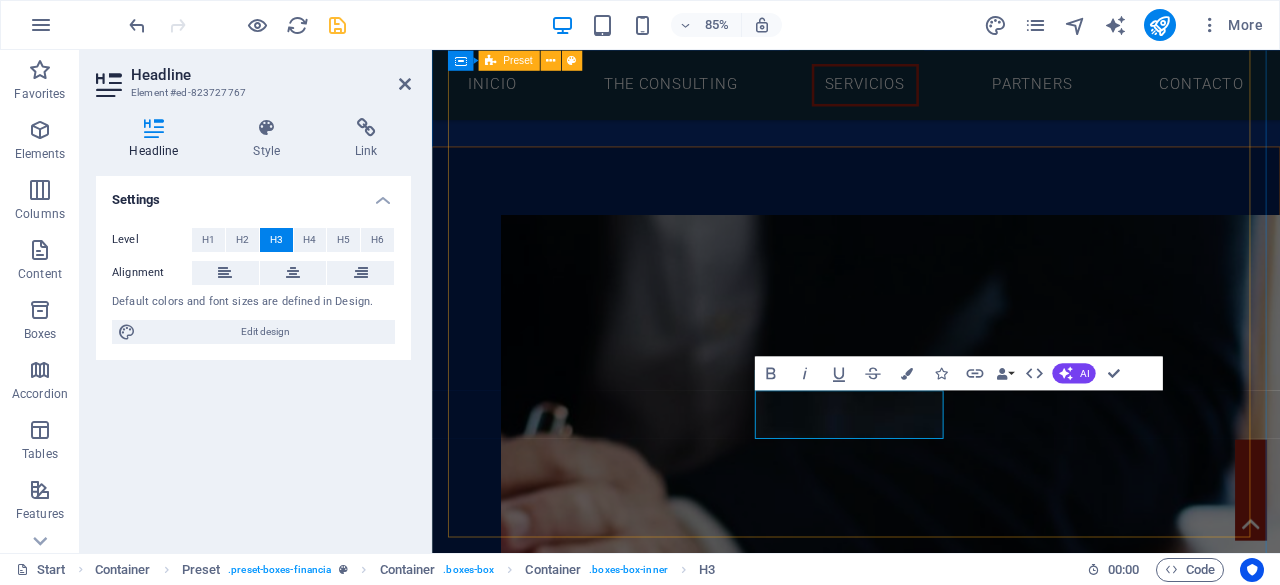 type 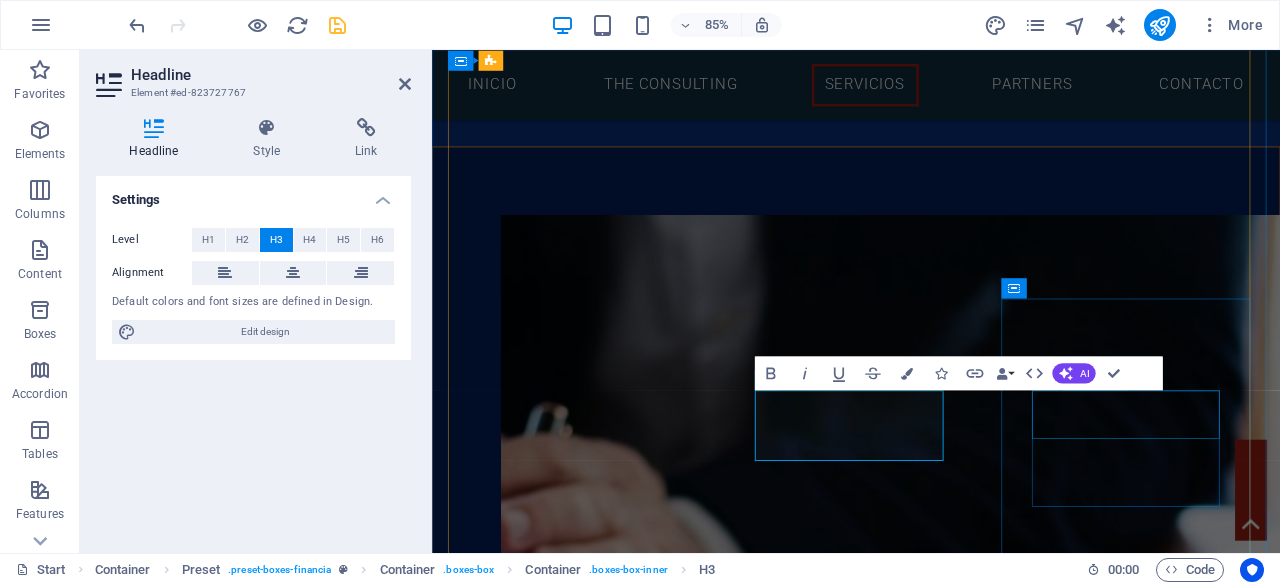 click on "Research" at bounding box center (931, 3323) 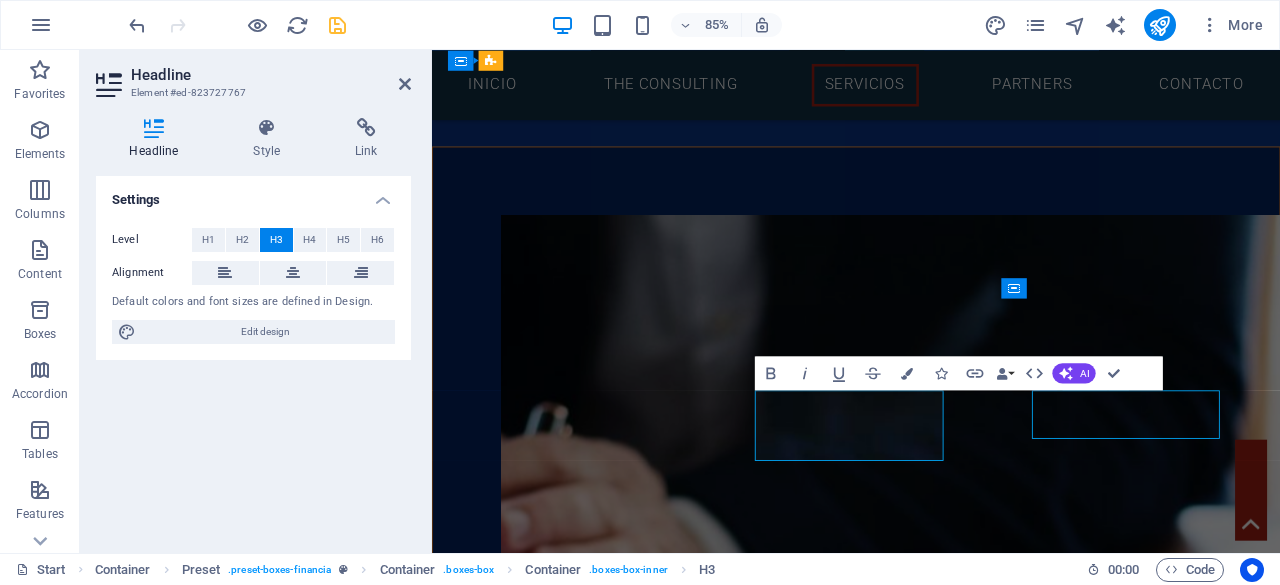 click on "Research" at bounding box center [931, 3323] 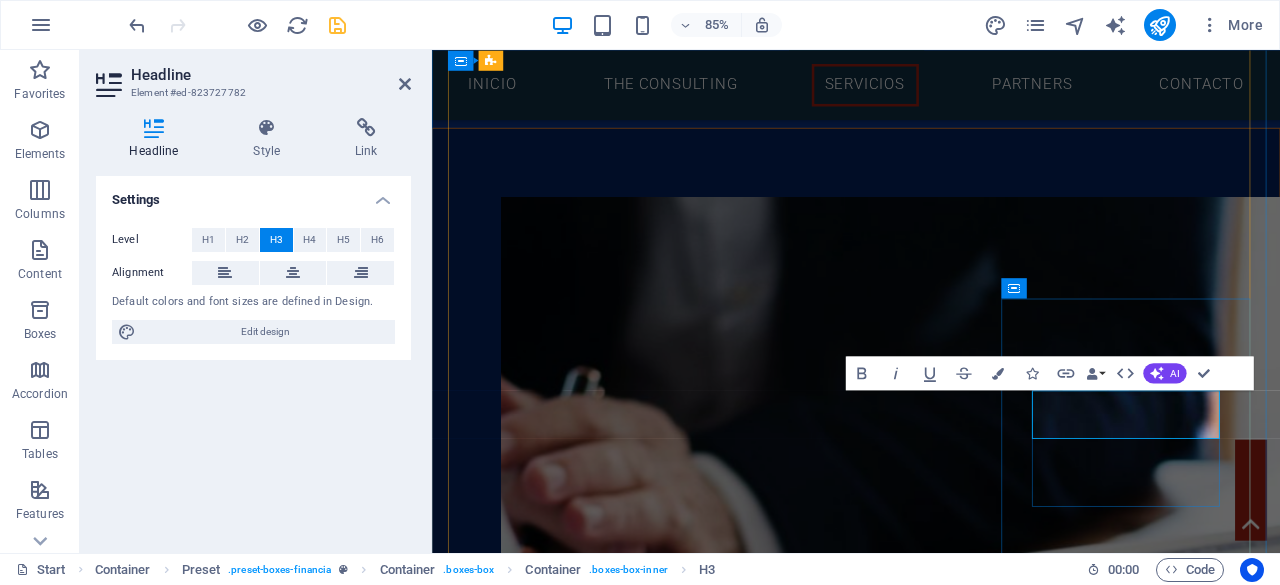 type 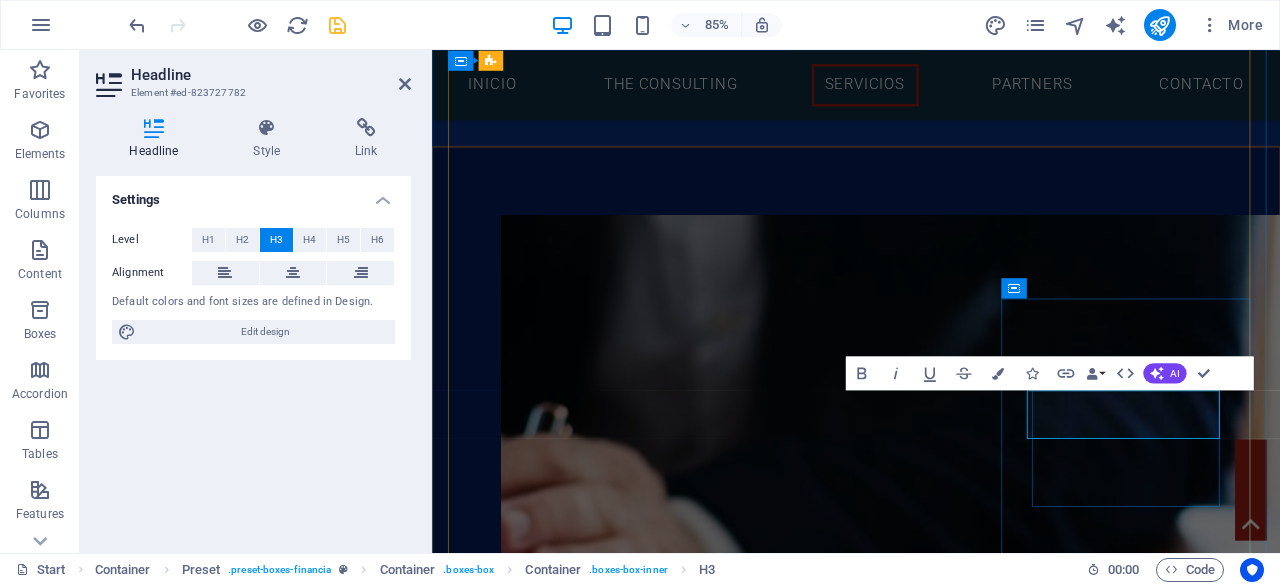 scroll, scrollTop: 0, scrollLeft: 0, axis: both 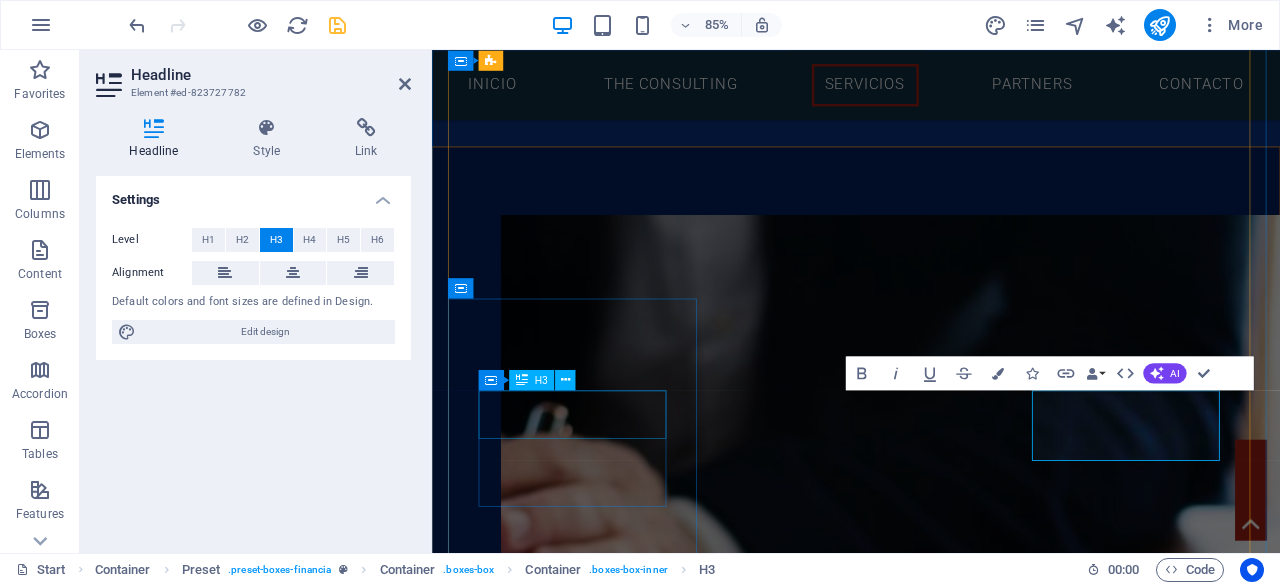 click on "consultoria" at bounding box center (931, 2836) 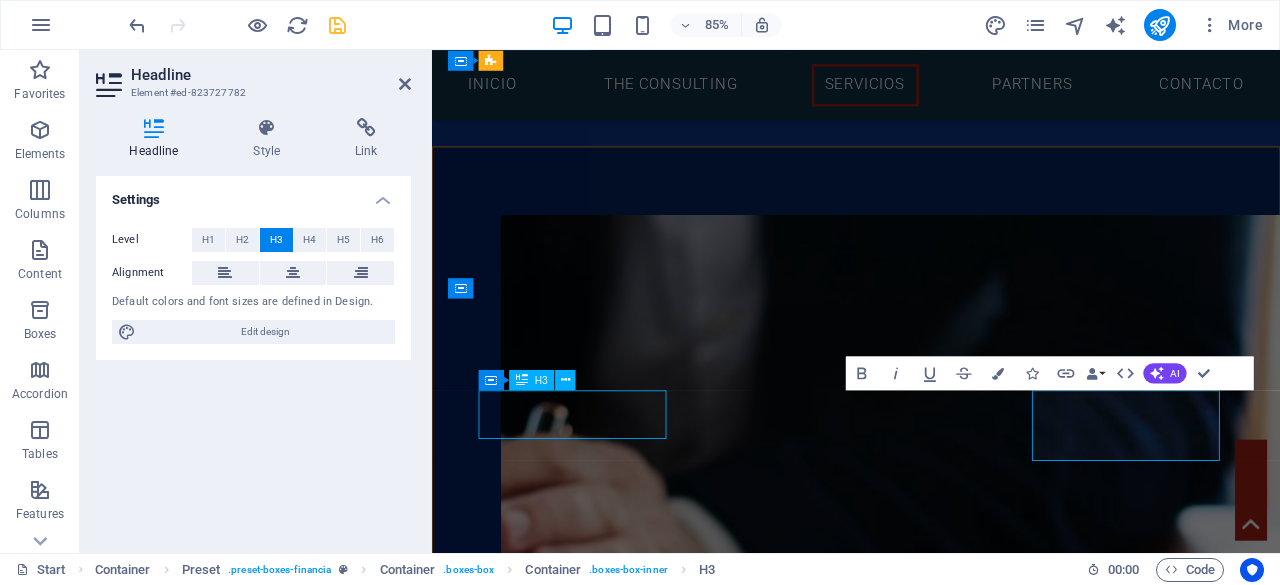 click on "consultoria" at bounding box center (931, 2836) 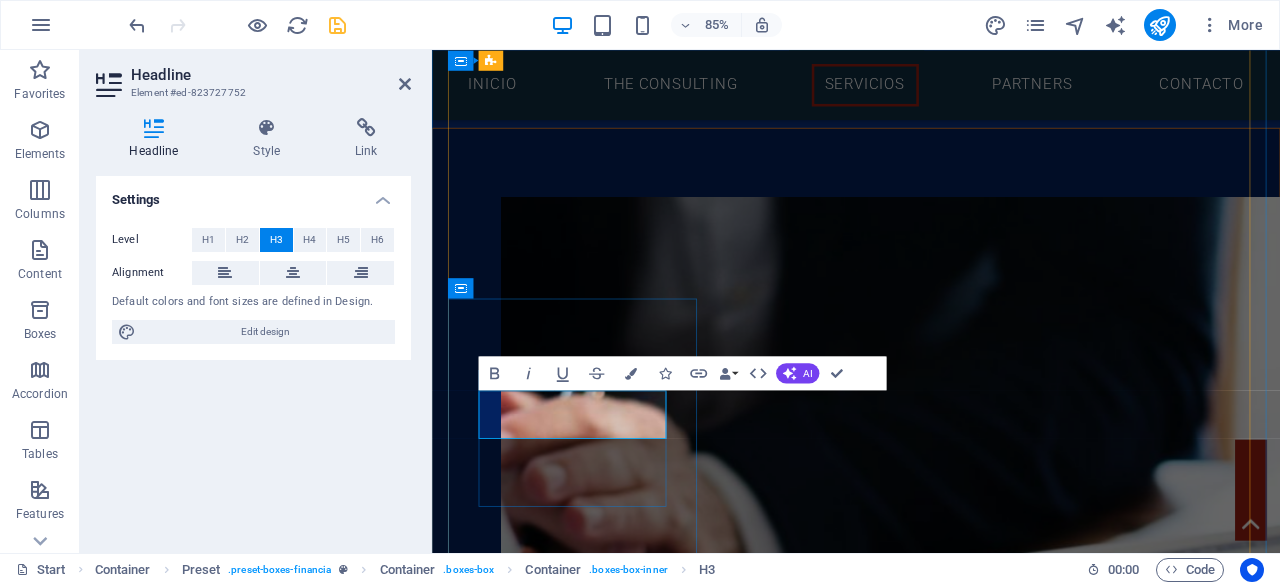 click on "consultoria" at bounding box center (931, 2664) 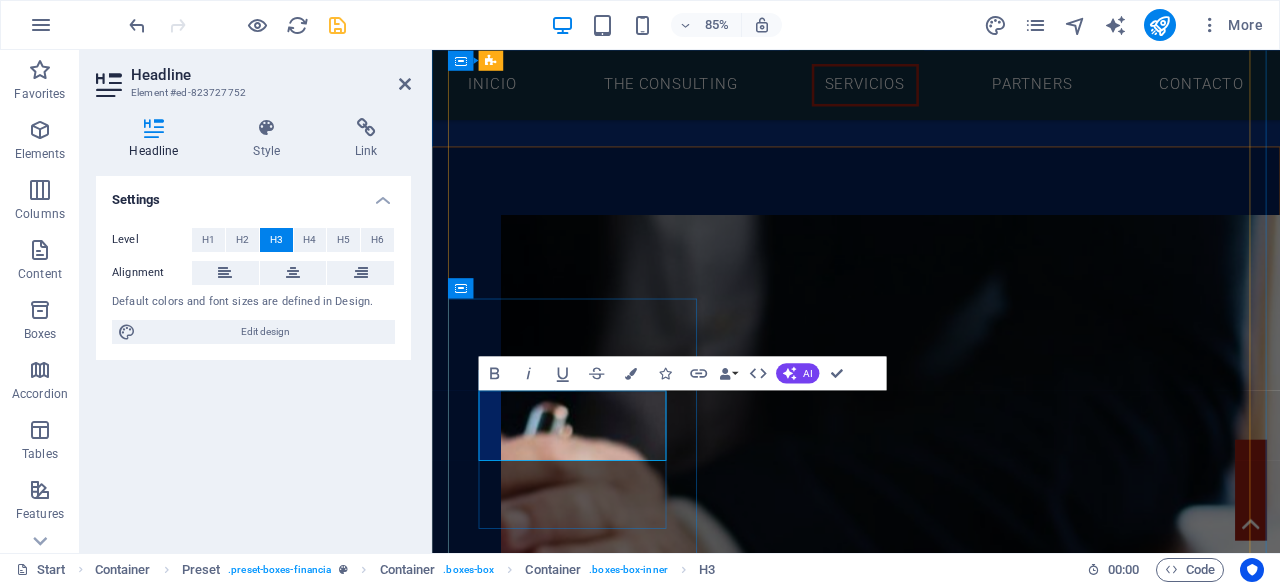 type 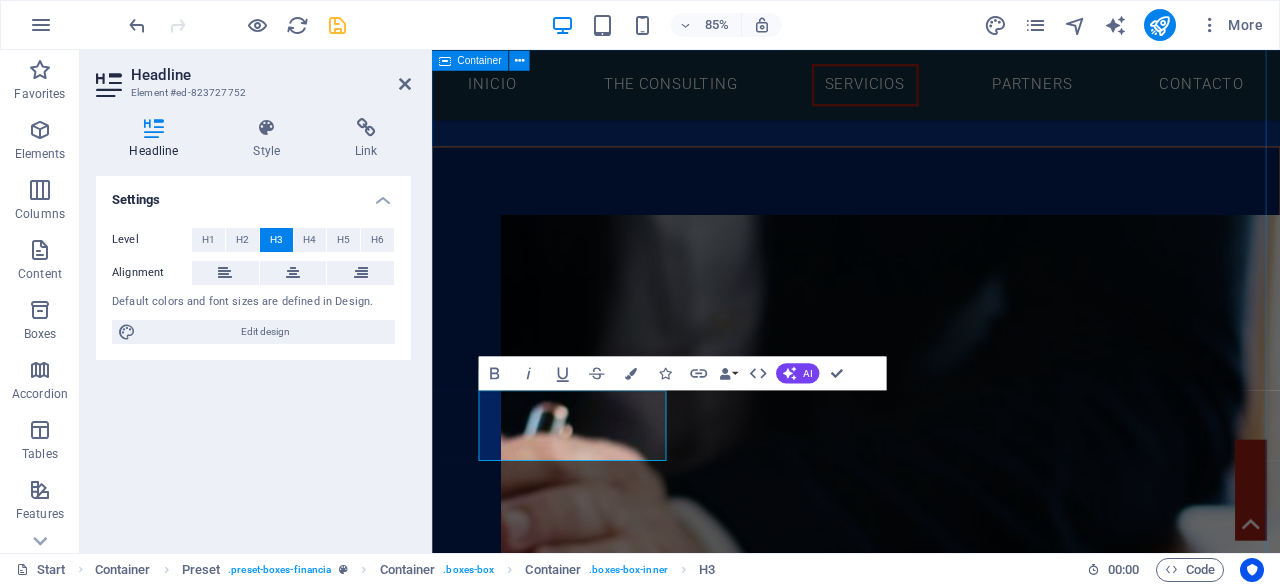 click on "servicios financieros credito pyme Lorem ipsum dolor sit amet, consectetur adipisicing elit. Veritatis, dolorem! arrendamiento Lorem ipsum dolor sit amet, consectetur adipisicing elit. Veritatis, dolorem! factoraje Lorem ipsum dolor sit amet, consectetur adipisicing elit. Veritatis, dolorem! consultoria ‌financiera Lorem ipsum dolor sit amet, consectetur adipisicing elit. Veritatis, dolorem! planeacion estrategica Lorem ipsum dolor sit amet, consectetur adipisicing elit. Veritatis, dolorem! banca de  inversion Lorem ipsum dolor sit amet, consectetur adipisicing elit. Veritatis, dolorem!" at bounding box center (931, 2675) 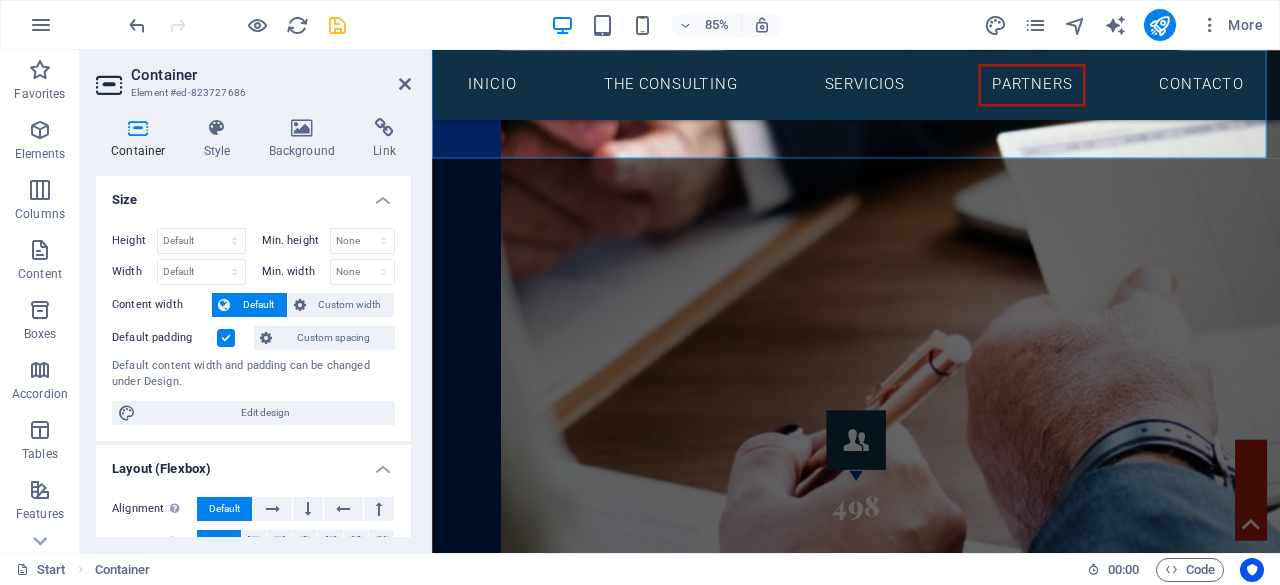 scroll, scrollTop: 2950, scrollLeft: 0, axis: vertical 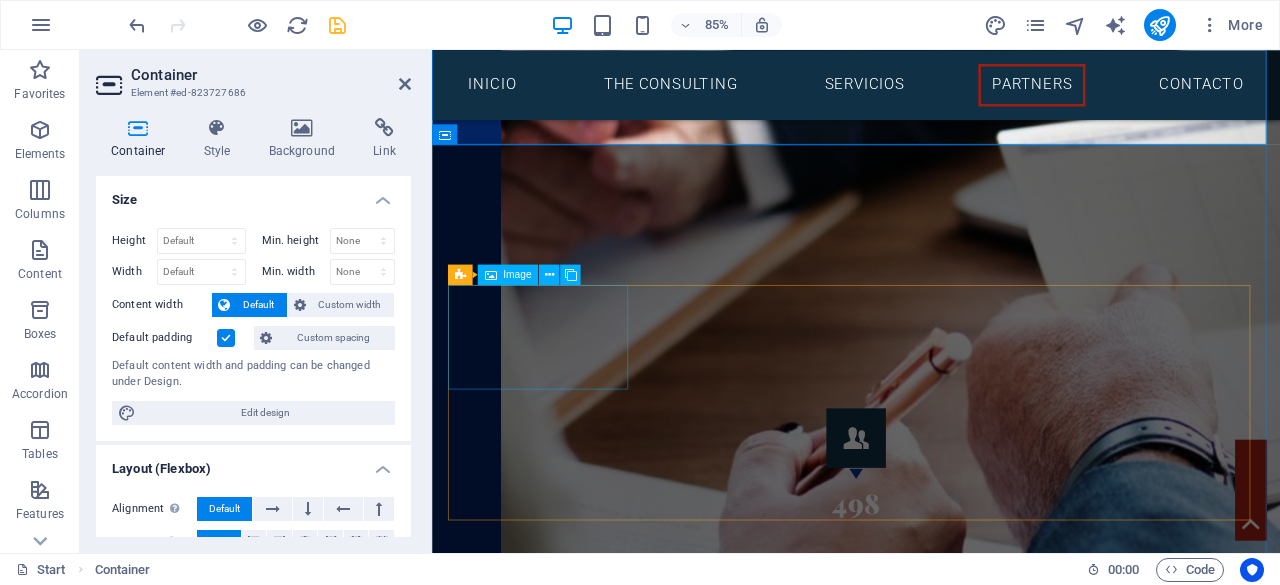 click at bounding box center (565, 3775) 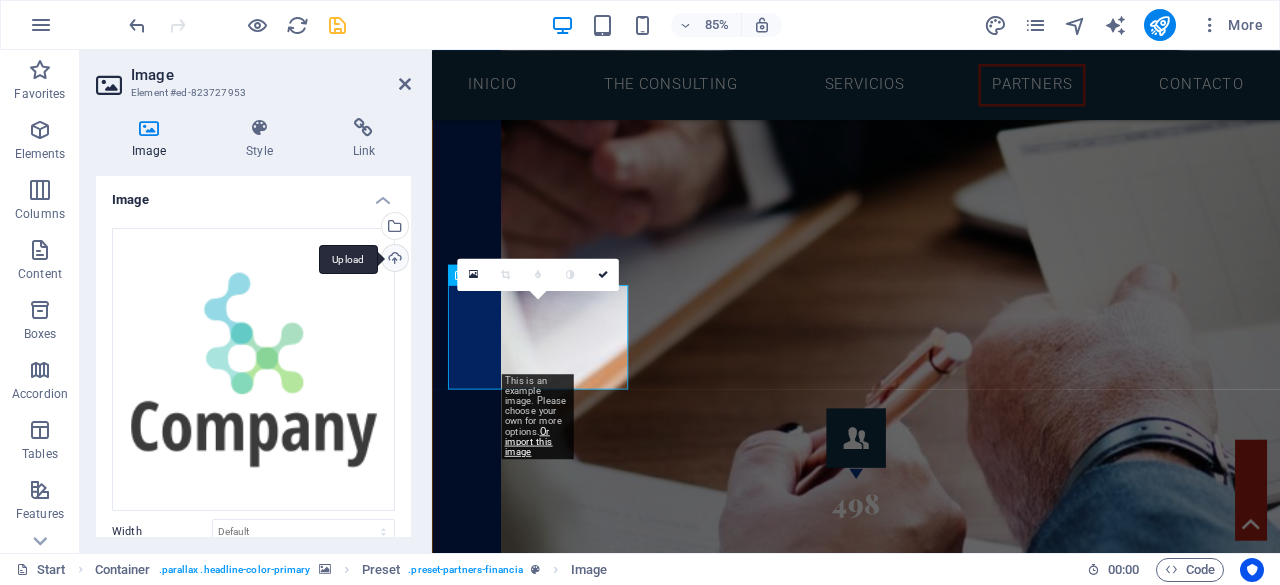 click on "Upload" at bounding box center [393, 260] 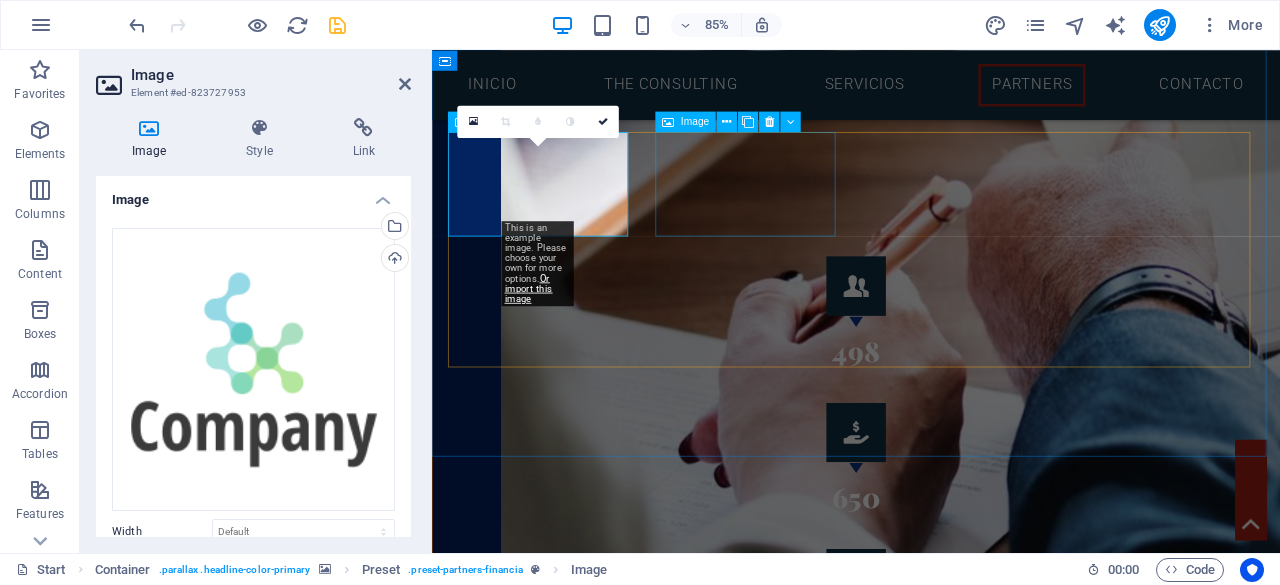 scroll, scrollTop: 3124, scrollLeft: 0, axis: vertical 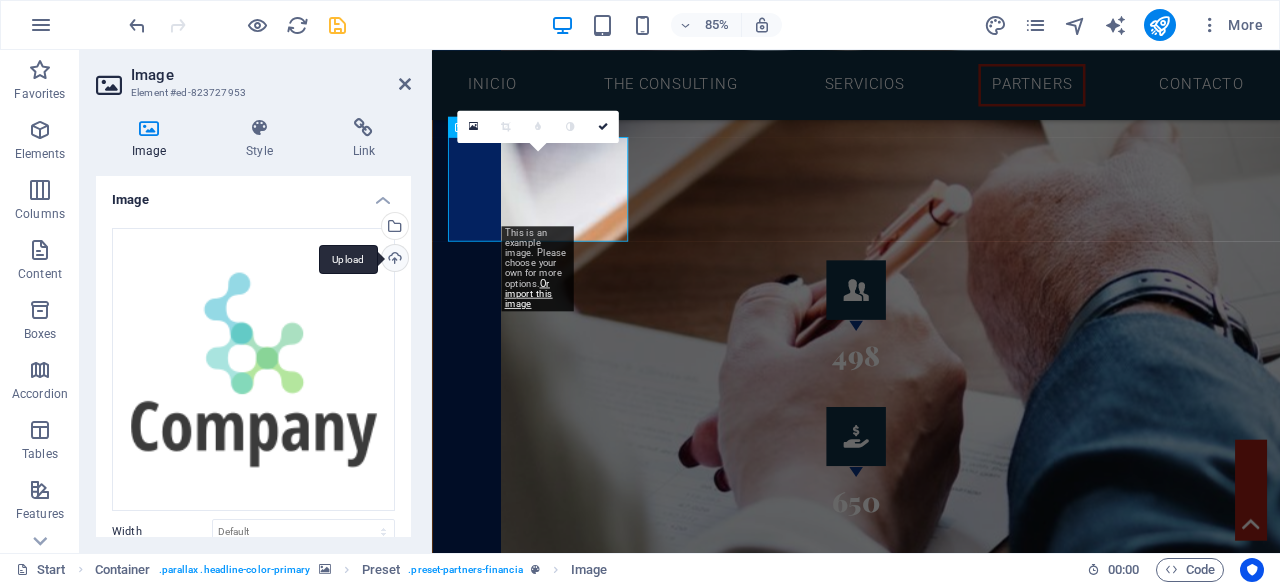 click on "Upload" at bounding box center [393, 260] 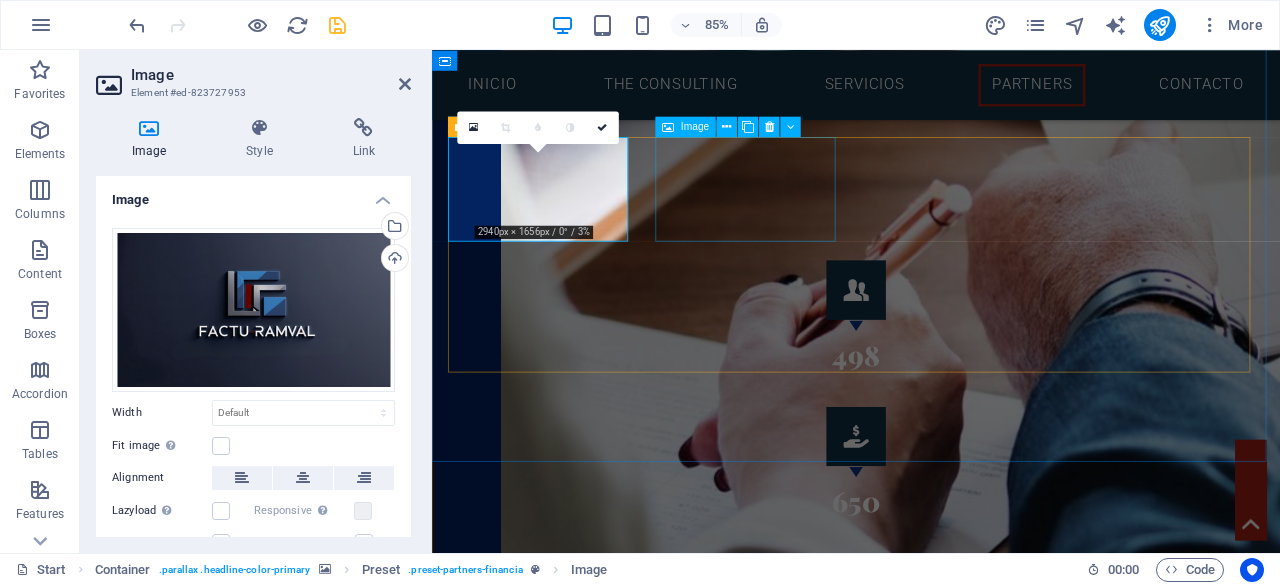 click at bounding box center (565, 3740) 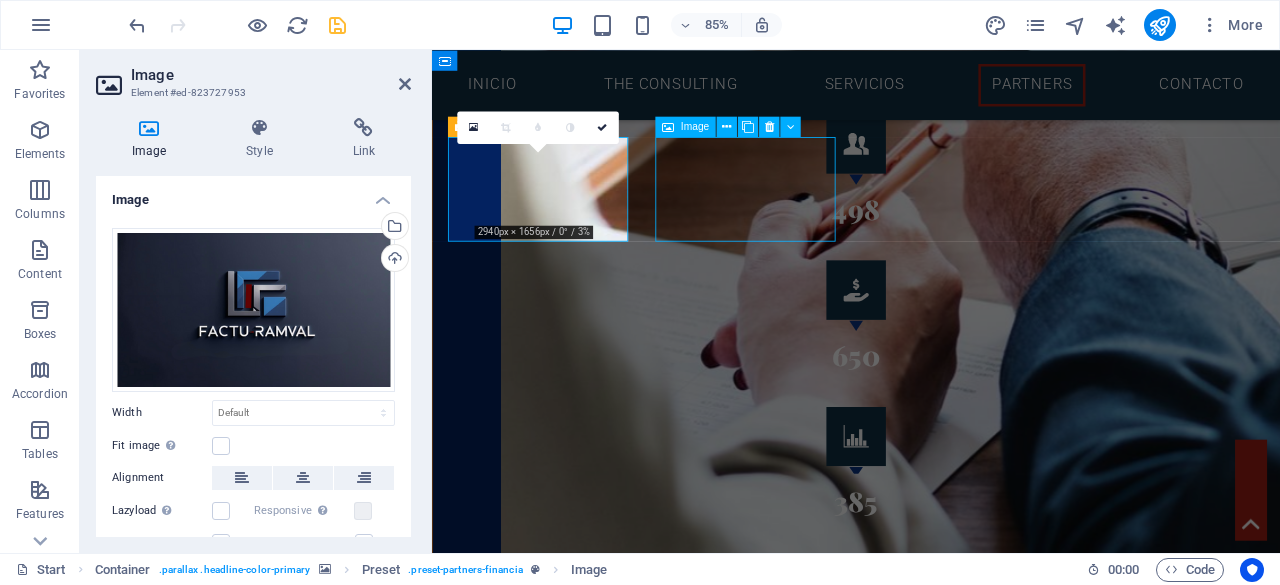 scroll, scrollTop: 2803, scrollLeft: 0, axis: vertical 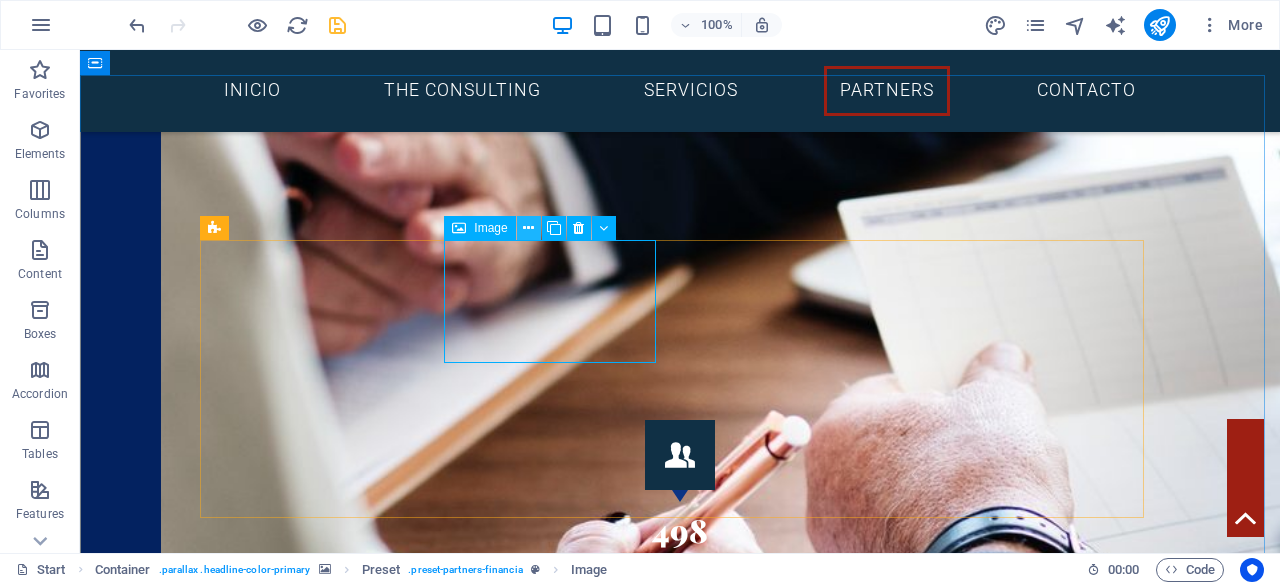 click at bounding box center (528, 228) 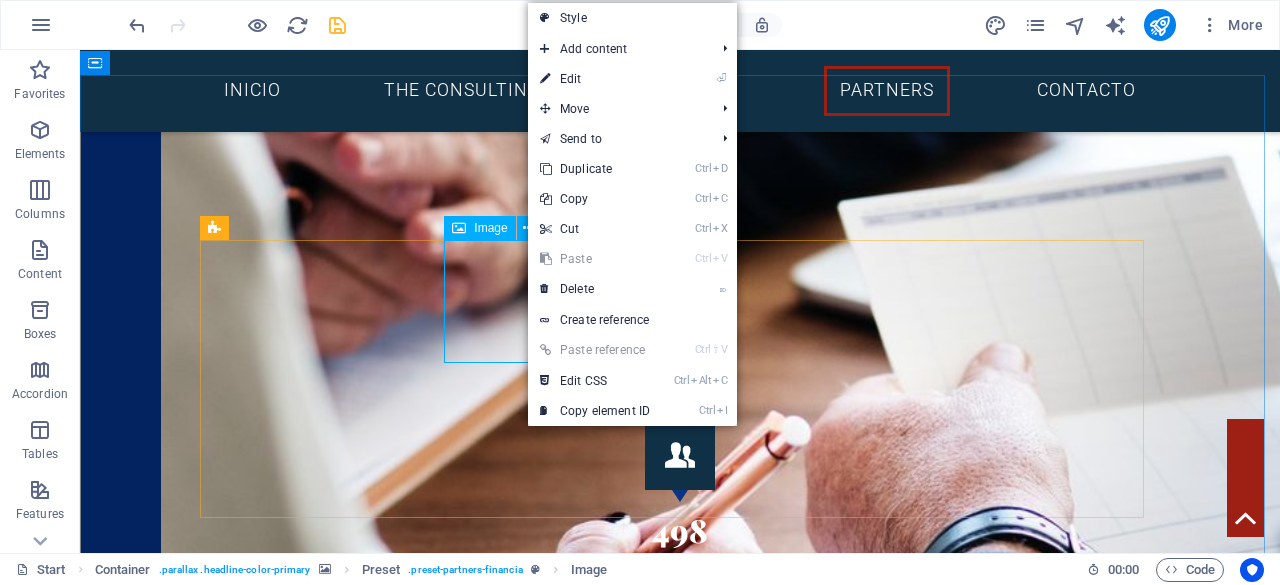 click at bounding box center (314, 3819) 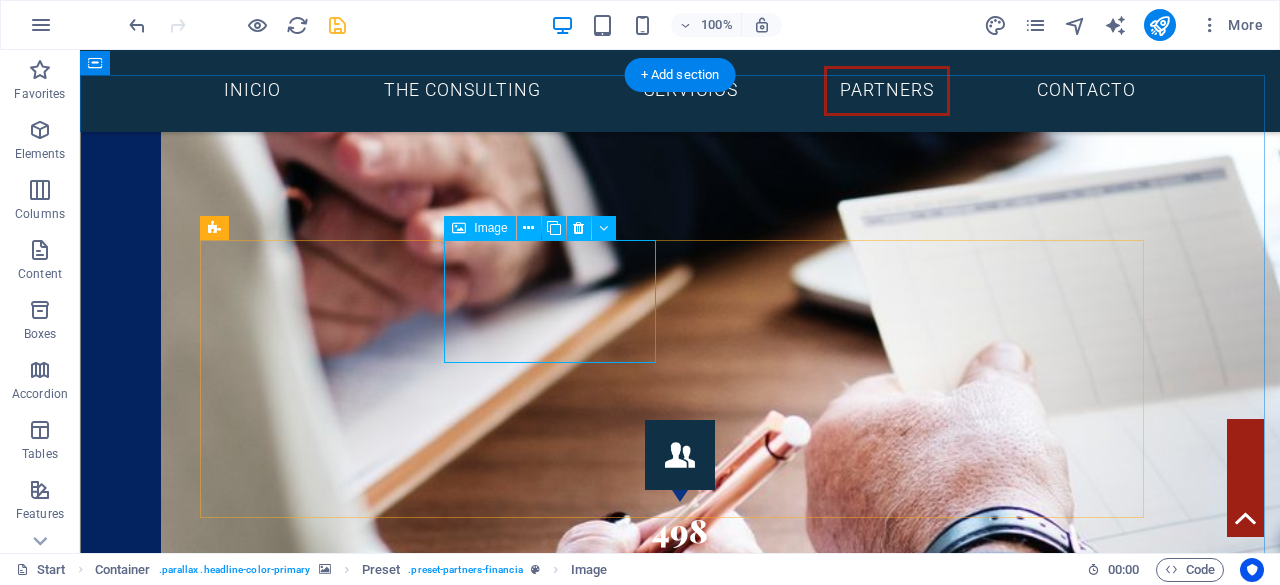 click at bounding box center [314, 3819] 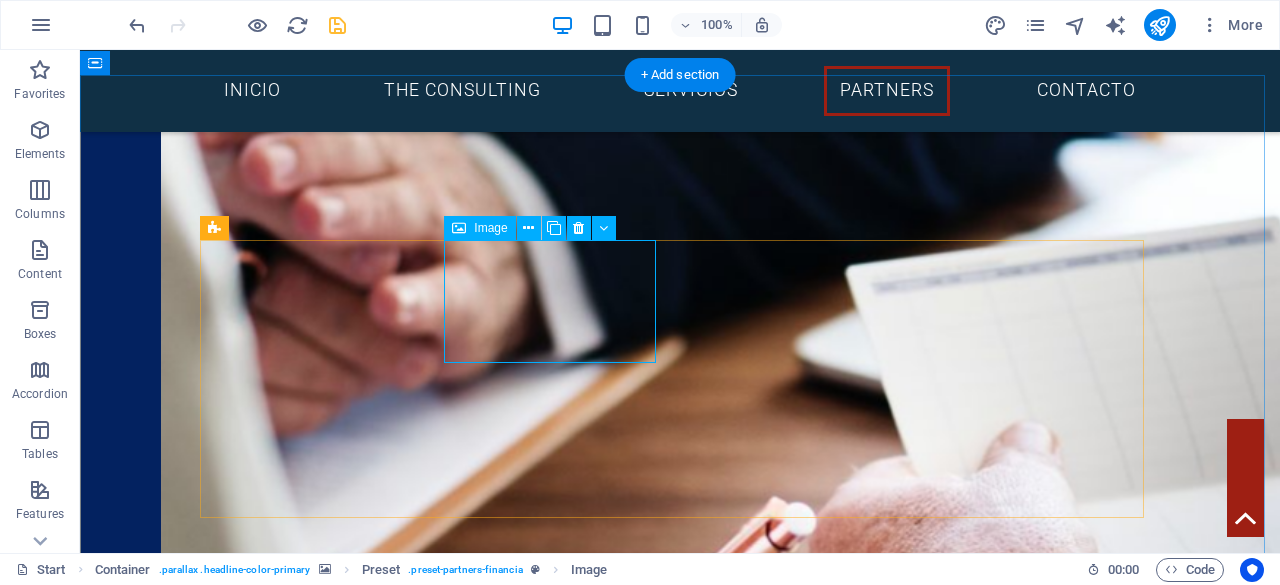 scroll, scrollTop: 3036, scrollLeft: 0, axis: vertical 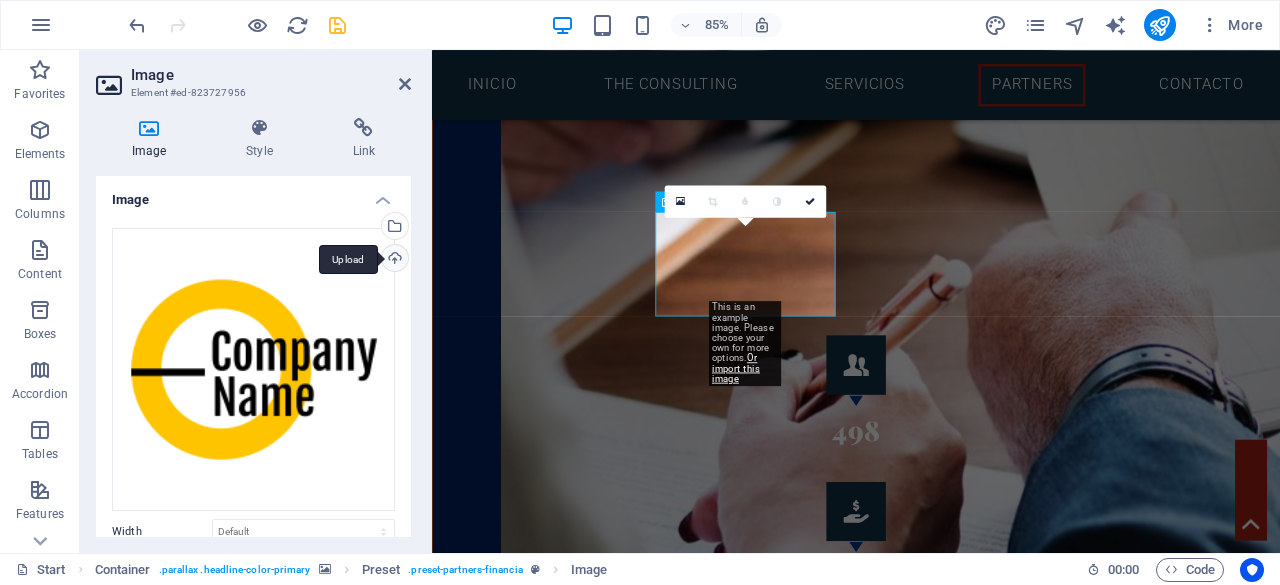 click on "Upload" at bounding box center [393, 260] 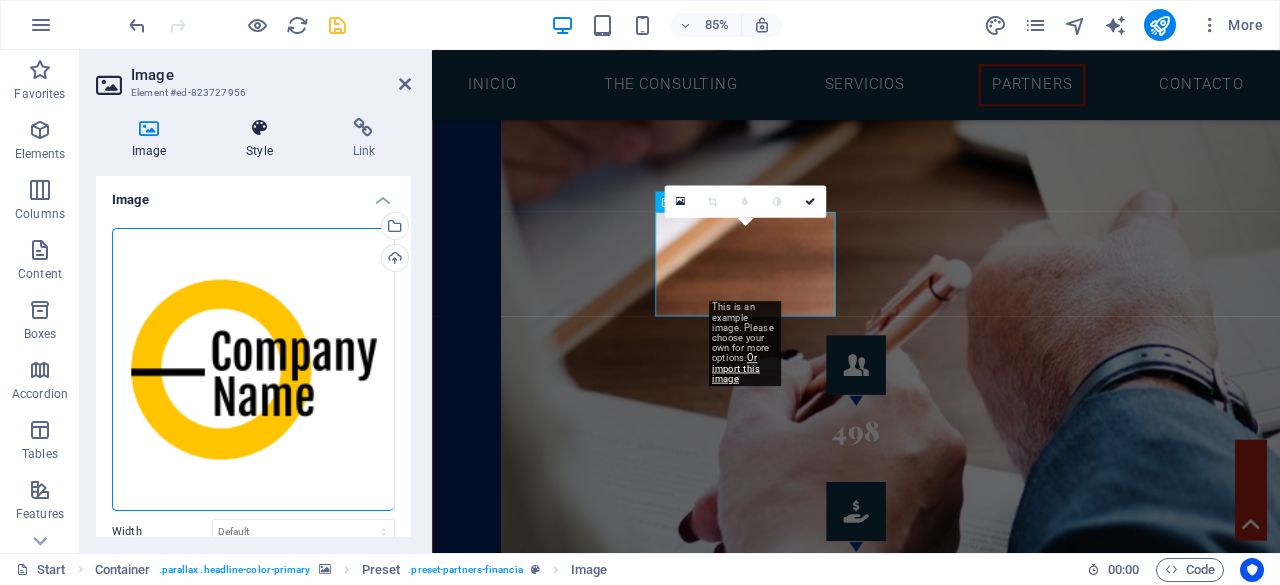 click at bounding box center (259, 128) 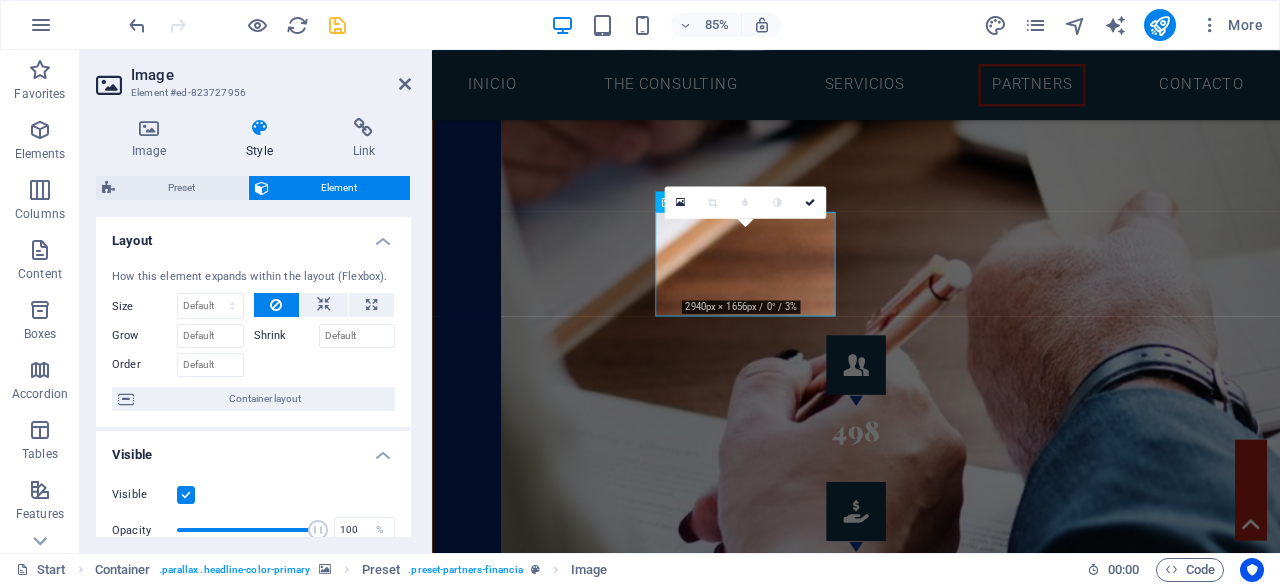 click at bounding box center (931, 3165) 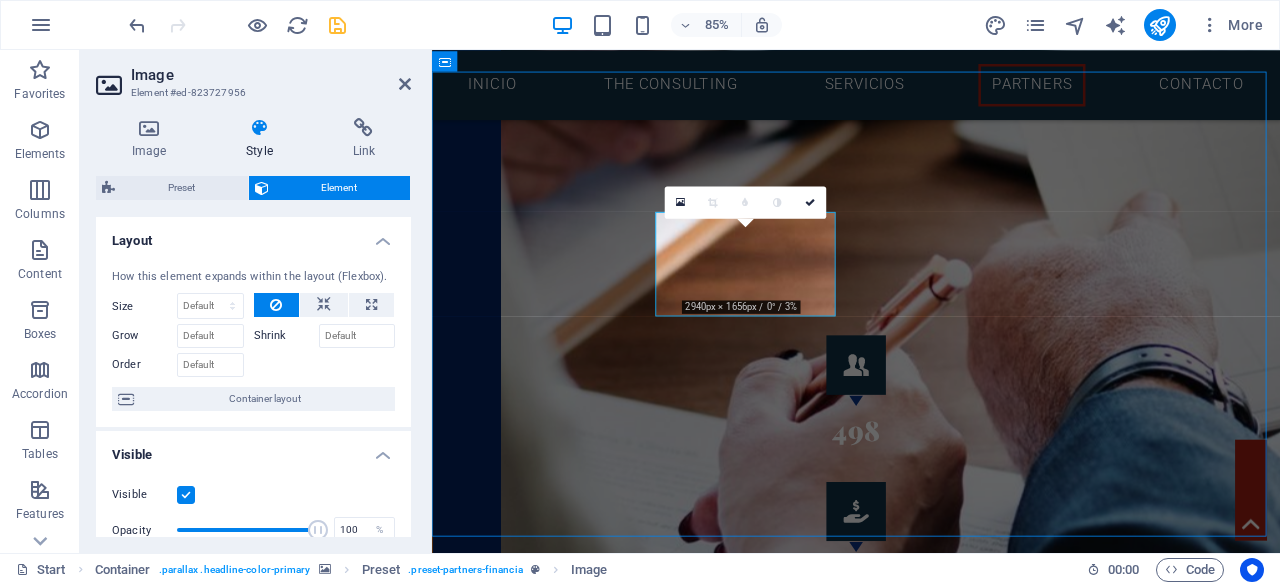click at bounding box center [931, 3165] 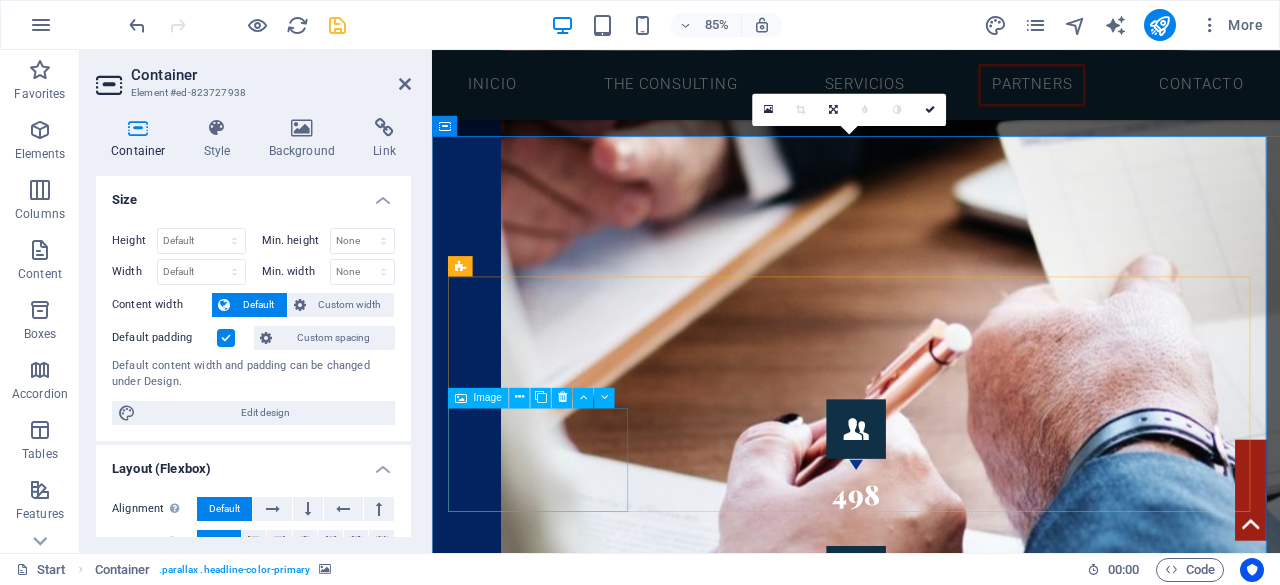 scroll, scrollTop: 2964, scrollLeft: 0, axis: vertical 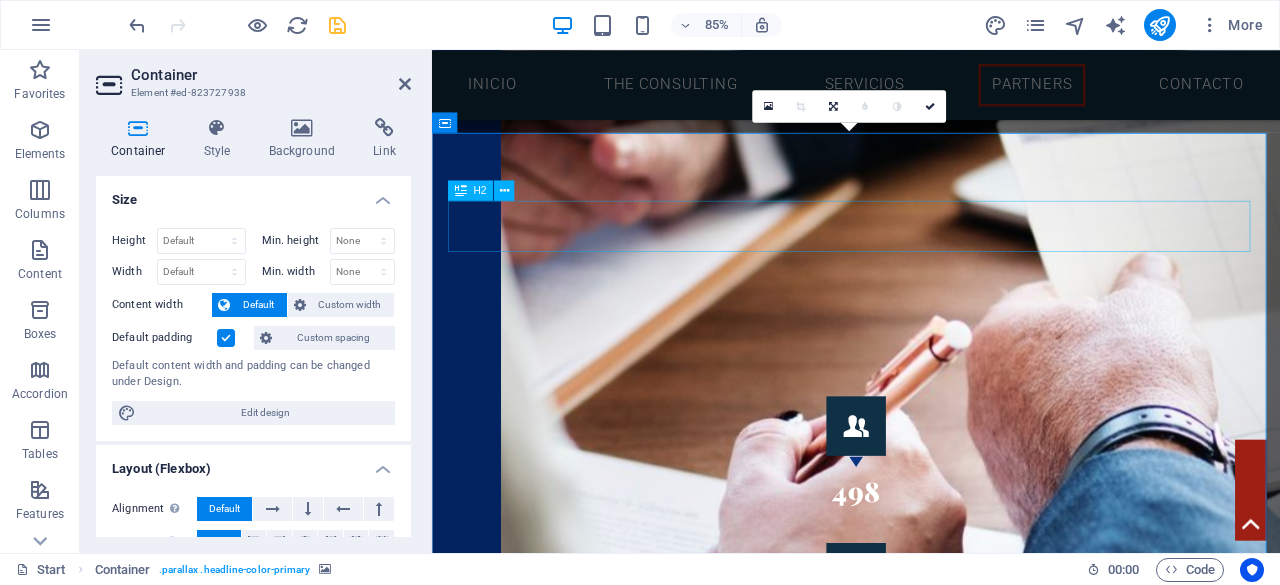 click on "Our Partners" at bounding box center [931, 3645] 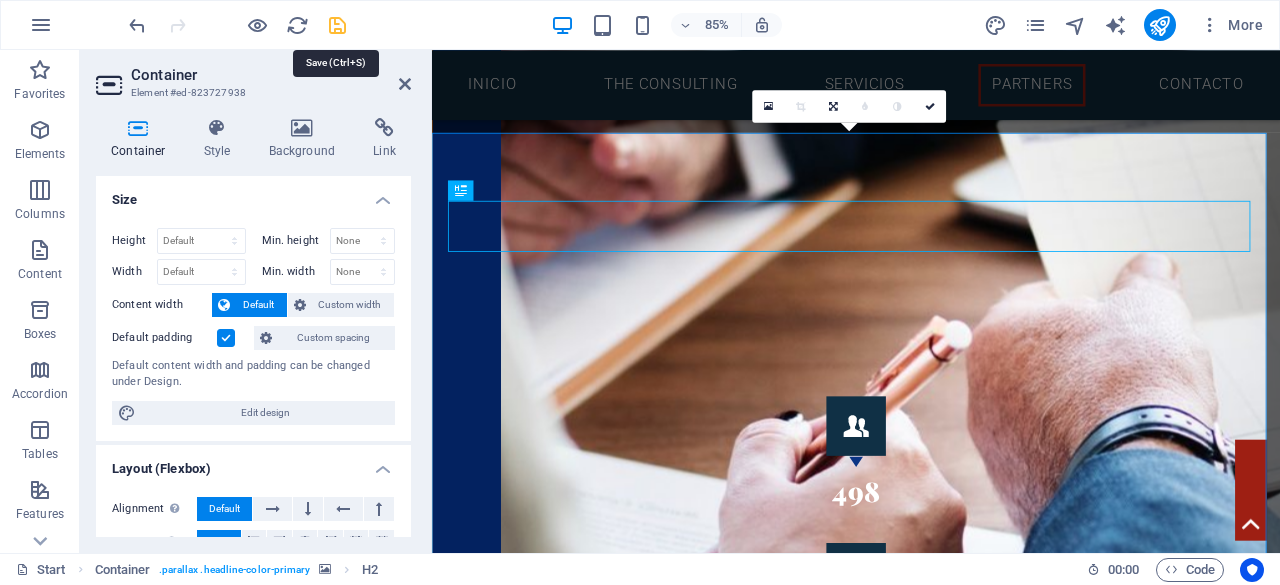 click at bounding box center (337, 25) 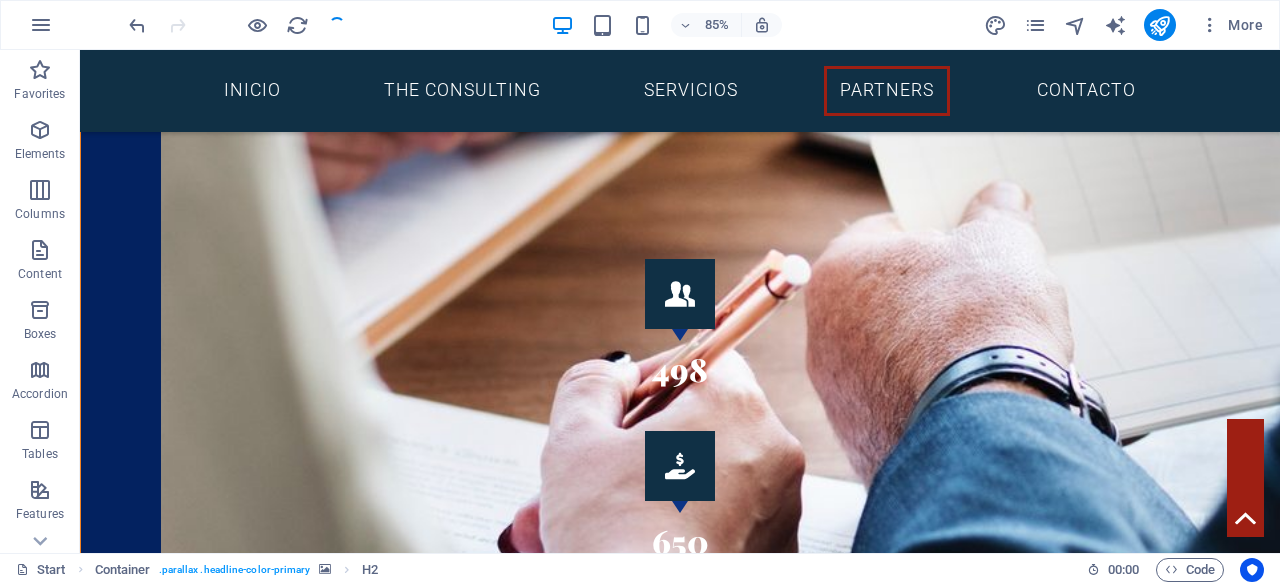 scroll, scrollTop: 2731, scrollLeft: 0, axis: vertical 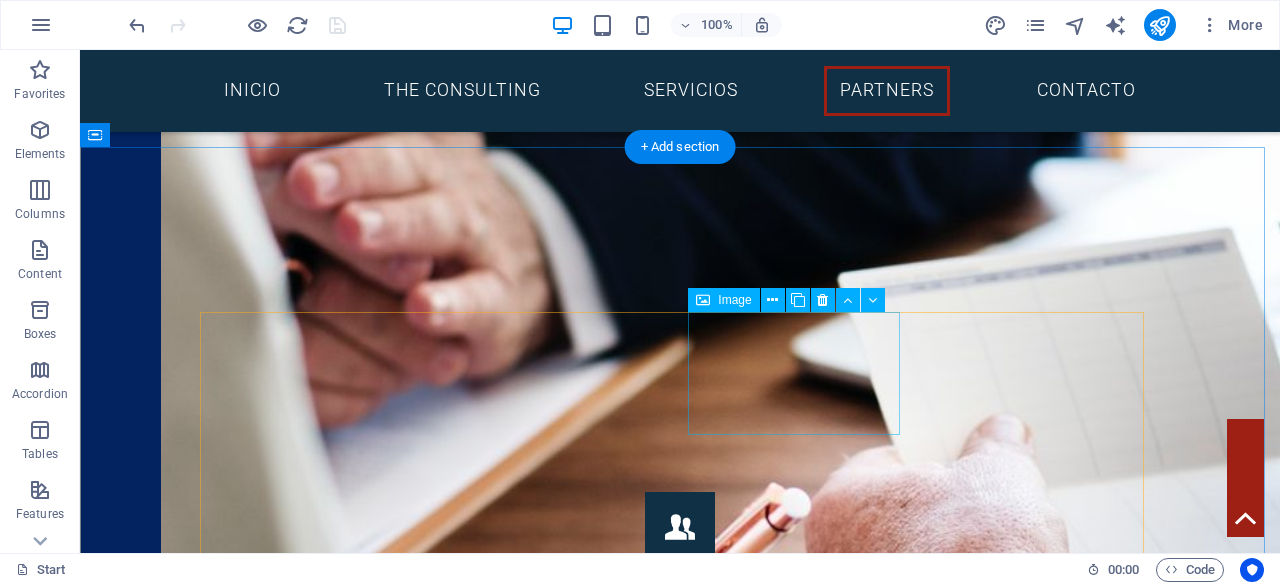 click at bounding box center (314, 4030) 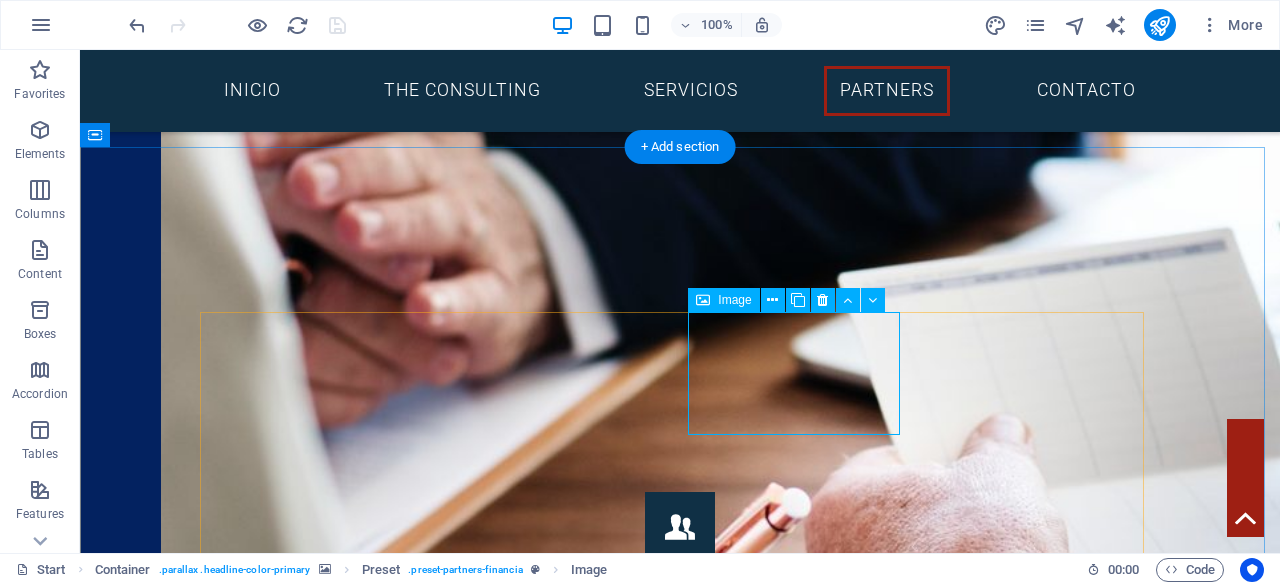 click at bounding box center (314, 4030) 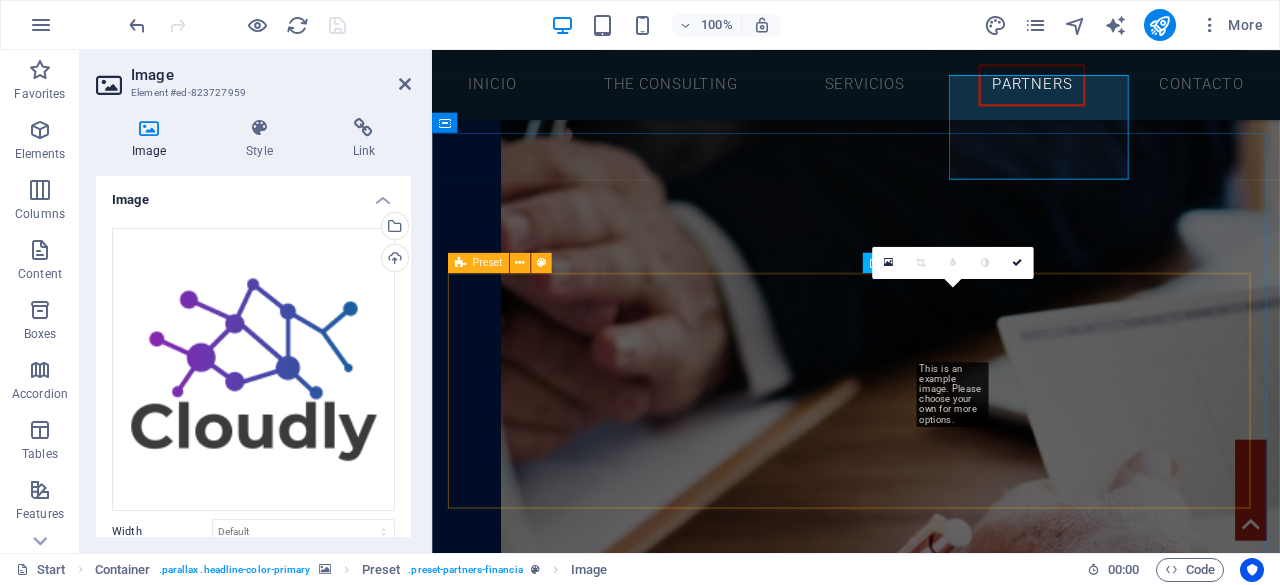 scroll, scrollTop: 2964, scrollLeft: 0, axis: vertical 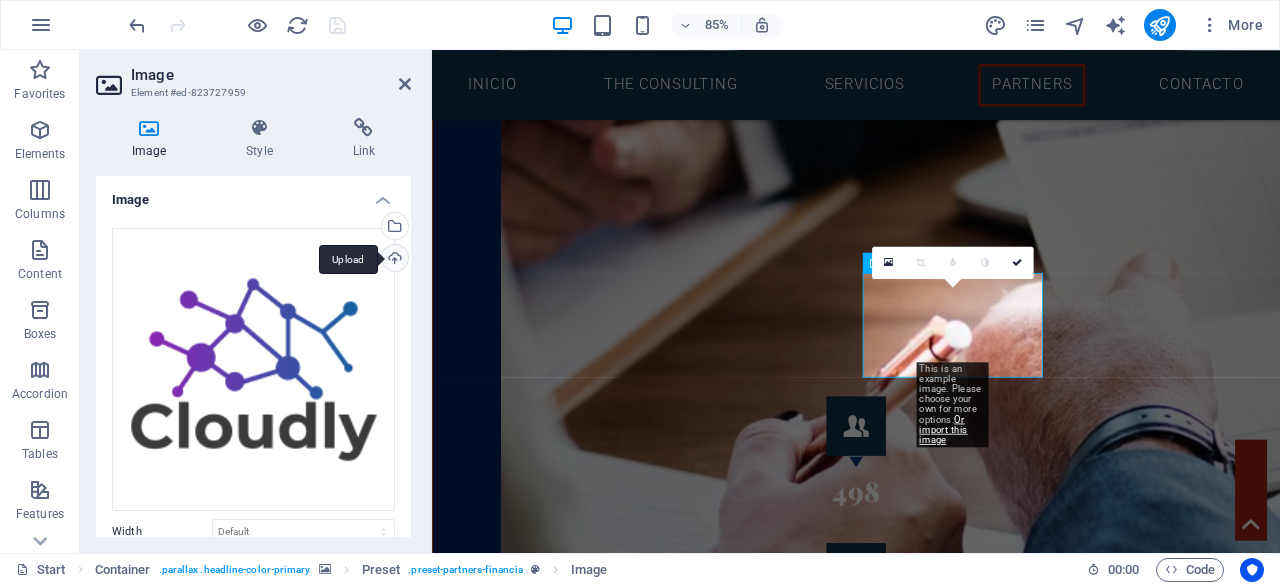 click on "Upload" at bounding box center (393, 260) 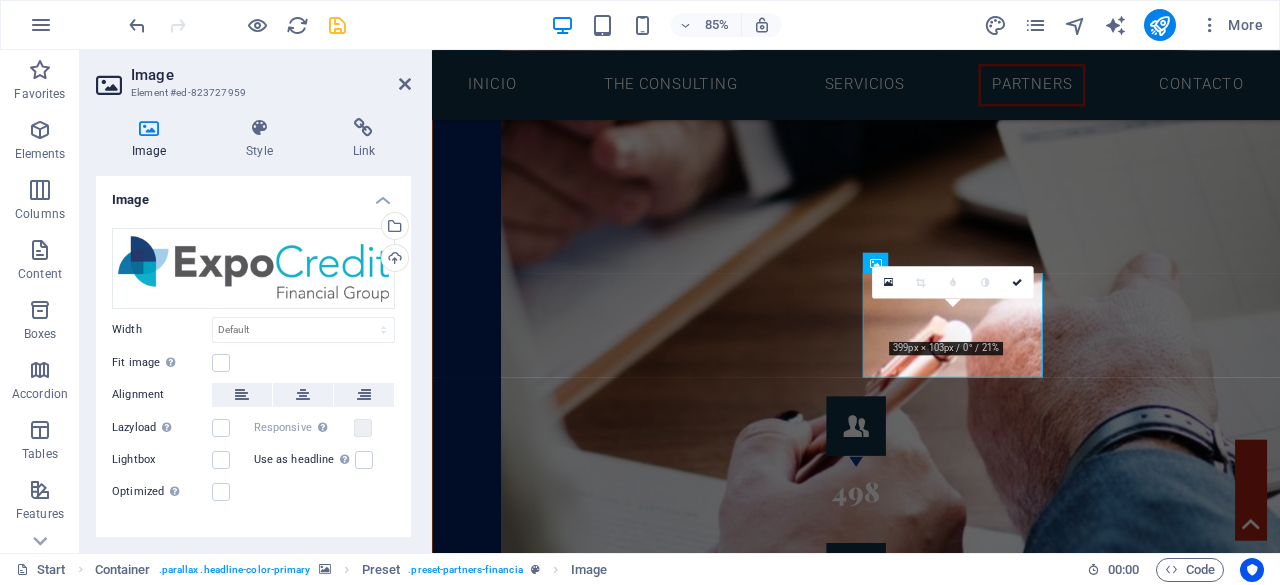 drag, startPoint x: 1183, startPoint y: 204, endPoint x: 1184, endPoint y: 182, distance: 22.022715 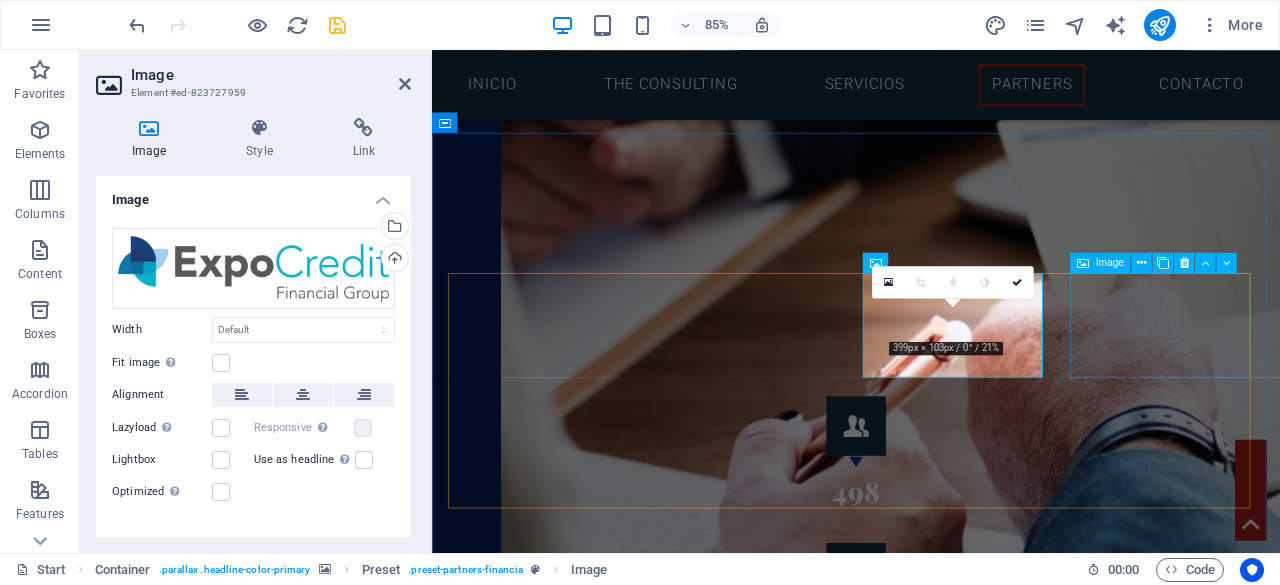 click at bounding box center [565, 4179] 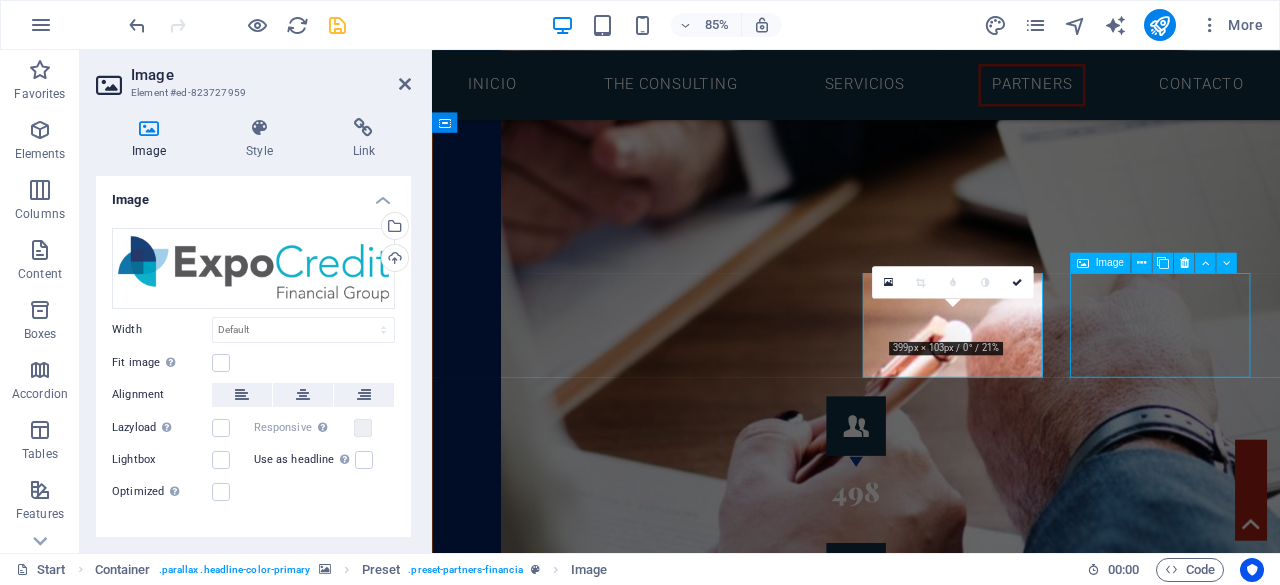 click at bounding box center [565, 4179] 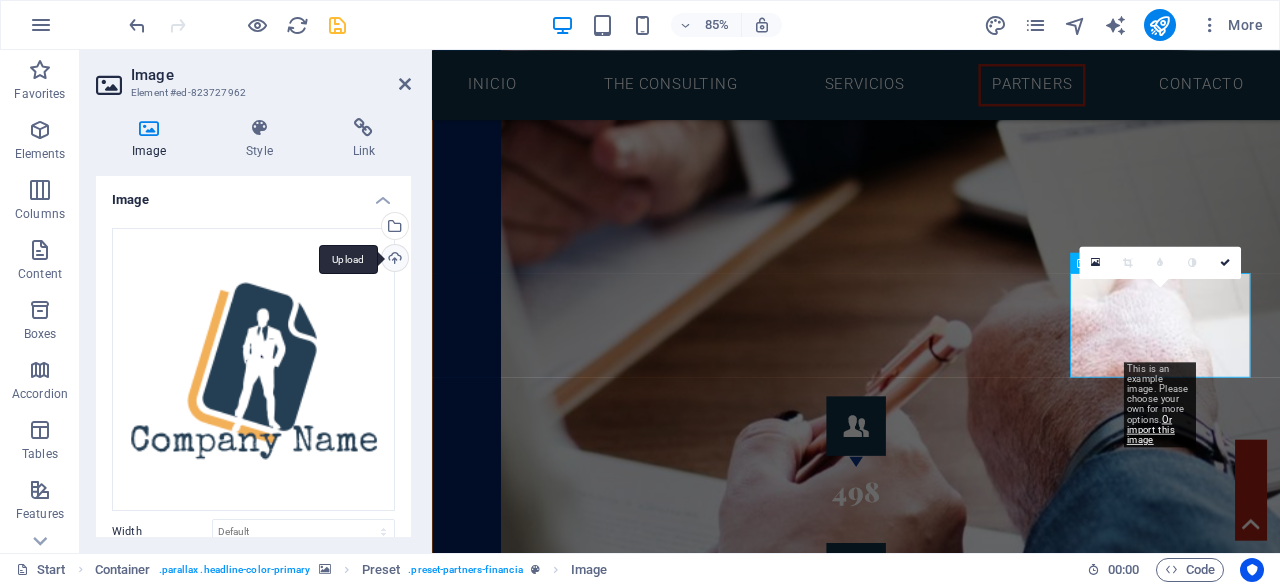 click on "Upload" at bounding box center (393, 260) 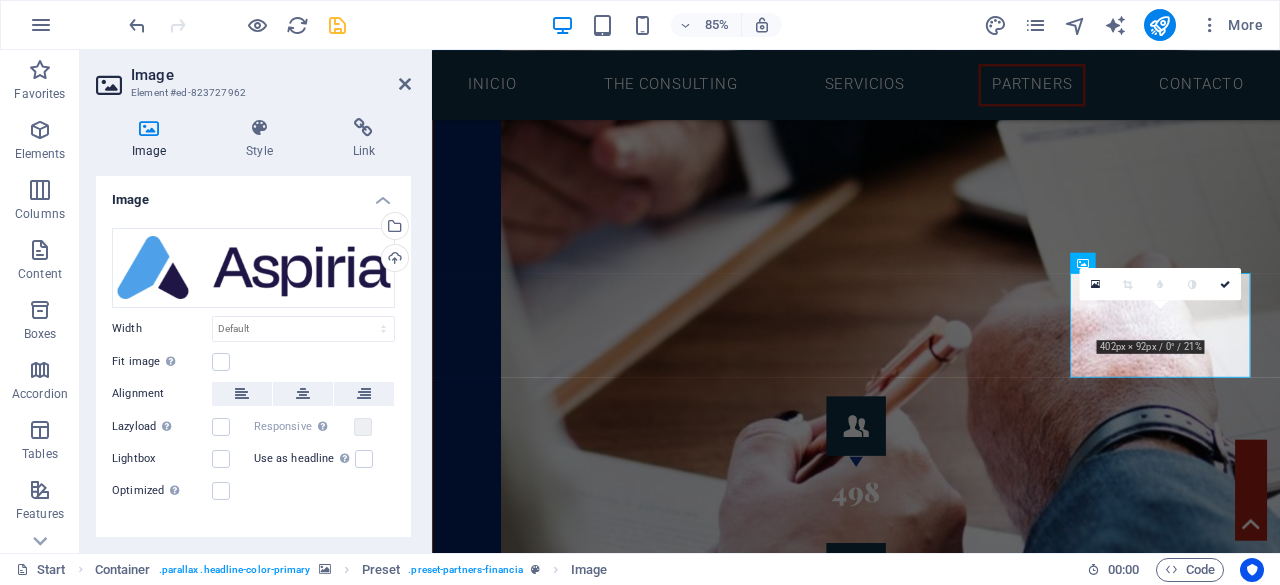 click at bounding box center (931, 3201) 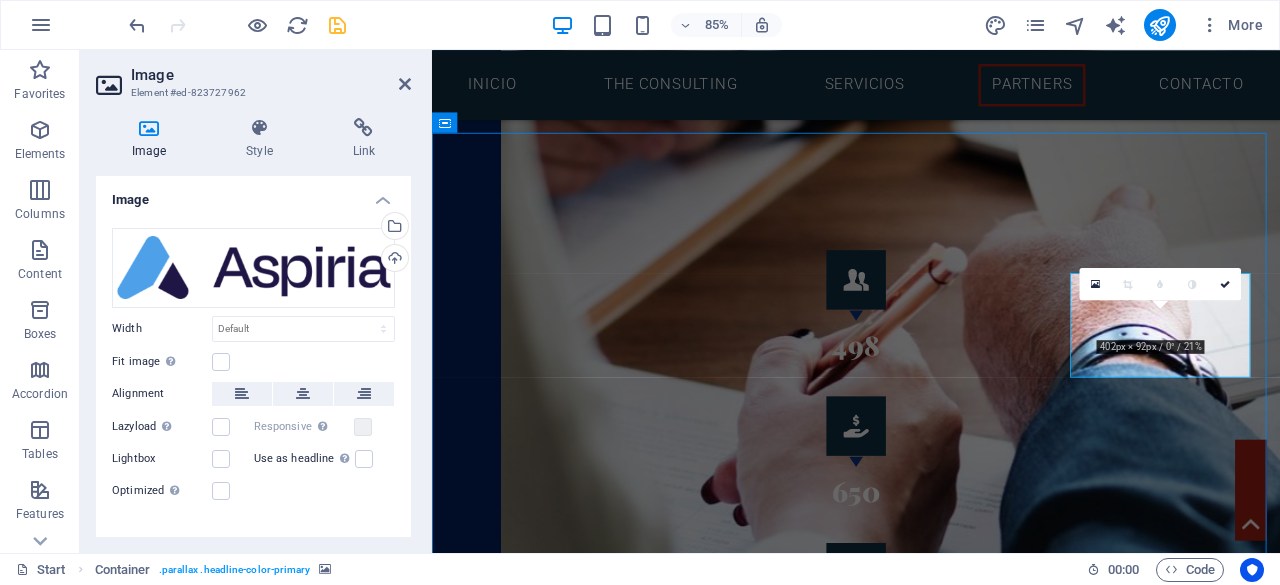 scroll, scrollTop: 2731, scrollLeft: 0, axis: vertical 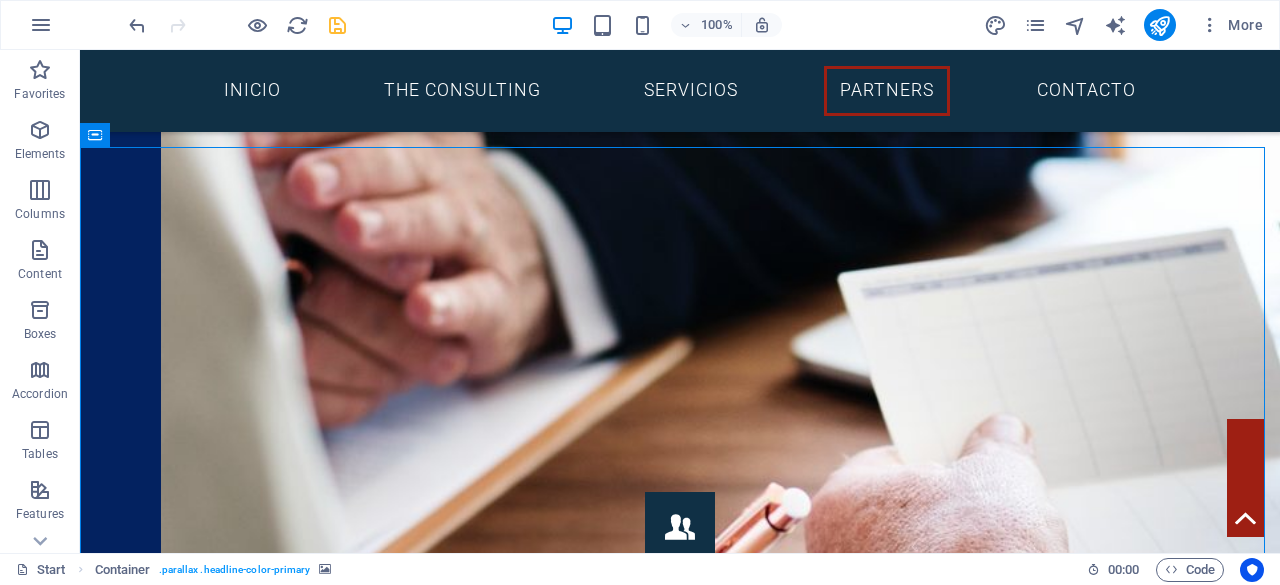 click at bounding box center (680, 3214) 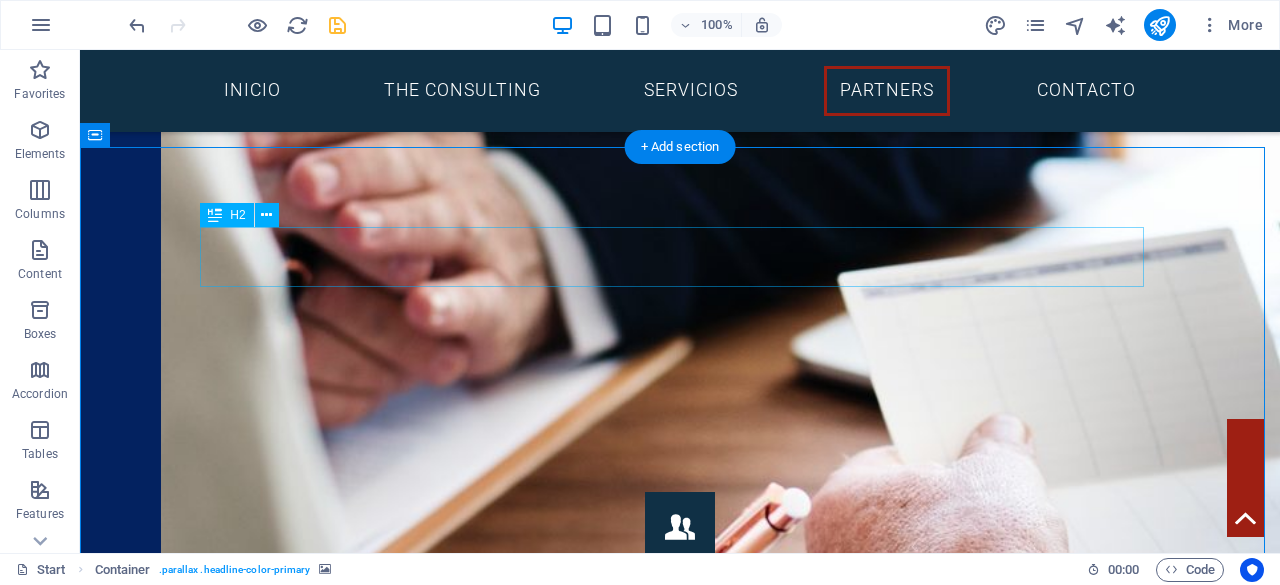 click on "Our Partners" at bounding box center (680, 3636) 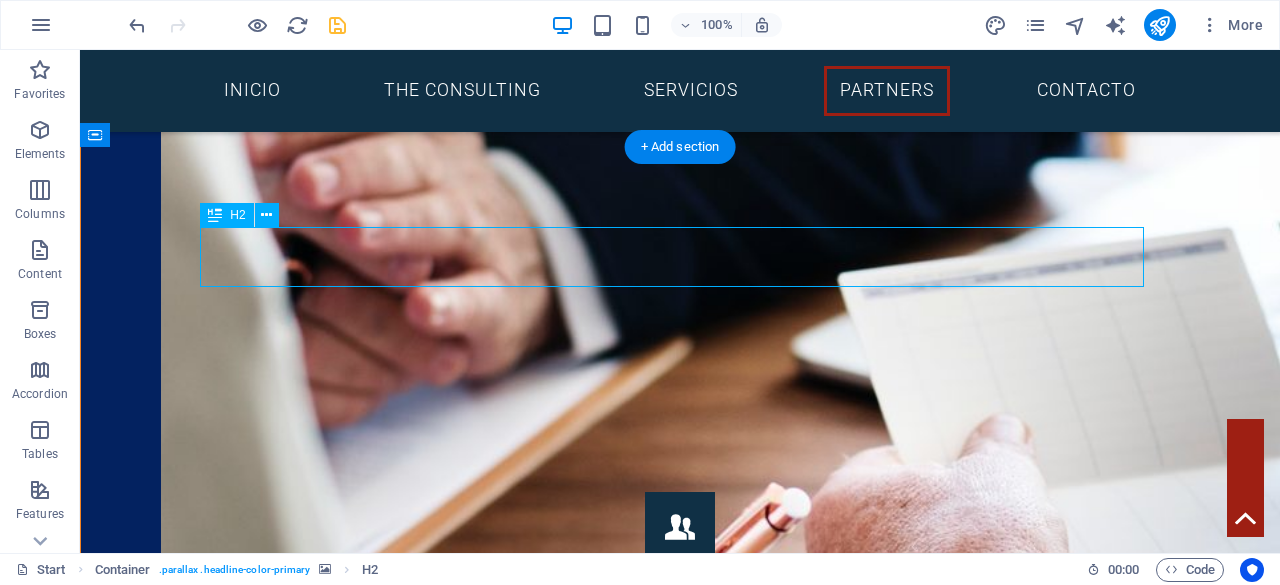 click on "Our Partners" at bounding box center [680, 3636] 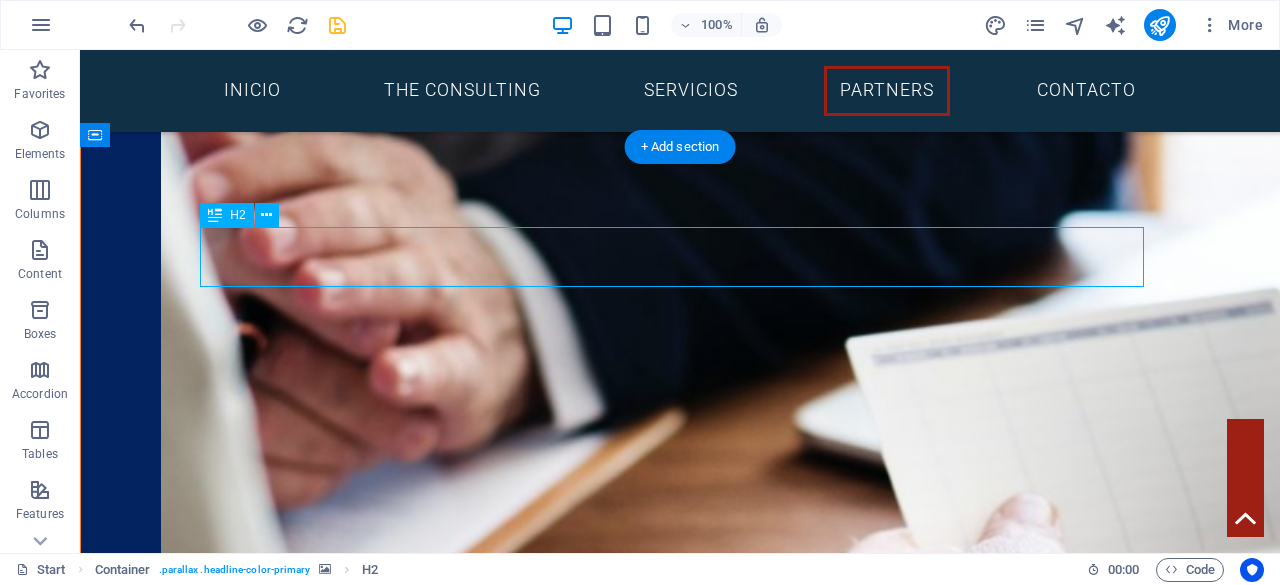 scroll, scrollTop: 2964, scrollLeft: 0, axis: vertical 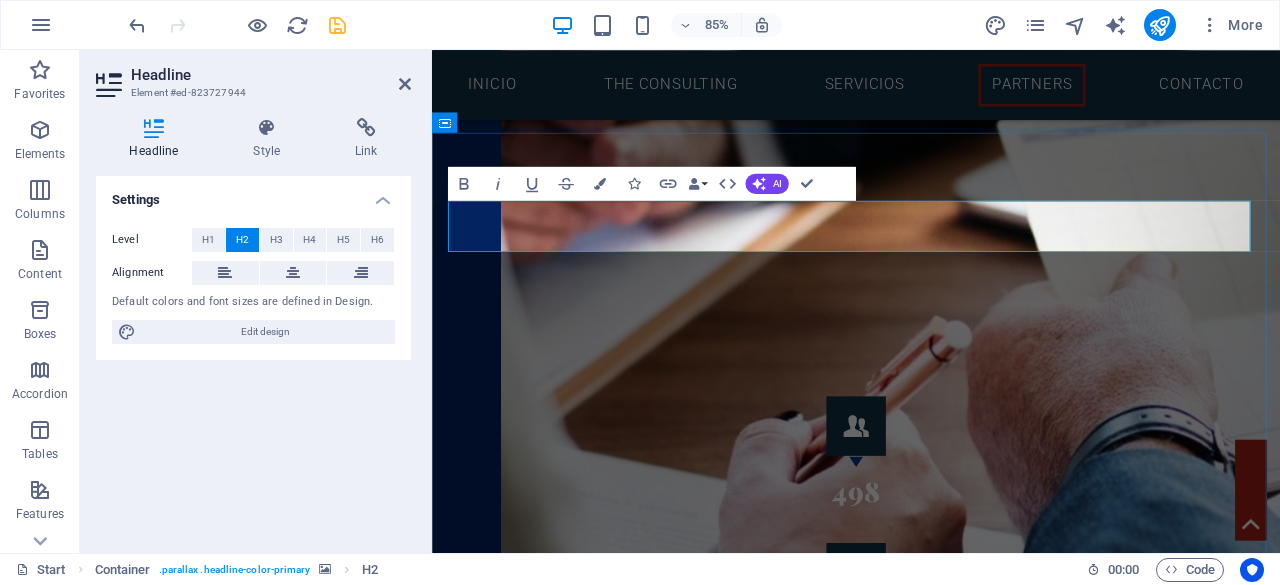 click on "Our Partners" at bounding box center (931, 3615) 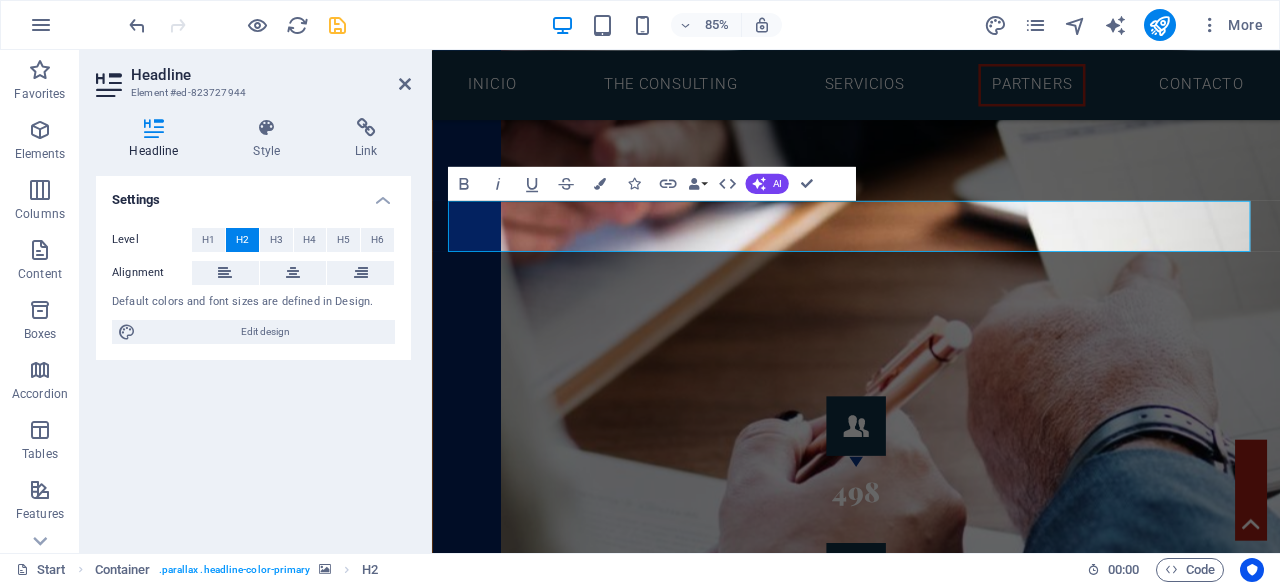 click at bounding box center (931, 3201) 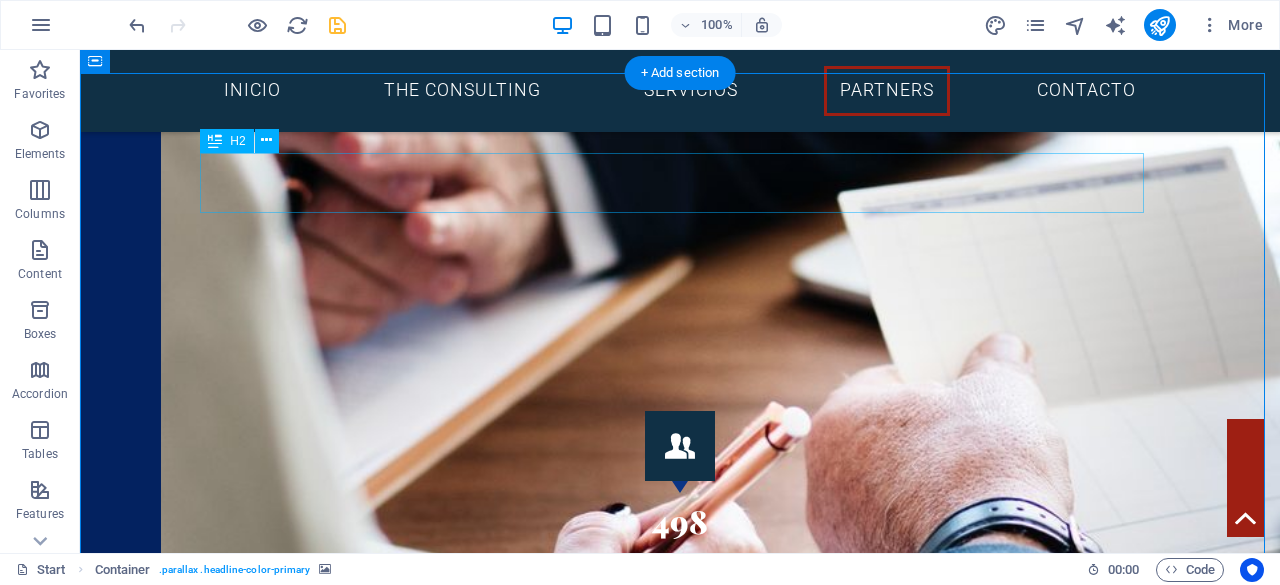 scroll, scrollTop: 2813, scrollLeft: 0, axis: vertical 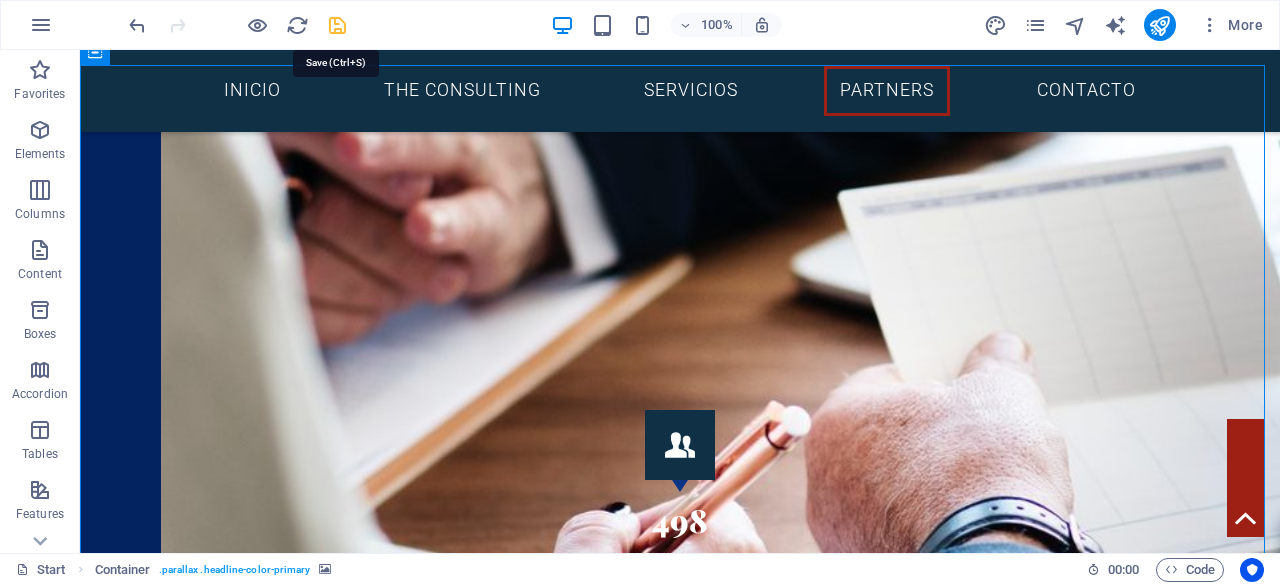 click at bounding box center (337, 25) 